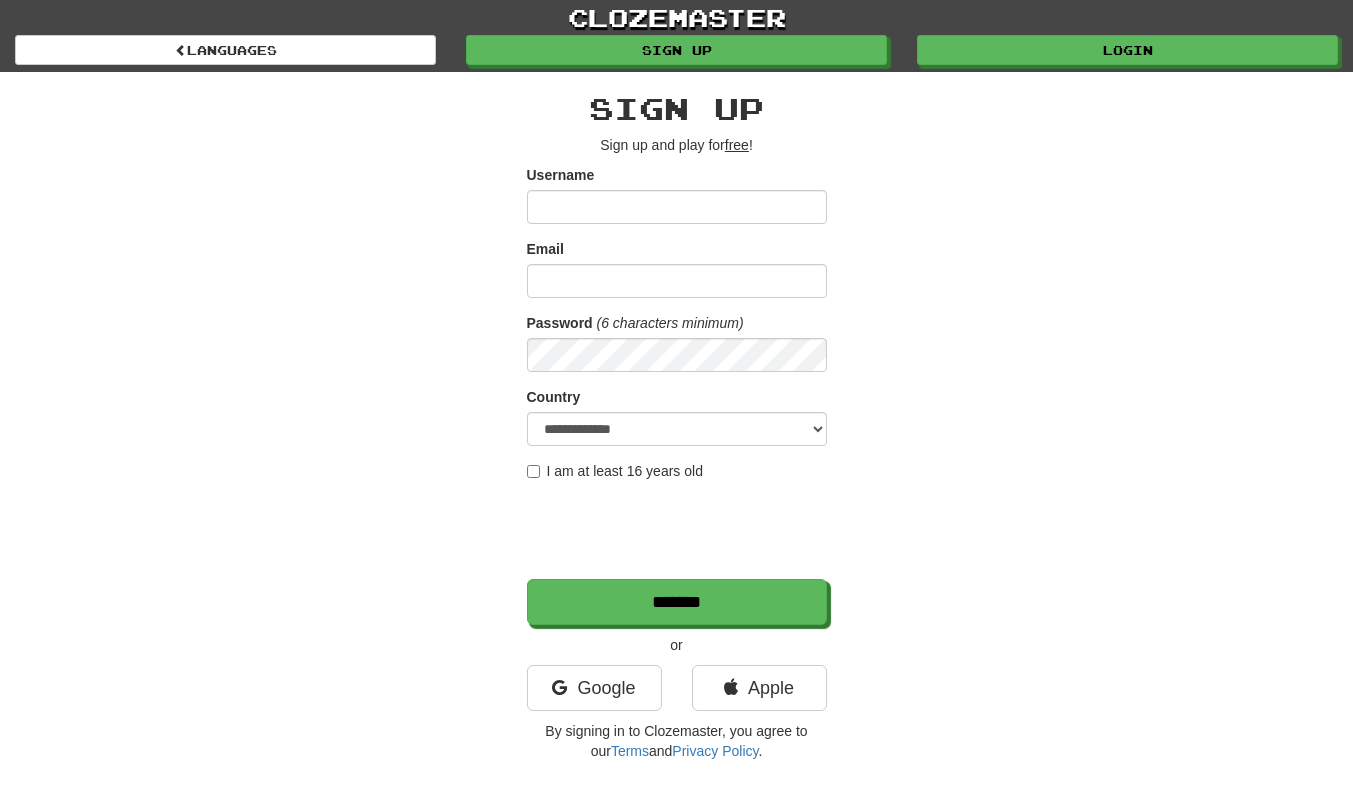 scroll, scrollTop: 0, scrollLeft: 0, axis: both 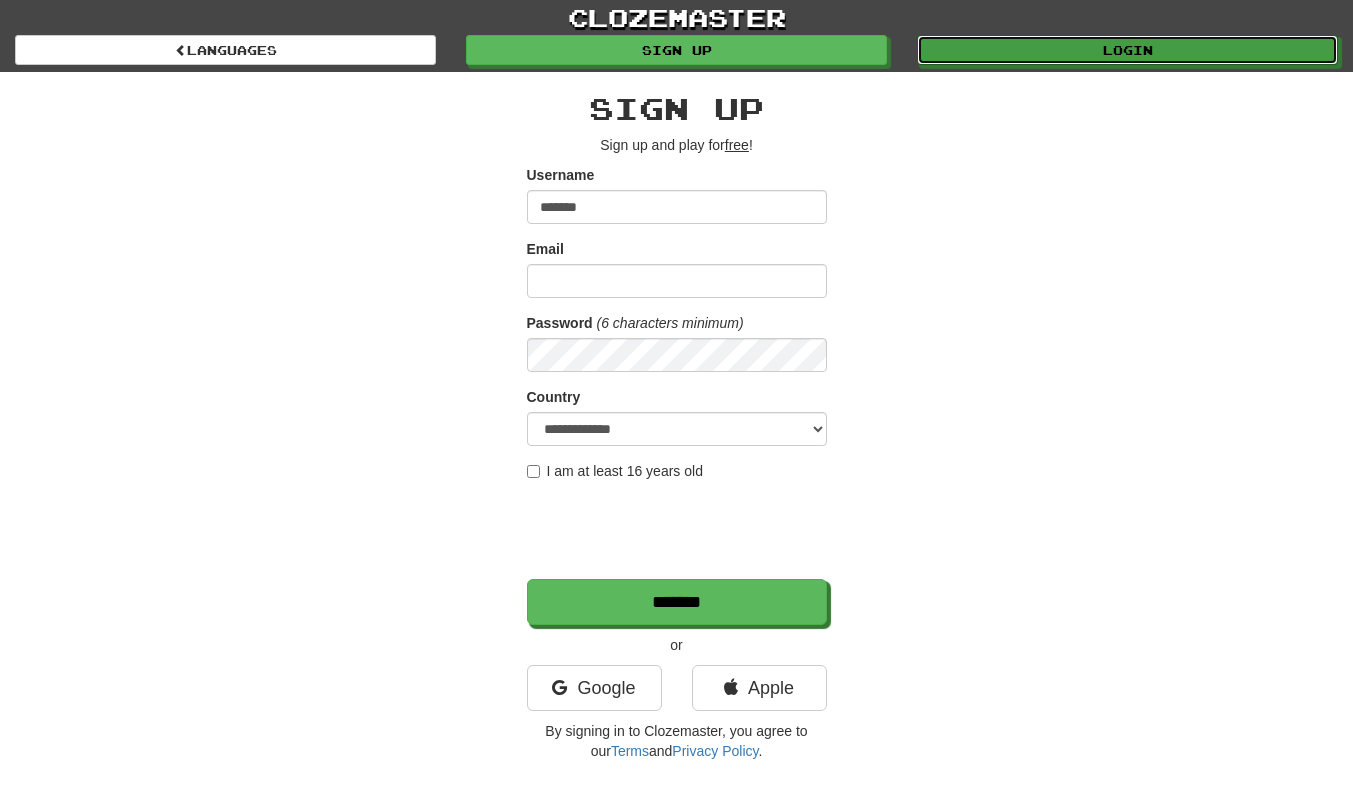 click on "Login" at bounding box center (1127, 50) 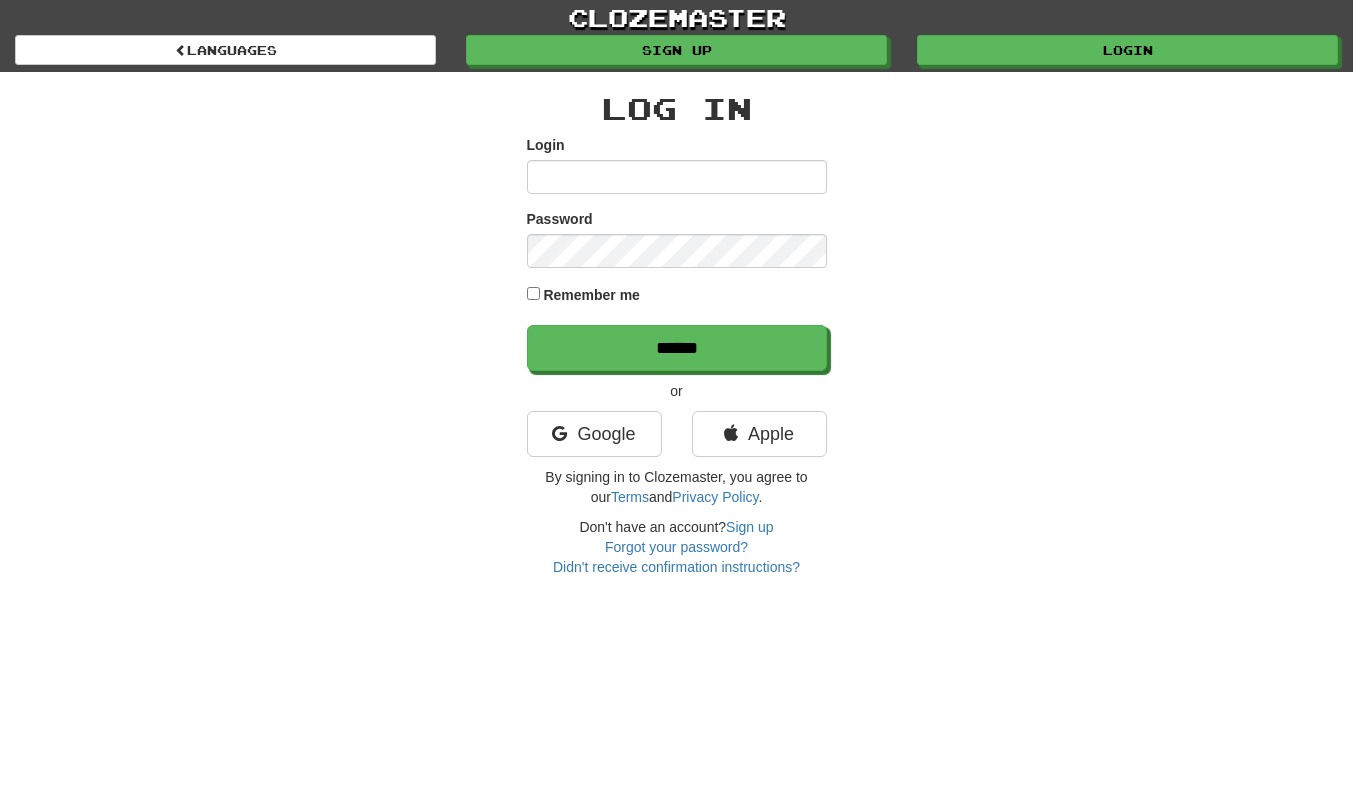 scroll, scrollTop: 0, scrollLeft: 0, axis: both 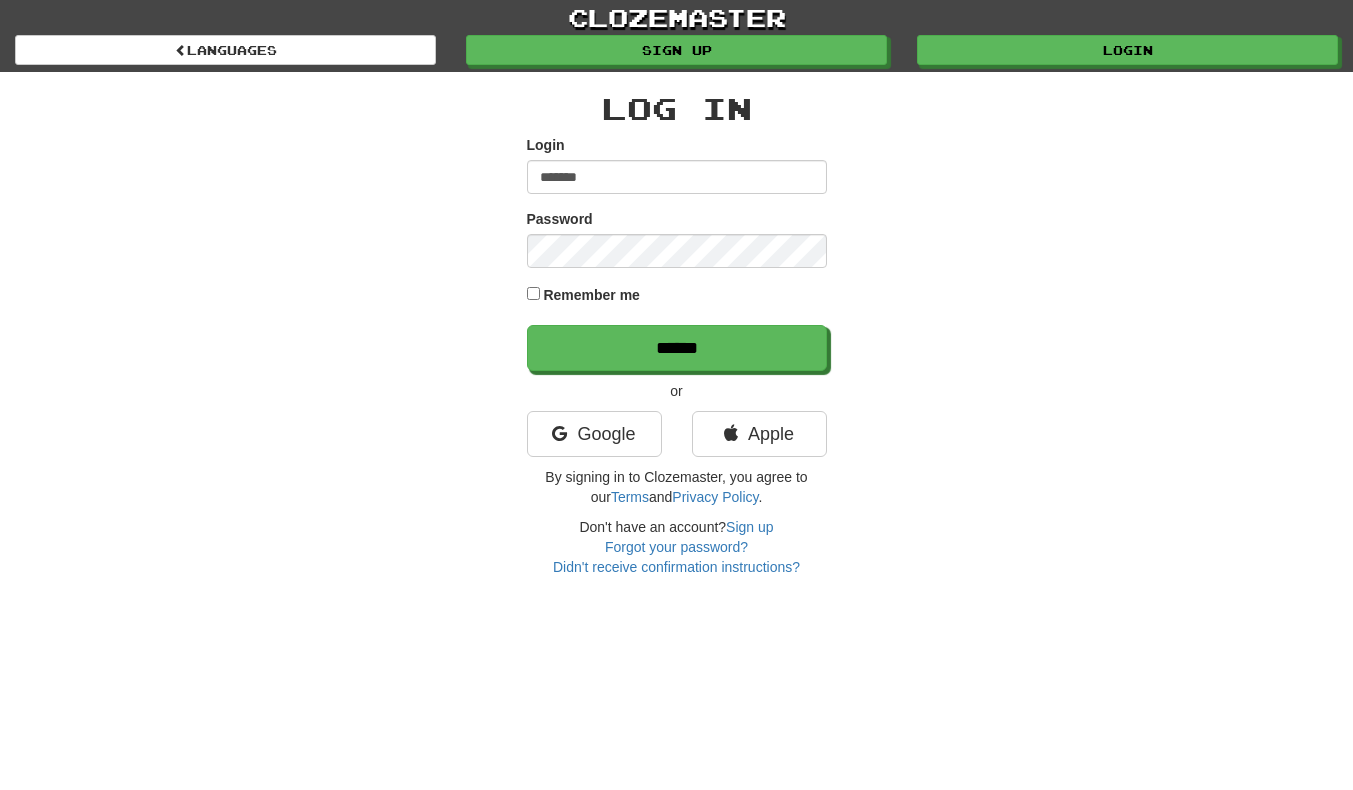 click on "*******" at bounding box center (677, 177) 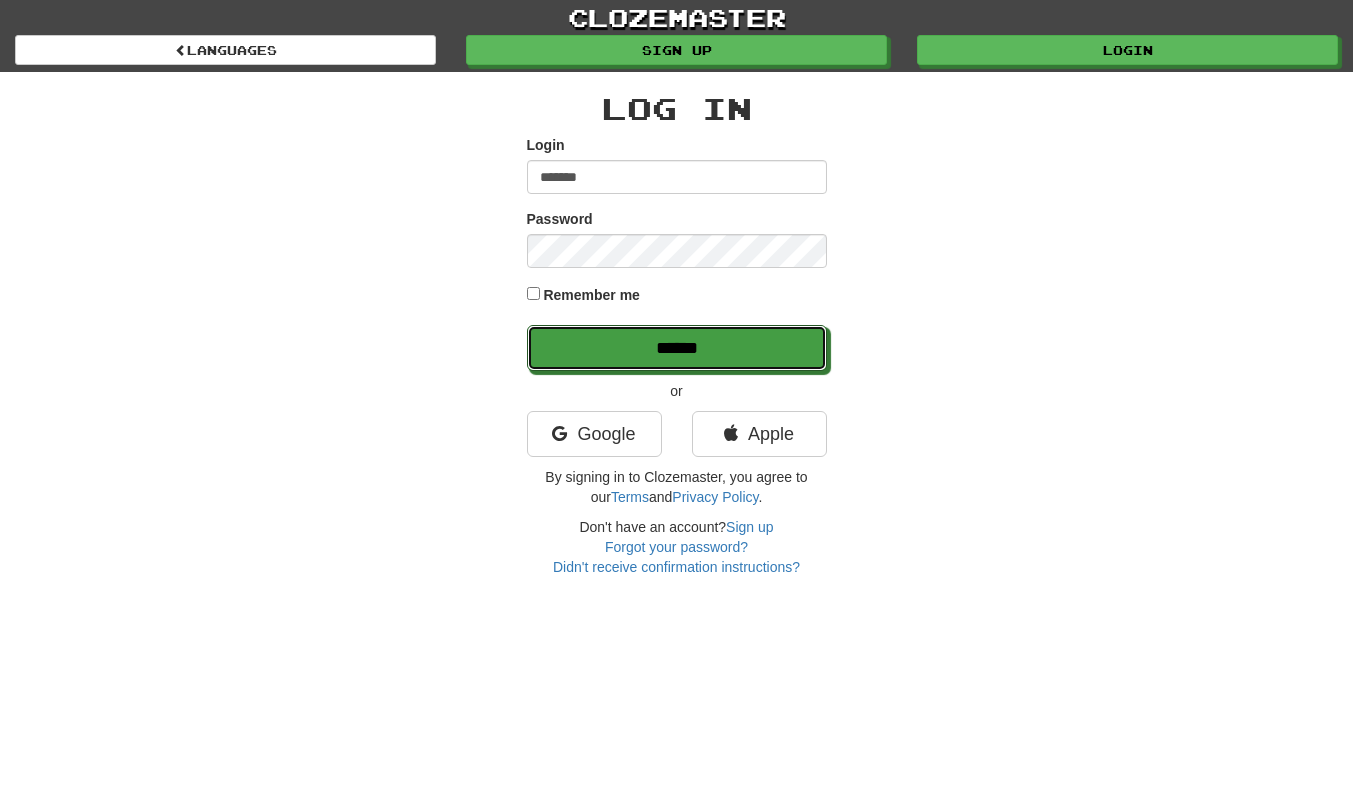 click on "******" at bounding box center (677, 348) 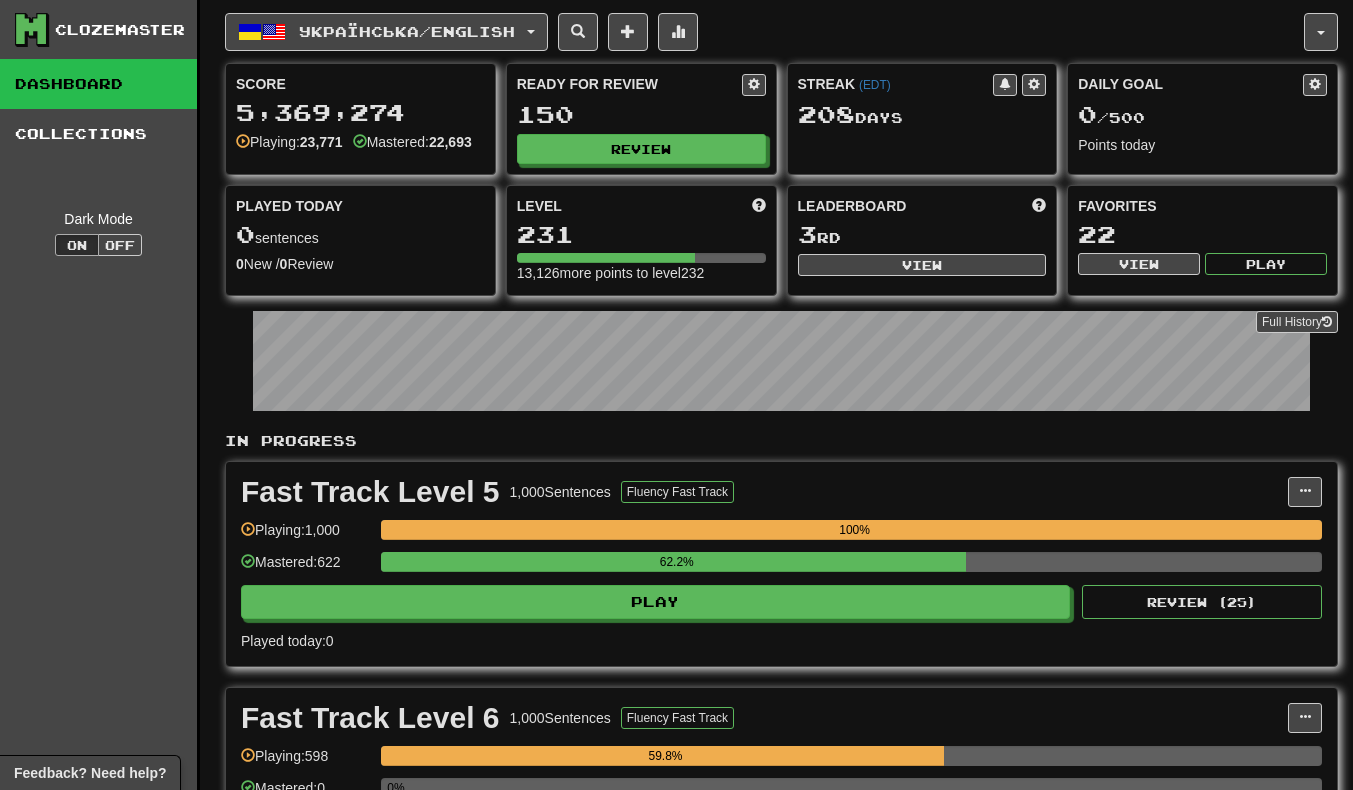 scroll, scrollTop: 0, scrollLeft: 0, axis: both 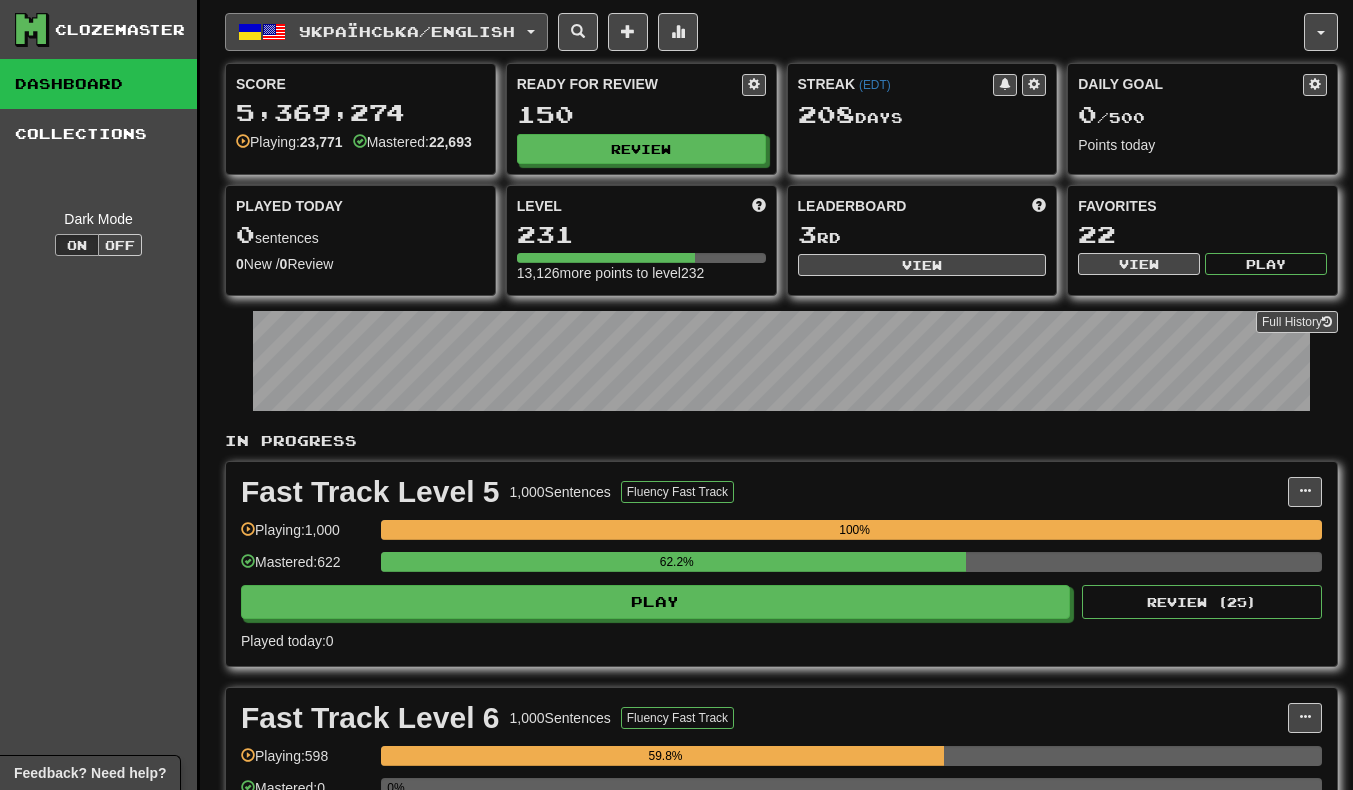 click on "Українська  /  English" at bounding box center [407, 31] 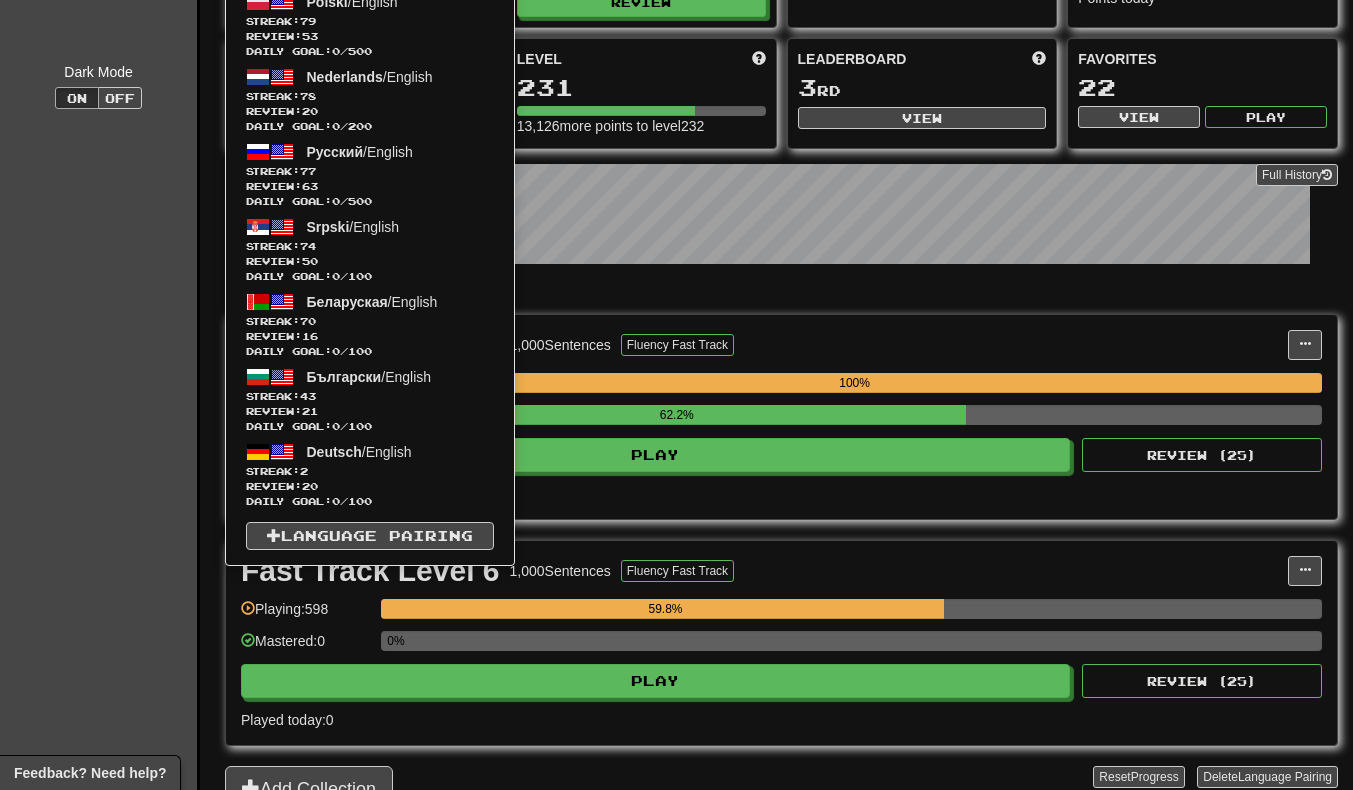 scroll, scrollTop: 145, scrollLeft: 0, axis: vertical 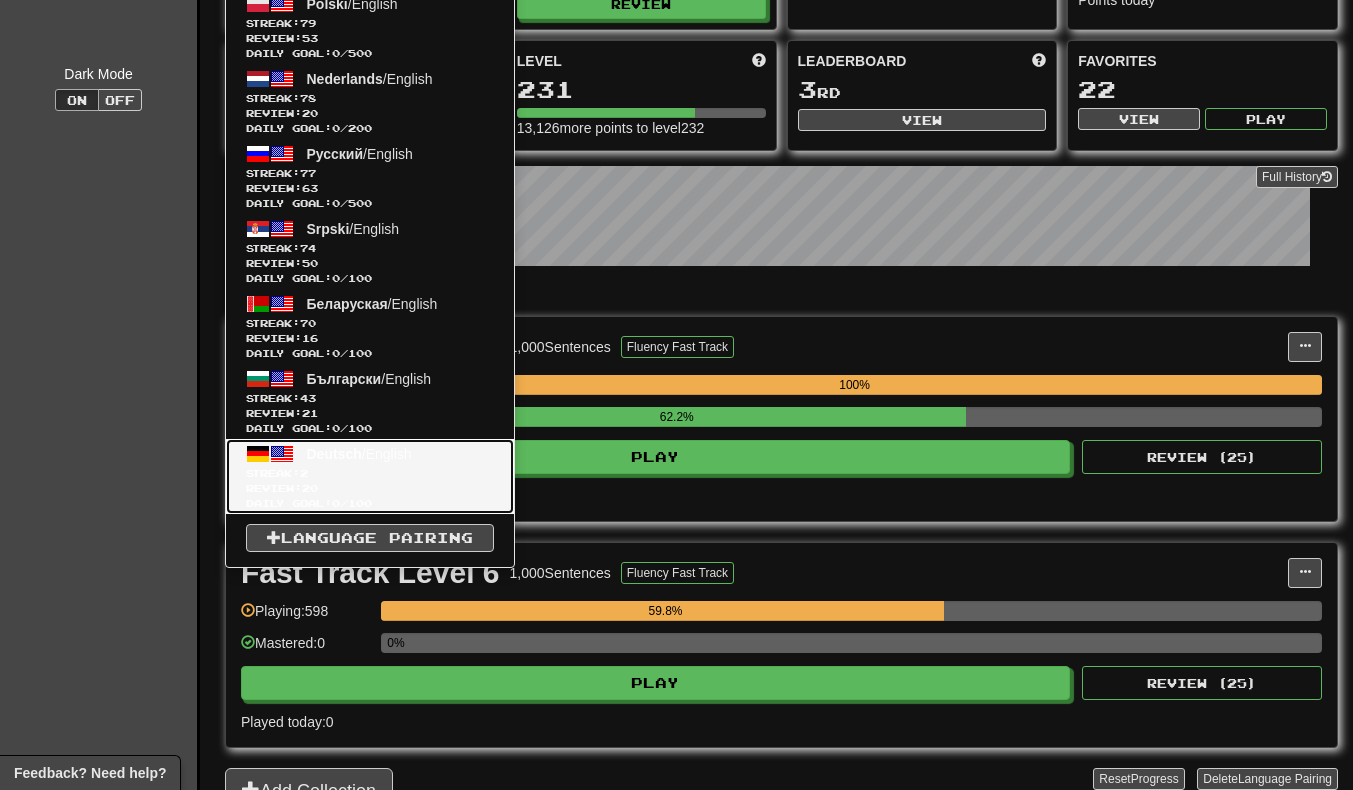 click on "Deutsch  /  English Streak:  2   Review:  20 Daily Goal:  0  /  100" at bounding box center [370, 476] 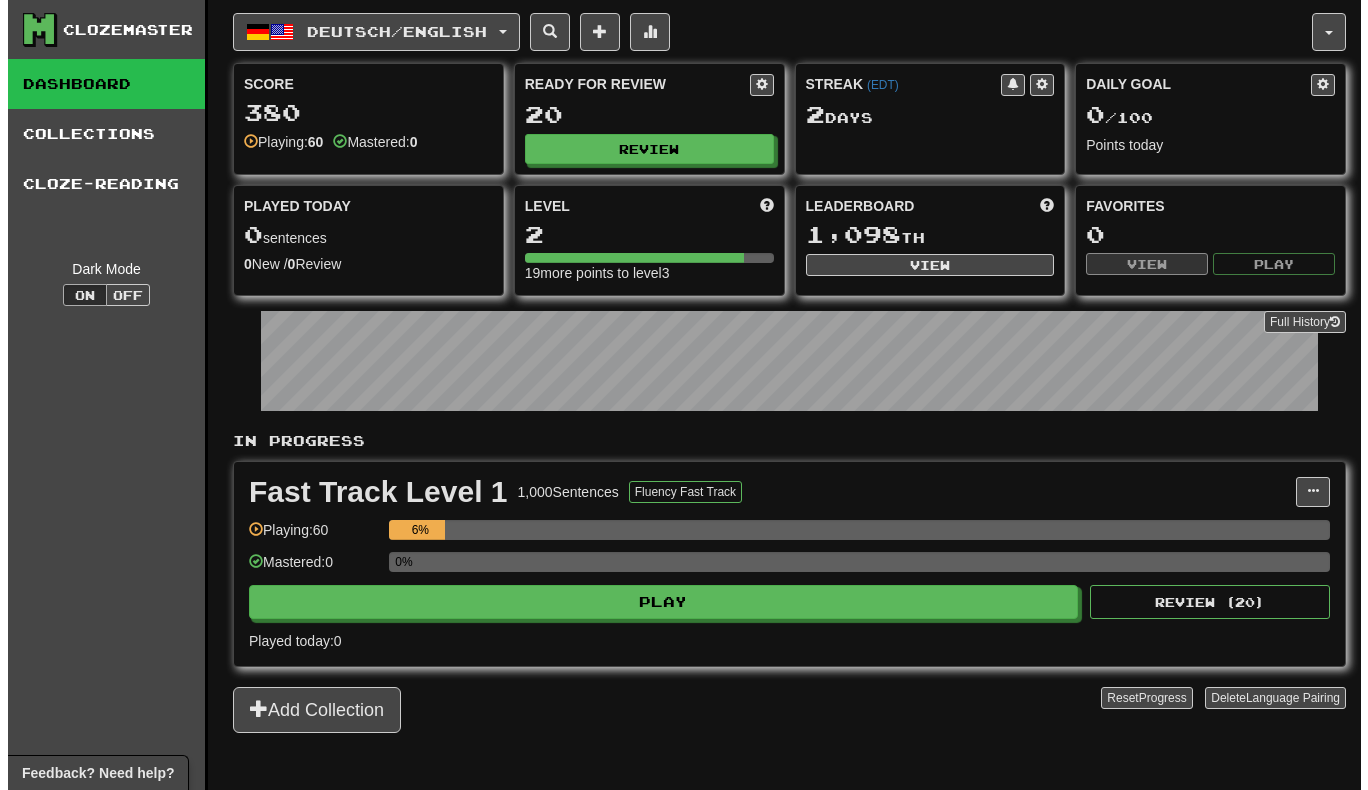 scroll, scrollTop: 0, scrollLeft: 0, axis: both 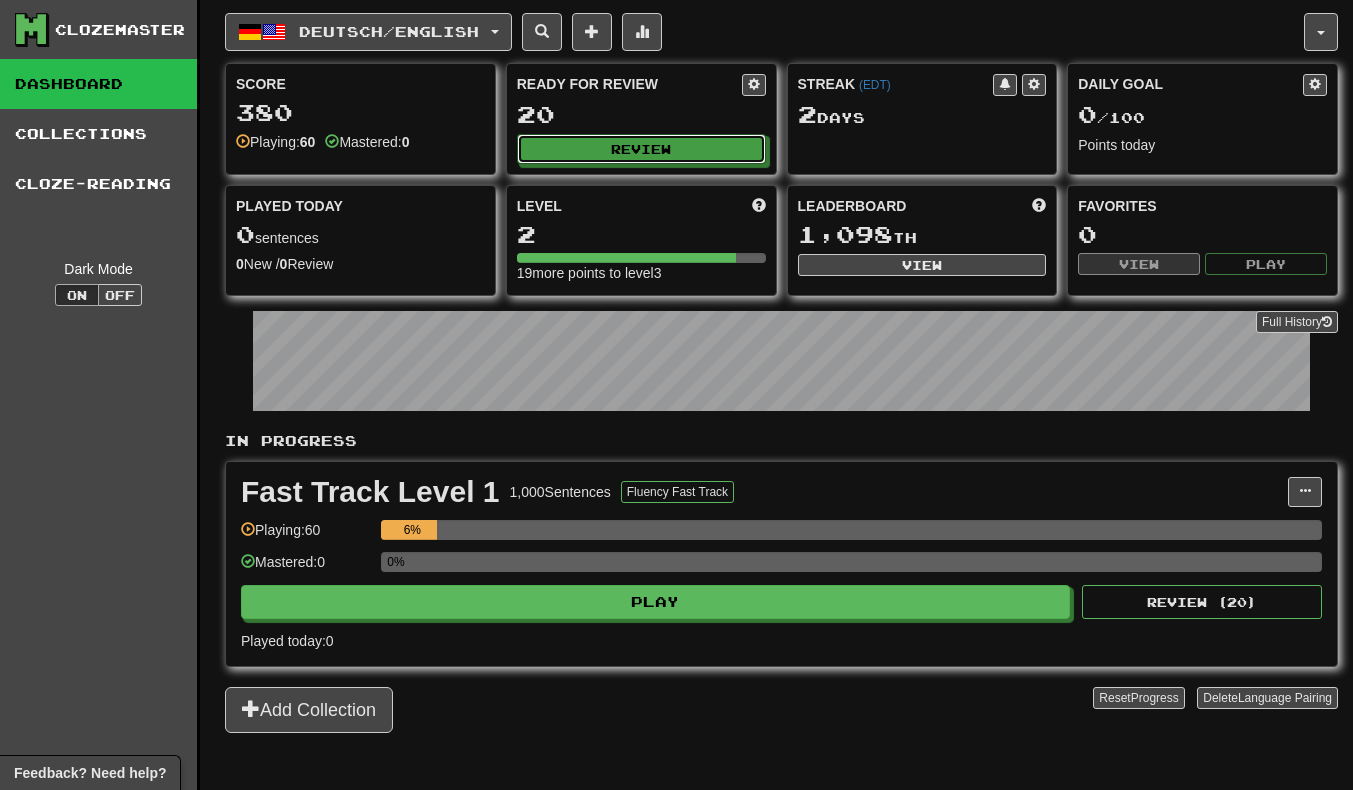 click on "Review" at bounding box center [641, 149] 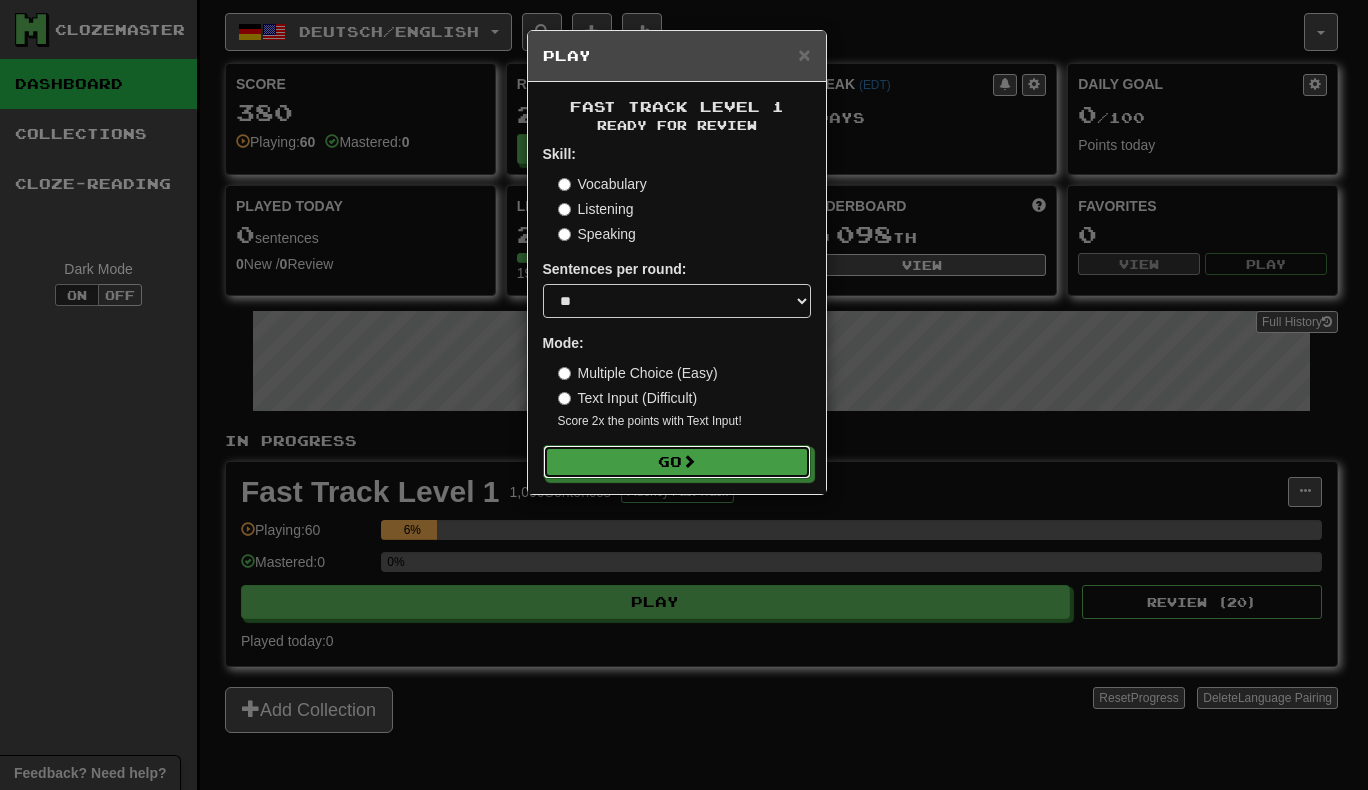 click on "Go" at bounding box center (677, 462) 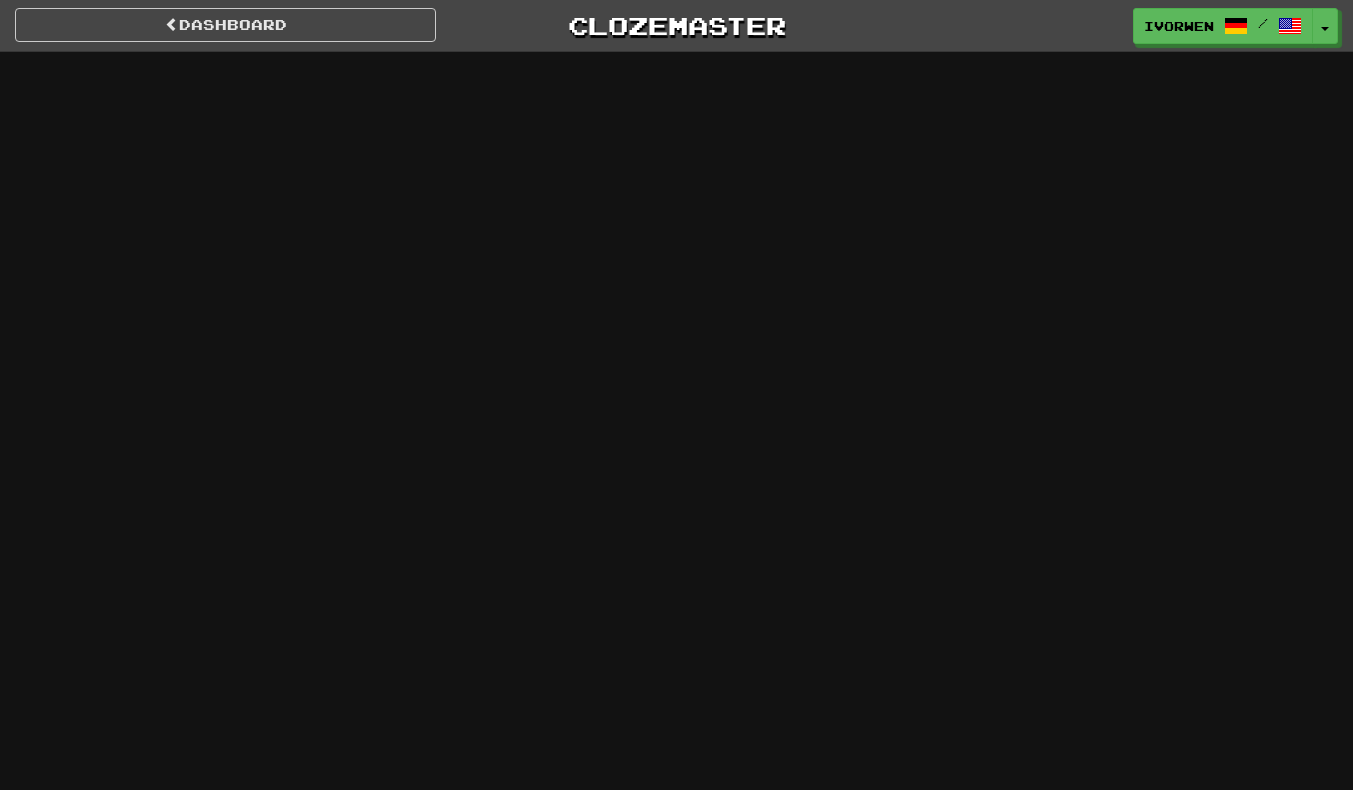 scroll, scrollTop: 0, scrollLeft: 0, axis: both 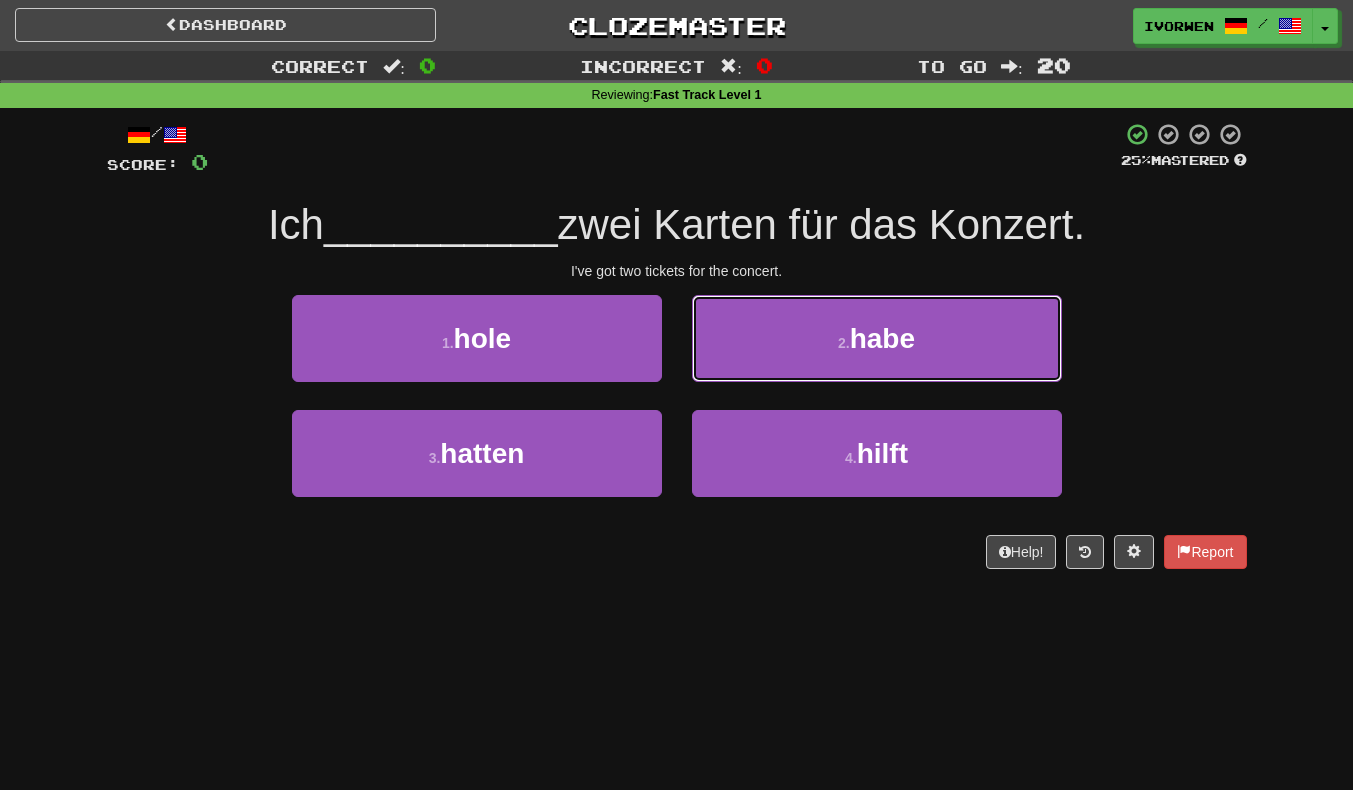 click on "2 .  habe" at bounding box center (877, 338) 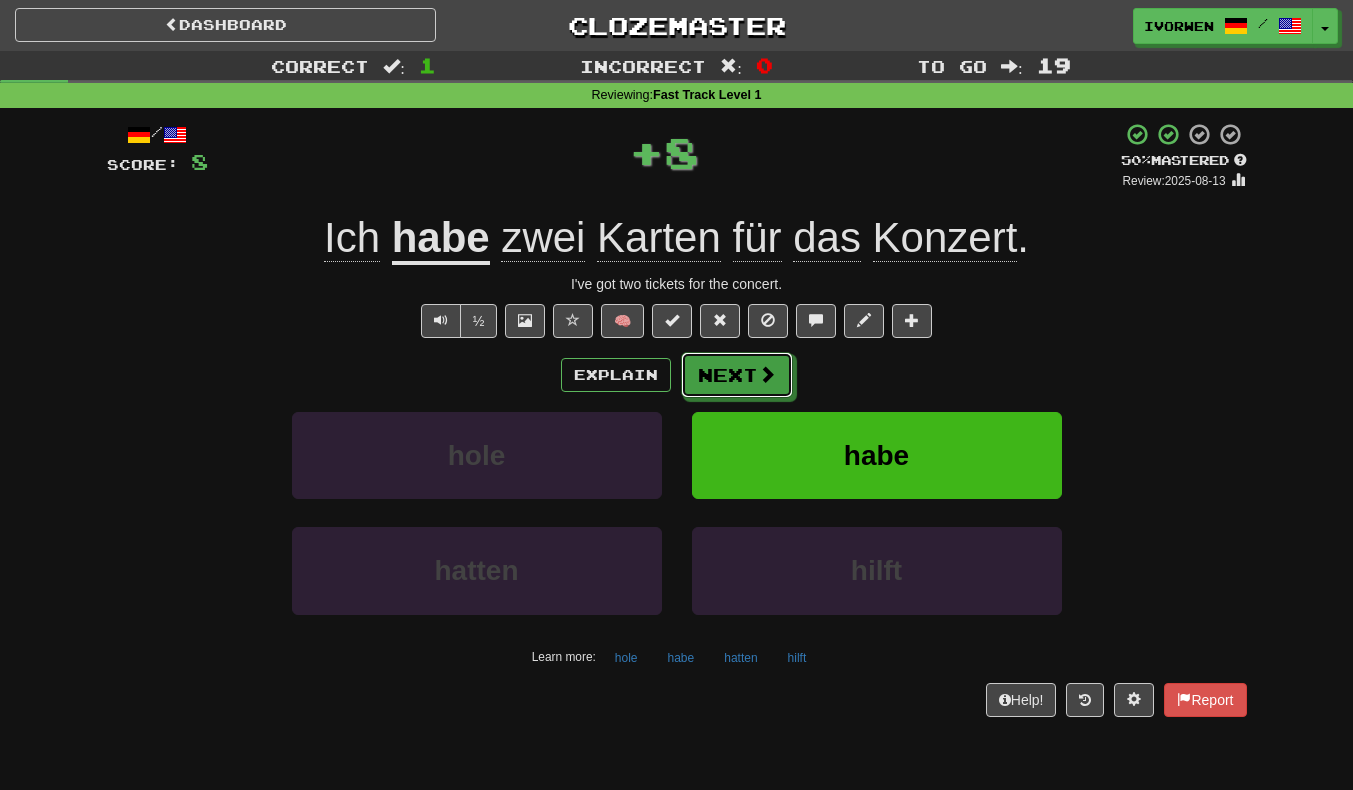 click on "Next" at bounding box center (737, 375) 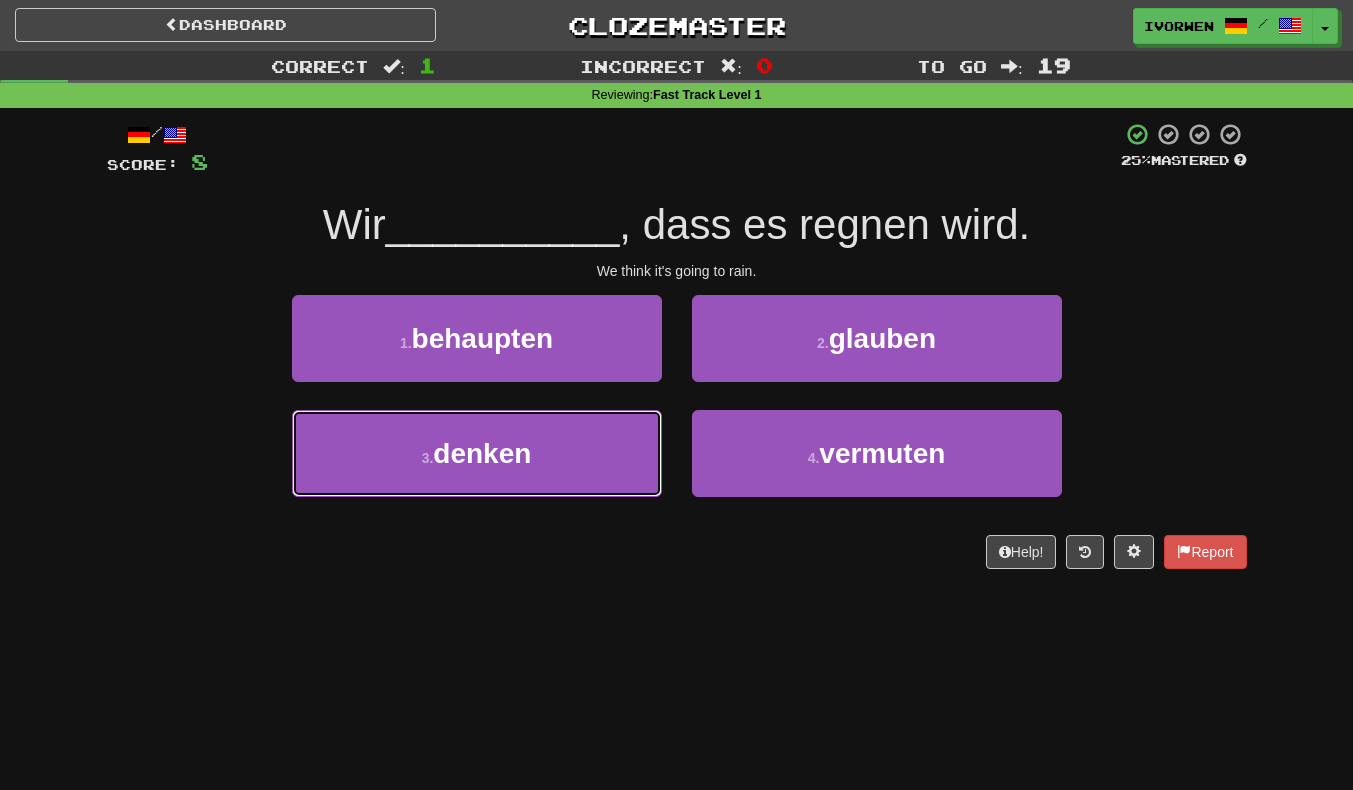 click on "3 .  denken" at bounding box center [477, 453] 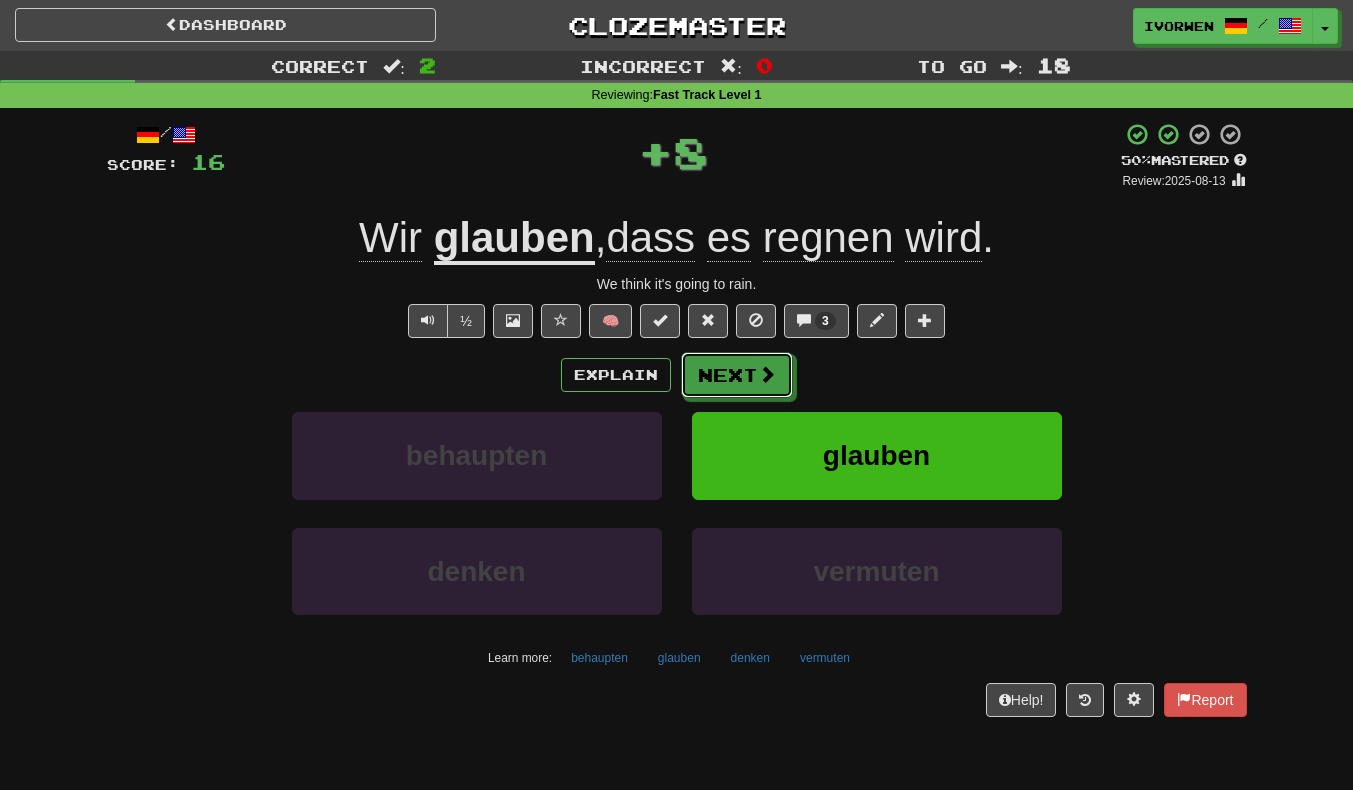 click at bounding box center (767, 374) 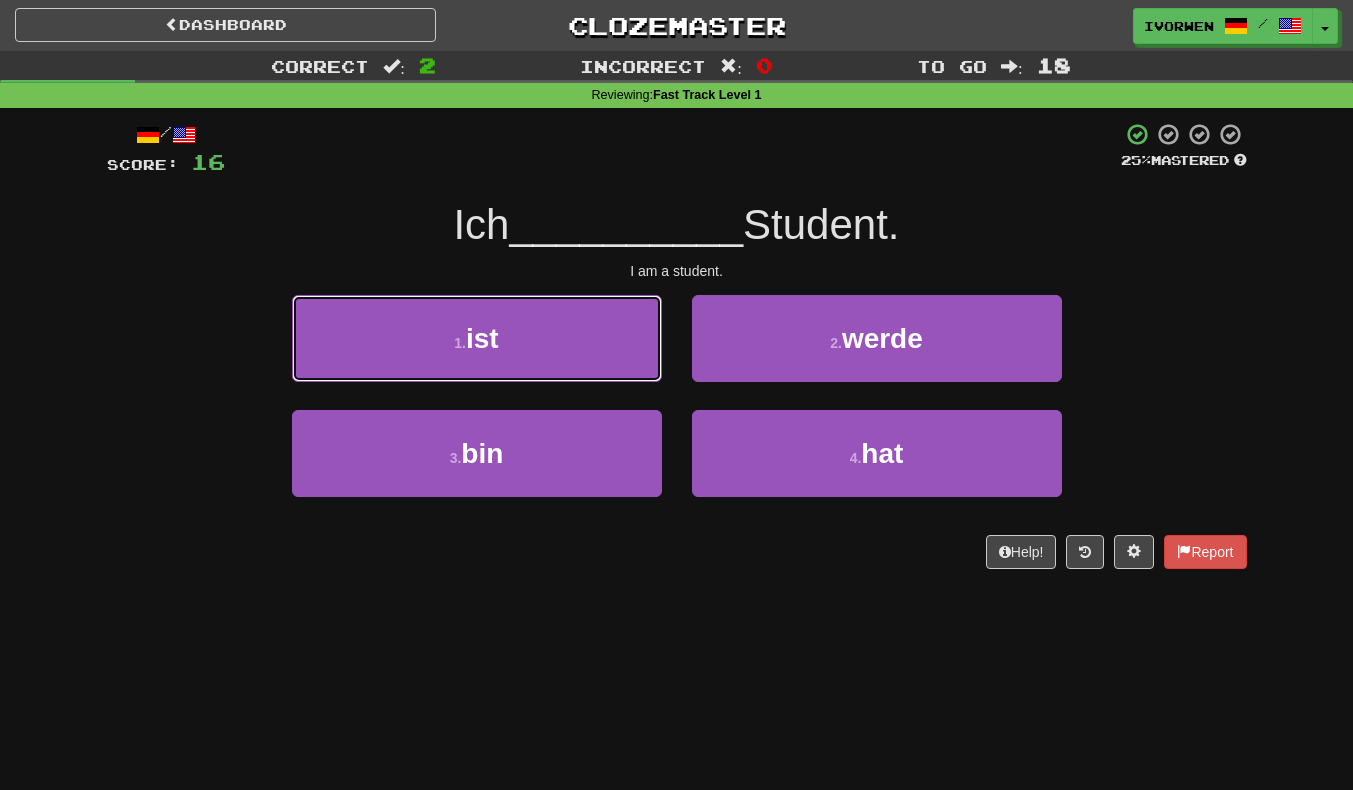 click on "1 .  ist" at bounding box center (477, 338) 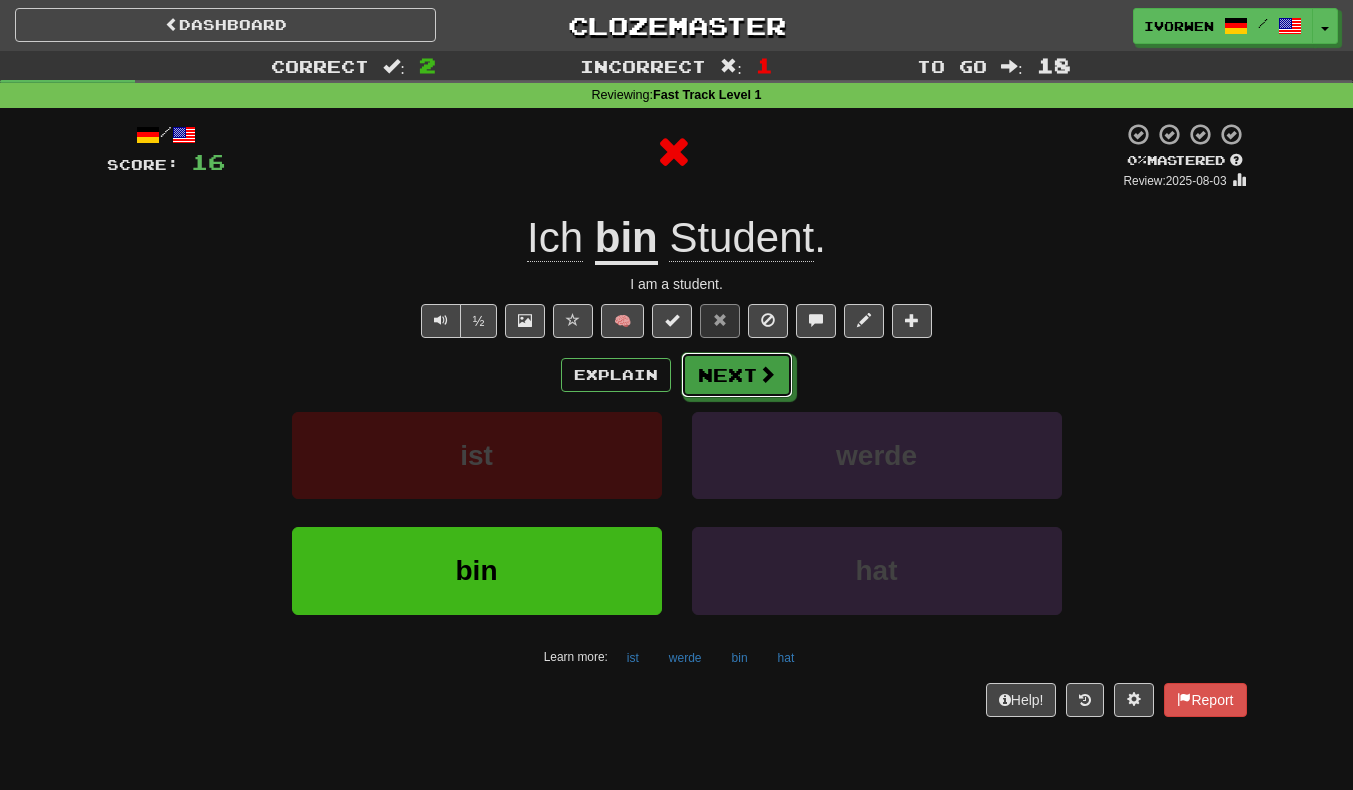 click at bounding box center [767, 374] 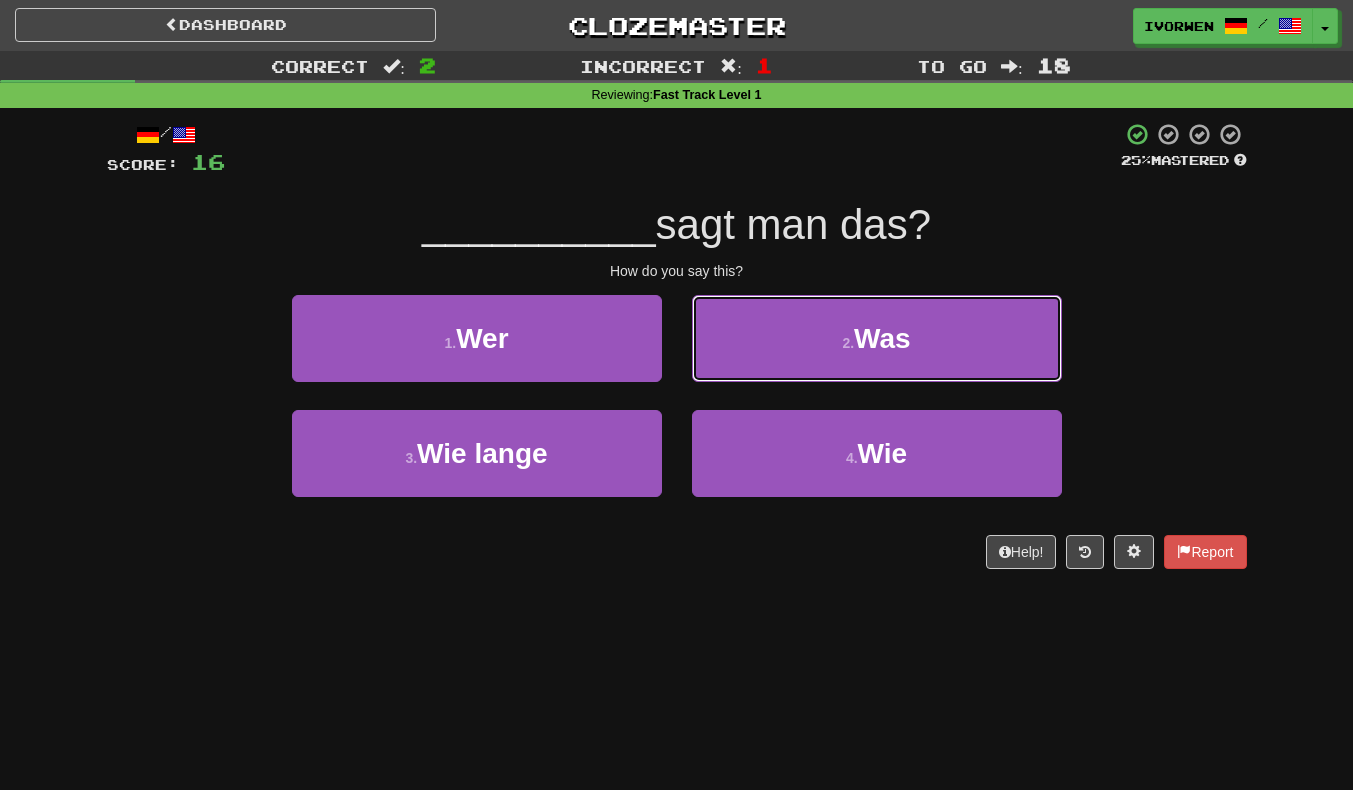 click on "2 .  Was" at bounding box center [877, 338] 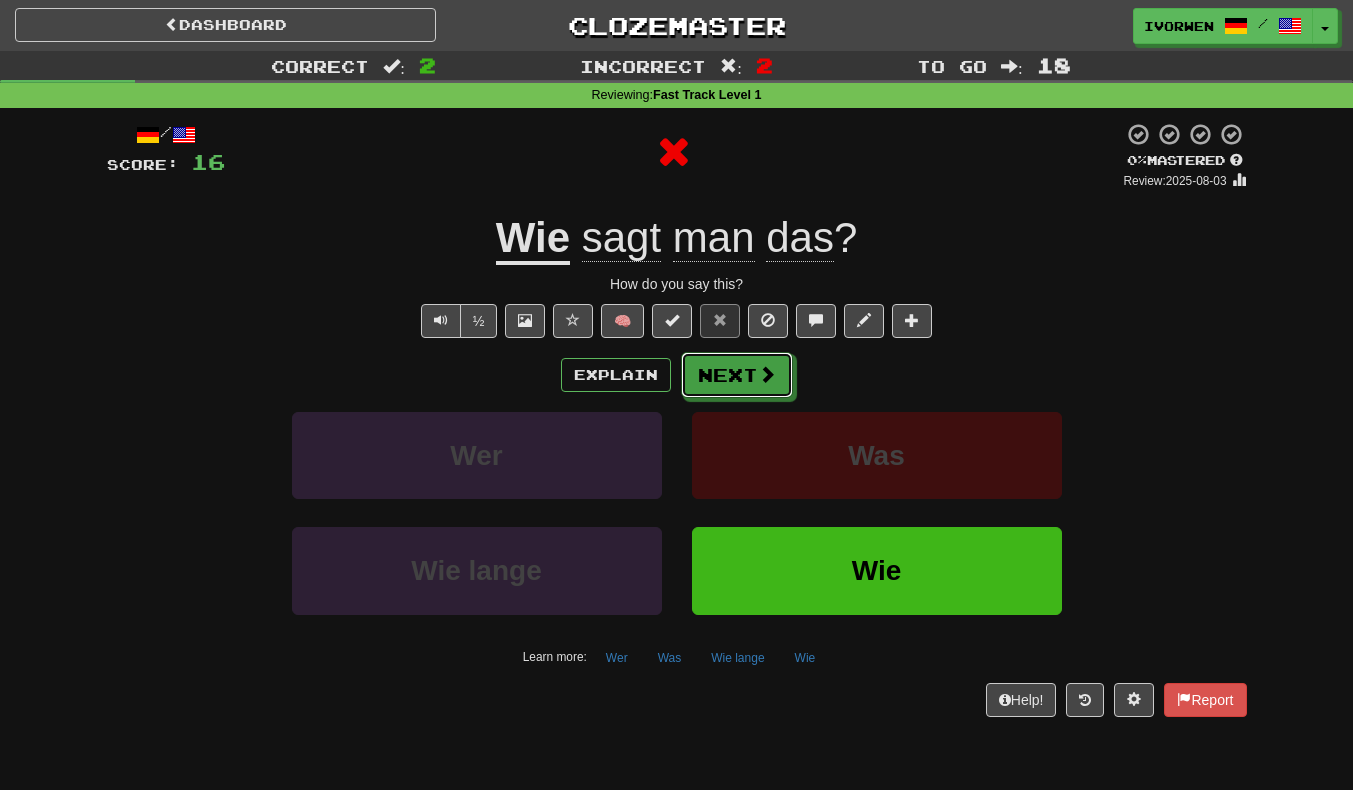 click on "Next" at bounding box center (737, 375) 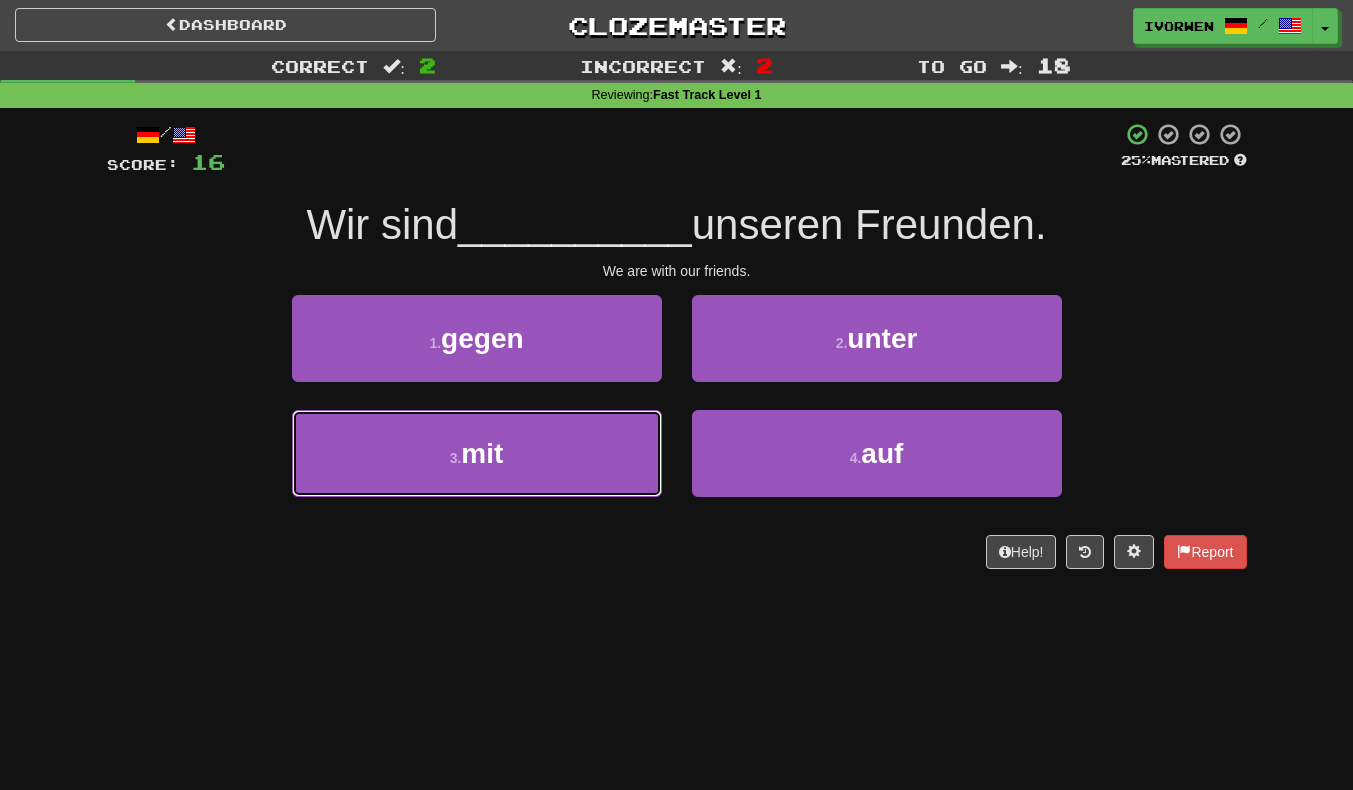 click on "3 .  mit" at bounding box center [477, 453] 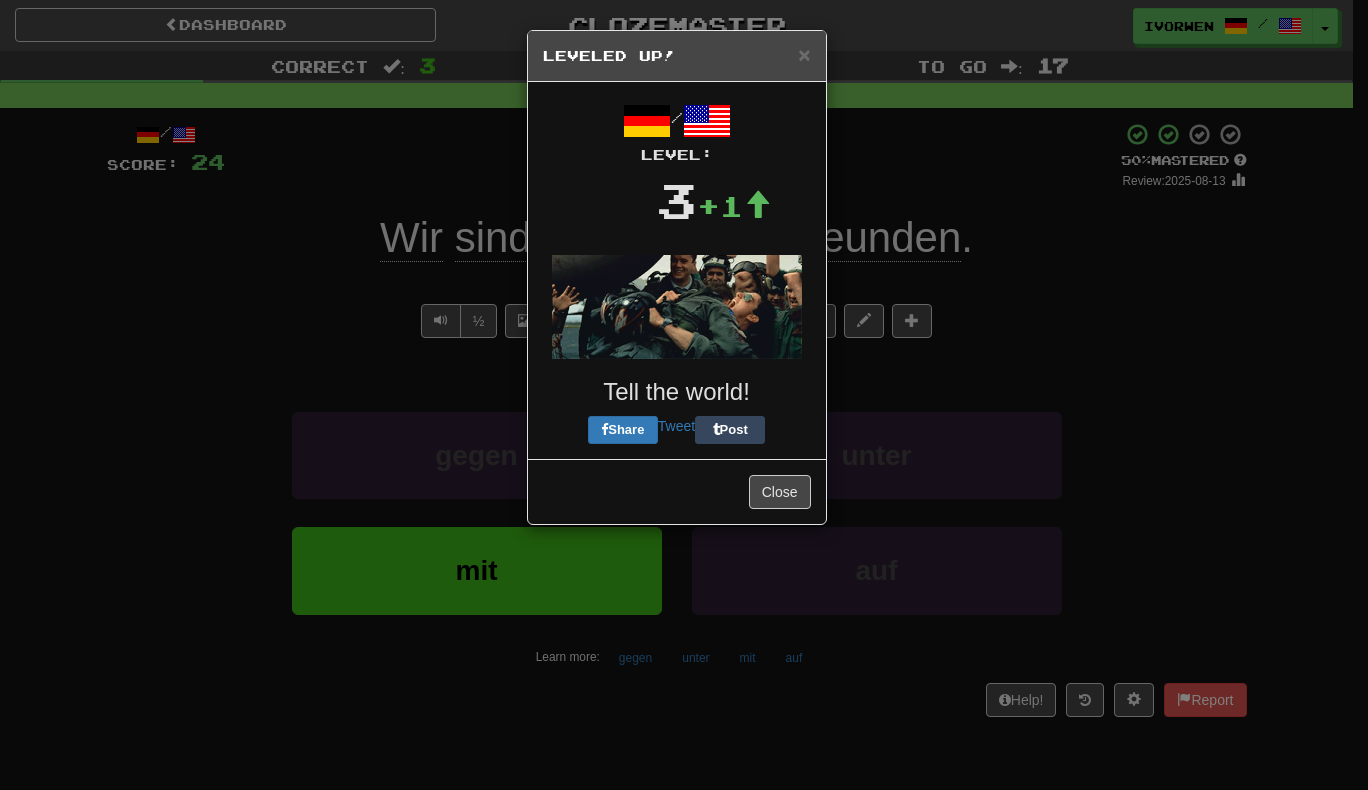 click on "/  Level: 3 +1 Tell the world!  Share Tweet  Post" at bounding box center (677, 270) 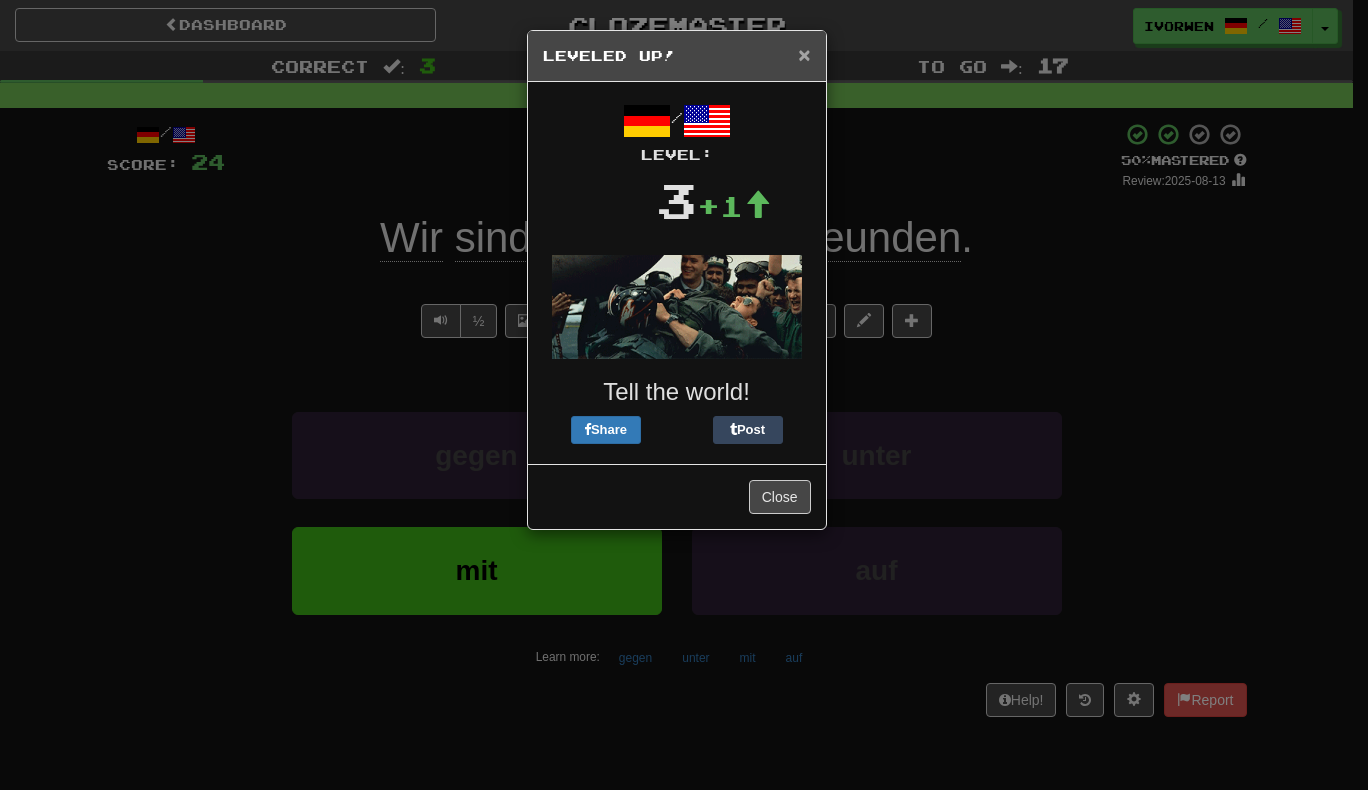click on "×" at bounding box center [804, 54] 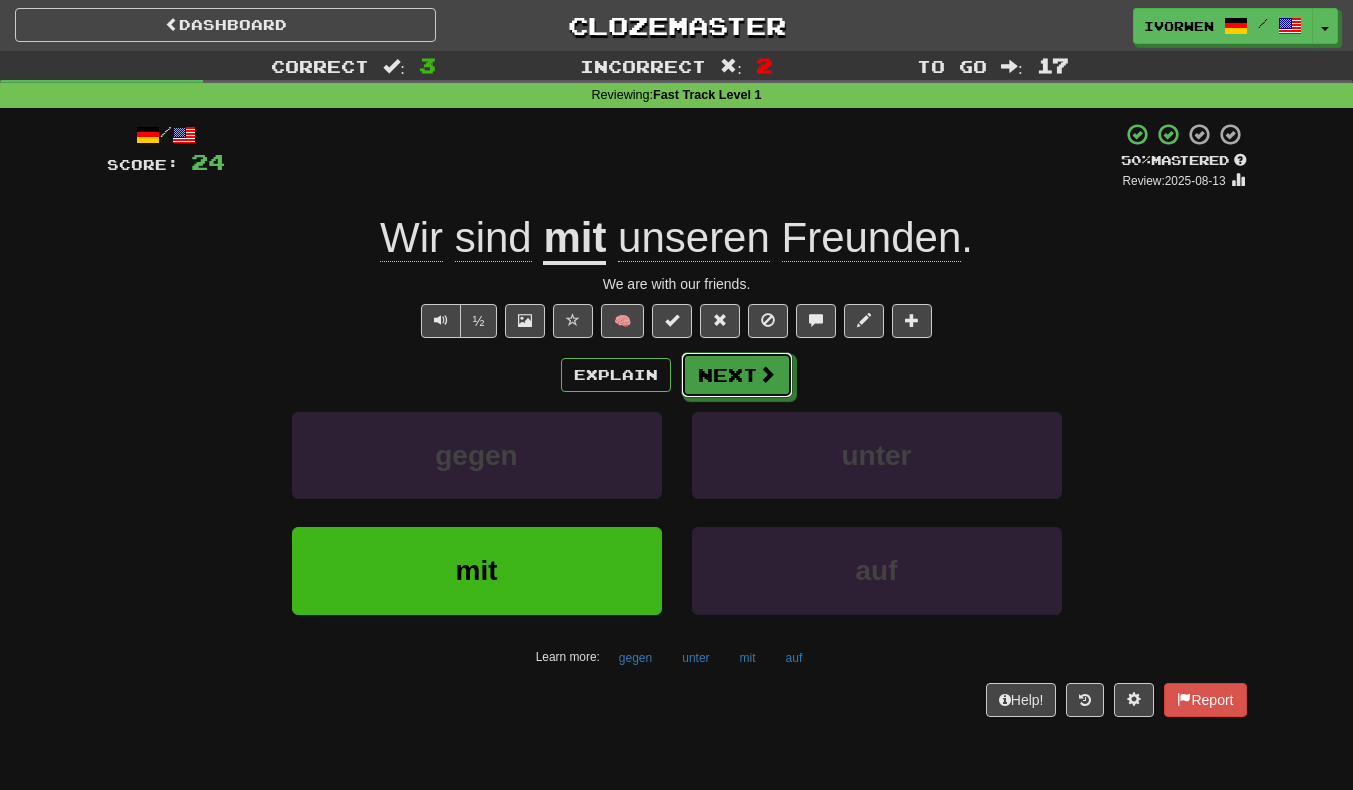click on "Next" at bounding box center (737, 375) 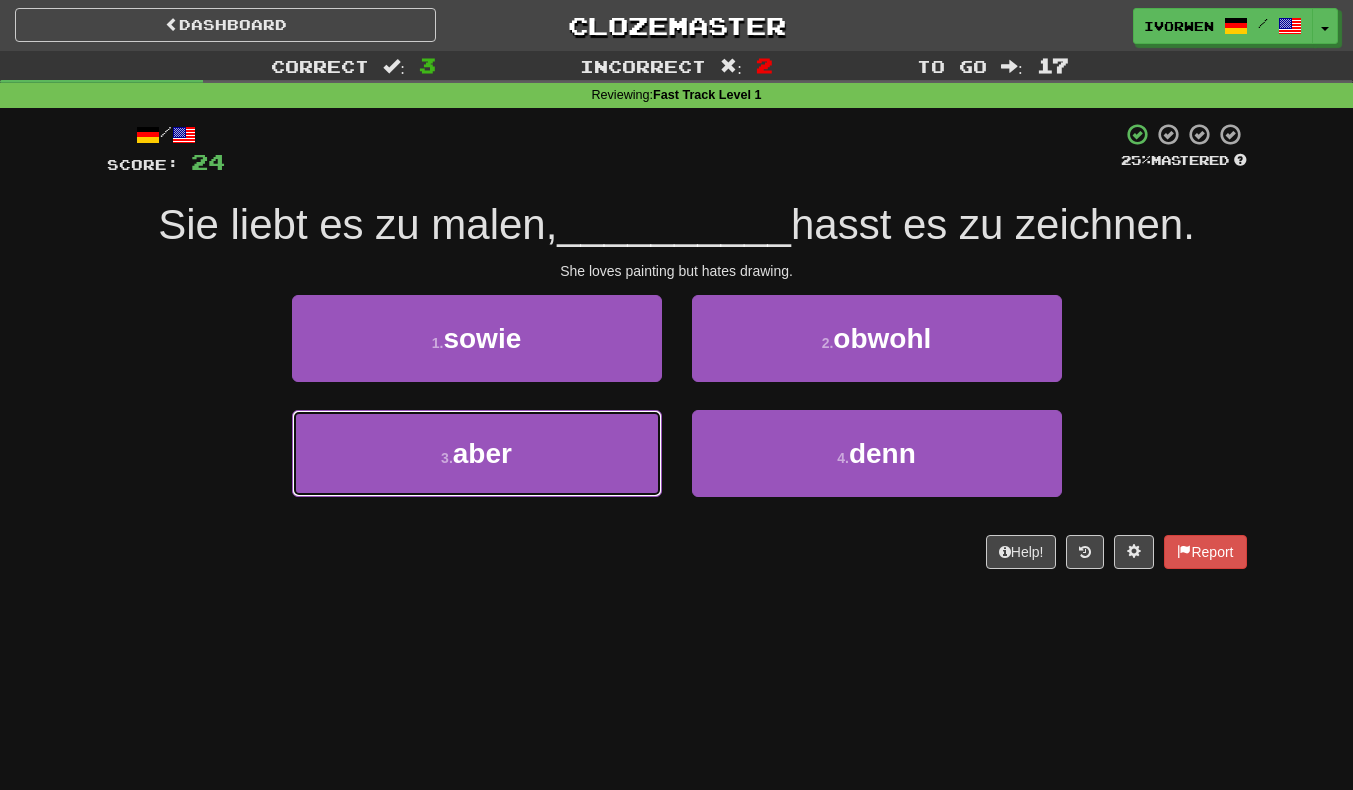 click on "3 .  aber" at bounding box center [477, 453] 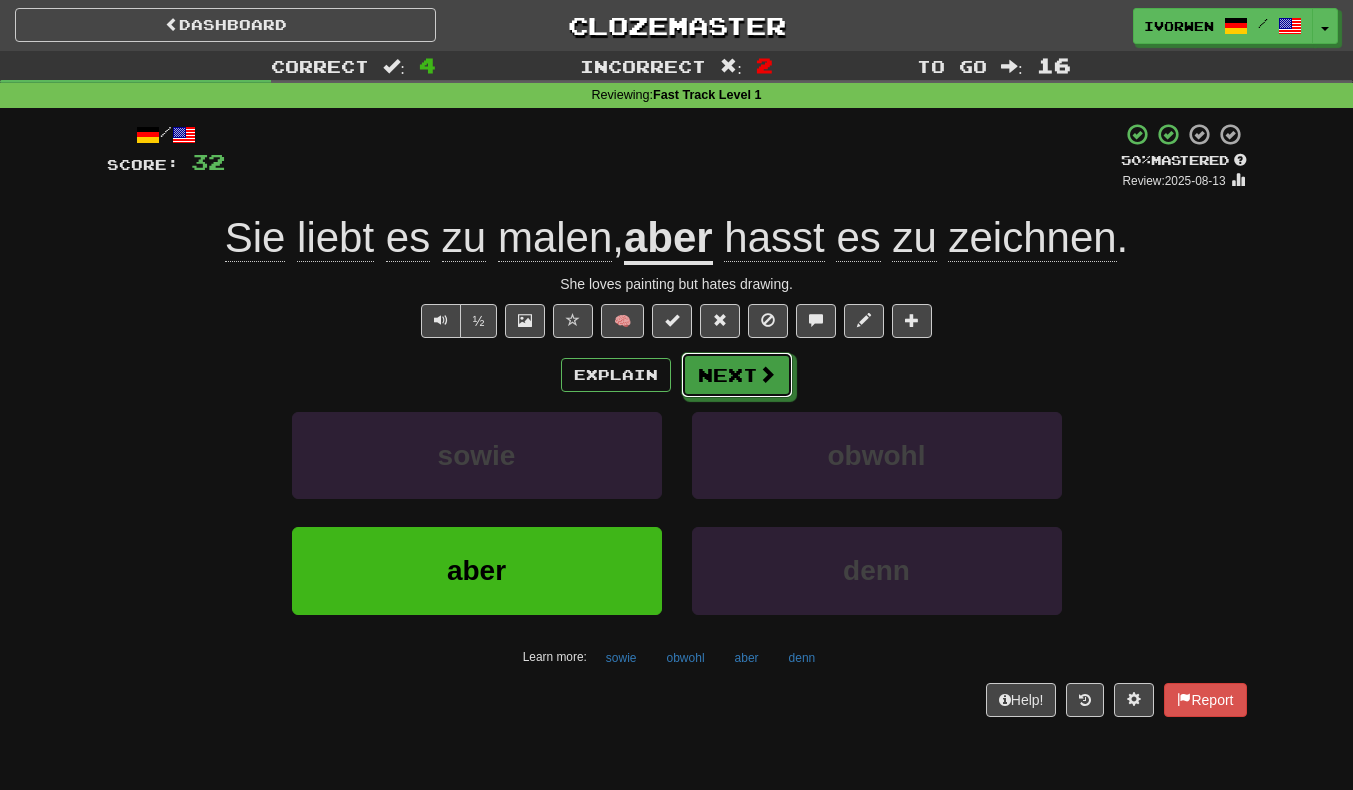 click on "Next" at bounding box center [737, 375] 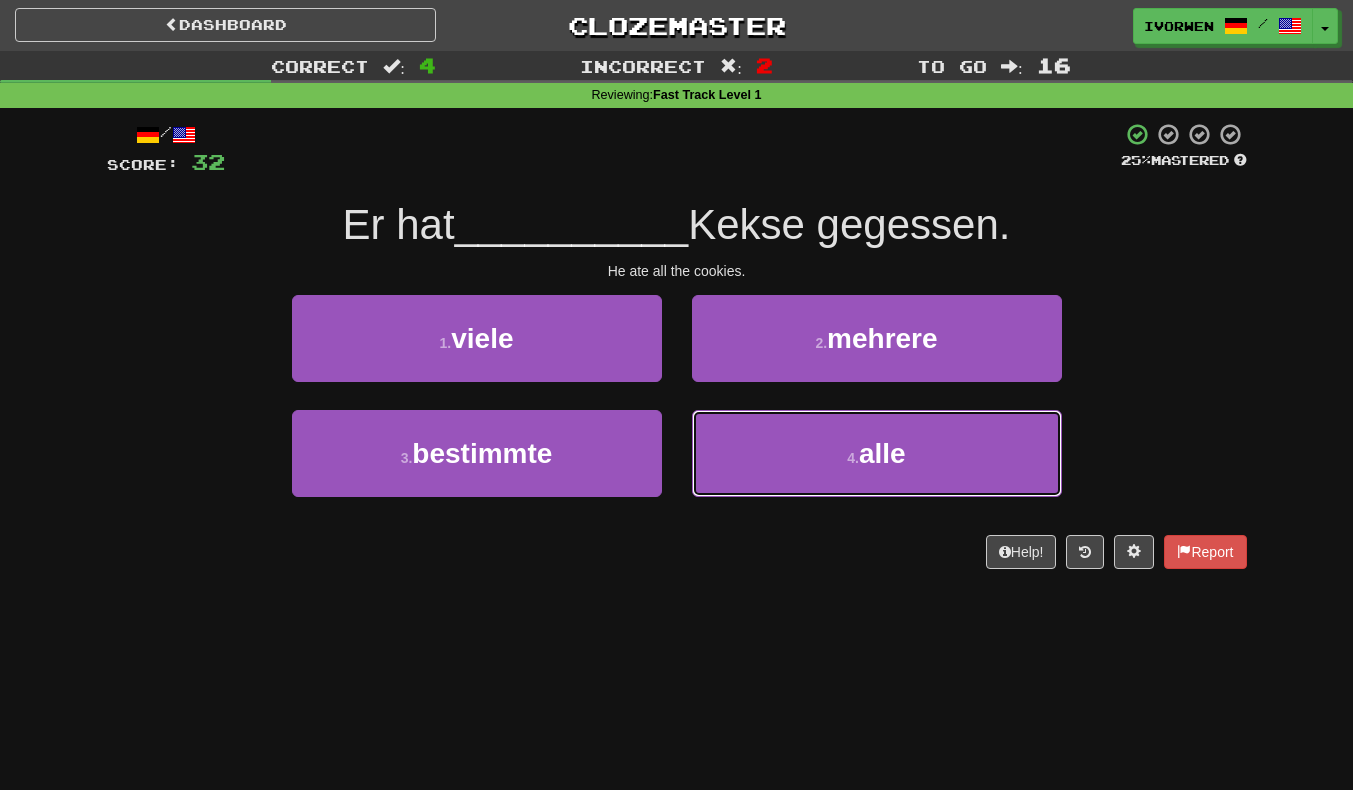 click on "4 .  alle" at bounding box center (877, 453) 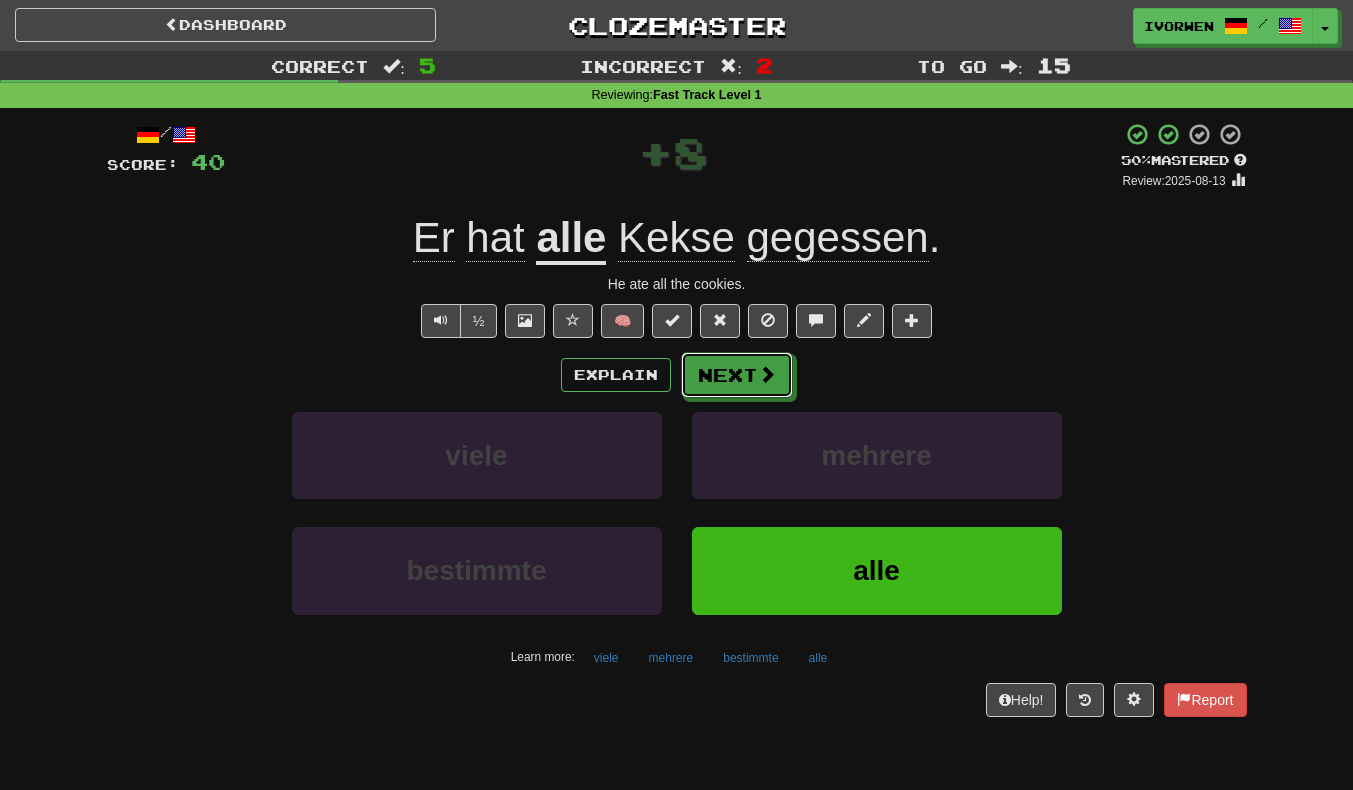click on "Next" at bounding box center (737, 375) 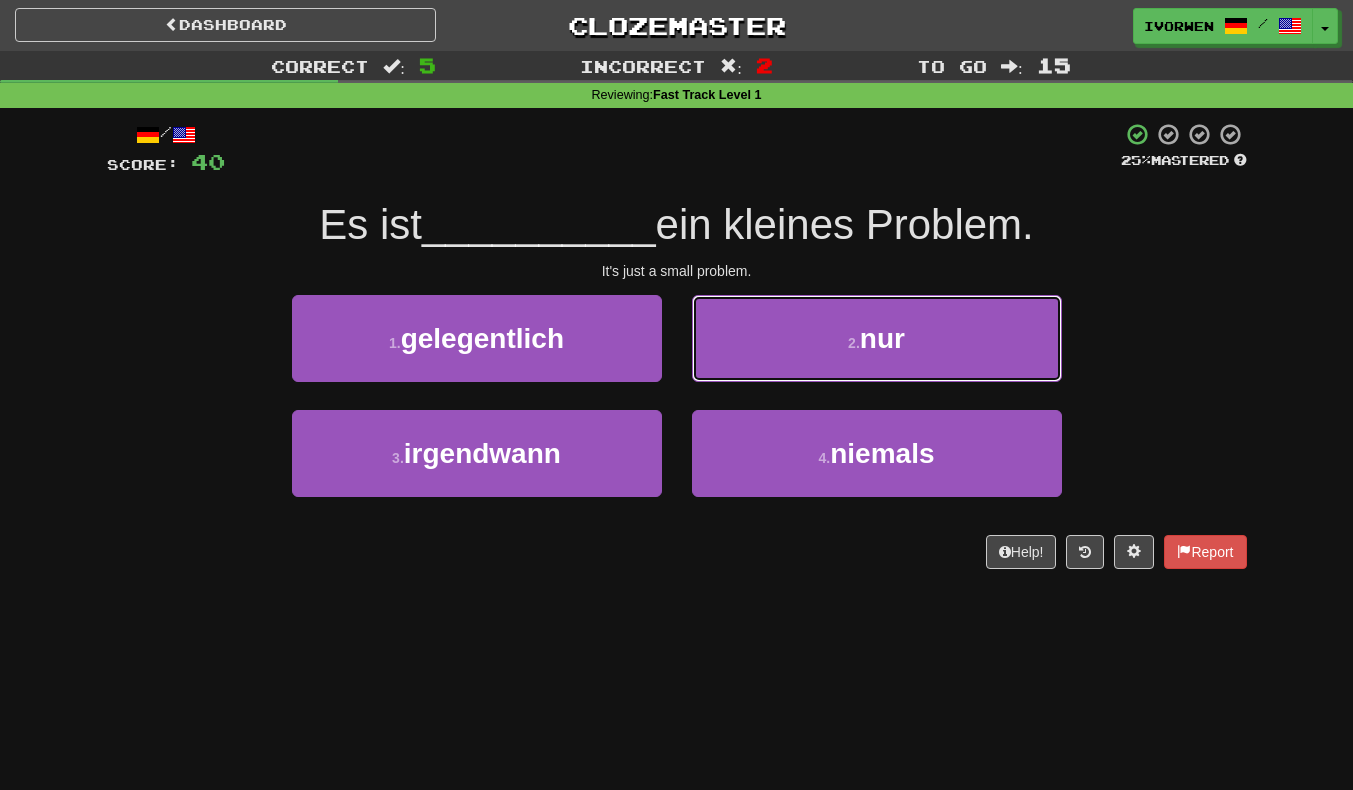 click on "2 .  nur" at bounding box center [877, 338] 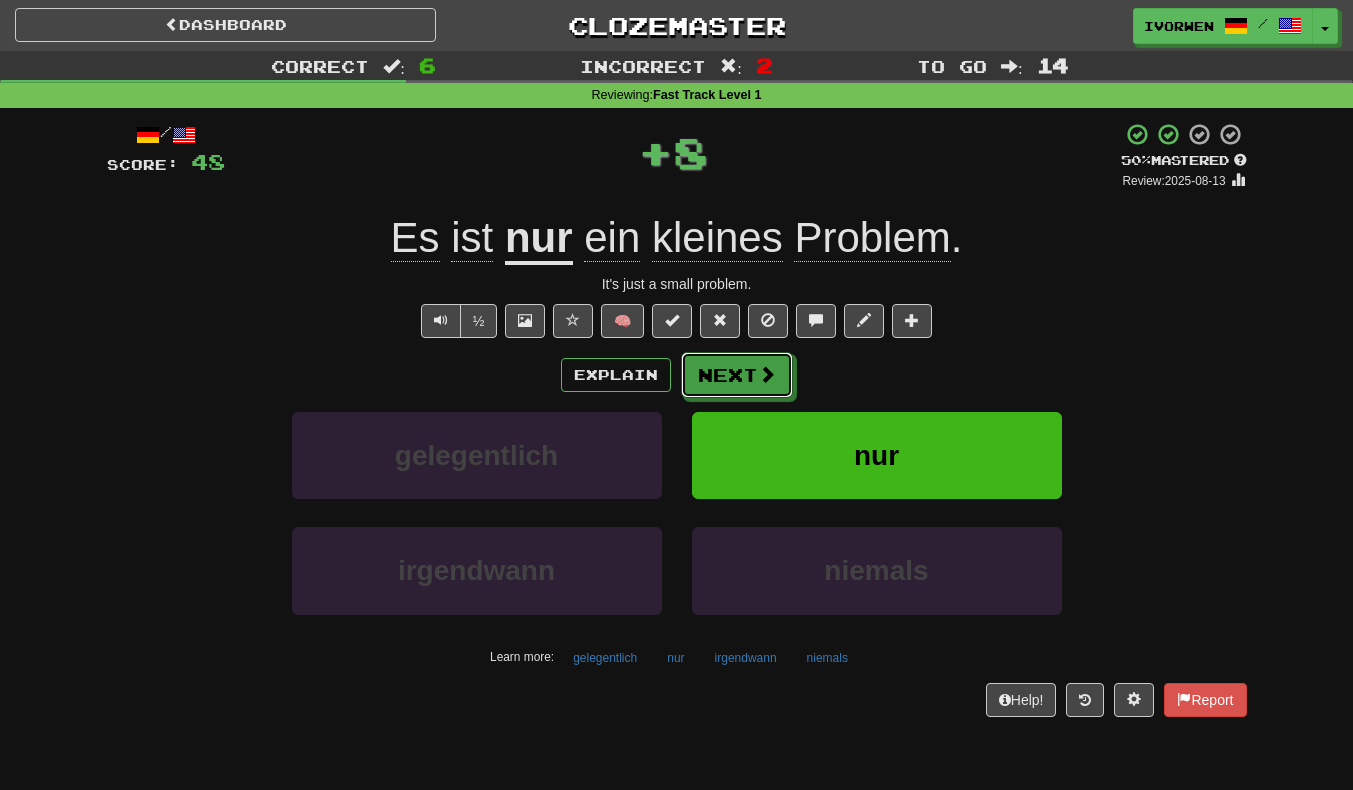 click on "Next" at bounding box center [737, 375] 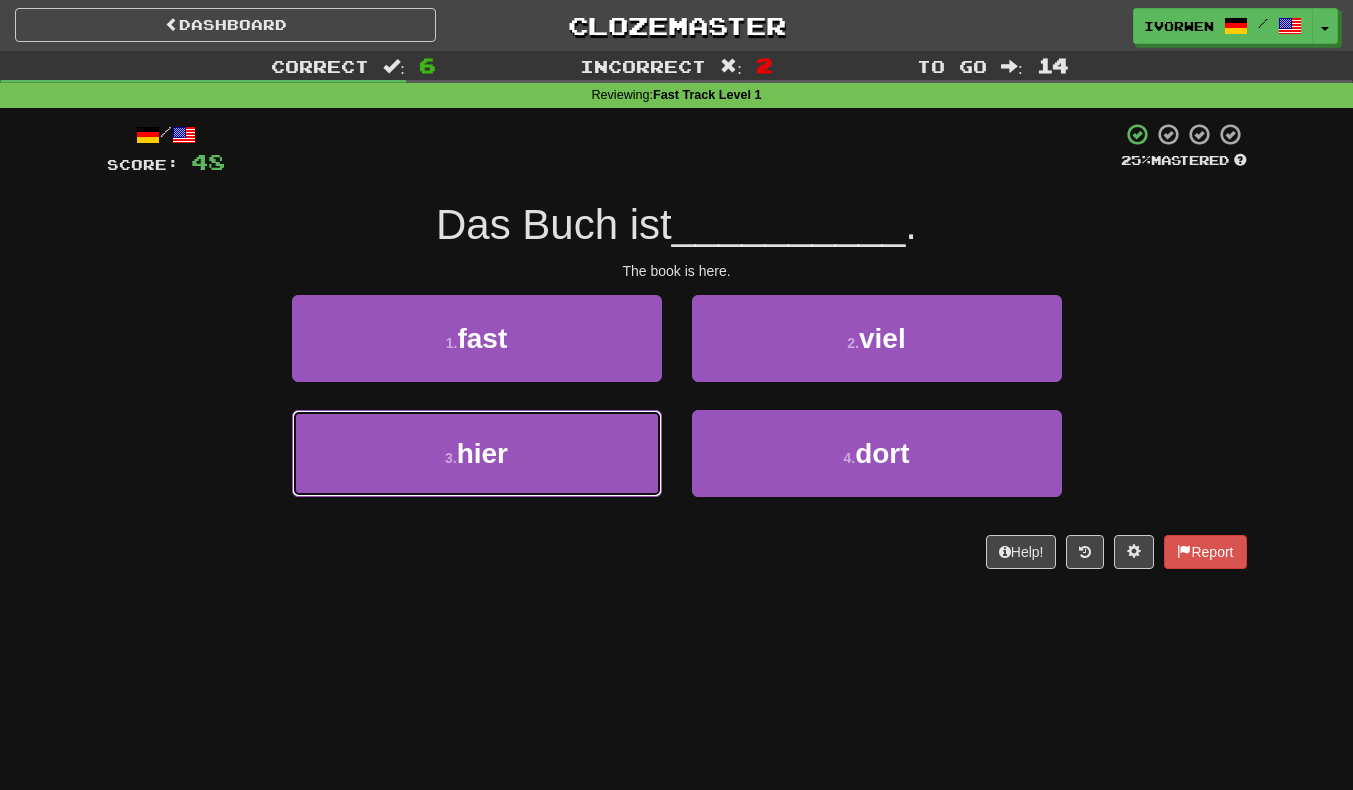 click on "3 .  hier" at bounding box center (477, 453) 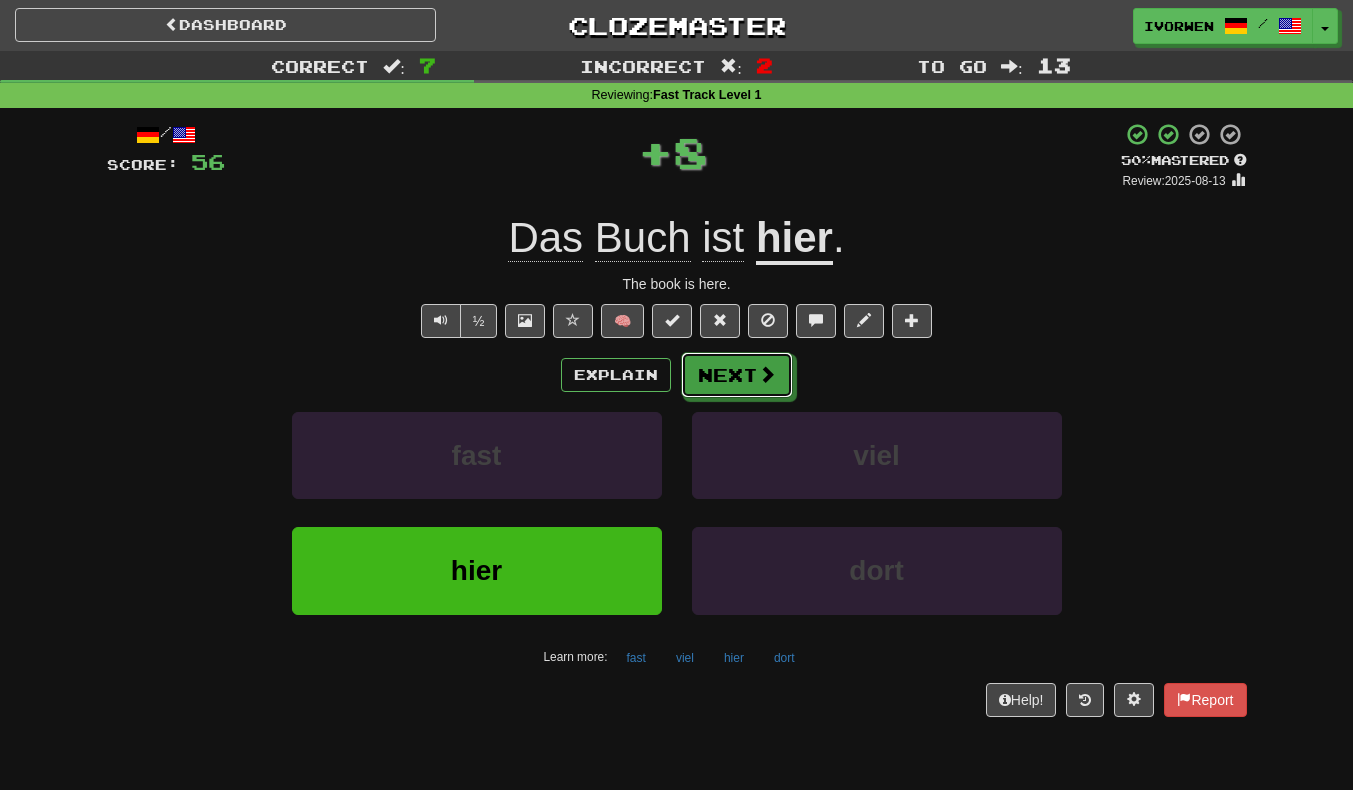 click on "Next" at bounding box center (737, 375) 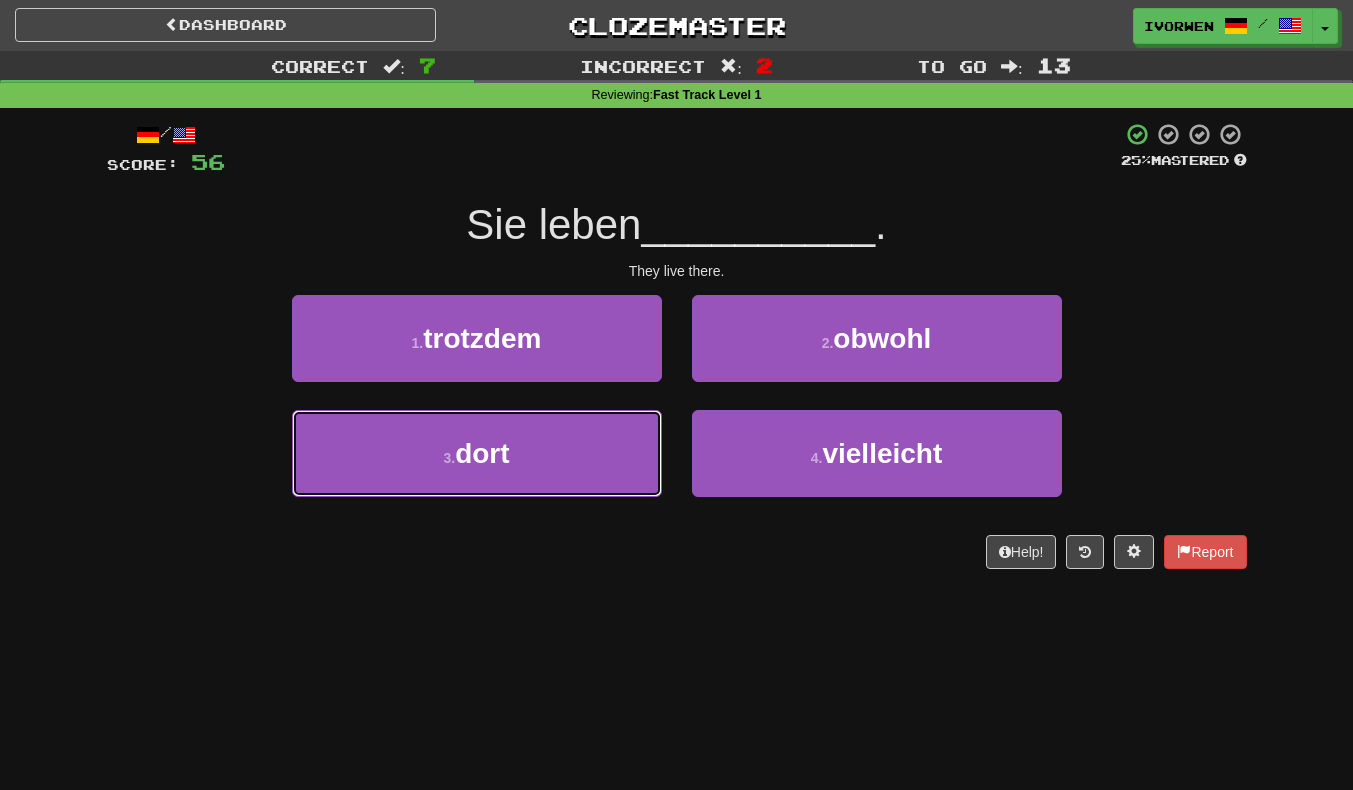 click on "3 .  dort" at bounding box center [477, 453] 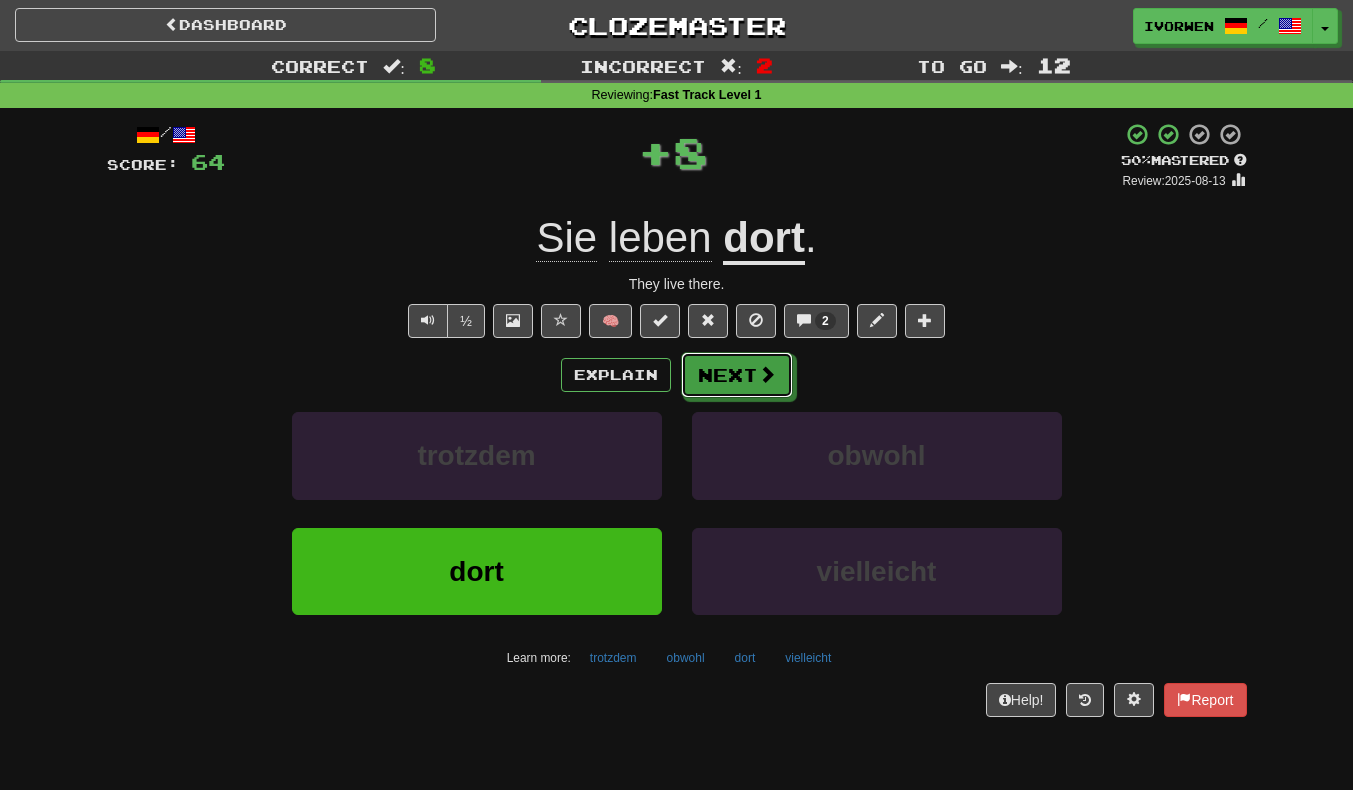 click at bounding box center (767, 374) 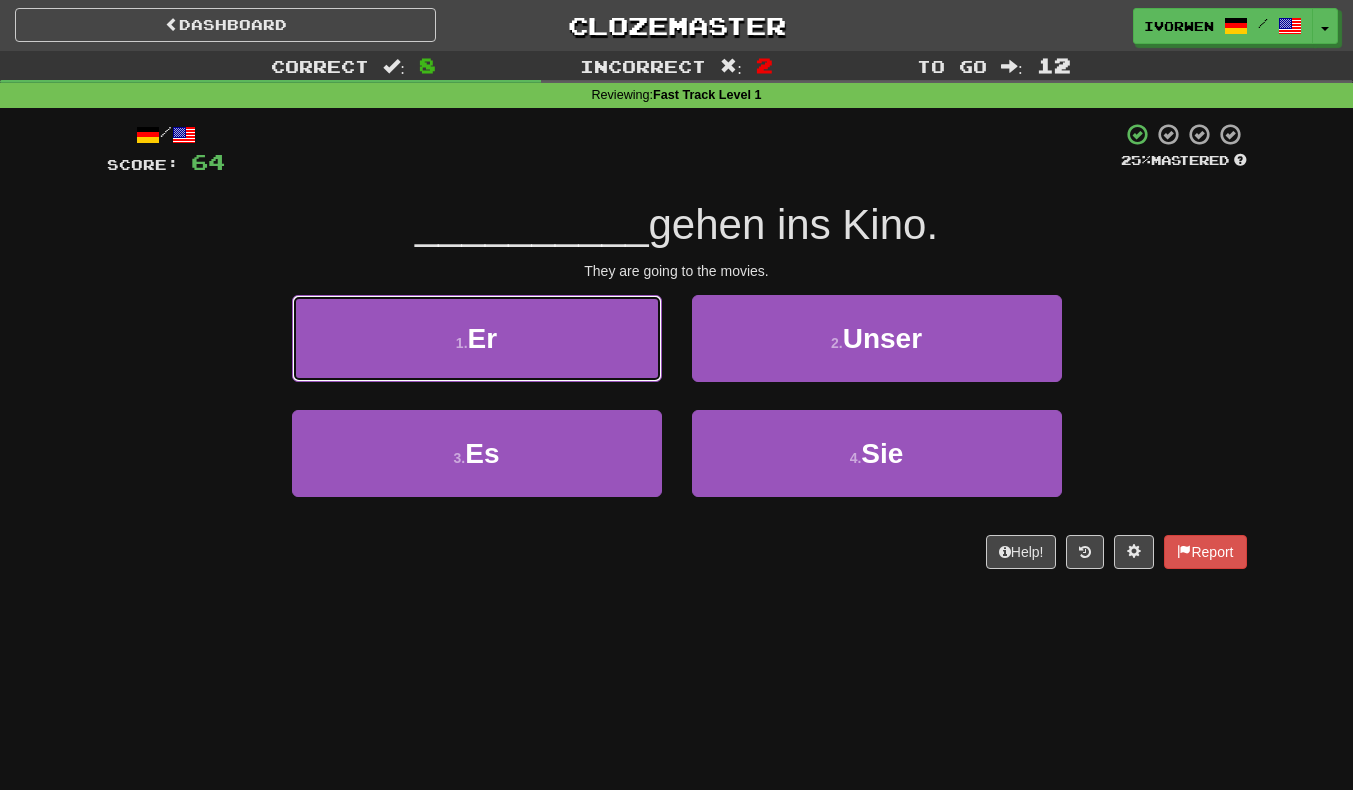 click on "1 .  Er" at bounding box center (477, 338) 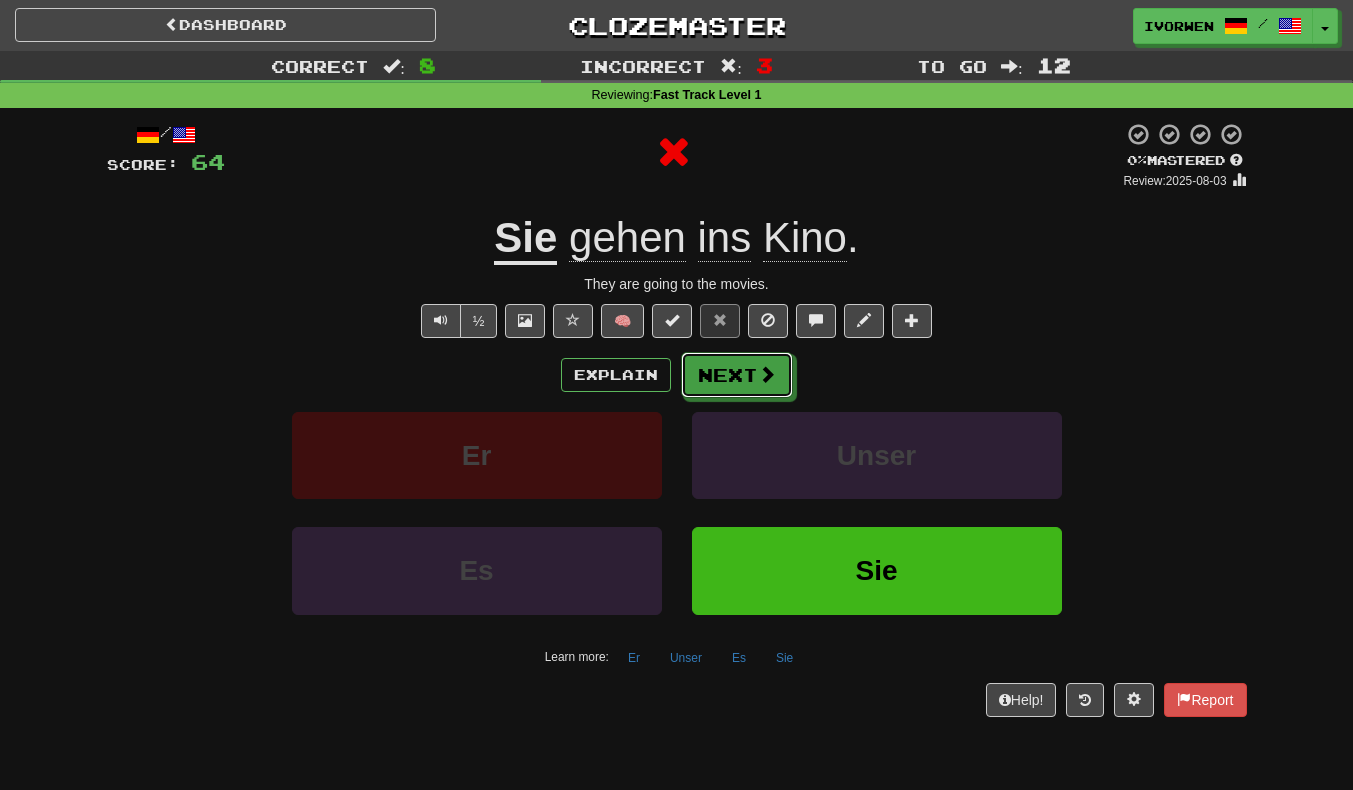 click at bounding box center [767, 374] 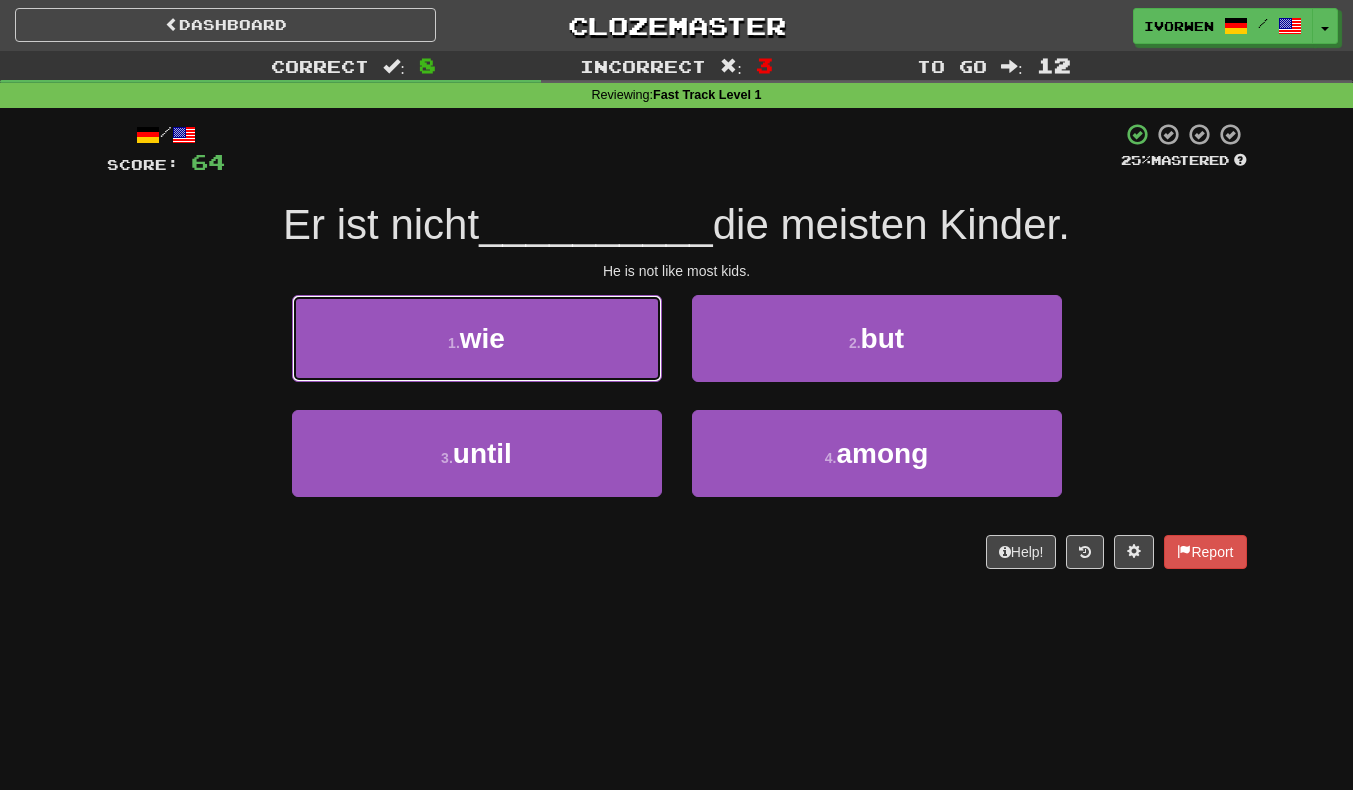 click on "1 .  wie" at bounding box center [477, 338] 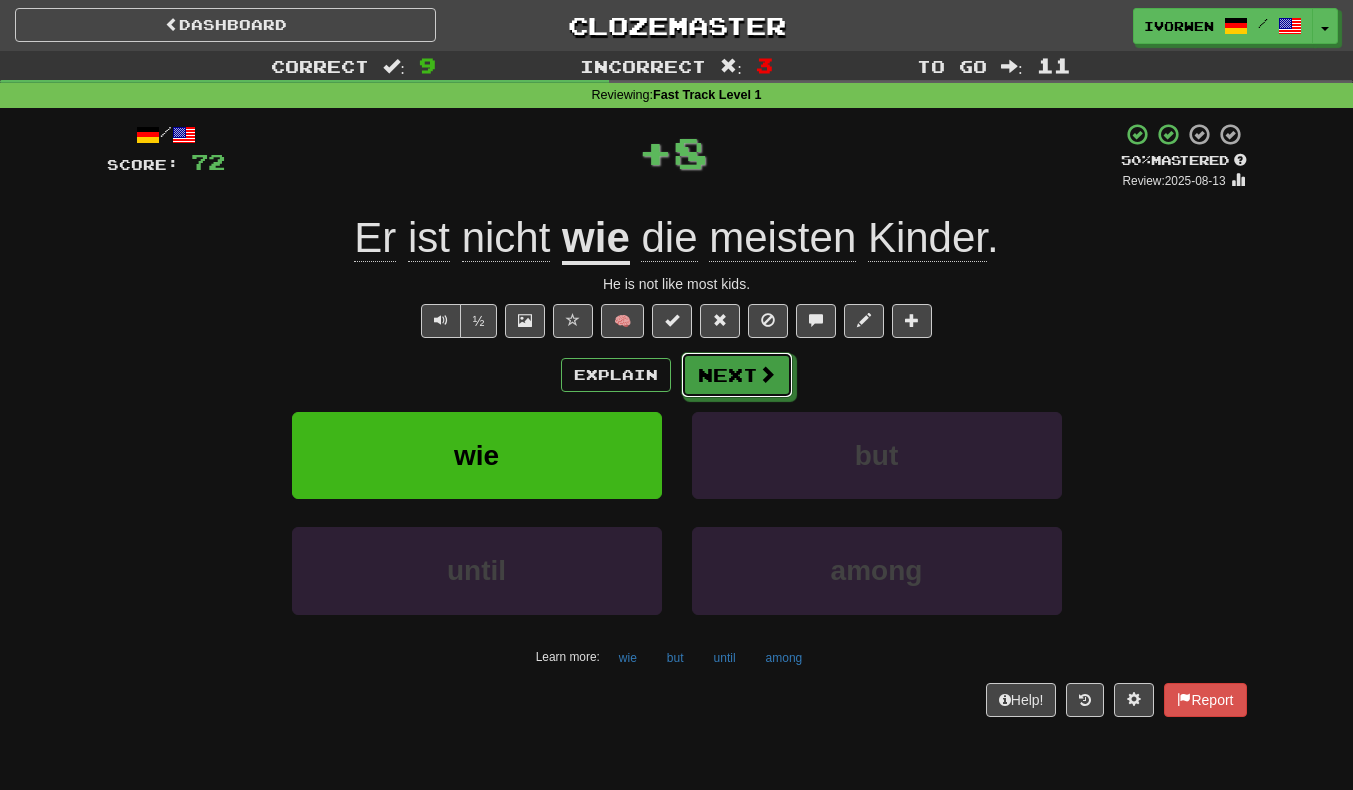 click on "Next" at bounding box center (737, 375) 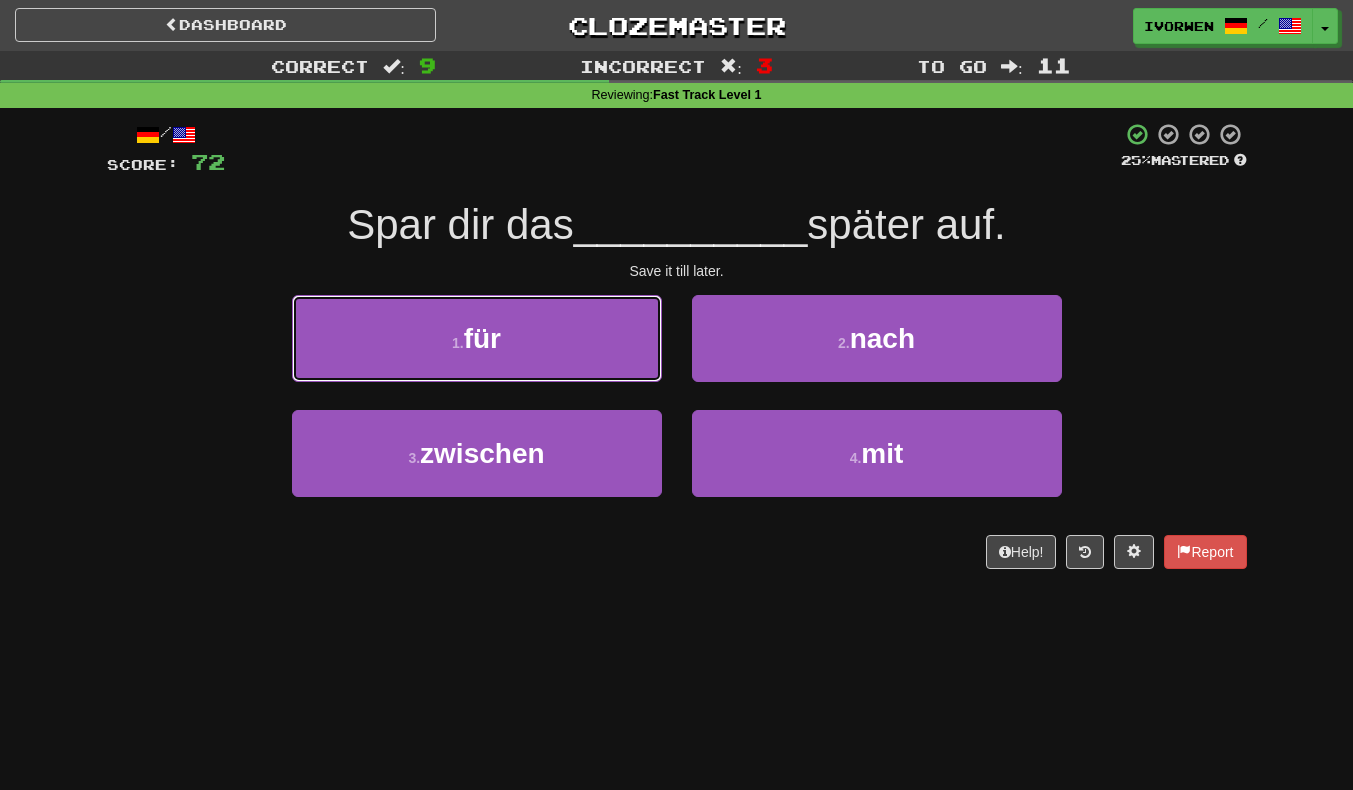 click on "1 .  für" at bounding box center (477, 338) 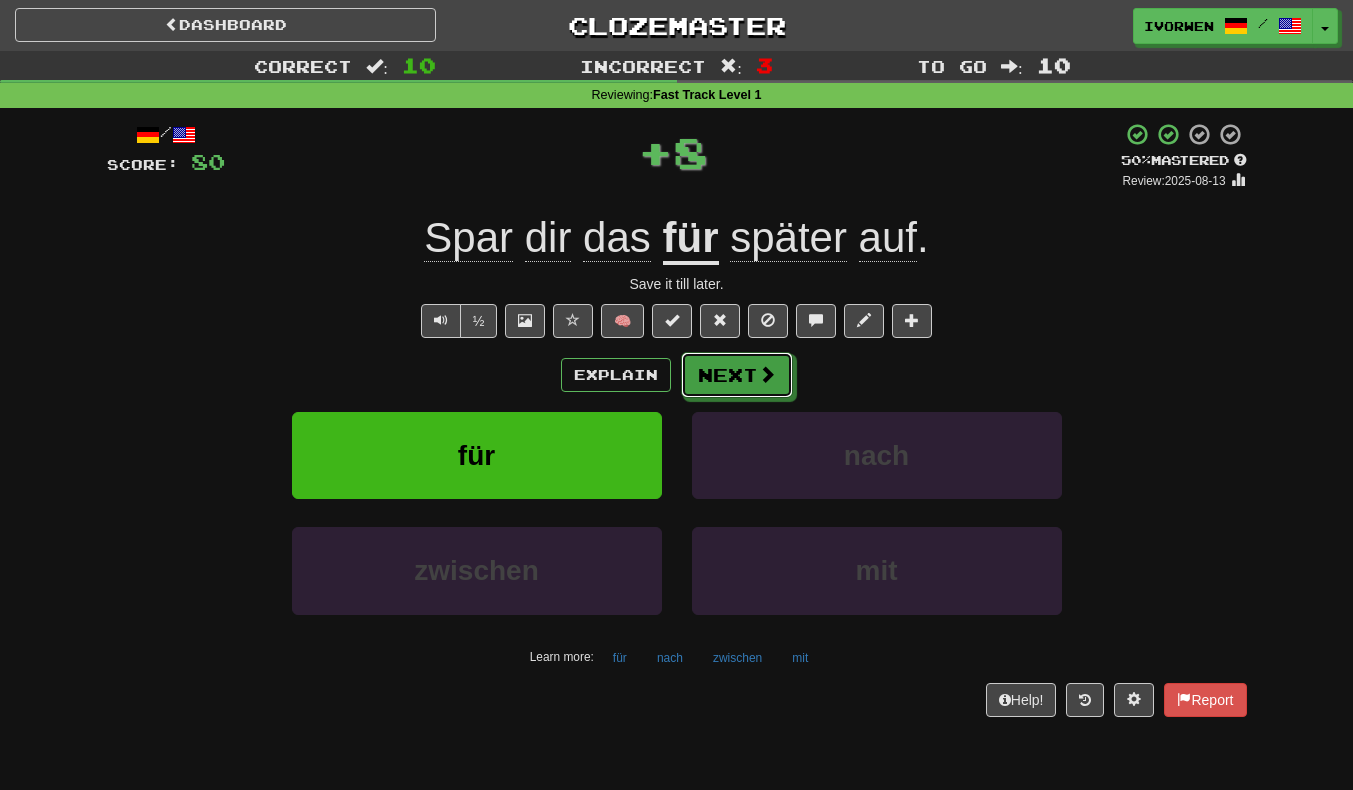 click on "Next" at bounding box center [737, 375] 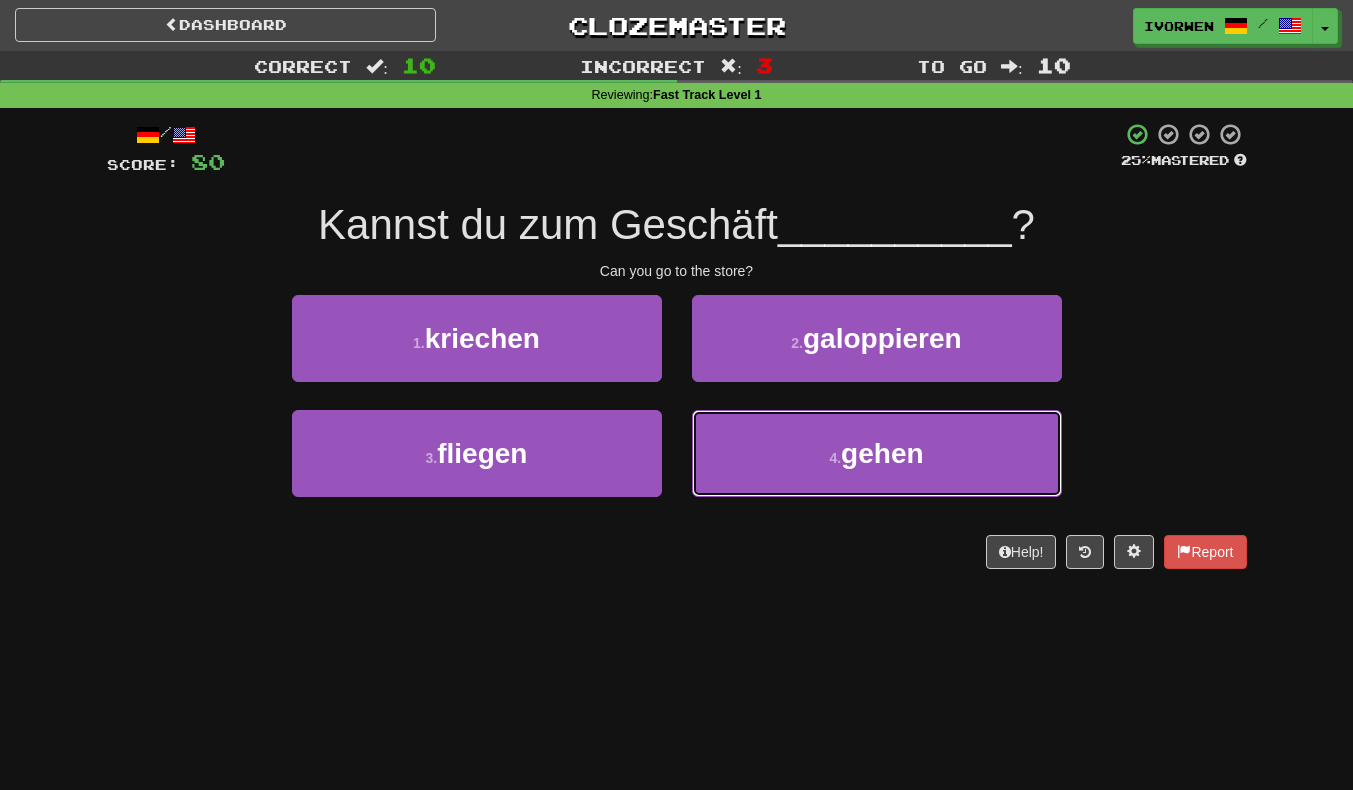 click on "4 .  gehen" at bounding box center (877, 453) 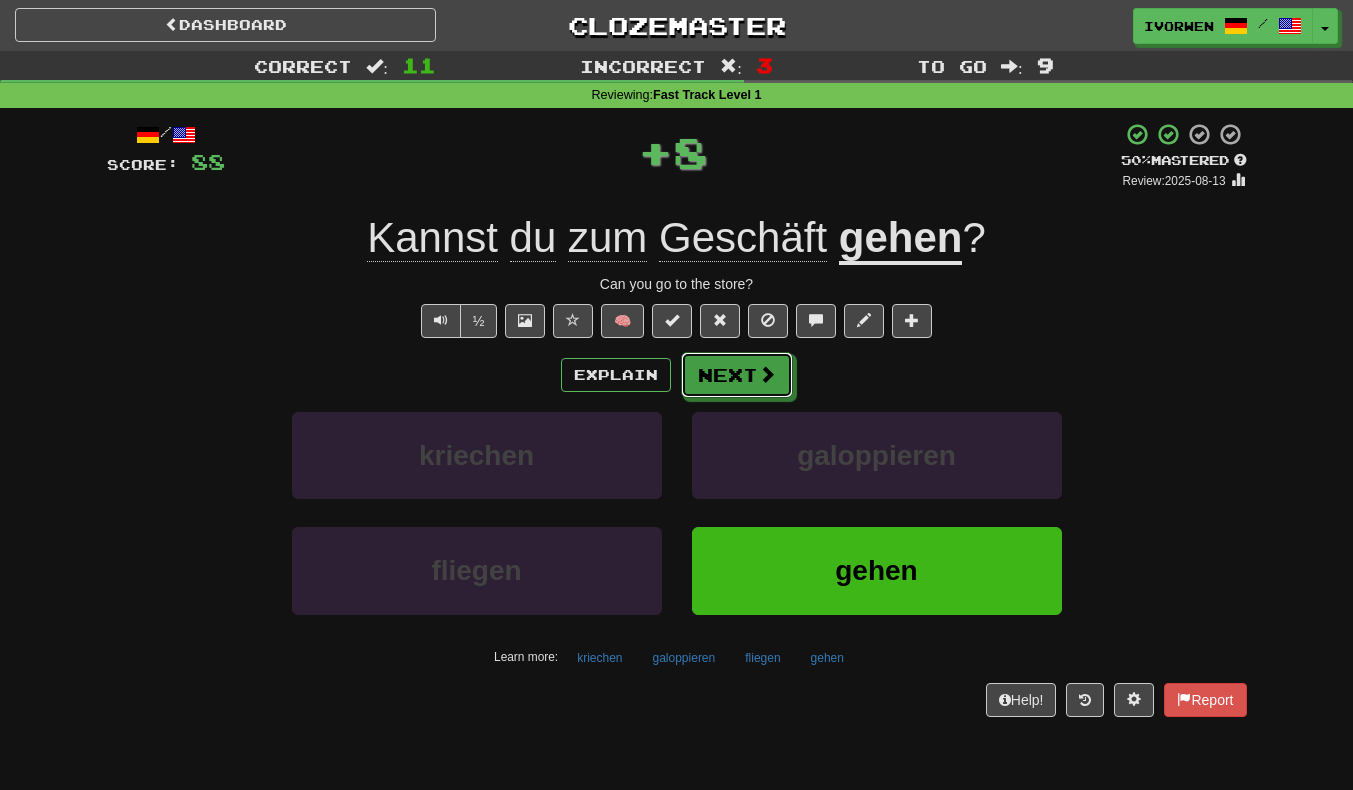 click on "Next" at bounding box center (737, 375) 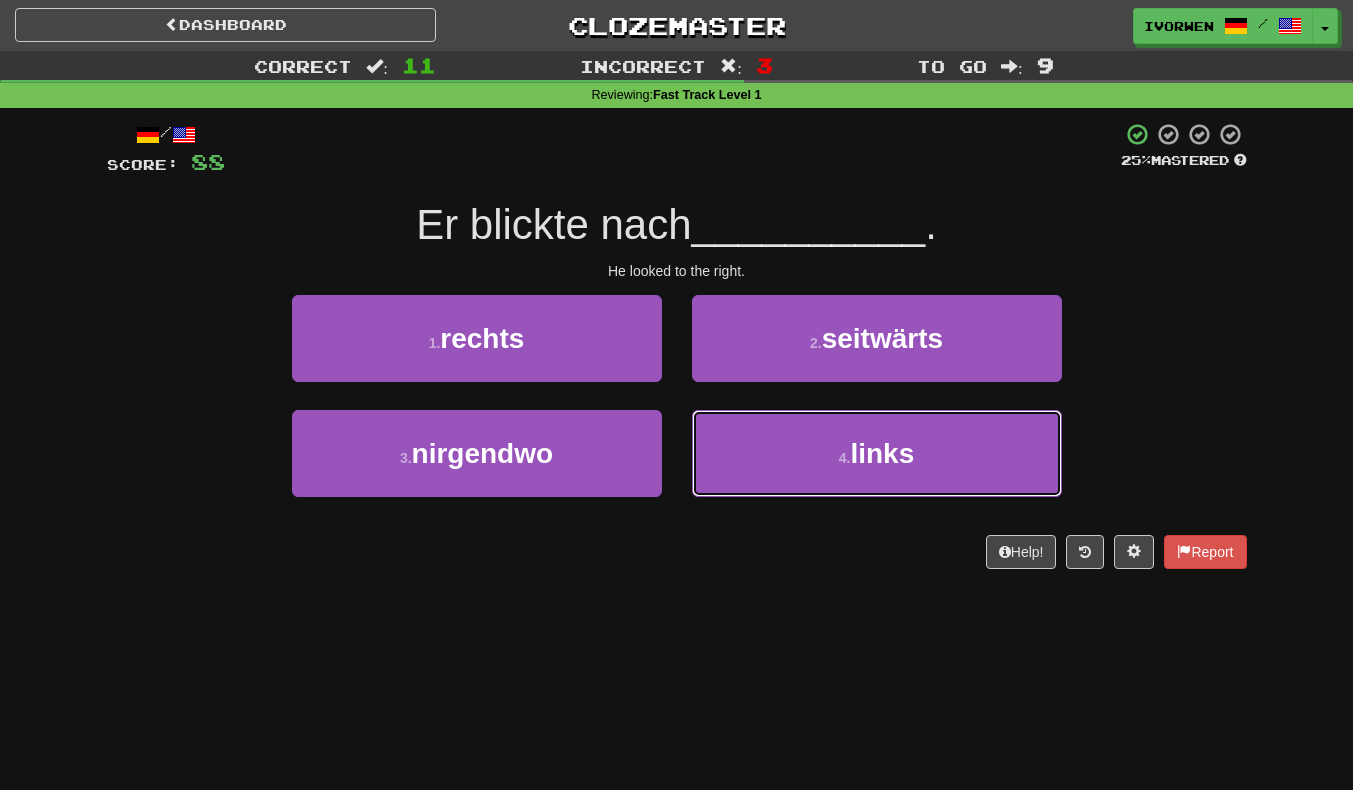 click on "4 .  links" at bounding box center (877, 453) 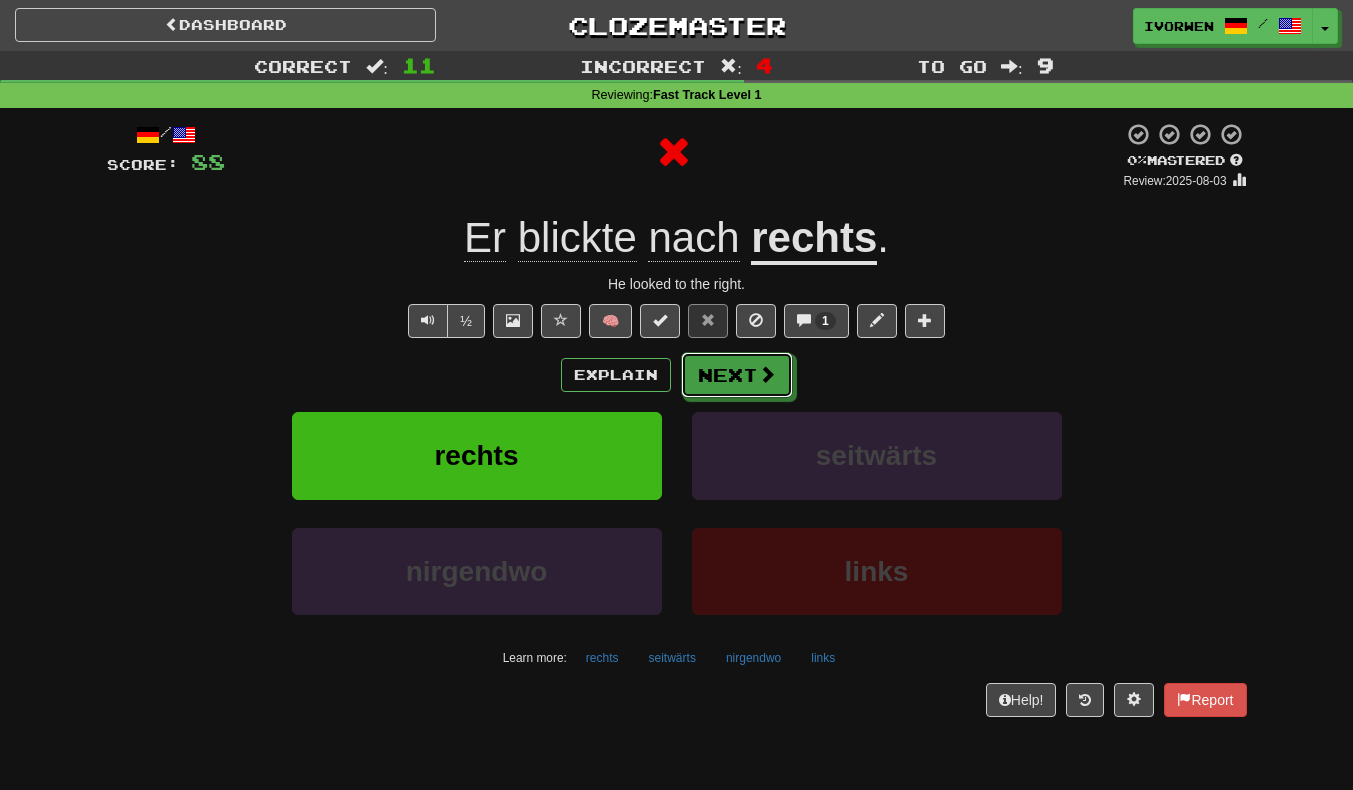 click on "Next" at bounding box center (737, 375) 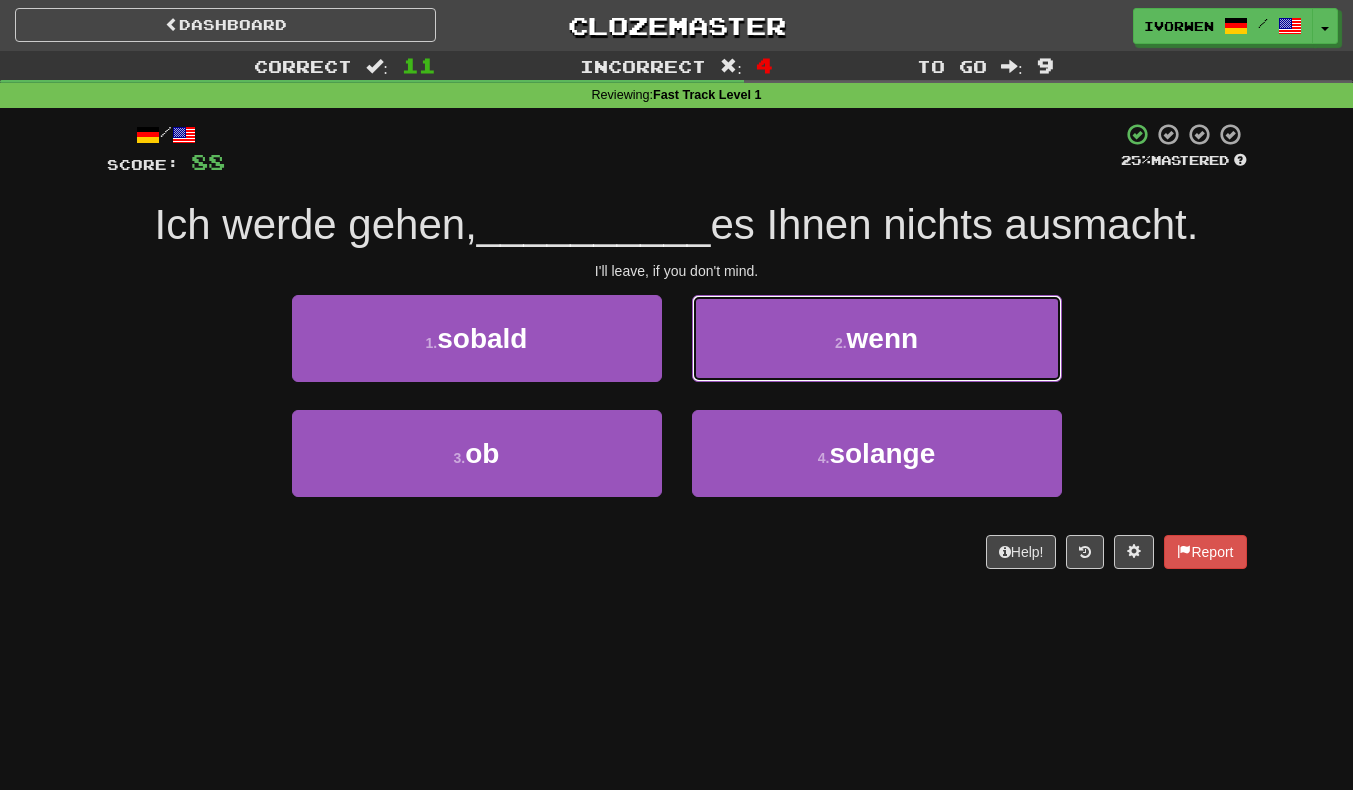 click on "2 .  wenn" at bounding box center [877, 338] 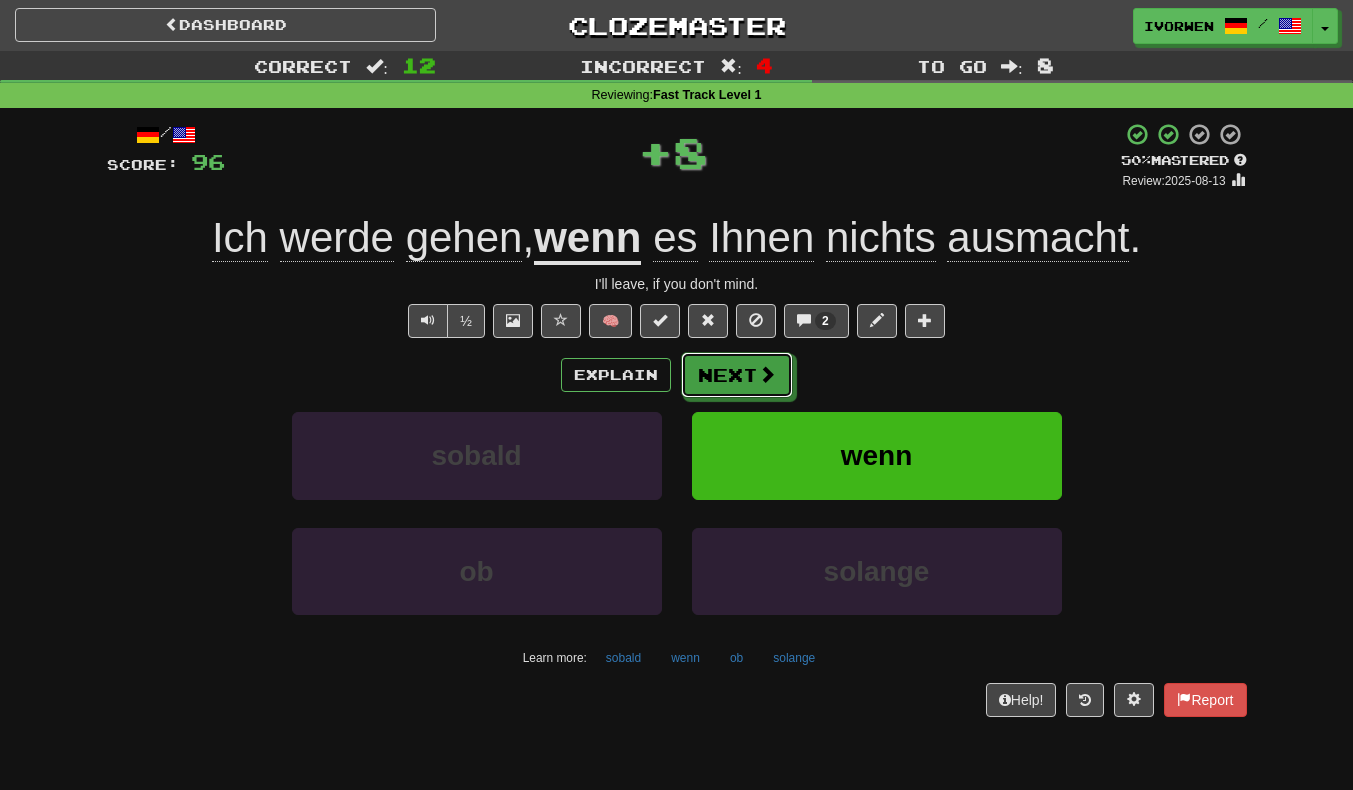 click on "Next" at bounding box center (737, 375) 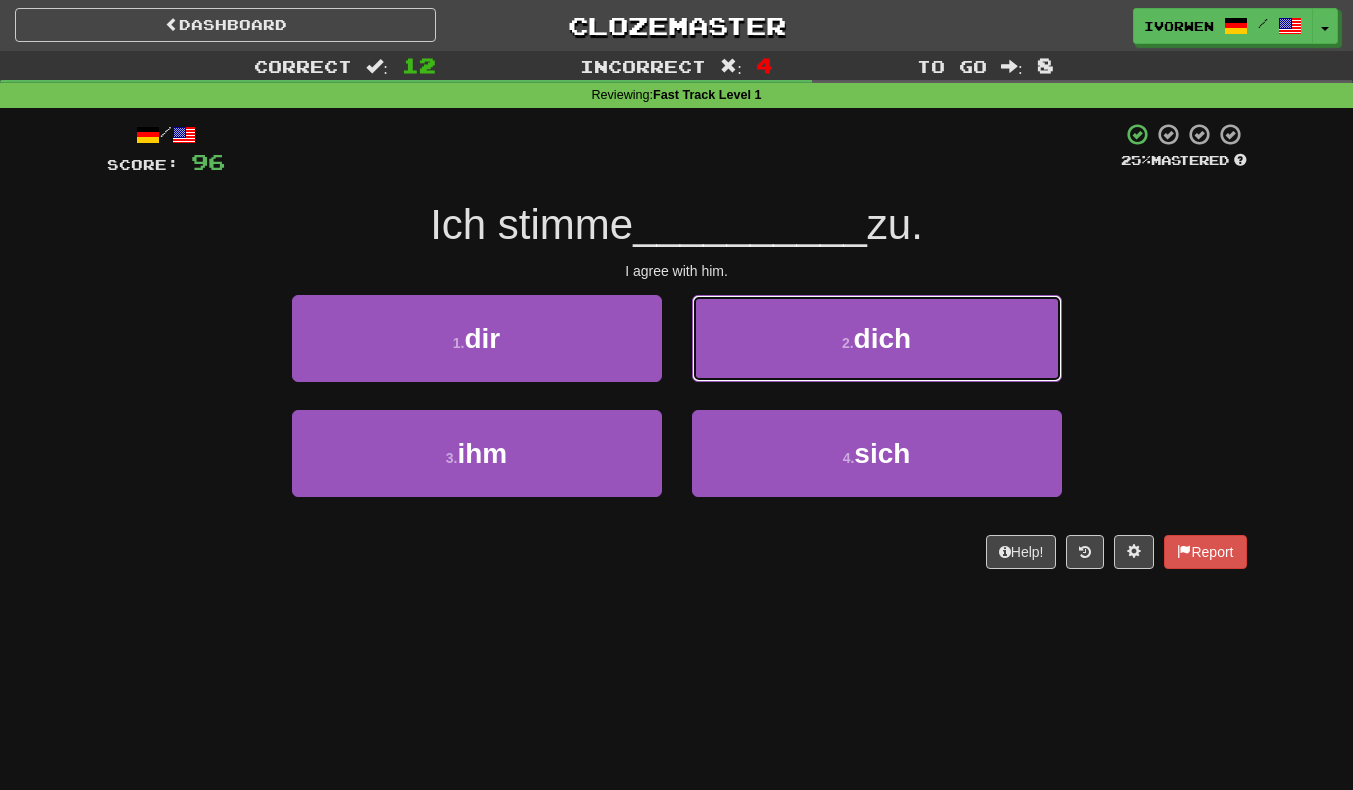 click on "2 .  dich" at bounding box center [877, 338] 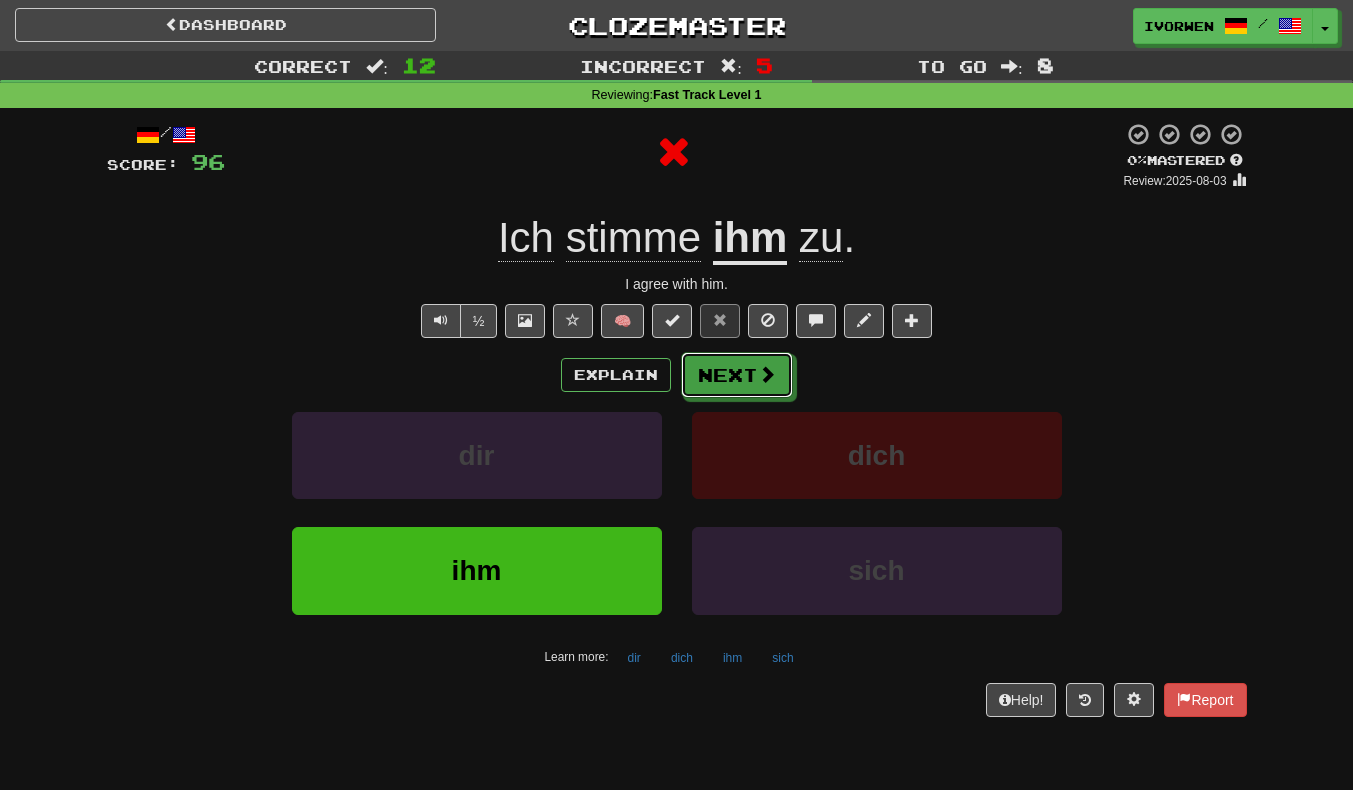 click on "Next" at bounding box center (737, 375) 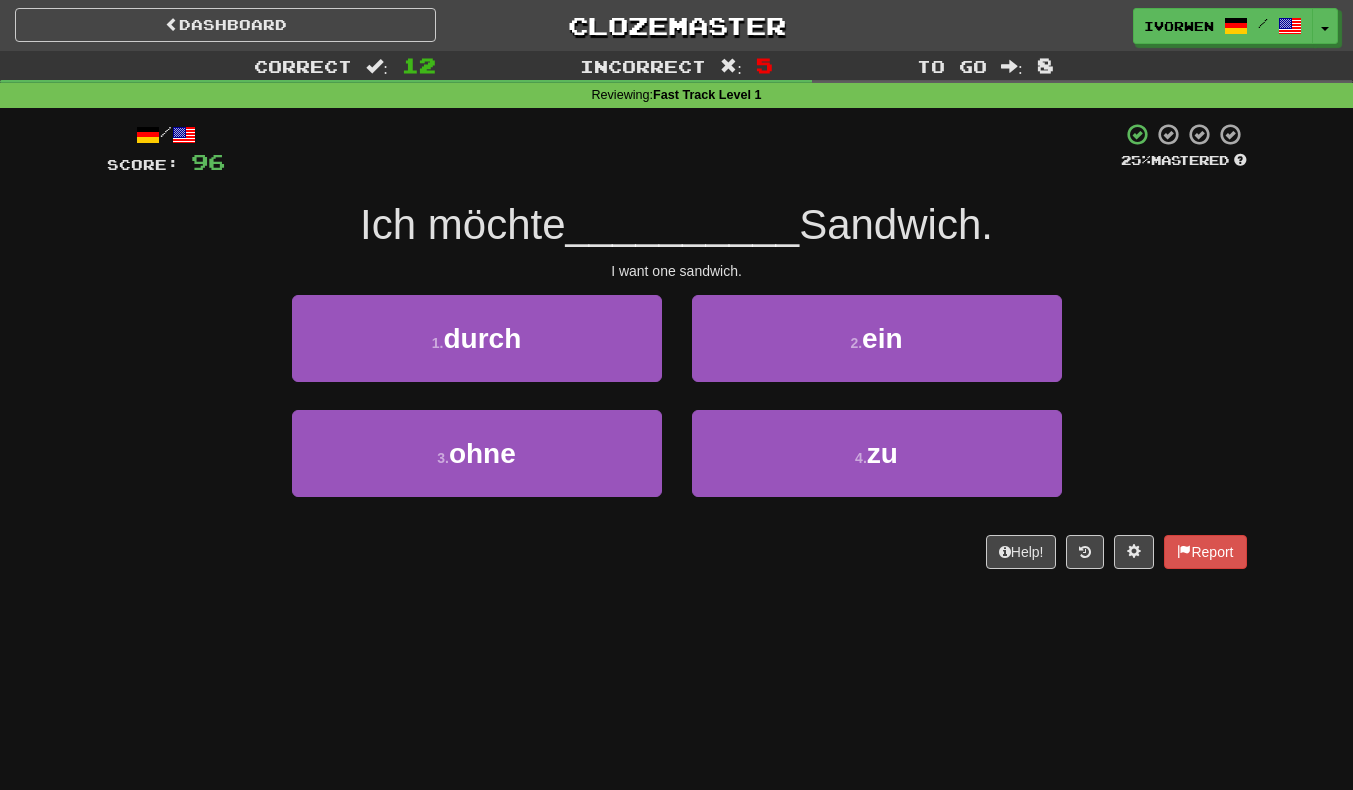 scroll, scrollTop: 16, scrollLeft: 0, axis: vertical 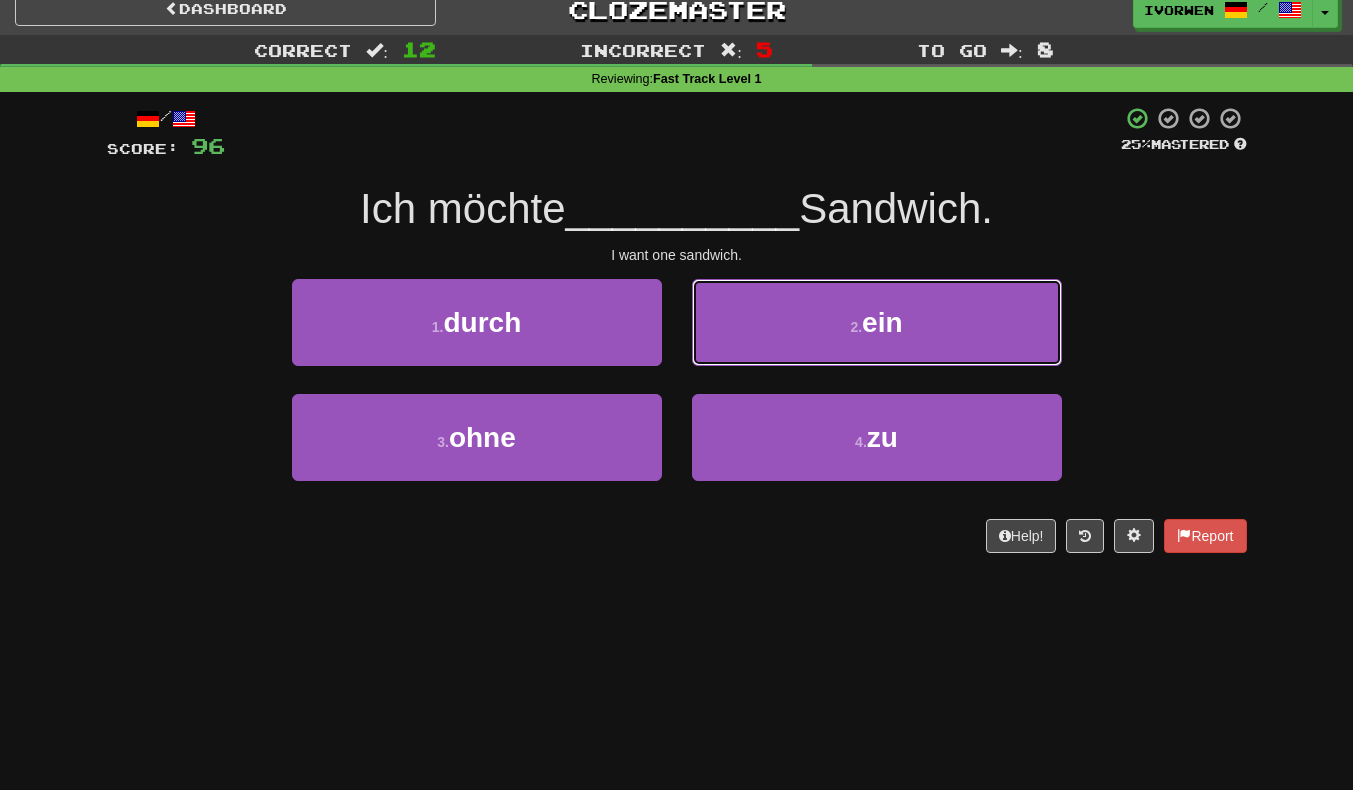 click on "2 .  ein" at bounding box center (877, 322) 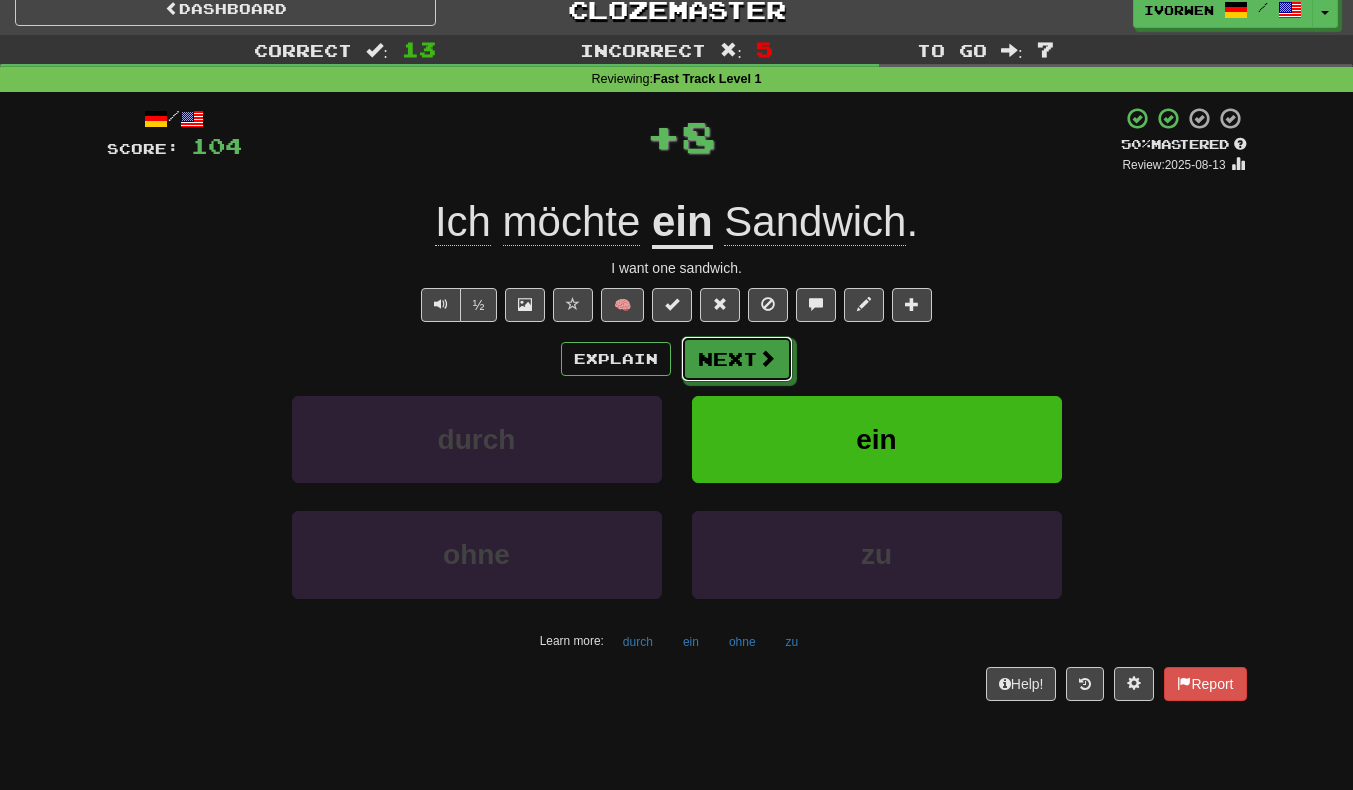 click on "Next" at bounding box center (737, 359) 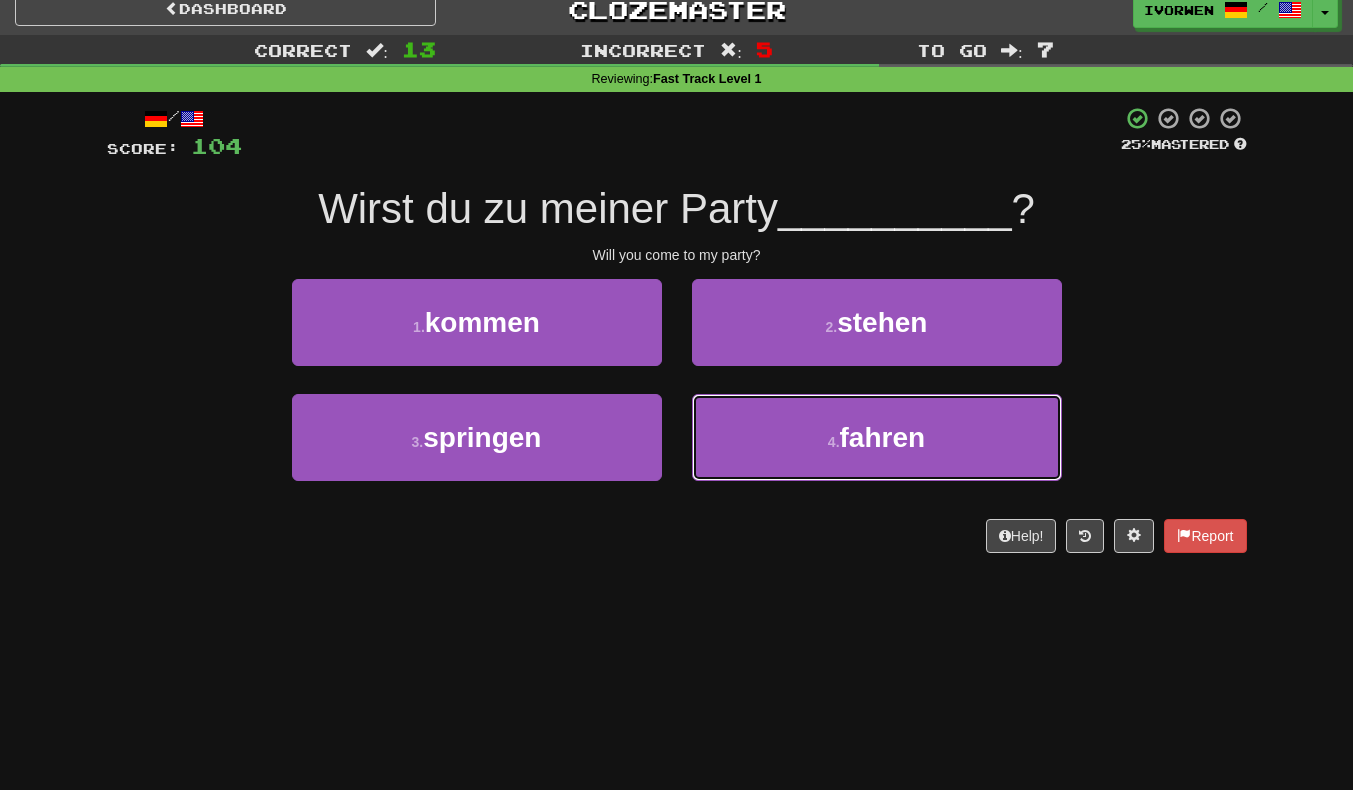 click on "4 .  fahren" at bounding box center (877, 437) 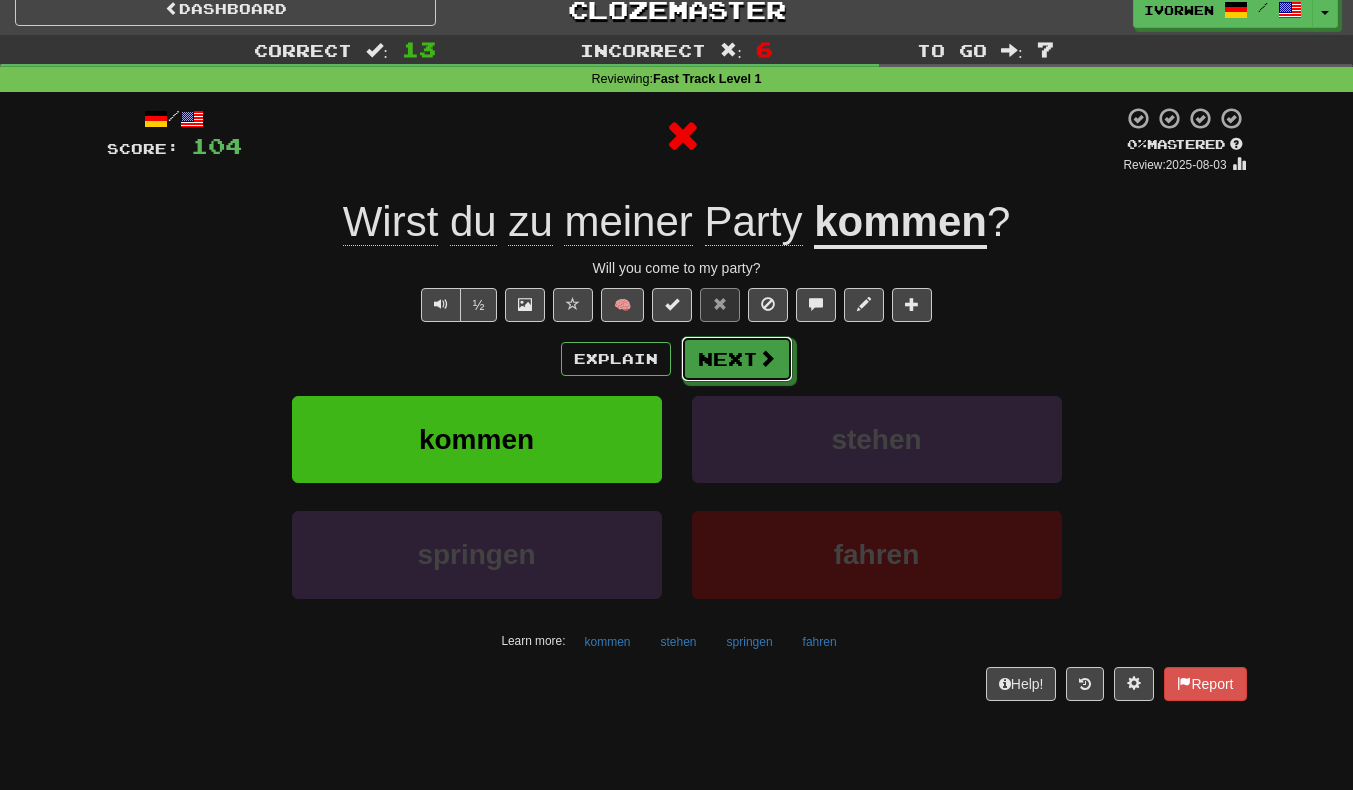 click on "Next" at bounding box center [737, 359] 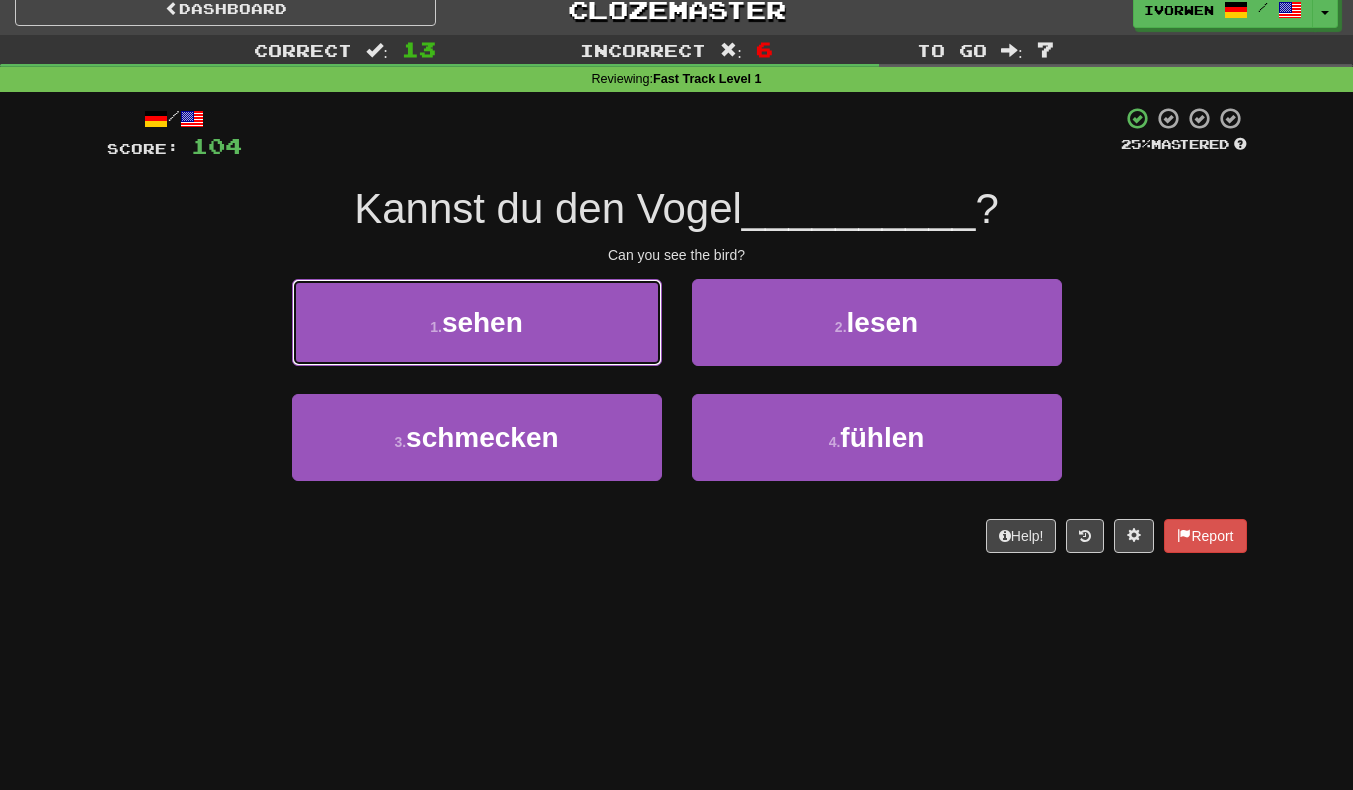 click on "1 .  sehen" at bounding box center (477, 322) 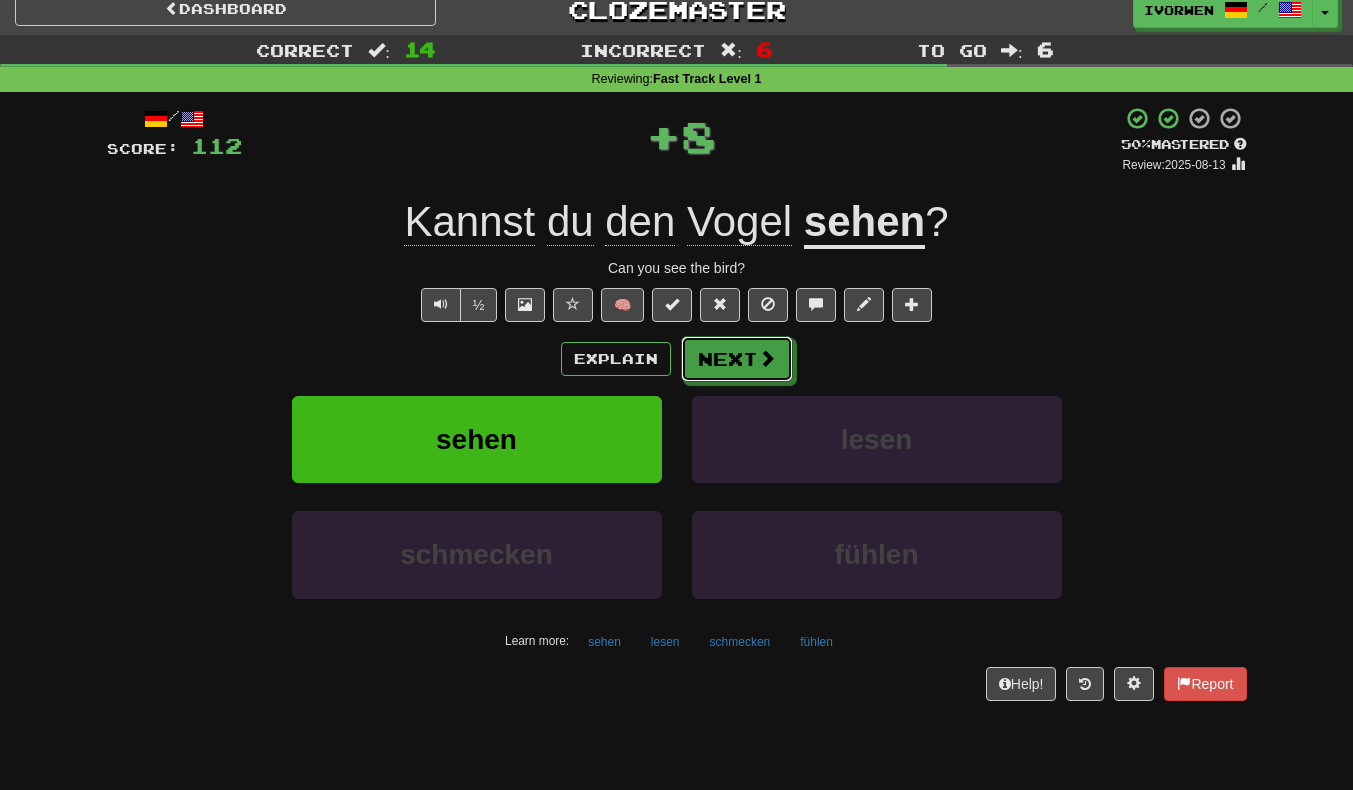 click at bounding box center (767, 358) 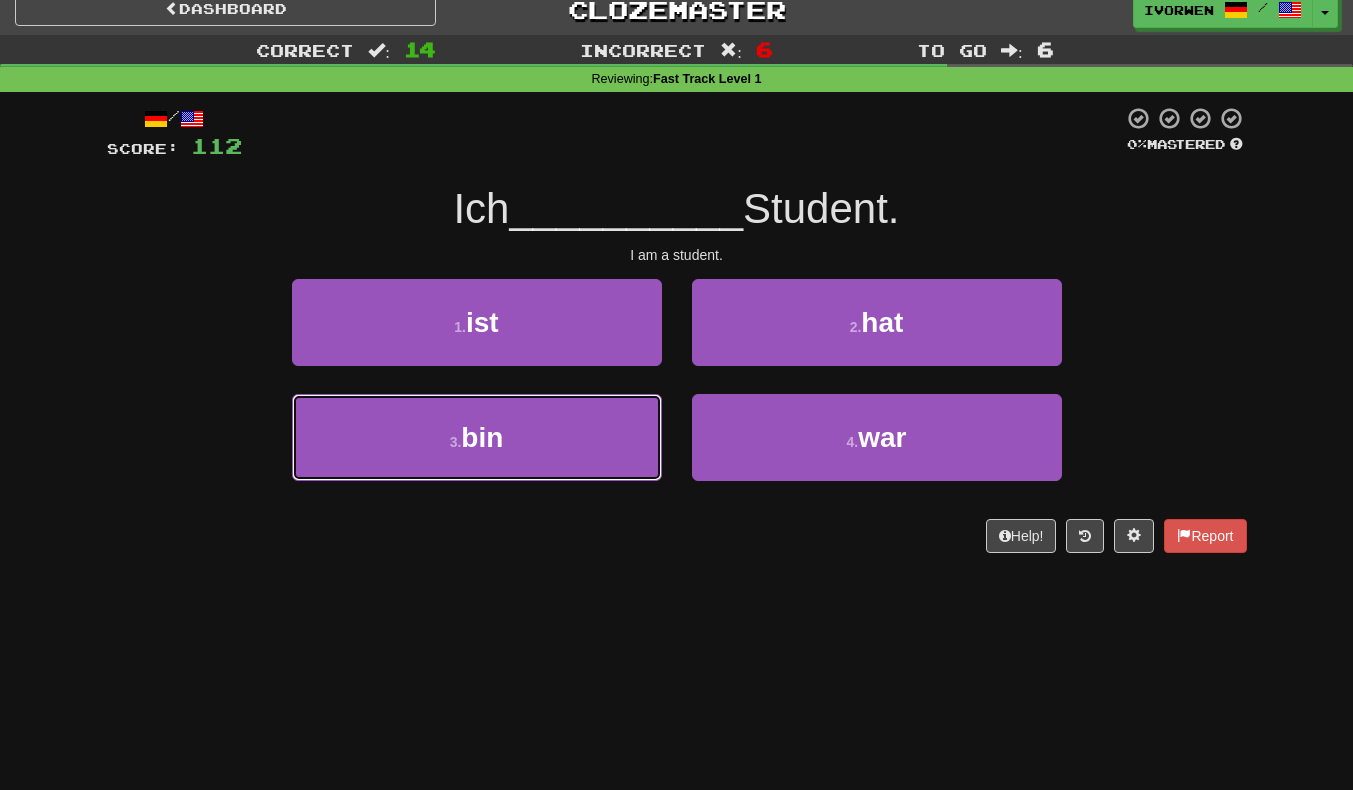 click on "3 .  bin" at bounding box center (477, 437) 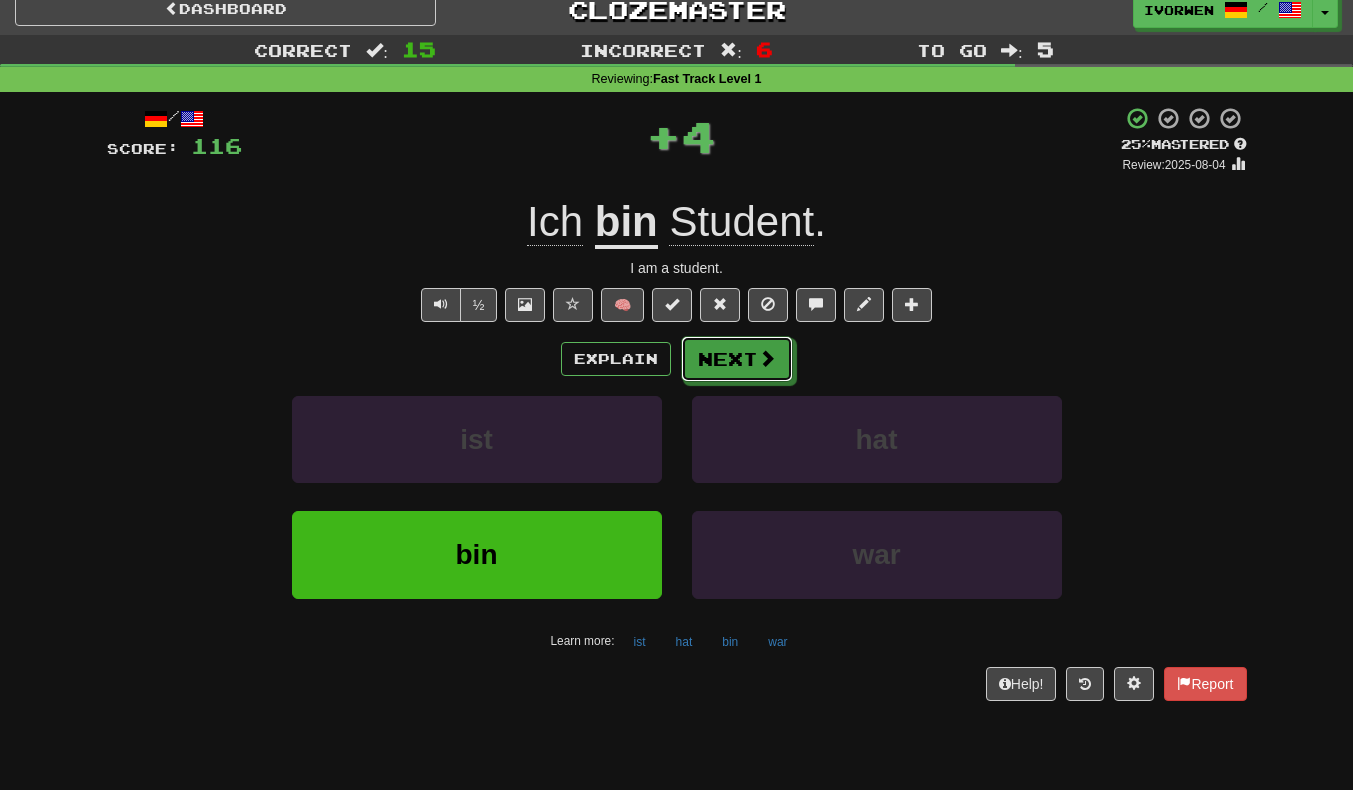 click at bounding box center [767, 358] 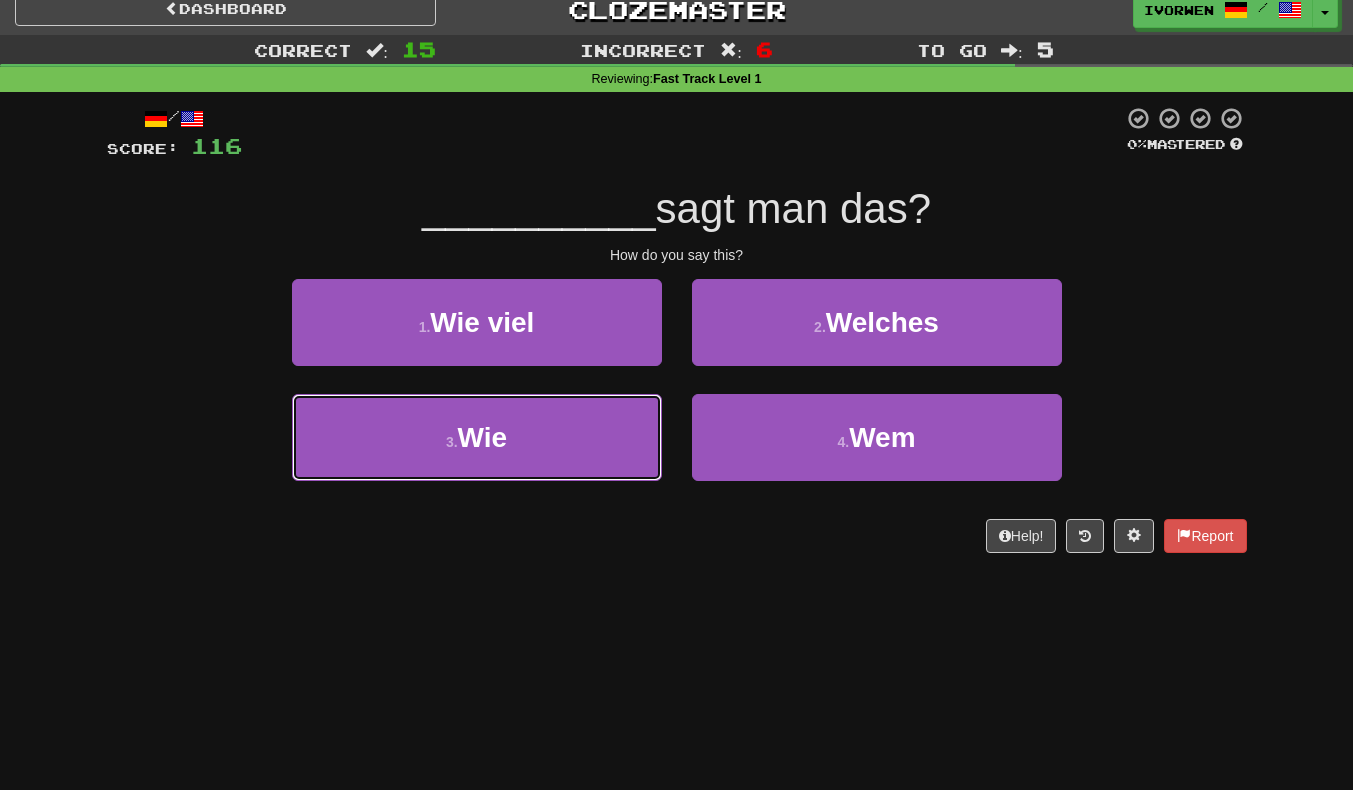 click on "3 .  Wie" at bounding box center [477, 437] 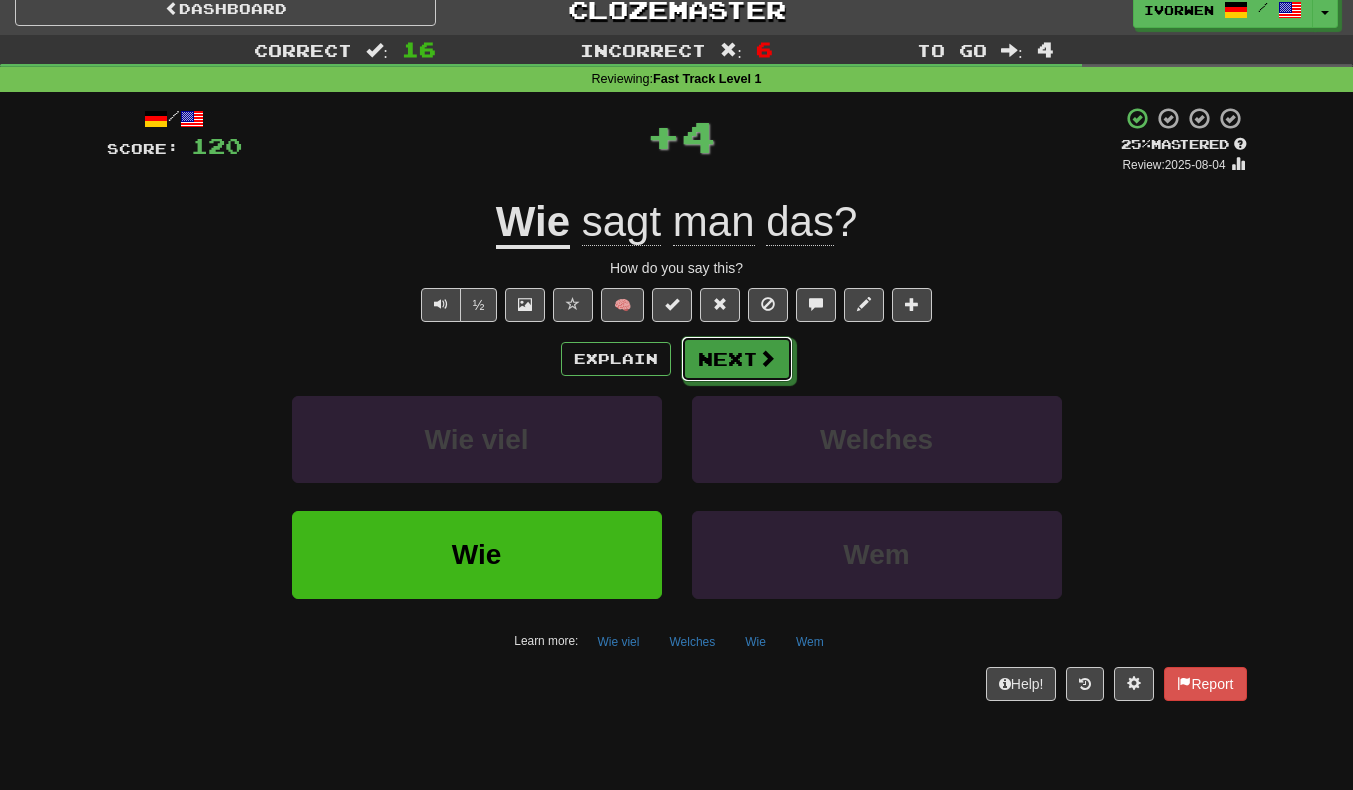 click on "Next" at bounding box center (737, 359) 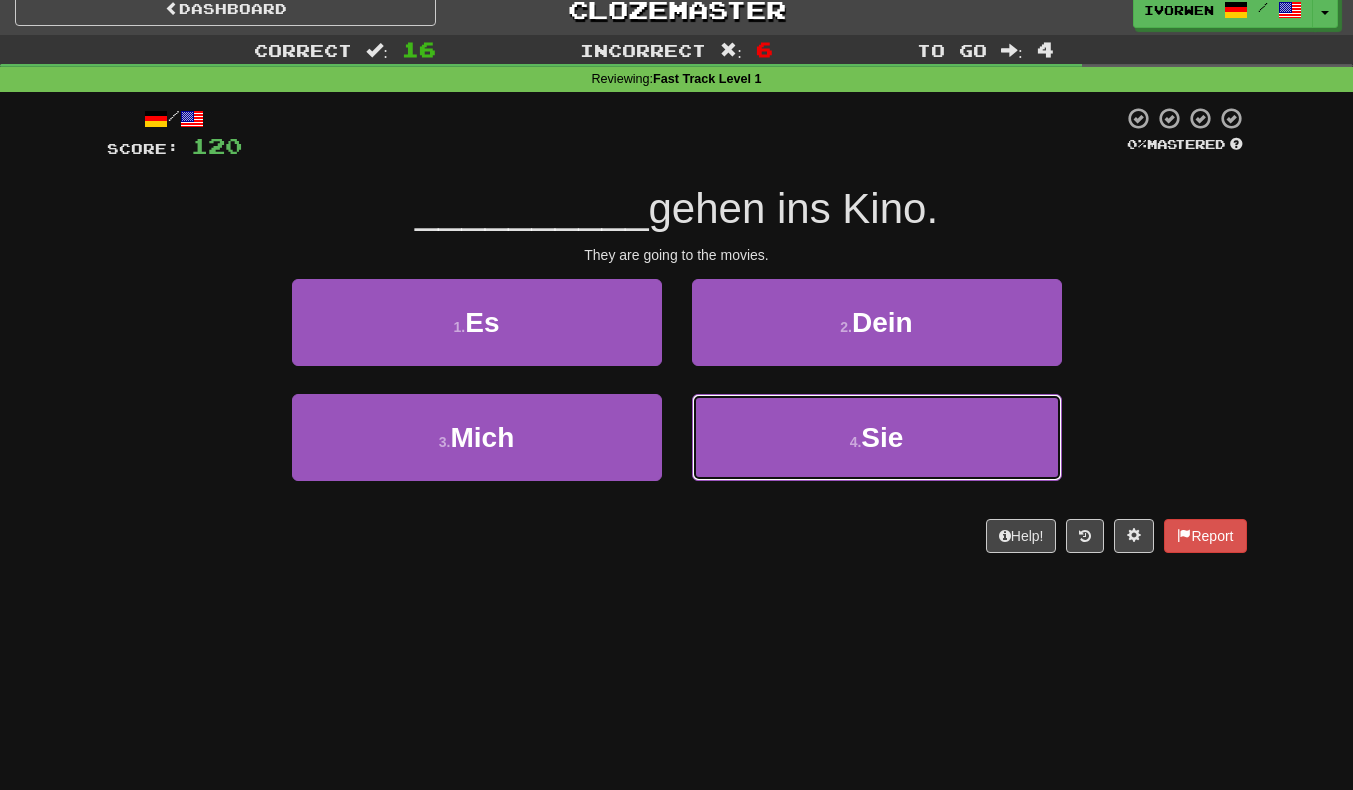 click on "4 .  Sie" at bounding box center [877, 437] 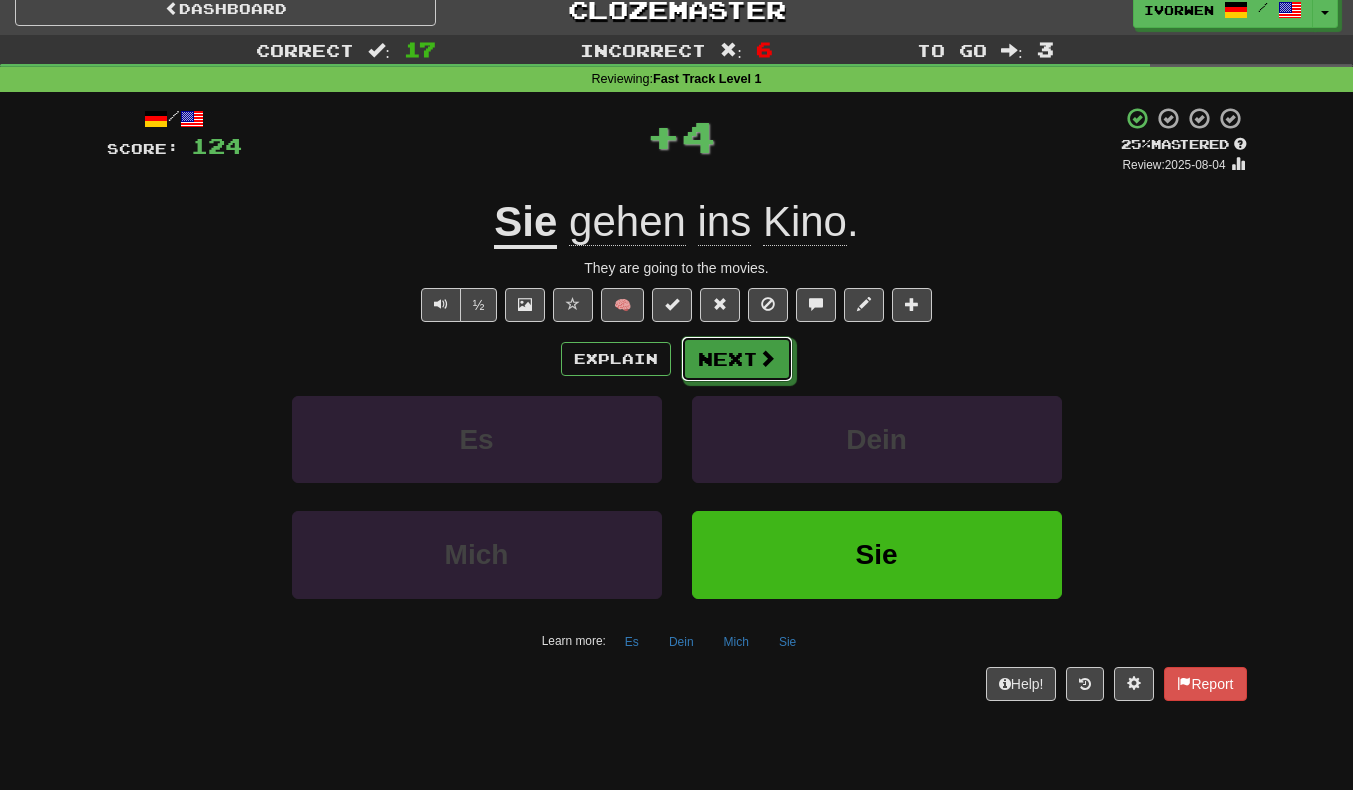 click on "Next" at bounding box center (737, 359) 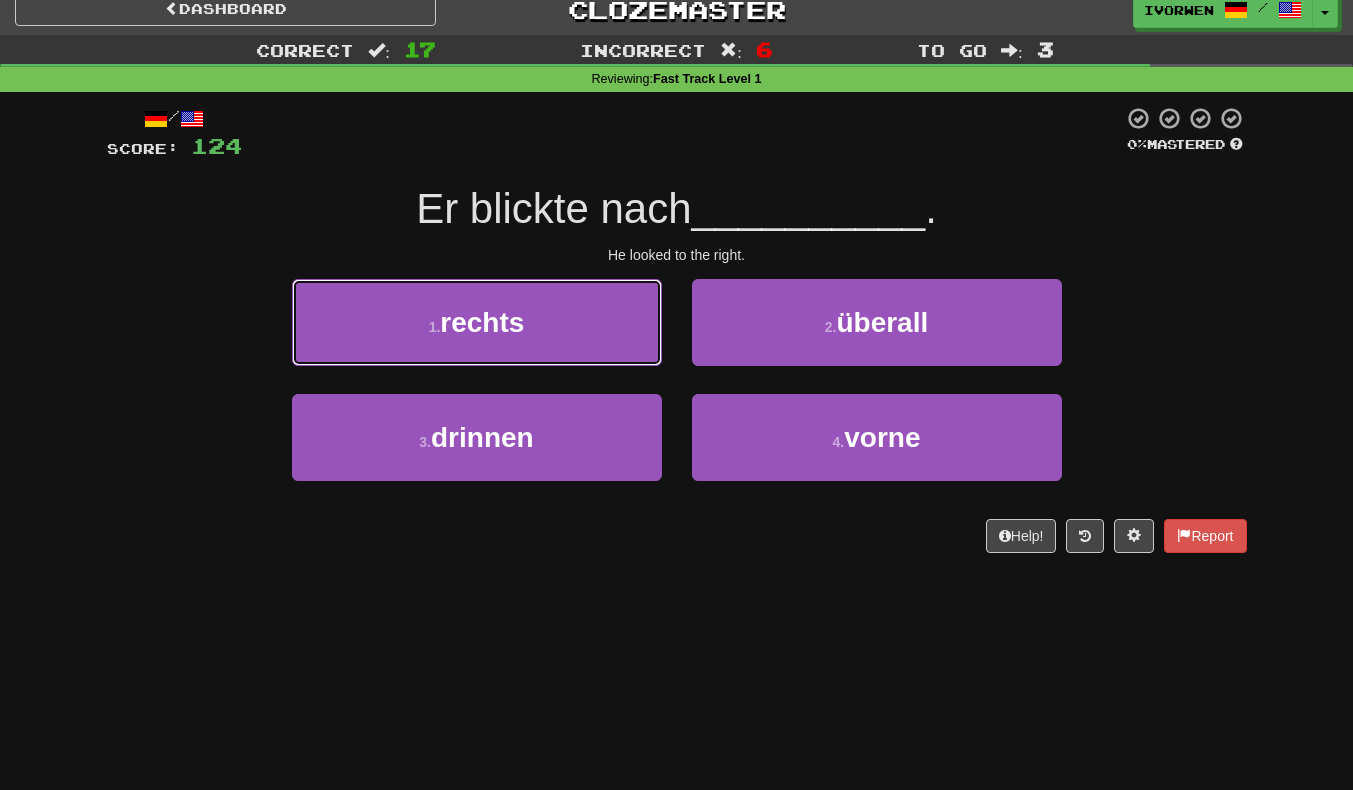click on "1 .  rechts" at bounding box center [477, 322] 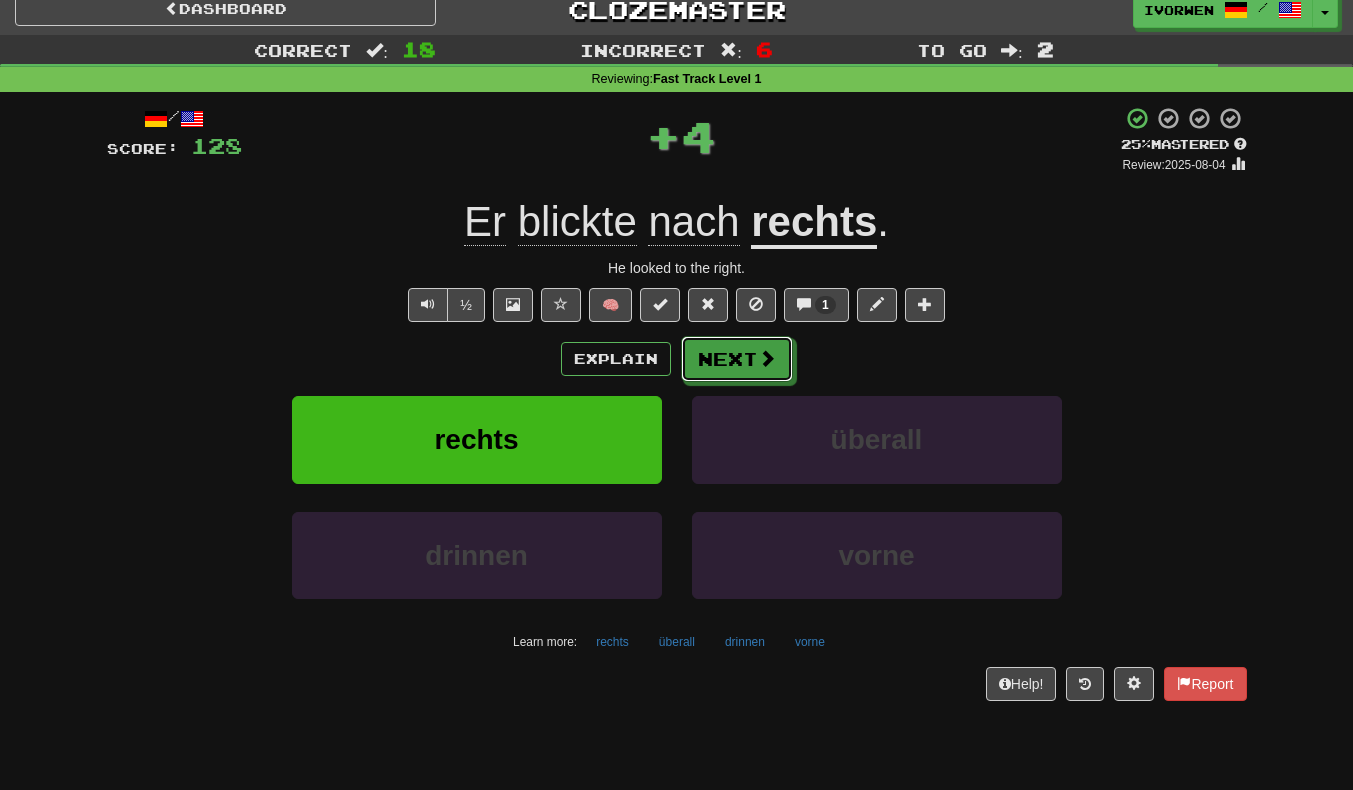click on "Next" at bounding box center [737, 359] 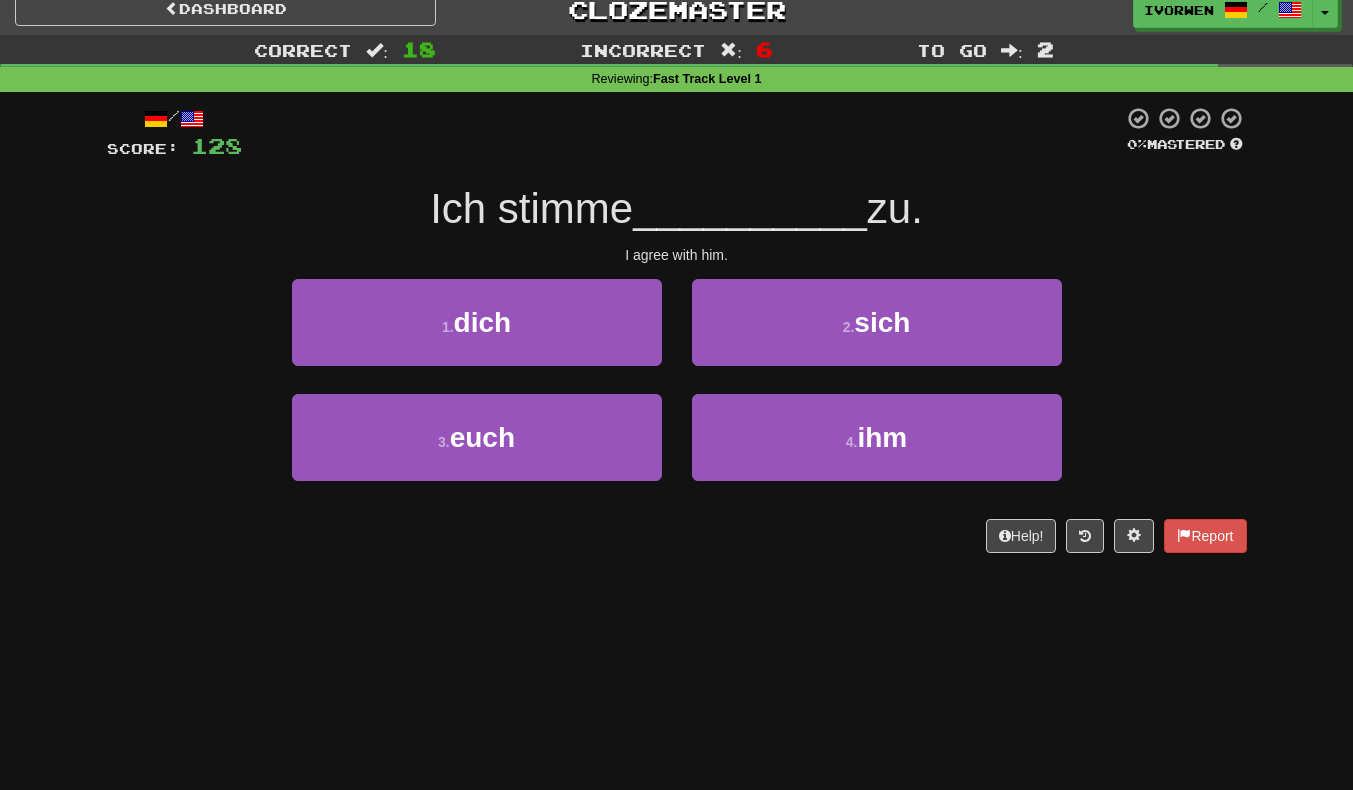 scroll, scrollTop: 12, scrollLeft: 0, axis: vertical 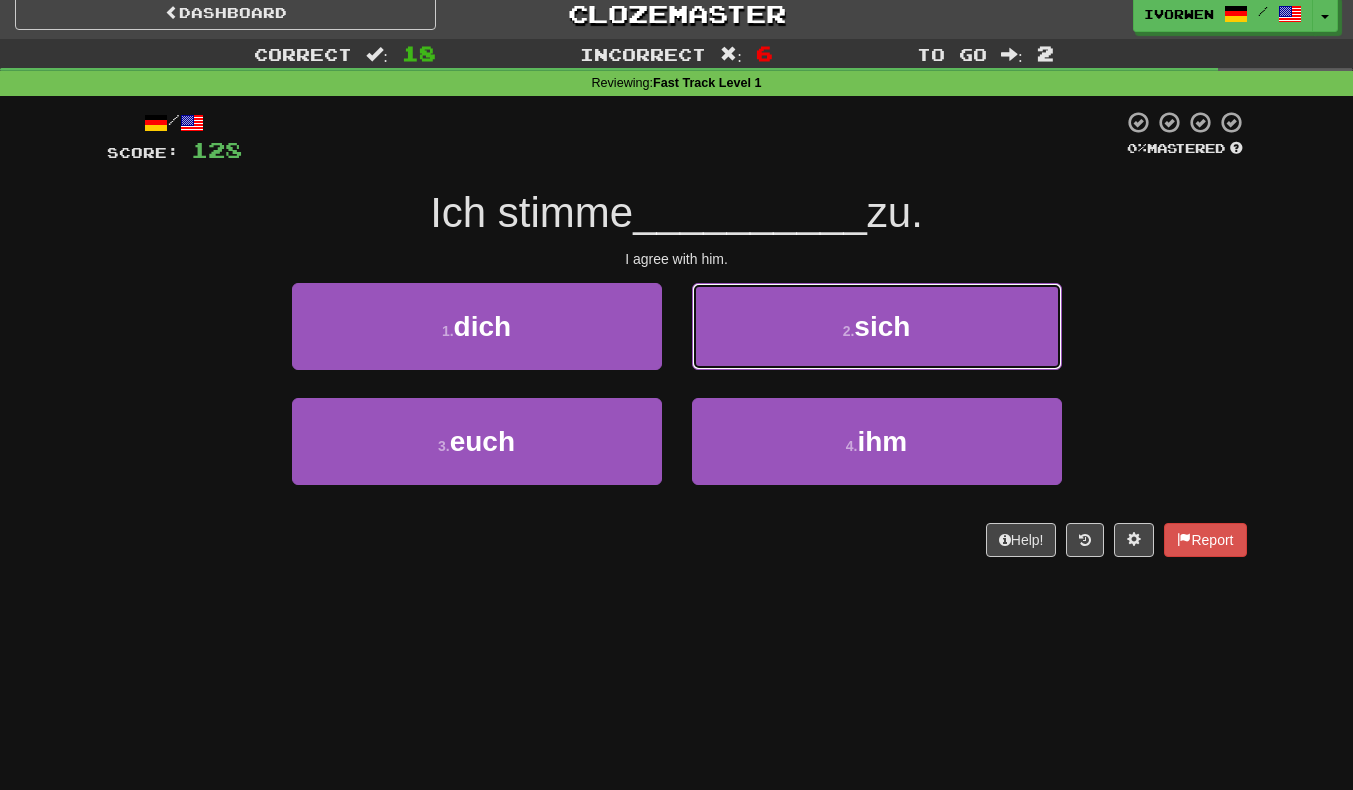 click on "2 .  sich" at bounding box center (877, 326) 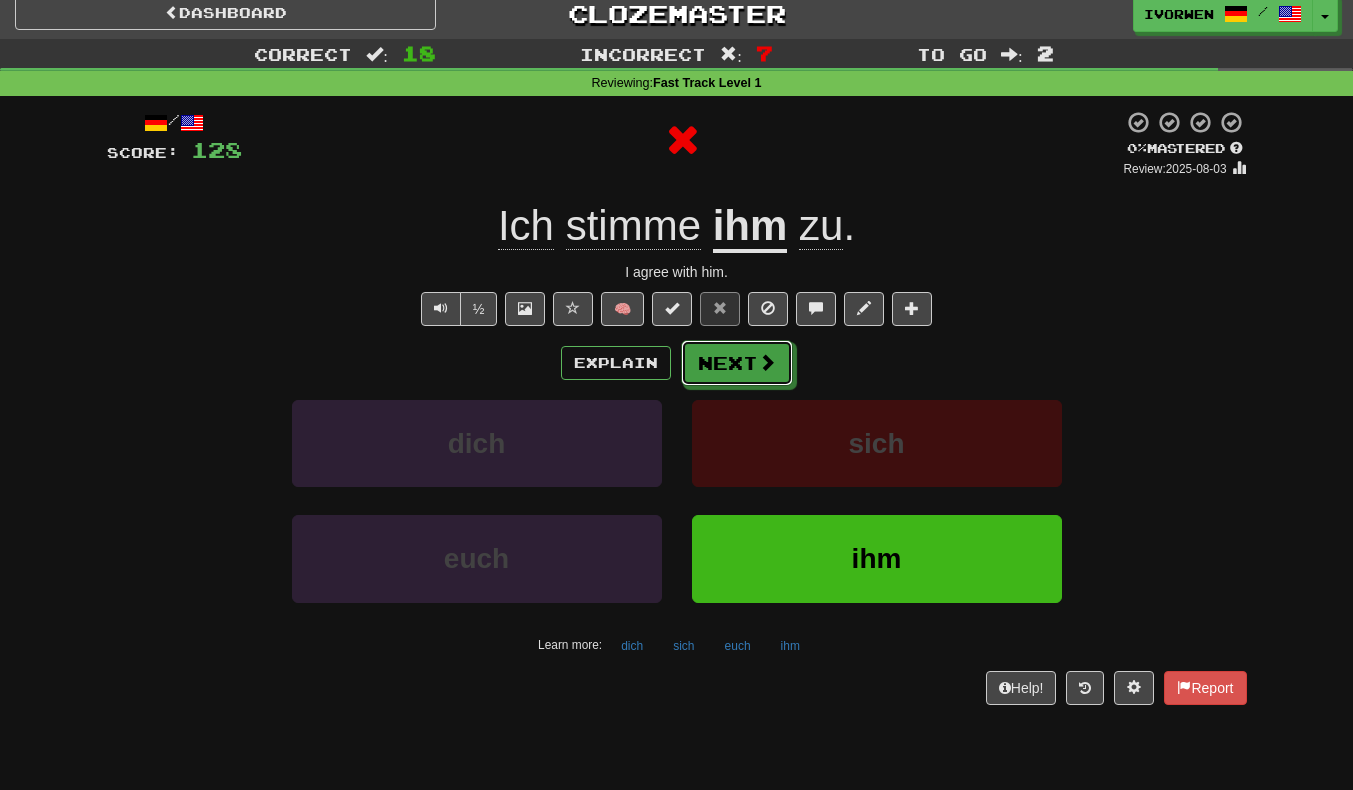 click on "Next" at bounding box center (737, 363) 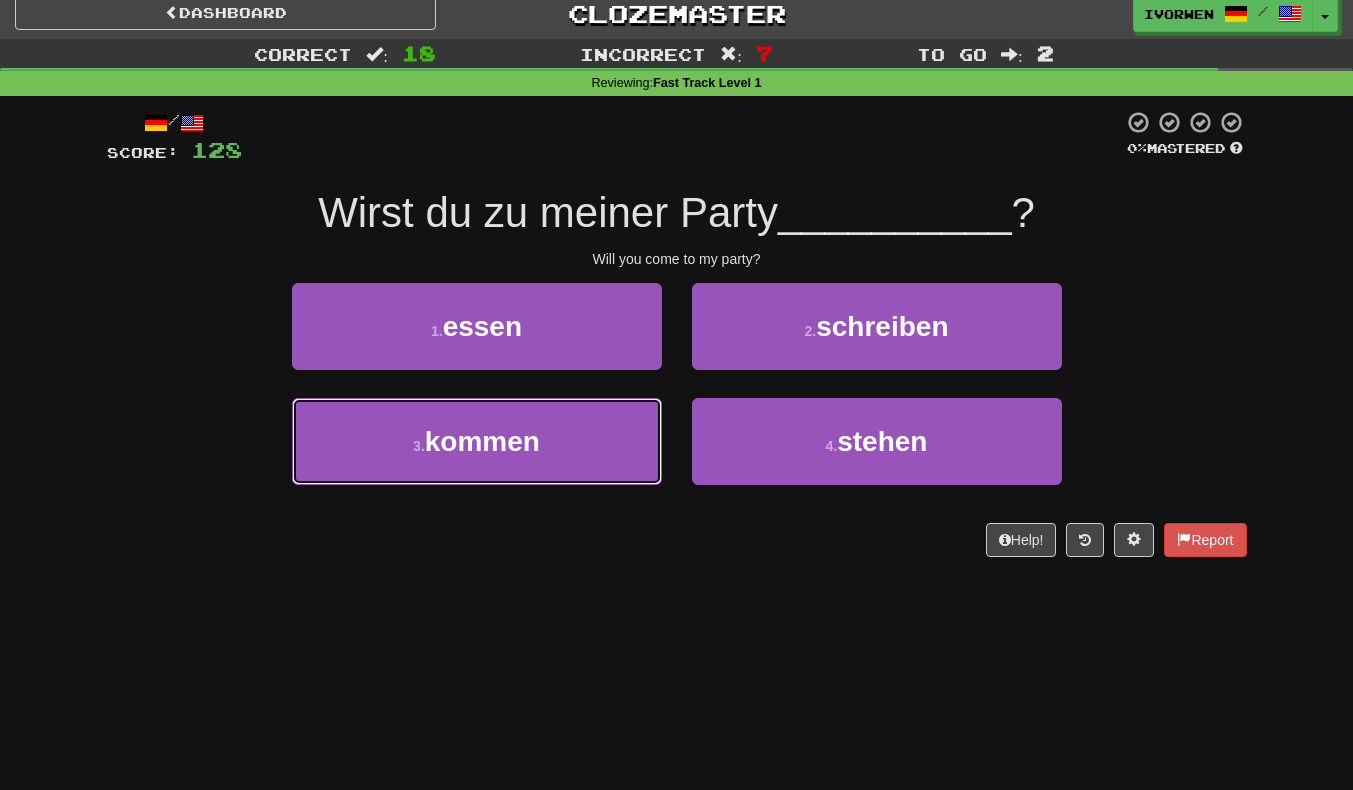 click on "3 .  kommen" at bounding box center (477, 441) 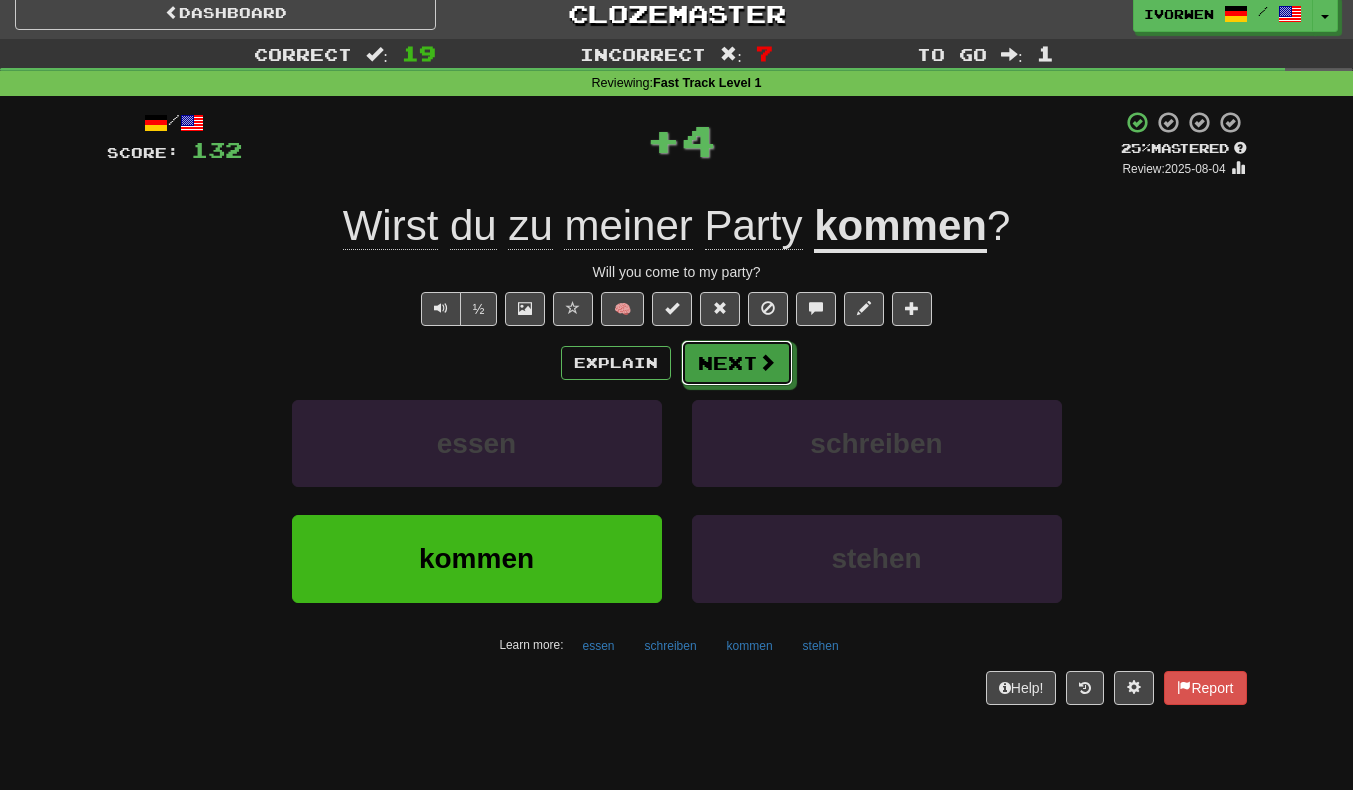 click on "Next" at bounding box center [737, 363] 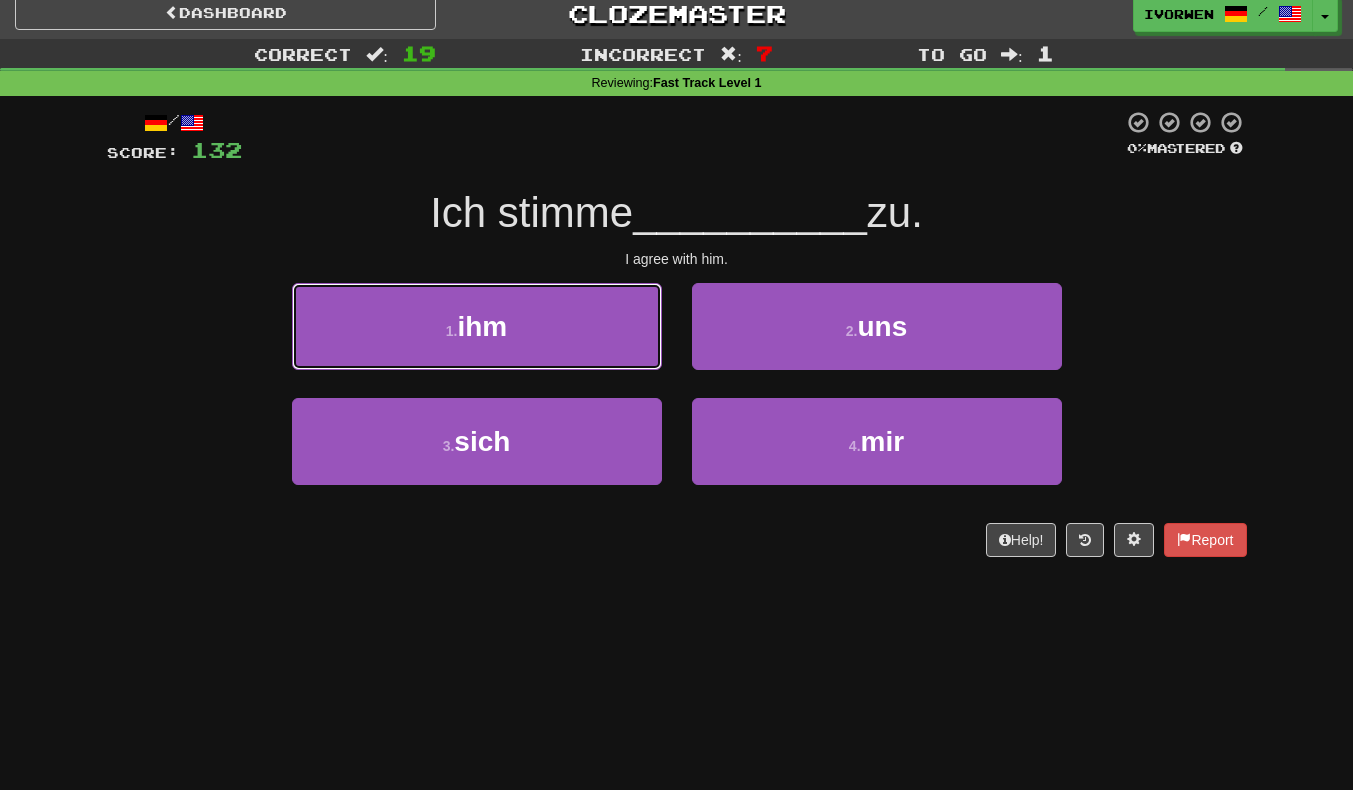 click on "1 .  ihm" at bounding box center (477, 326) 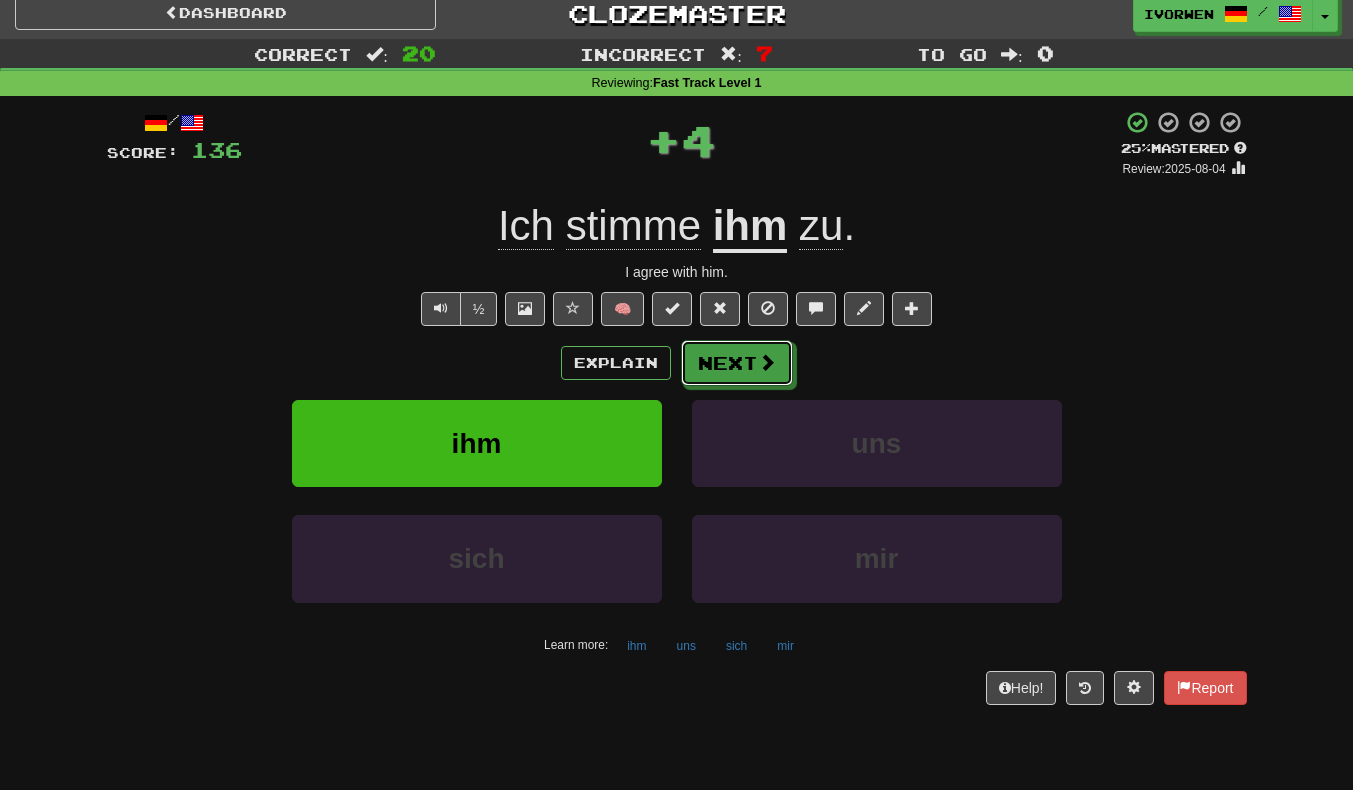 click on "Next" at bounding box center [737, 363] 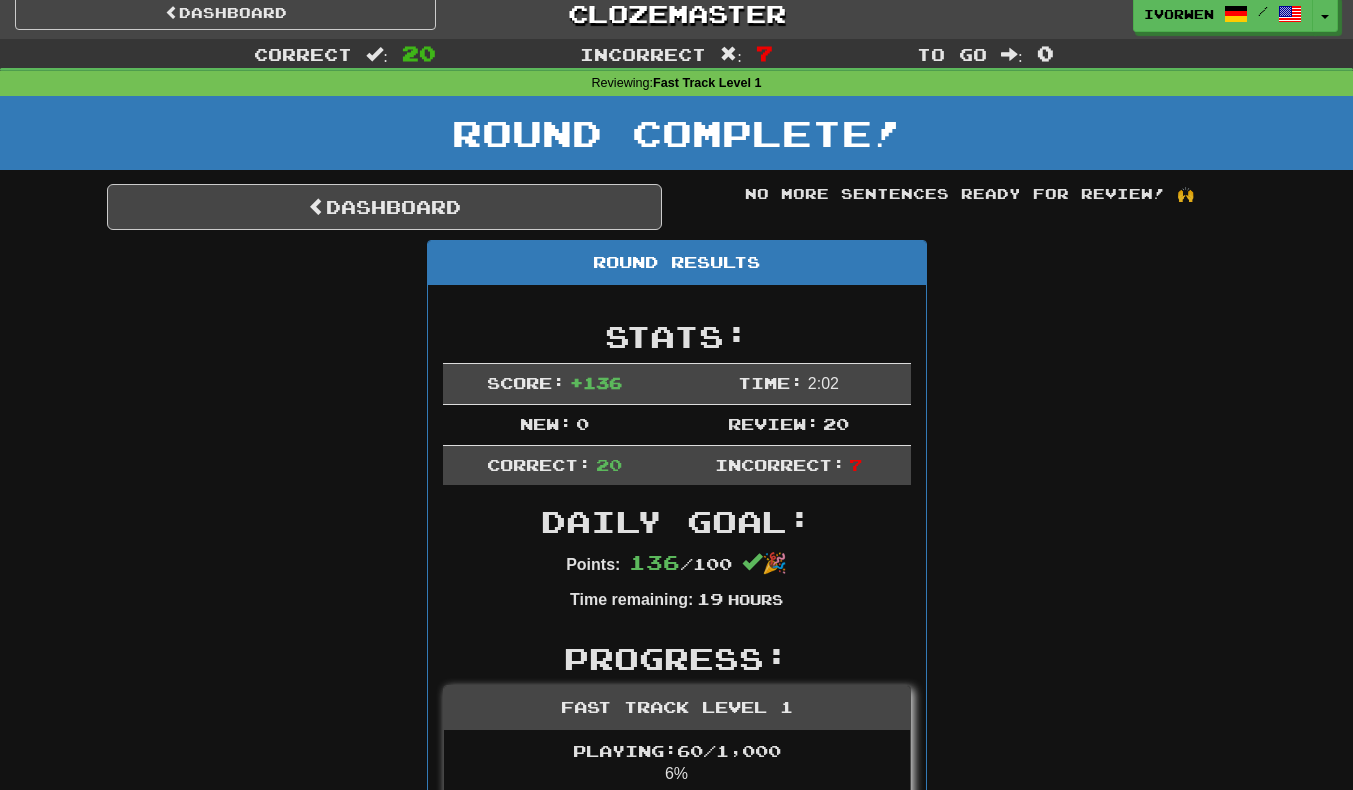 scroll, scrollTop: 0, scrollLeft: 0, axis: both 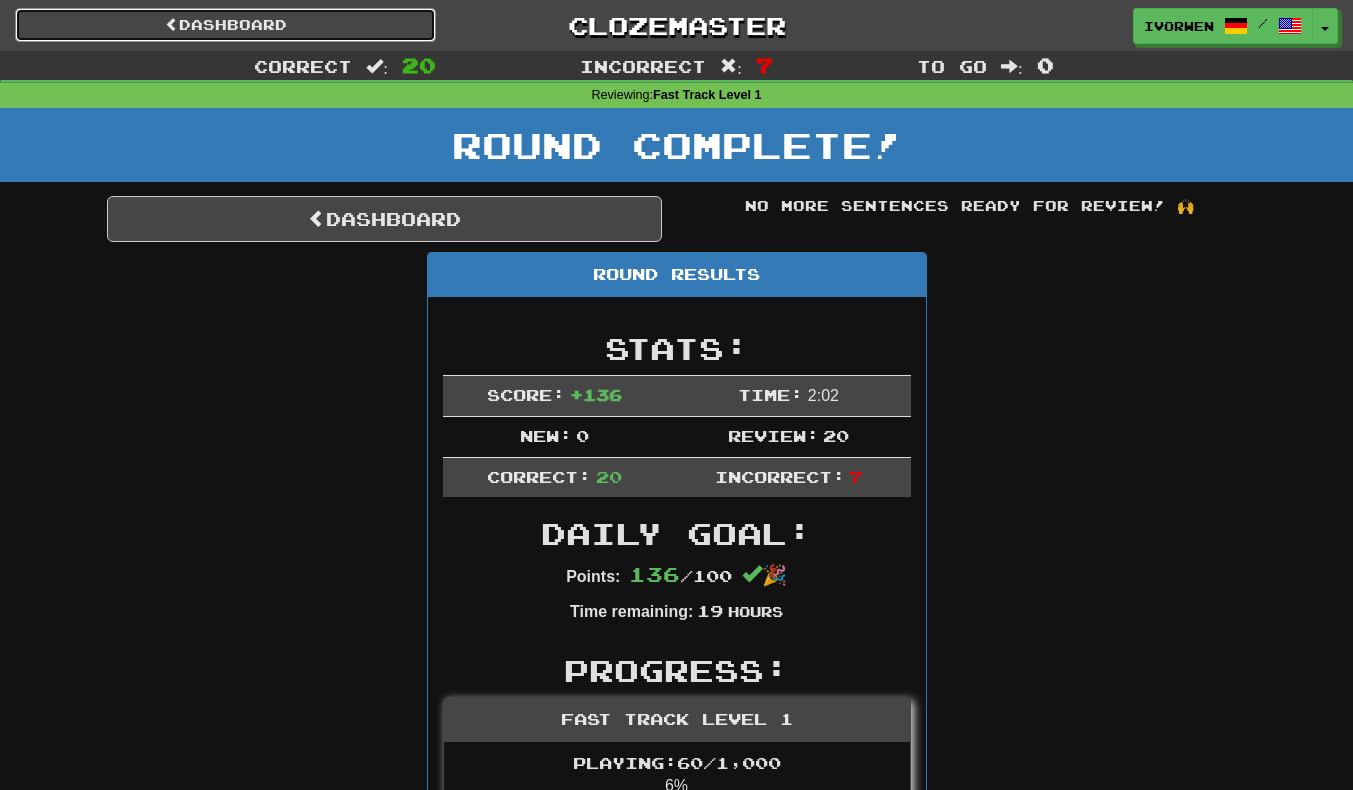 click on "Dashboard" at bounding box center (225, 25) 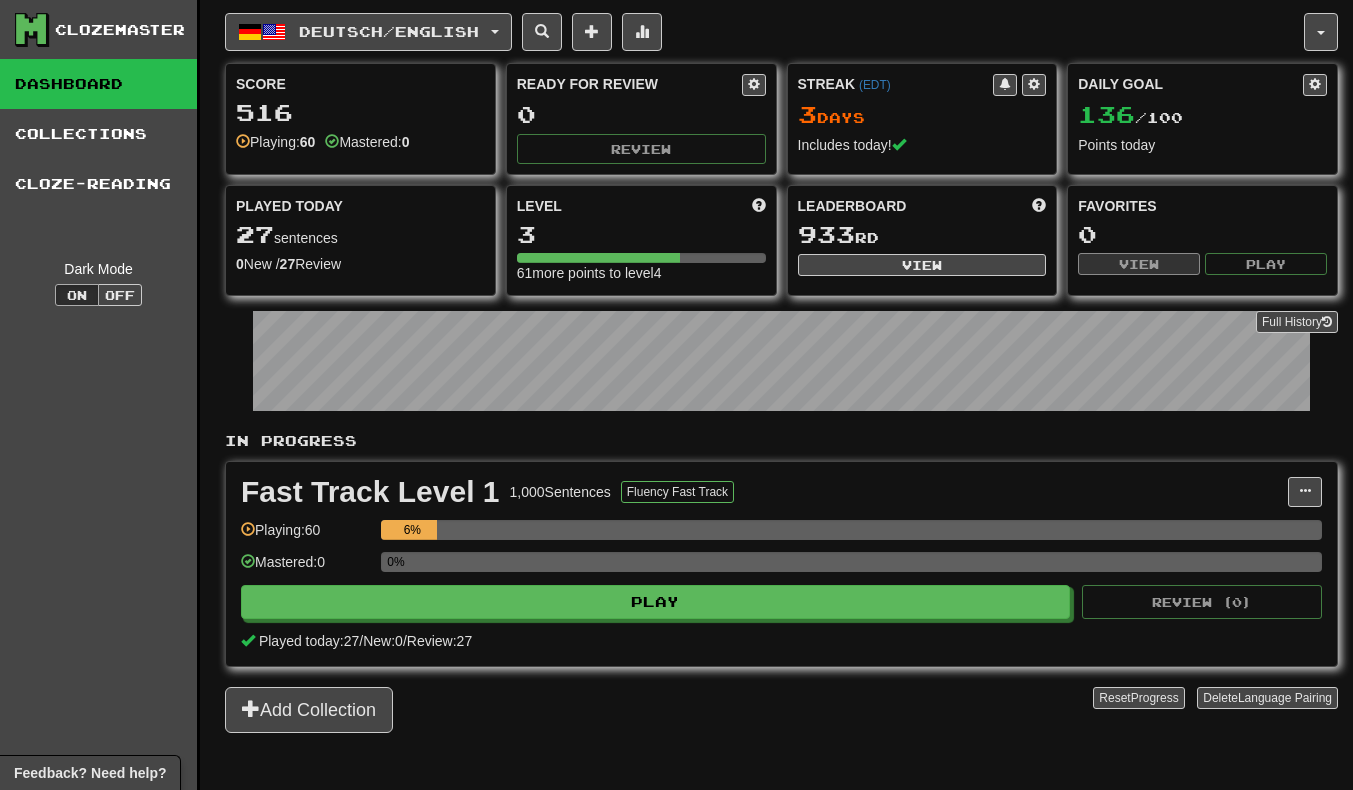 scroll, scrollTop: 0, scrollLeft: 0, axis: both 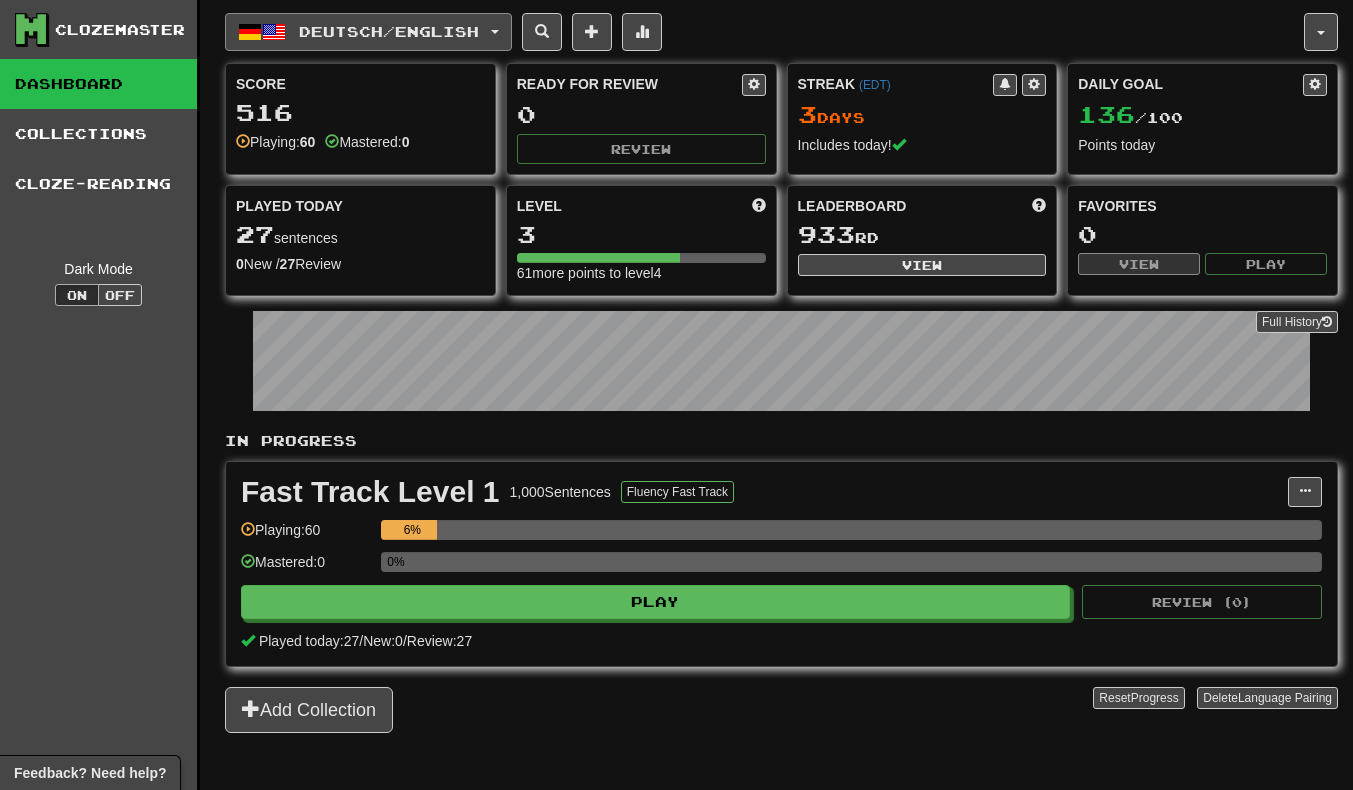 click on "Deutsch  /  English" at bounding box center (389, 31) 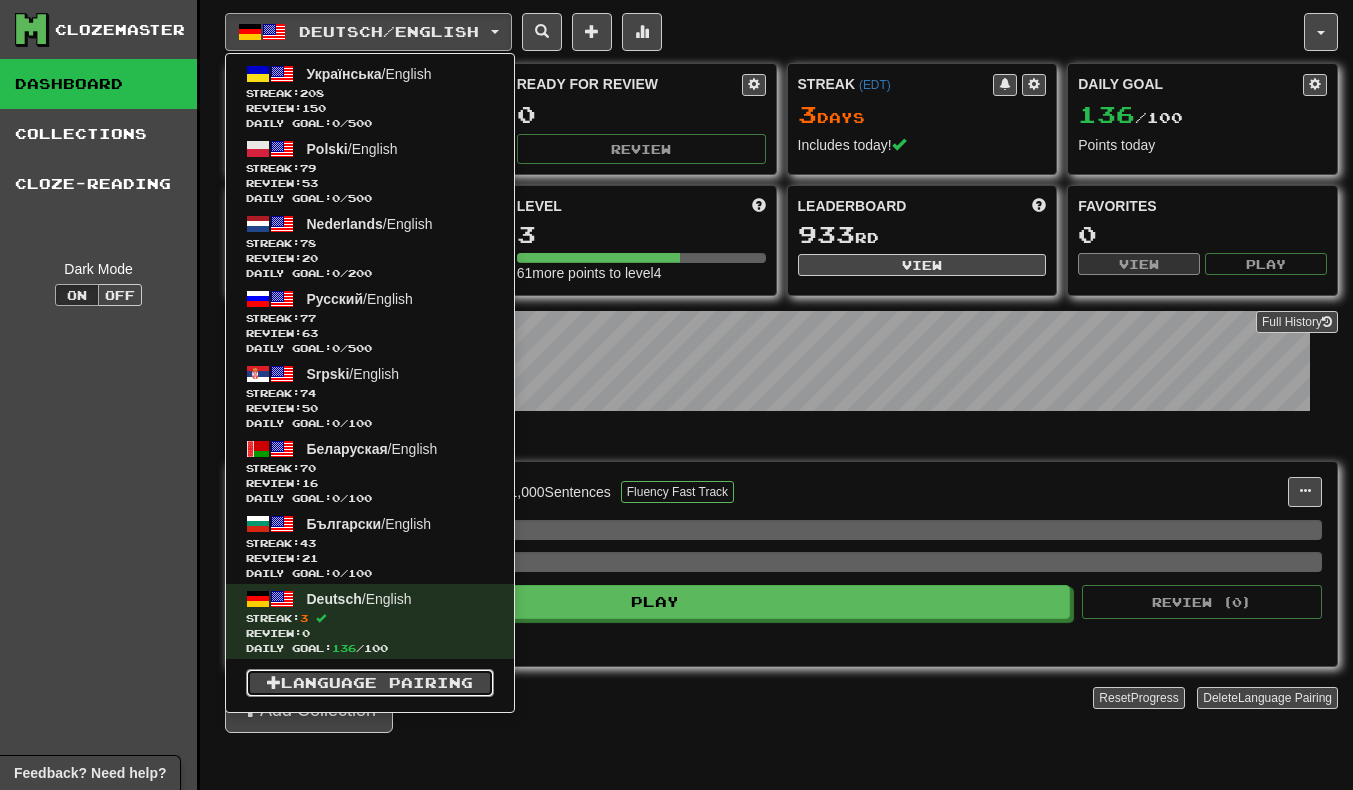 click on "Language Pairing" at bounding box center [370, 683] 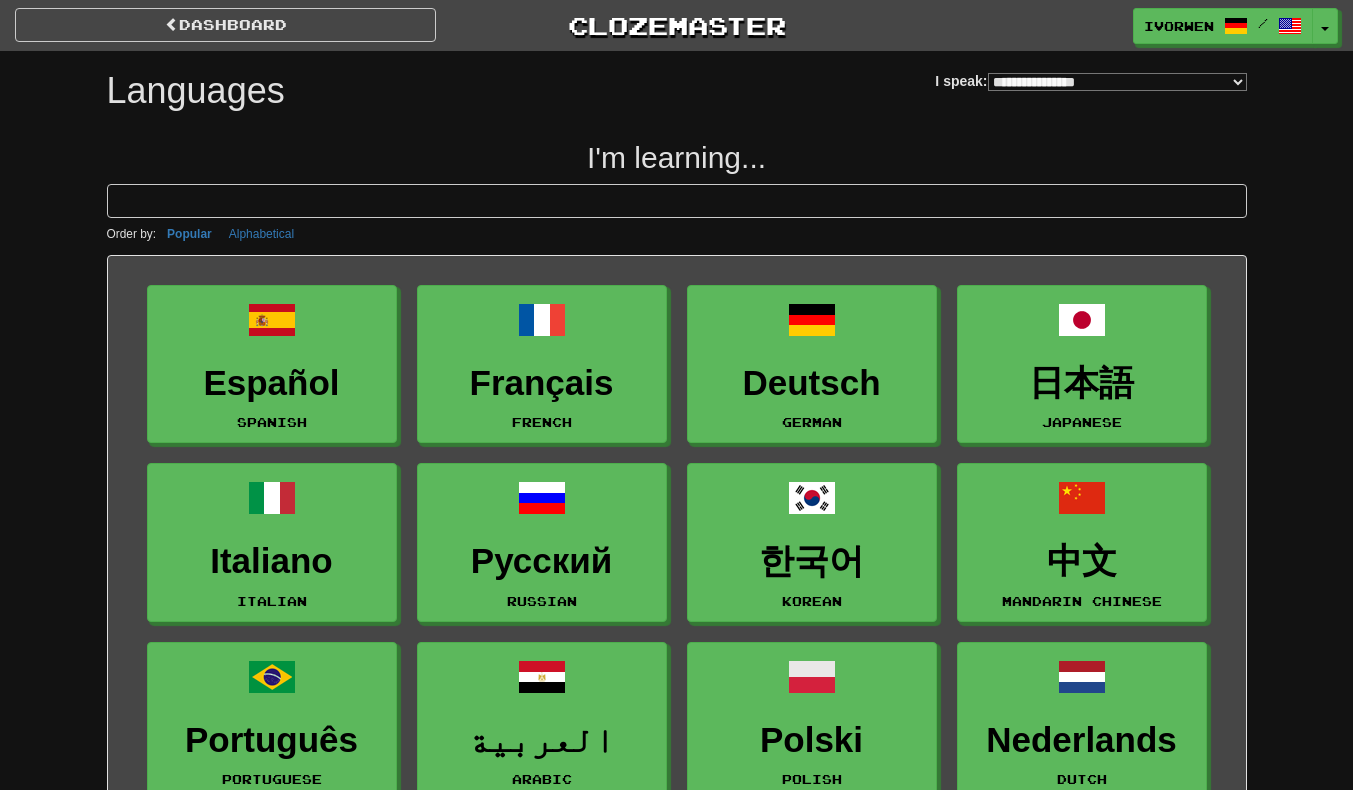 scroll, scrollTop: 0, scrollLeft: 0, axis: both 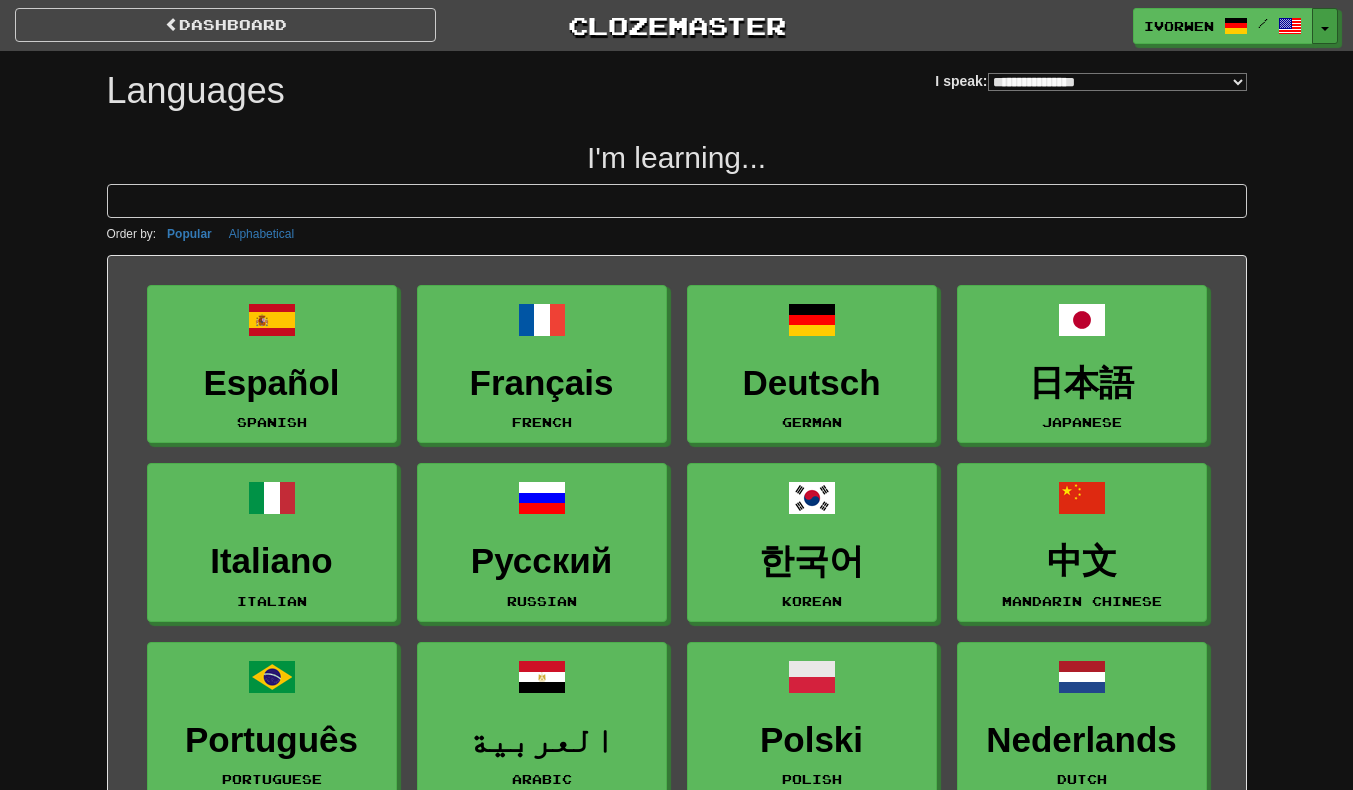 click at bounding box center [1325, 29] 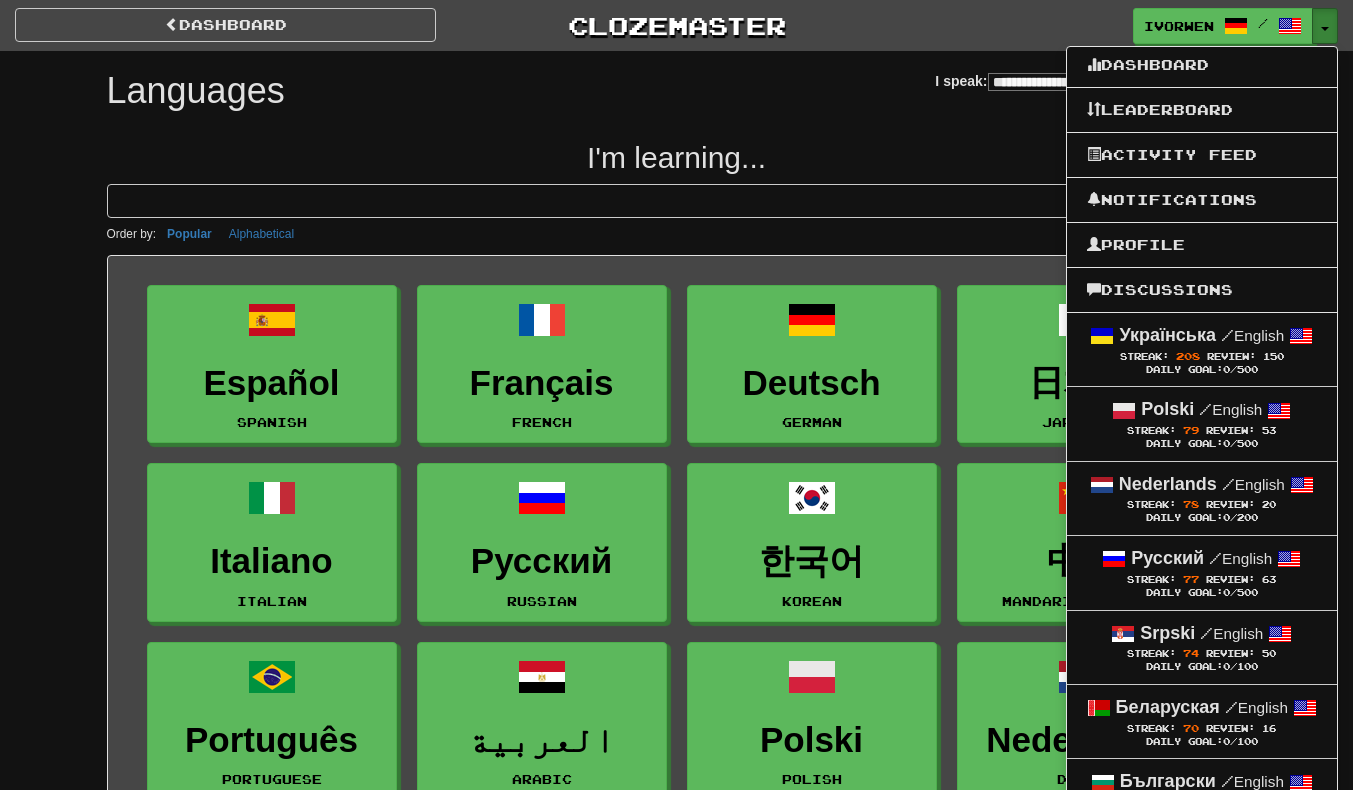 click at bounding box center [1325, 29] 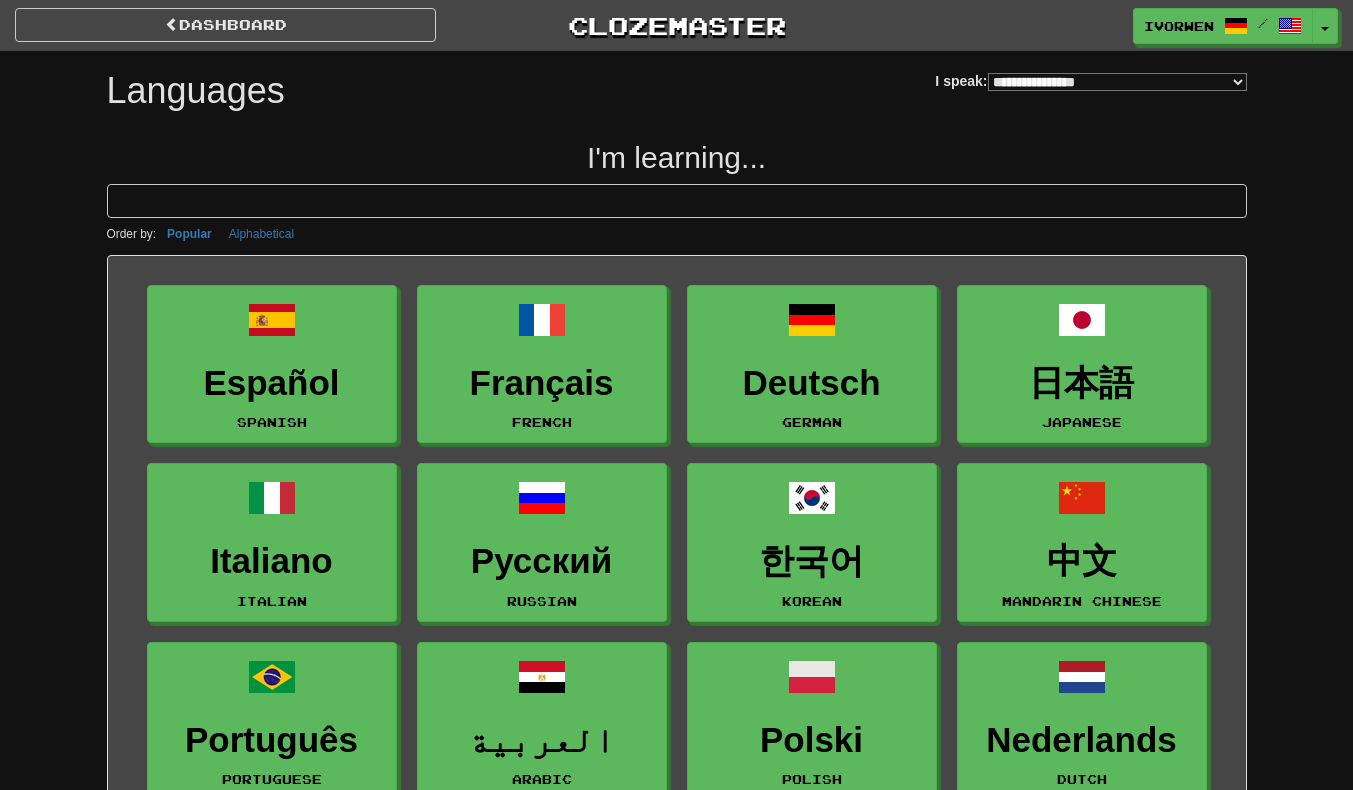 click on "**********" at bounding box center [1117, 82] 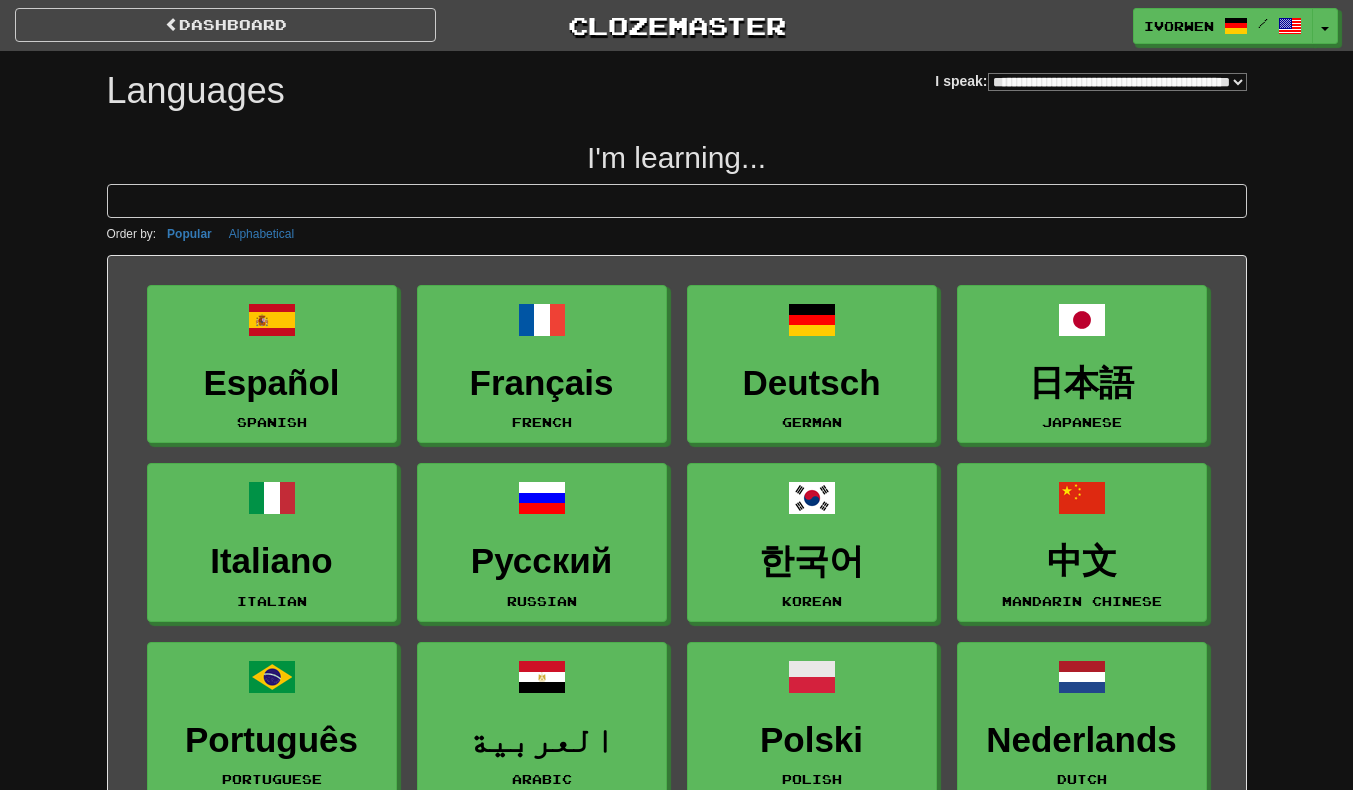 click on "**********" at bounding box center [1117, 82] 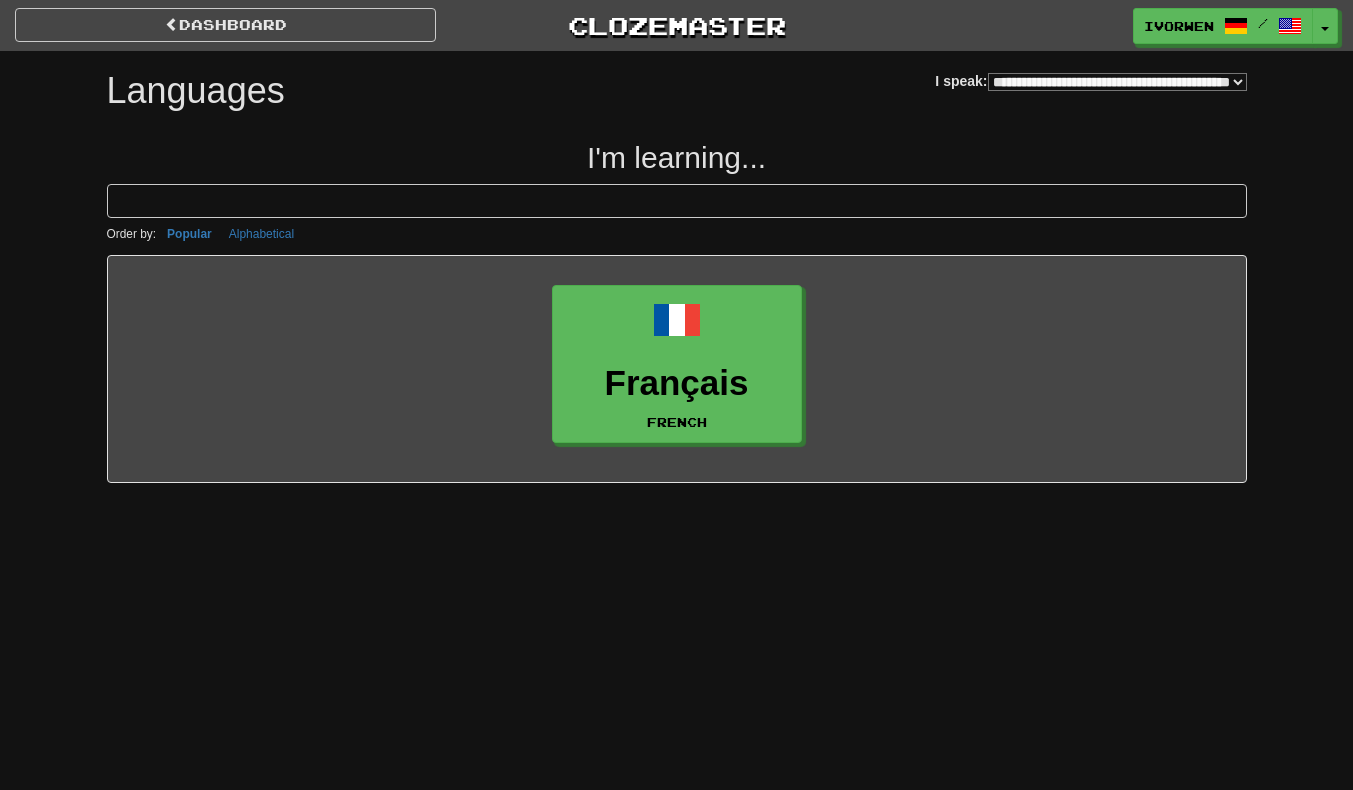 click on "**********" at bounding box center [1117, 82] 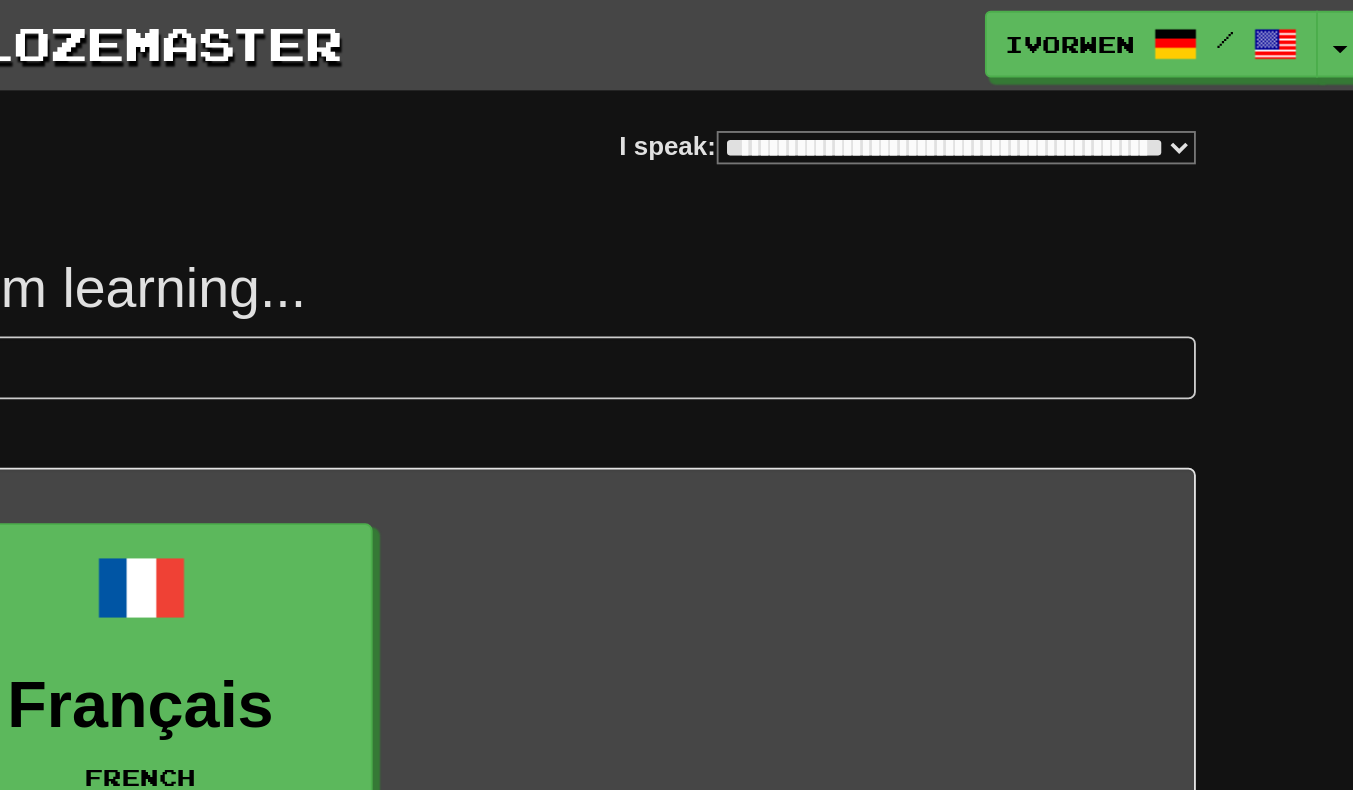 scroll, scrollTop: 0, scrollLeft: 0, axis: both 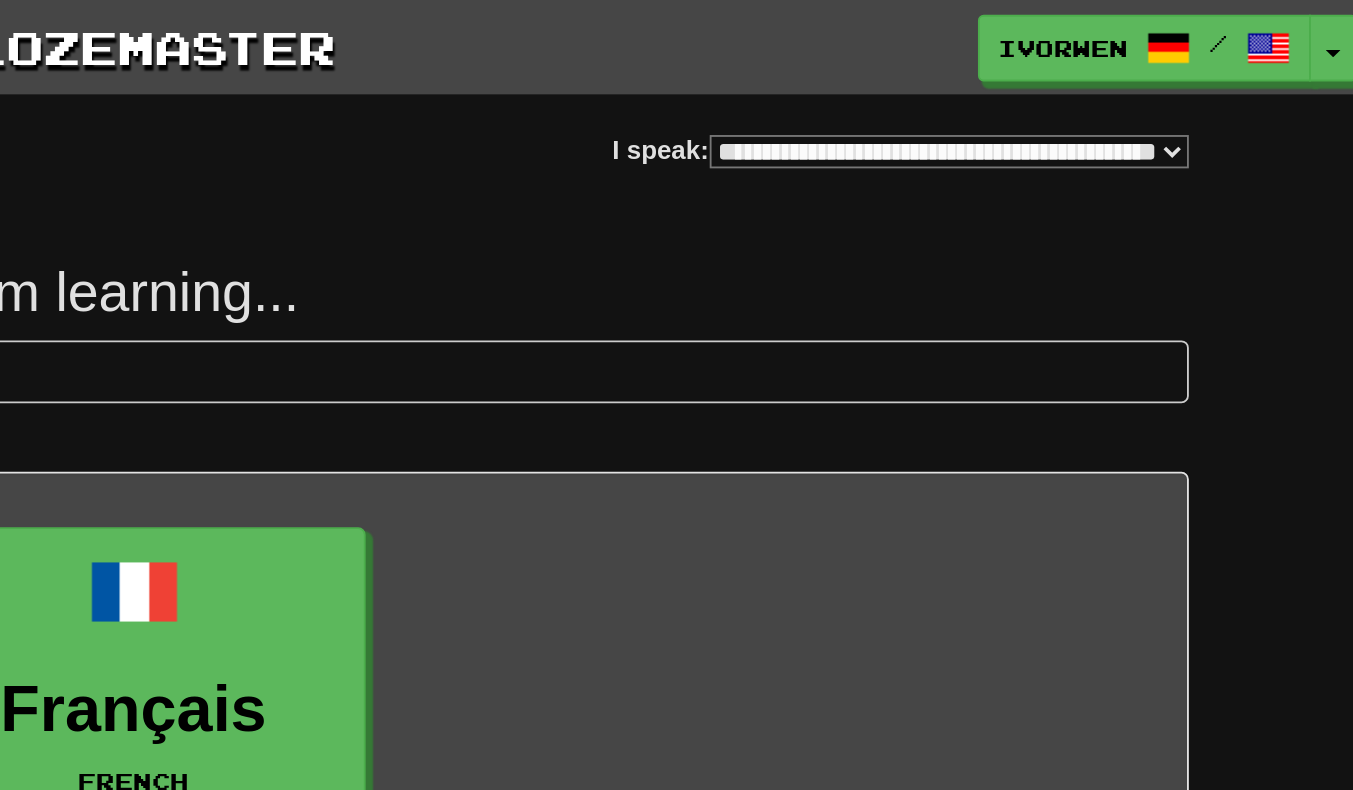 click on "**********" at bounding box center [1117, 82] 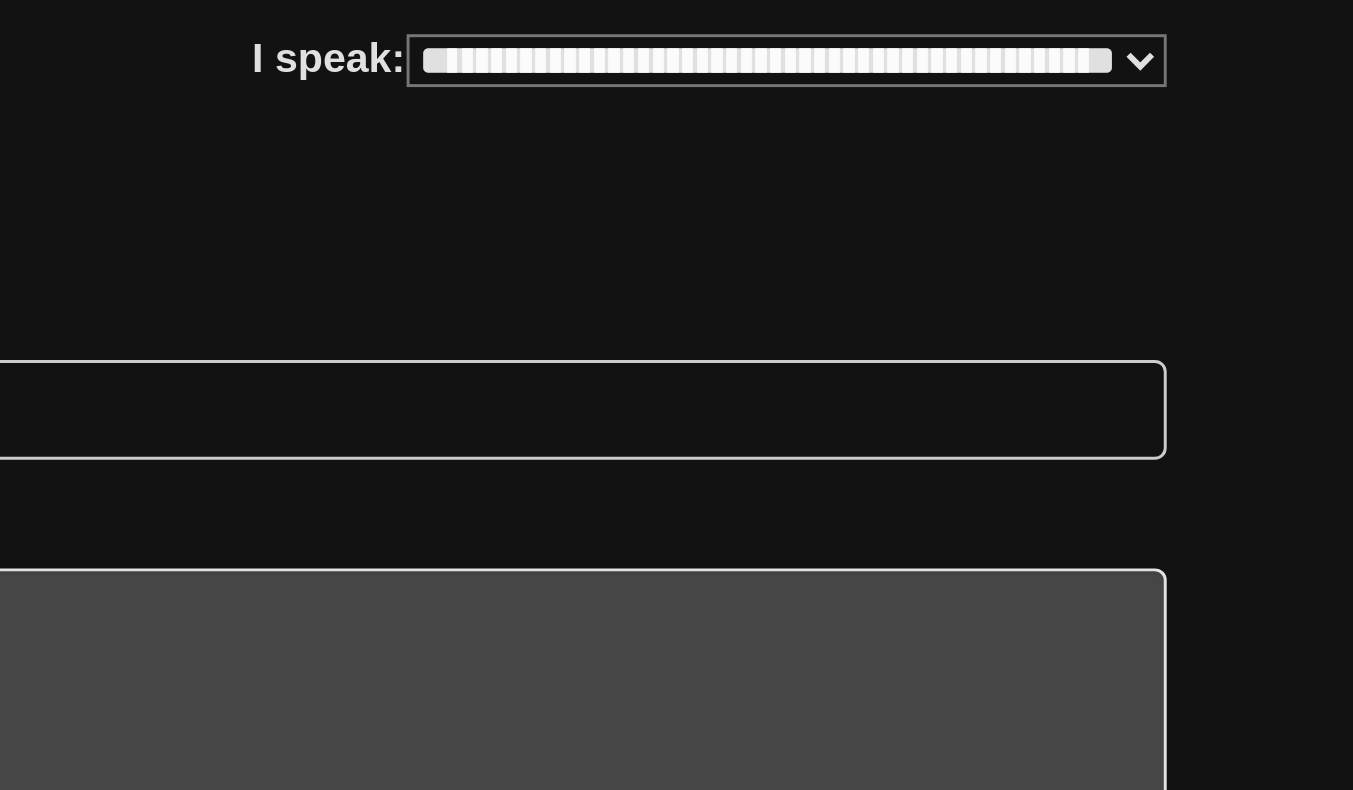 click on "**********" at bounding box center [1117, 82] 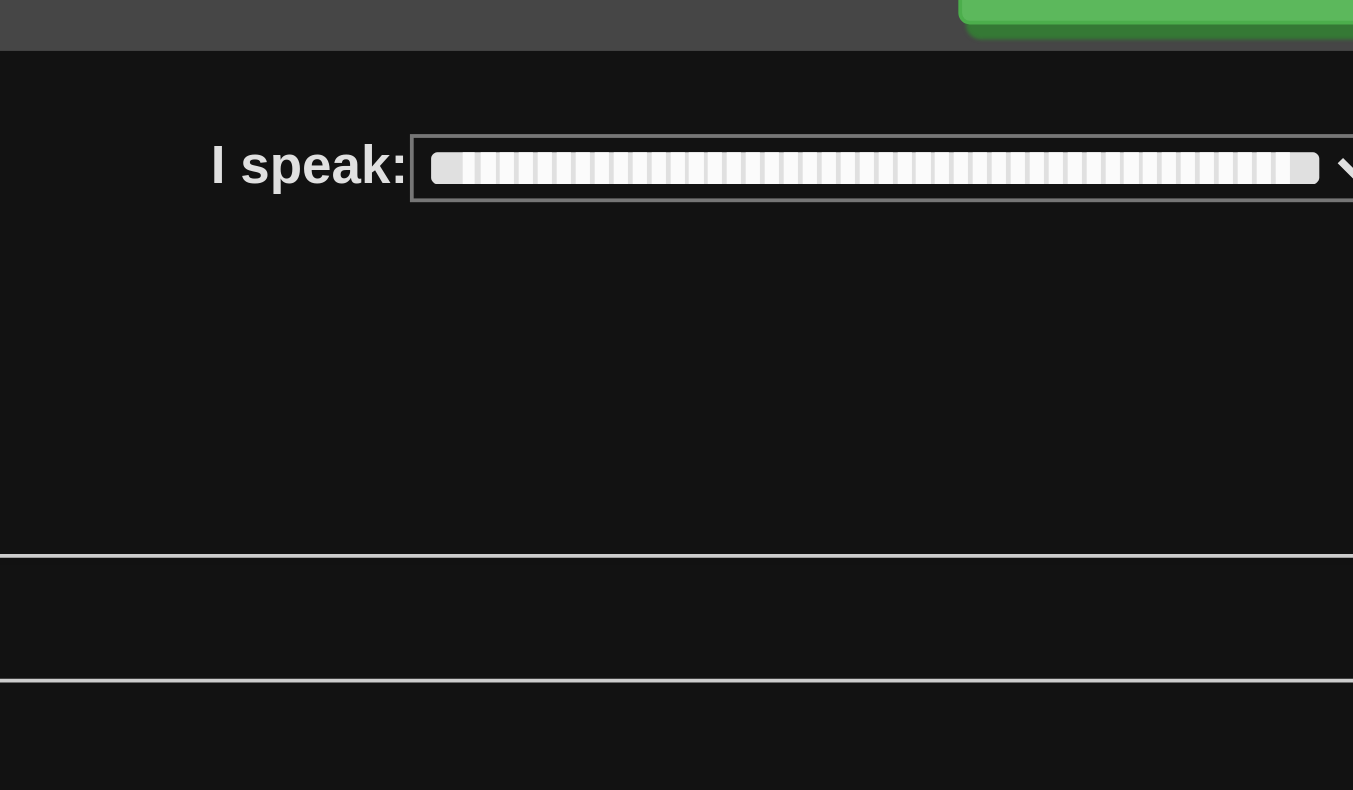 click on "**********" at bounding box center (1117, 82) 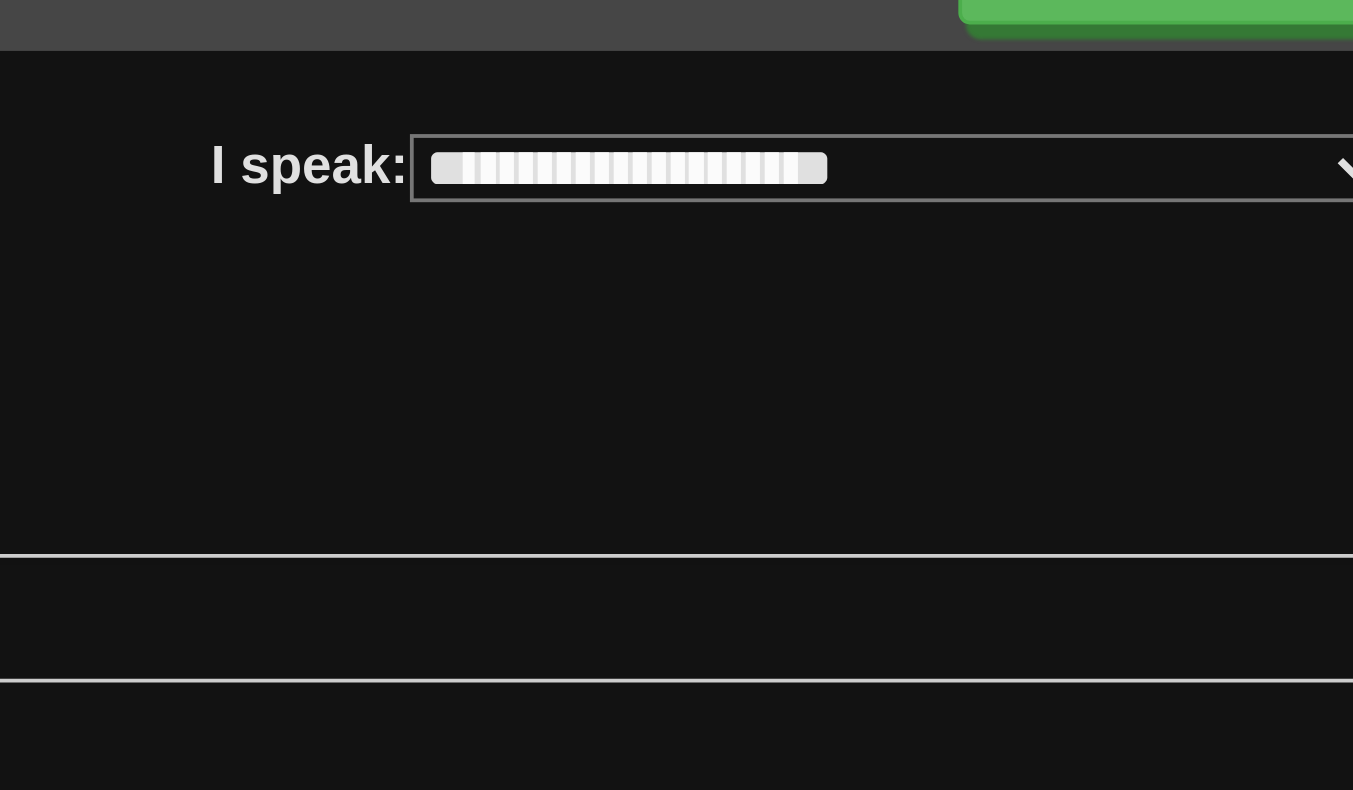 click on "**********" at bounding box center (1117, 82) 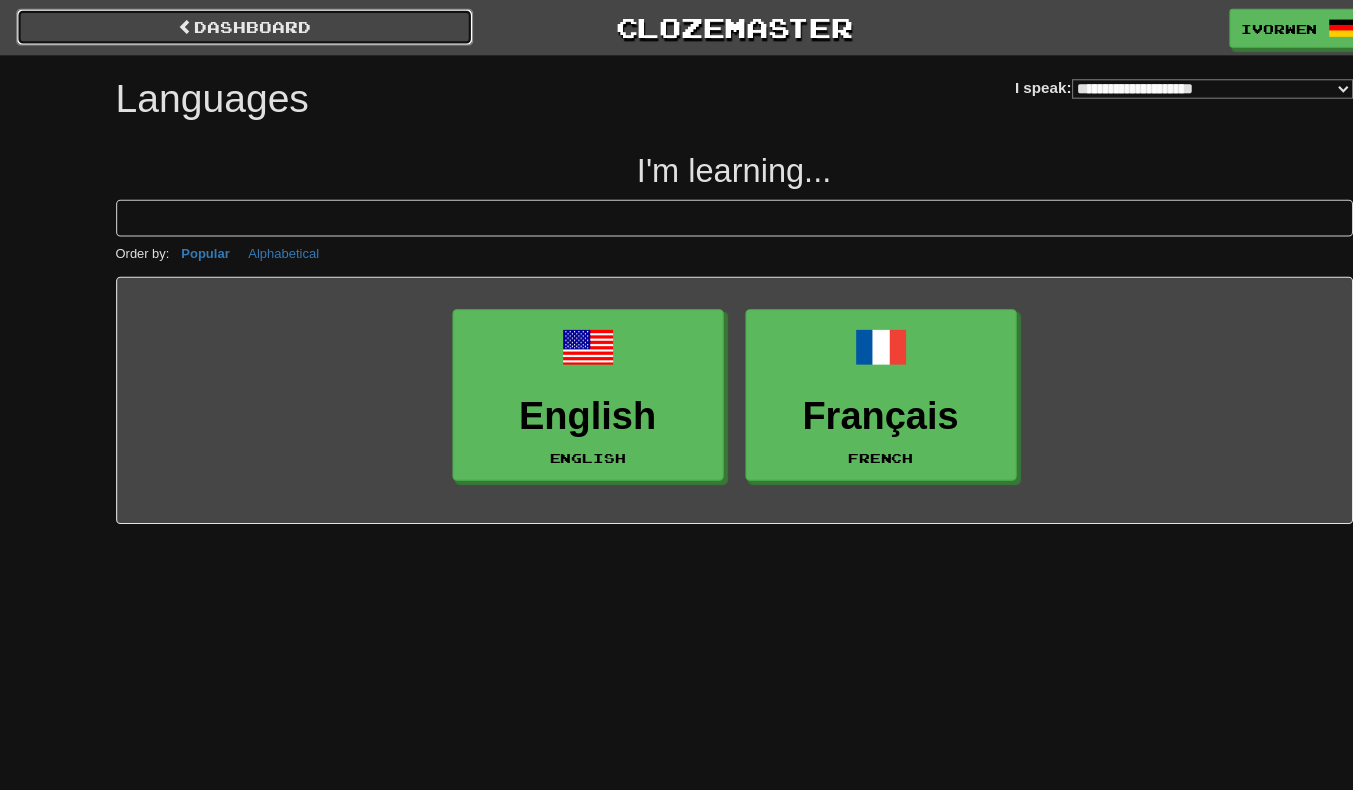 click on "dashboard" at bounding box center (225, 25) 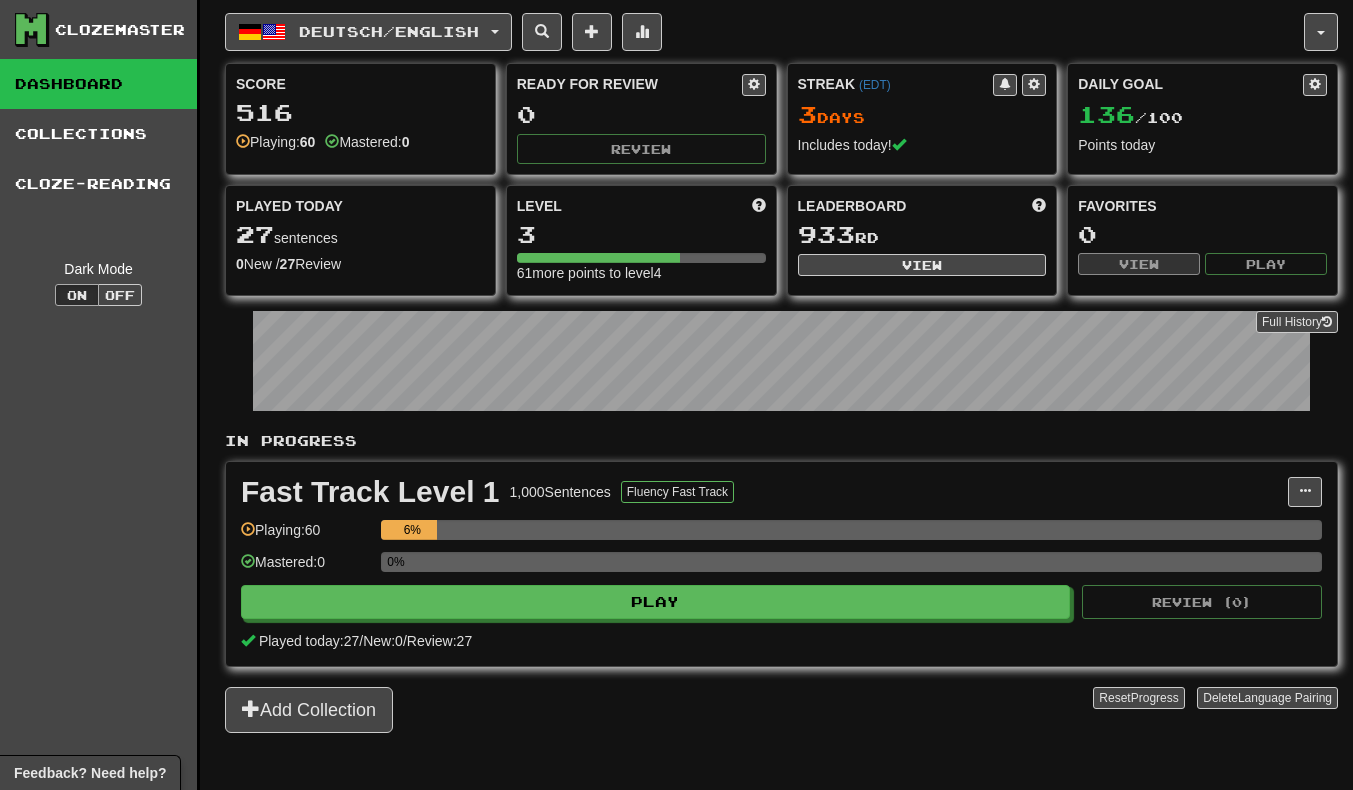 scroll, scrollTop: 0, scrollLeft: 0, axis: both 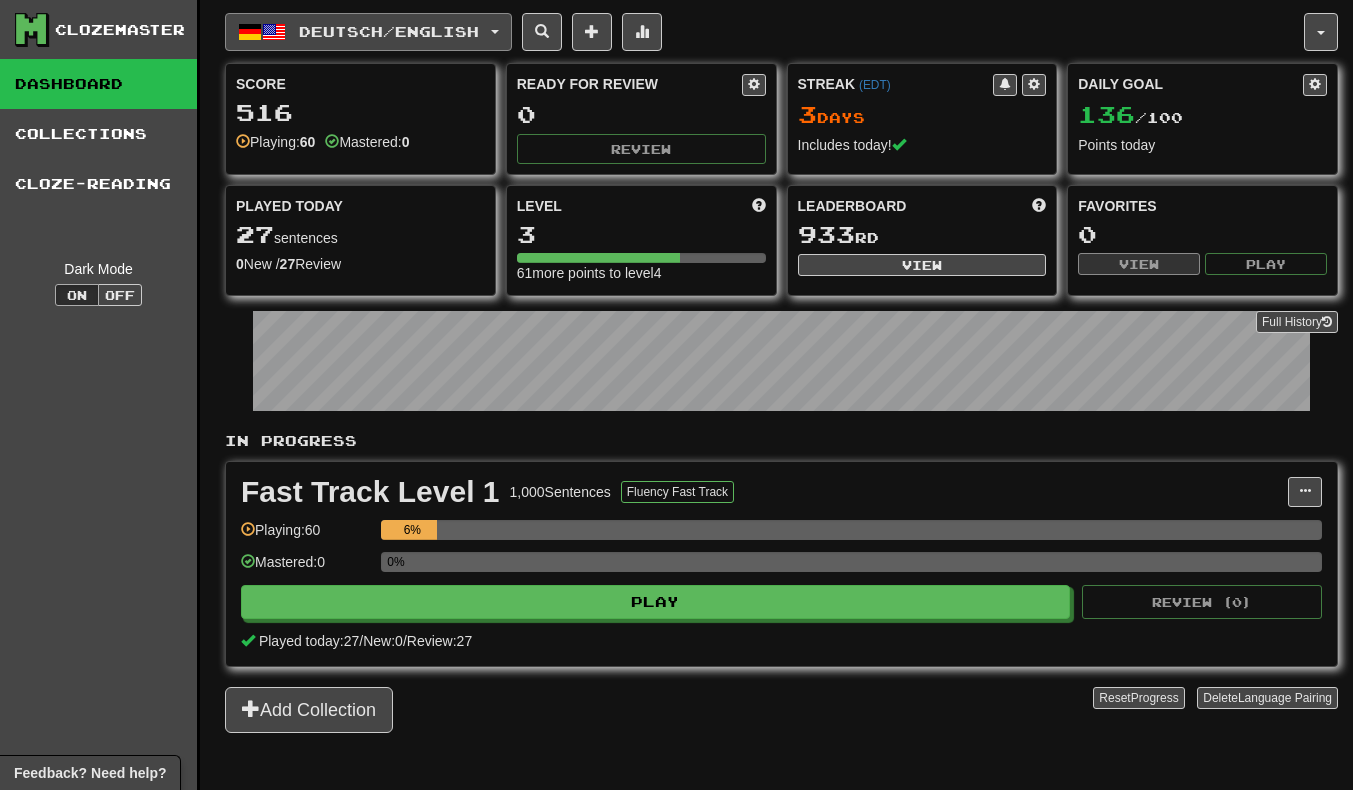 click on "Deutsch  /  English" at bounding box center (368, 32) 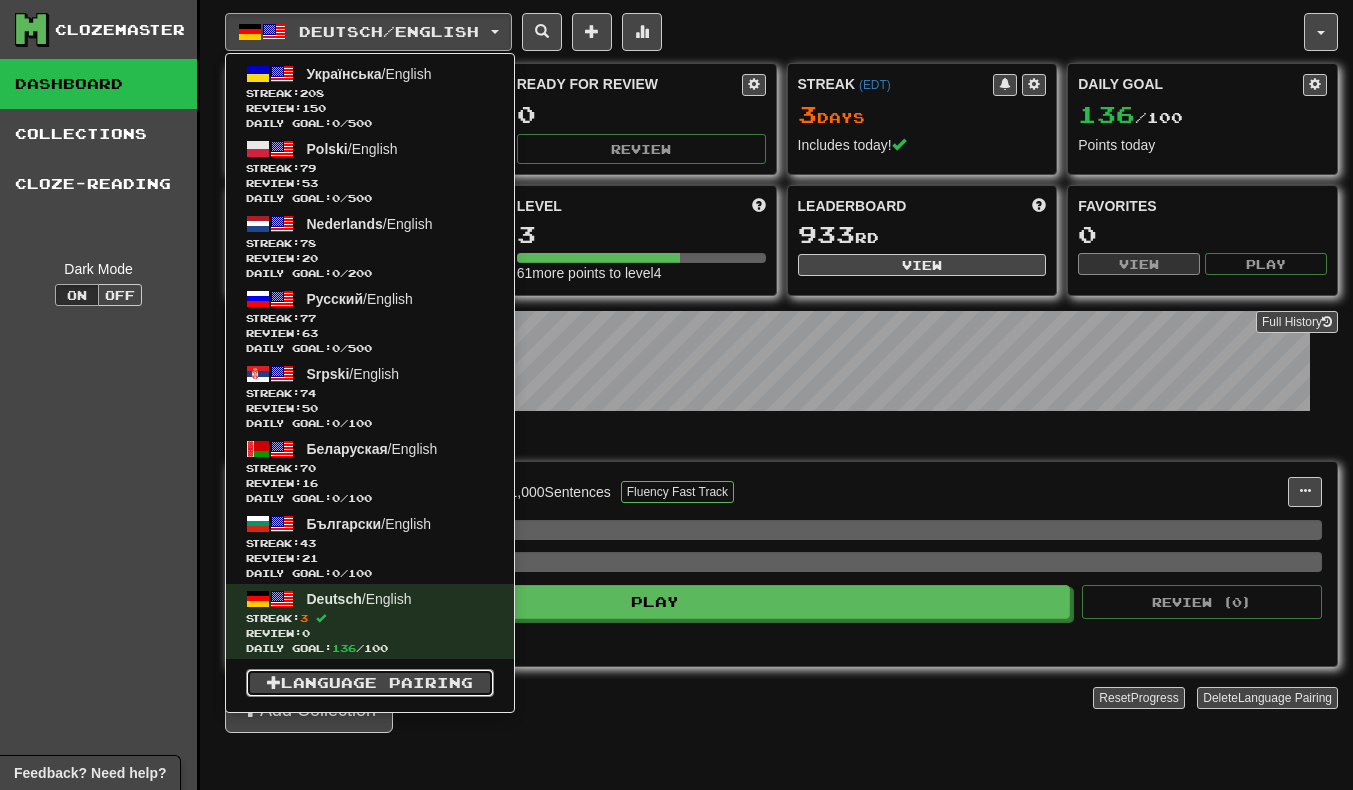 click on "Language Pairing" at bounding box center [370, 683] 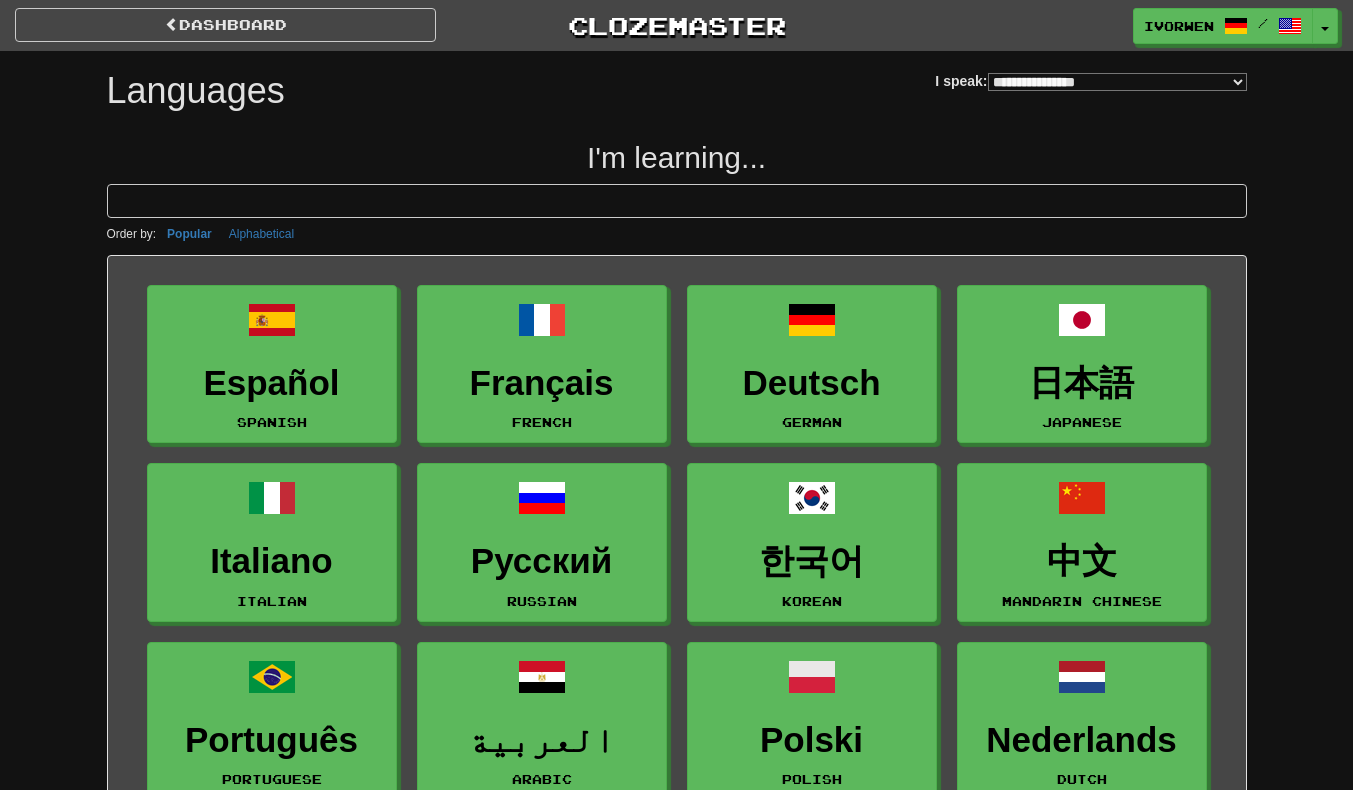 select on "*******" 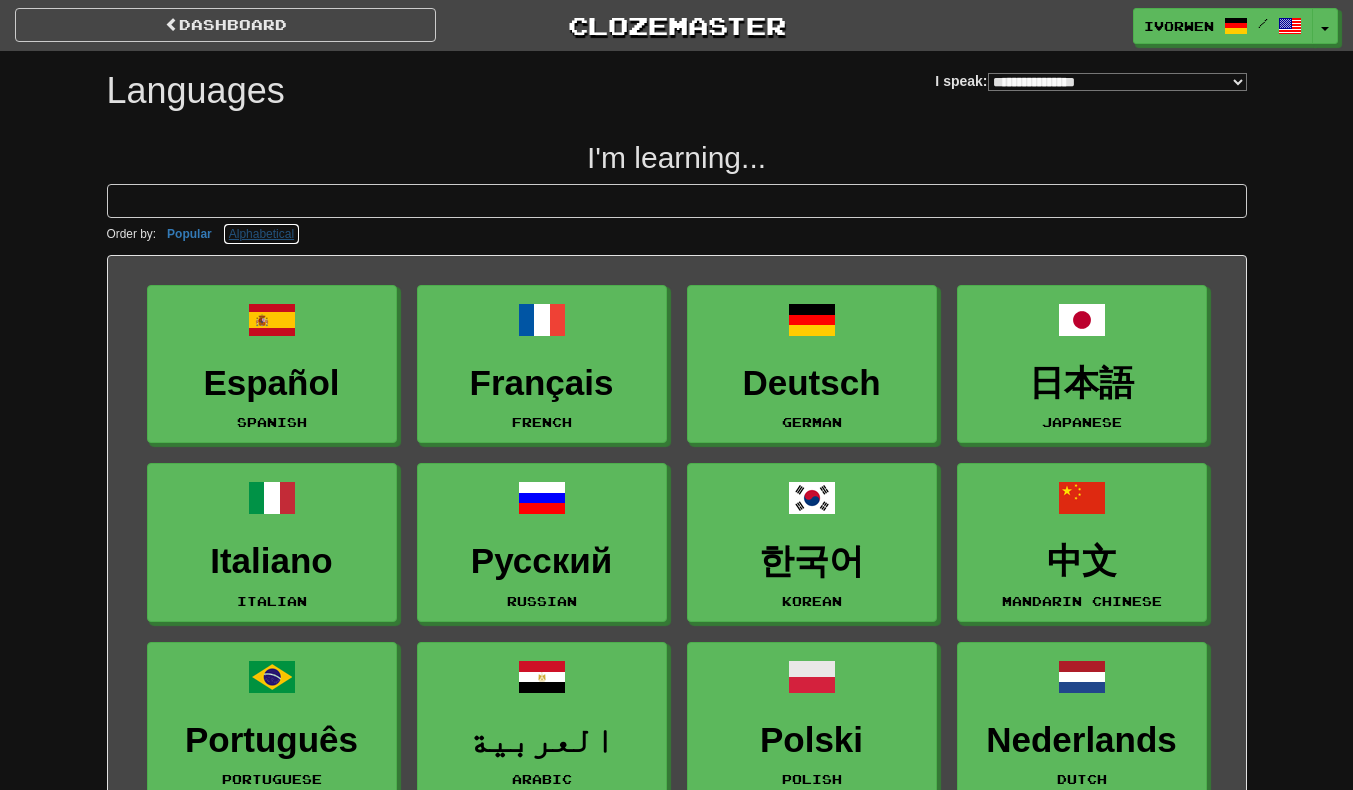 click on "Alphabetical" at bounding box center [261, 234] 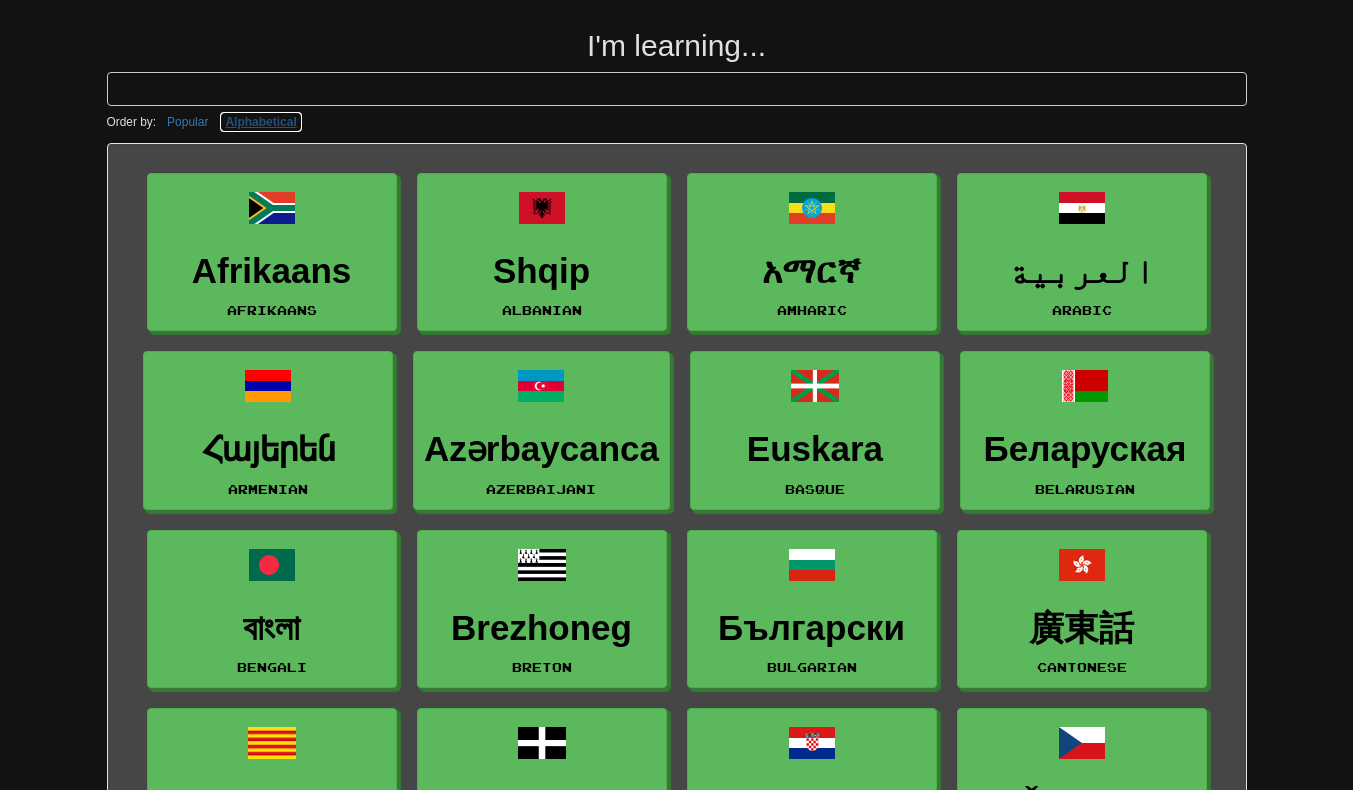 scroll, scrollTop: 0, scrollLeft: 0, axis: both 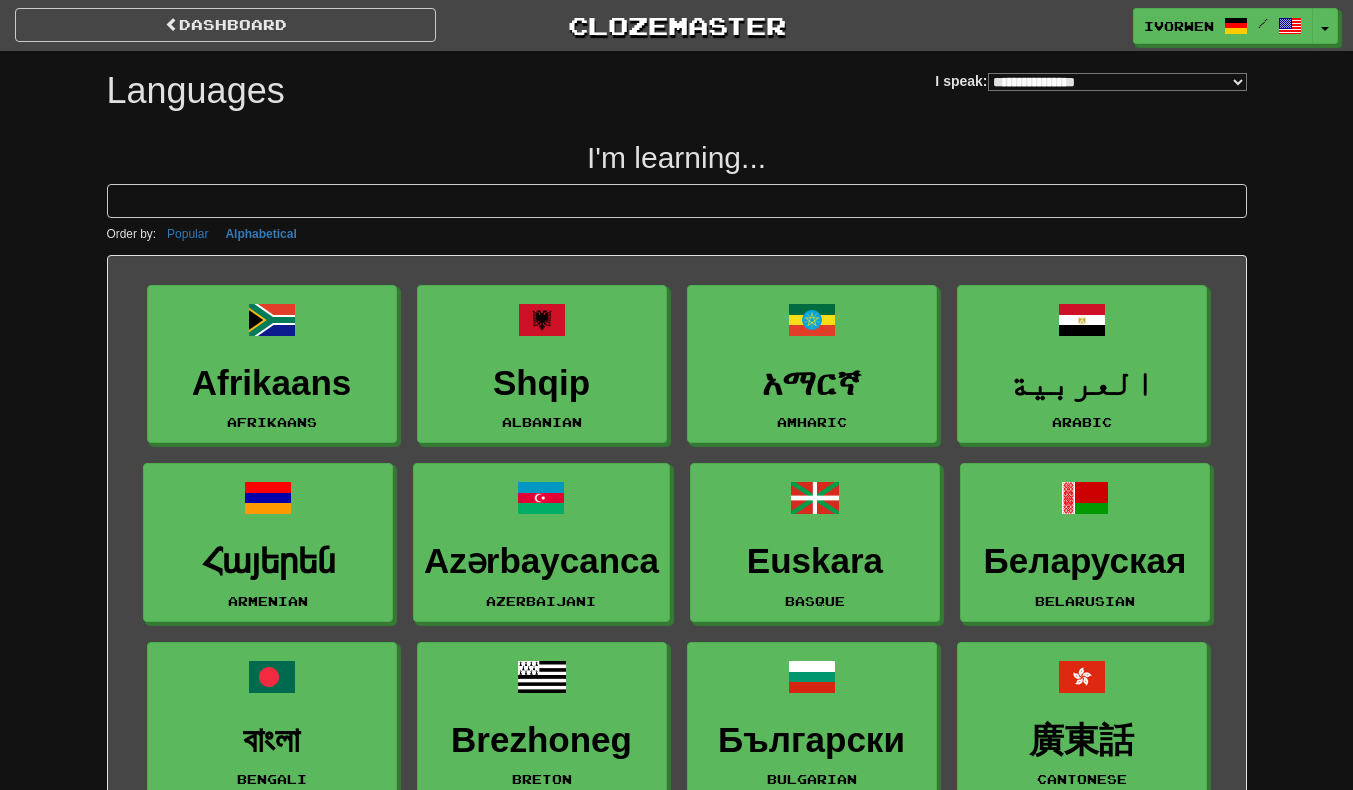 click on "**********" at bounding box center [1117, 82] 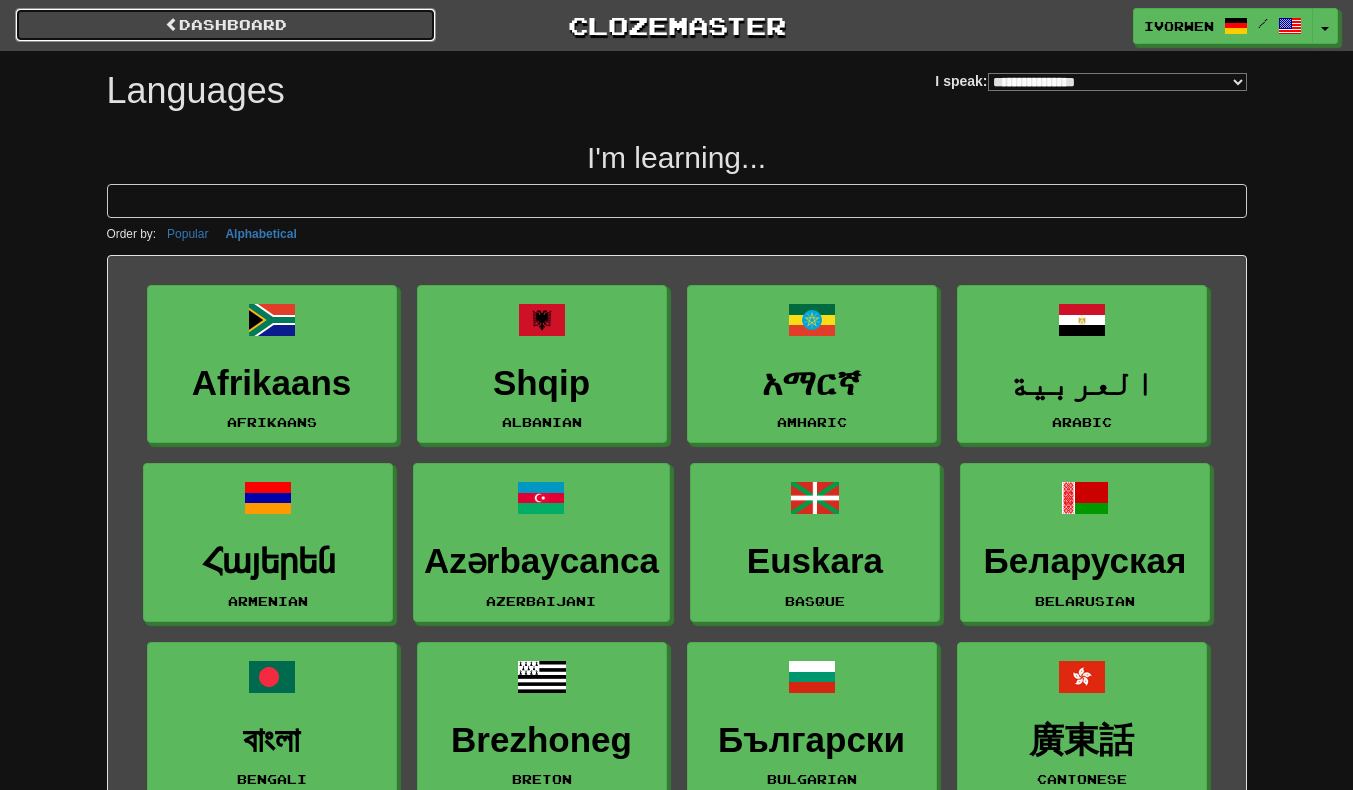 click on "dashboard" at bounding box center (225, 25) 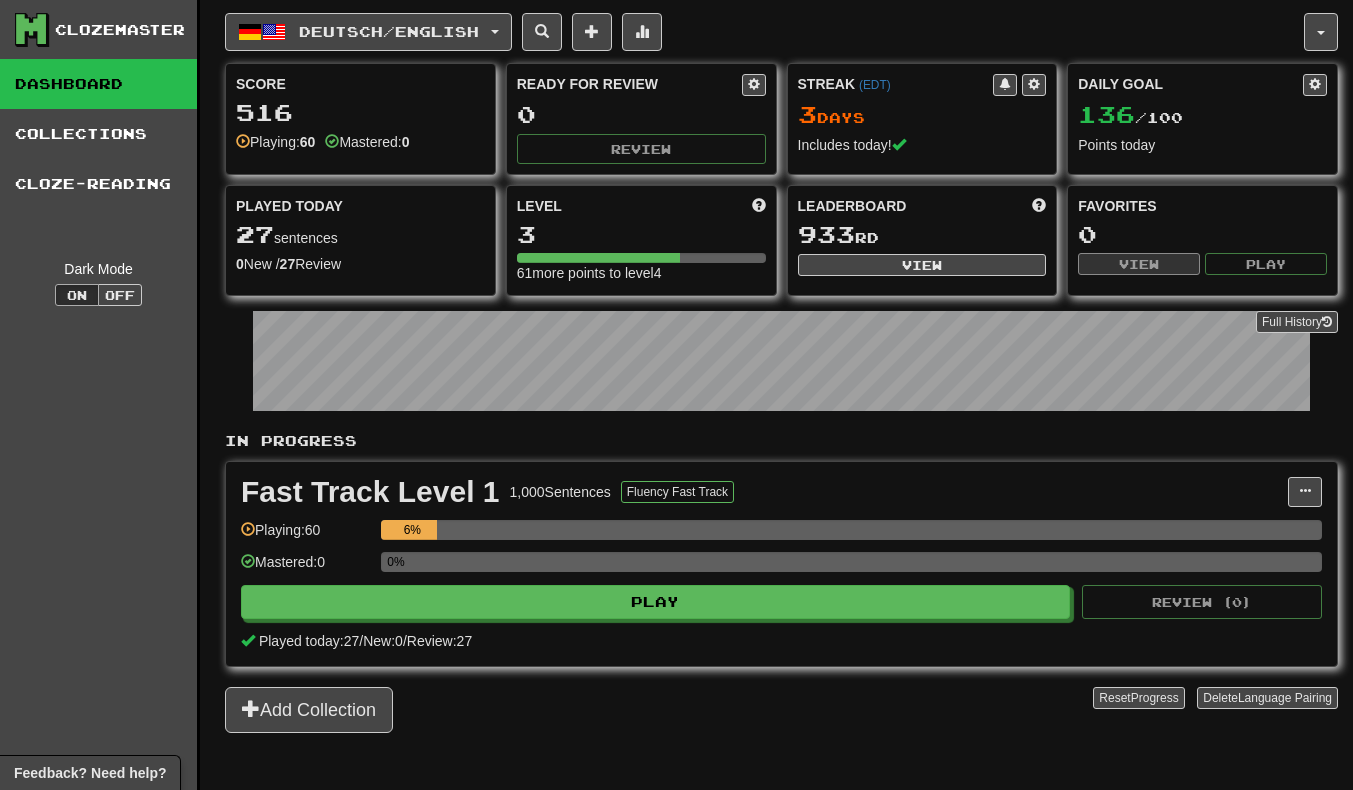 scroll, scrollTop: 0, scrollLeft: 0, axis: both 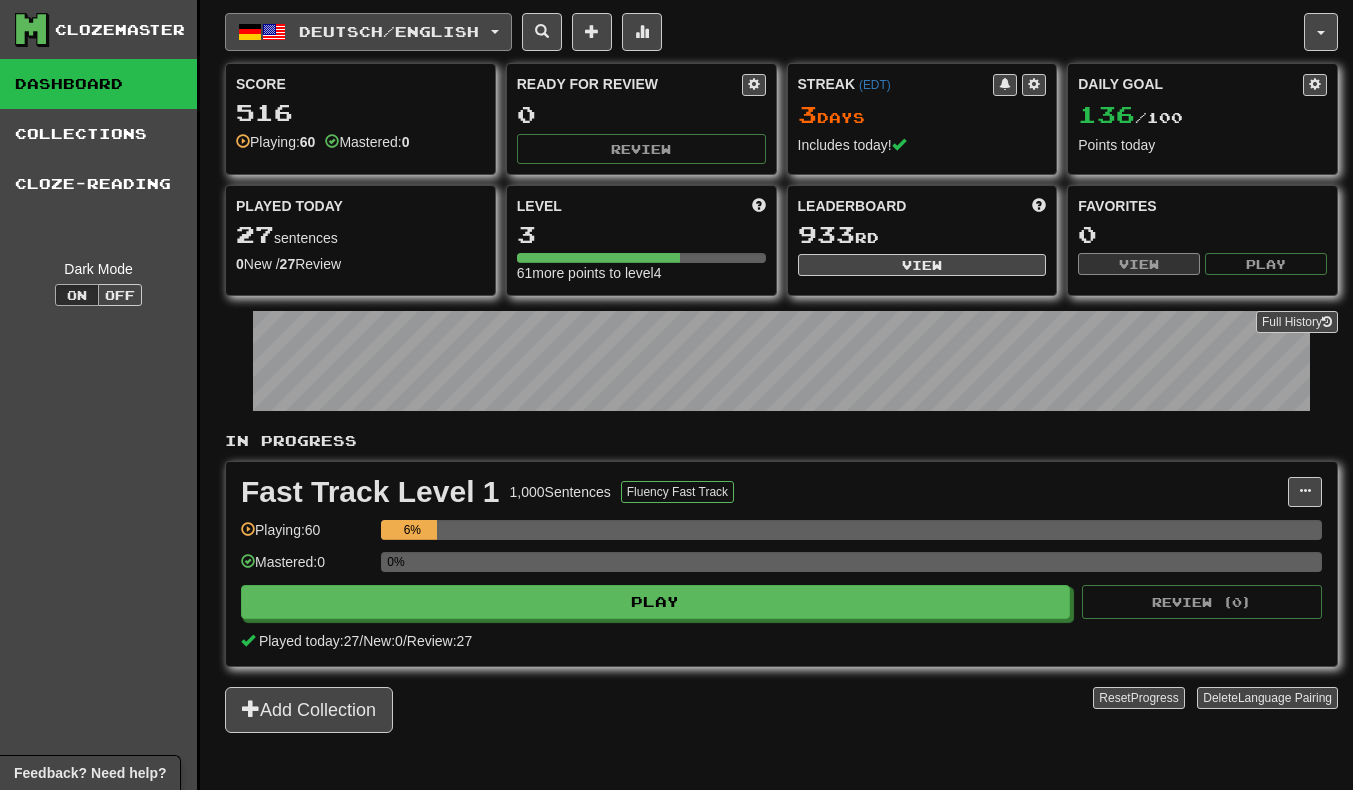 click on "Deutsch  /  English" at bounding box center (389, 31) 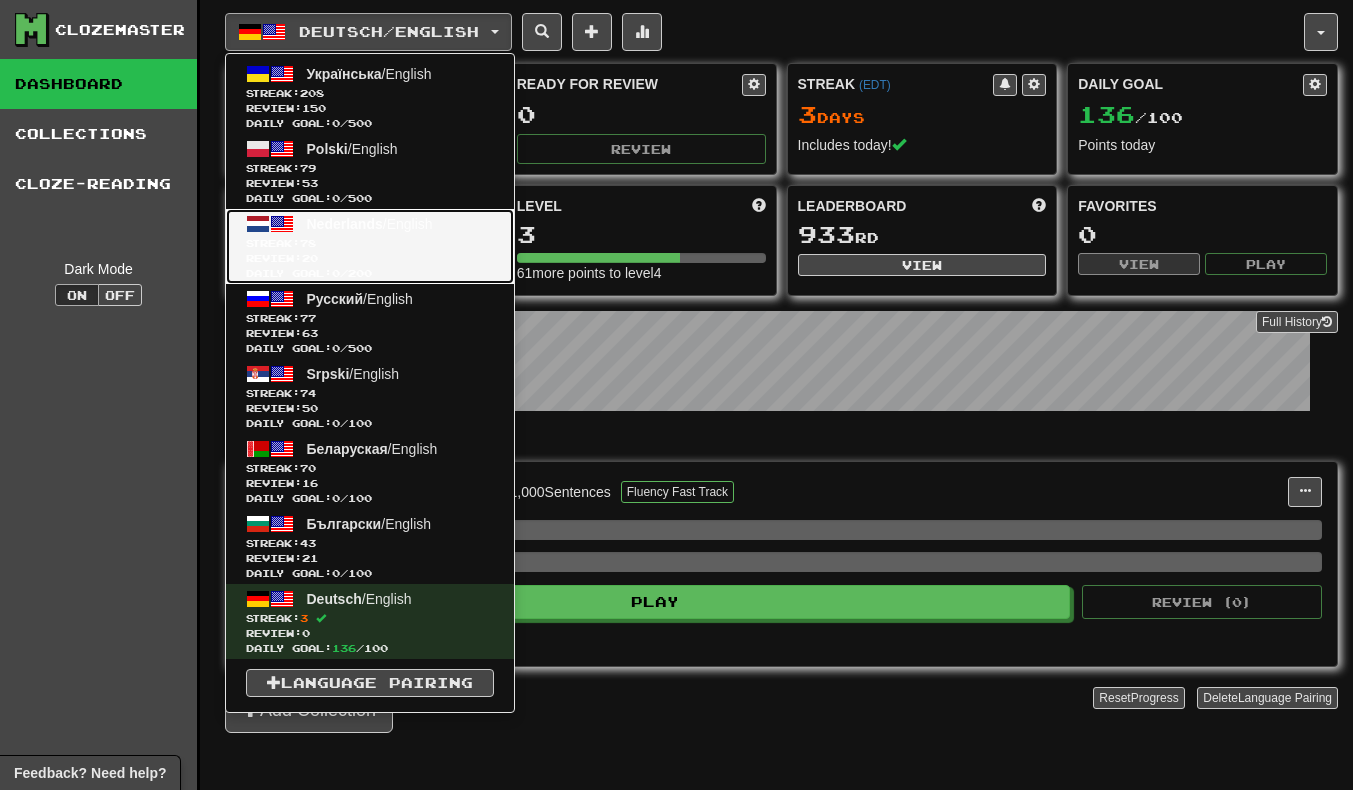 click on "Review:  20" at bounding box center [370, 258] 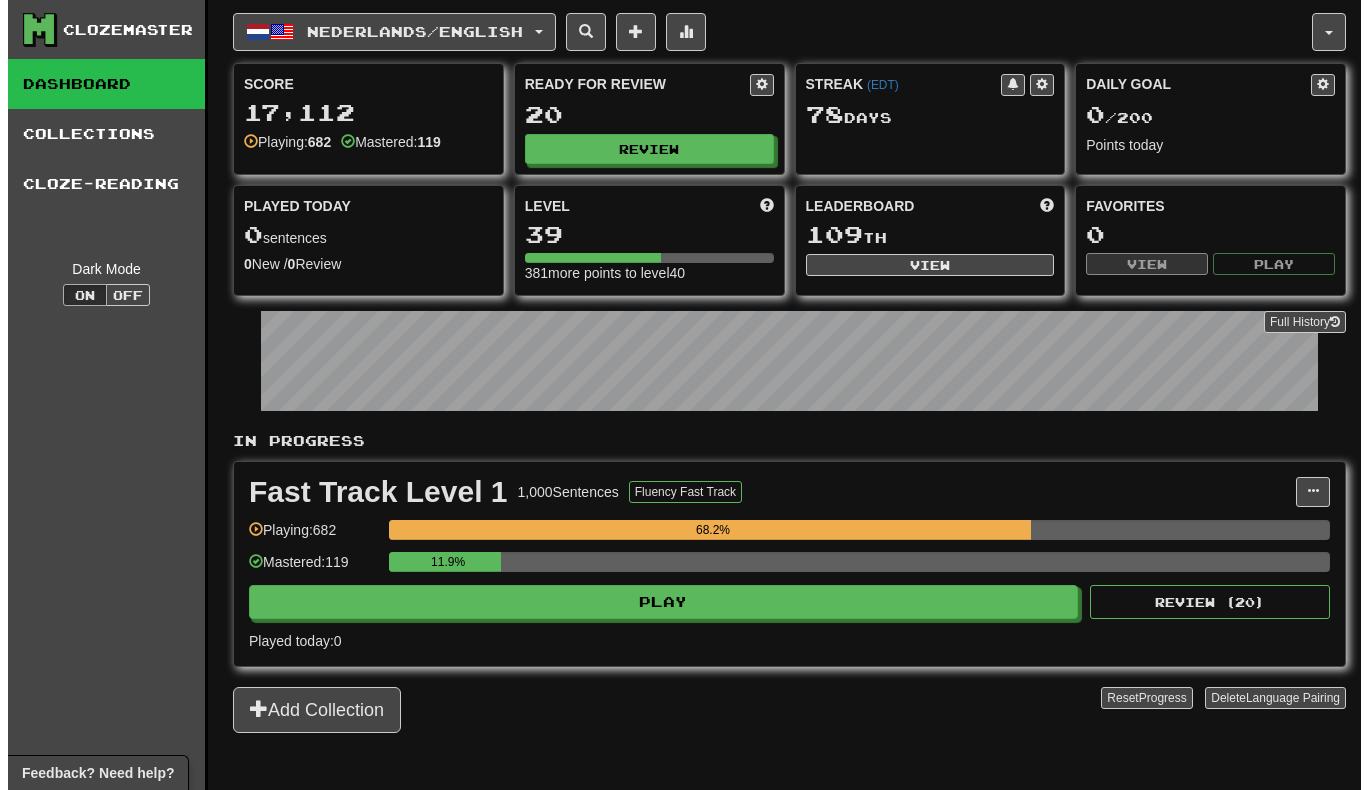 scroll, scrollTop: 0, scrollLeft: 0, axis: both 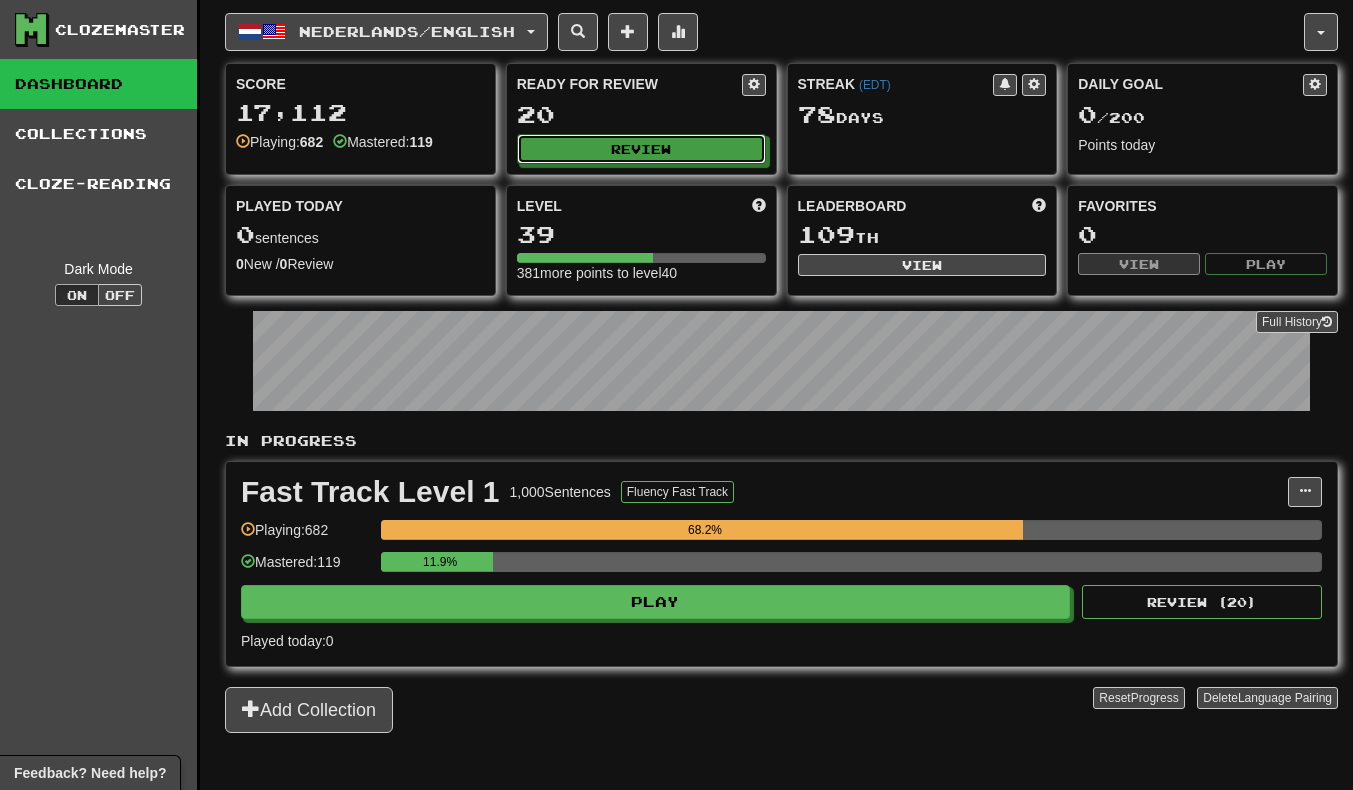 click on "Review" at bounding box center [641, 149] 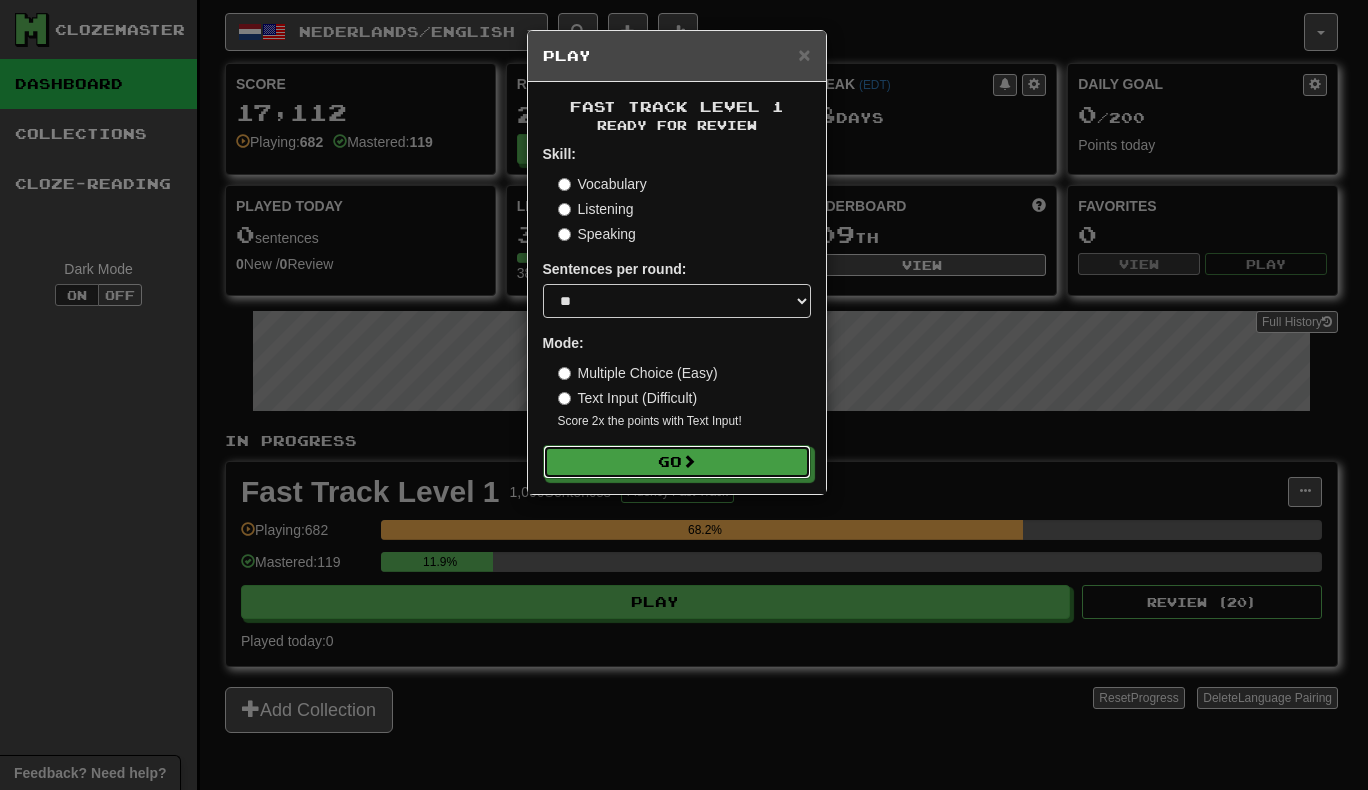 click on "Go" at bounding box center [677, 462] 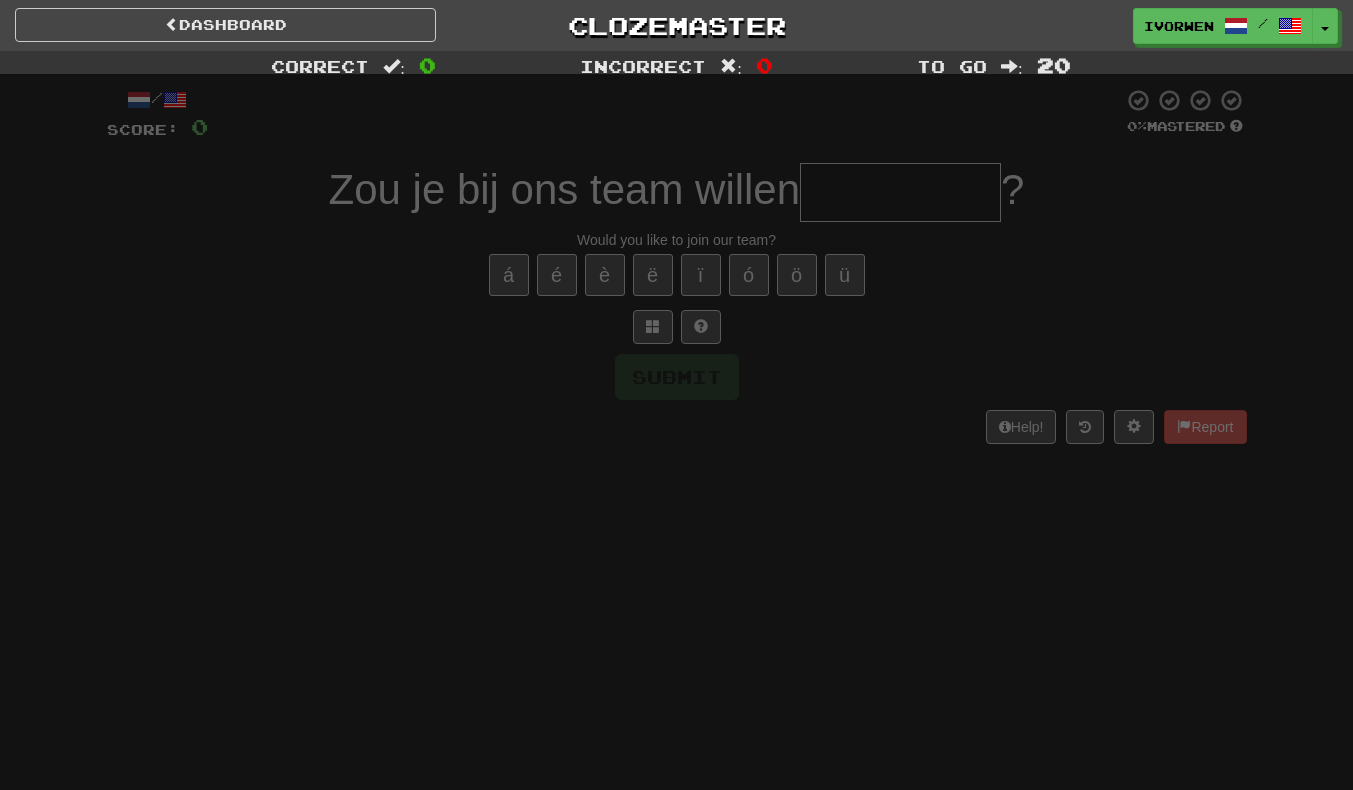 scroll, scrollTop: 0, scrollLeft: 0, axis: both 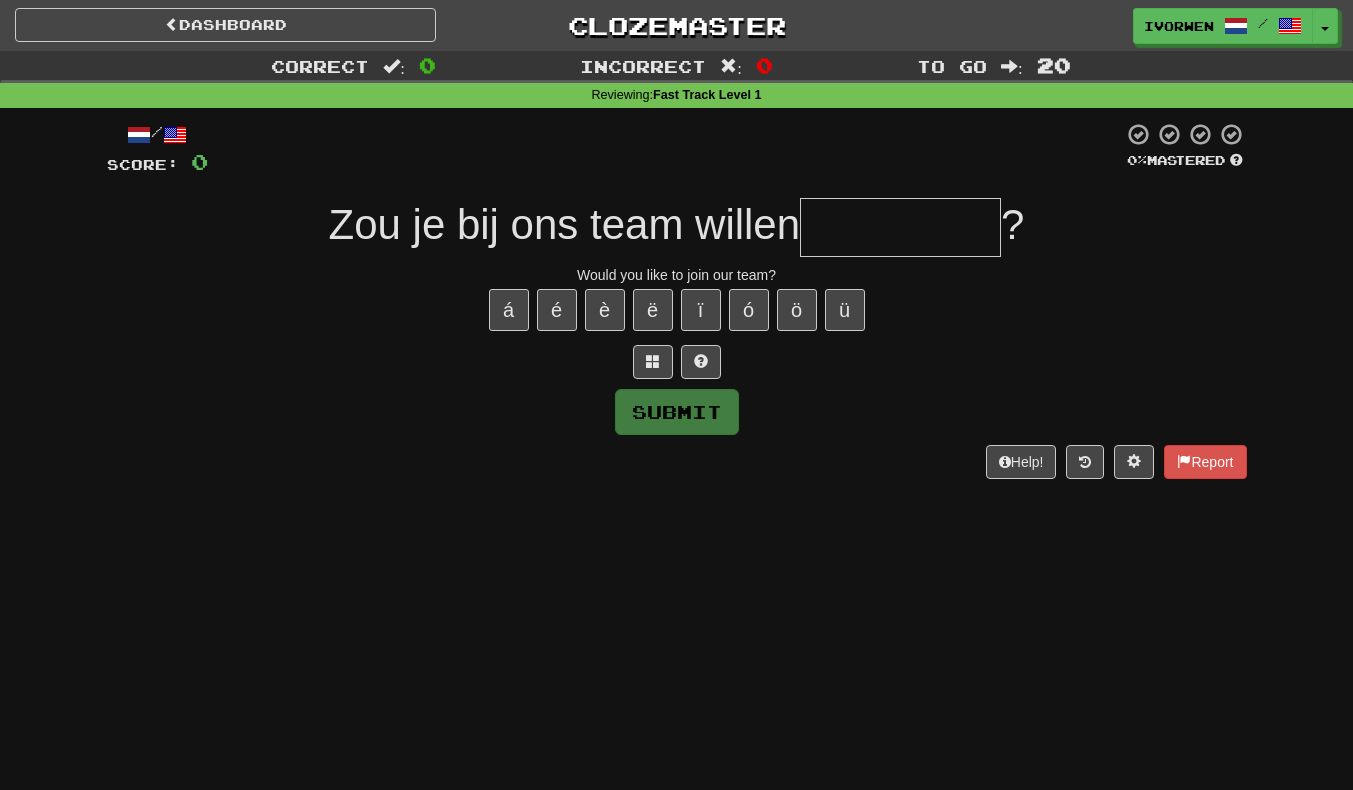 click at bounding box center [900, 227] 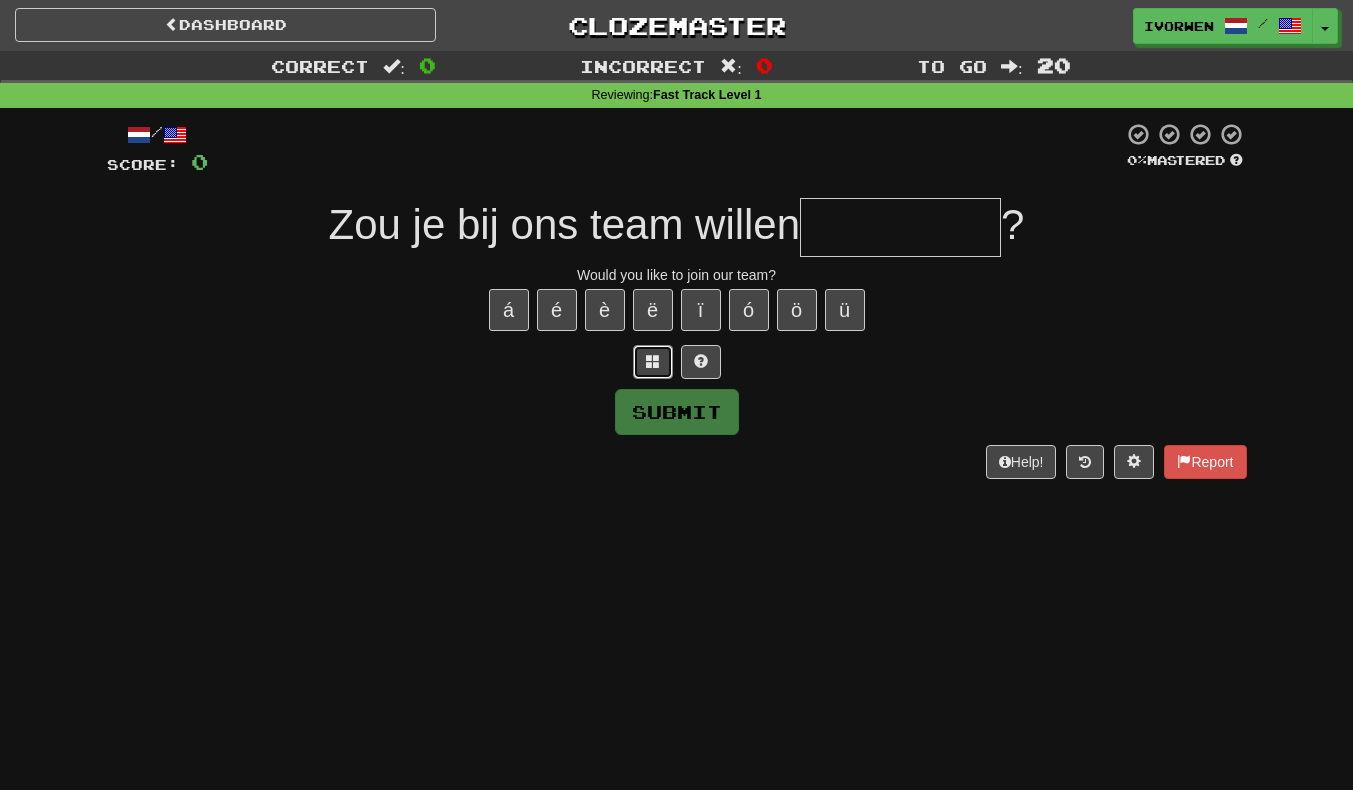 click at bounding box center (653, 361) 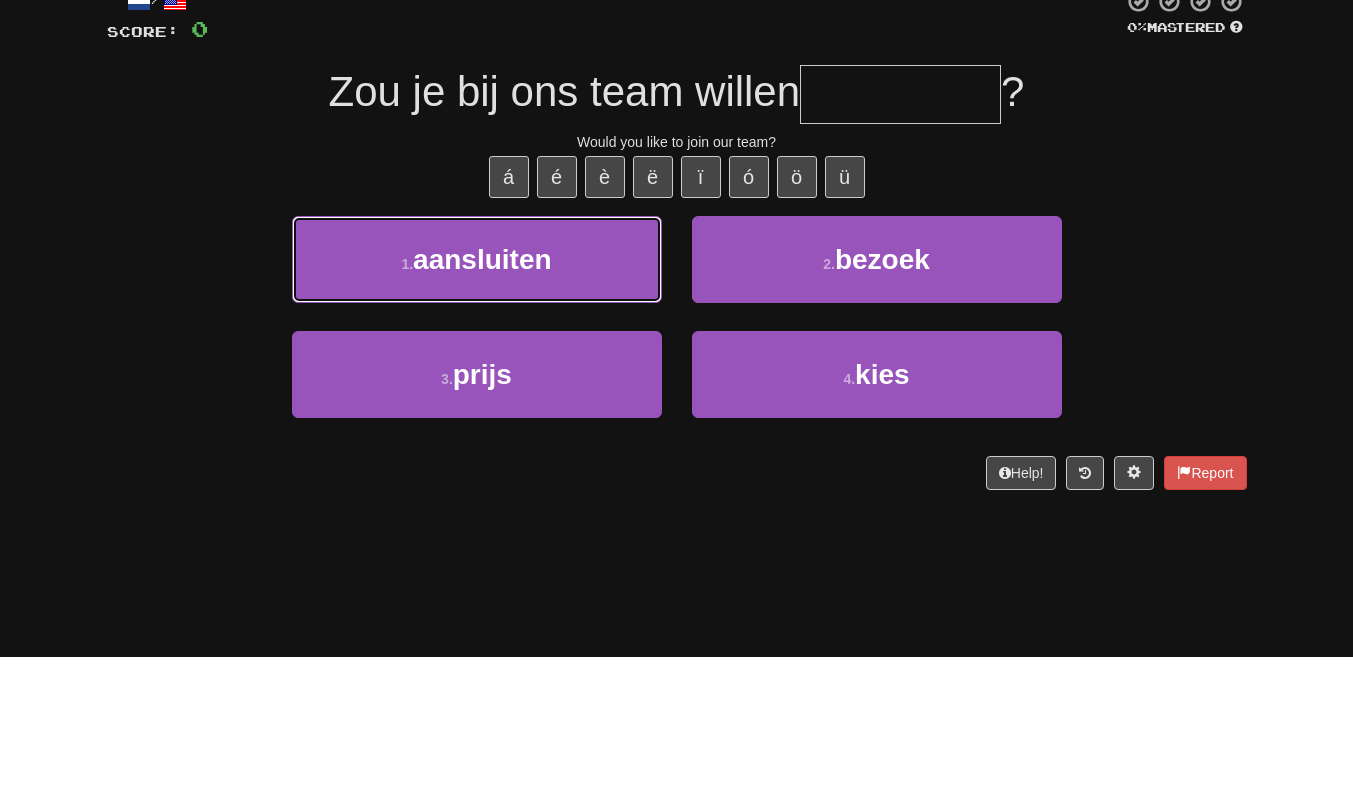 click on "1 .  aansluiten" at bounding box center [477, 392] 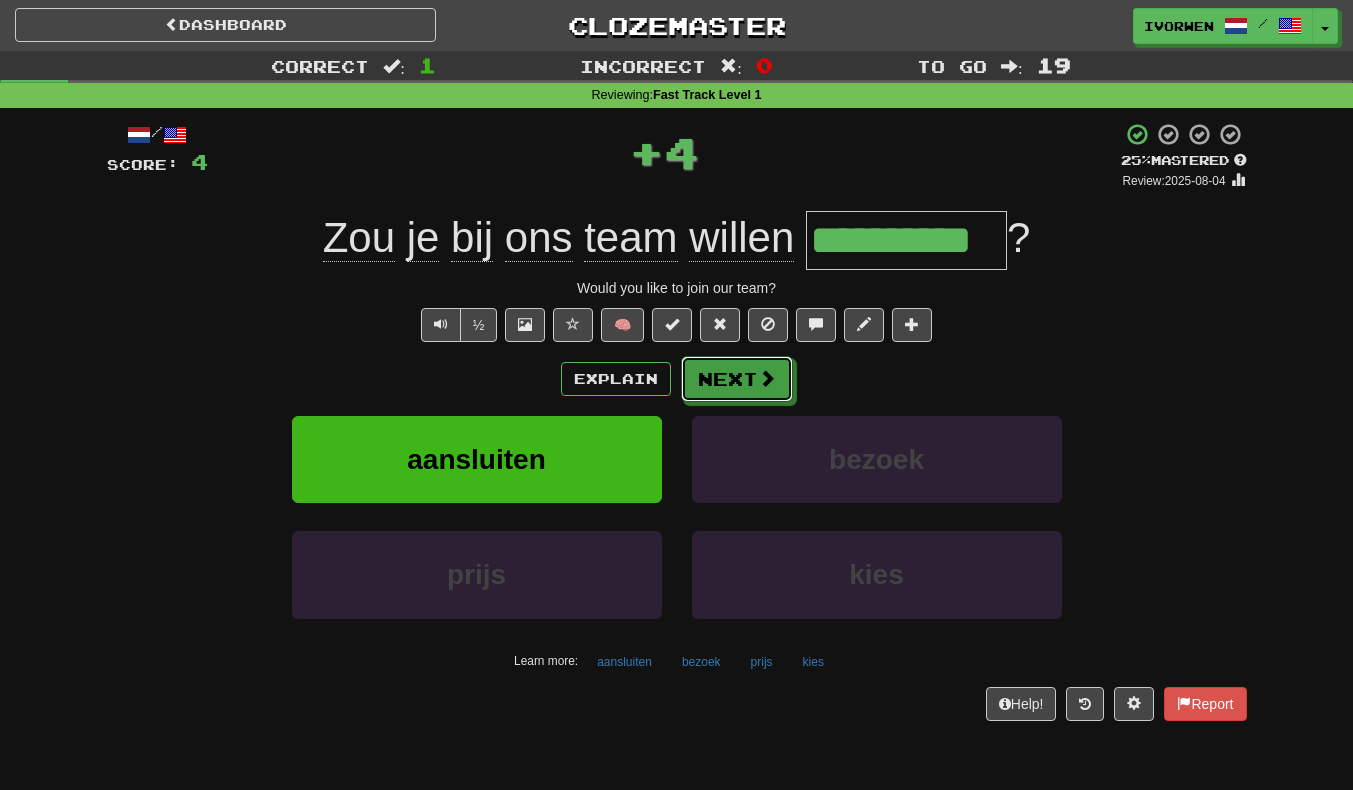 click on "Next" at bounding box center (737, 379) 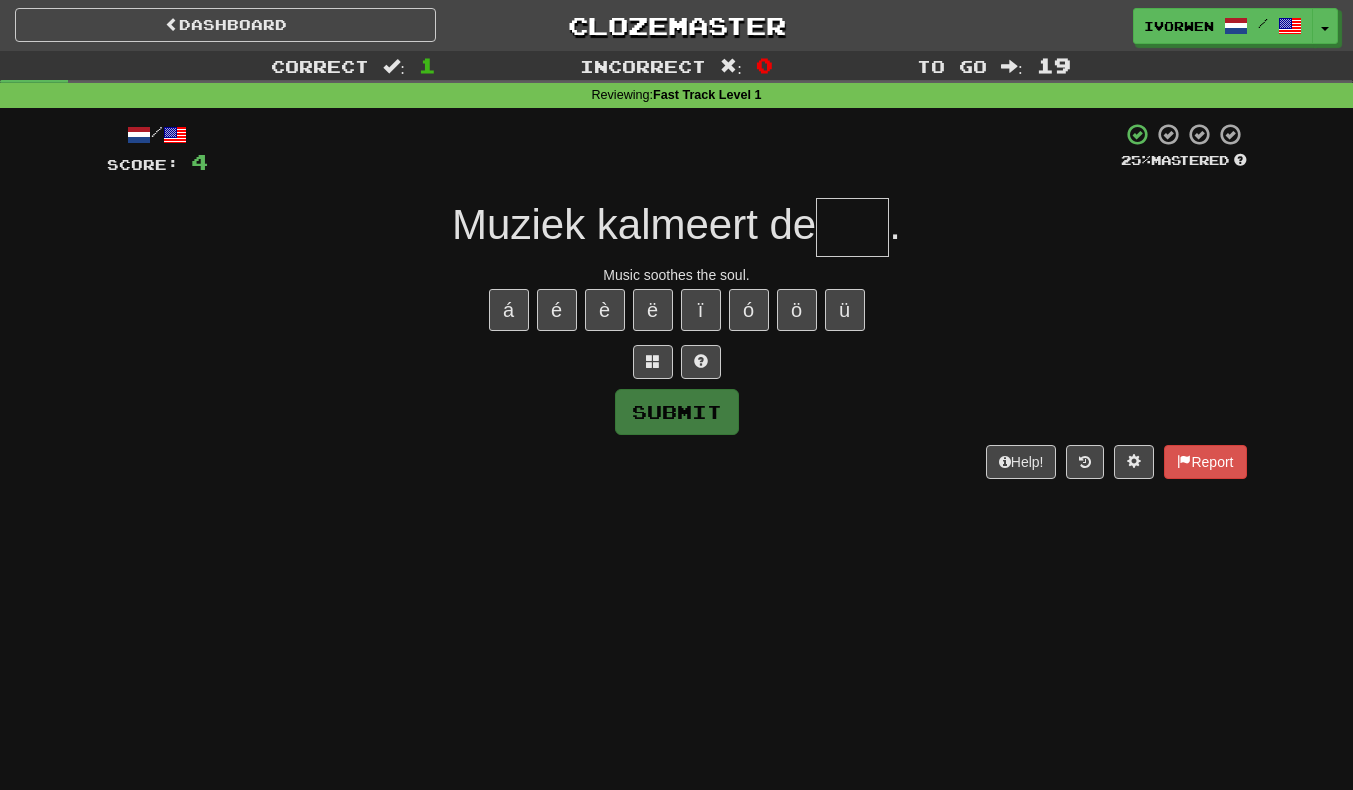 click at bounding box center [852, 227] 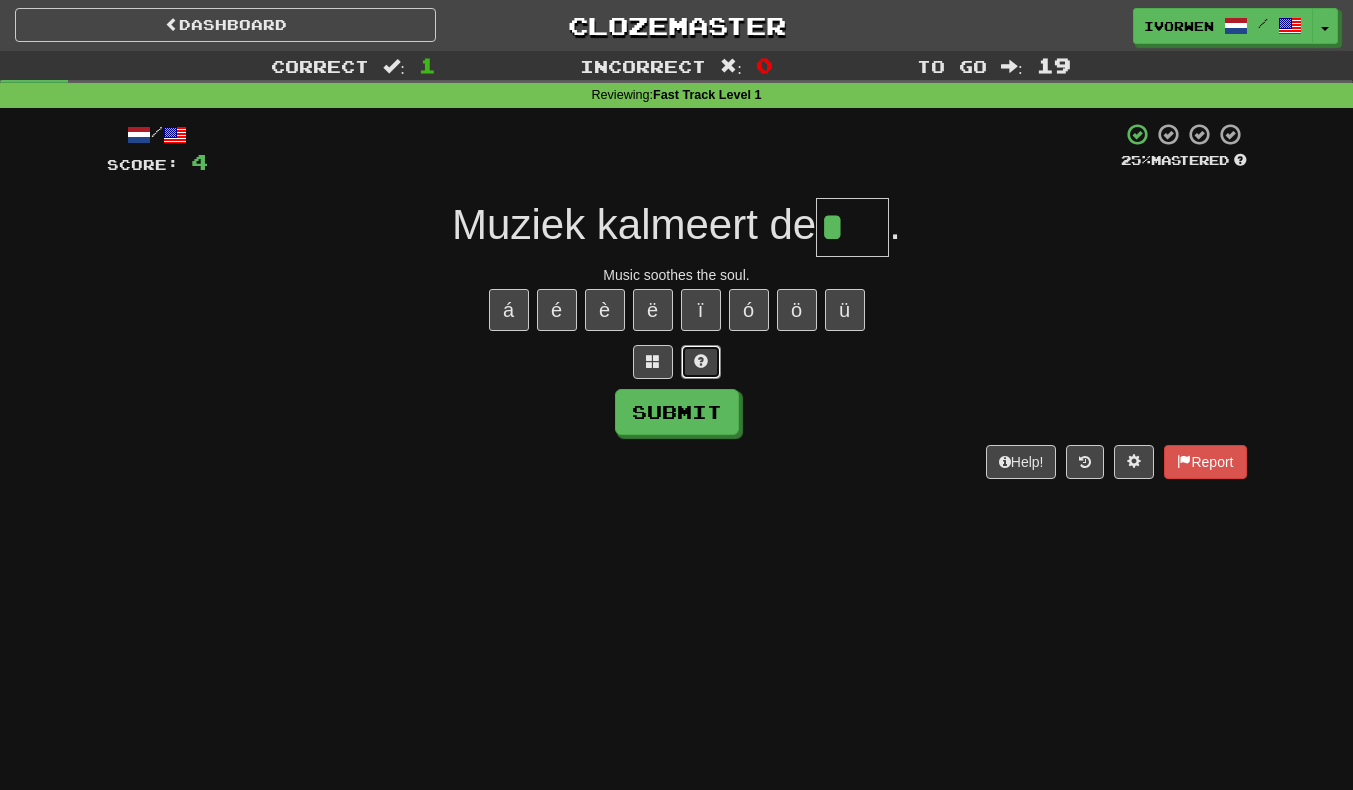 click at bounding box center [701, 362] 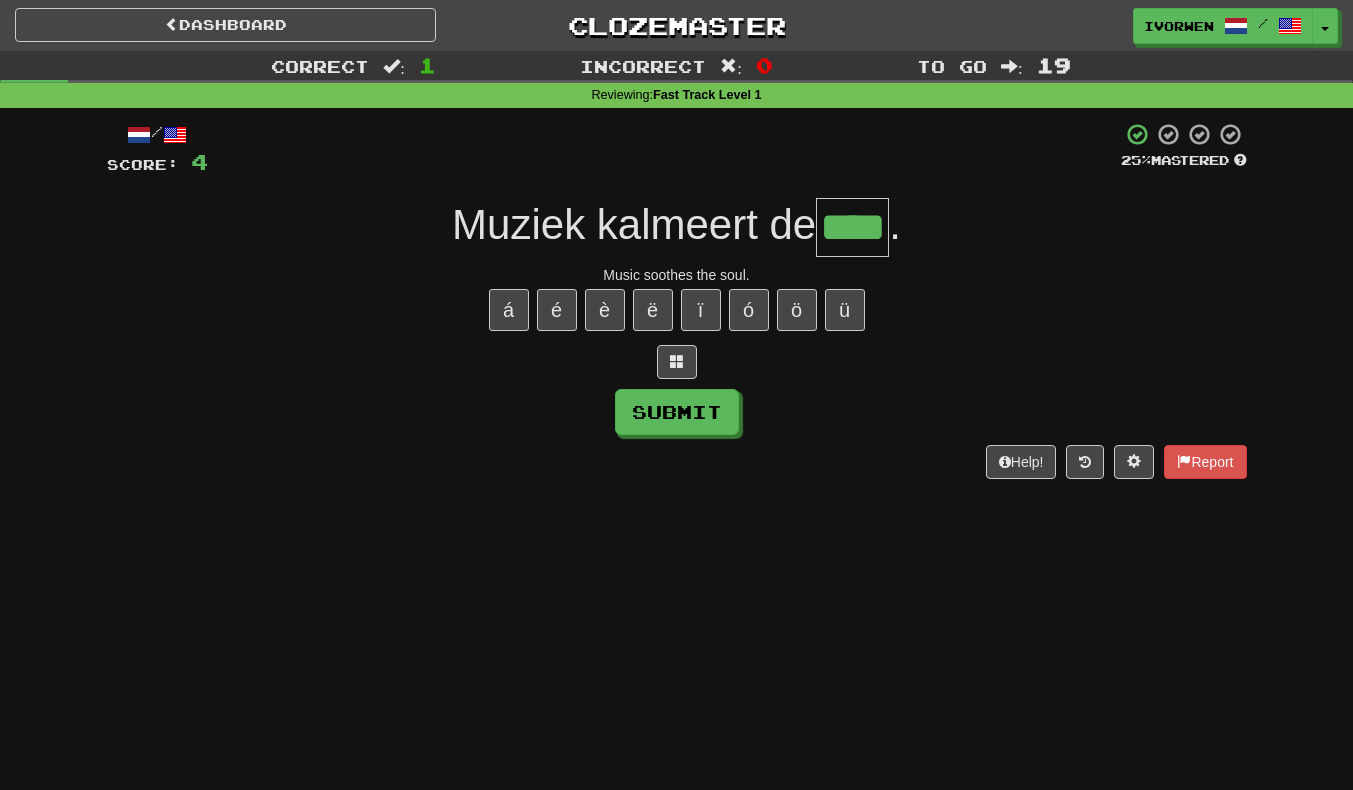 type on "****" 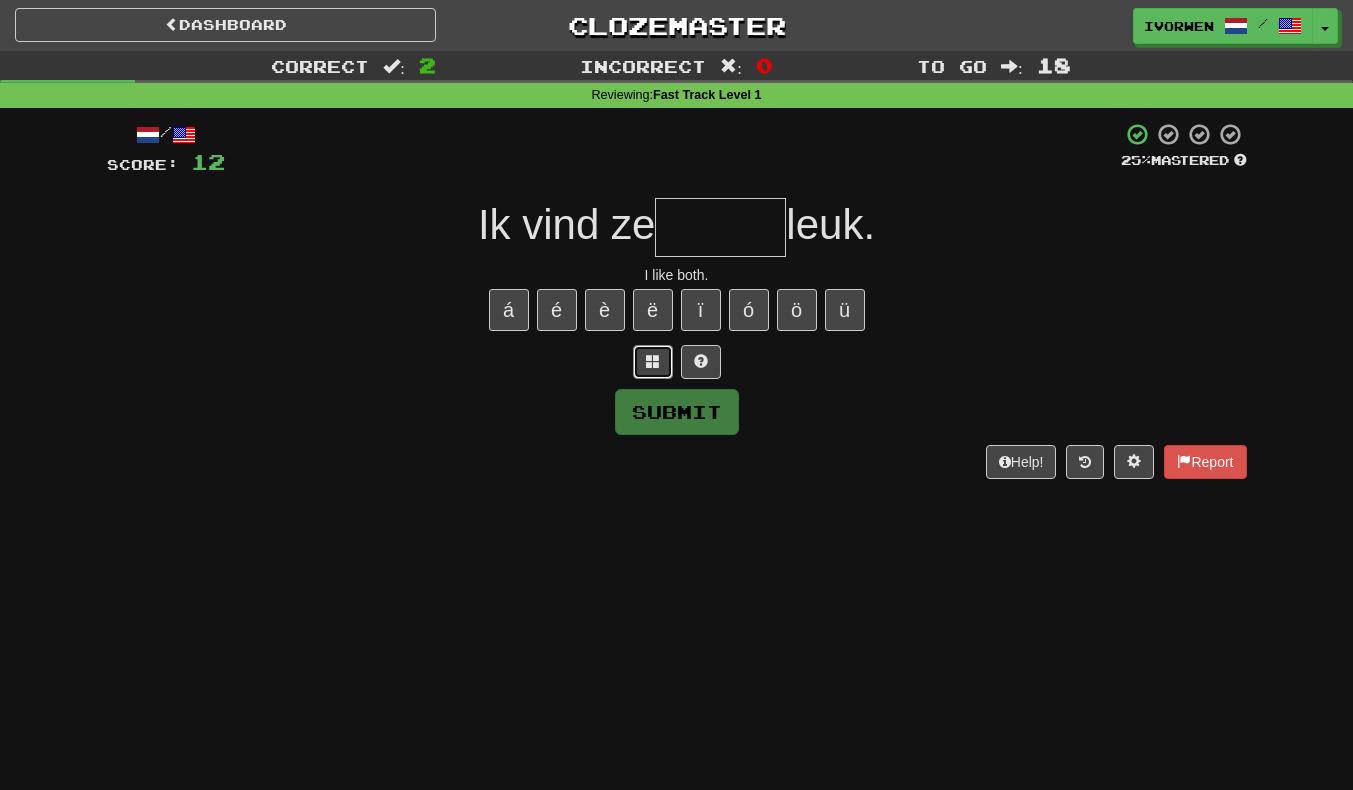 click at bounding box center (653, 361) 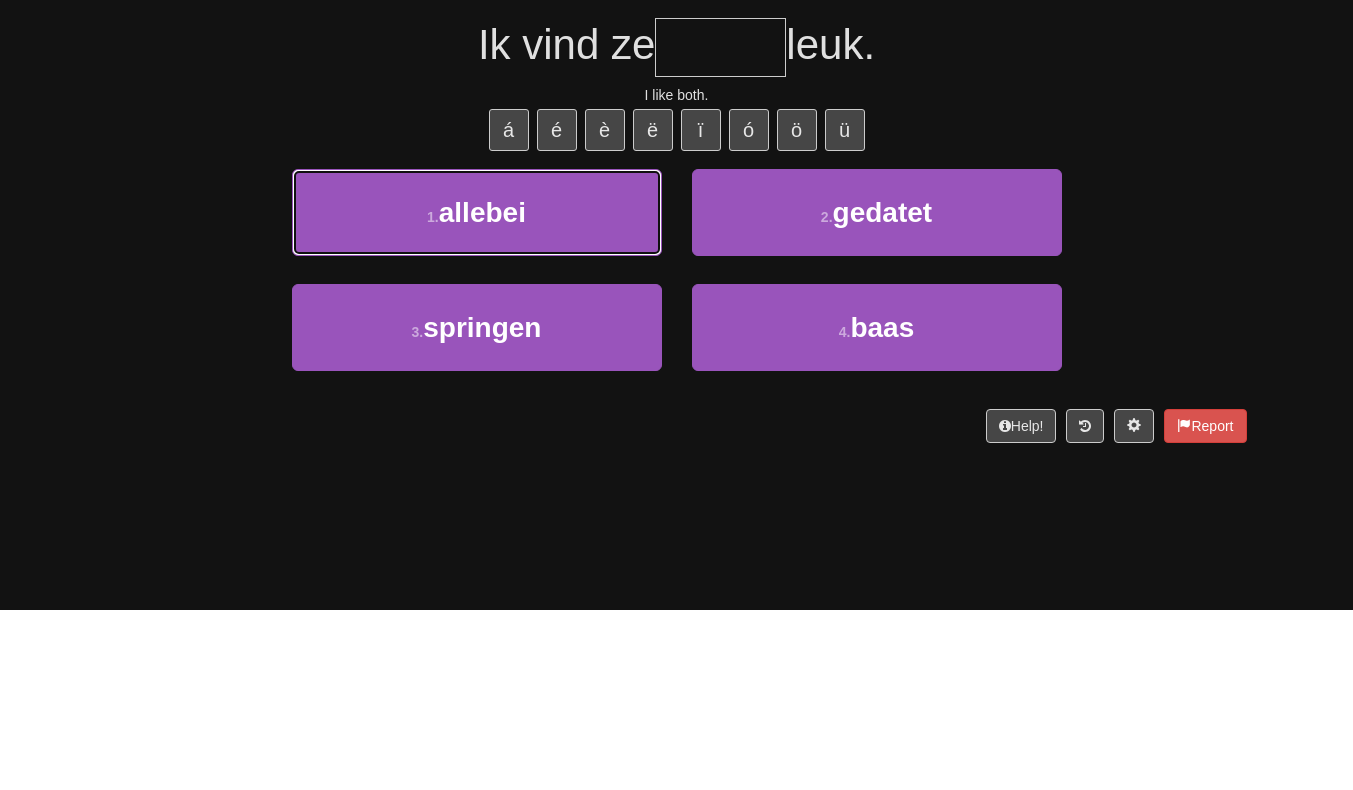 click on "1 .  allebei" at bounding box center [477, 392] 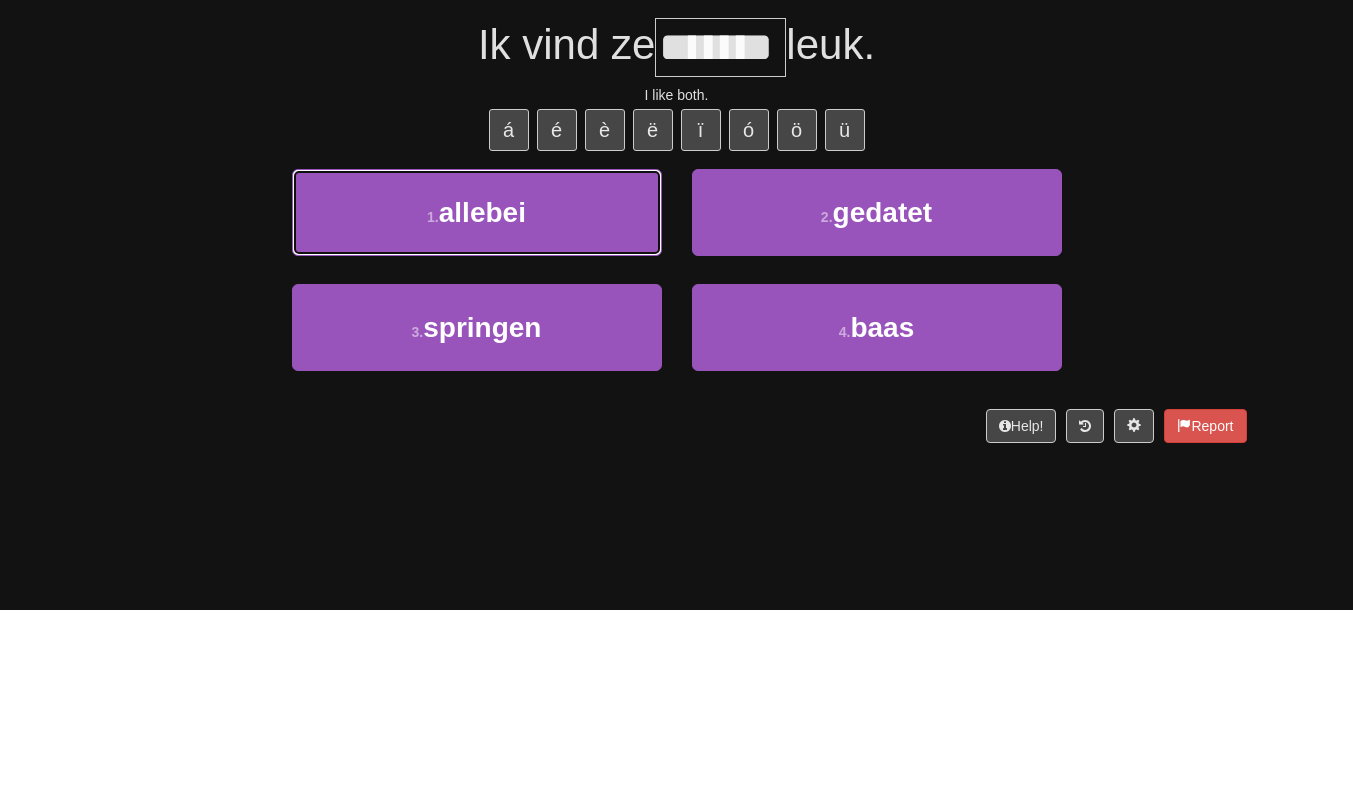 scroll, scrollTop: 13, scrollLeft: 0, axis: vertical 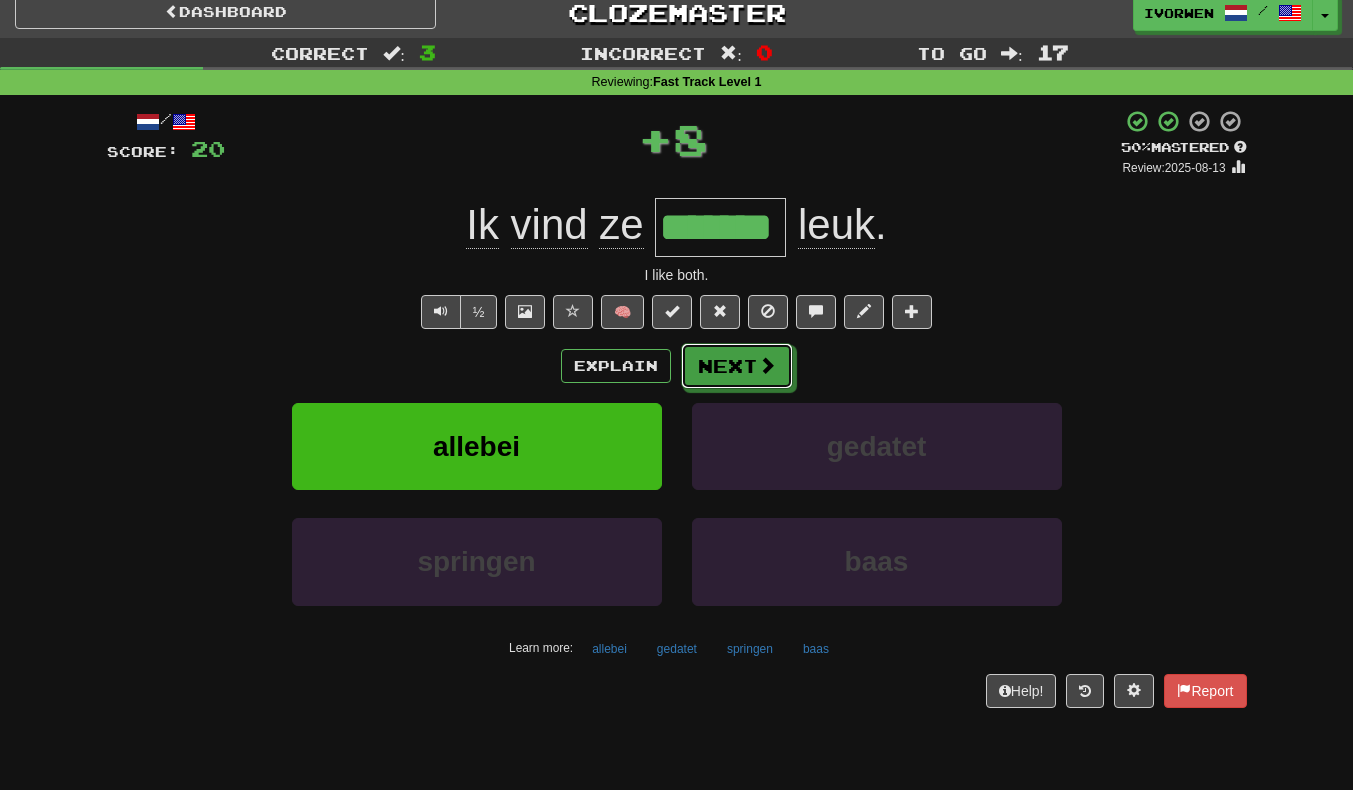 click on "Next" at bounding box center (737, 366) 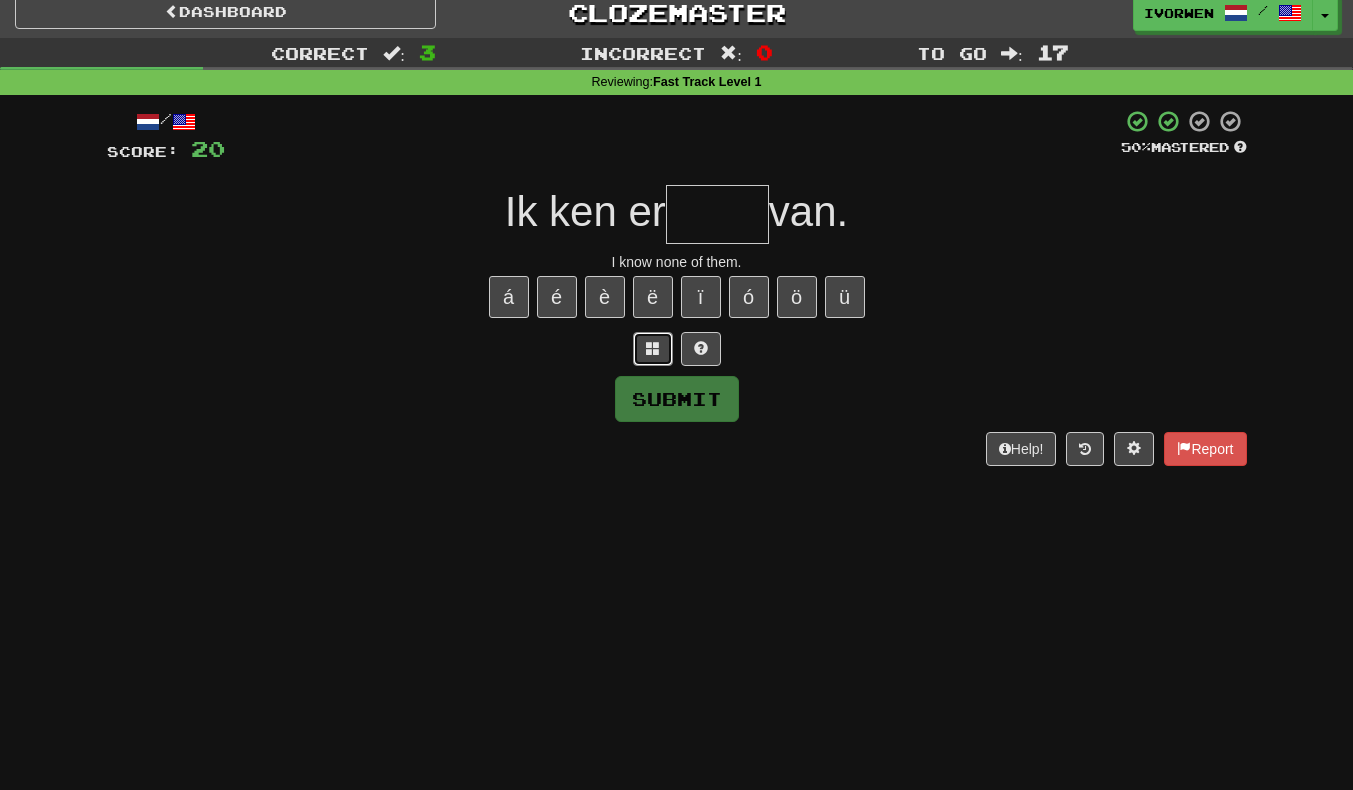 click at bounding box center [653, 348] 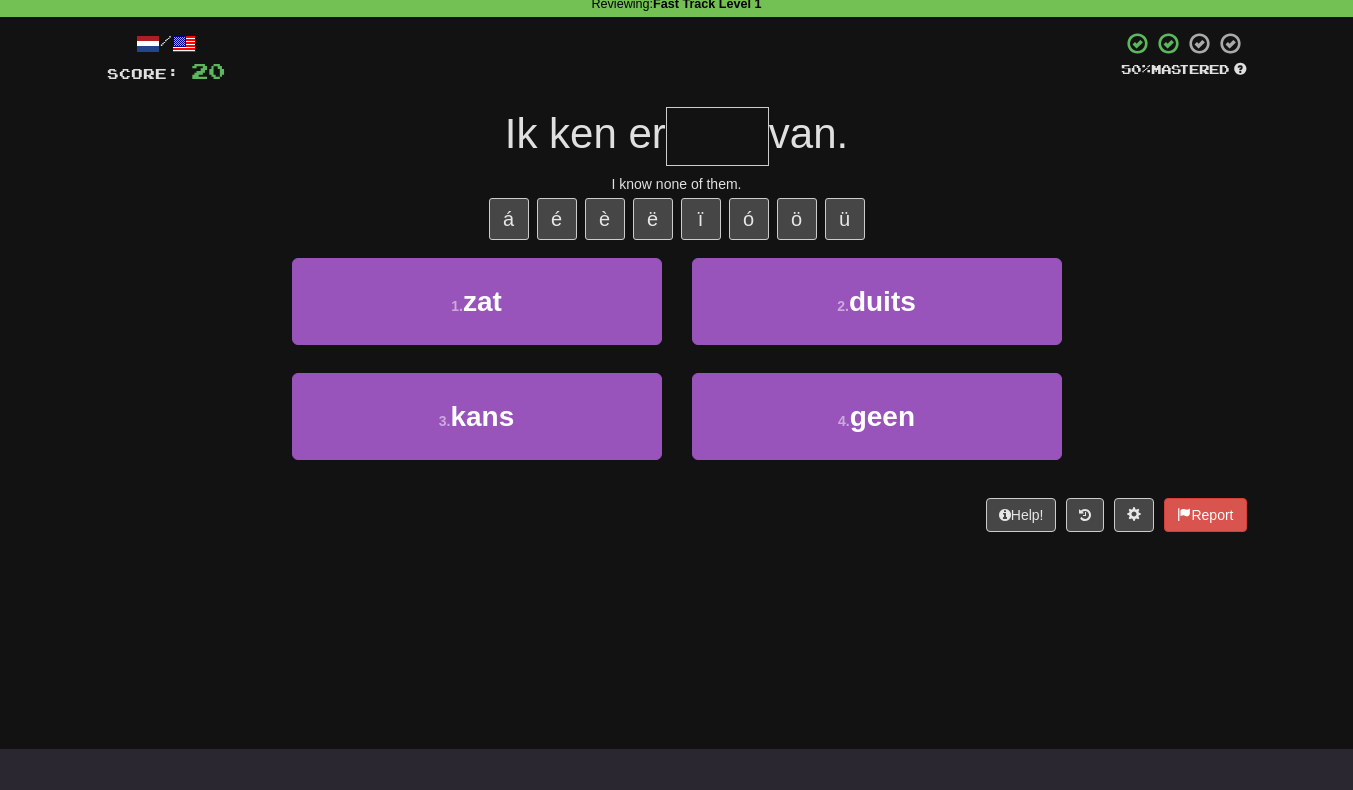 scroll, scrollTop: 147, scrollLeft: 0, axis: vertical 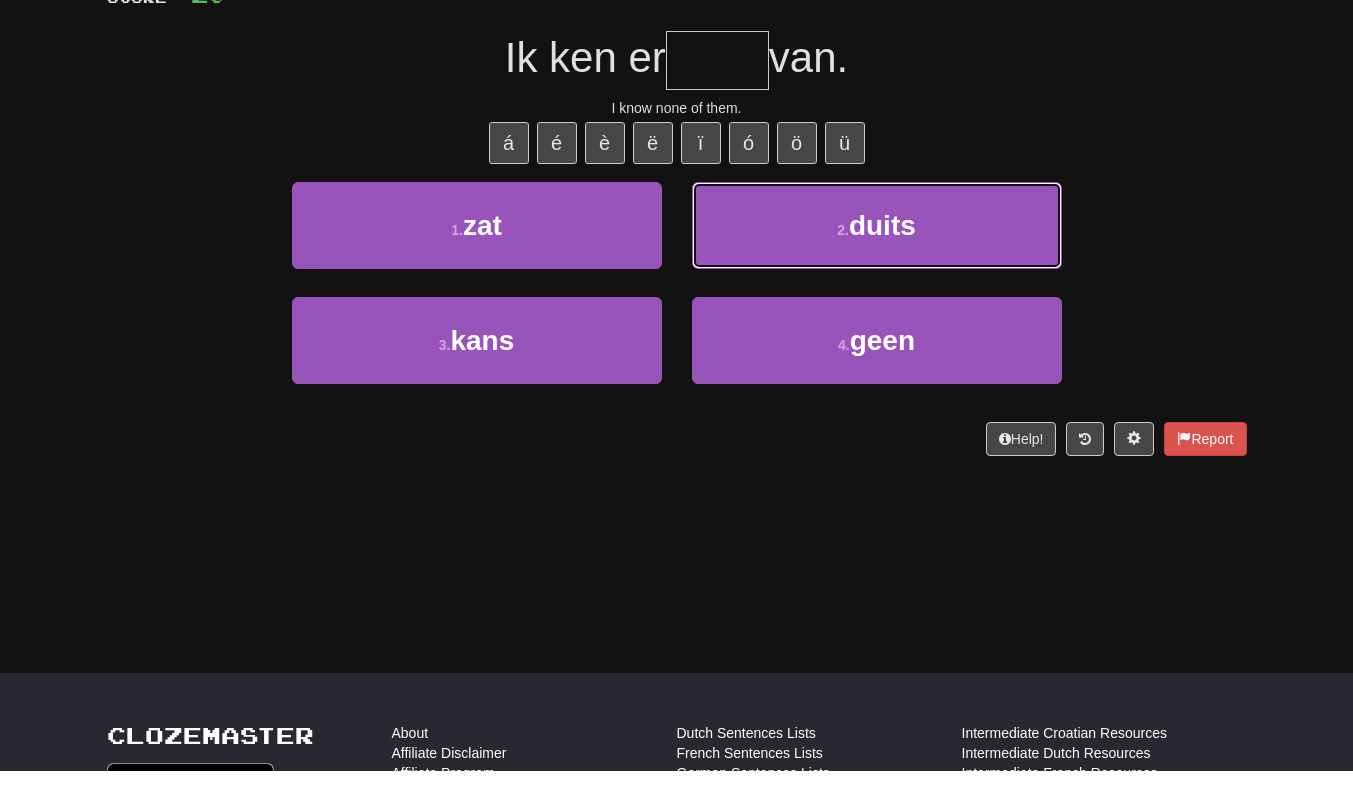 click on "2 .  duits" at bounding box center (877, 245) 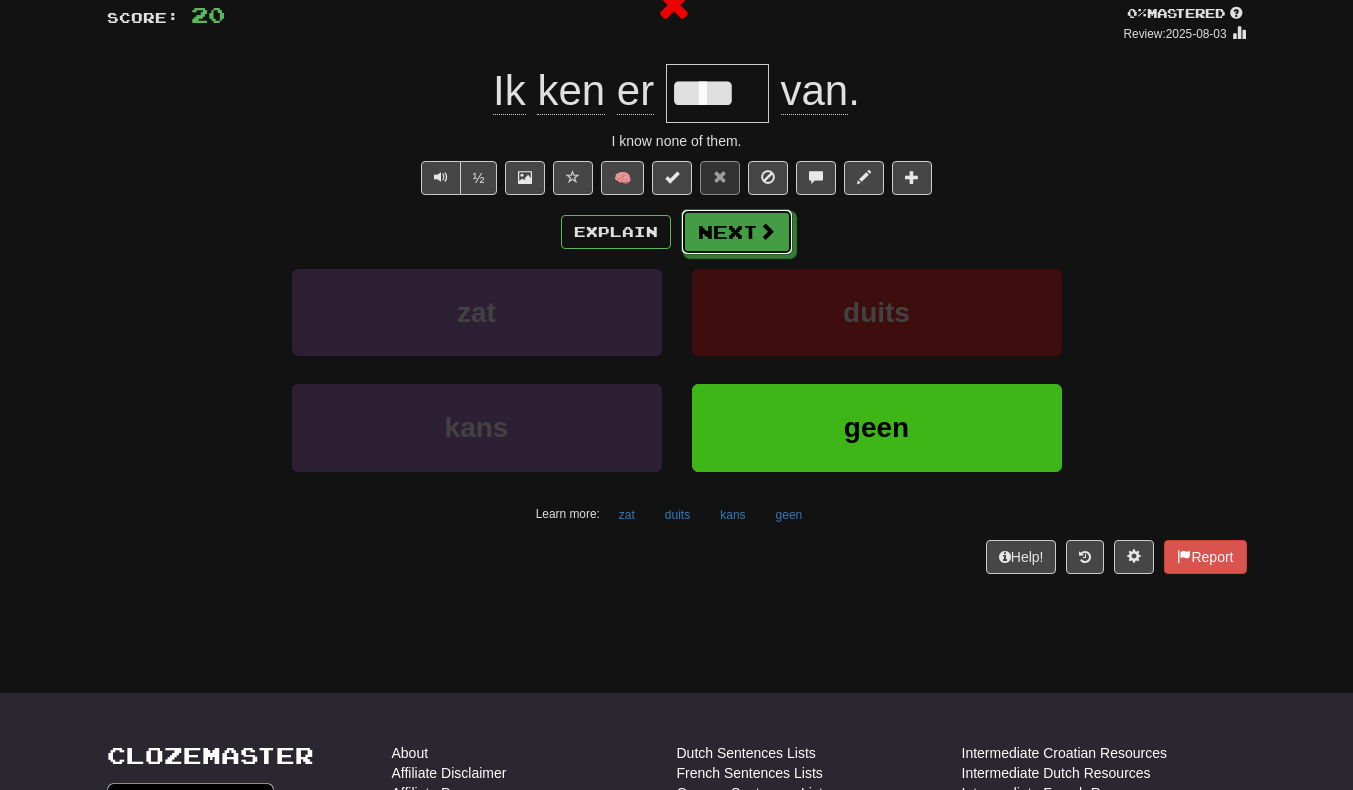 click on "Next" at bounding box center [737, 232] 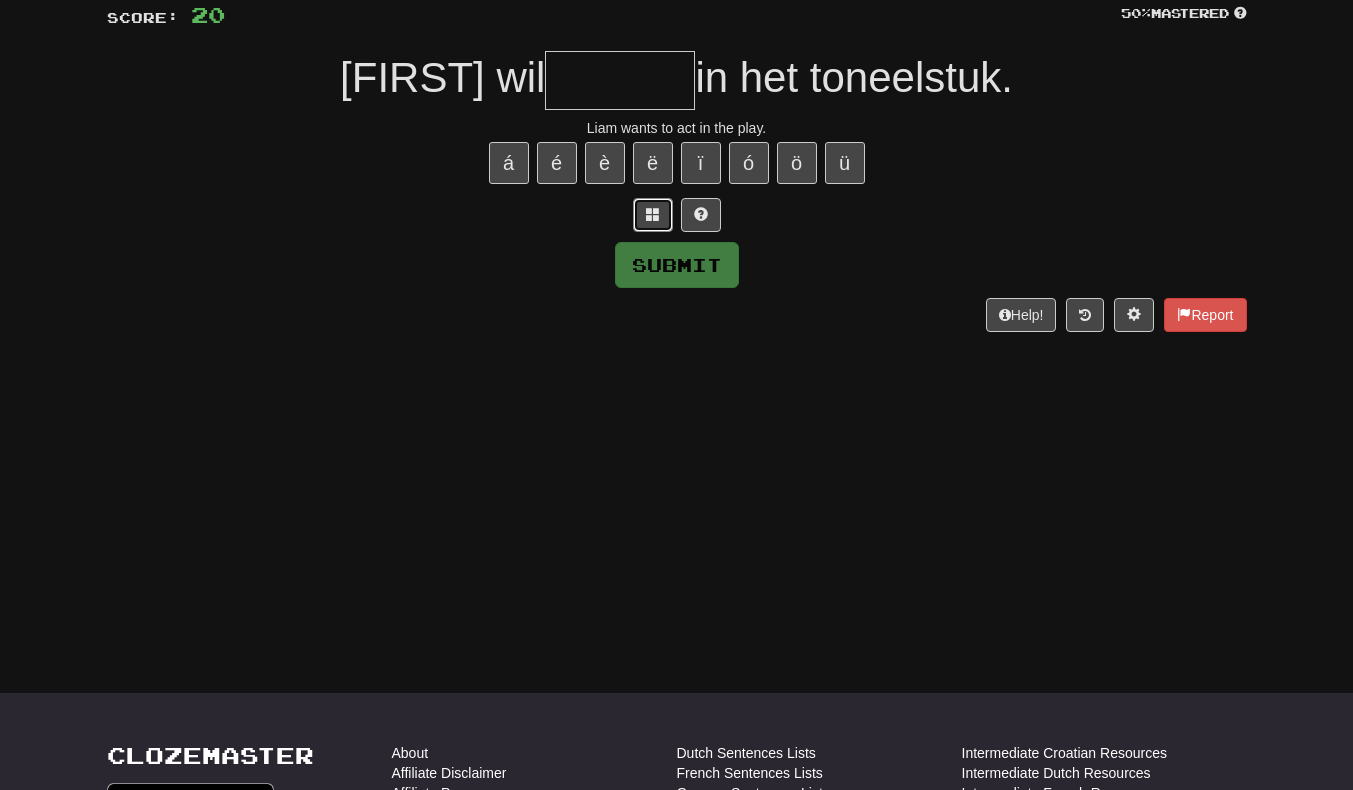 click at bounding box center (653, 215) 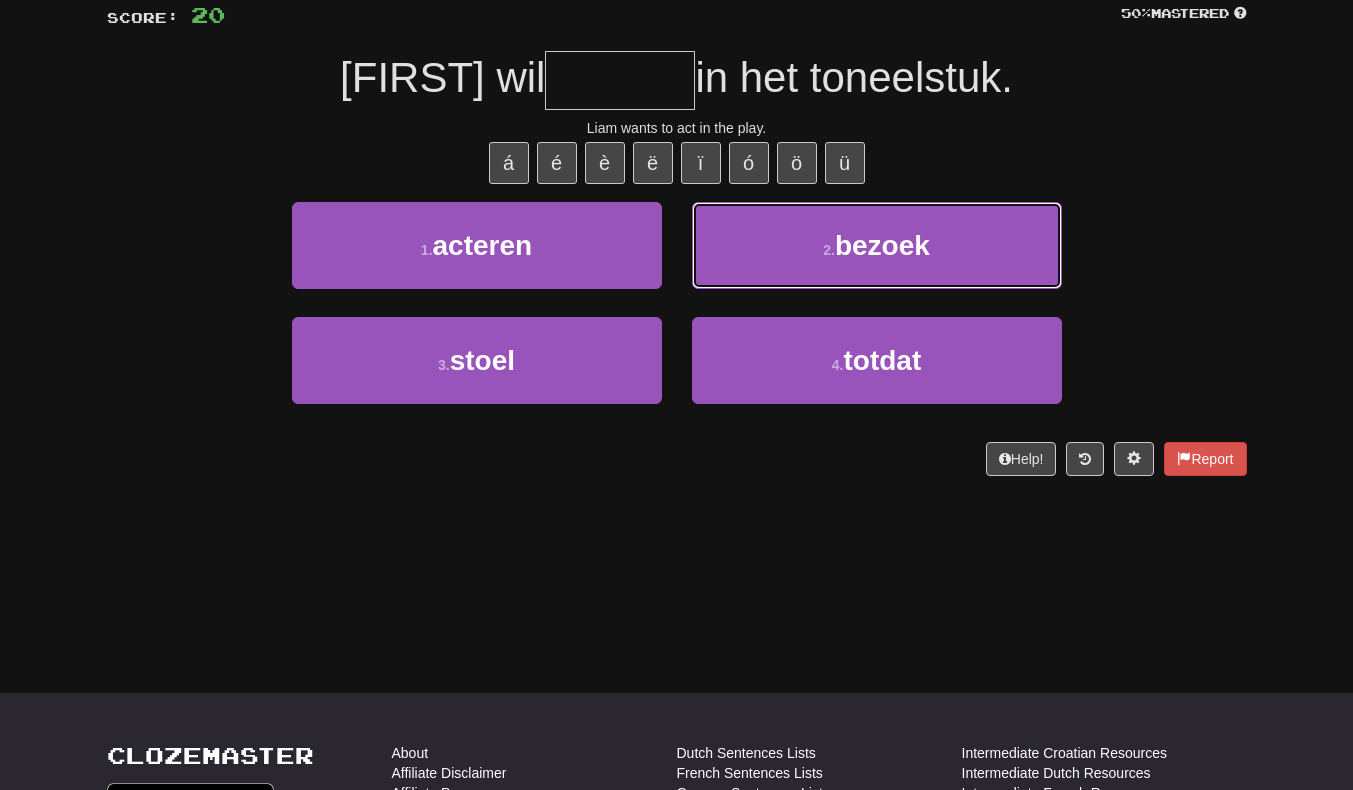 click on "2 .  bezoek" at bounding box center (877, 245) 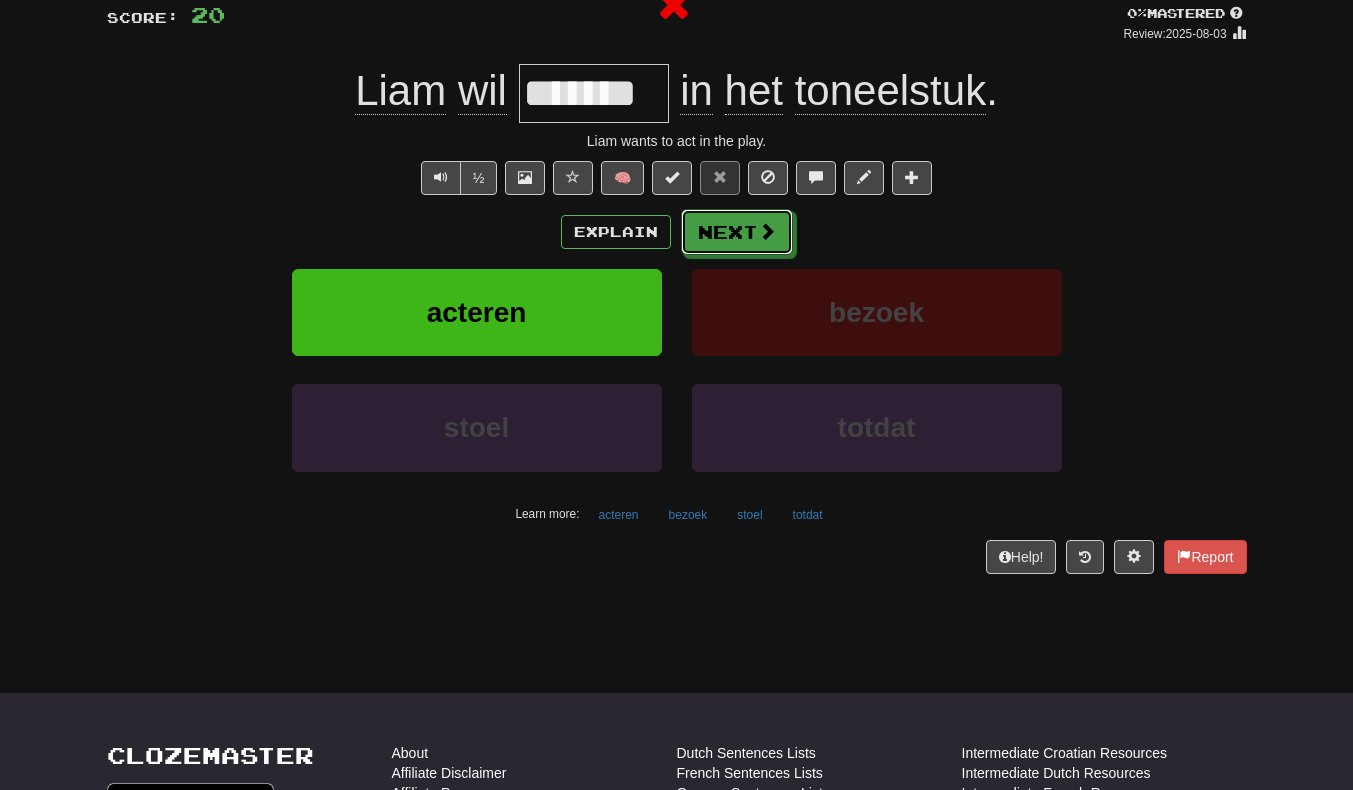 click on "Next" at bounding box center (737, 232) 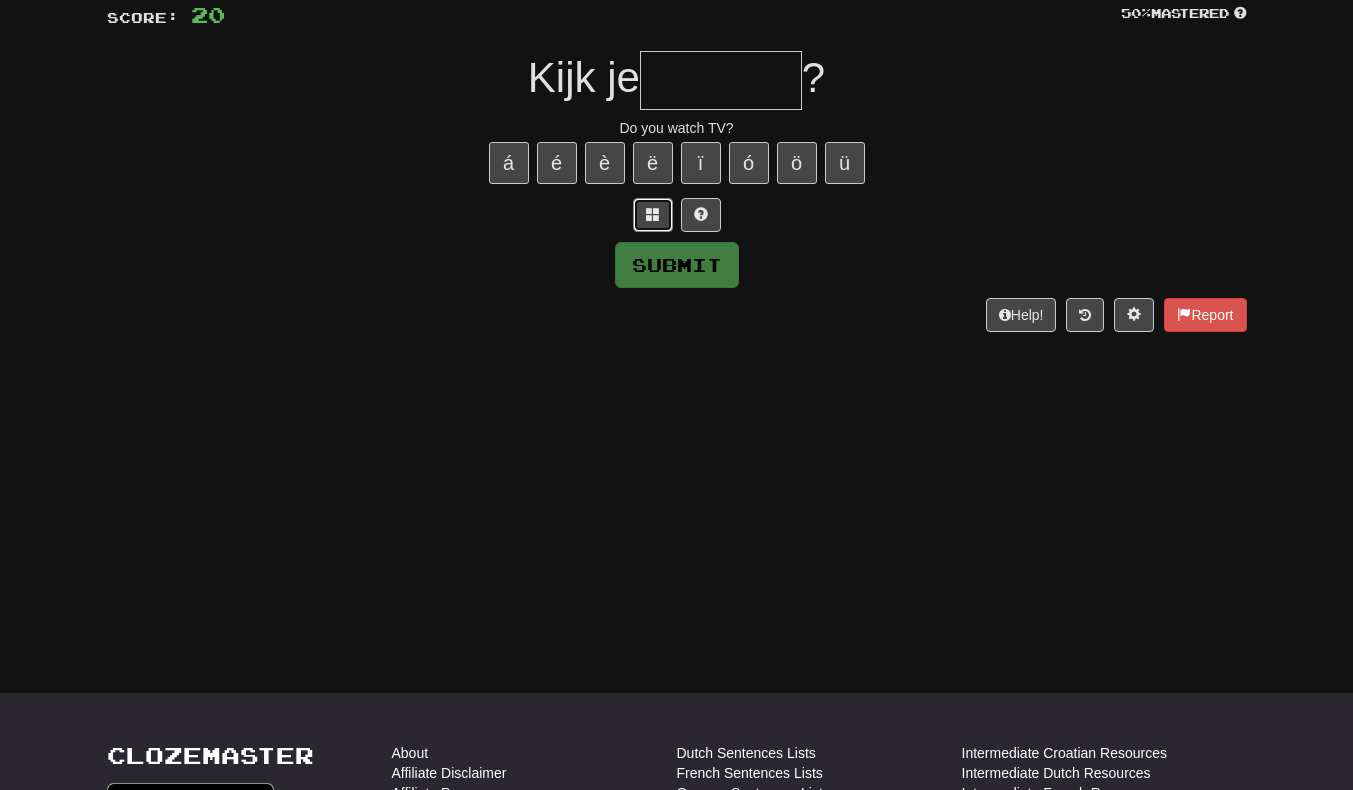 click at bounding box center (653, 215) 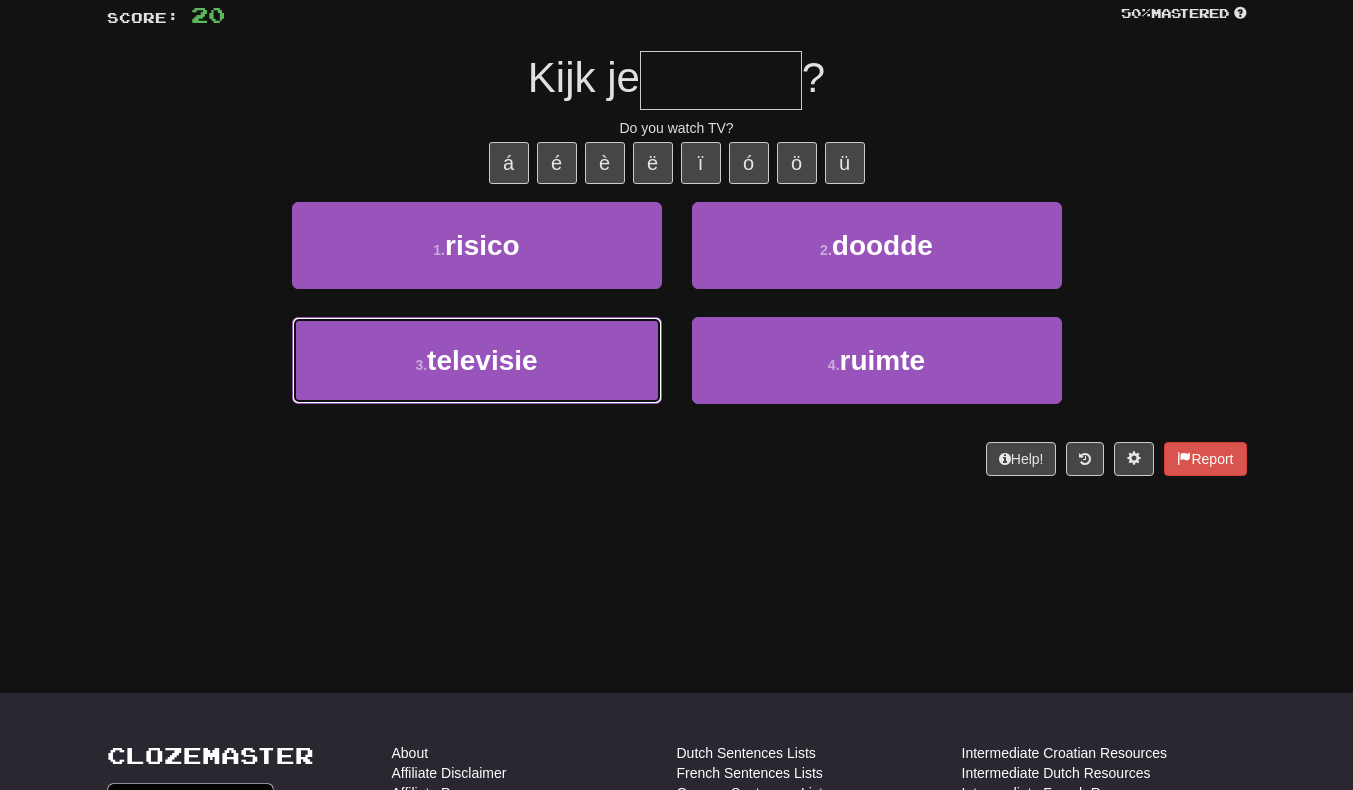 click on "3 .  televisie" at bounding box center (477, 360) 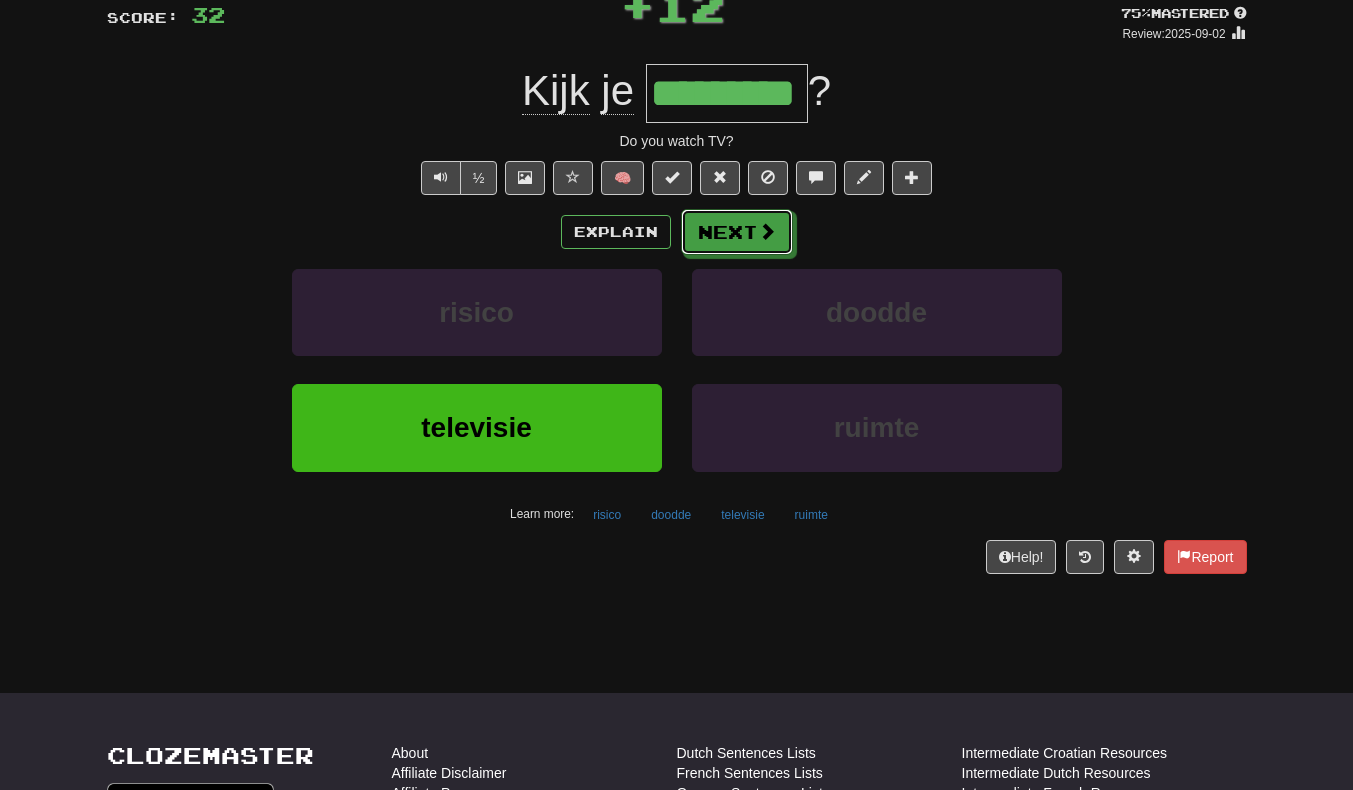 click on "Next" at bounding box center [737, 232] 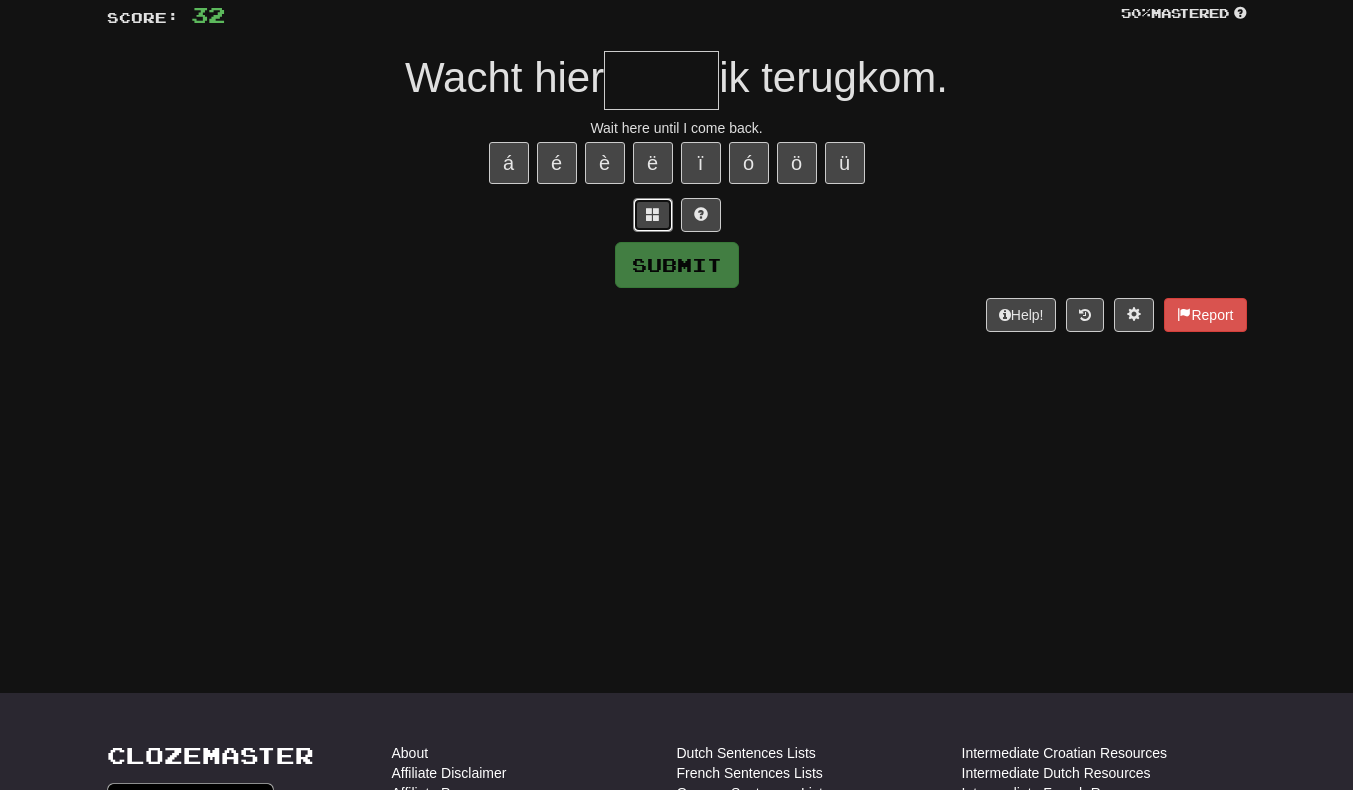 click at bounding box center [653, 215] 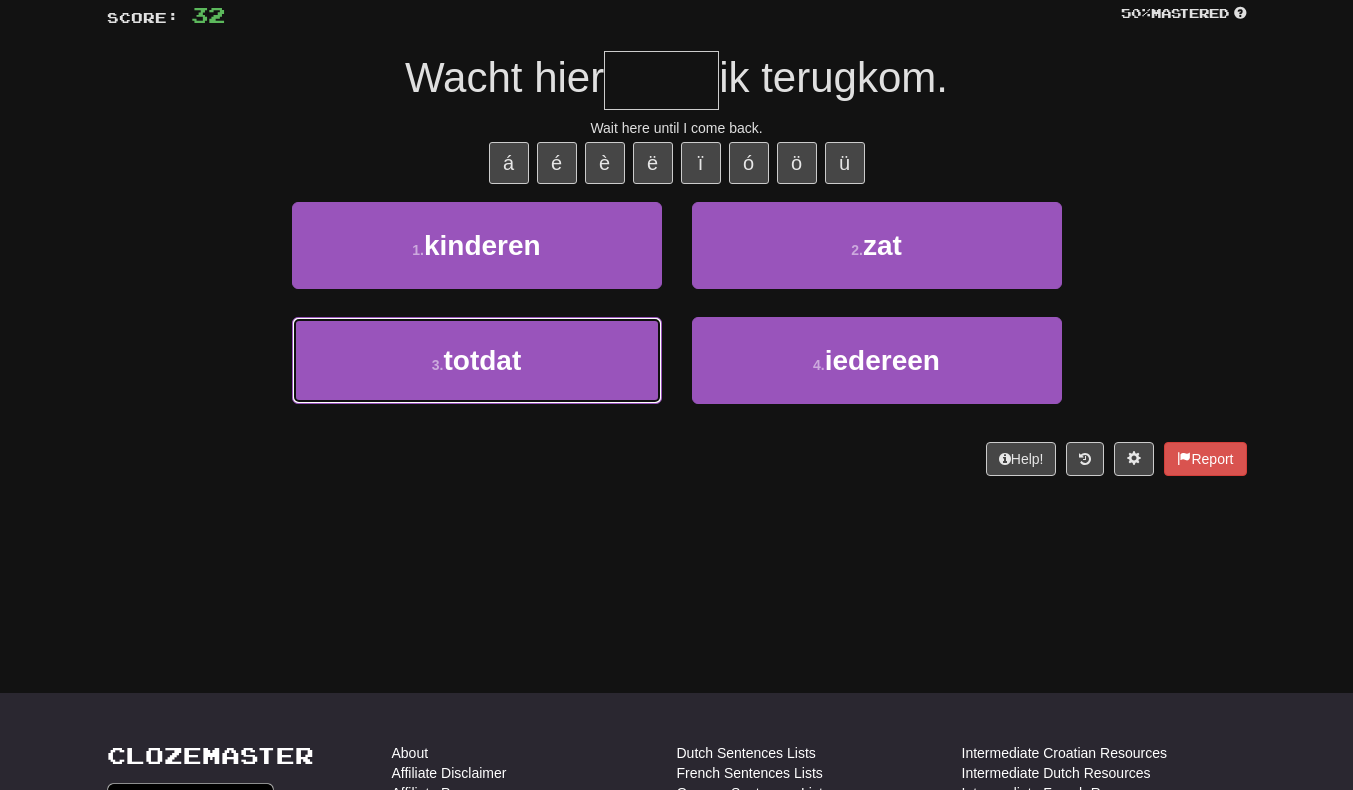 click on "3 .  totdat" at bounding box center [477, 360] 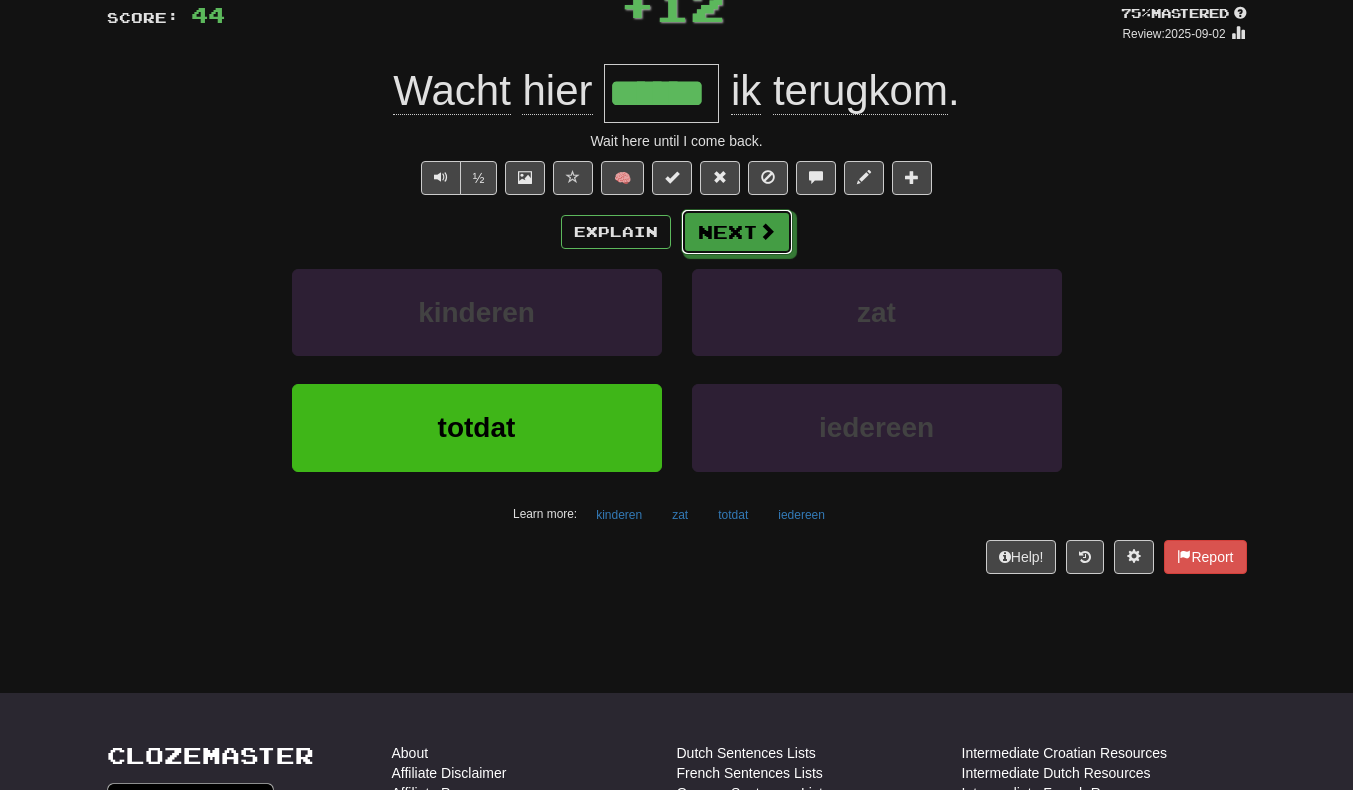 click on "Next" at bounding box center (737, 232) 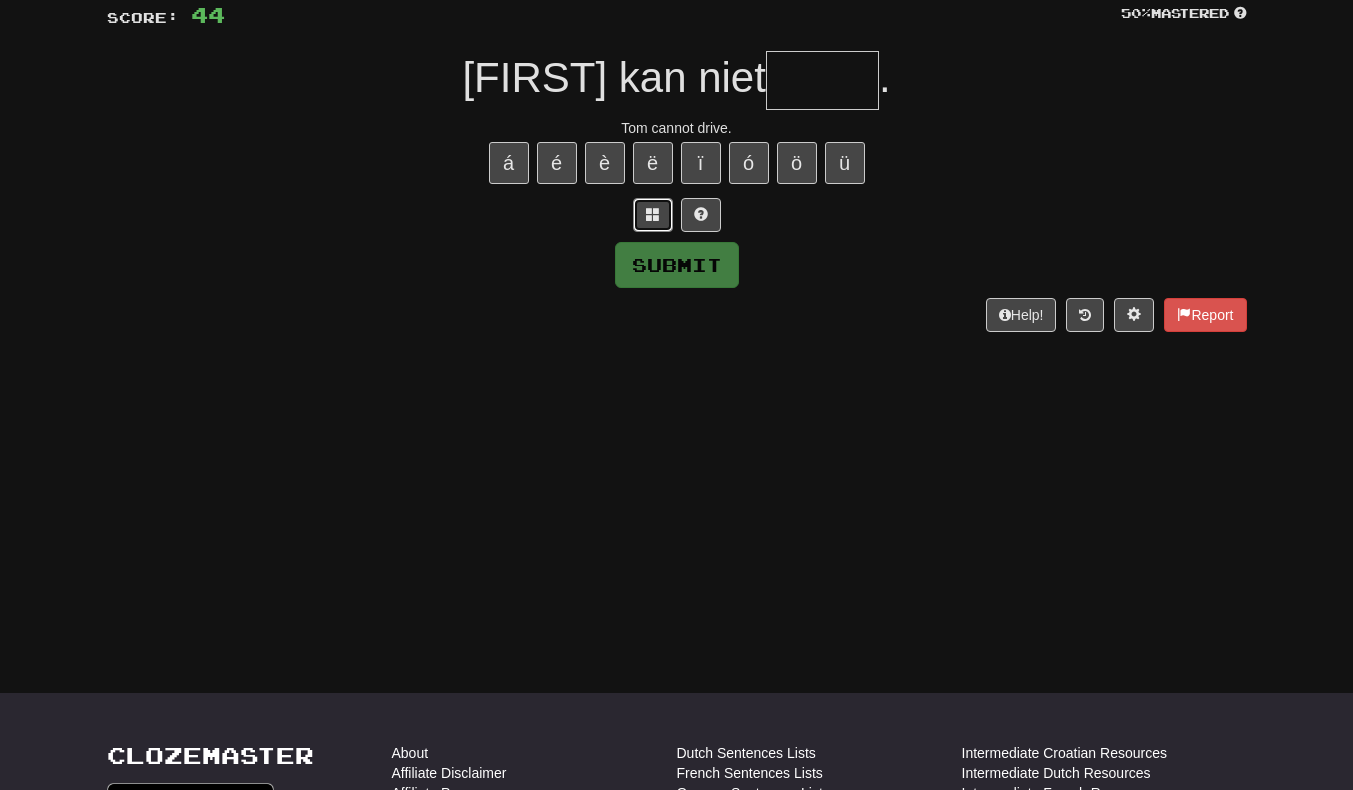 click at bounding box center [653, 215] 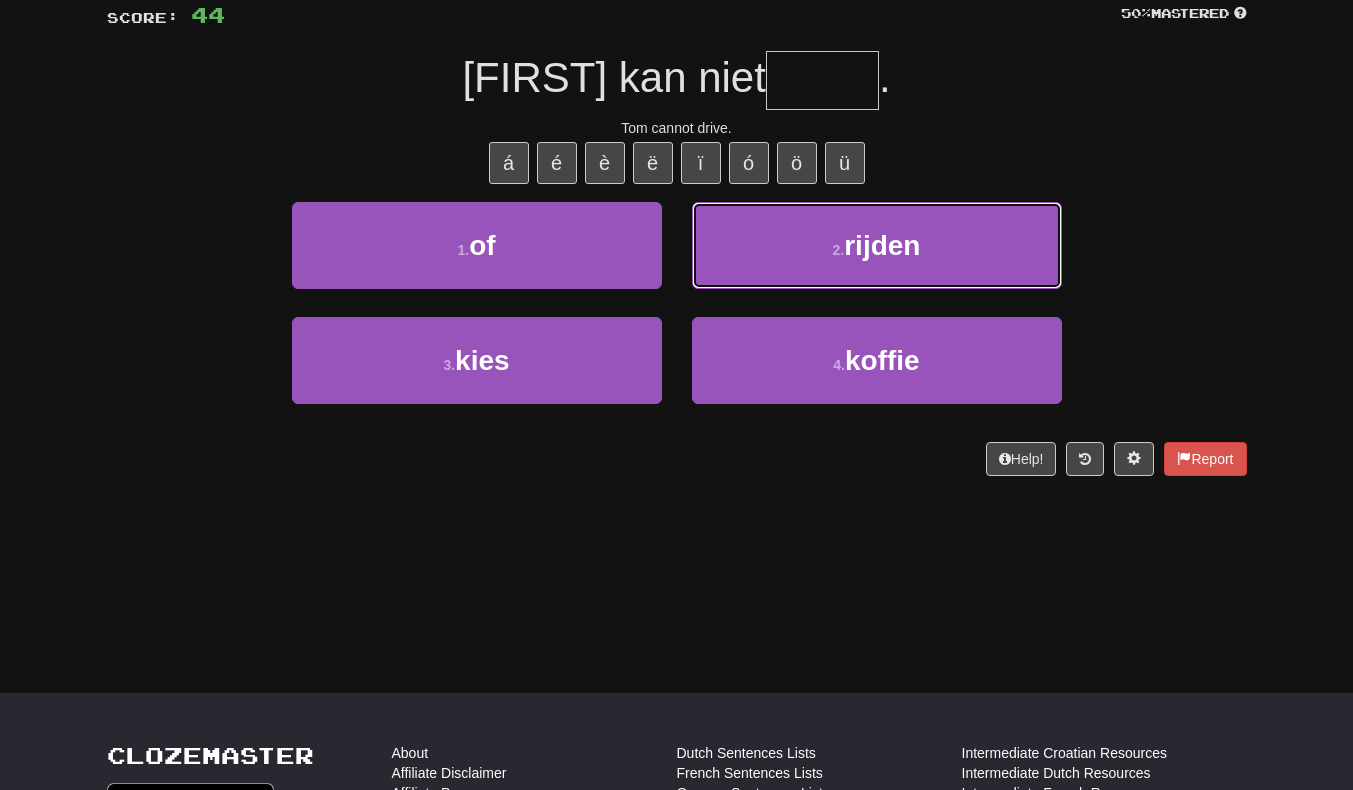 click on "2 .  rijden" at bounding box center (877, 245) 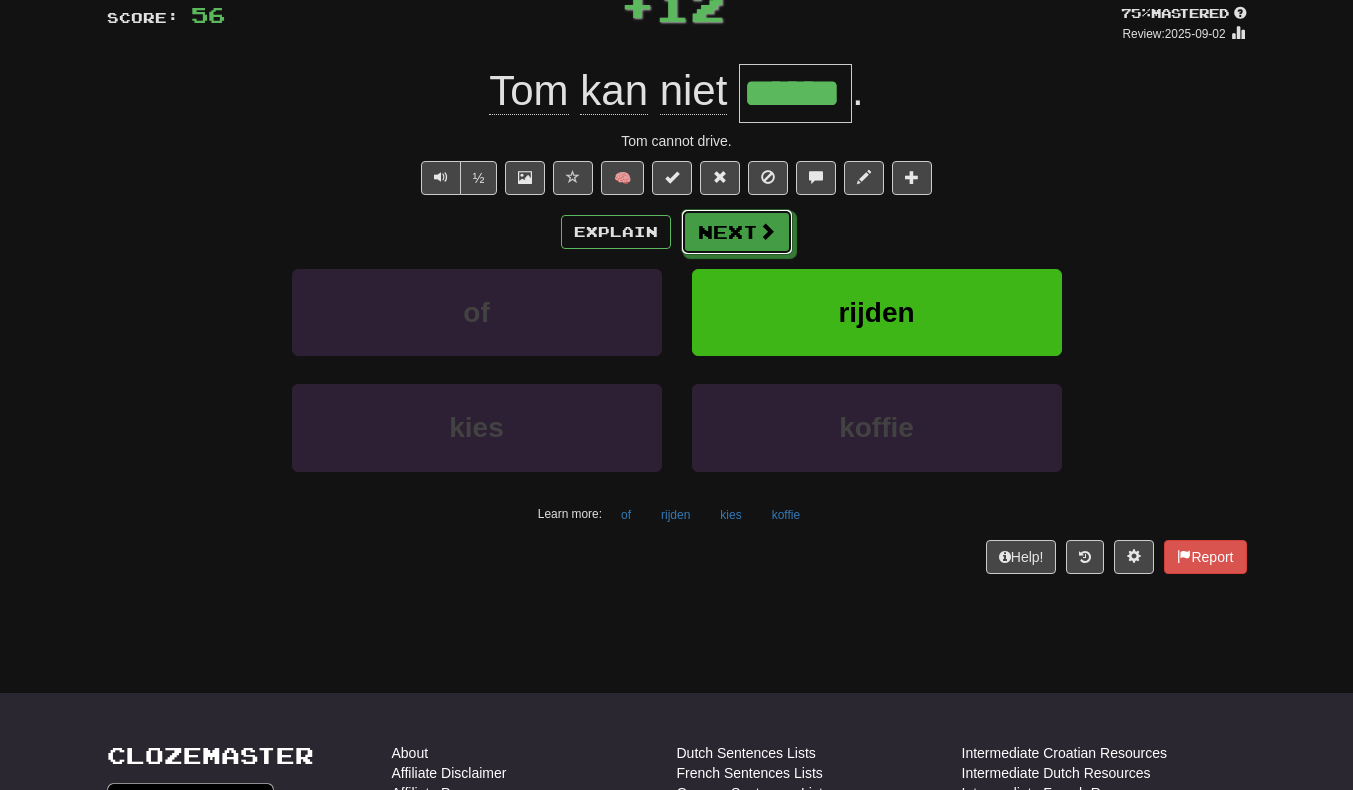 click on "Next" at bounding box center [737, 232] 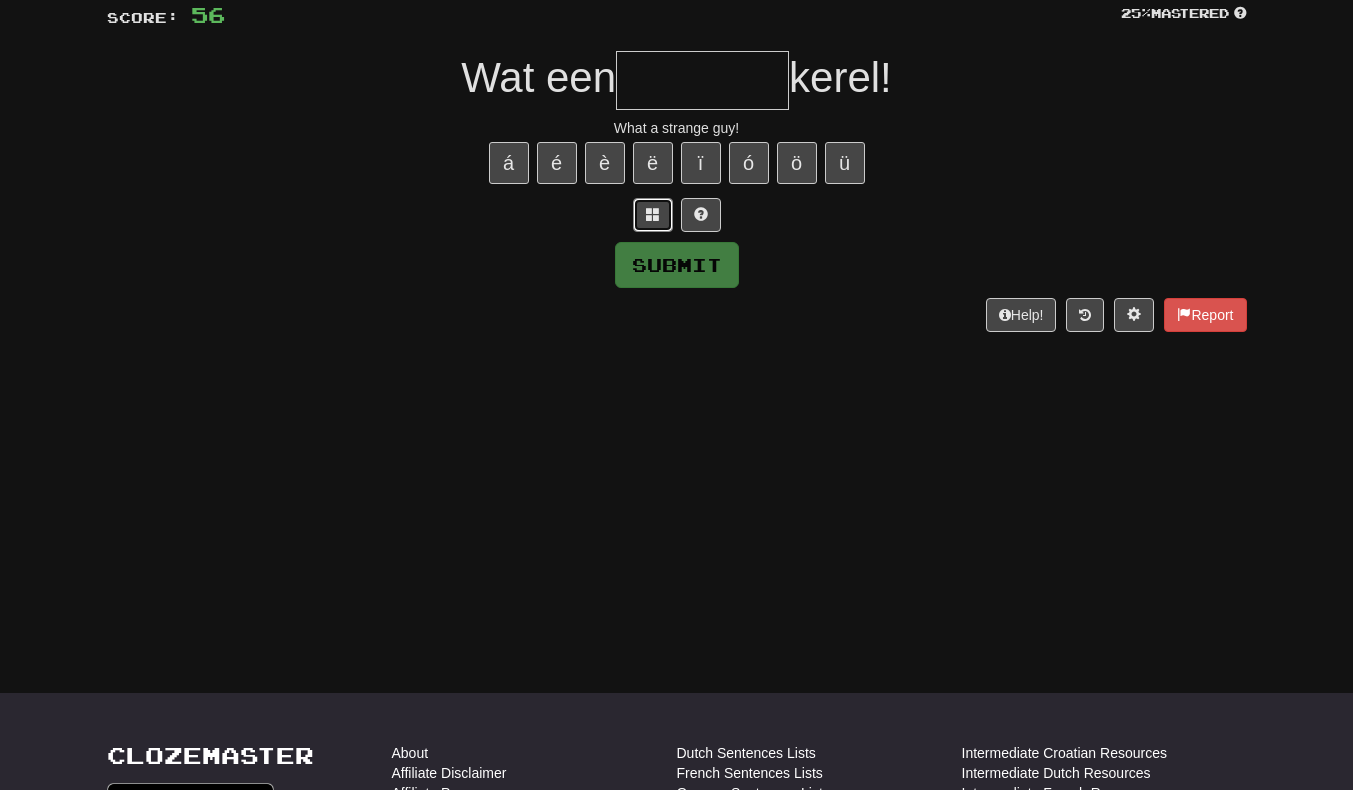 click at bounding box center (653, 214) 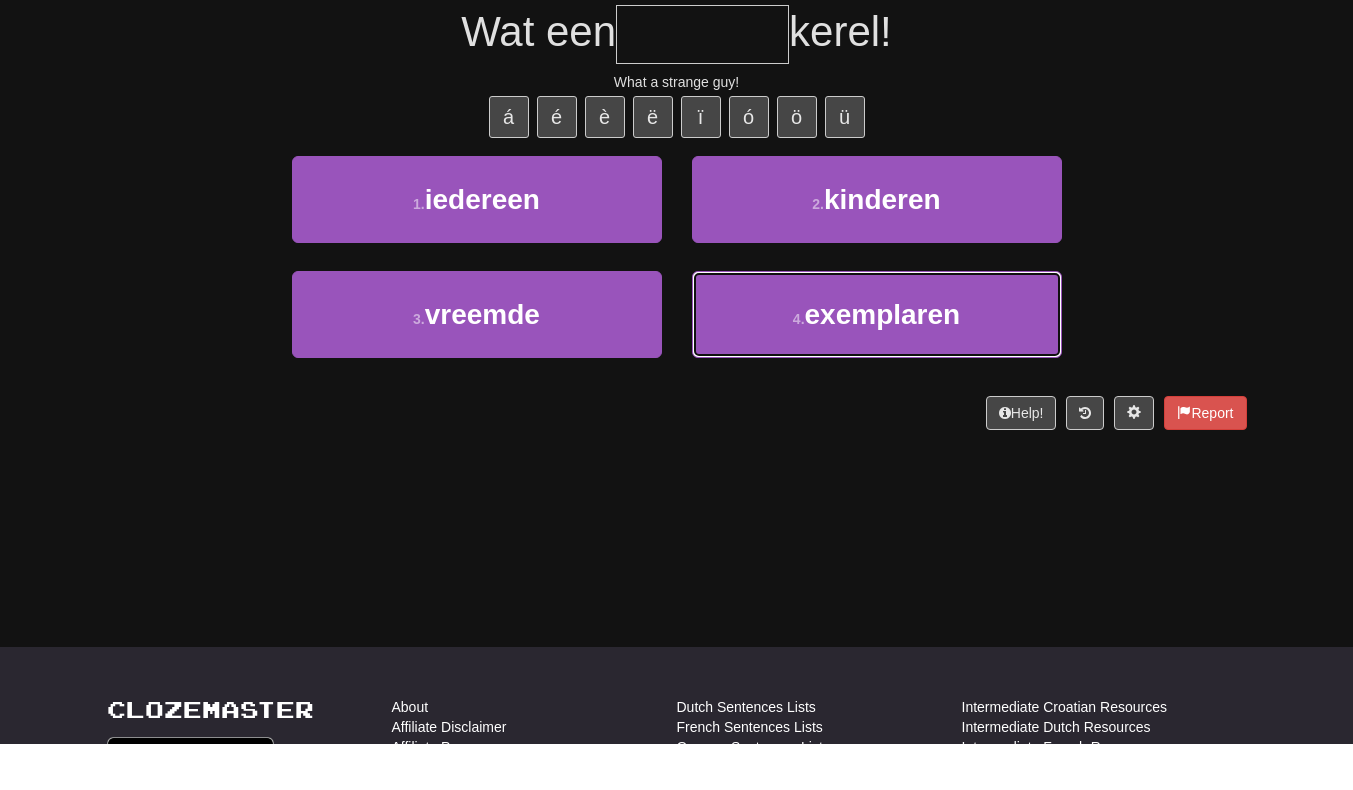 click on "4 .  exemplaren" at bounding box center (877, 360) 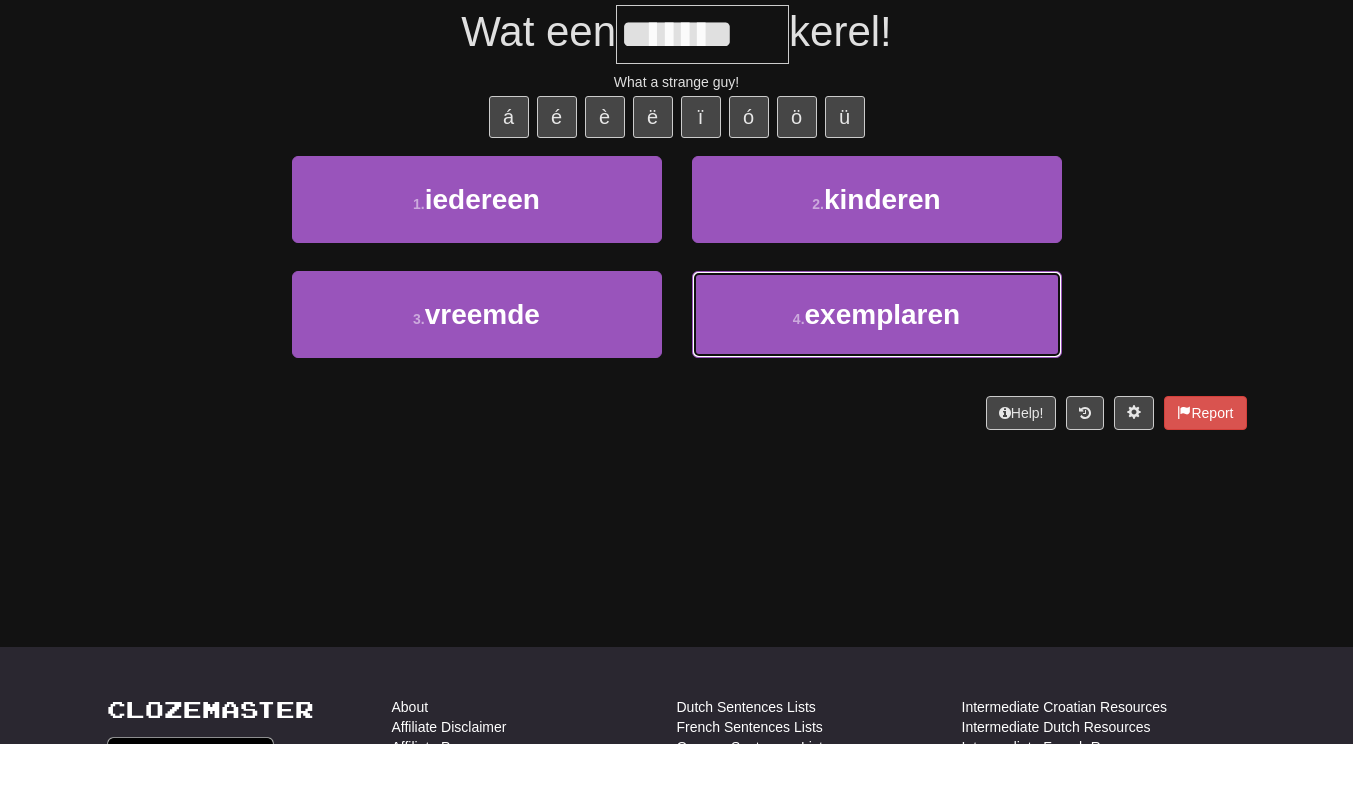 scroll, scrollTop: 160, scrollLeft: 0, axis: vertical 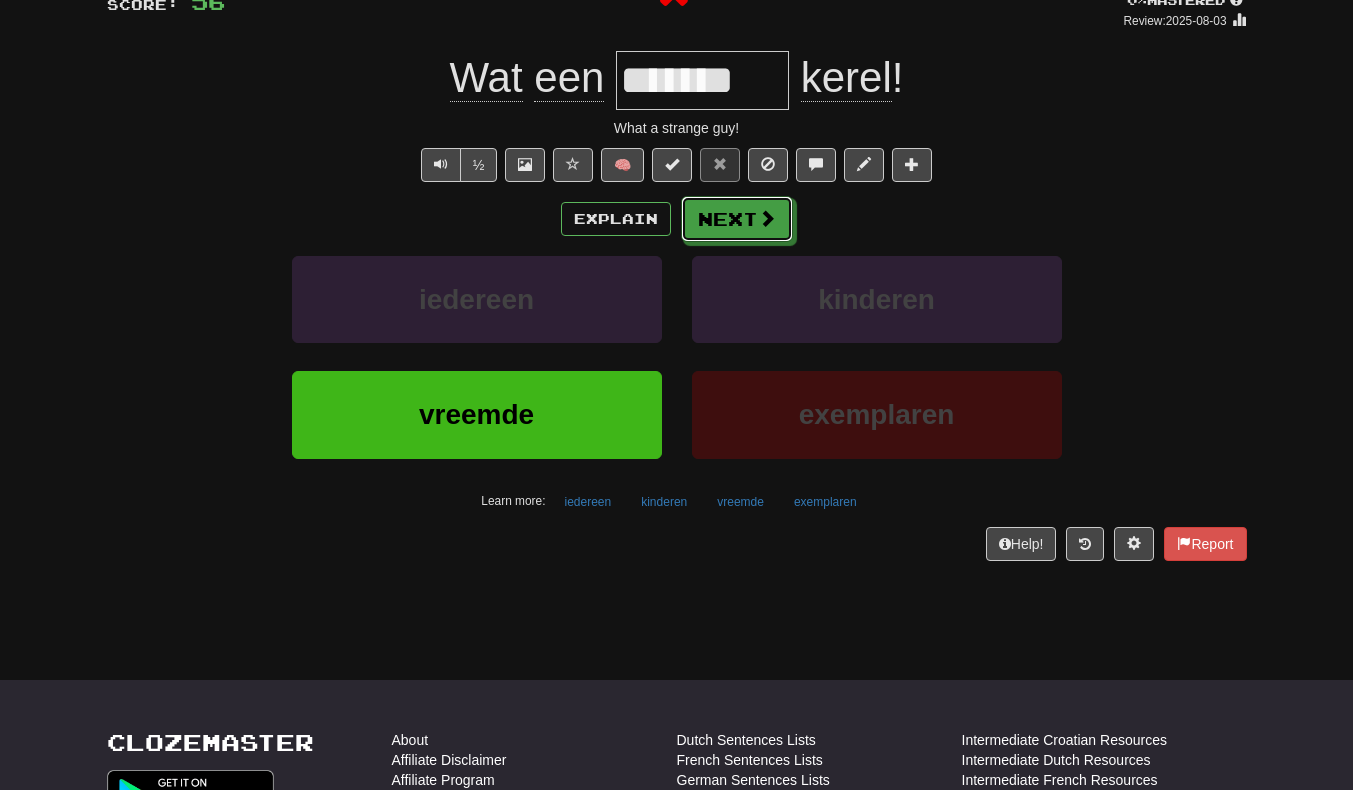 click at bounding box center [767, 218] 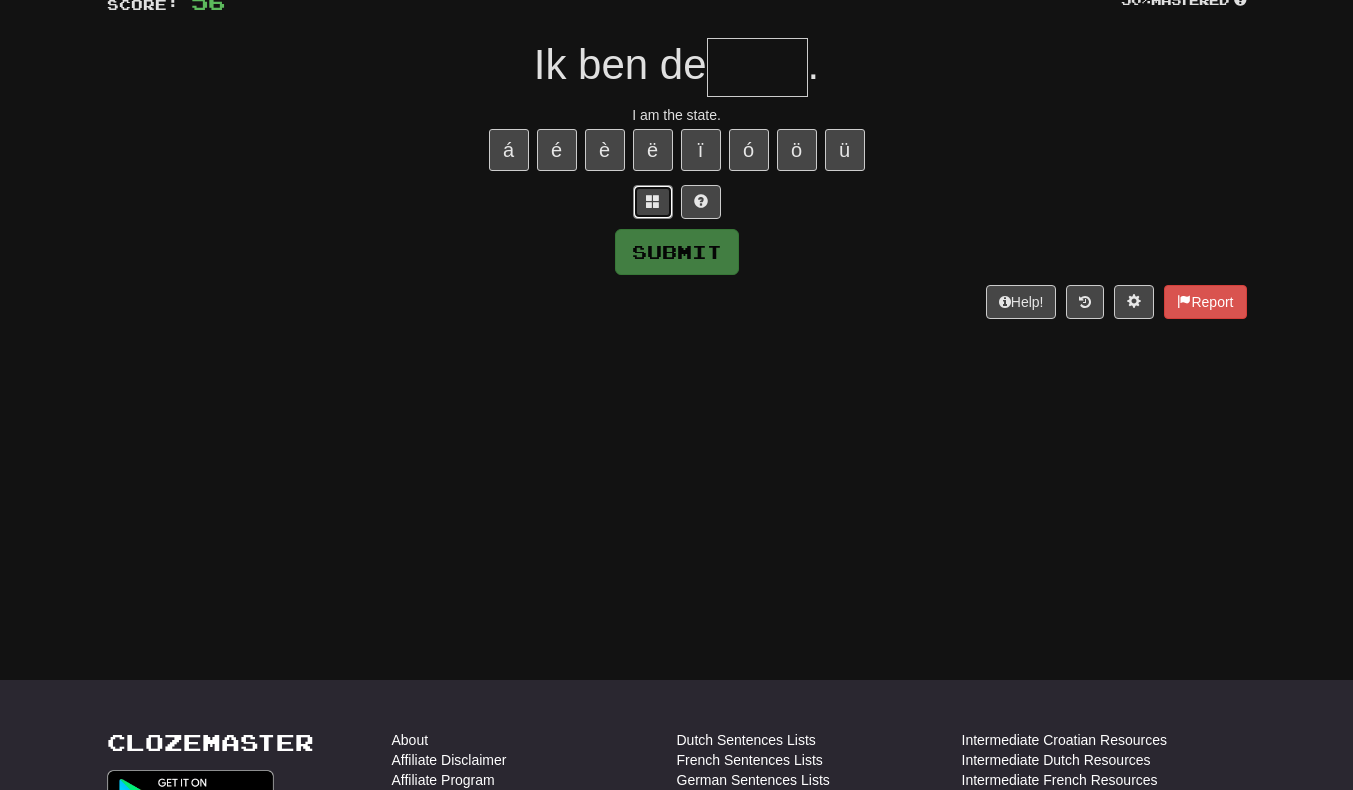 click at bounding box center [653, 201] 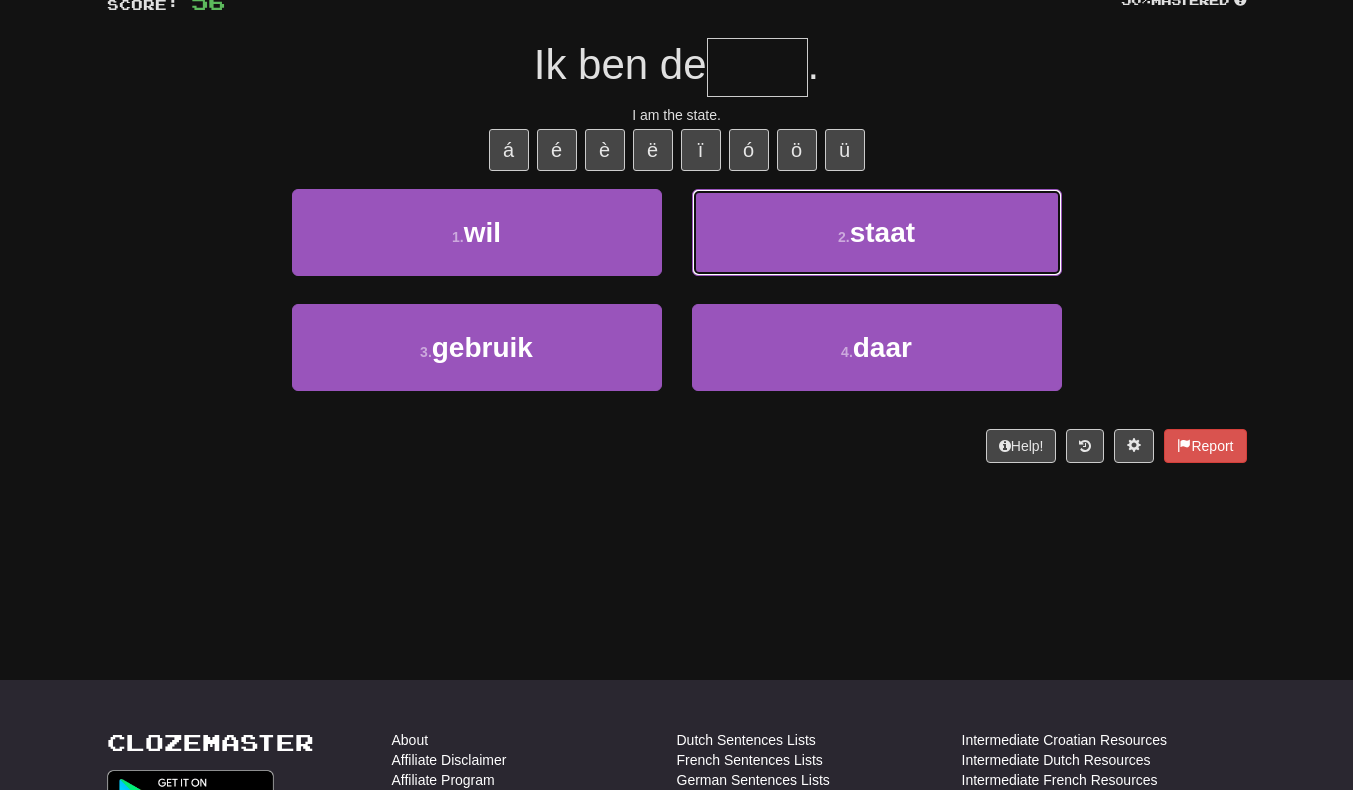 click on "2 .  staat" at bounding box center (877, 232) 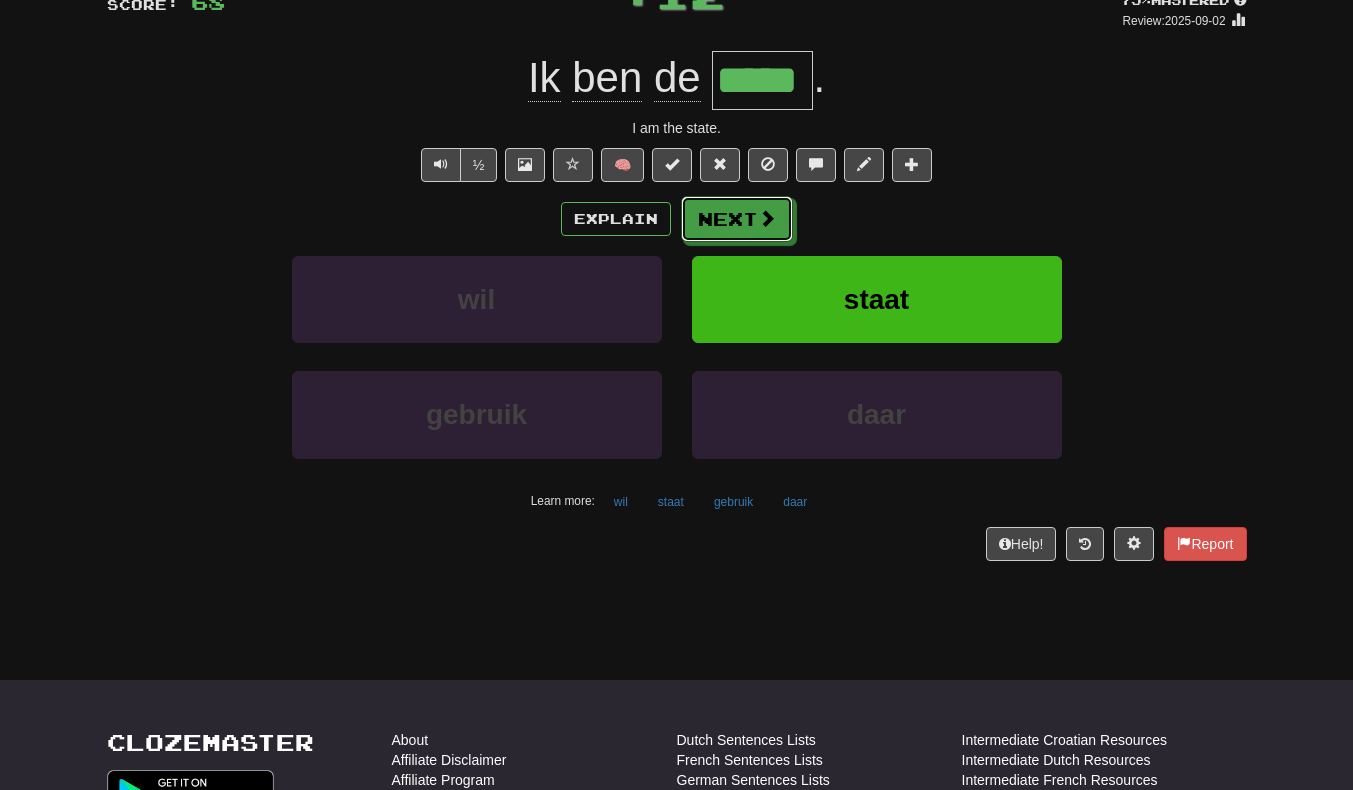 click on "Next" at bounding box center [737, 219] 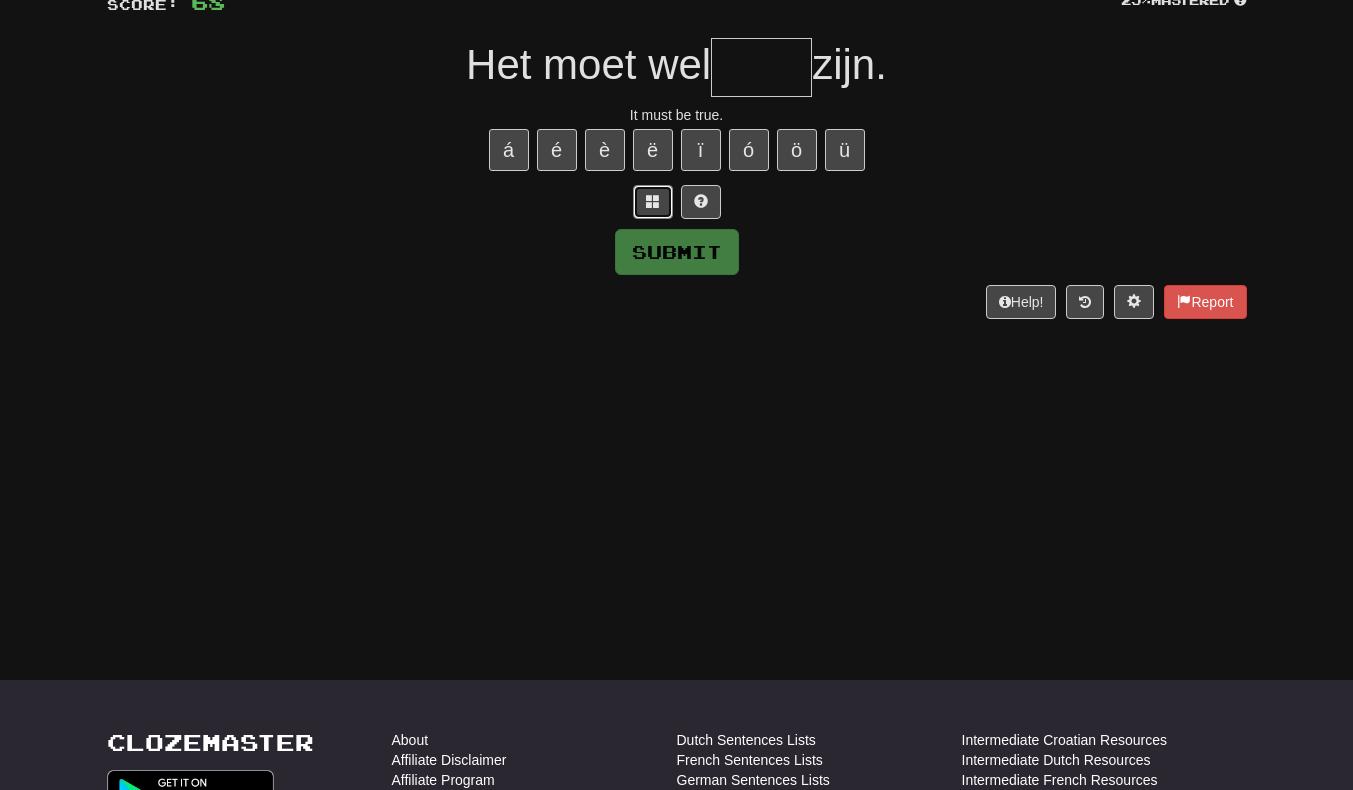 click at bounding box center [653, 201] 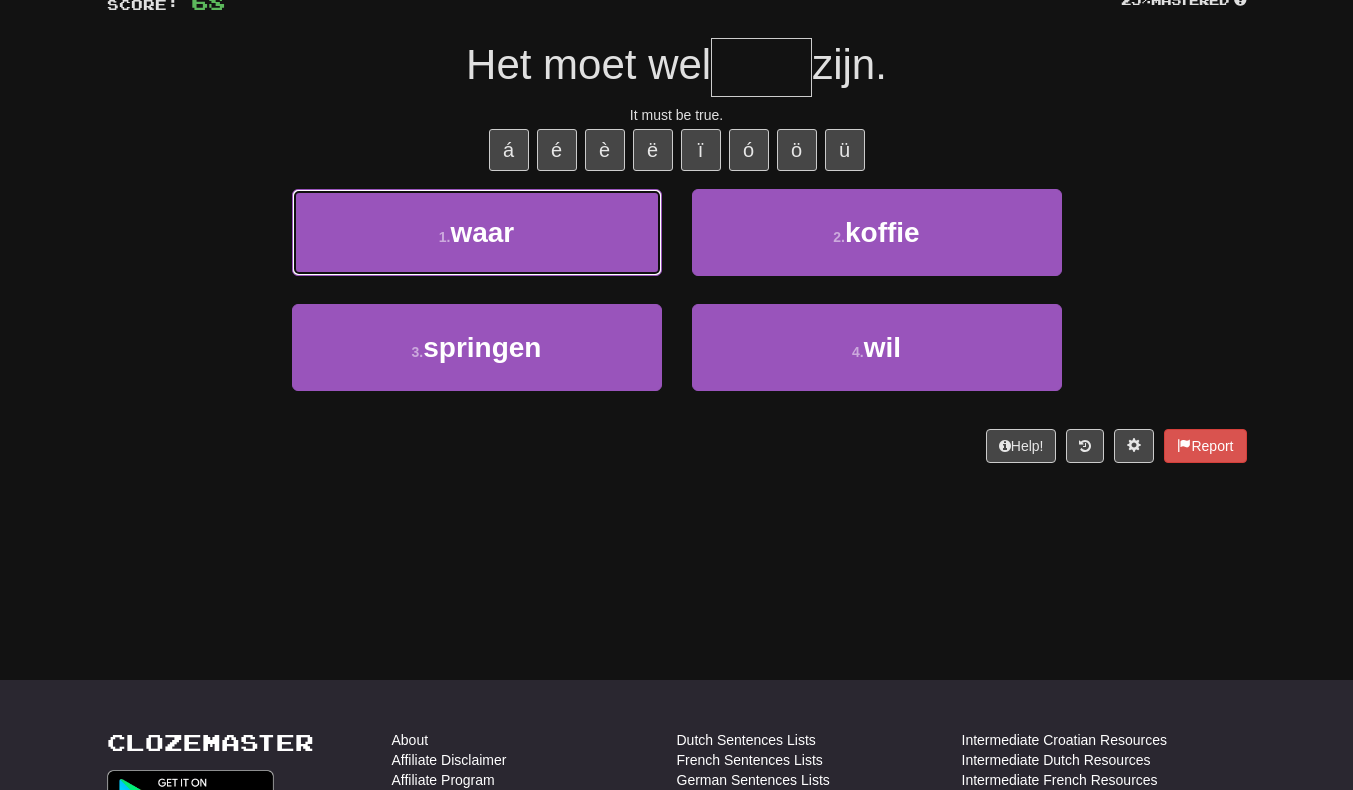 click on "1 .  waar" at bounding box center [477, 232] 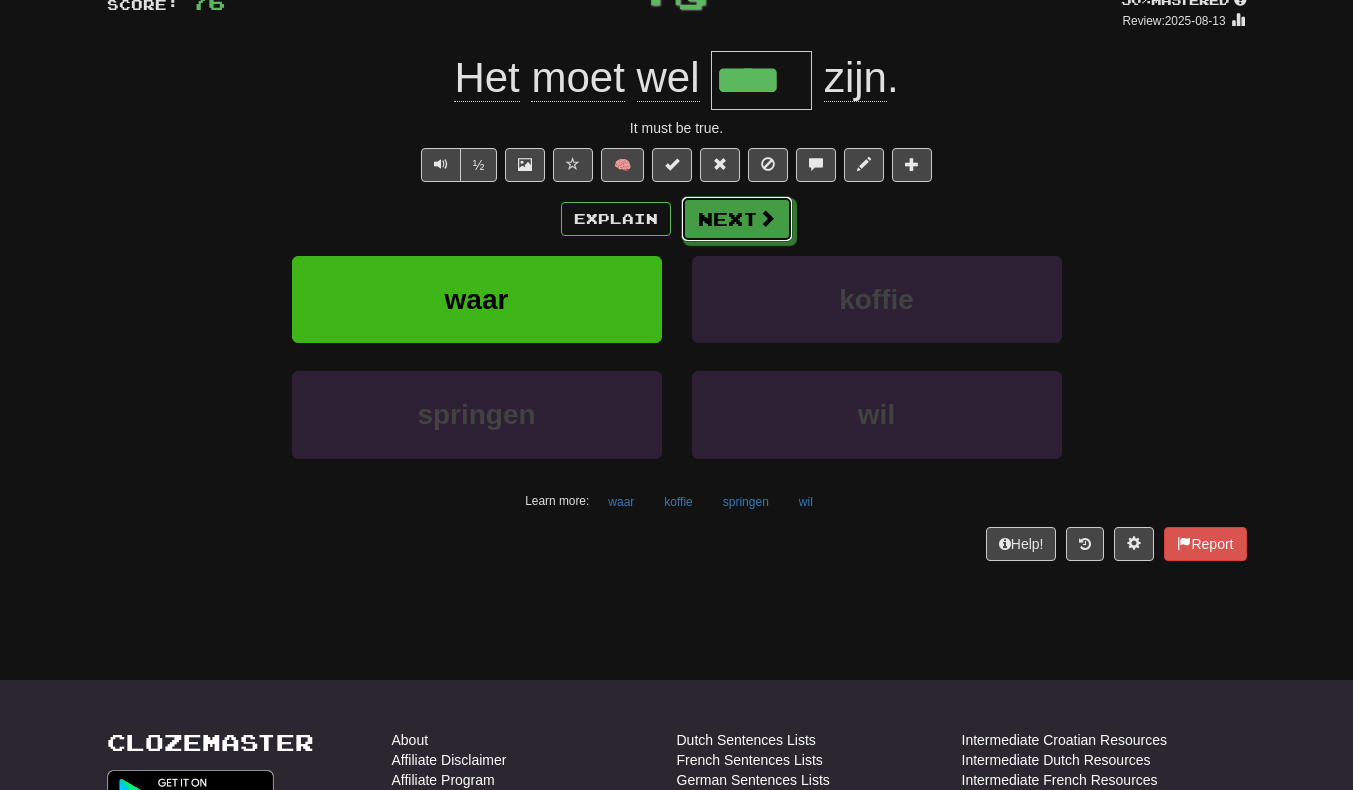 click on "Next" at bounding box center (737, 219) 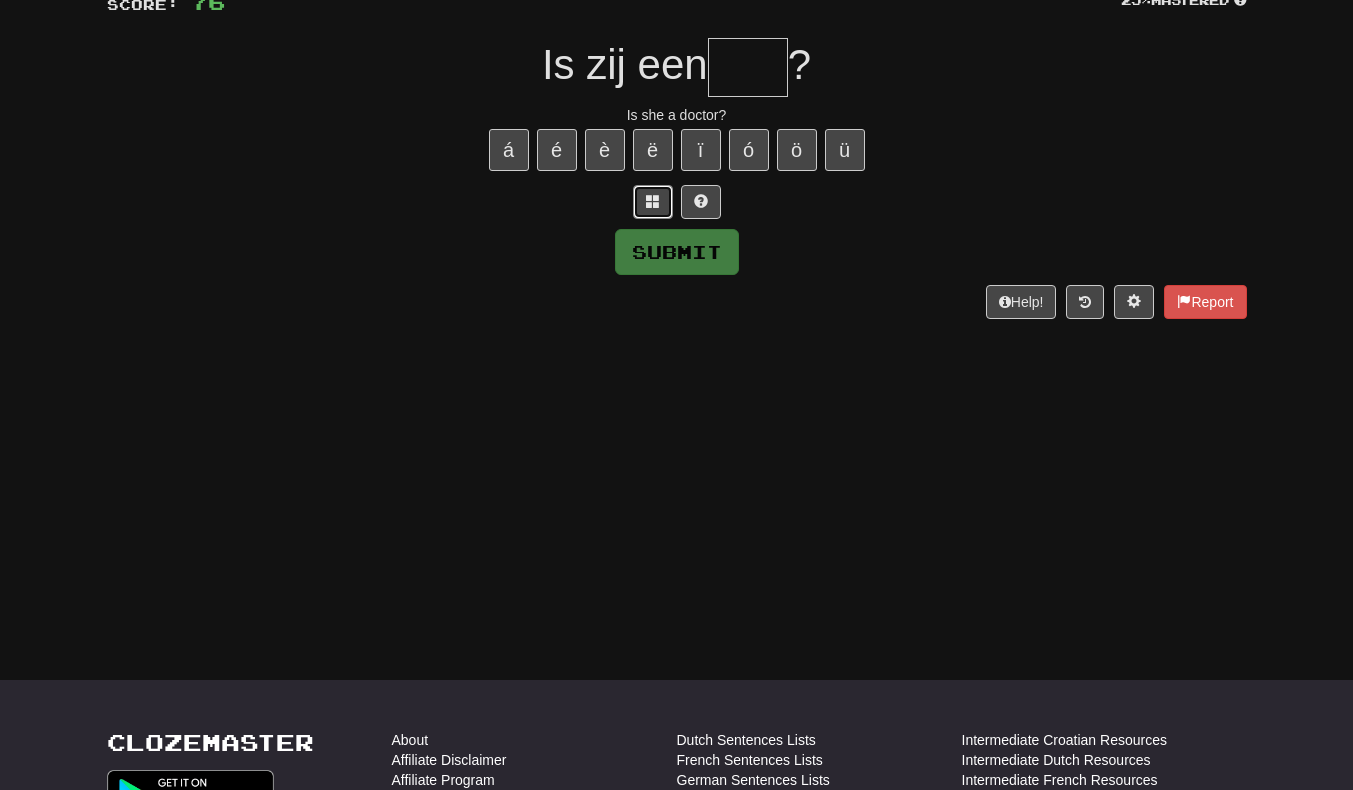click at bounding box center [653, 202] 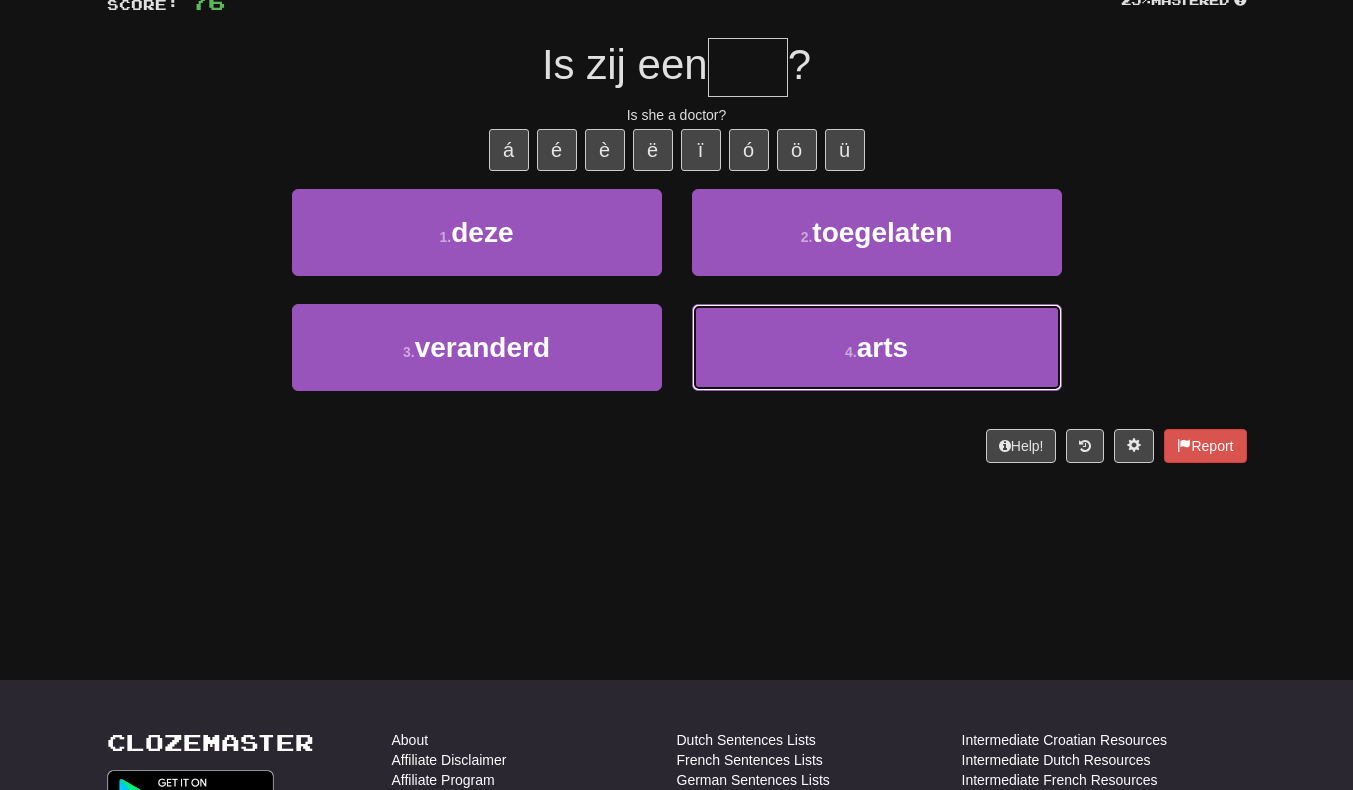 click on "arts" at bounding box center [882, 347] 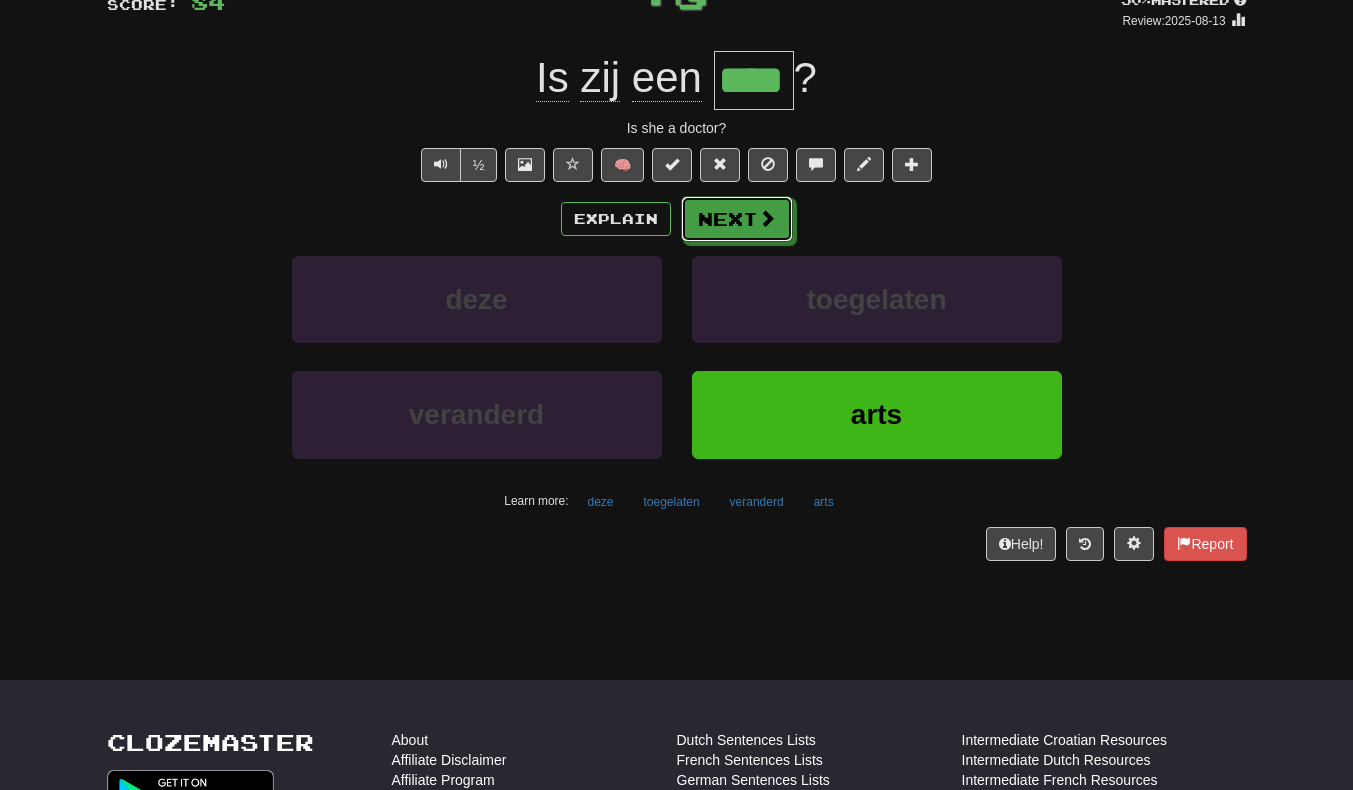 click at bounding box center (767, 218) 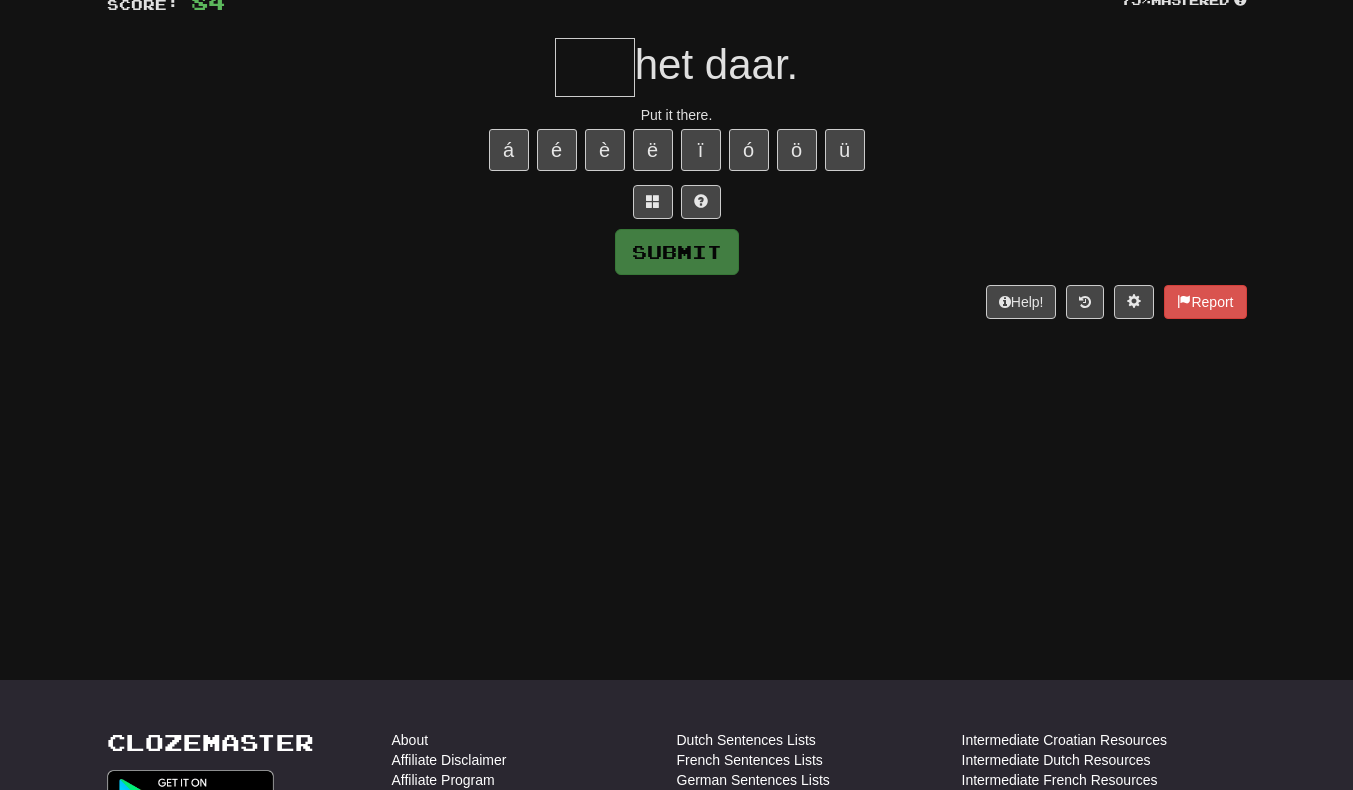 type on "*" 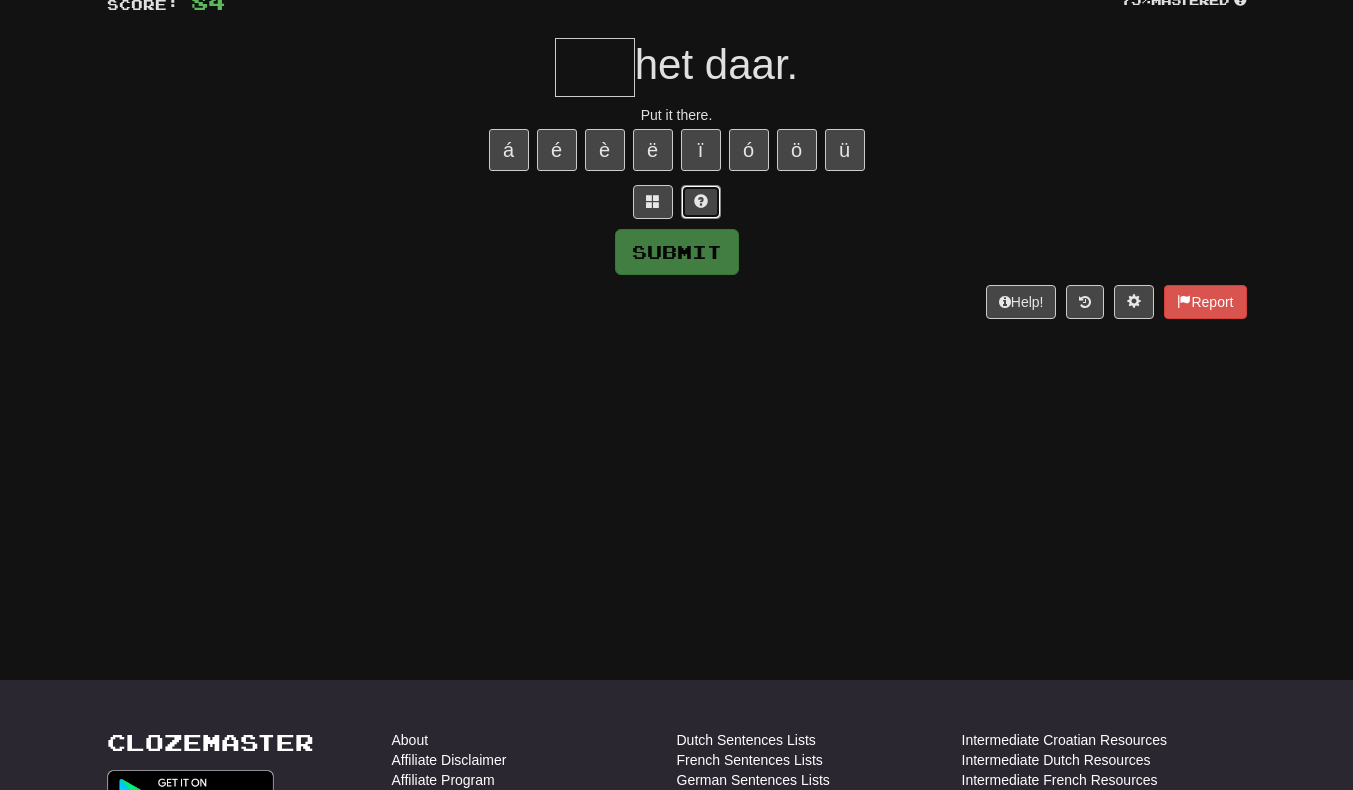 click at bounding box center [701, 201] 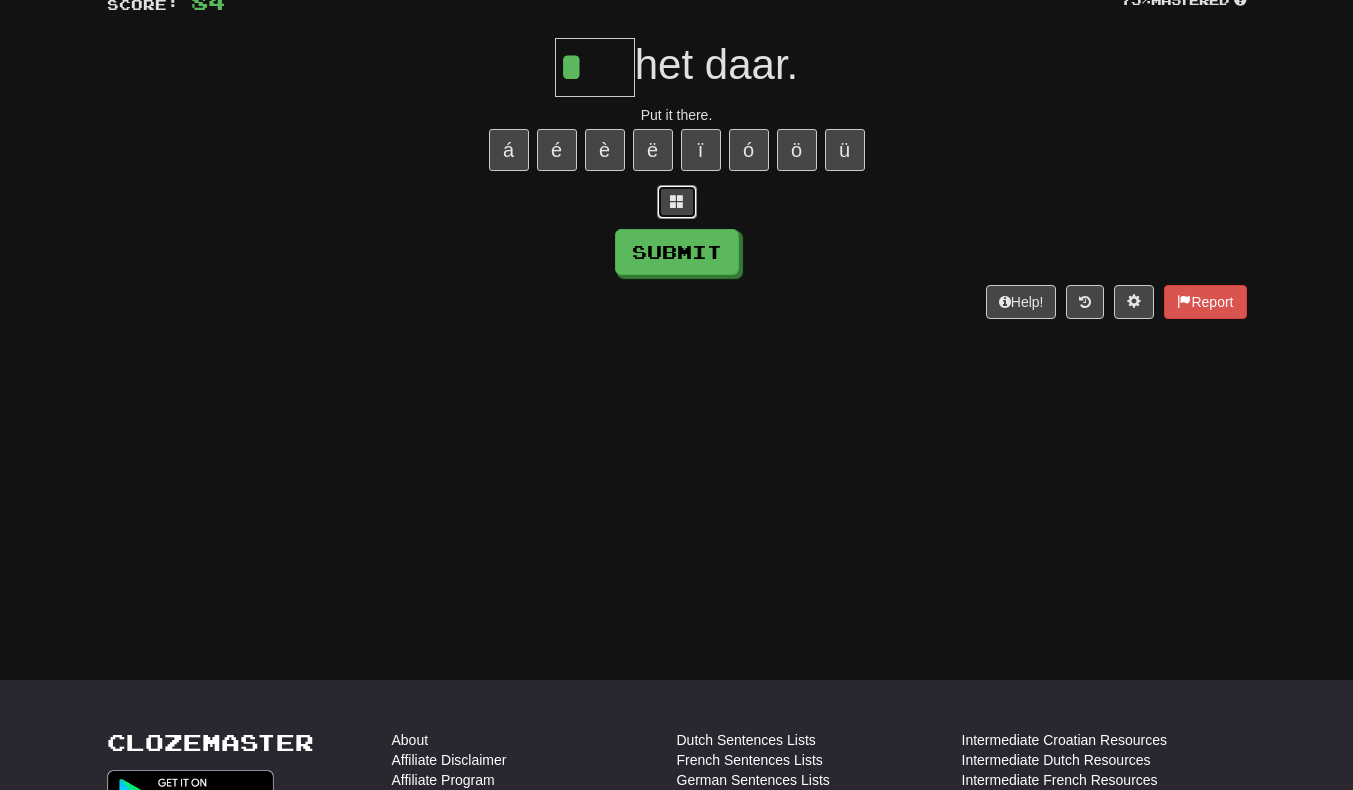 click at bounding box center (677, 201) 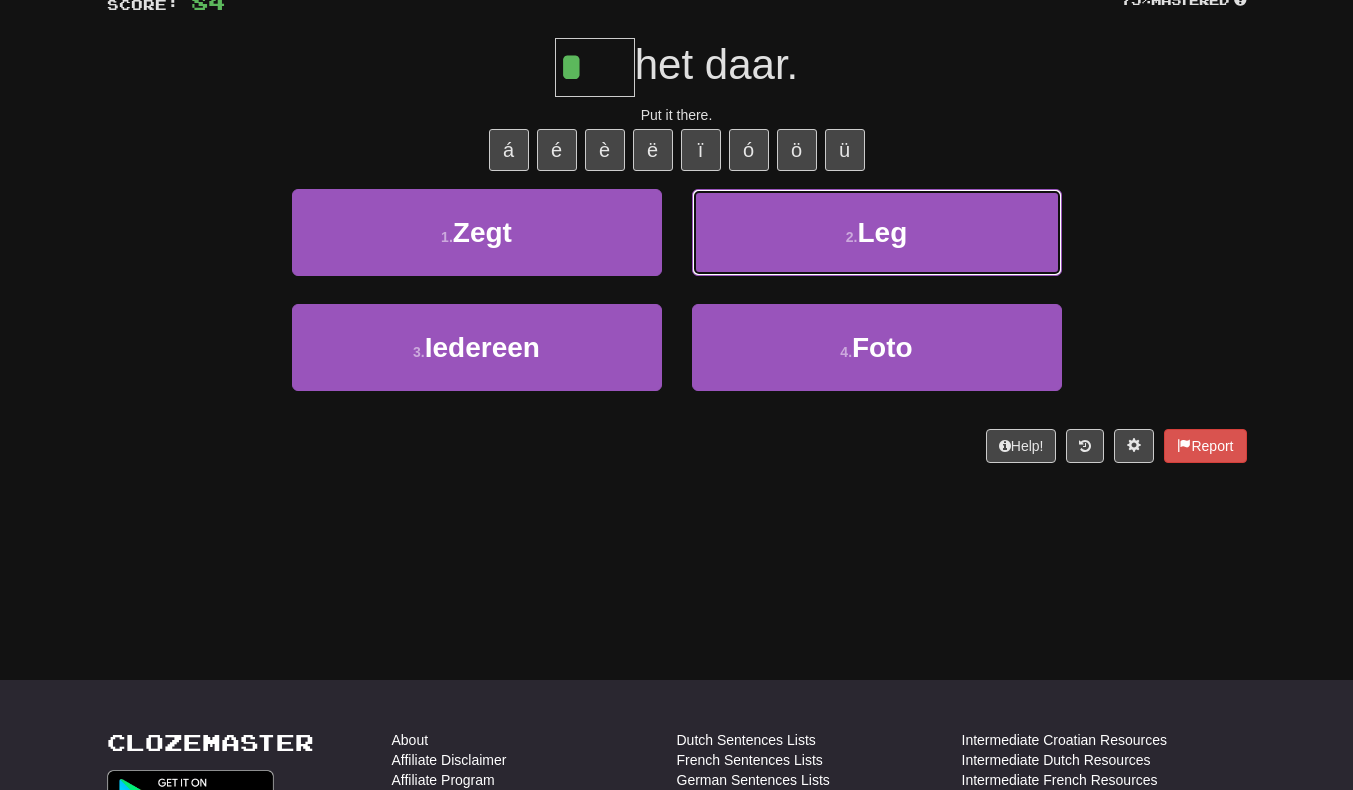 click on "2 .  Leg" at bounding box center (877, 232) 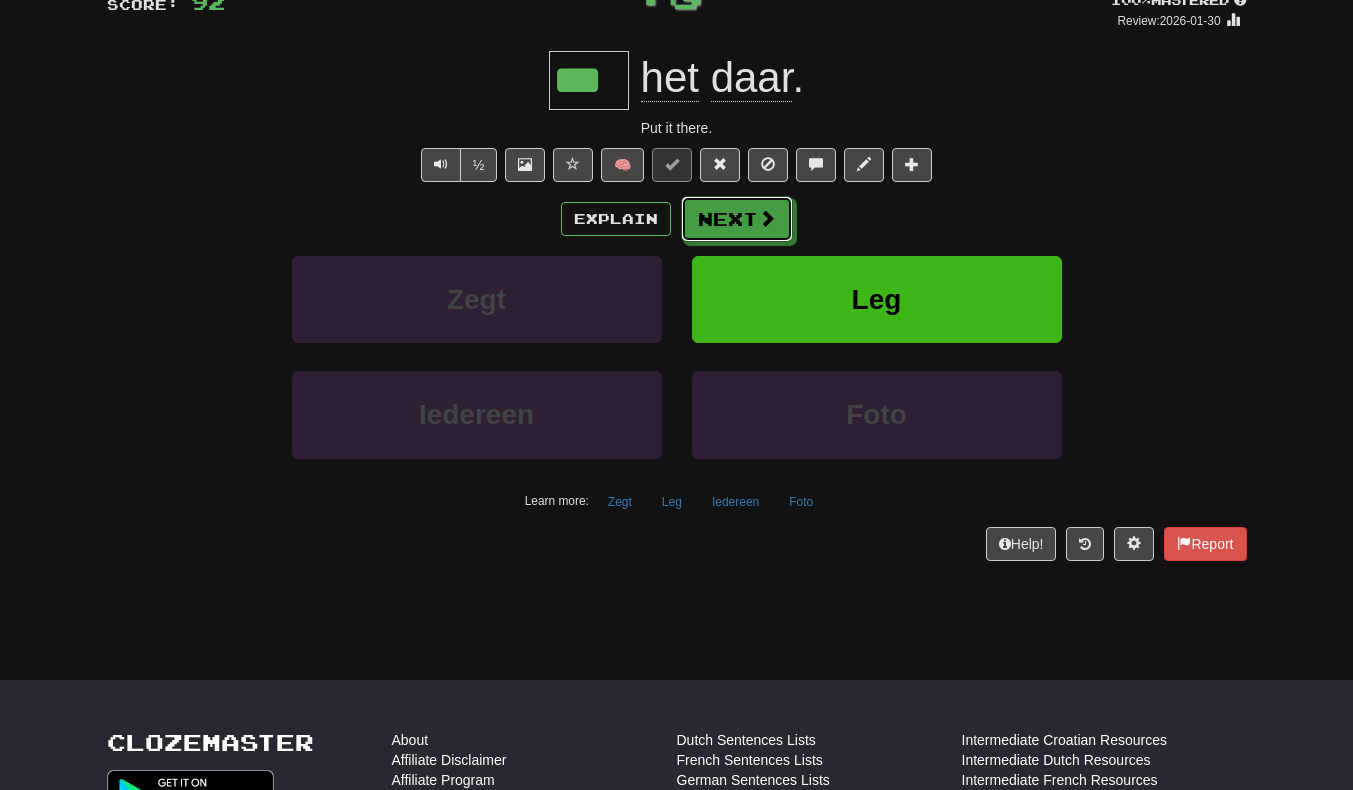 click on "Next" at bounding box center (737, 219) 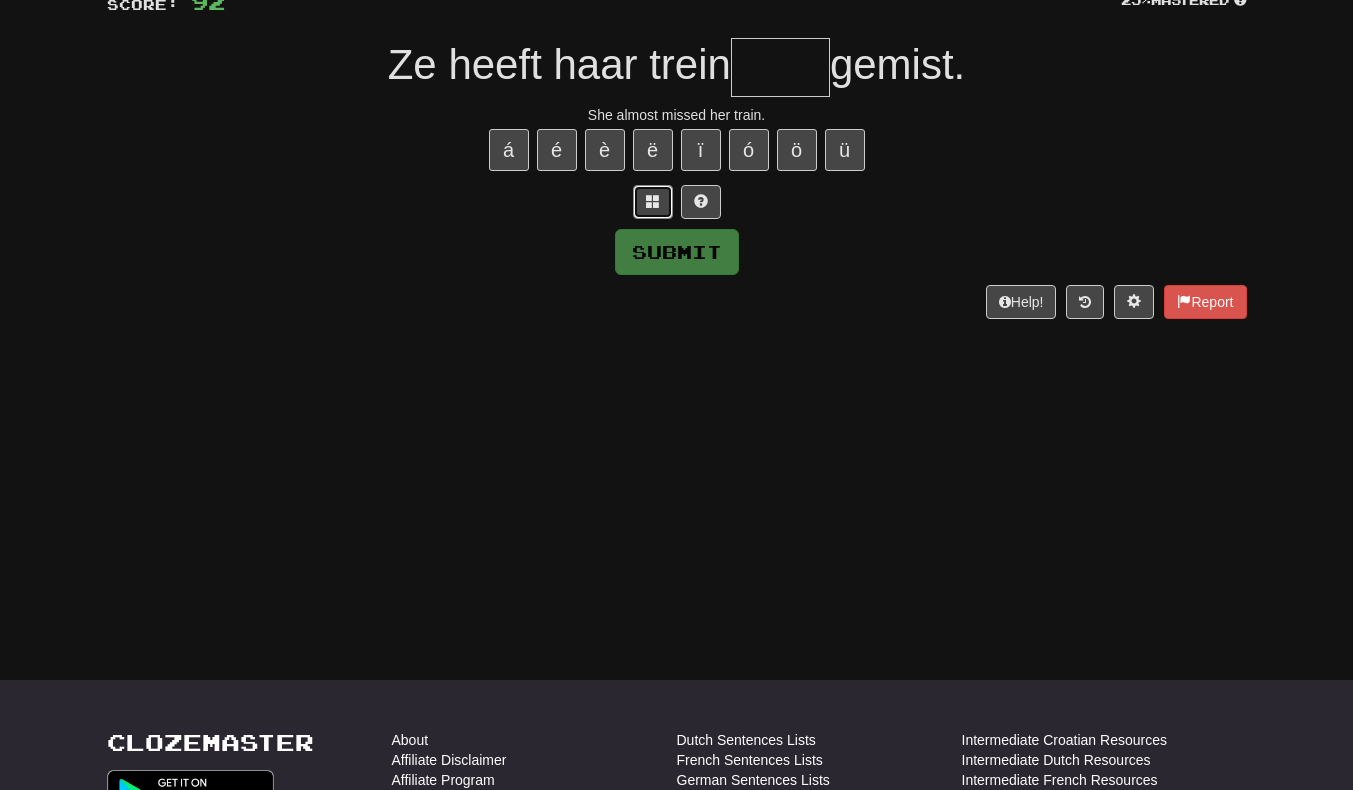 click at bounding box center [653, 202] 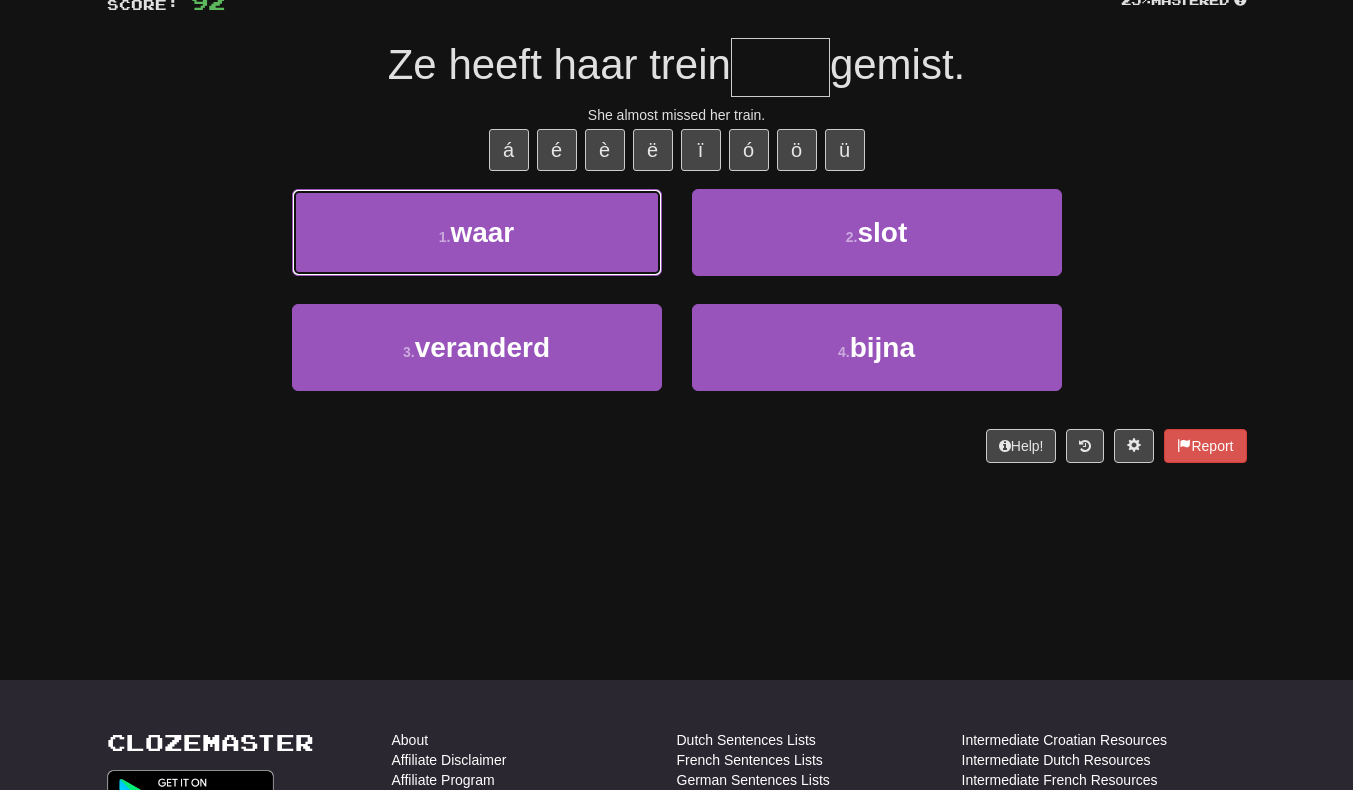 click on "1 .  waar" at bounding box center [477, 232] 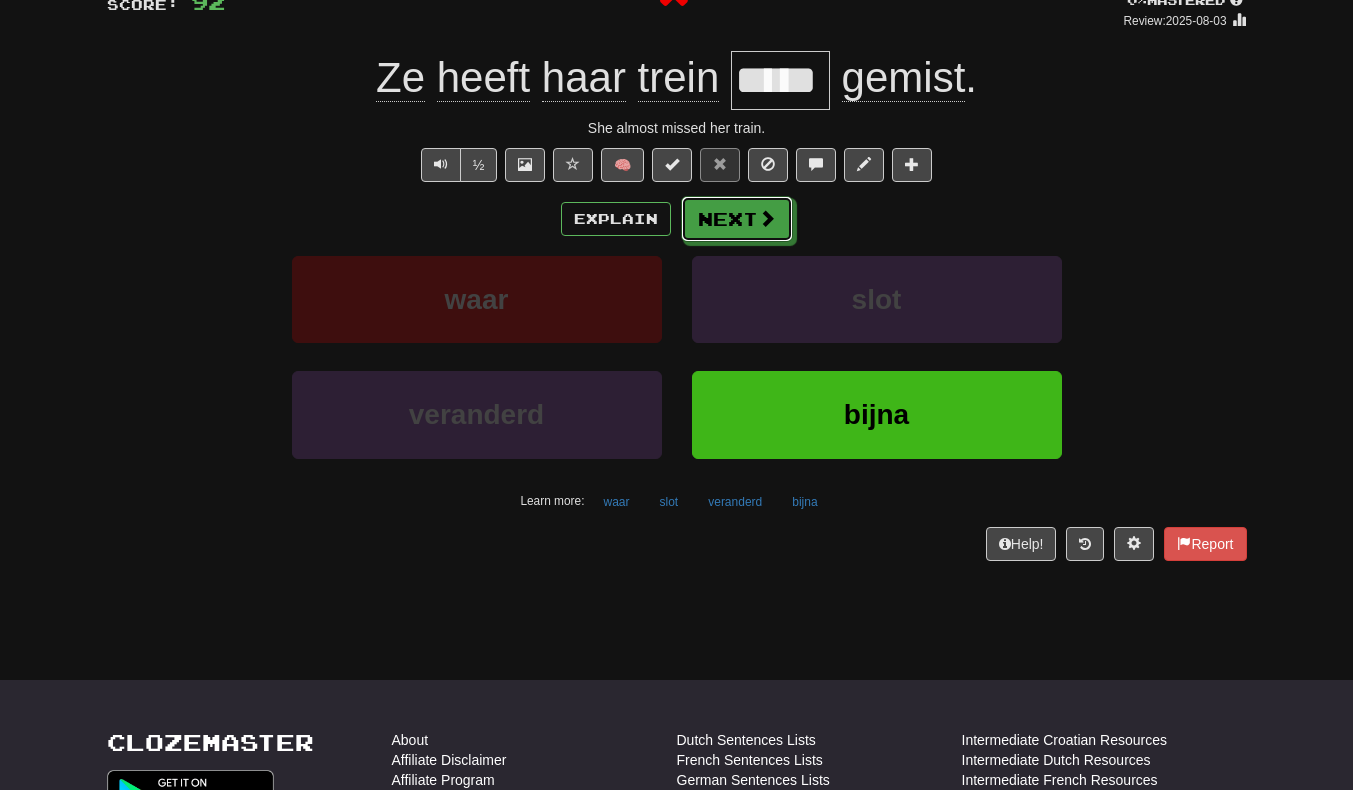 click on "Next" at bounding box center (737, 219) 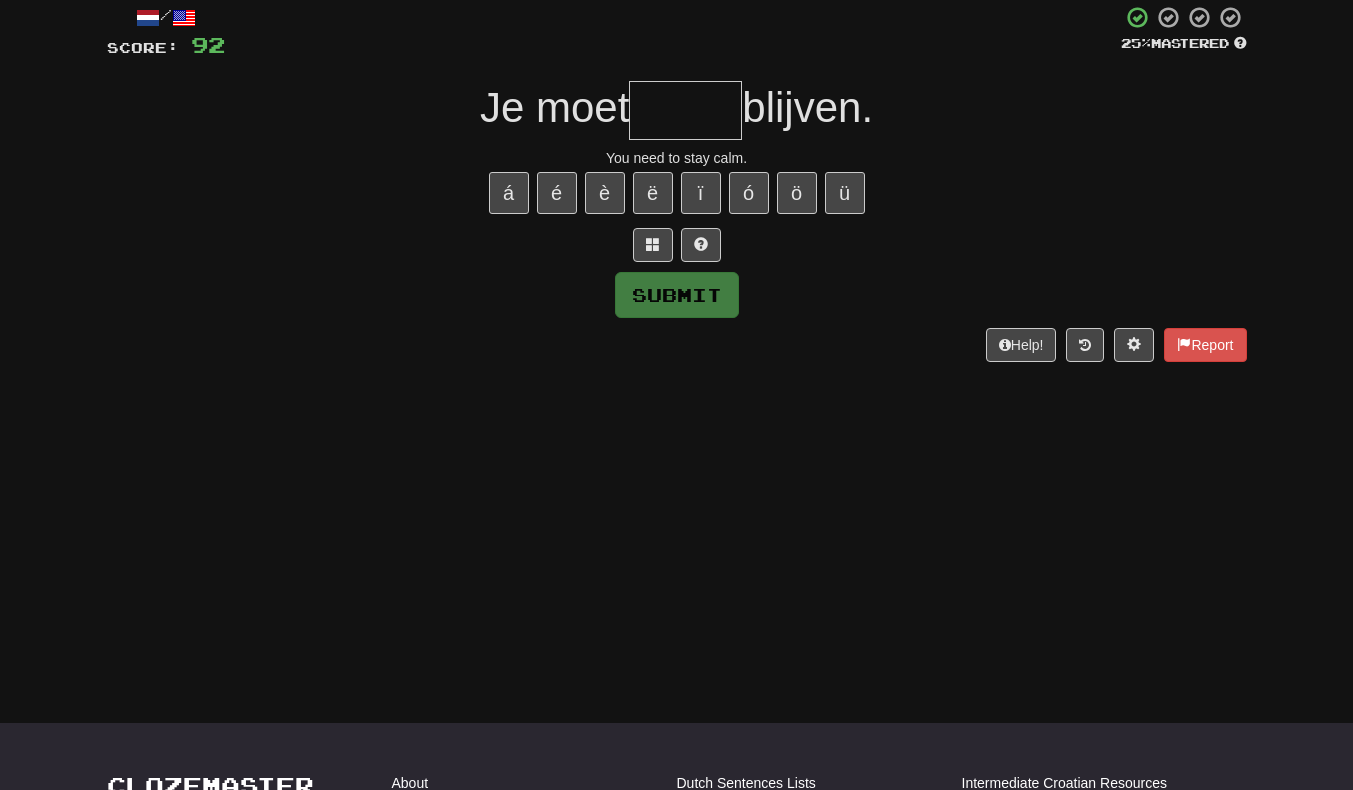 scroll, scrollTop: 112, scrollLeft: 0, axis: vertical 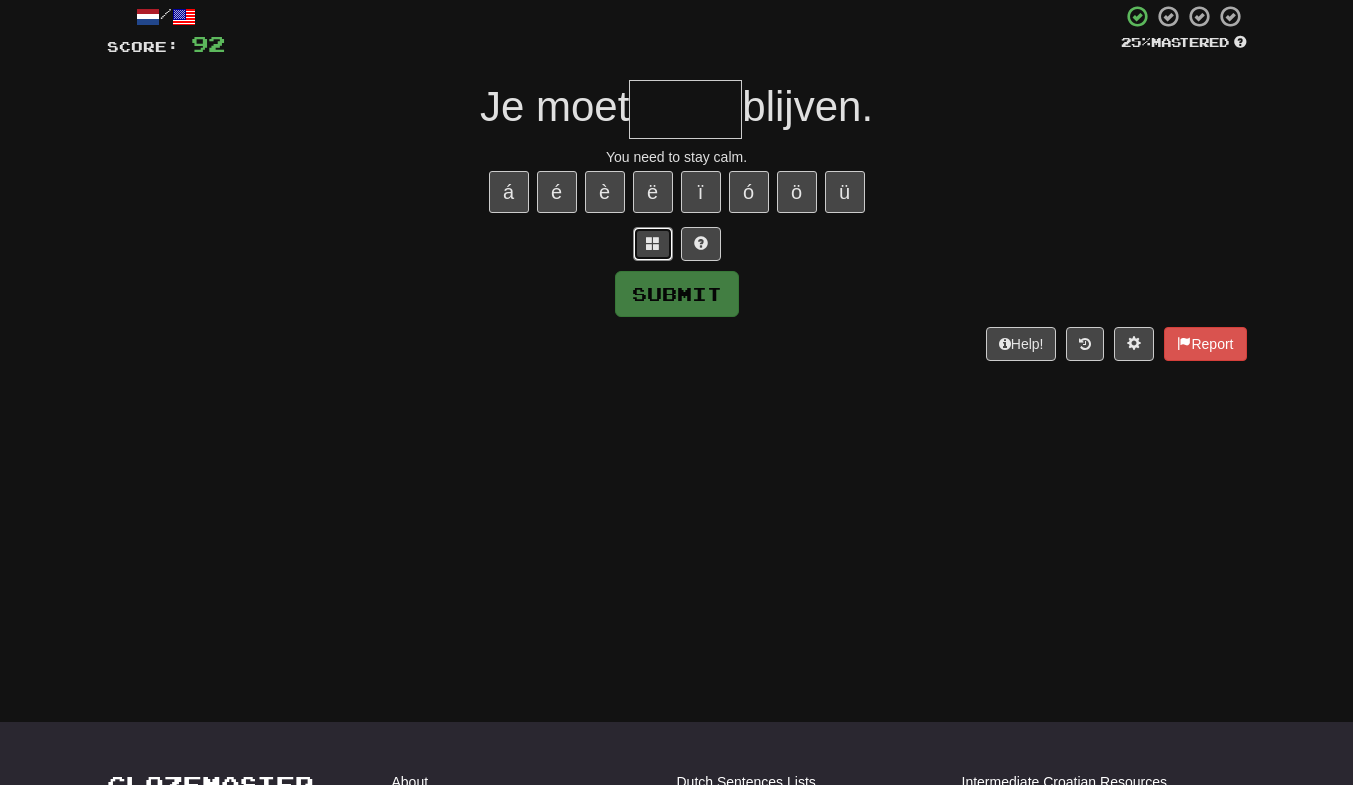 click at bounding box center (653, 249) 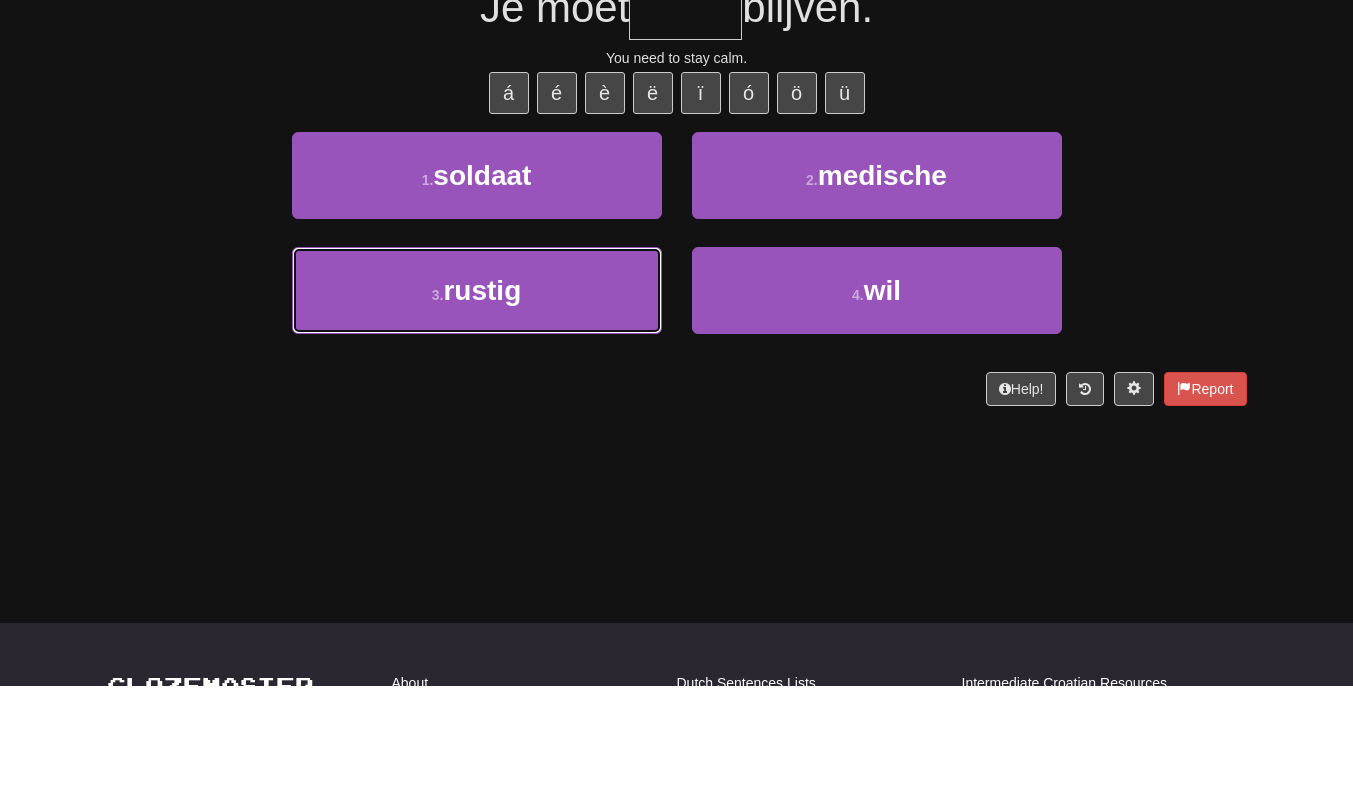 click on "3 .  rustig" at bounding box center [477, 395] 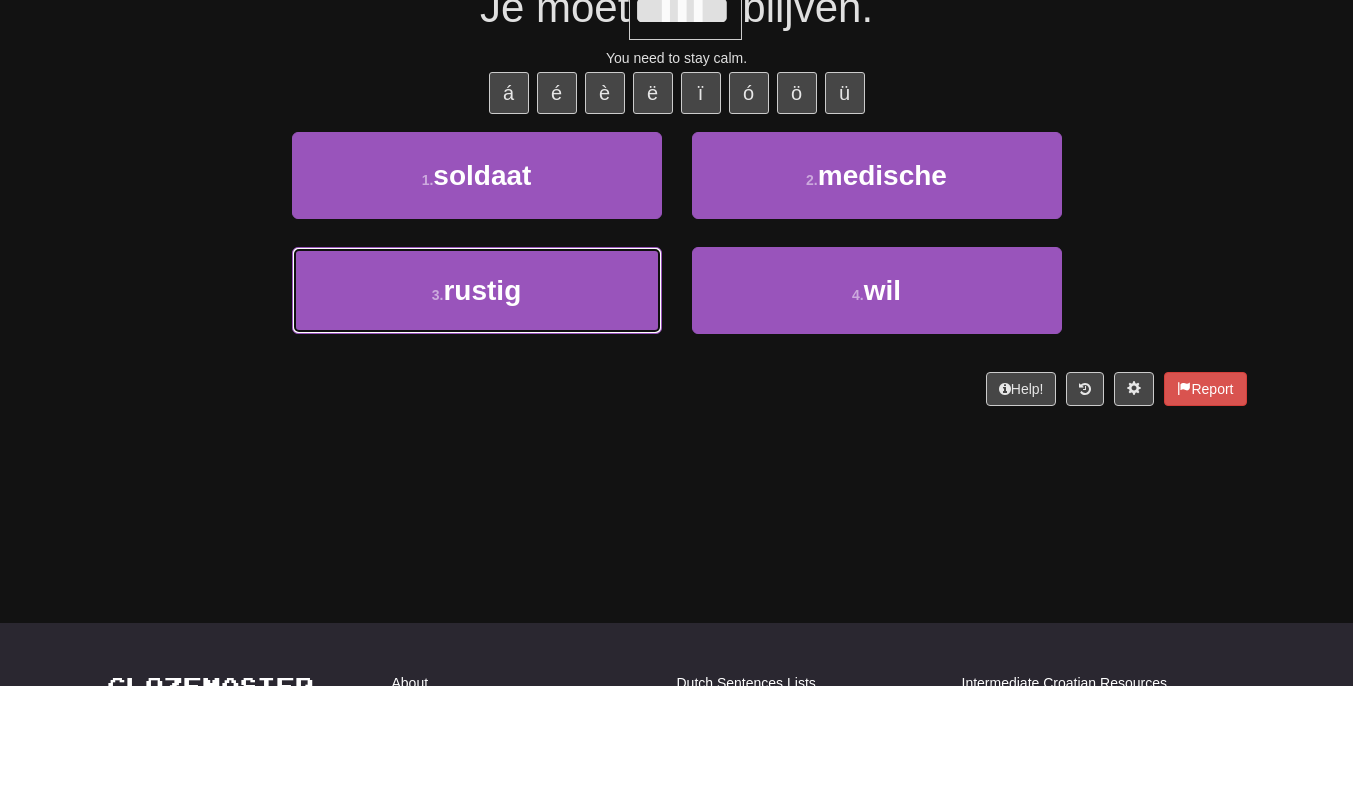 scroll, scrollTop: 125, scrollLeft: 0, axis: vertical 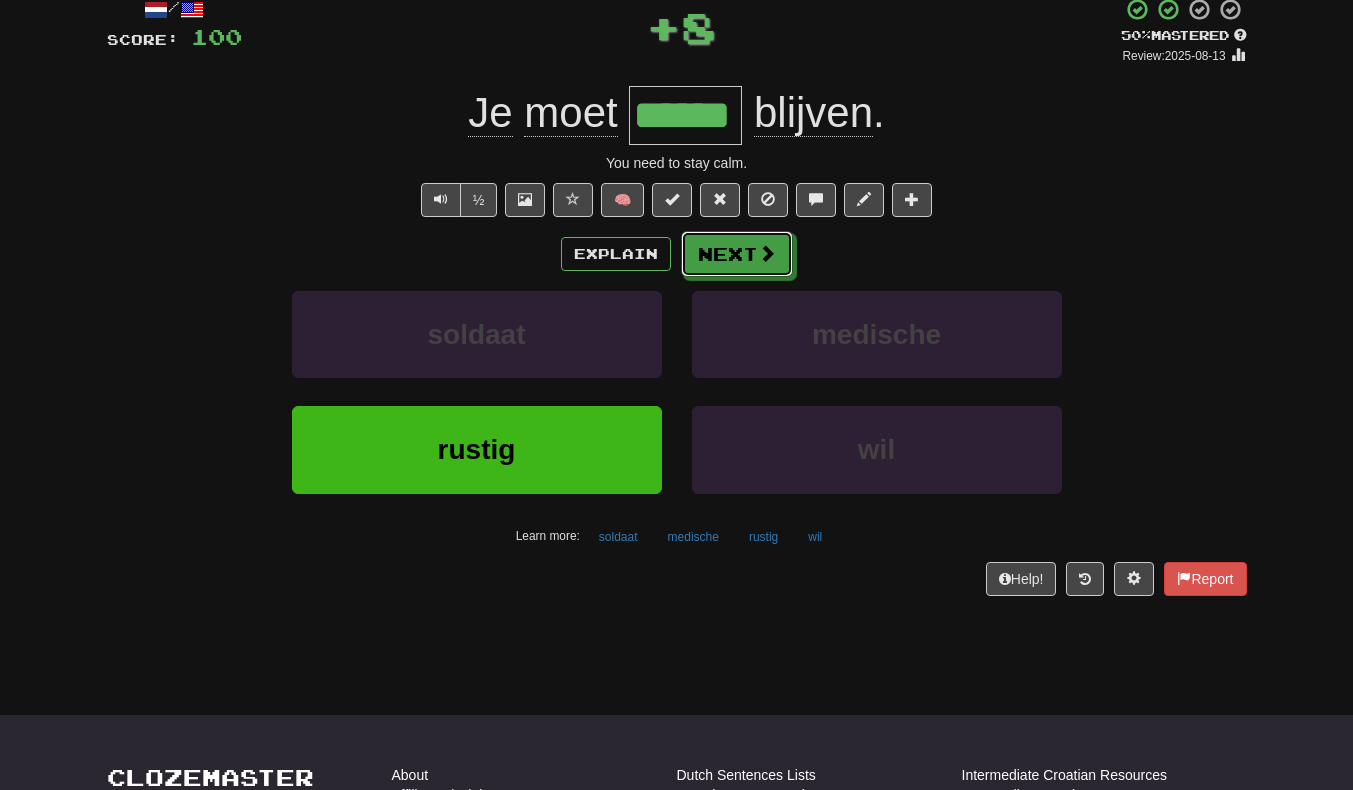 click on "Next" at bounding box center (737, 254) 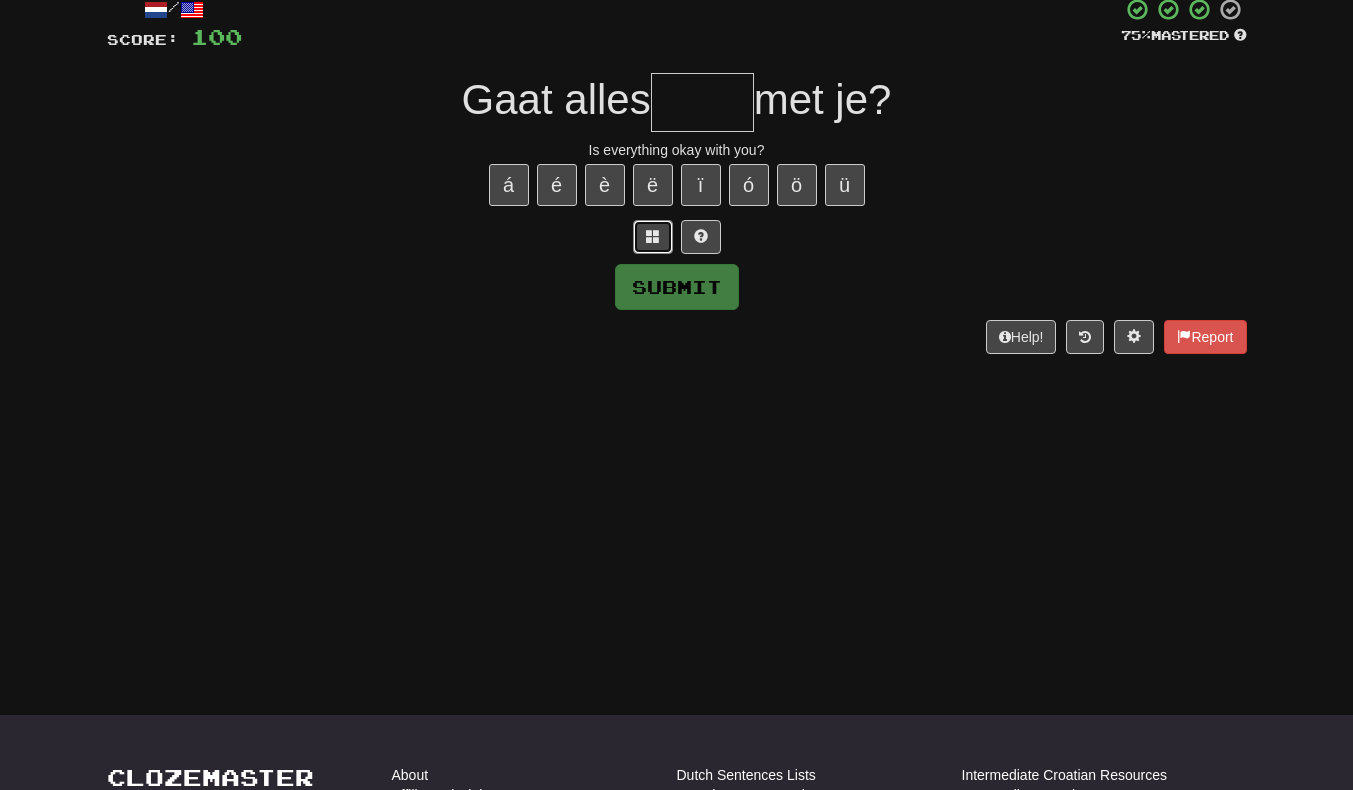 click at bounding box center [653, 236] 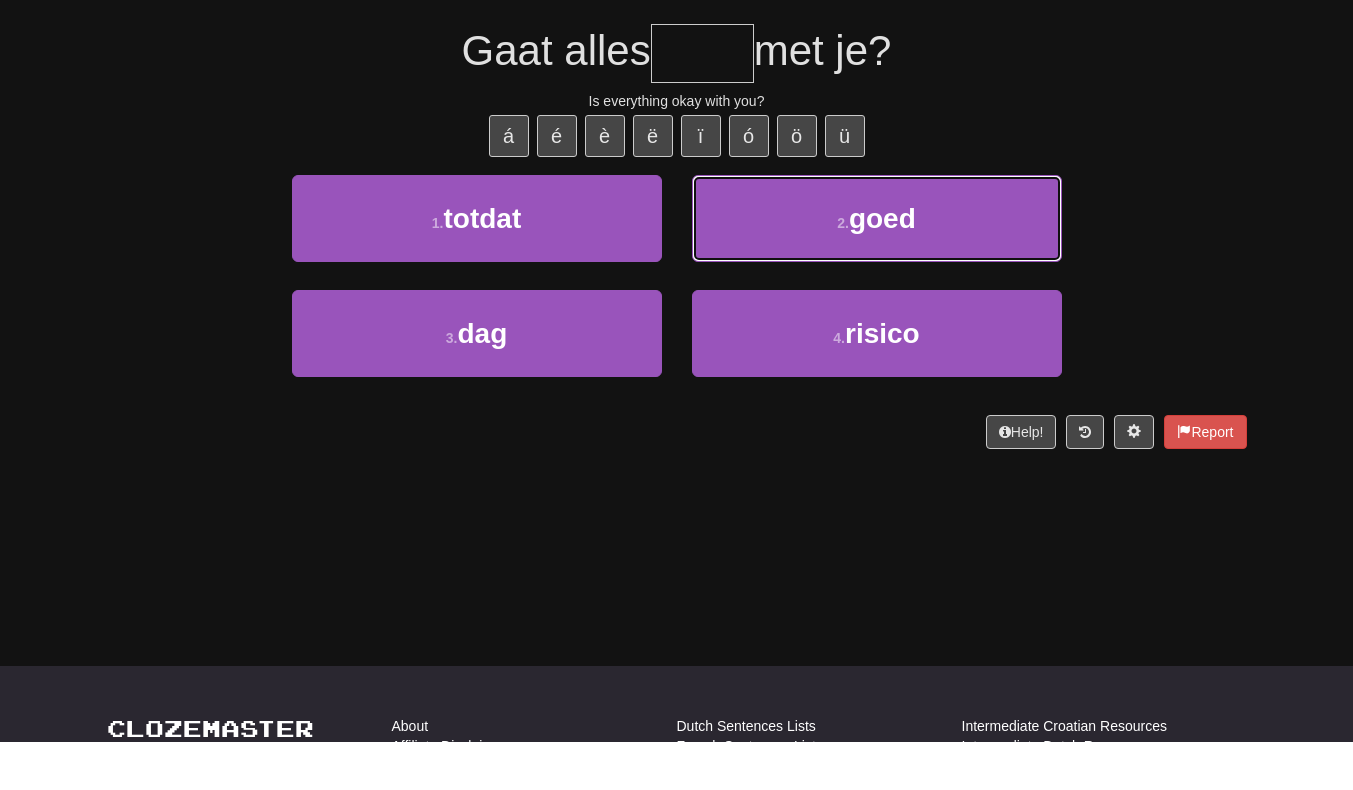 click on "2 .  goed" at bounding box center [877, 267] 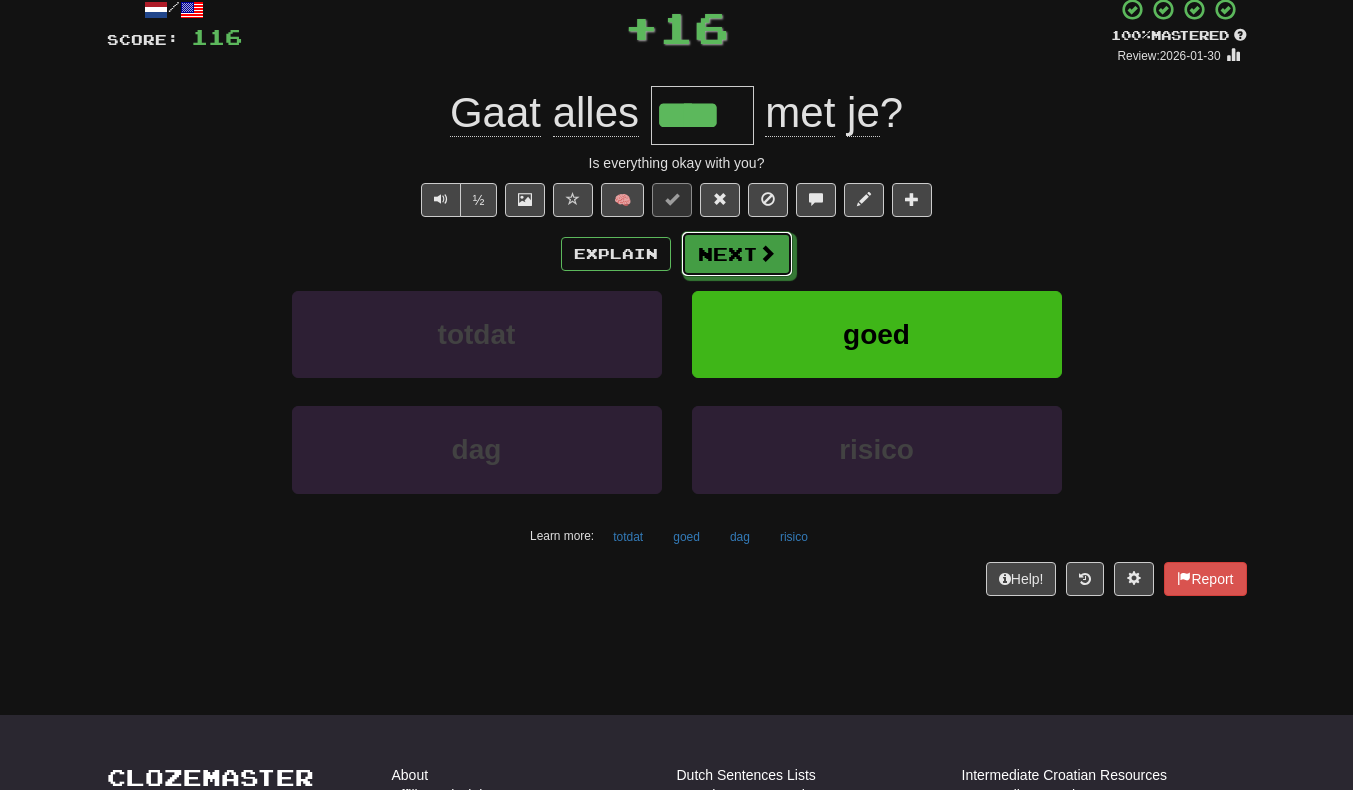 click on "Next" at bounding box center [737, 254] 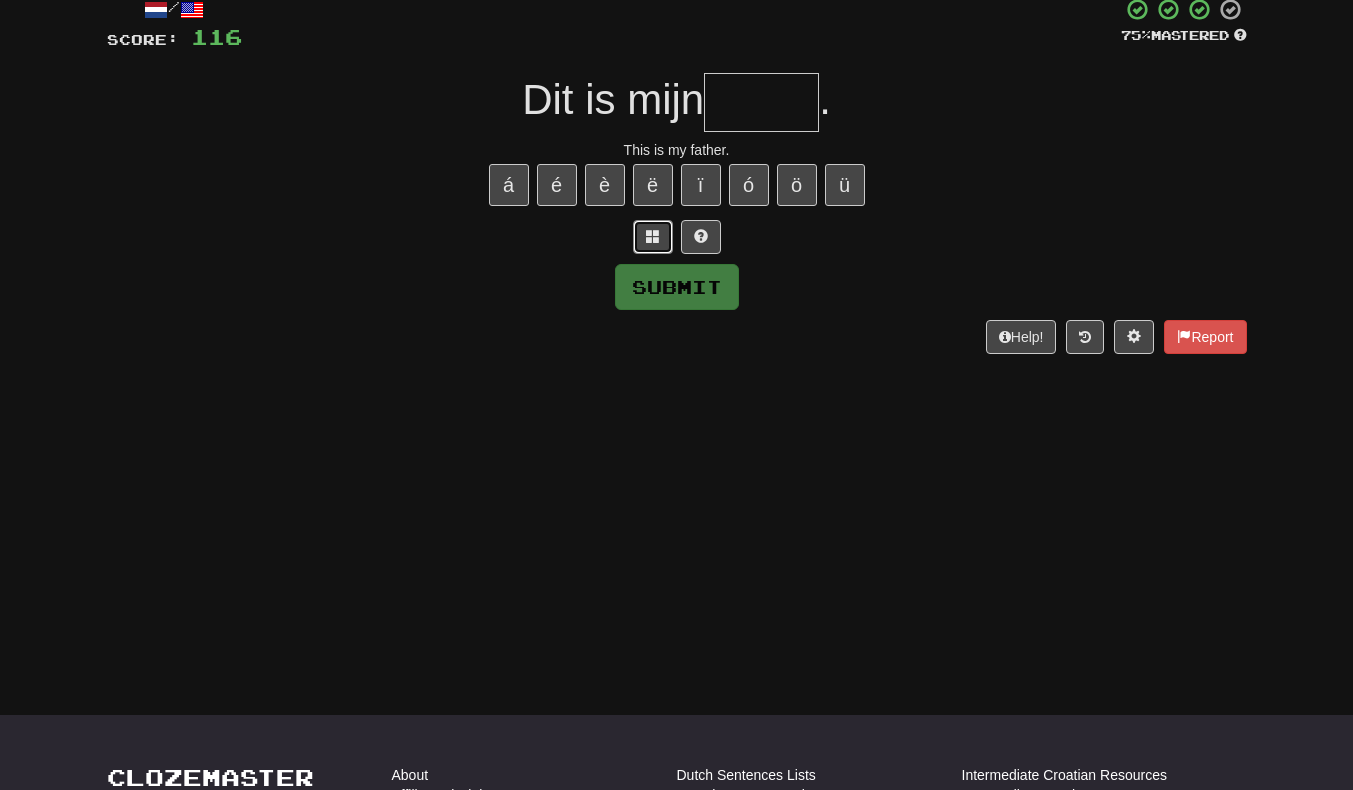 click at bounding box center [653, 236] 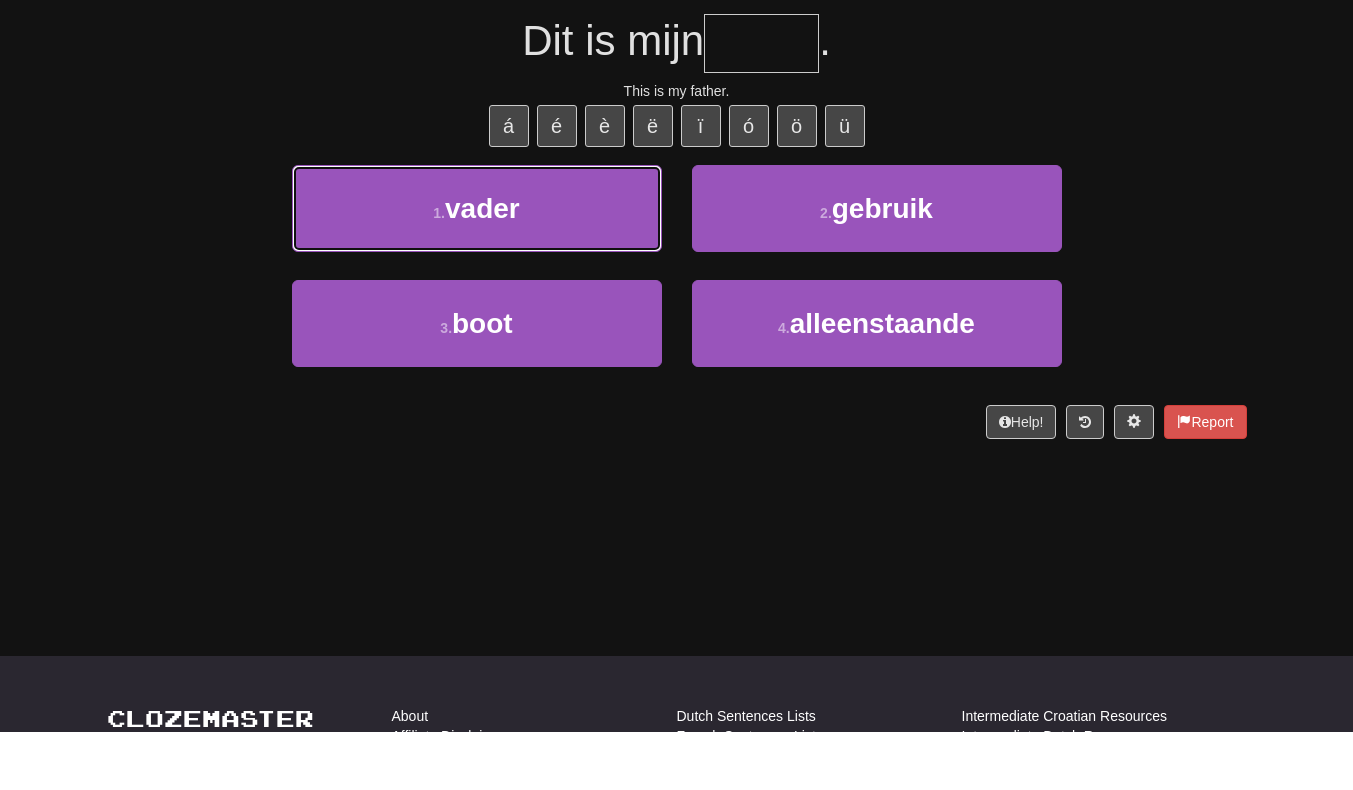 click on "1 .  vader" at bounding box center (477, 267) 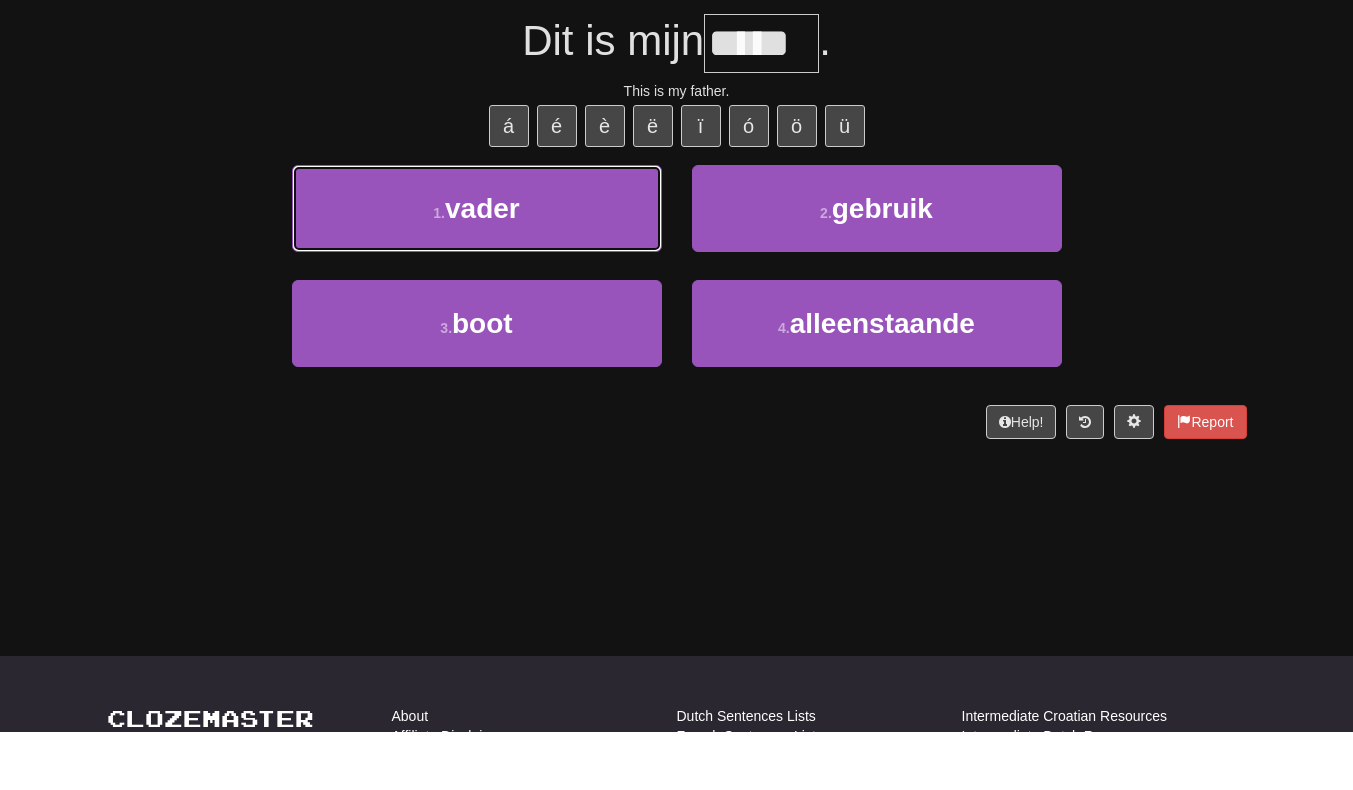 scroll, scrollTop: 138, scrollLeft: 0, axis: vertical 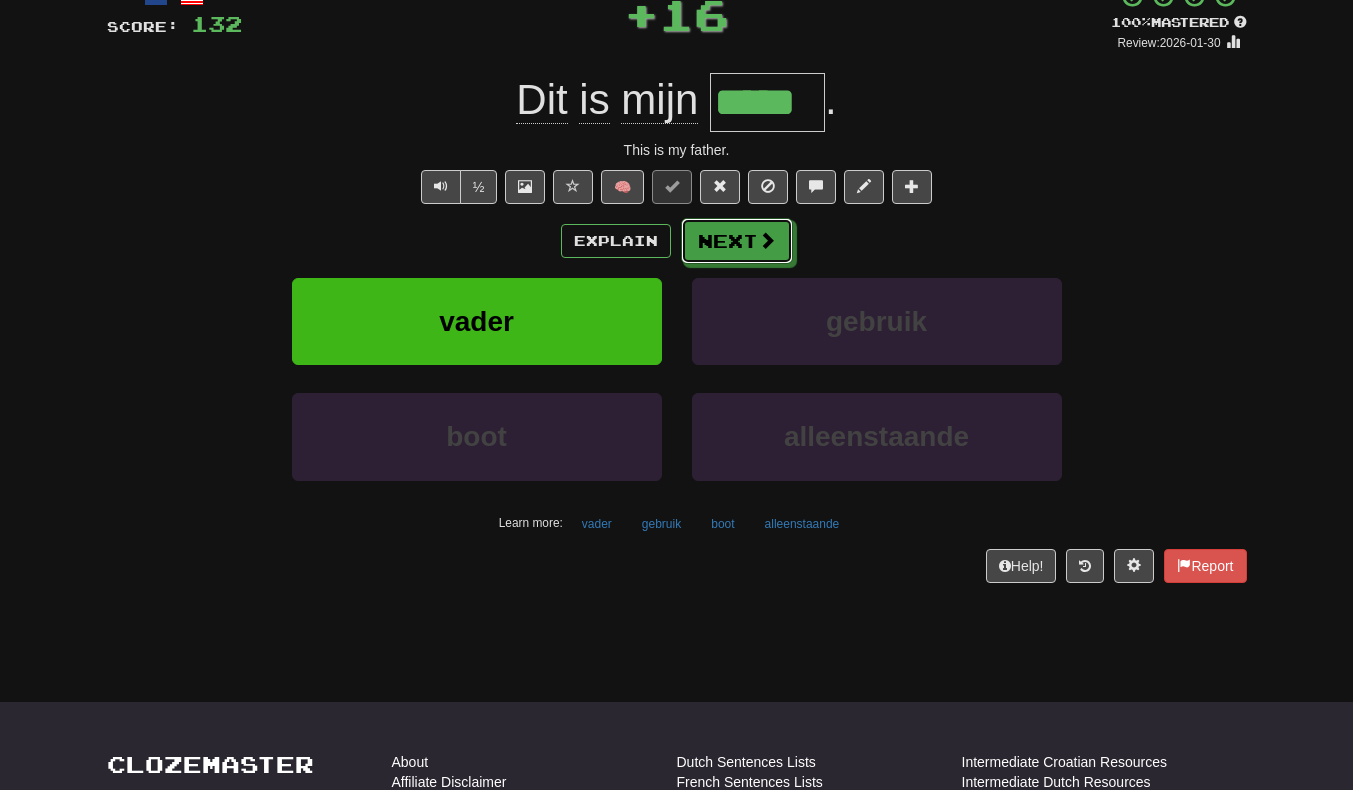 click on "Next" at bounding box center (737, 241) 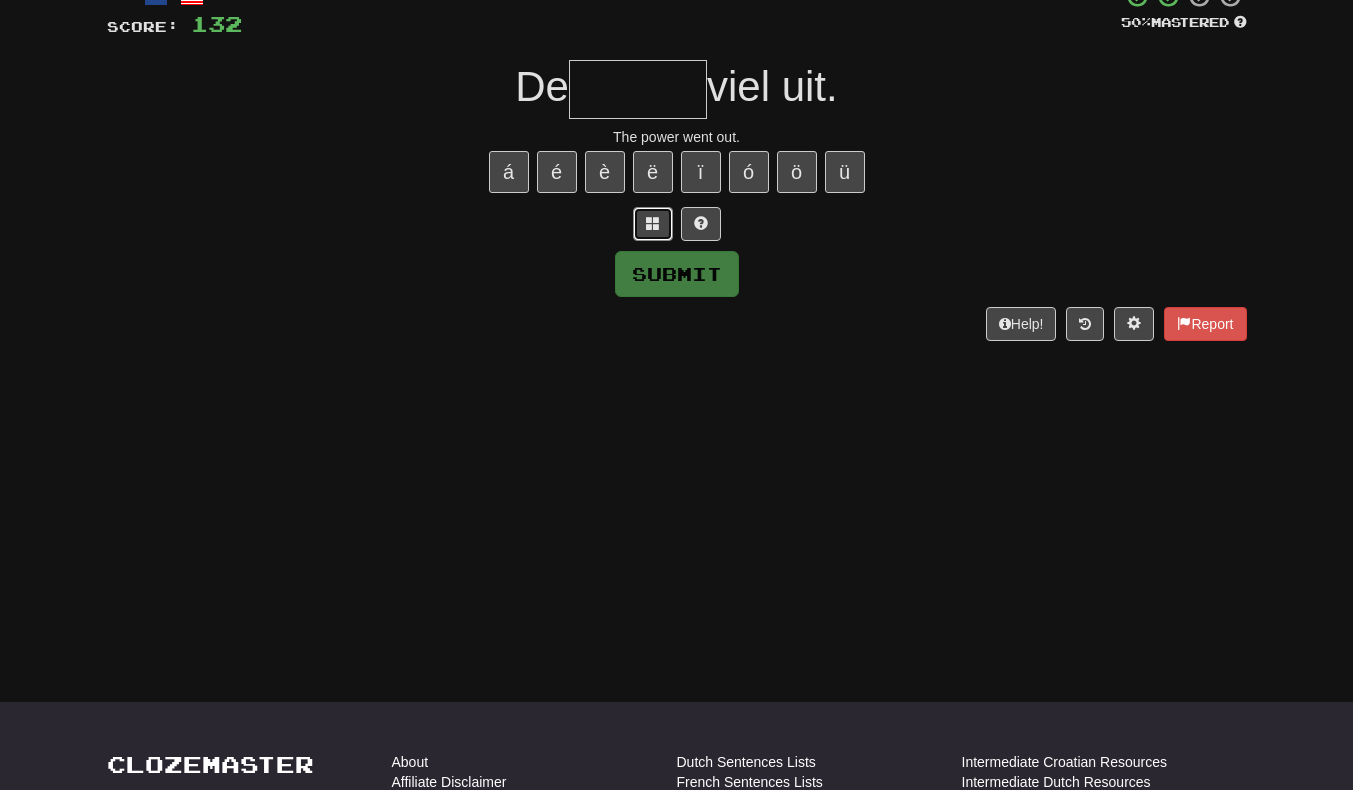 click at bounding box center (653, 224) 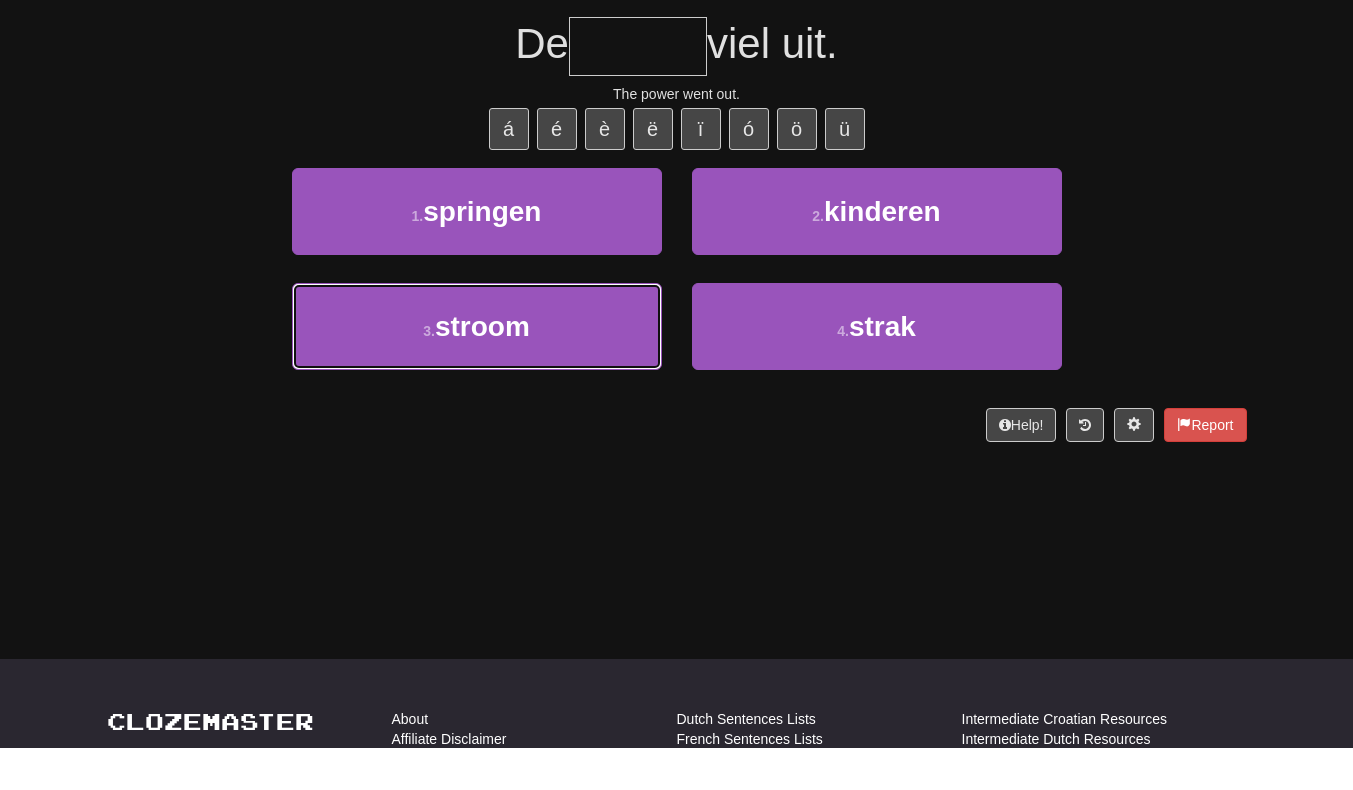 click on "3 .  stroom" at bounding box center [477, 369] 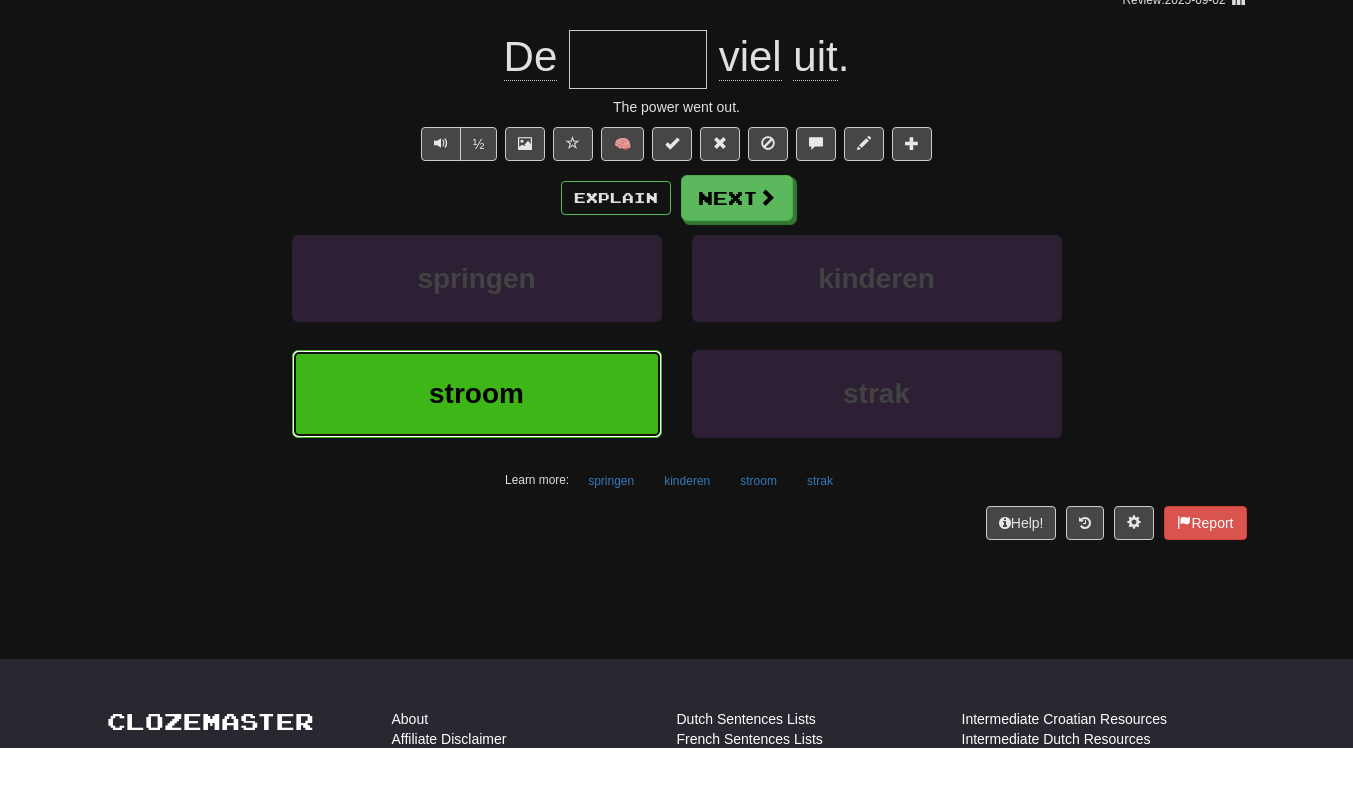type on "******" 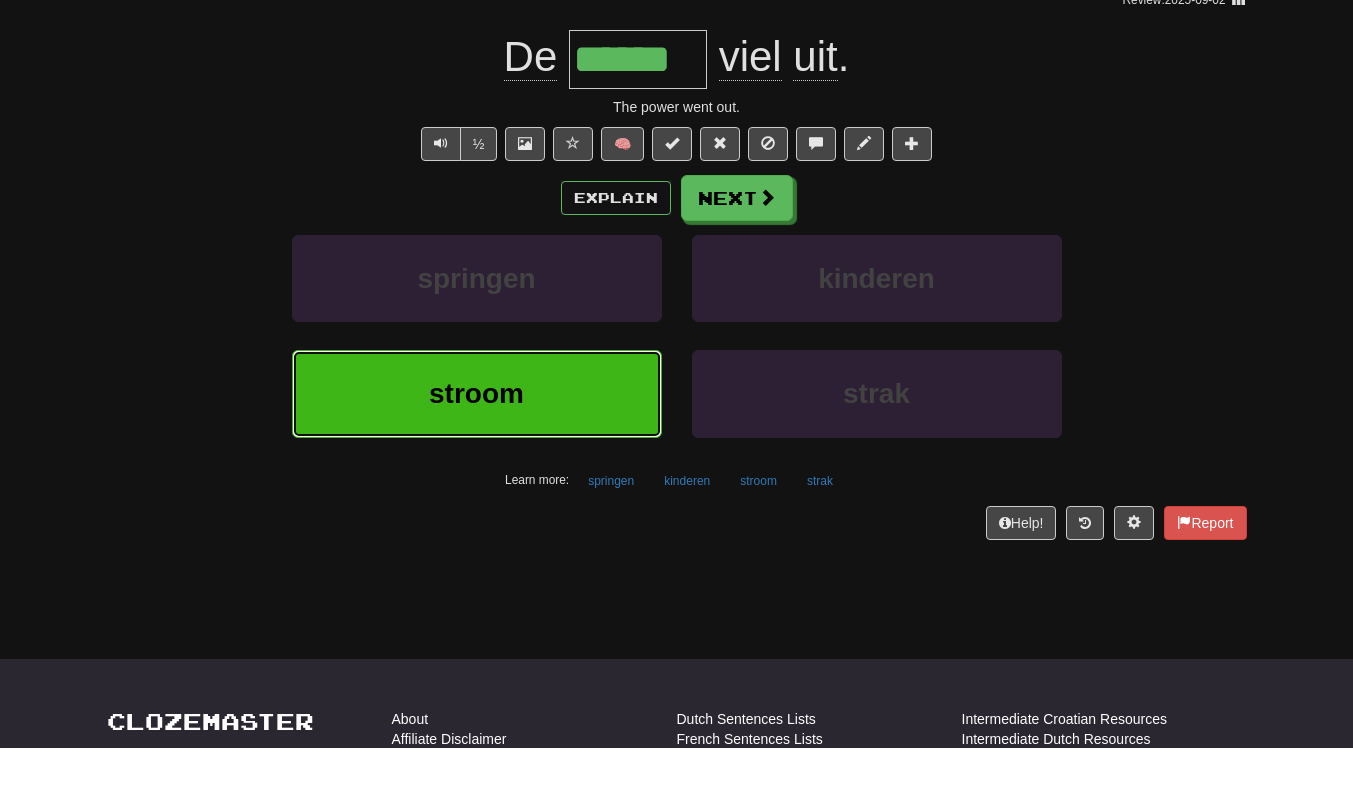scroll, scrollTop: 151, scrollLeft: 0, axis: vertical 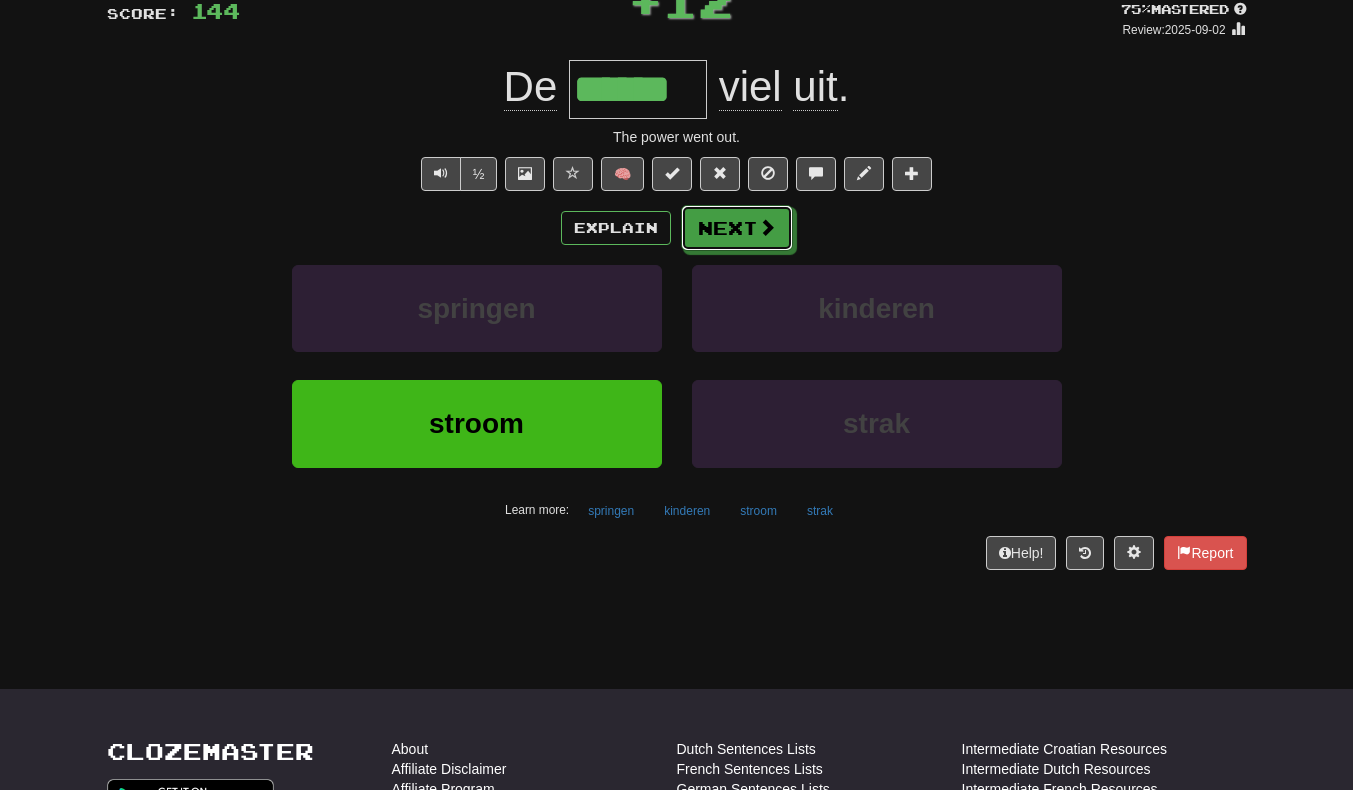click on "Next" at bounding box center (737, 228) 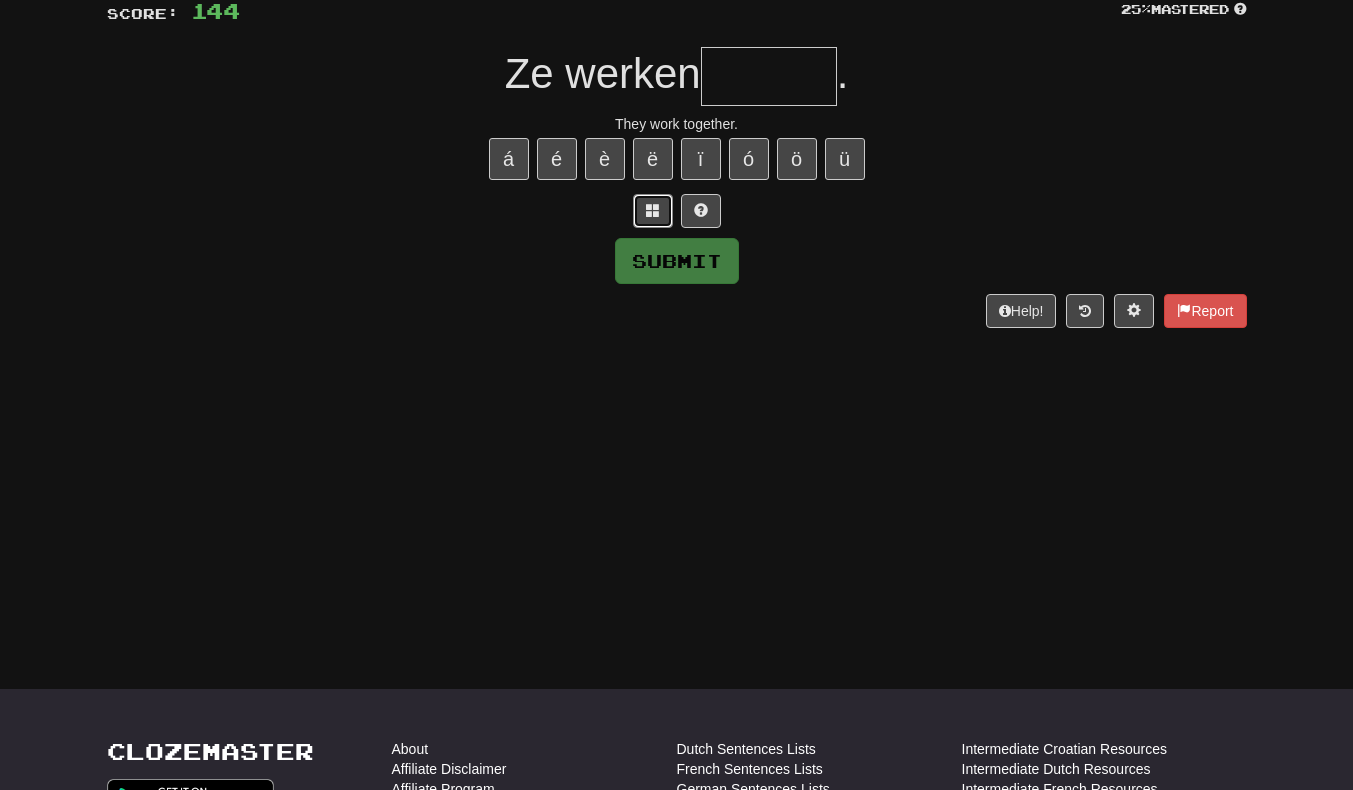 click at bounding box center [653, 211] 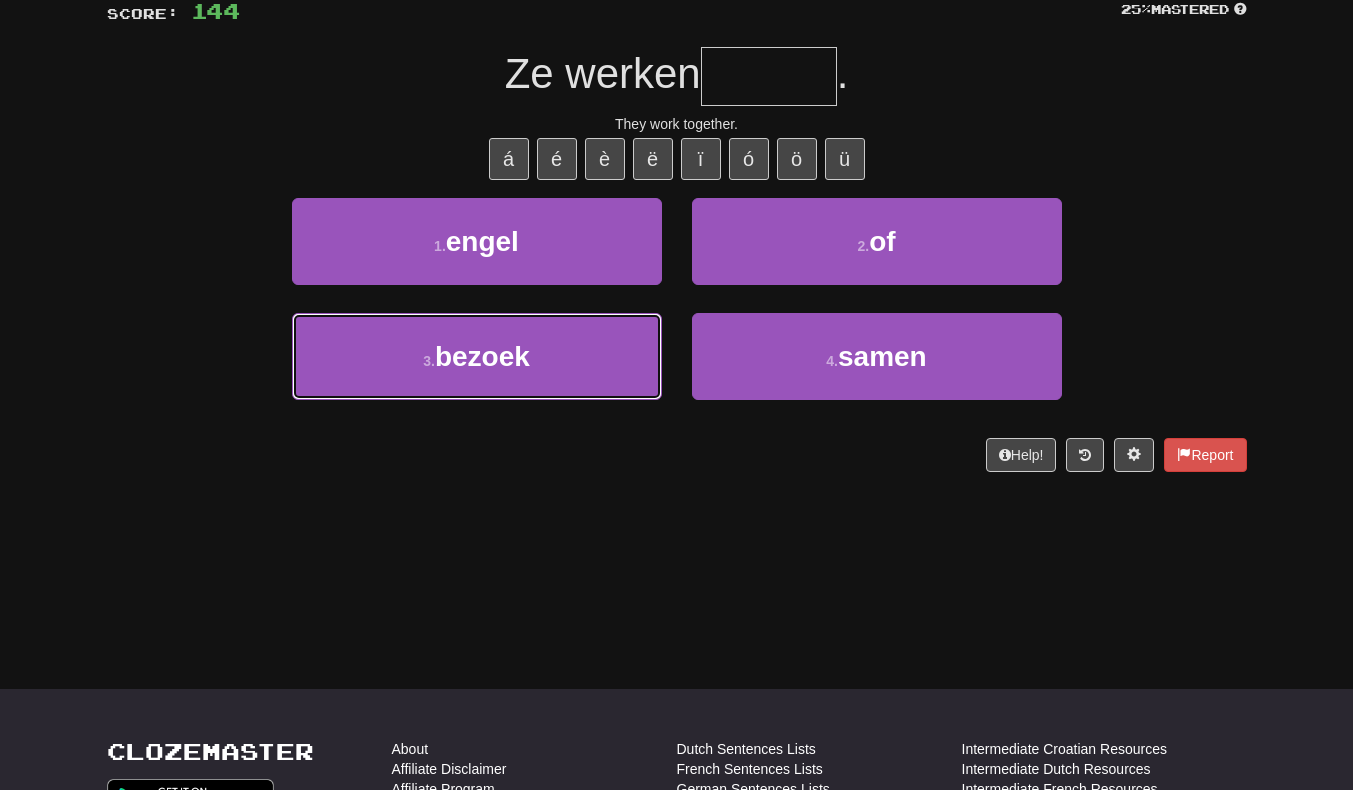 click on "3 .  bezoek" at bounding box center (477, 356) 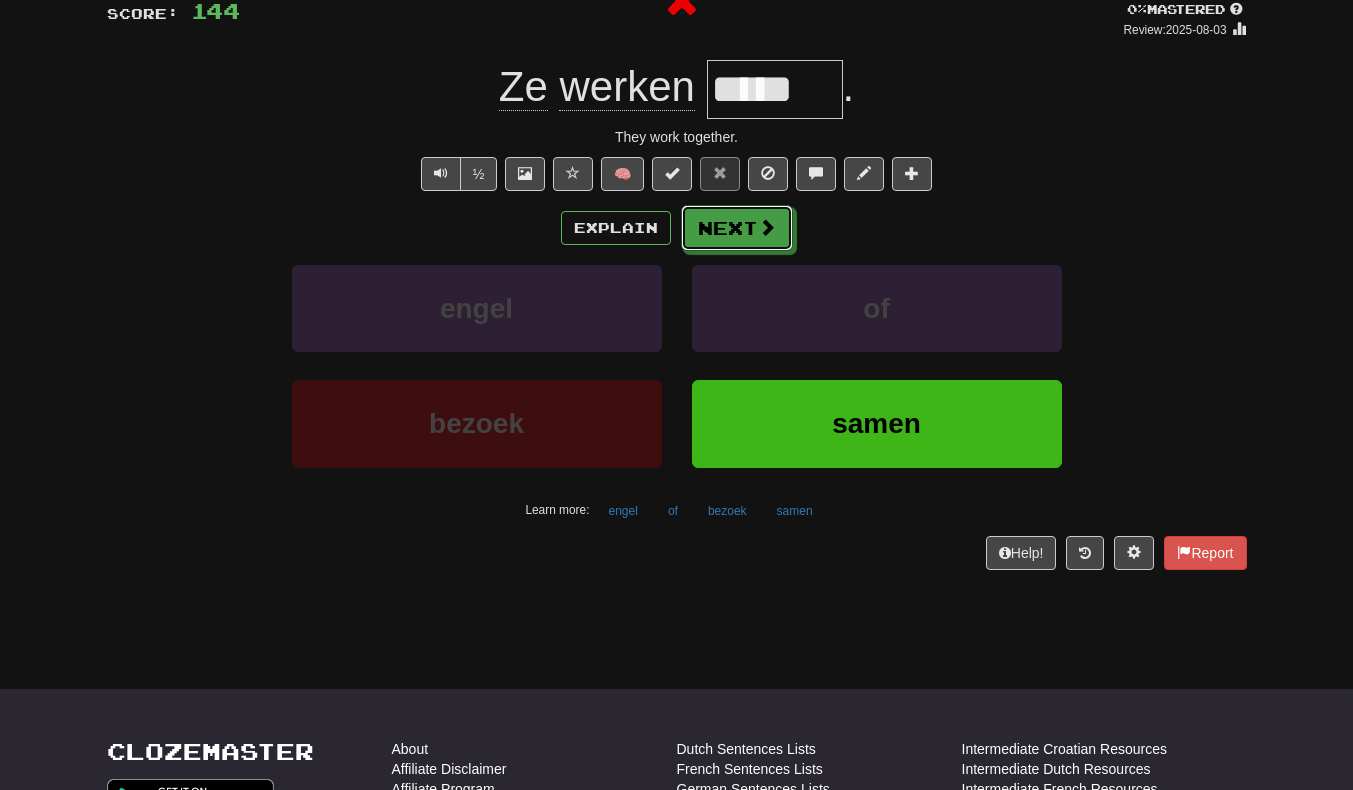 click at bounding box center [767, 227] 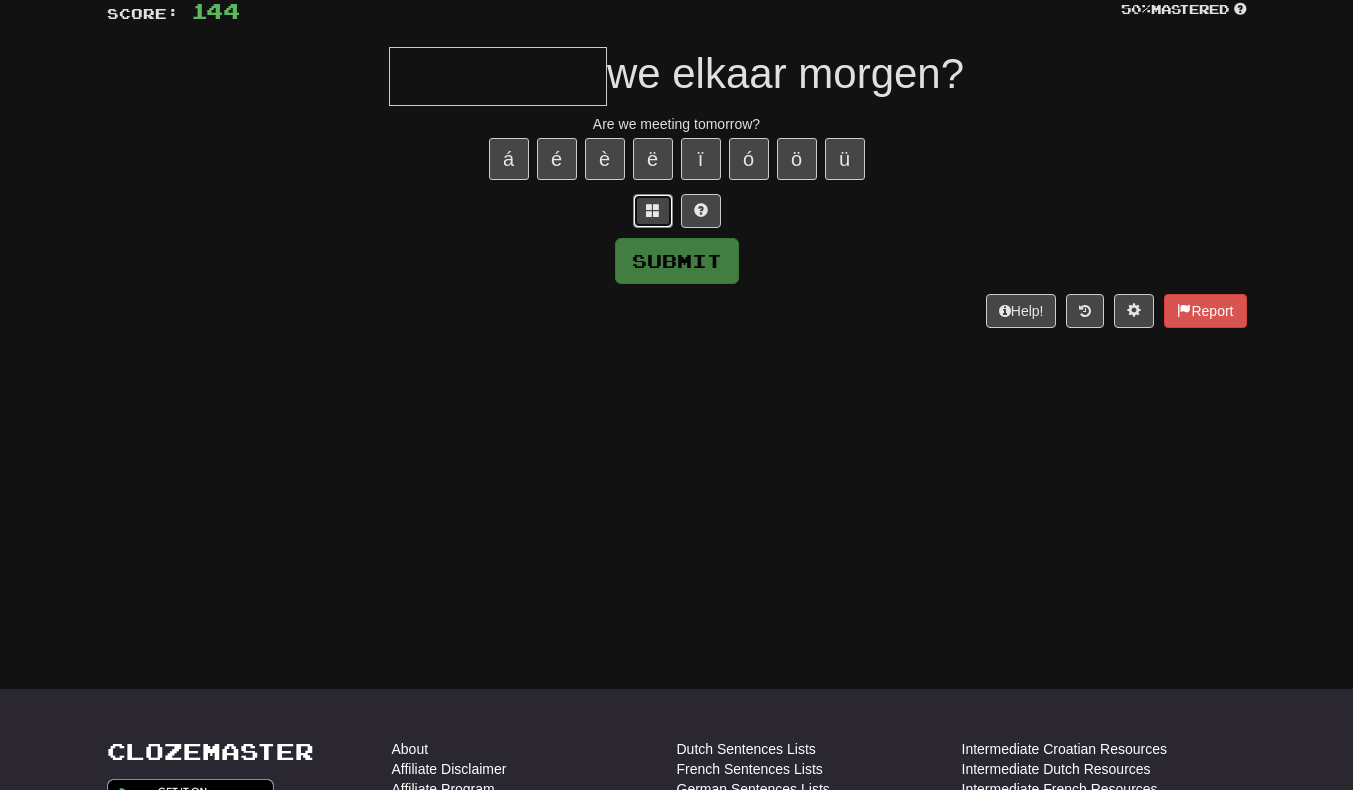 click at bounding box center [653, 211] 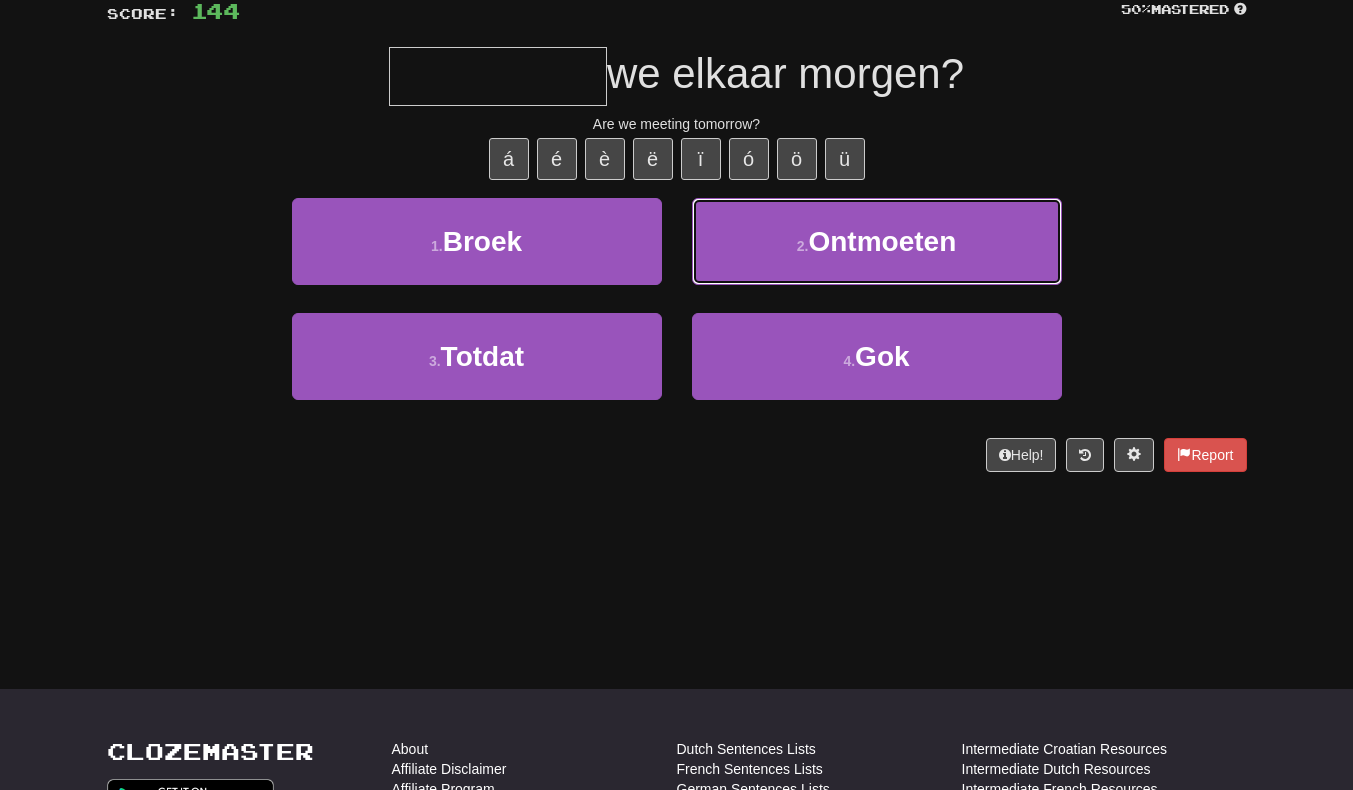 click on "2 .  Ontmoeten" at bounding box center [877, 241] 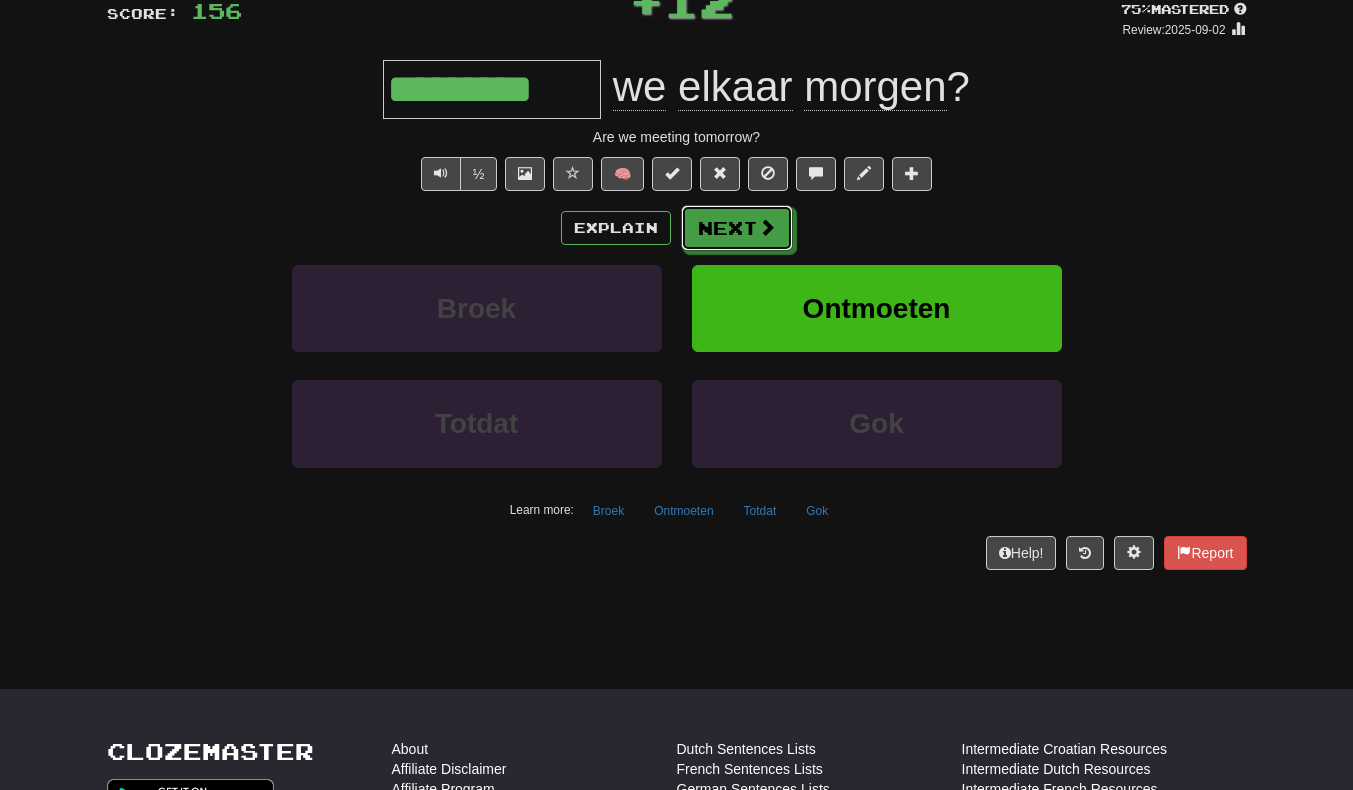 click on "Next" at bounding box center [737, 228] 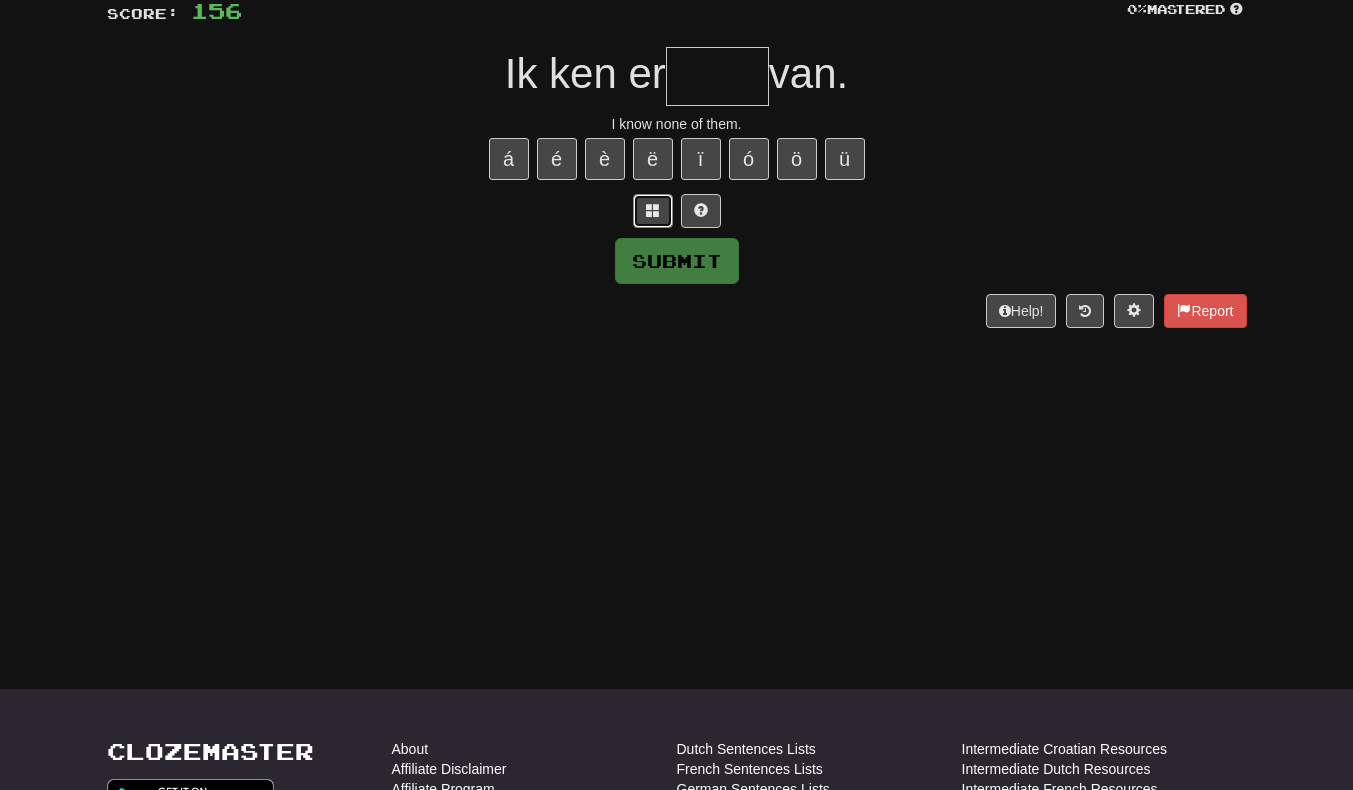 click at bounding box center (653, 210) 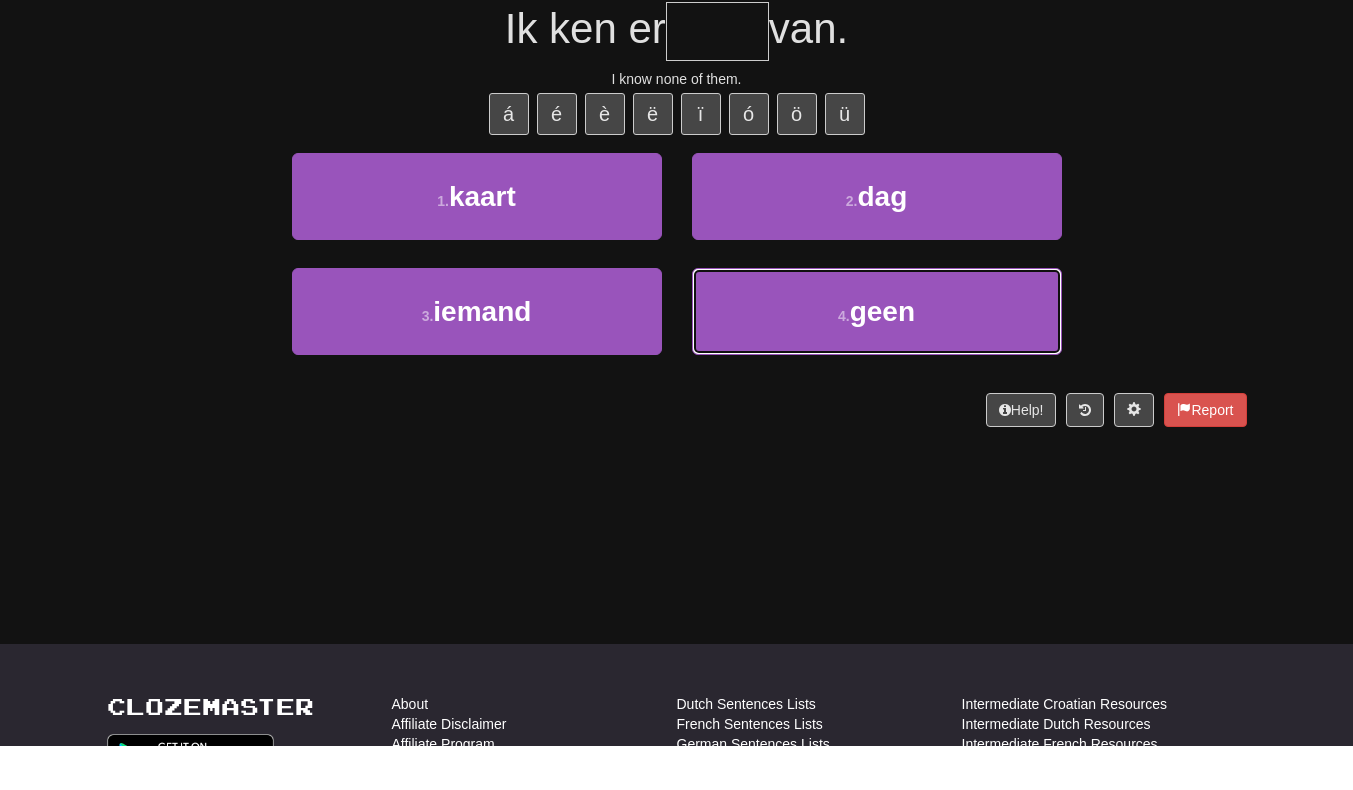 click on "4 .  geen" at bounding box center [877, 356] 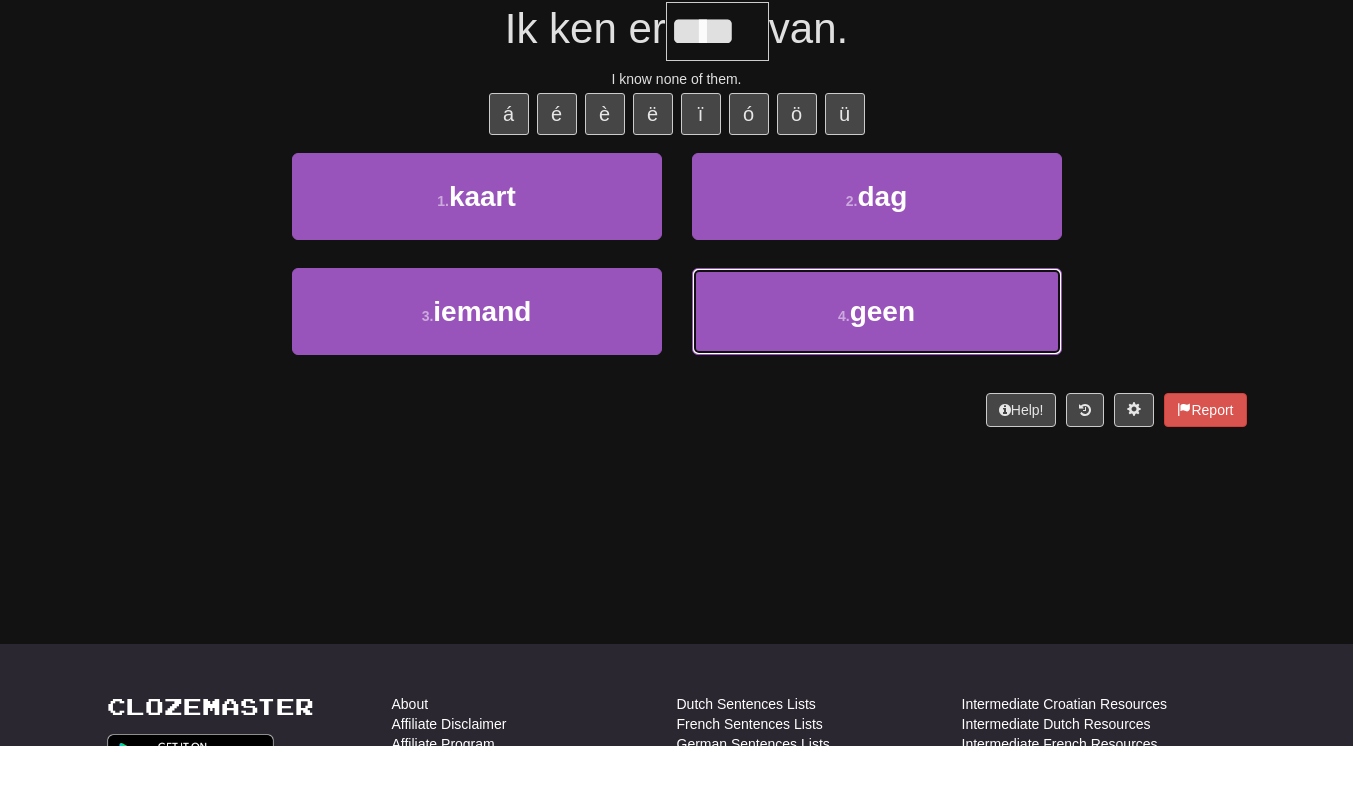 scroll, scrollTop: 164, scrollLeft: 0, axis: vertical 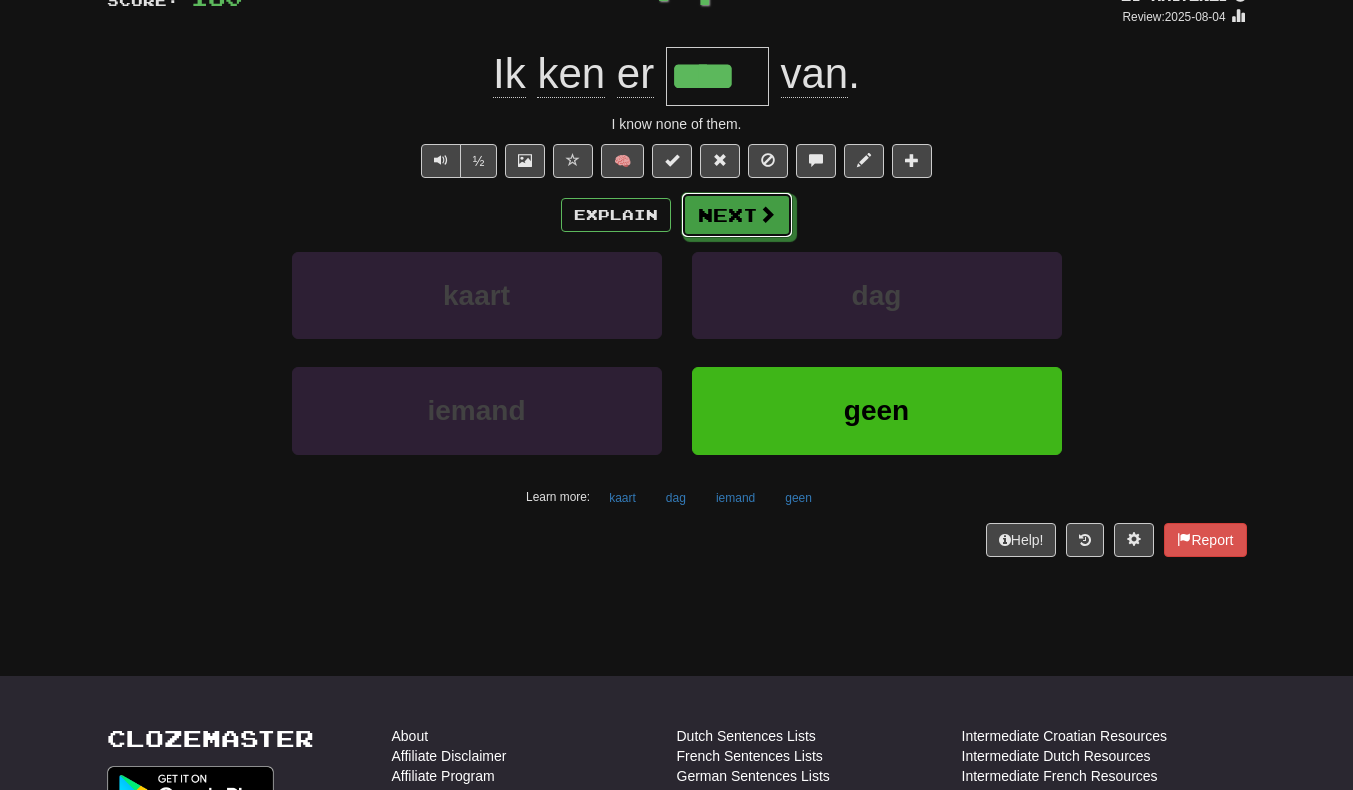 click at bounding box center [767, 214] 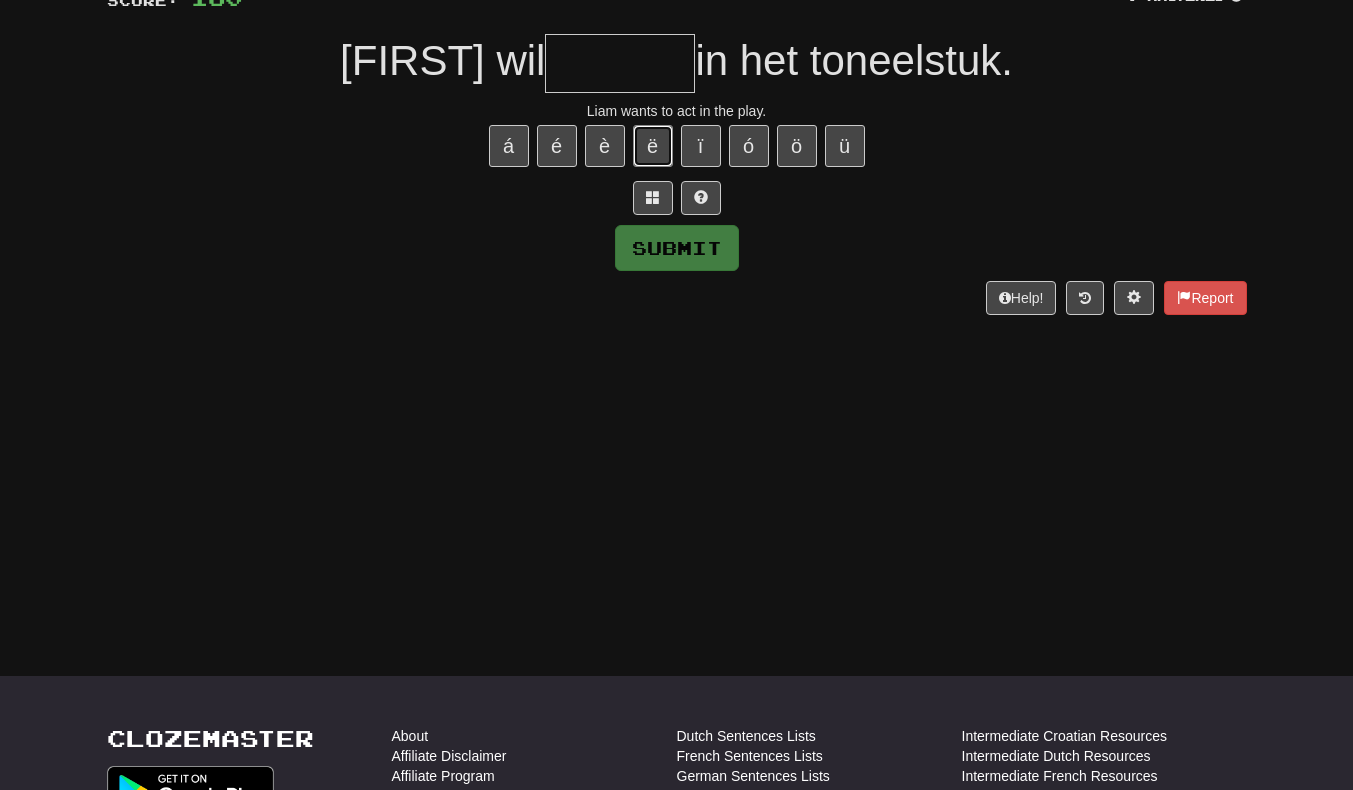 click on "ë" at bounding box center [653, 146] 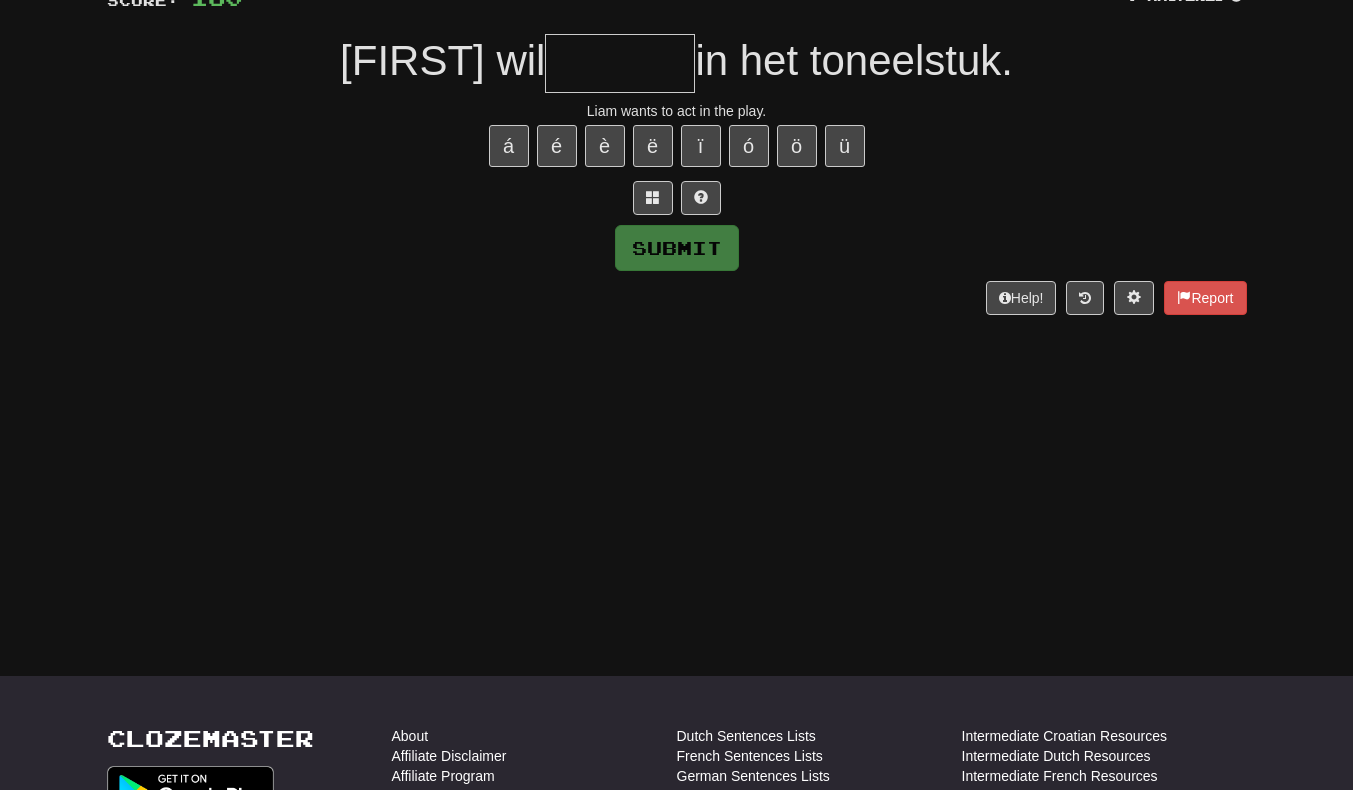 type on "*" 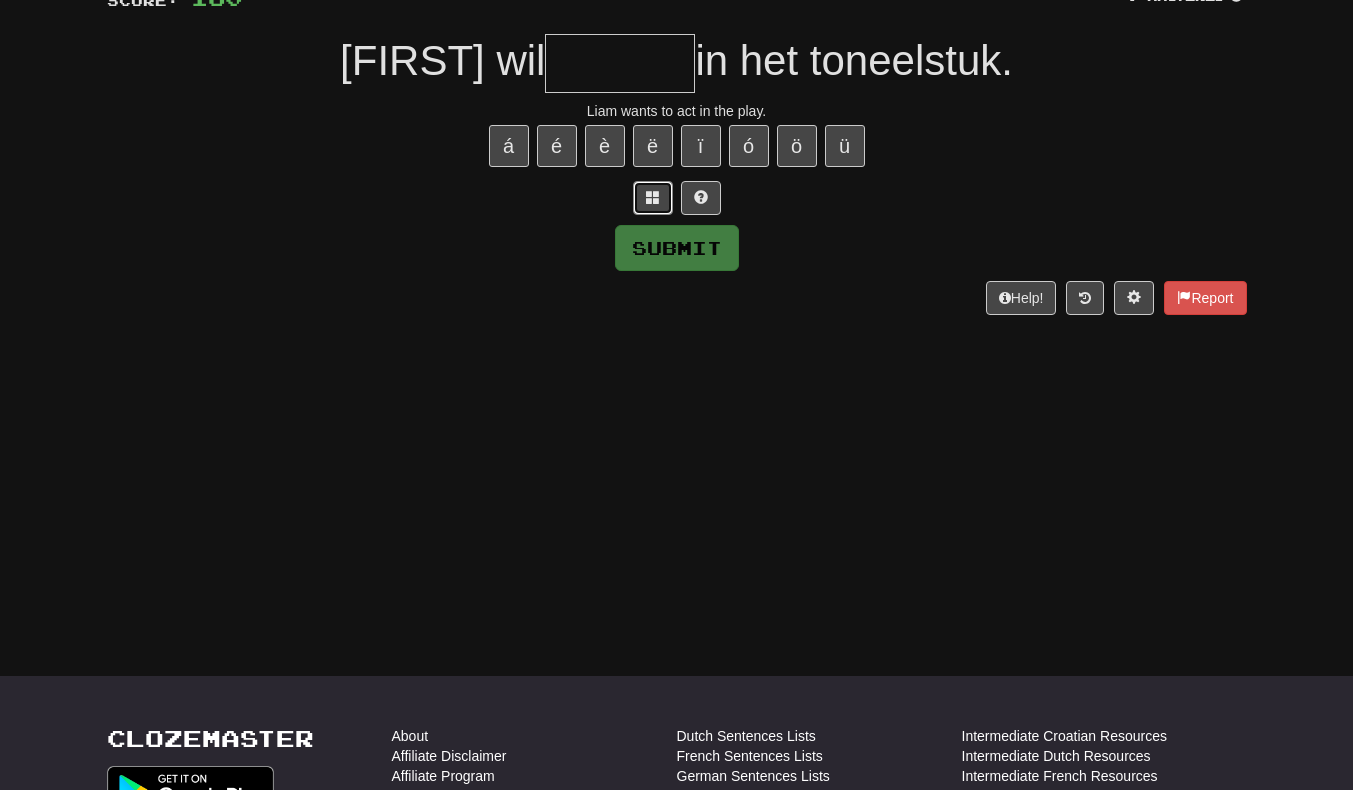 click at bounding box center (653, 197) 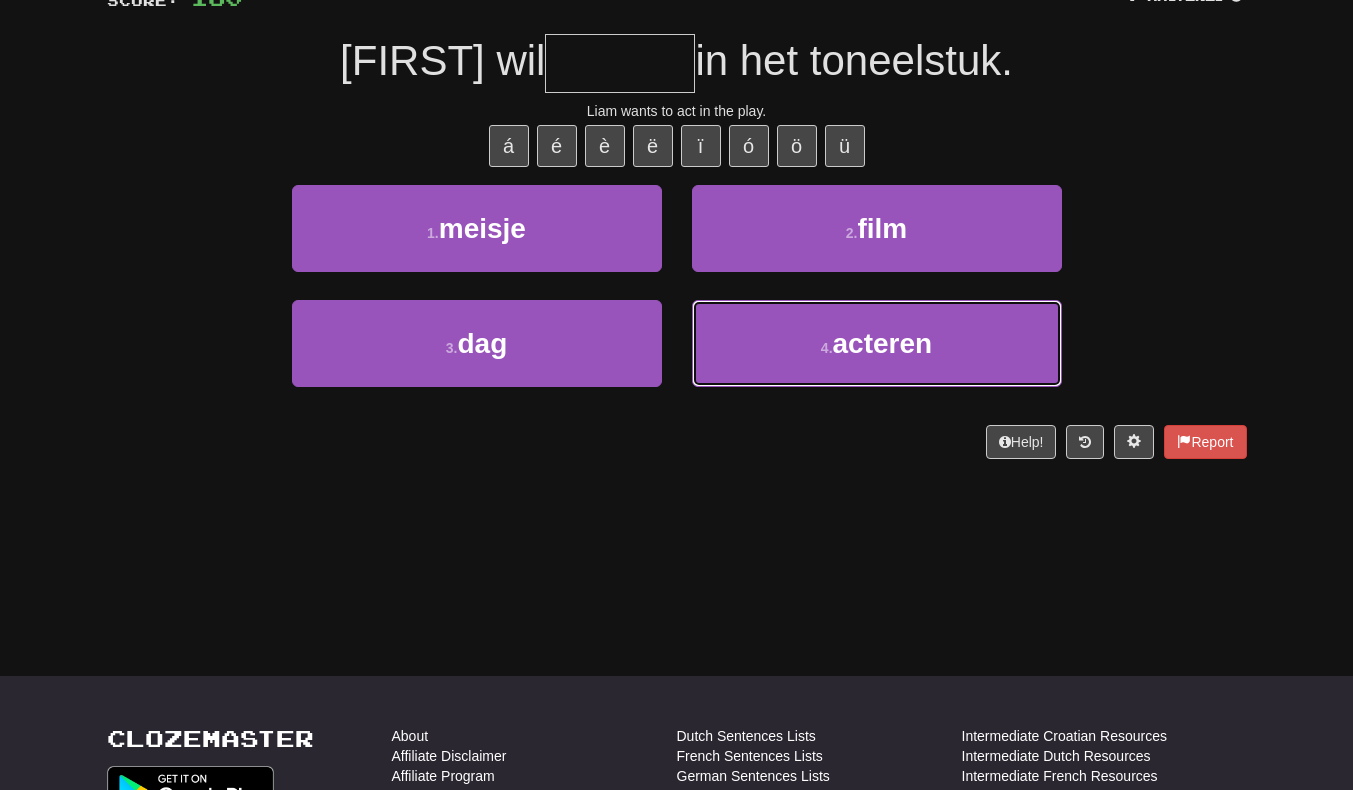 click on "acteren" at bounding box center [883, 343] 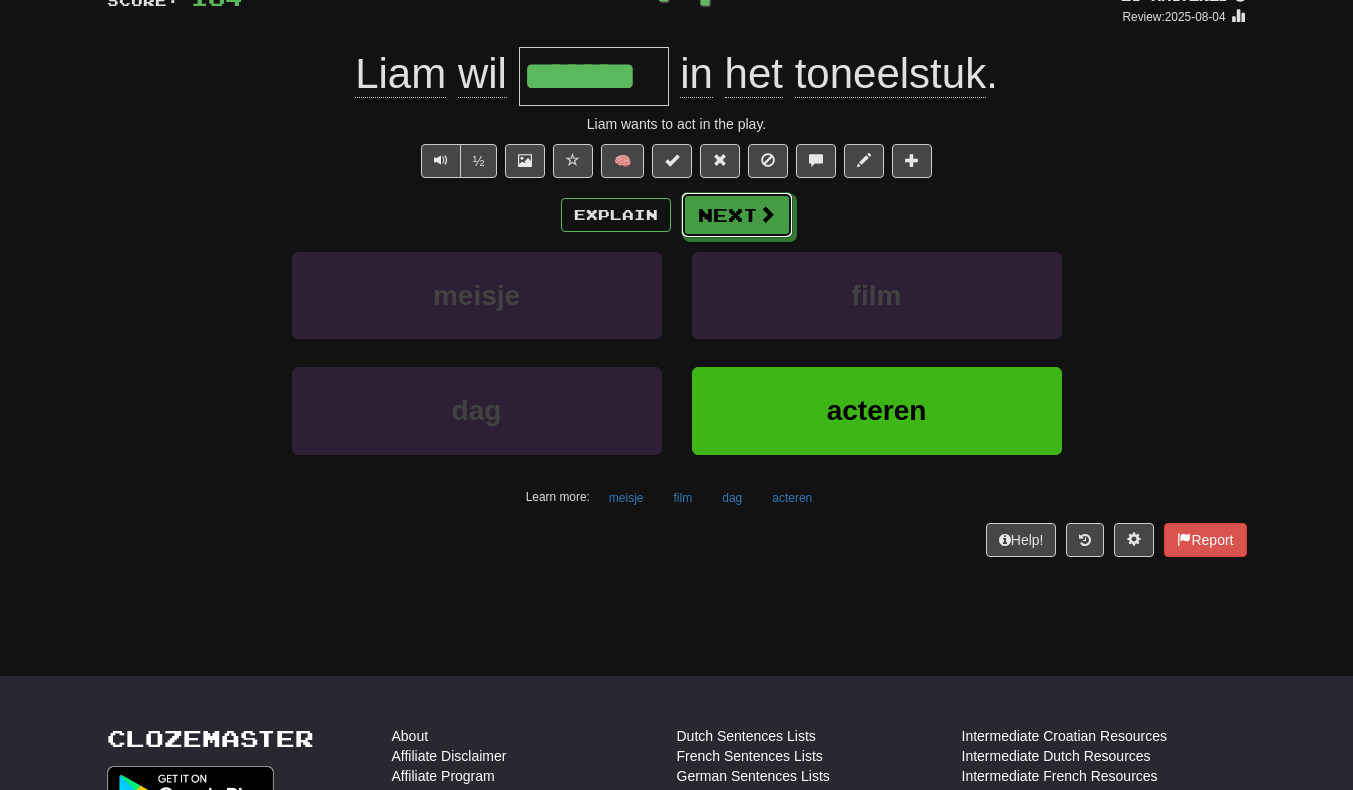 click on "Next" at bounding box center [737, 215] 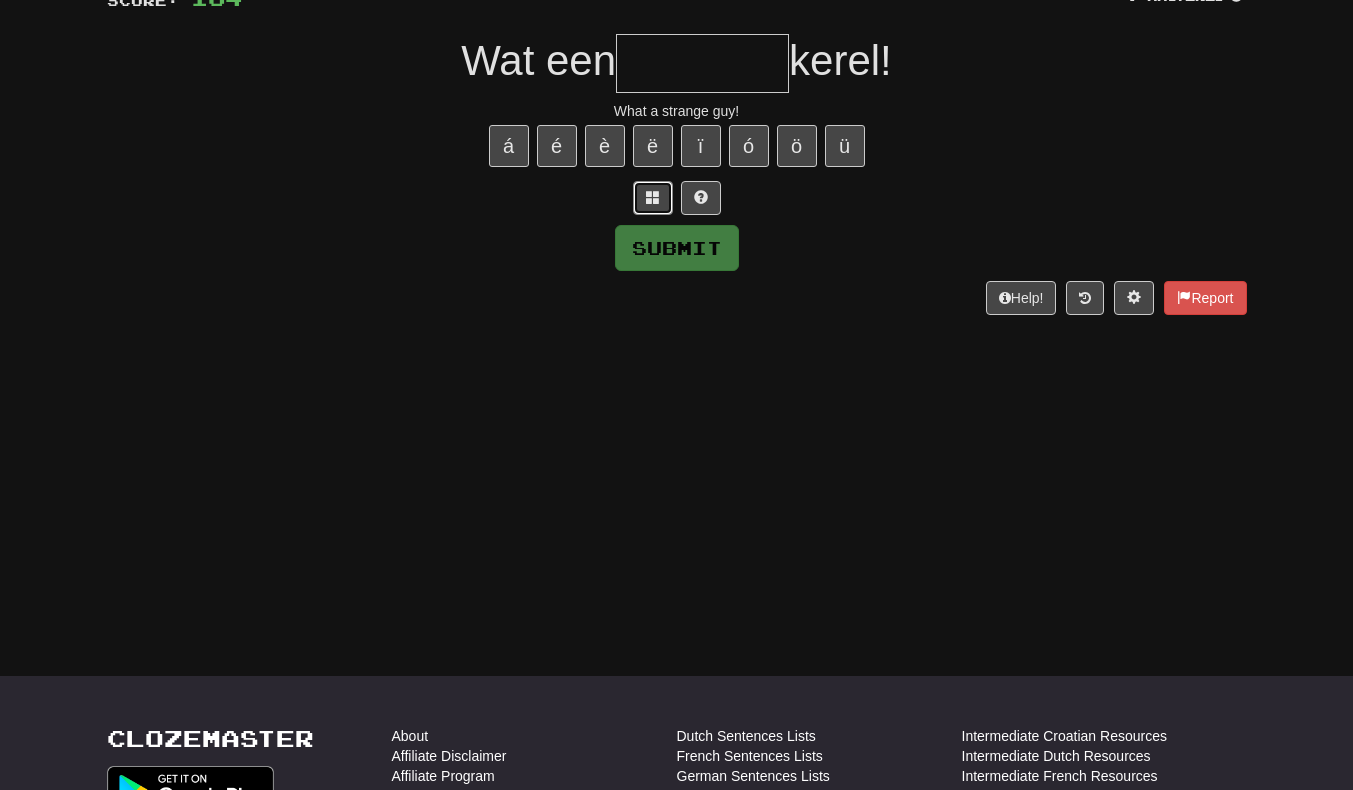 click at bounding box center (653, 197) 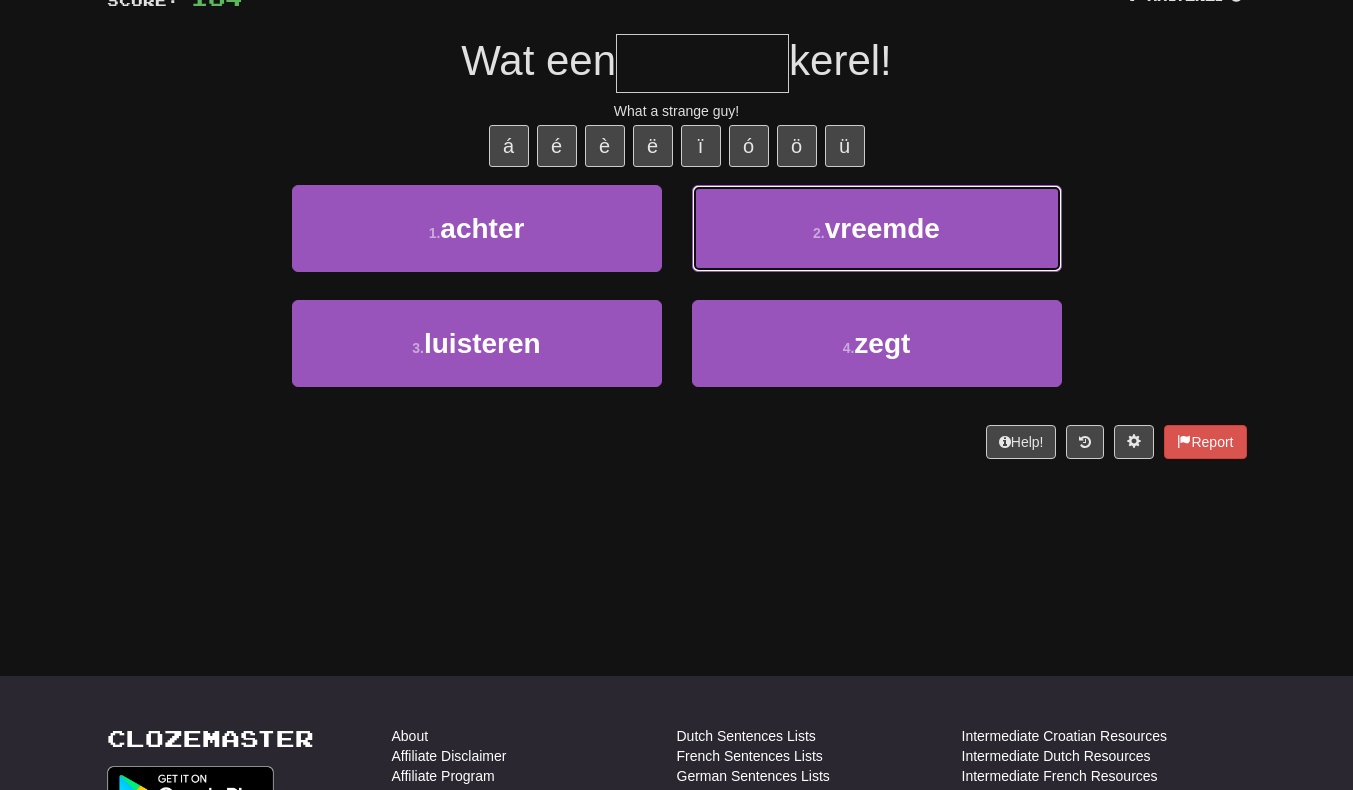 click on "2 .  vreemde" at bounding box center (877, 228) 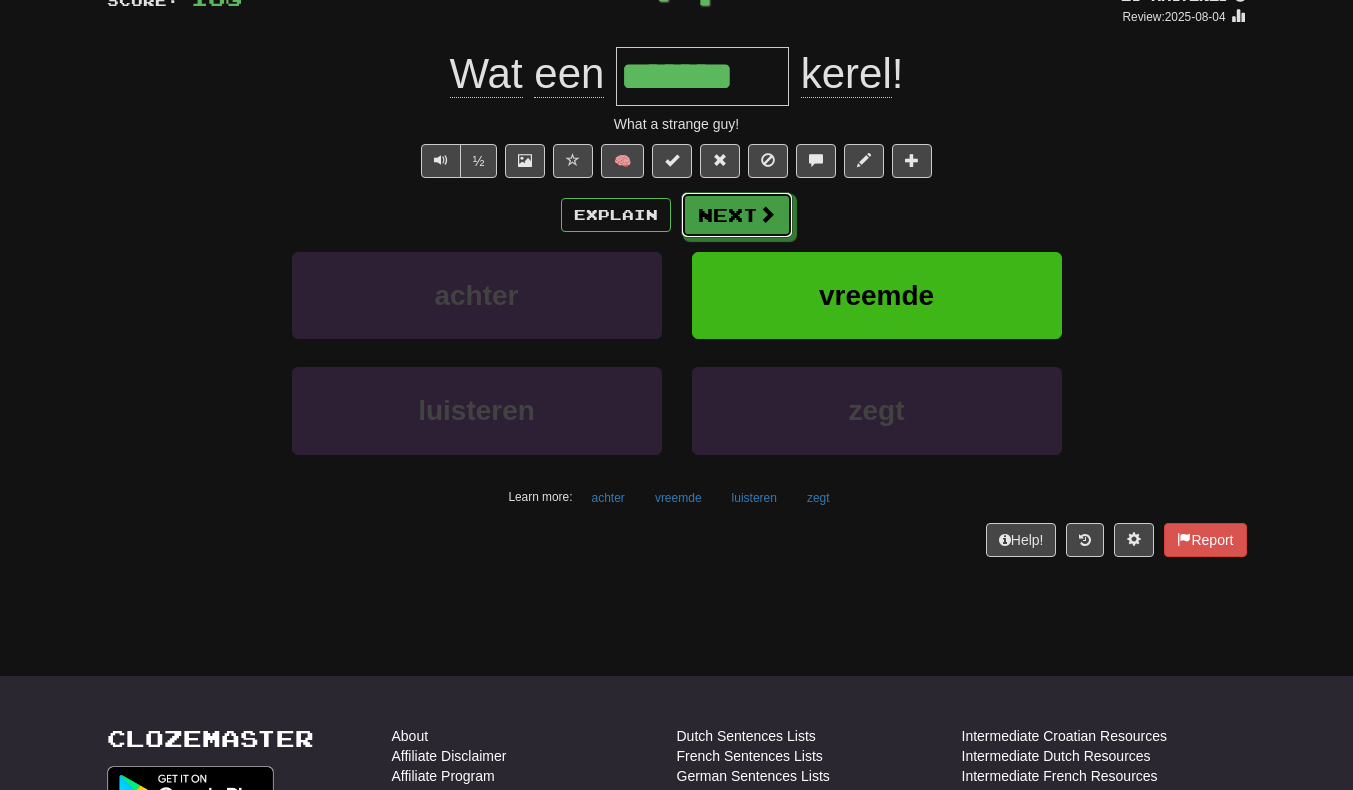 click on "Next" at bounding box center [737, 215] 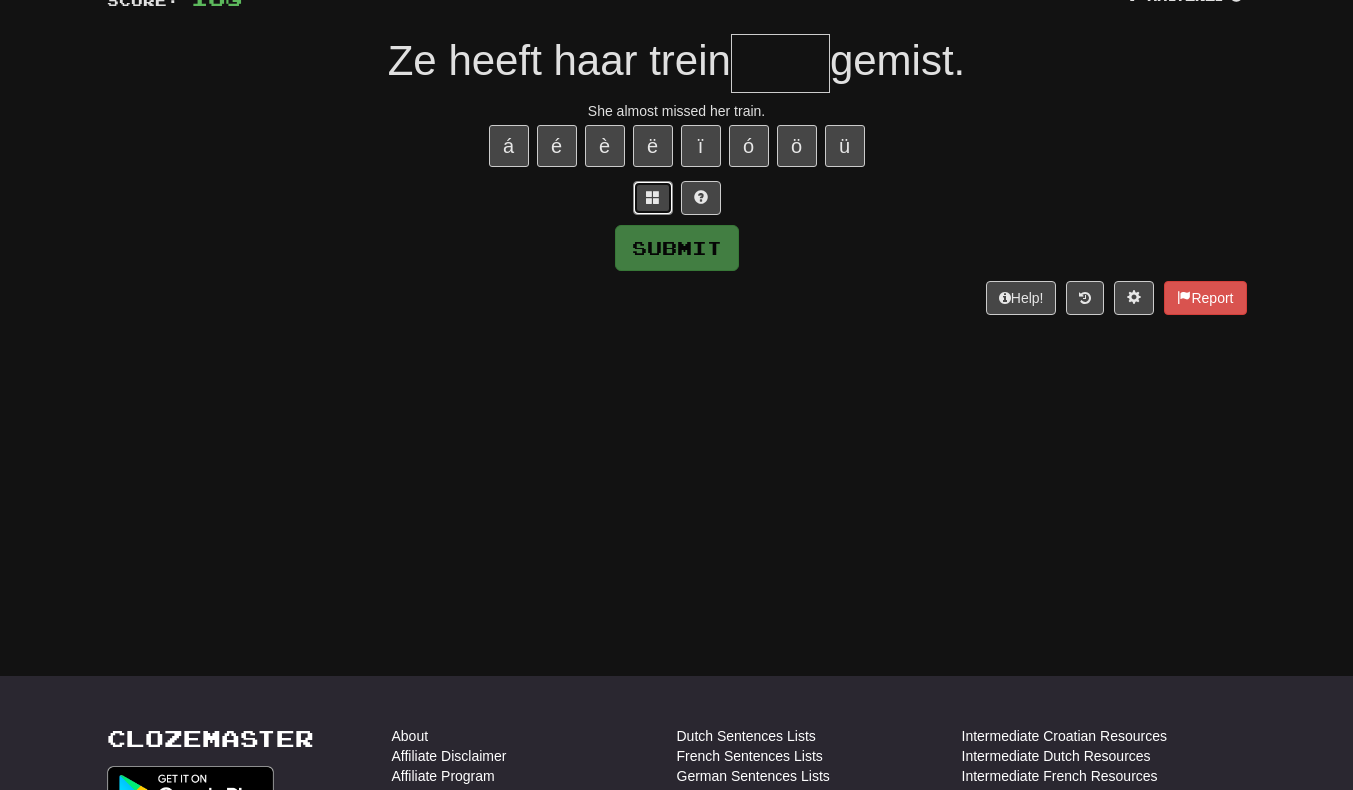 click at bounding box center [653, 197] 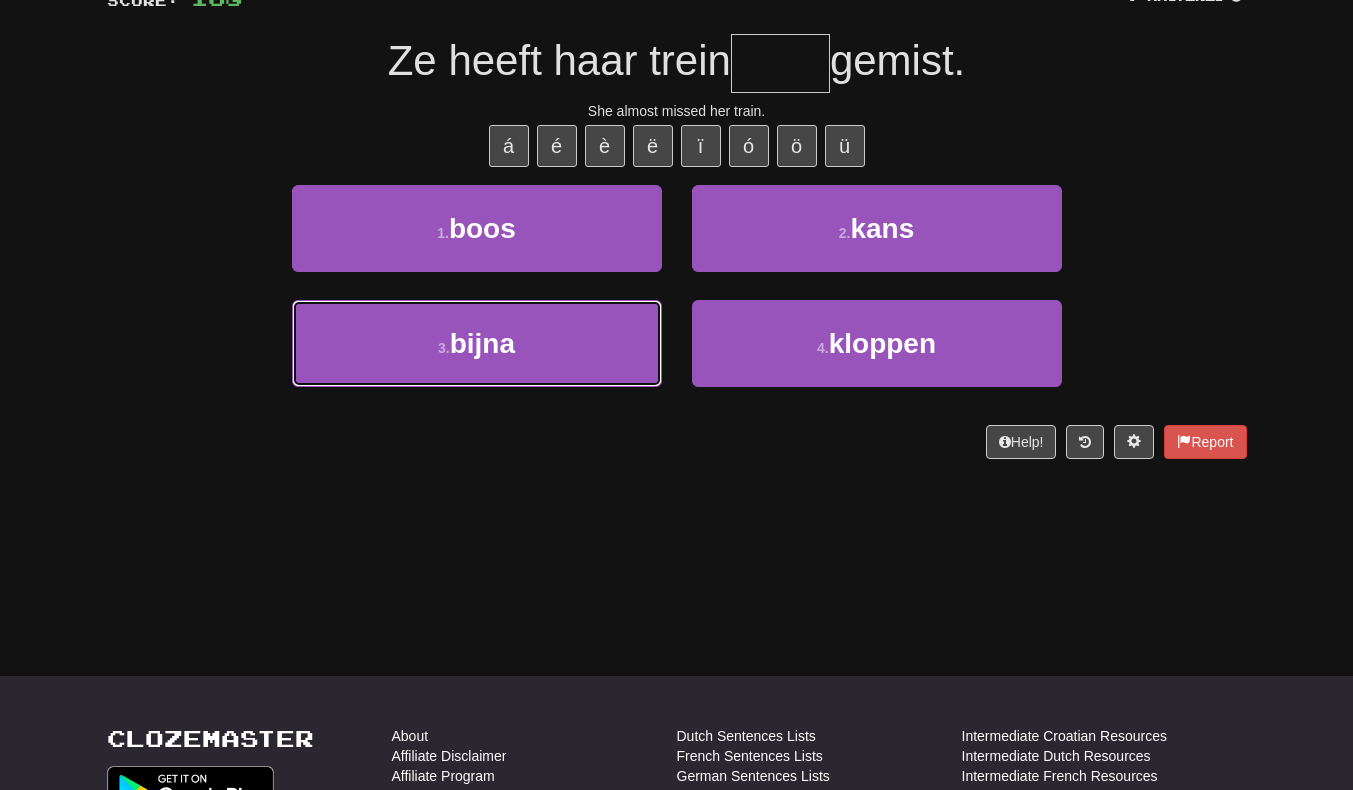 click on "3 .  bijna" at bounding box center [477, 343] 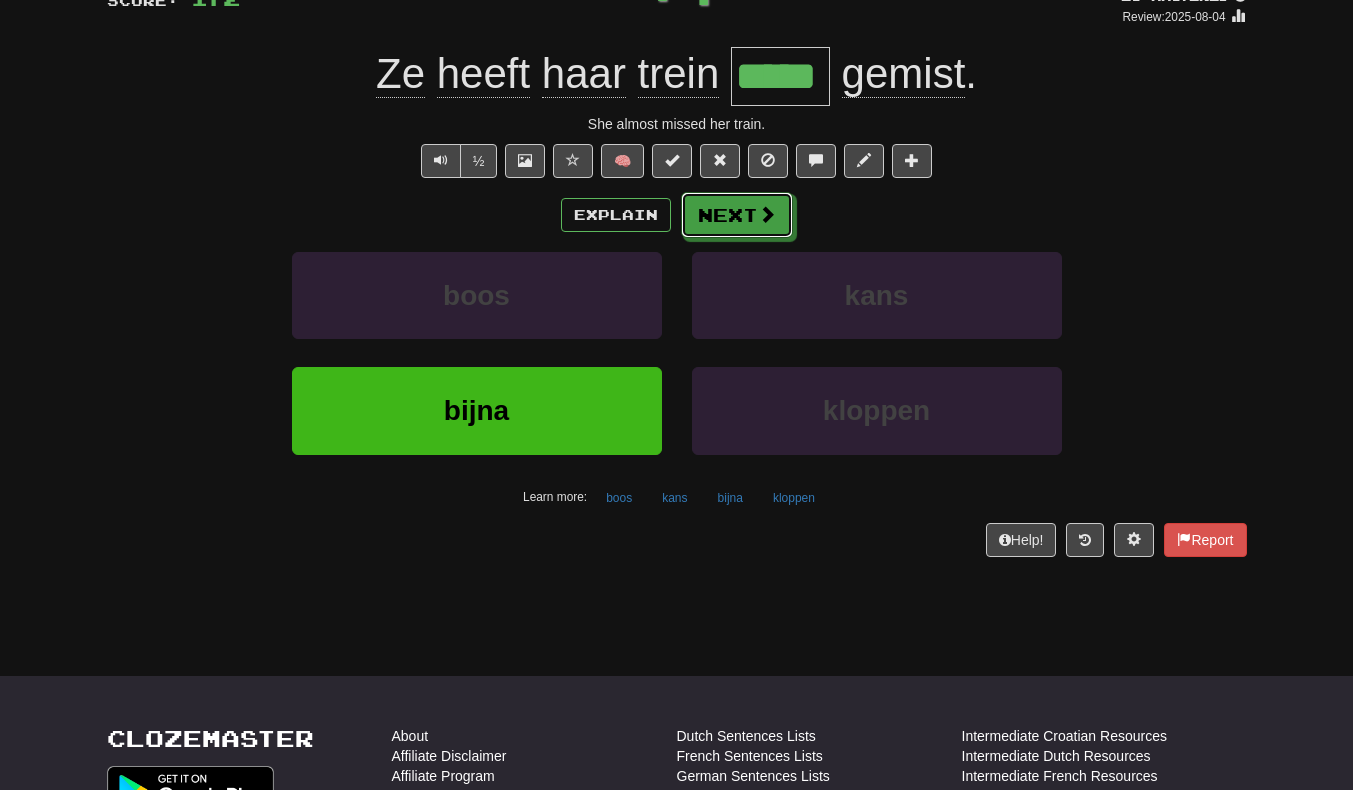 click on "Next" at bounding box center (737, 215) 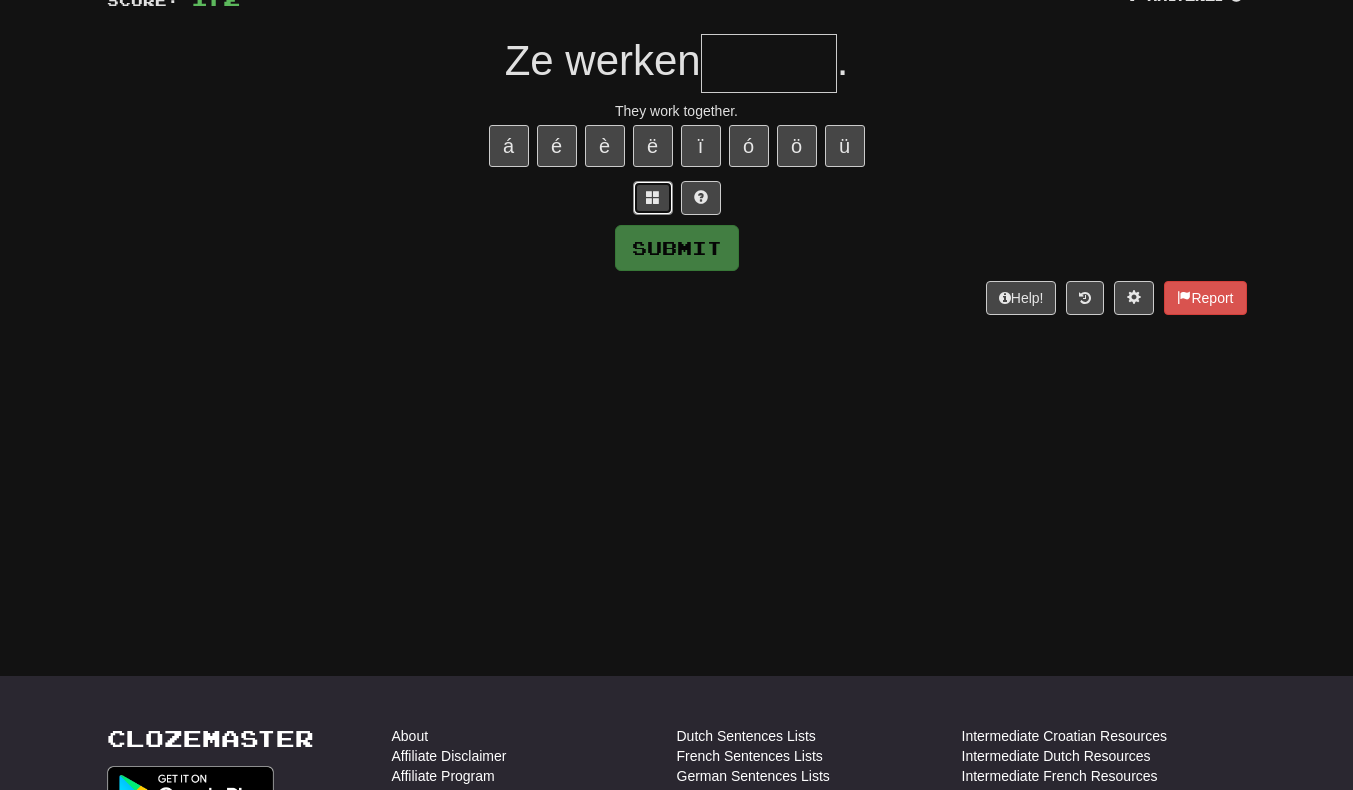 click at bounding box center [653, 197] 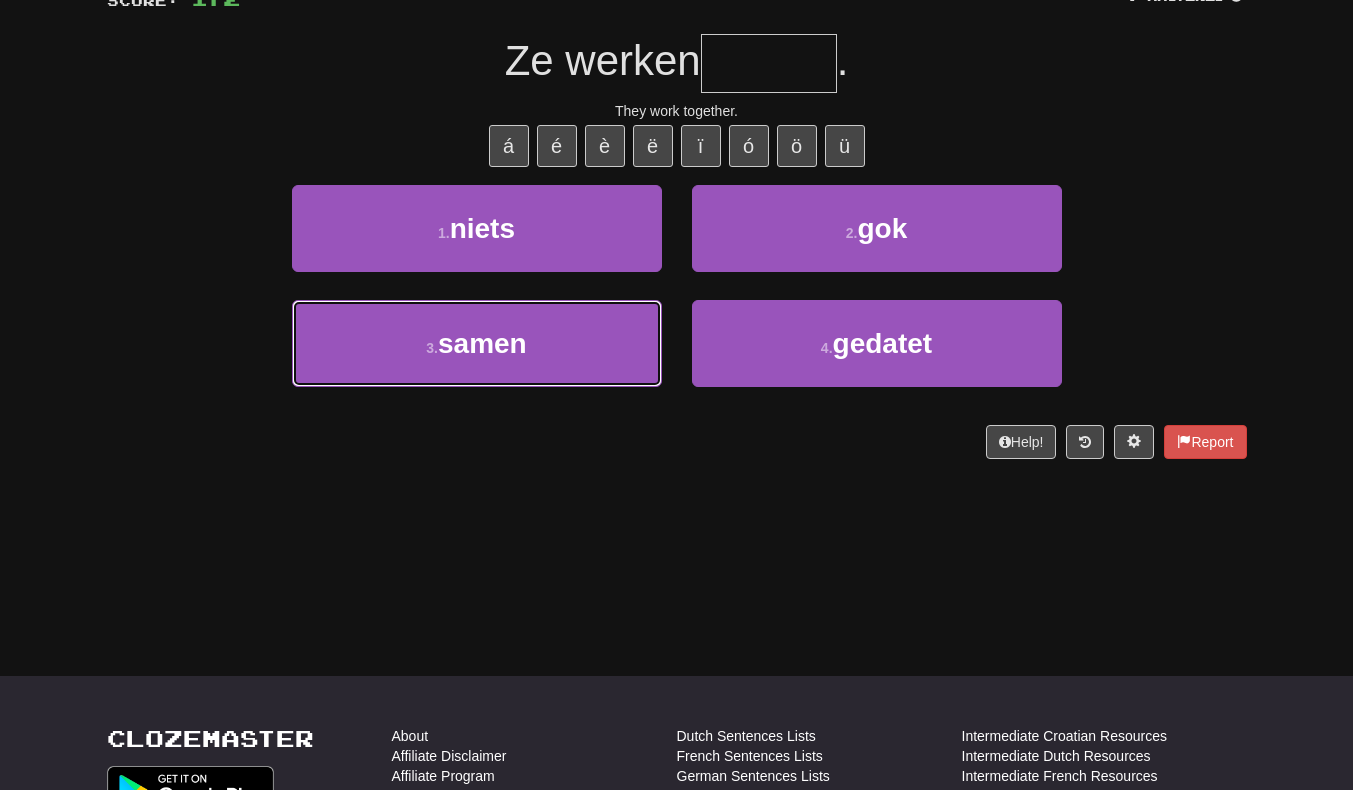 click on "3 .  samen" at bounding box center (477, 343) 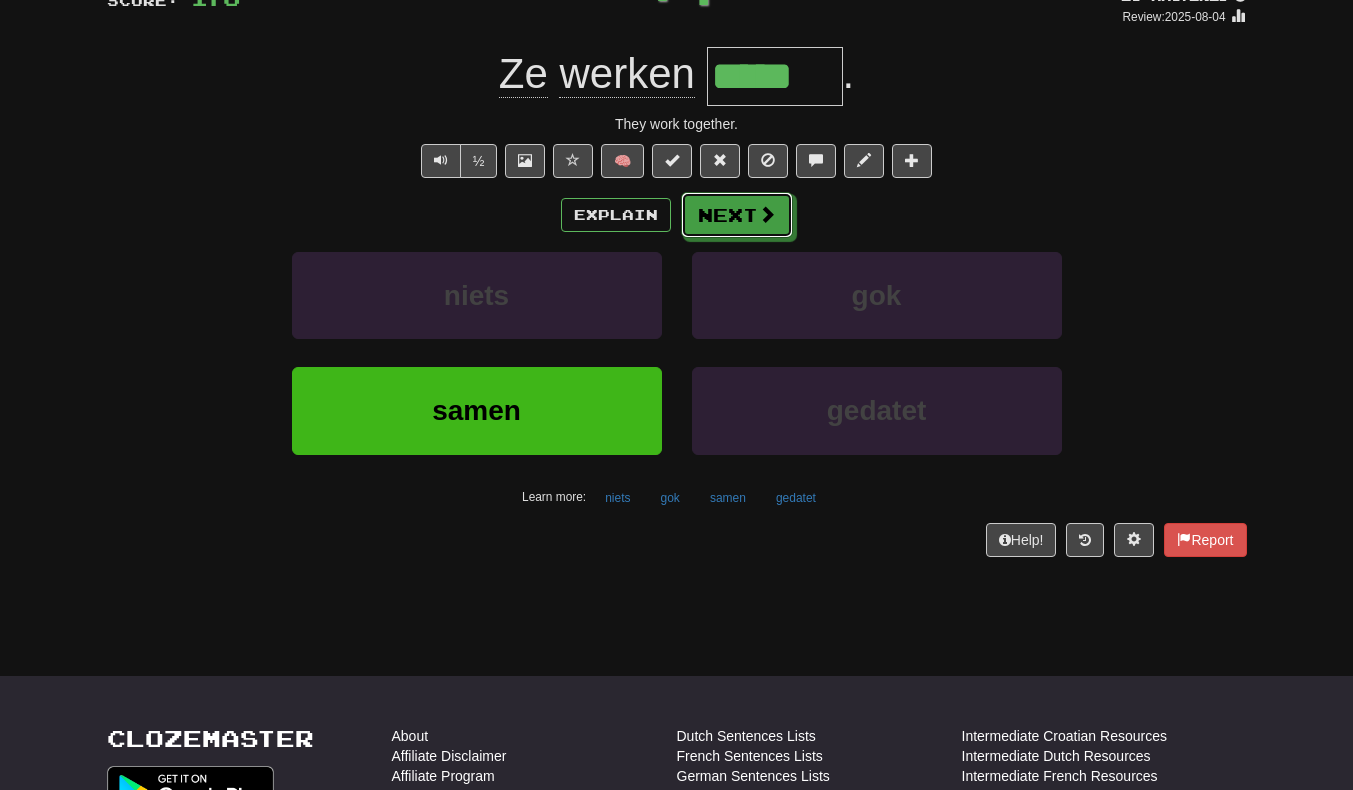 click on "Next" at bounding box center (737, 215) 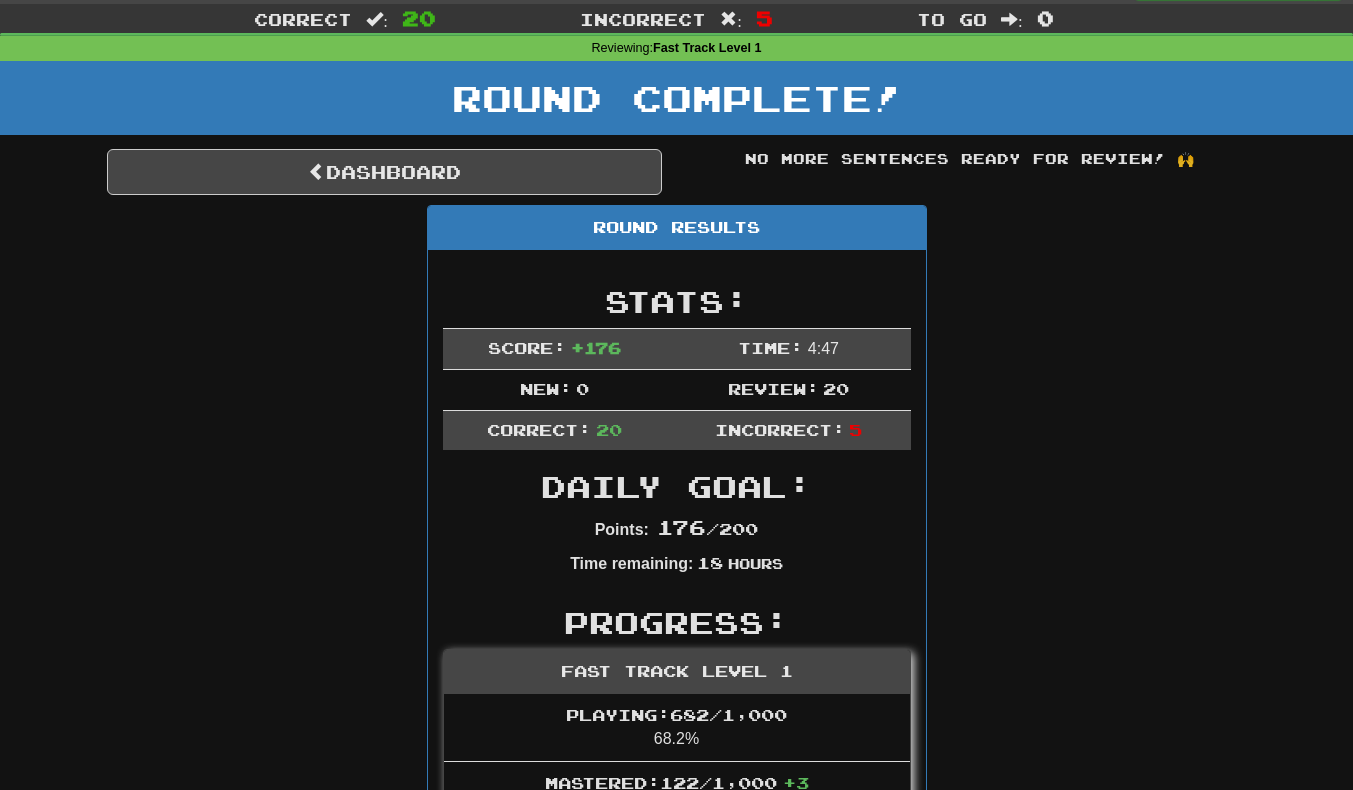 scroll, scrollTop: 0, scrollLeft: 0, axis: both 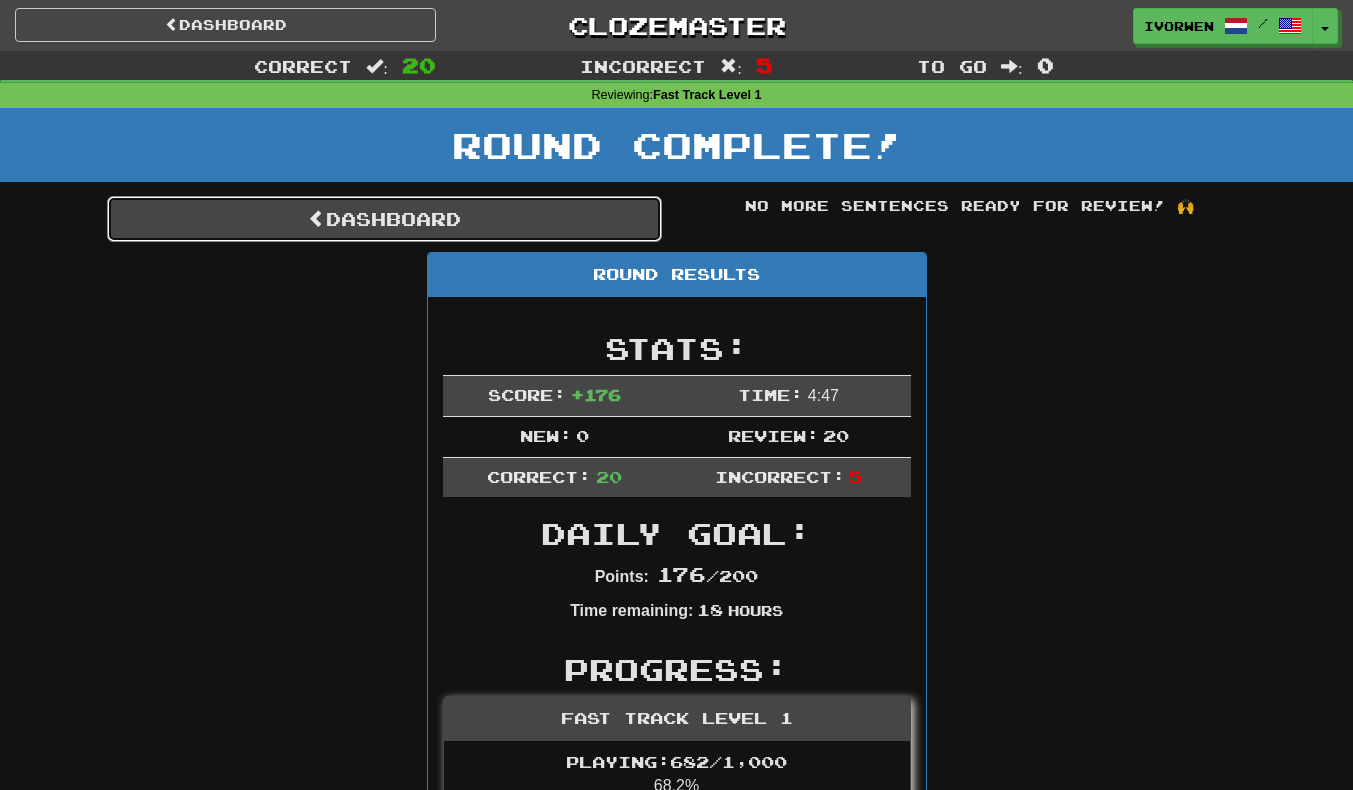click on "Dashboard" at bounding box center (384, 219) 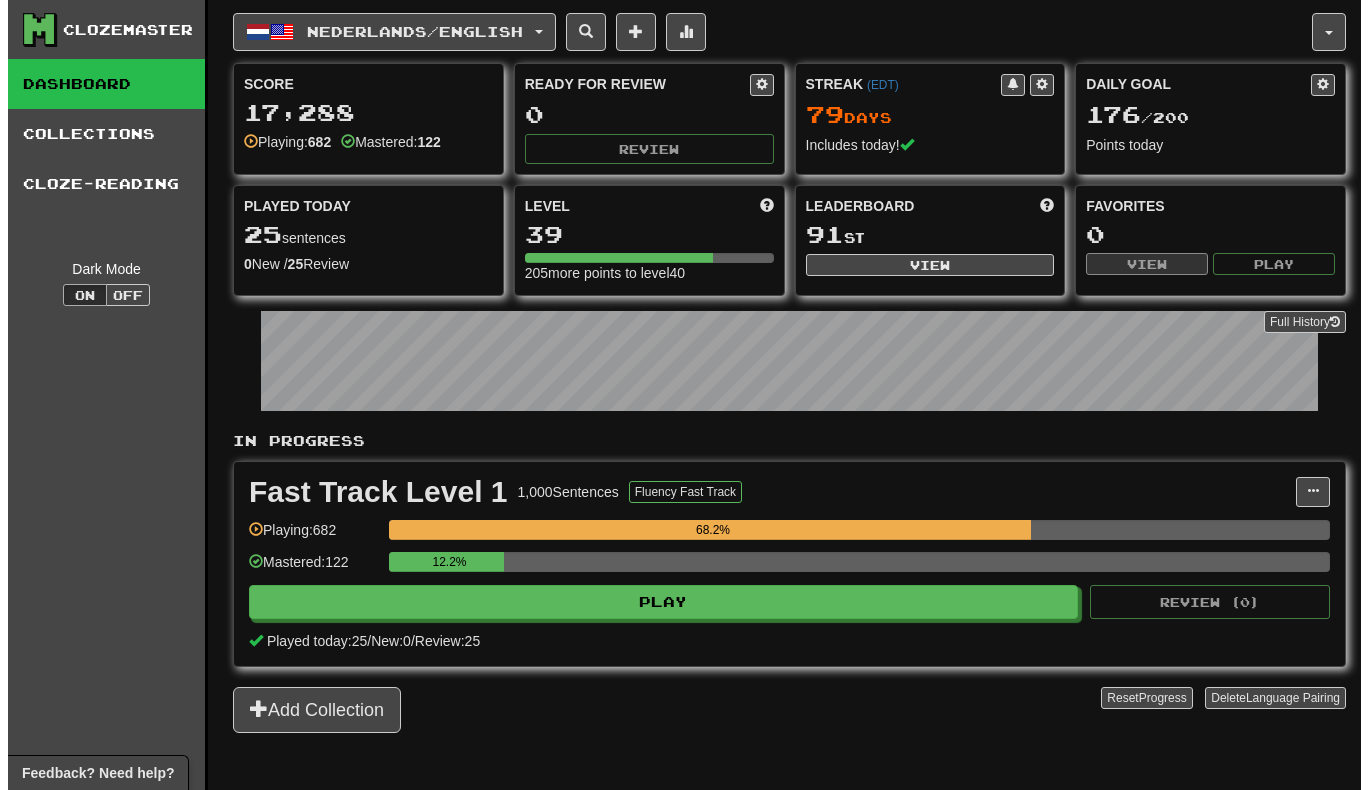 scroll, scrollTop: 0, scrollLeft: 0, axis: both 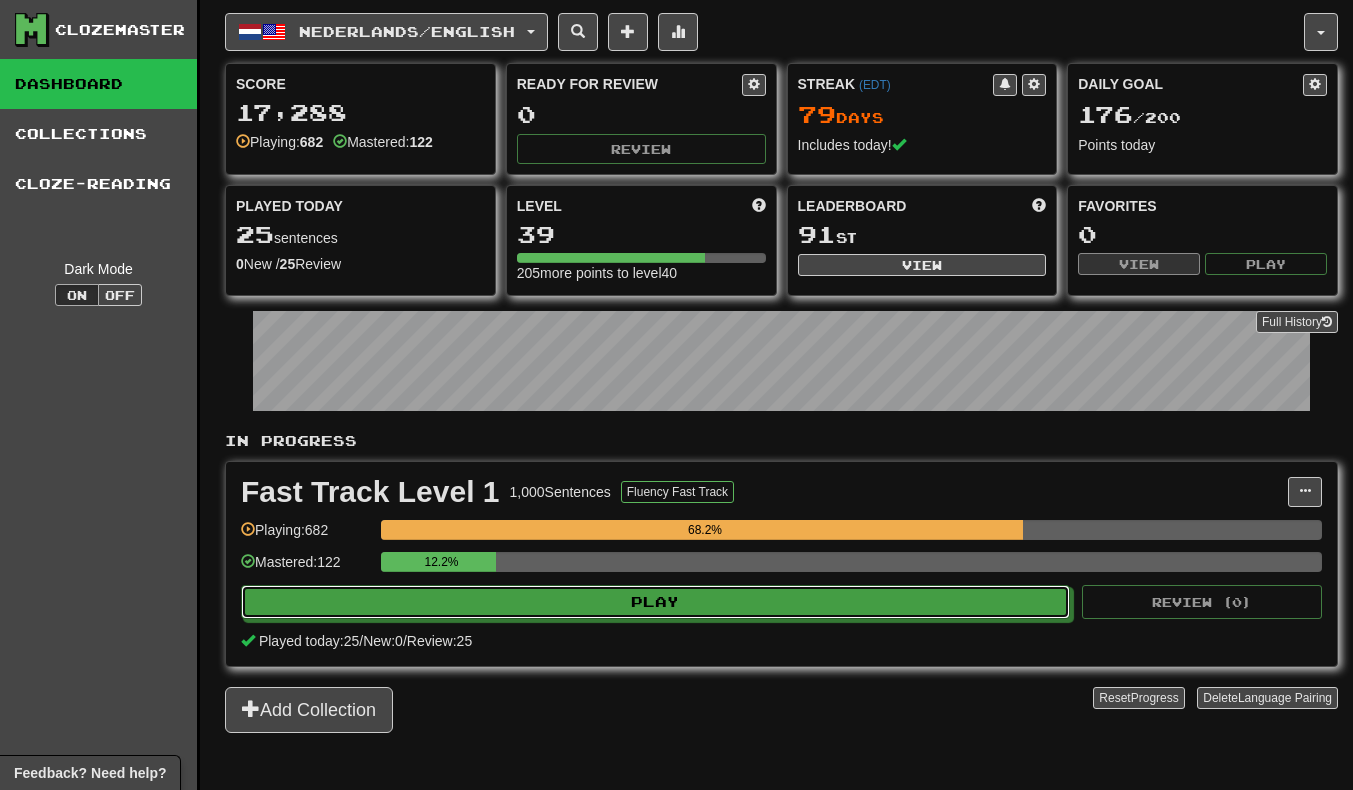 click on "Play" at bounding box center [655, 602] 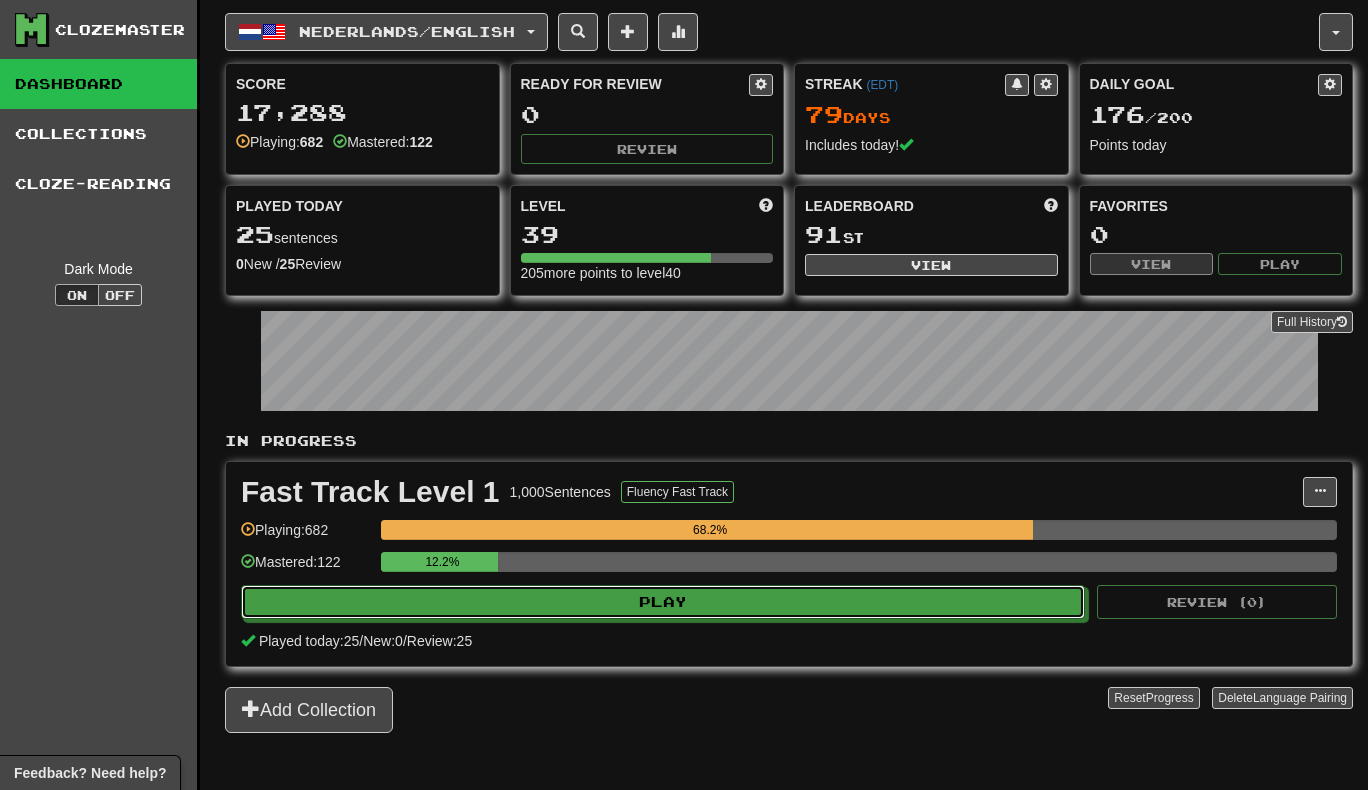 select on "**" 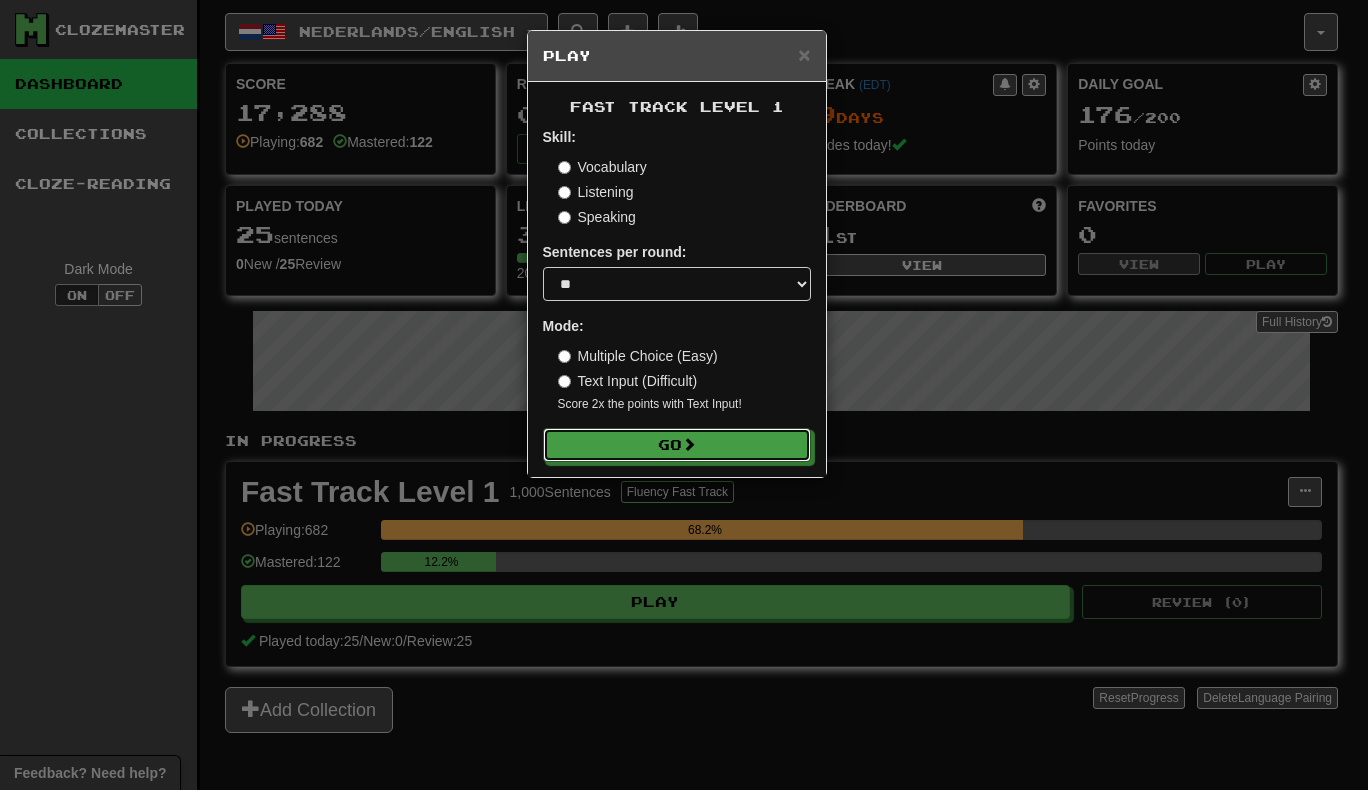 click on "Go" at bounding box center [677, 445] 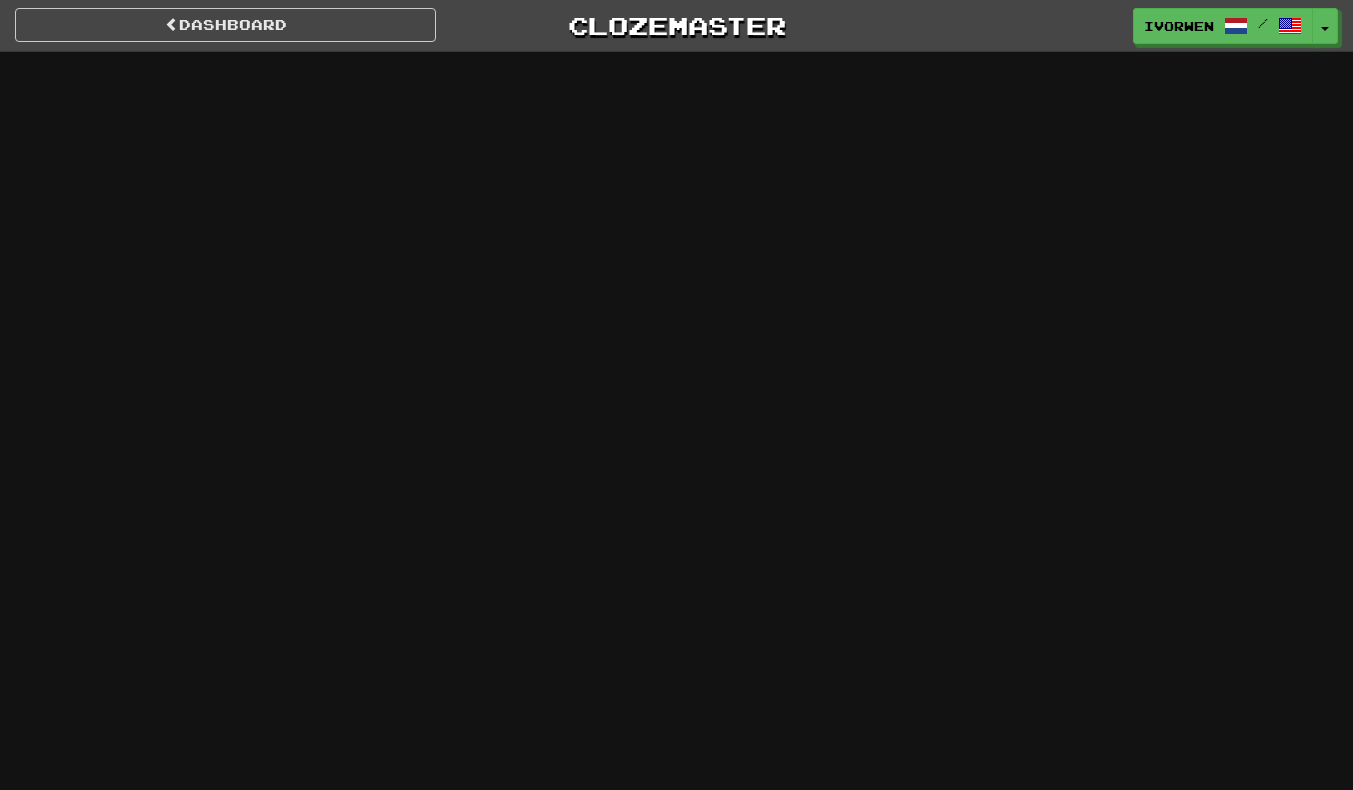 scroll, scrollTop: 0, scrollLeft: 0, axis: both 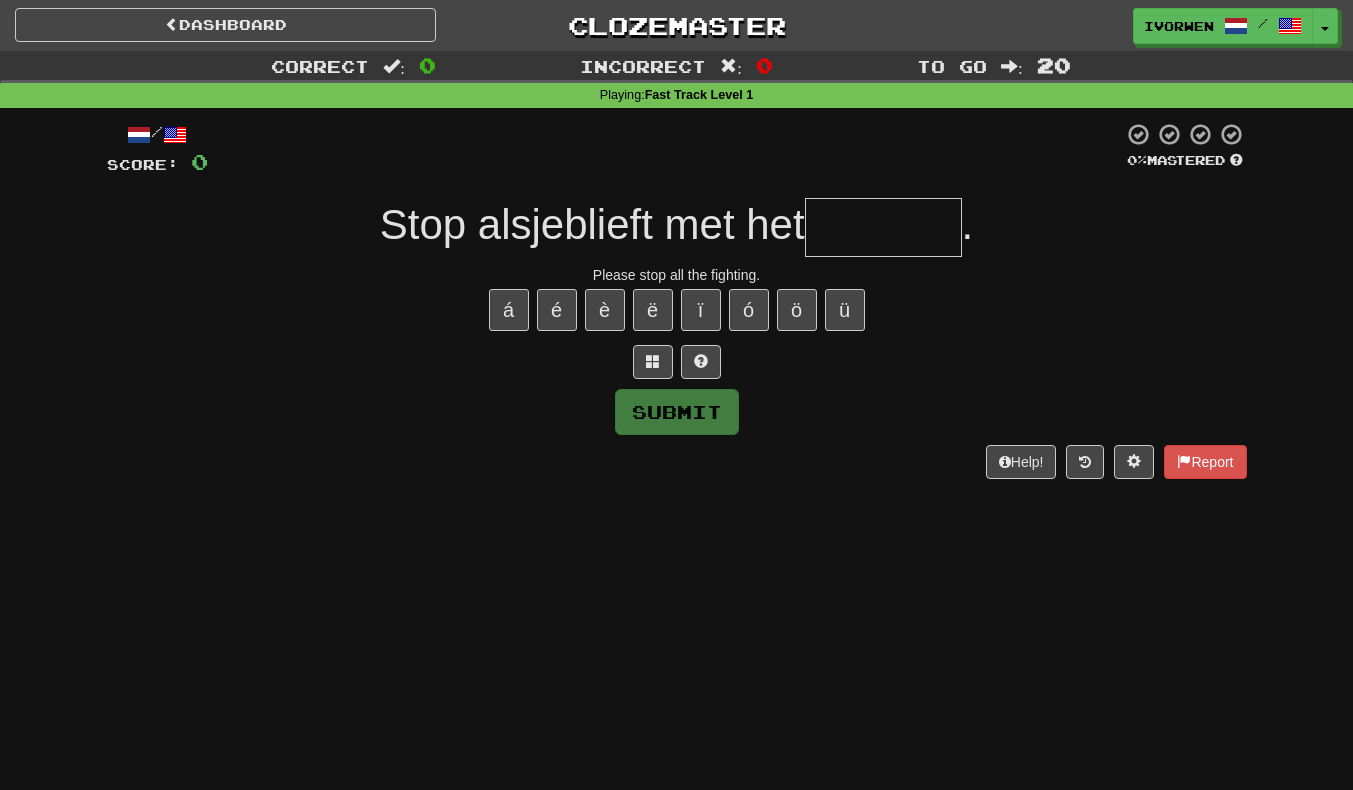 click at bounding box center [883, 227] 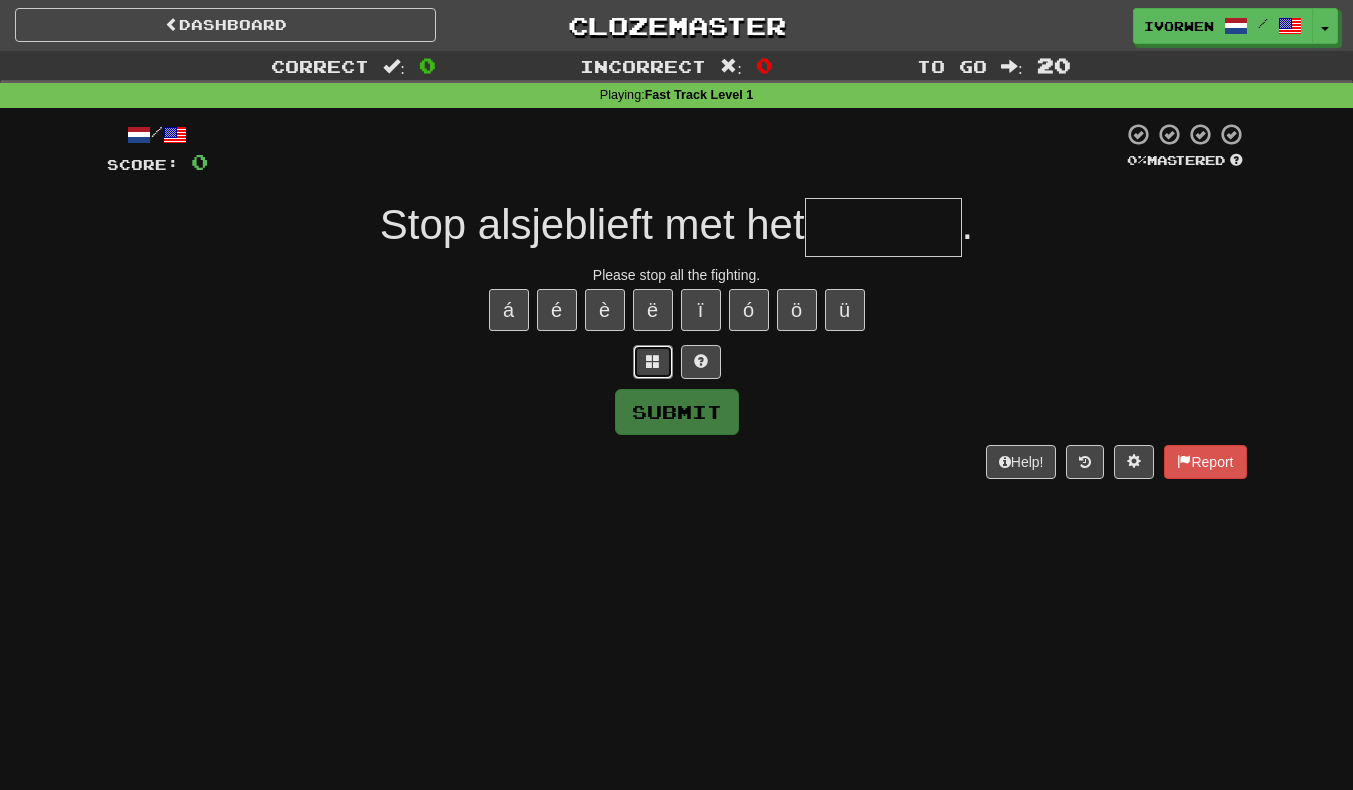 click at bounding box center [653, 362] 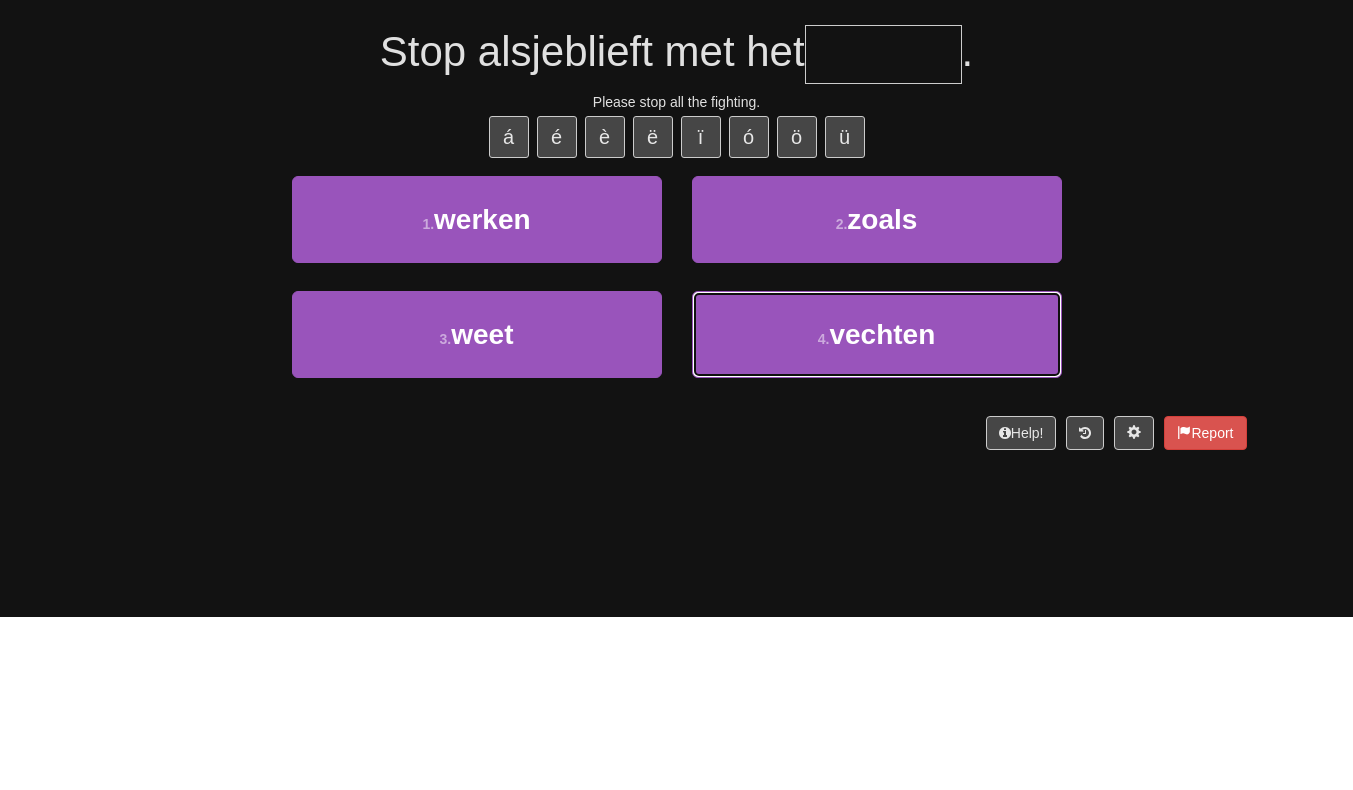click on "4 .  vechten" at bounding box center (877, 507) 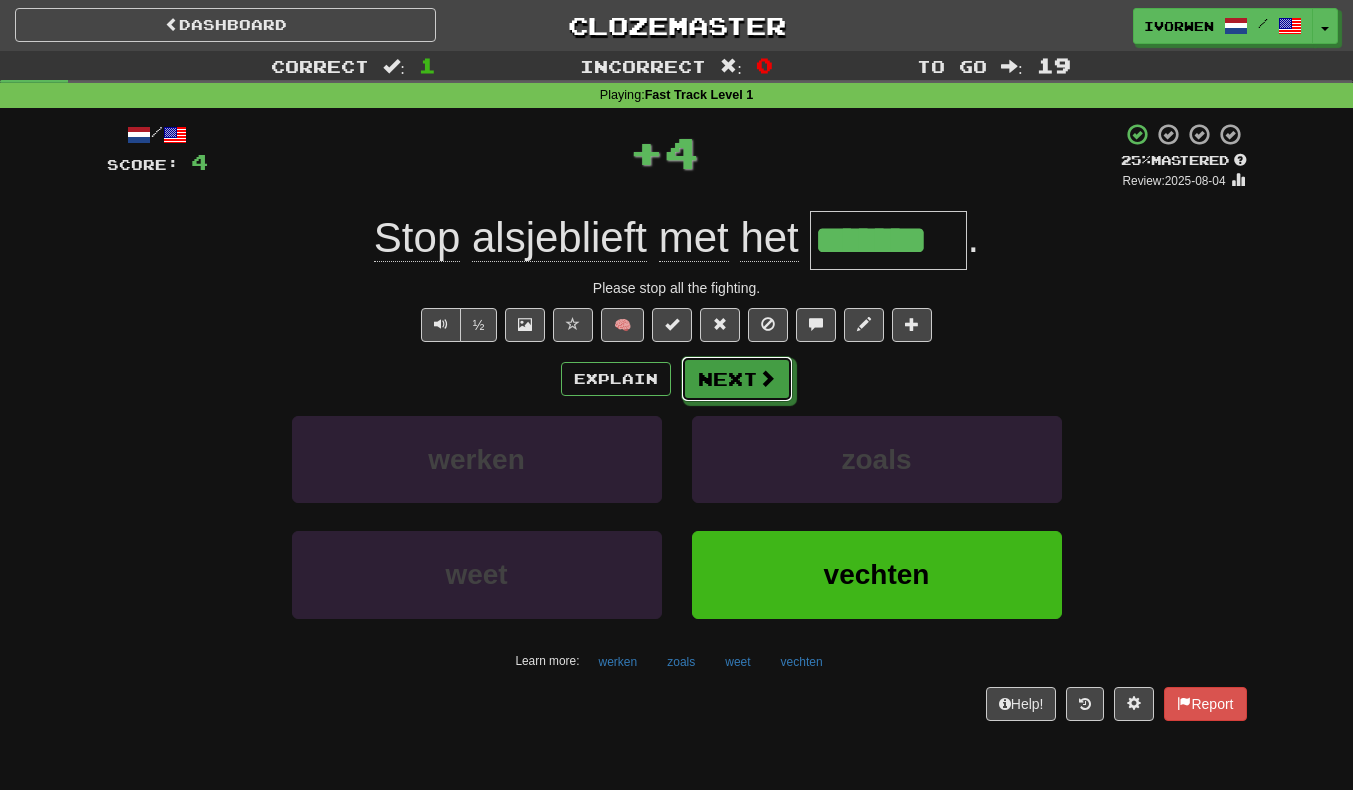 click on "Next" at bounding box center (737, 379) 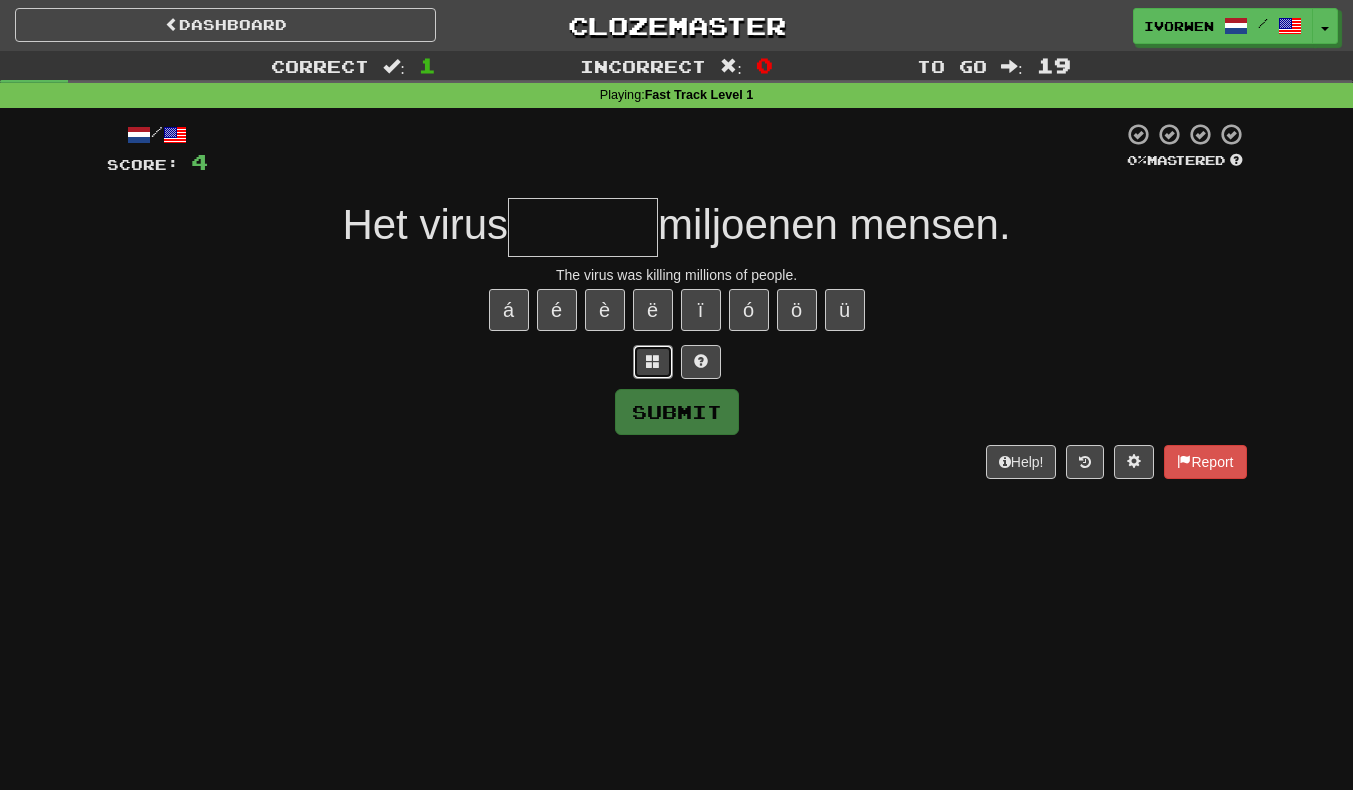 click at bounding box center [653, 362] 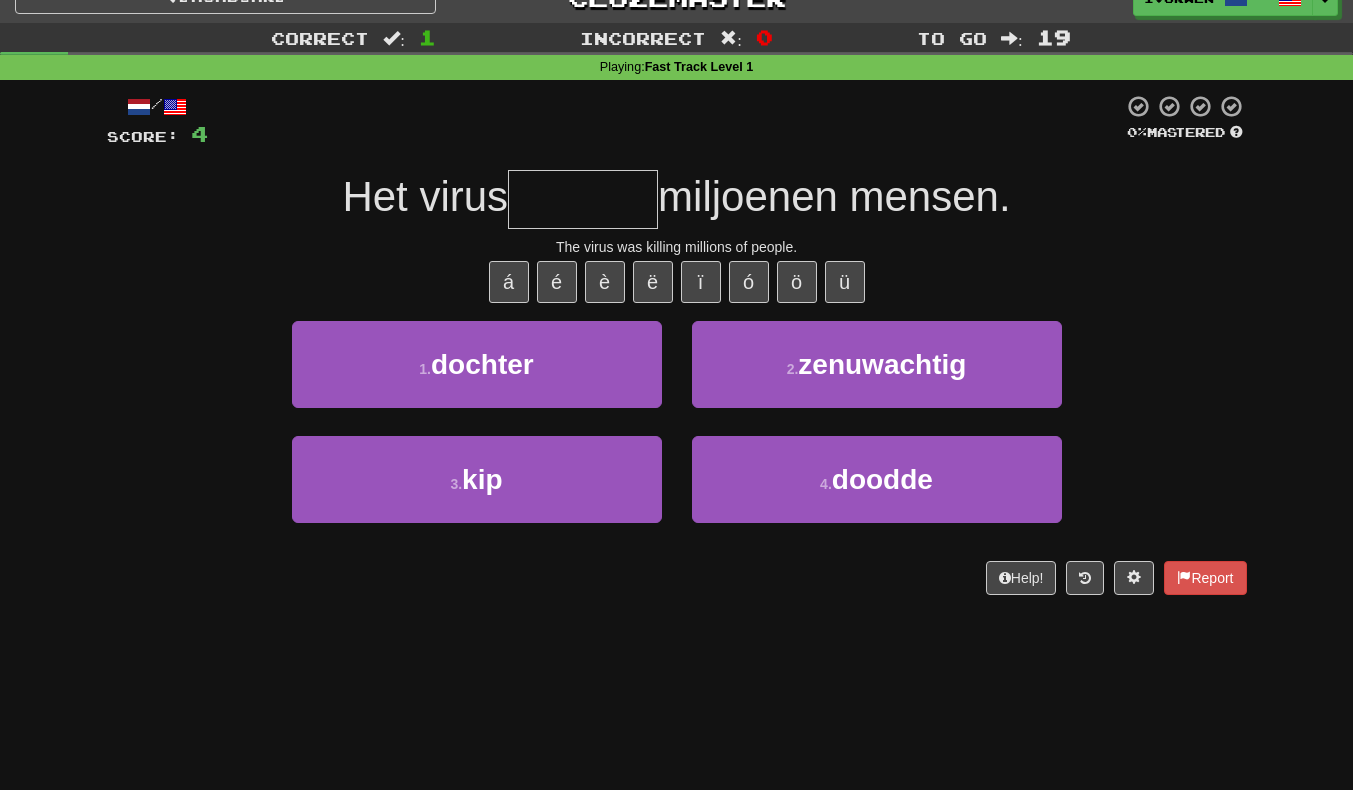 scroll, scrollTop: 85, scrollLeft: 0, axis: vertical 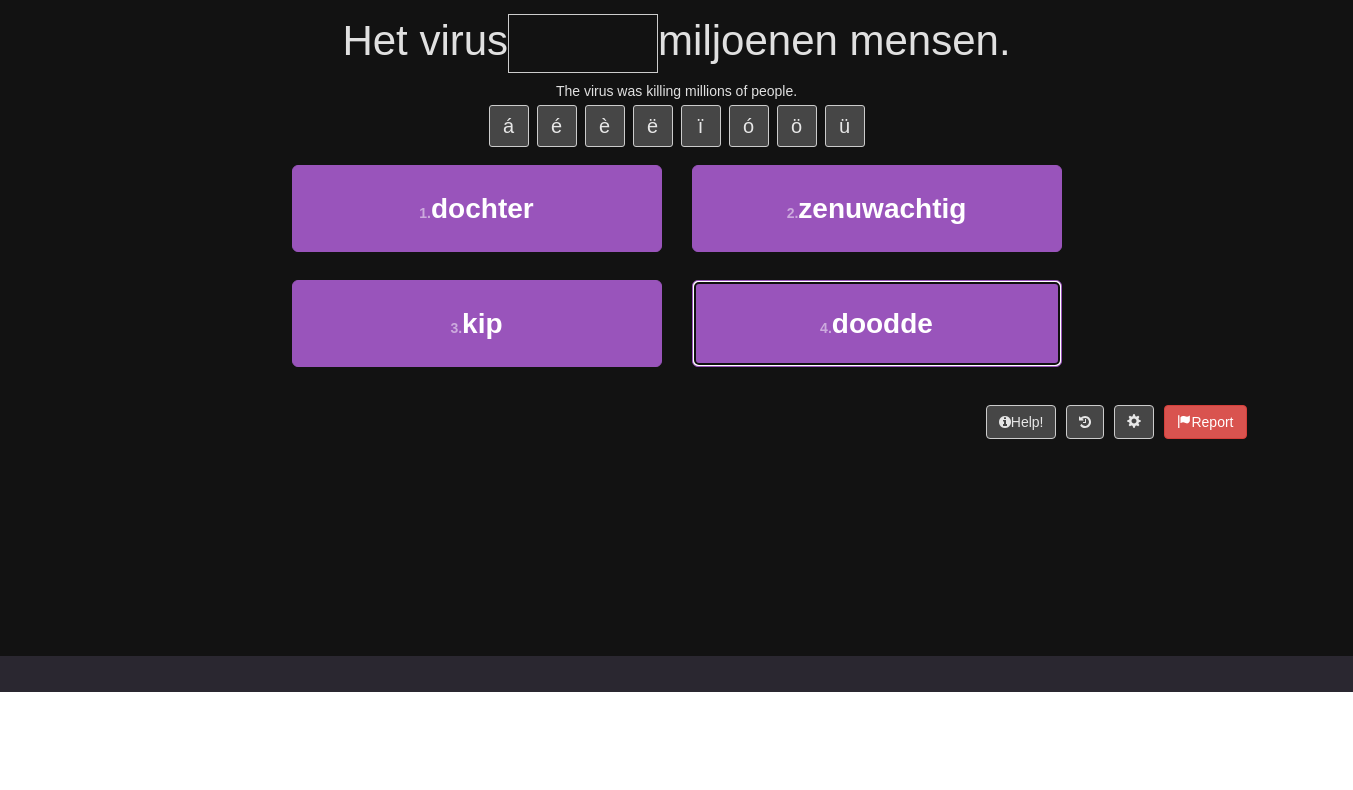 click on "4 .  doodde" at bounding box center (877, 422) 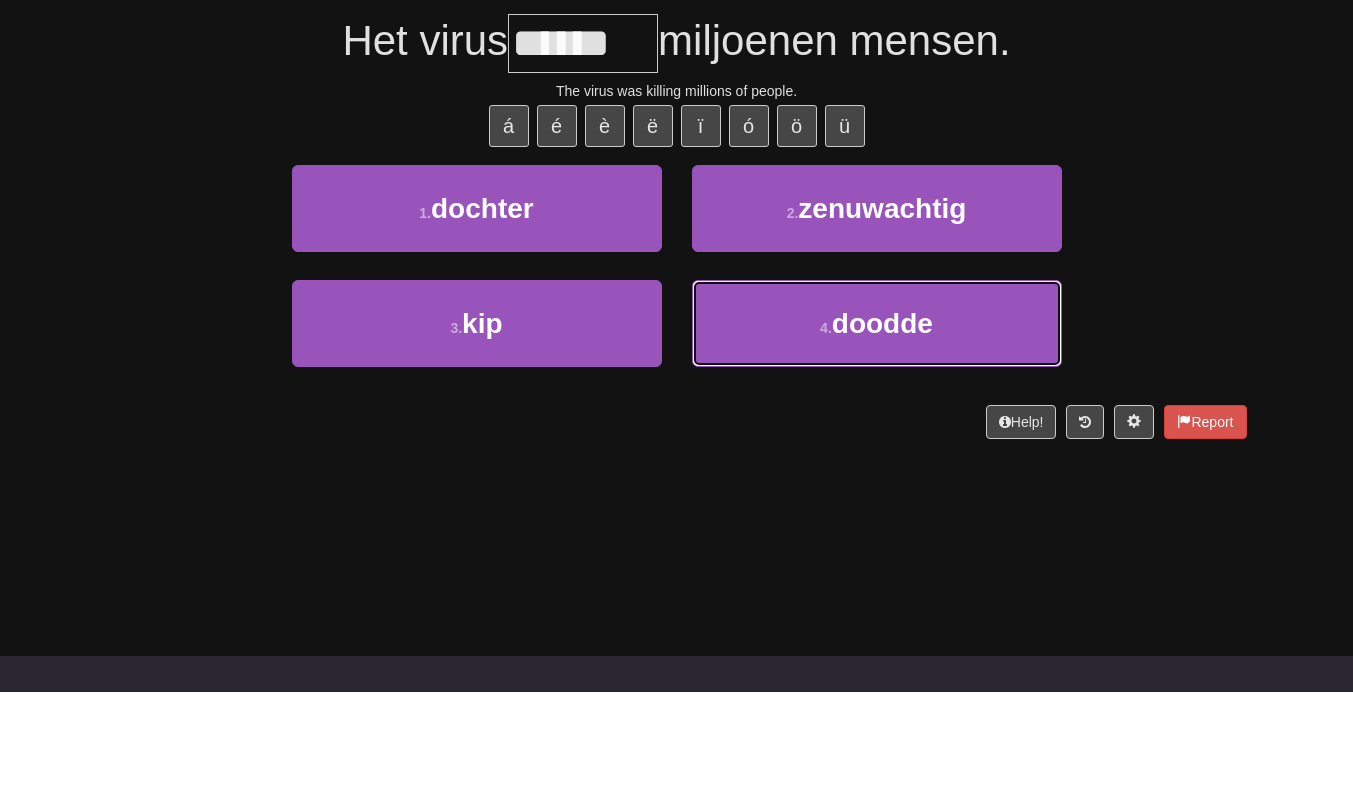 scroll, scrollTop: 98, scrollLeft: 0, axis: vertical 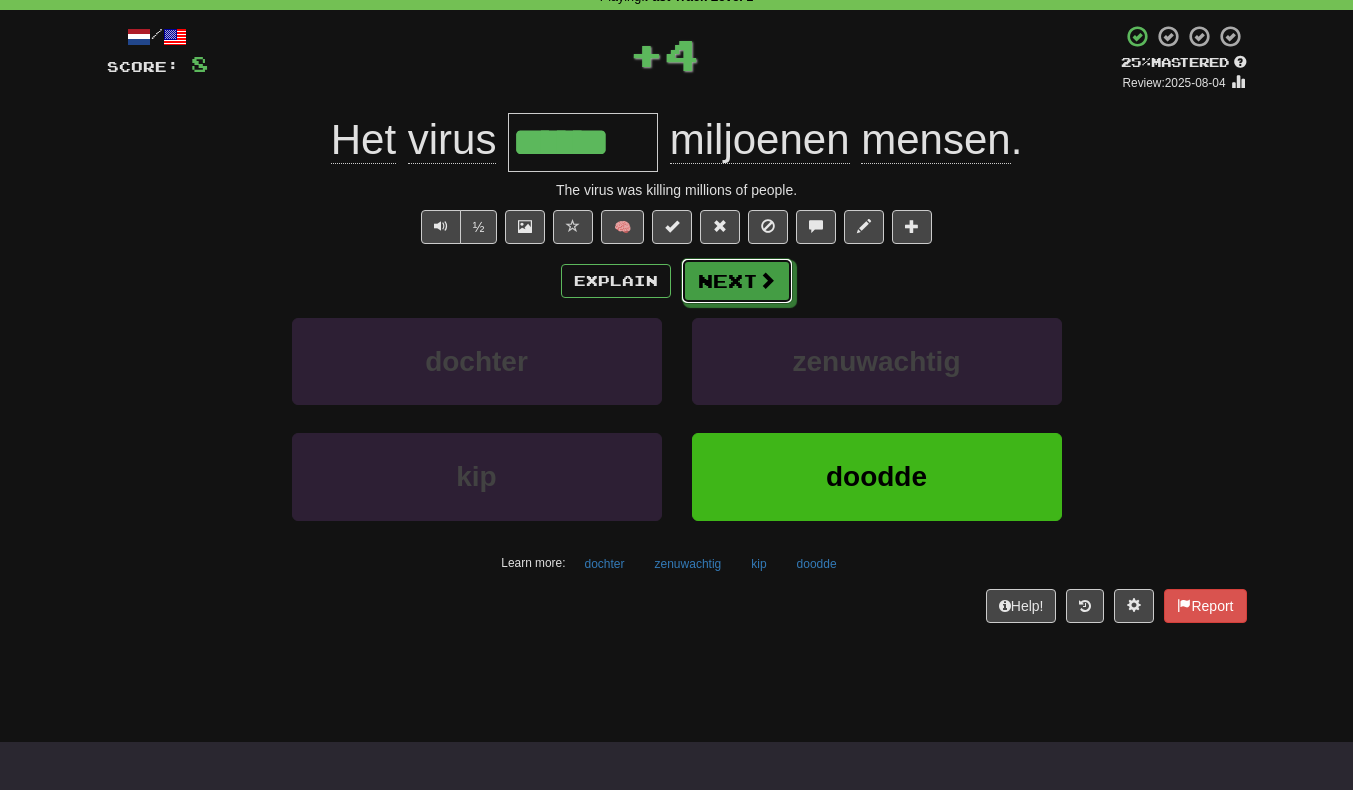click on "Next" at bounding box center [737, 281] 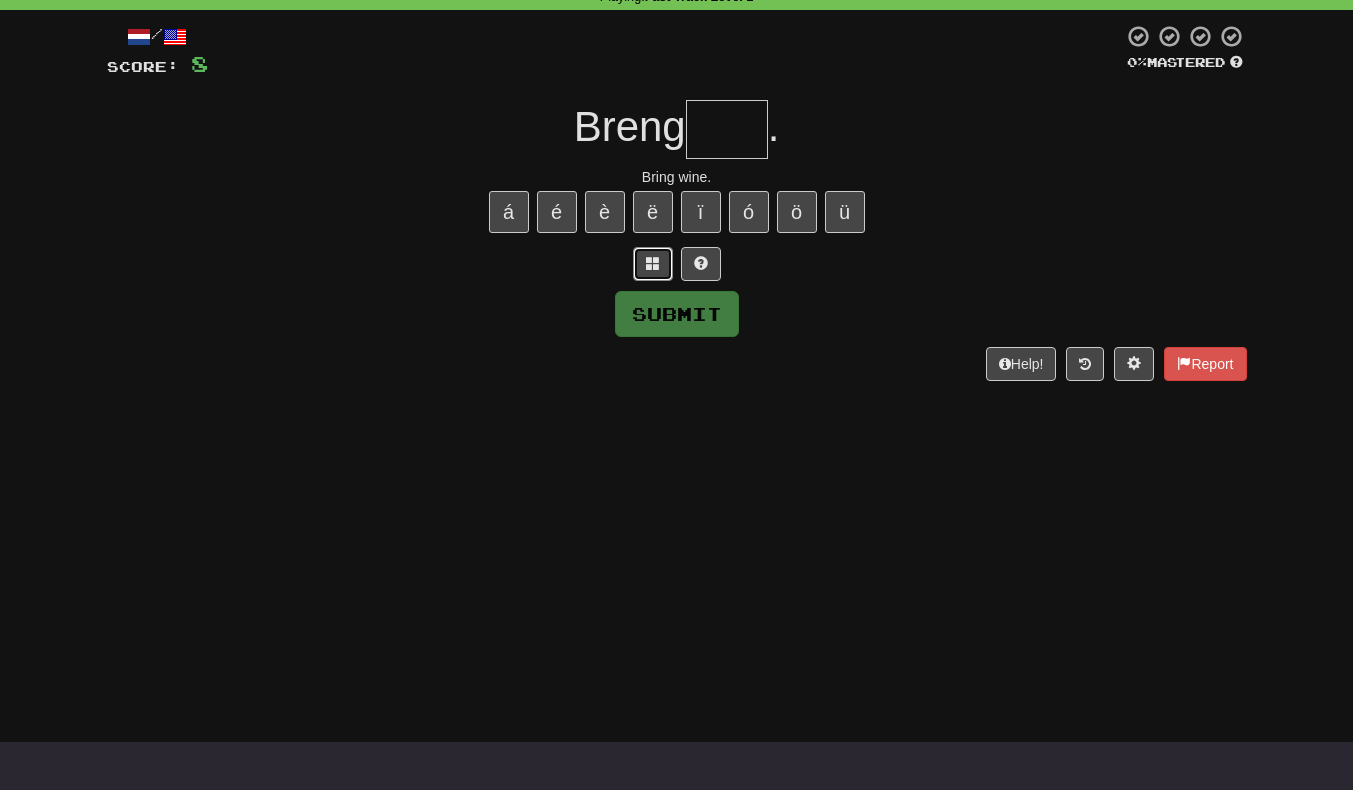 click at bounding box center (653, 263) 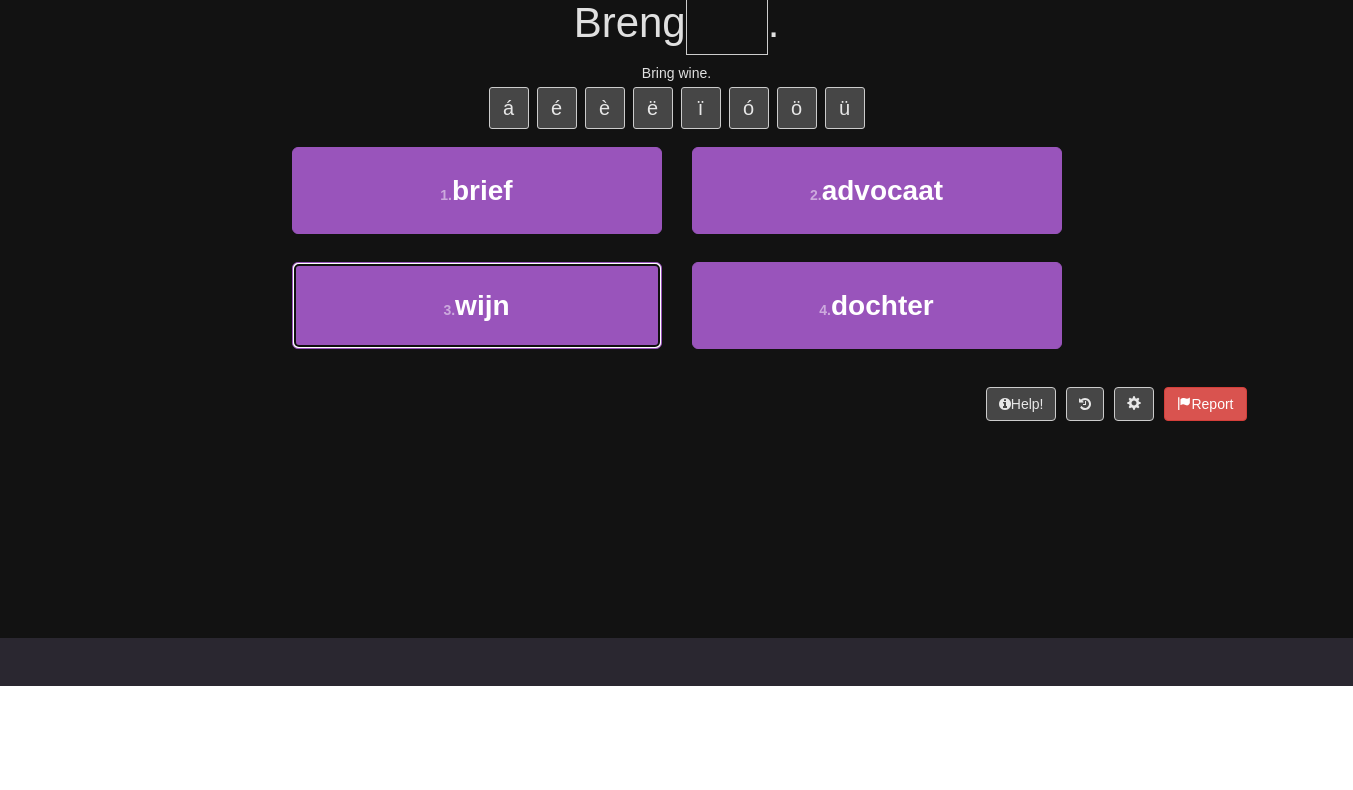 click on "3 .  wijn" at bounding box center (477, 409) 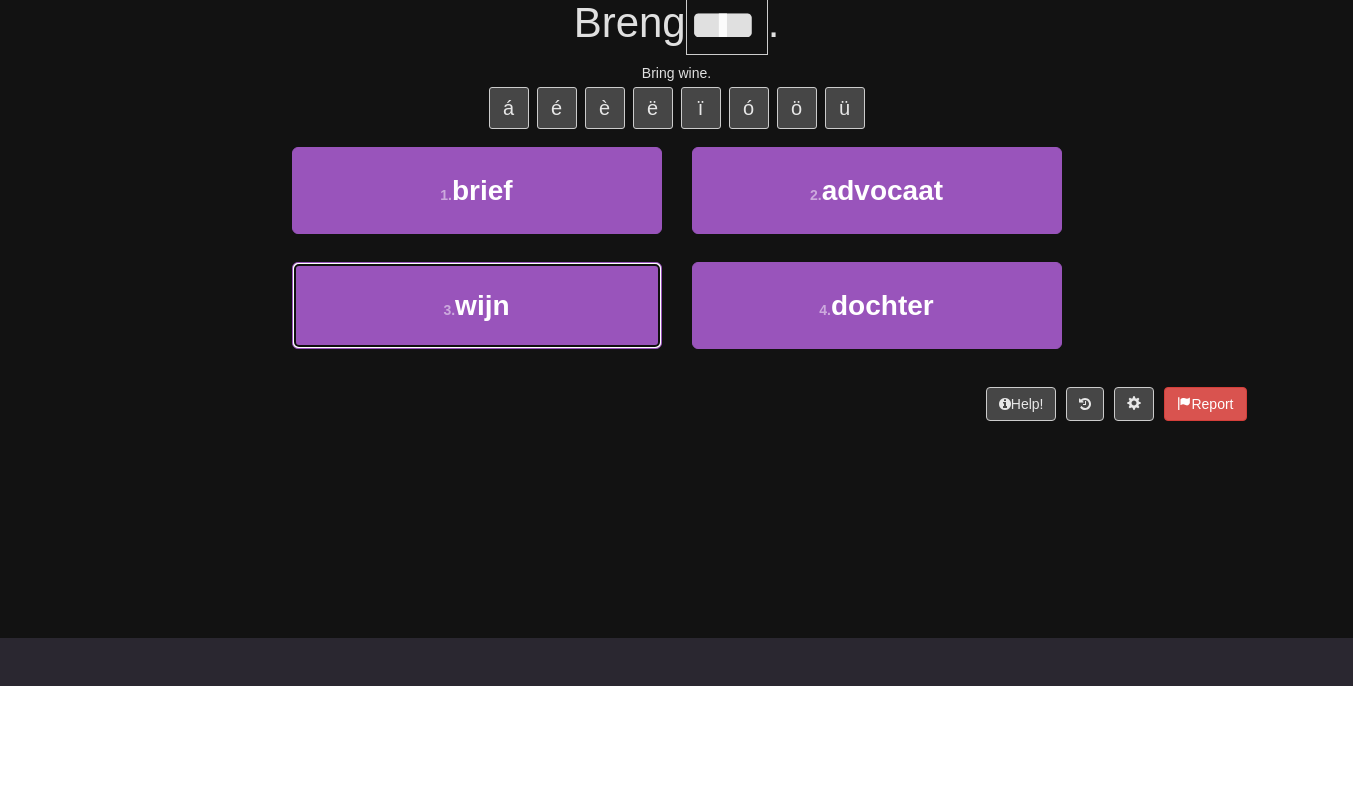 scroll, scrollTop: 111, scrollLeft: 0, axis: vertical 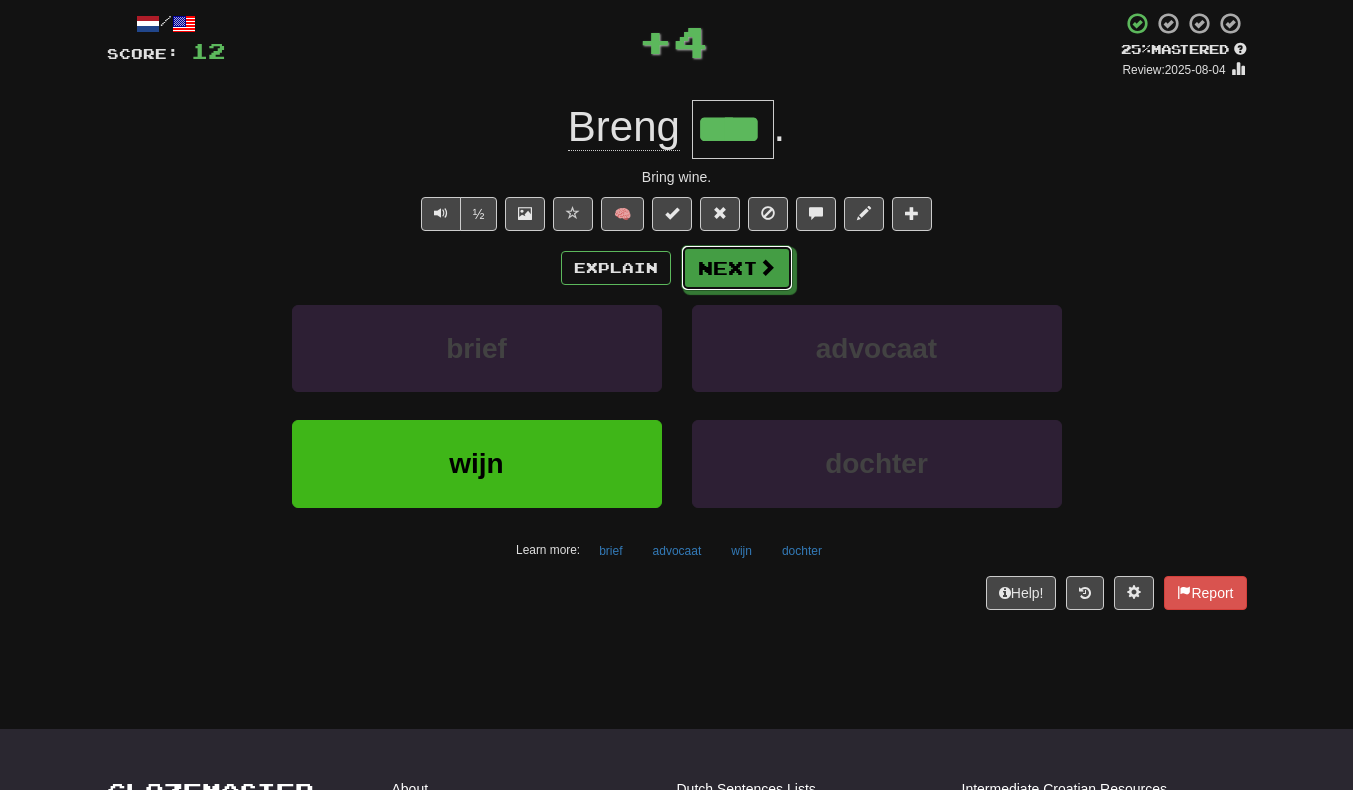 click on "Next" at bounding box center (737, 268) 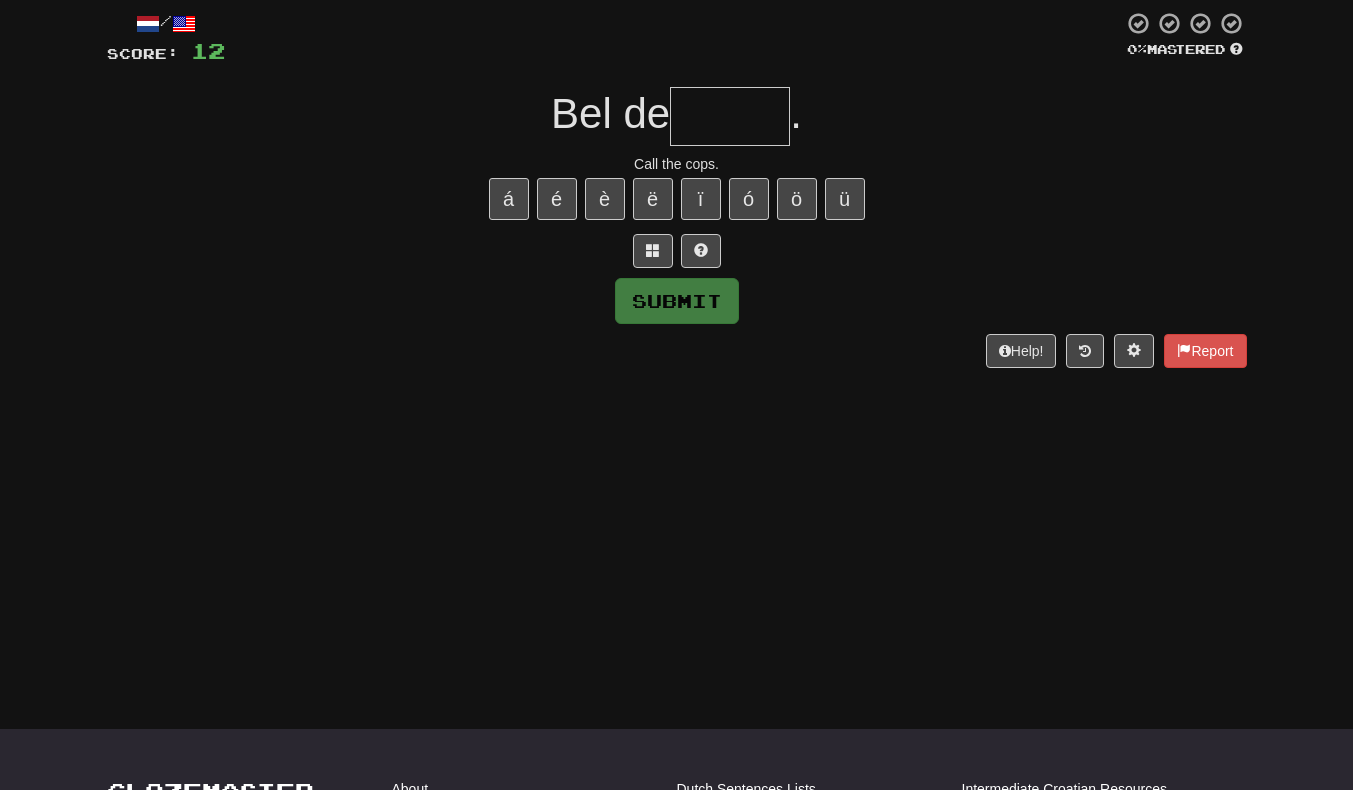 click at bounding box center [677, 251] 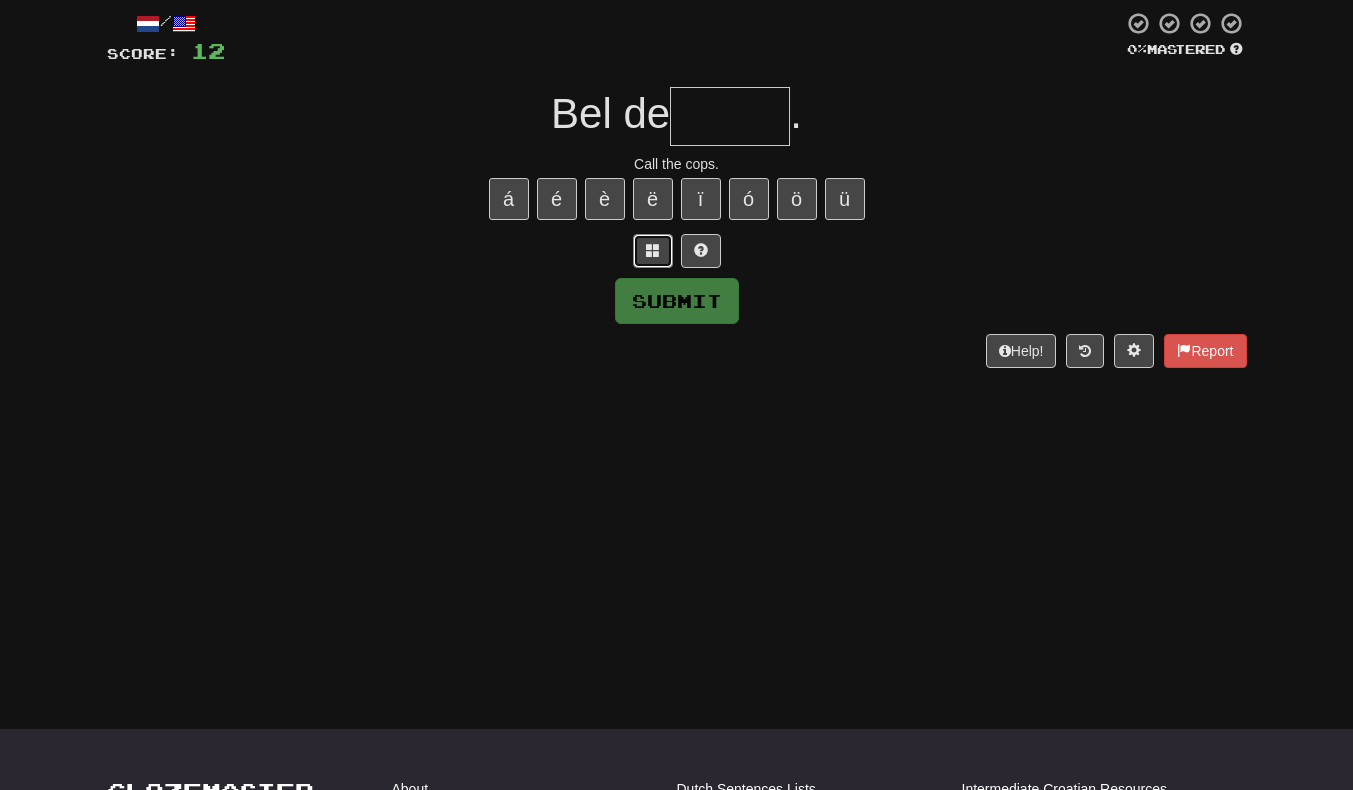 click at bounding box center [653, 251] 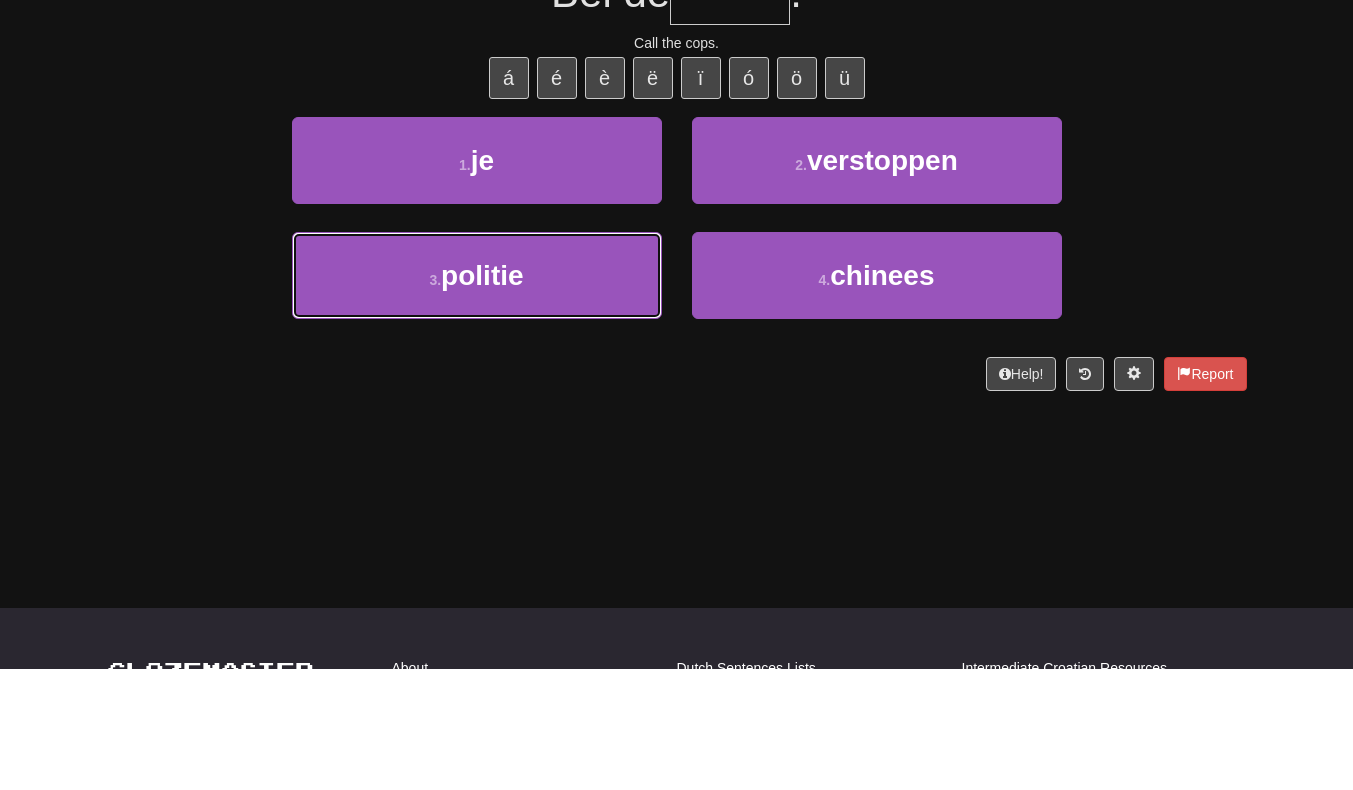 click on "3 .  politie" at bounding box center (477, 396) 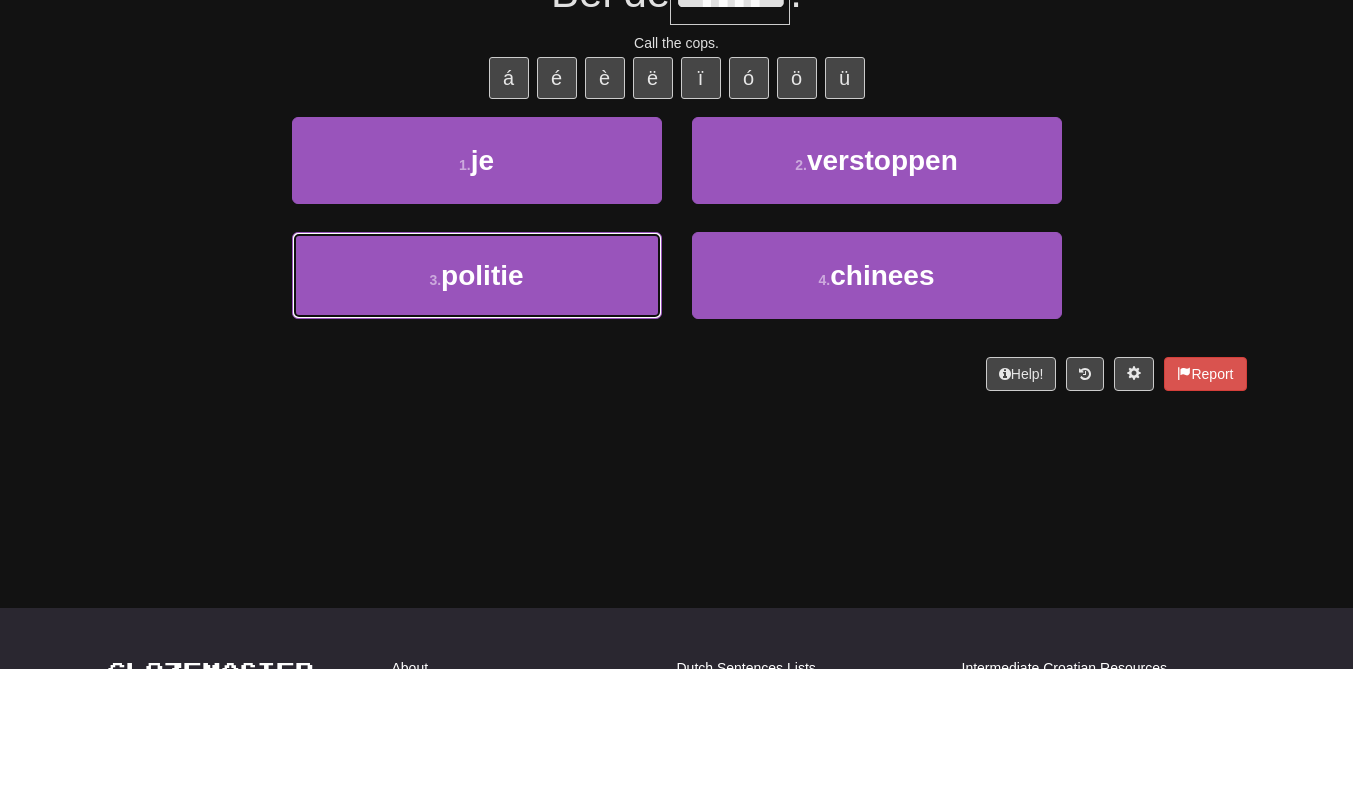 scroll, scrollTop: 124, scrollLeft: 0, axis: vertical 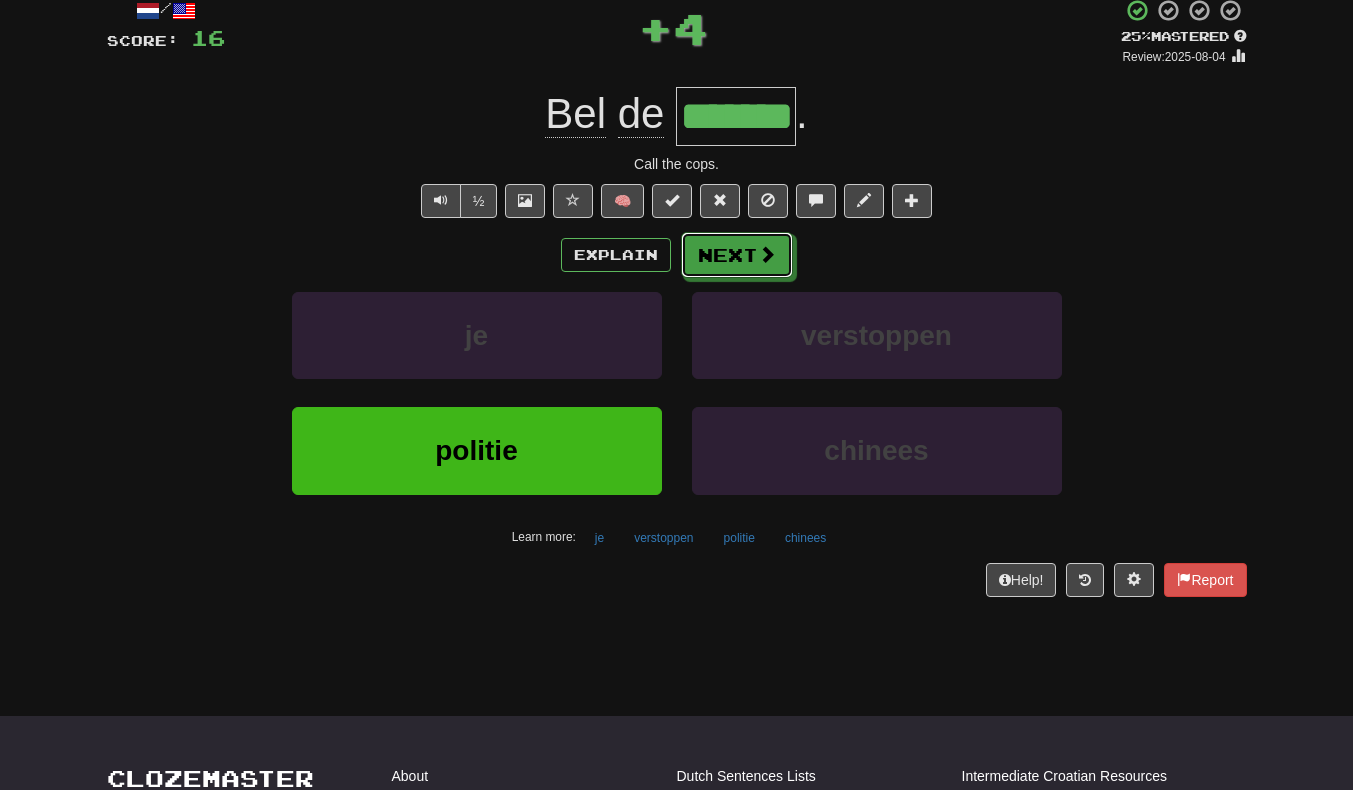 click on "Next" at bounding box center (737, 255) 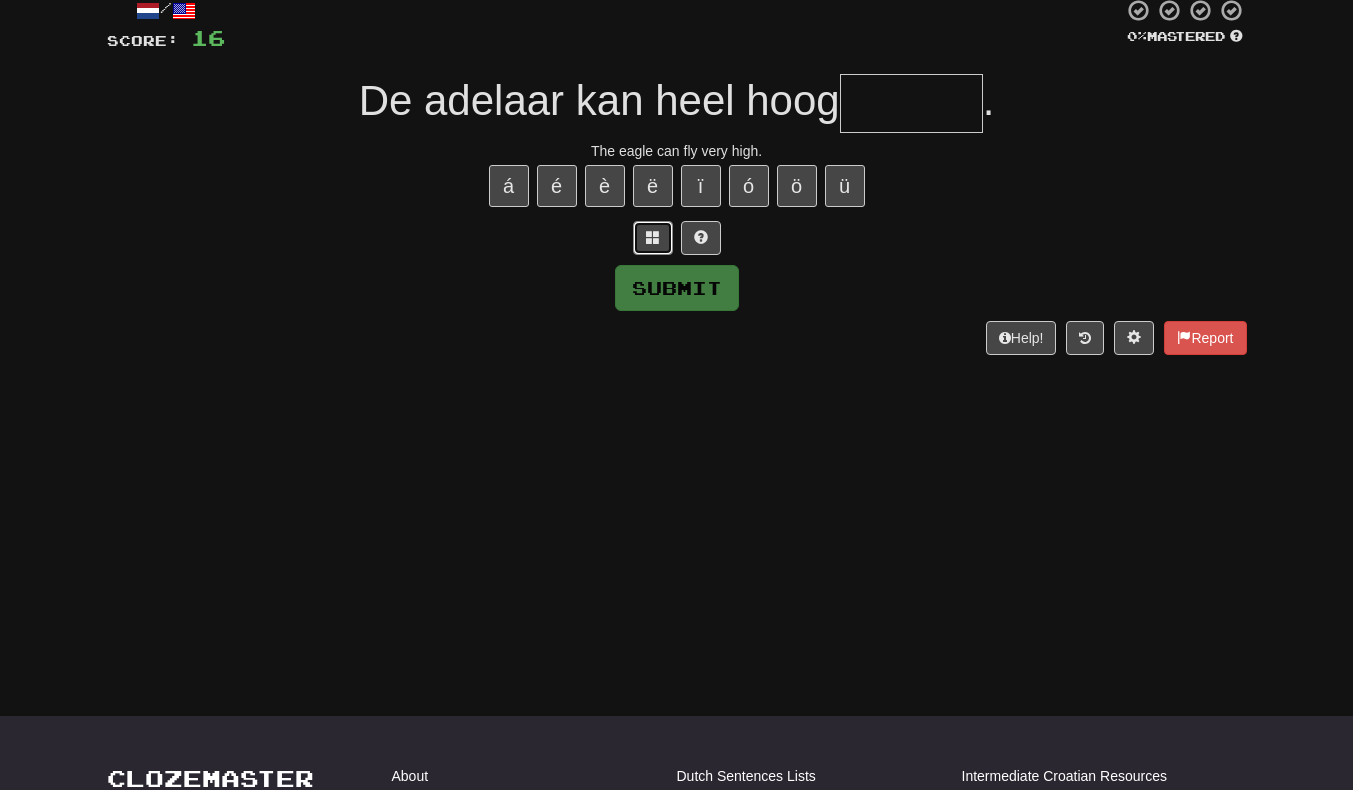 click at bounding box center (653, 238) 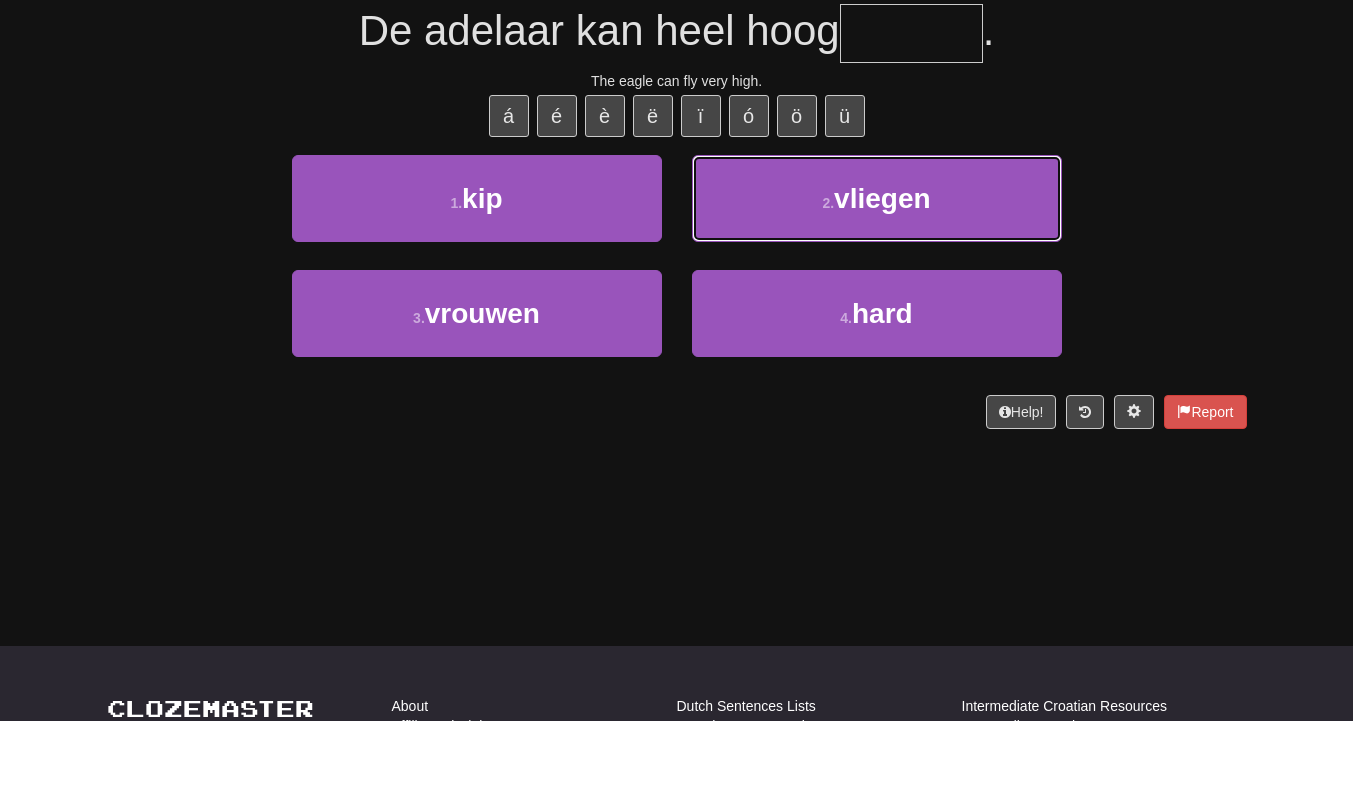 click on "2 .  vliegen" at bounding box center [877, 268] 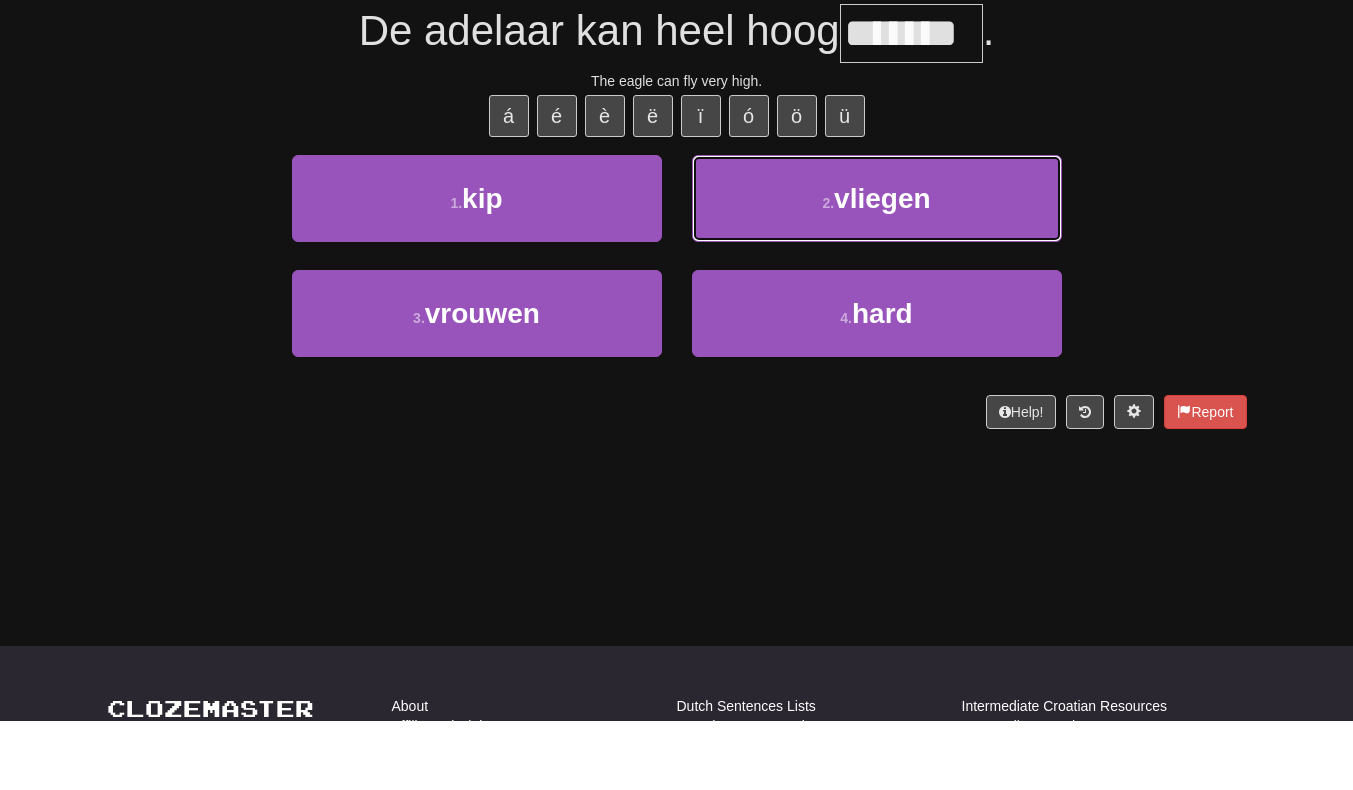 scroll, scrollTop: 137, scrollLeft: 0, axis: vertical 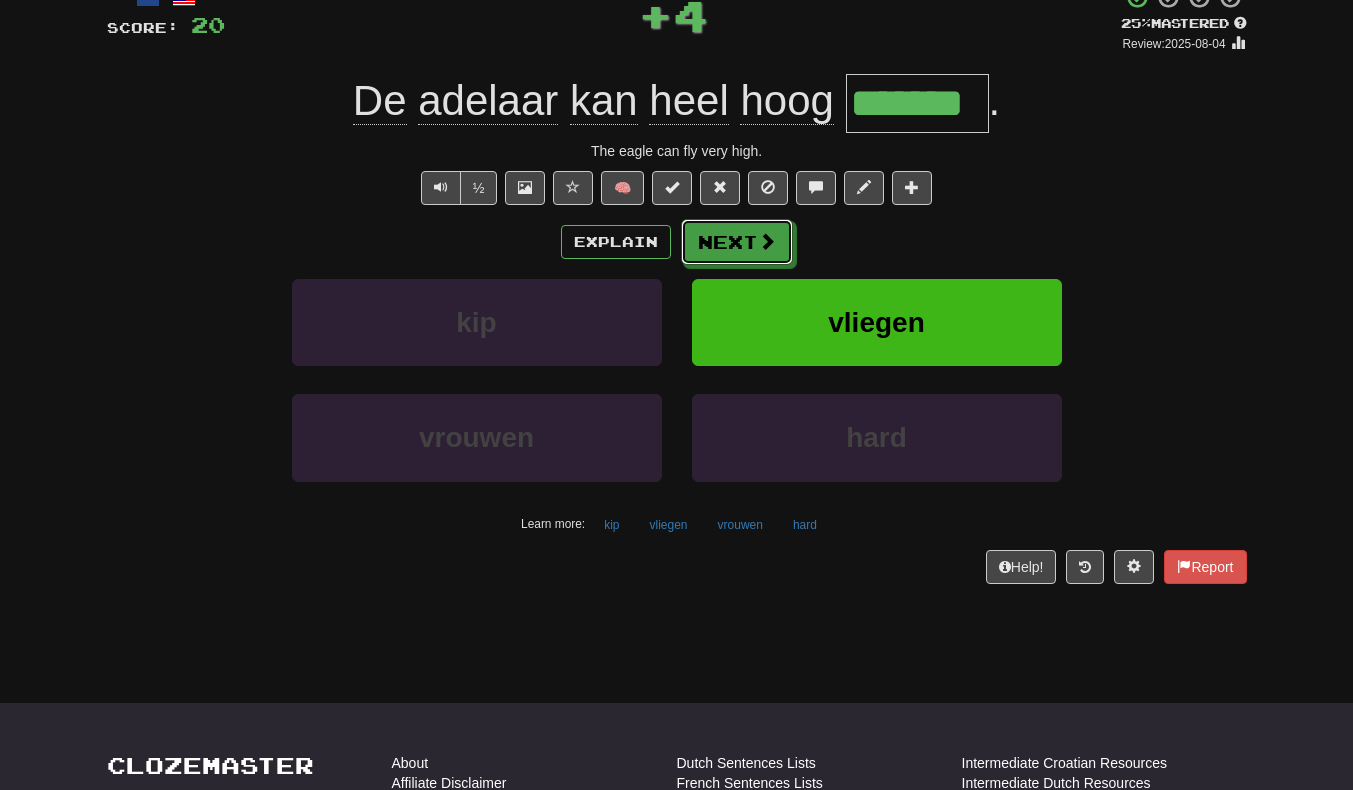 click on "Next" at bounding box center (737, 242) 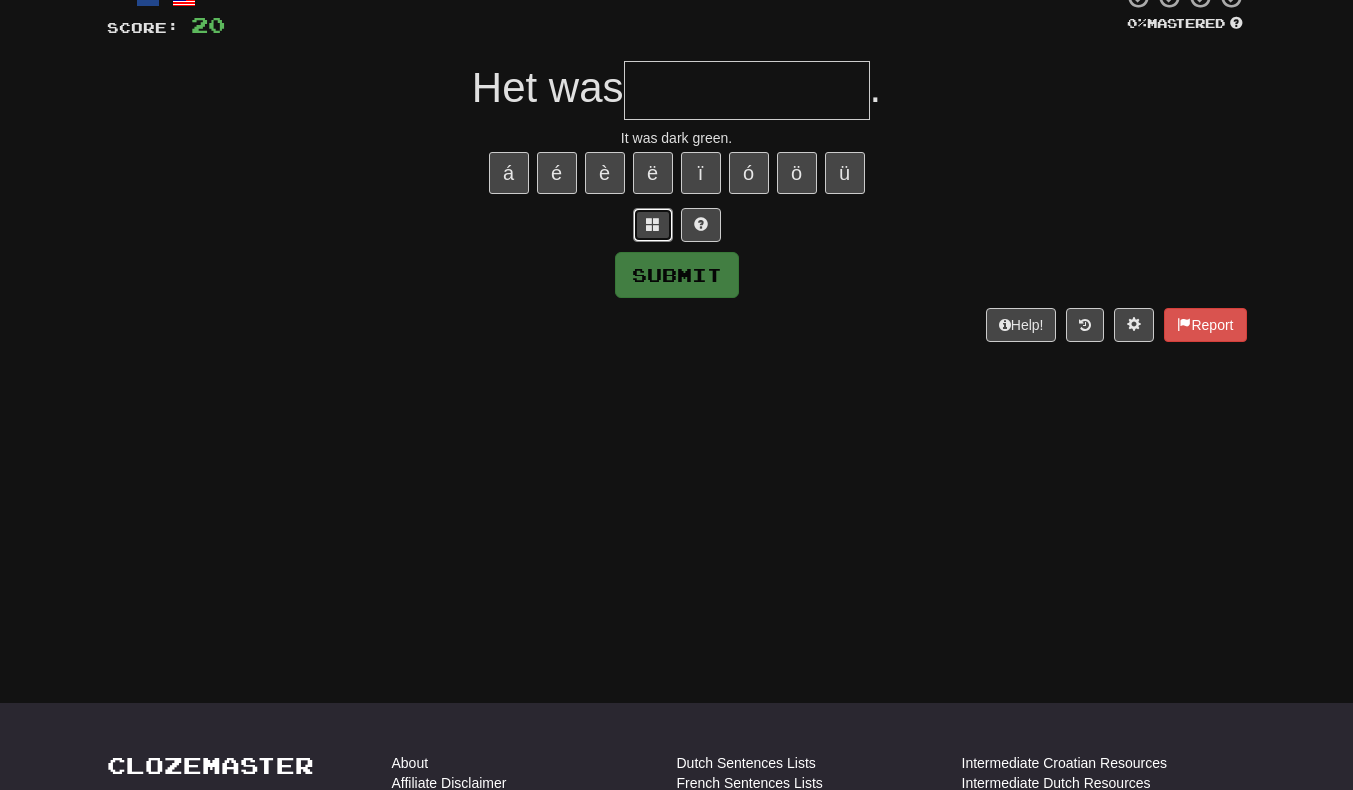 click at bounding box center (653, 224) 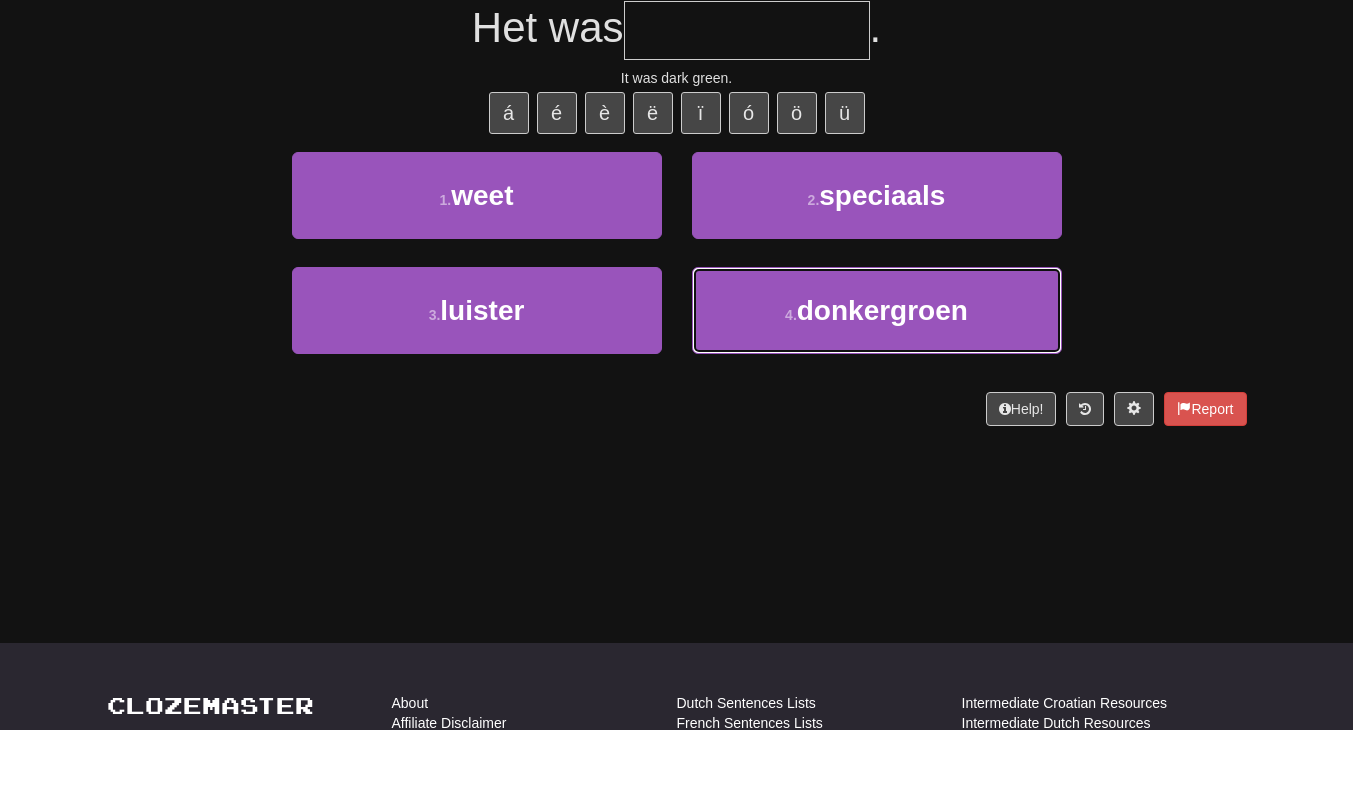 click on "4 .  donkergroen" at bounding box center [877, 370] 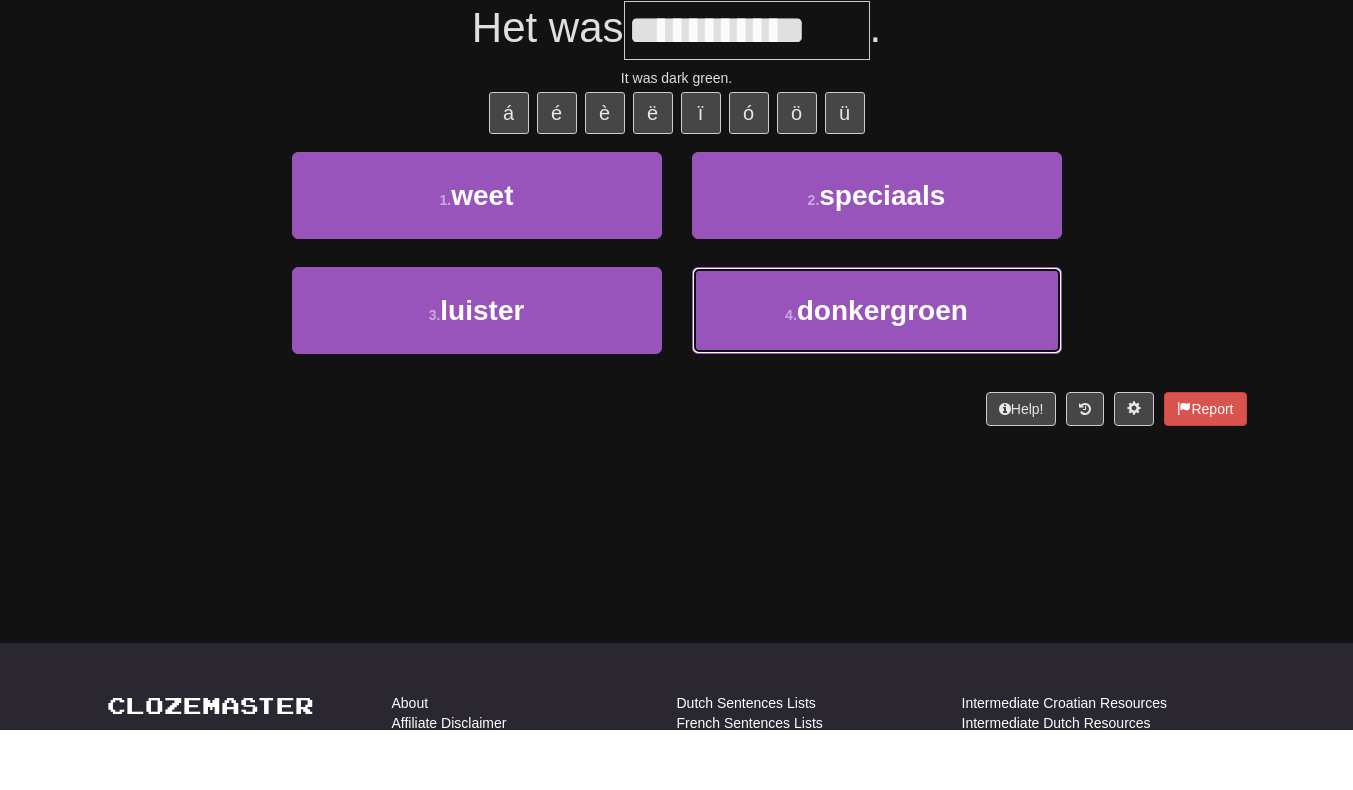 scroll, scrollTop: 150, scrollLeft: 0, axis: vertical 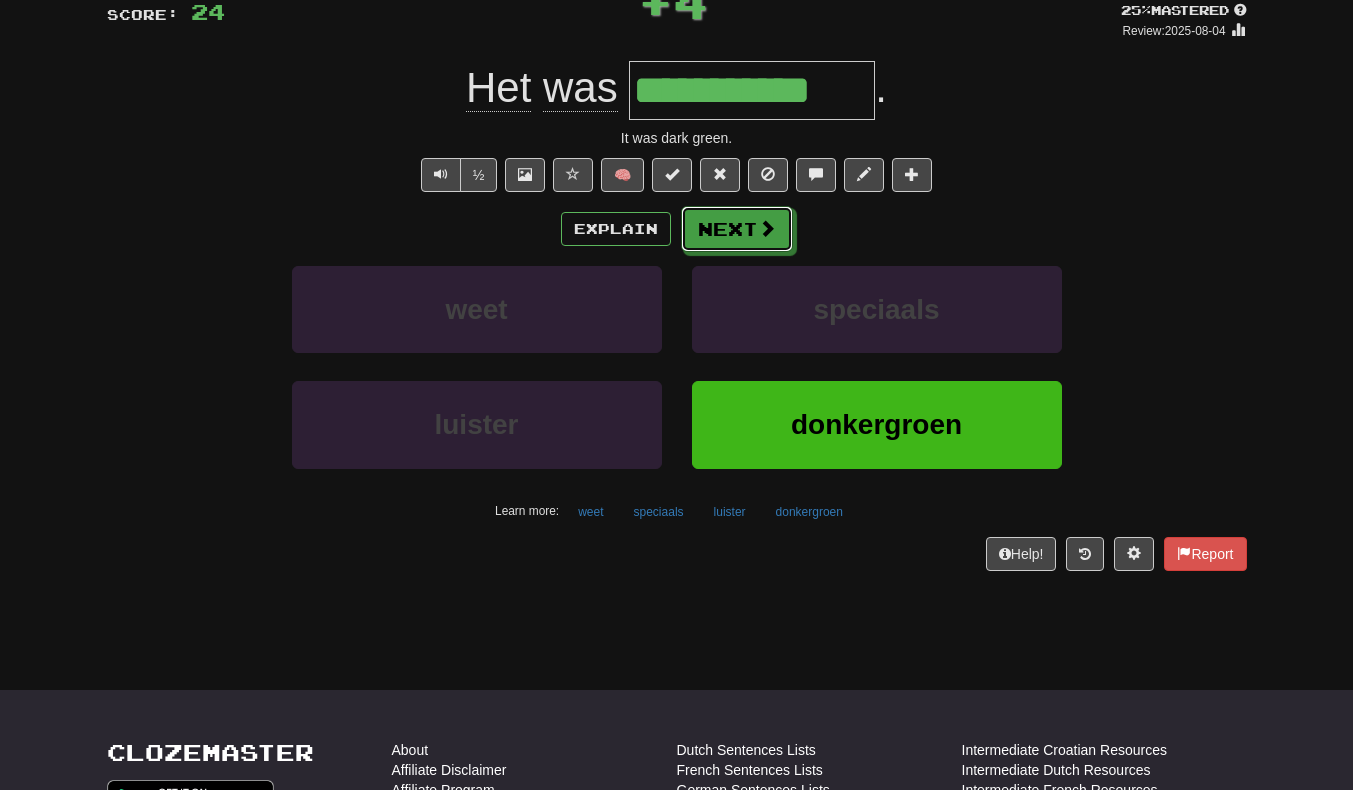 click on "Next" at bounding box center [737, 229] 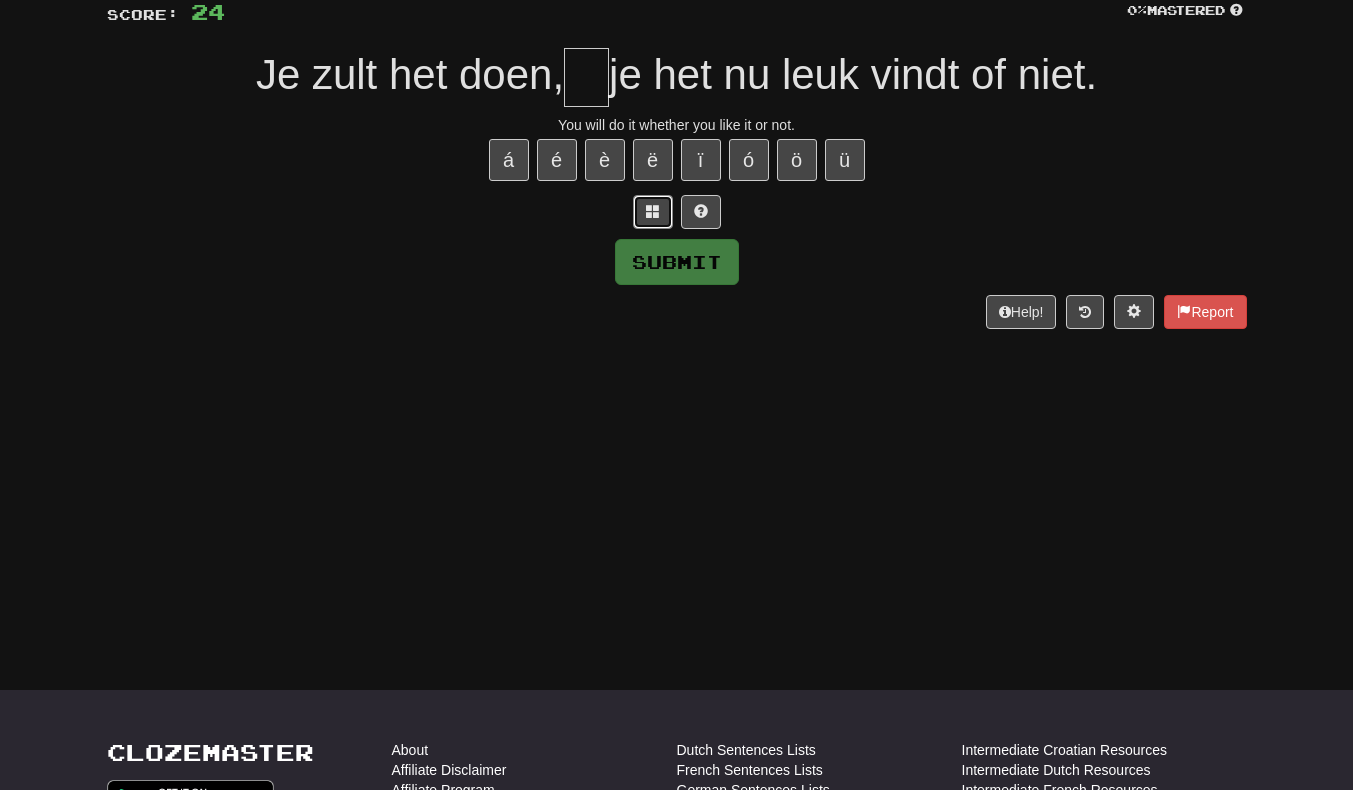 click at bounding box center [653, 212] 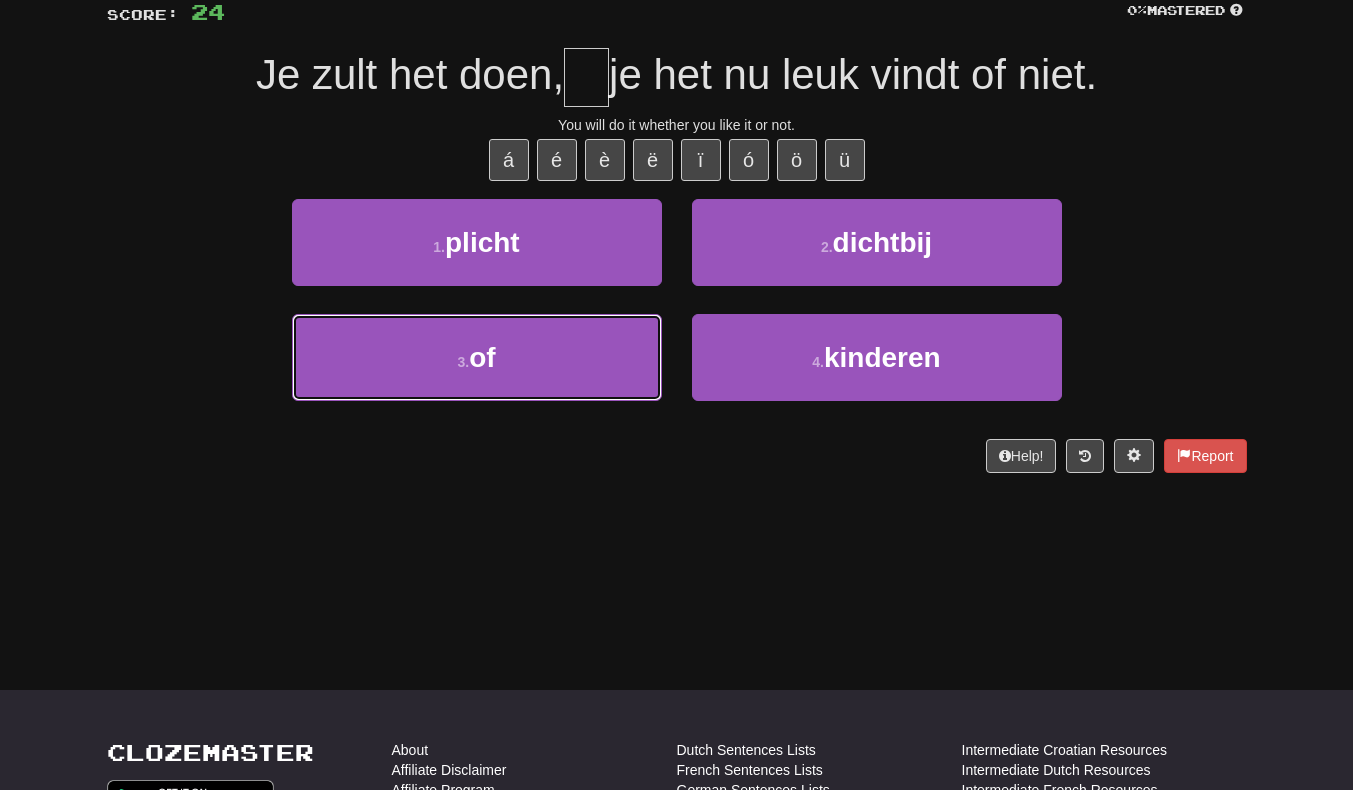 click on "3 .  of" at bounding box center [477, 357] 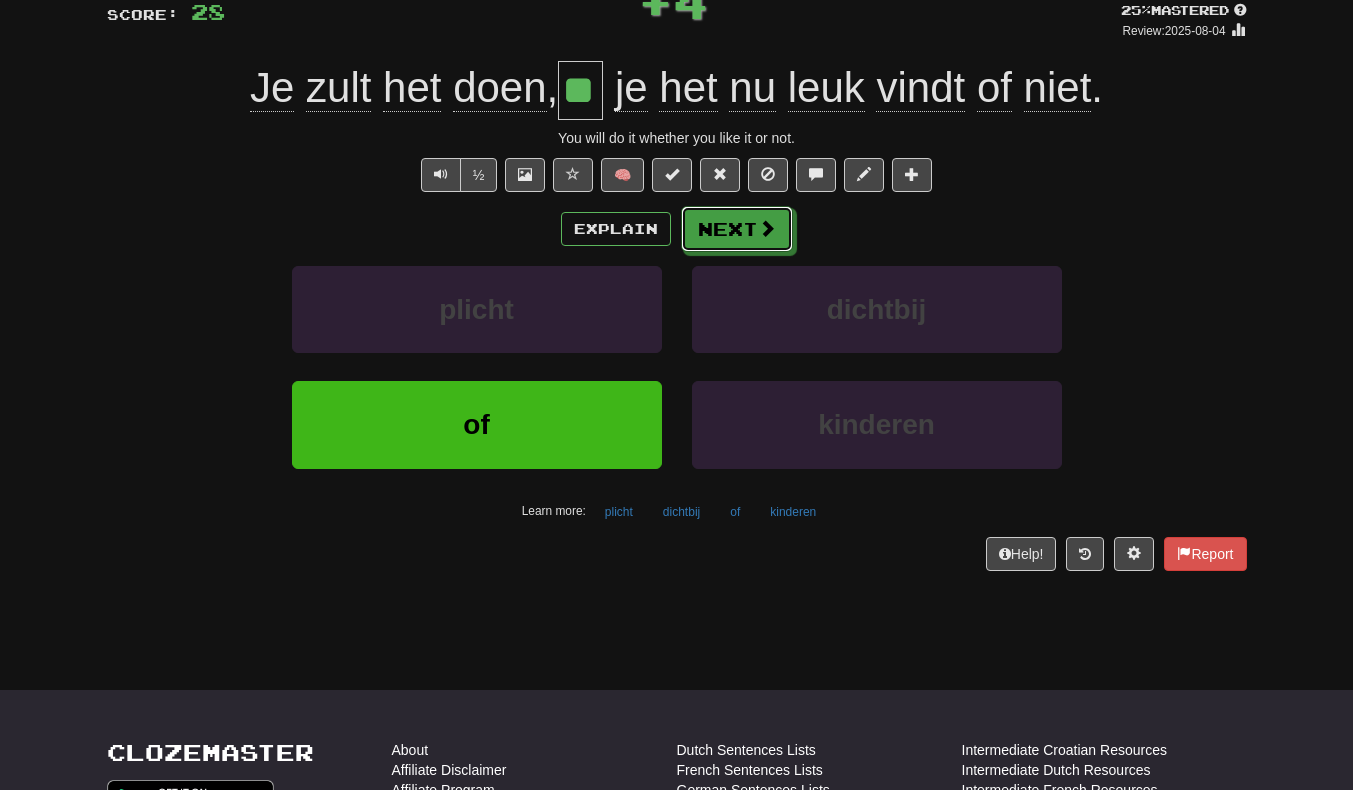 click on "Next" at bounding box center (737, 229) 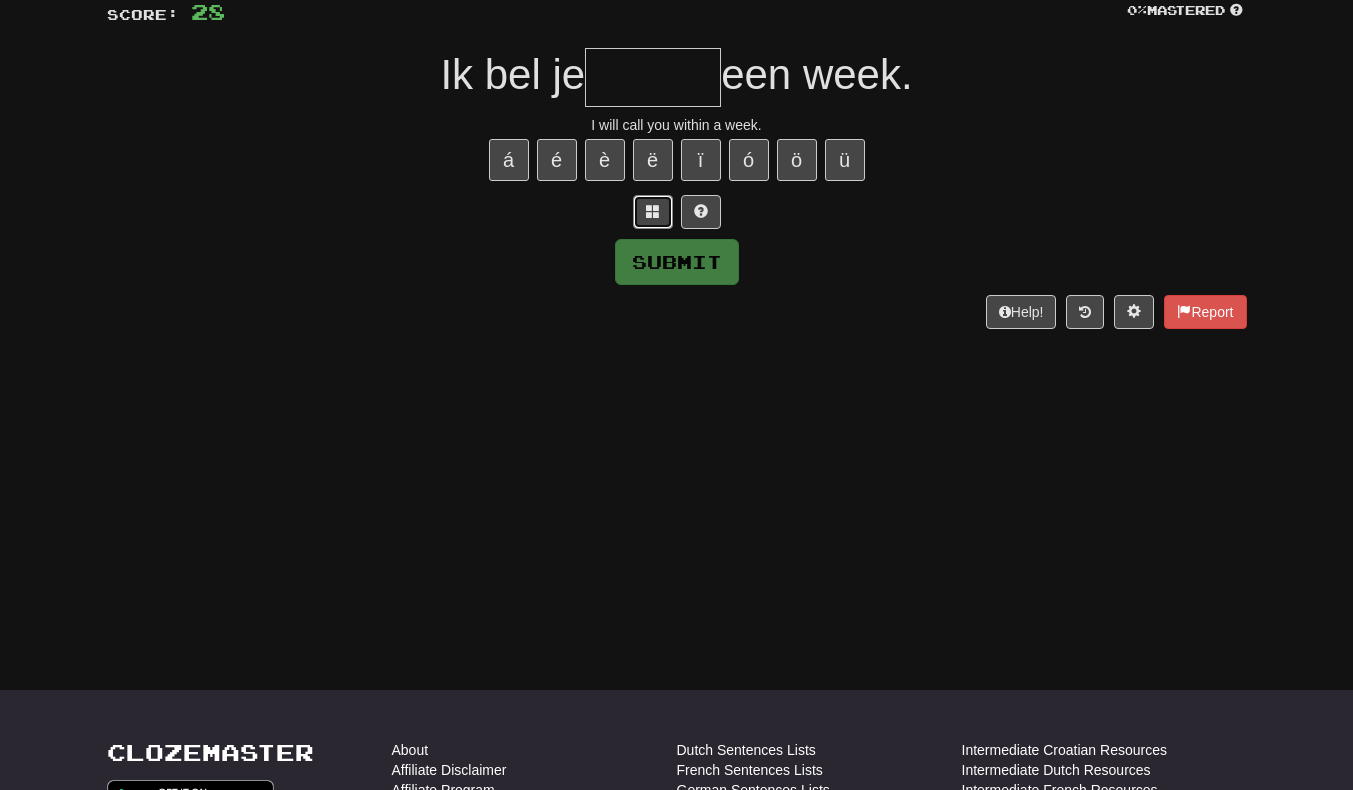 click at bounding box center [653, 211] 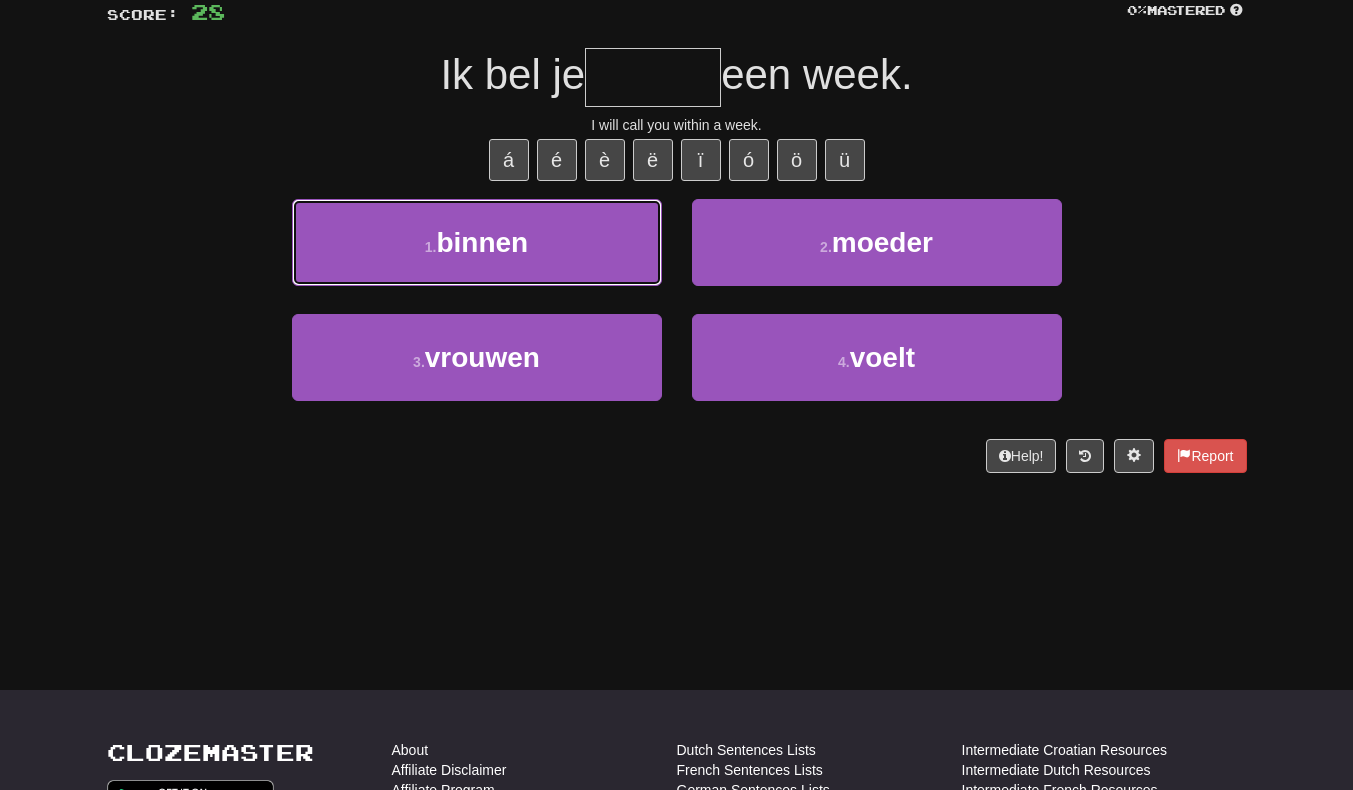 click on "1 .  binnen" at bounding box center [477, 242] 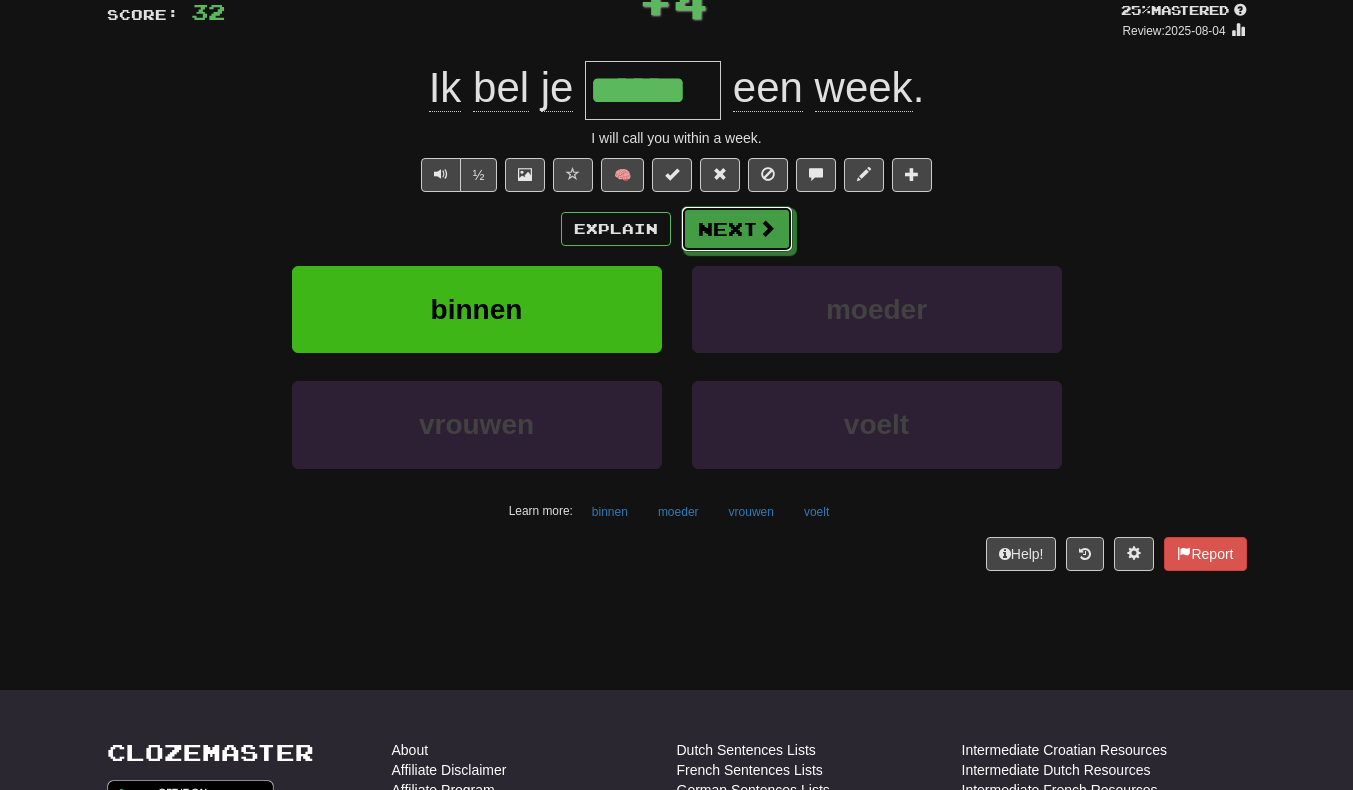 click on "Next" at bounding box center (737, 229) 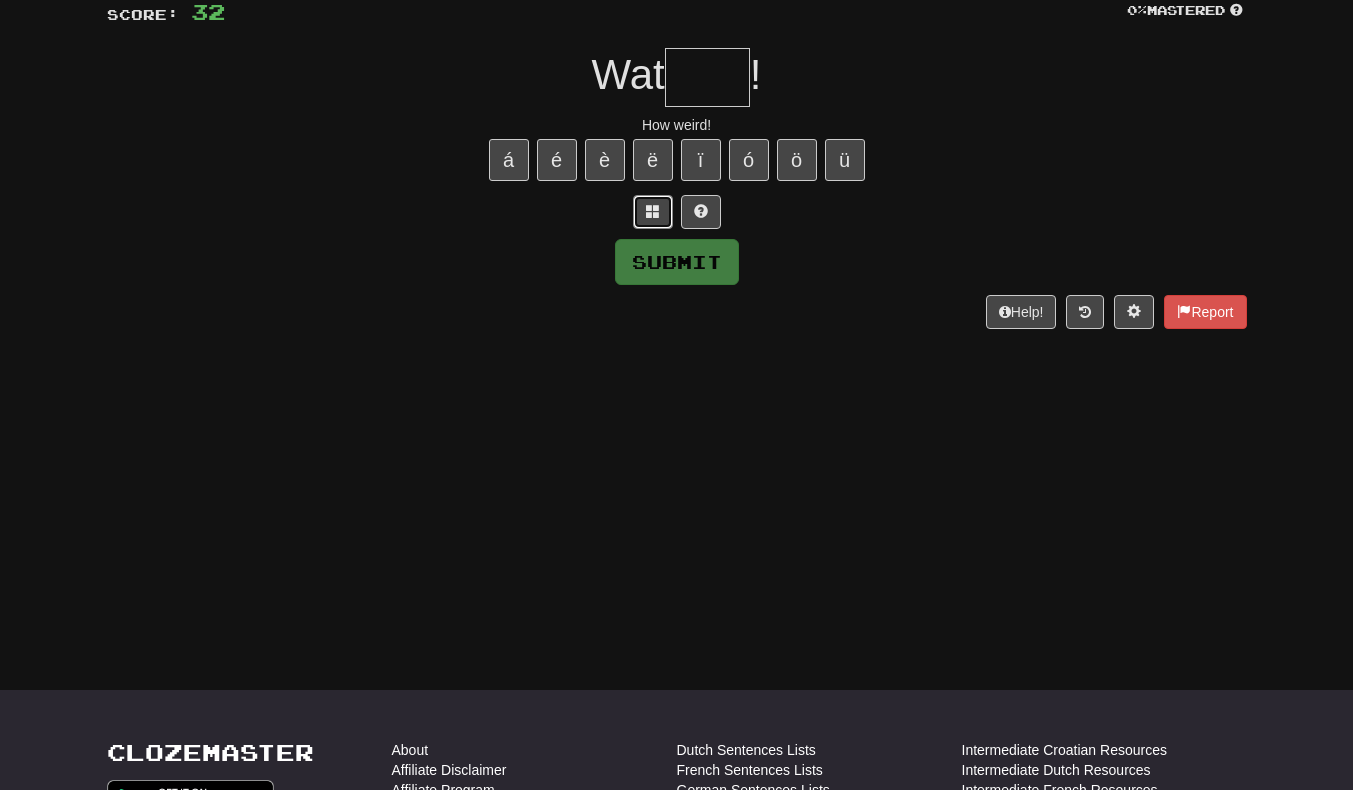click at bounding box center [653, 212] 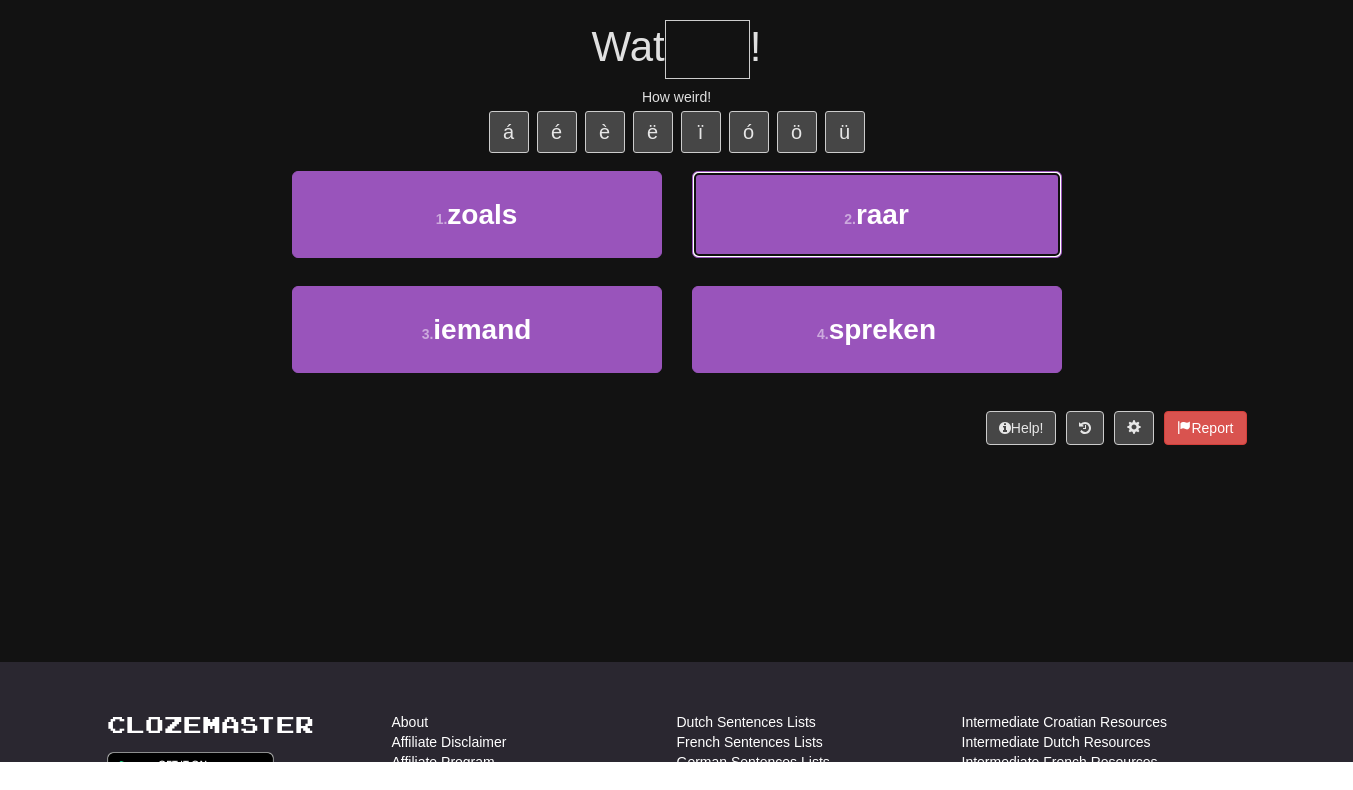 click on "2 .  raar" at bounding box center (877, 242) 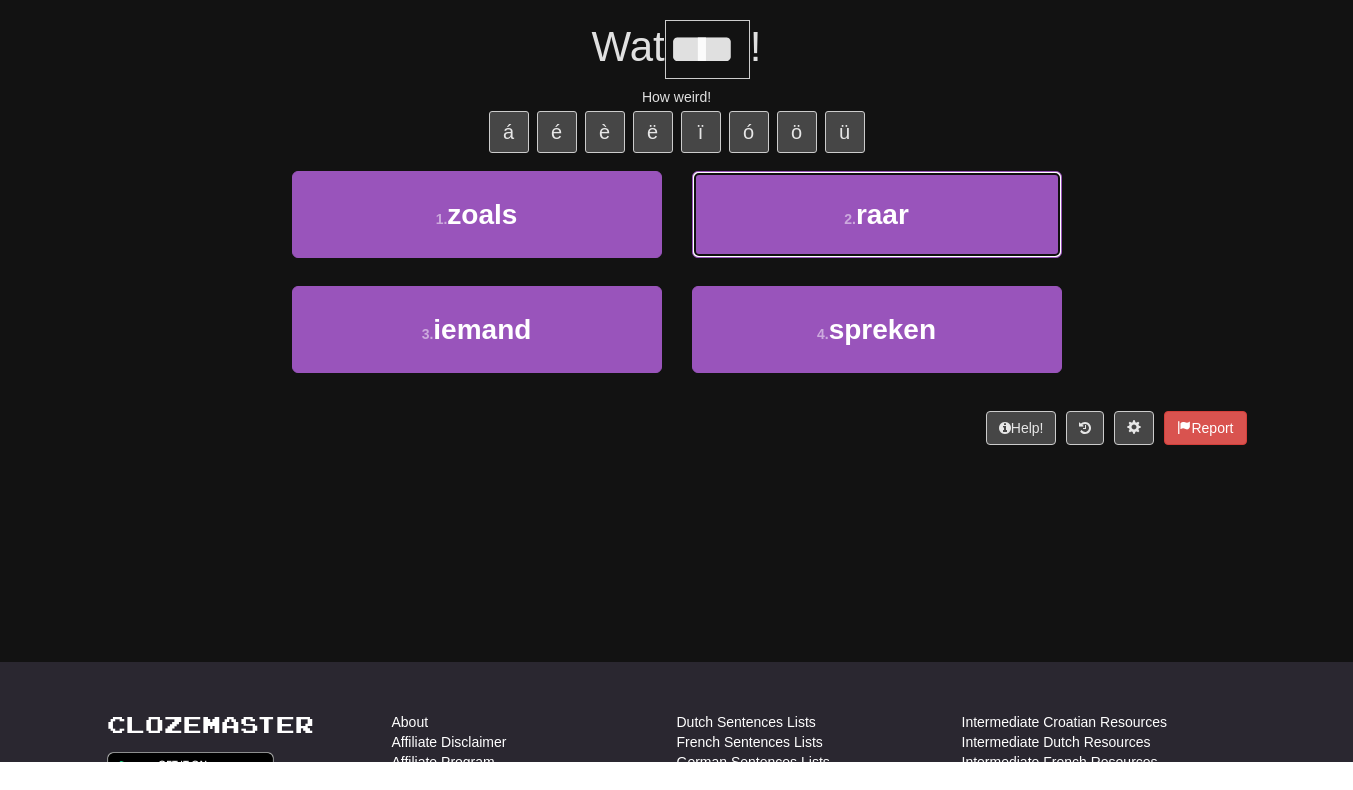 scroll, scrollTop: 163, scrollLeft: 0, axis: vertical 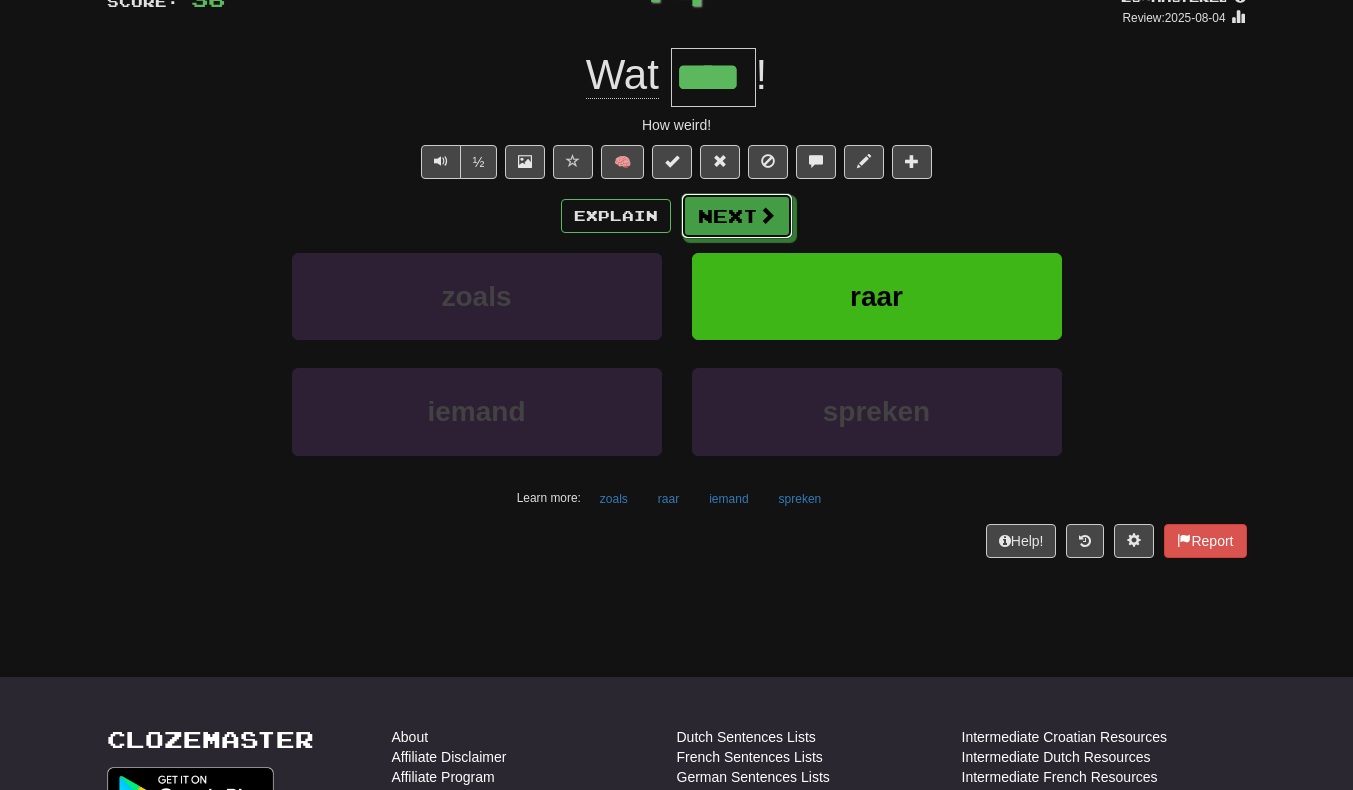 click on "Next" at bounding box center [737, 216] 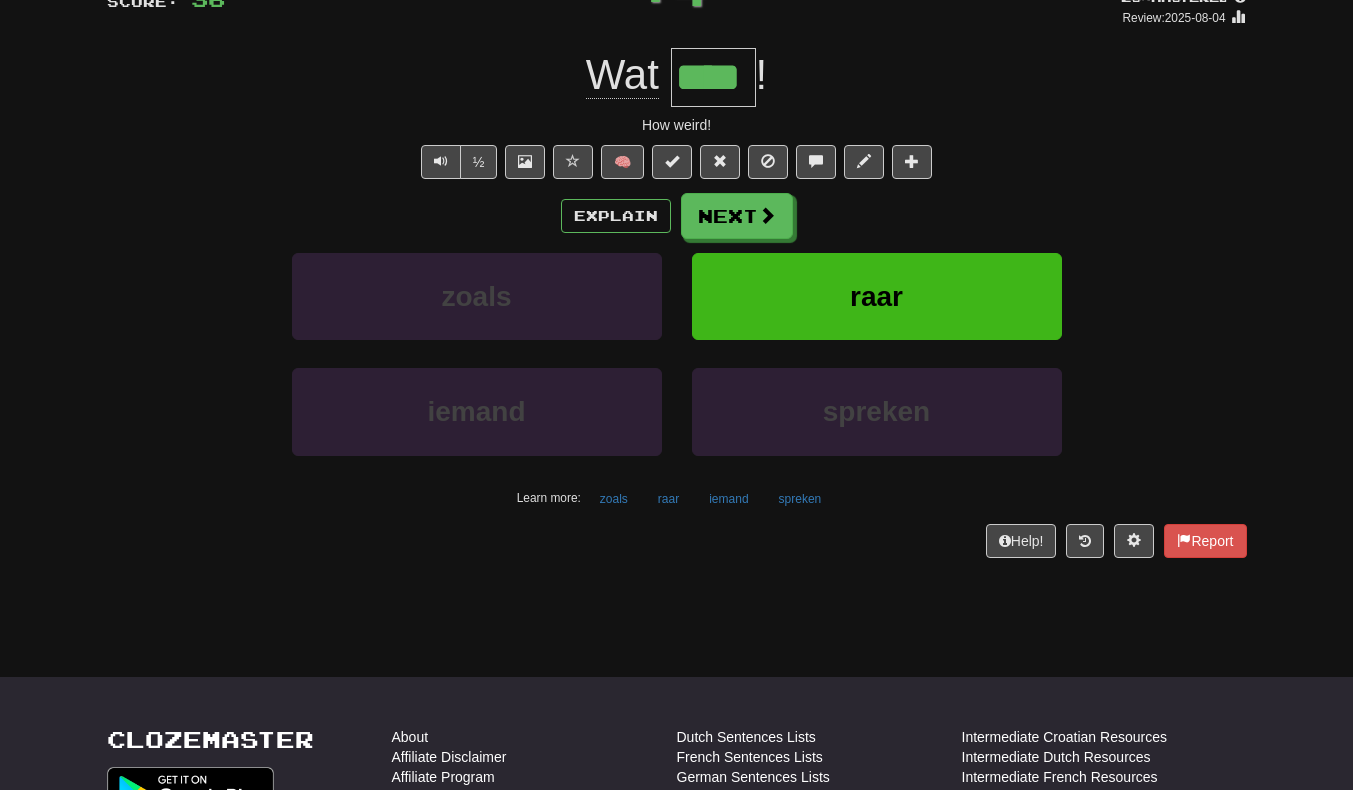 type 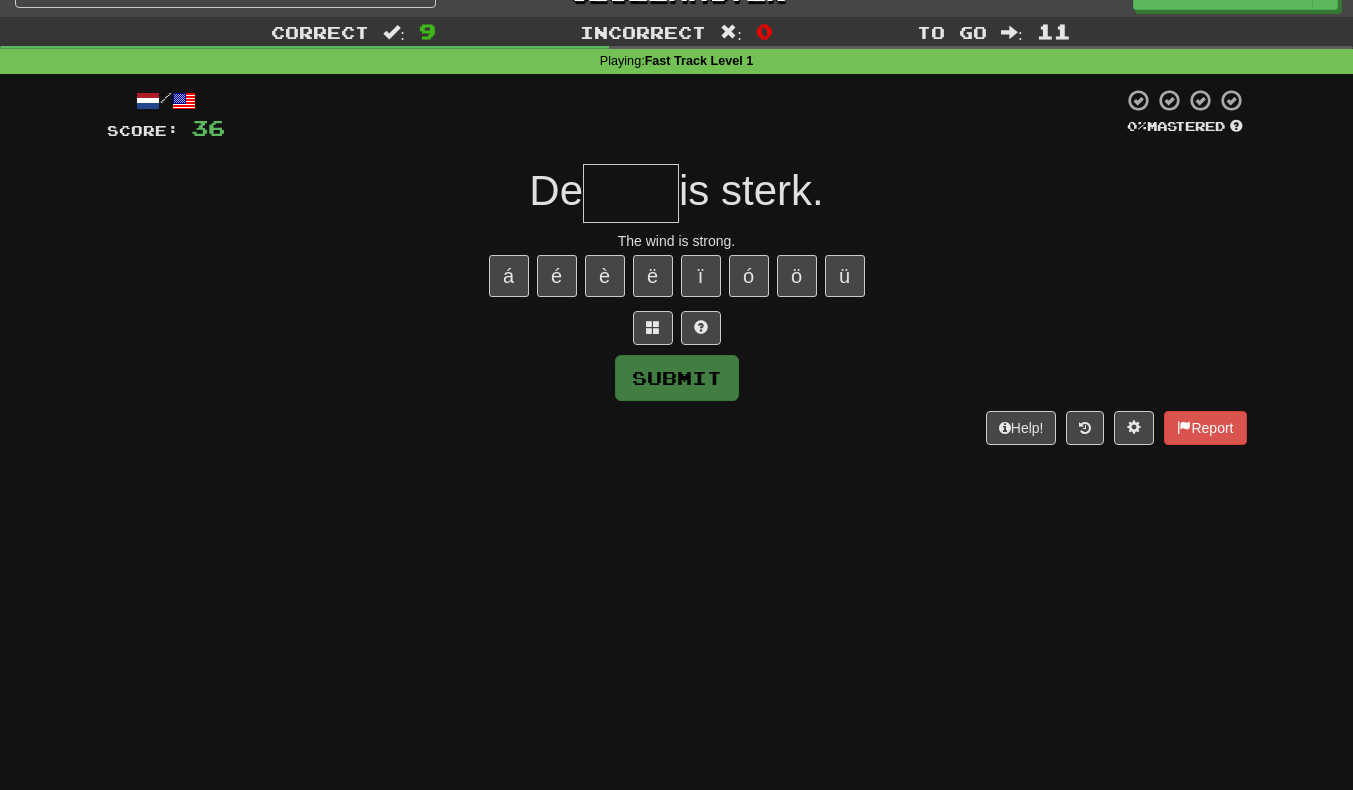 scroll, scrollTop: 0, scrollLeft: 0, axis: both 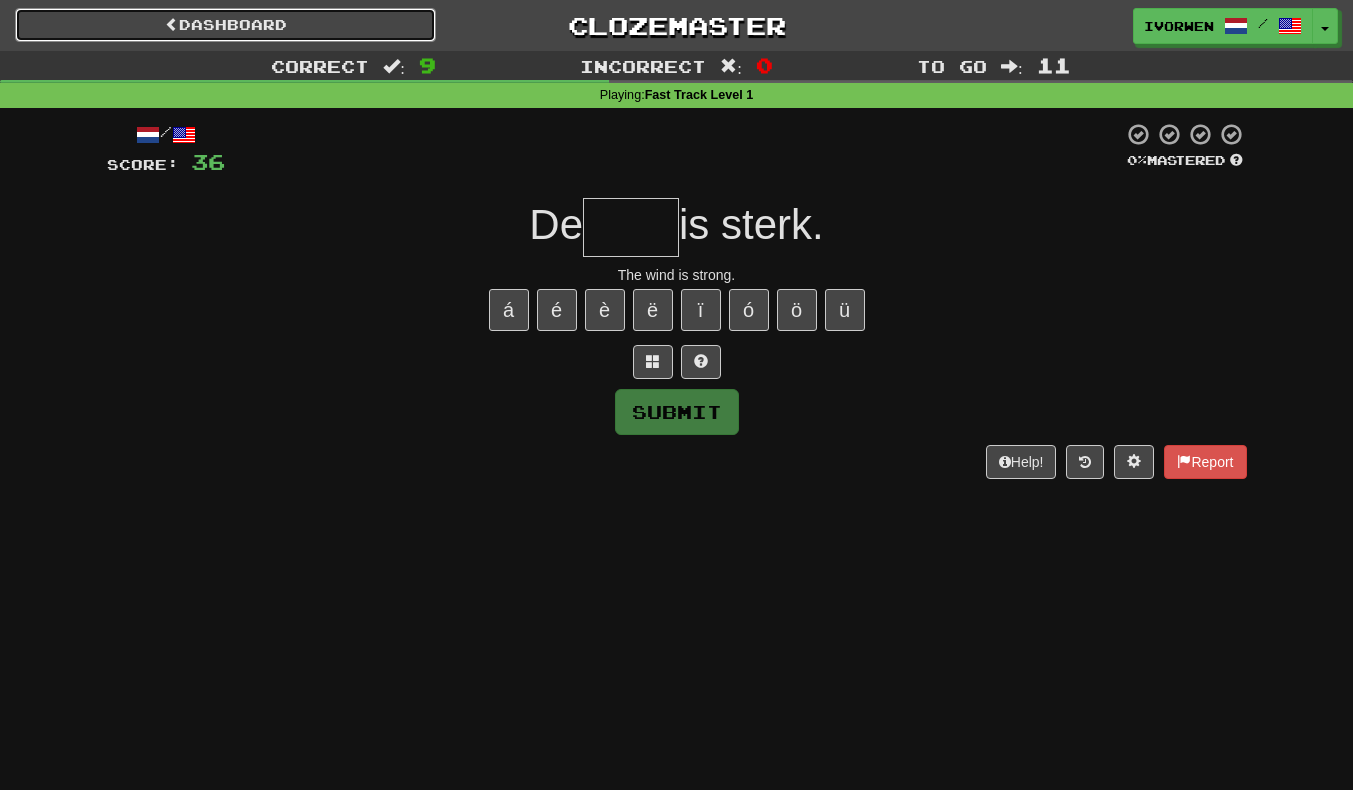 click on "Dashboard" at bounding box center [225, 25] 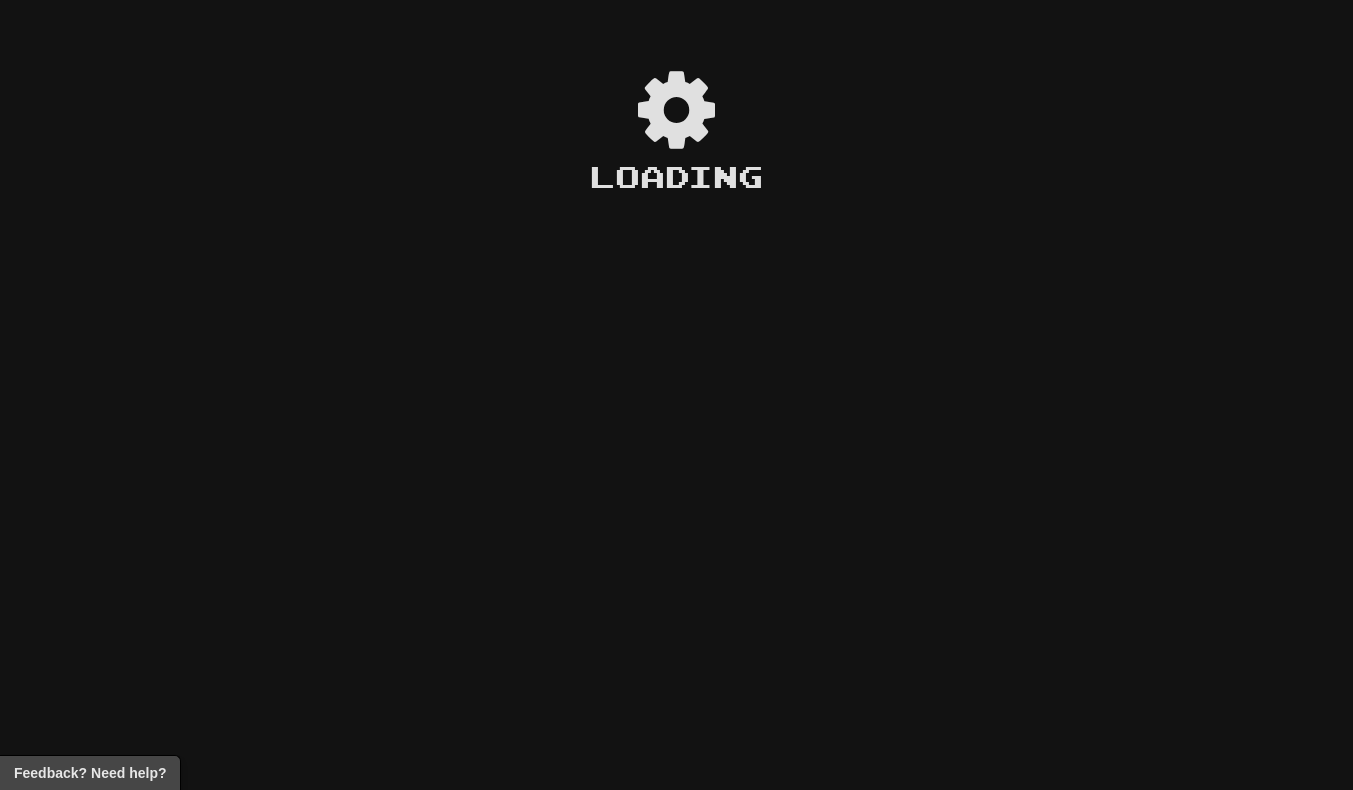 scroll, scrollTop: 0, scrollLeft: 0, axis: both 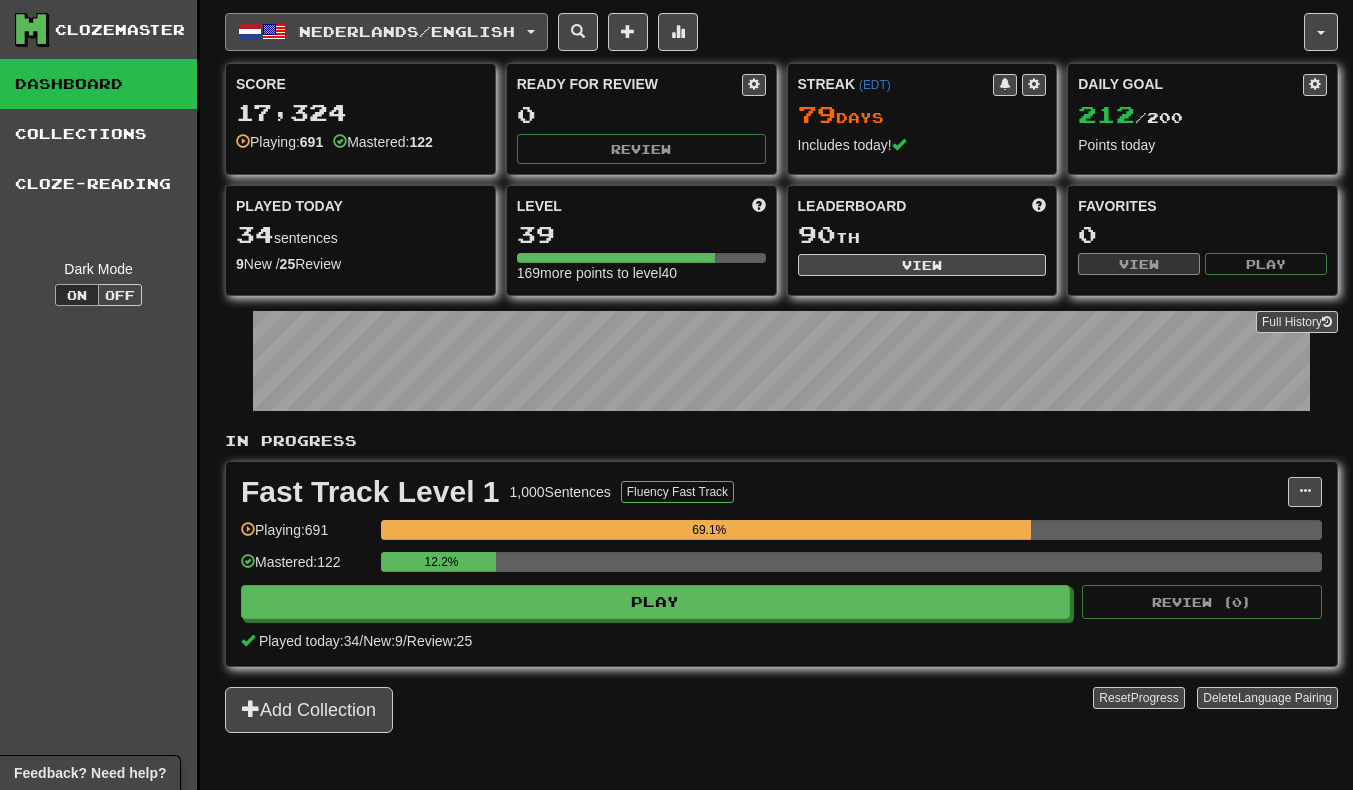 click on "Nederlands  /  English" at bounding box center [407, 31] 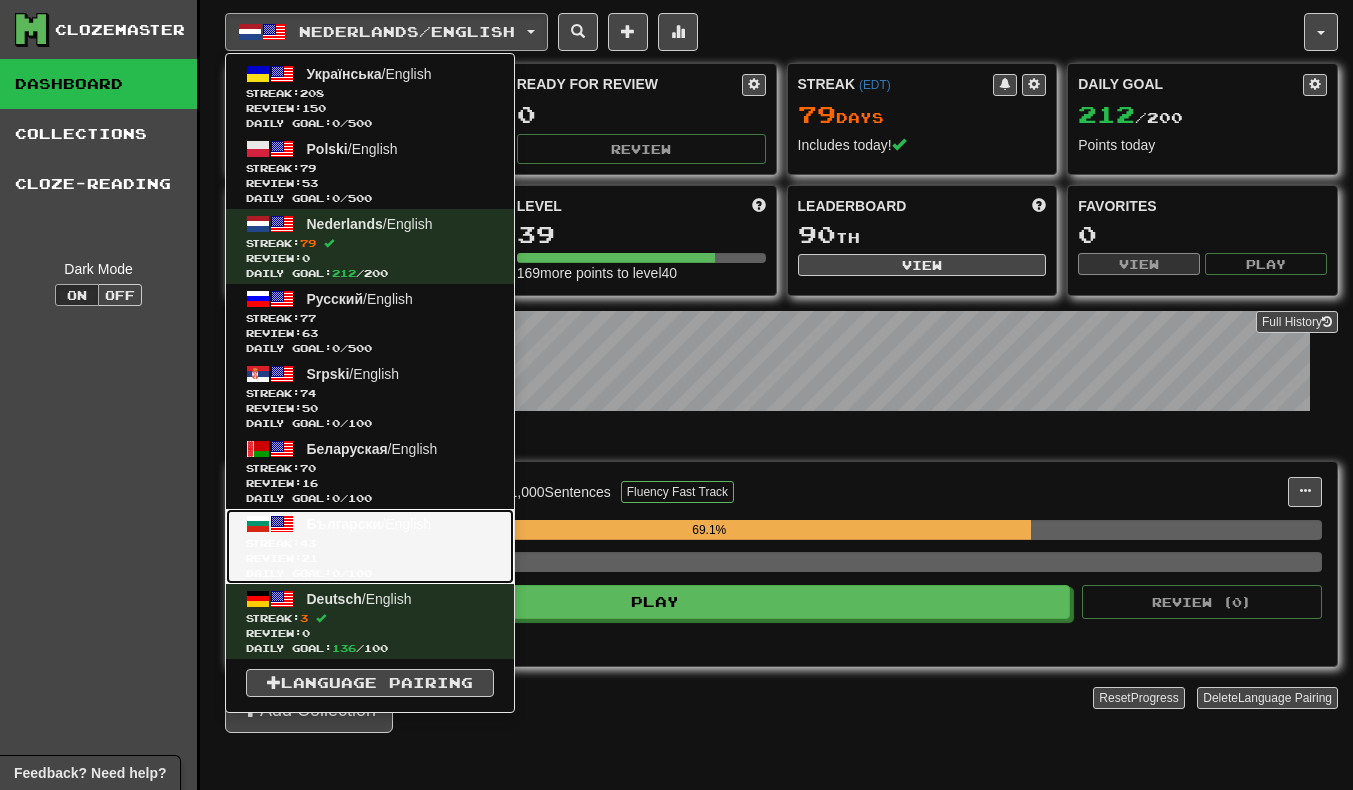 click on "Review:  21" at bounding box center (370, 558) 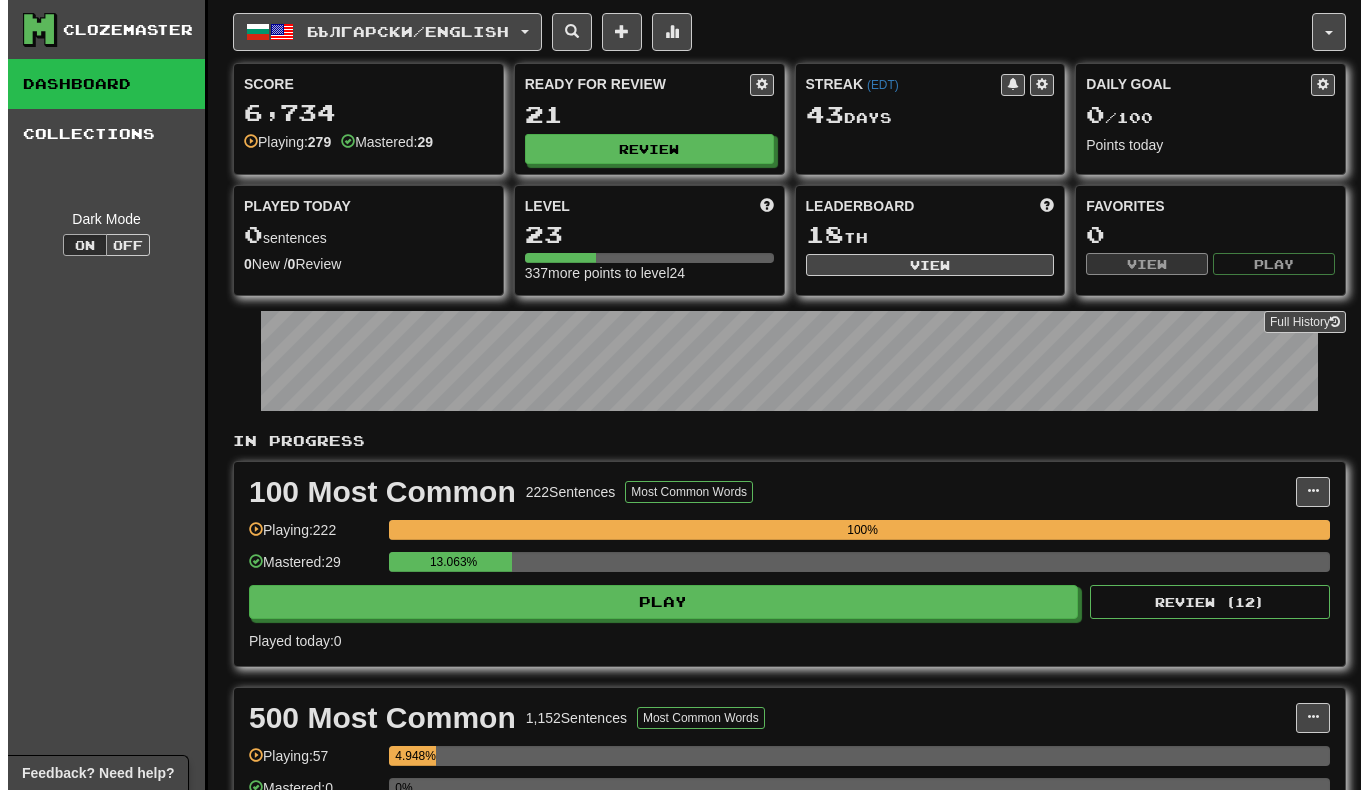 scroll, scrollTop: 0, scrollLeft: 0, axis: both 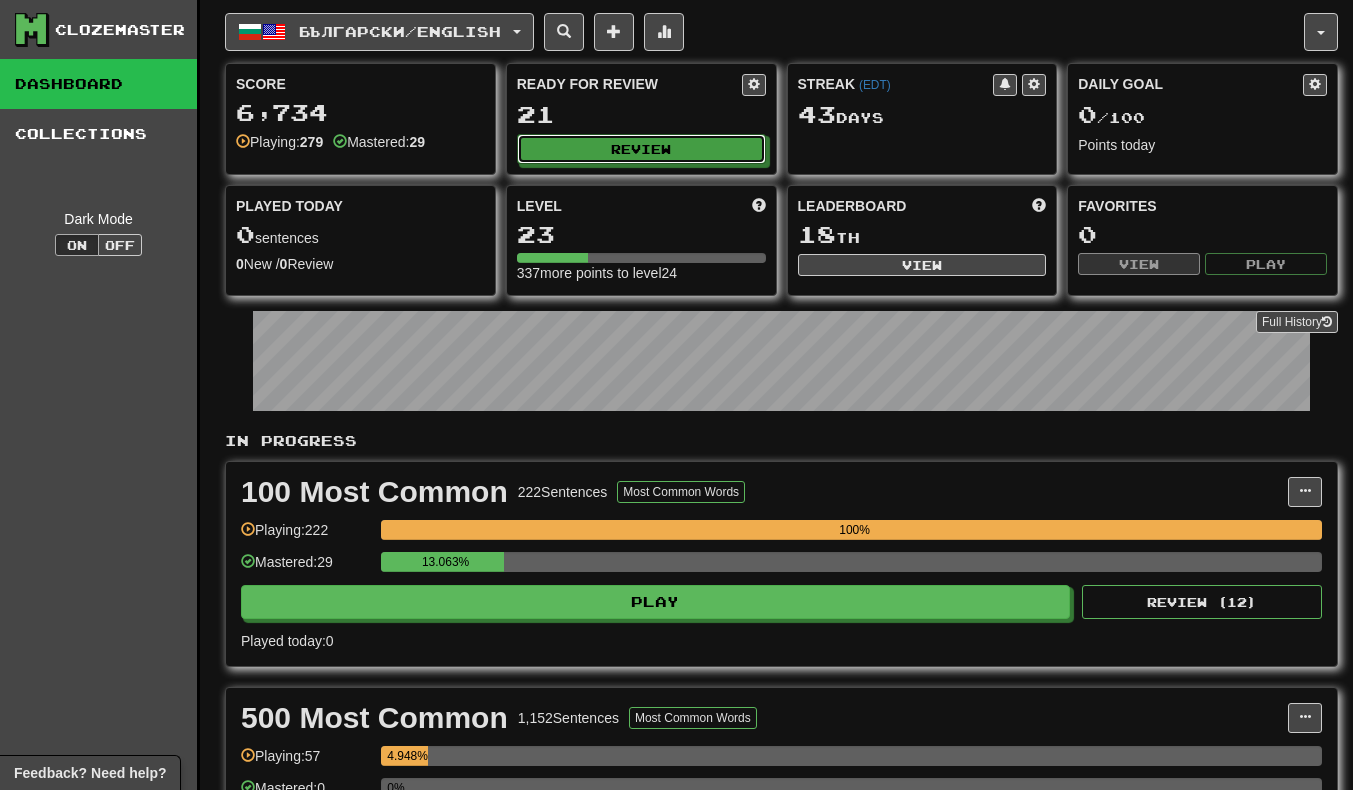 click on "Review" at bounding box center (641, 149) 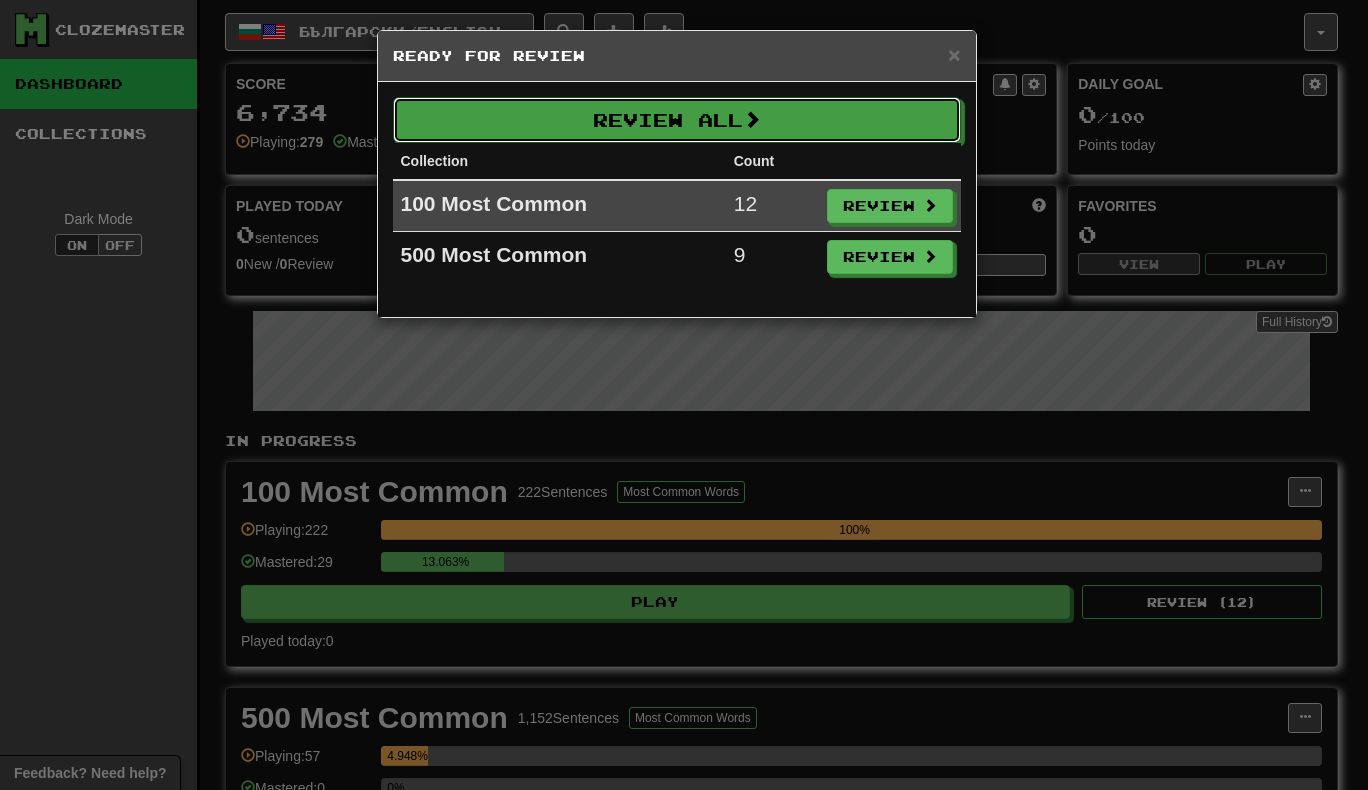 click on "Review All" at bounding box center (677, 120) 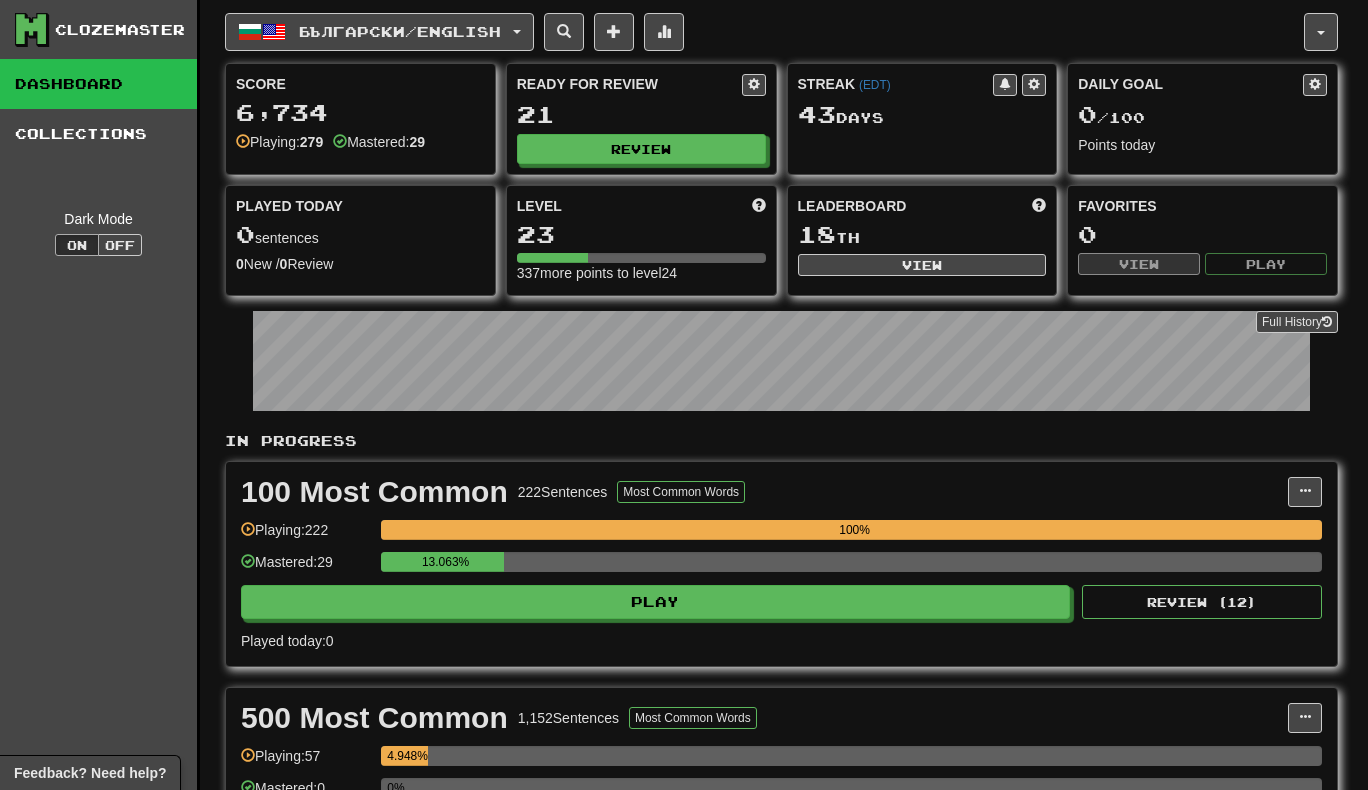 select on "**" 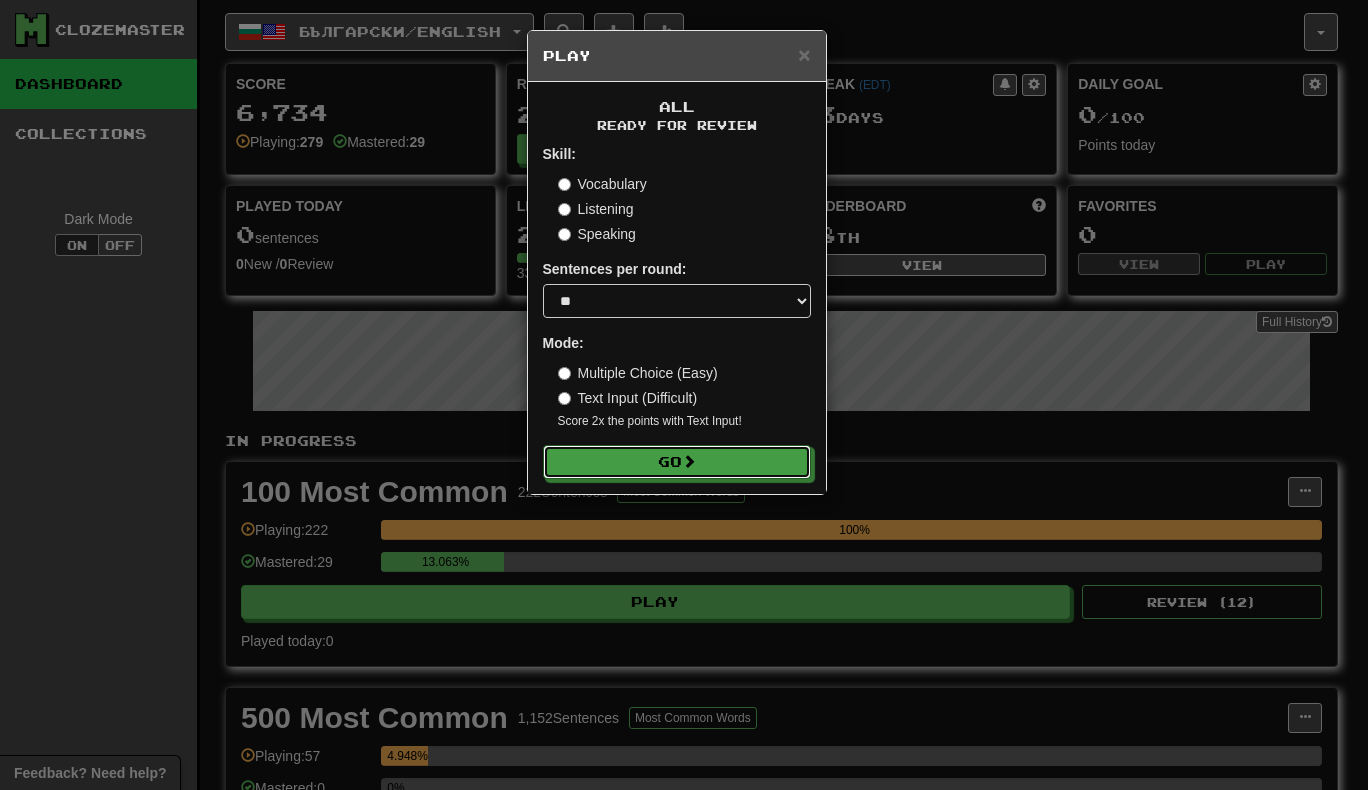 click on "Go" at bounding box center [677, 462] 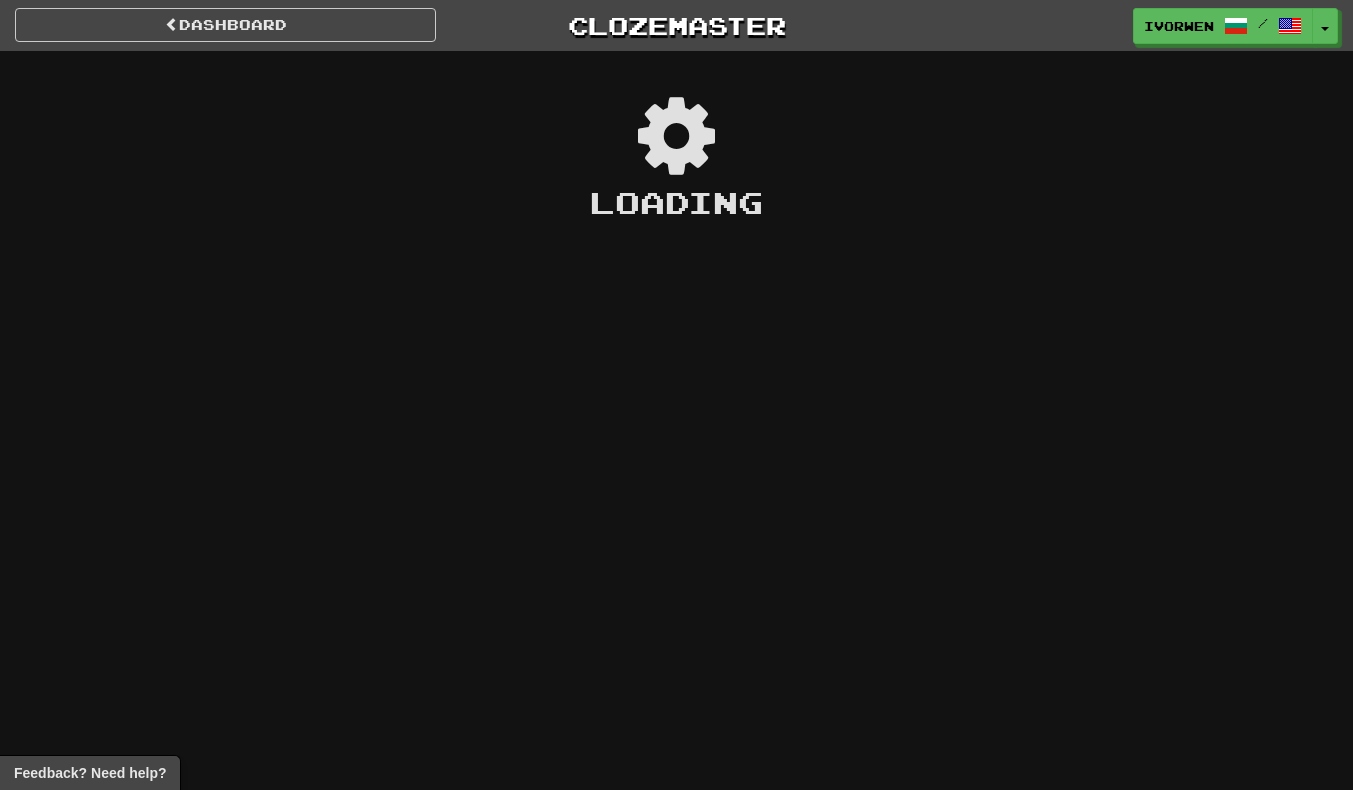 scroll, scrollTop: 0, scrollLeft: 0, axis: both 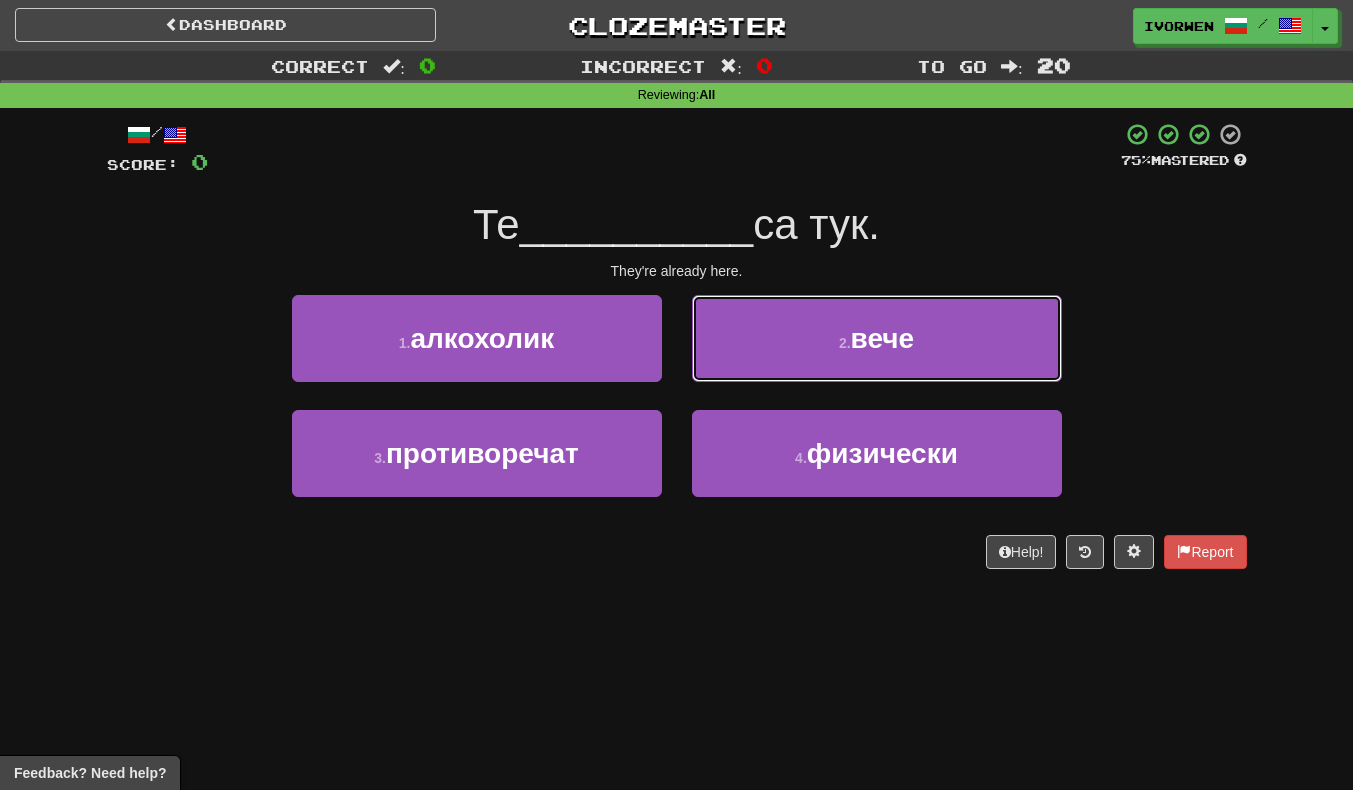 click on "2 .  вече" at bounding box center (877, 338) 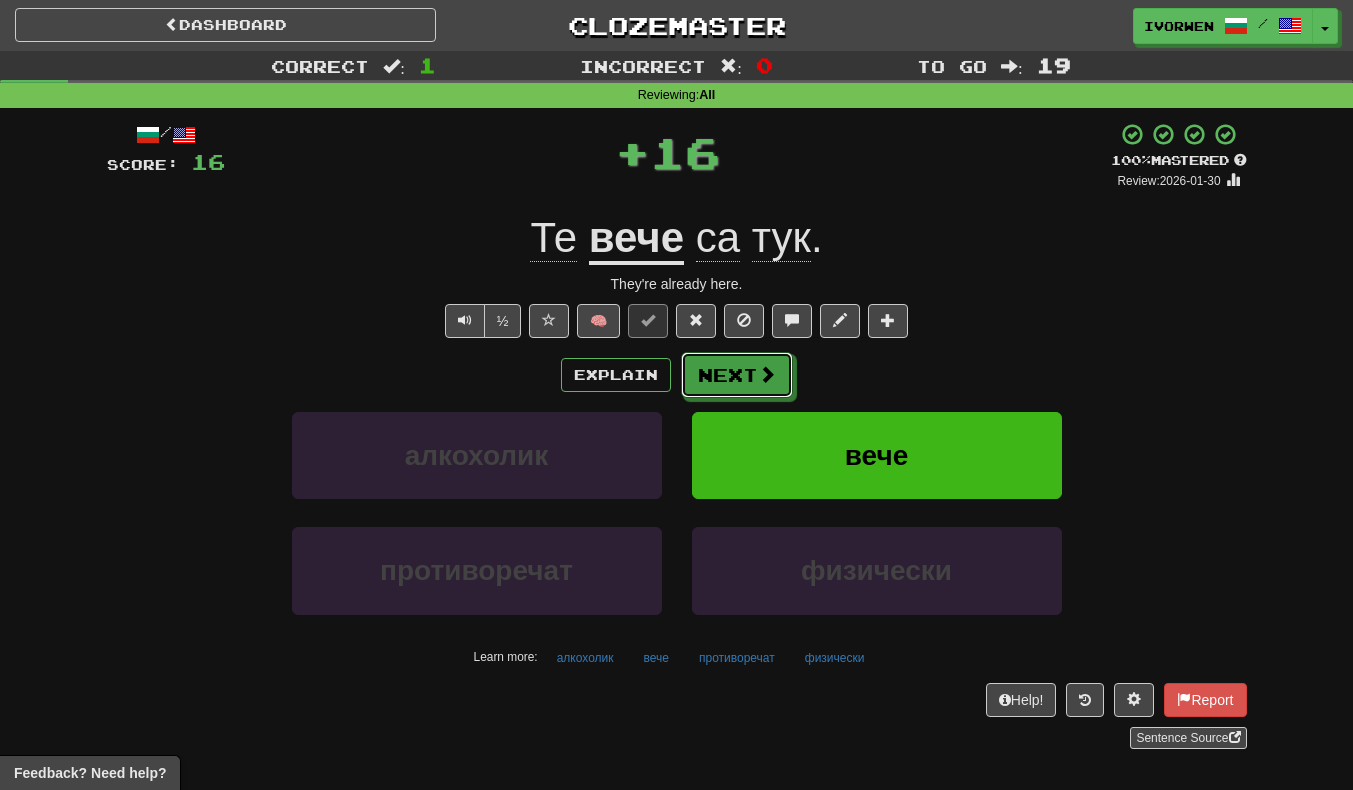 click on "Next" at bounding box center (737, 375) 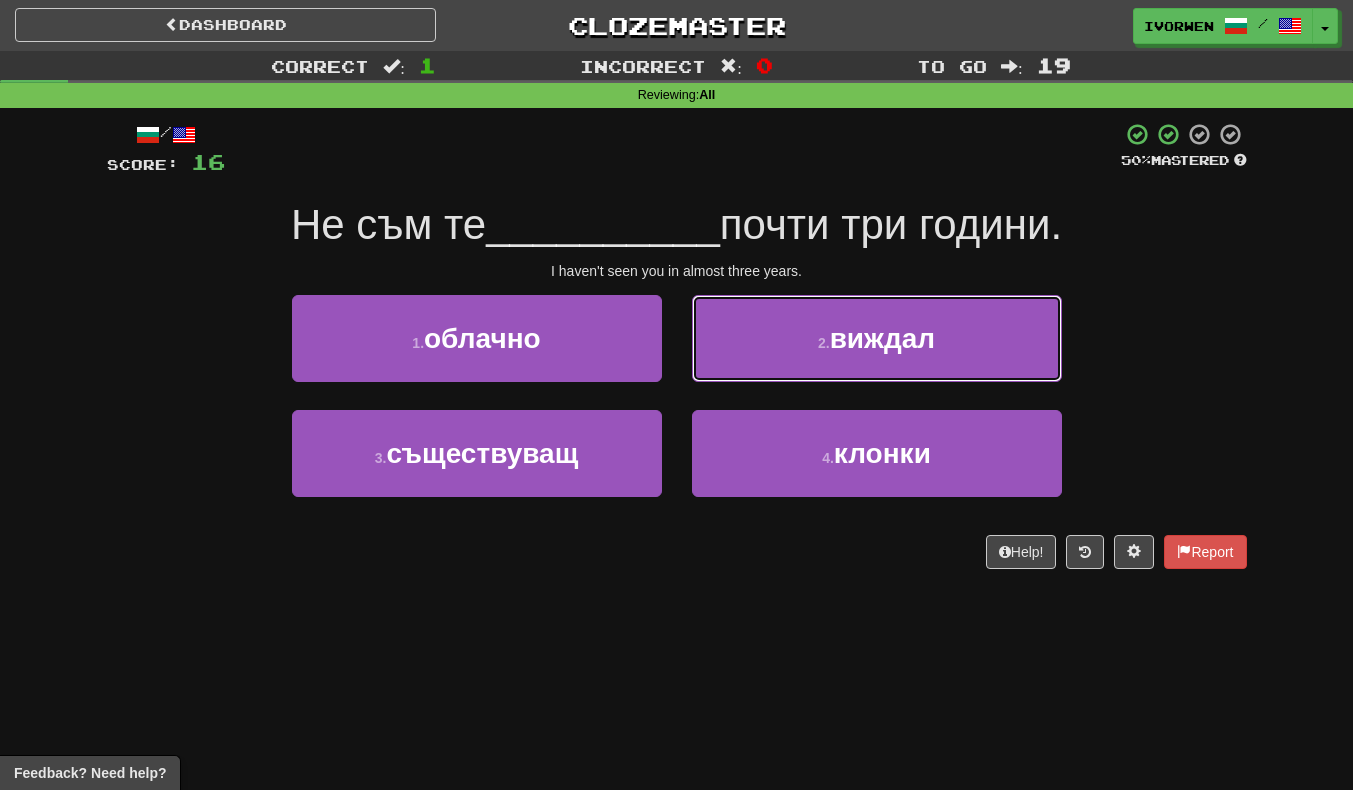 click on "2 .  виждал" at bounding box center [877, 338] 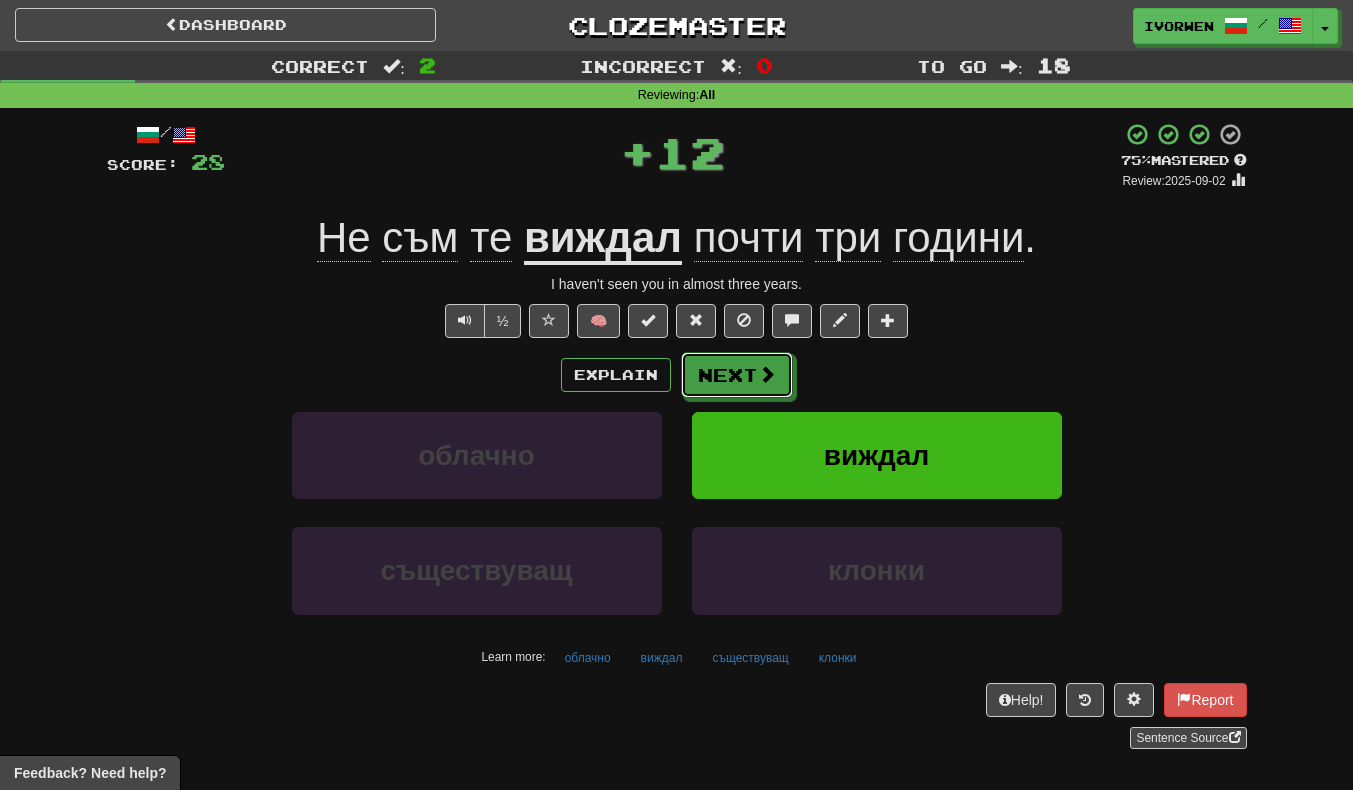 click at bounding box center (767, 374) 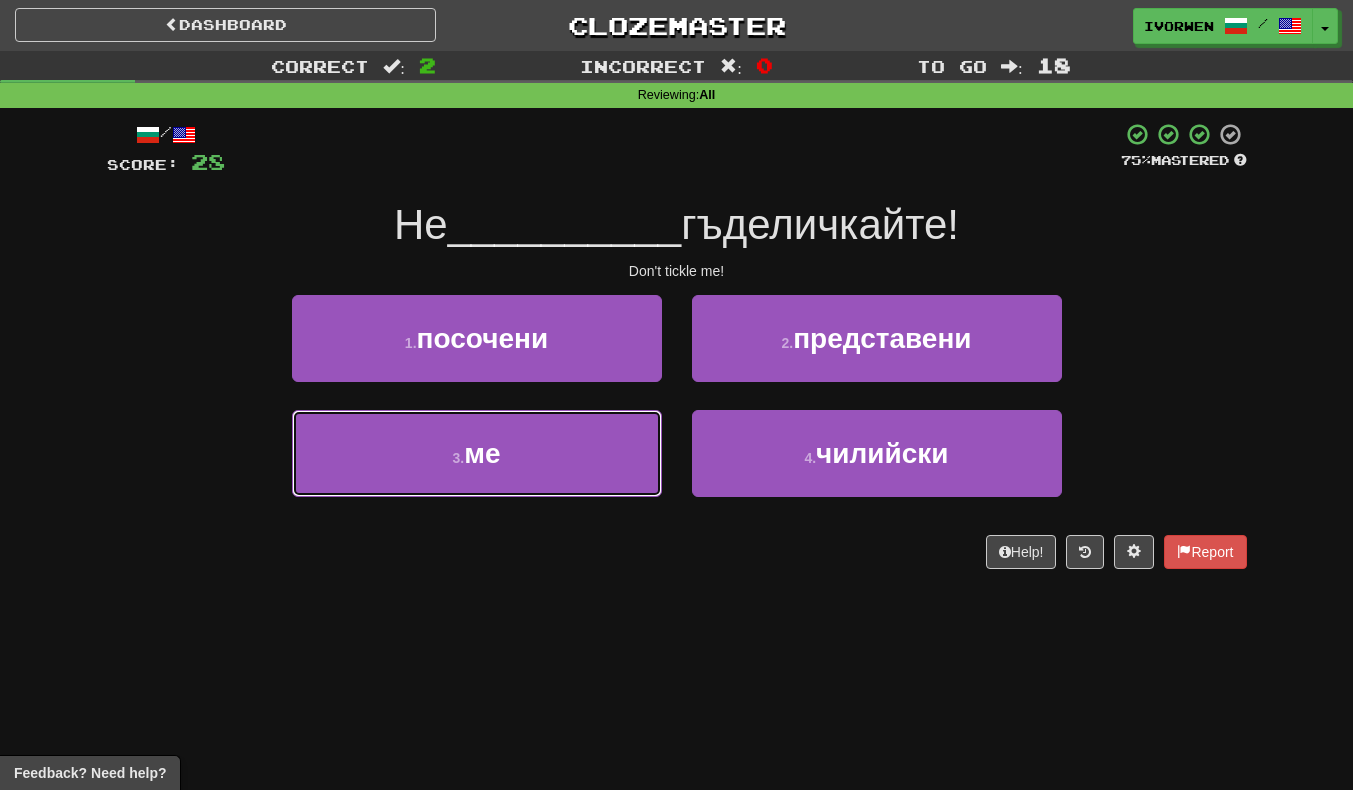 click on "3 .  ме" at bounding box center (477, 453) 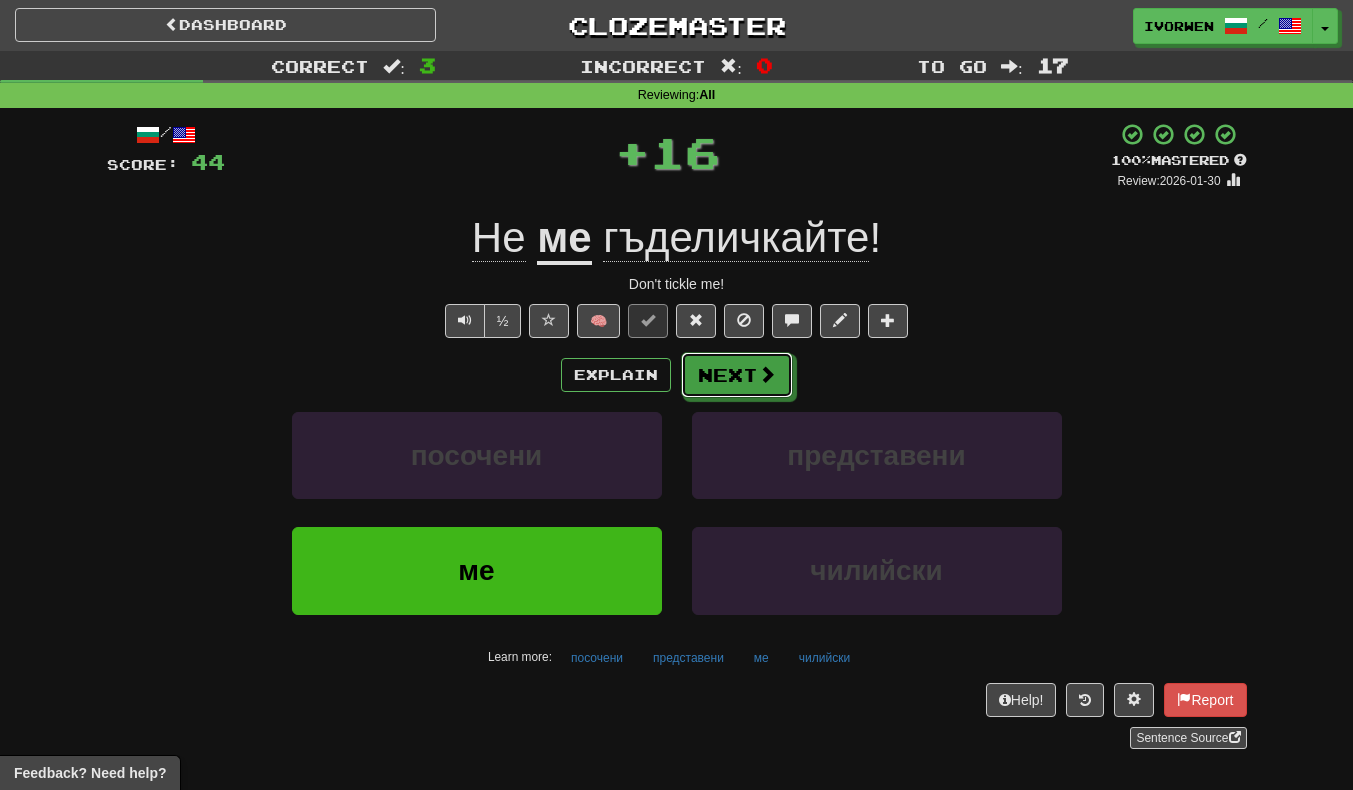 click on "Next" at bounding box center (737, 375) 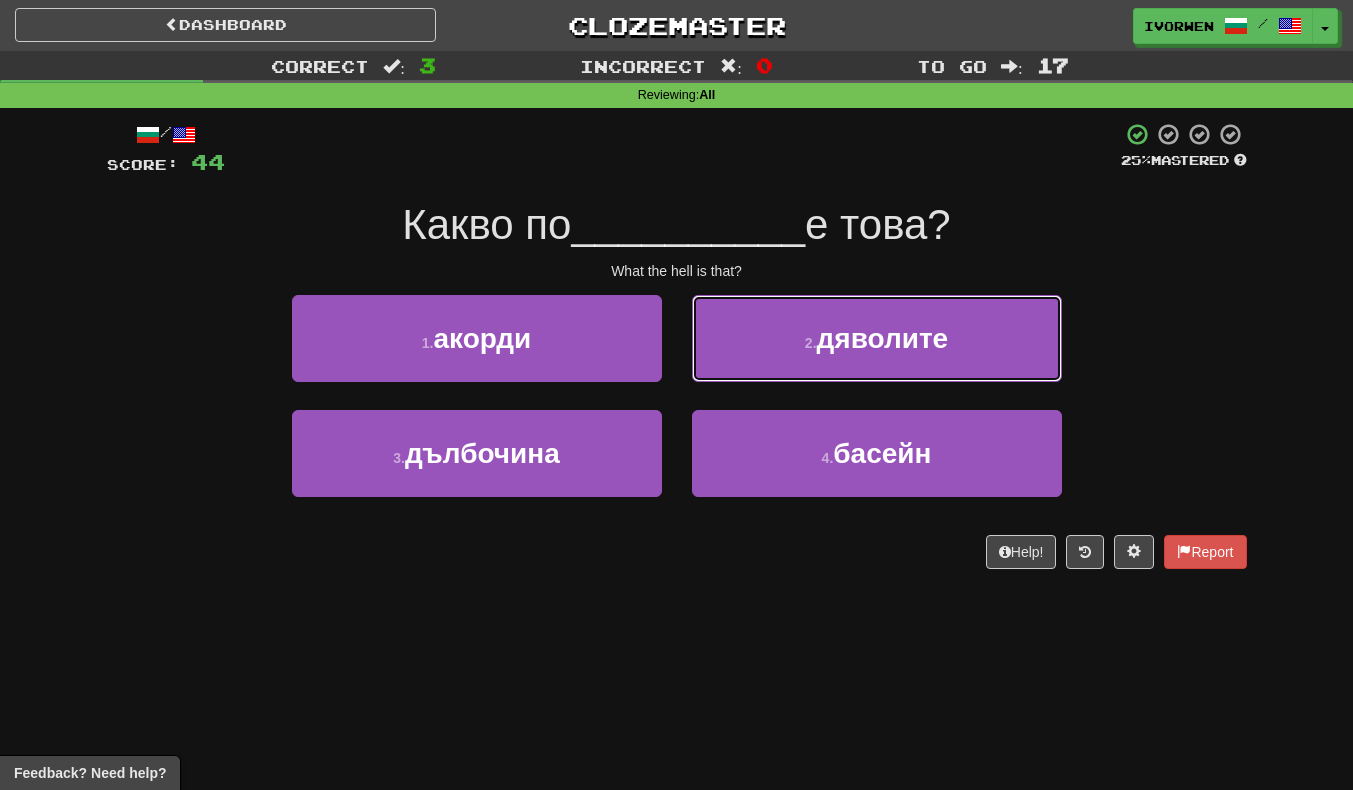 click on "дяволите" at bounding box center [883, 338] 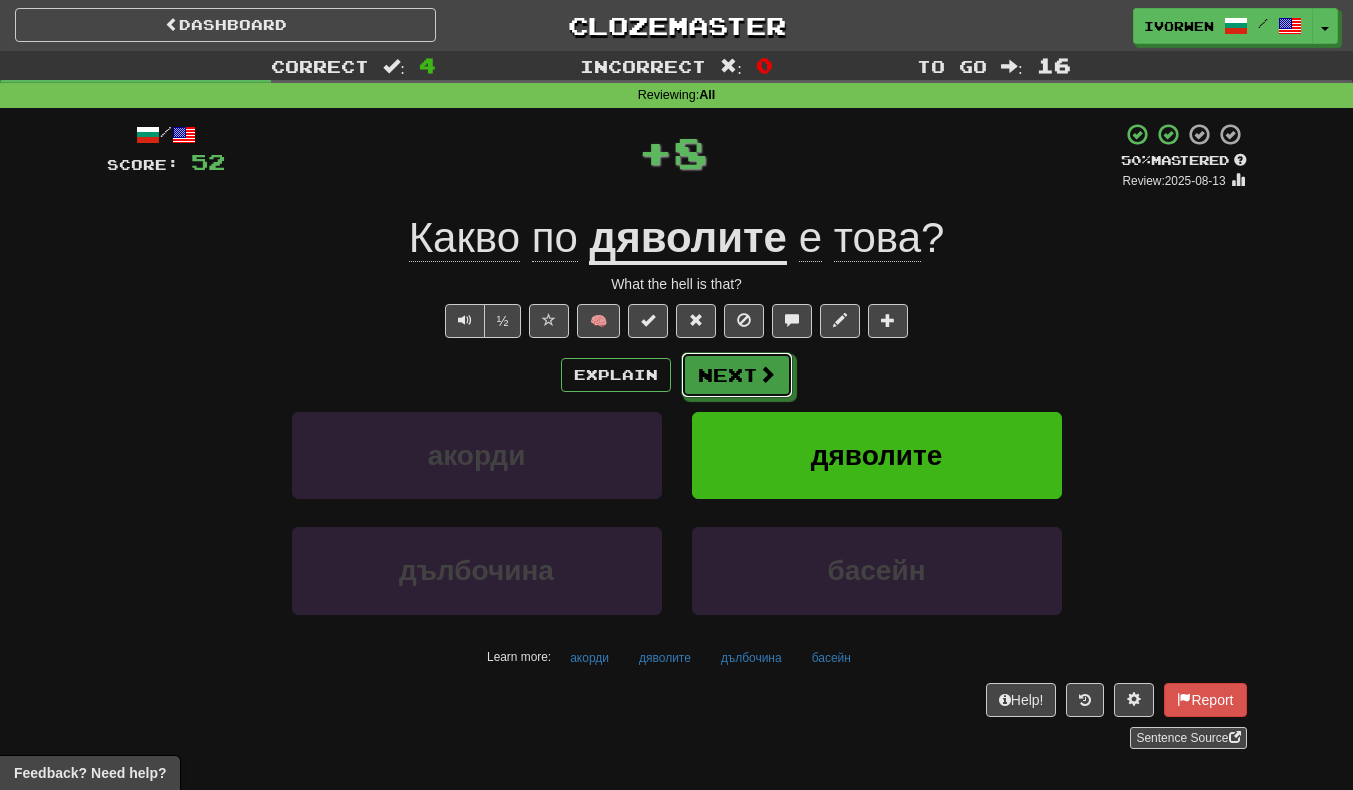 click on "Next" at bounding box center (737, 375) 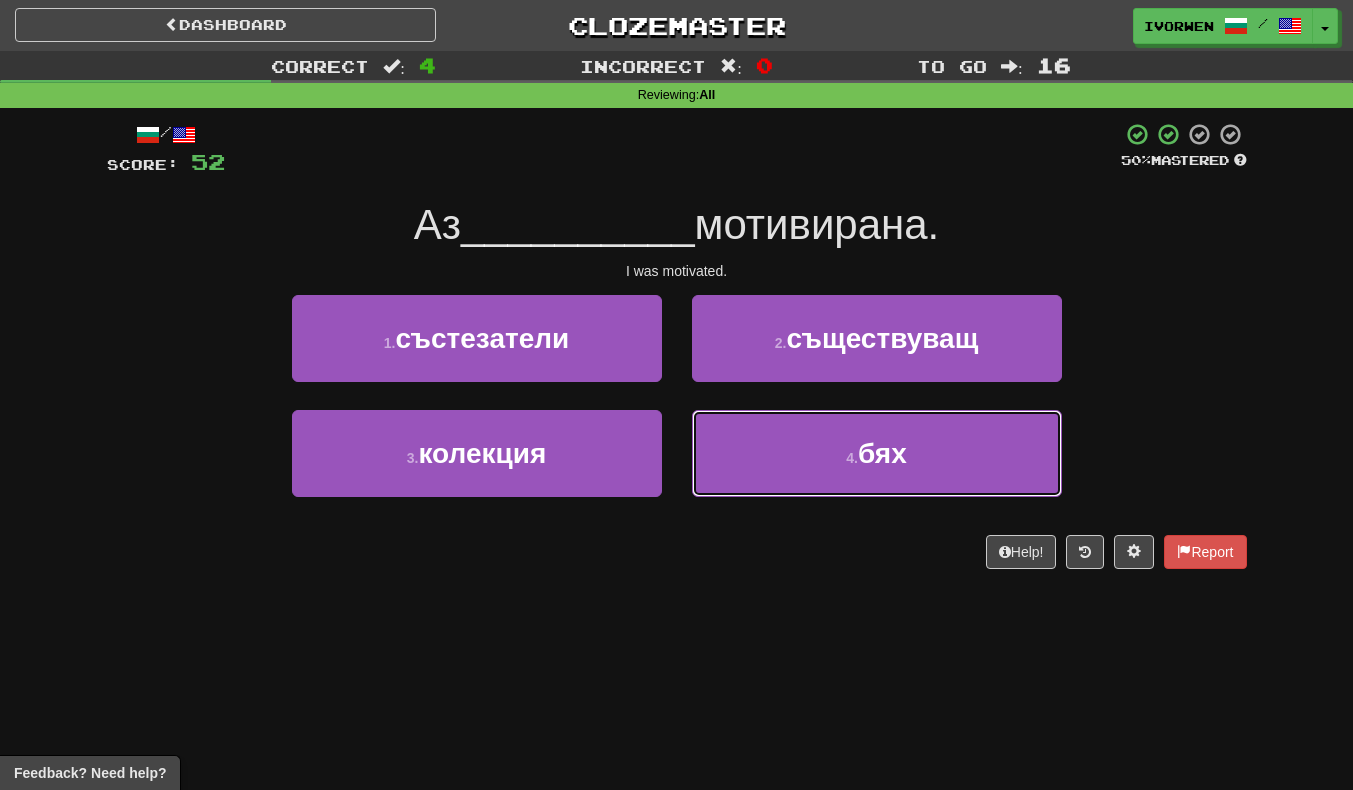 click on "4 .  бях" at bounding box center [877, 453] 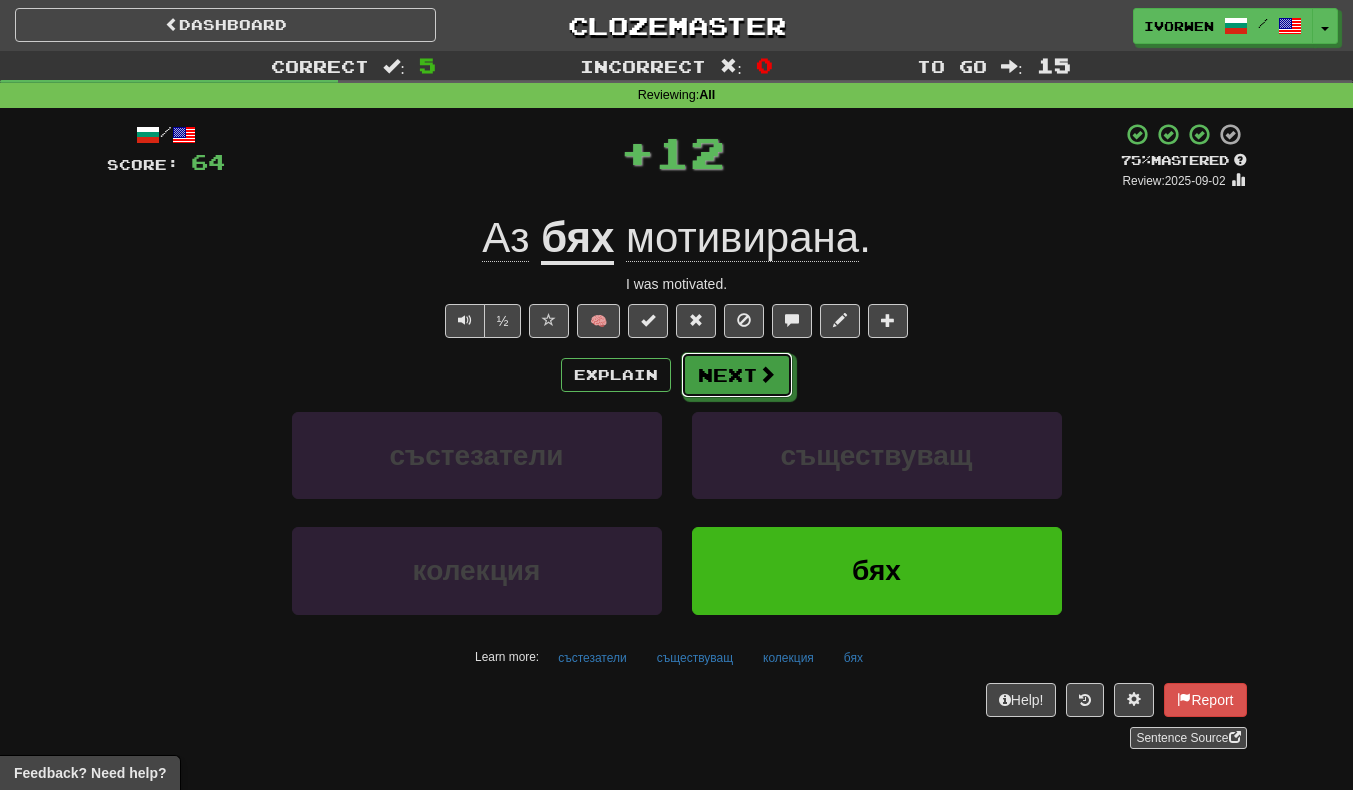 click on "Next" at bounding box center (737, 375) 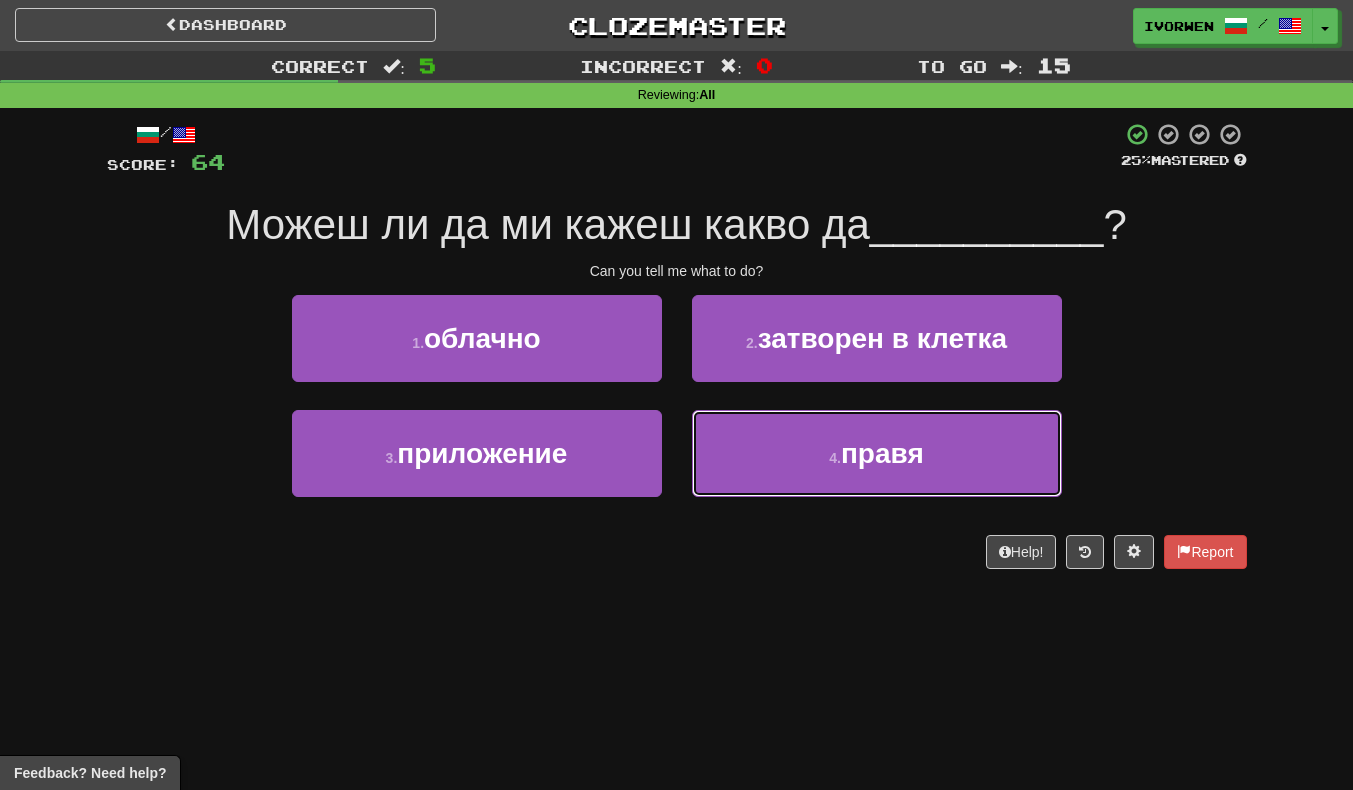 click on "правя" at bounding box center (882, 453) 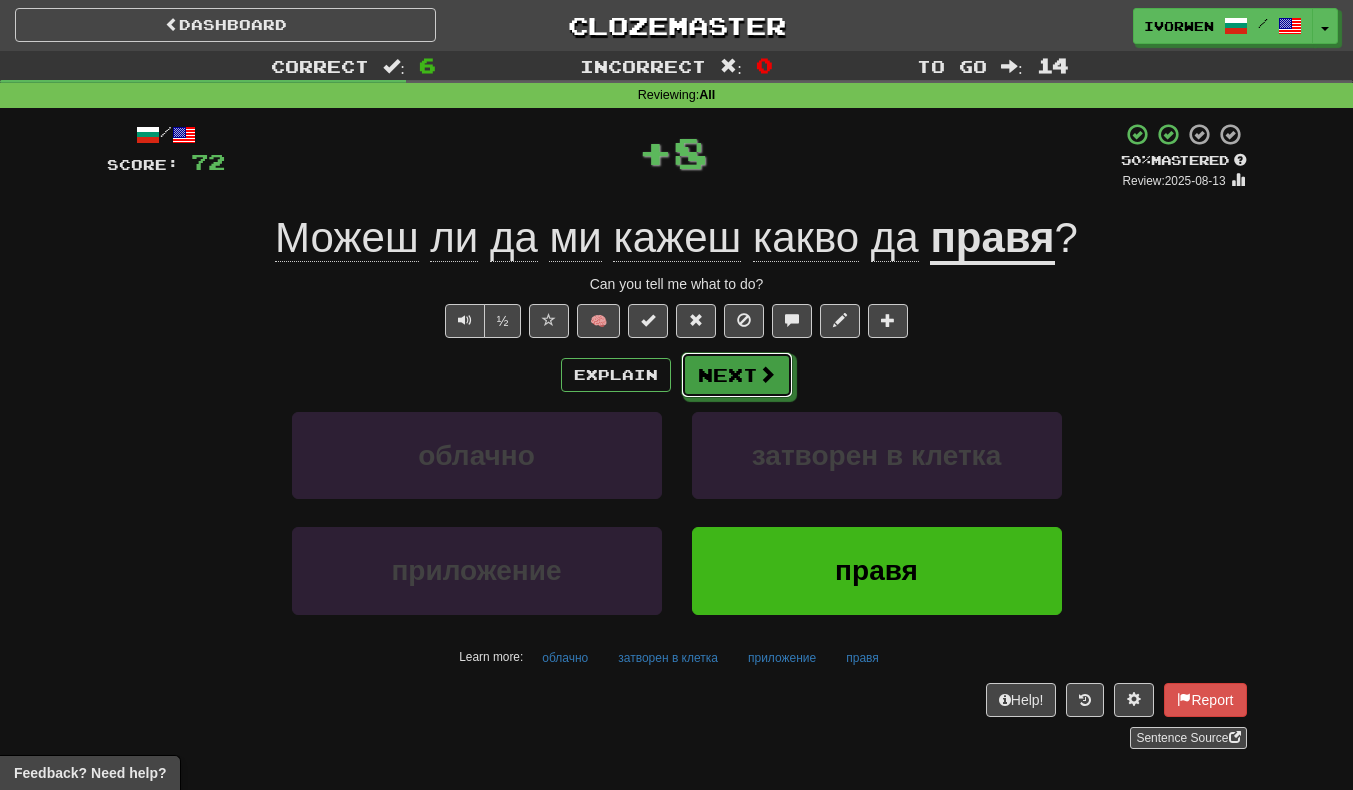 click on "Next" at bounding box center (737, 375) 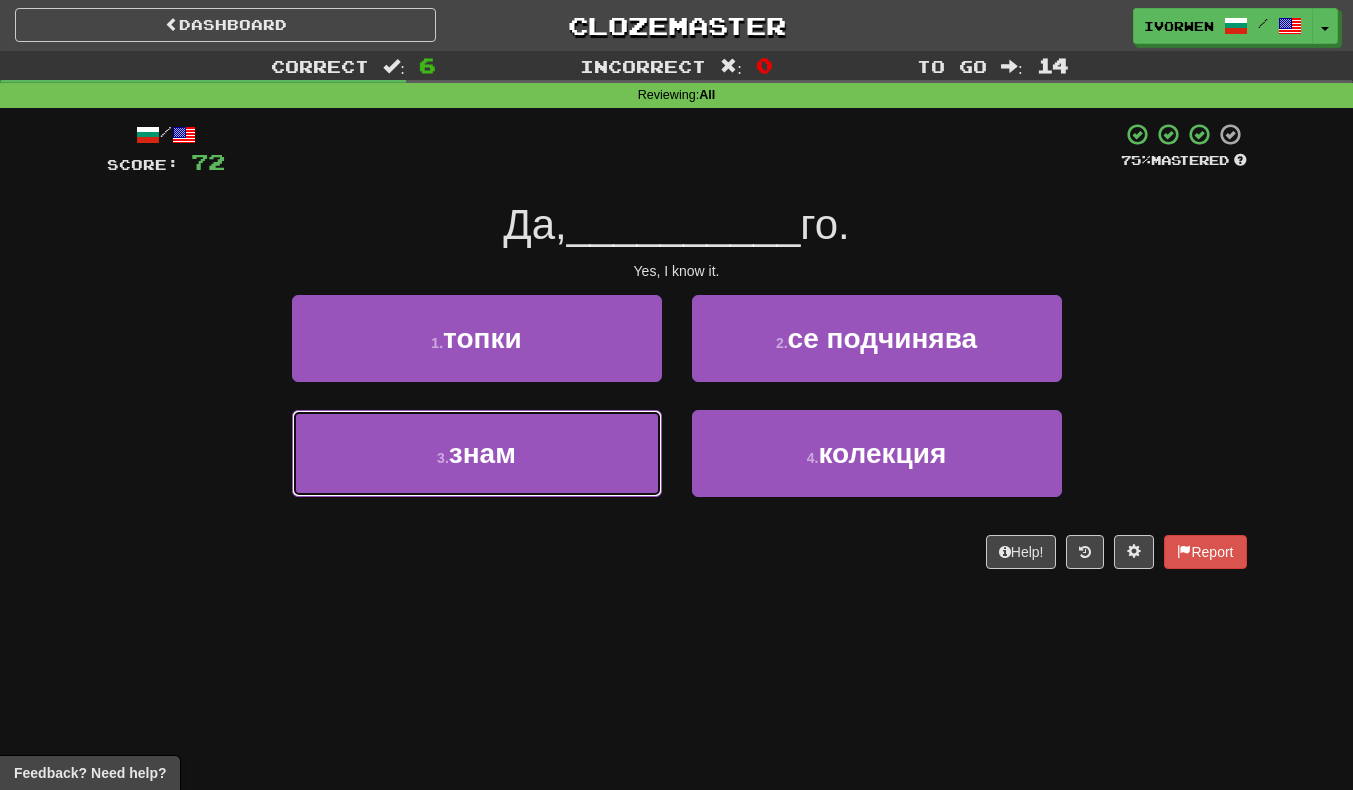 click on "3 .  знам" at bounding box center (477, 453) 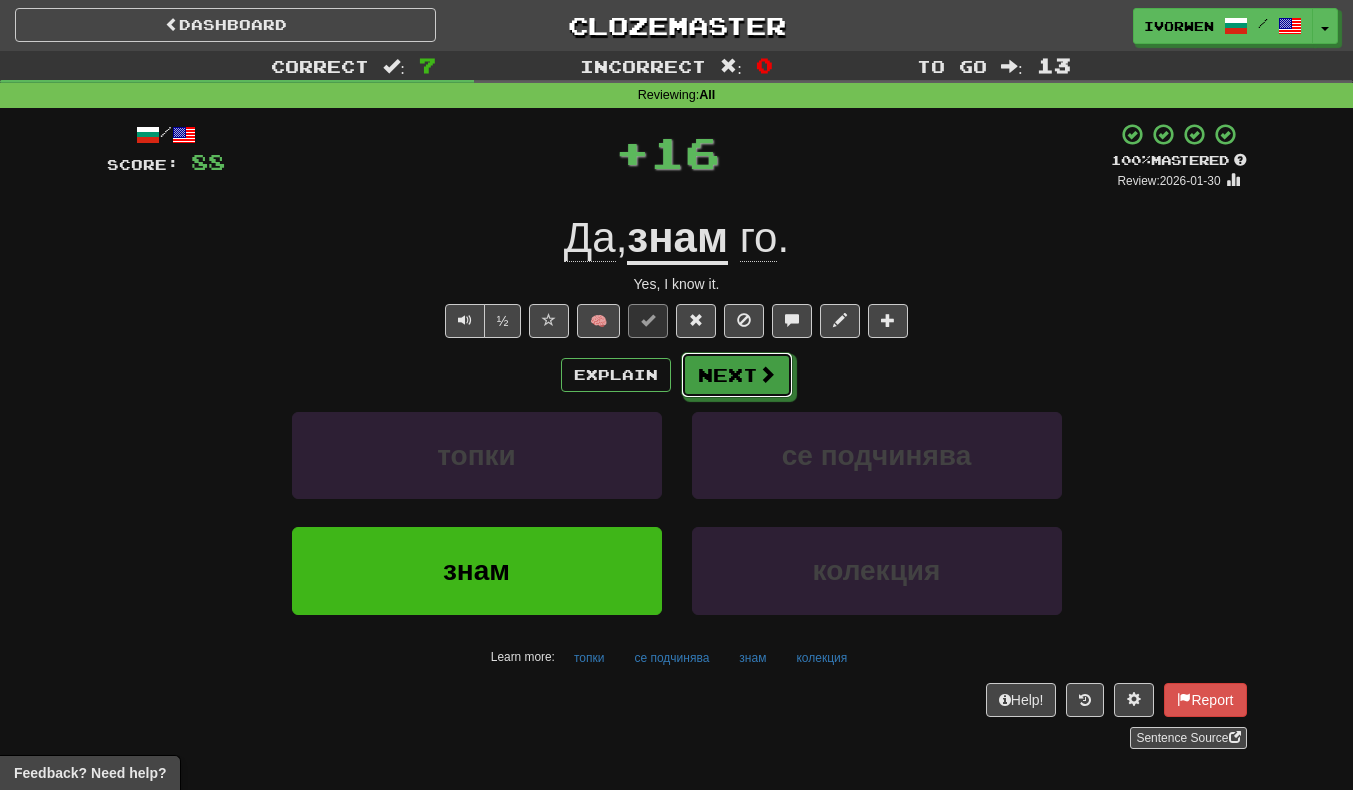 click on "Next" at bounding box center [737, 375] 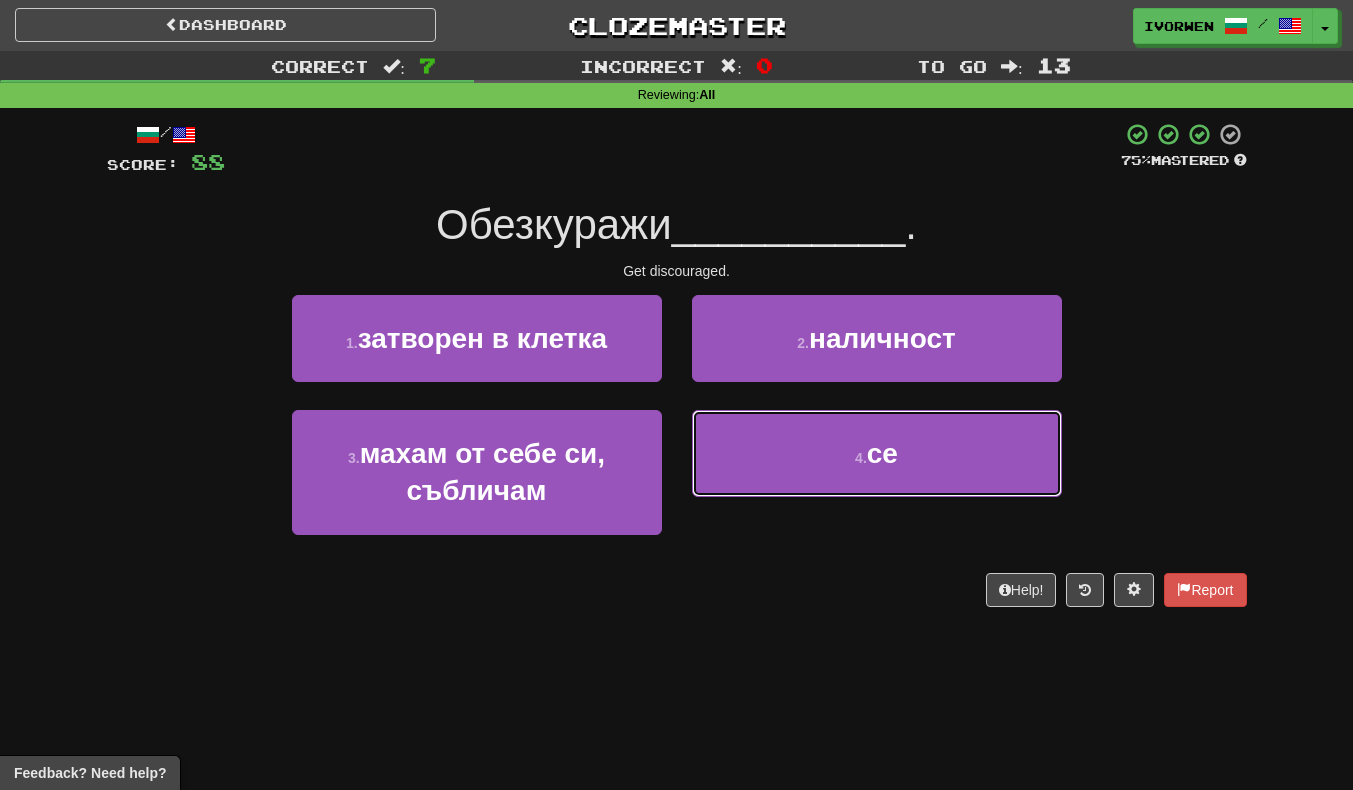 click on "4 .  се" at bounding box center (877, 453) 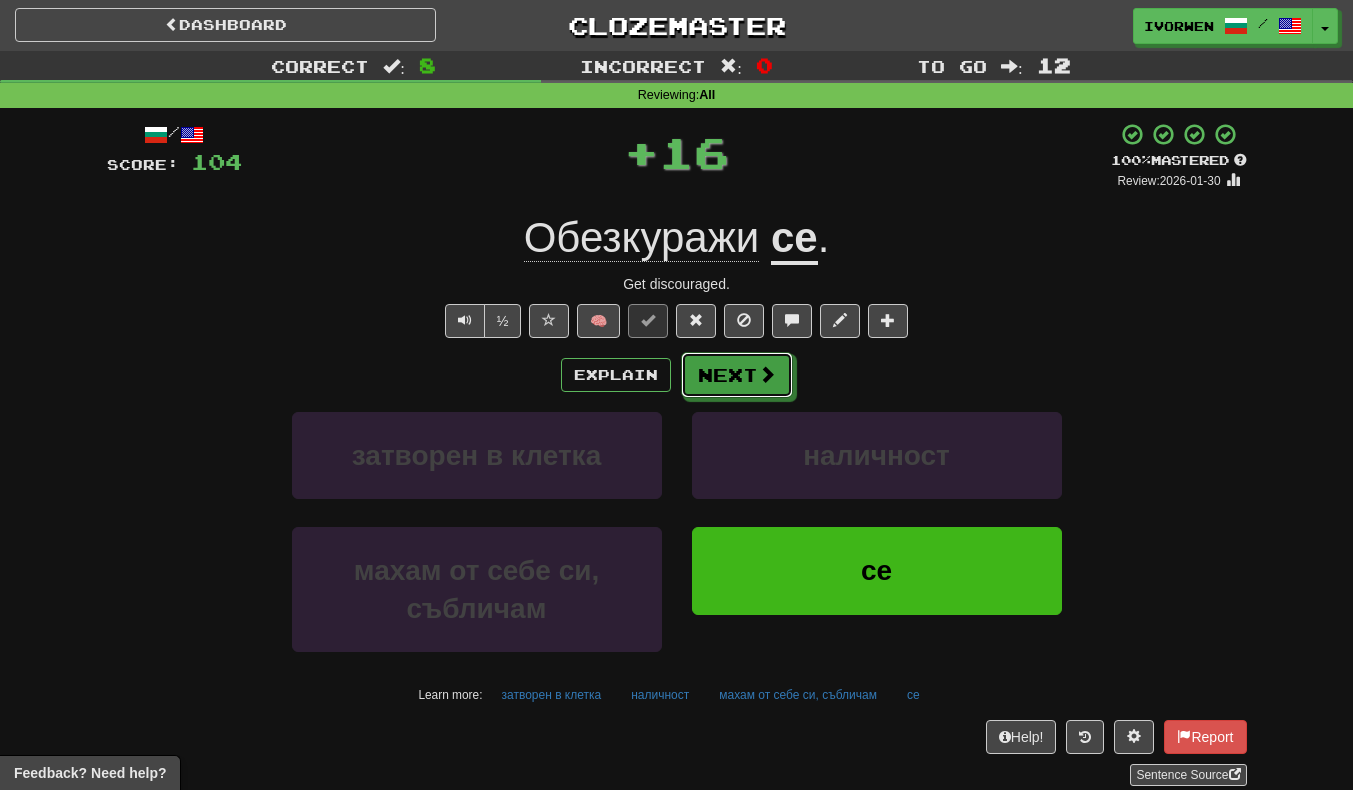 click on "Next" at bounding box center (737, 375) 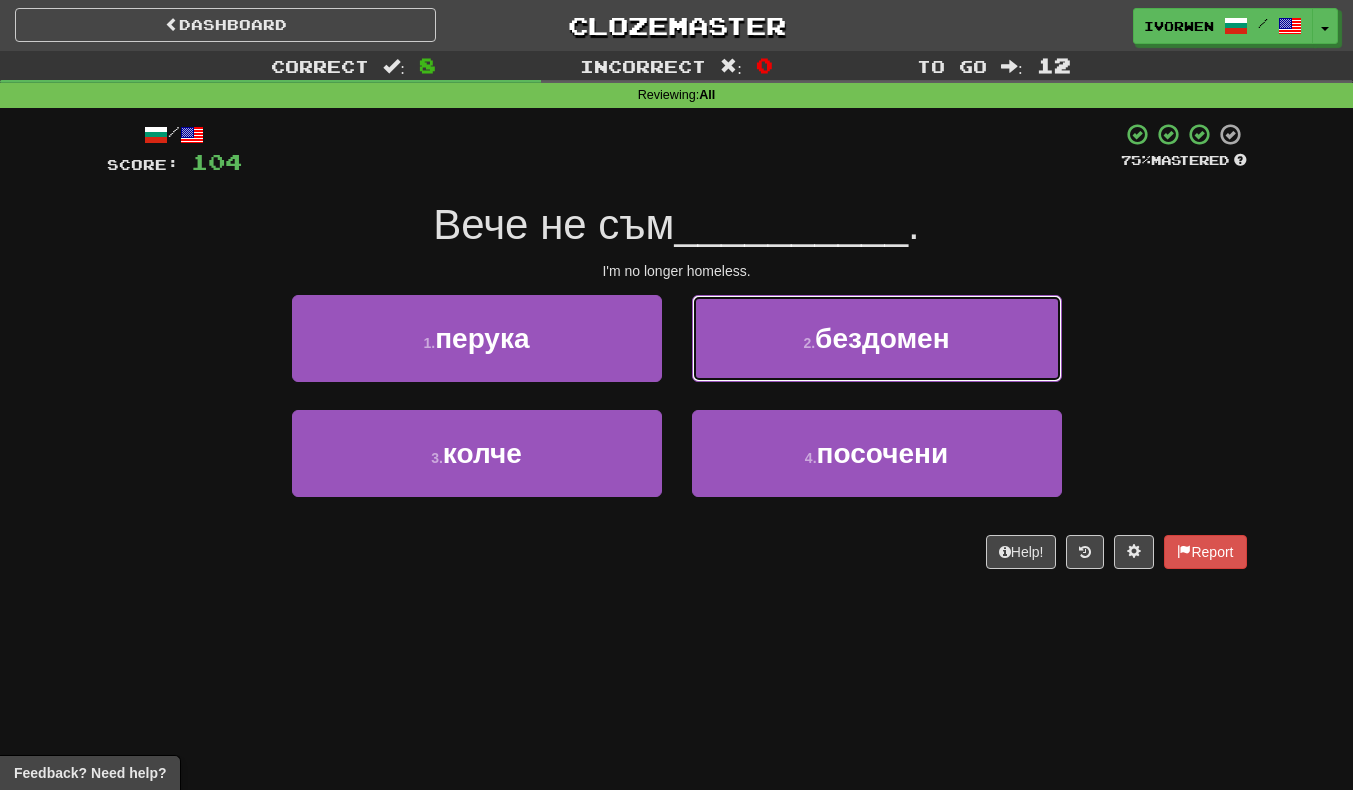 click on "2 .  бездомен" at bounding box center [877, 338] 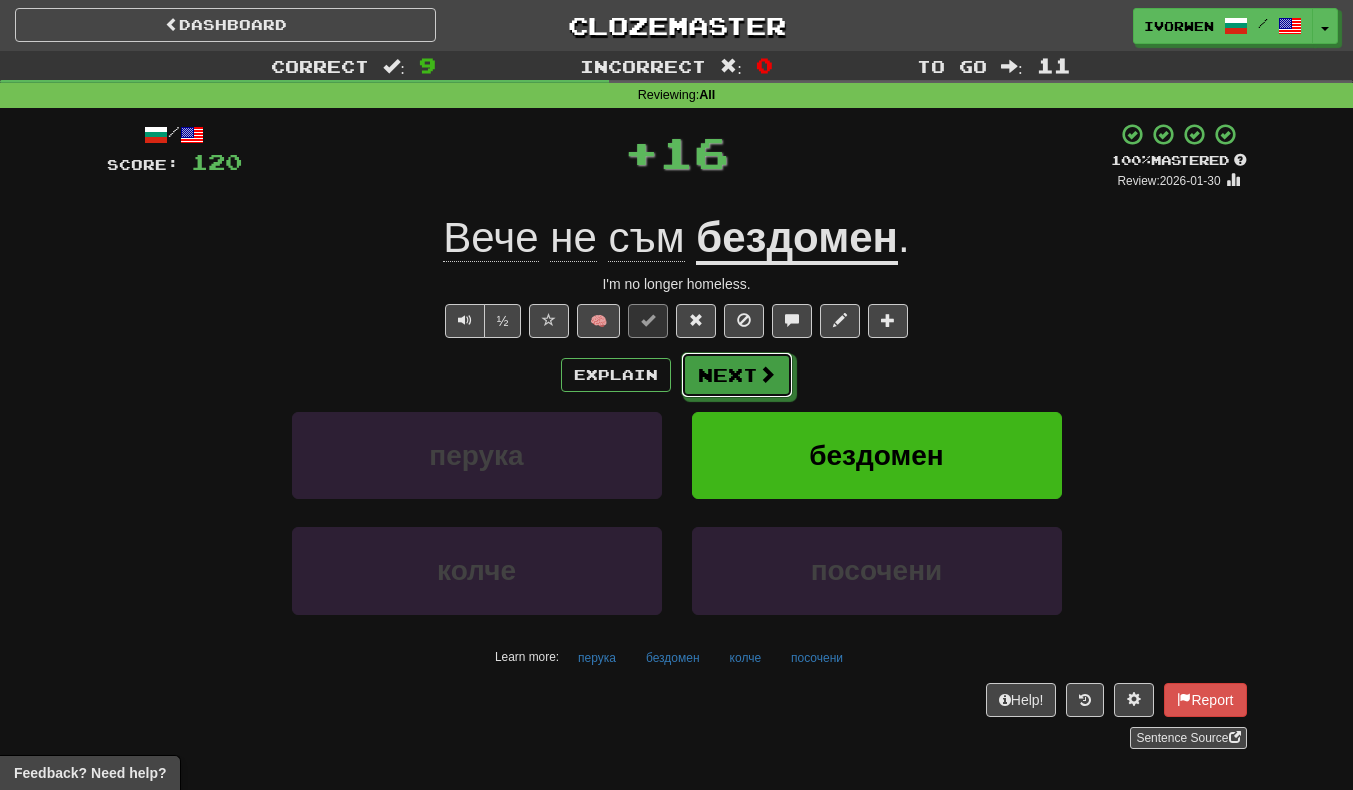 click on "Next" at bounding box center (737, 375) 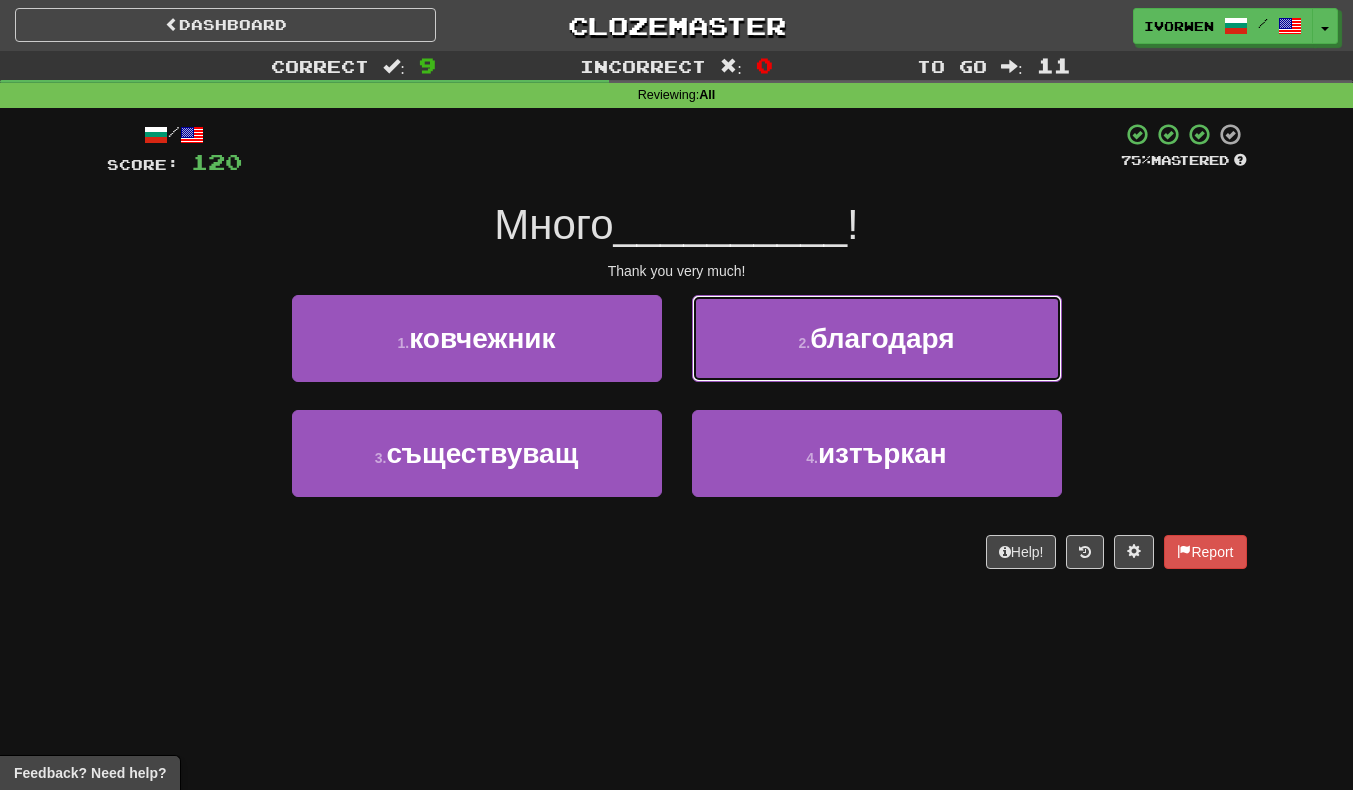 click on "2 .  благодаря" at bounding box center [877, 338] 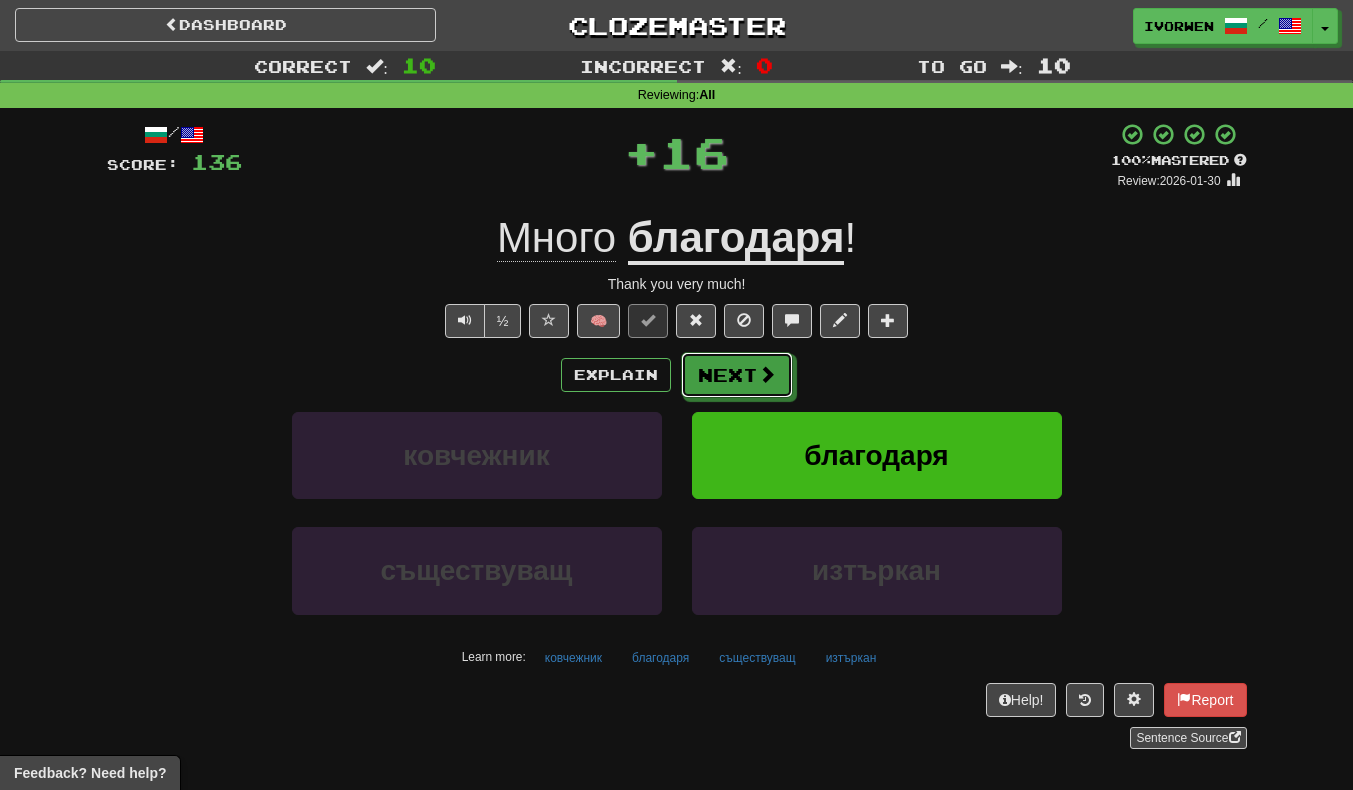 click on "Next" at bounding box center (737, 375) 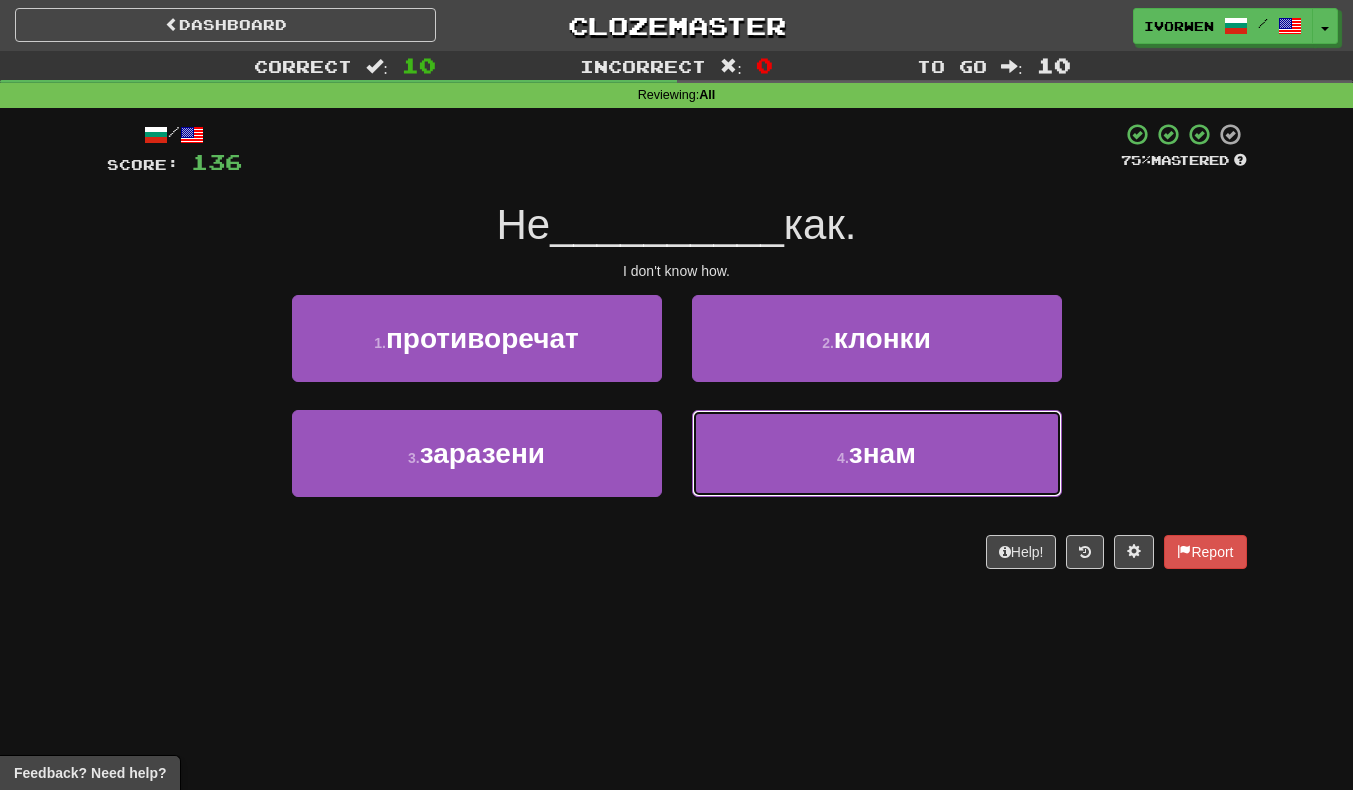 click on "знам" at bounding box center (882, 453) 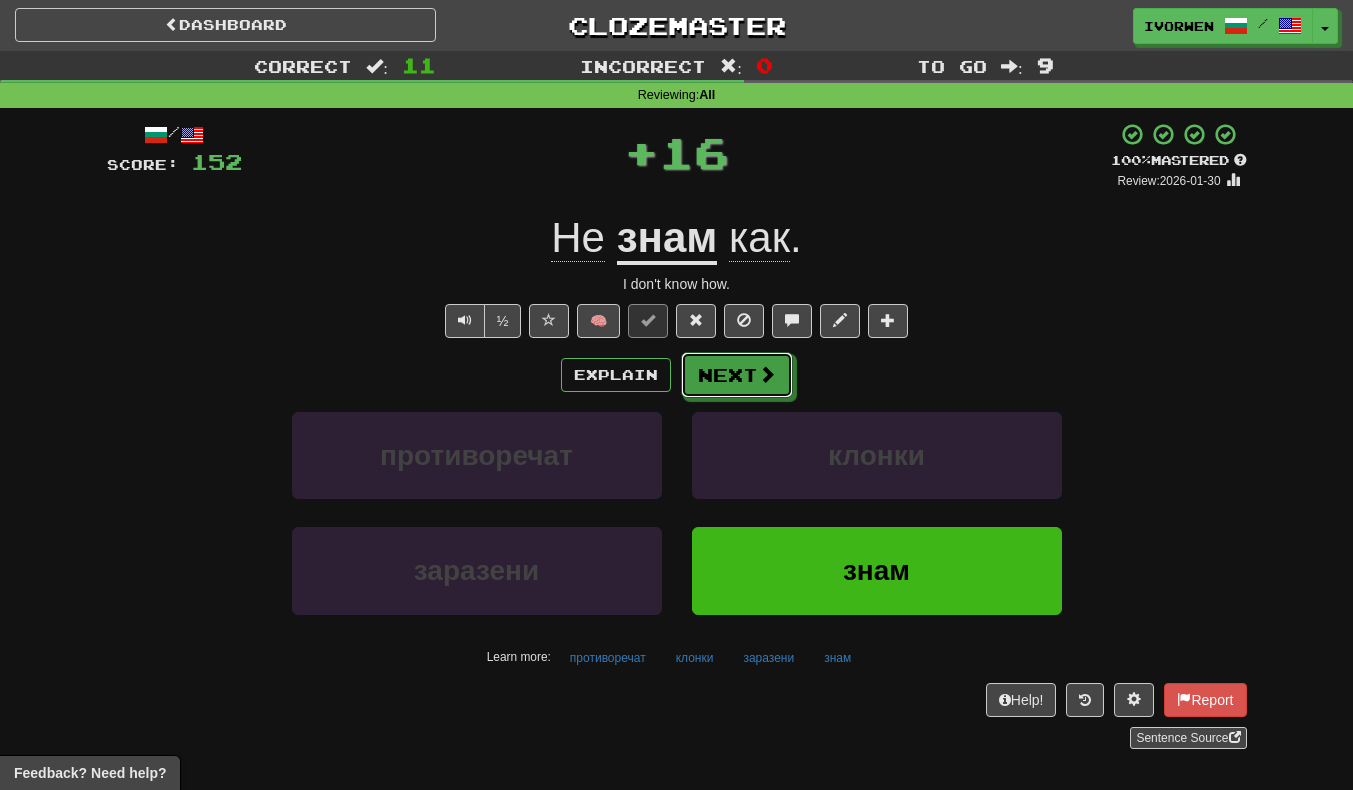 click at bounding box center (767, 374) 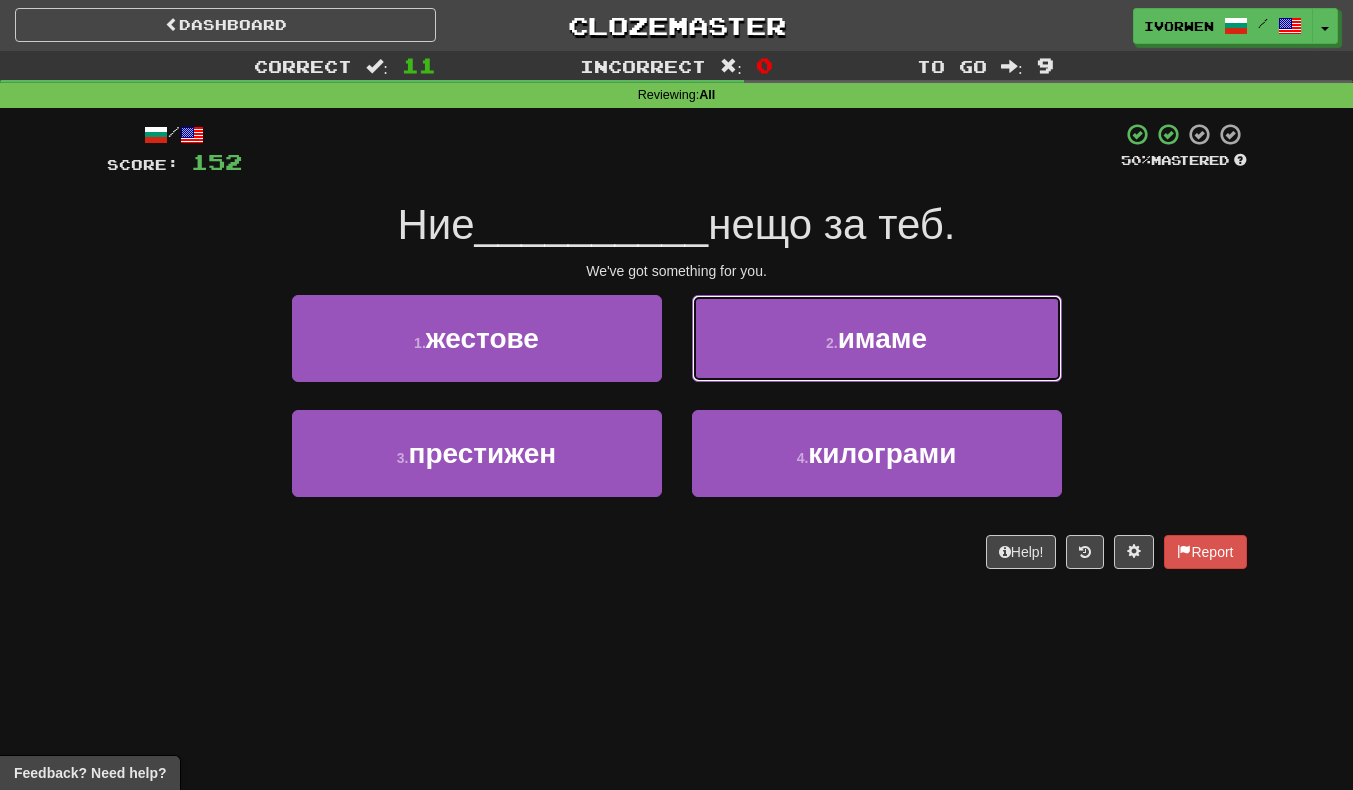 click on "2 .  имаме" at bounding box center (877, 338) 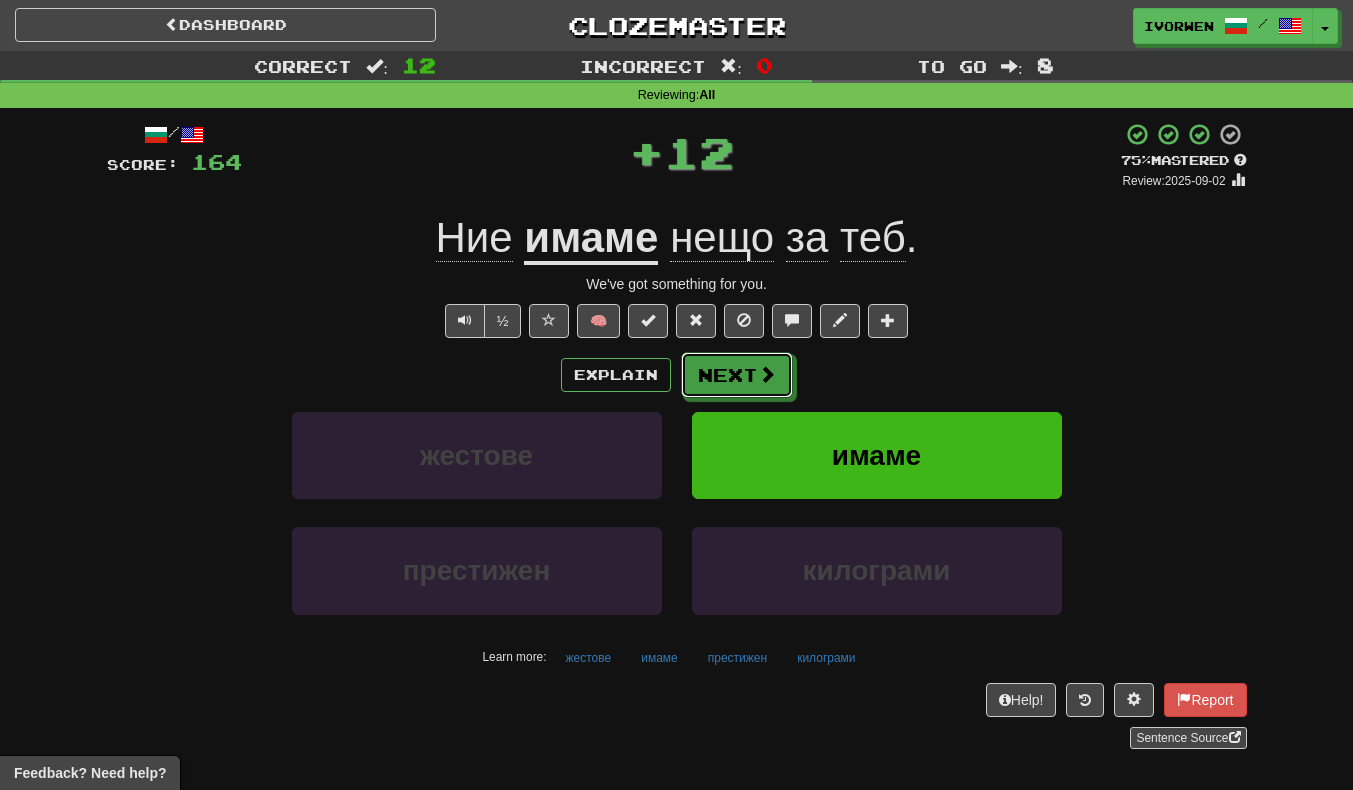 click at bounding box center [767, 374] 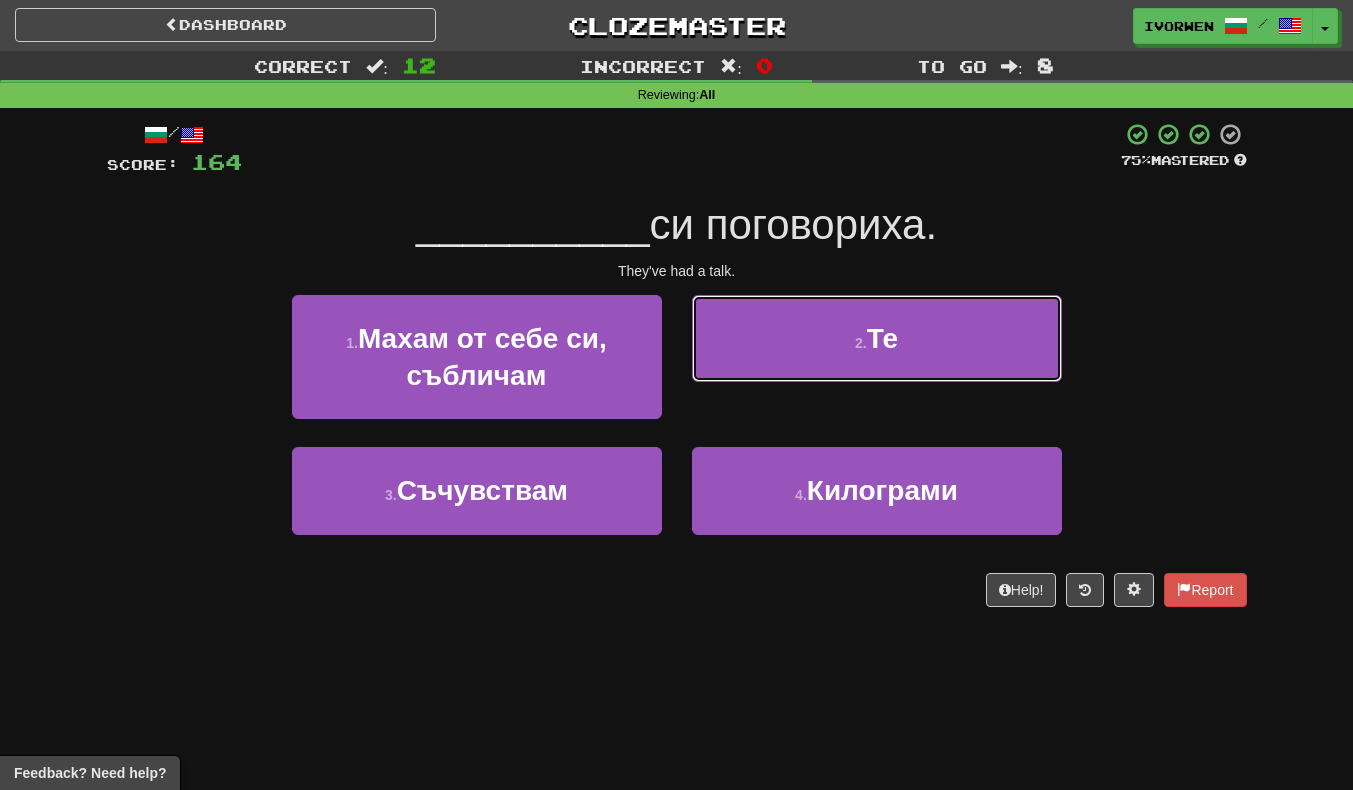 click on "2 .  Те" at bounding box center [877, 338] 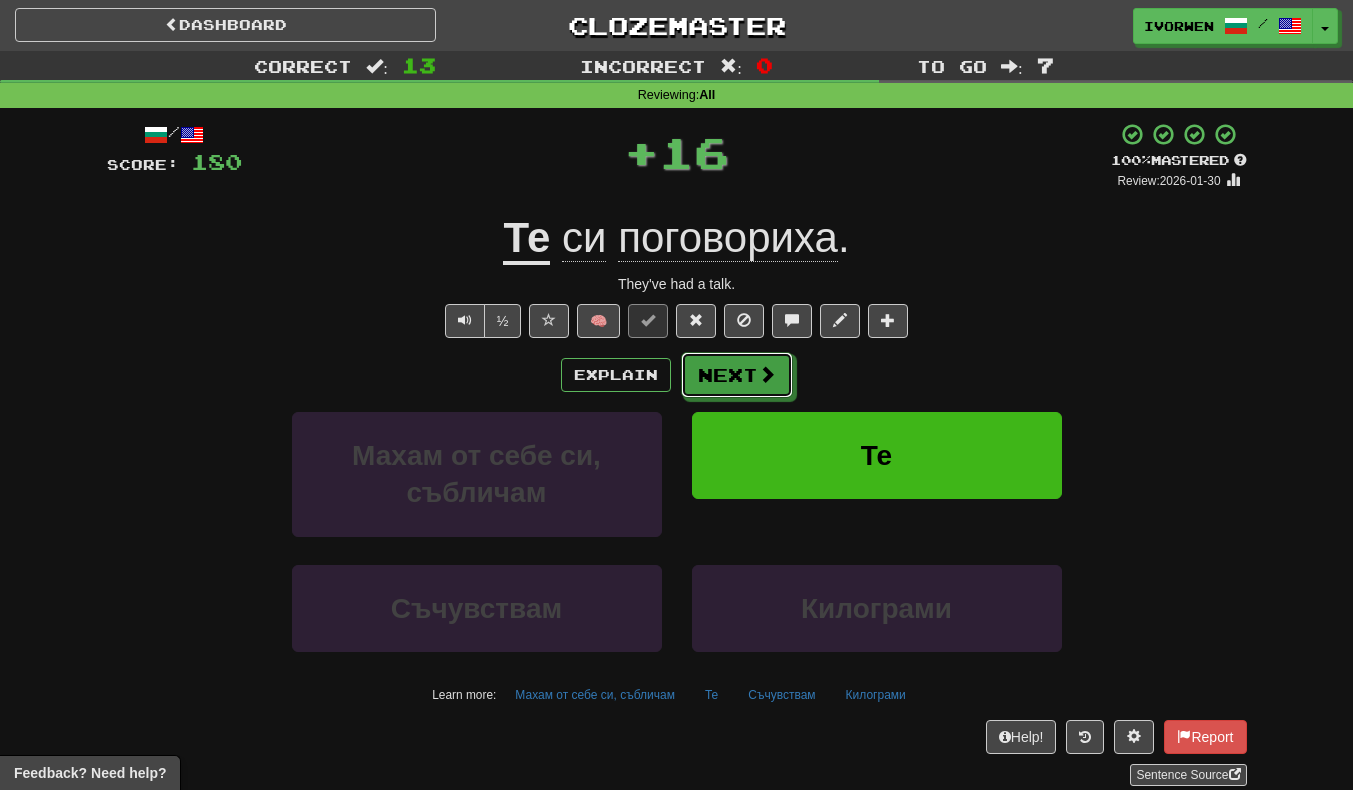 click on "Next" at bounding box center [737, 375] 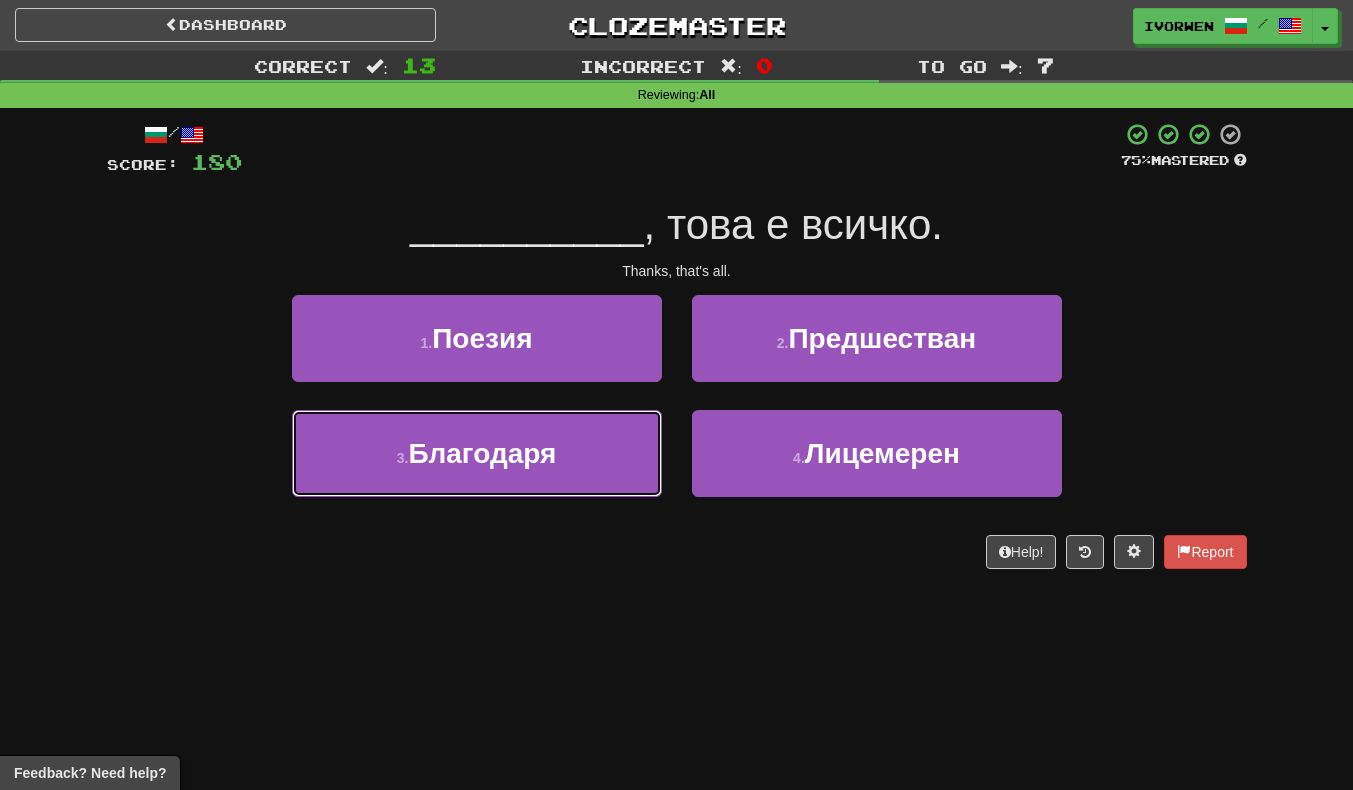 click on "3 .  Благодаря" at bounding box center [477, 453] 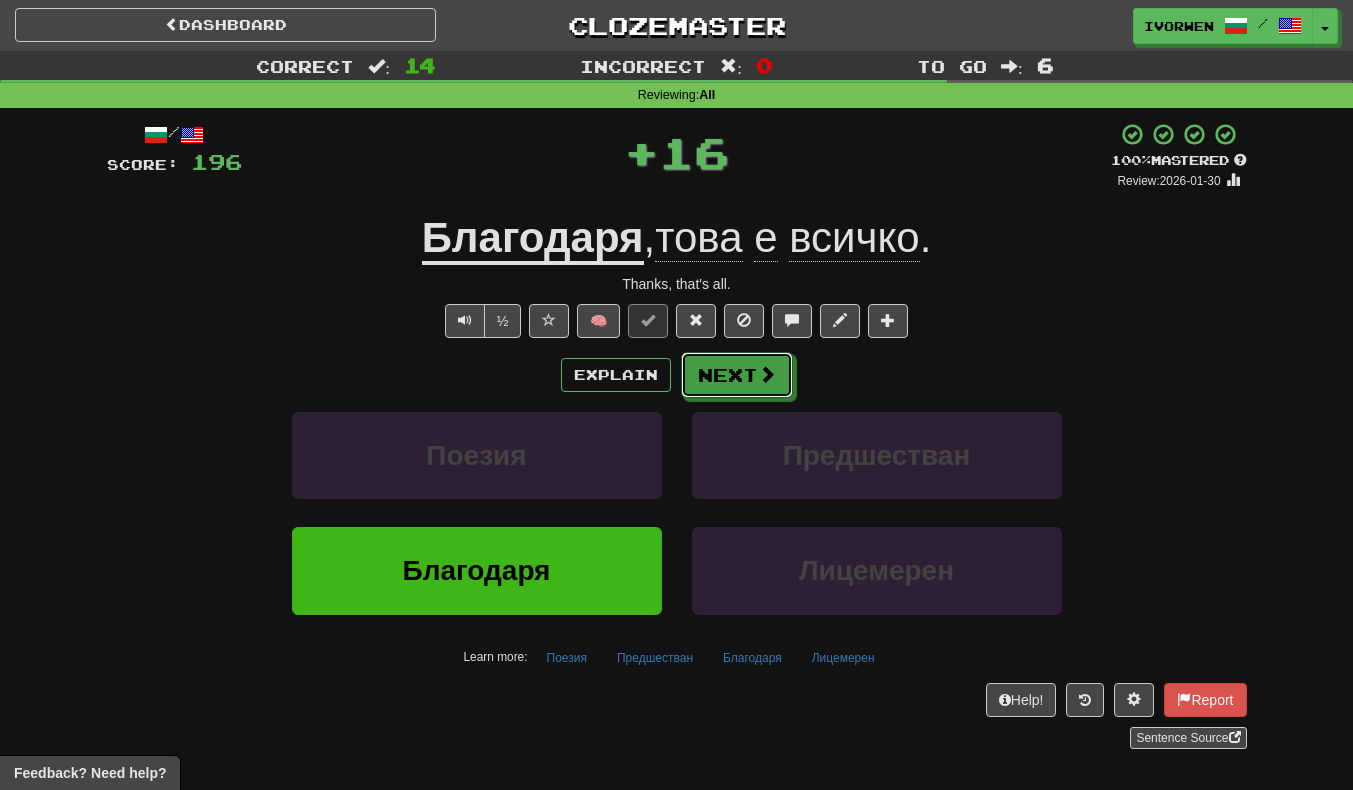 click at bounding box center [767, 374] 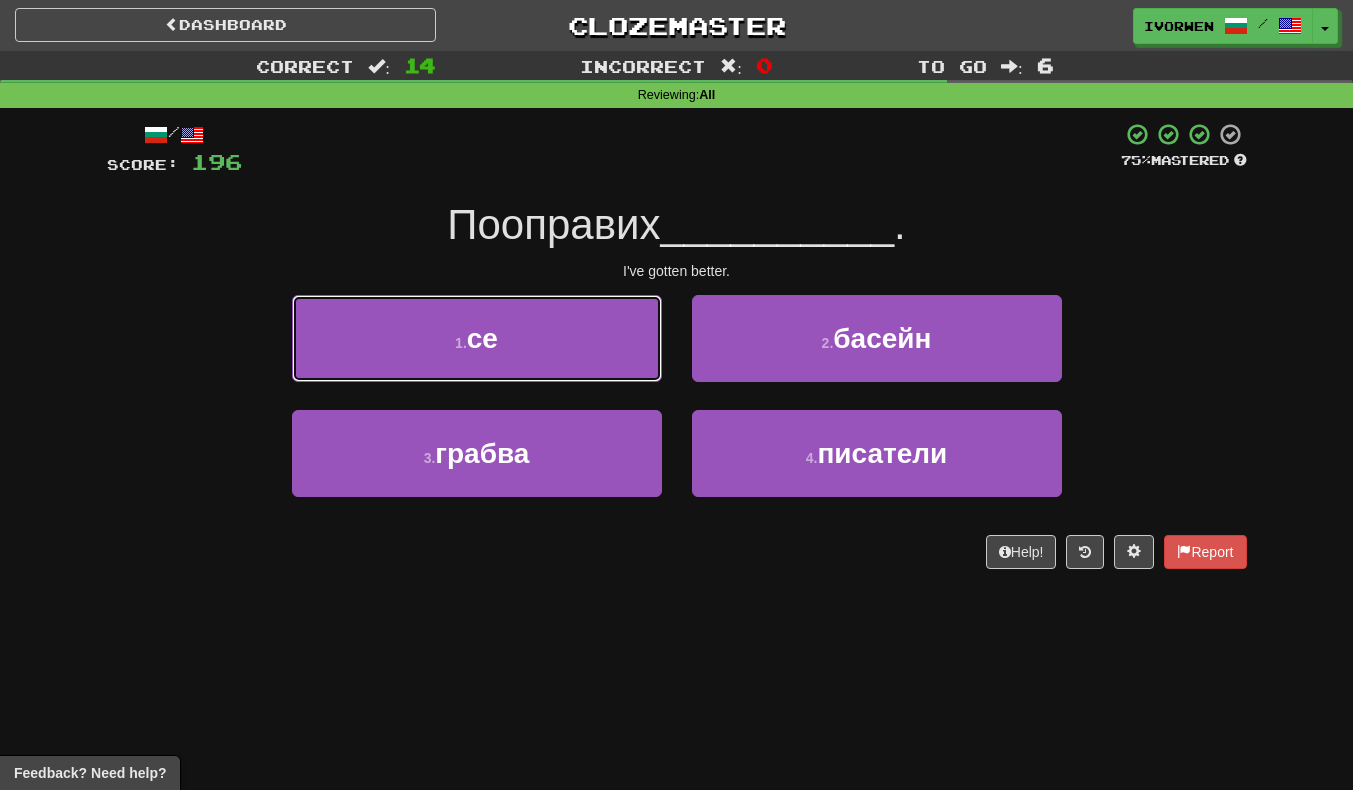 click on "1 .  се" at bounding box center (477, 338) 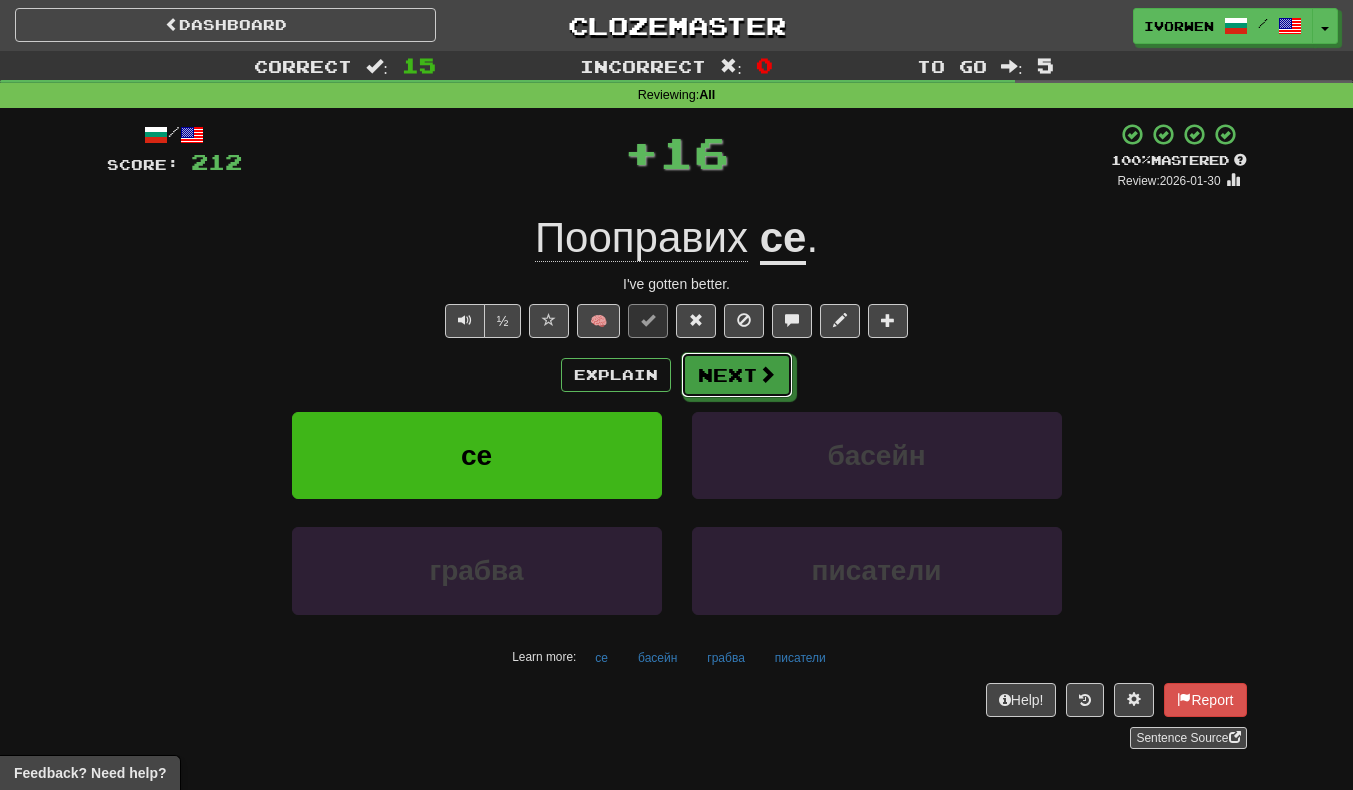 click on "Next" at bounding box center [737, 375] 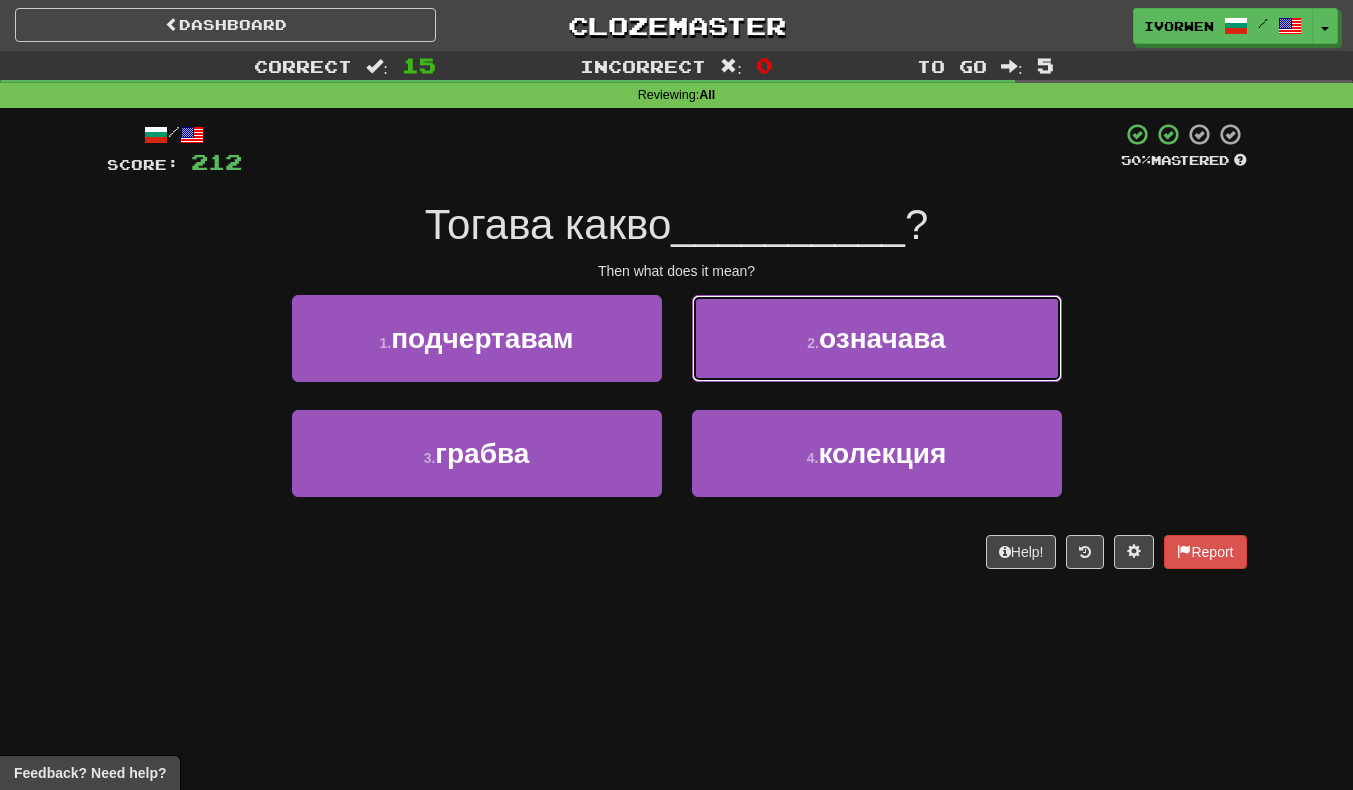 click on "означава" at bounding box center [882, 338] 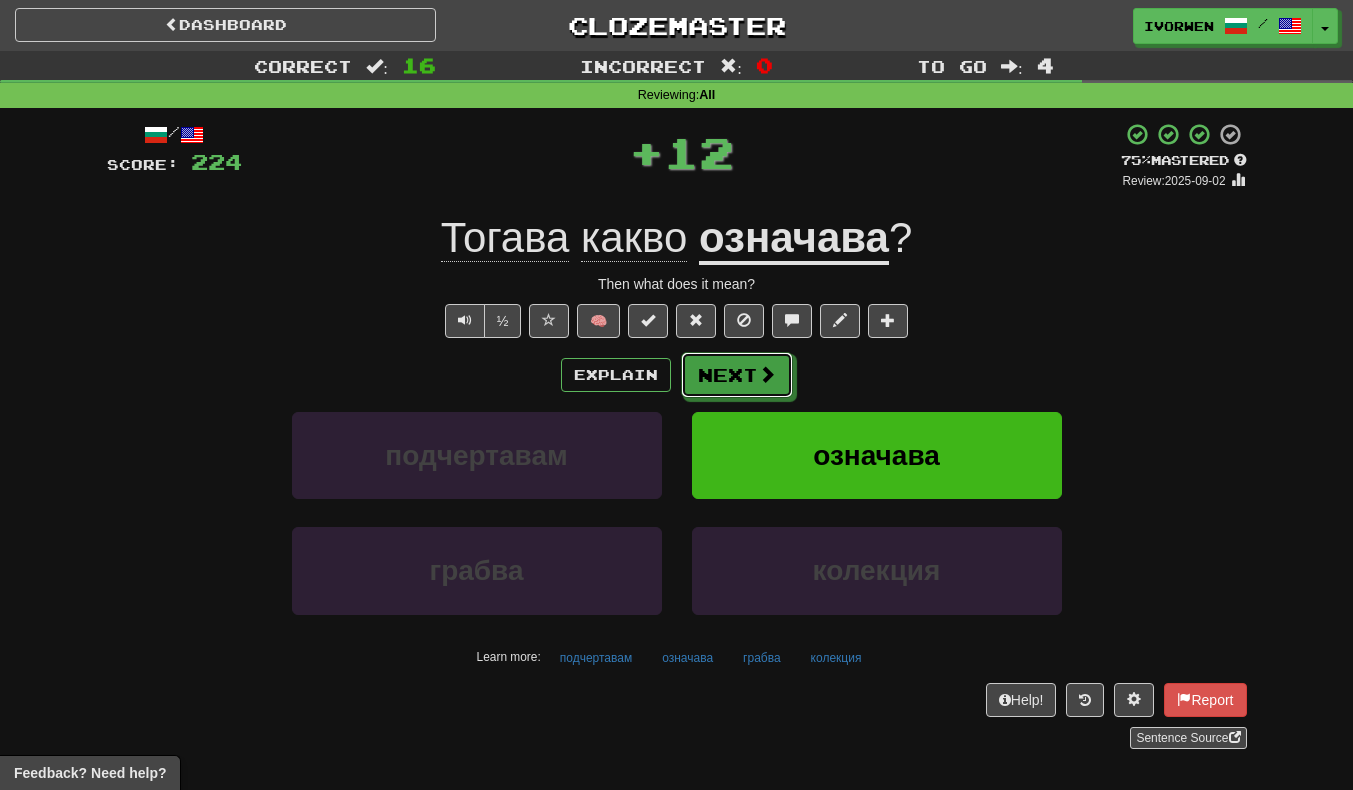 click on "Next" at bounding box center [737, 375] 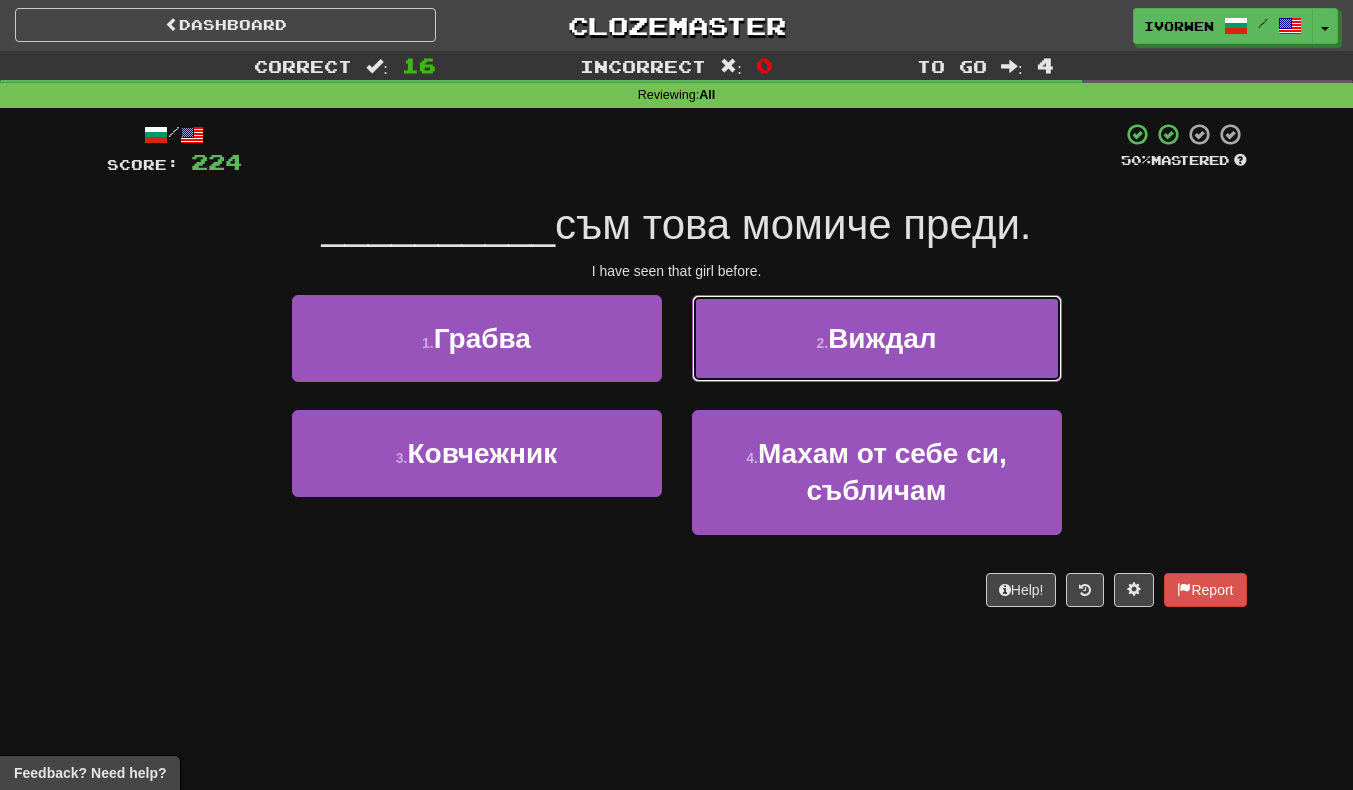click on "2 .  Виждал" at bounding box center (877, 338) 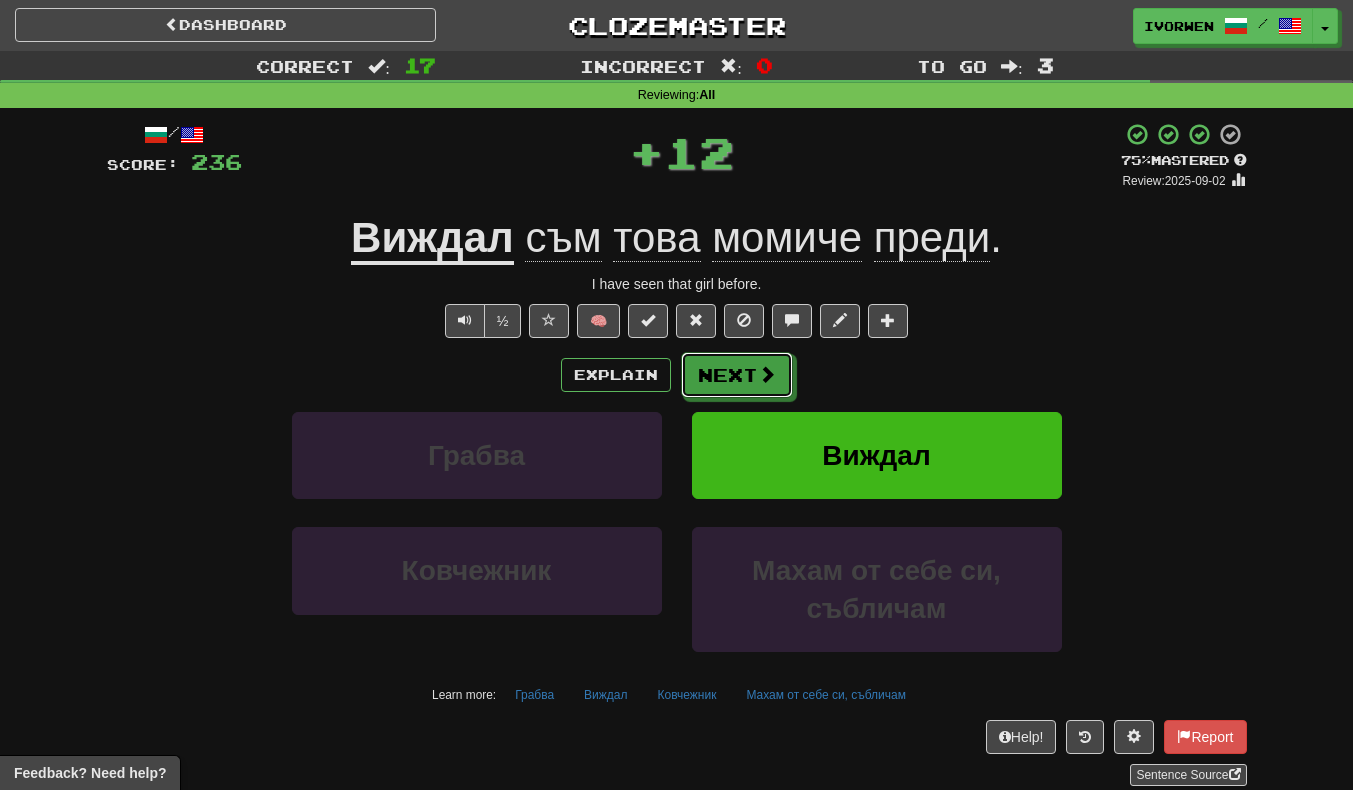 click on "Next" at bounding box center [737, 375] 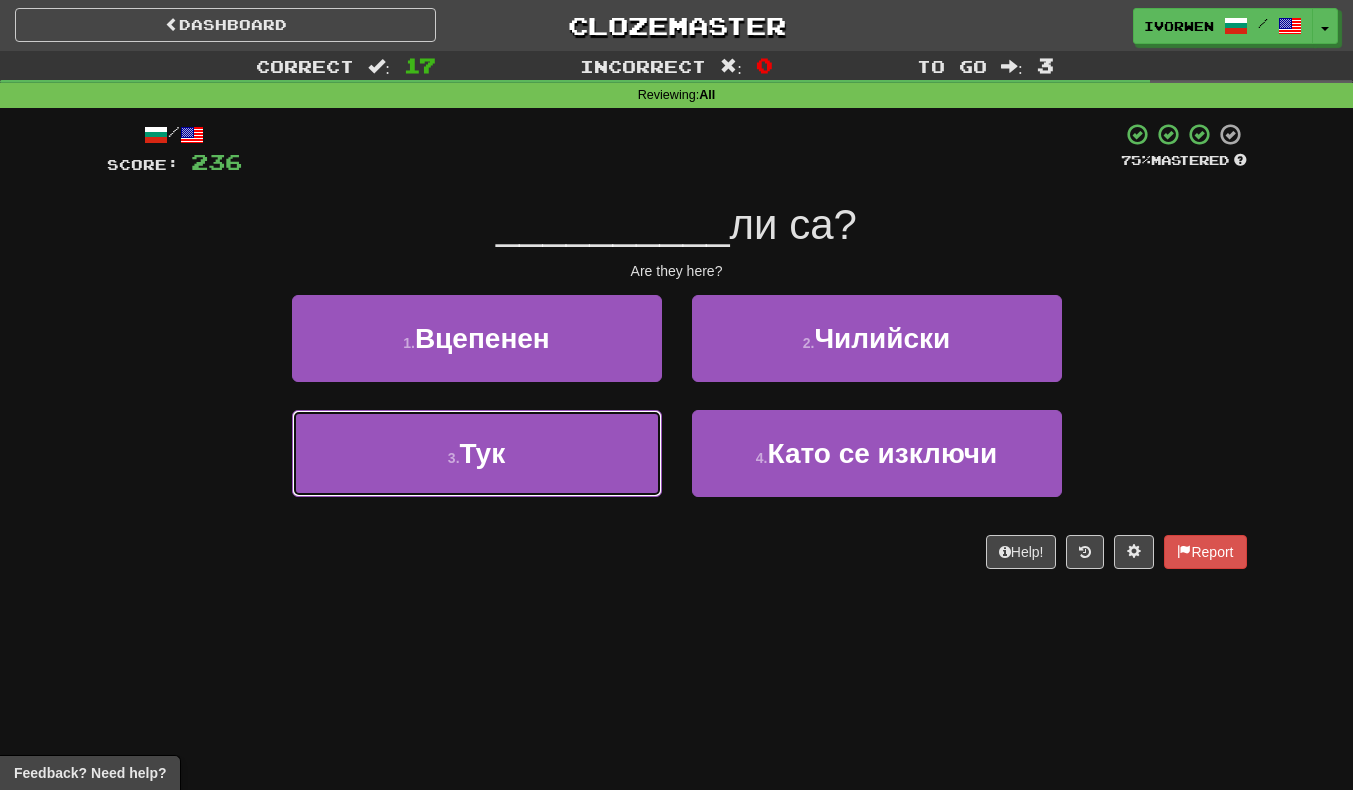 click on "3 .  Тук" at bounding box center (477, 453) 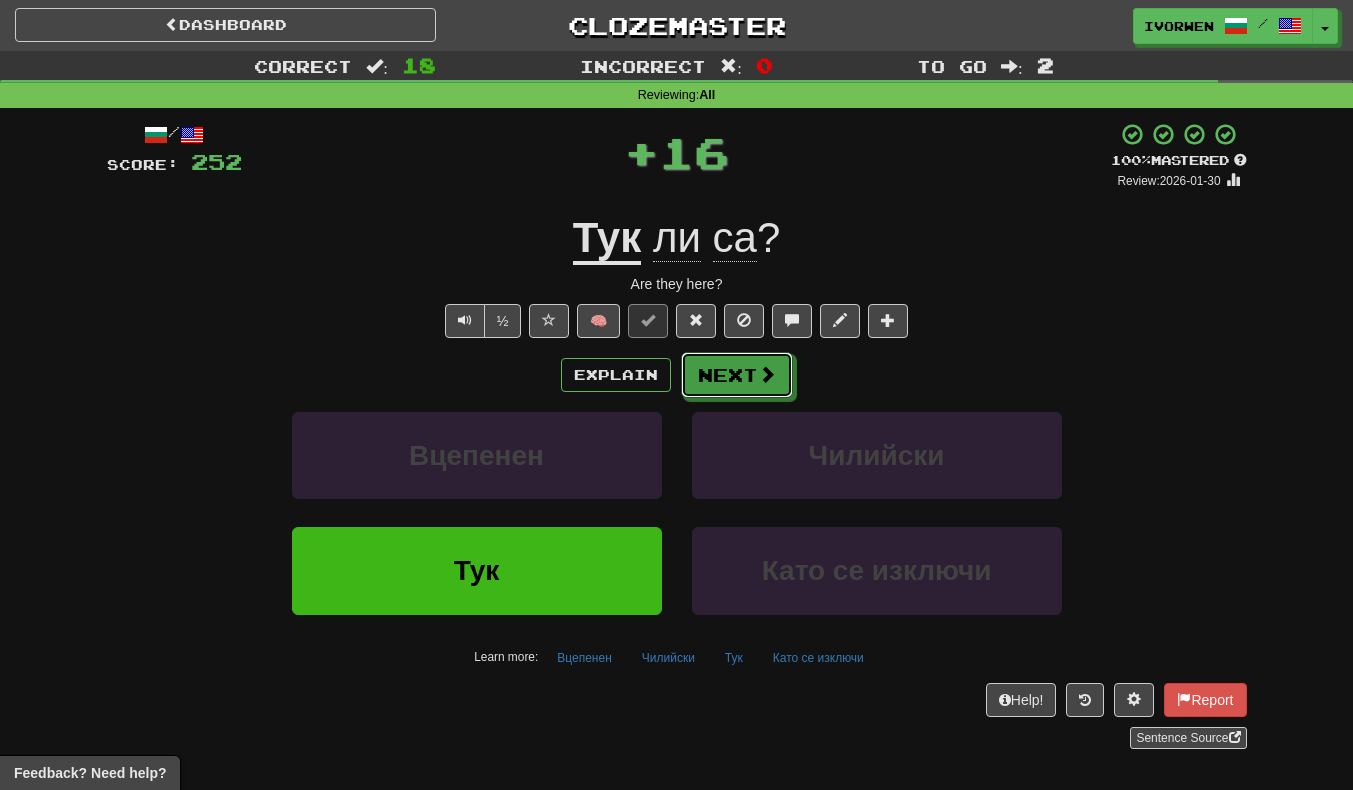 click on "Next" at bounding box center (737, 375) 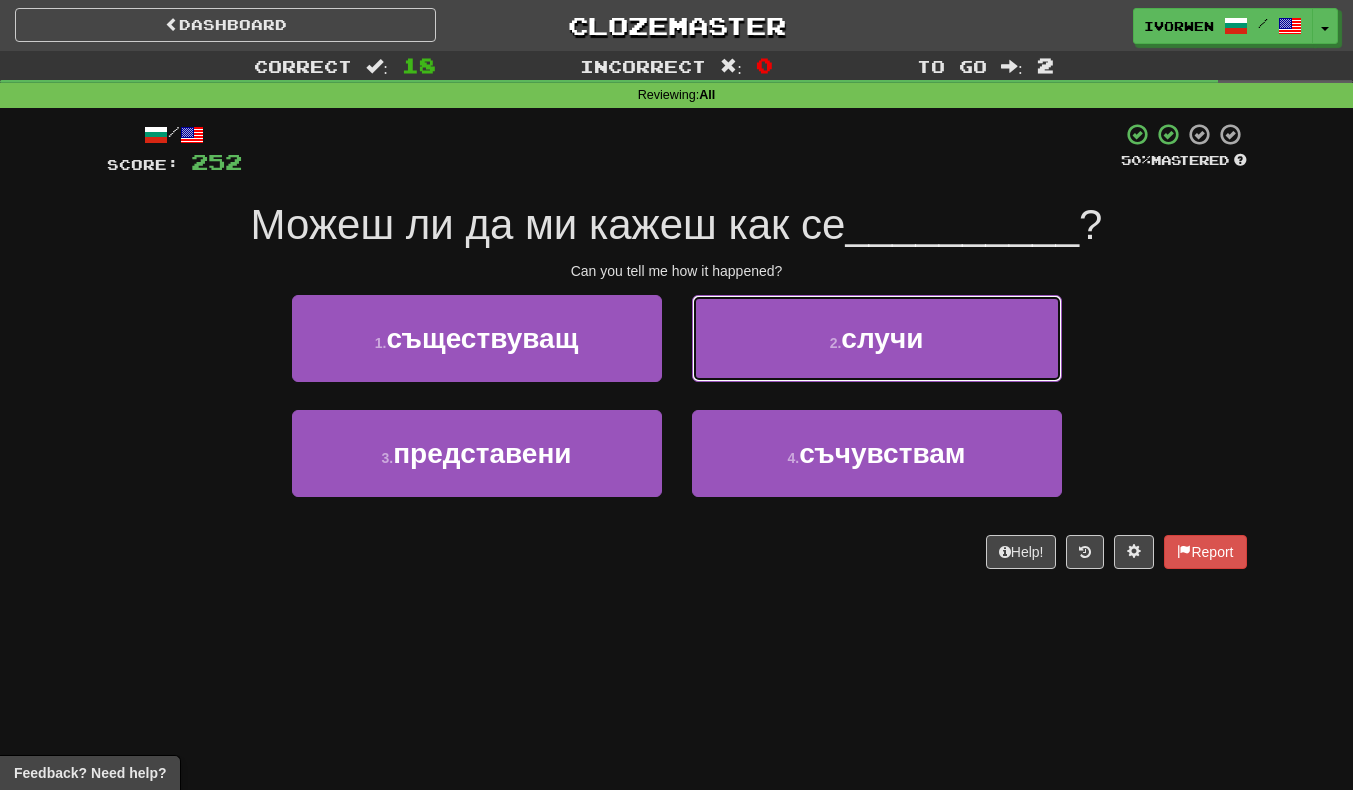 click on "2 .  случи" at bounding box center [877, 338] 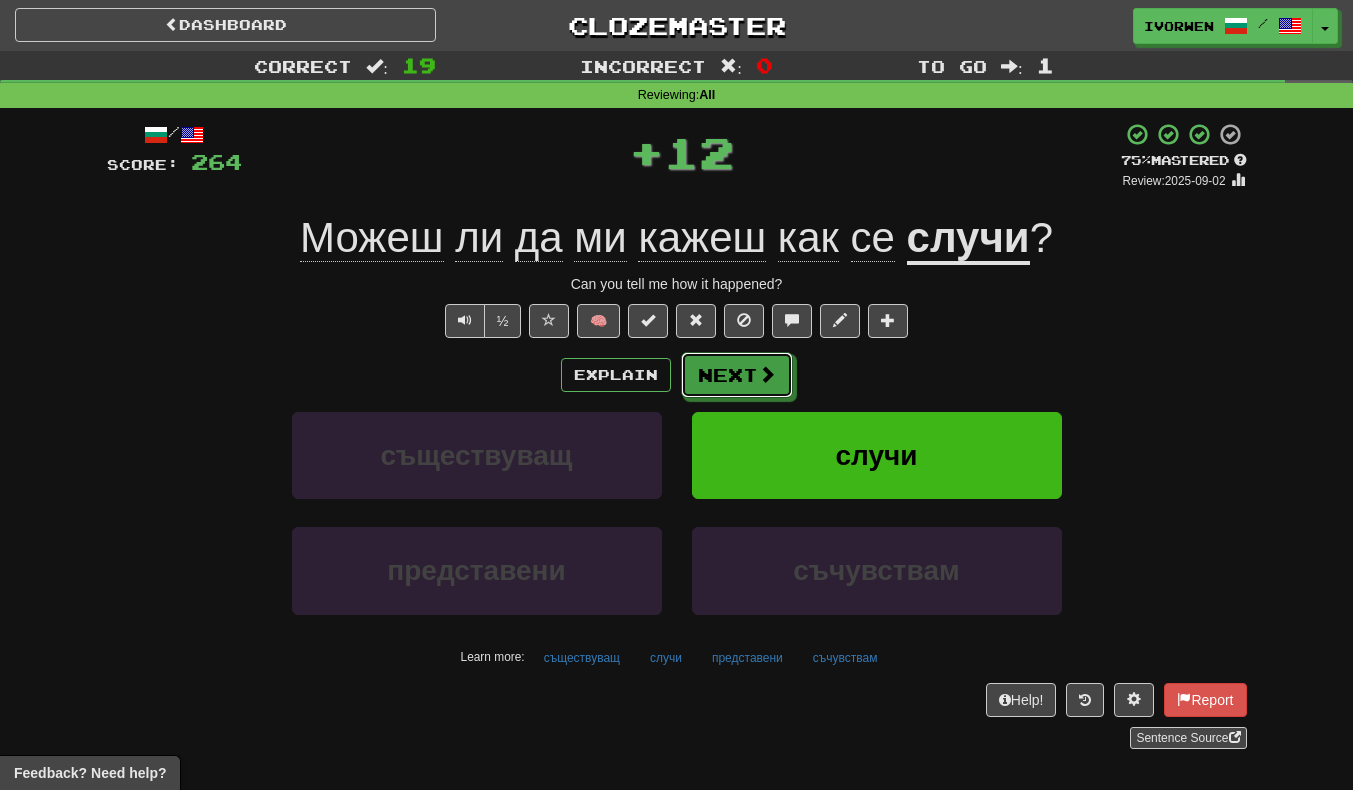 click on "Next" at bounding box center (737, 375) 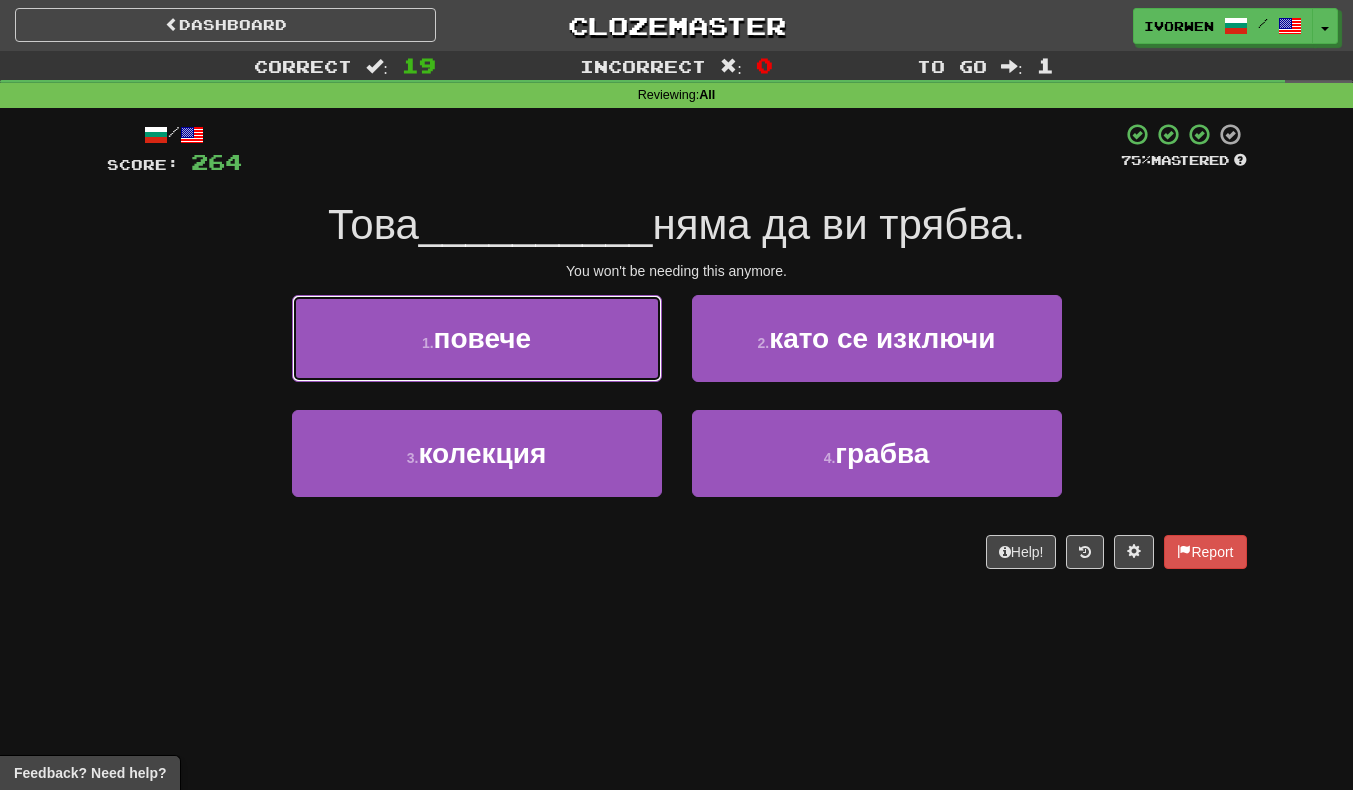 click on "1 .  повече" at bounding box center (477, 338) 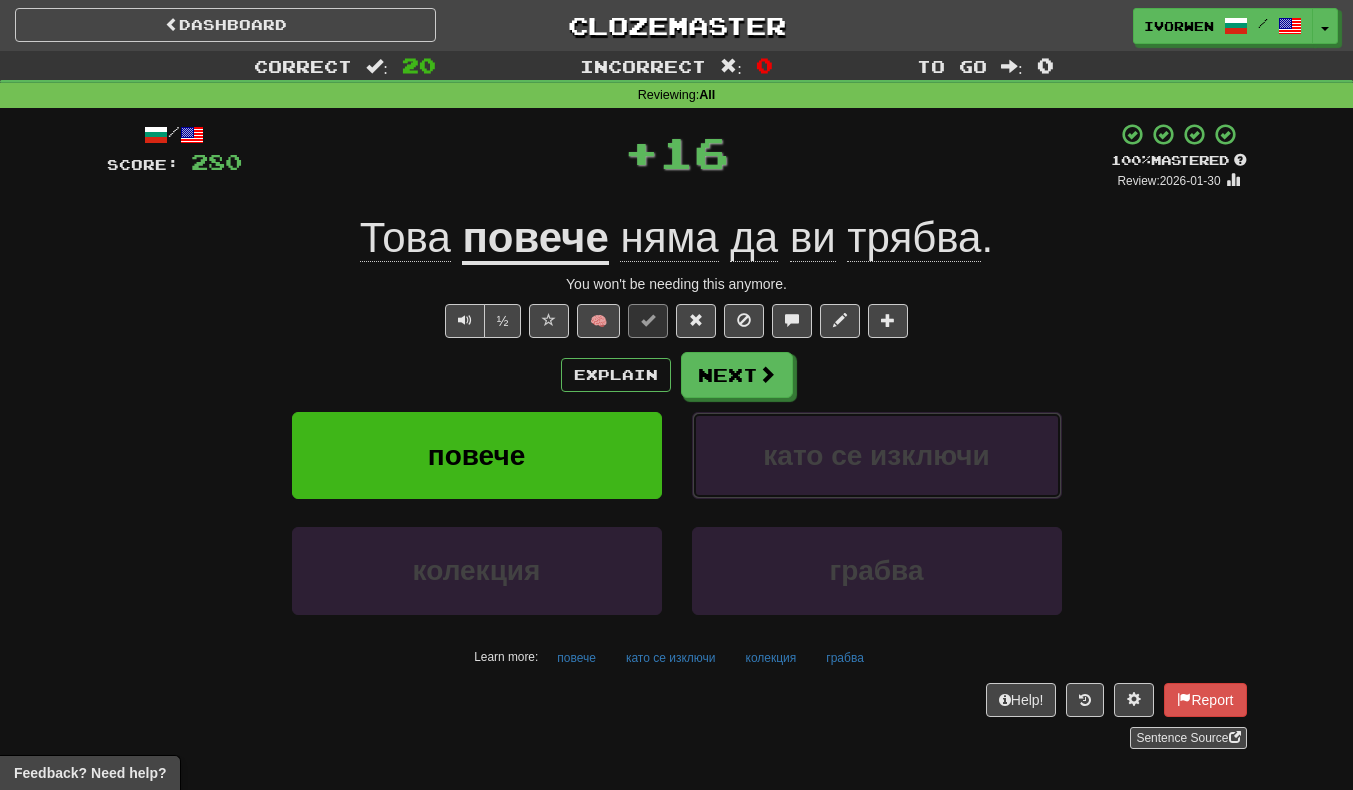 click on "като се изключи" at bounding box center (877, 455) 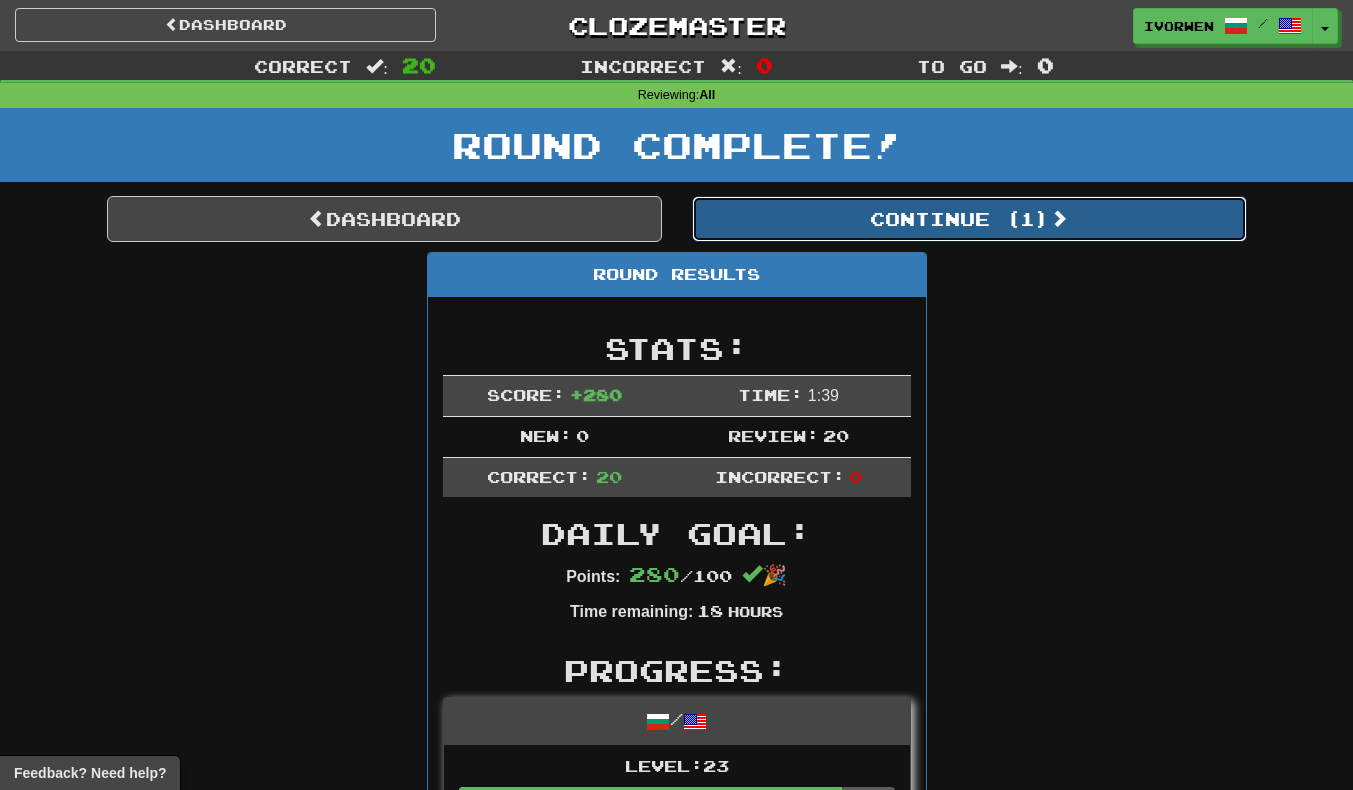 click on "Continue ( 1 )" at bounding box center (969, 219) 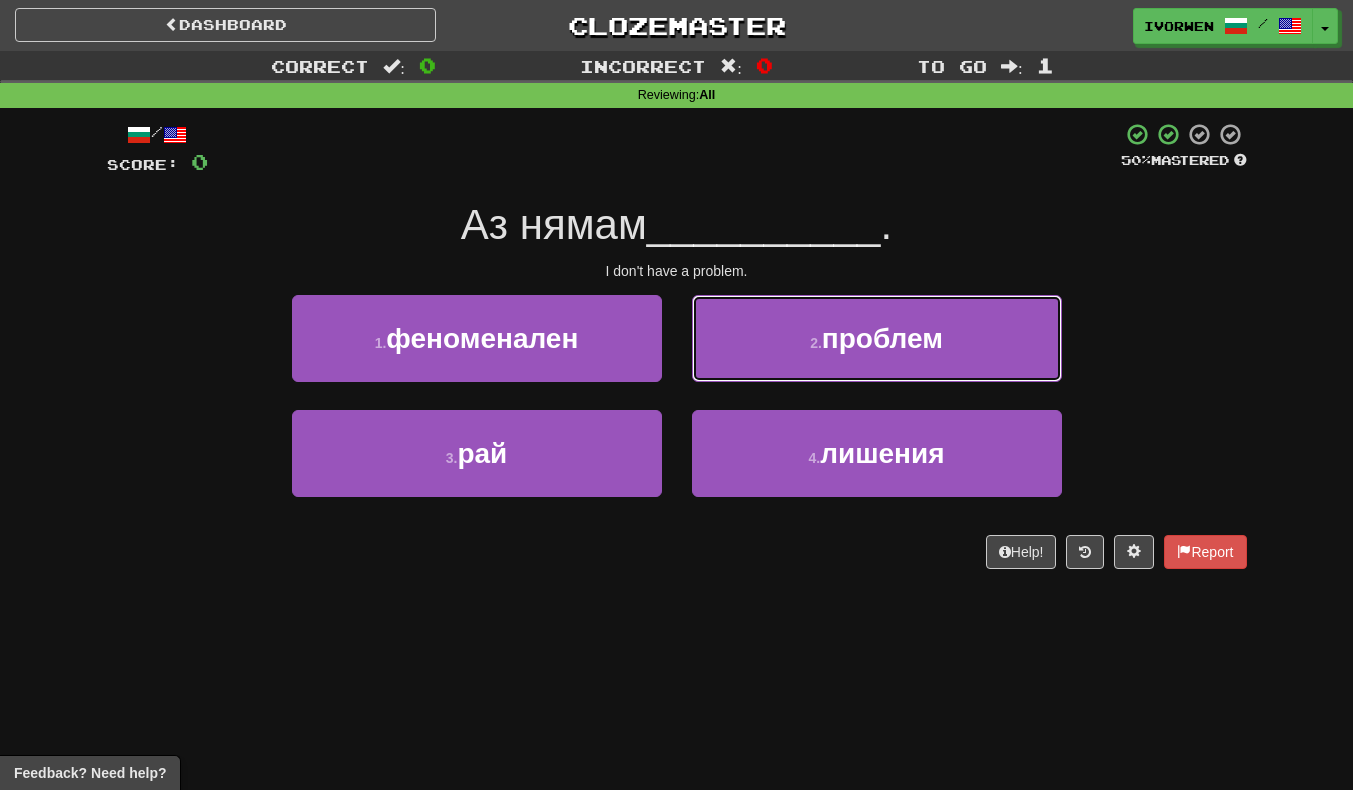 click on "2 .  проблем" at bounding box center [877, 338] 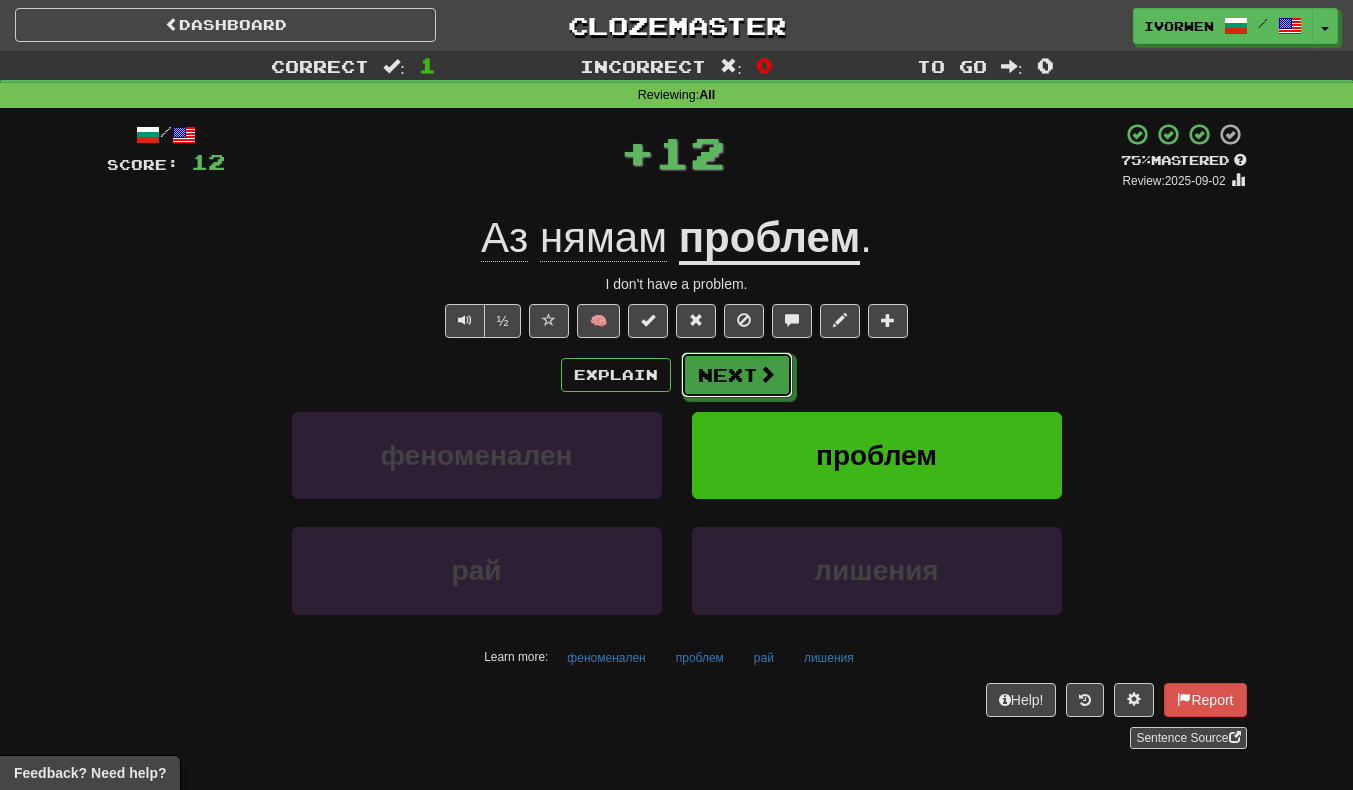 click on "Next" at bounding box center [737, 375] 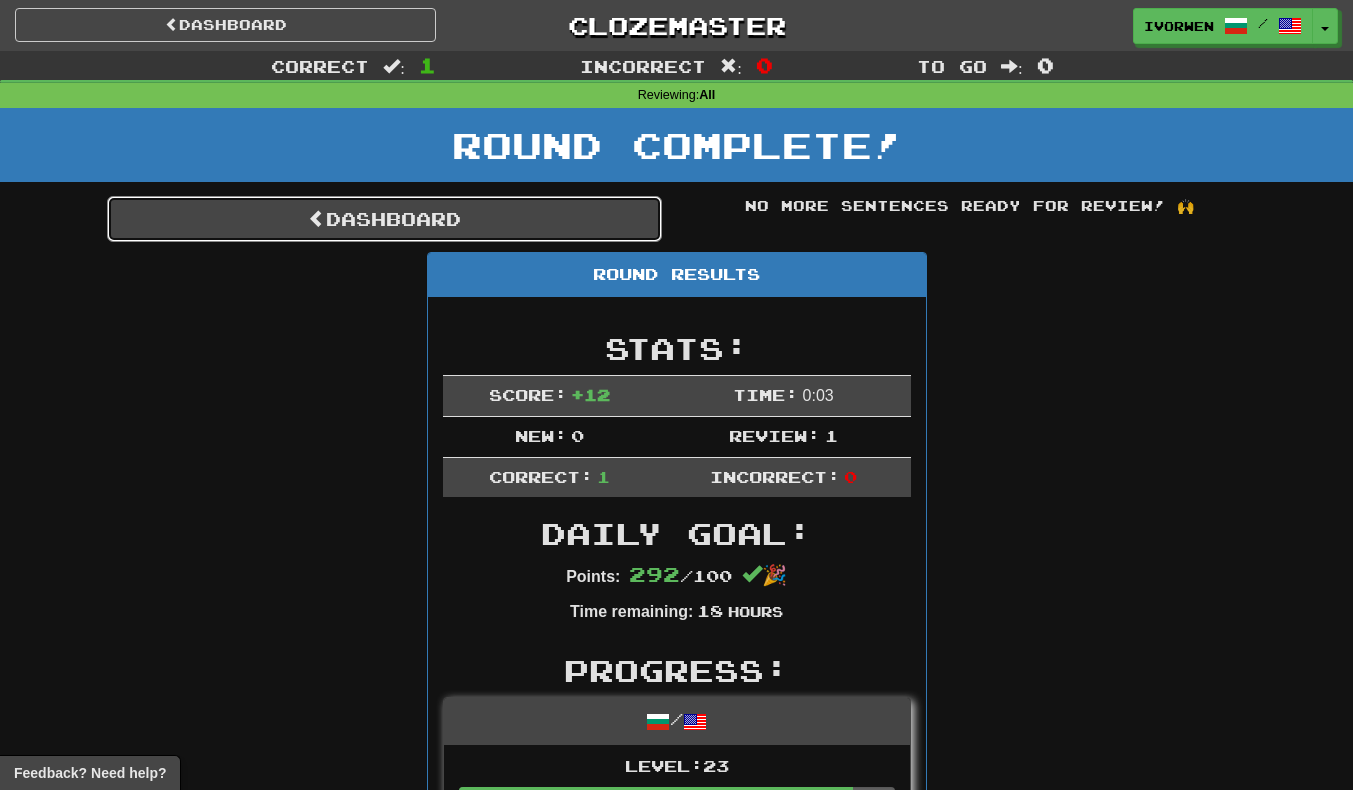 click on "Dashboard" at bounding box center [384, 219] 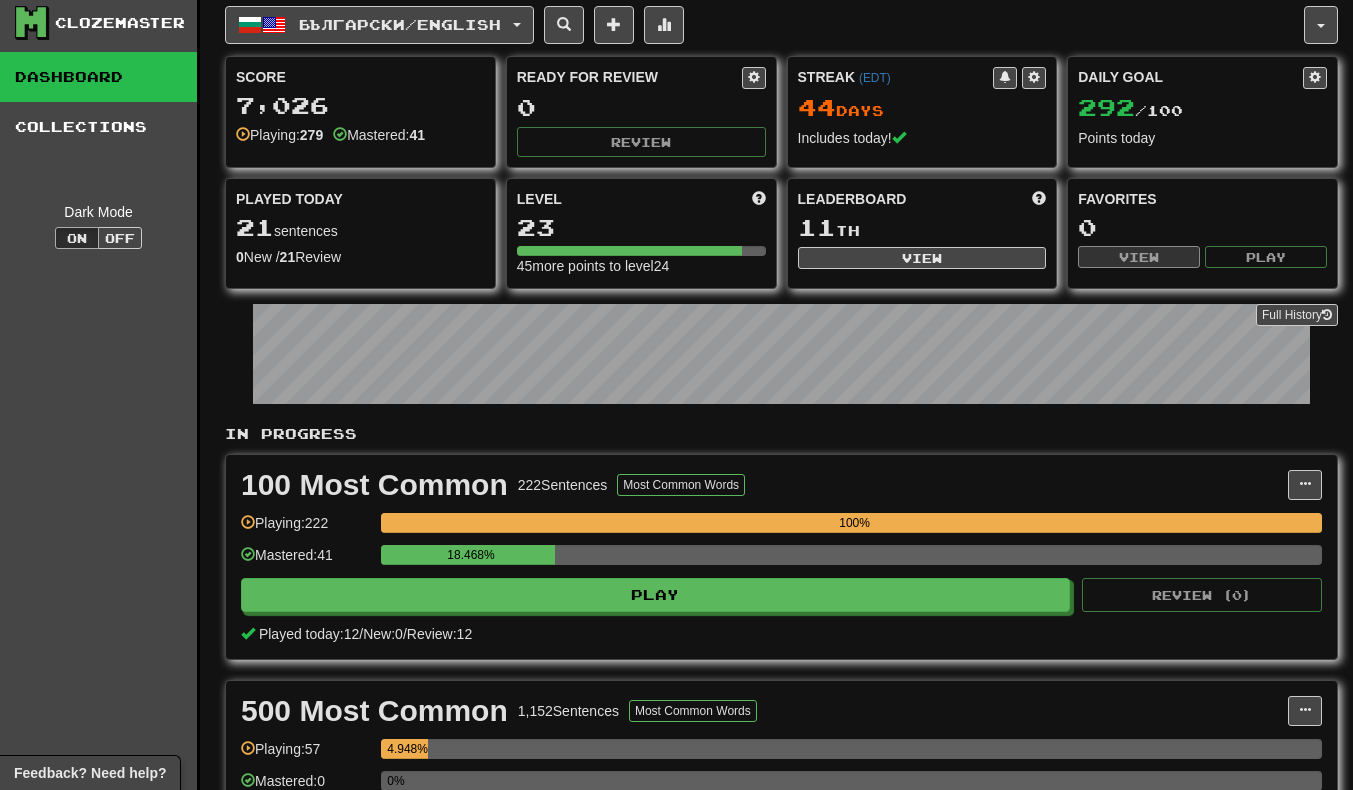scroll, scrollTop: 0, scrollLeft: 0, axis: both 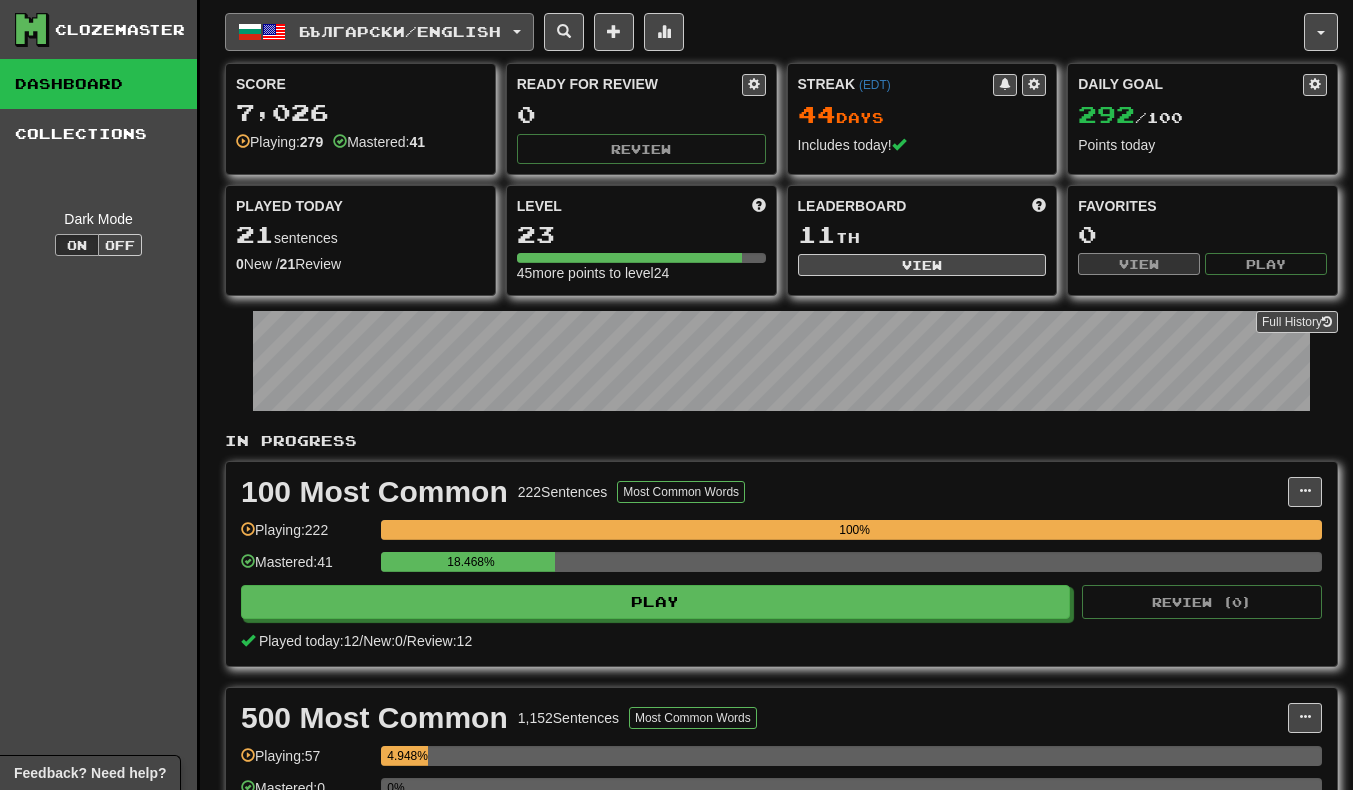 click at bounding box center (274, 32) 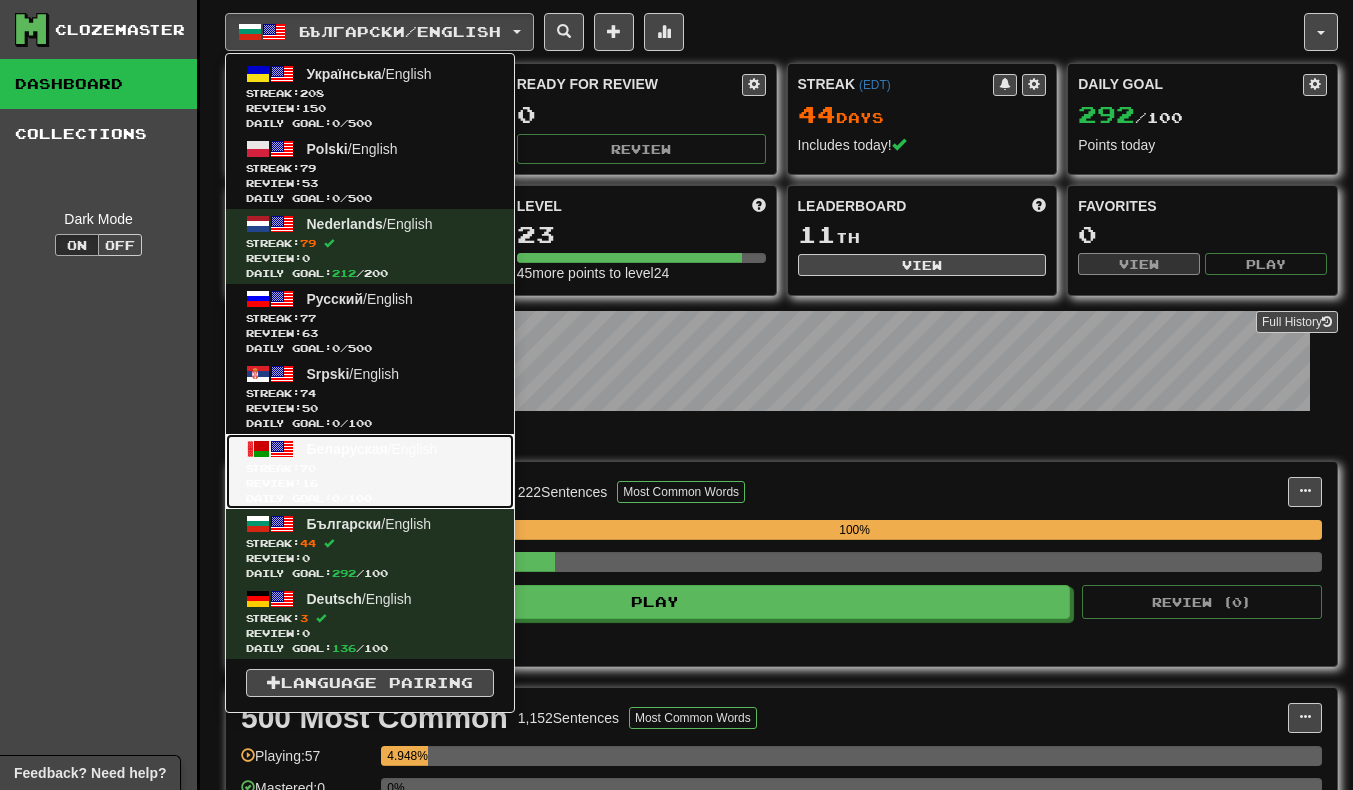 click on "Streak:  70" at bounding box center (370, 468) 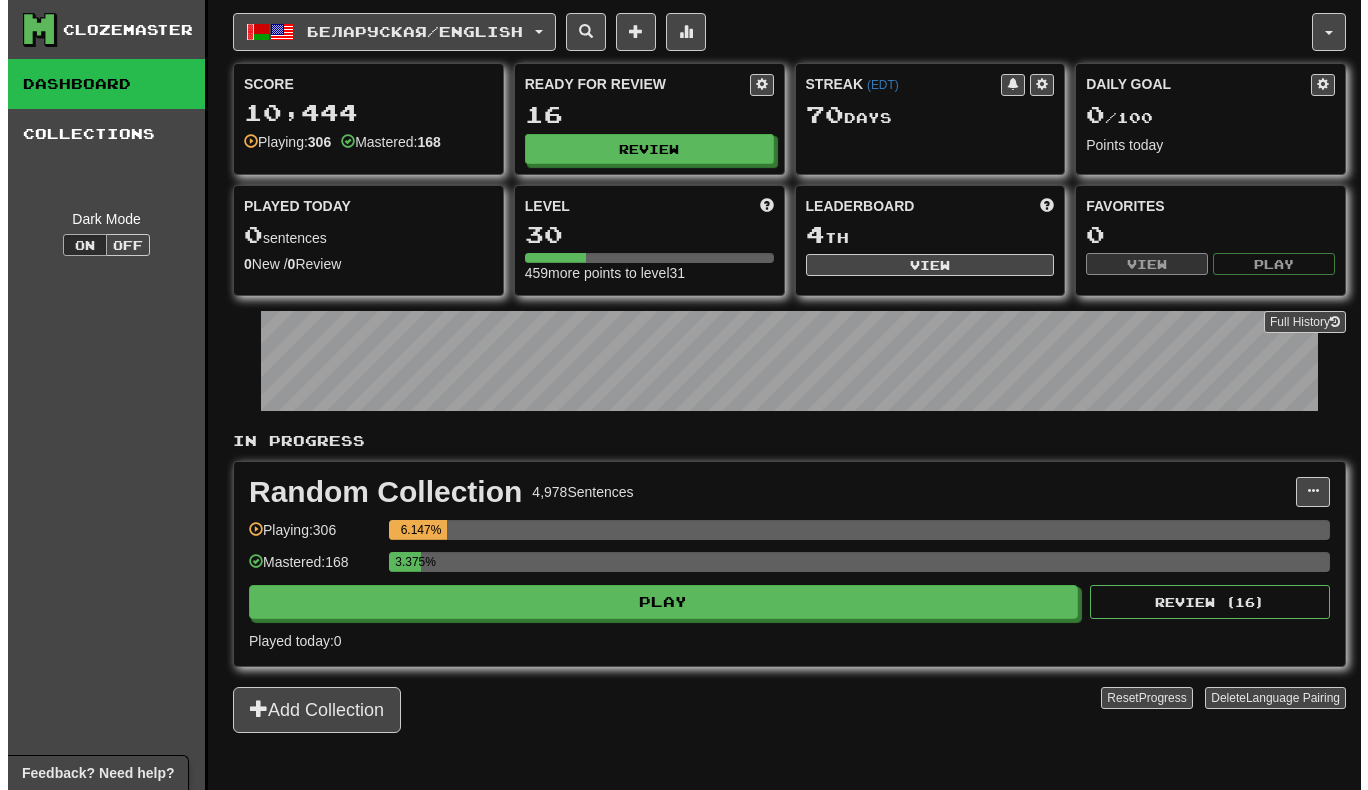 scroll, scrollTop: 0, scrollLeft: 0, axis: both 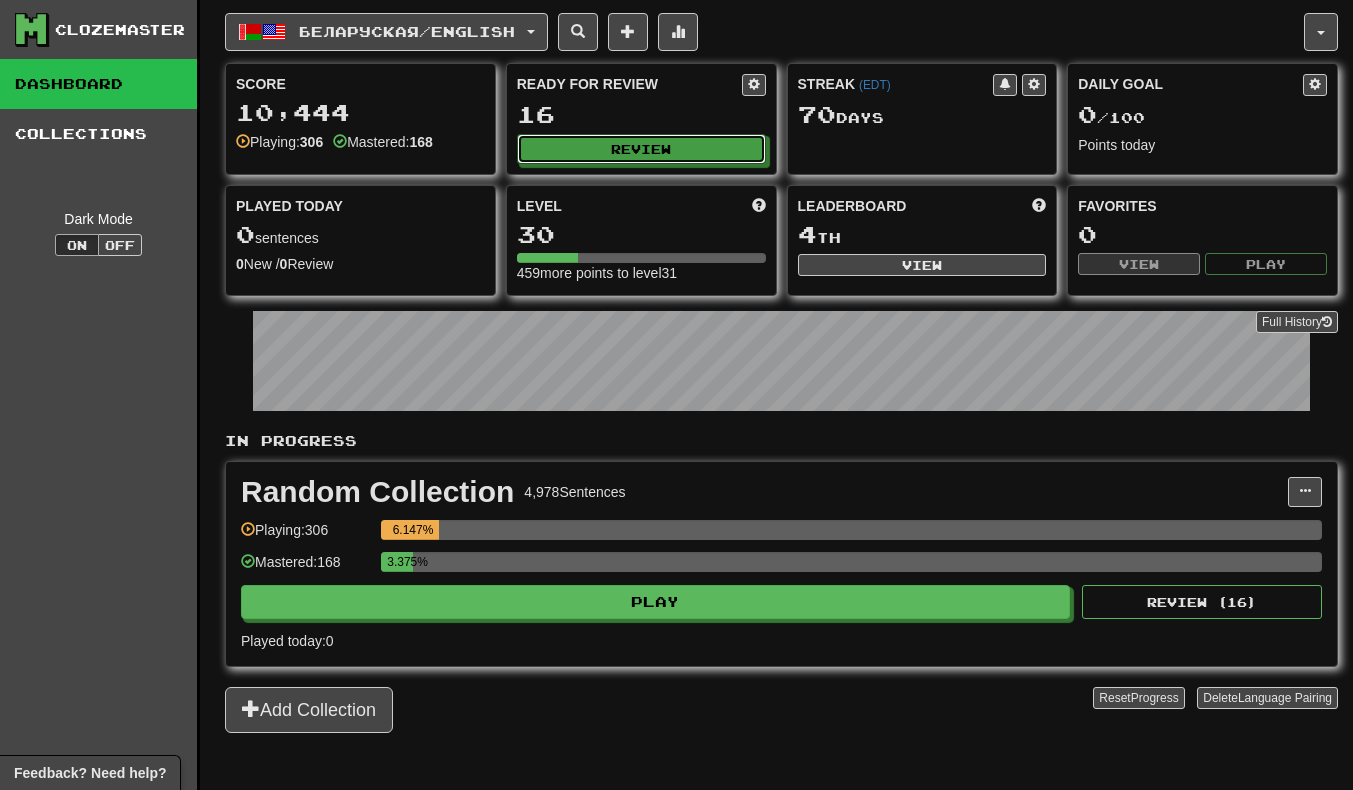 click on "Review" at bounding box center [641, 149] 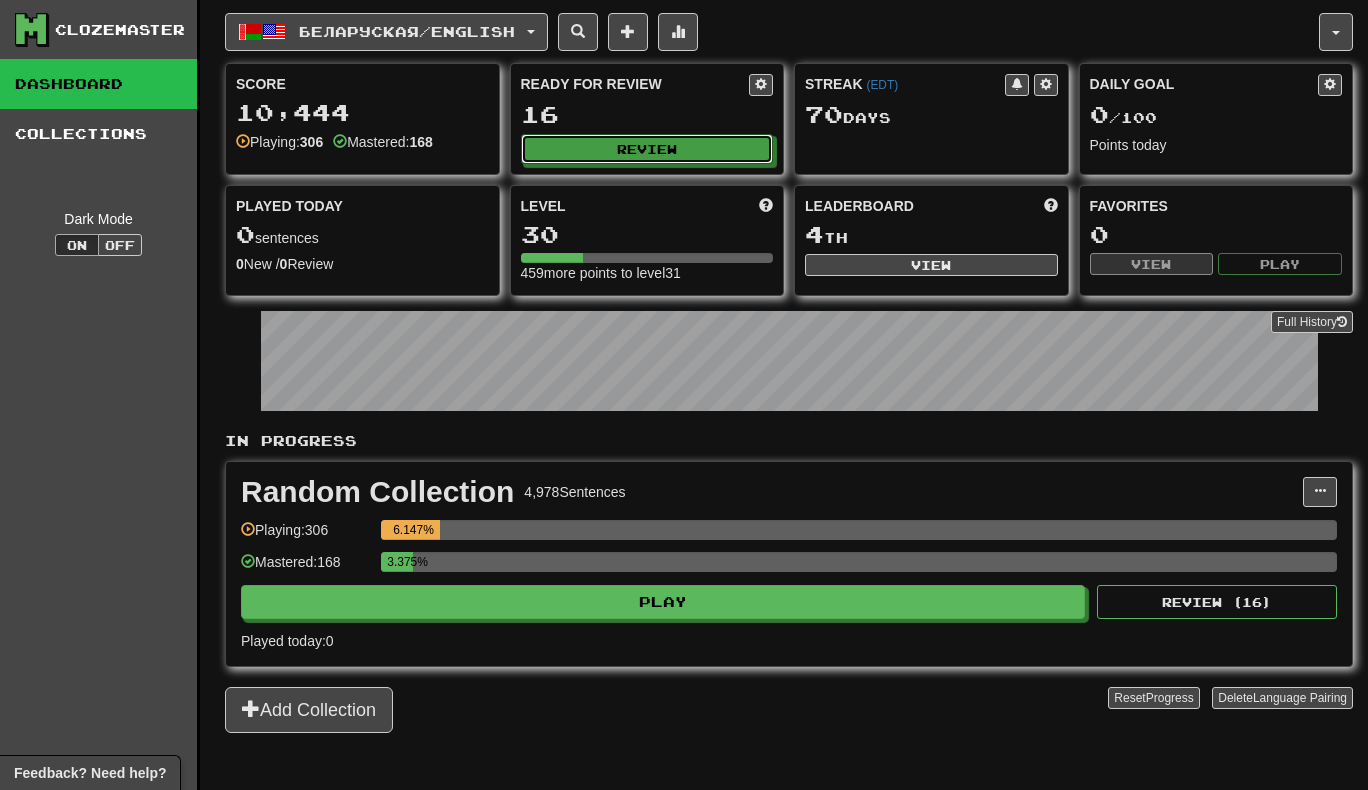 select on "**" 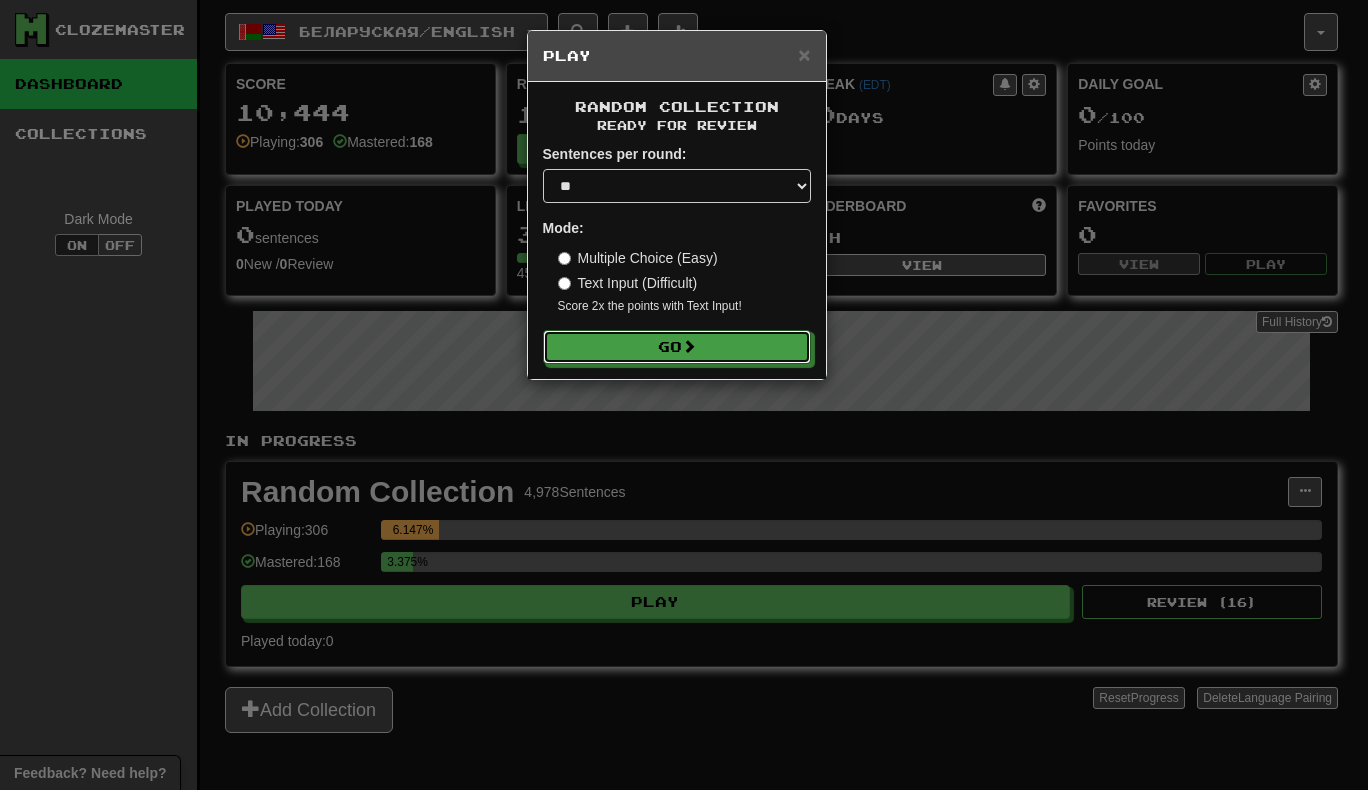 click on "Go" at bounding box center [677, 347] 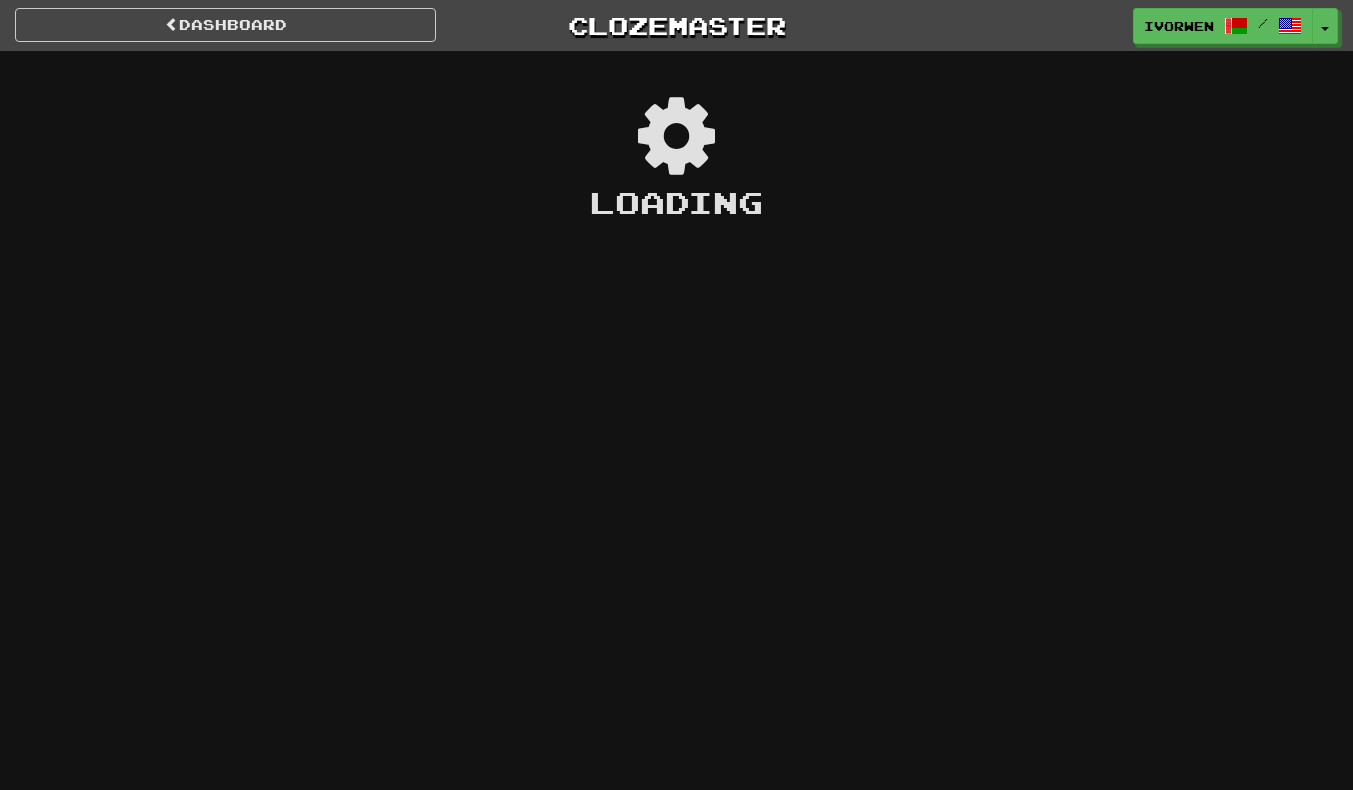 scroll, scrollTop: 0, scrollLeft: 0, axis: both 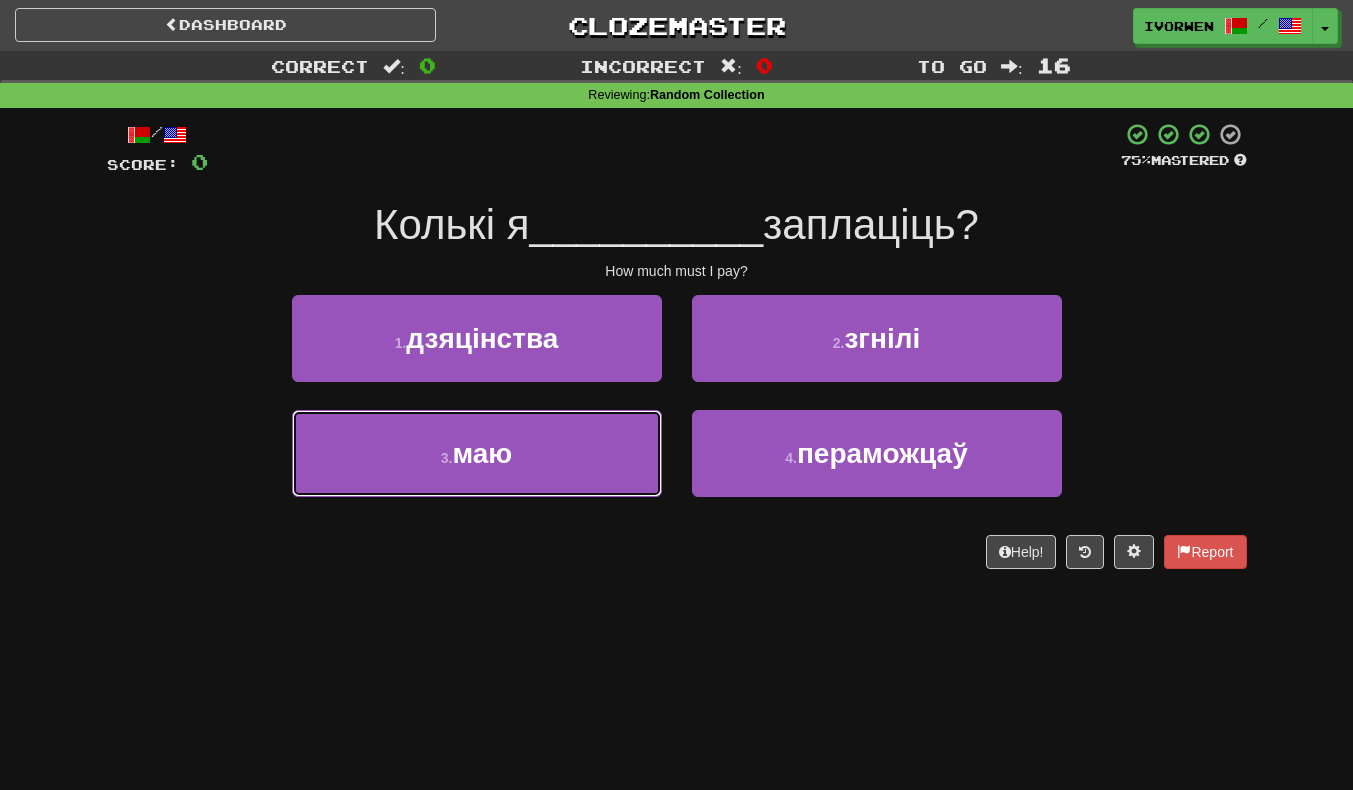 click on "3 .  маю" at bounding box center (477, 453) 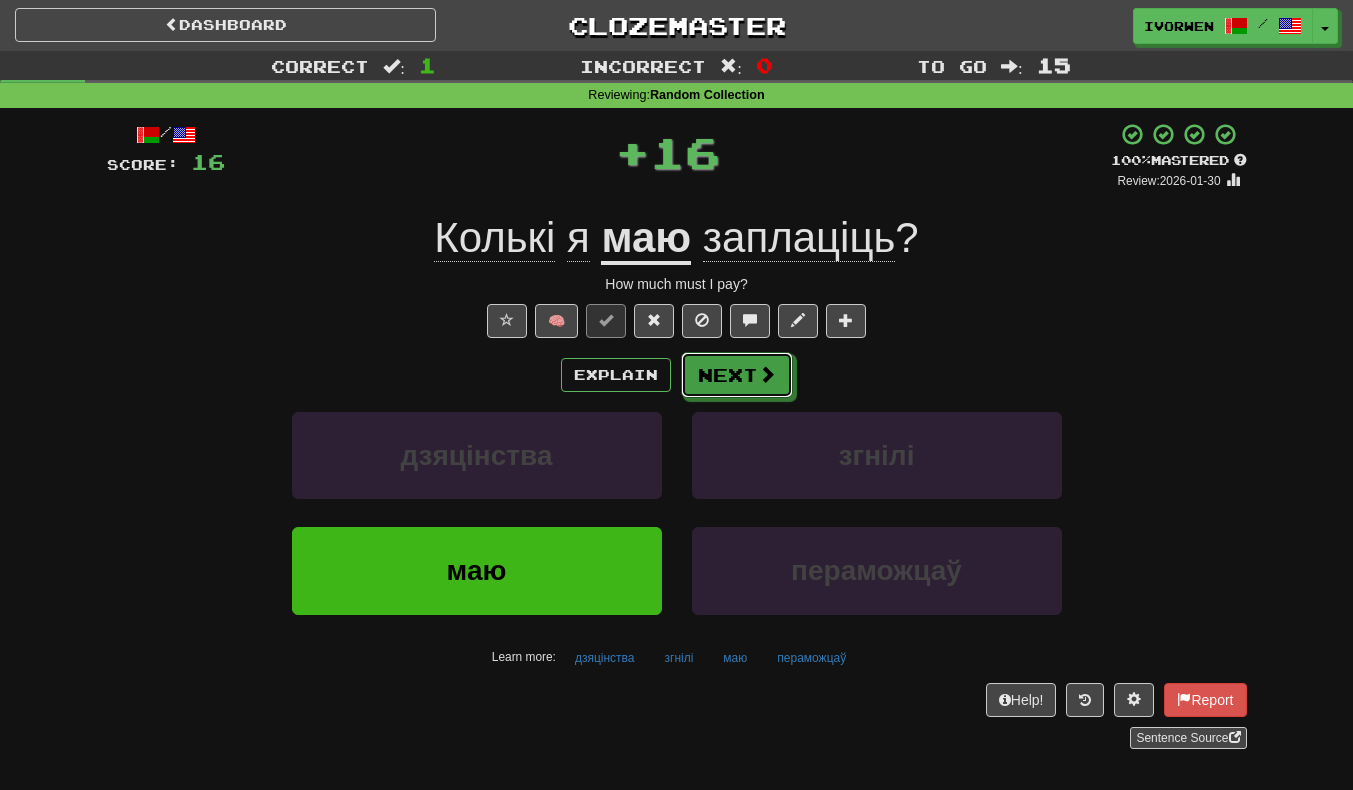 click on "Next" at bounding box center [737, 375] 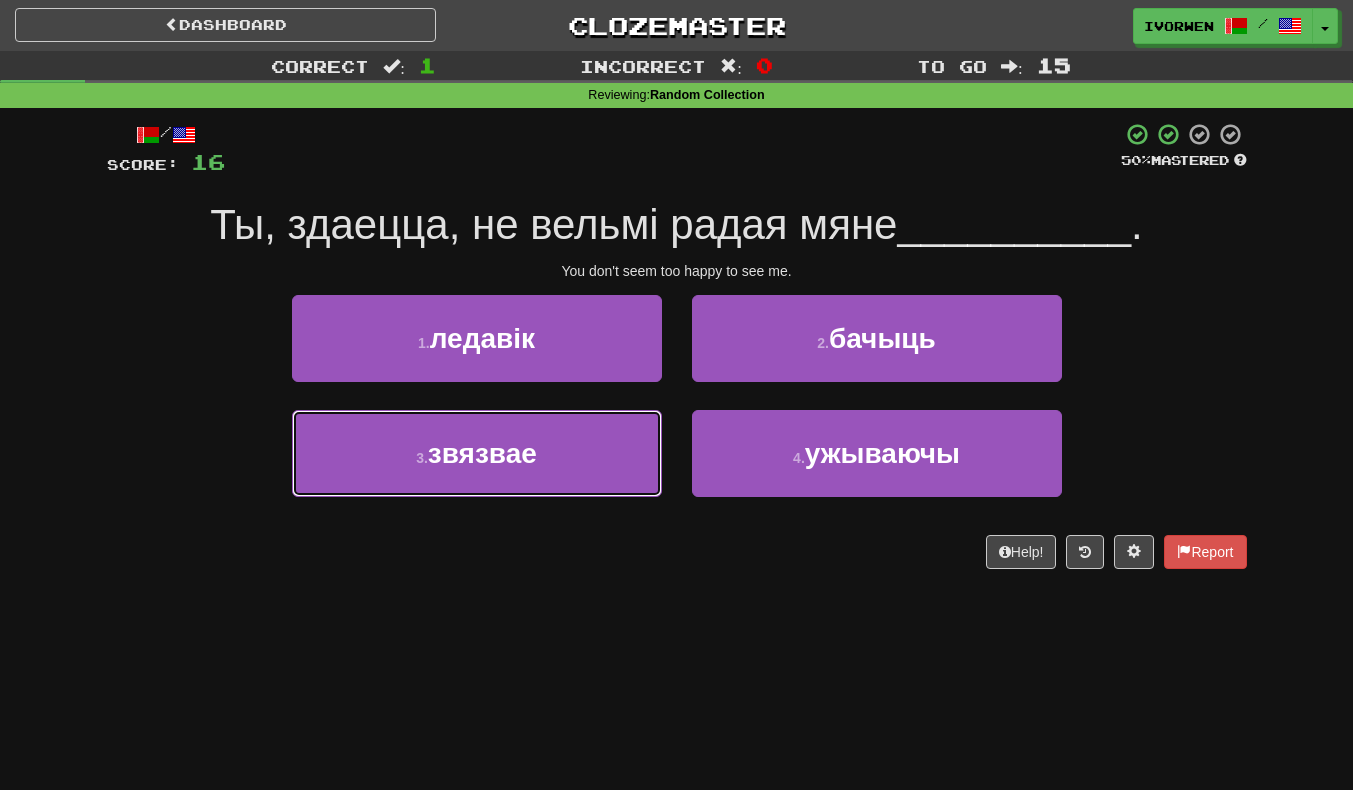 click on "3 .  звязвае" at bounding box center (477, 453) 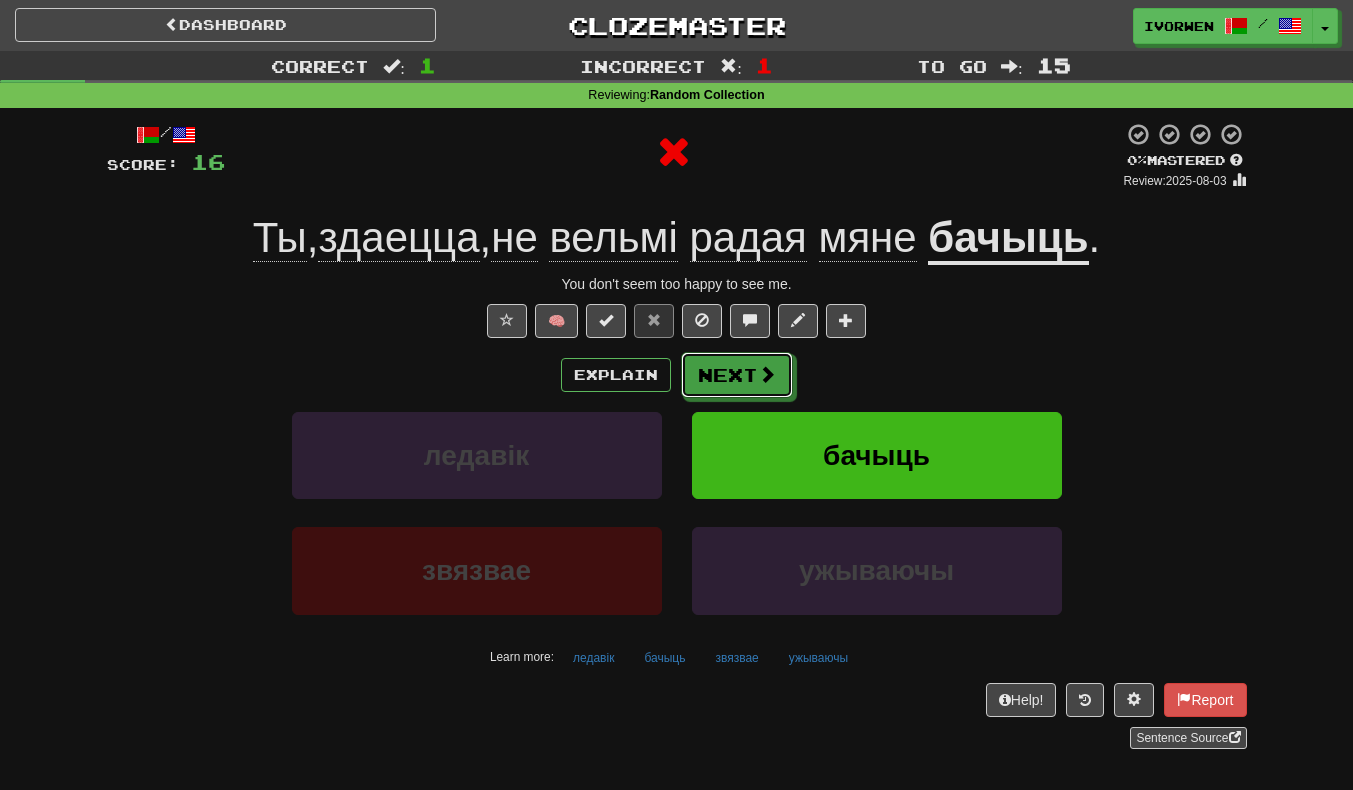click at bounding box center (767, 374) 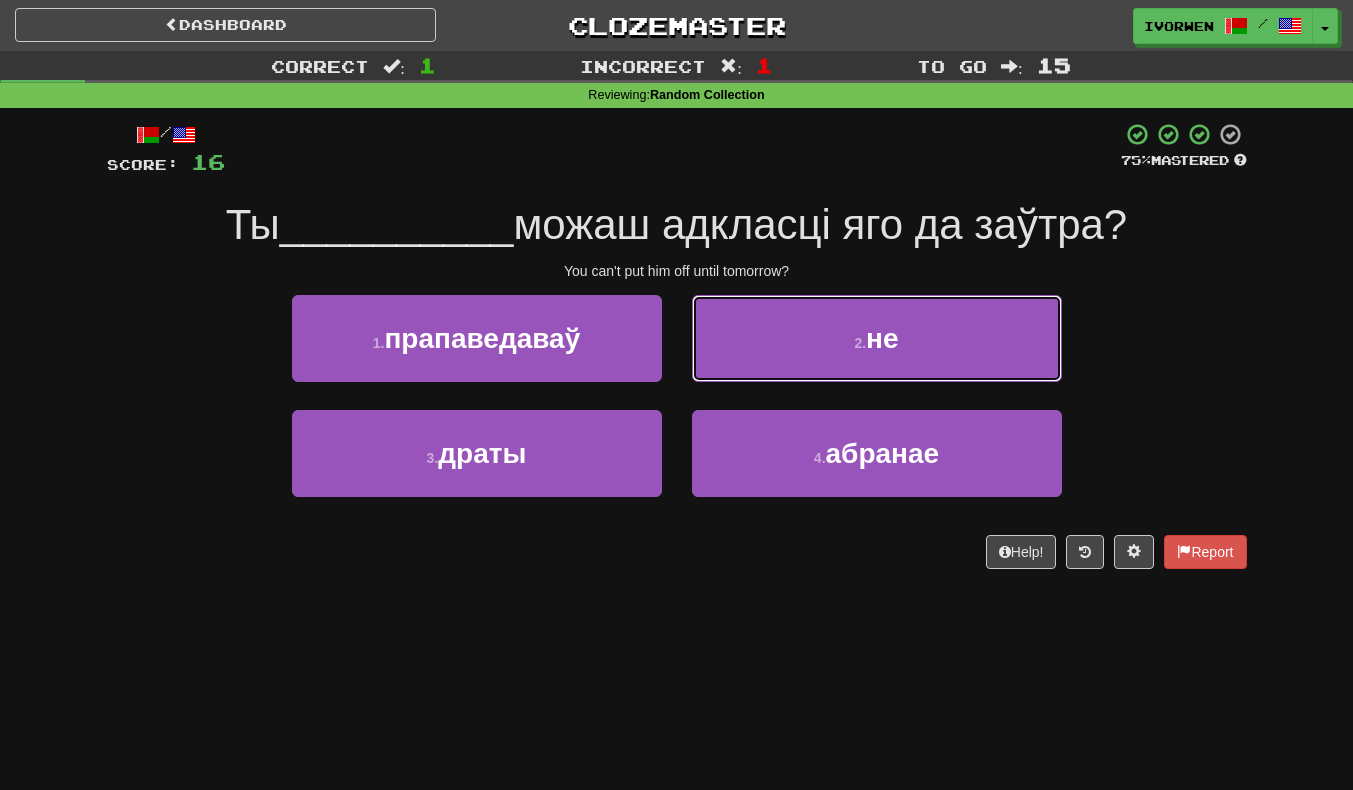 click on "2 .  не" at bounding box center [877, 338] 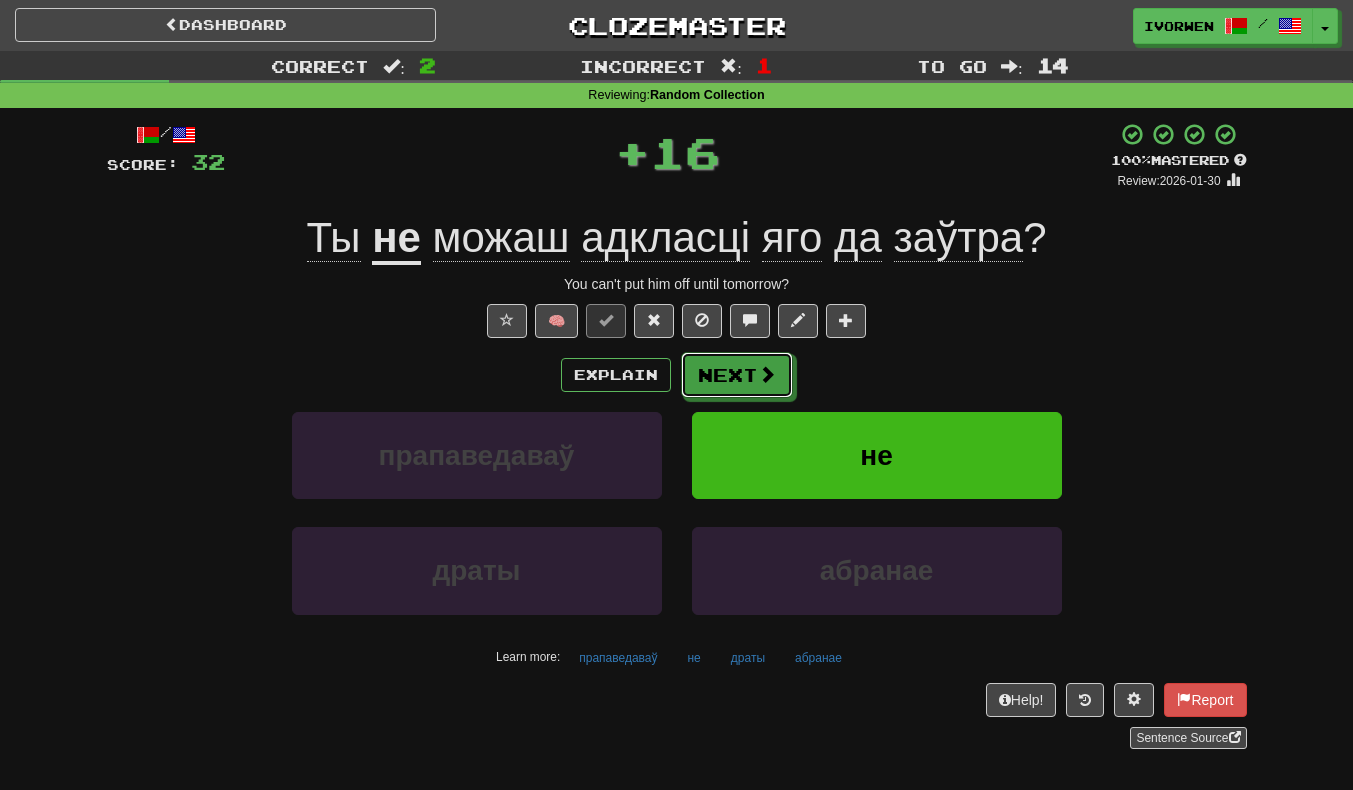 click on "Next" at bounding box center [737, 375] 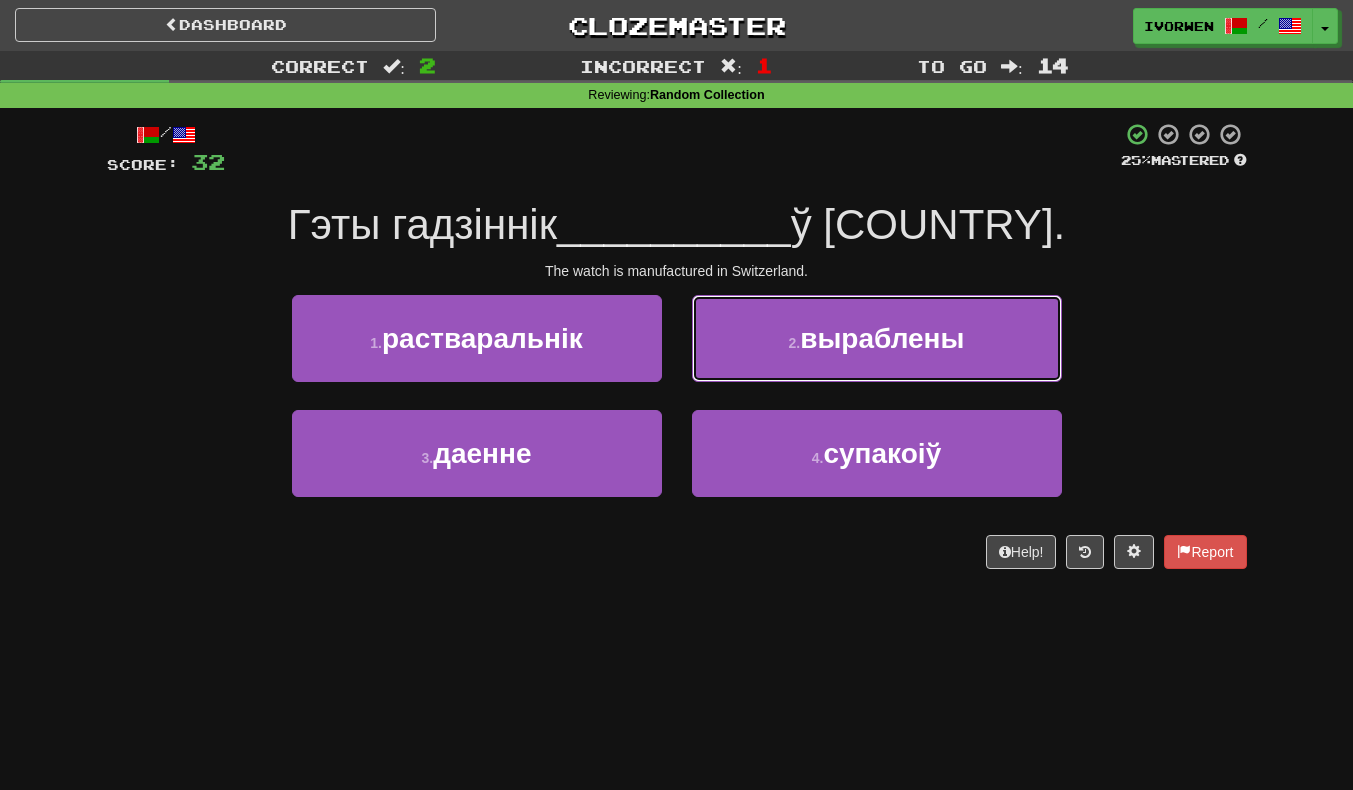 click on "2 ." at bounding box center (795, 343) 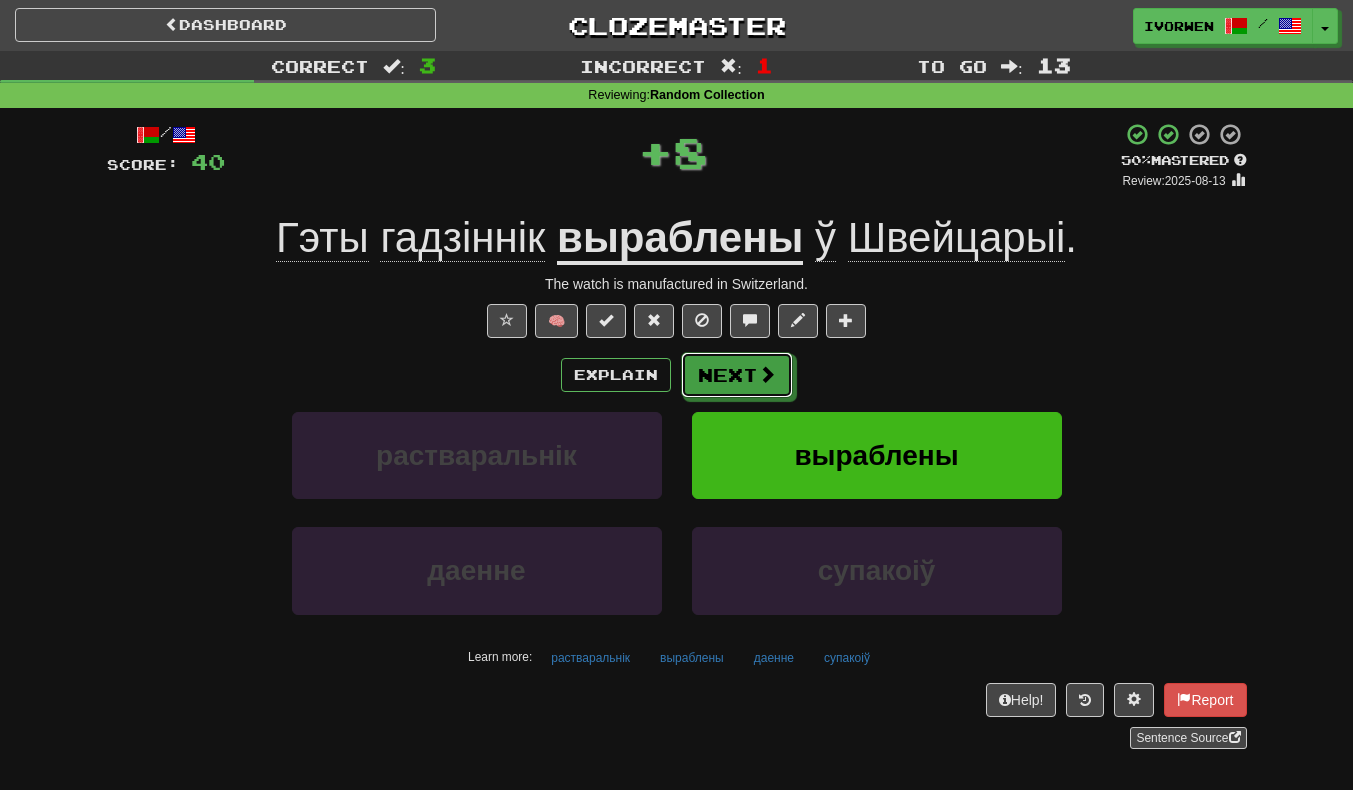 click on "Next" at bounding box center (737, 375) 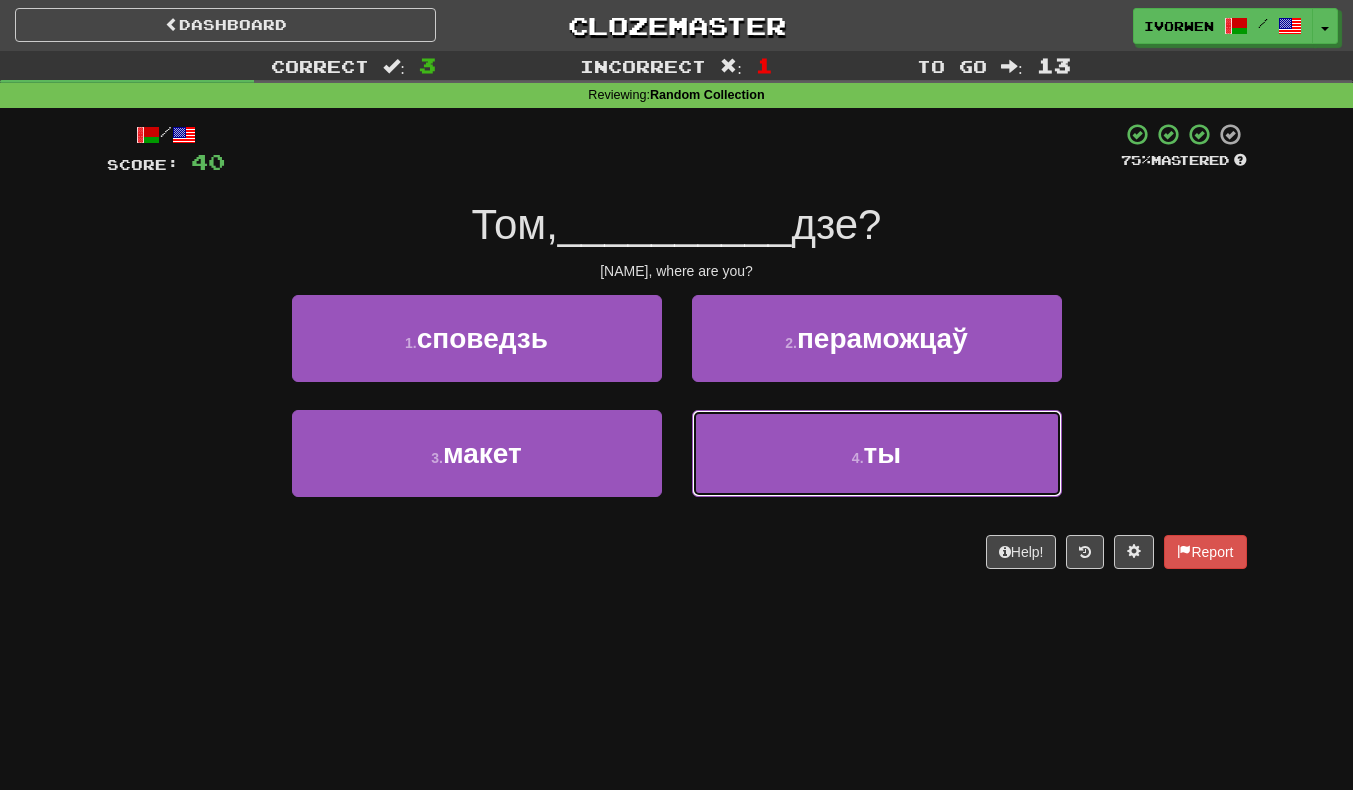 click on "4 .  ты" at bounding box center (877, 453) 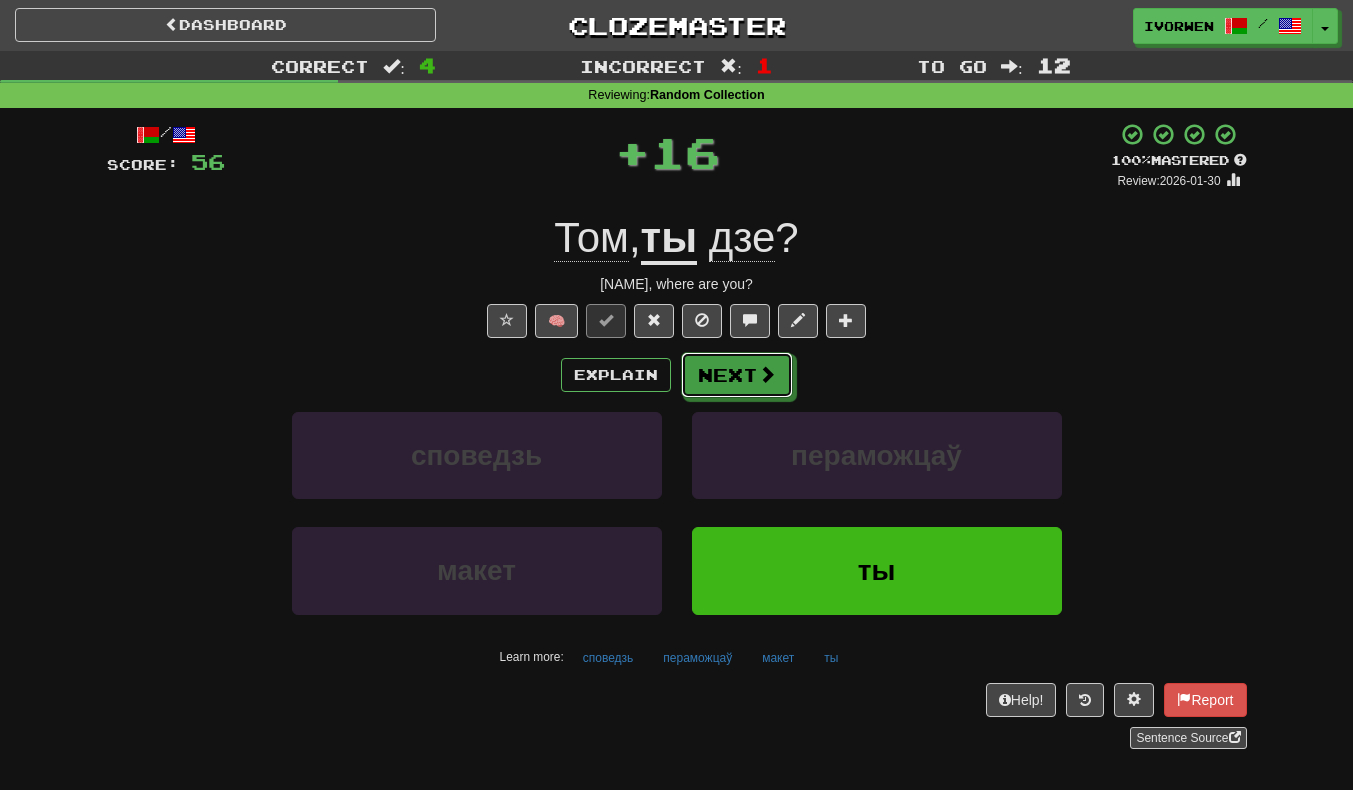 click on "Next" at bounding box center (737, 375) 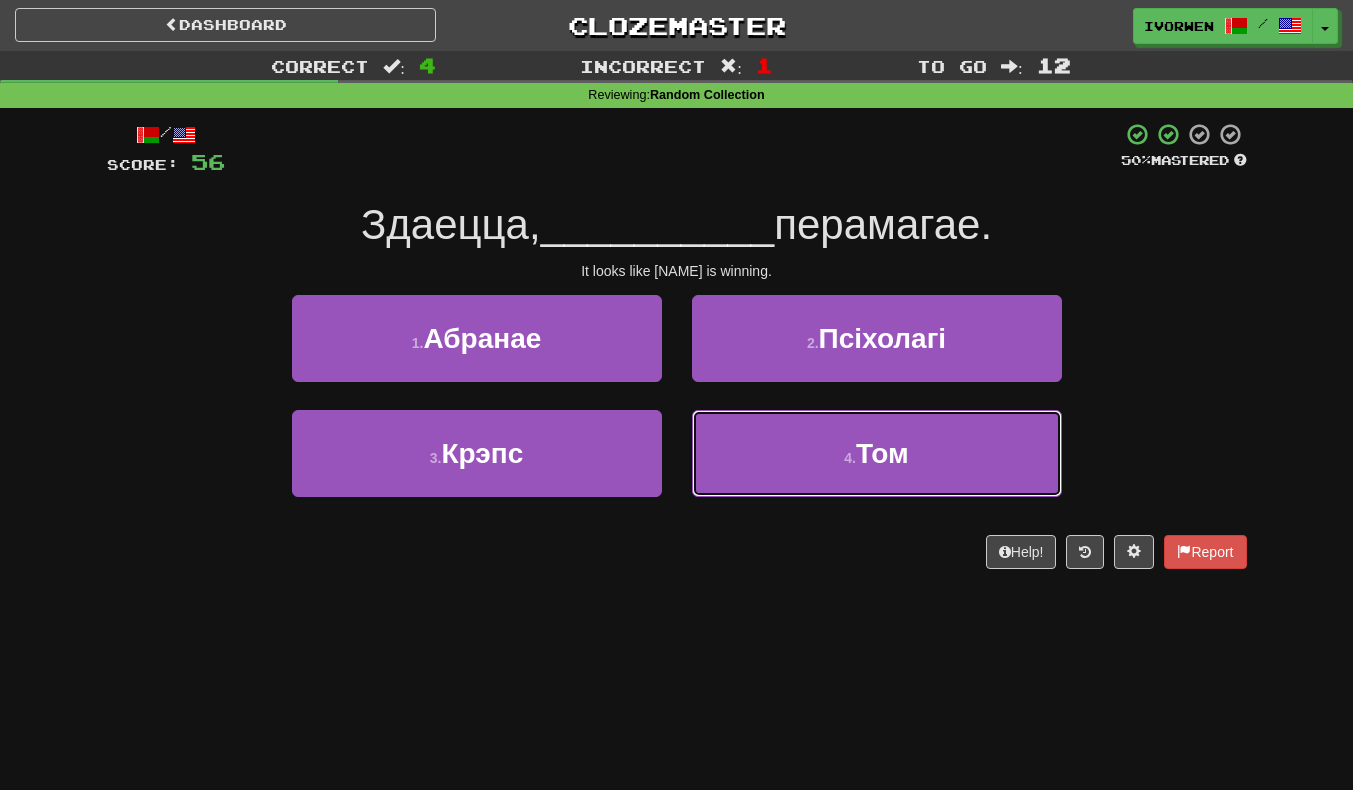 click on "4 . [NAME]" at bounding box center (877, 453) 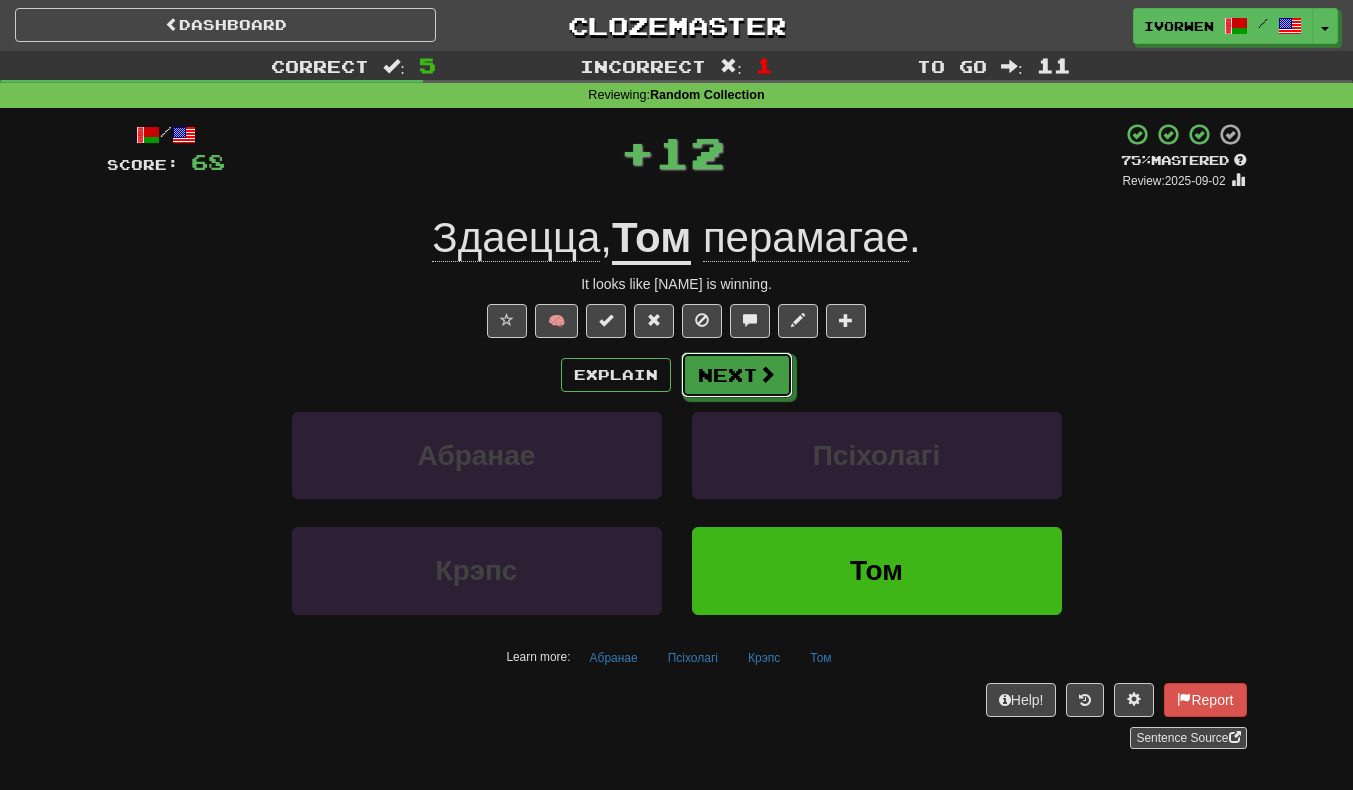 click at bounding box center (767, 374) 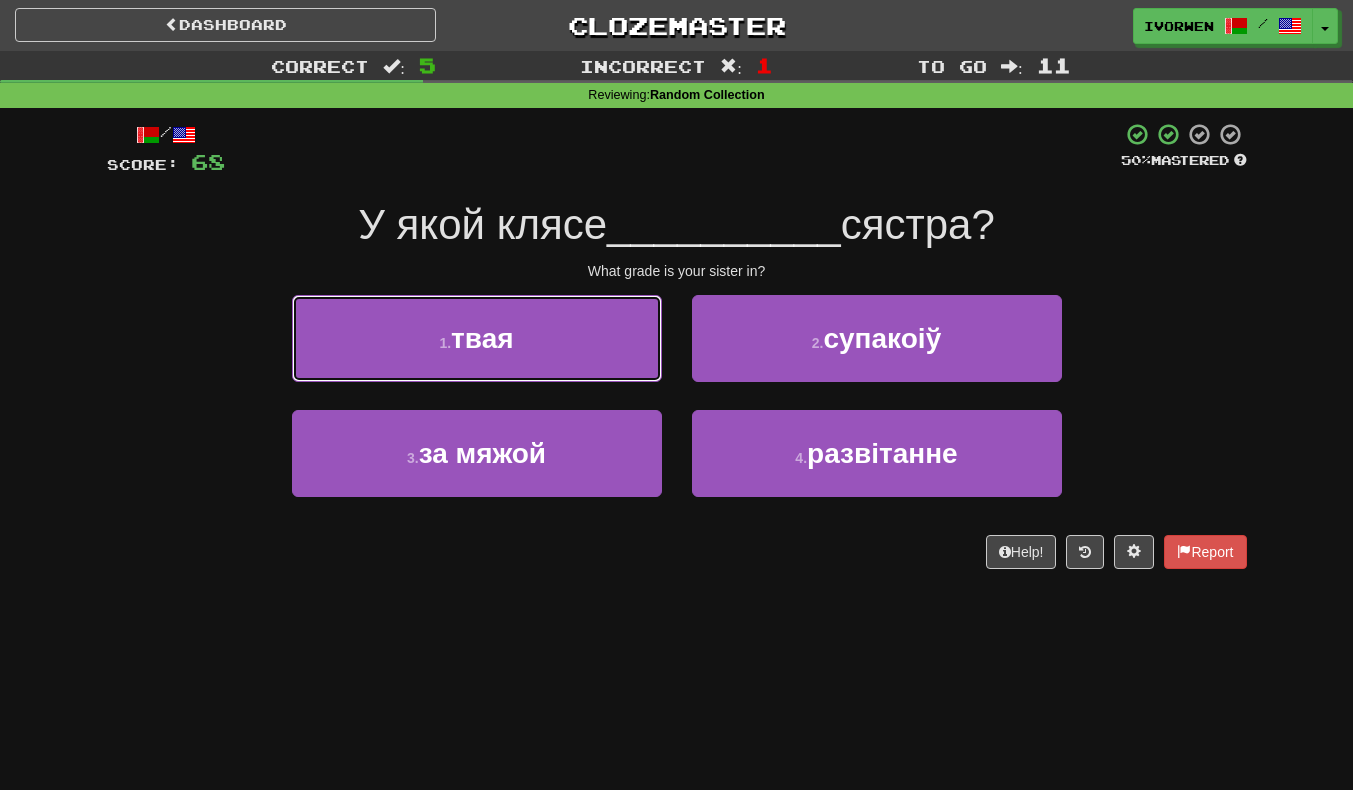 click on "1 .  твая" at bounding box center (477, 338) 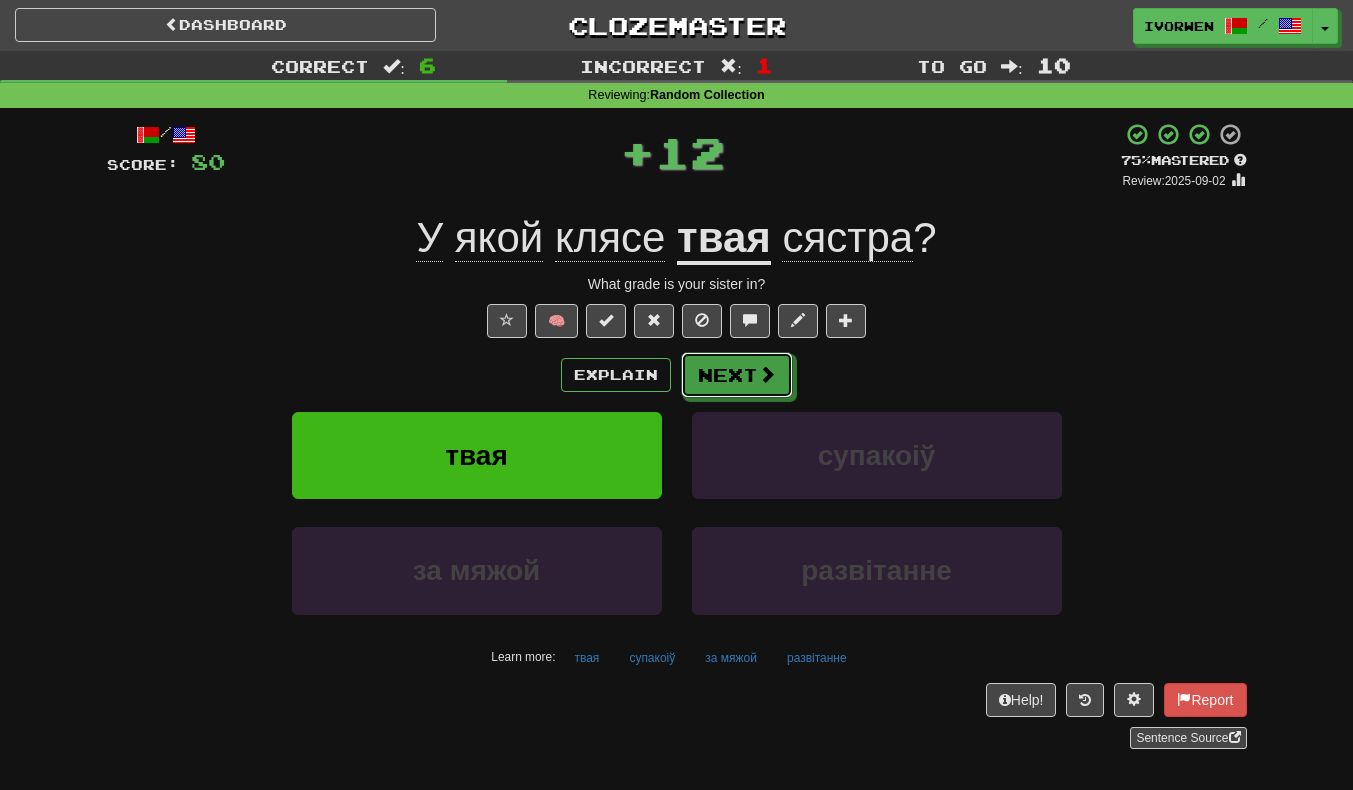 click on "Next" at bounding box center (737, 375) 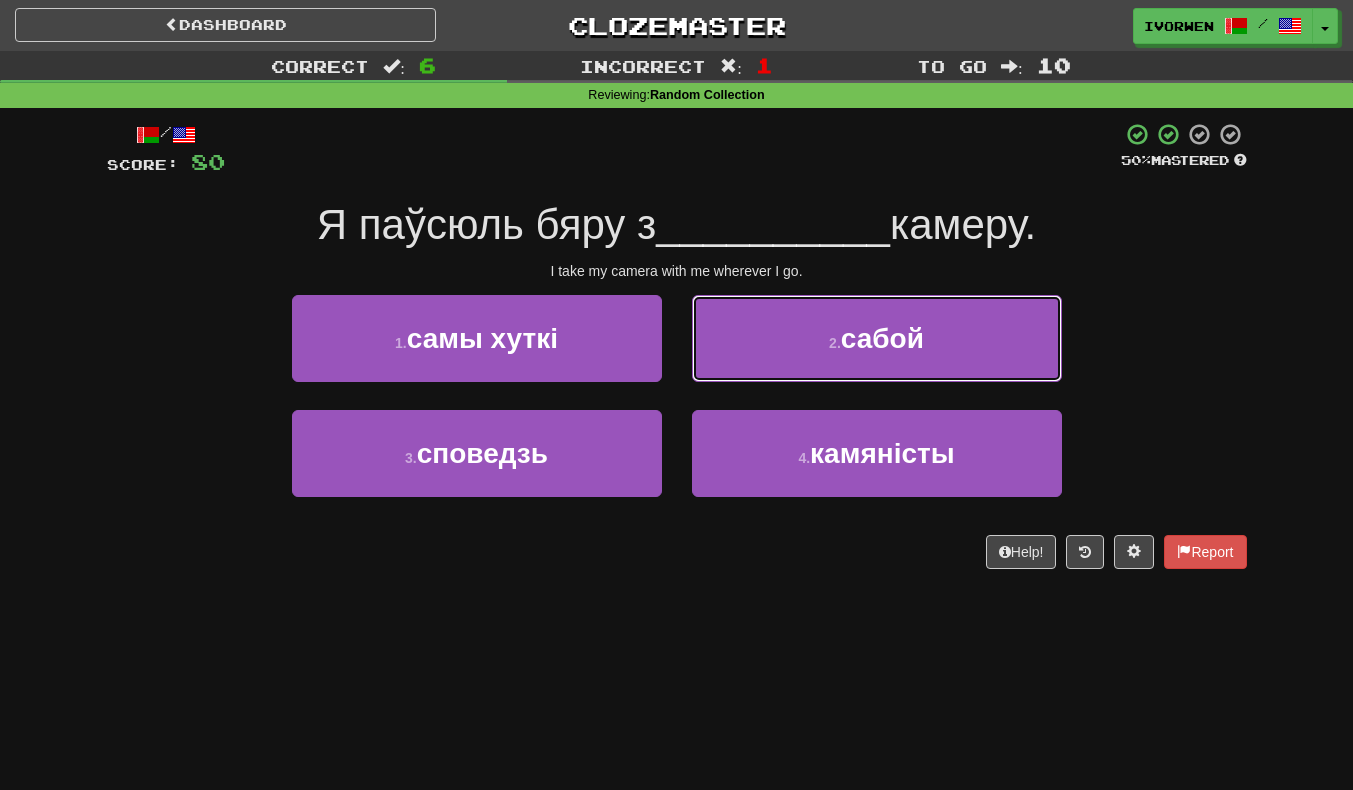 click on "2 .  сабой" at bounding box center [877, 338] 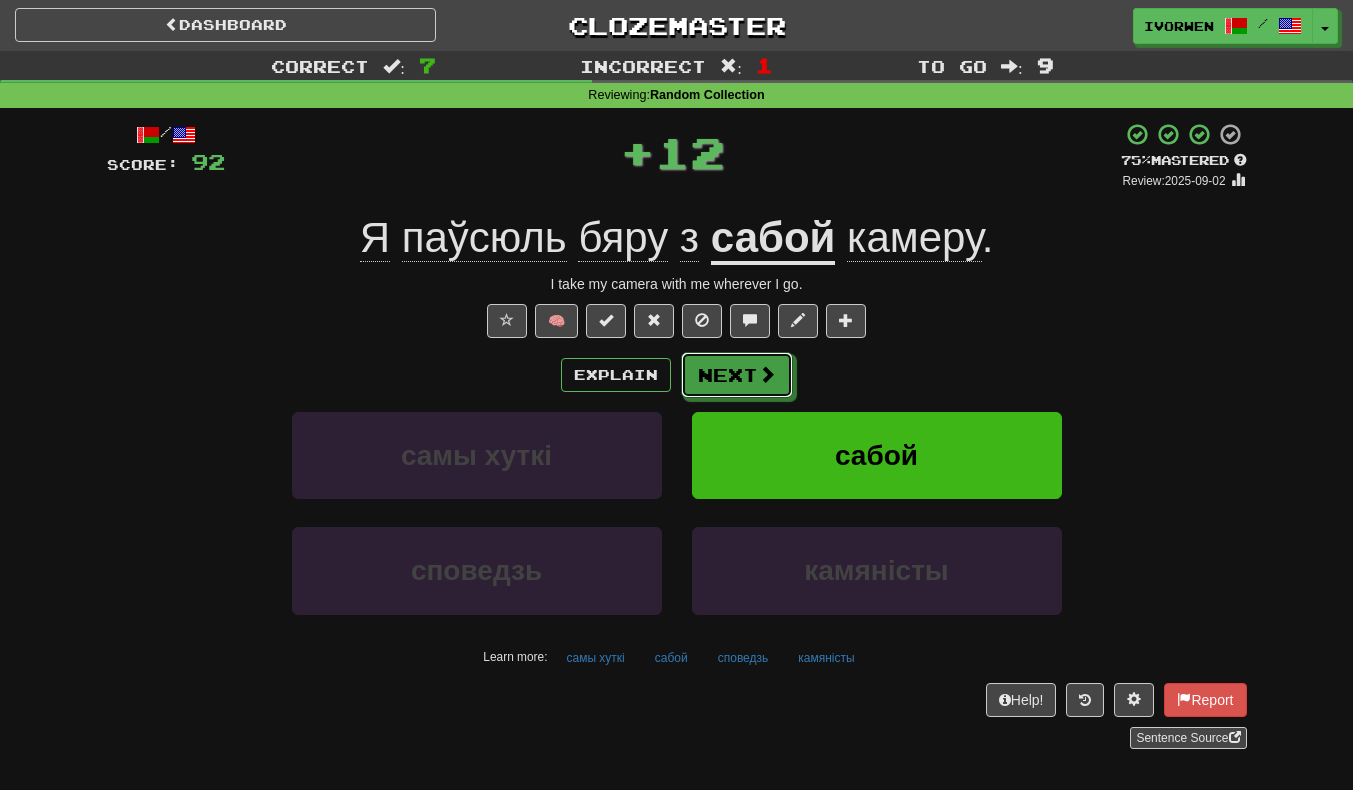 click on "Next" at bounding box center (737, 375) 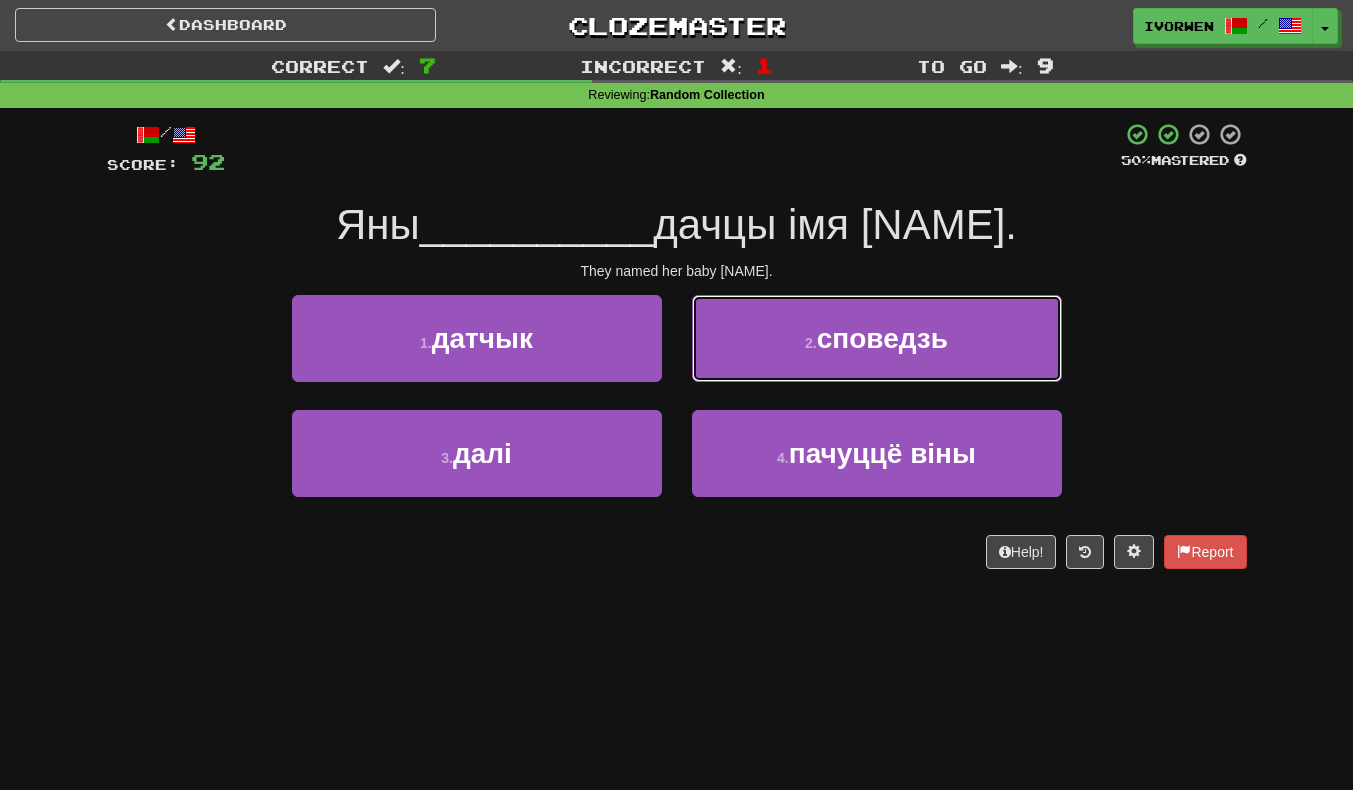 click on "2 .  споведзь" at bounding box center [877, 338] 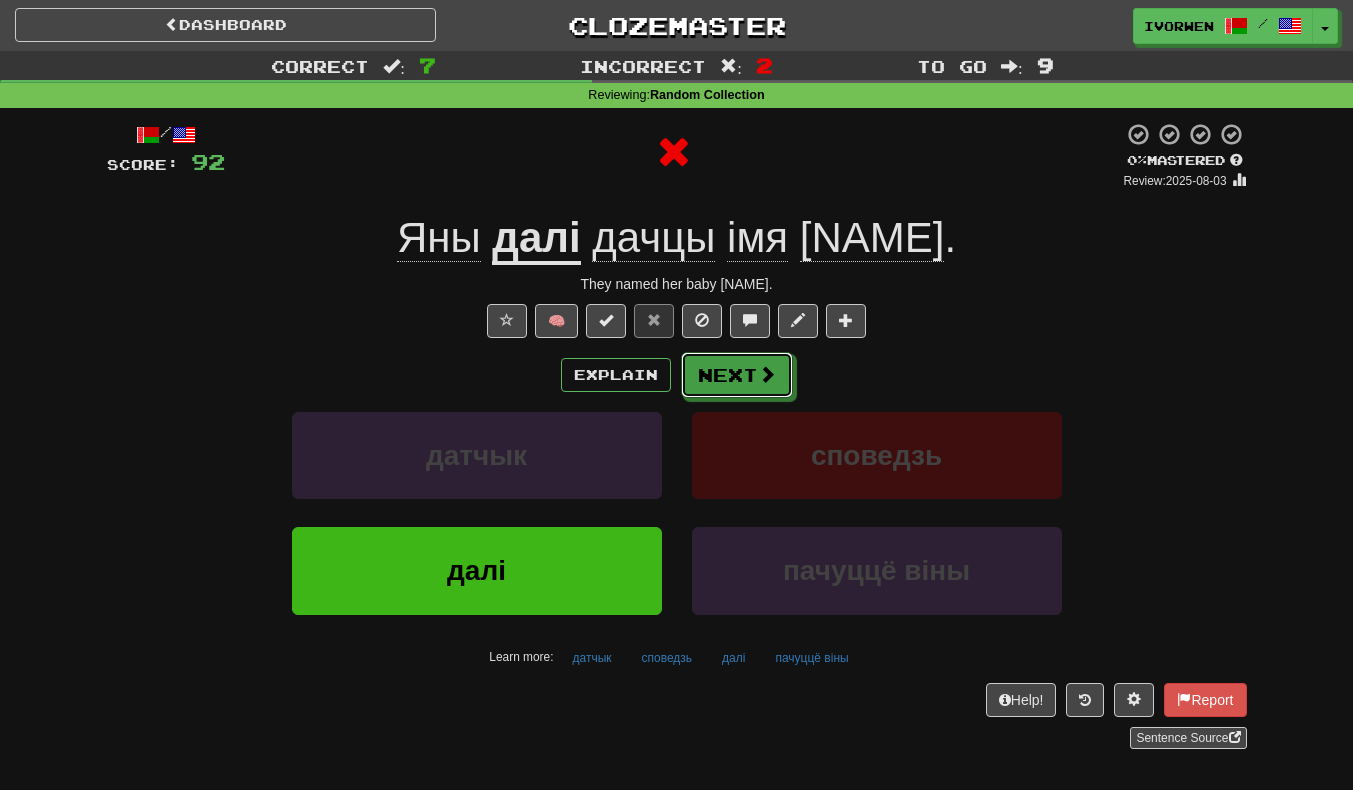 click on "Next" at bounding box center [737, 375] 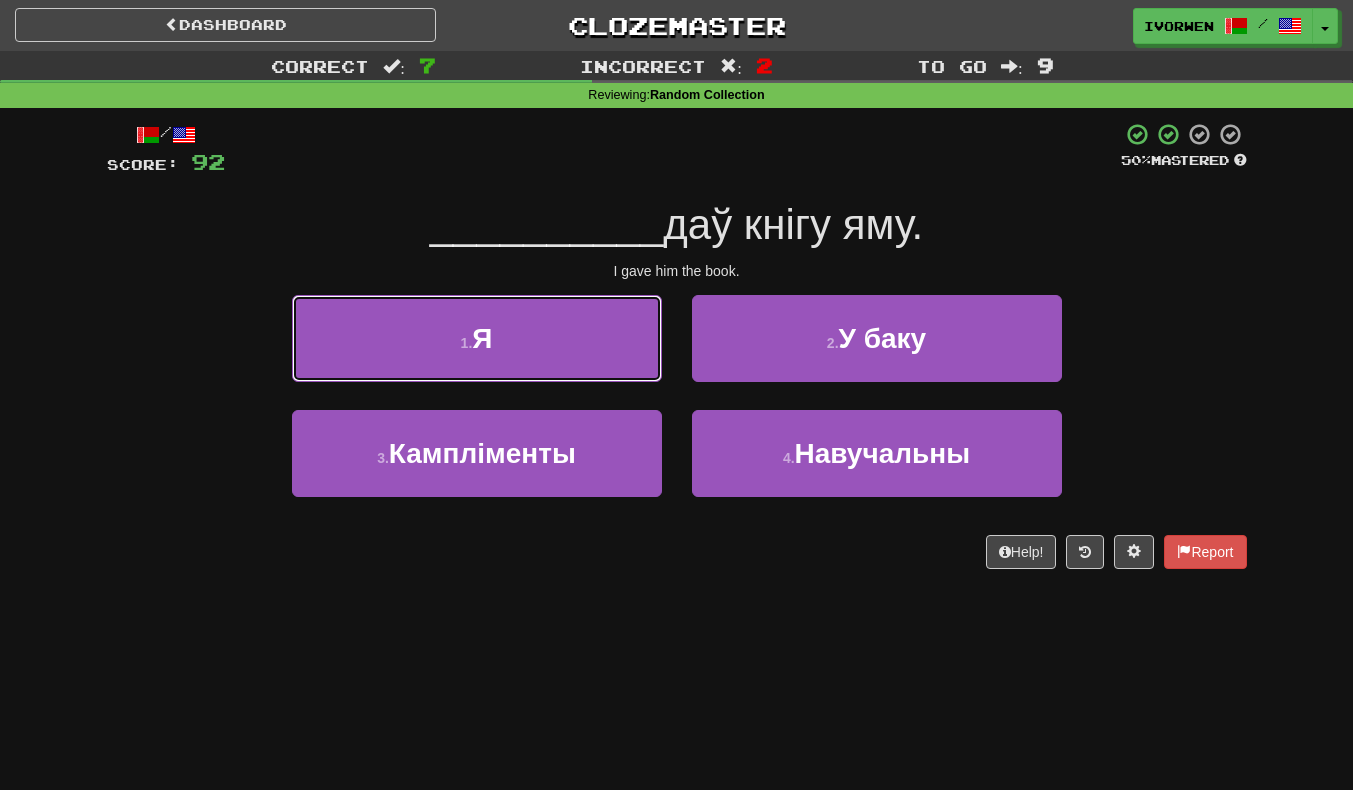 click on "1 .  Я" at bounding box center [477, 338] 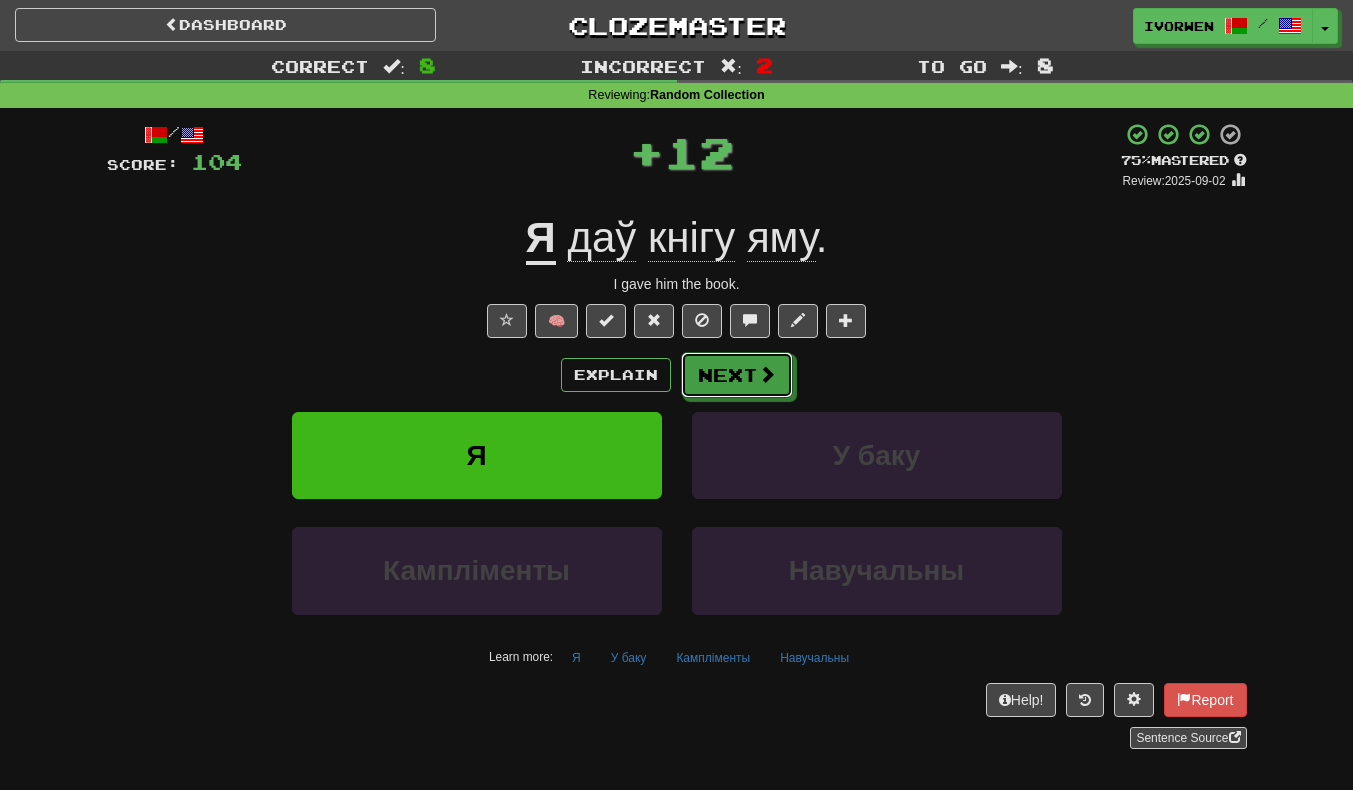 click on "Next" at bounding box center [737, 375] 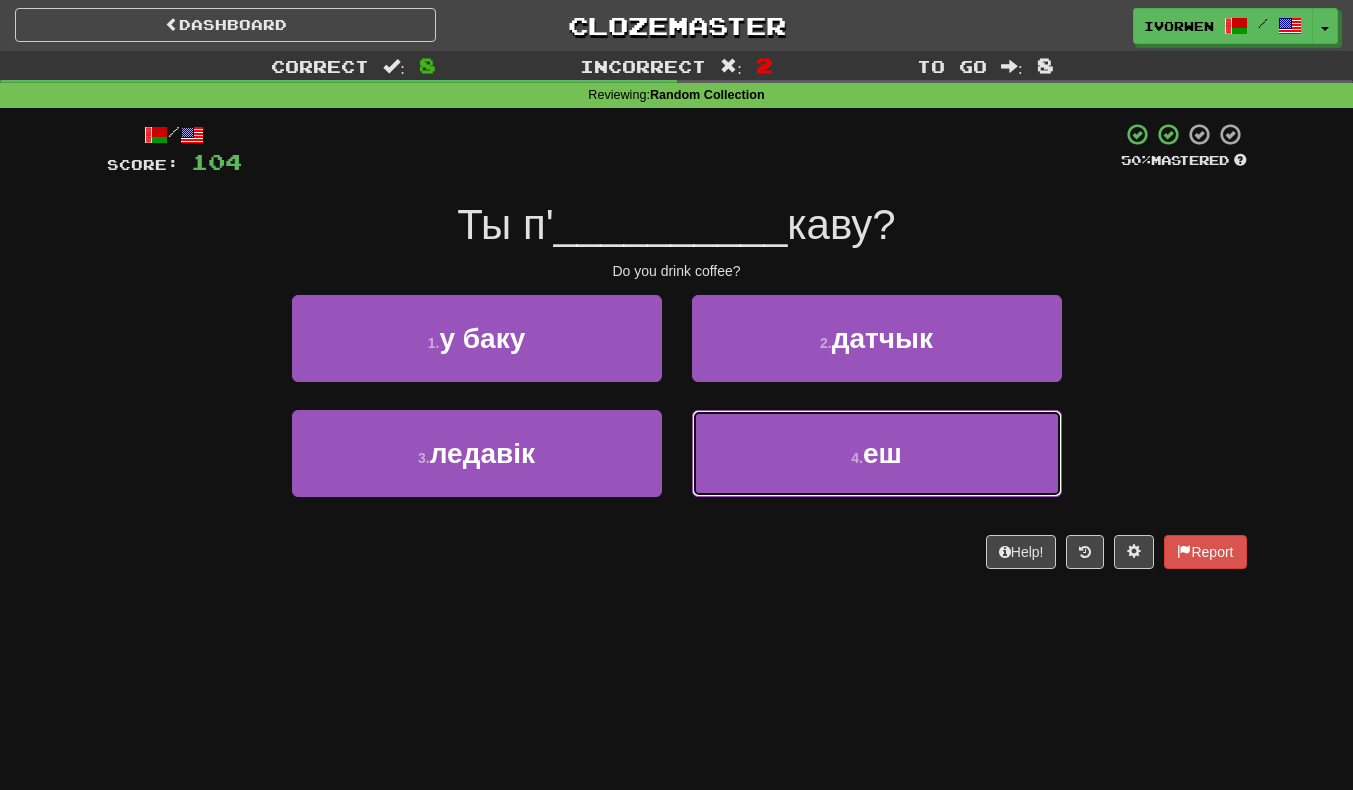 click on "4 .  еш" at bounding box center (877, 453) 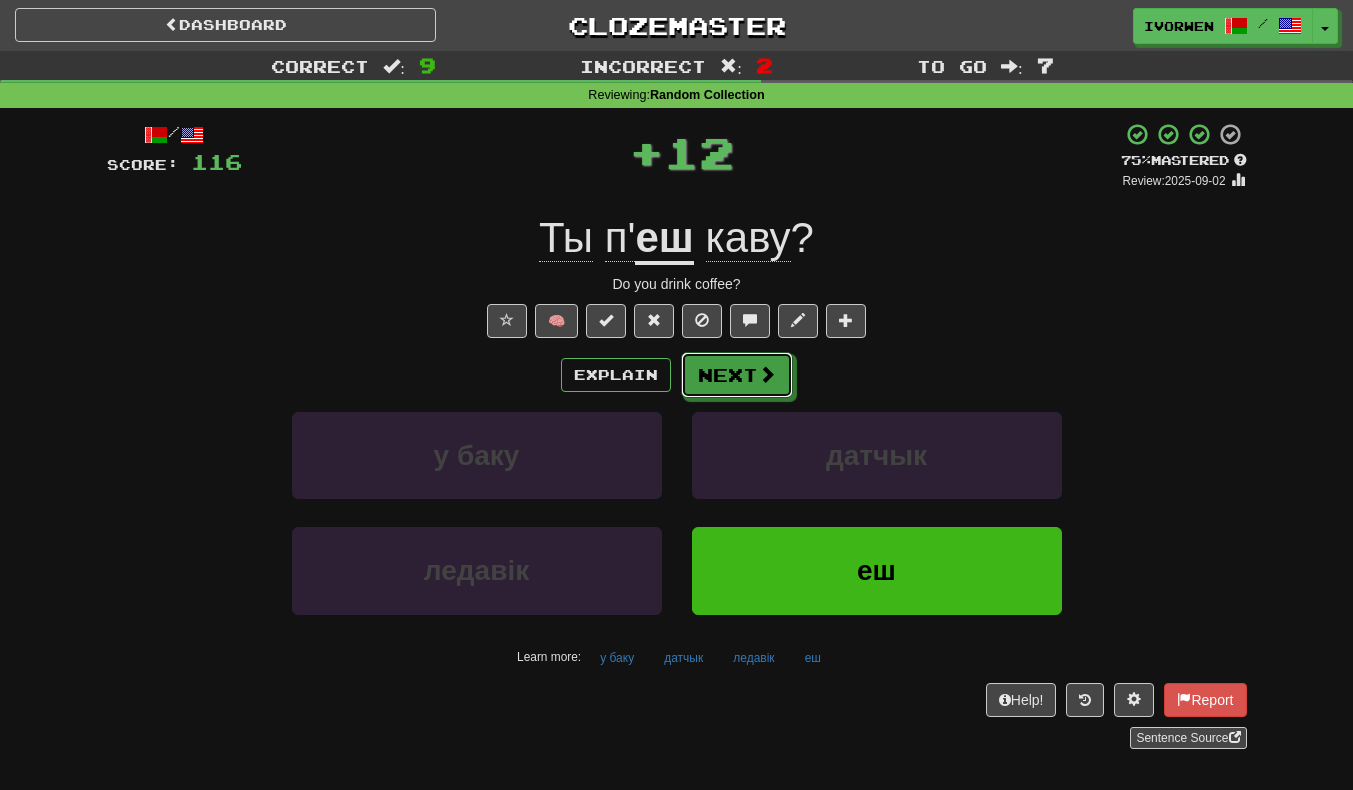 click on "Next" at bounding box center (737, 375) 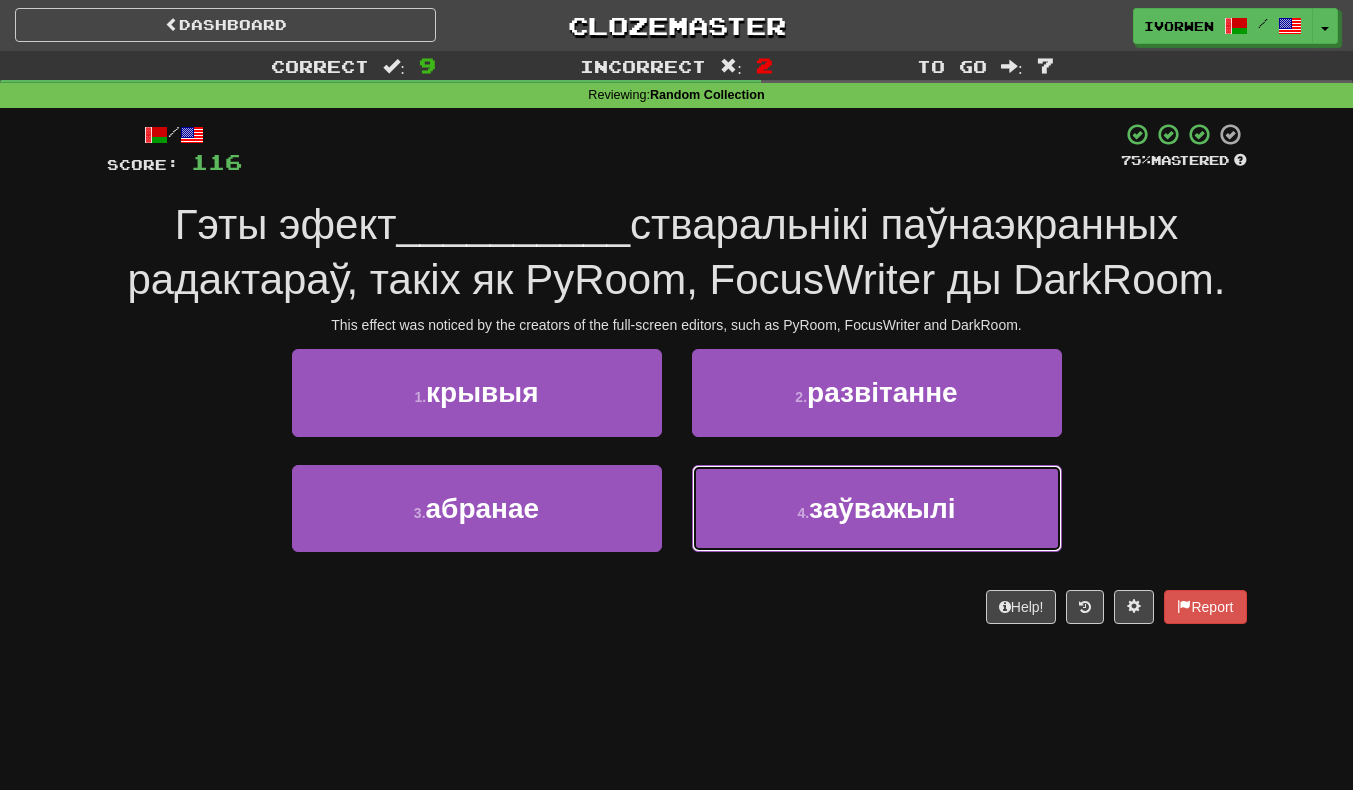 click on "4 .  заўважылі" at bounding box center [877, 508] 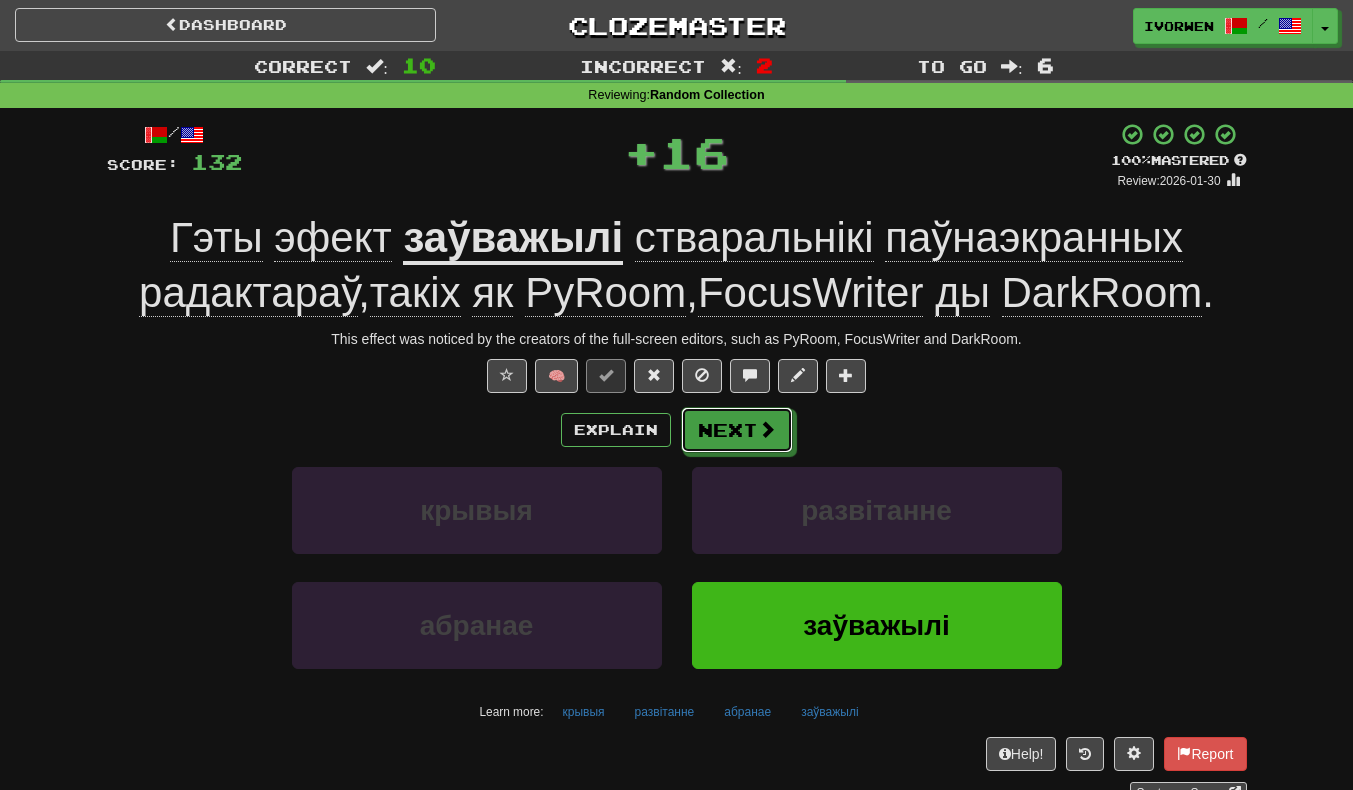 click on "Next" at bounding box center [737, 430] 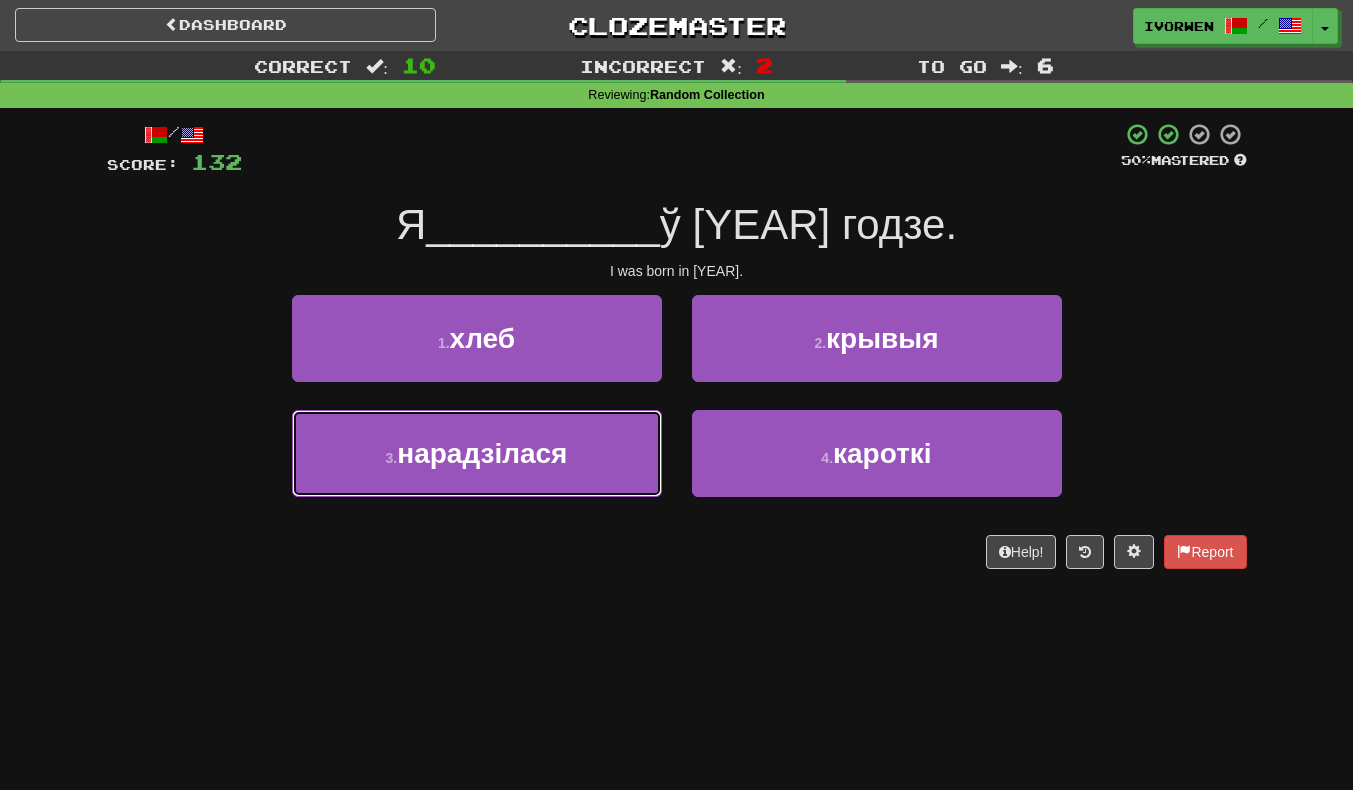 click on "нарадзілася" at bounding box center (482, 453) 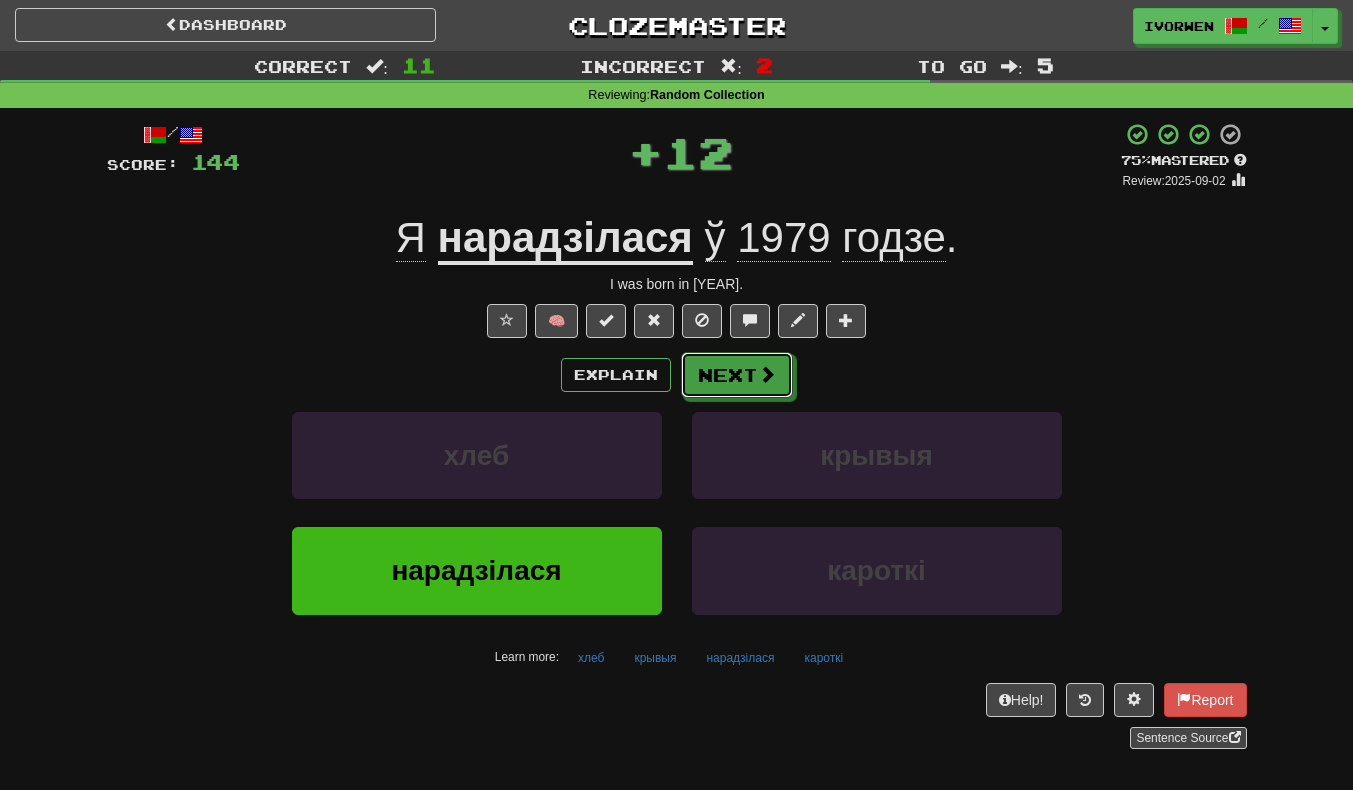 click on "Next" at bounding box center [737, 375] 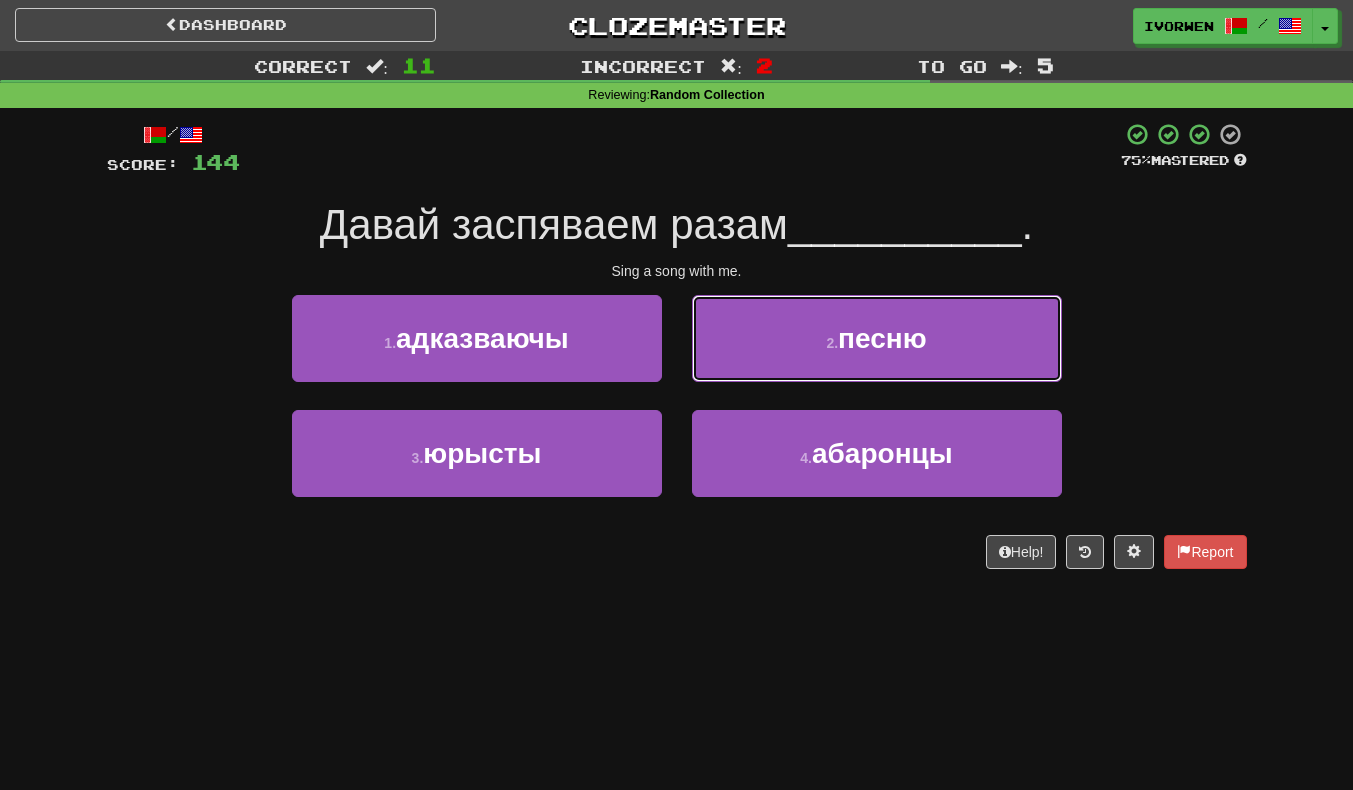 click on "2 .  песню" at bounding box center [877, 338] 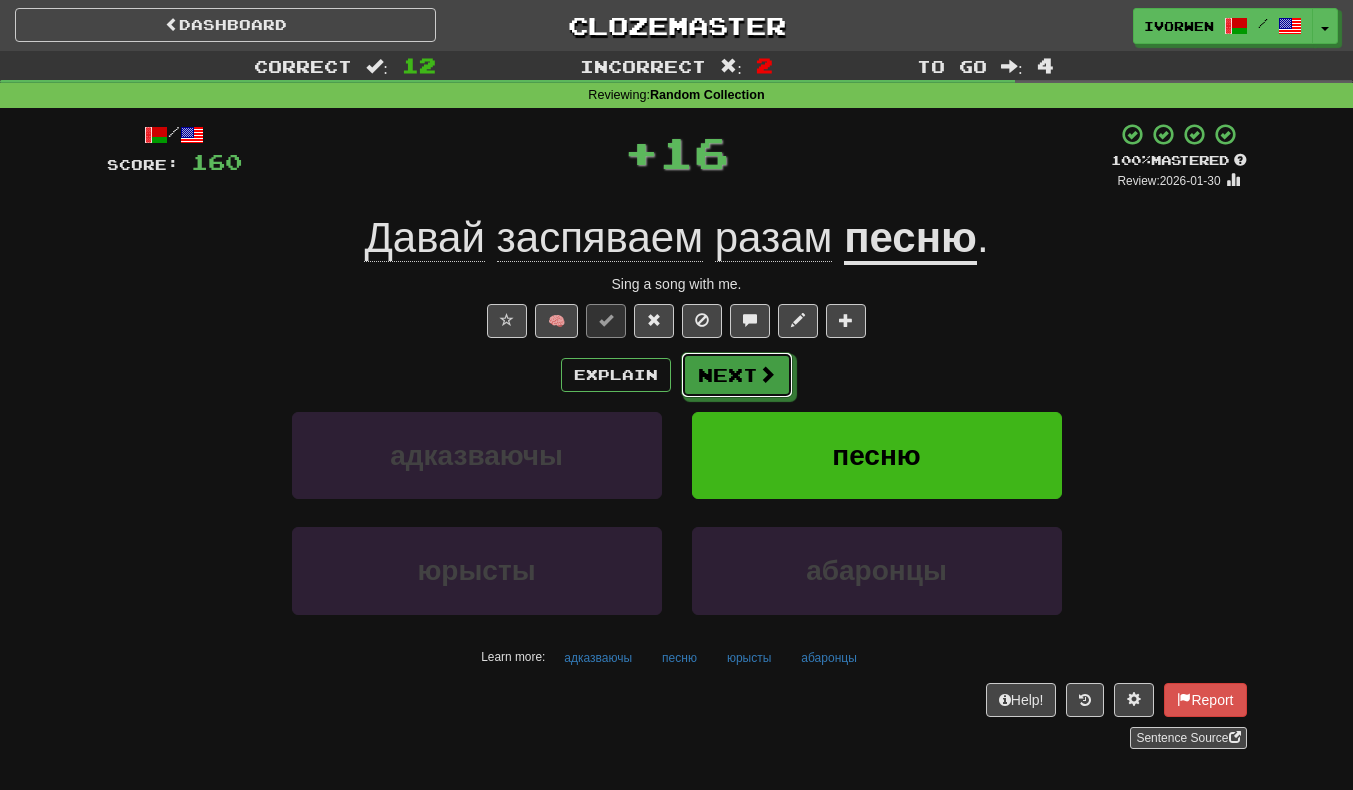 click at bounding box center (767, 374) 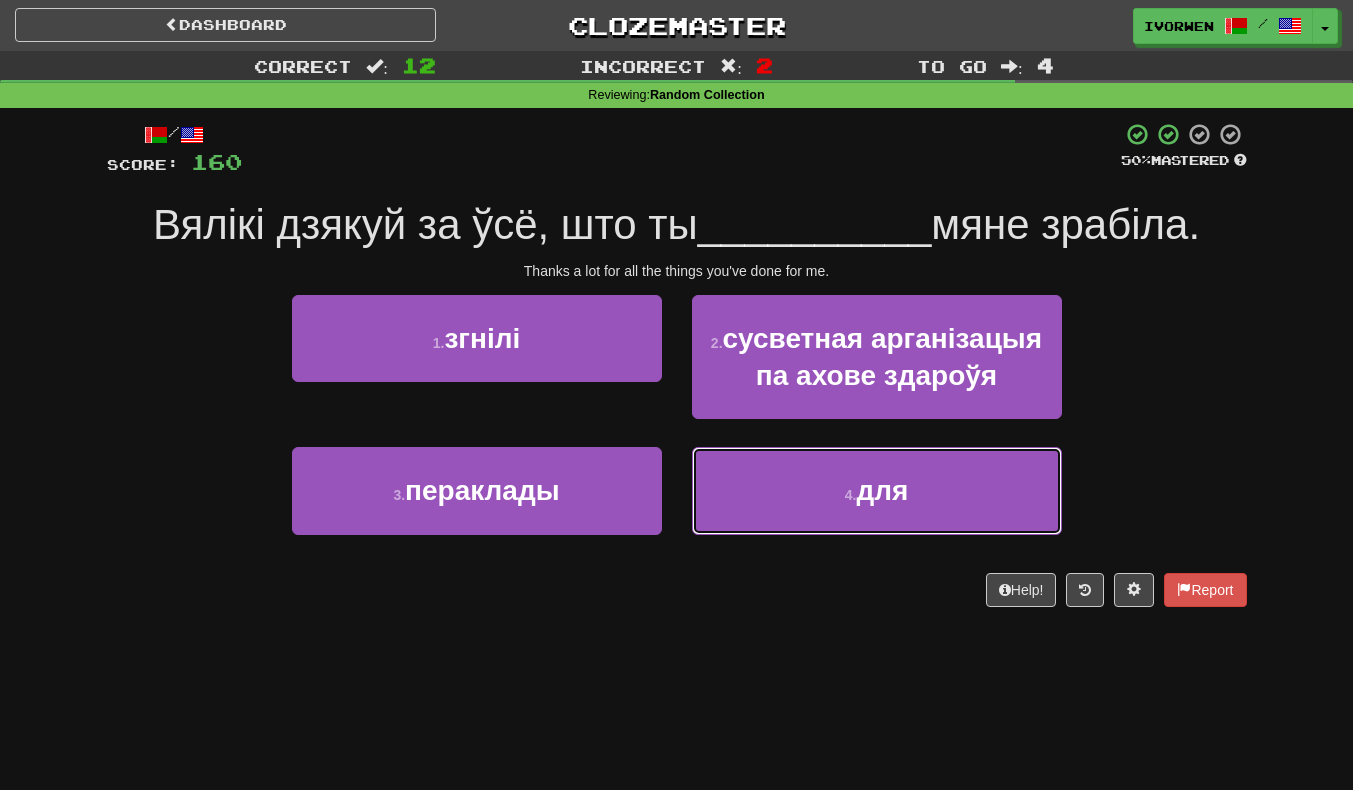 click on "4 .  для" at bounding box center [877, 490] 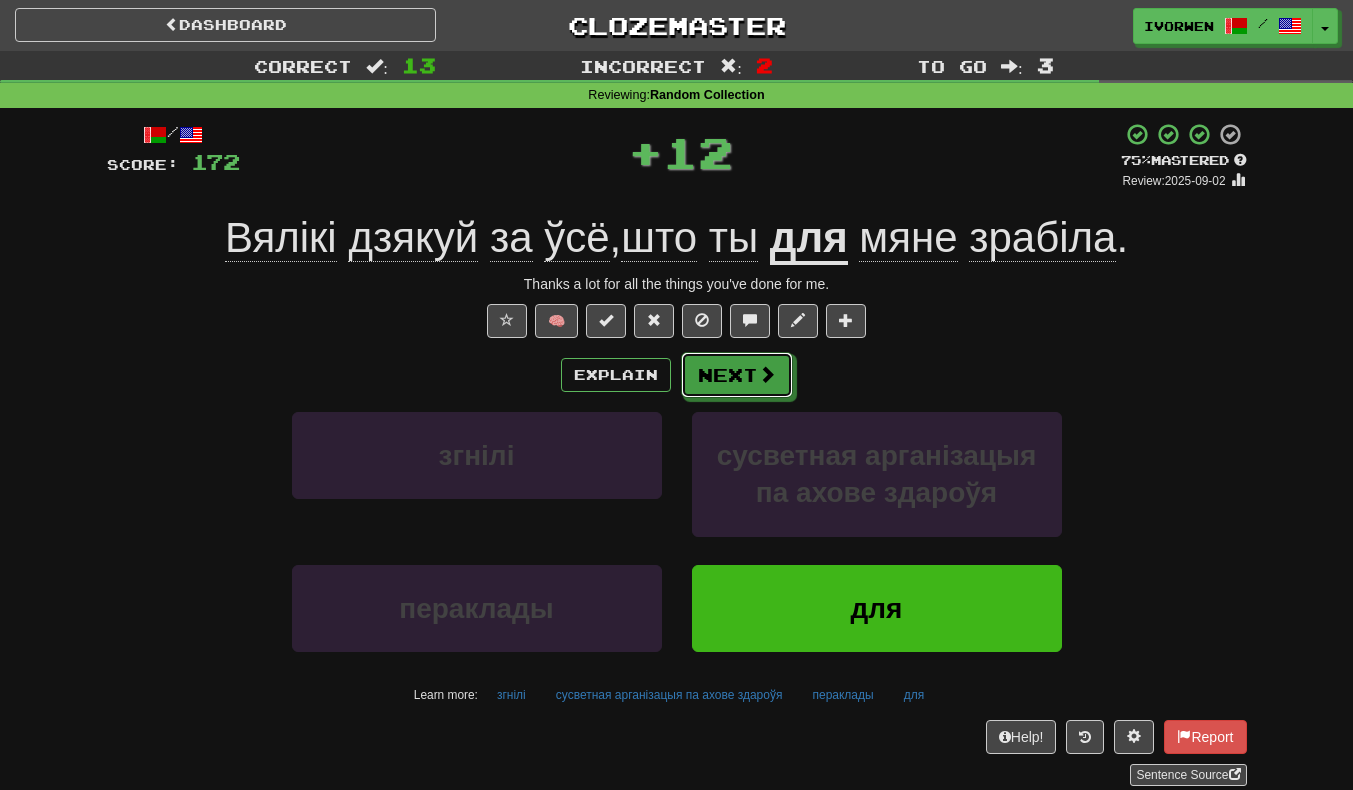 click on "Next" at bounding box center [737, 375] 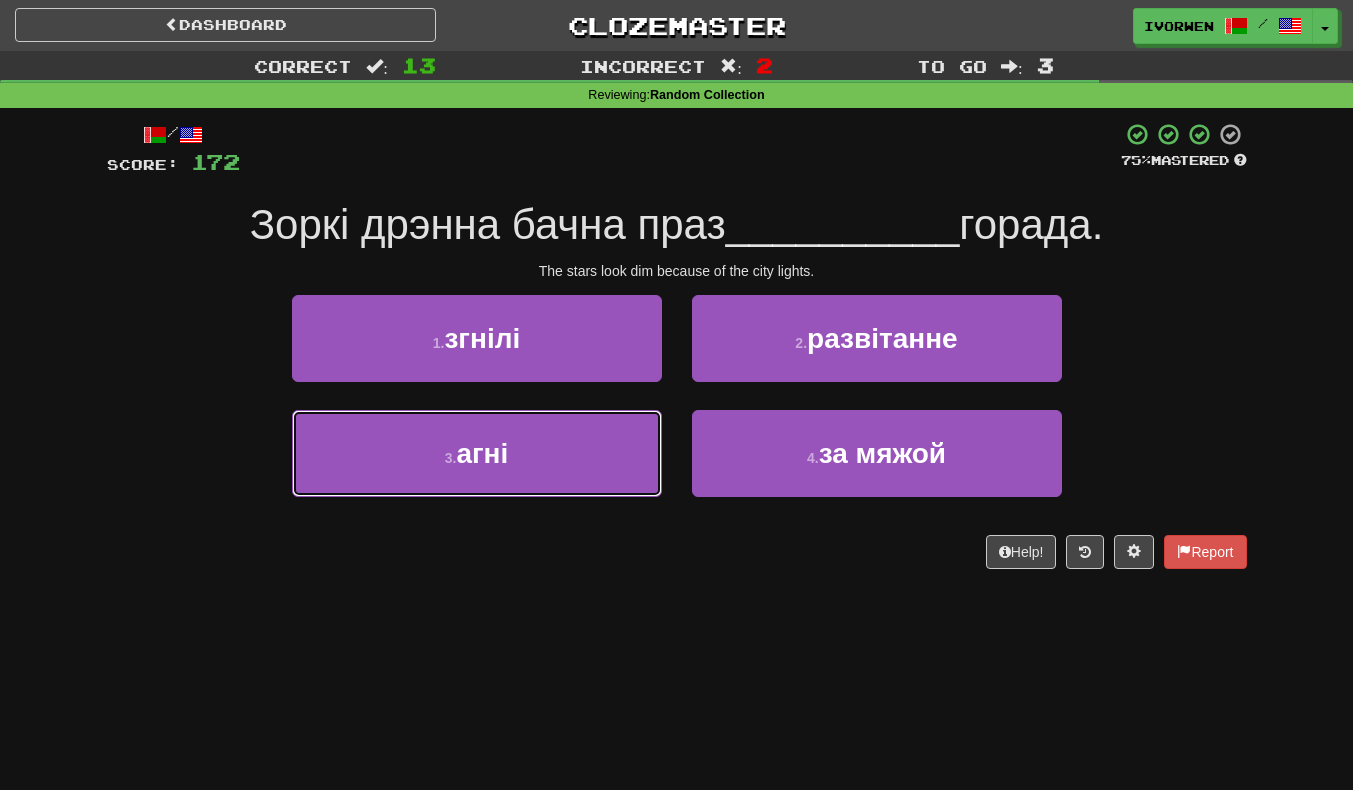 click on "3 .  агні" at bounding box center (477, 453) 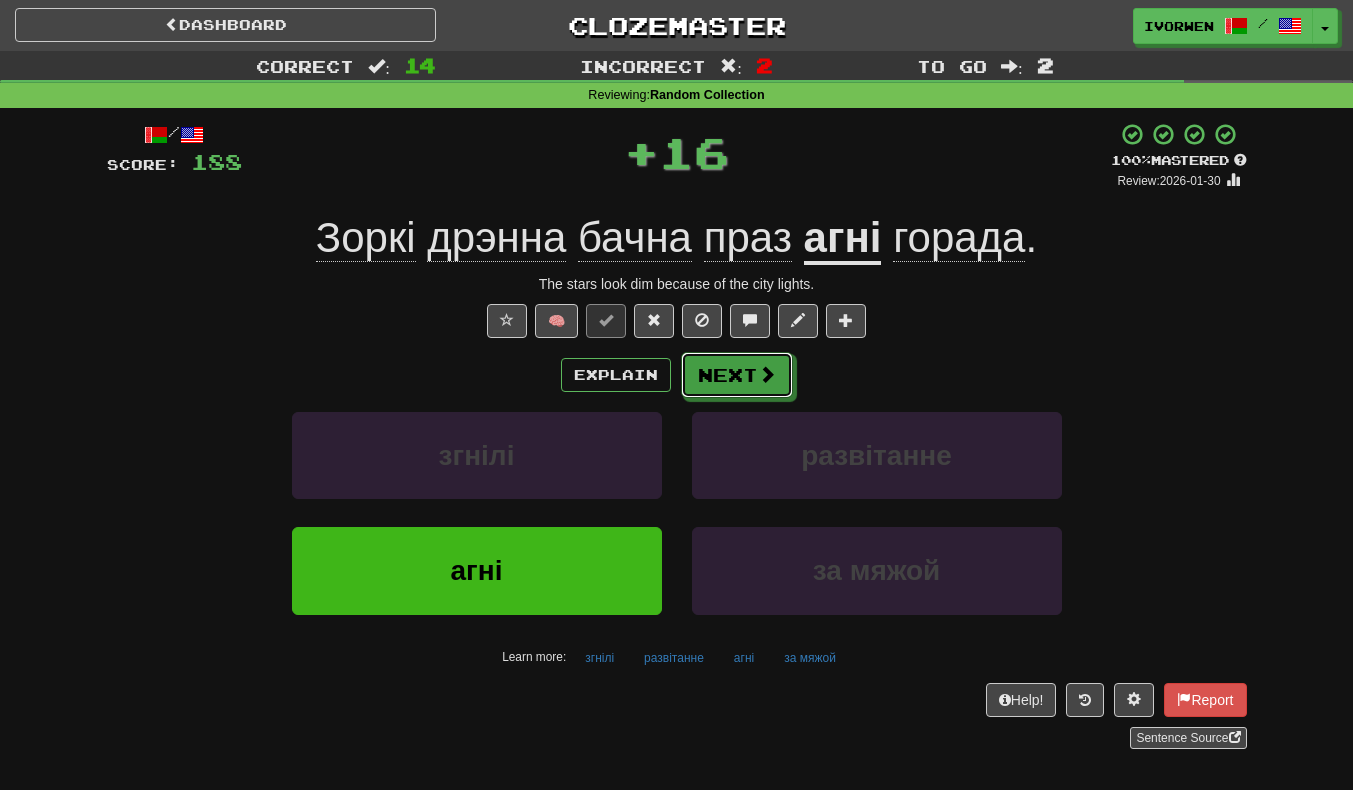 click on "Next" at bounding box center [737, 375] 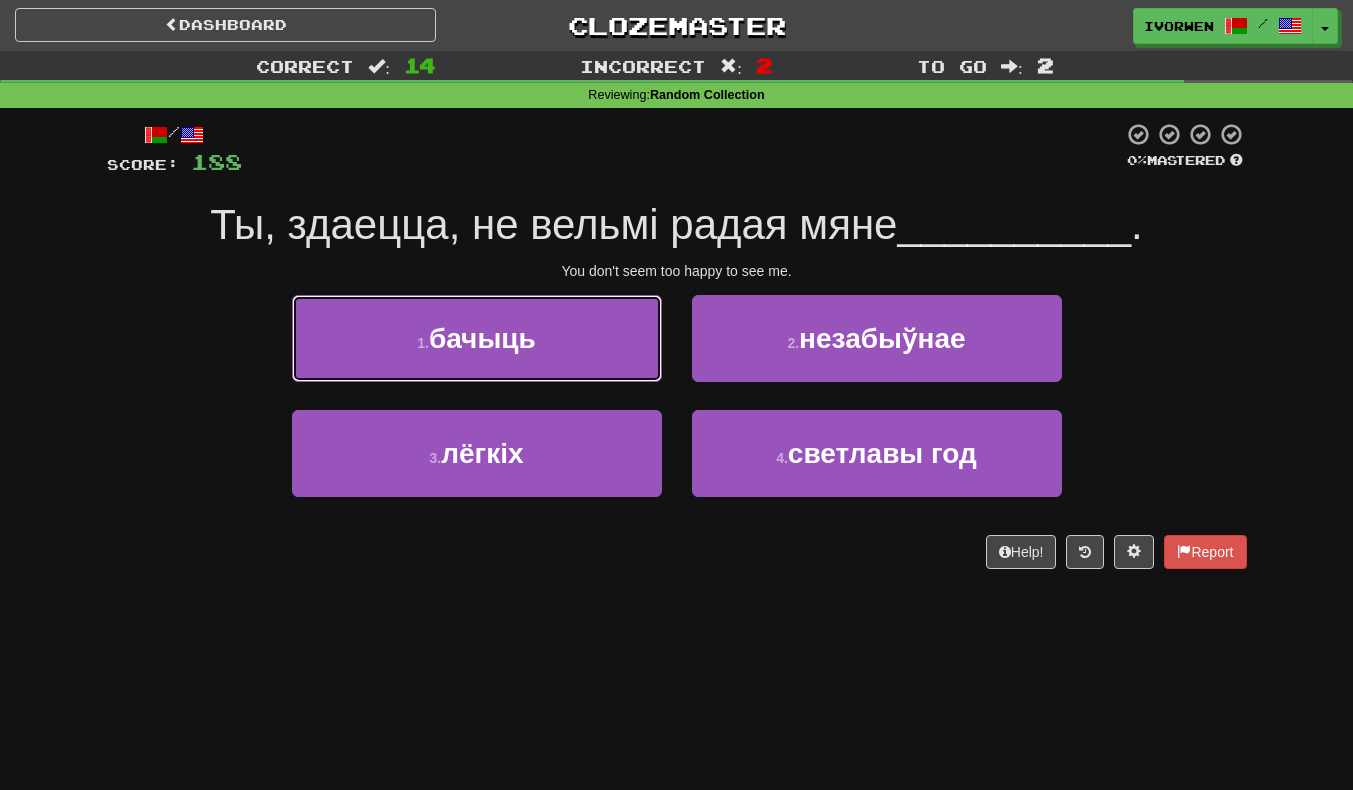 click on "1 .  бачыць" at bounding box center (477, 338) 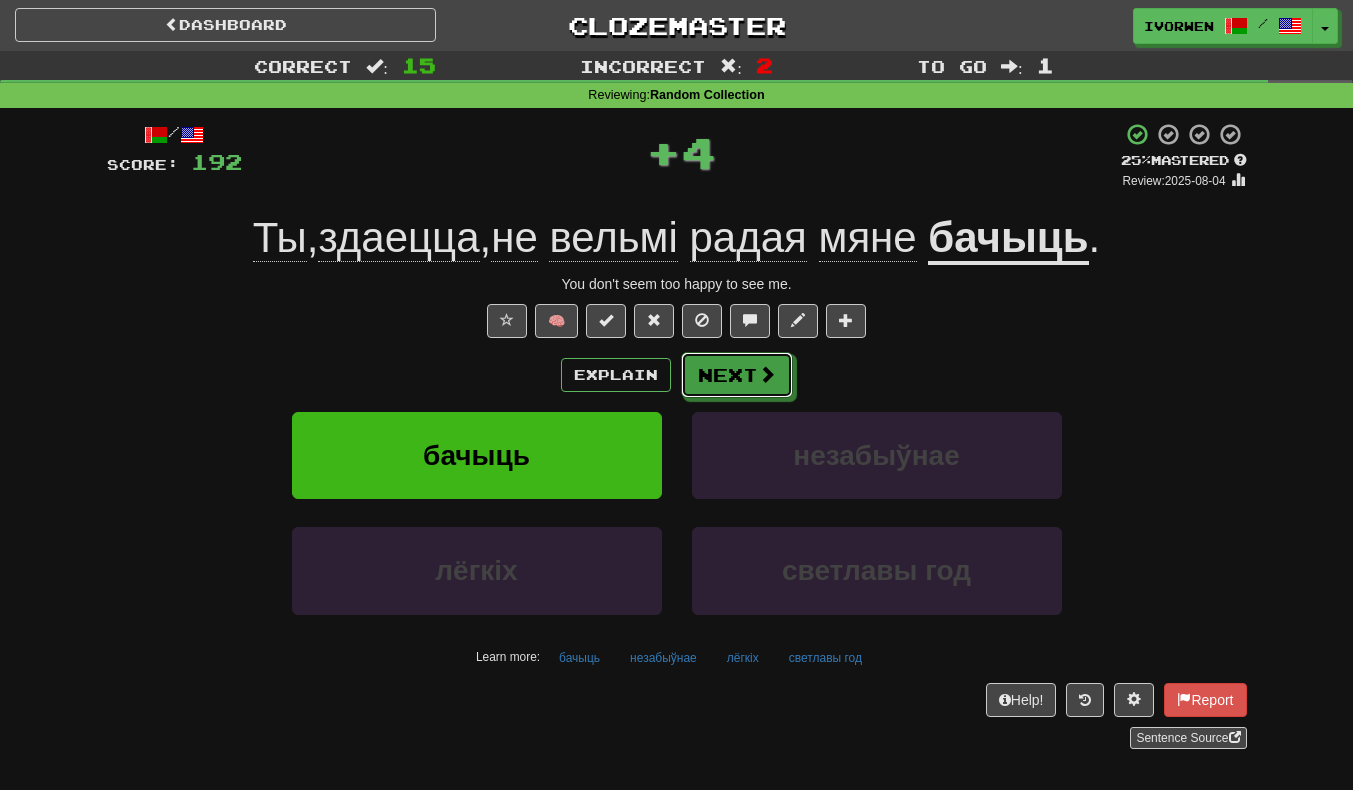 click on "Next" at bounding box center (737, 375) 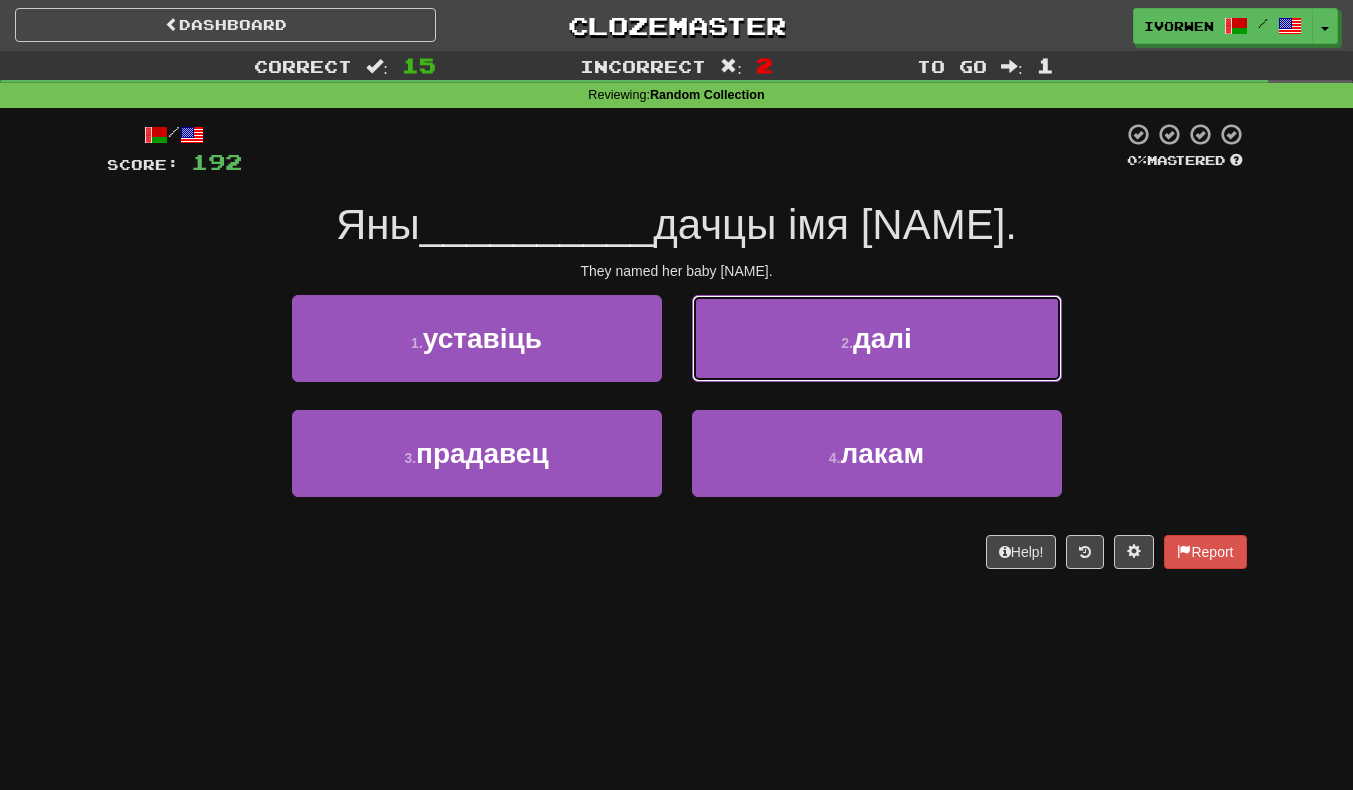 click on "2 .  далі" at bounding box center [877, 338] 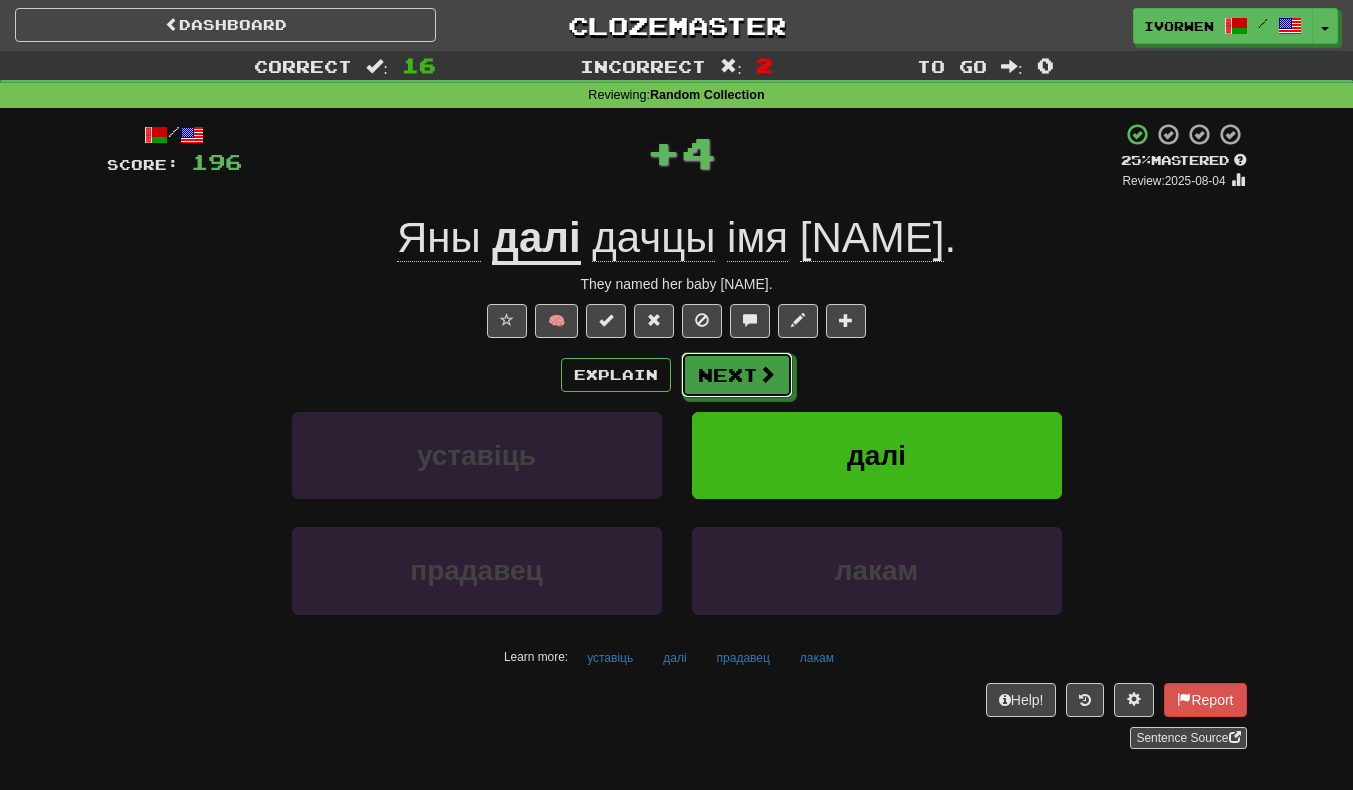 click on "Next" at bounding box center [737, 375] 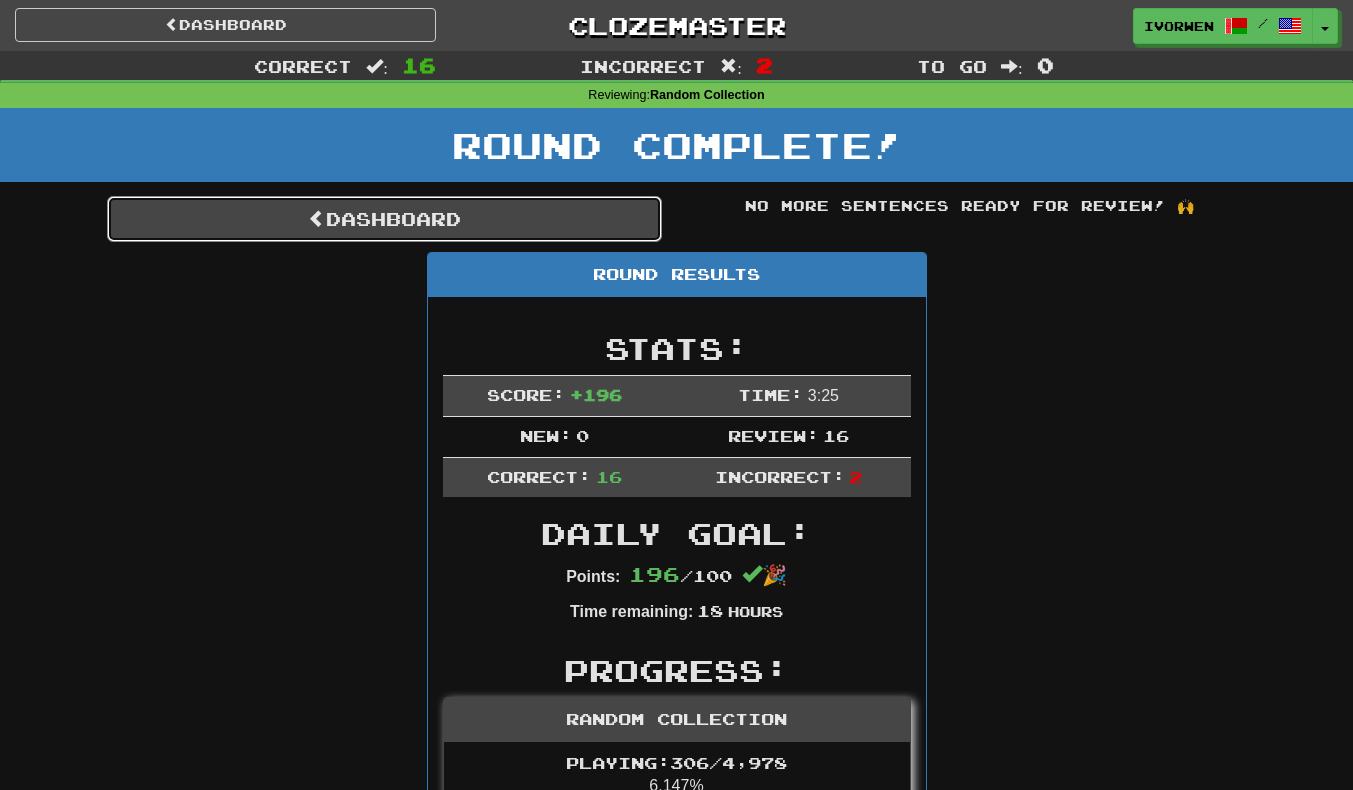 click on "Dashboard" at bounding box center (384, 219) 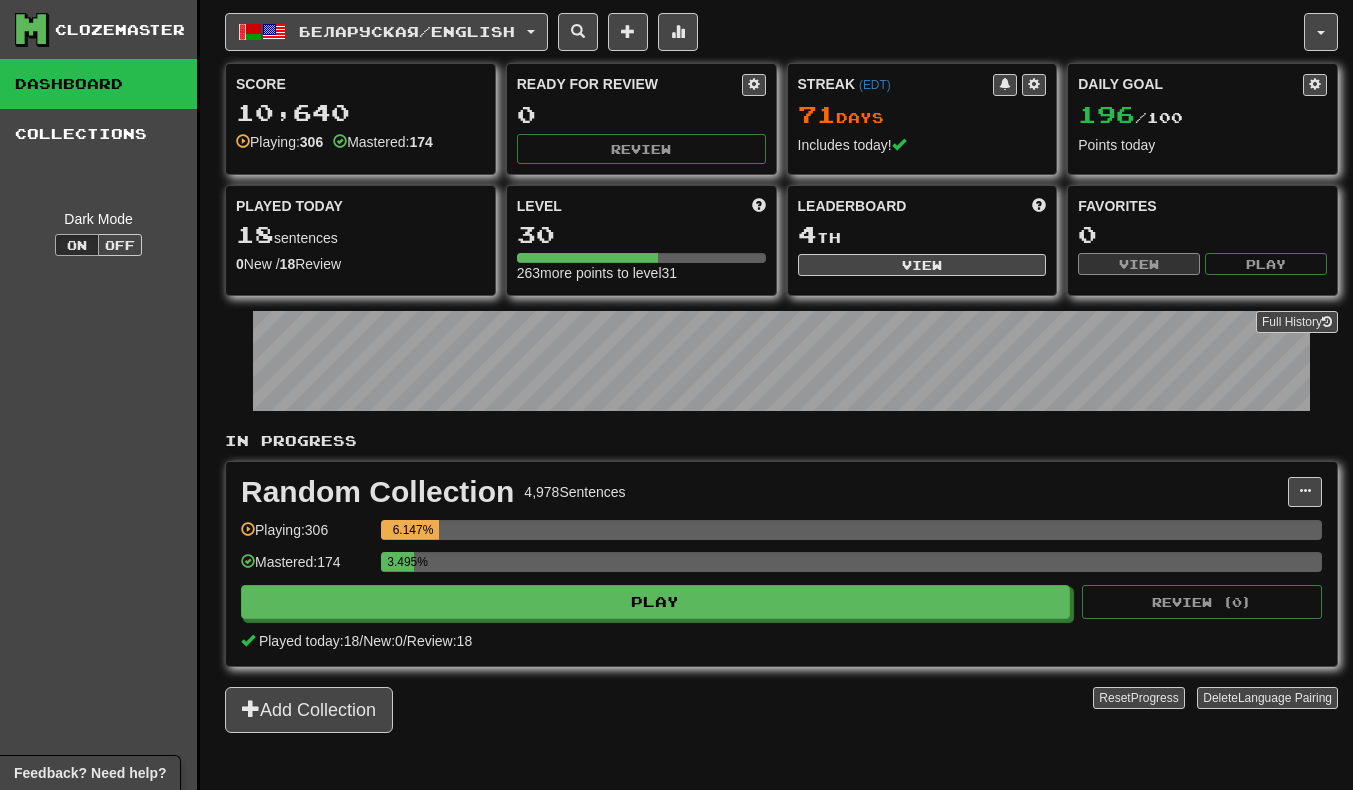scroll, scrollTop: 0, scrollLeft: 0, axis: both 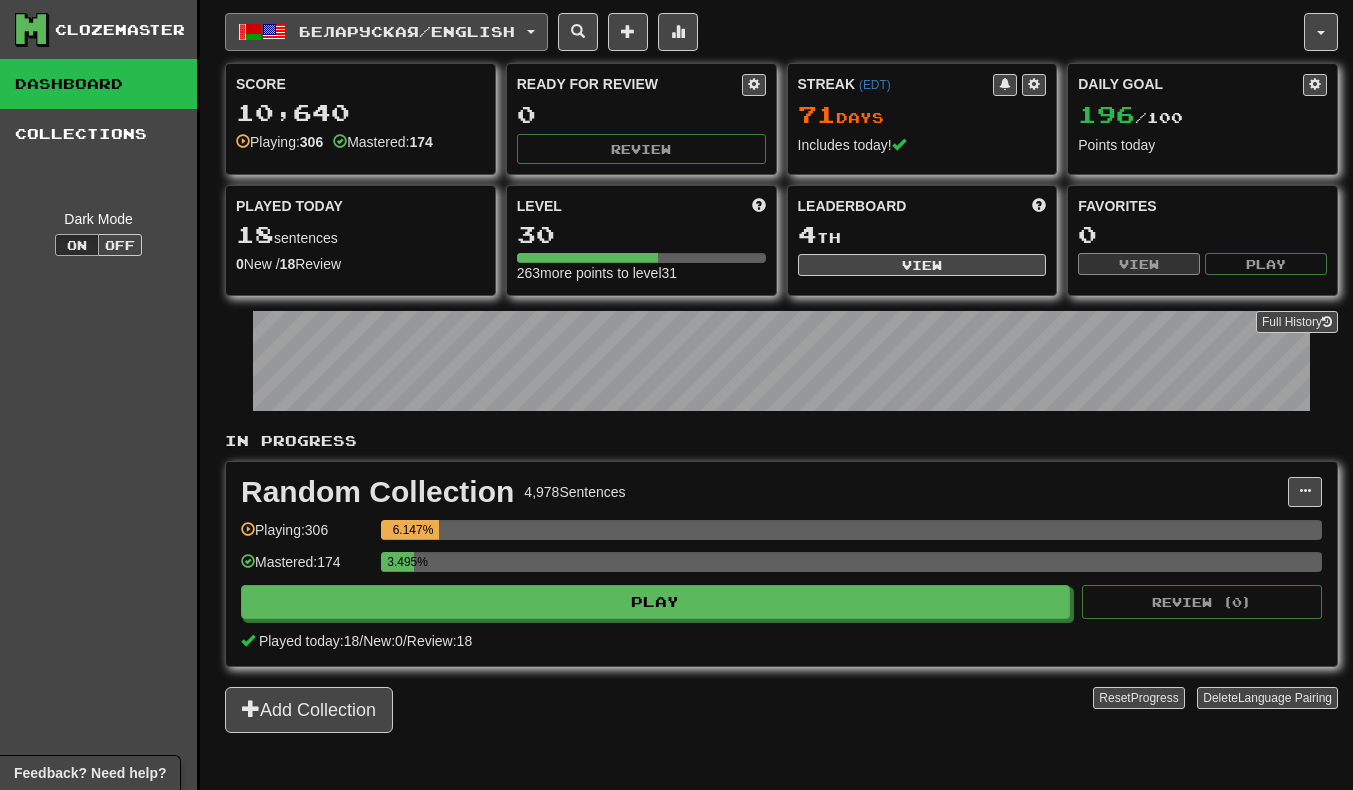 click on "Беларуская  /  English" at bounding box center [386, 32] 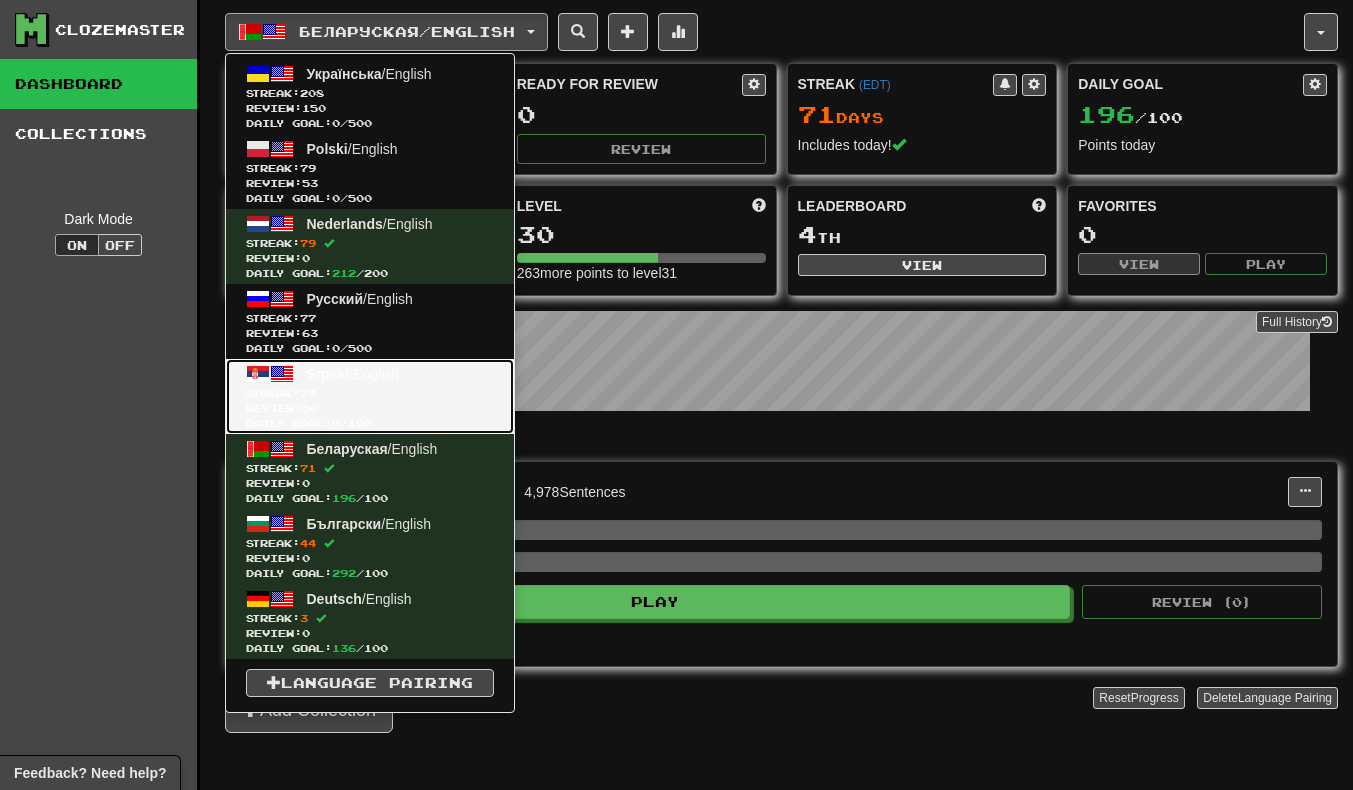 click on "Review:  50" at bounding box center (370, 408) 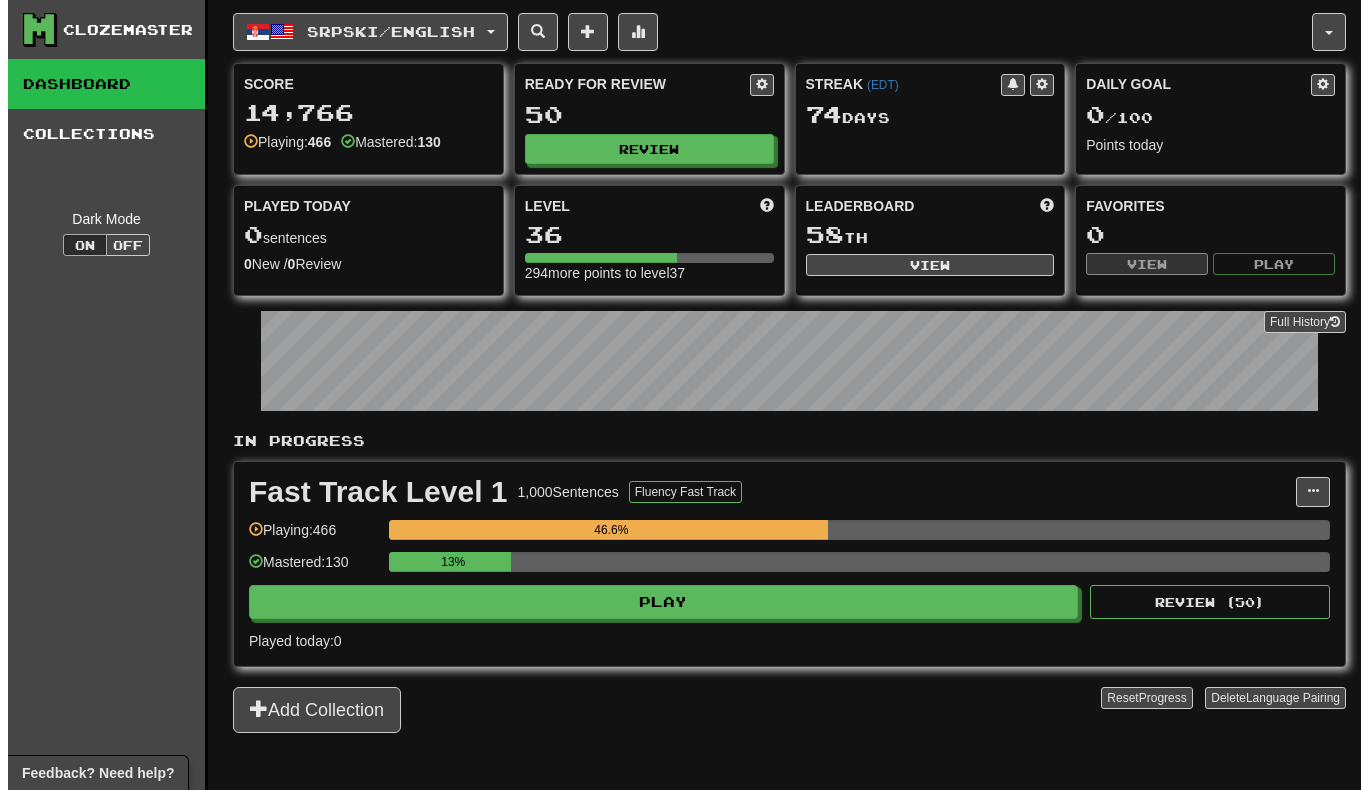 scroll, scrollTop: 0, scrollLeft: 0, axis: both 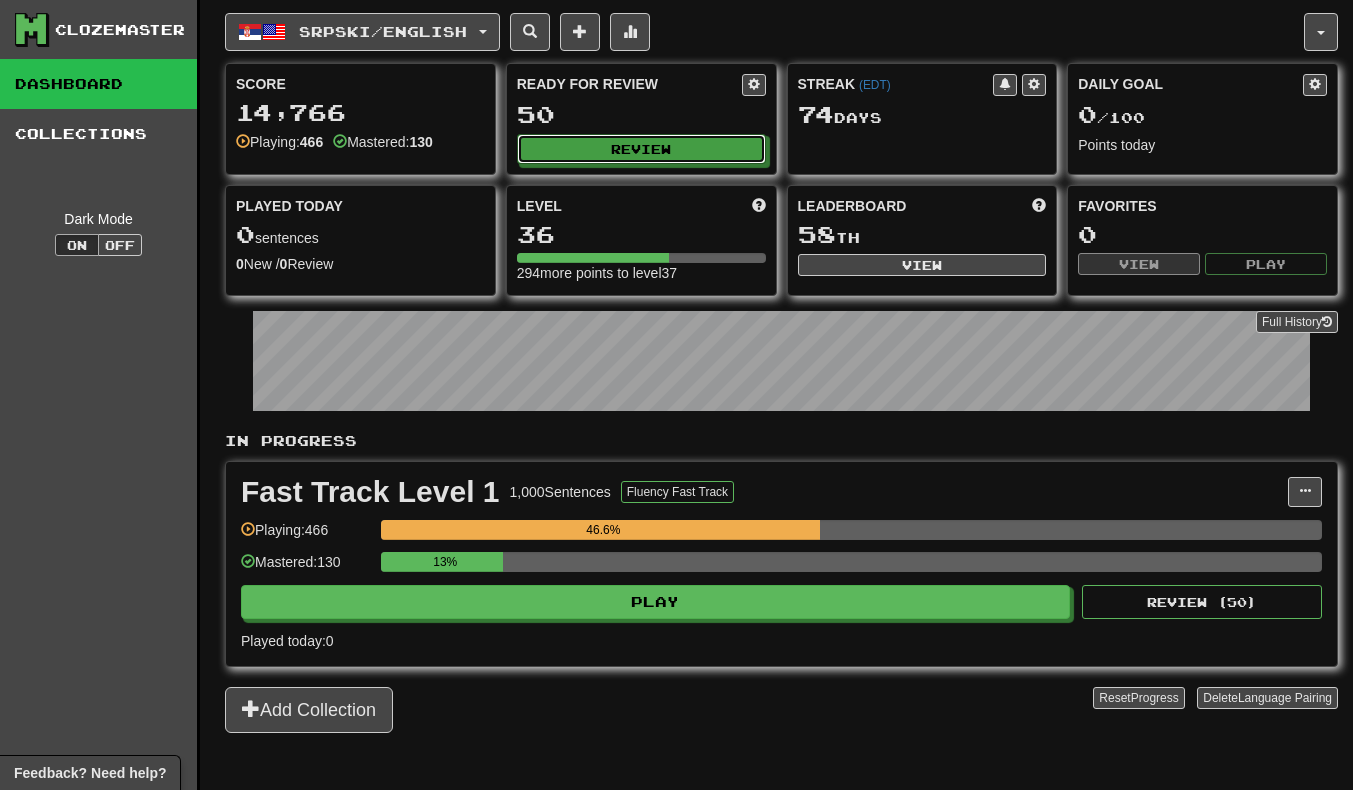 click on "Review" at bounding box center (641, 149) 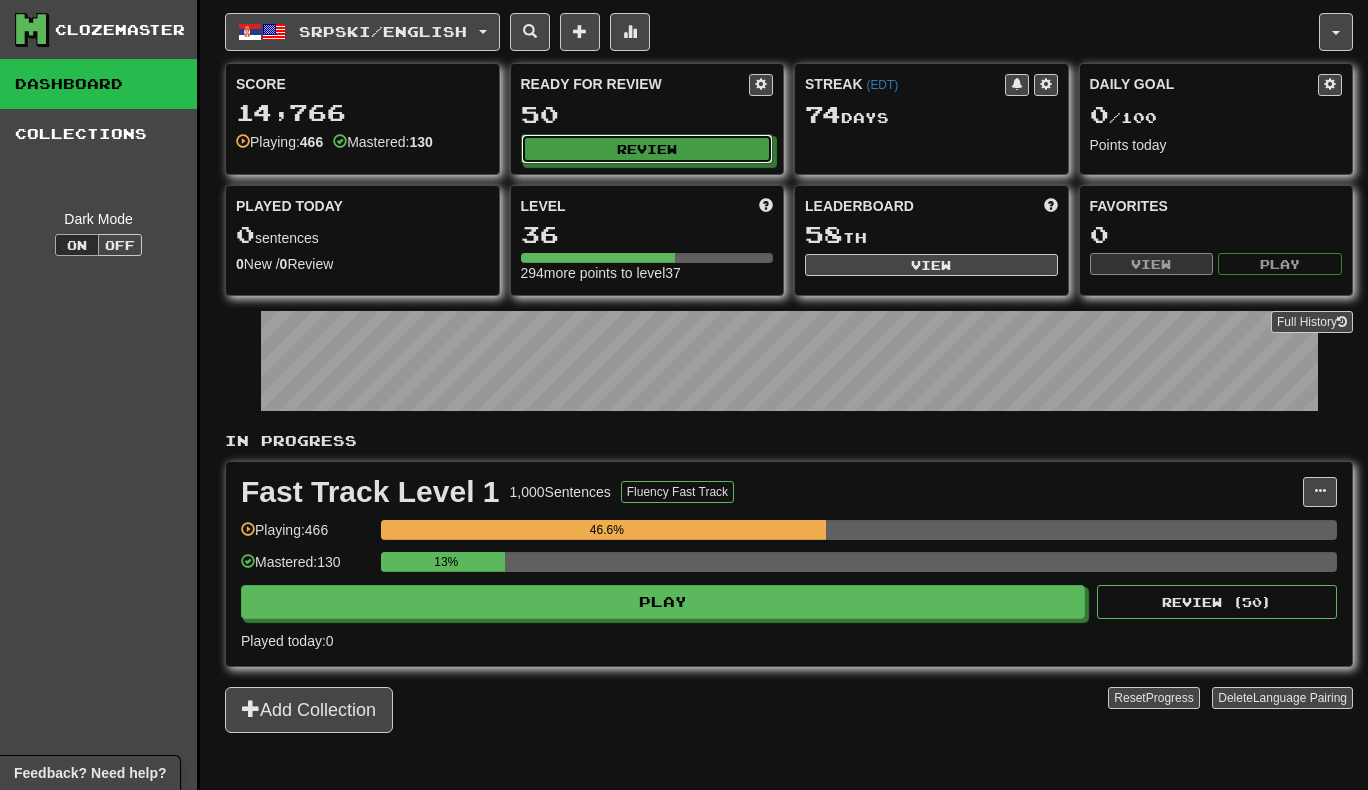 select on "**" 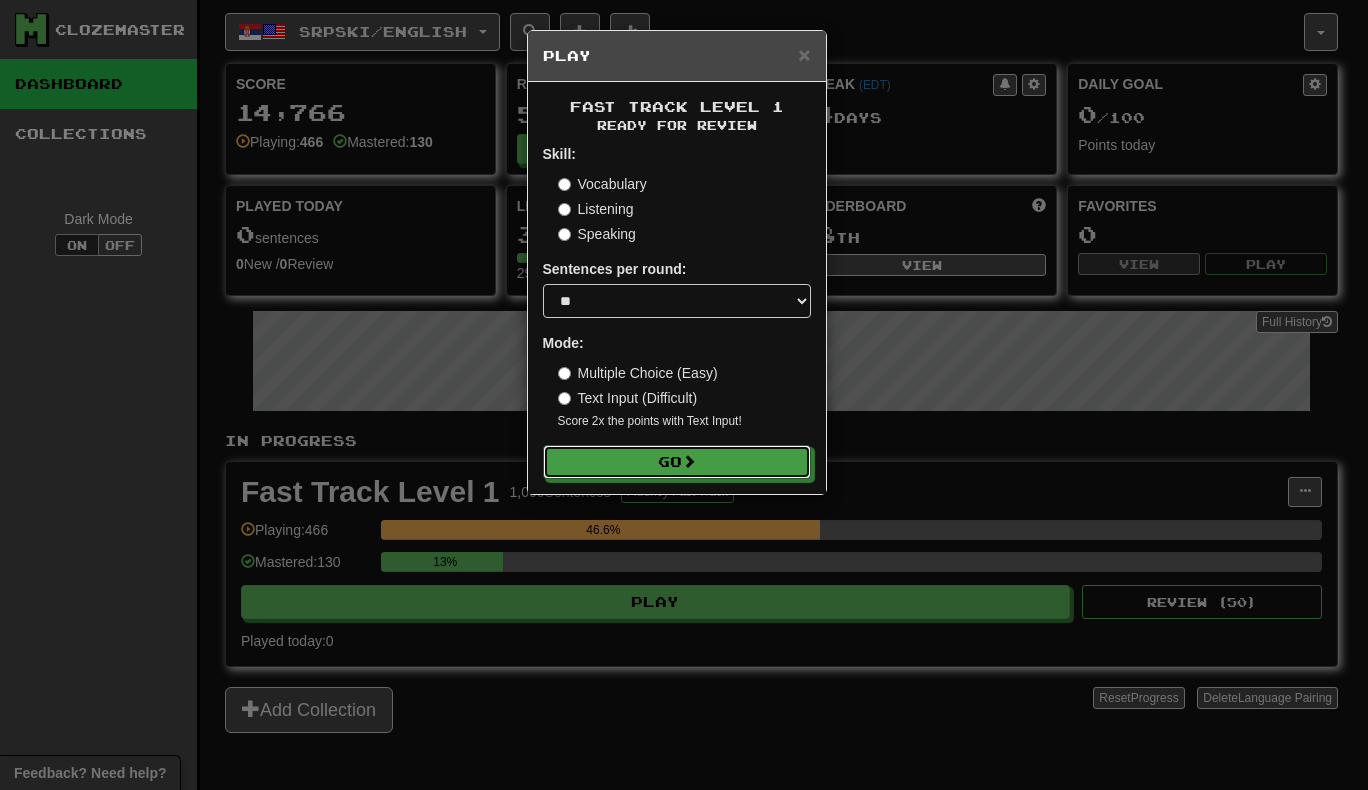 click on "Go" at bounding box center (677, 462) 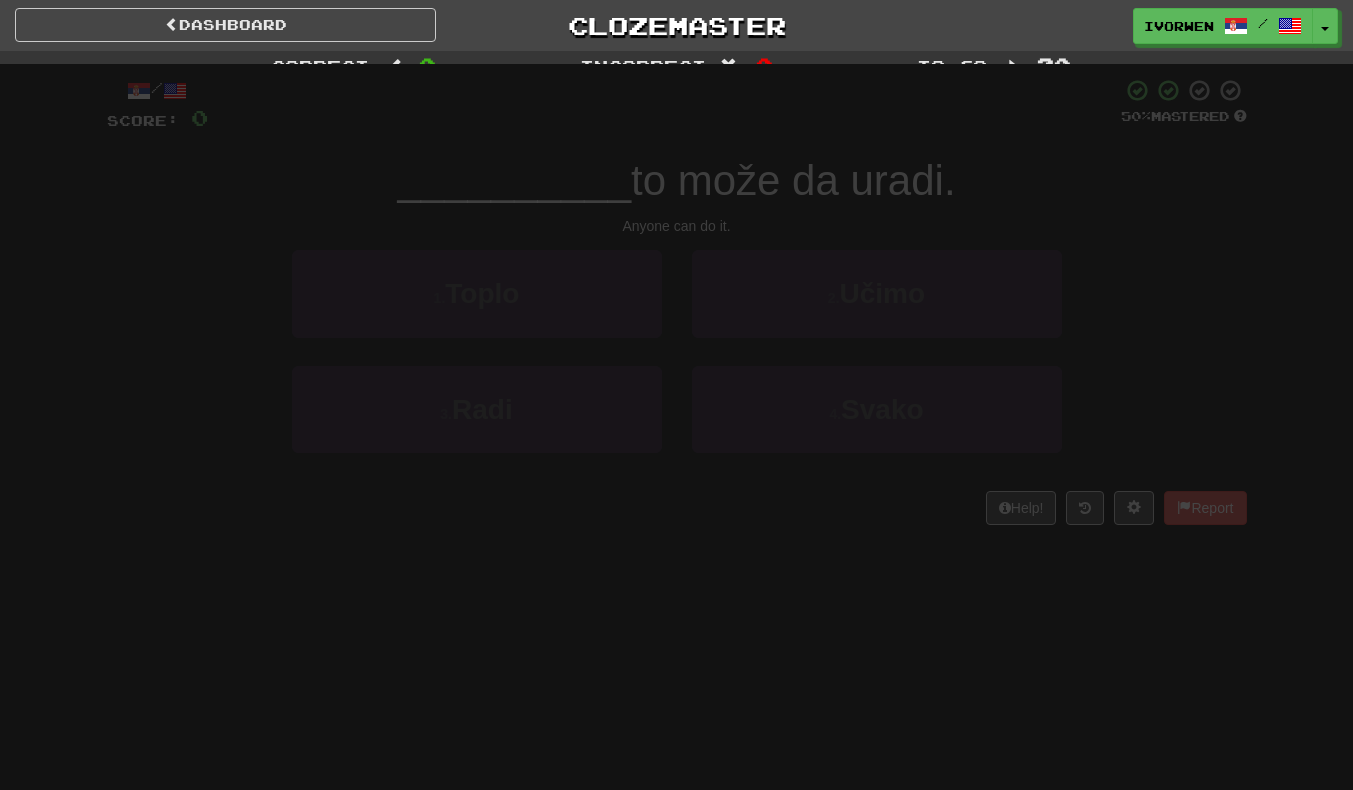 scroll, scrollTop: 0, scrollLeft: 0, axis: both 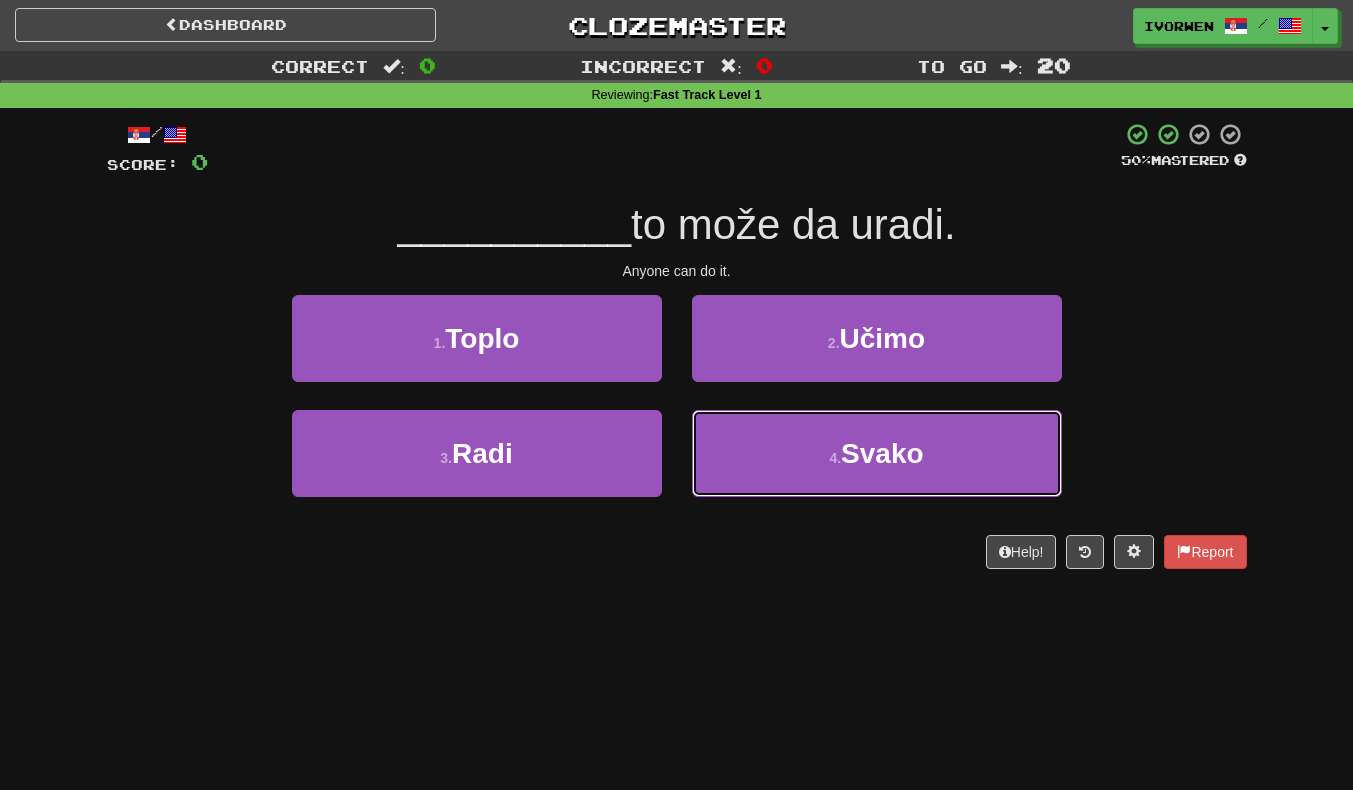 click on "4 .  Svako" at bounding box center [877, 453] 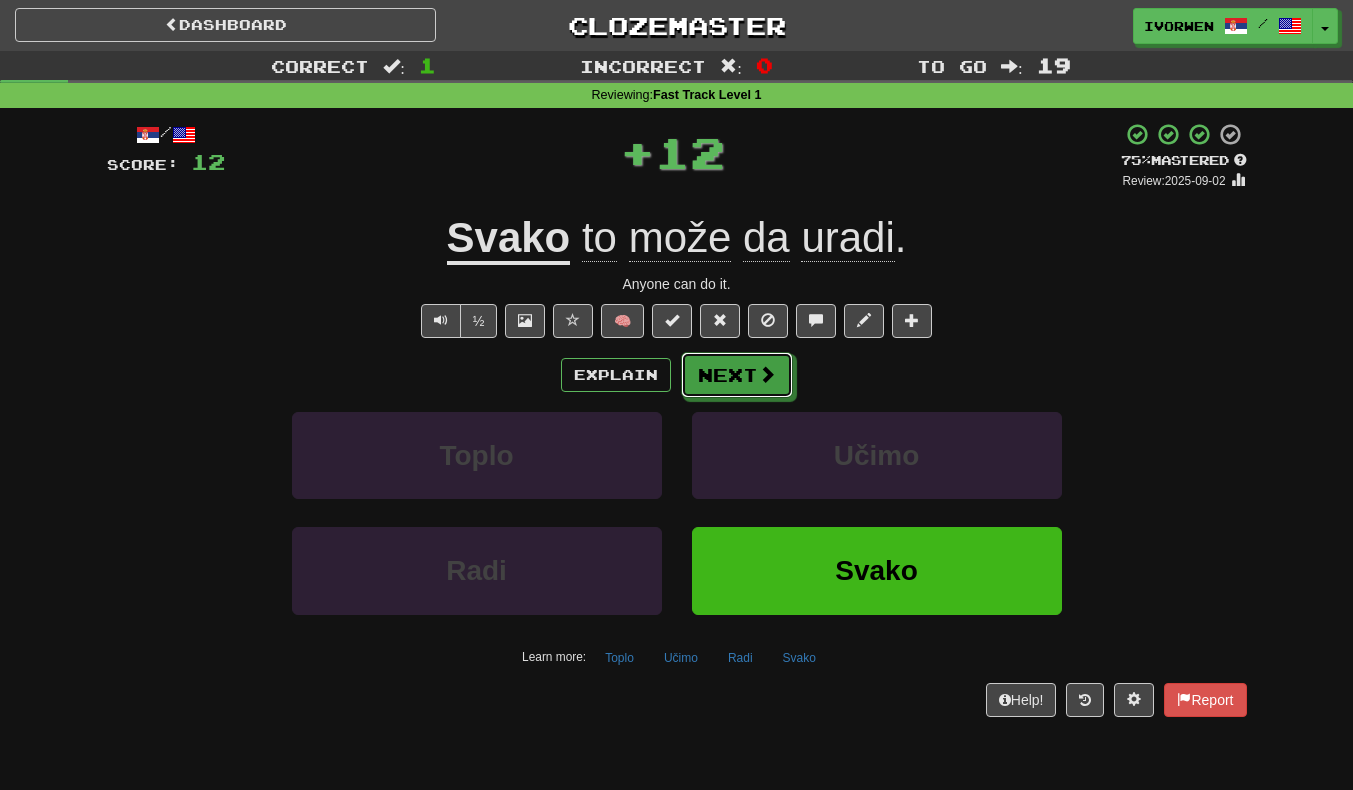 click at bounding box center (767, 374) 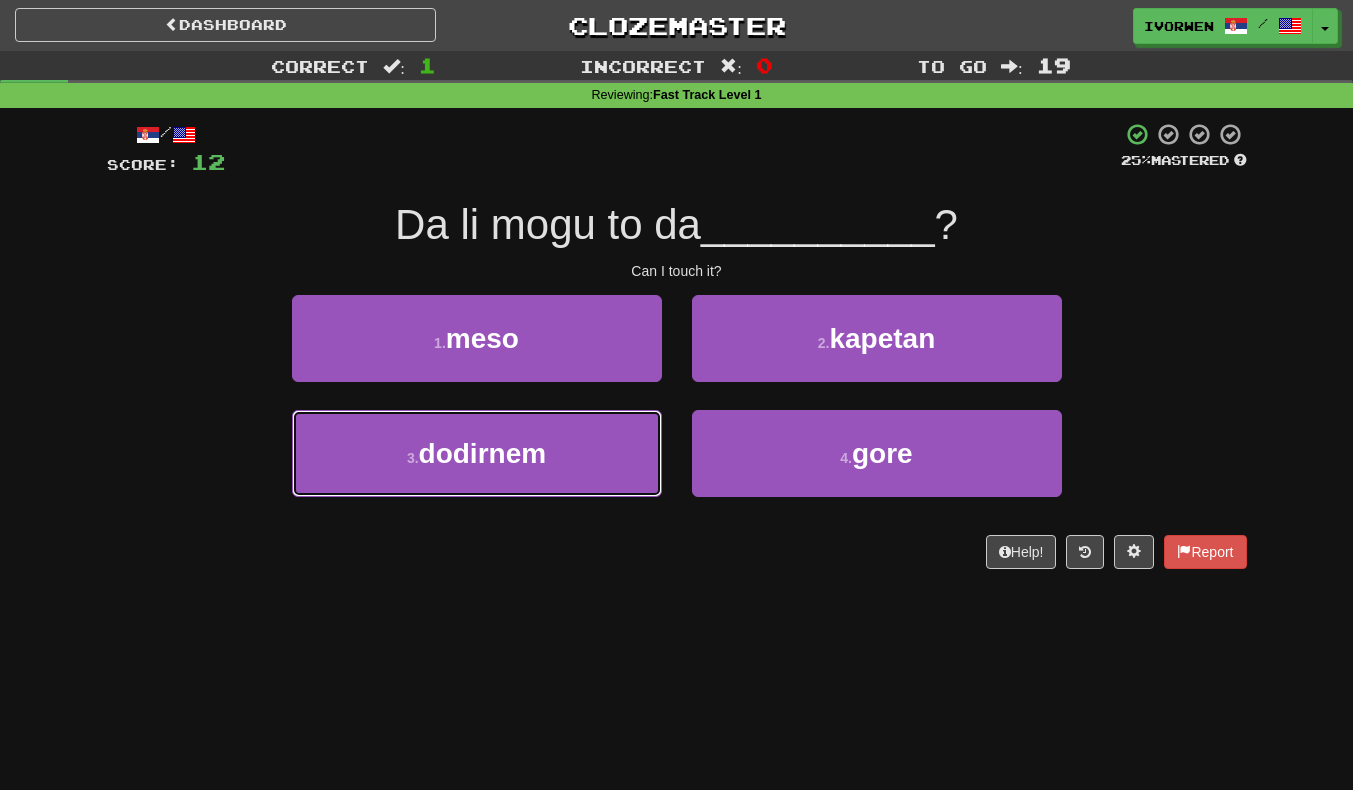 click on "3 .  dodirnem" at bounding box center [477, 453] 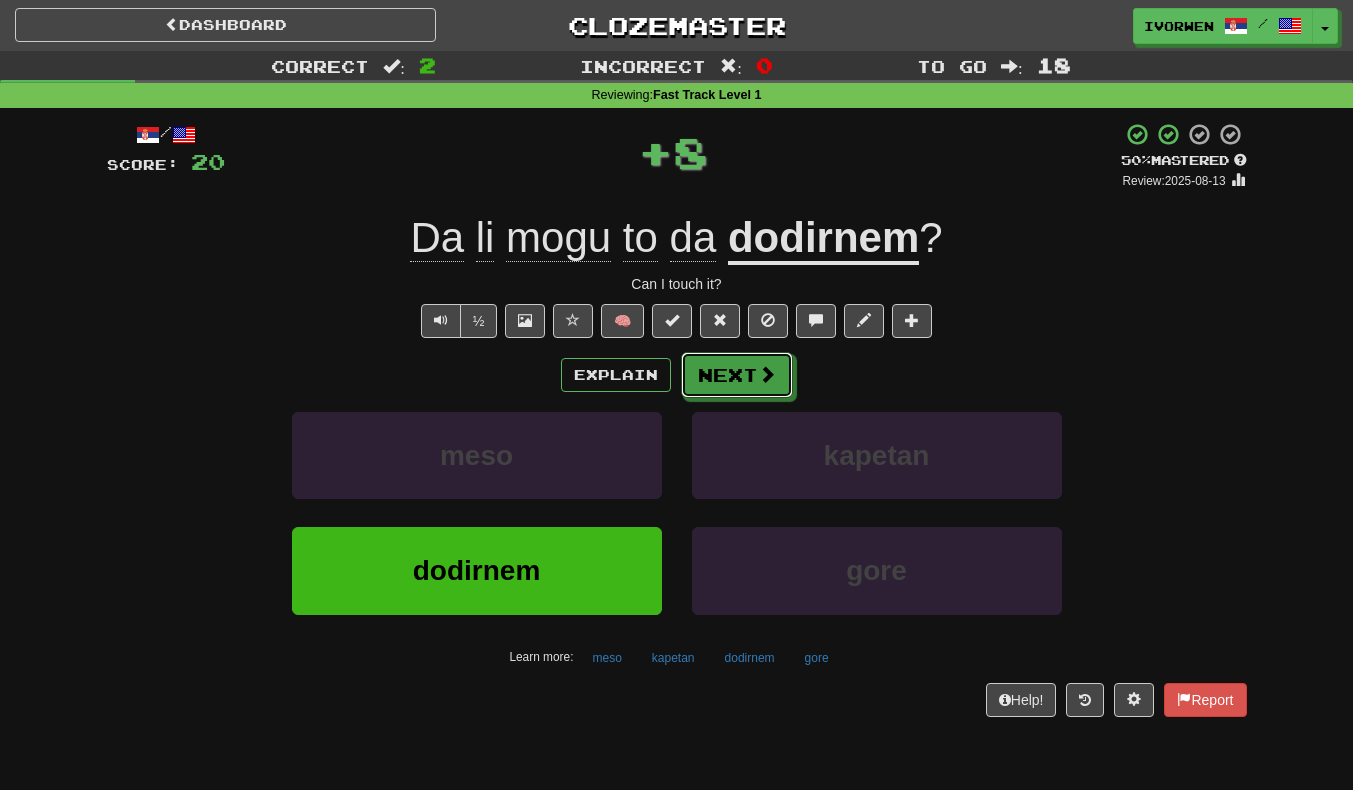 click on "Next" at bounding box center [737, 375] 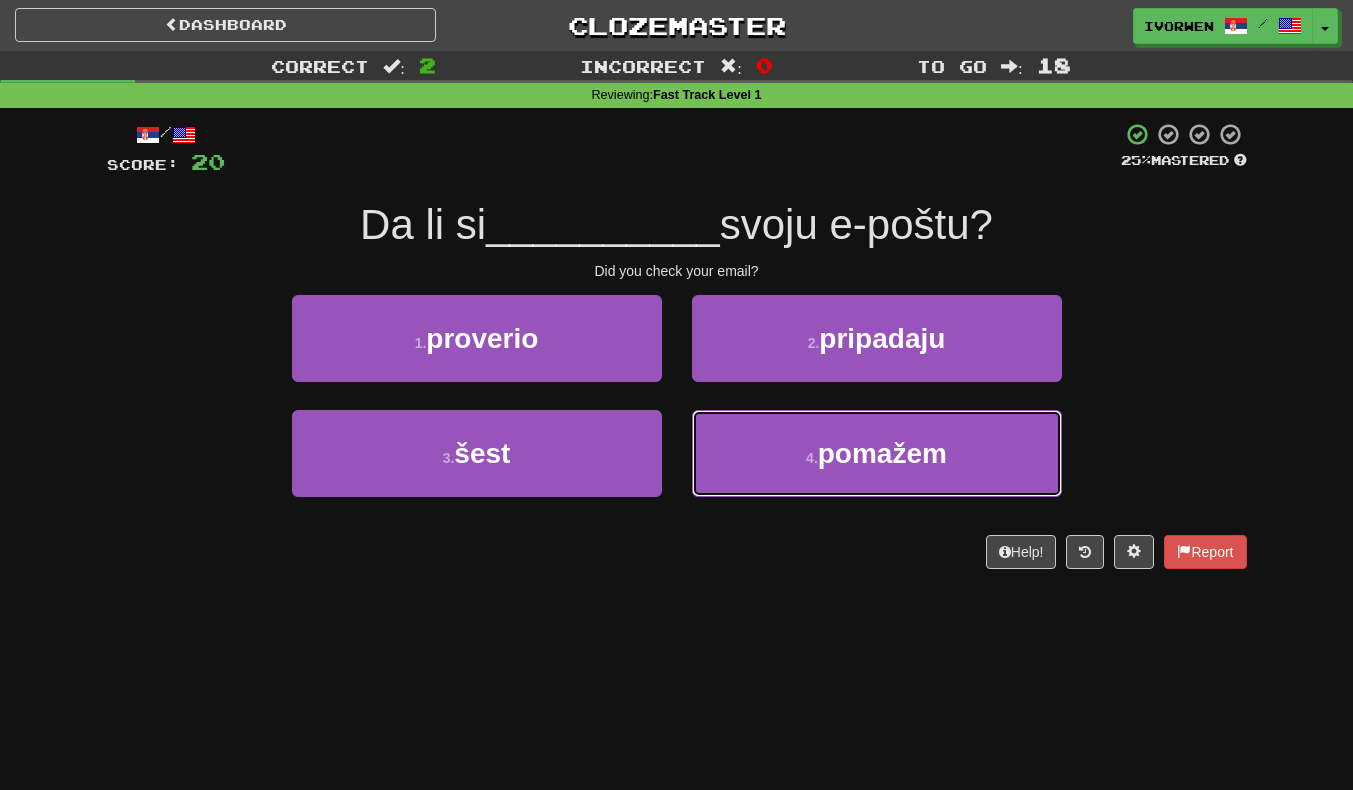 click on "4 .  pomažem" at bounding box center [877, 453] 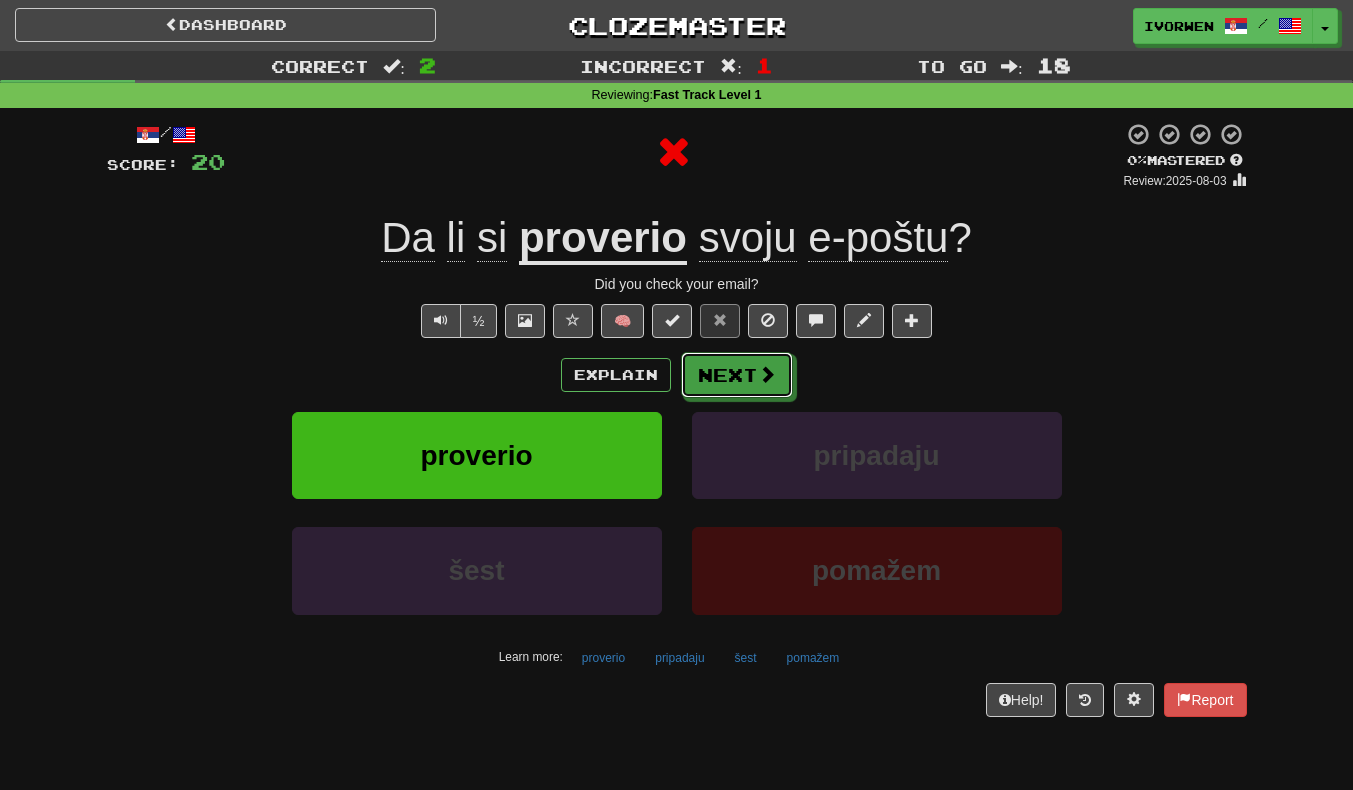 click at bounding box center (767, 374) 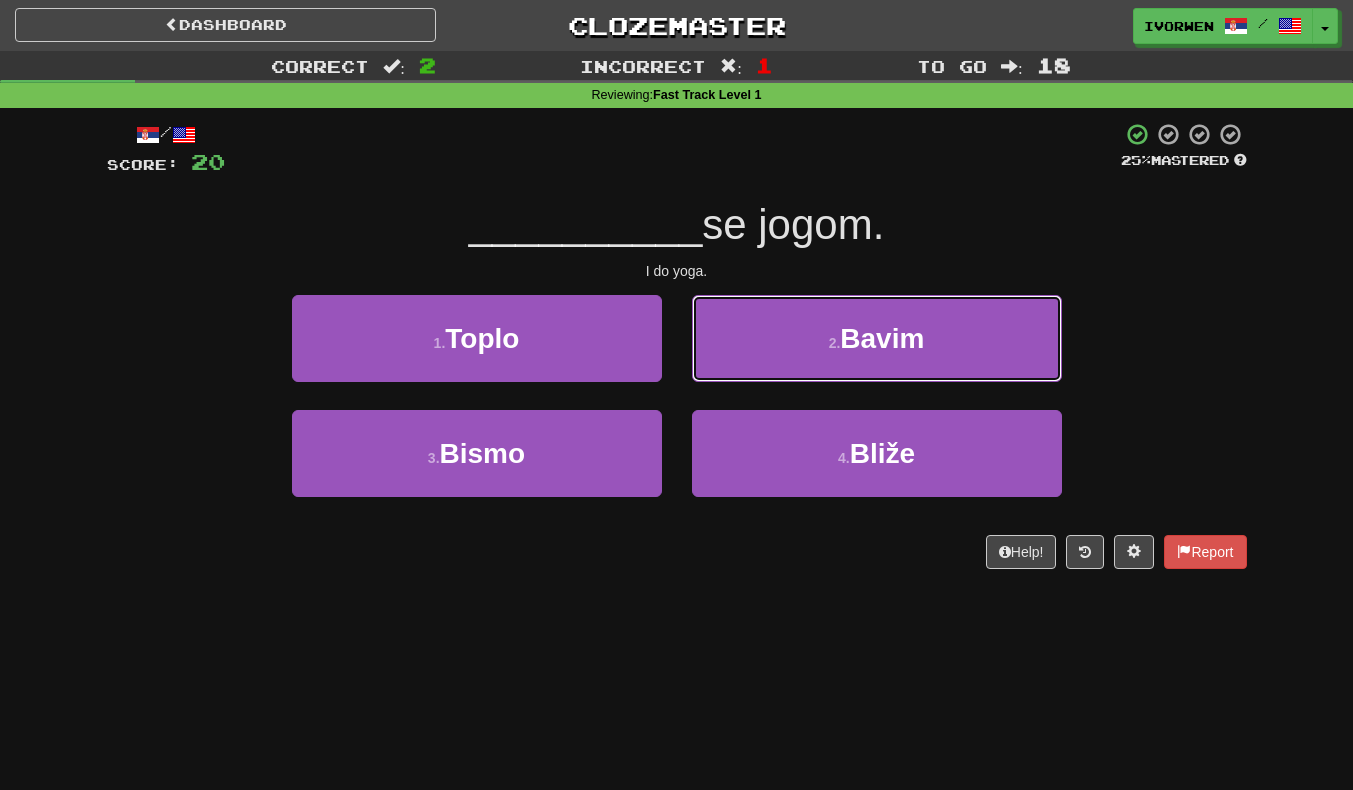 click on "2 .  Bavim" at bounding box center [877, 338] 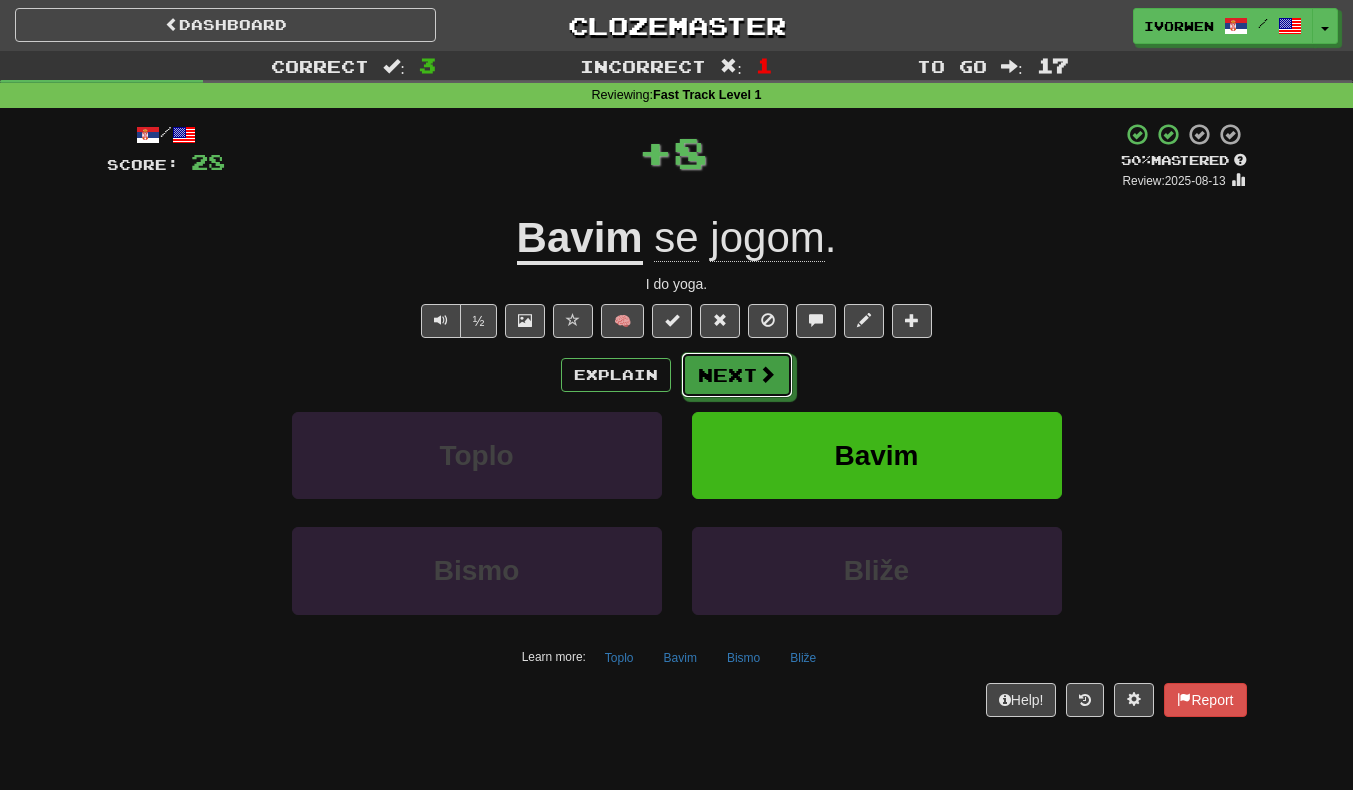 click on "Next" at bounding box center (737, 375) 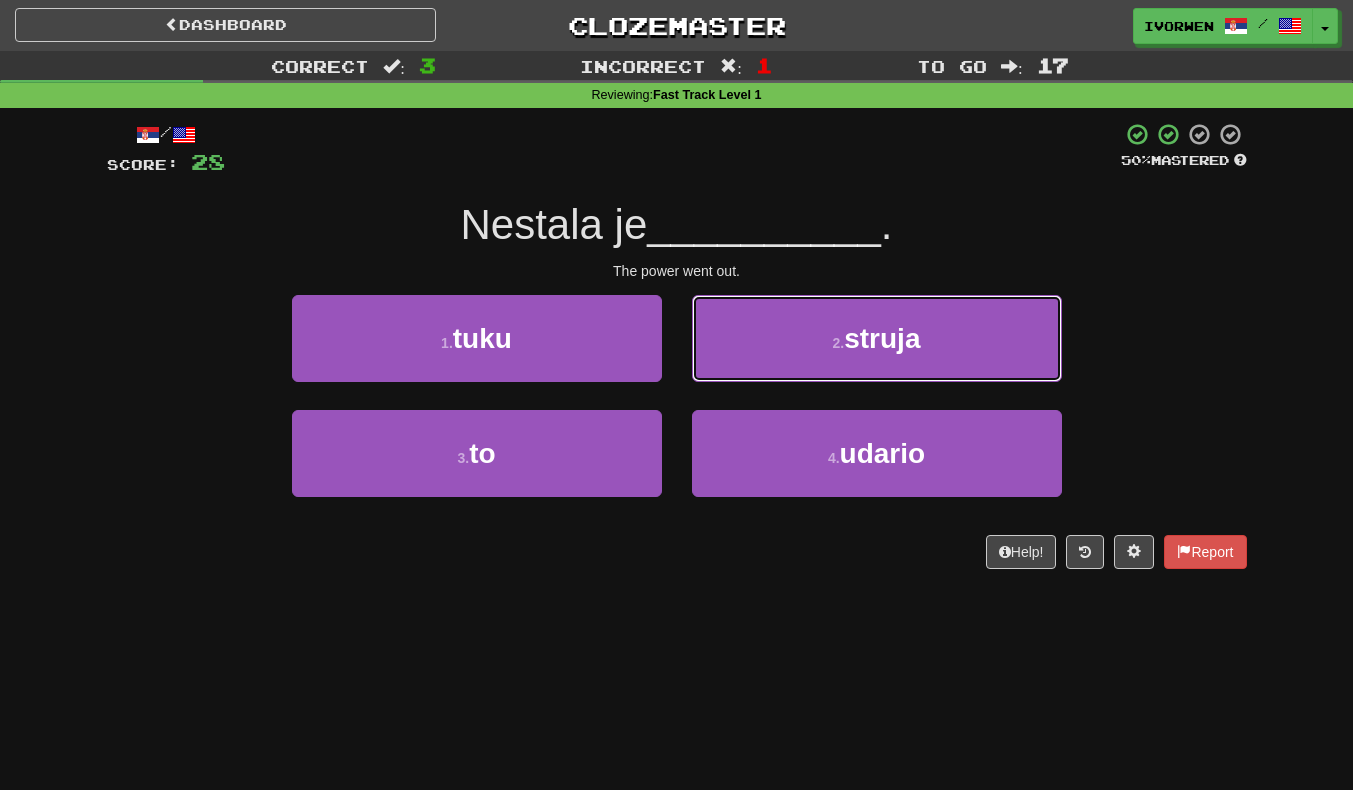 click on "2 .  struja" at bounding box center [877, 338] 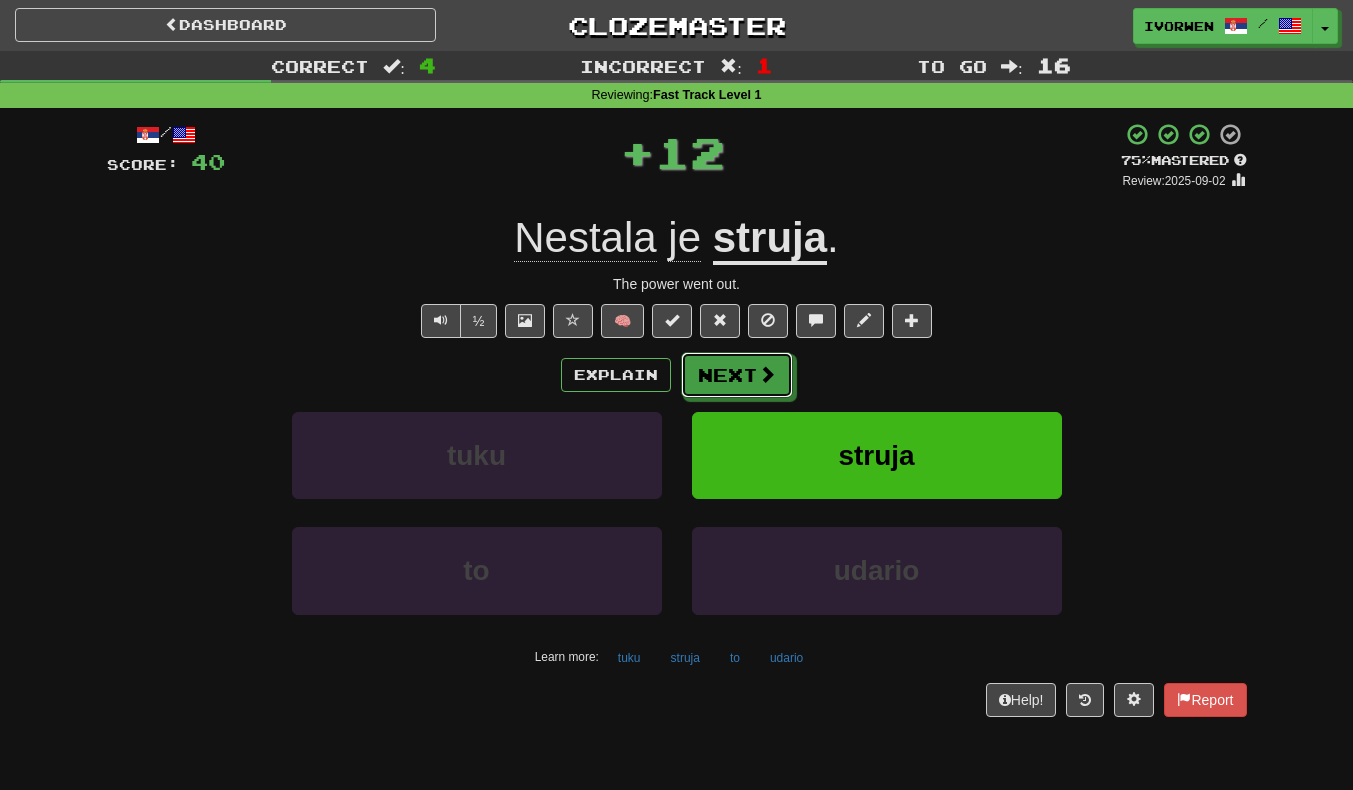 click on "Next" at bounding box center [737, 375] 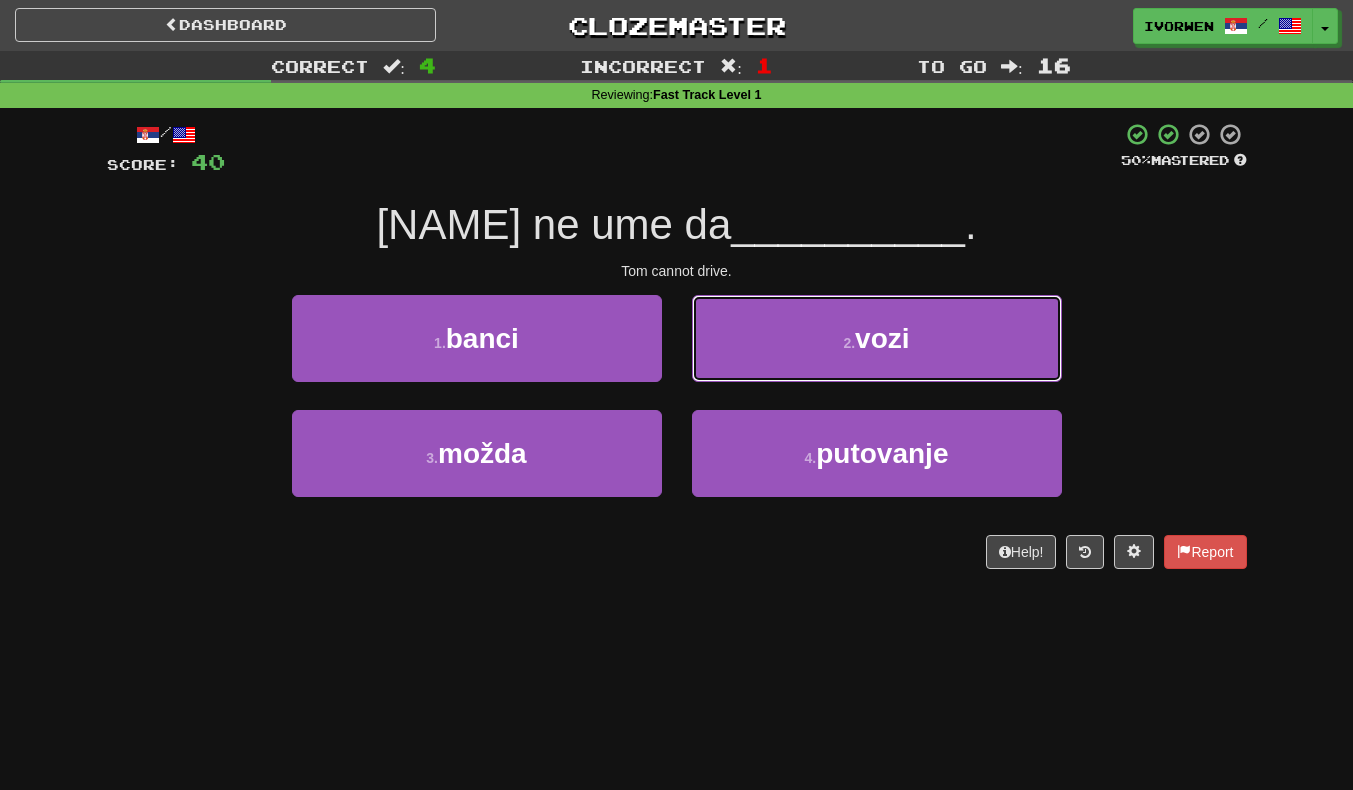 click on "2 .  vozi" at bounding box center [877, 338] 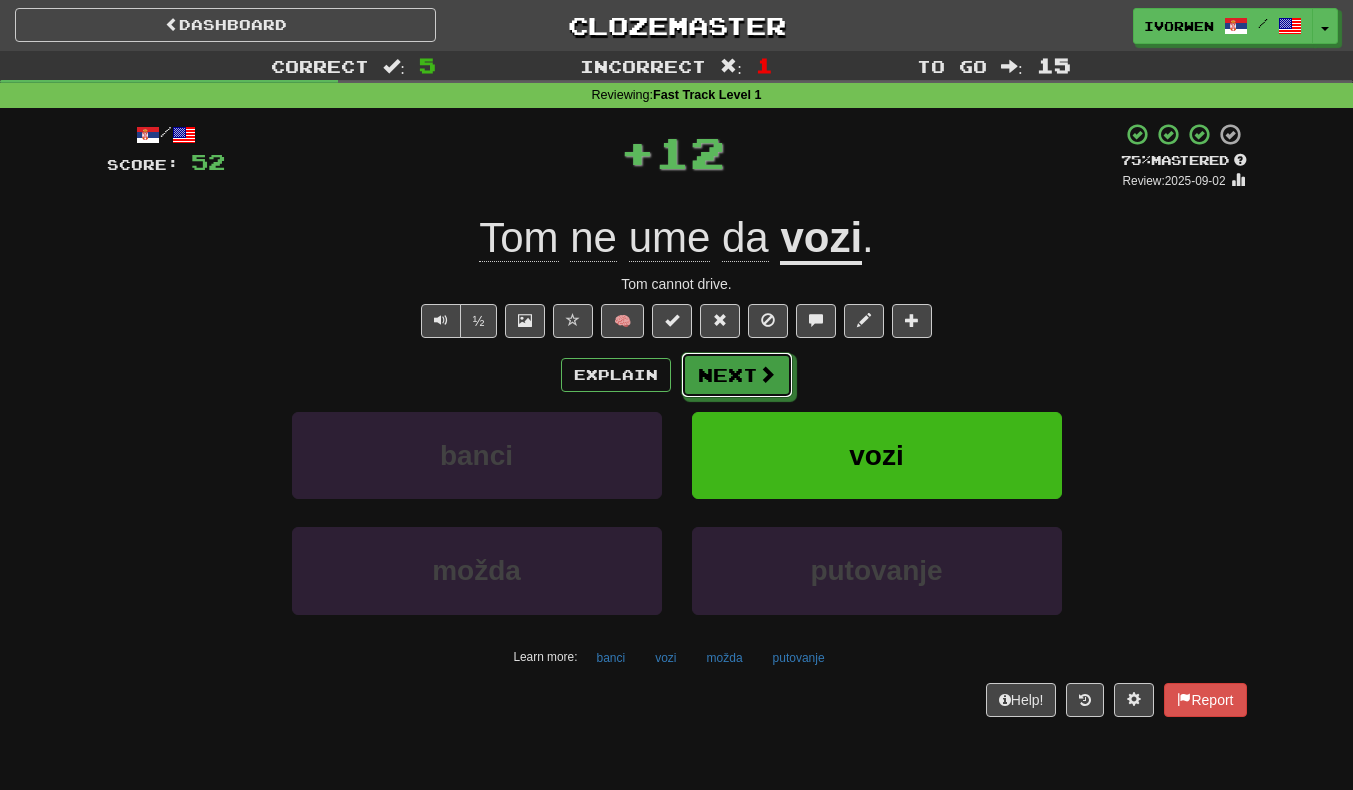 click on "Next" at bounding box center [737, 375] 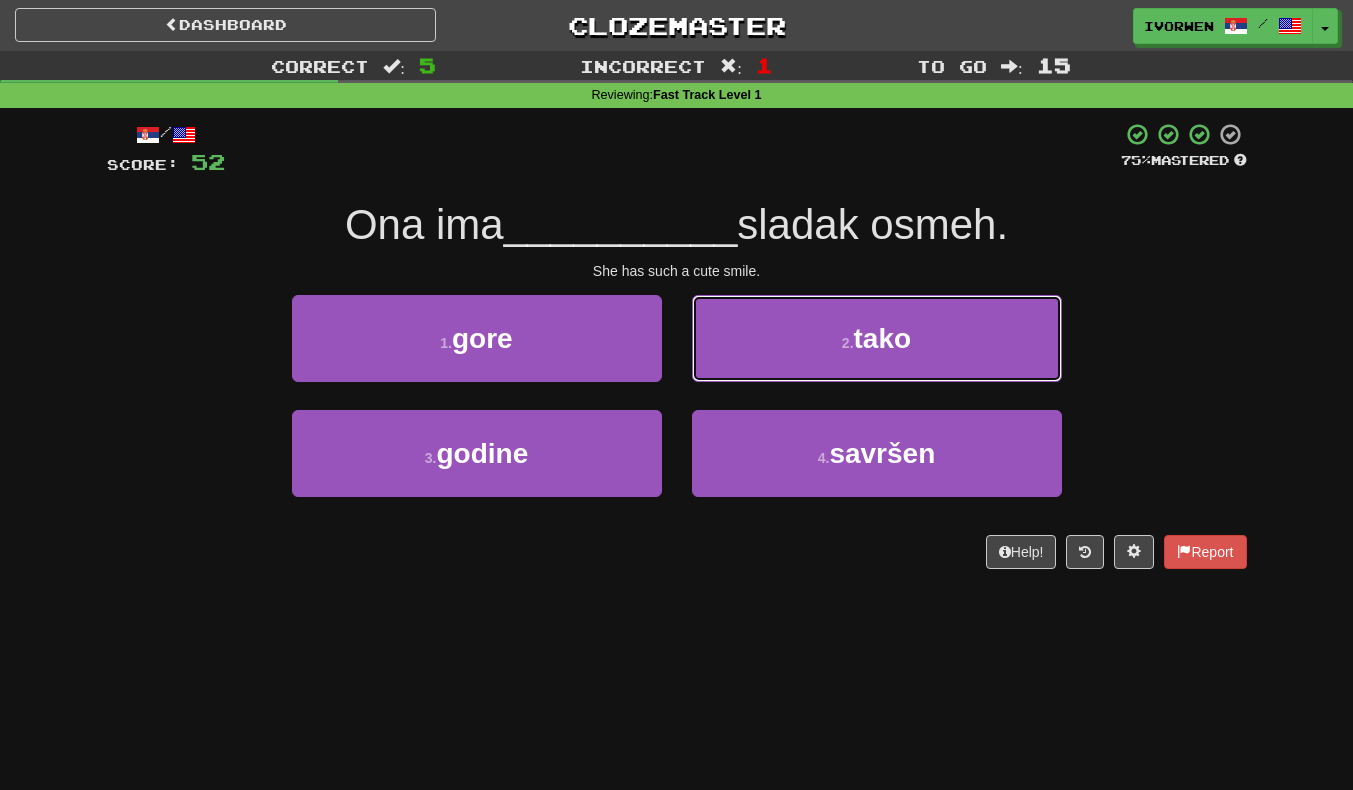 click on "2 .  tako" at bounding box center [877, 338] 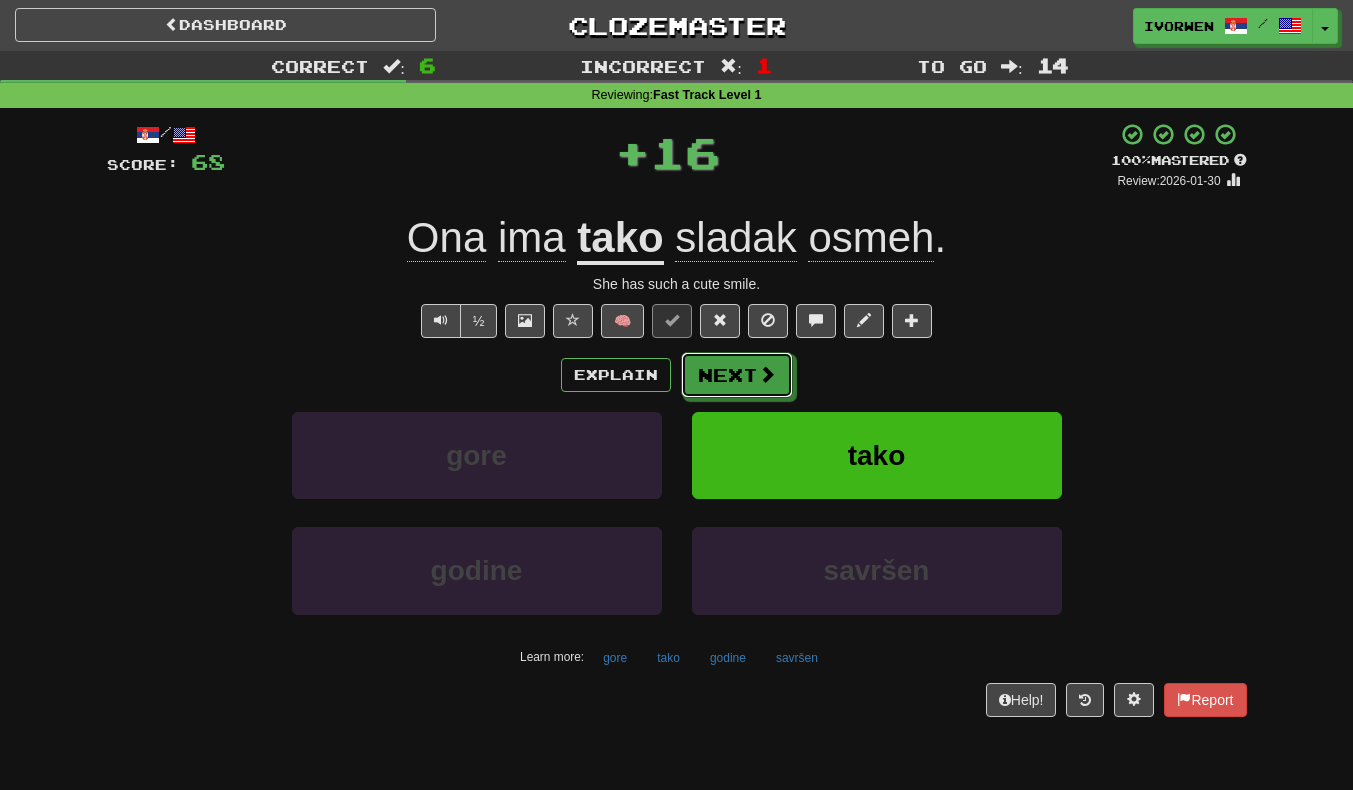 click on "Next" at bounding box center (737, 375) 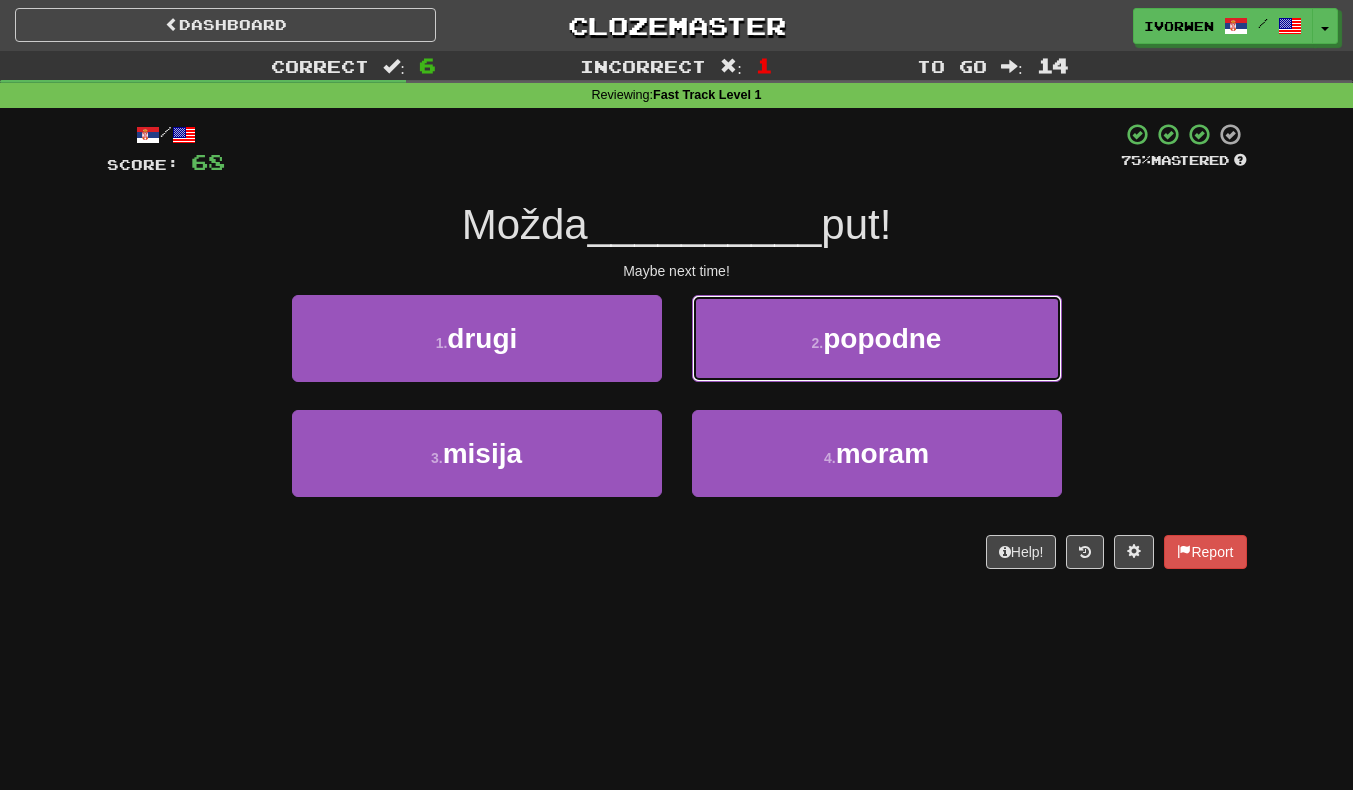click on "2 .  popodne" at bounding box center (877, 338) 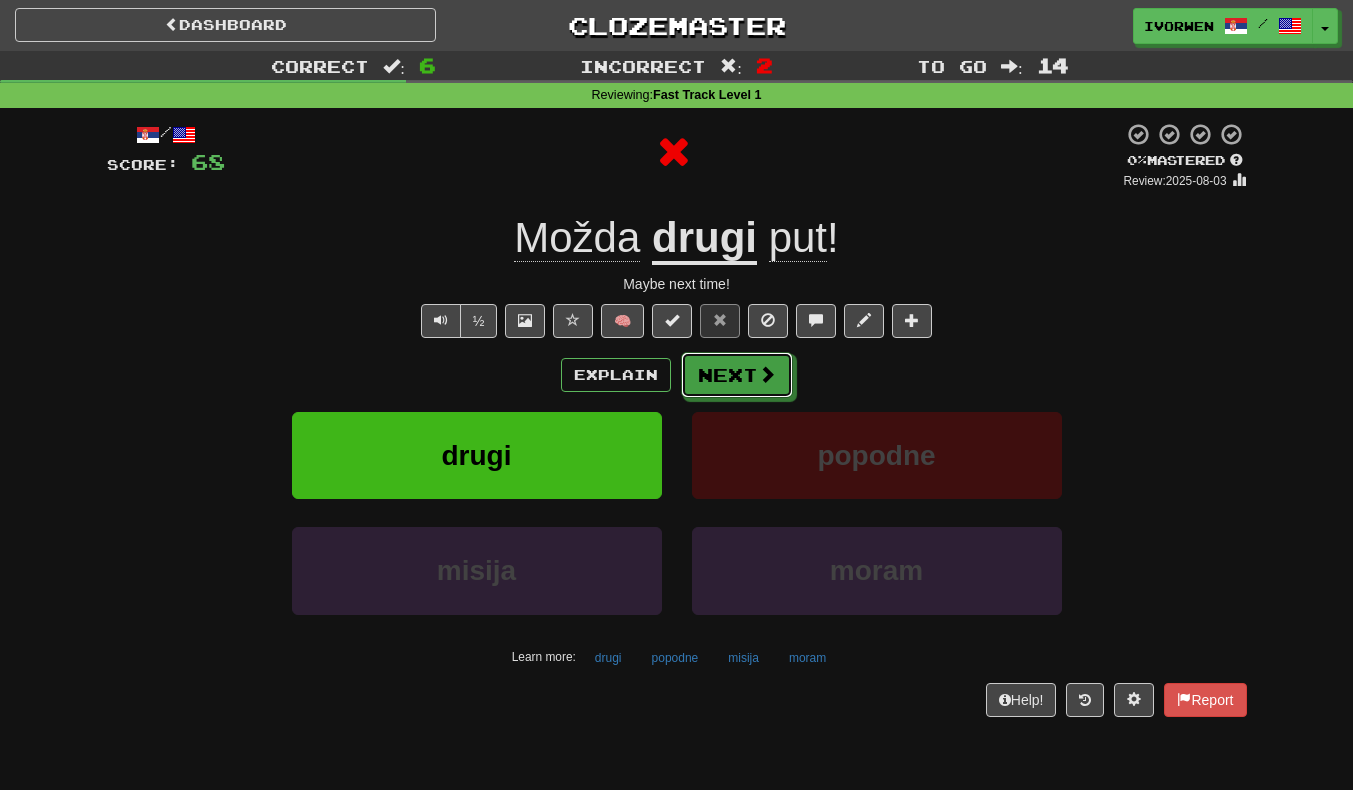 click at bounding box center [767, 374] 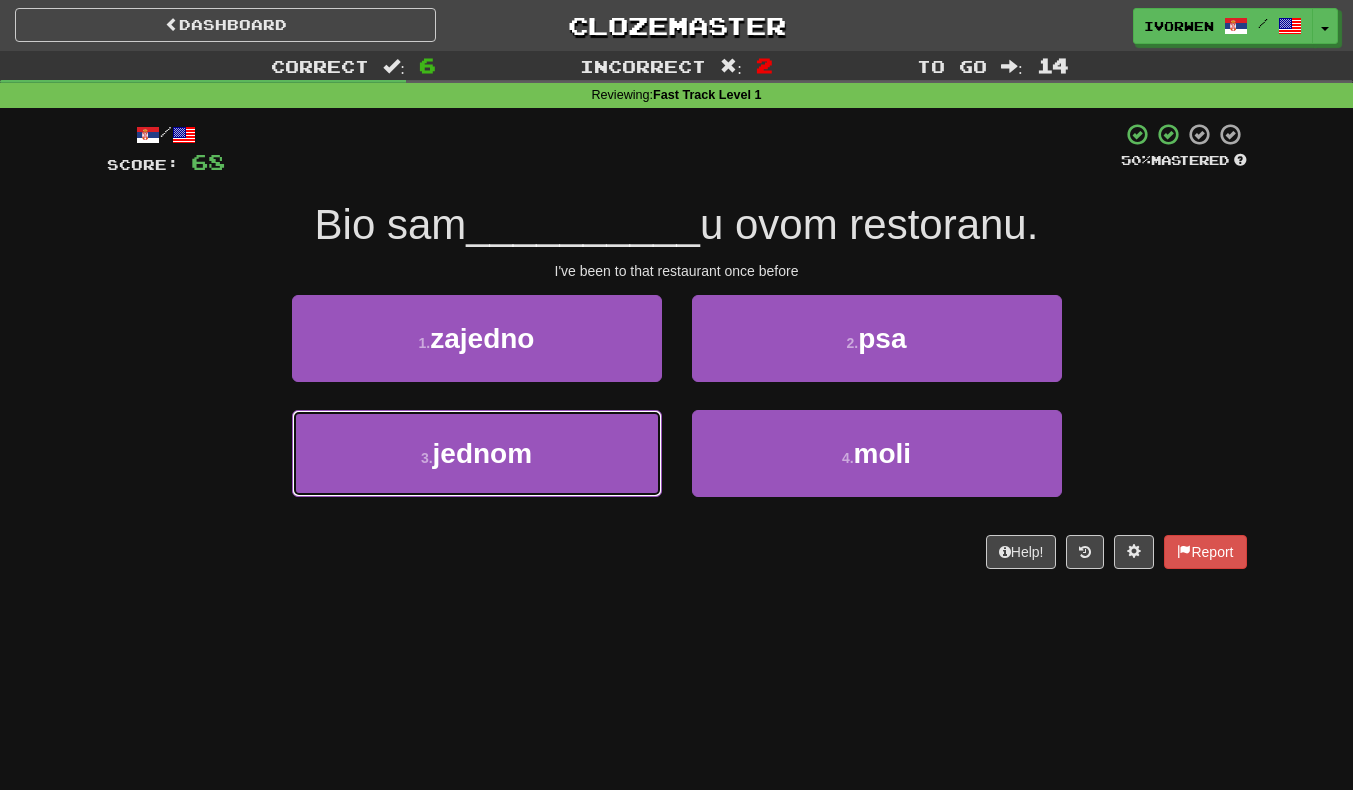 click on "3 .  jednom" at bounding box center (477, 453) 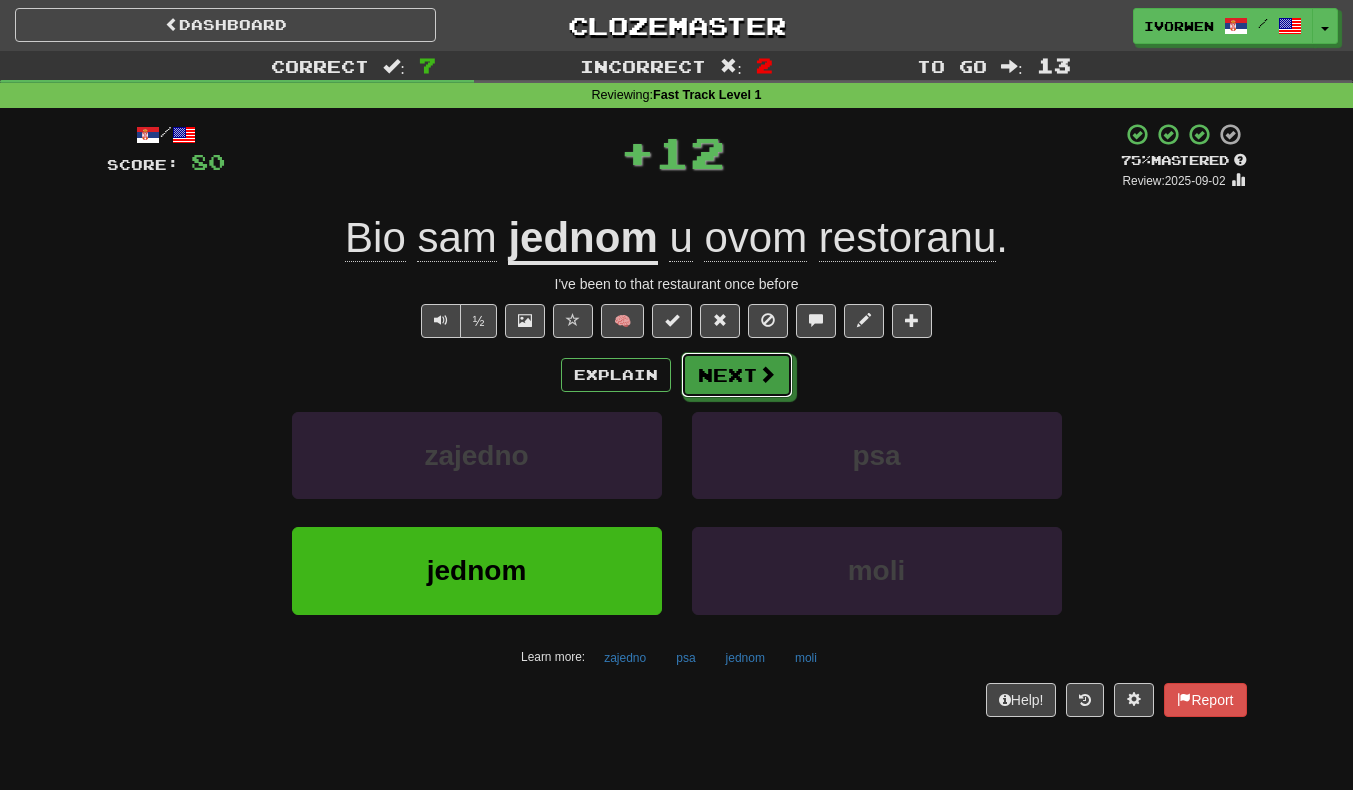 click on "Next" at bounding box center (737, 375) 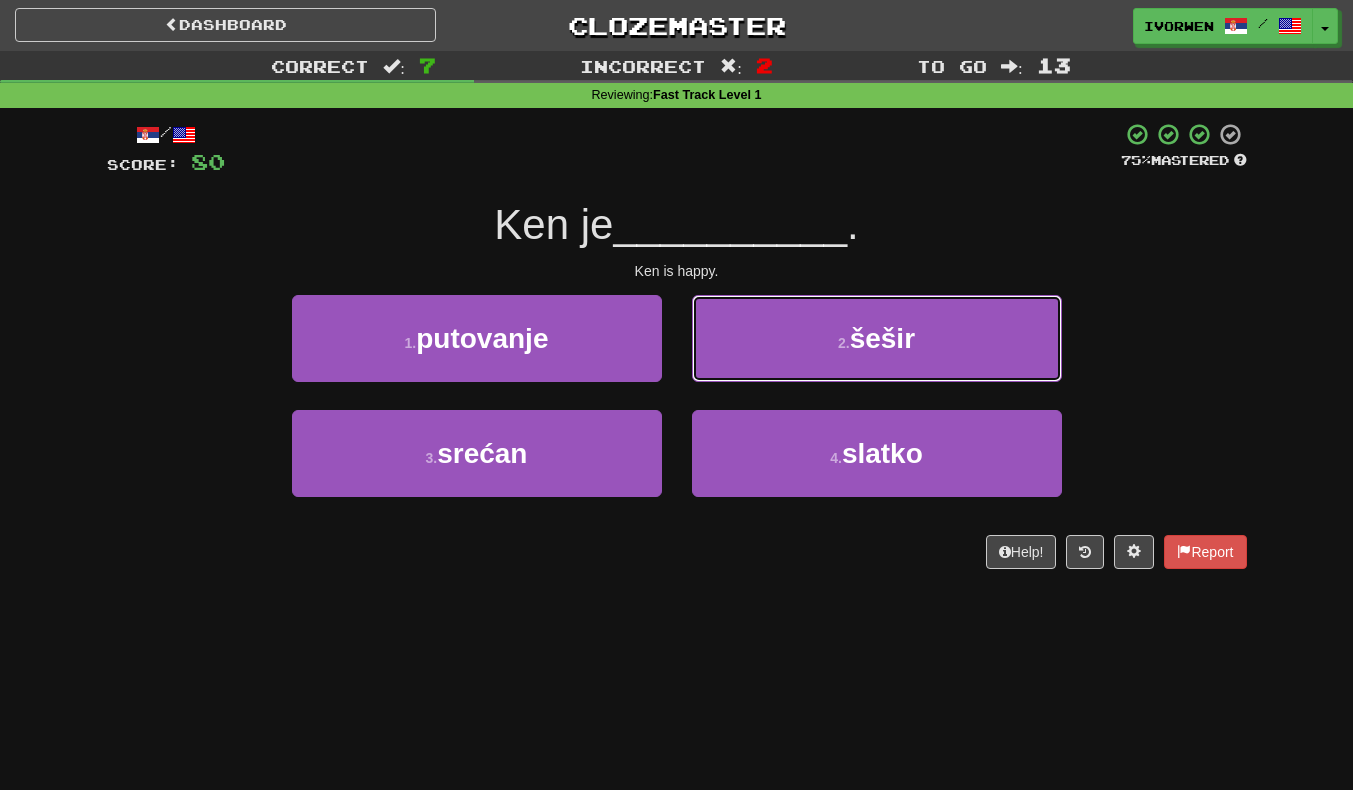 click on "šešir" at bounding box center (882, 338) 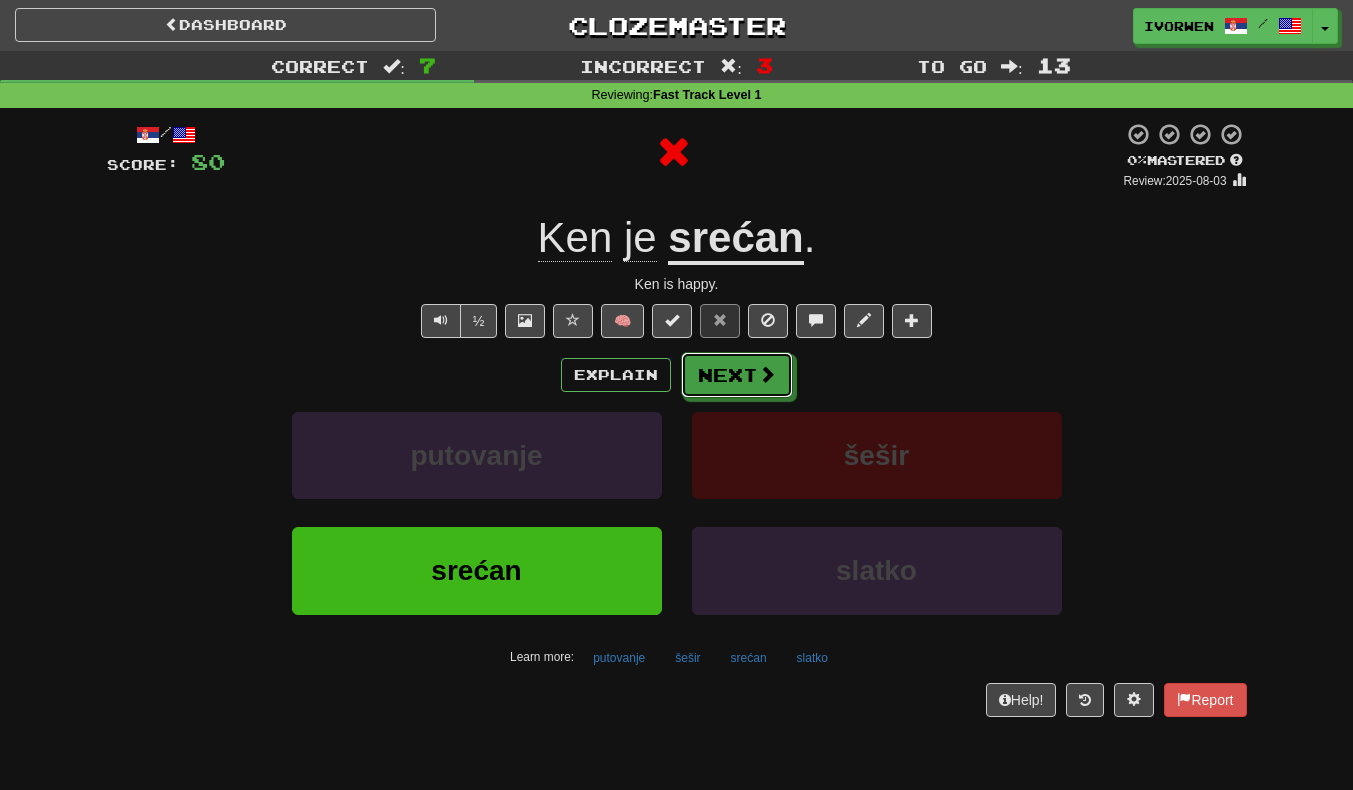 click on "Next" at bounding box center (737, 375) 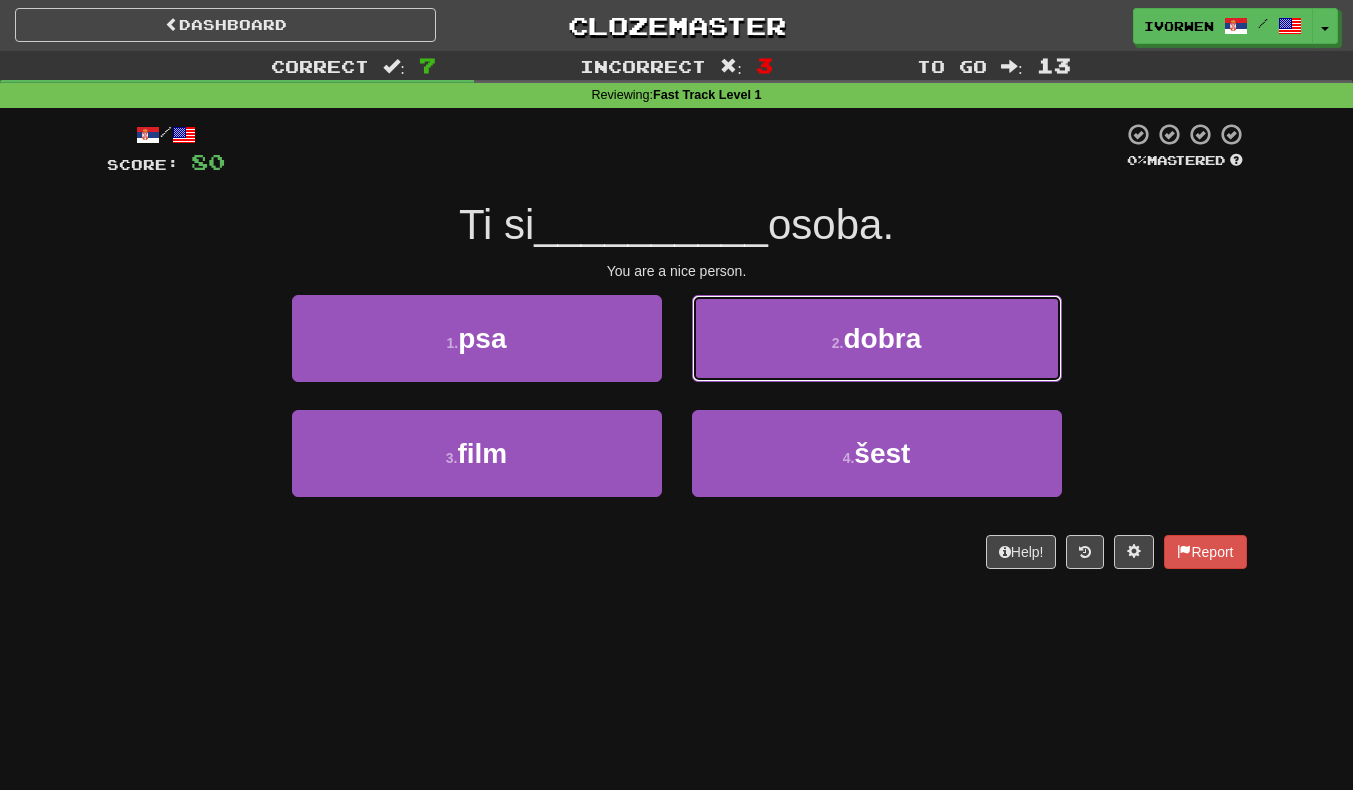 click on "dobra" at bounding box center [882, 338] 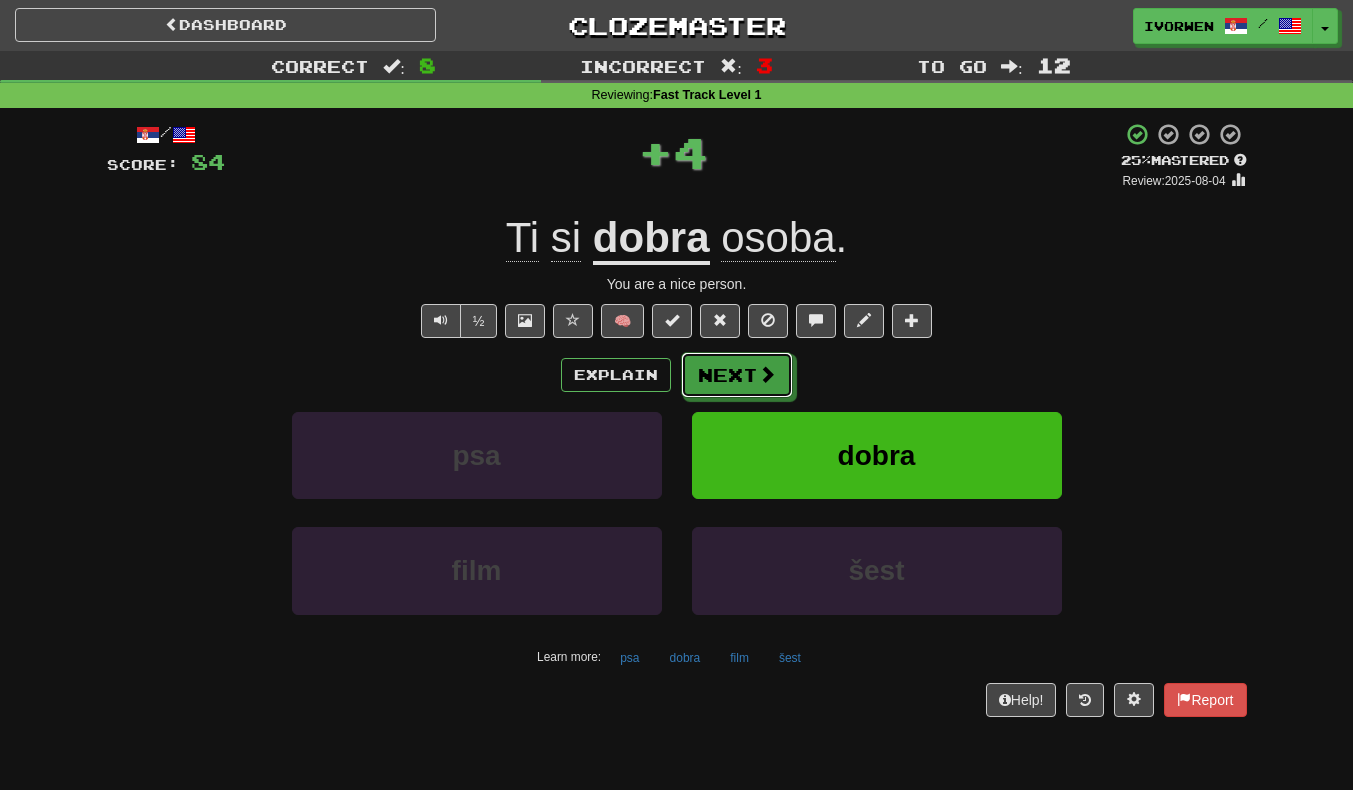 click on "Next" at bounding box center [737, 375] 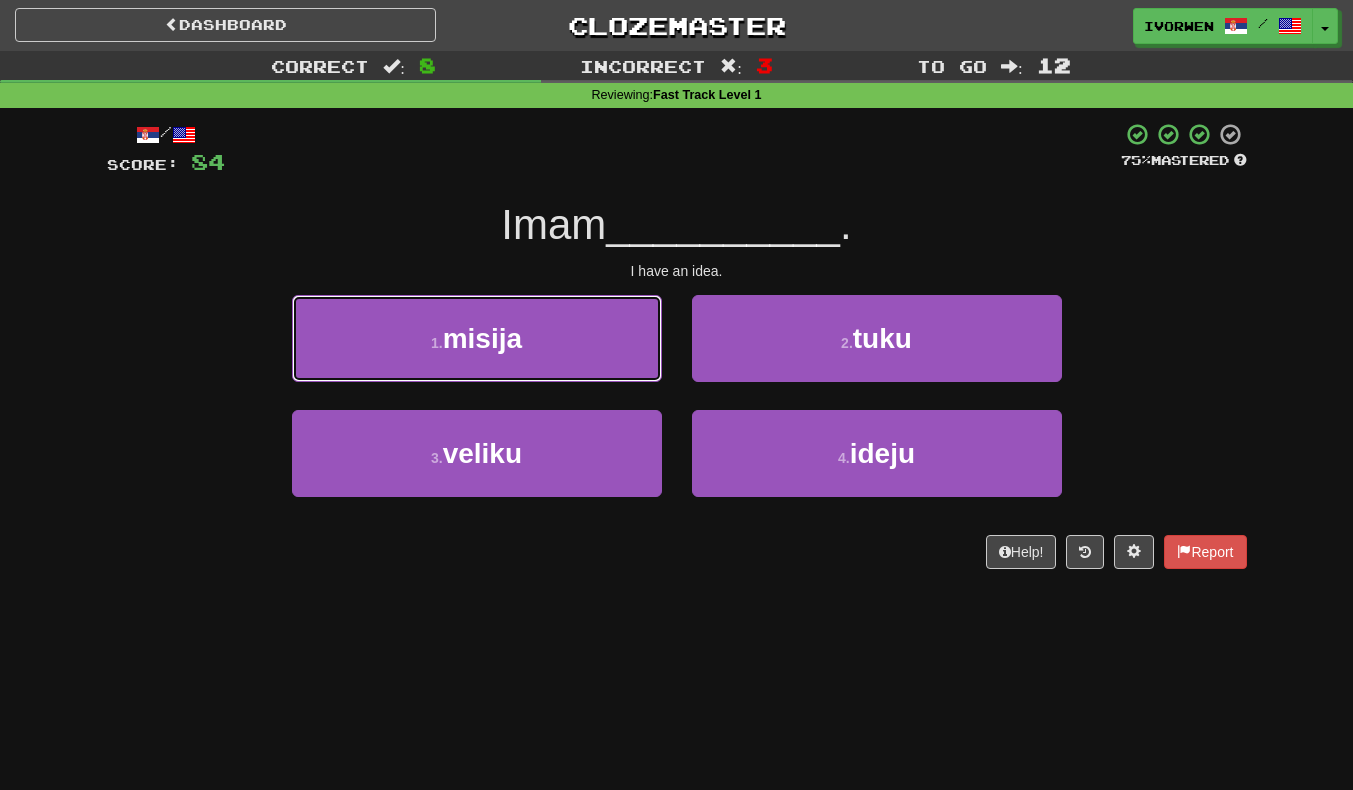 click on "1 .  misija" at bounding box center [477, 338] 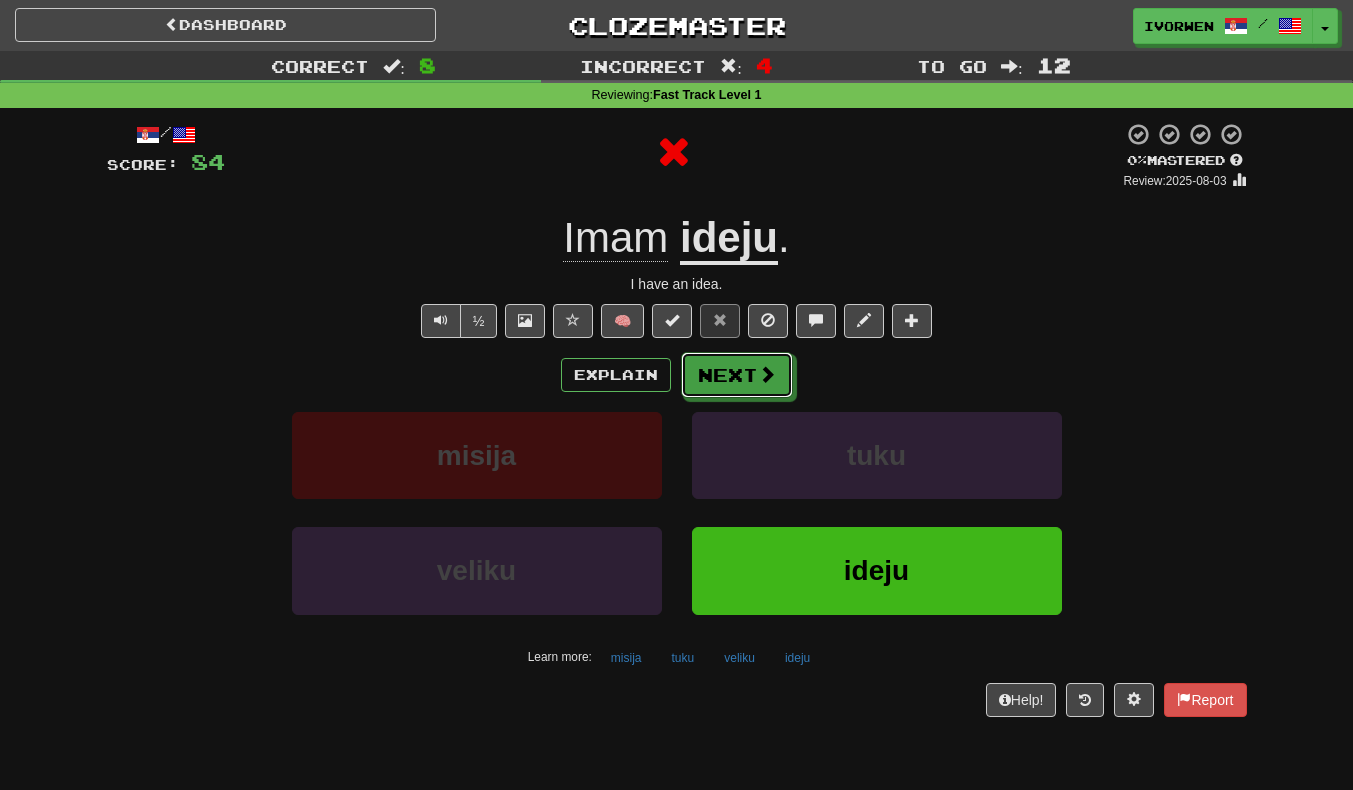 click on "Next" at bounding box center [737, 375] 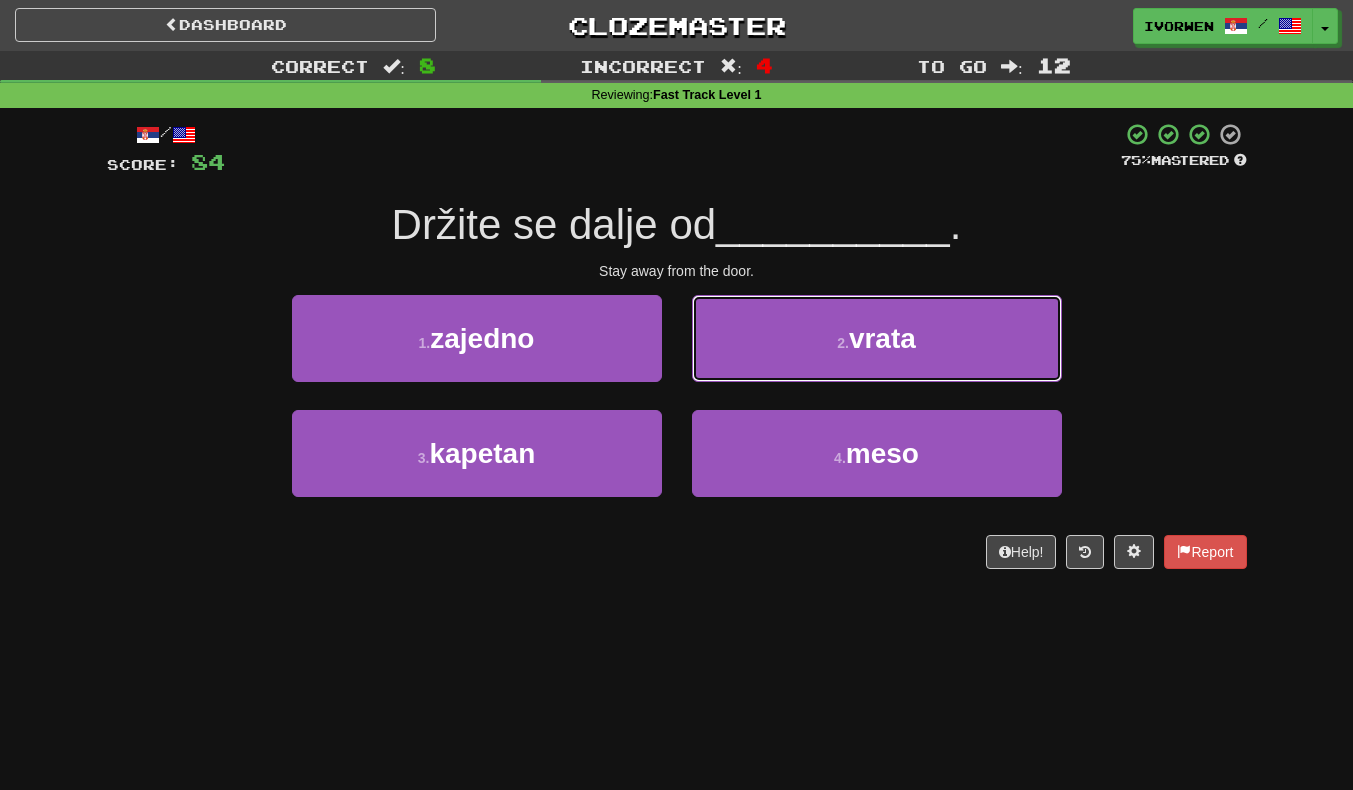 click on "2 .  vrata" at bounding box center (877, 338) 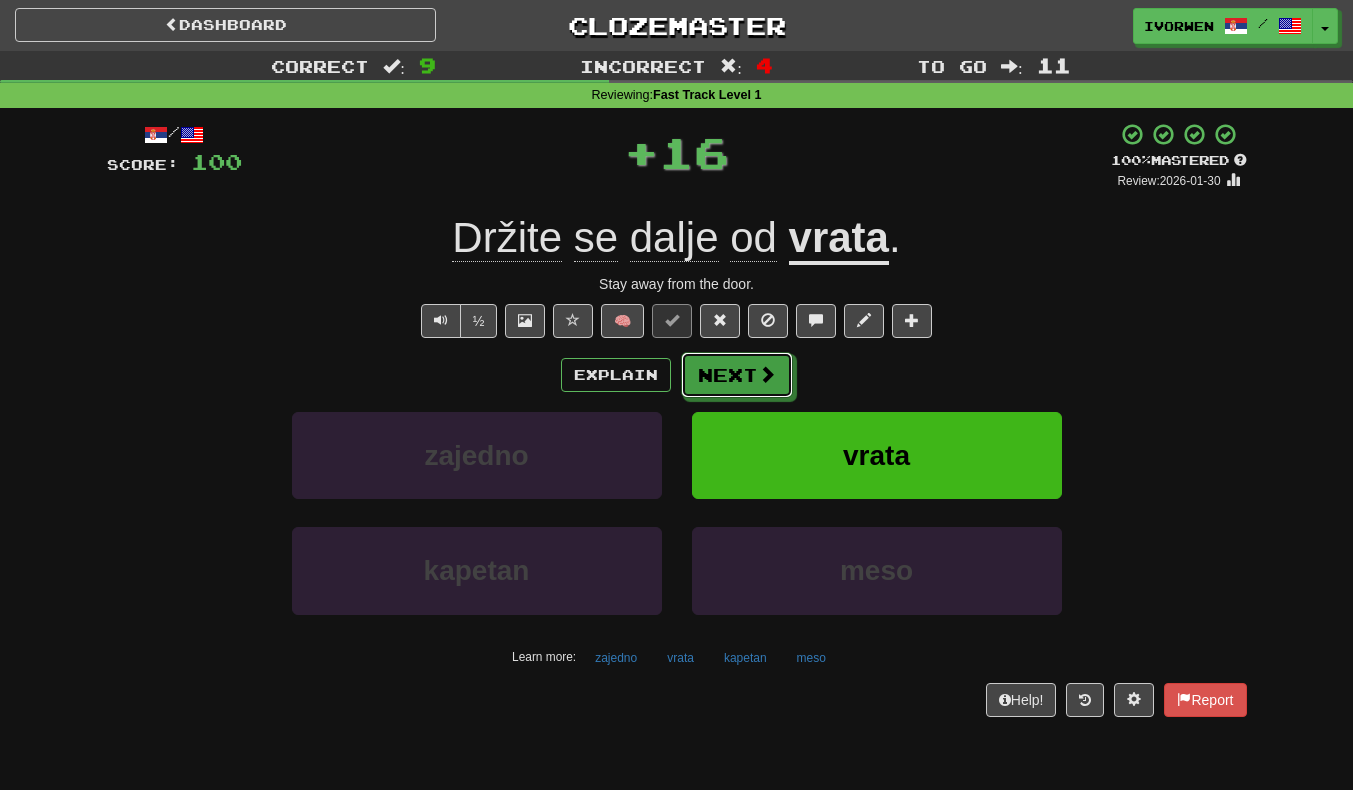 click on "Next" at bounding box center (737, 375) 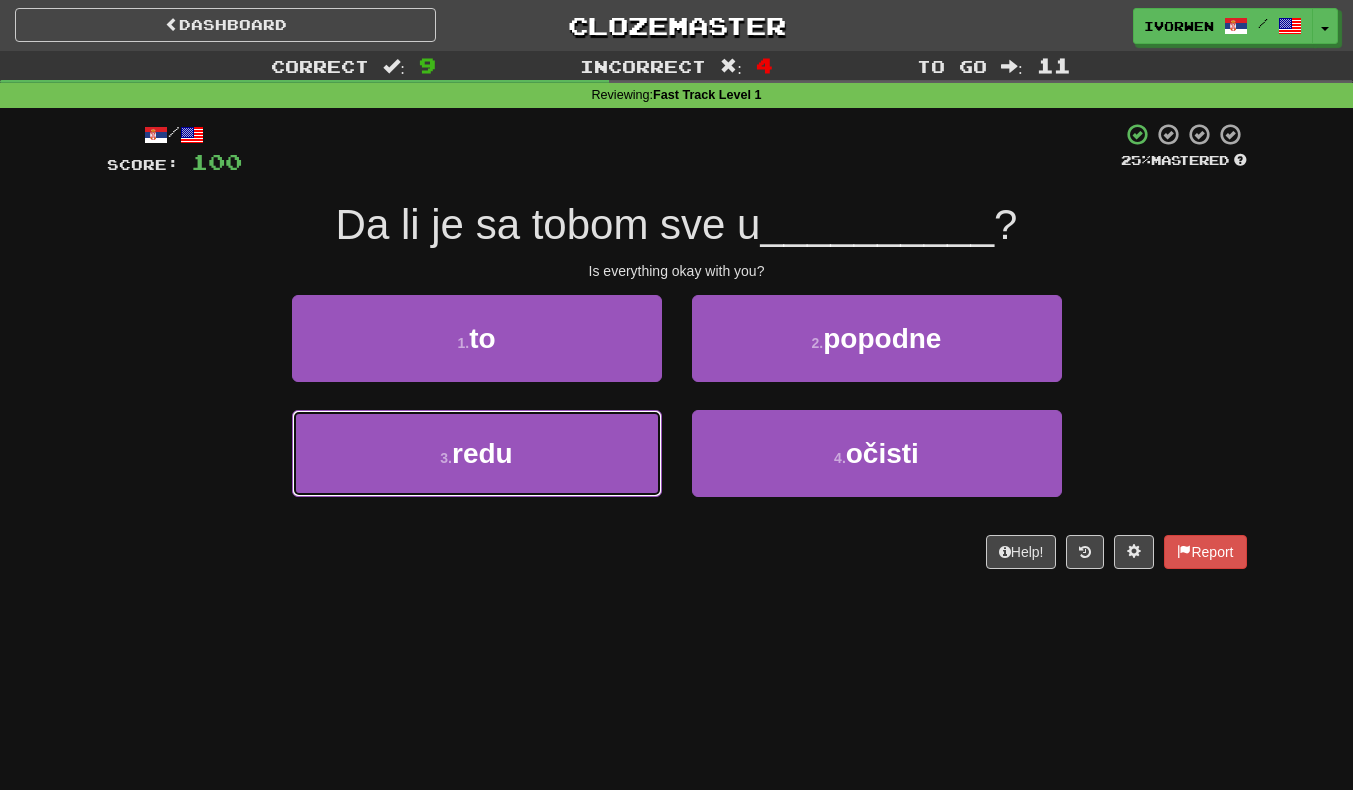 click on "3 .  redu" at bounding box center (477, 453) 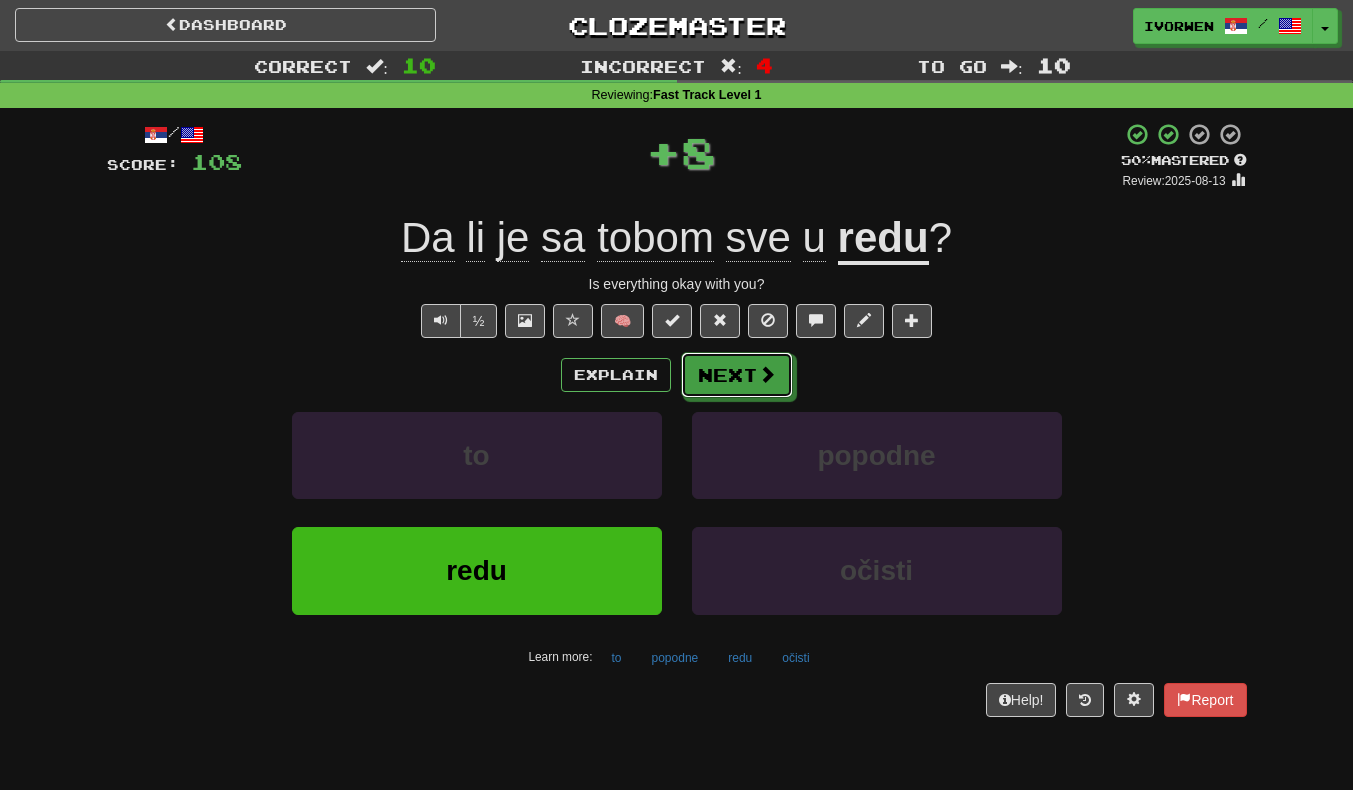 click on "Next" at bounding box center (737, 375) 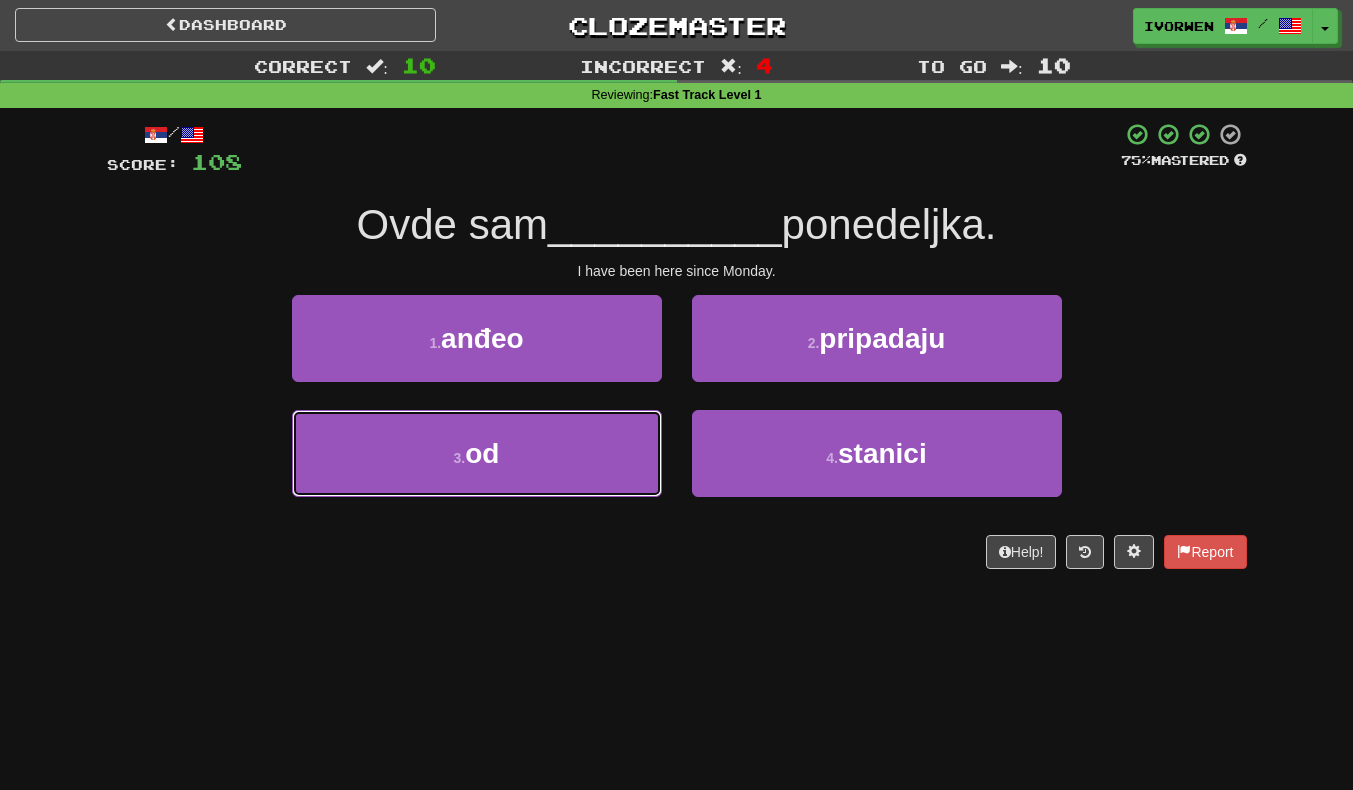 click on "3 .  od" at bounding box center (477, 453) 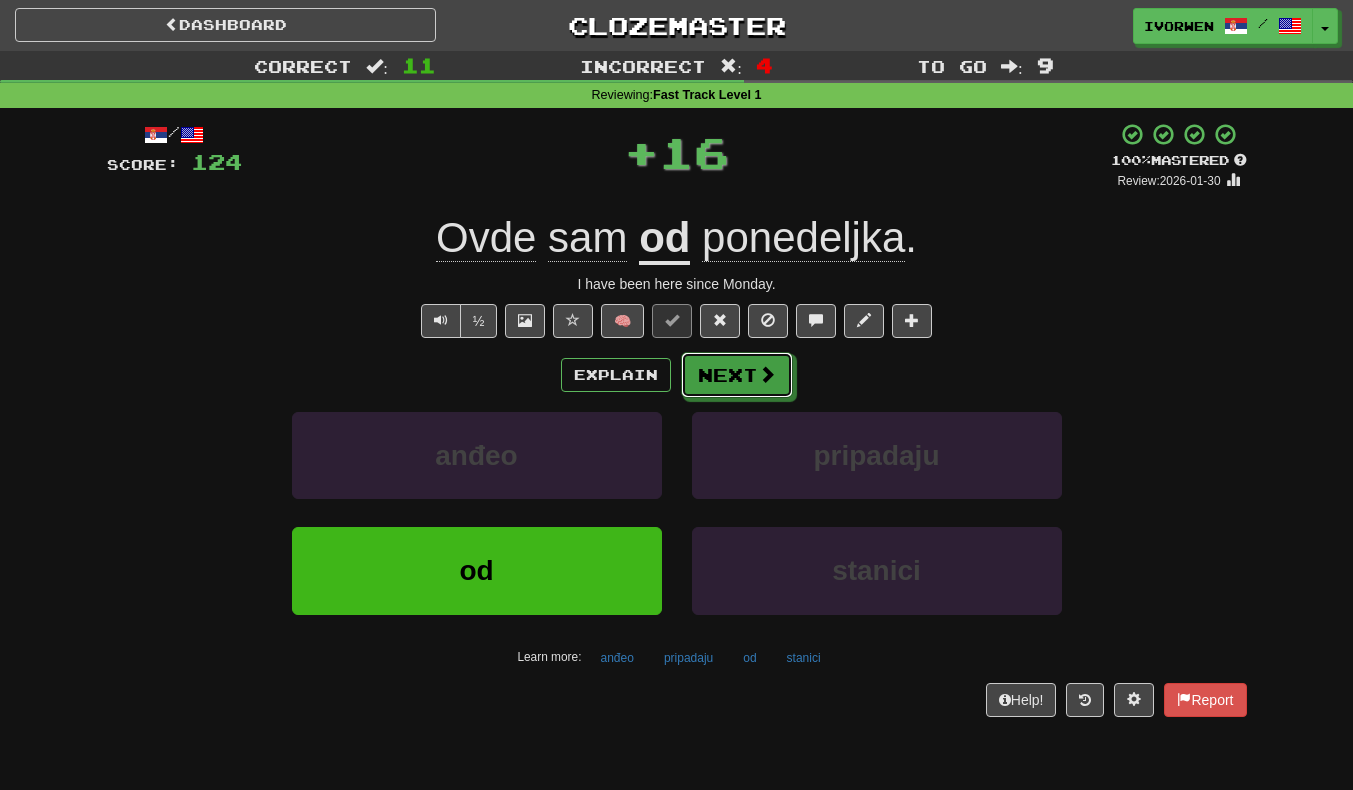 click on "Next" at bounding box center [737, 375] 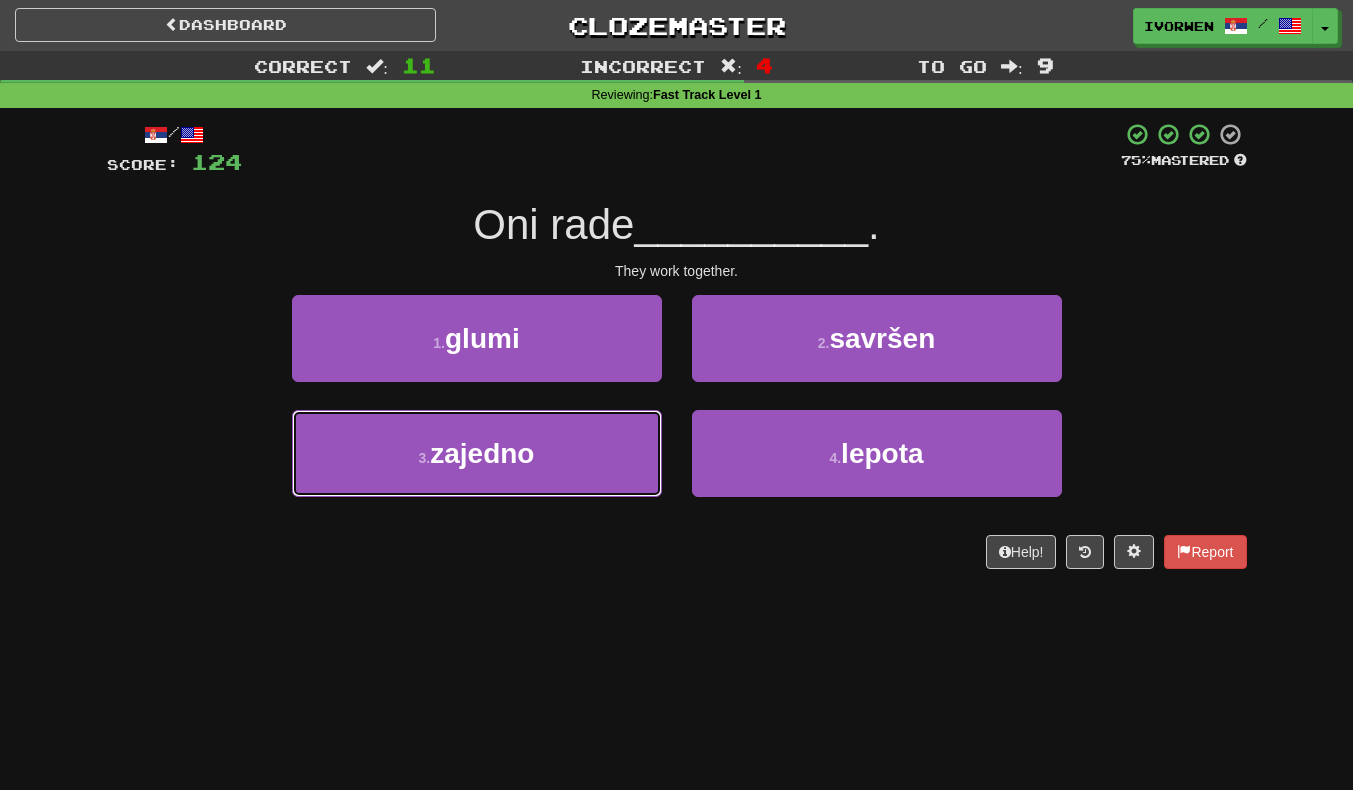 click on "3 .  zajedno" at bounding box center (477, 453) 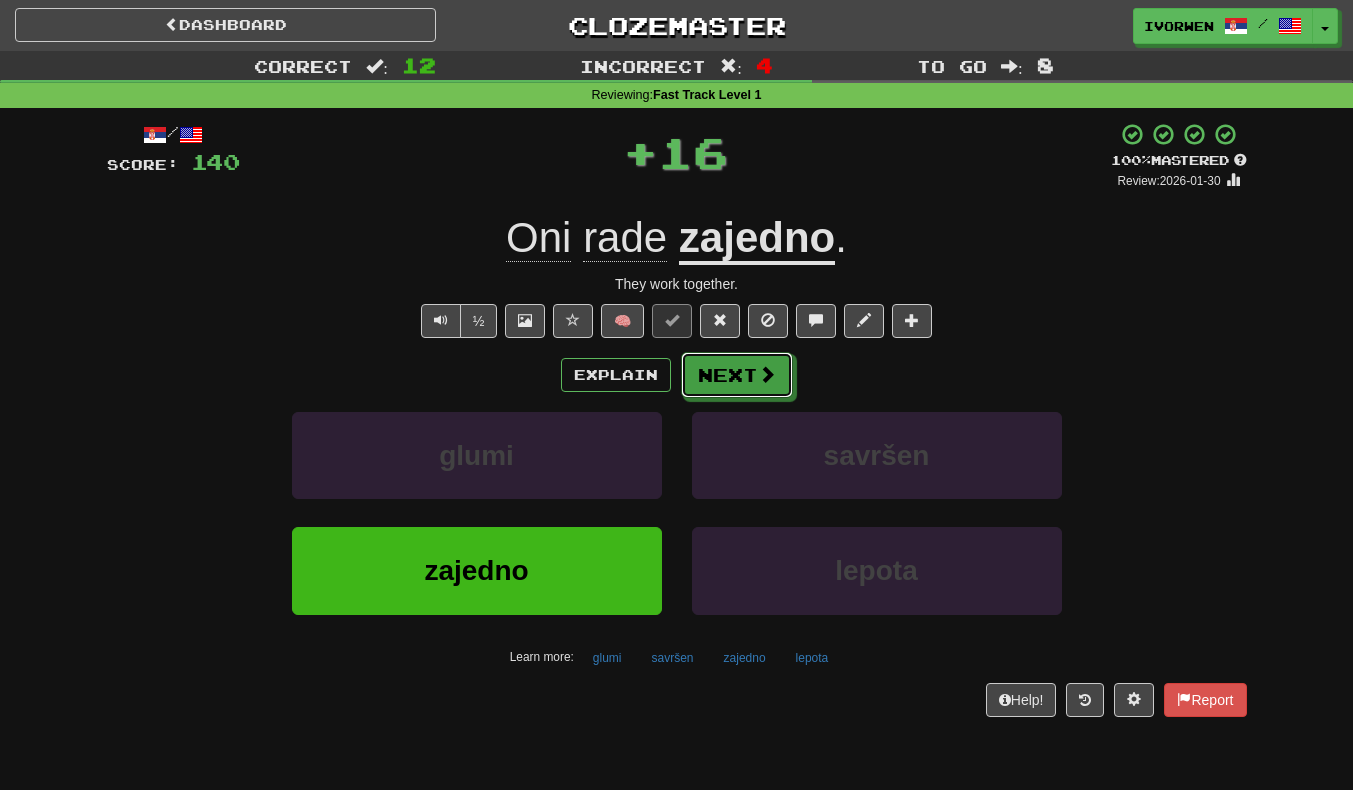 click on "Next" at bounding box center [737, 375] 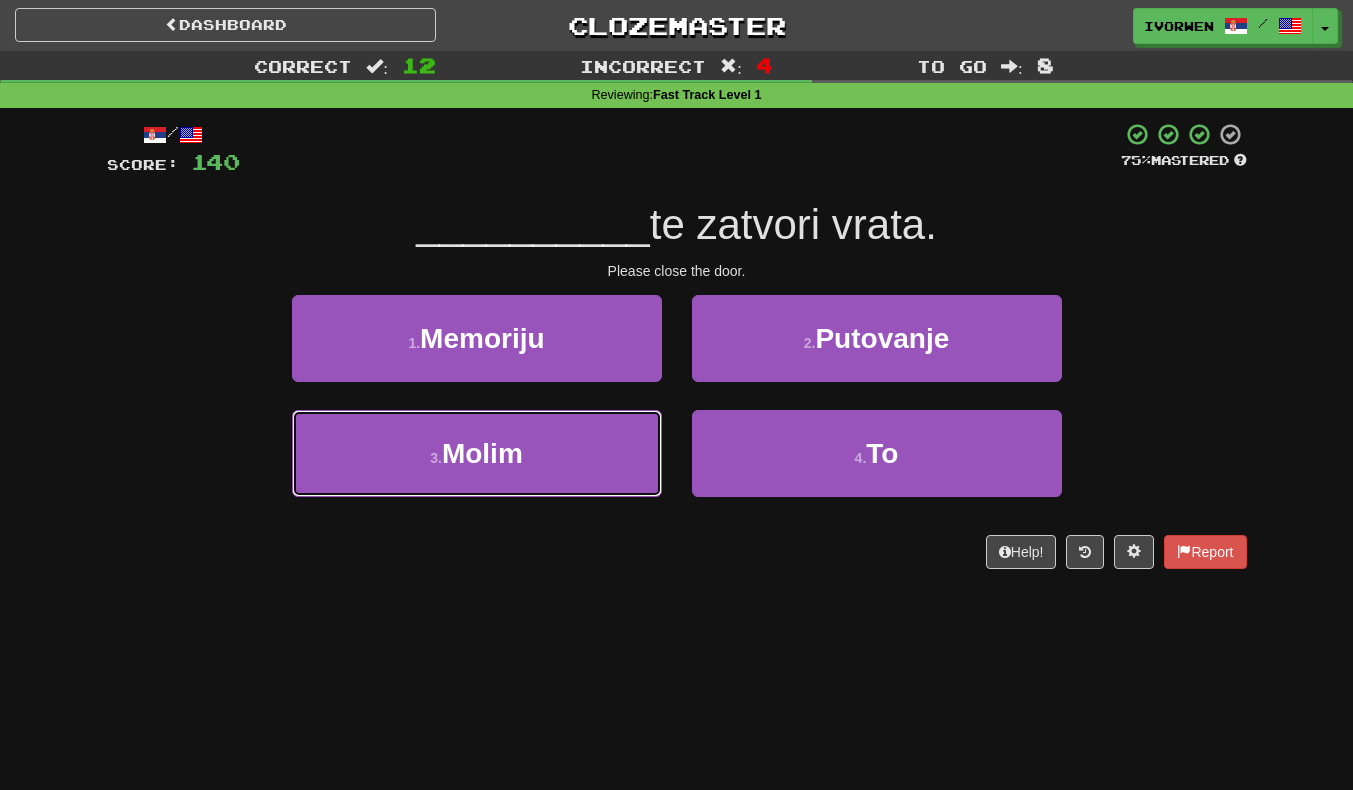 click on "3 .  Molim" at bounding box center [477, 453] 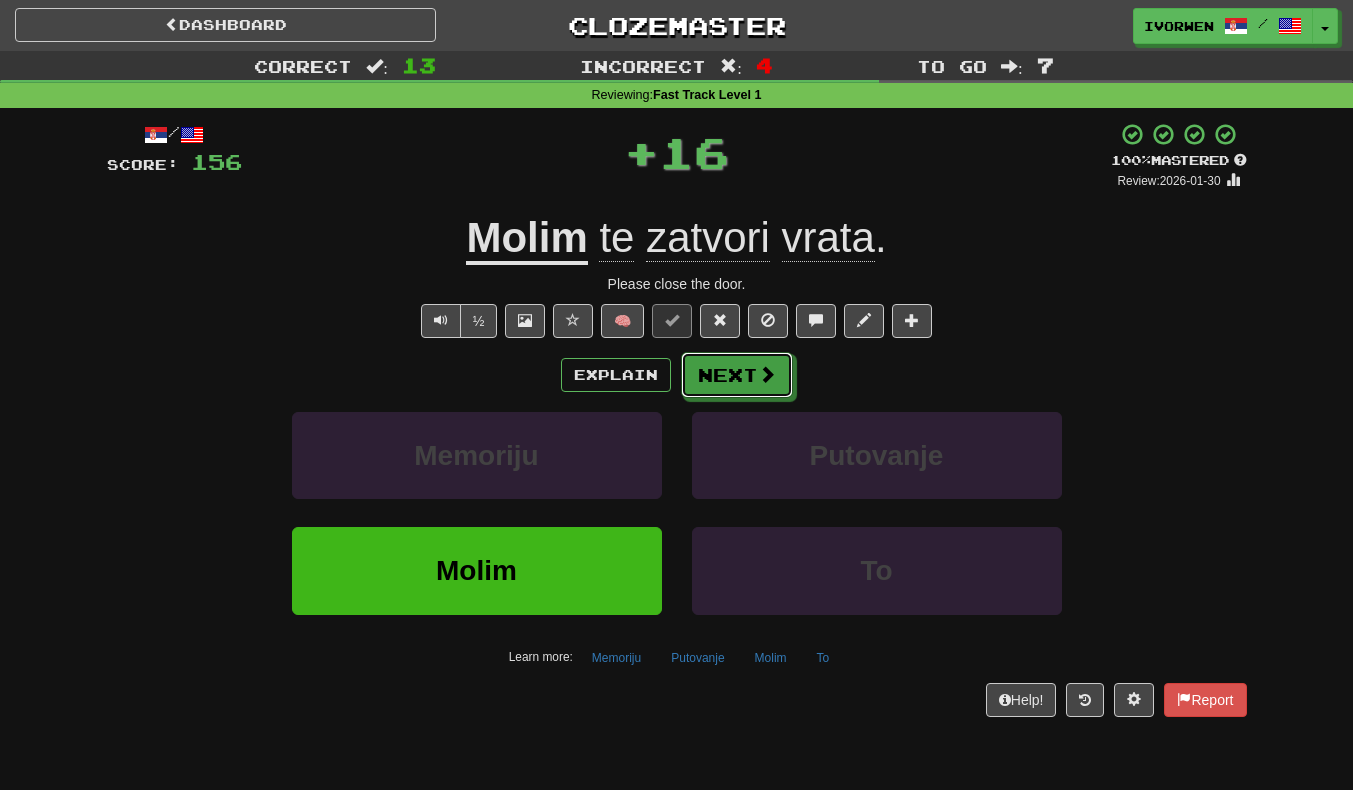 click on "Next" at bounding box center [737, 375] 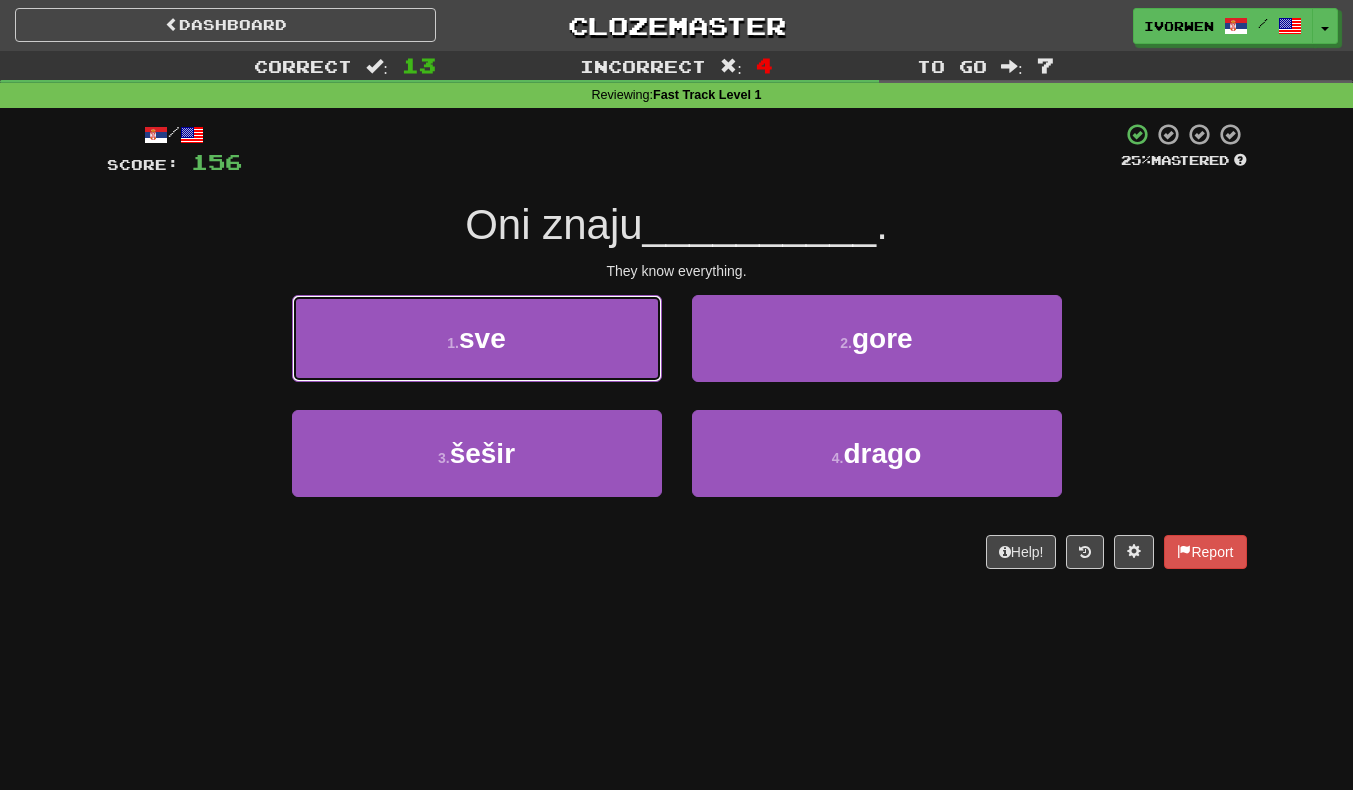 click on "1 .  sve" at bounding box center (477, 338) 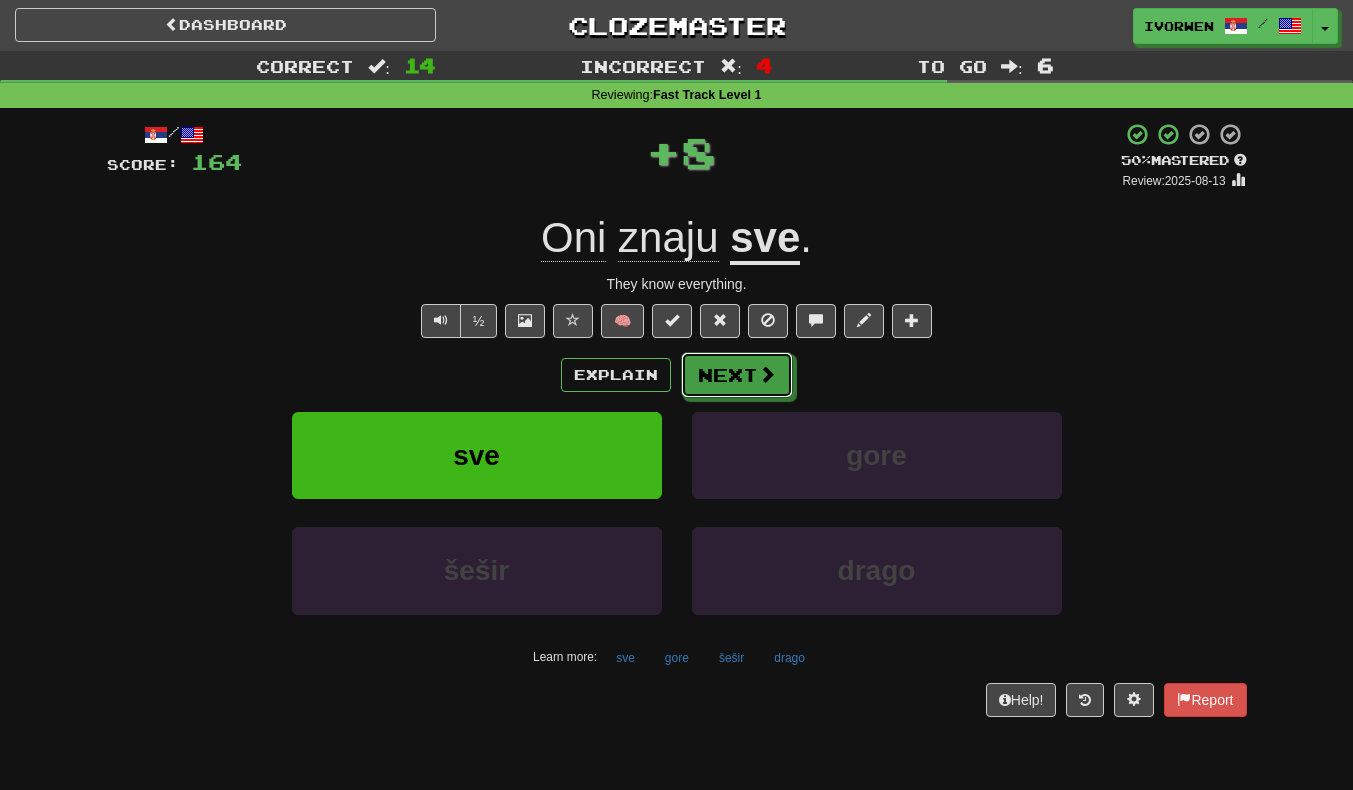 click on "Next" at bounding box center [737, 375] 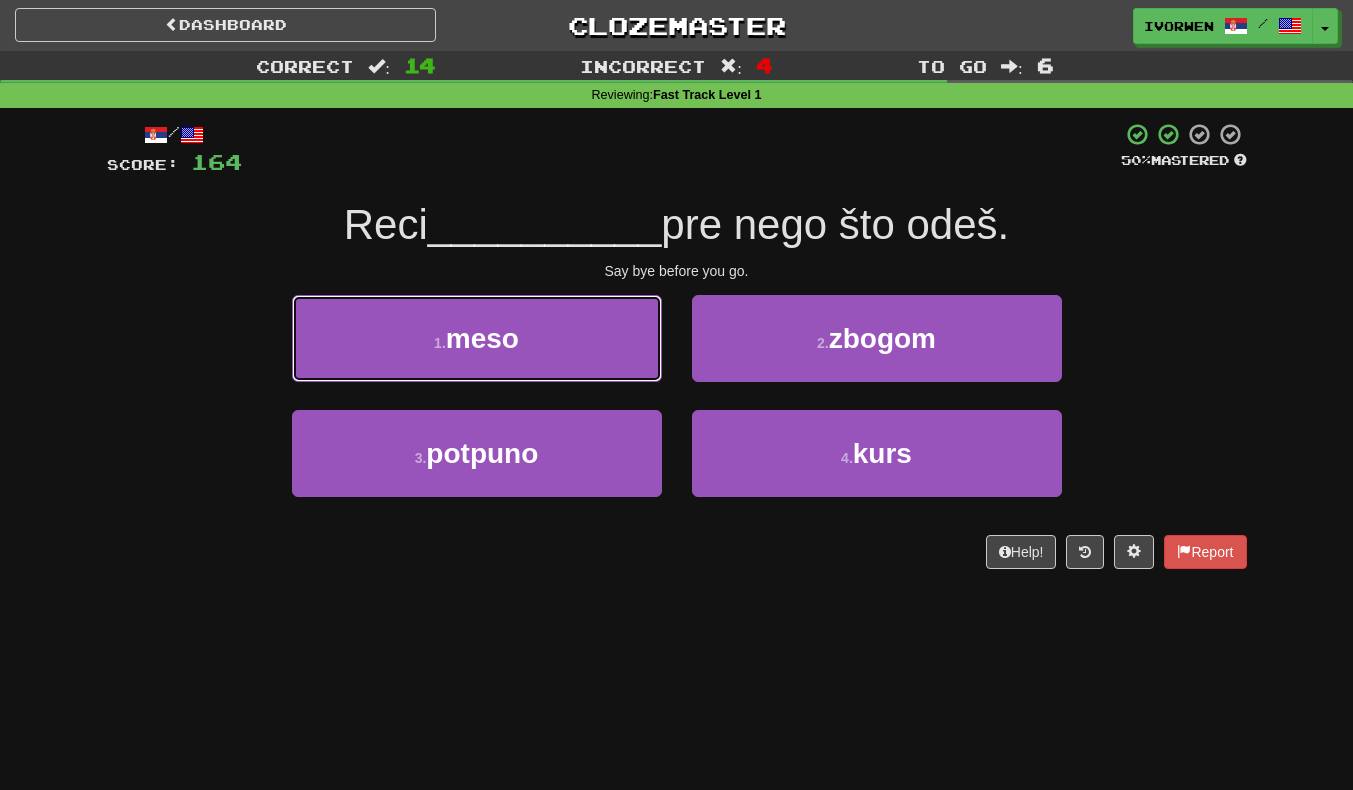 click on "1 .  meso" at bounding box center [477, 338] 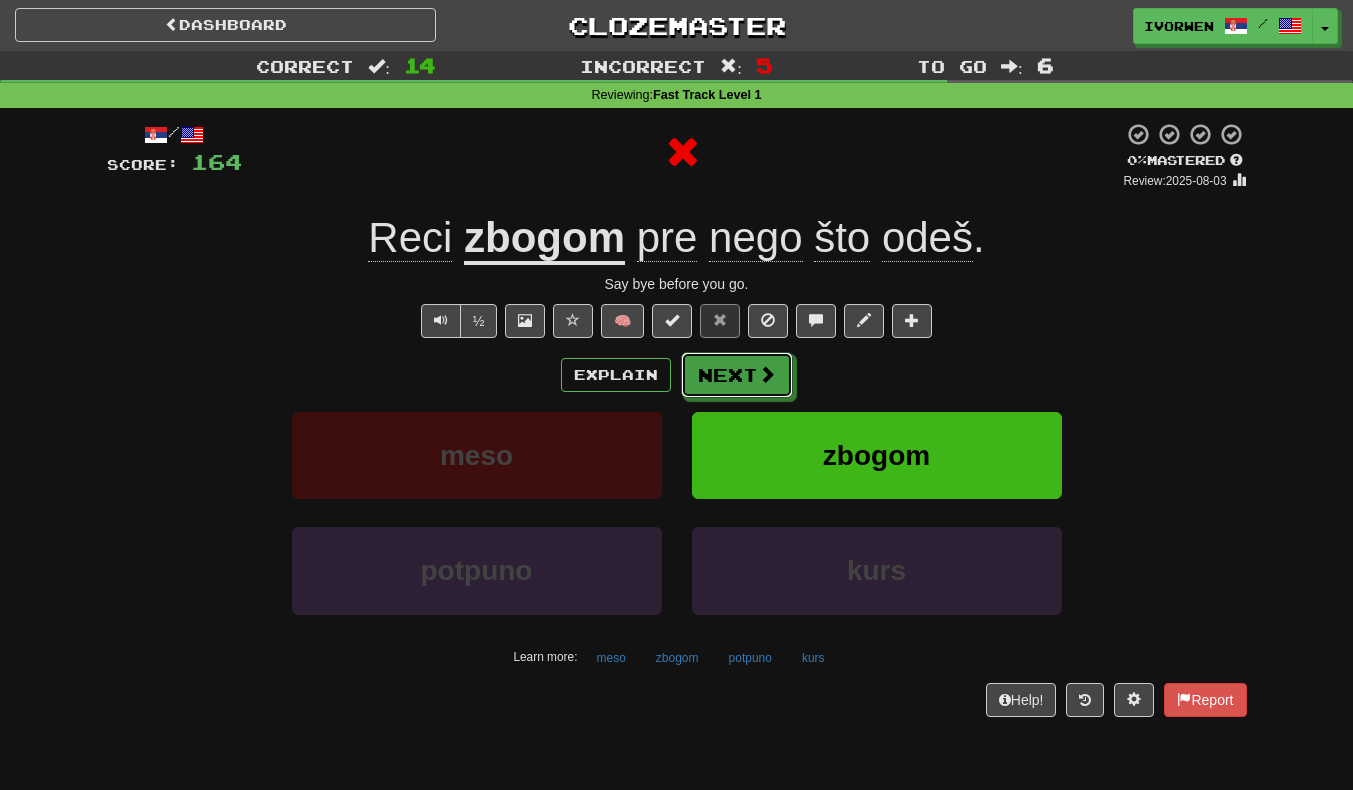 click on "Next" at bounding box center (737, 375) 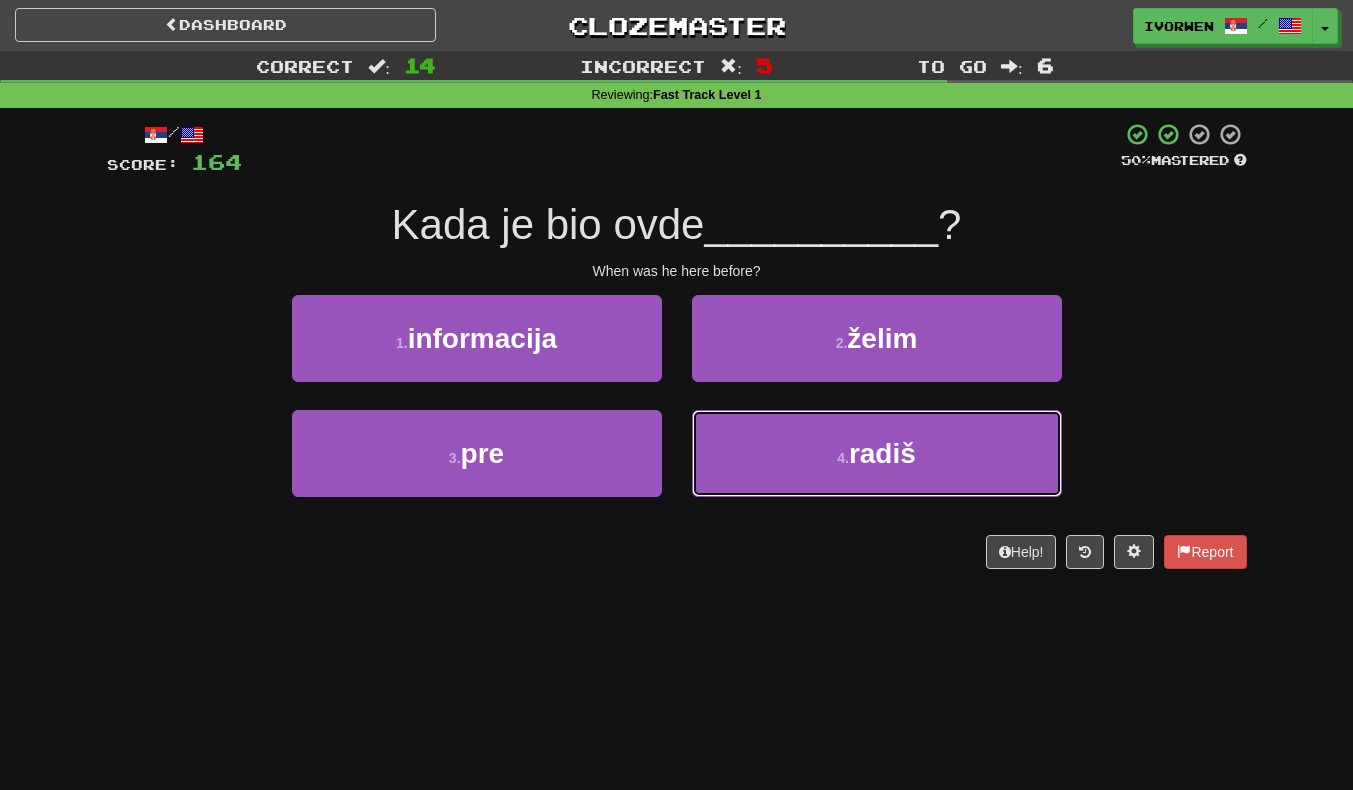 click on "radiš" at bounding box center (882, 453) 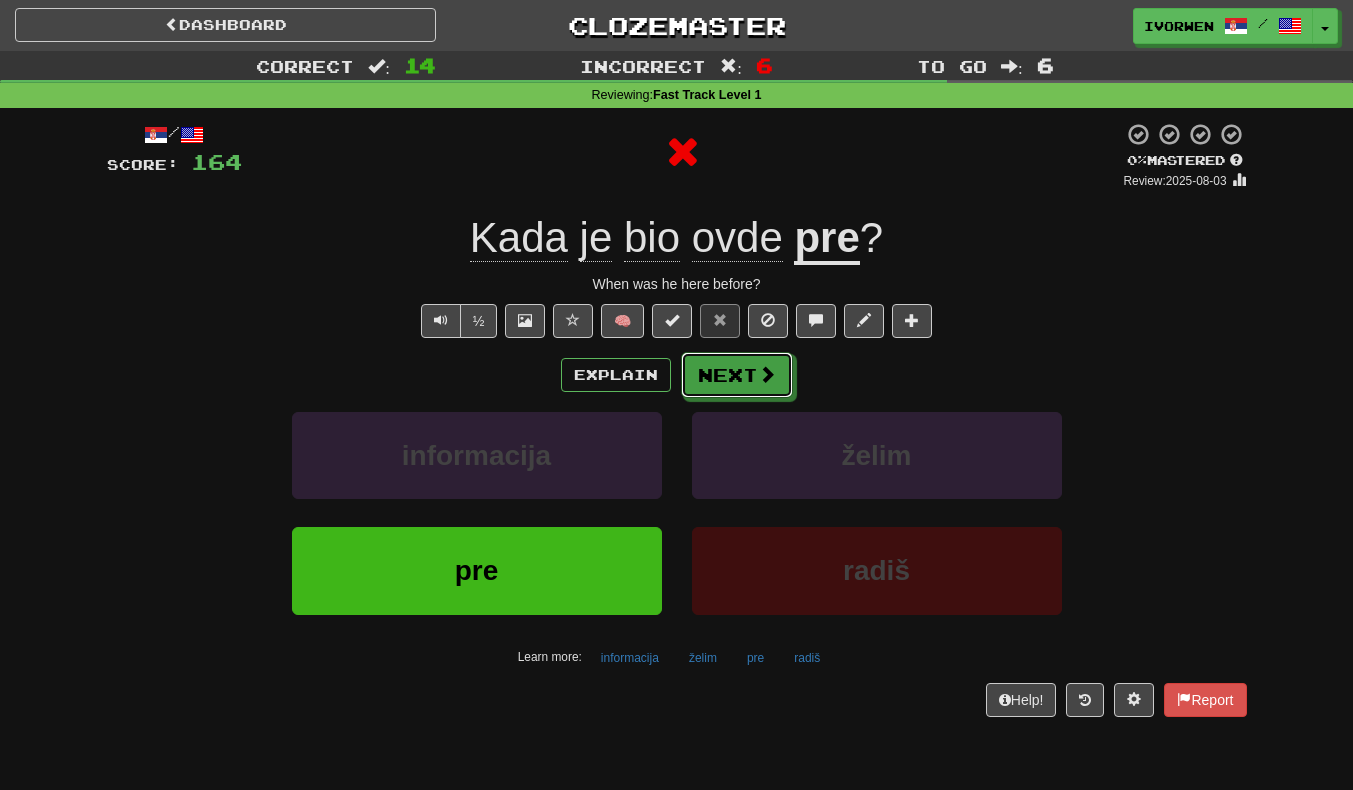 click at bounding box center (767, 374) 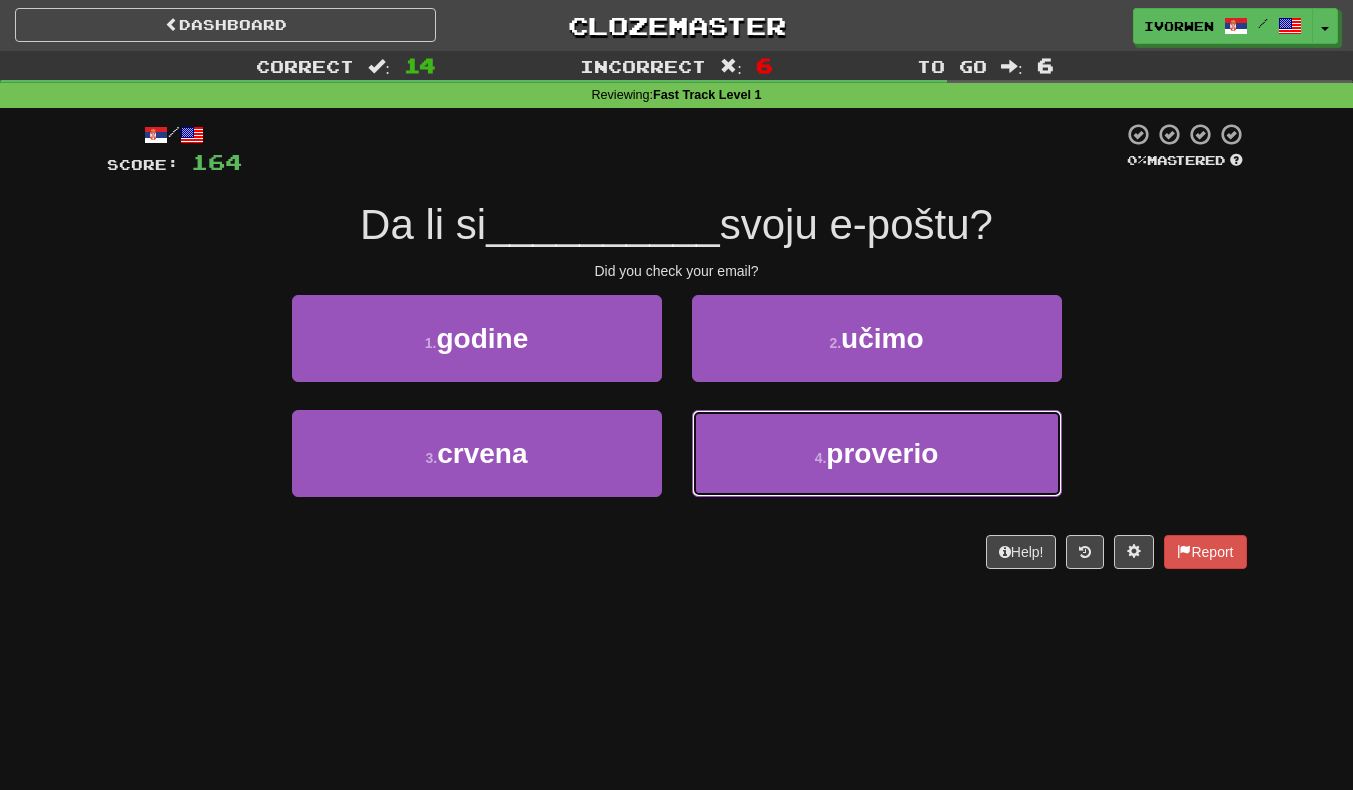 click on "proverio" at bounding box center [882, 453] 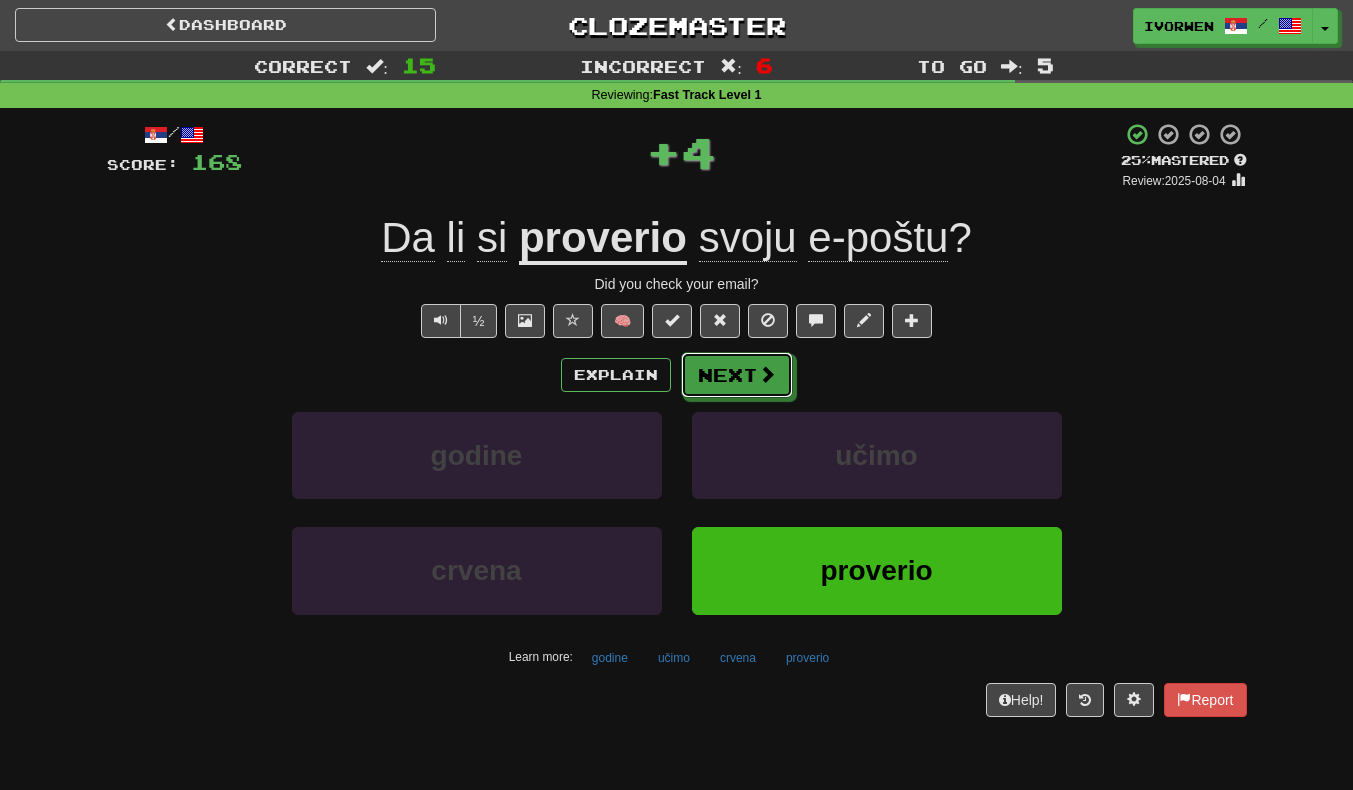 click on "Next" at bounding box center [737, 375] 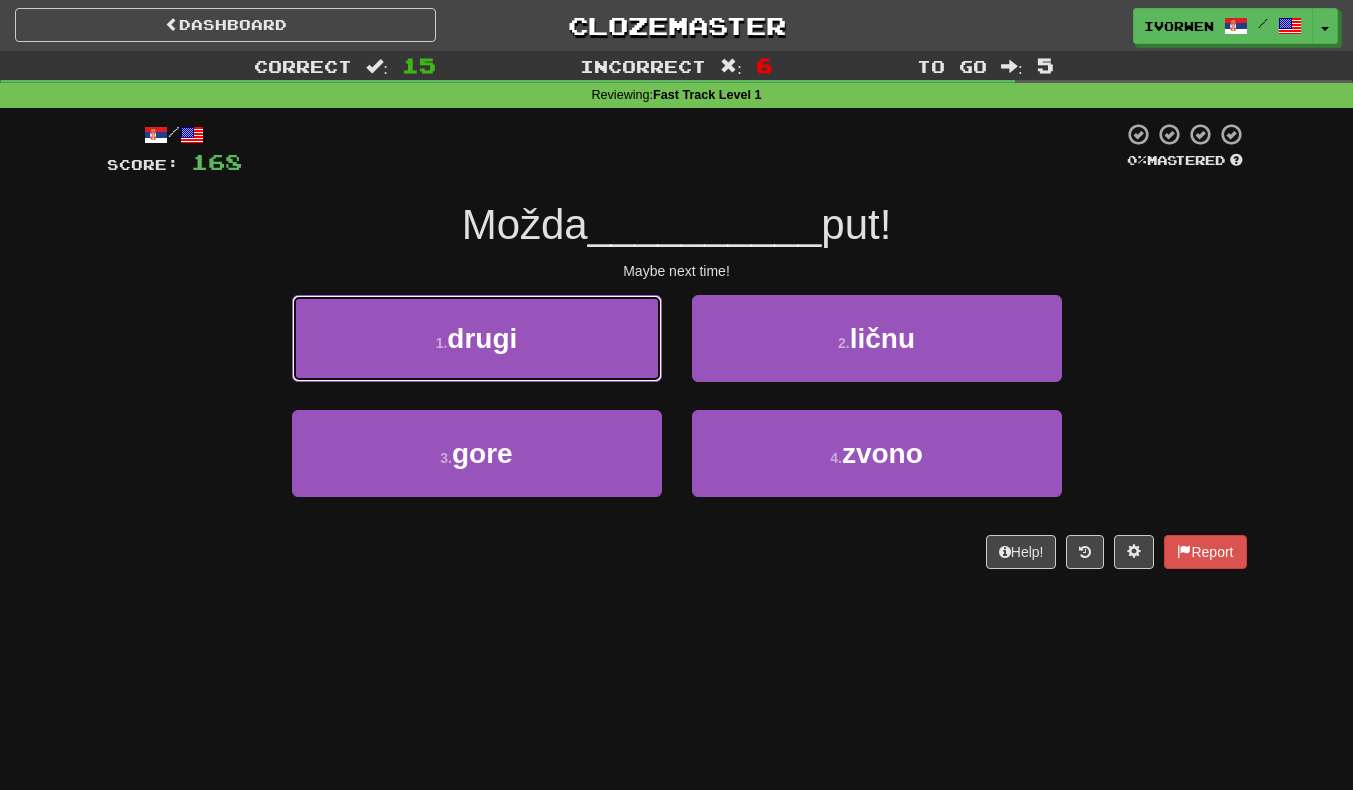 click on "1 .  drugi" at bounding box center (477, 338) 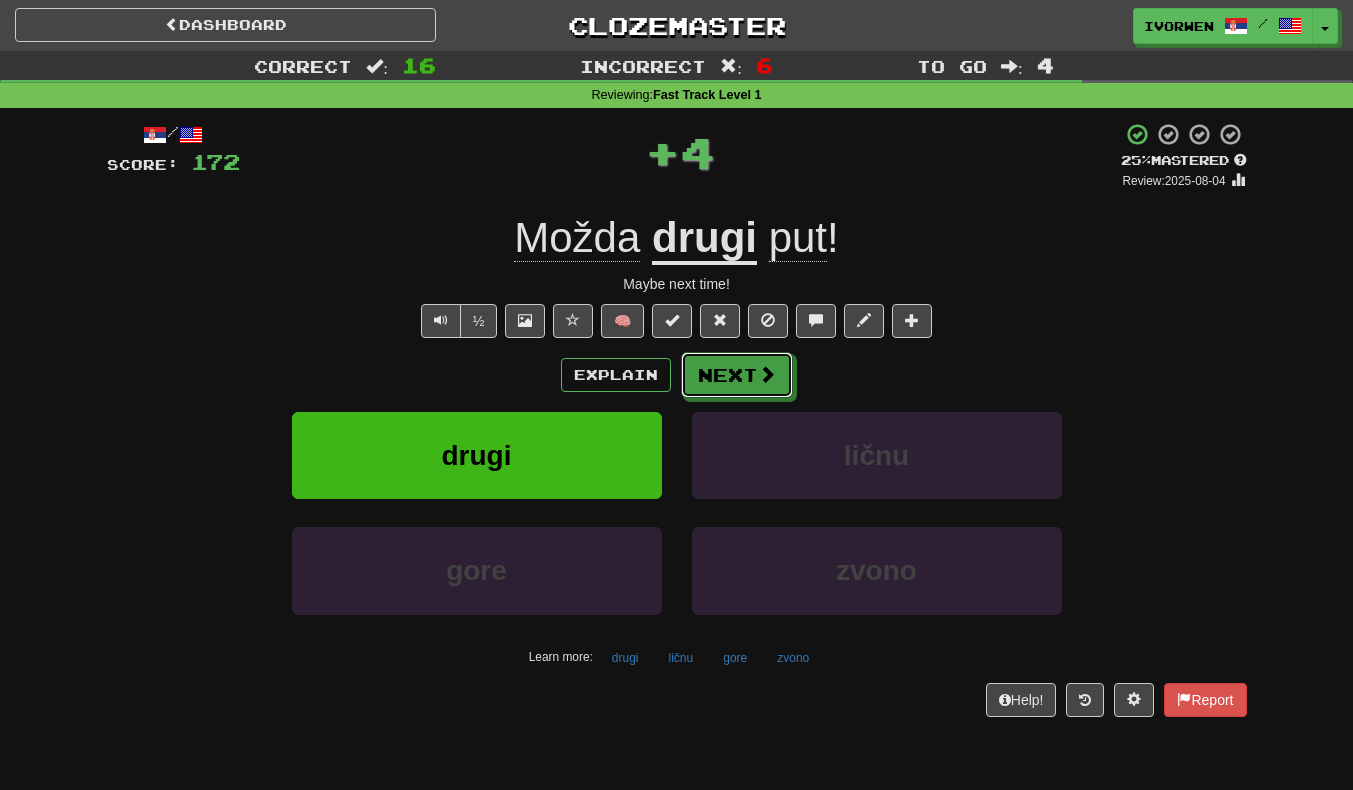click on "Next" at bounding box center (737, 375) 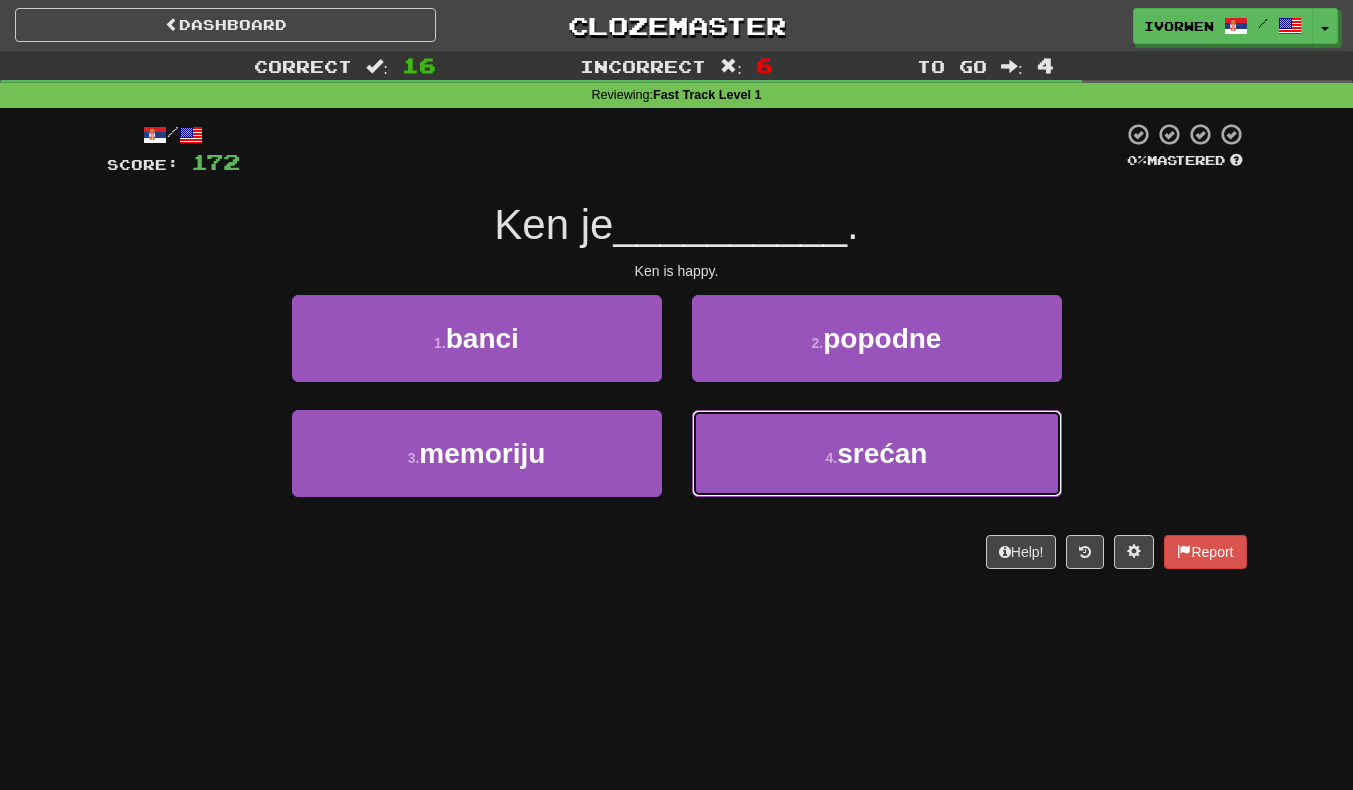 click on "srećan" at bounding box center (882, 453) 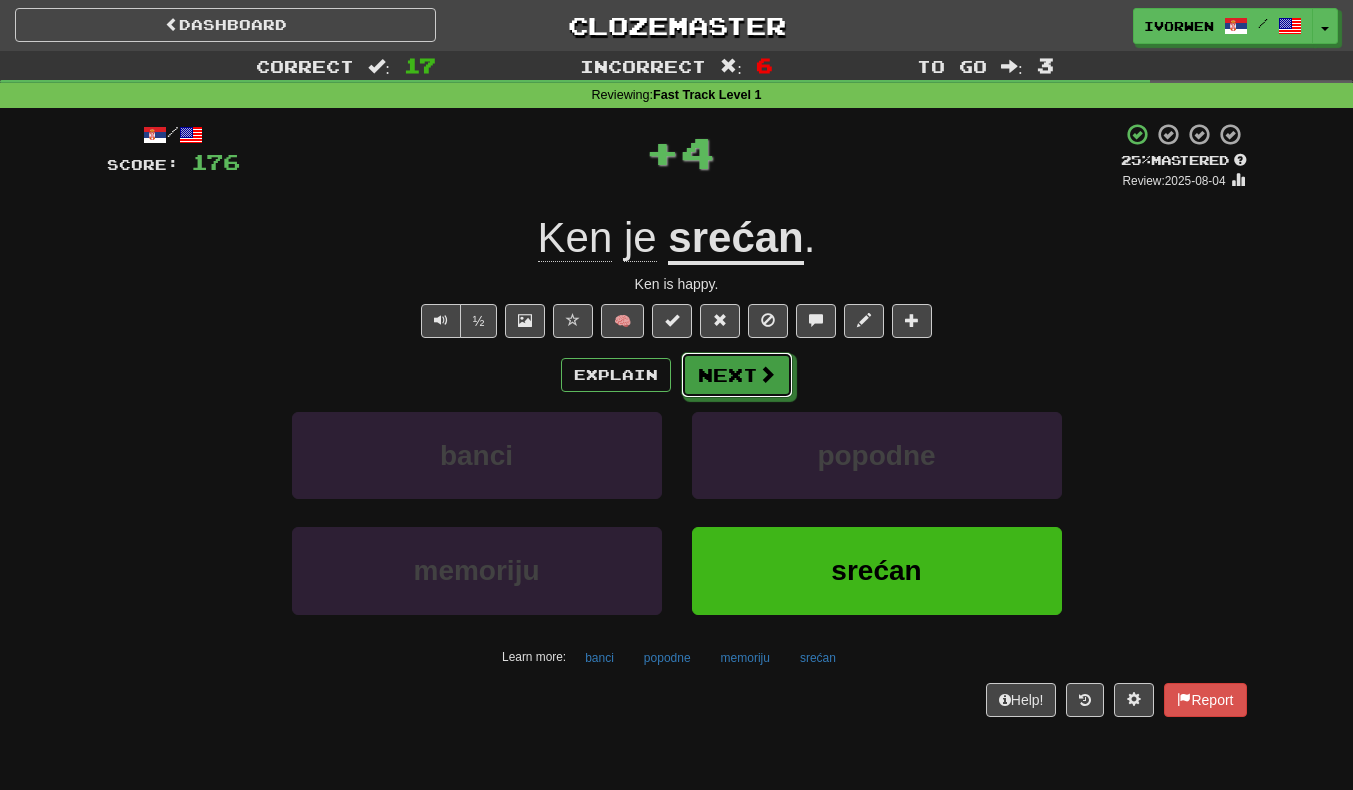 click on "Next" at bounding box center (737, 375) 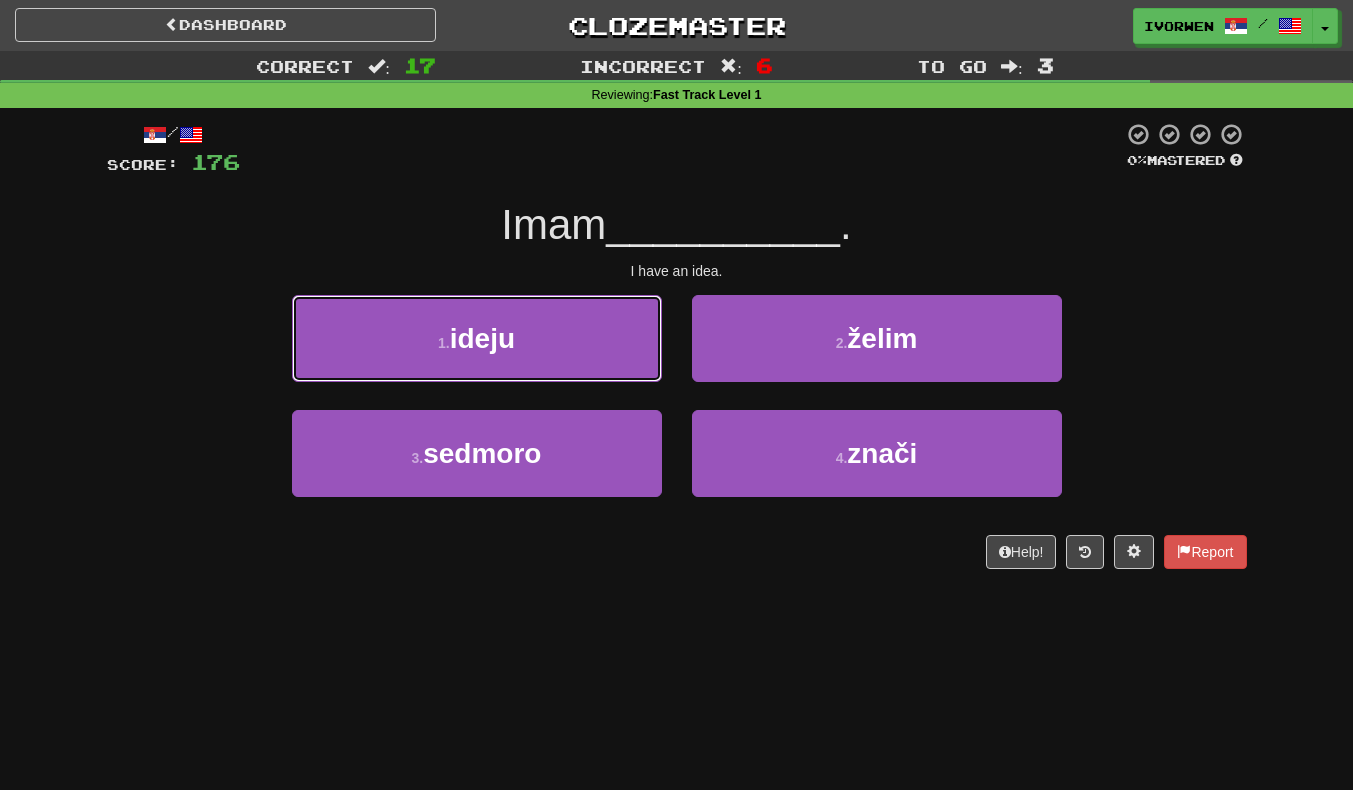 click on "1 .  ideju" at bounding box center [477, 338] 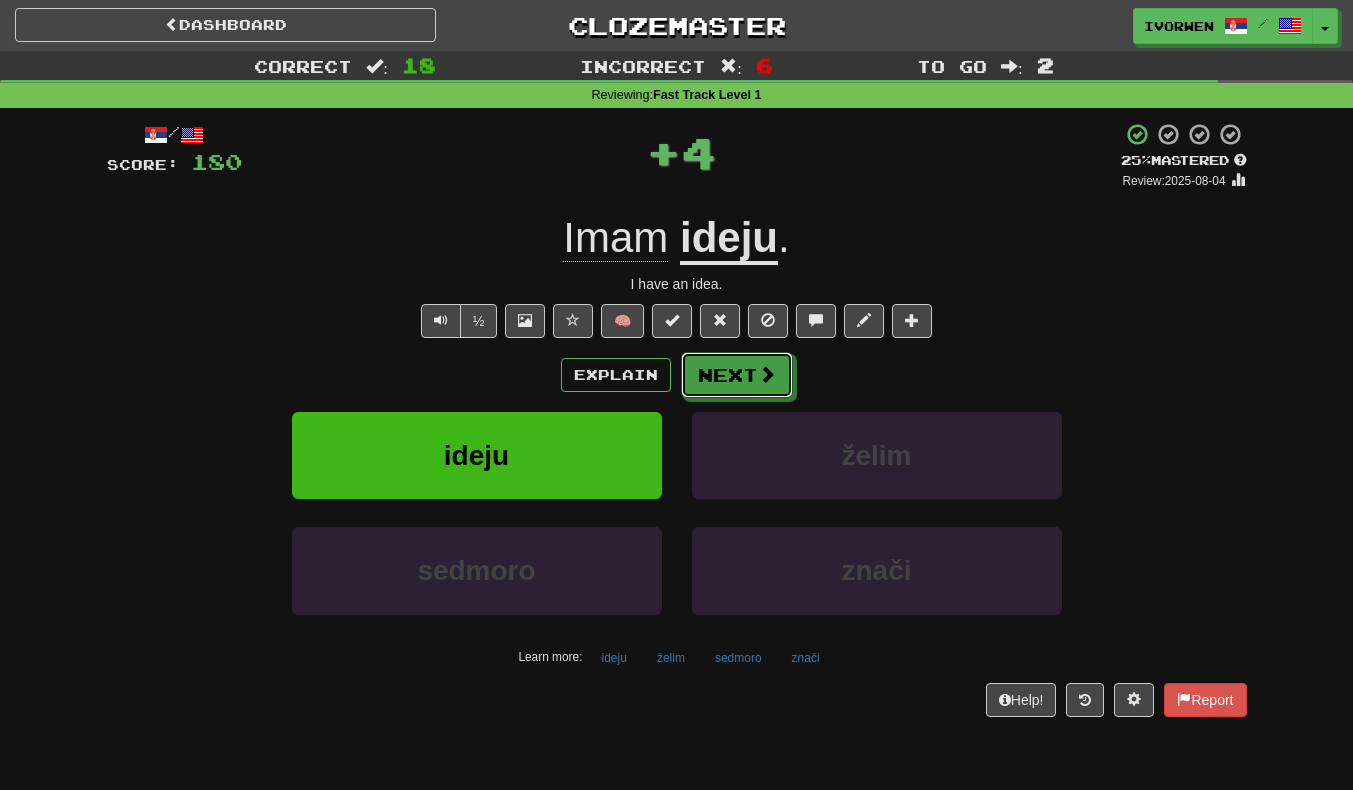 click at bounding box center (767, 374) 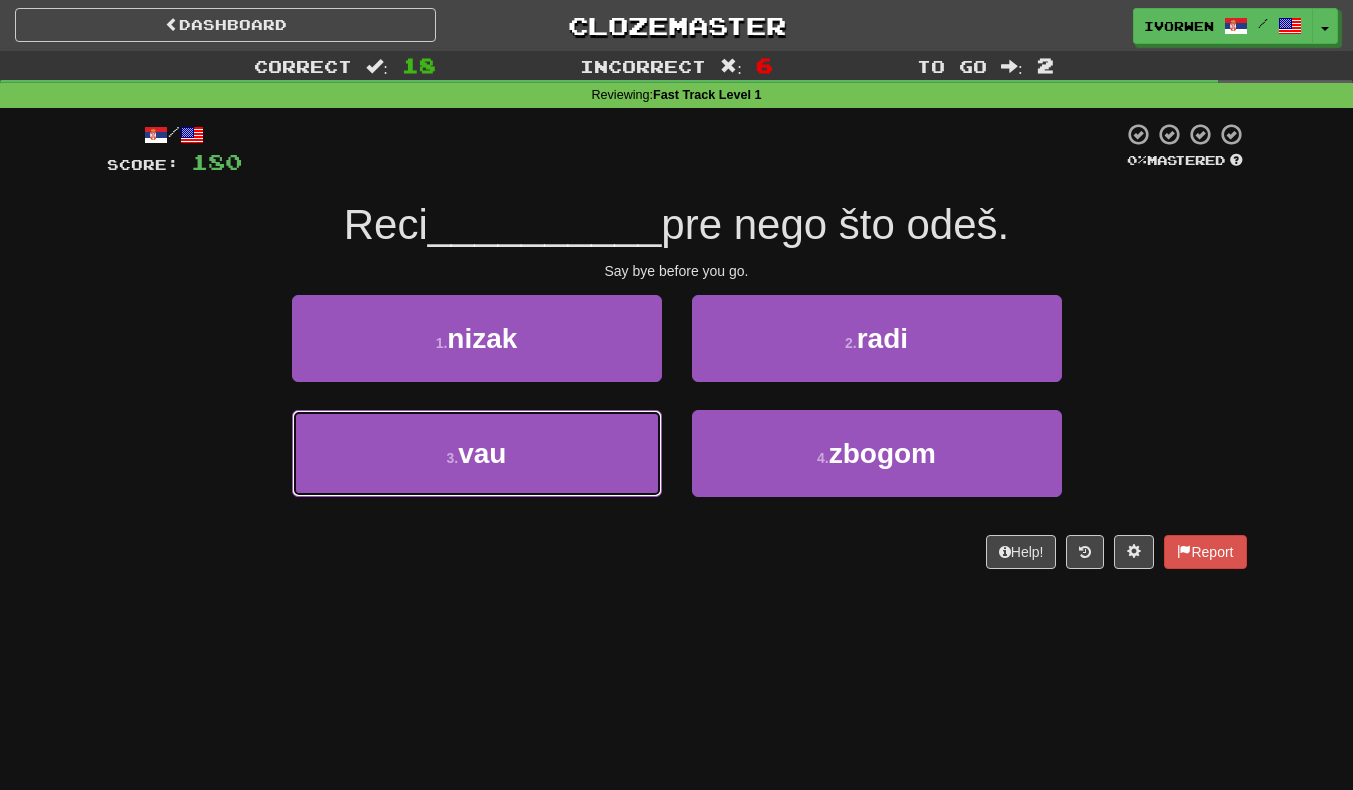 click on "3 .  vau" at bounding box center [477, 453] 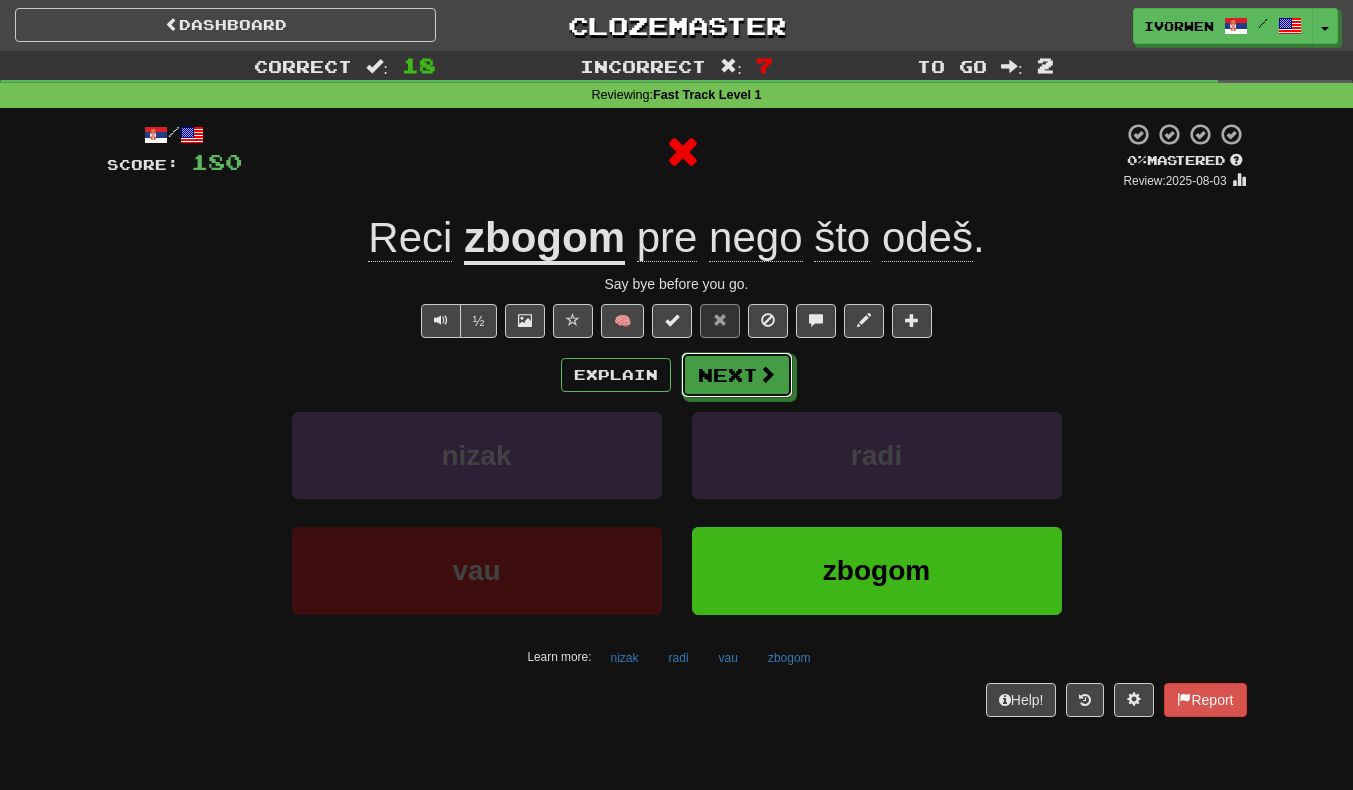 click on "Next" at bounding box center [737, 375] 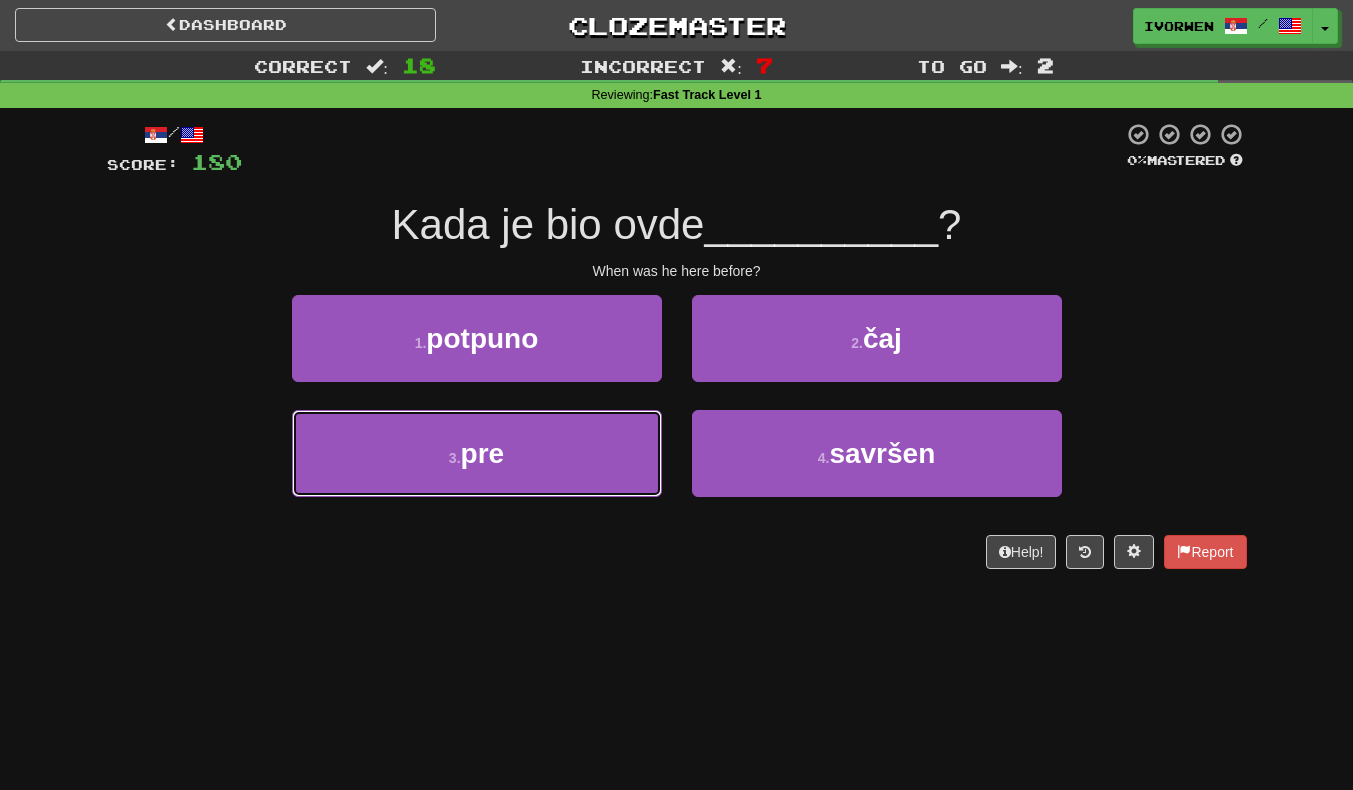 click on "3 .  pre" at bounding box center (477, 453) 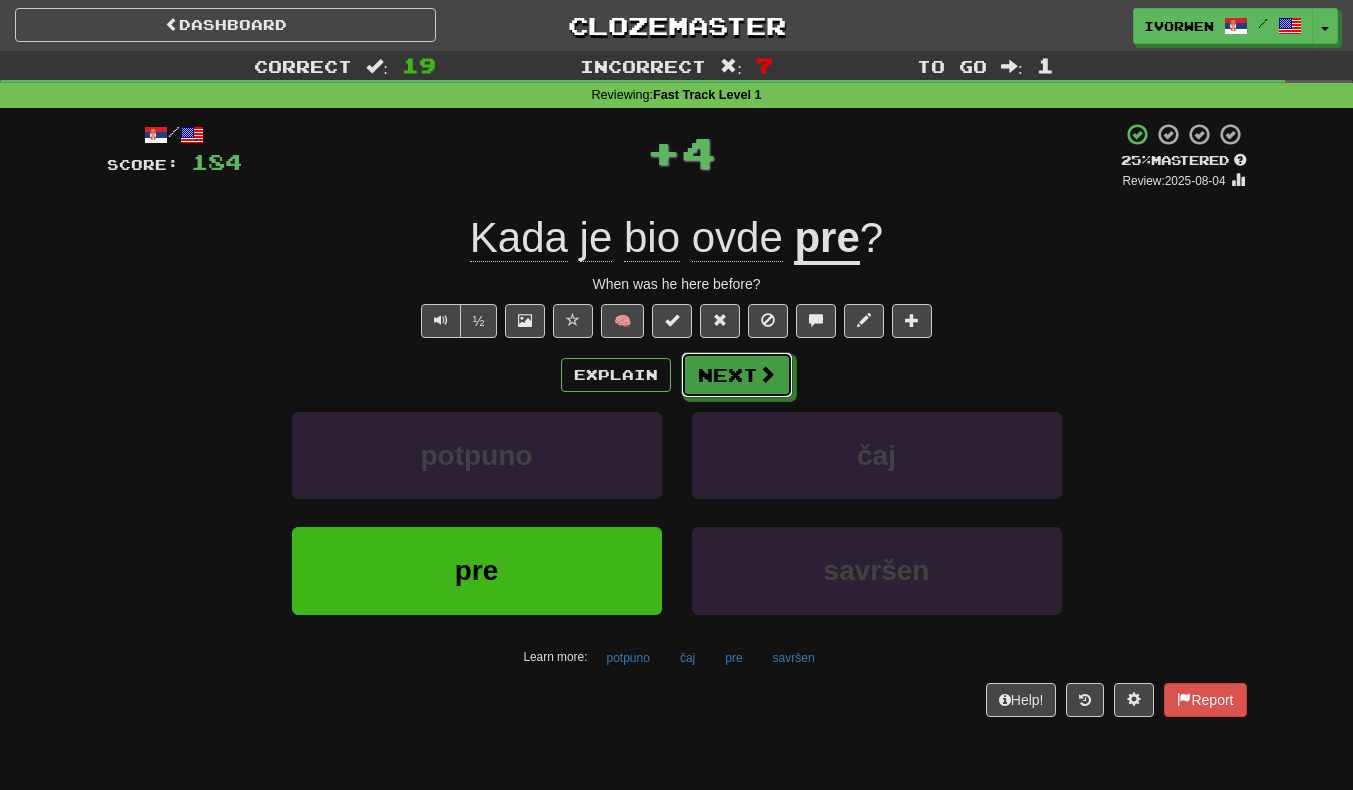 click on "Next" at bounding box center (737, 375) 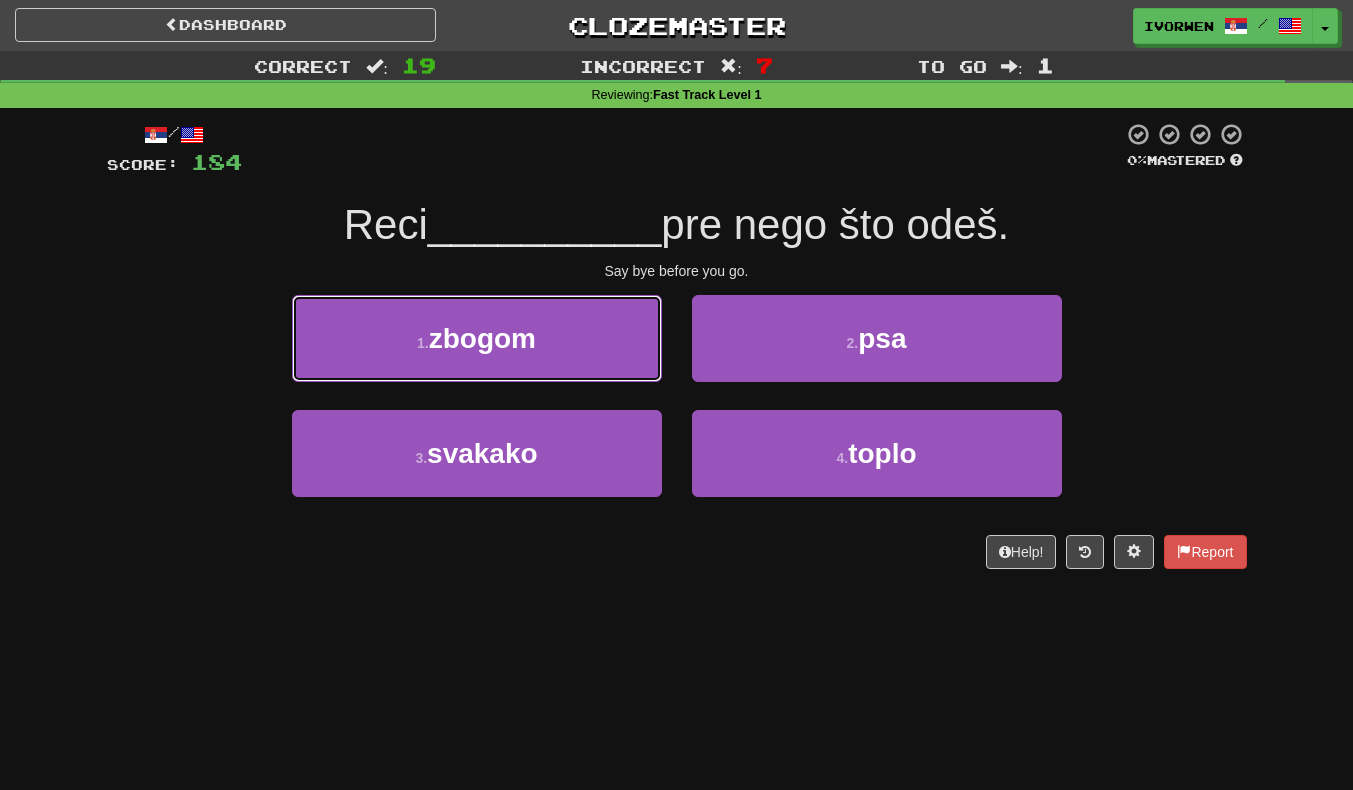 click on "1 .  zbogom" at bounding box center (477, 338) 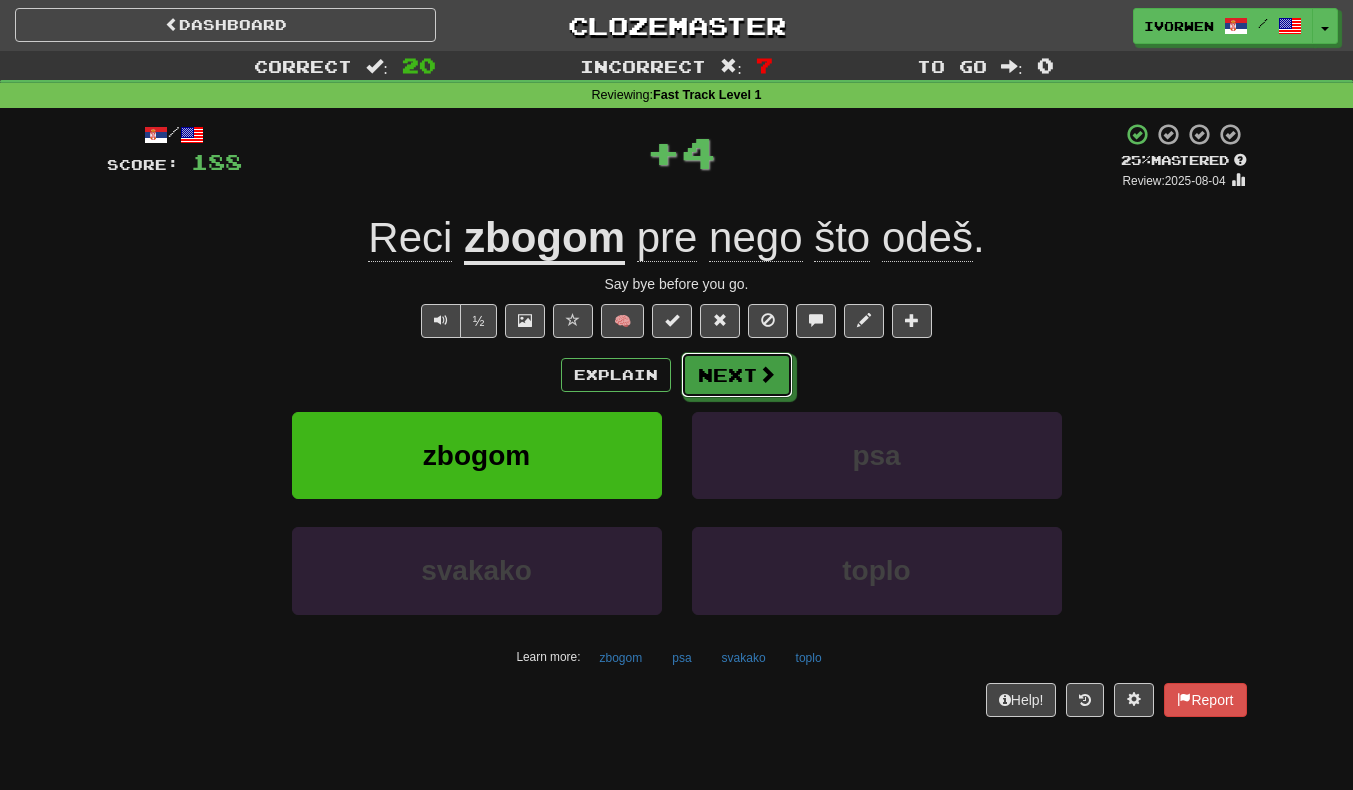 click on "Next" at bounding box center (737, 375) 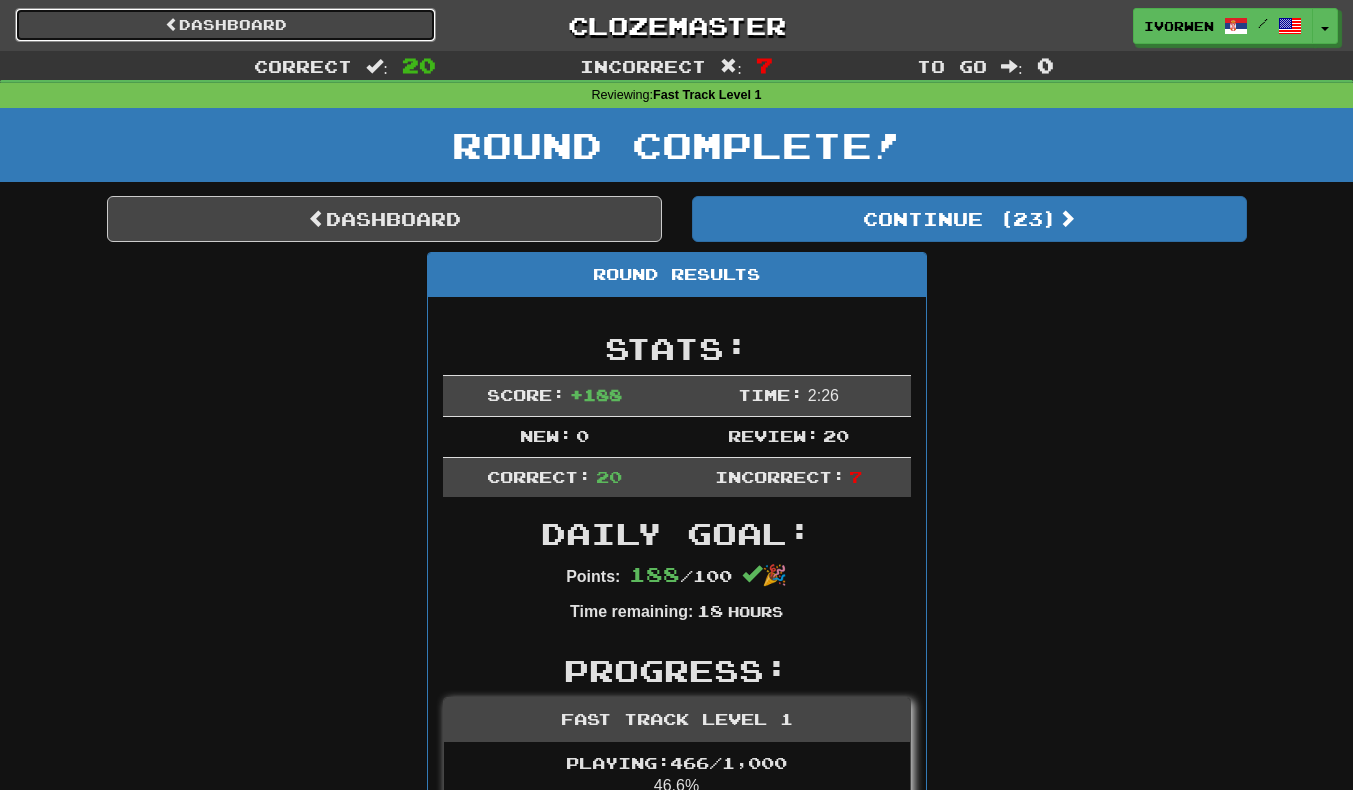 click on "Dashboard" at bounding box center [225, 25] 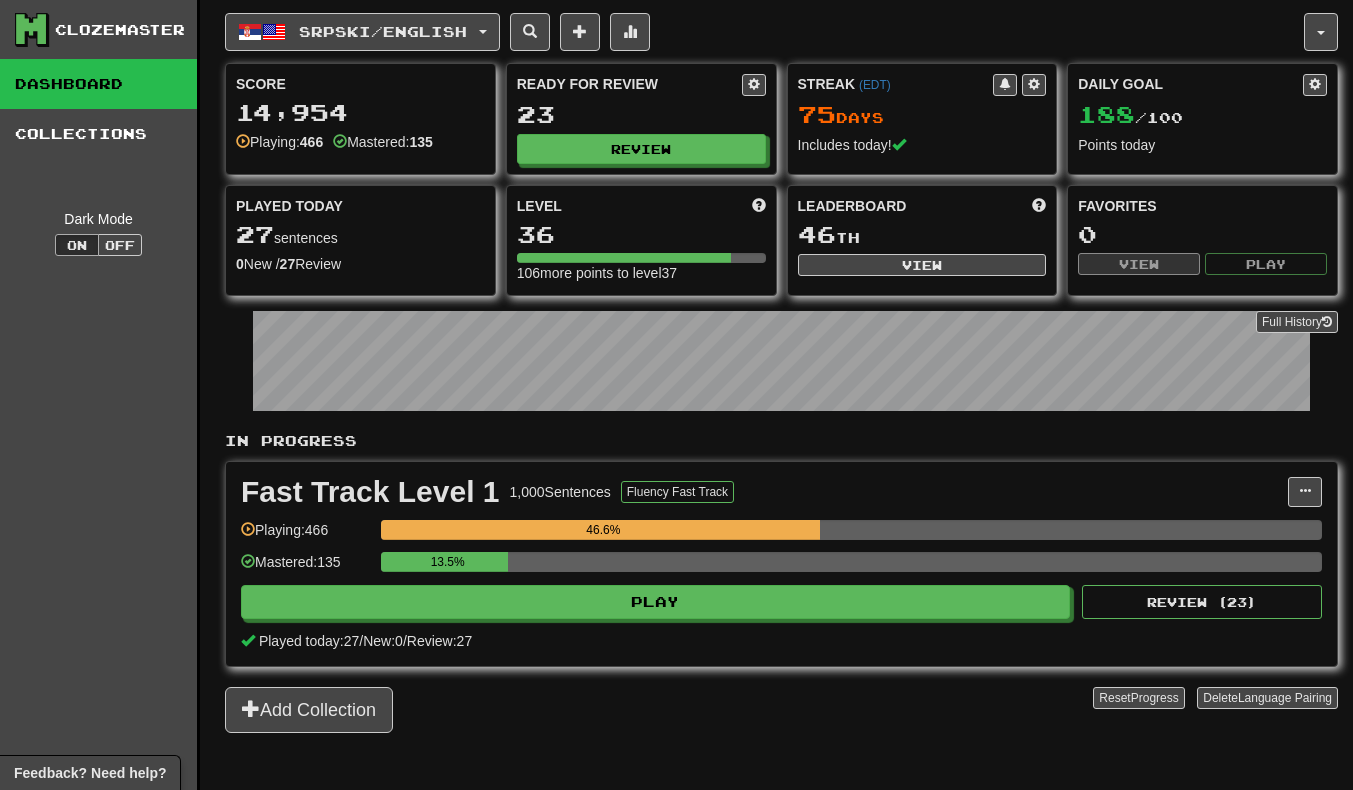 scroll, scrollTop: 0, scrollLeft: 0, axis: both 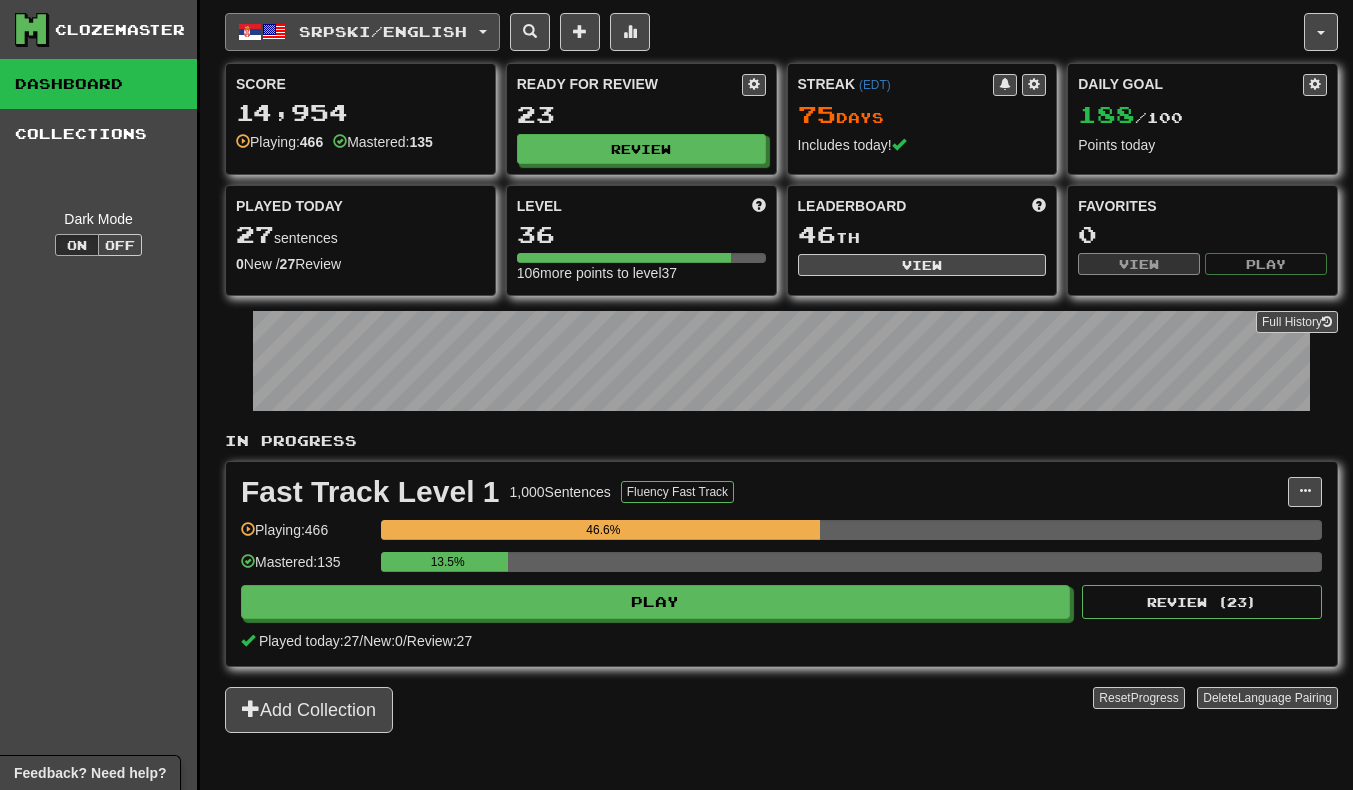 click at bounding box center (274, 32) 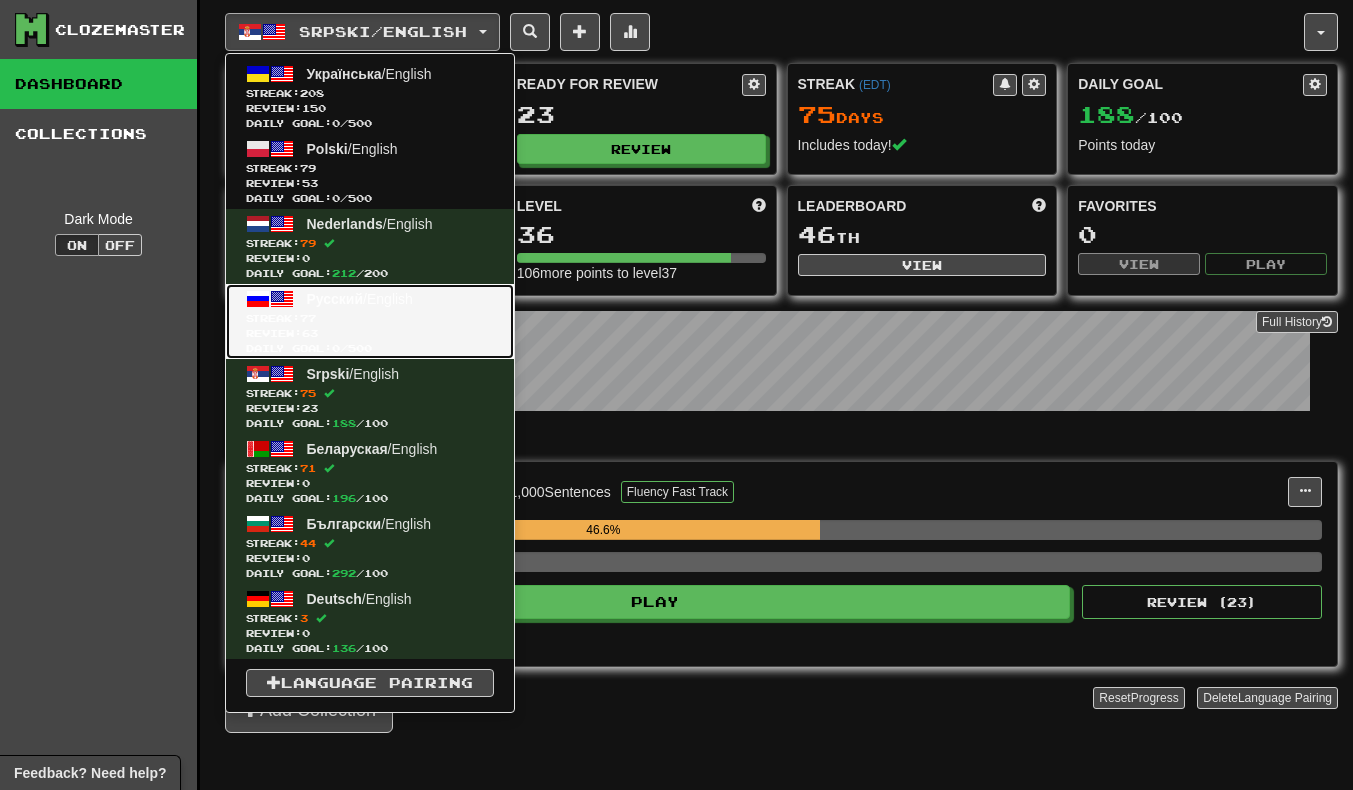 click on "Review:  63" at bounding box center (370, 333) 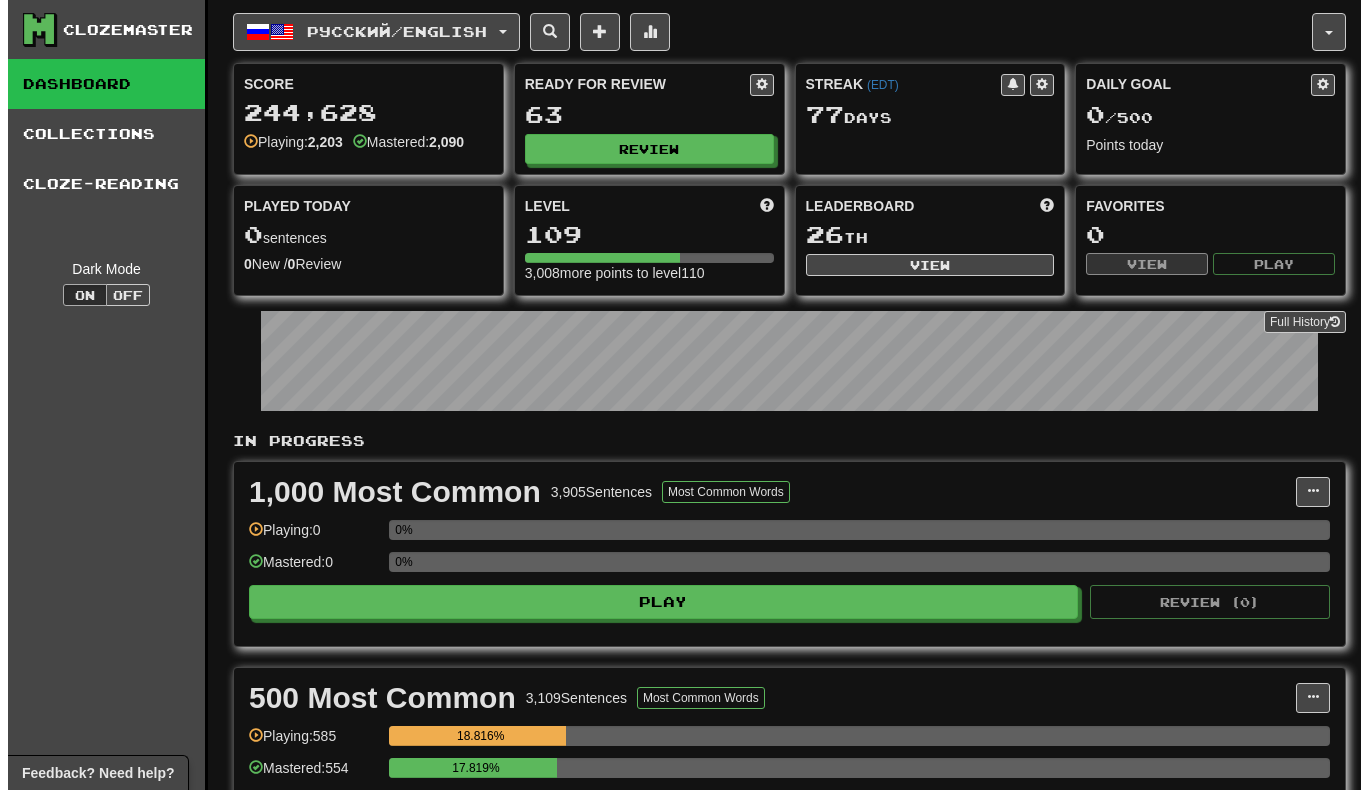 scroll, scrollTop: 0, scrollLeft: 0, axis: both 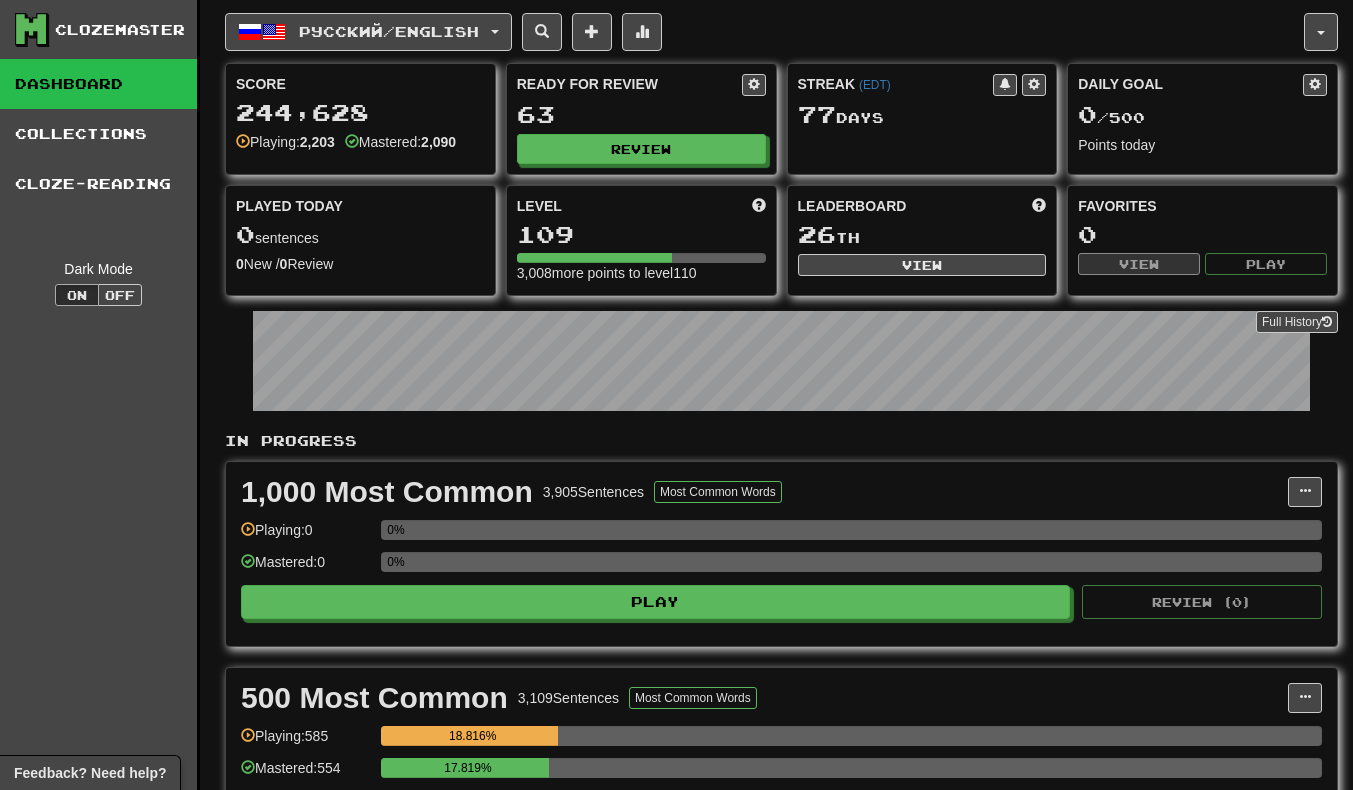 click on "Clozemaster Dashboard Collections Cloze-Reading Dark Mode On Off" at bounding box center [100, 607] 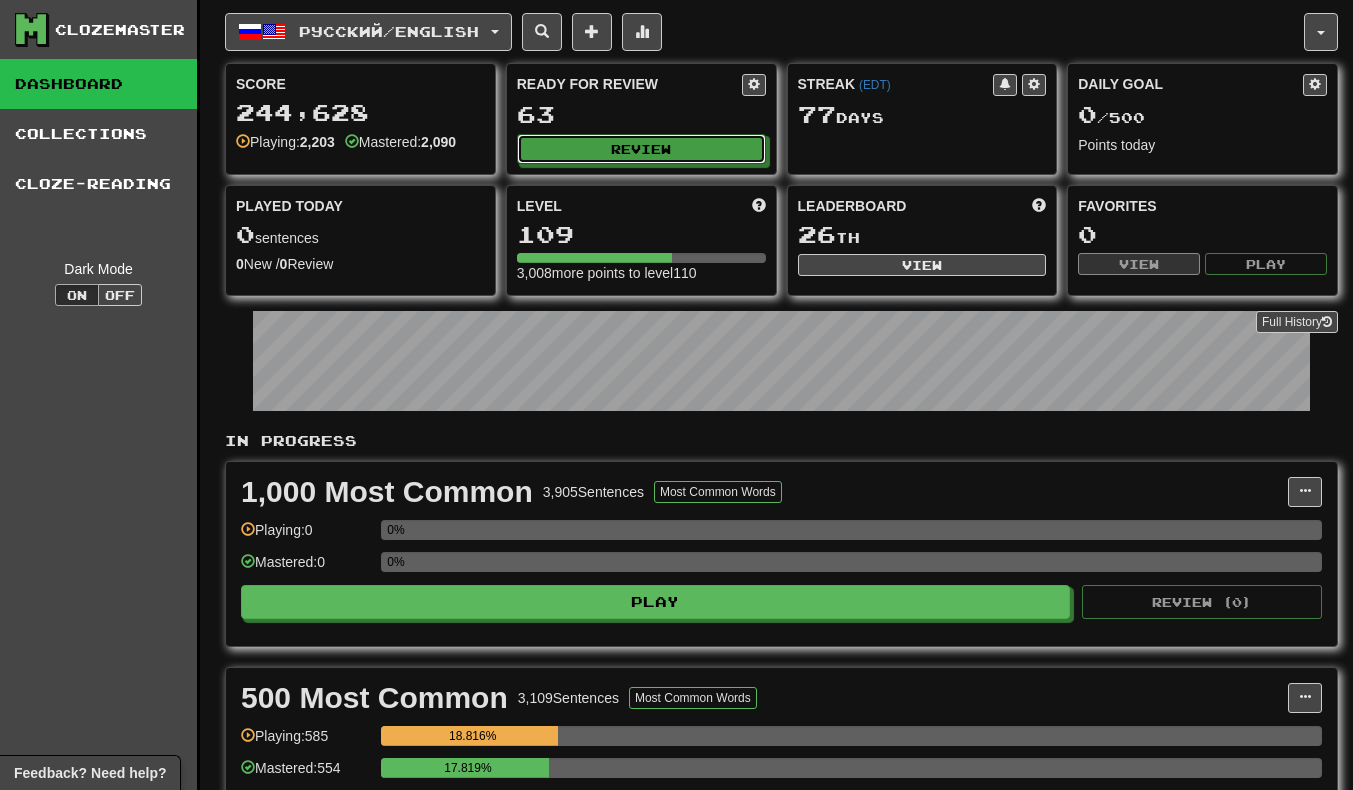 click on "Review" at bounding box center (641, 149) 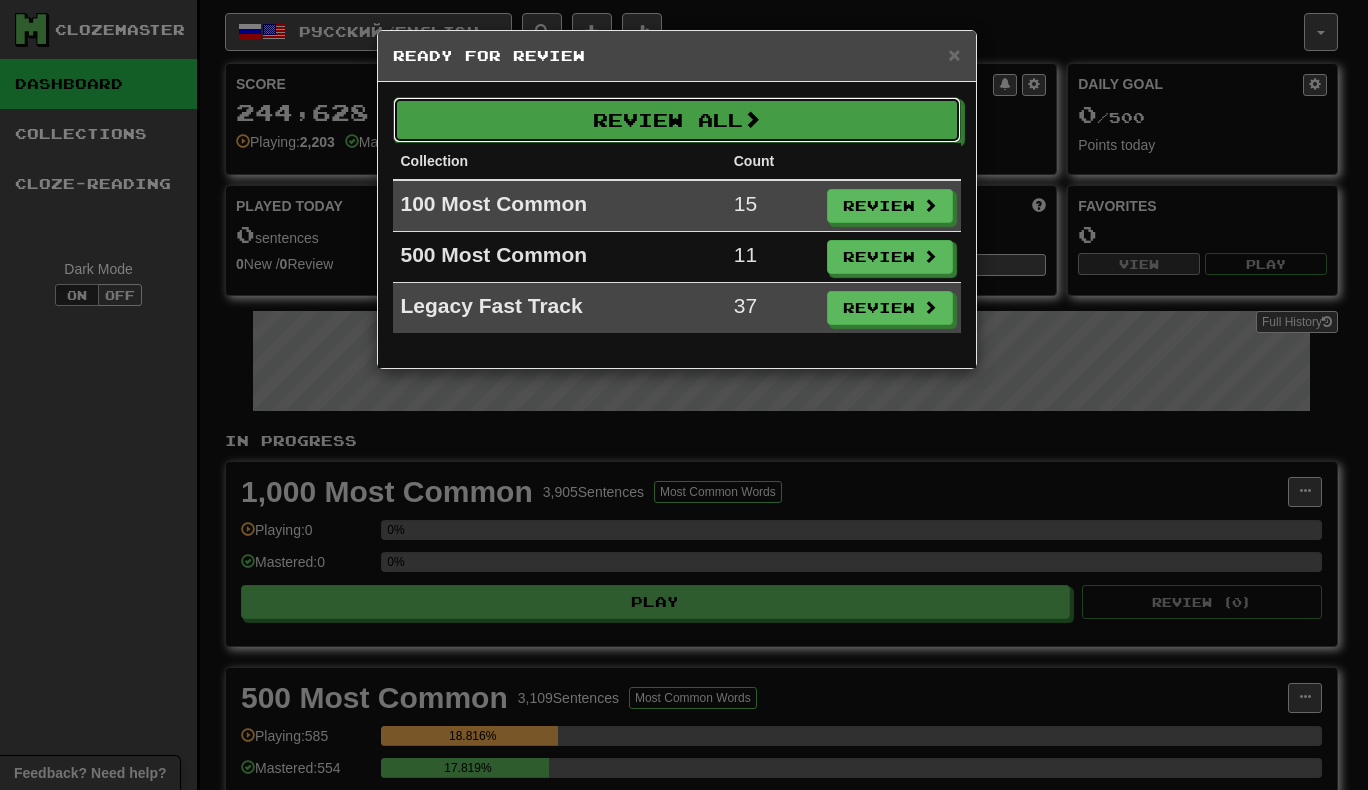 click on "Review All" at bounding box center (677, 120) 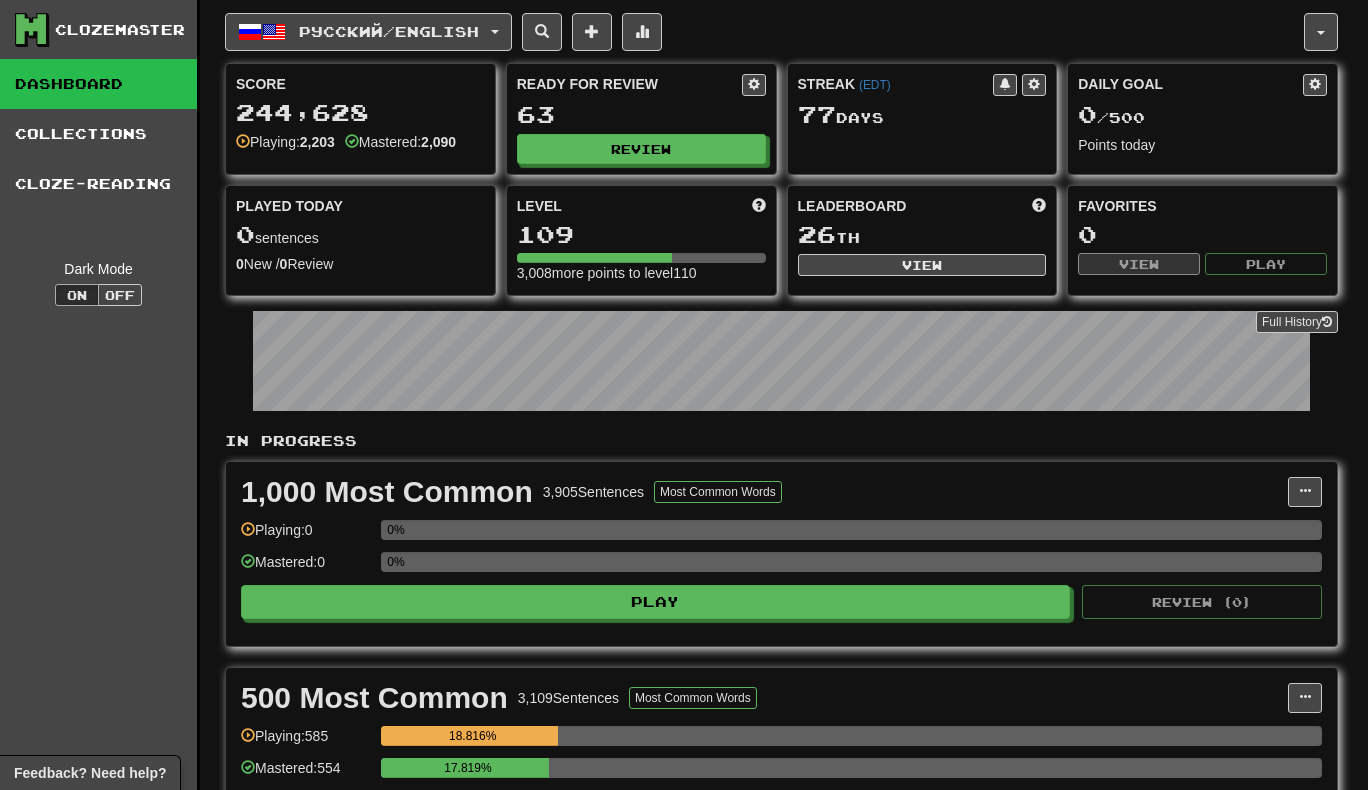 select on "********" 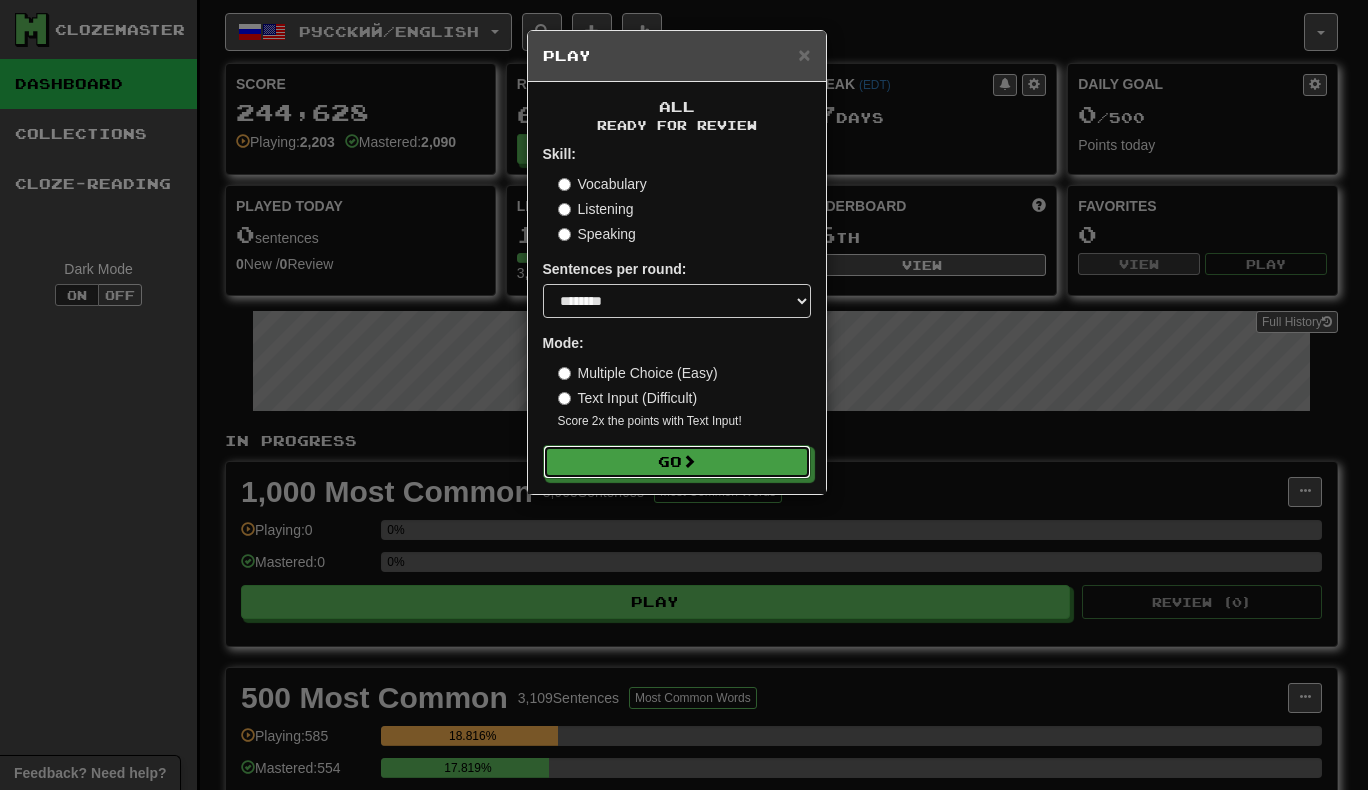 click on "Go" at bounding box center (677, 462) 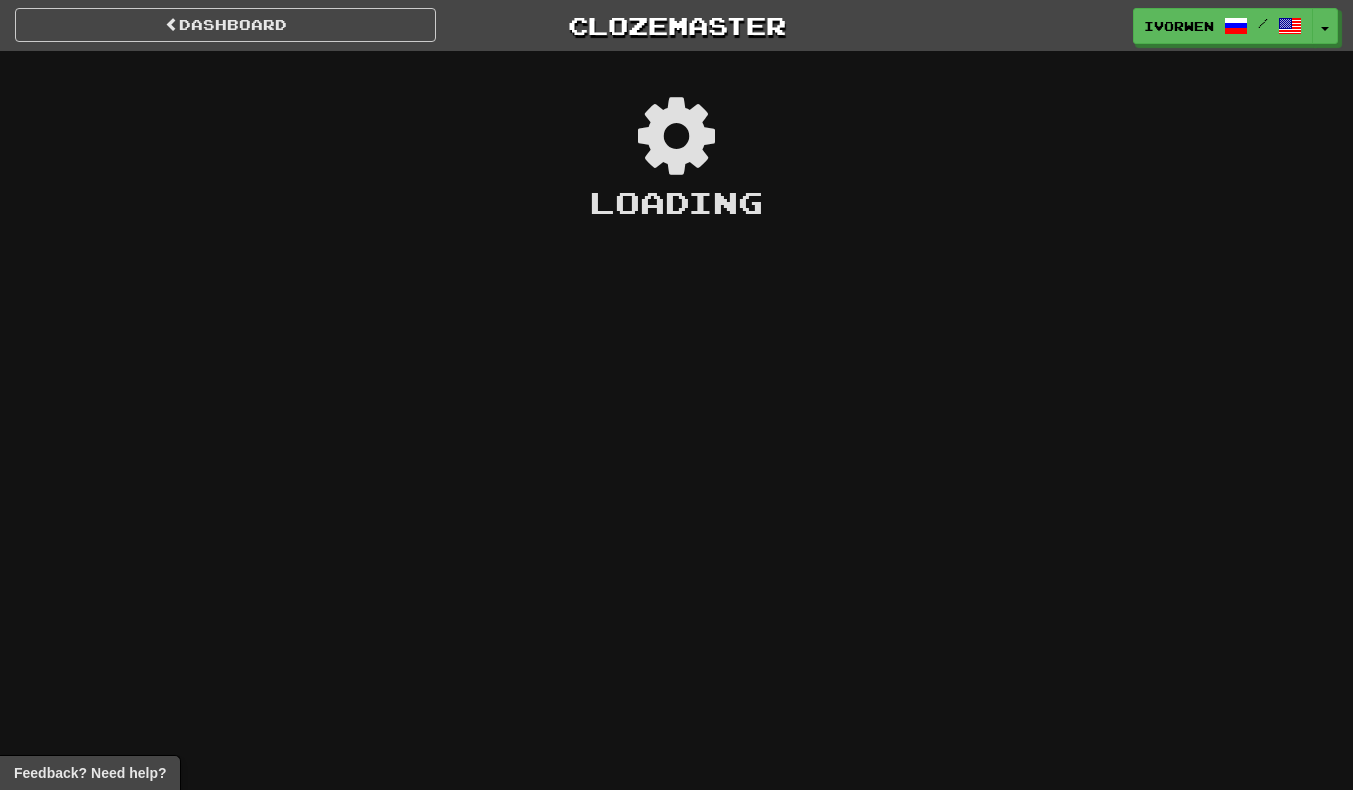 scroll, scrollTop: 0, scrollLeft: 0, axis: both 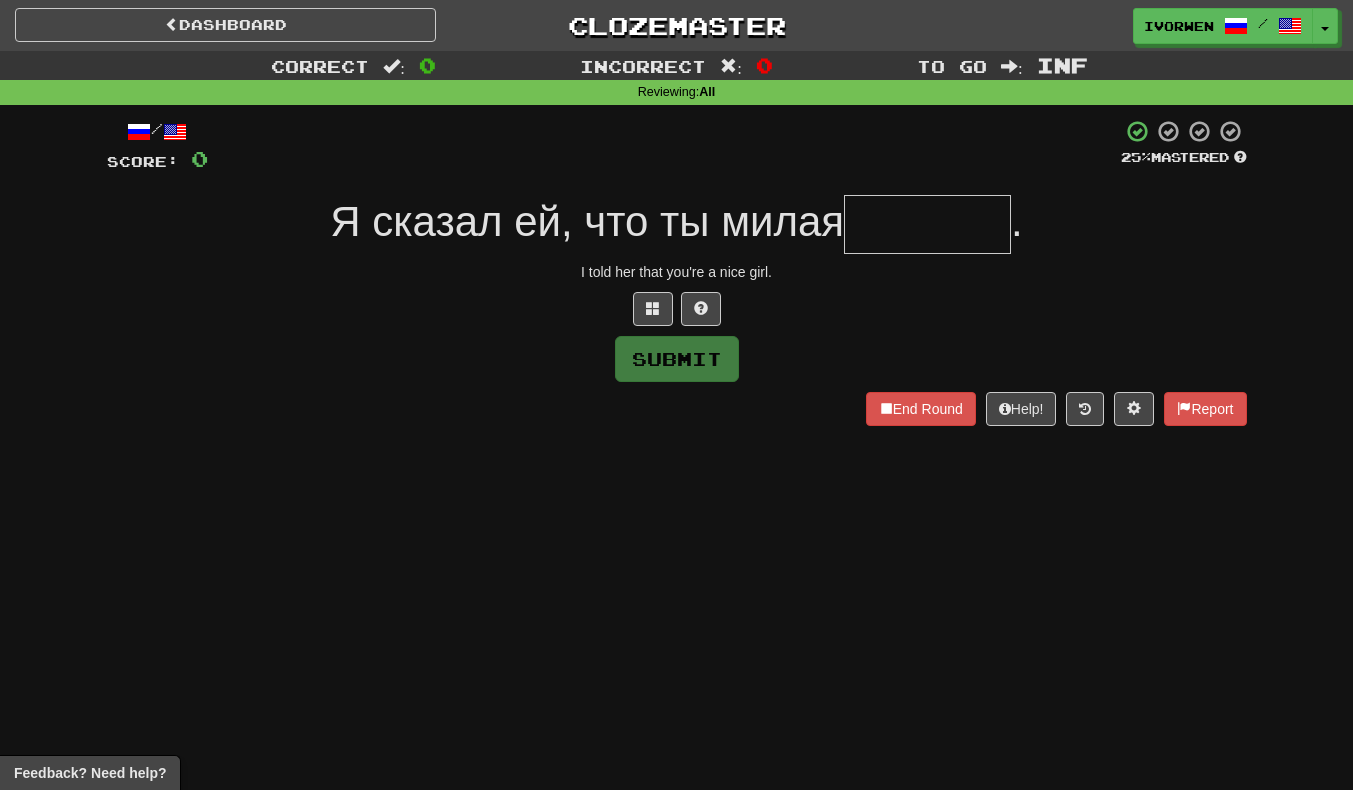 click at bounding box center (927, 224) 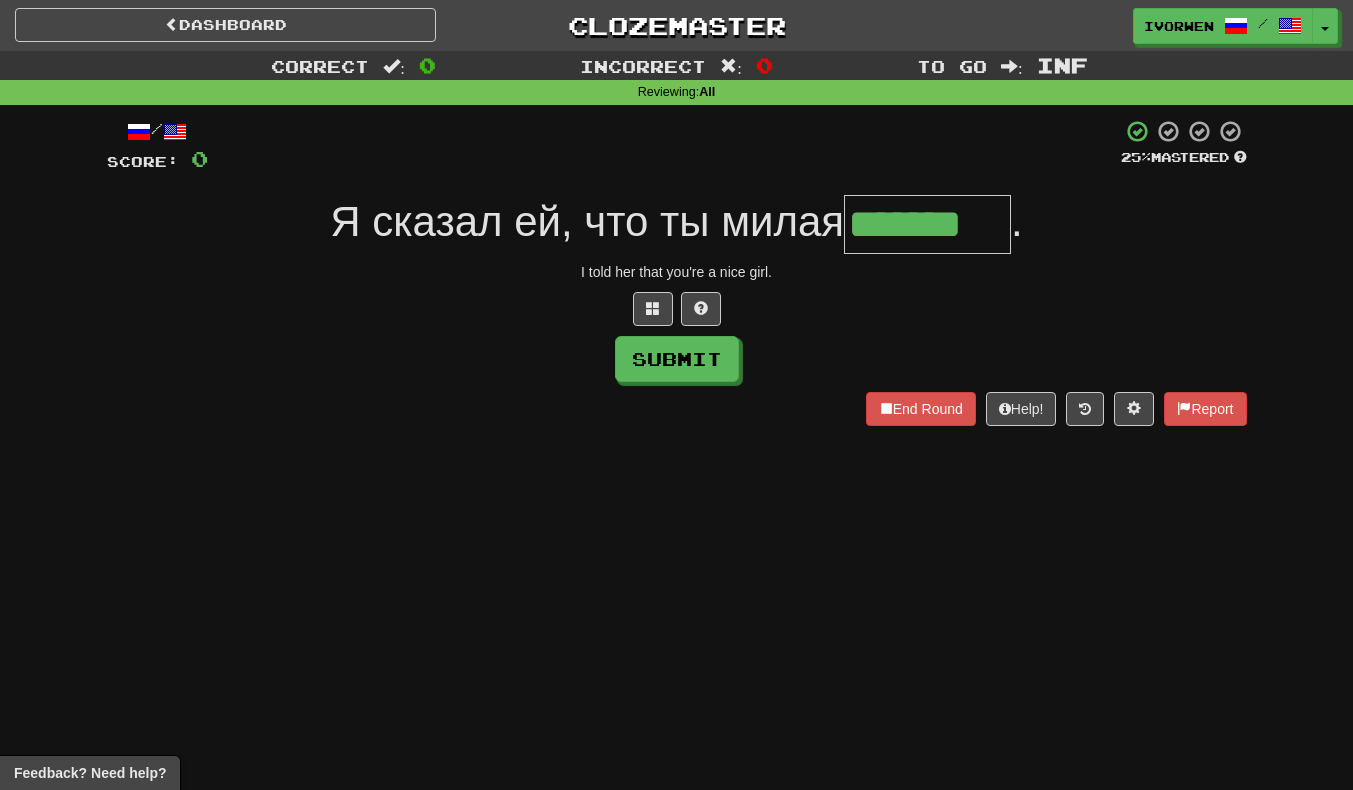 scroll, scrollTop: 0, scrollLeft: 1, axis: horizontal 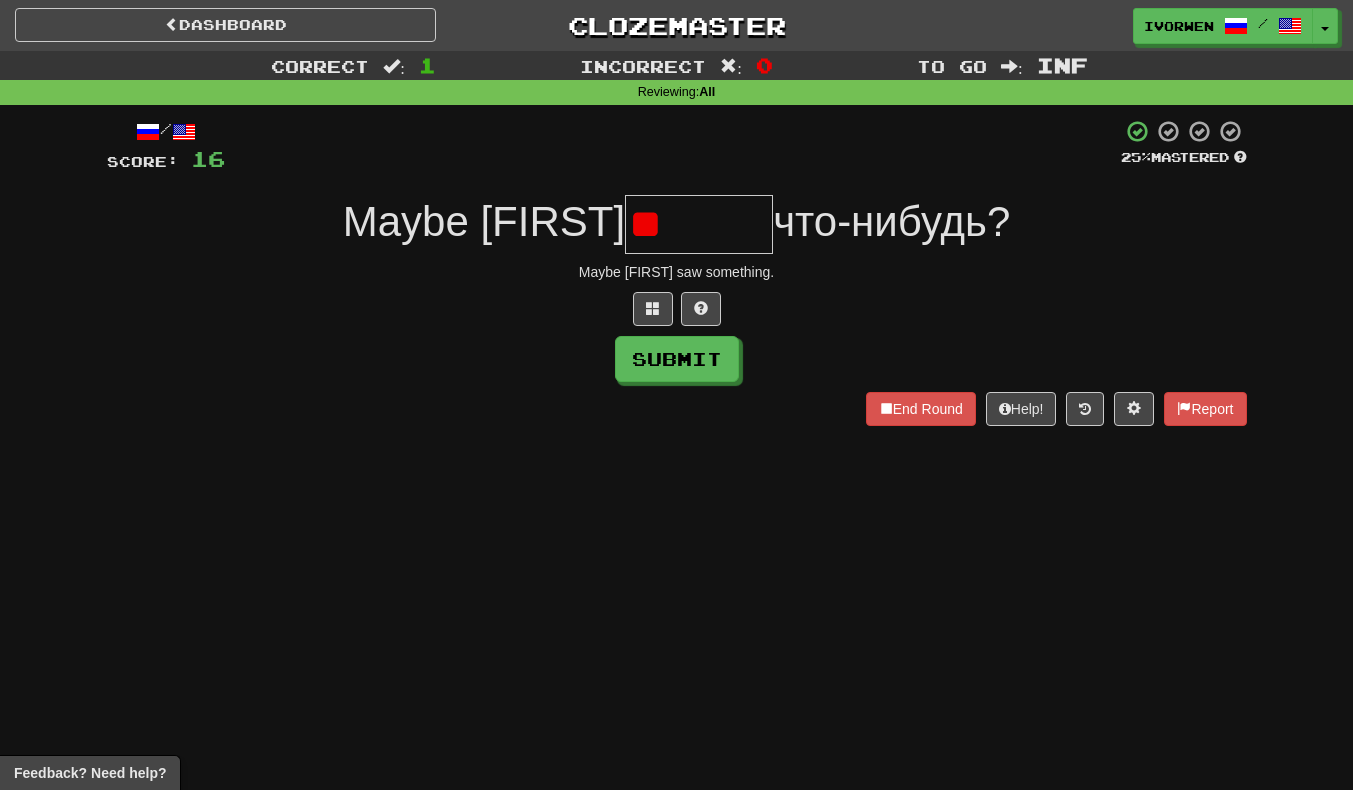 type on "*" 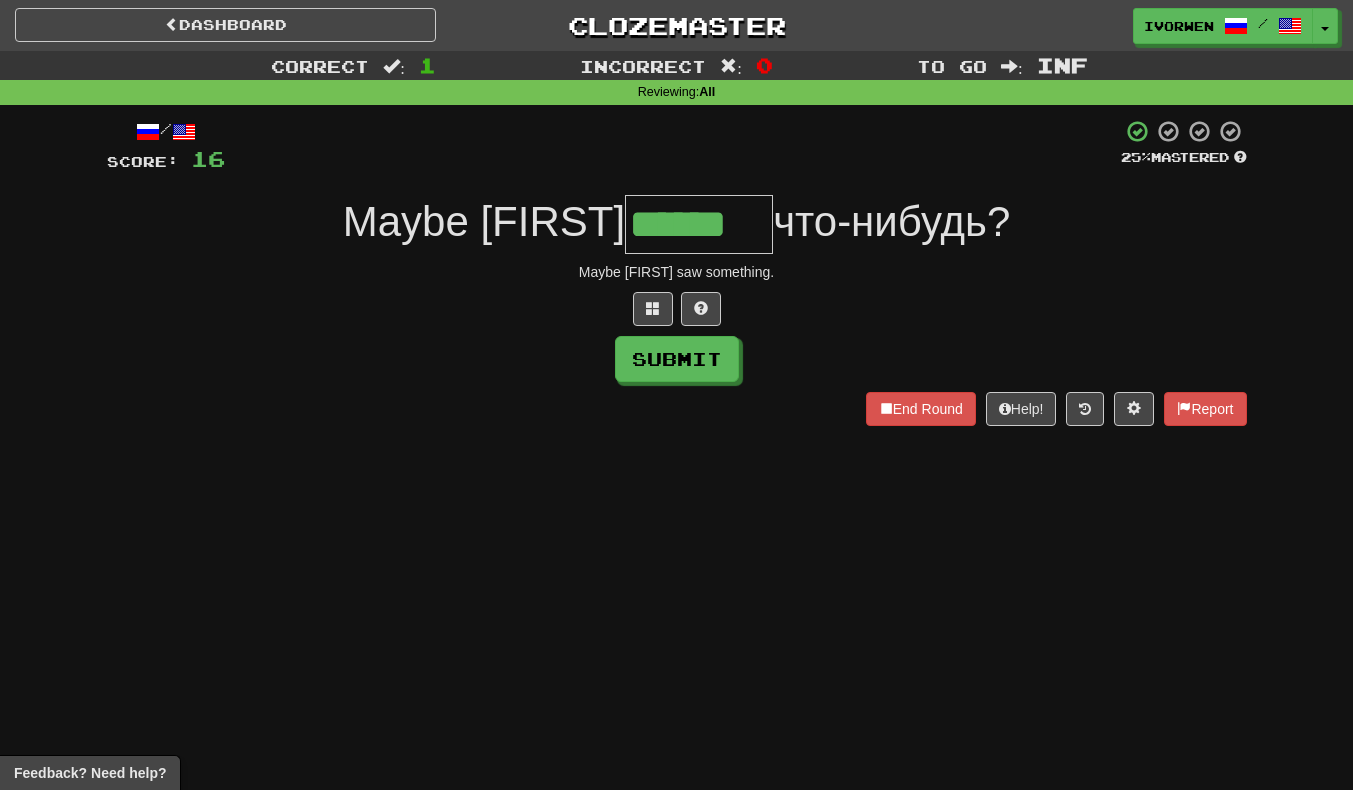 scroll, scrollTop: 0, scrollLeft: 1, axis: horizontal 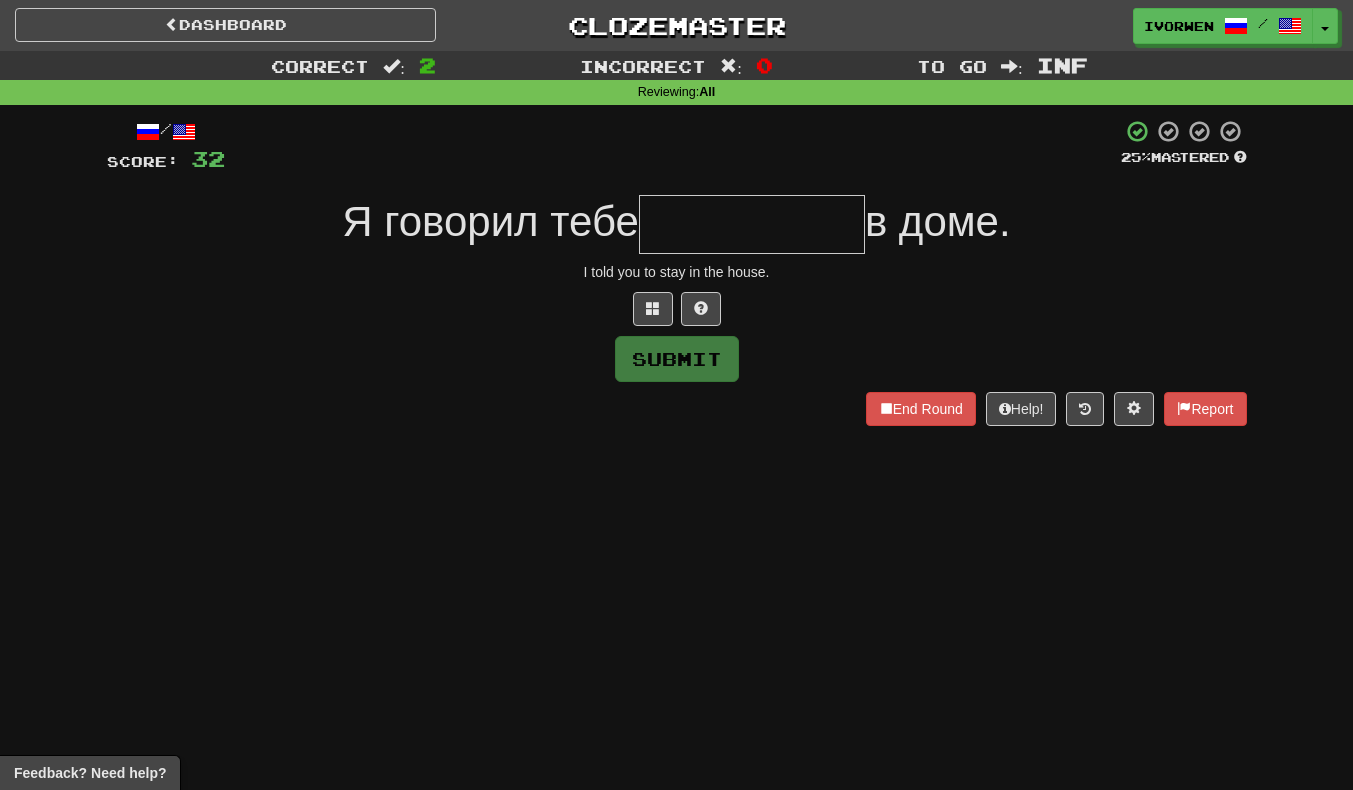 type on "*" 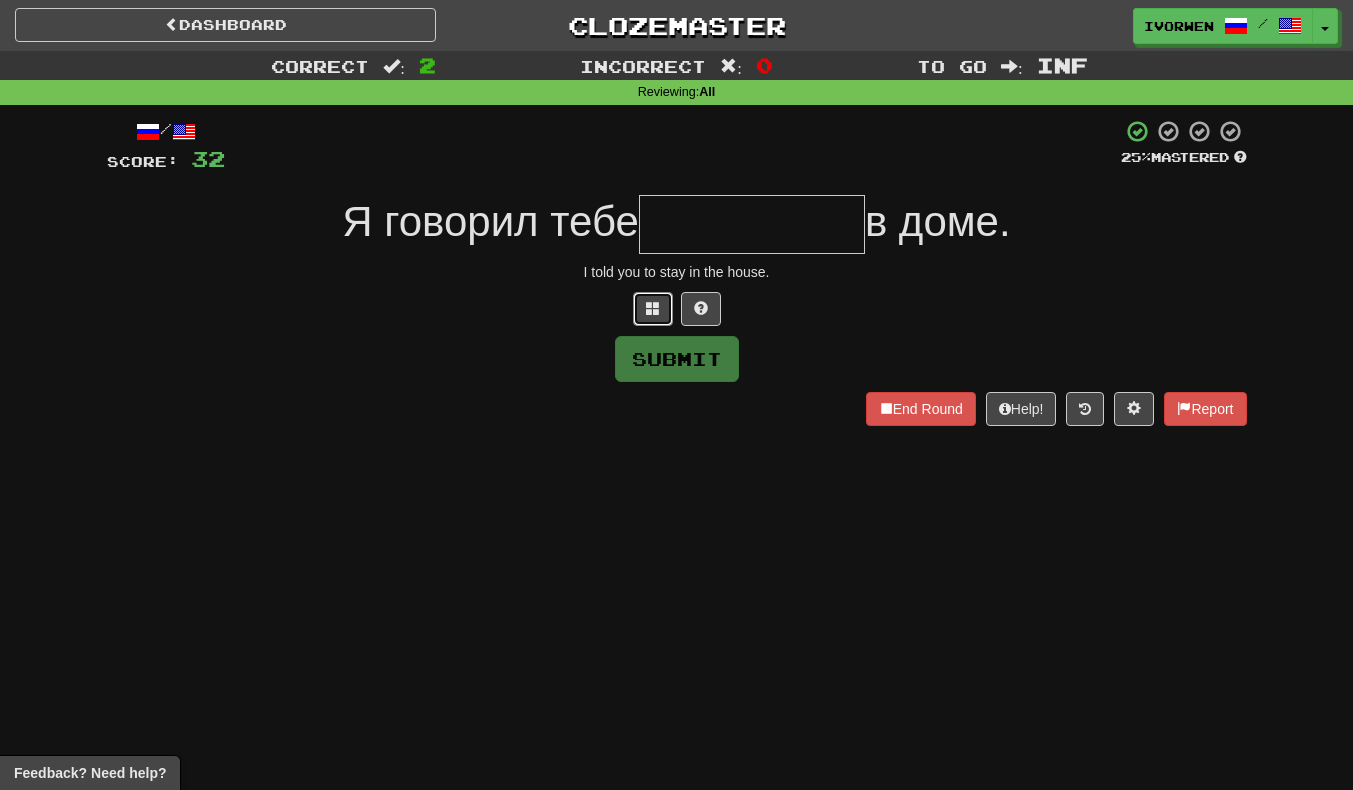 click at bounding box center (653, 308) 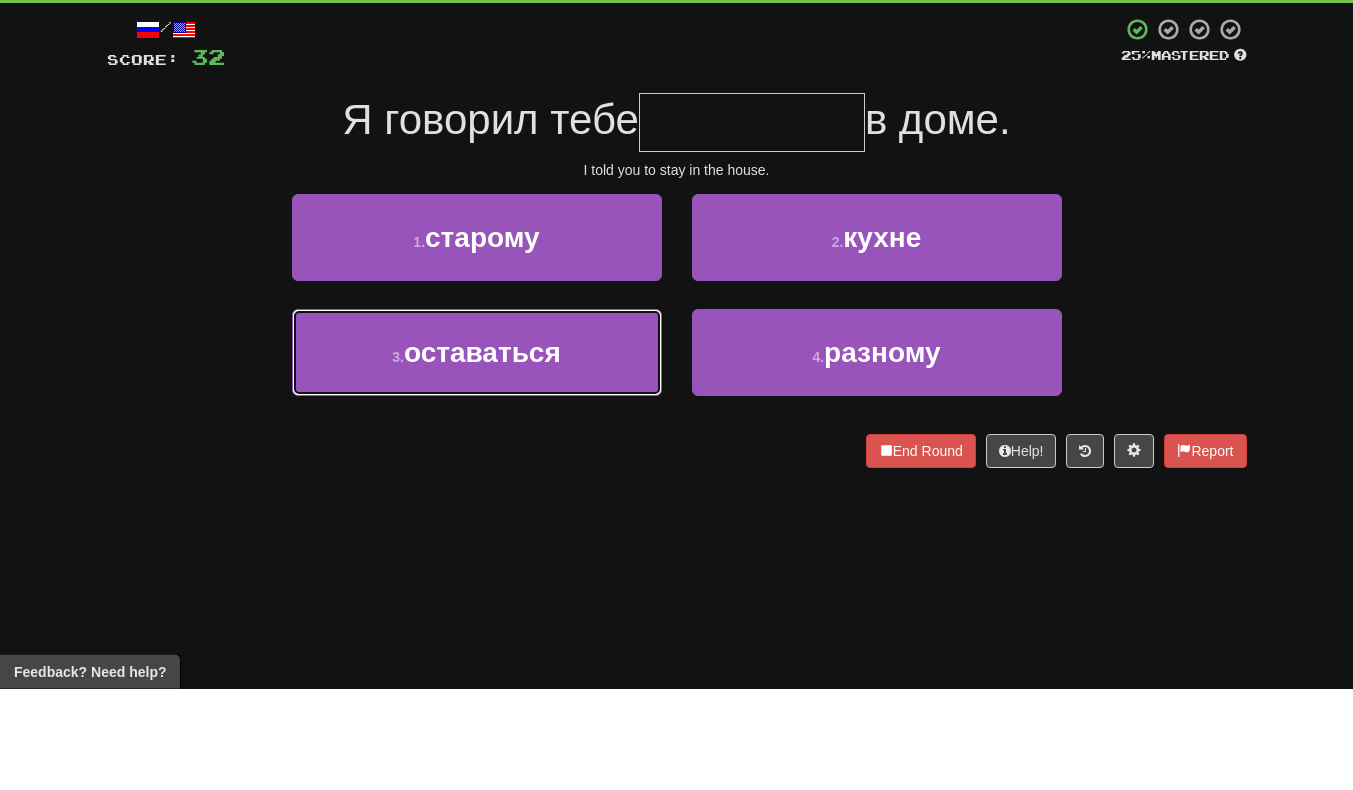 click on "3 .  оставаться" at bounding box center (477, 454) 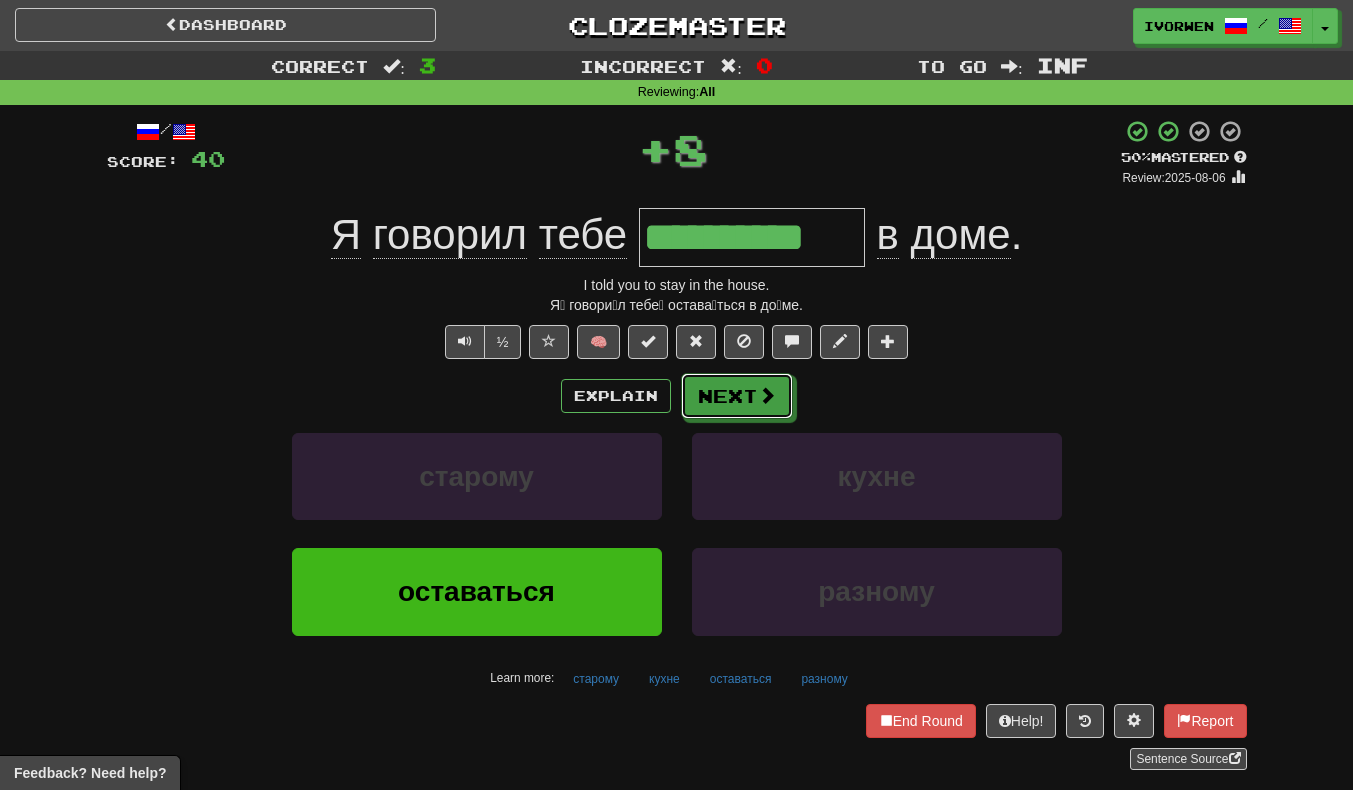 click on "Next" at bounding box center (737, 396) 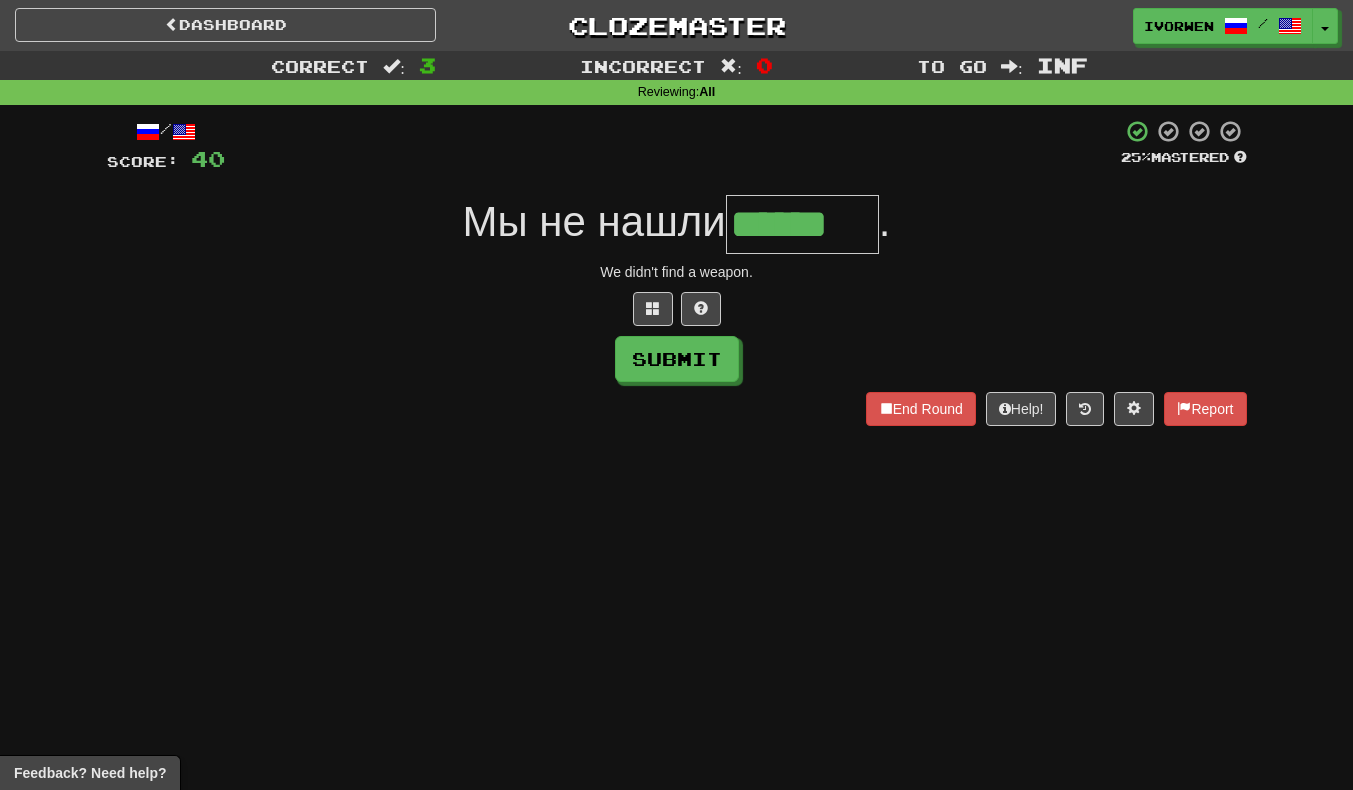 scroll, scrollTop: 0, scrollLeft: 7, axis: horizontal 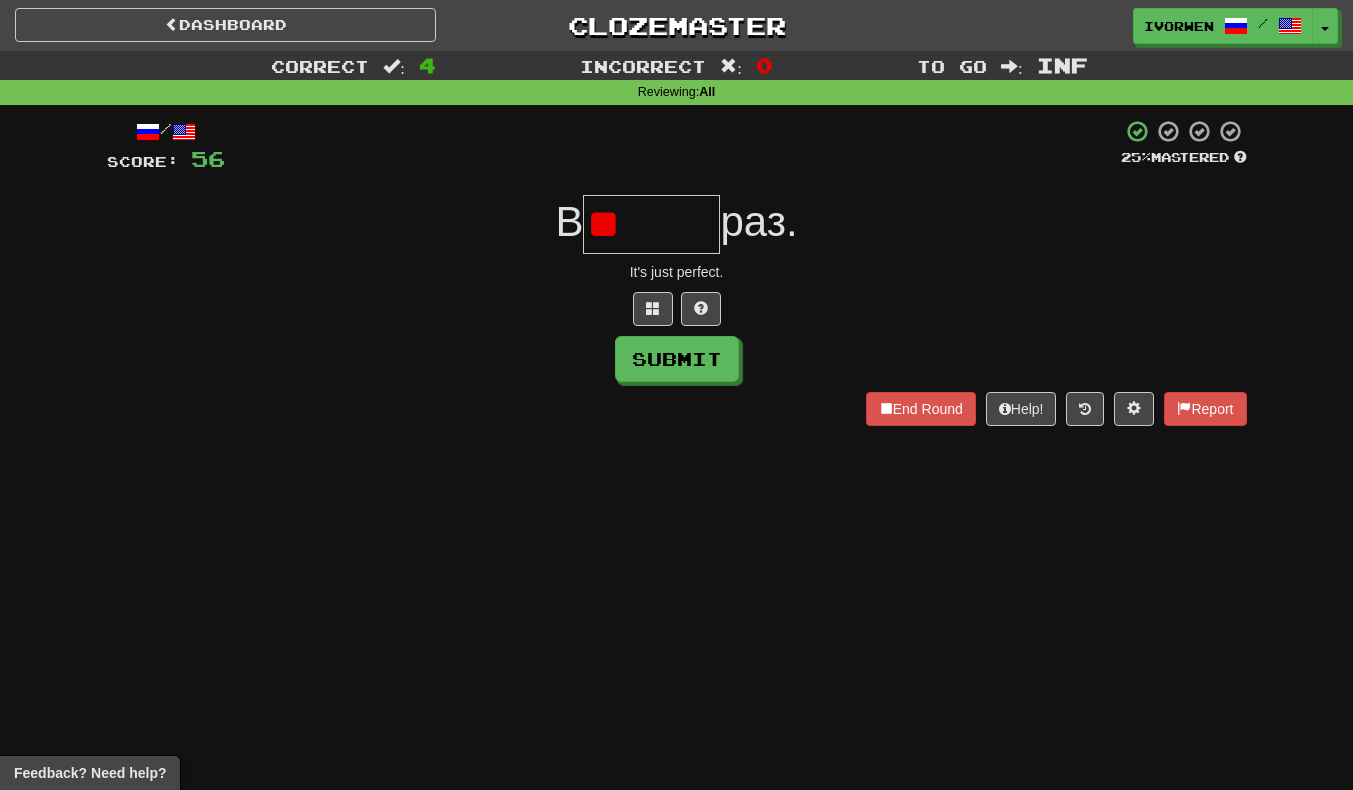 type on "*" 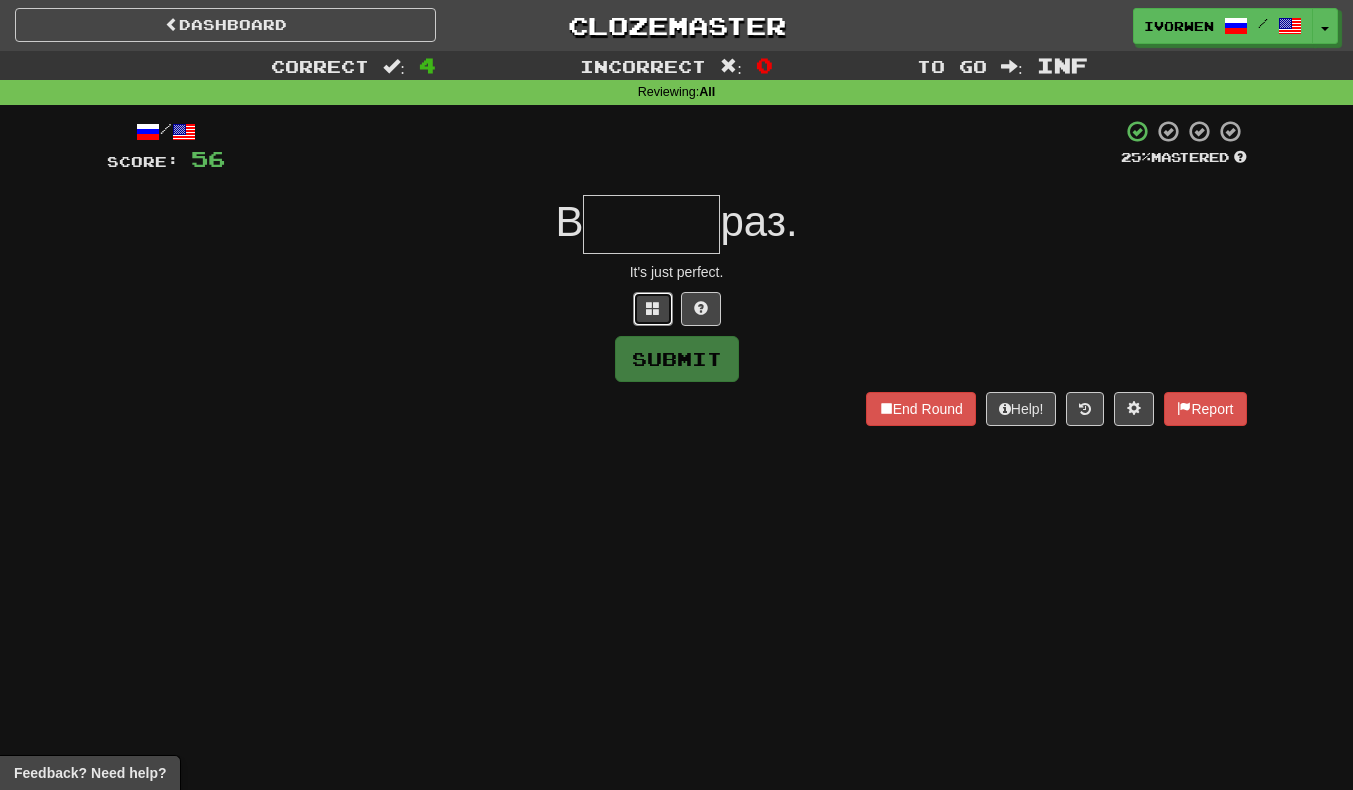 click at bounding box center [653, 308] 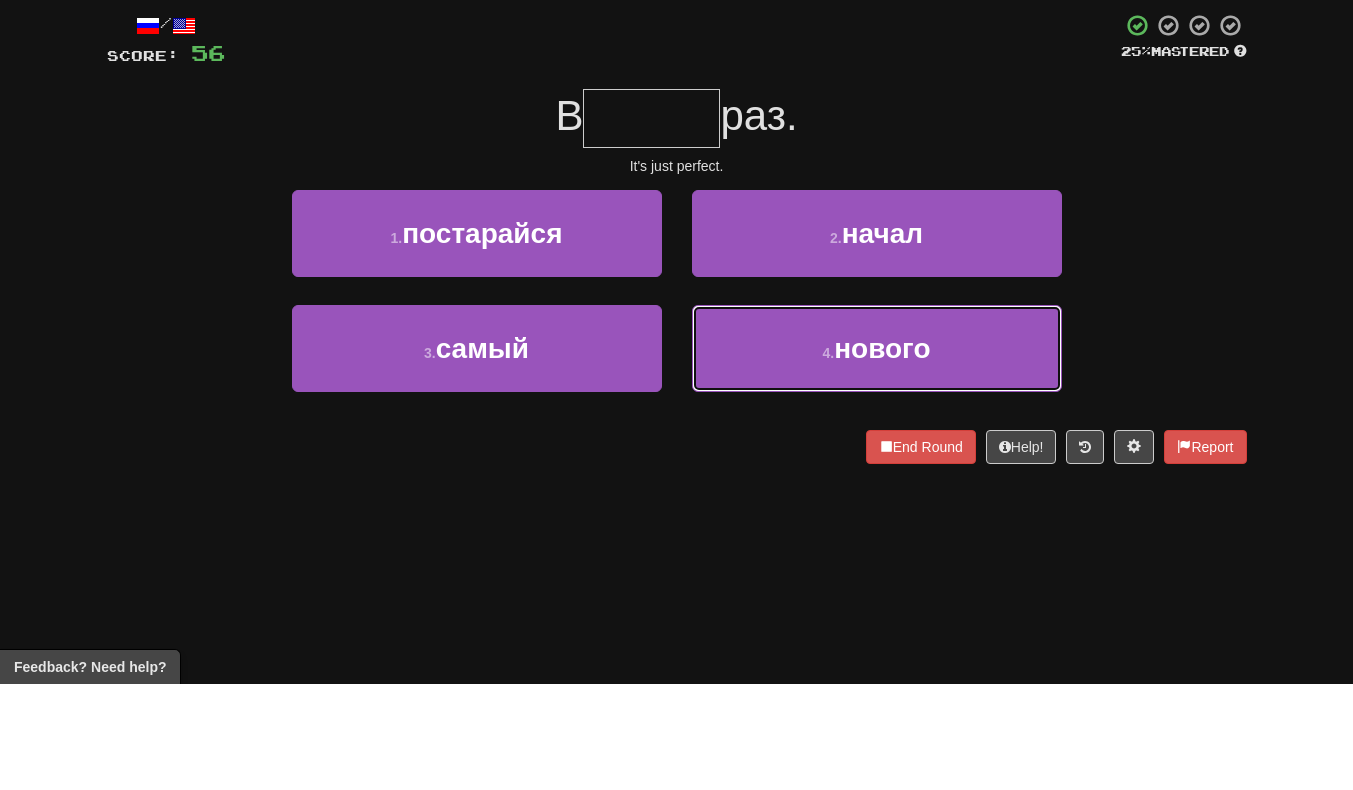 click on "4 .  нового" at bounding box center (877, 454) 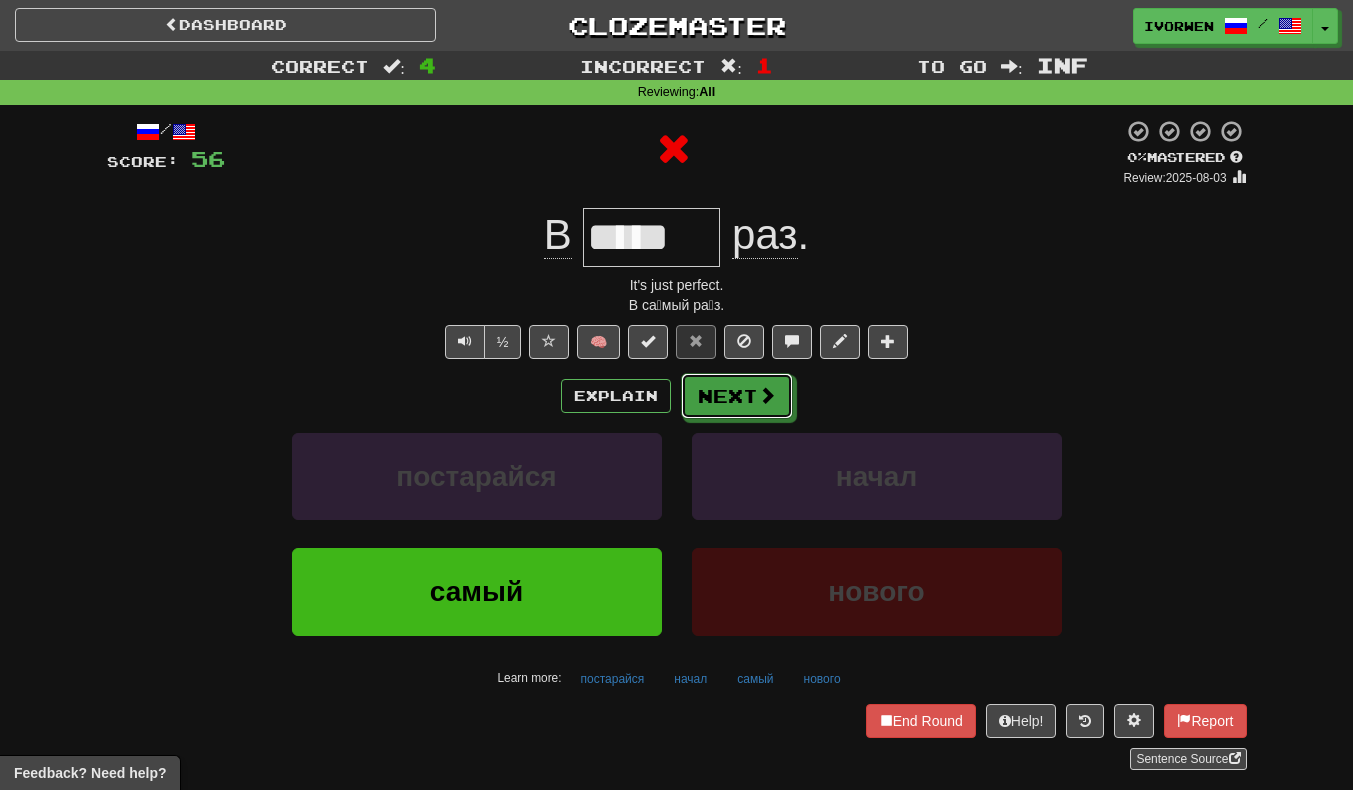 click on "Next" at bounding box center [737, 396] 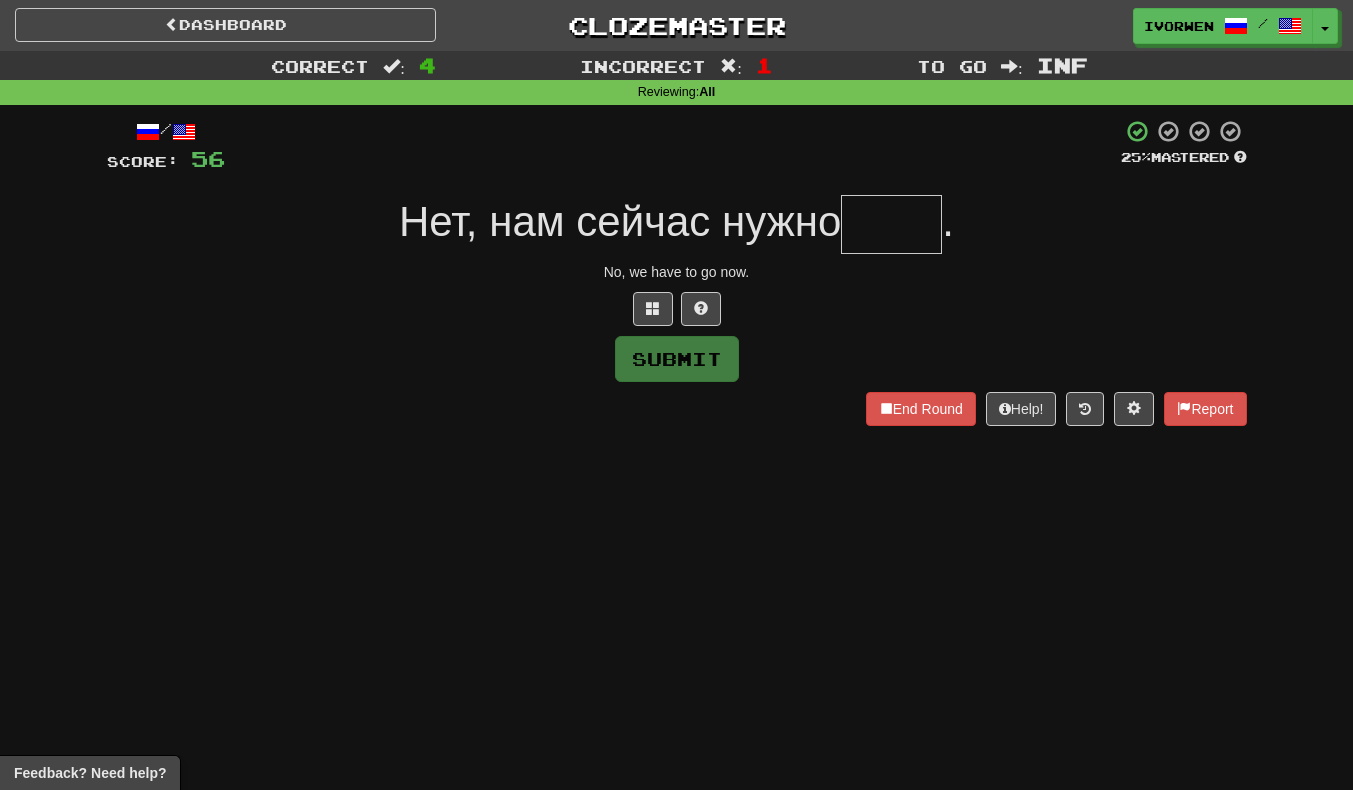 type on "*" 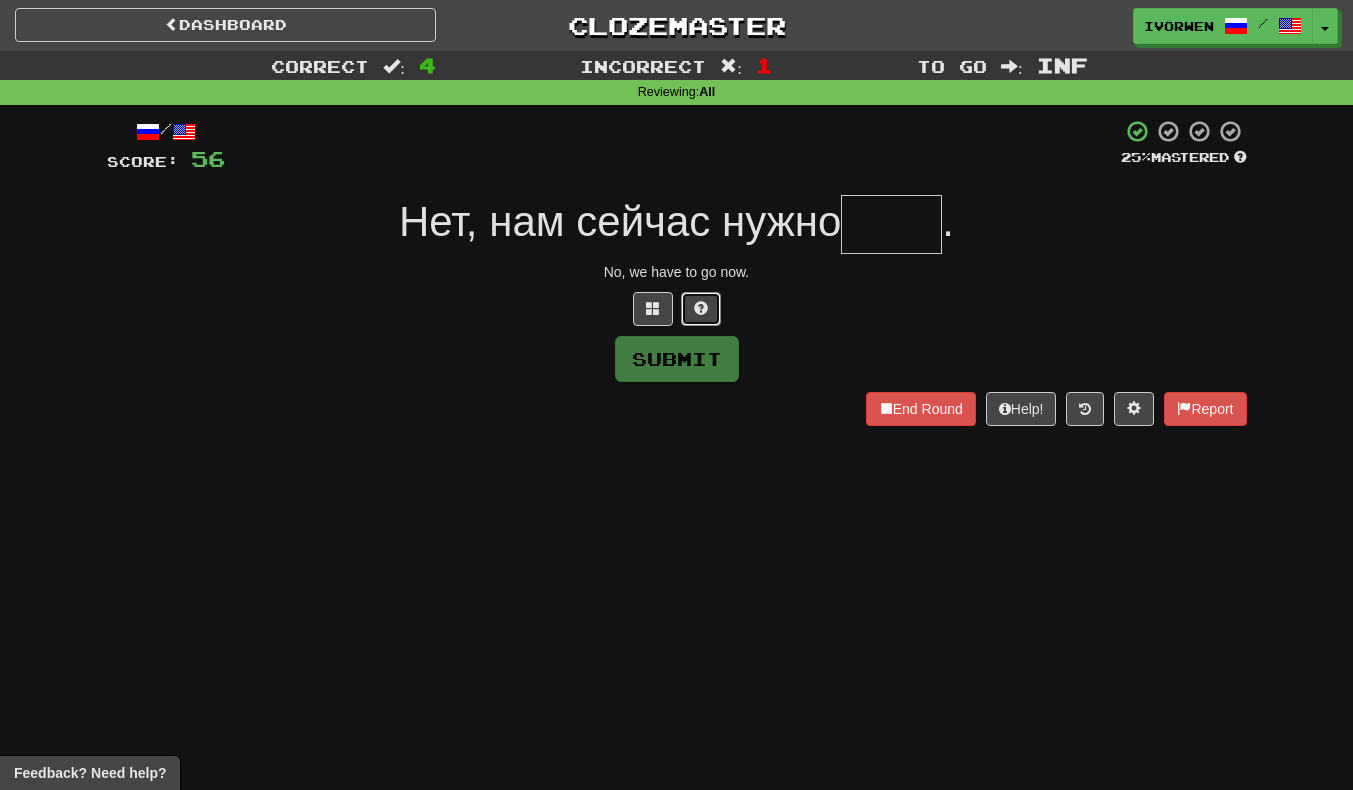 click at bounding box center (701, 309) 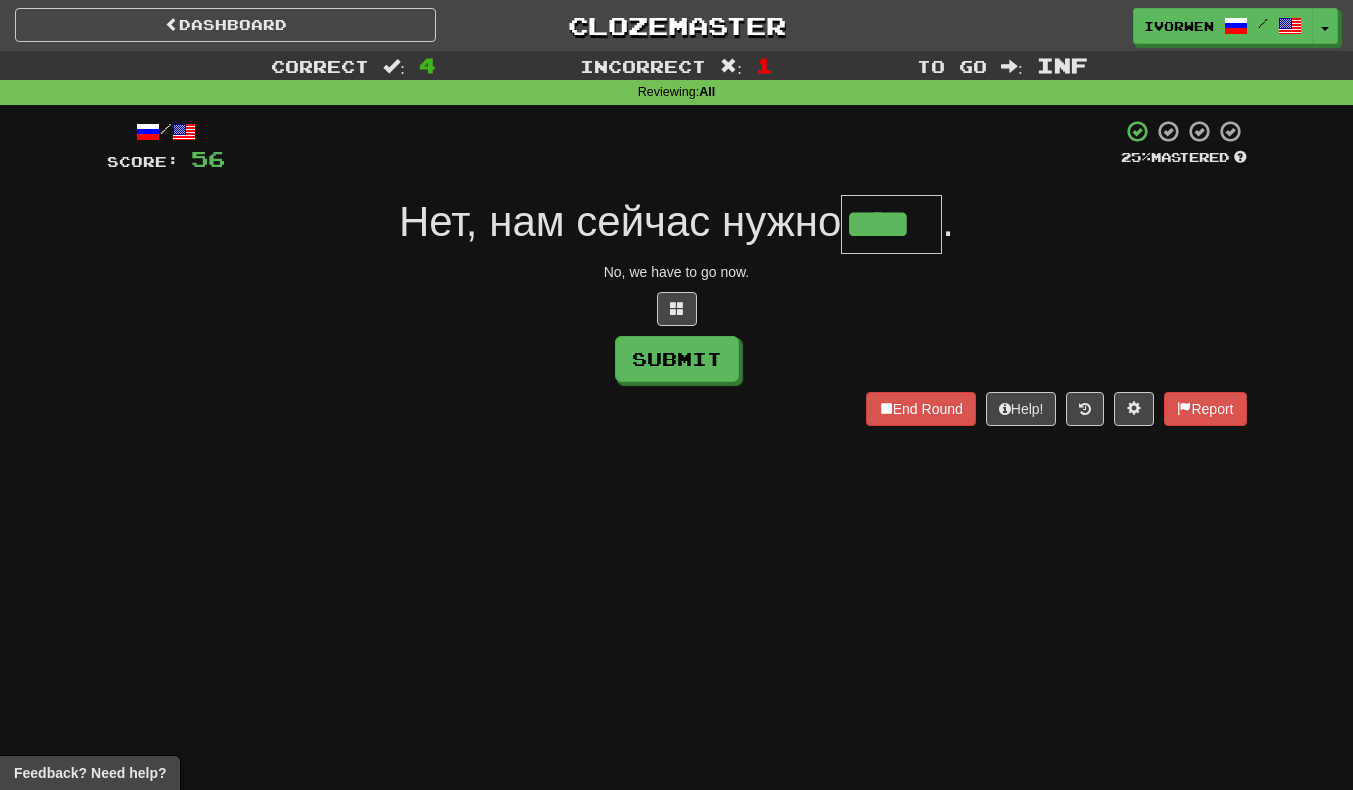 scroll, scrollTop: 0, scrollLeft: 1, axis: horizontal 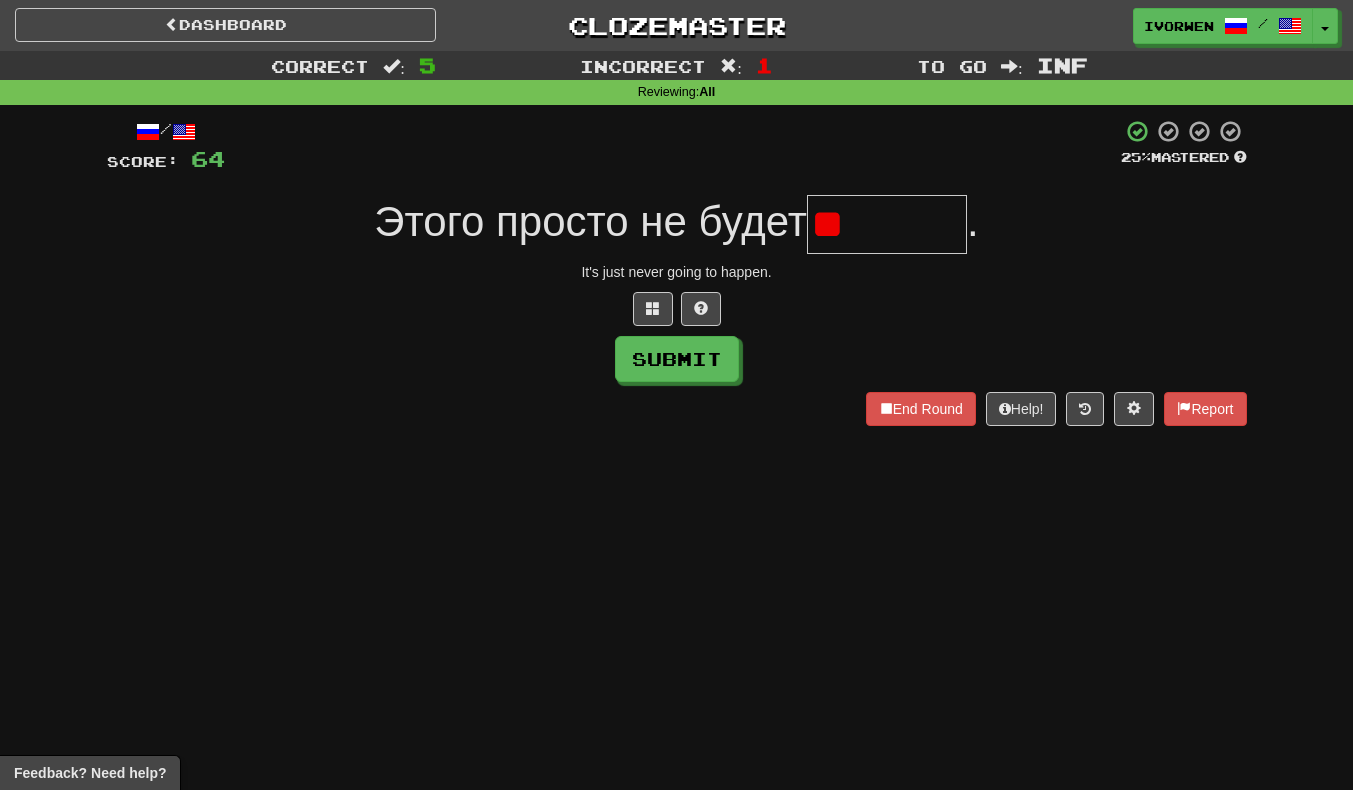 type on "*" 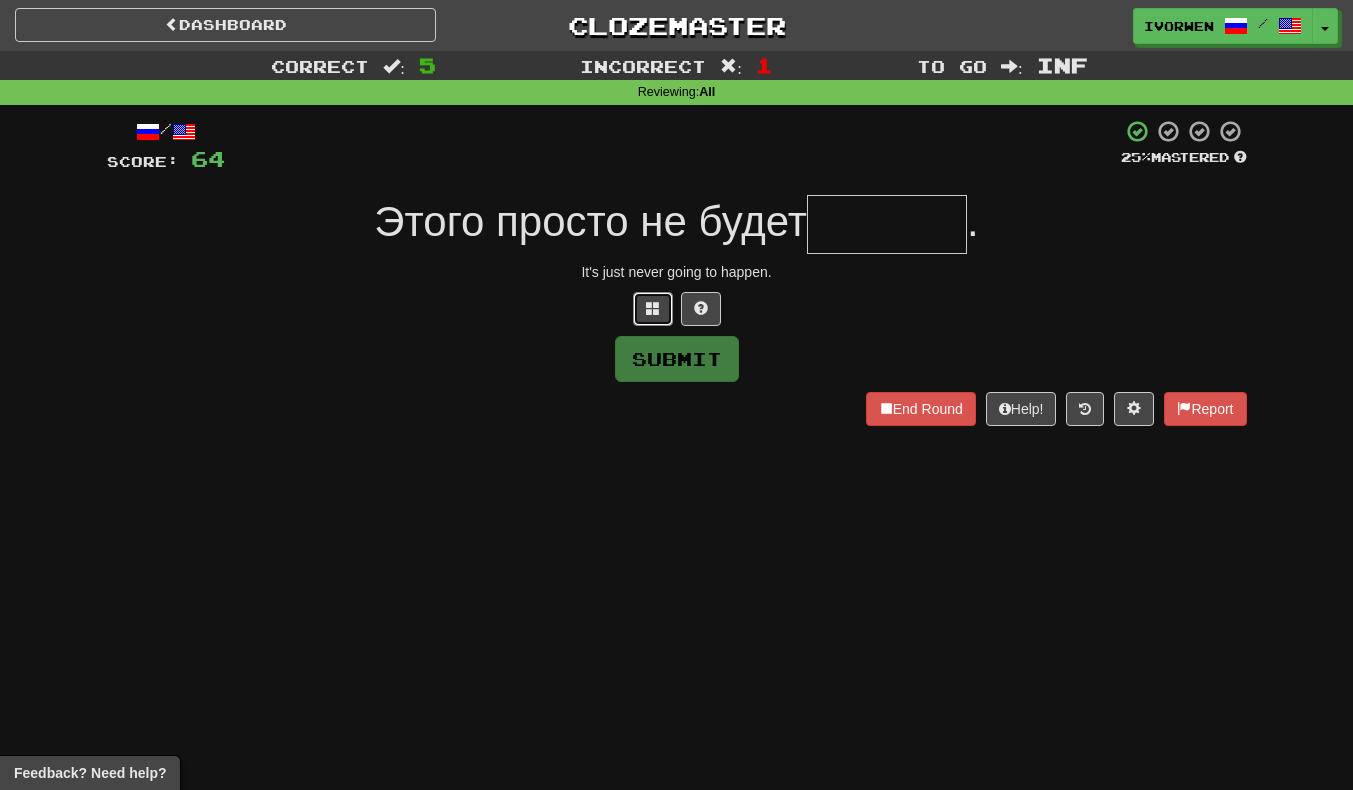 click at bounding box center (653, 309) 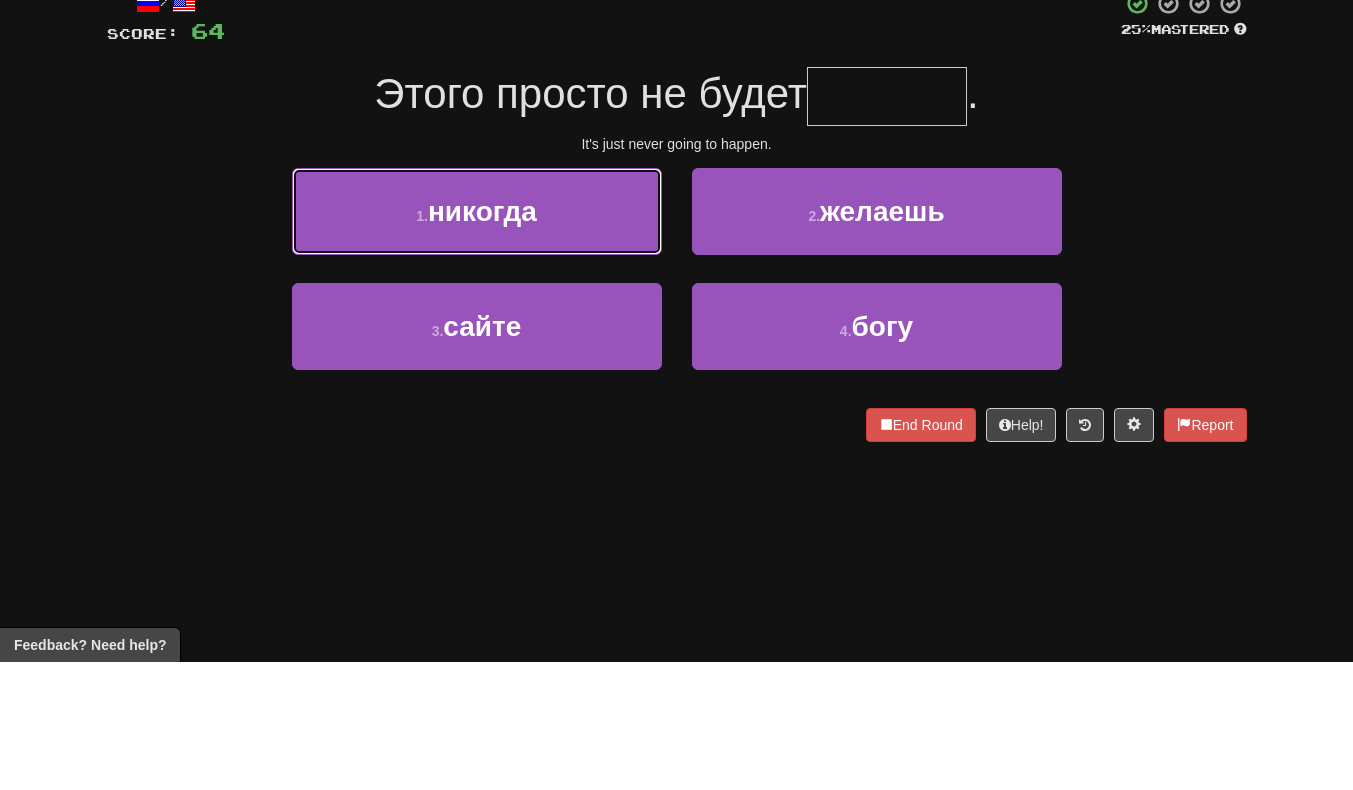 click on "1 .  никогда" at bounding box center (477, 339) 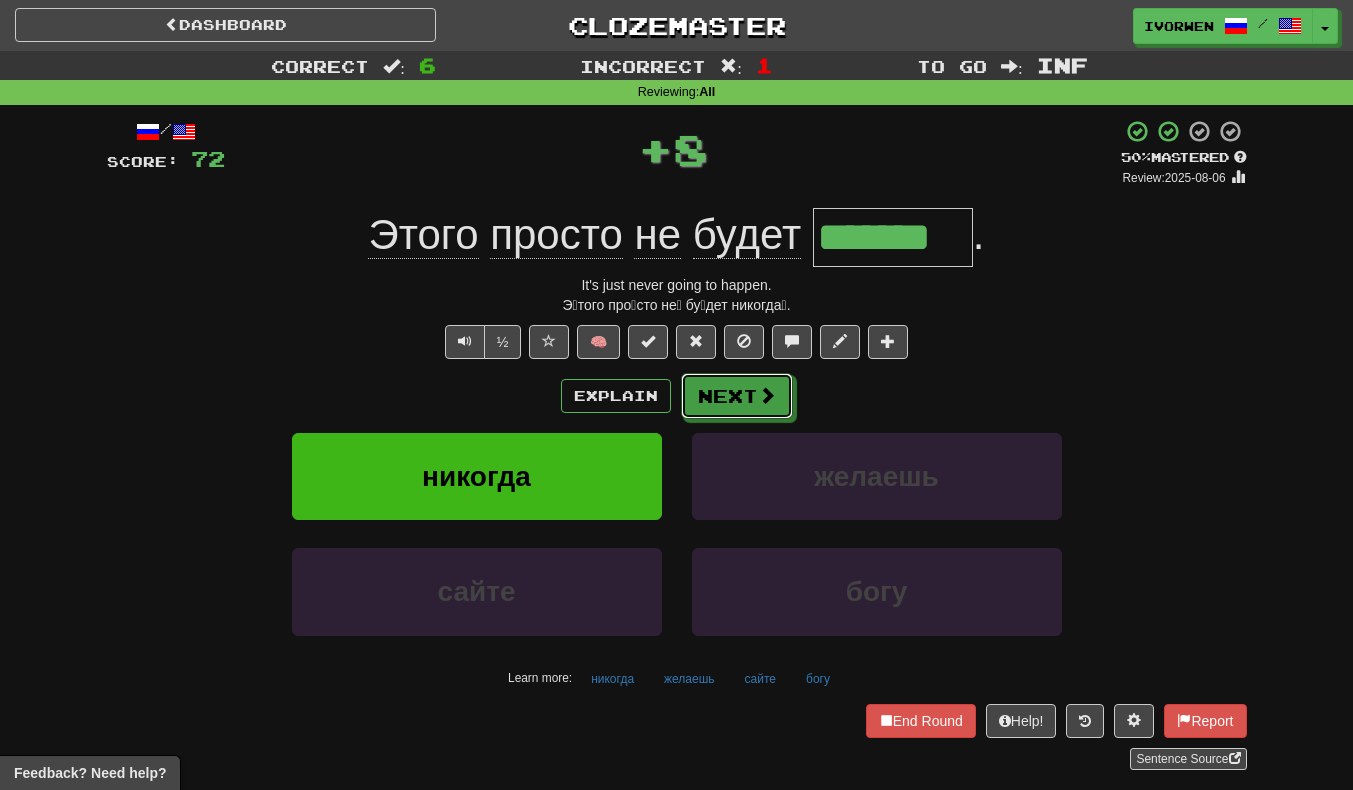 click on "Next" at bounding box center [737, 396] 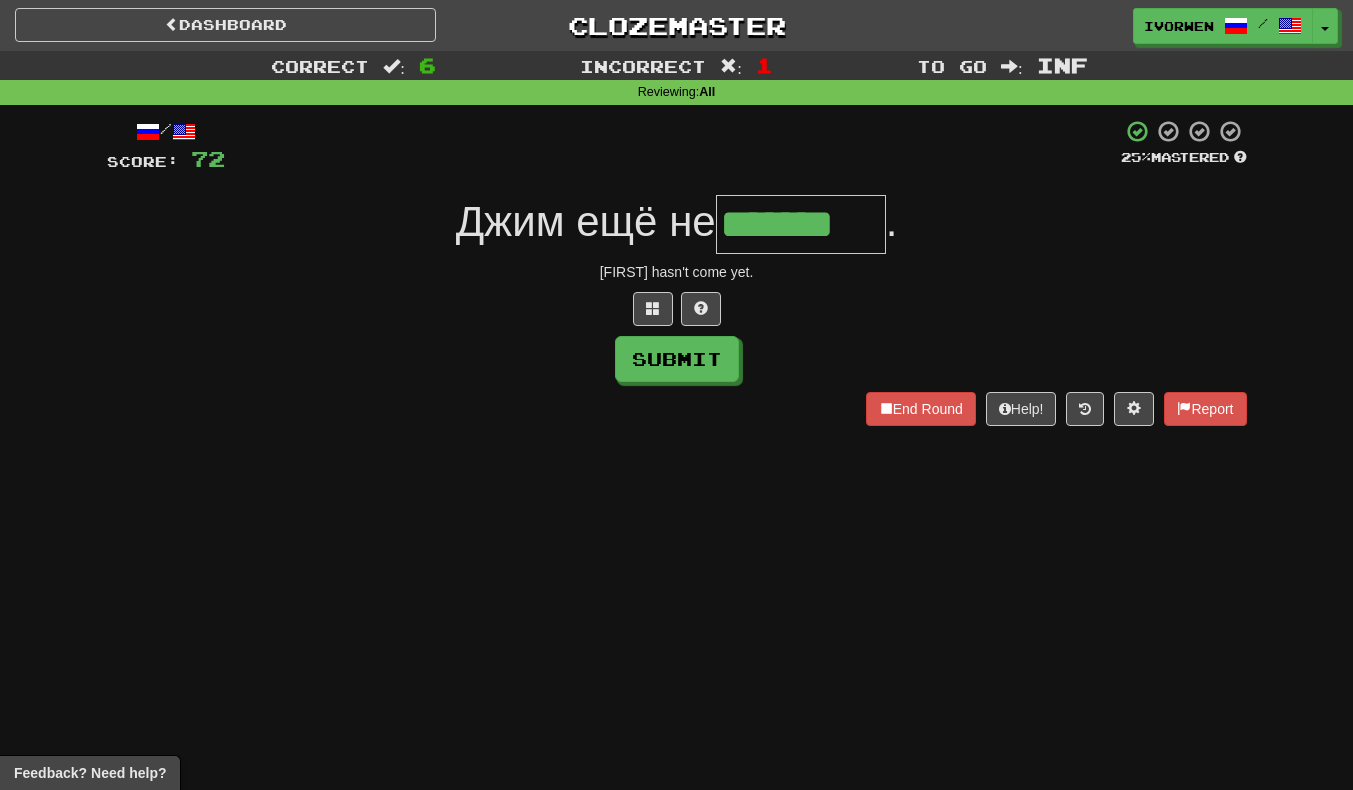 scroll, scrollTop: 0, scrollLeft: 6, axis: horizontal 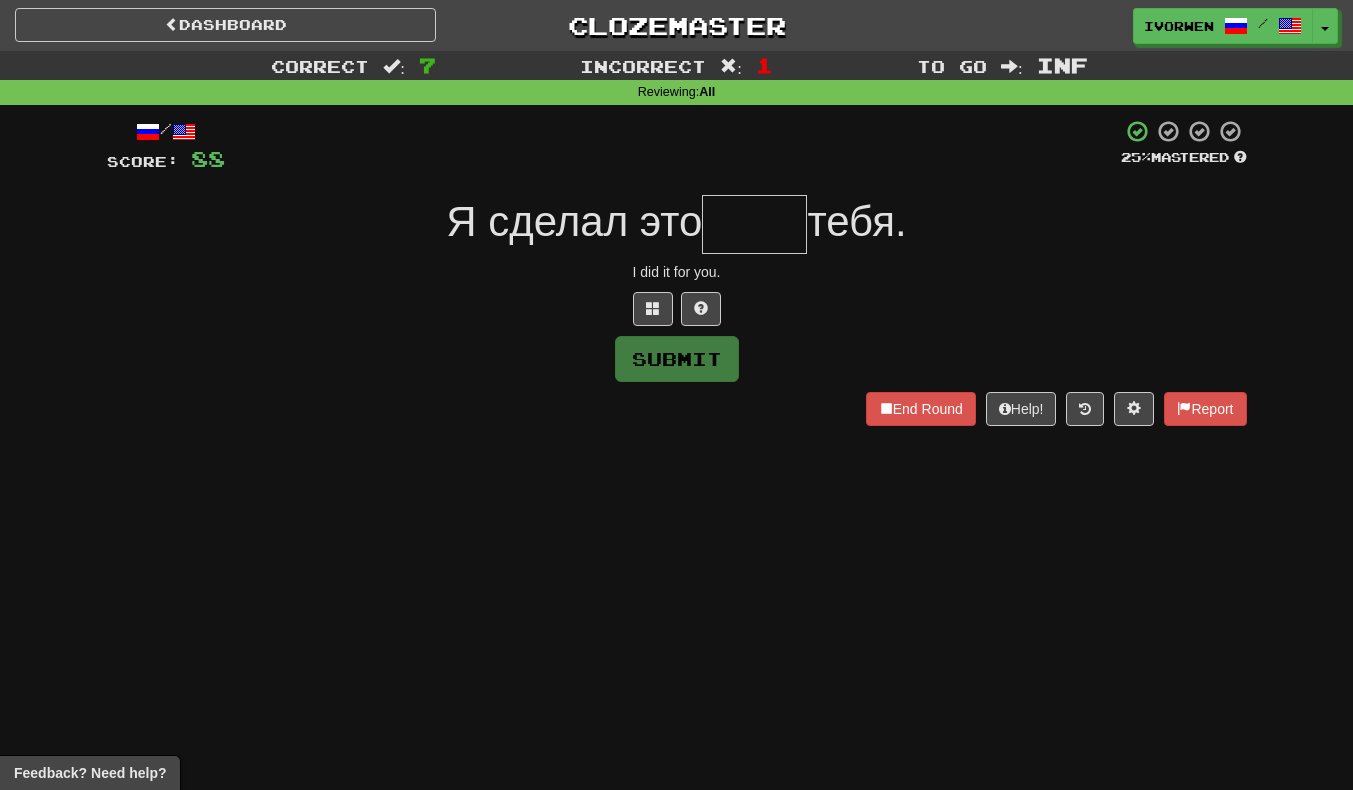 type on "*" 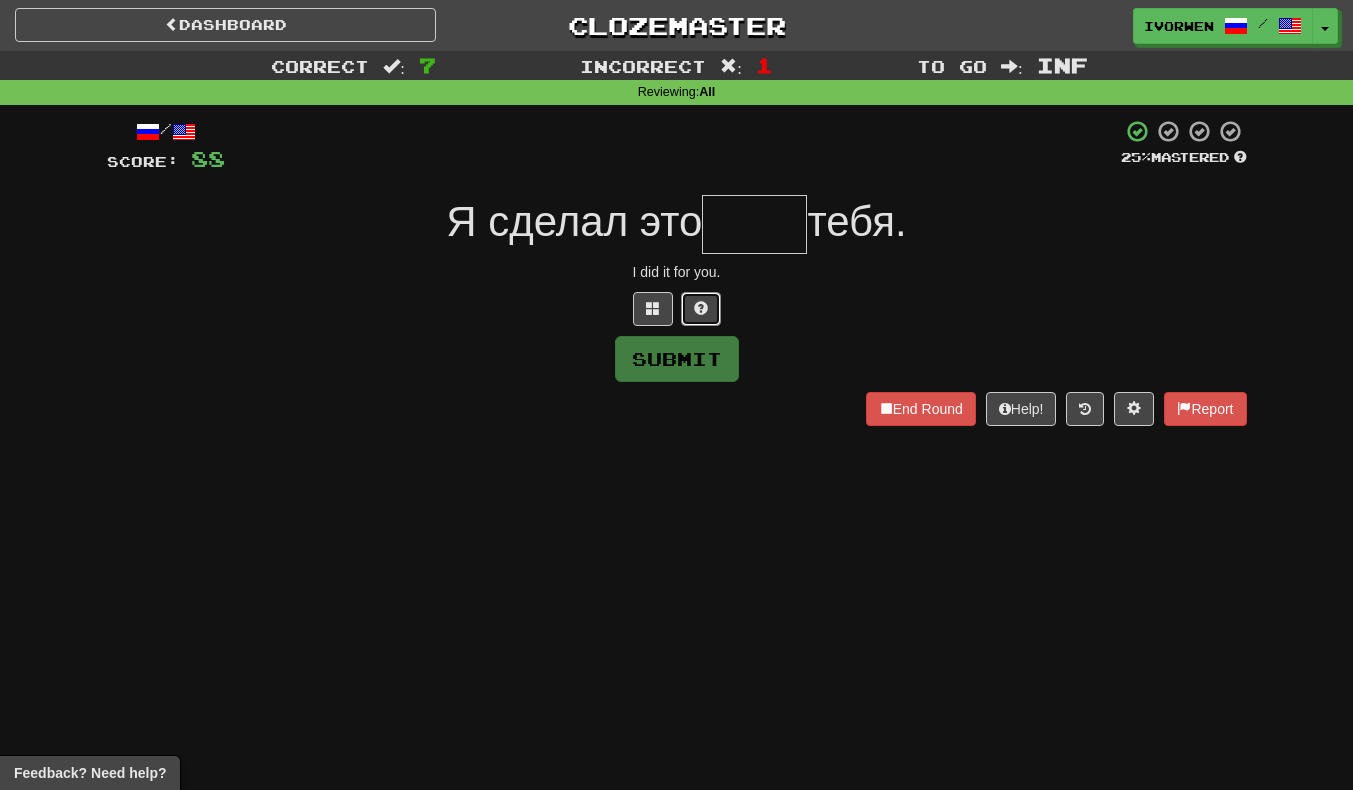 click at bounding box center (701, 309) 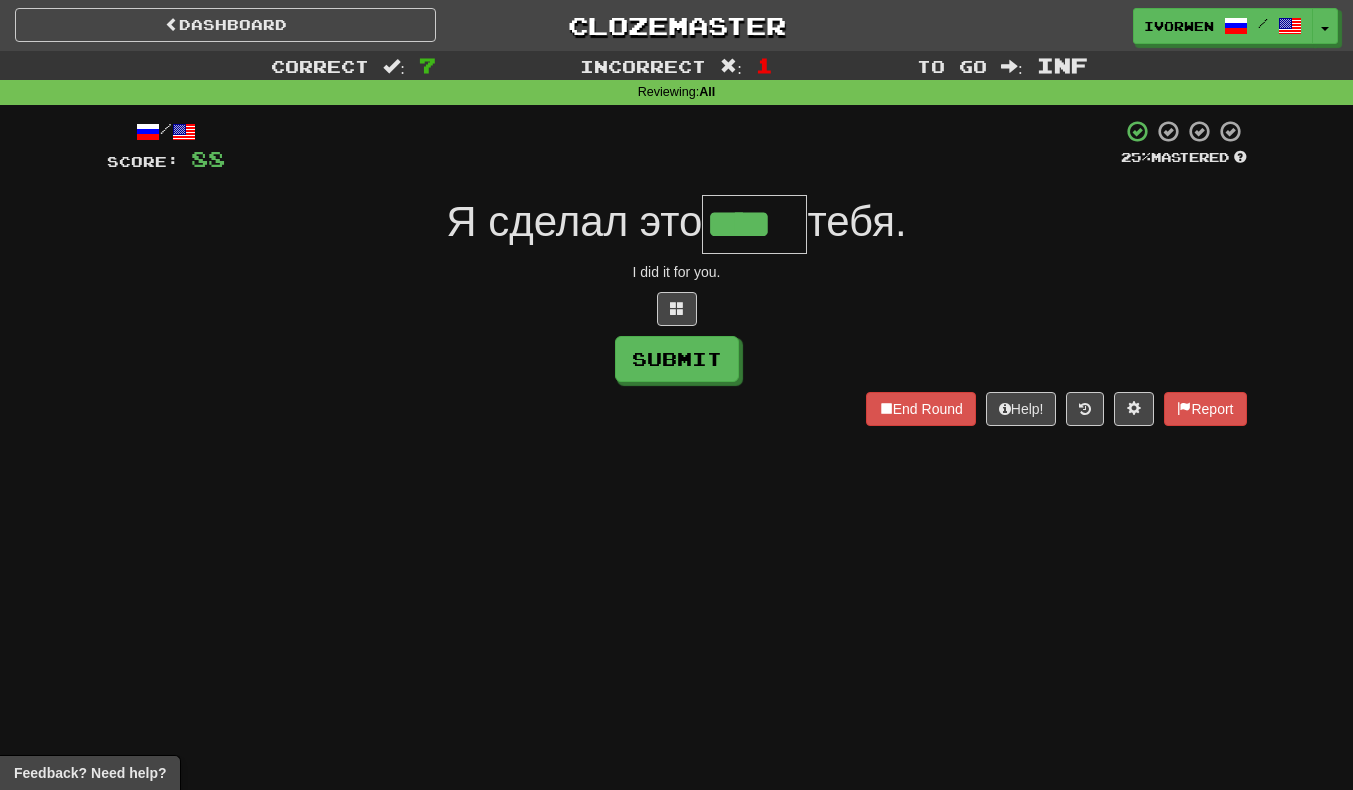 scroll, scrollTop: 0, scrollLeft: 2, axis: horizontal 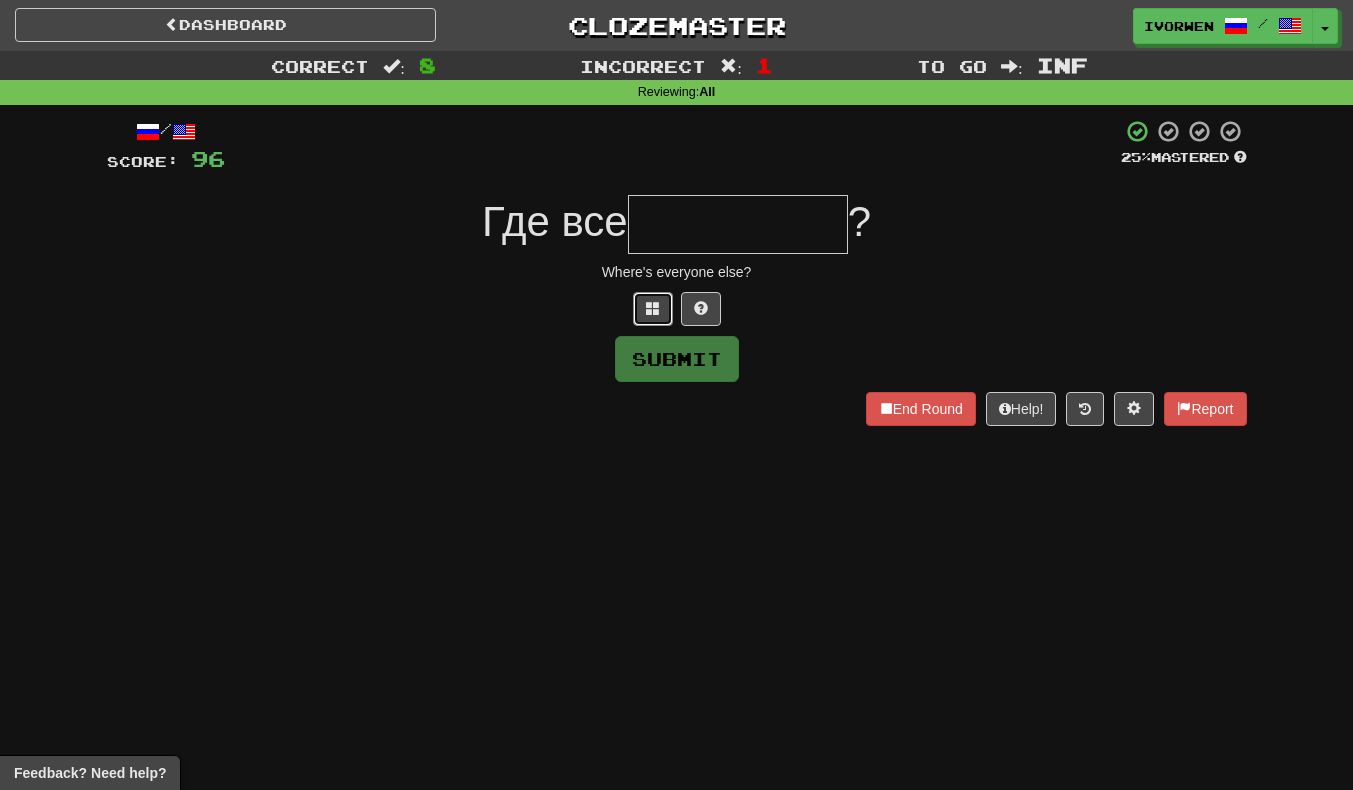 click at bounding box center (653, 308) 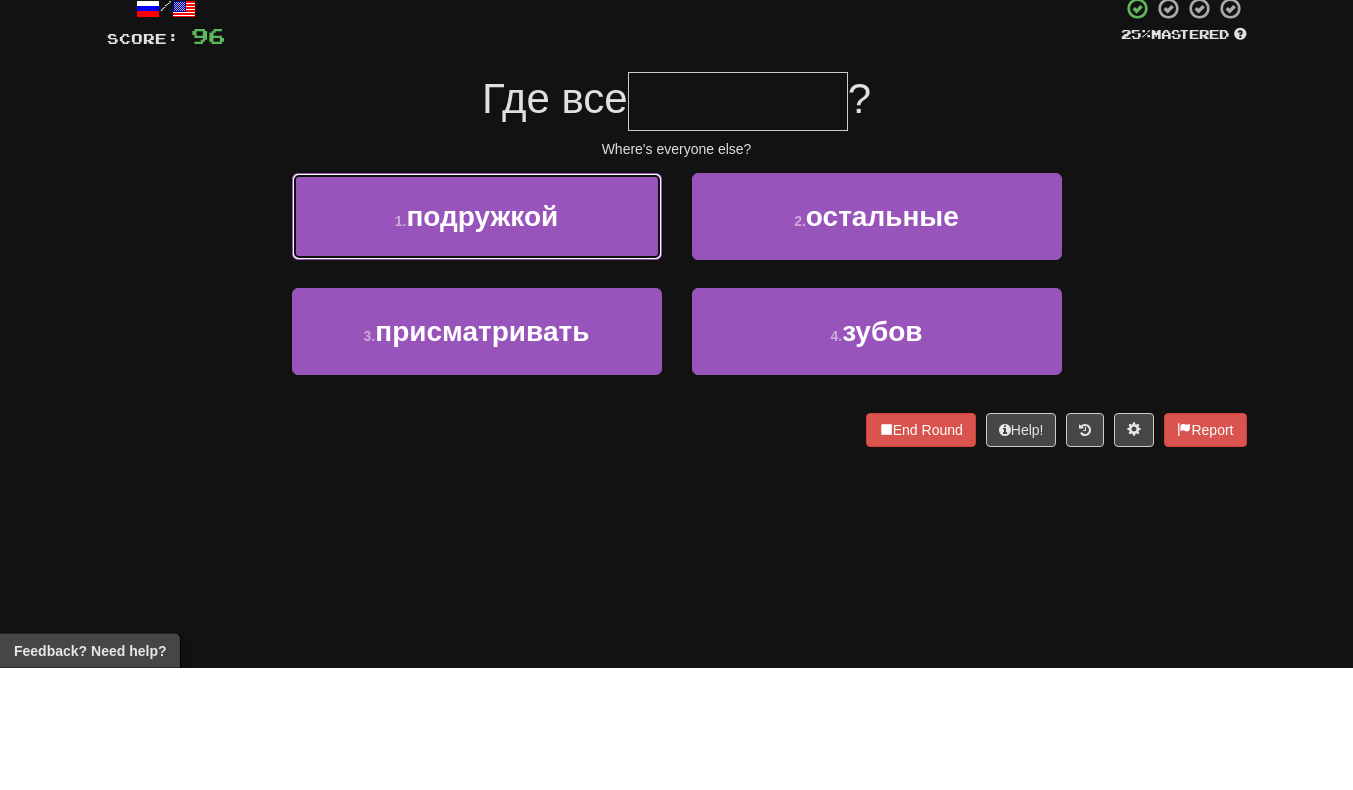 click on "1 .  подружкой" at bounding box center [477, 339] 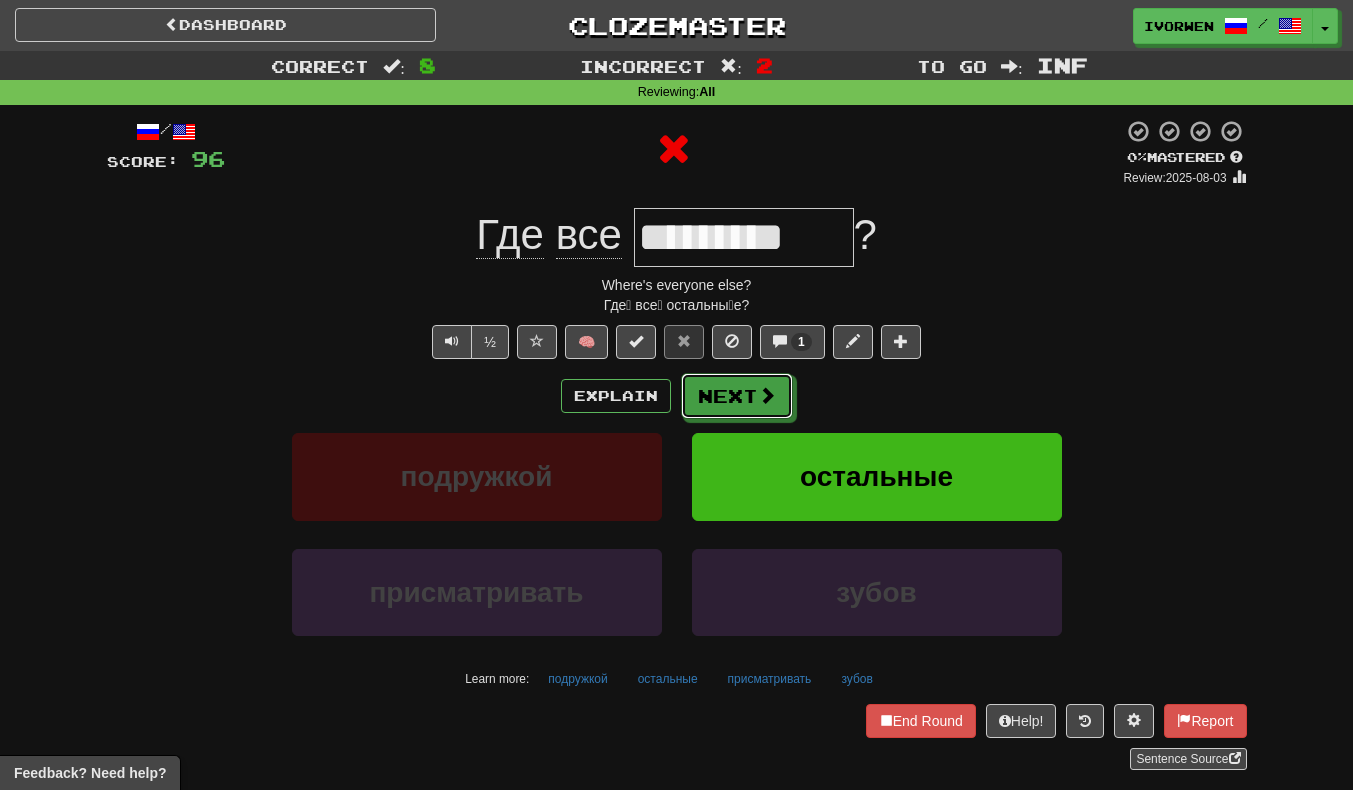 click on "Next" at bounding box center [737, 396] 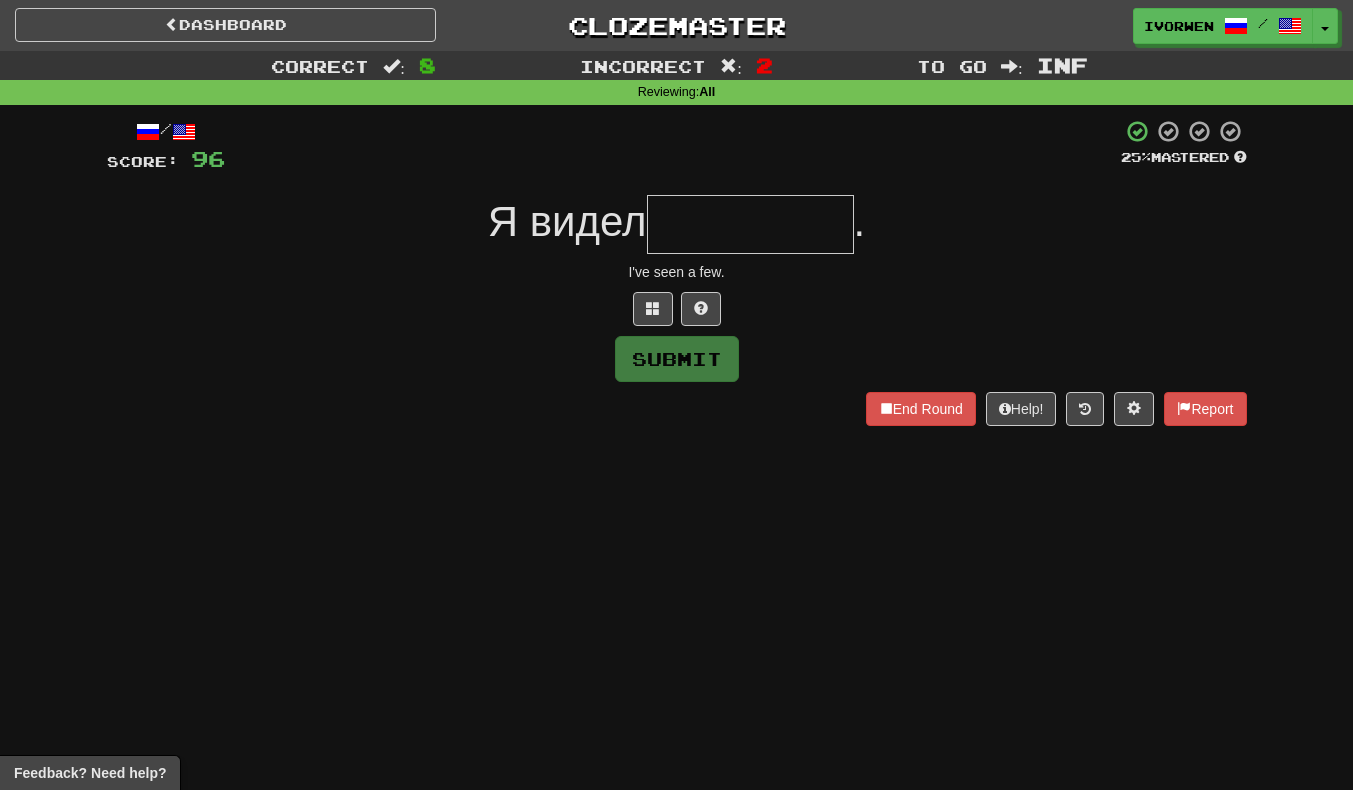 type on "*" 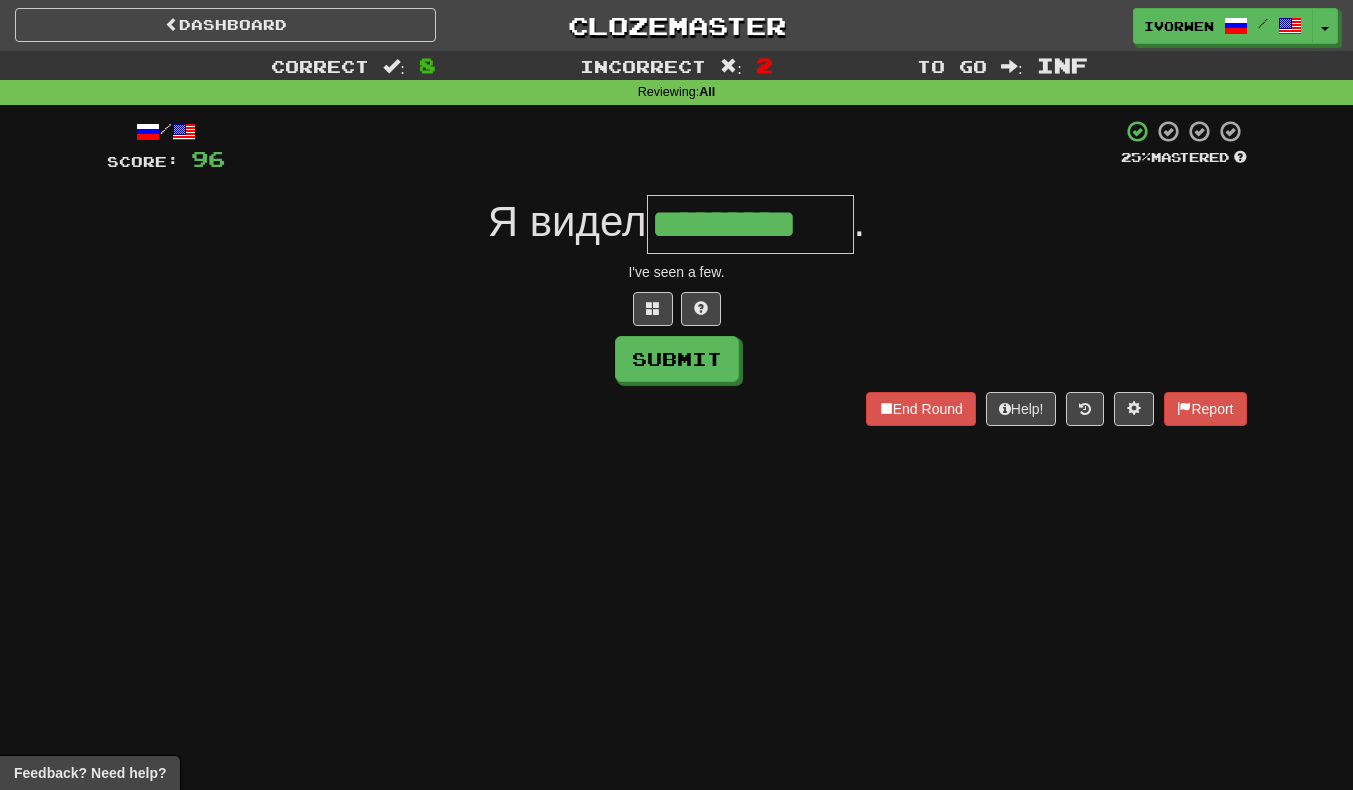 scroll, scrollTop: 0, scrollLeft: 5, axis: horizontal 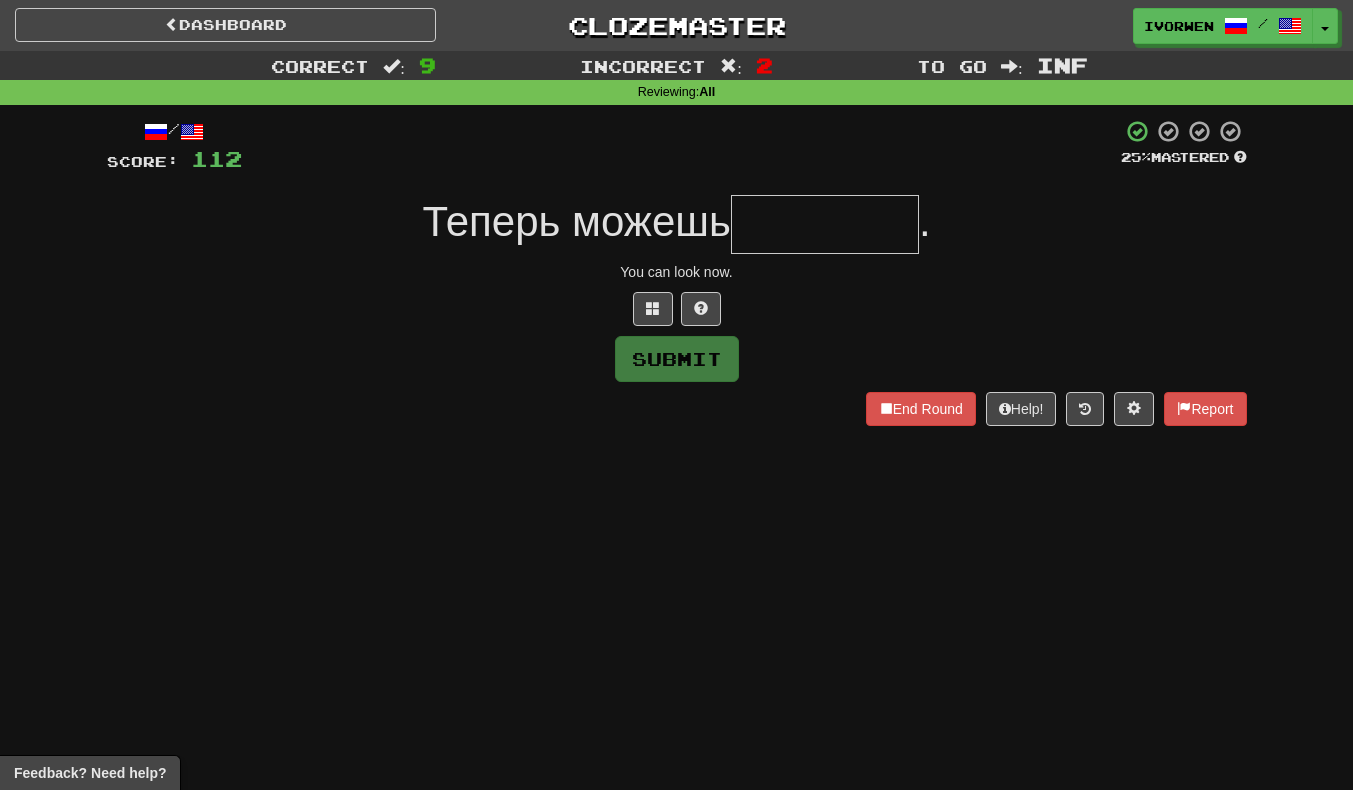 type on "*" 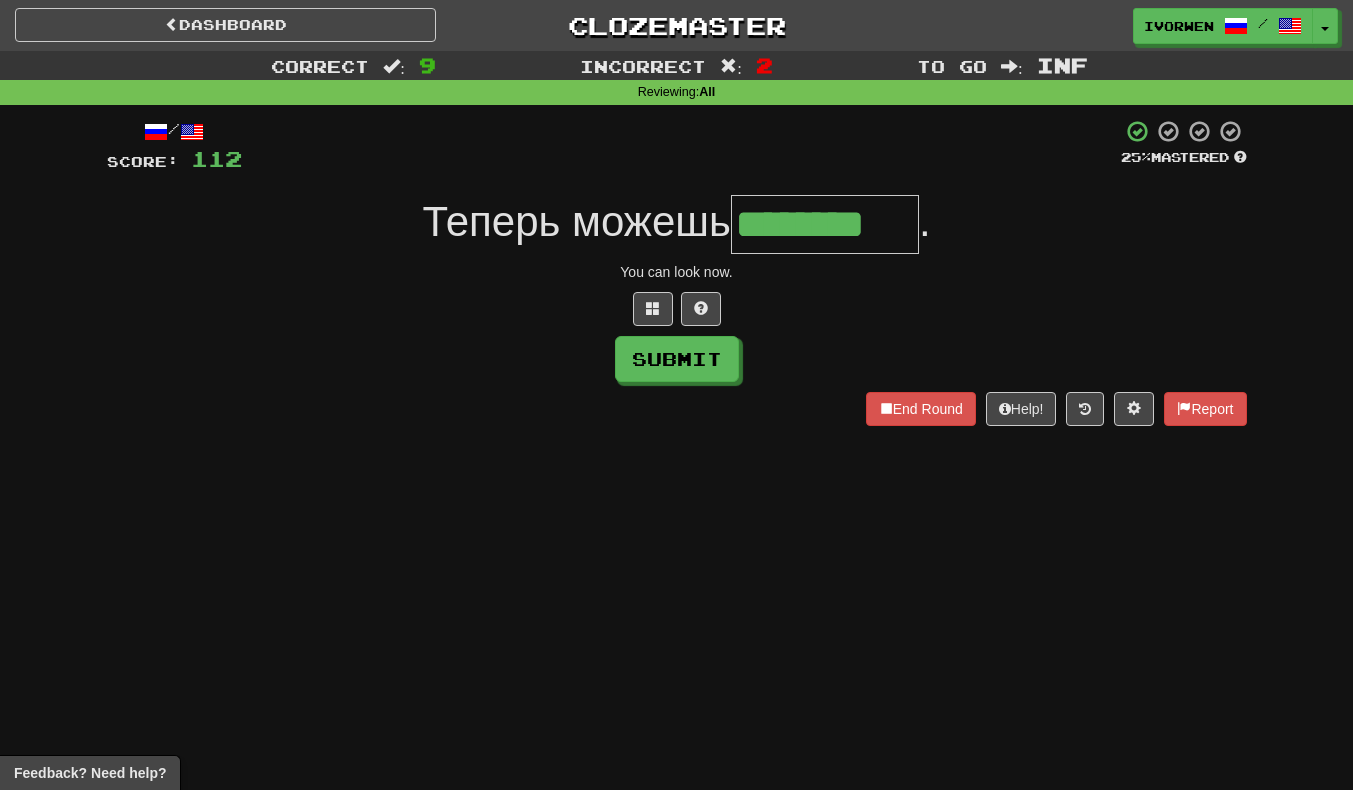 scroll, scrollTop: 0, scrollLeft: 7, axis: horizontal 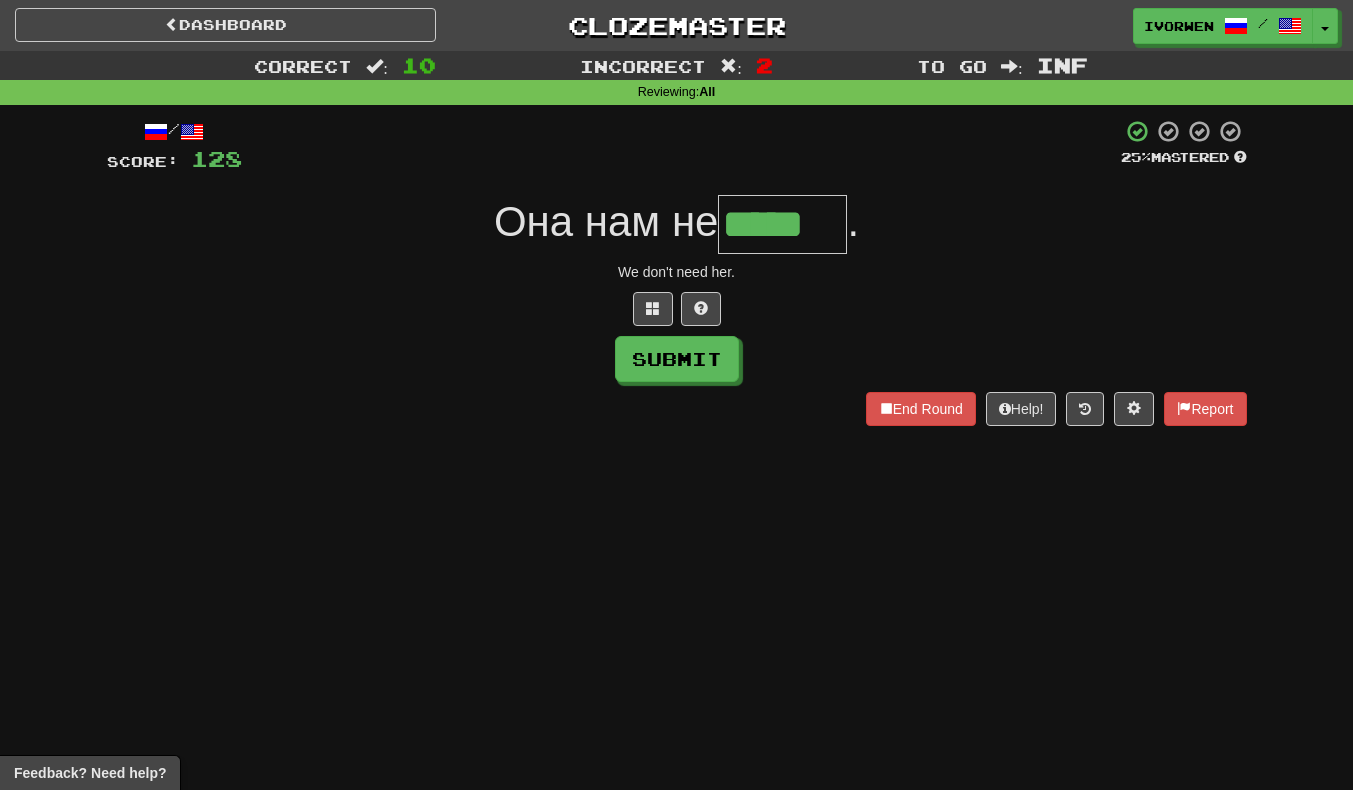 type on "*****" 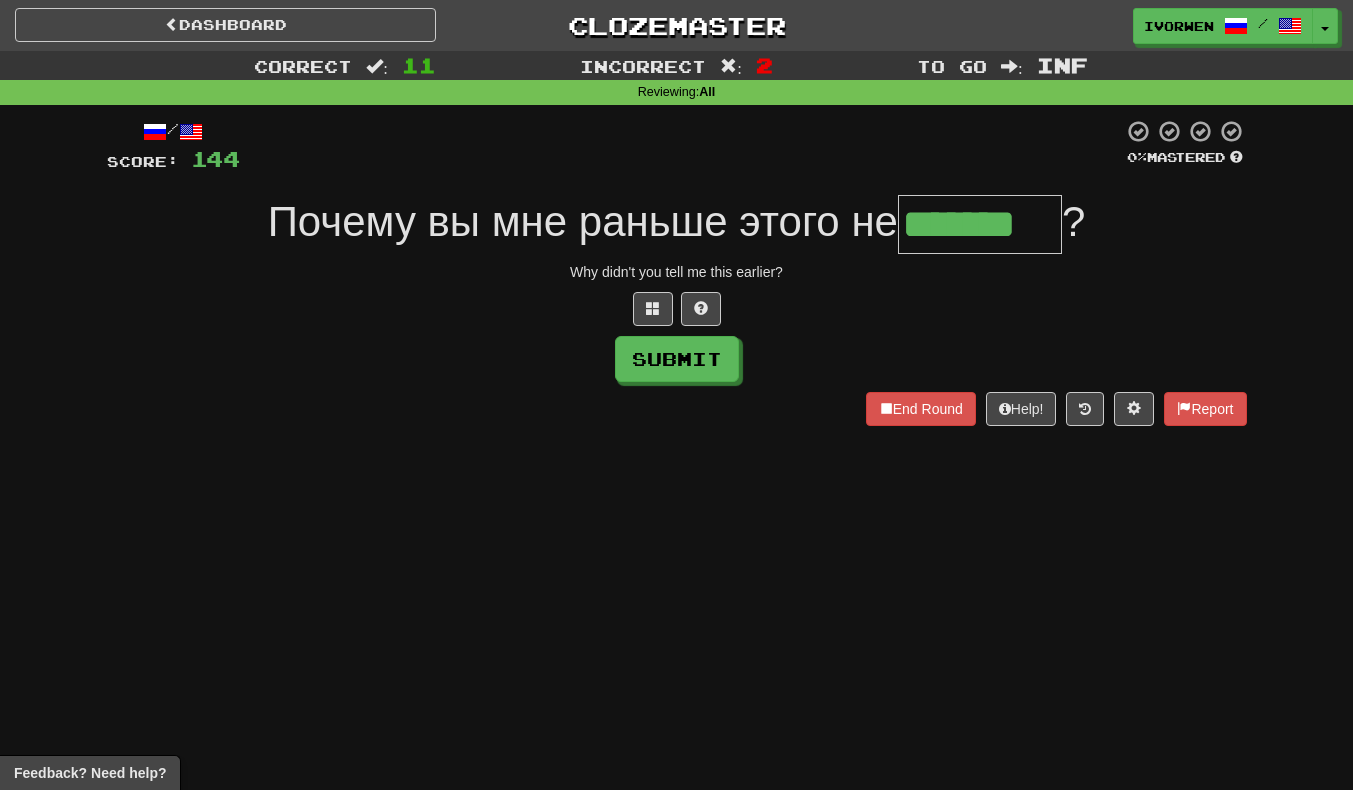 scroll, scrollTop: 0, scrollLeft: 7, axis: horizontal 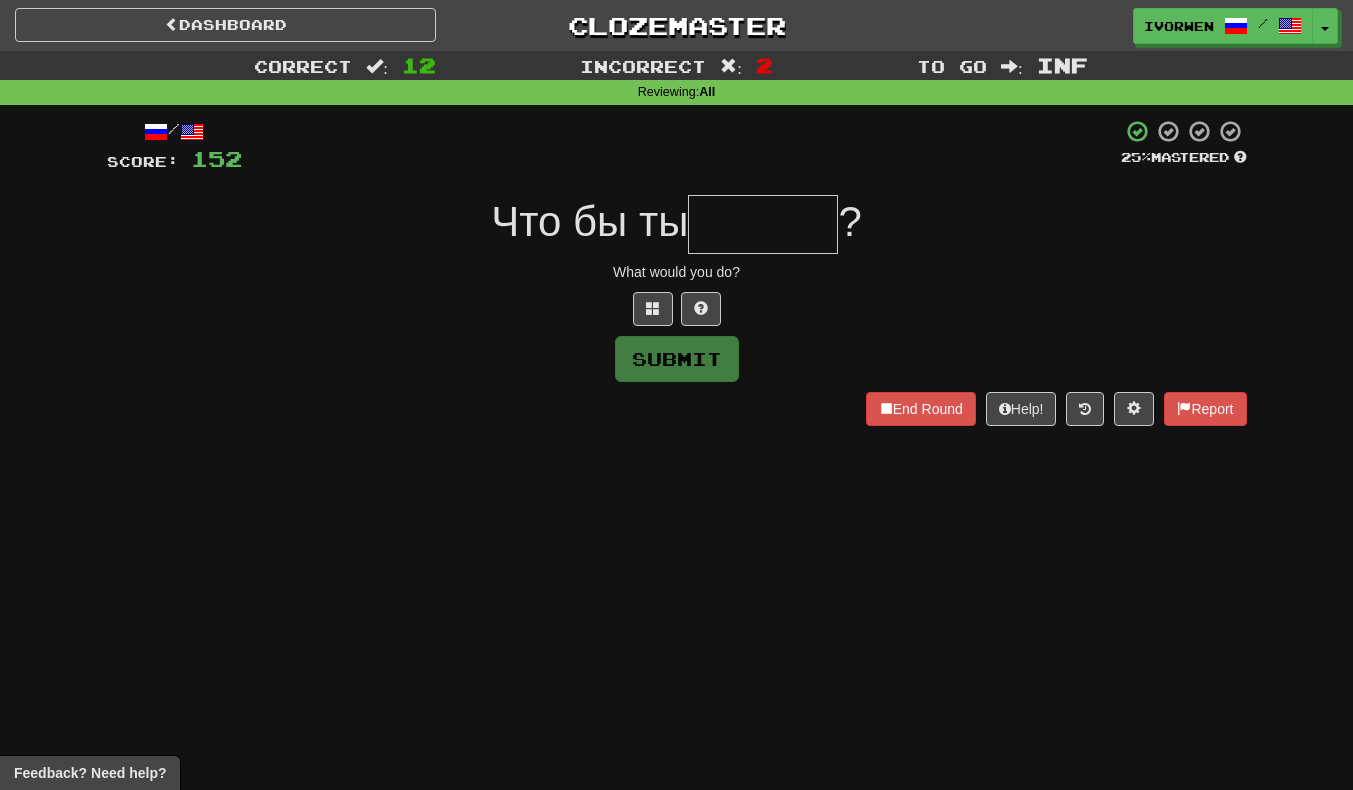 type on "*" 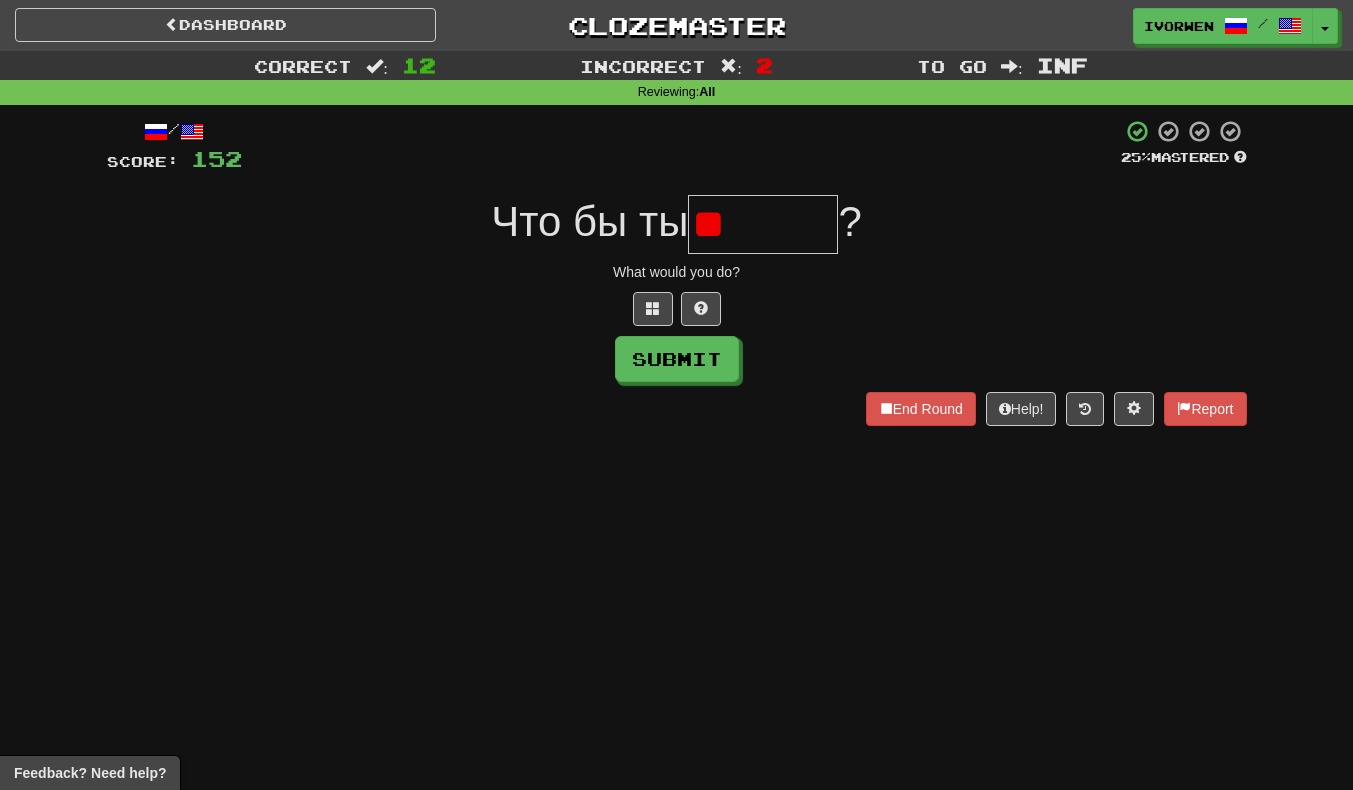 type on "*" 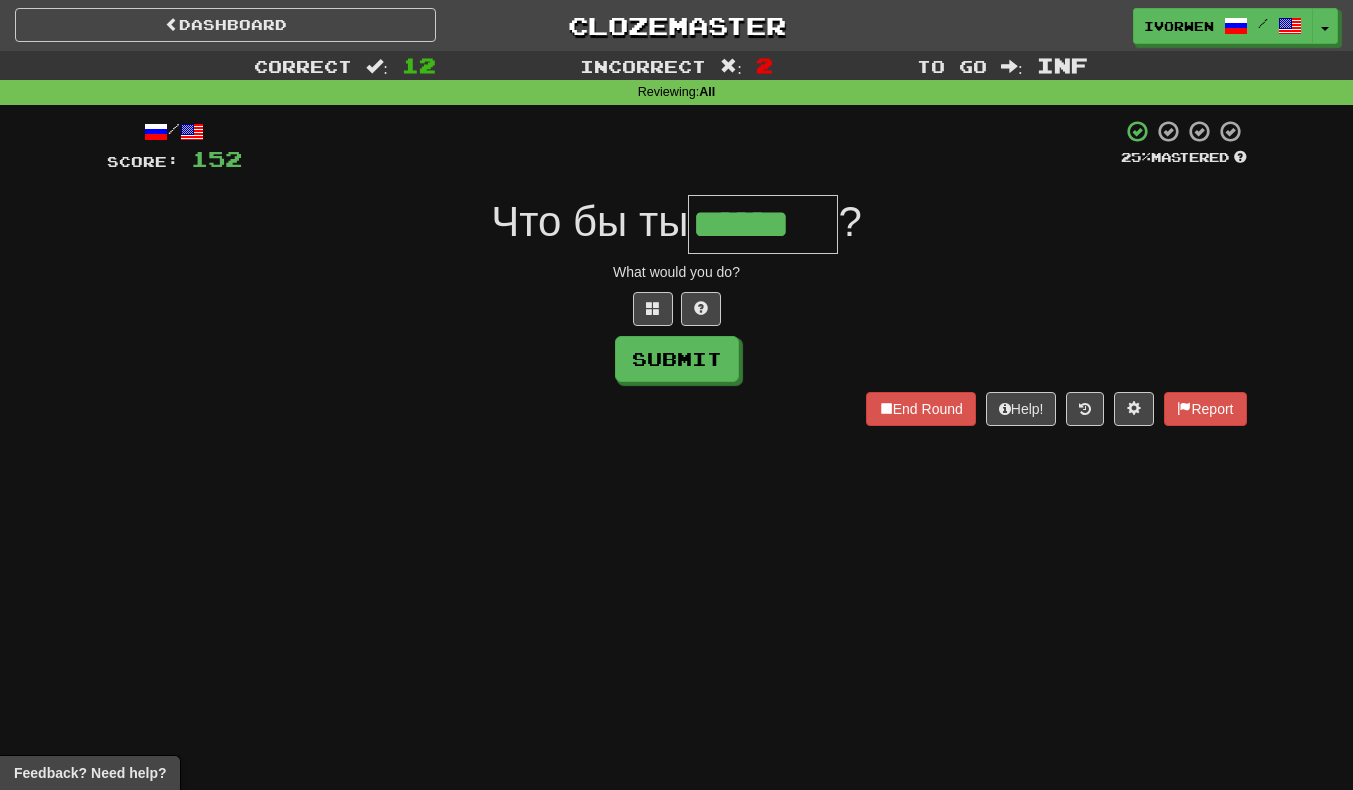 scroll, scrollTop: 0, scrollLeft: 7, axis: horizontal 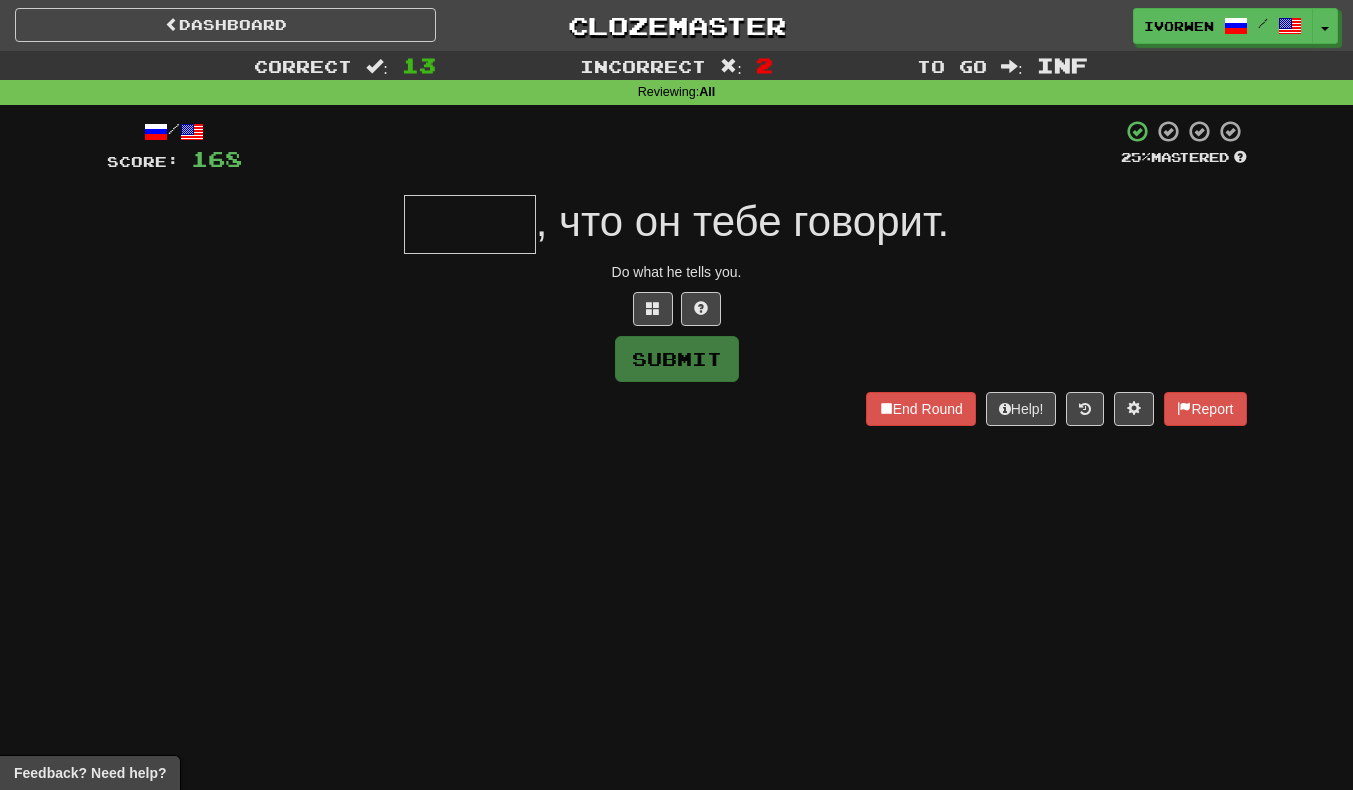 type on "*" 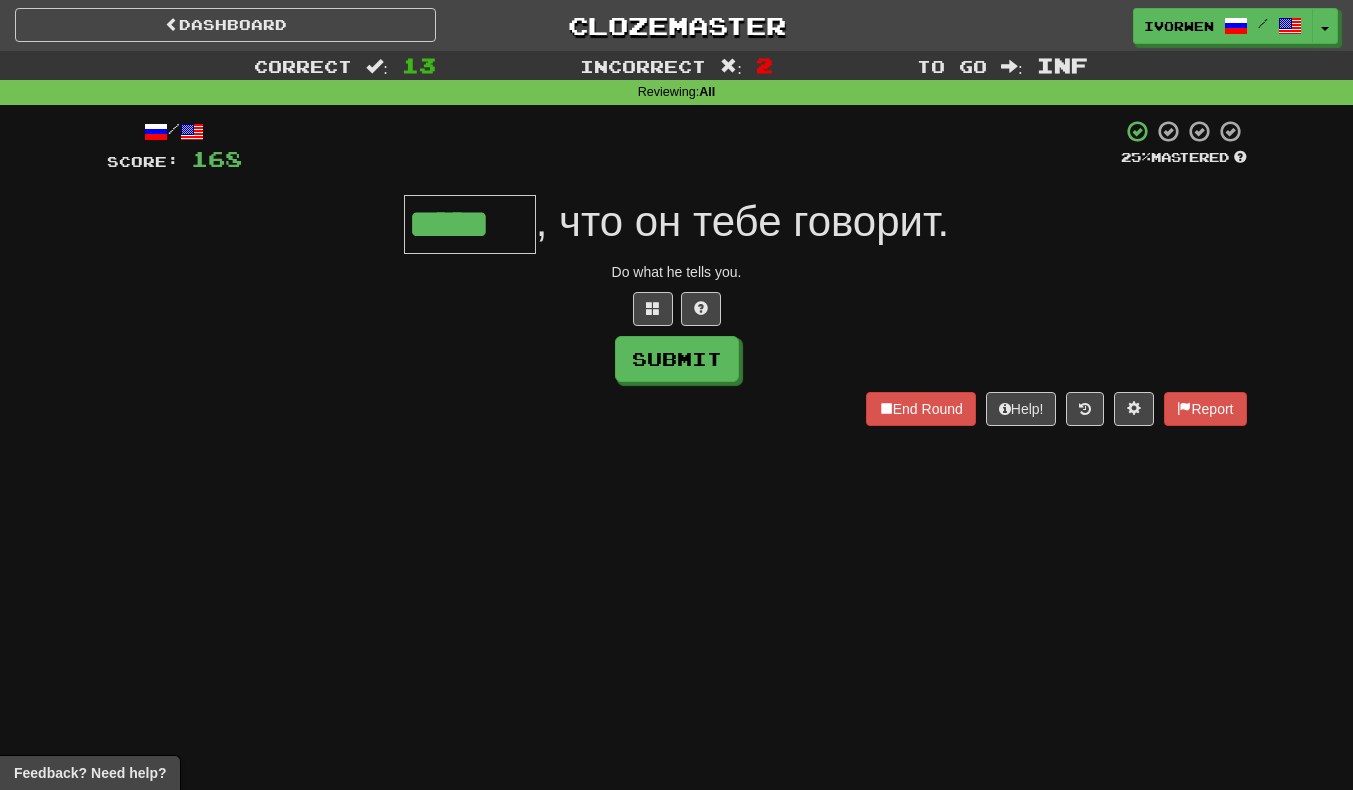 type on "*****" 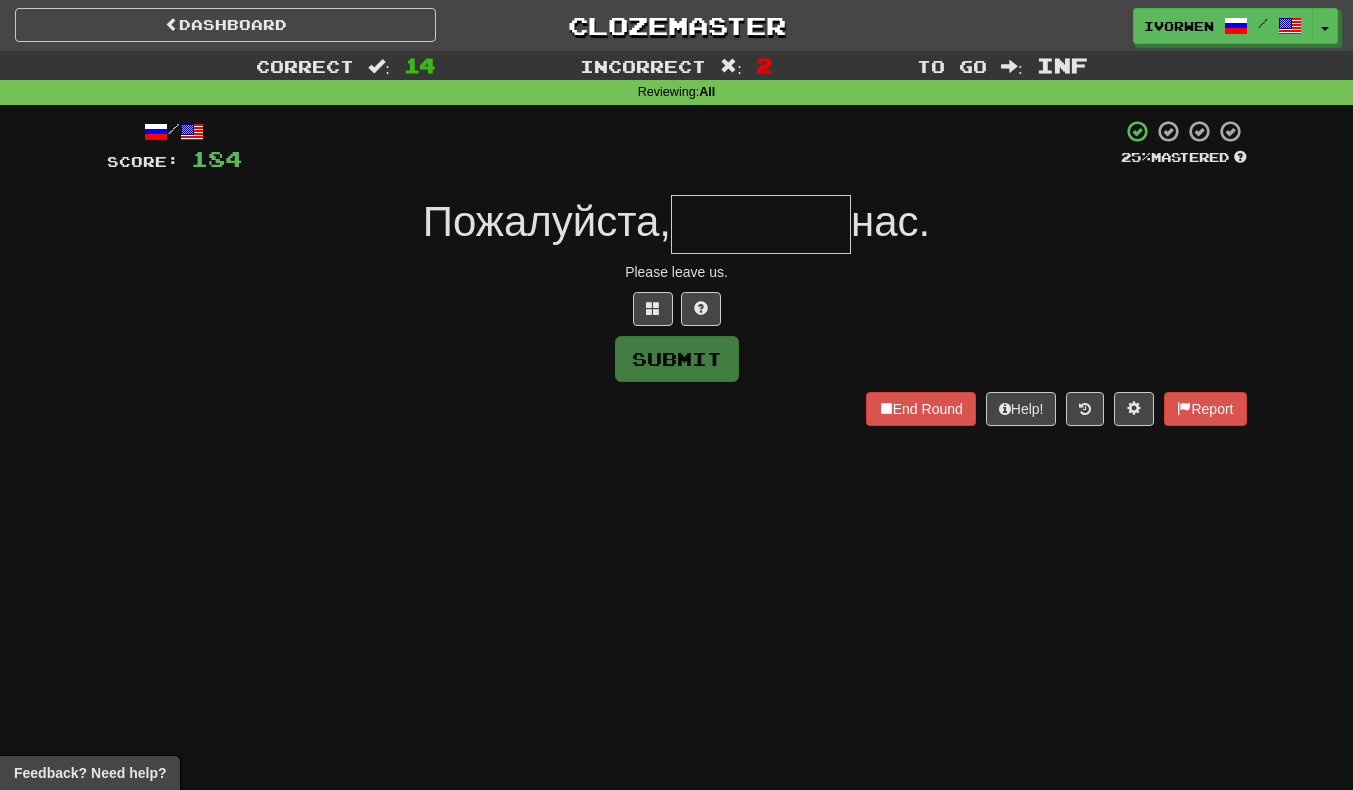 type on "*" 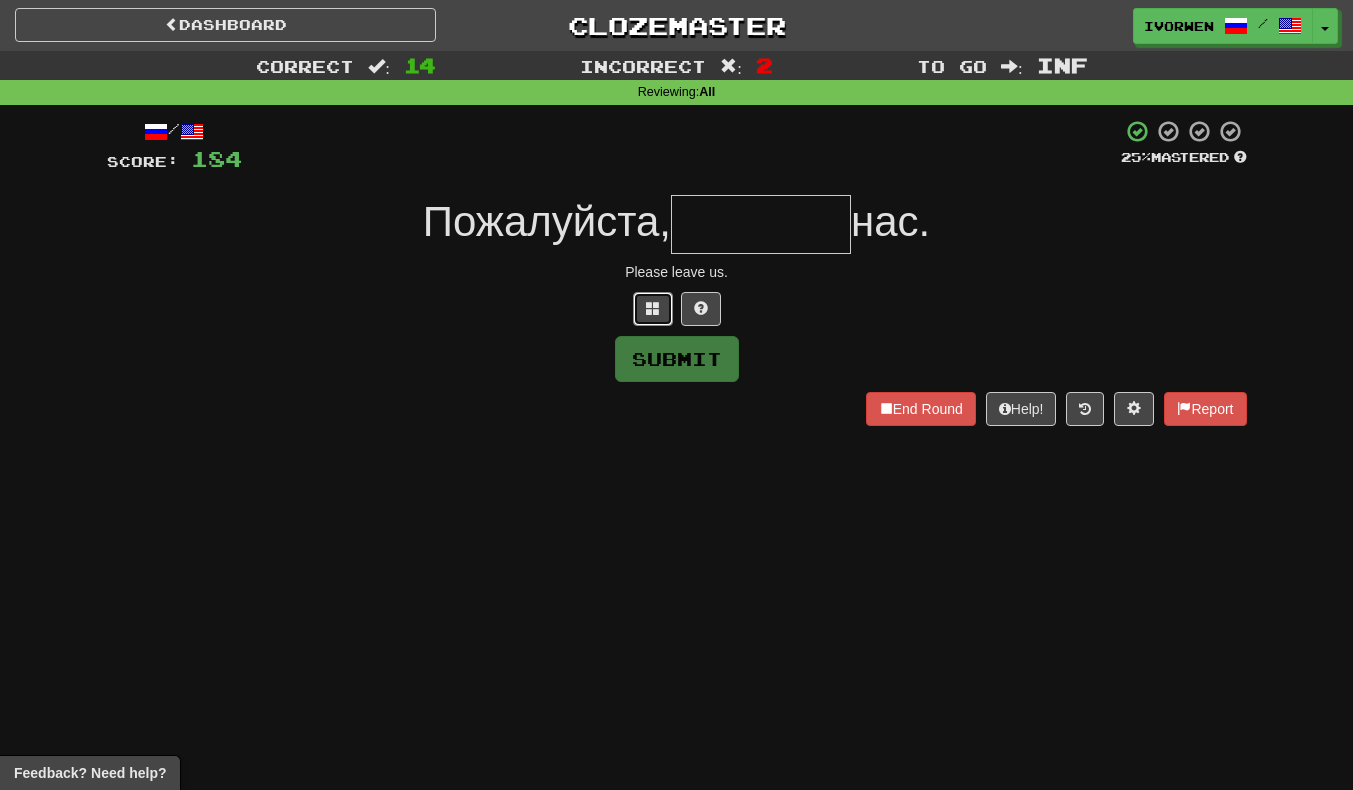 click at bounding box center (653, 308) 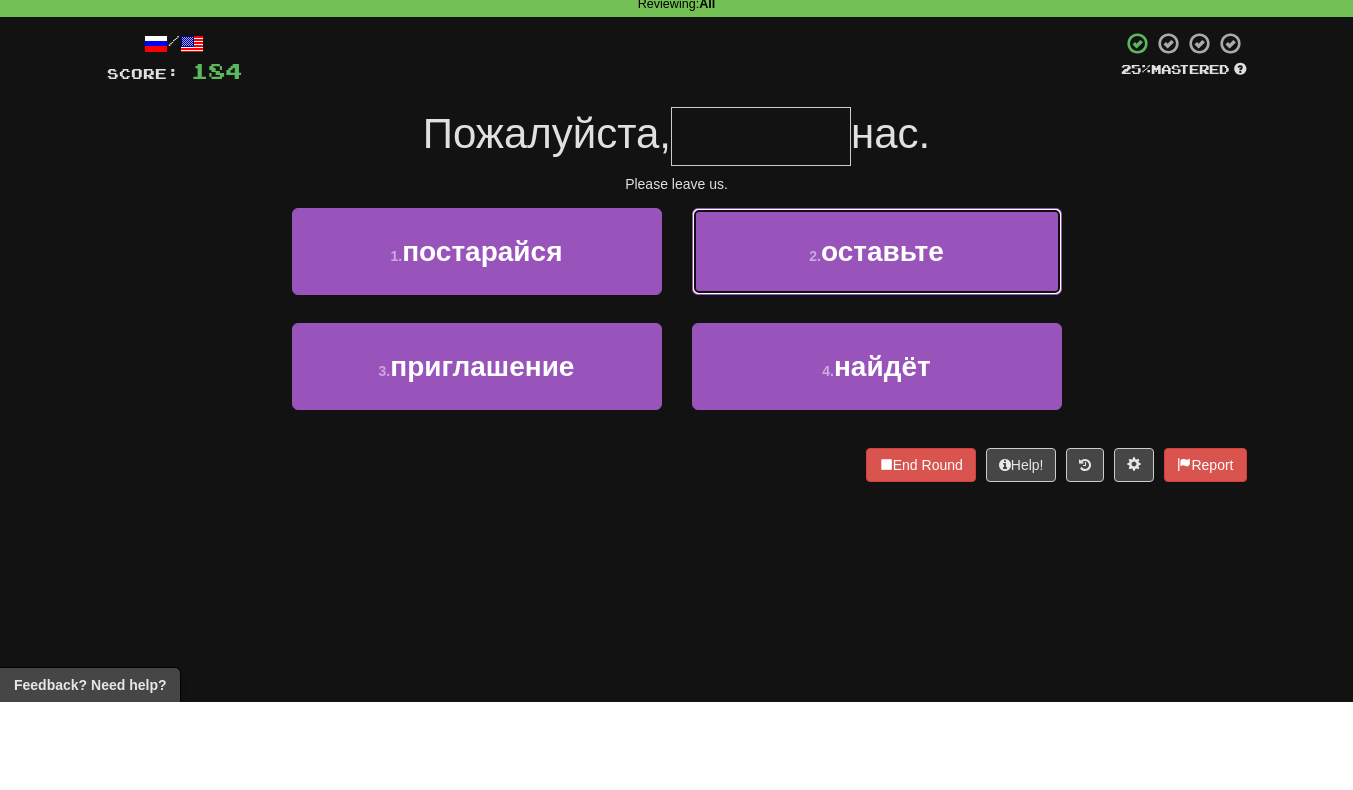 click on "2 .  оставьте" at bounding box center [877, 339] 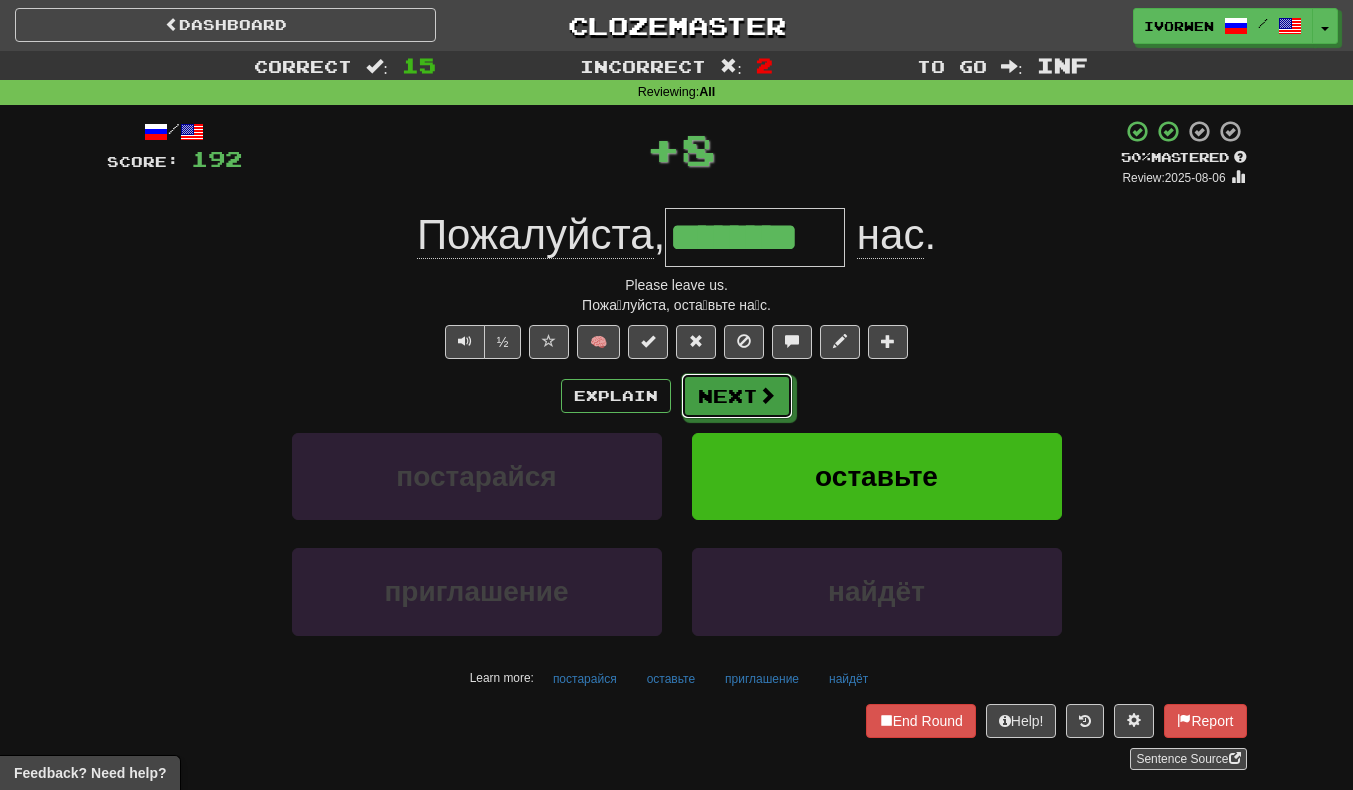 click on "Next" at bounding box center (737, 396) 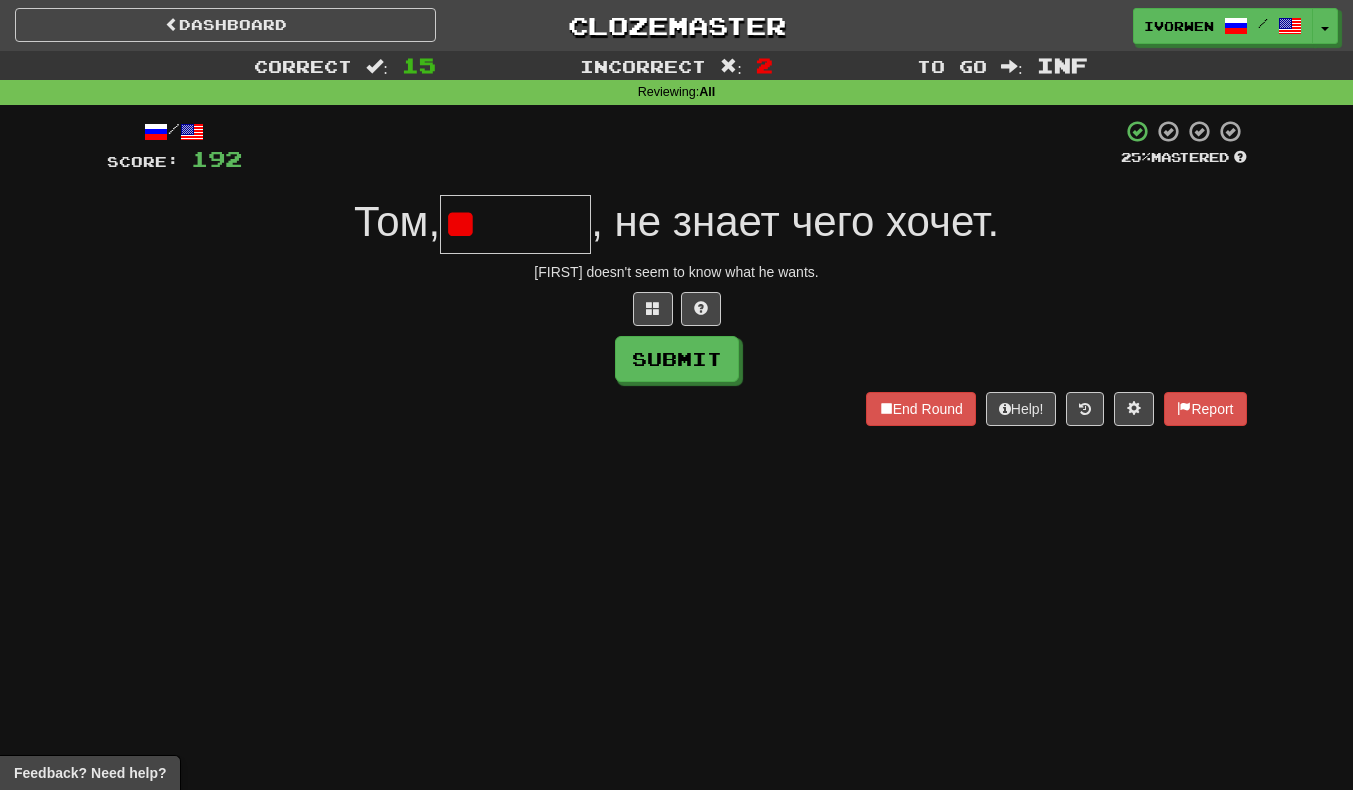 type on "*" 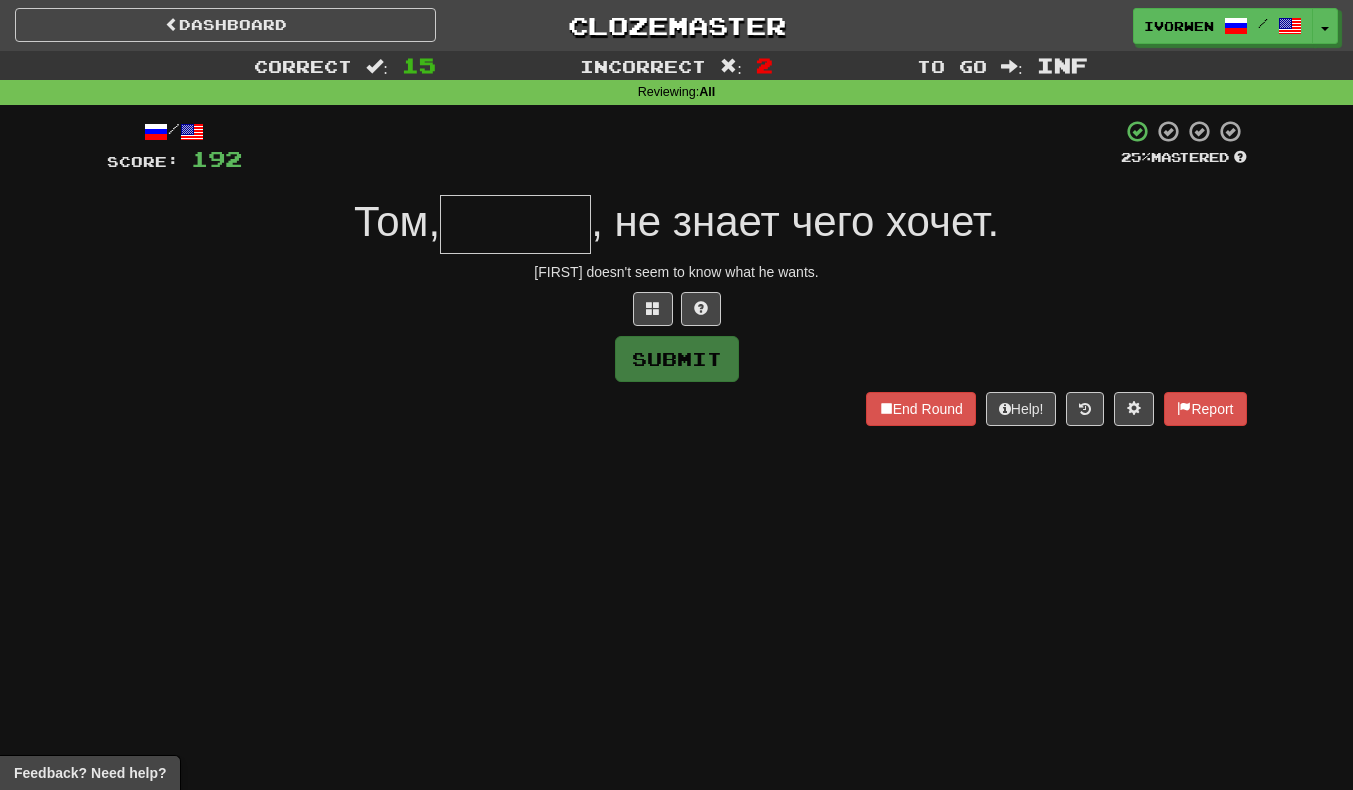 type on "*" 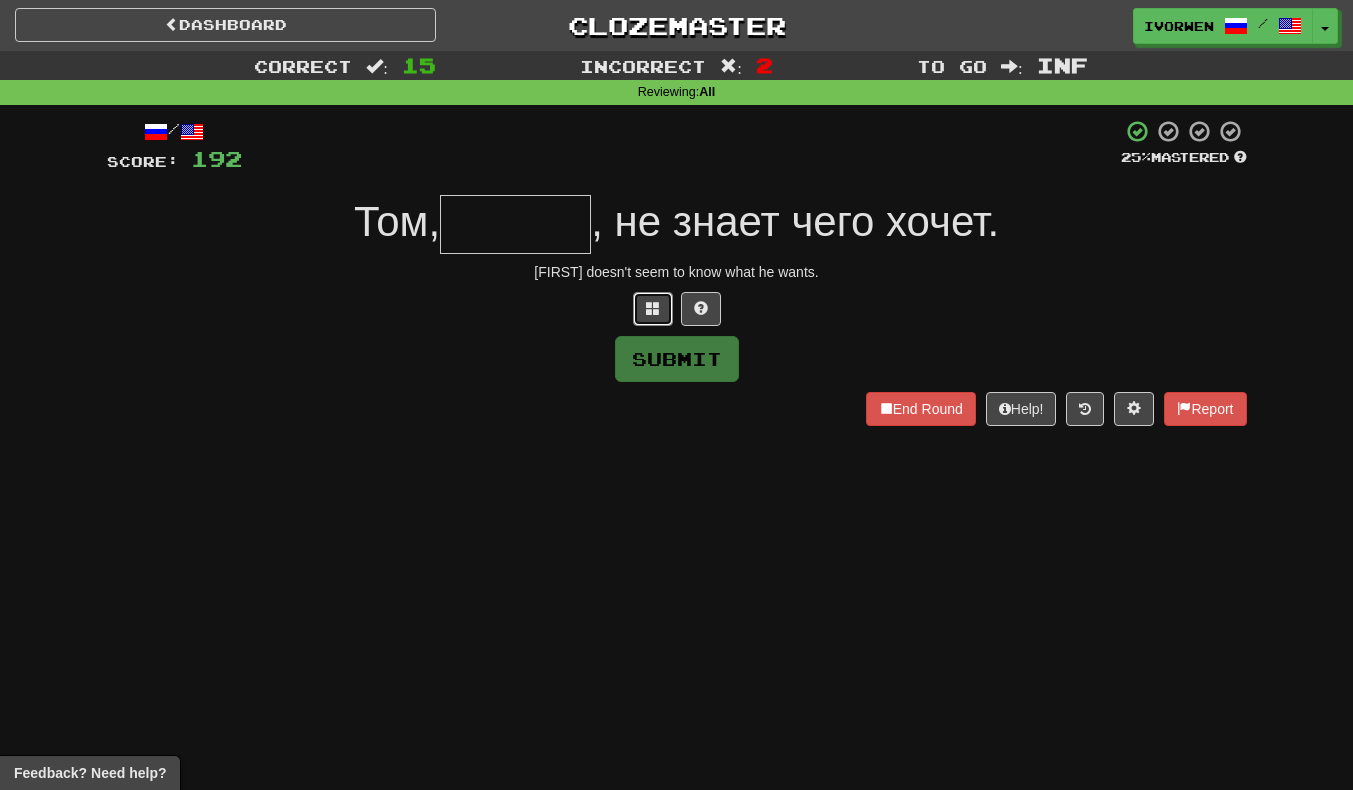 click at bounding box center (653, 309) 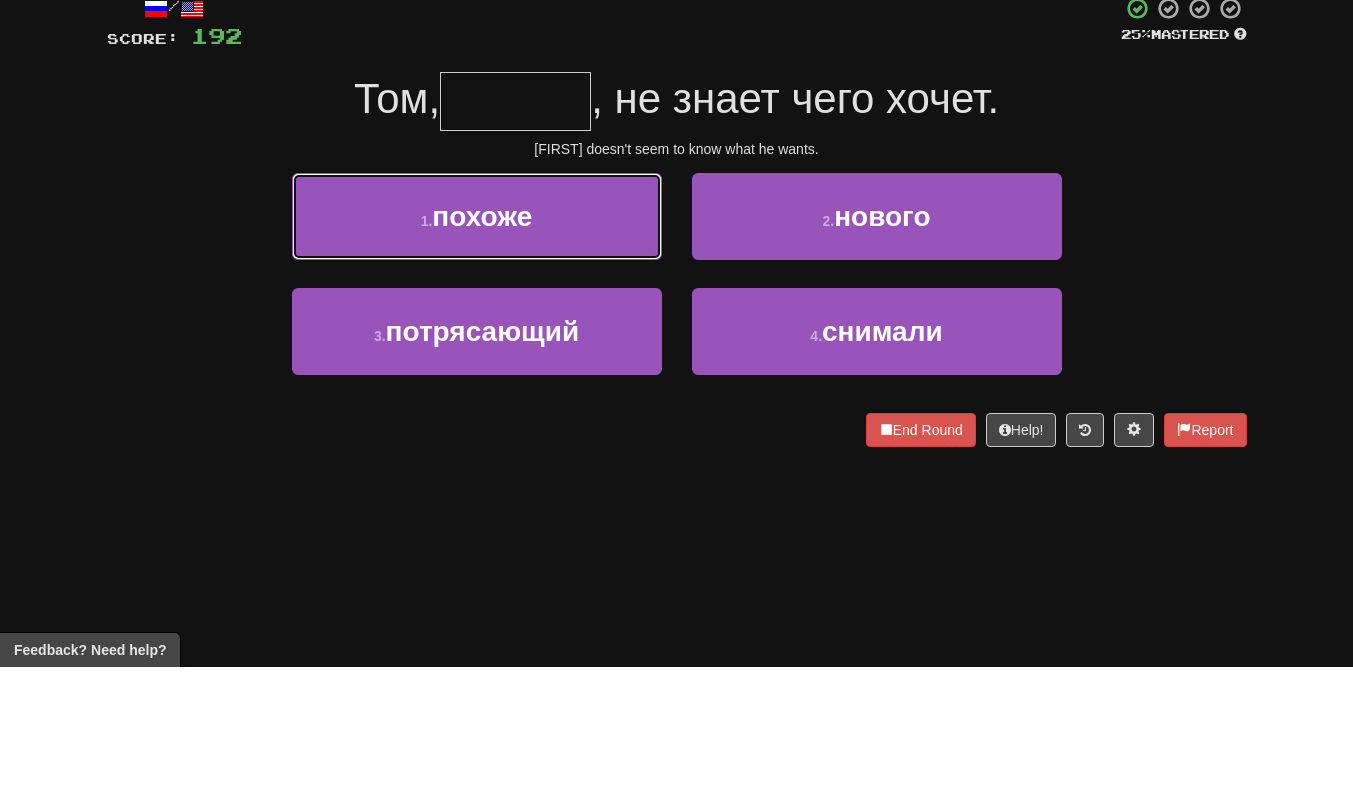 click on "1 .  похоже" at bounding box center [477, 339] 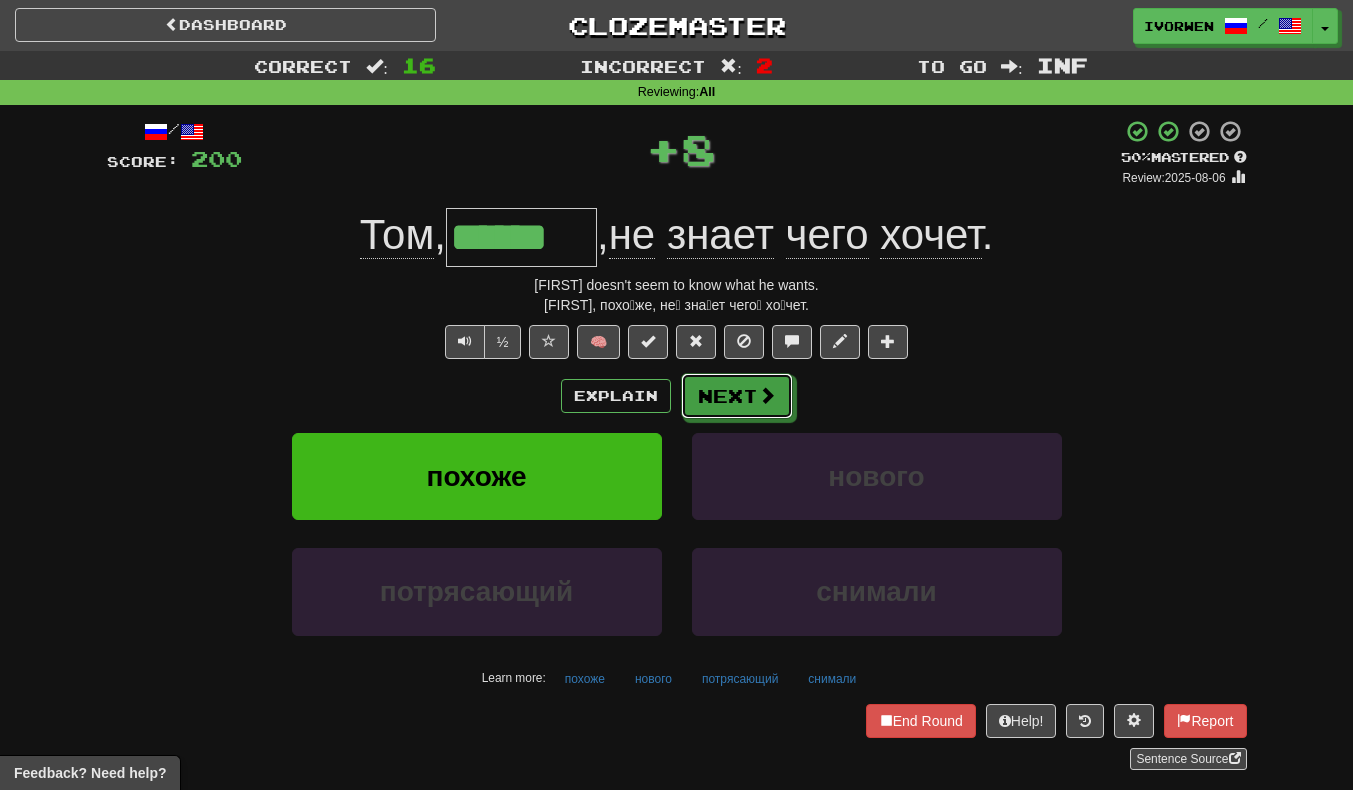 click on "Next" at bounding box center (737, 396) 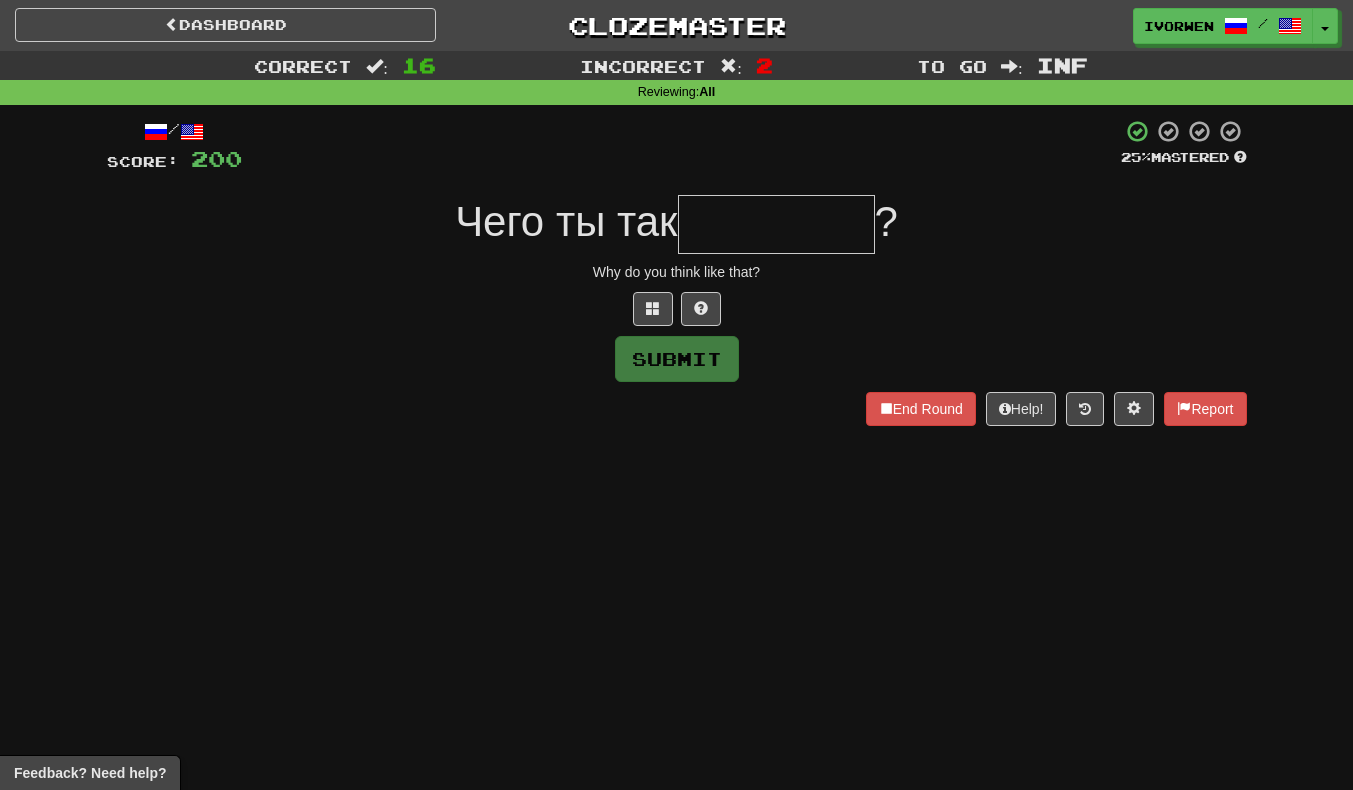 type on "*" 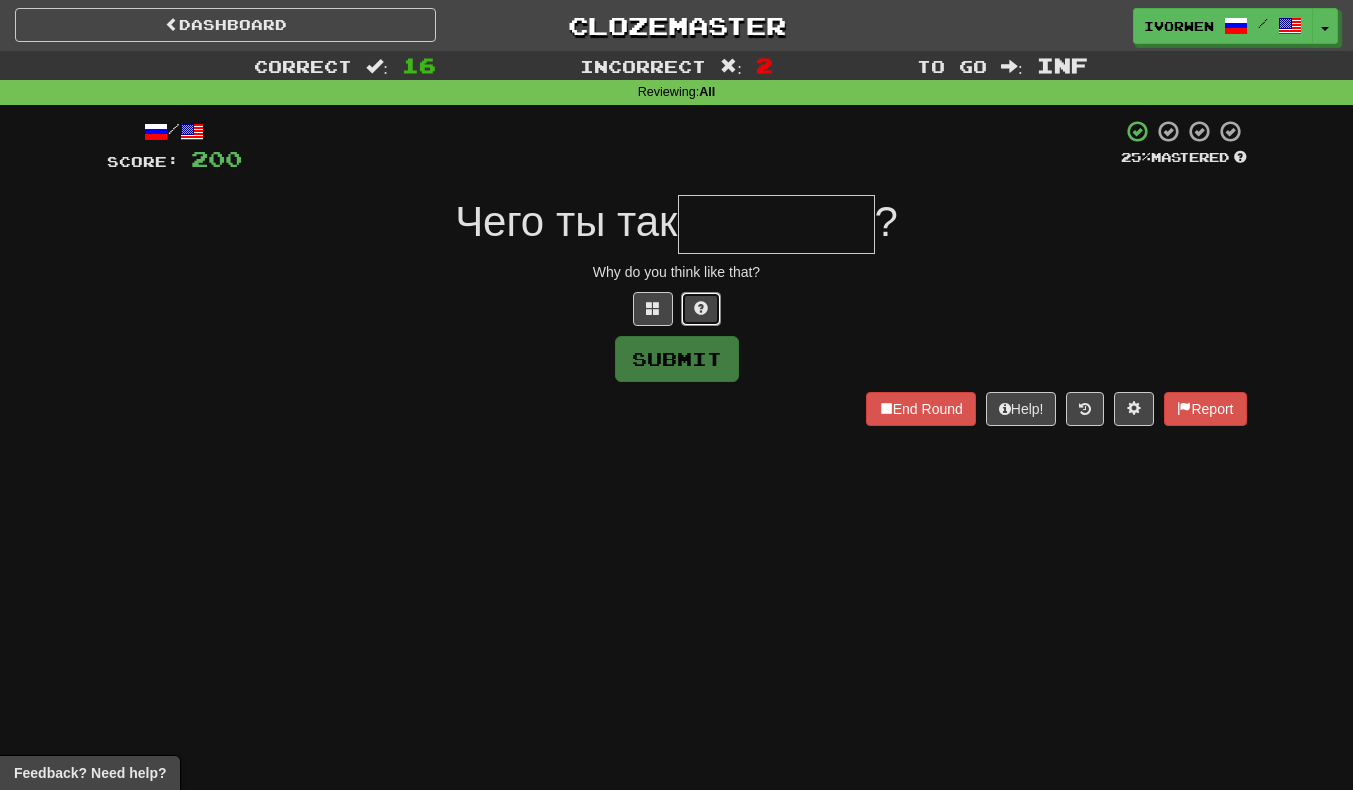 click at bounding box center [701, 309] 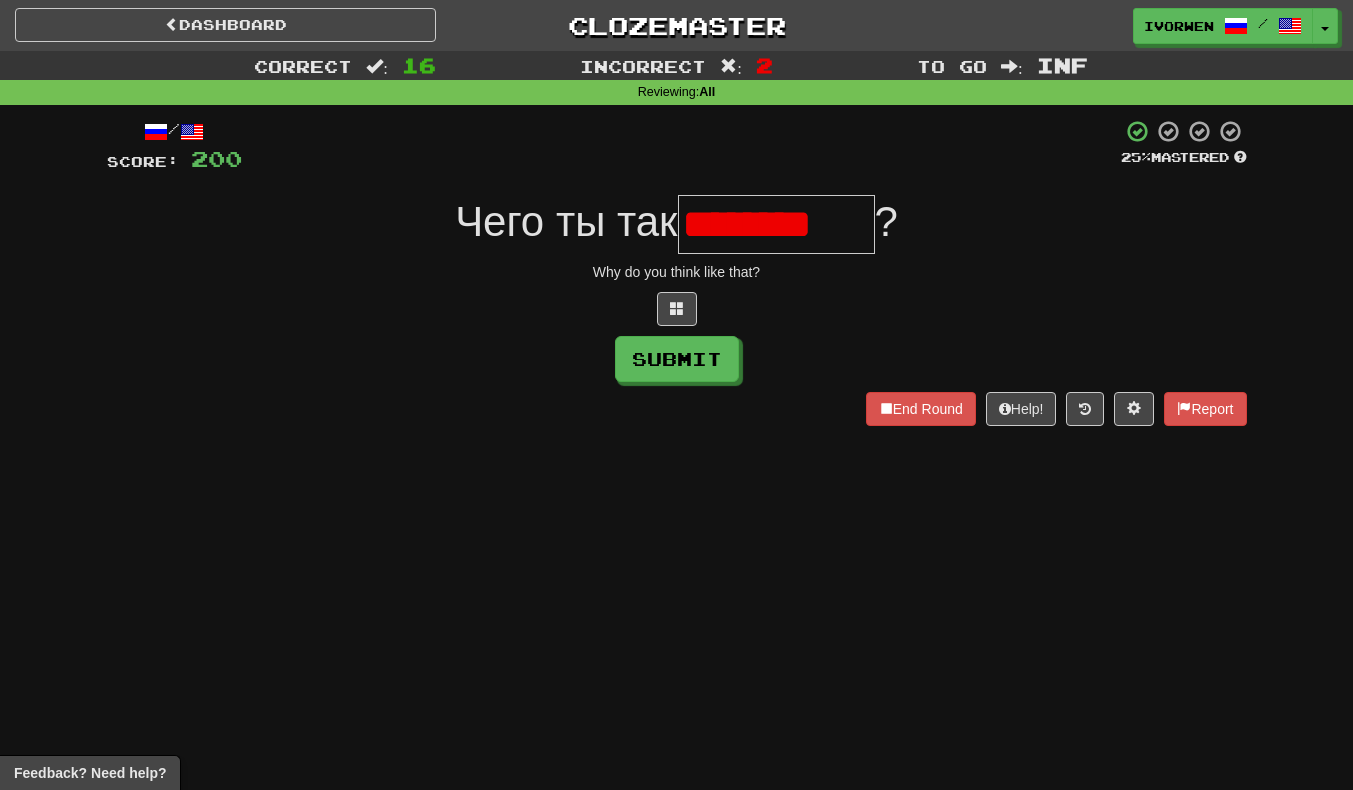 scroll, scrollTop: 0, scrollLeft: 0, axis: both 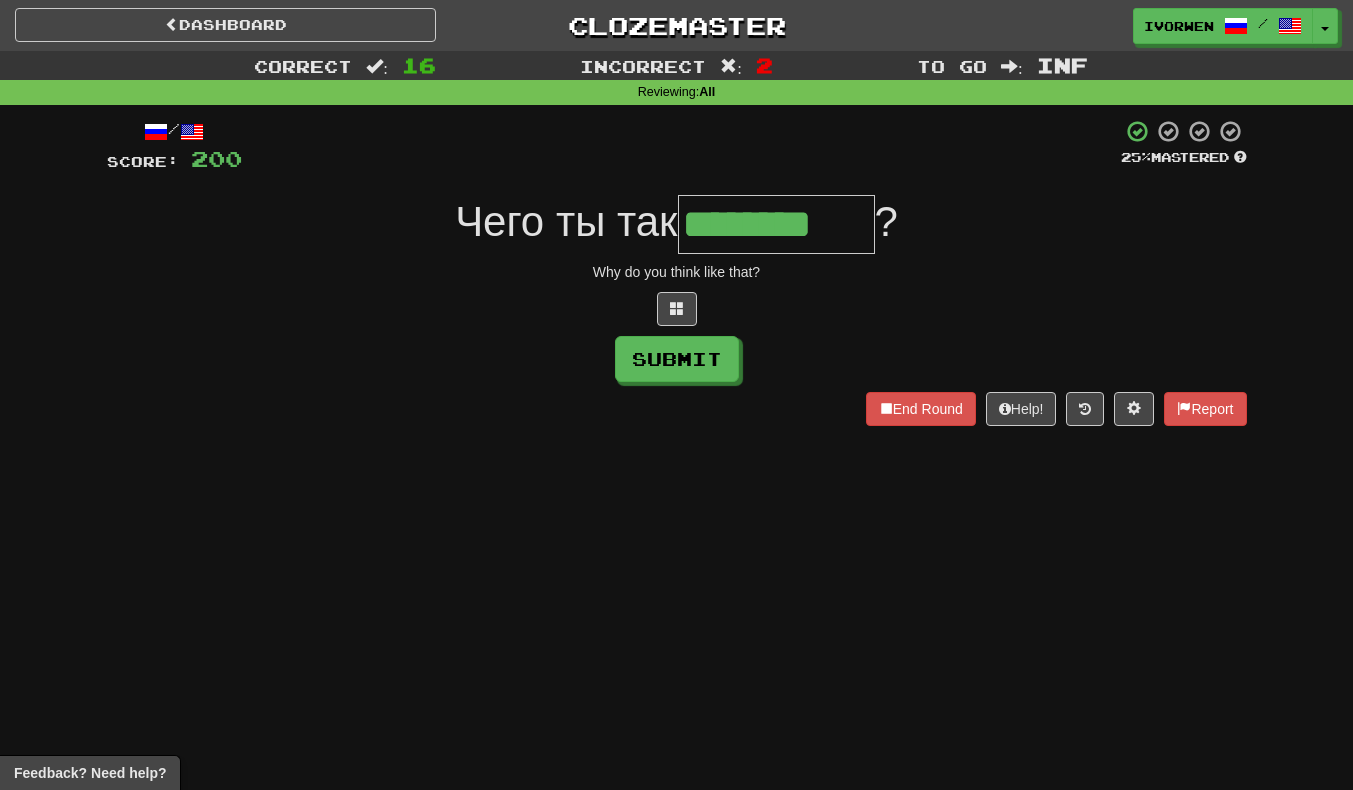 type on "********" 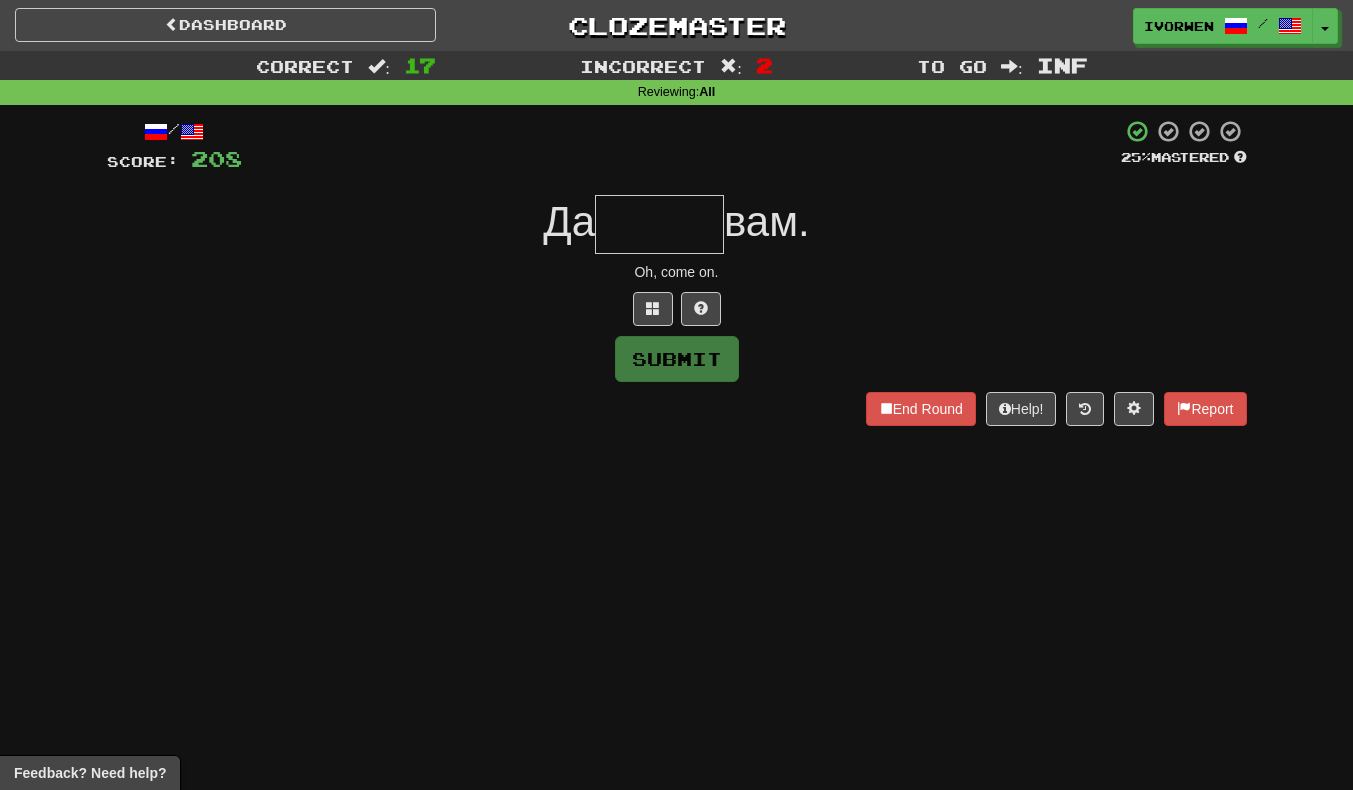 type on "*" 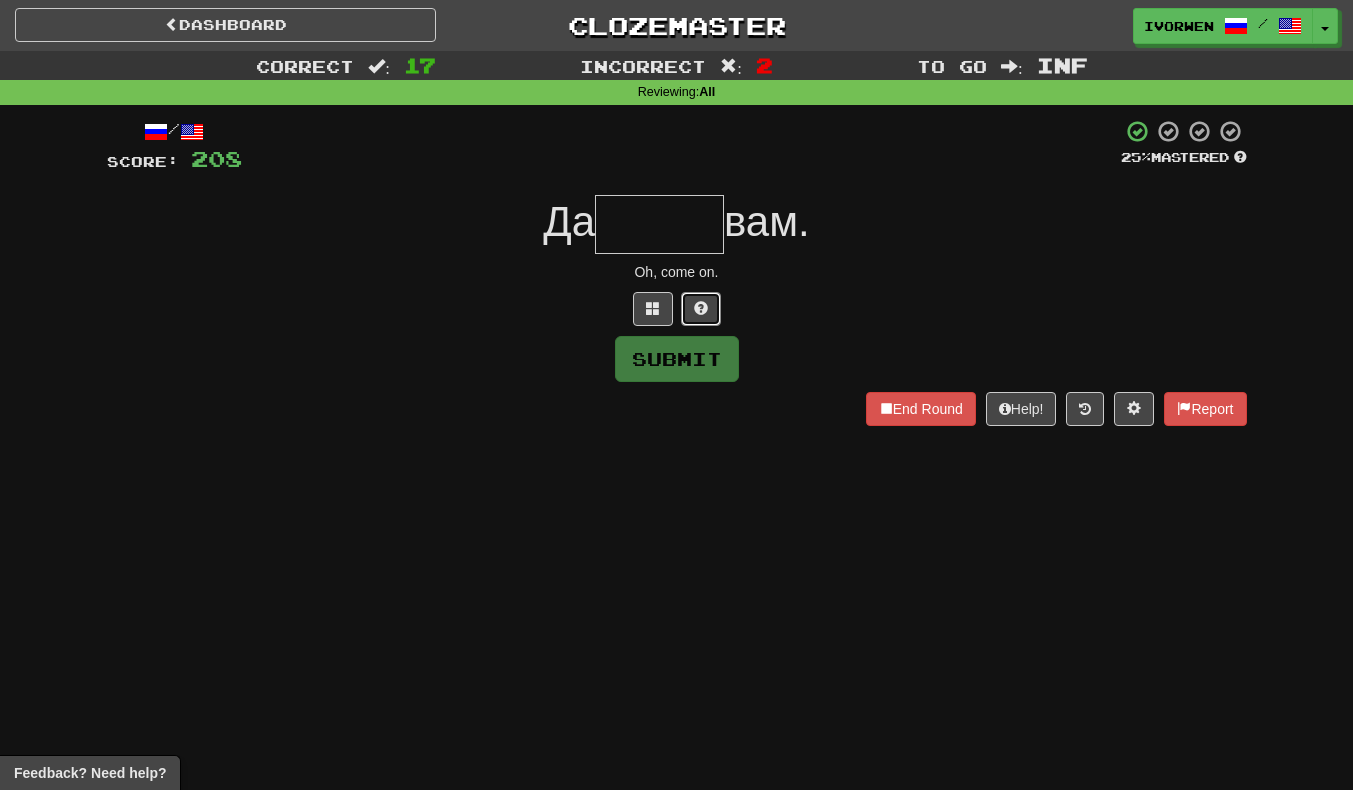click at bounding box center [701, 308] 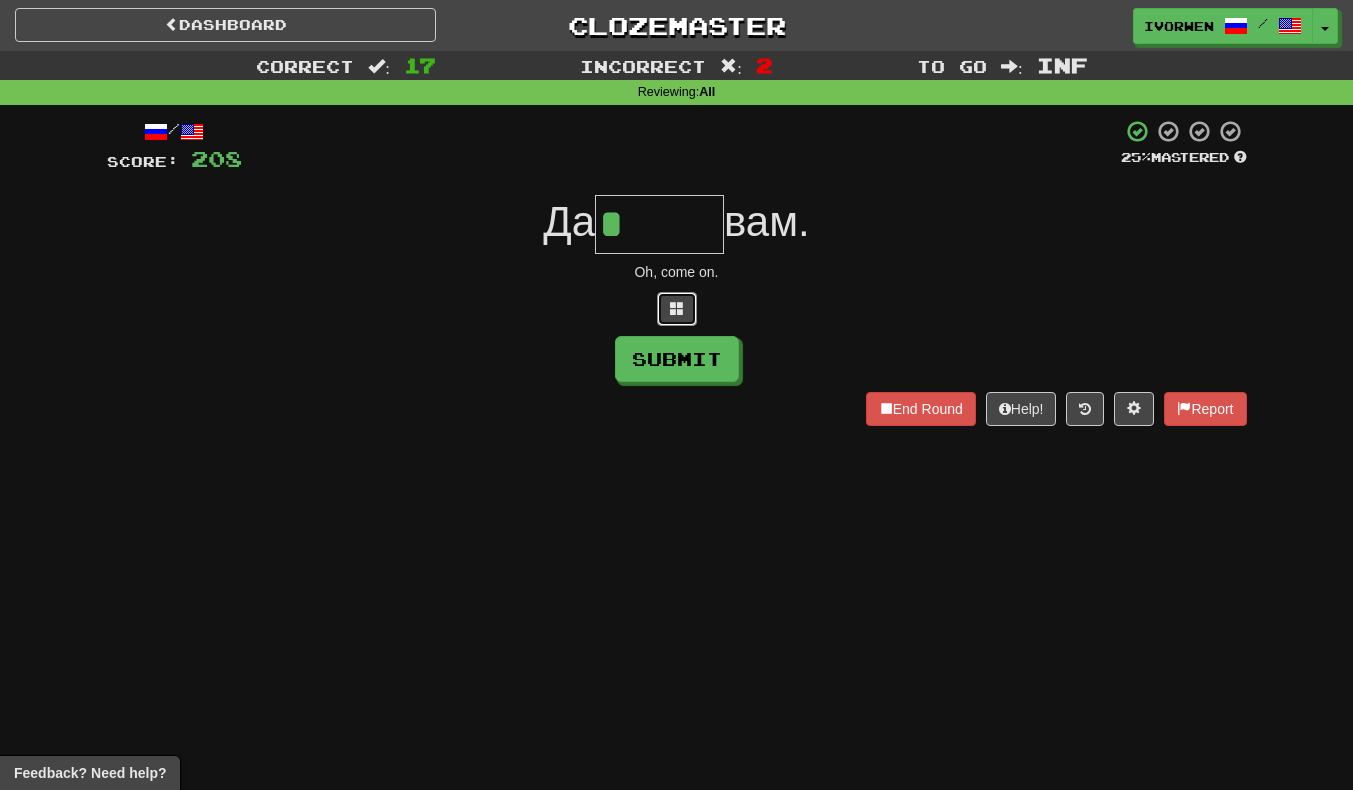 click at bounding box center [677, 309] 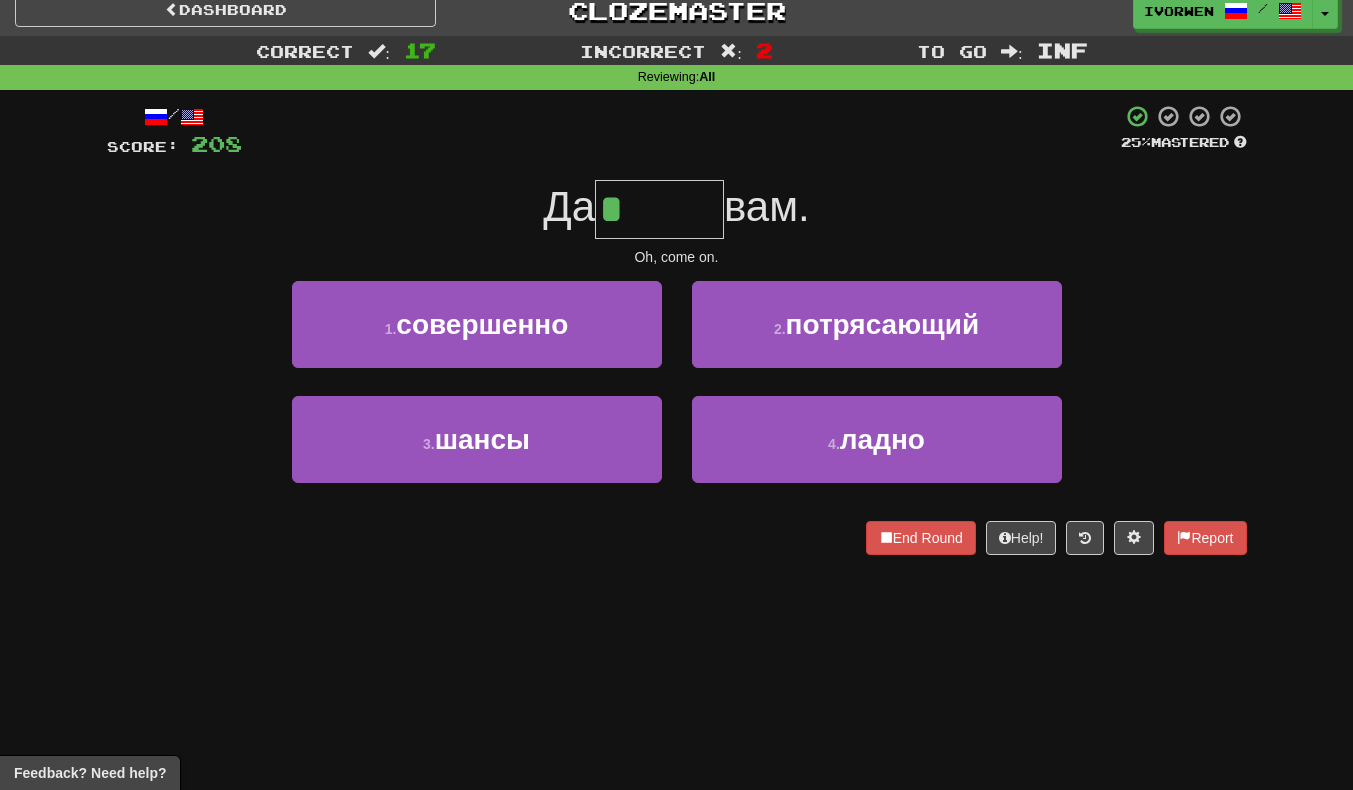 scroll, scrollTop: 37, scrollLeft: 0, axis: vertical 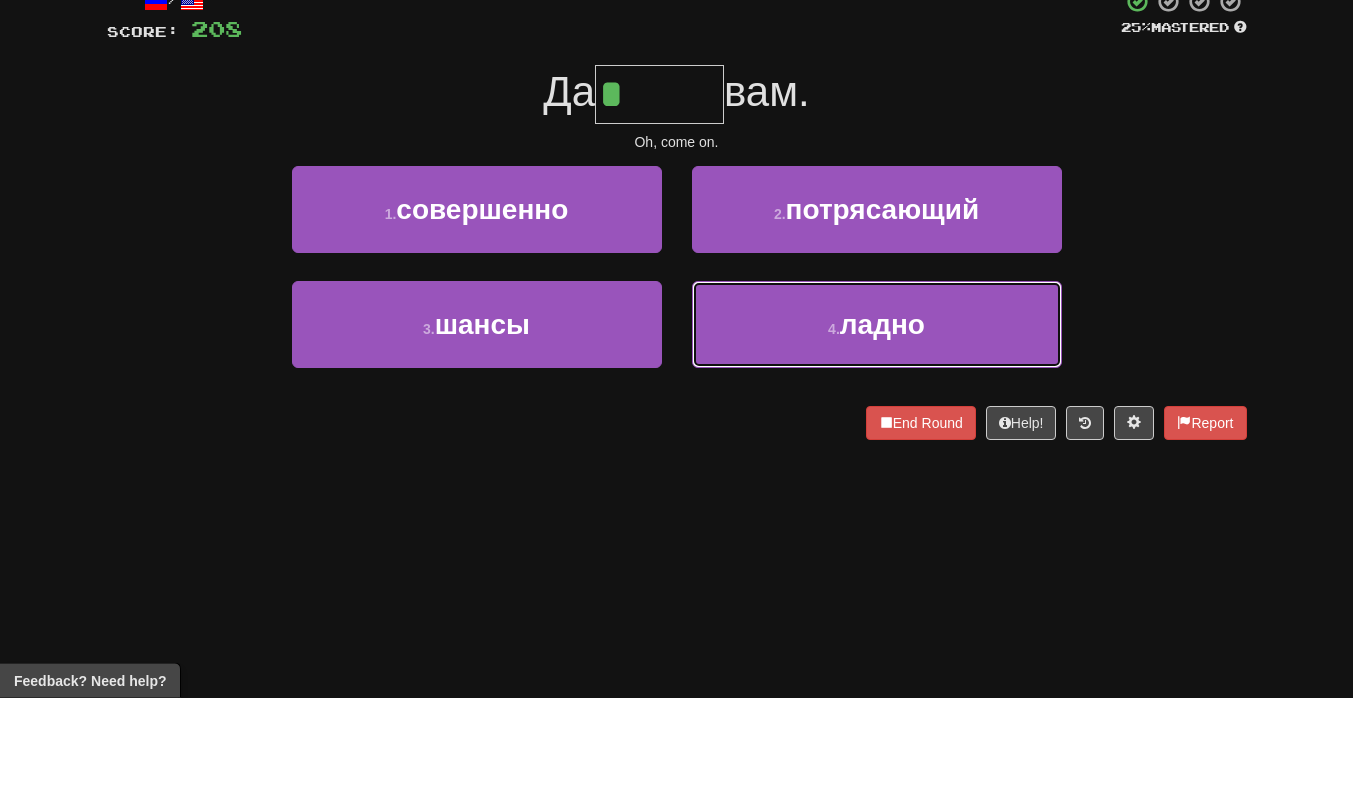 click on "4 .  ладно" at bounding box center [877, 417] 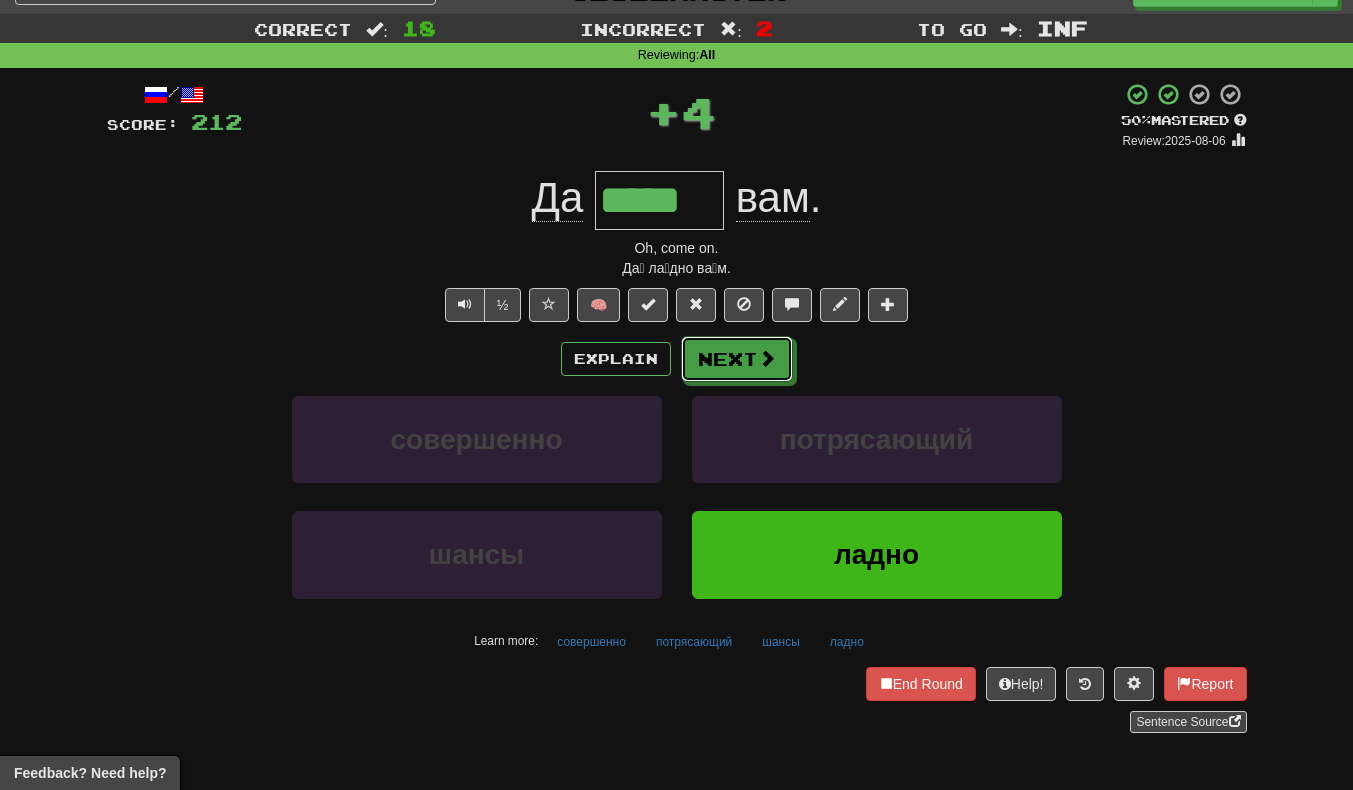 click on "Next" at bounding box center (737, 359) 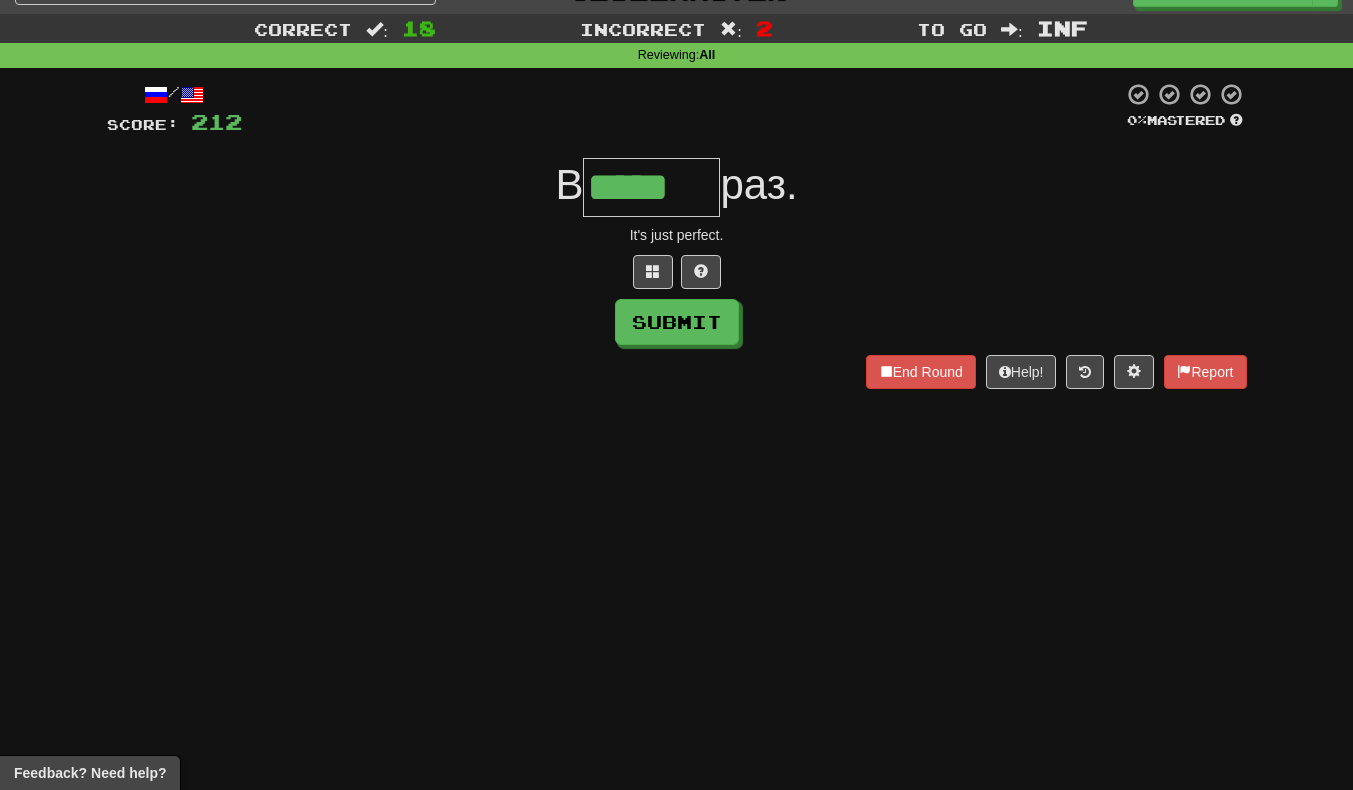 type on "*****" 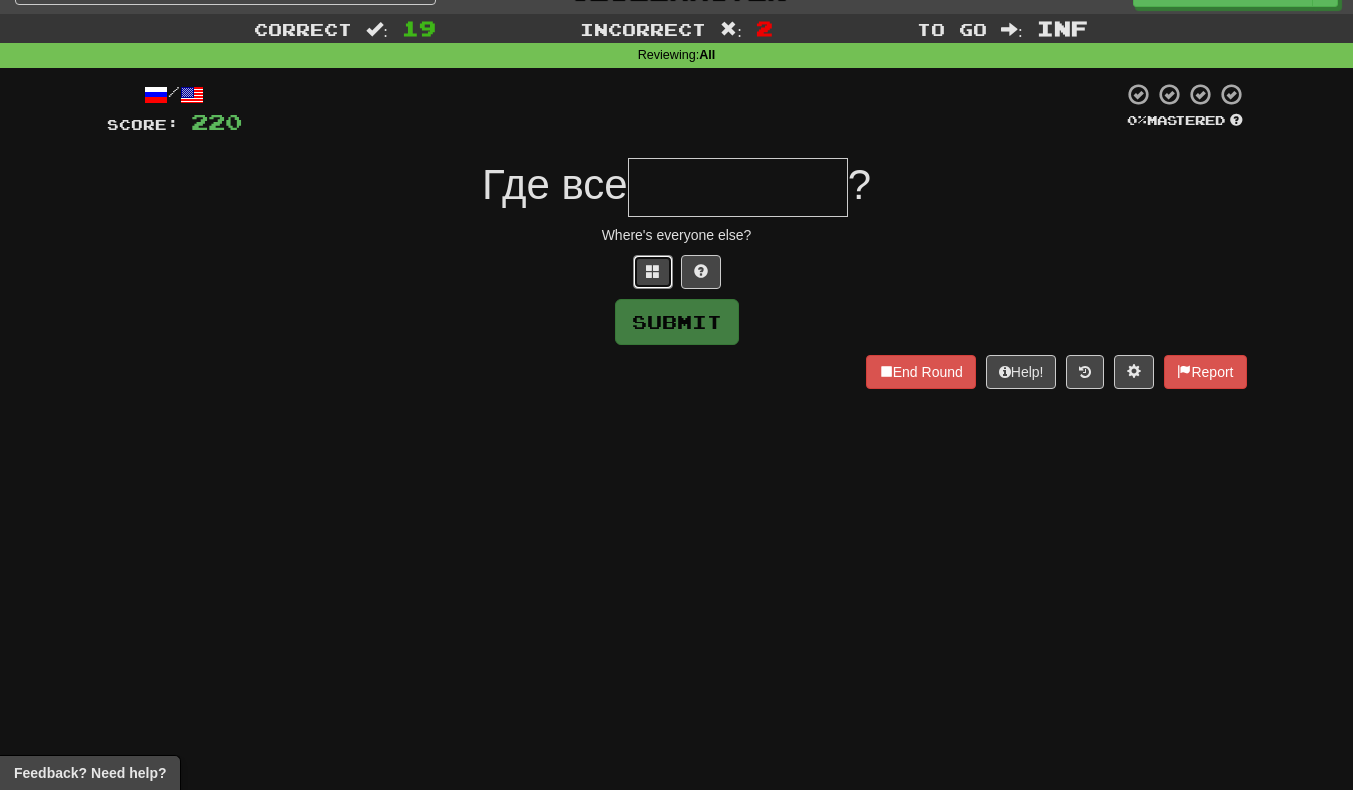 click at bounding box center (653, 272) 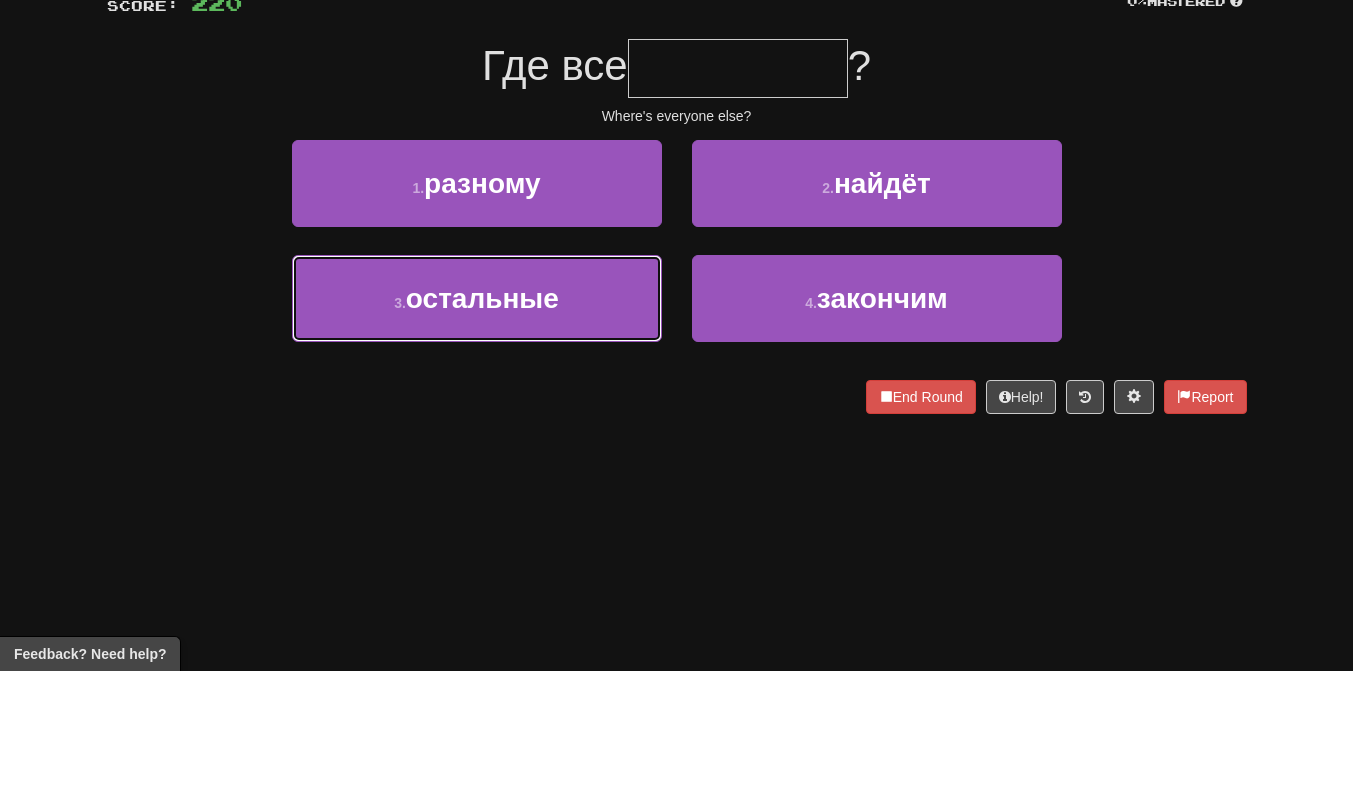 click on "3 .  остальные" at bounding box center [477, 417] 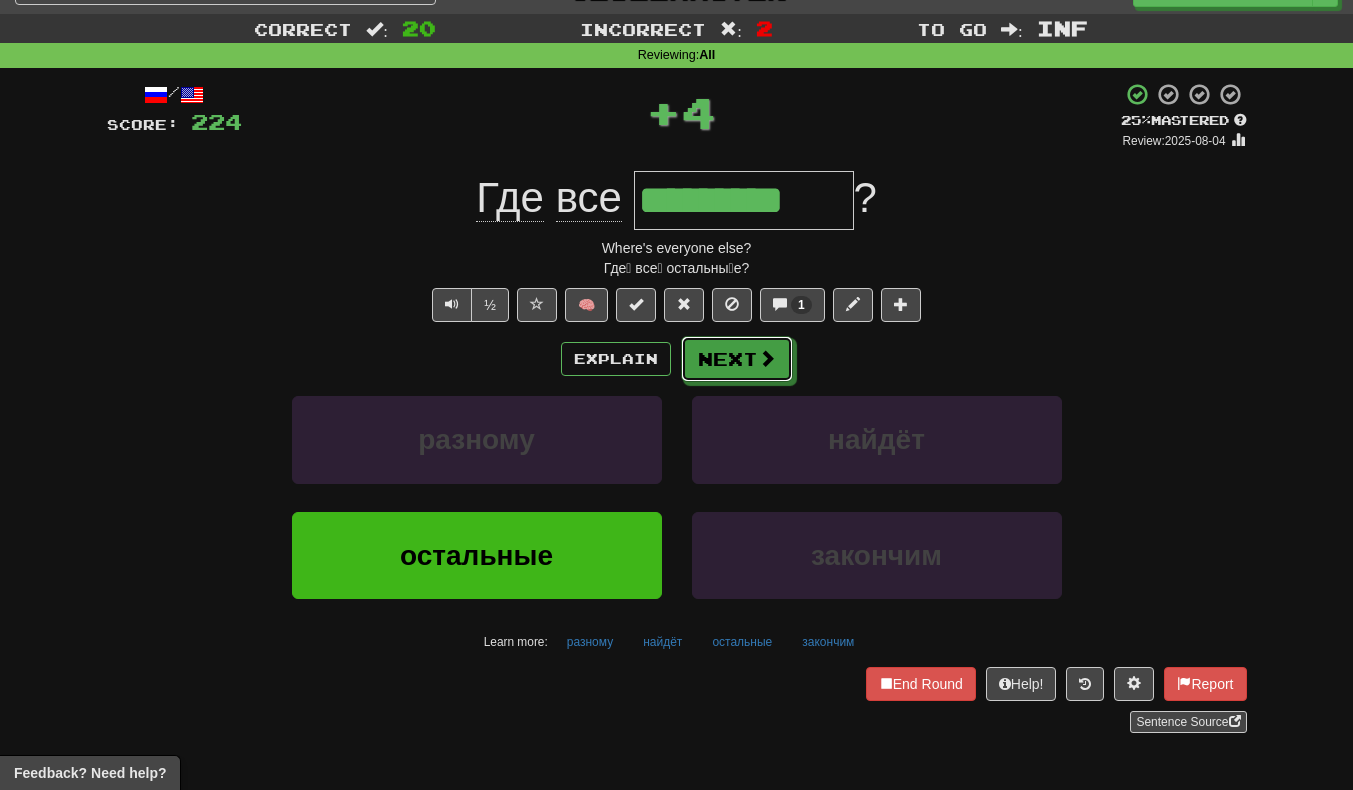 click on "Next" at bounding box center [737, 359] 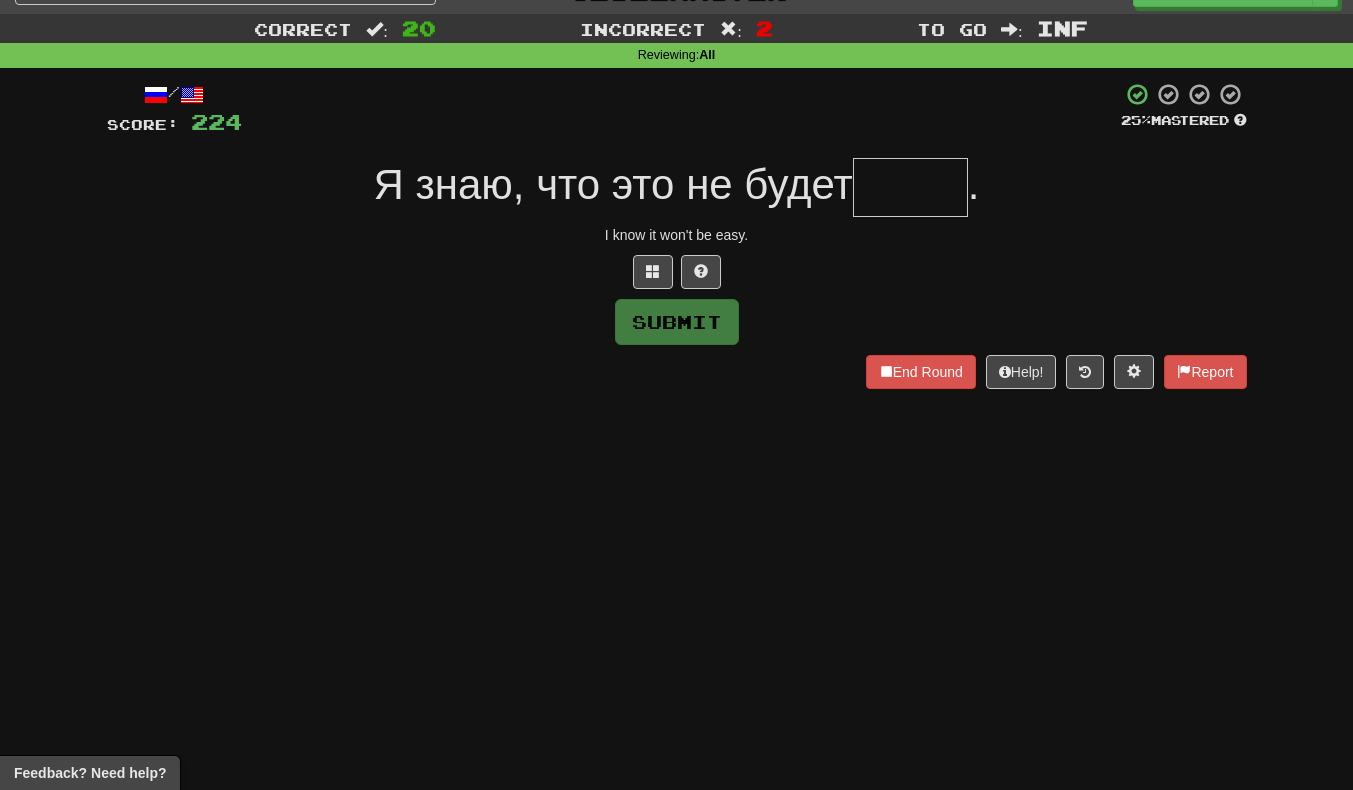 scroll, scrollTop: 0, scrollLeft: 0, axis: both 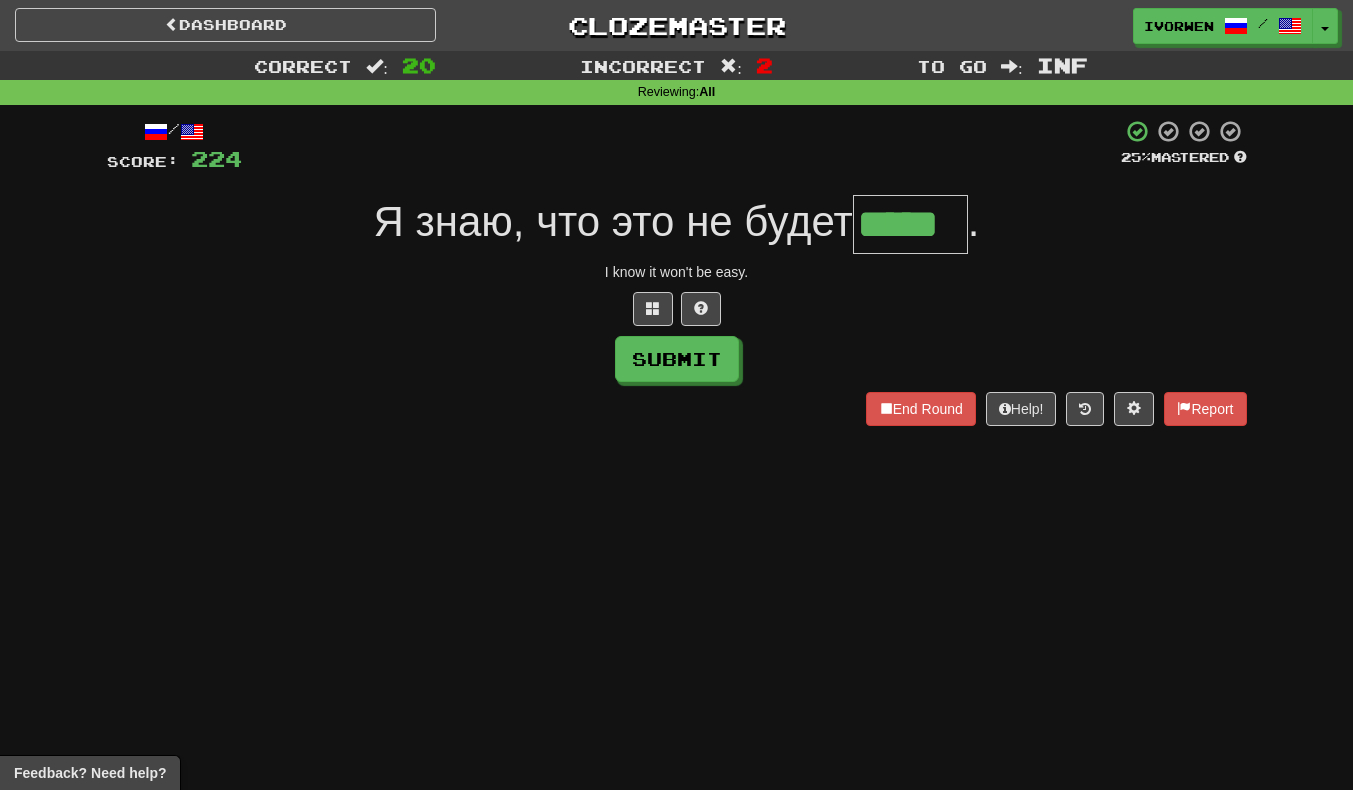type on "*****" 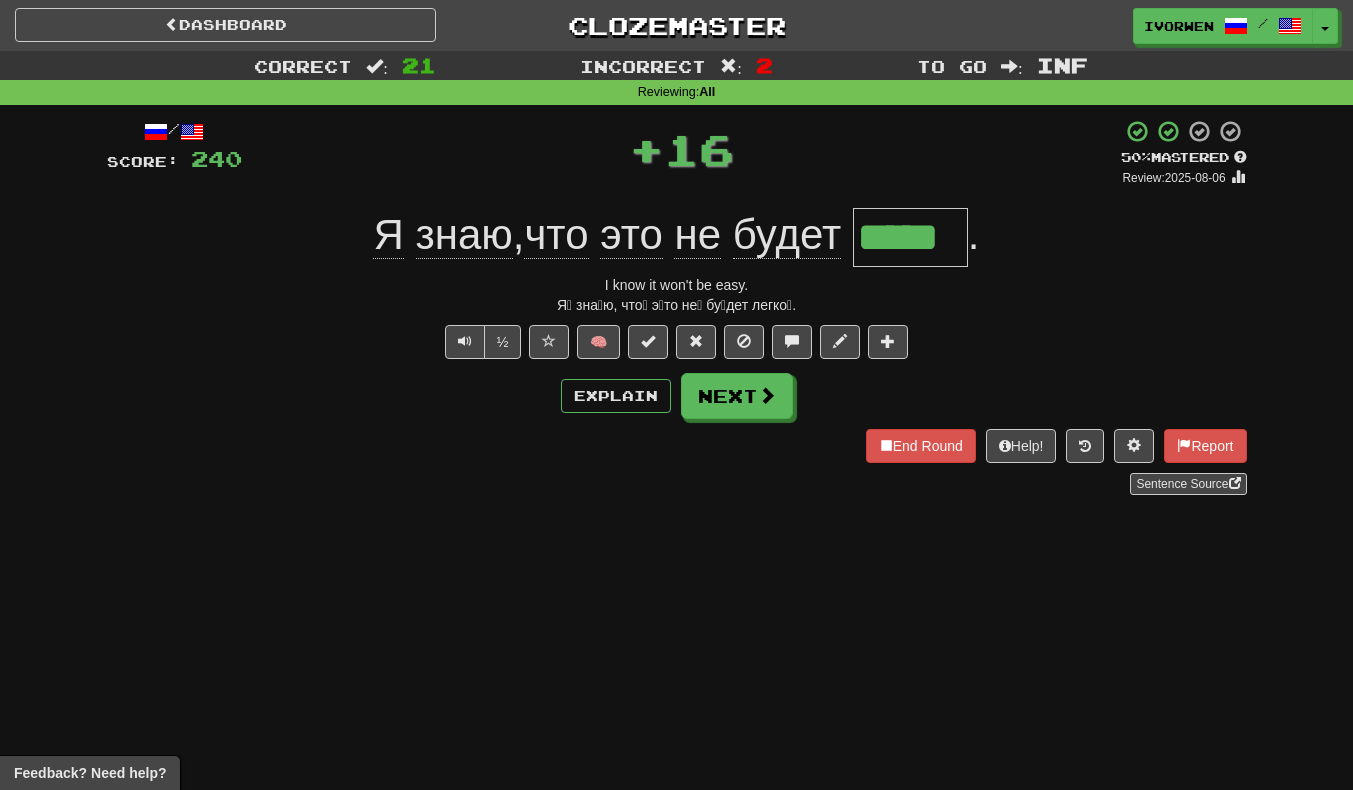 scroll, scrollTop: 0, scrollLeft: 0, axis: both 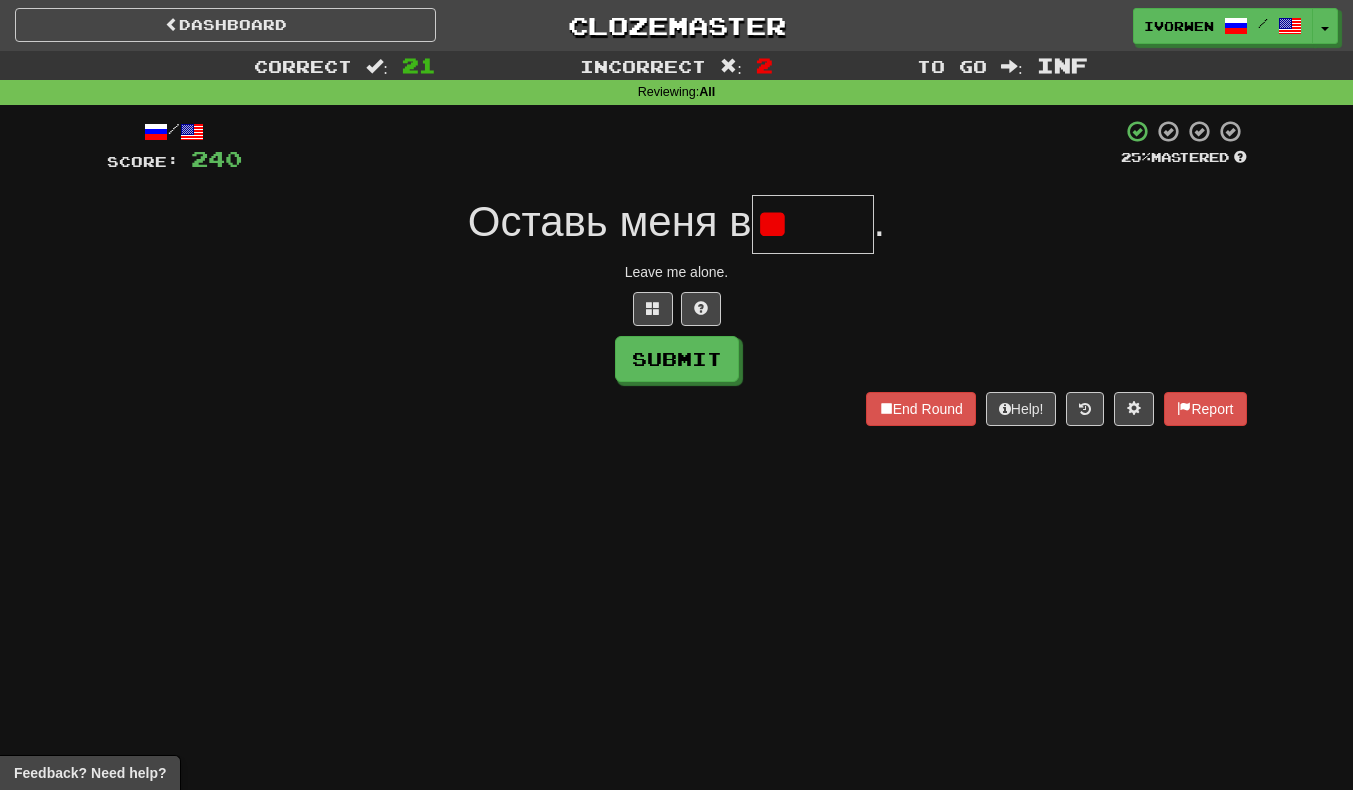 type on "*" 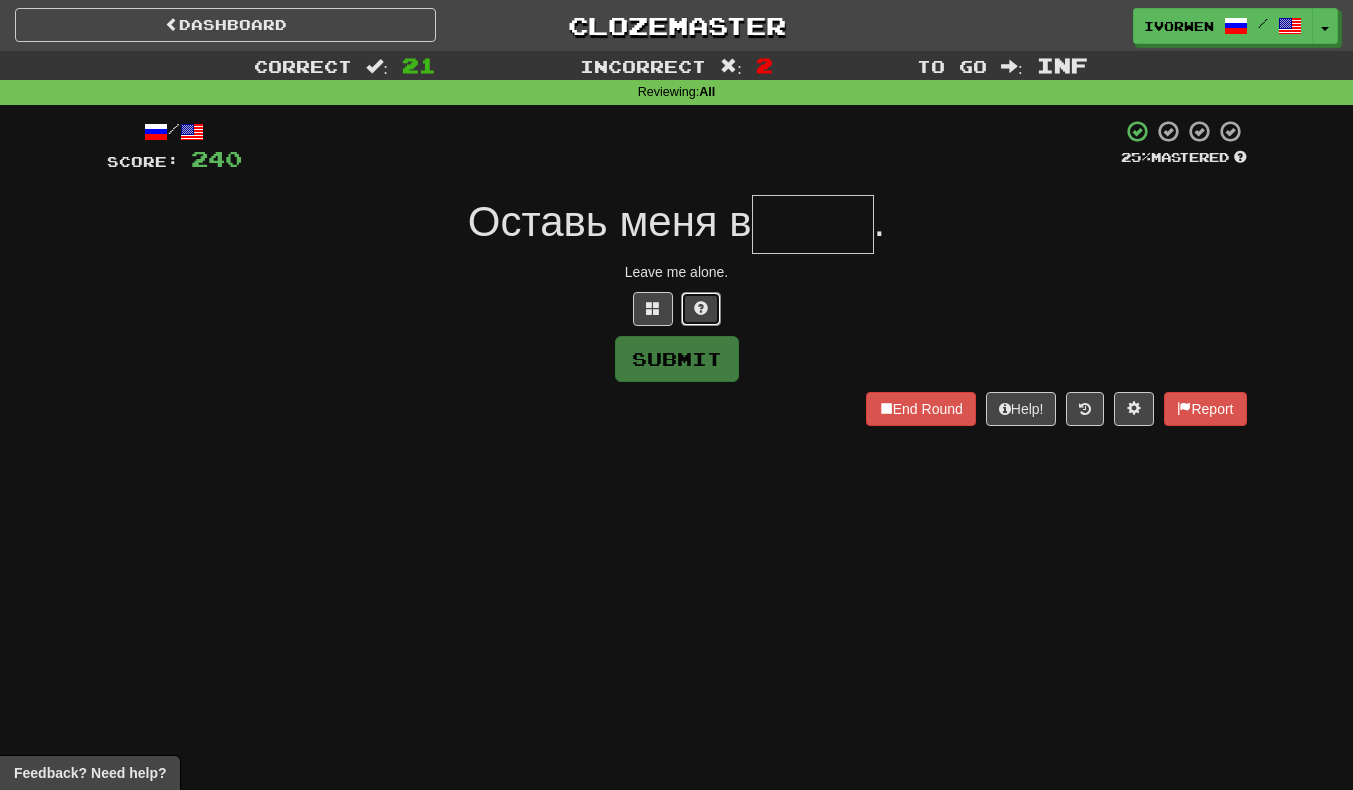 click at bounding box center (701, 309) 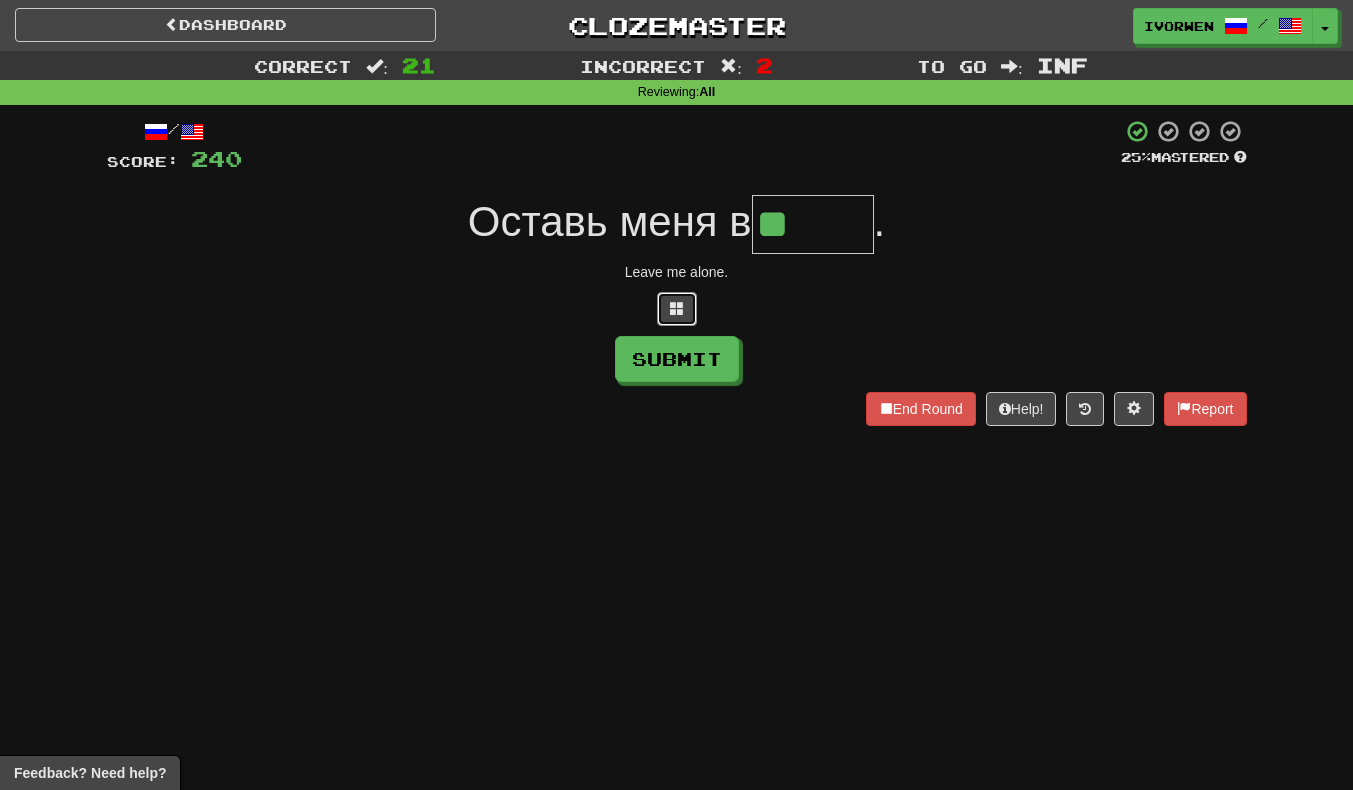 click at bounding box center (677, 308) 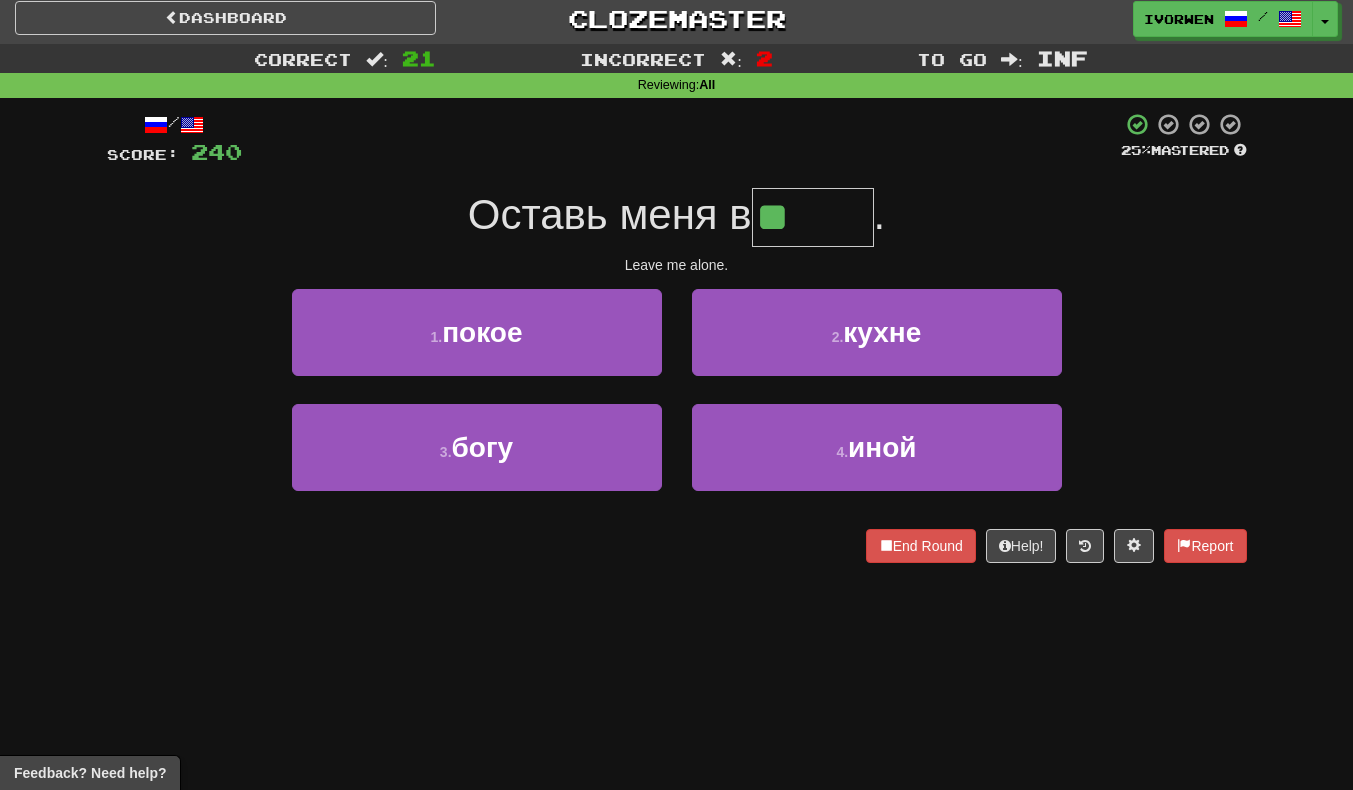 scroll, scrollTop: 64, scrollLeft: 0, axis: vertical 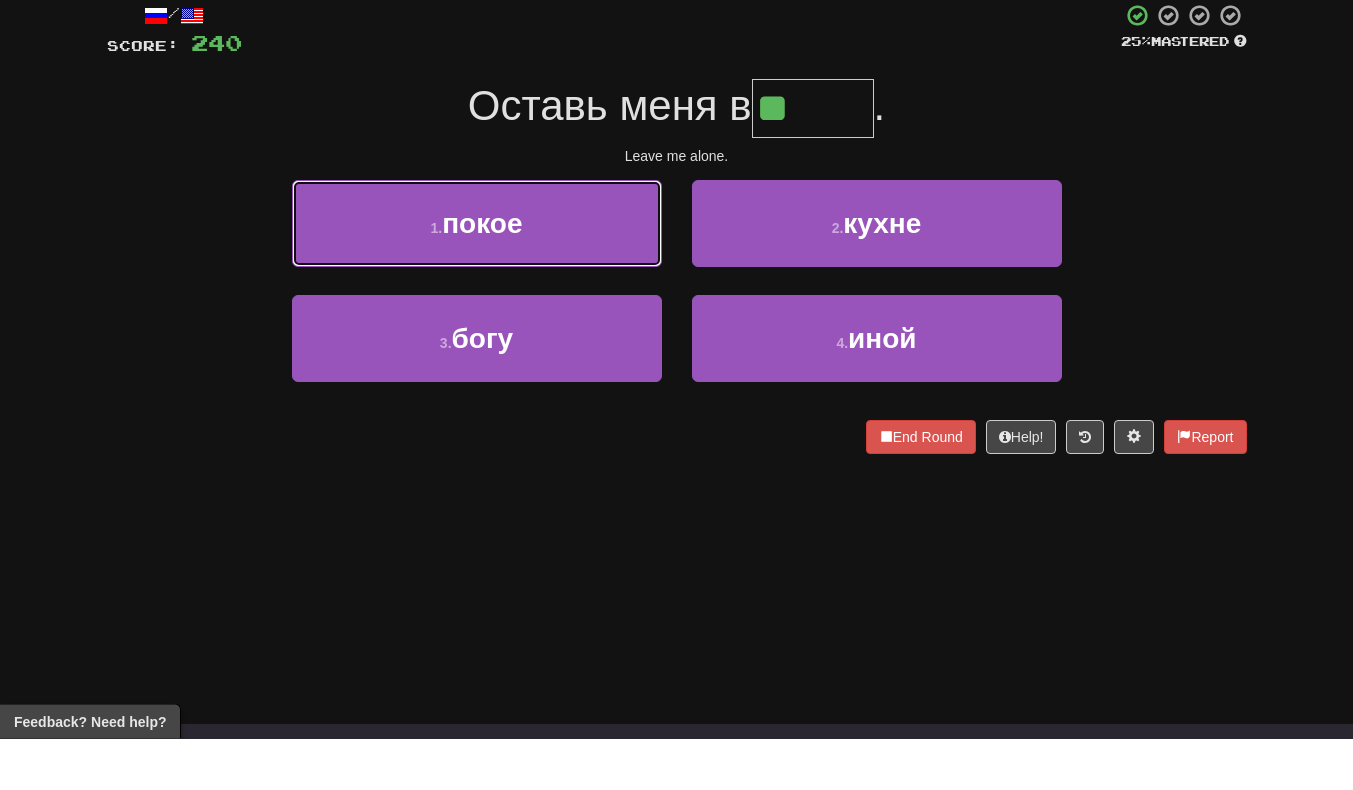 click on "1 .  покое" at bounding box center [477, 275] 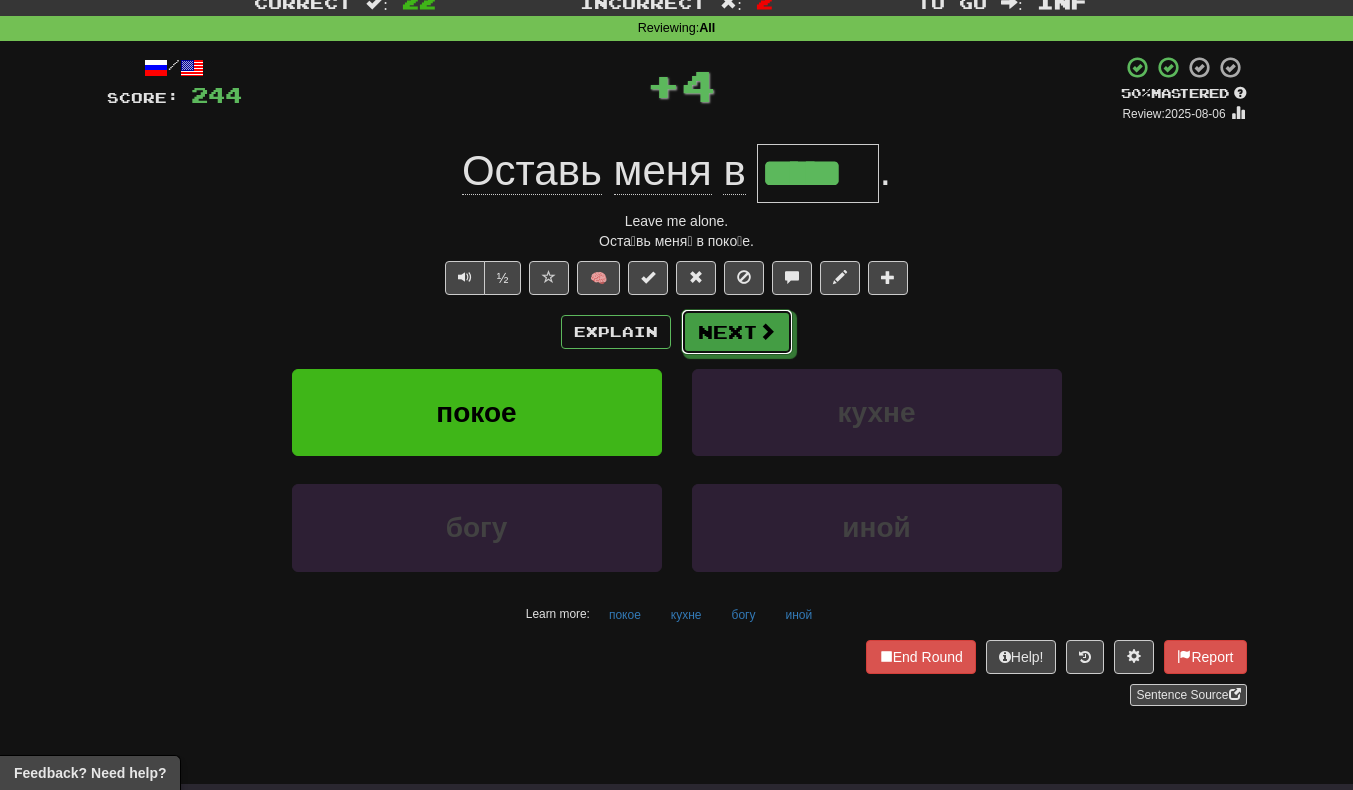 click on "Next" at bounding box center (737, 332) 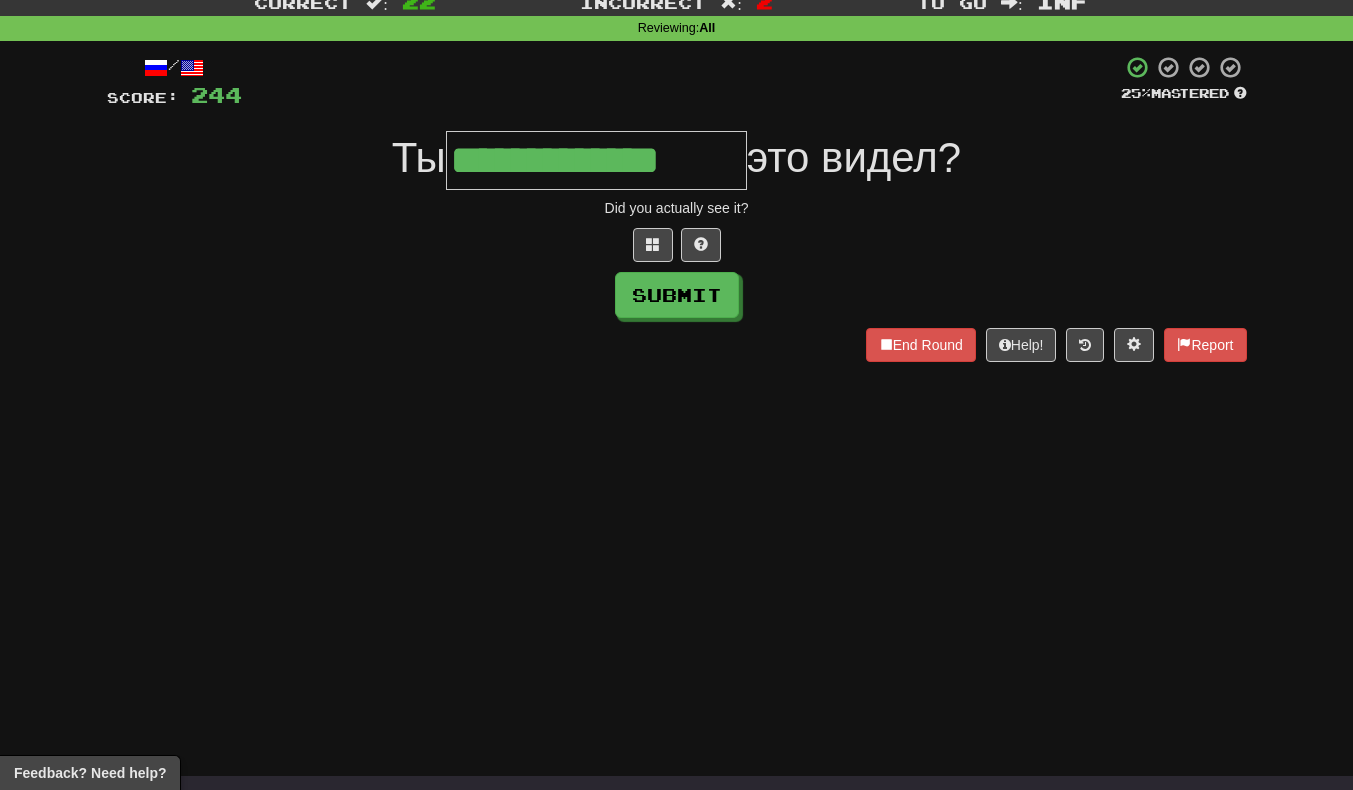 type on "**********" 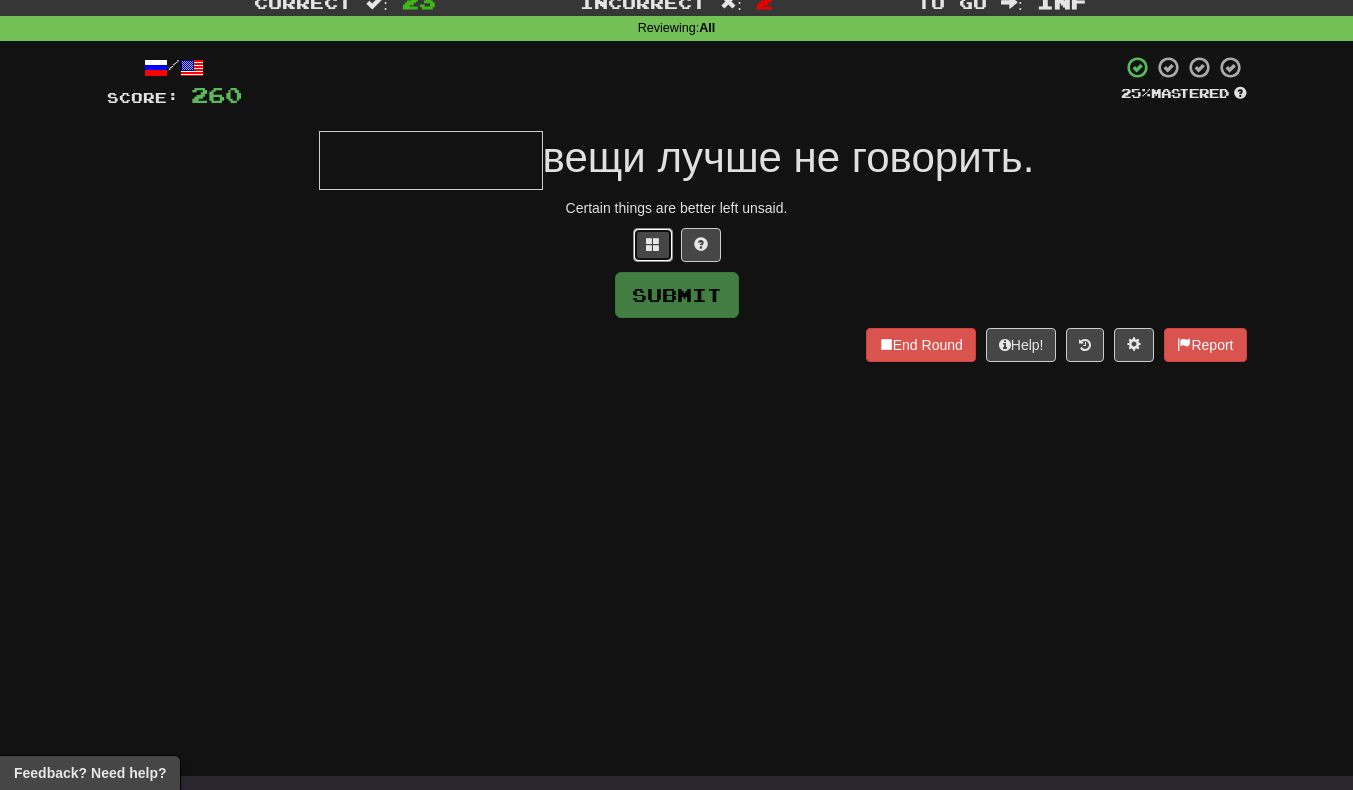 click at bounding box center [653, 245] 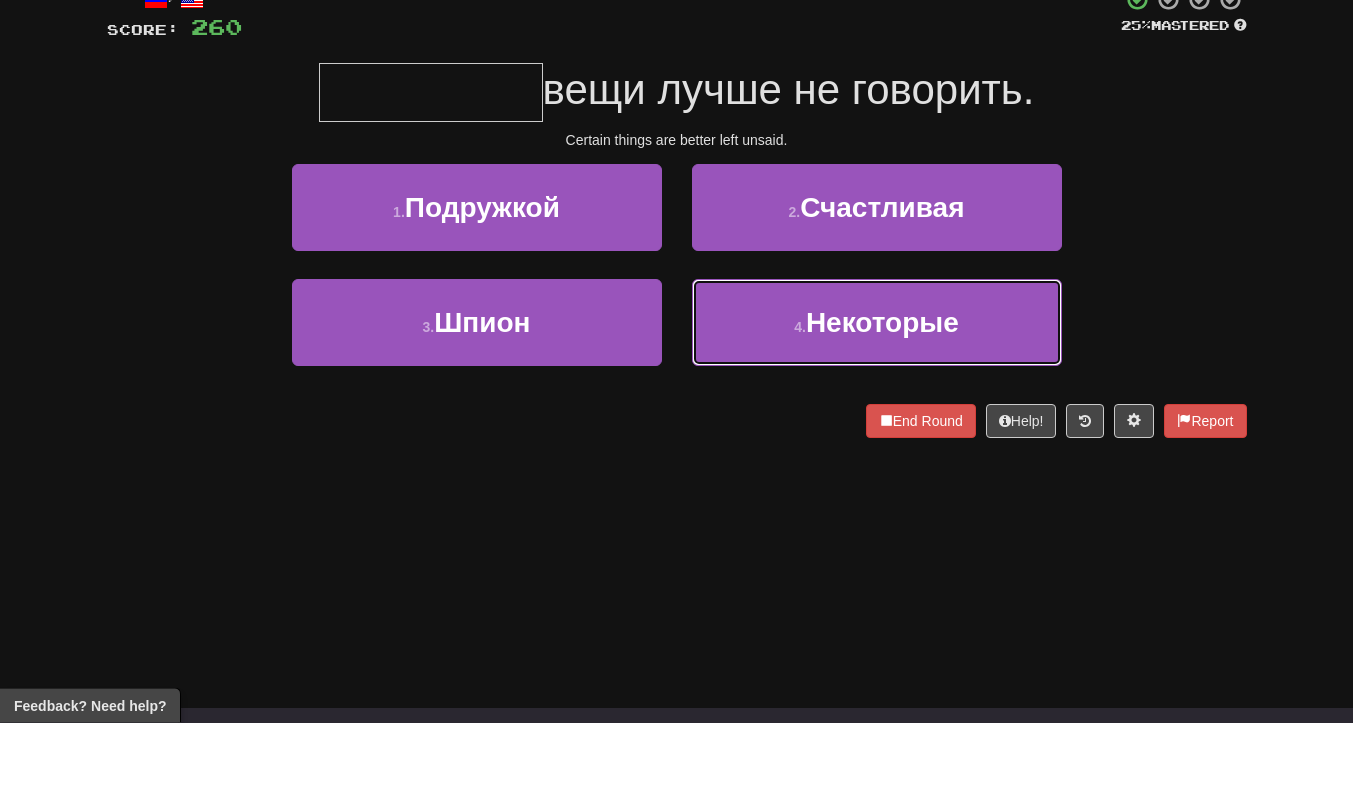 click on "4 .  Некоторые" at bounding box center (877, 390) 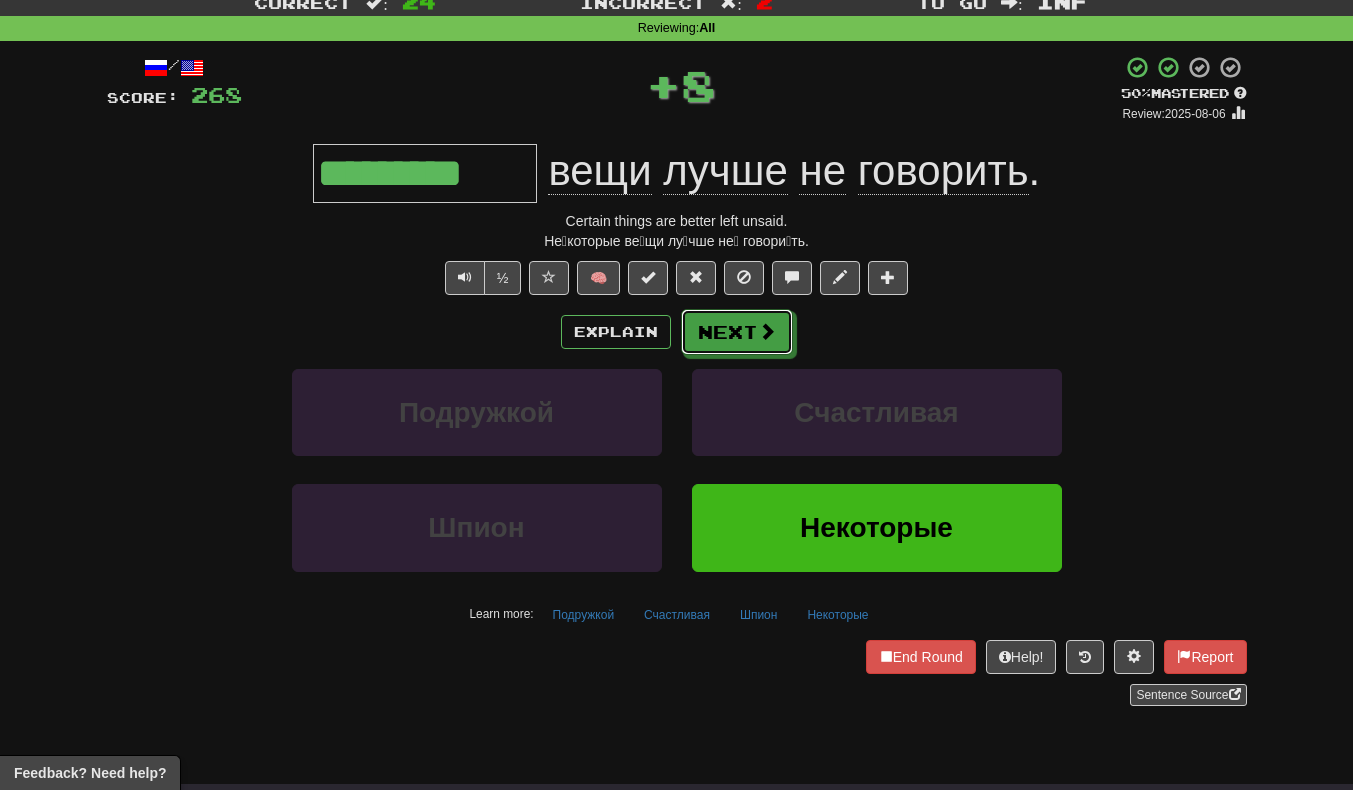 click on "Next" at bounding box center (737, 332) 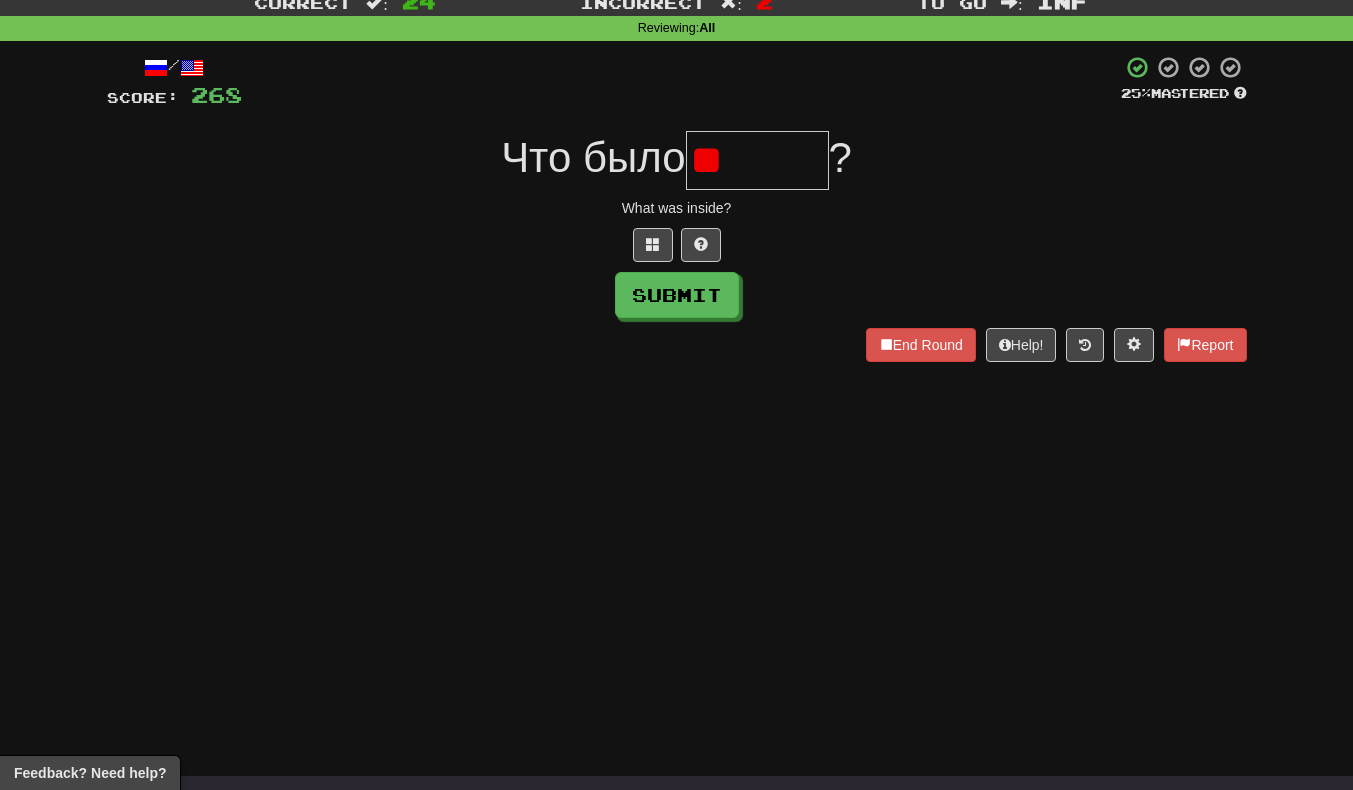 type on "*" 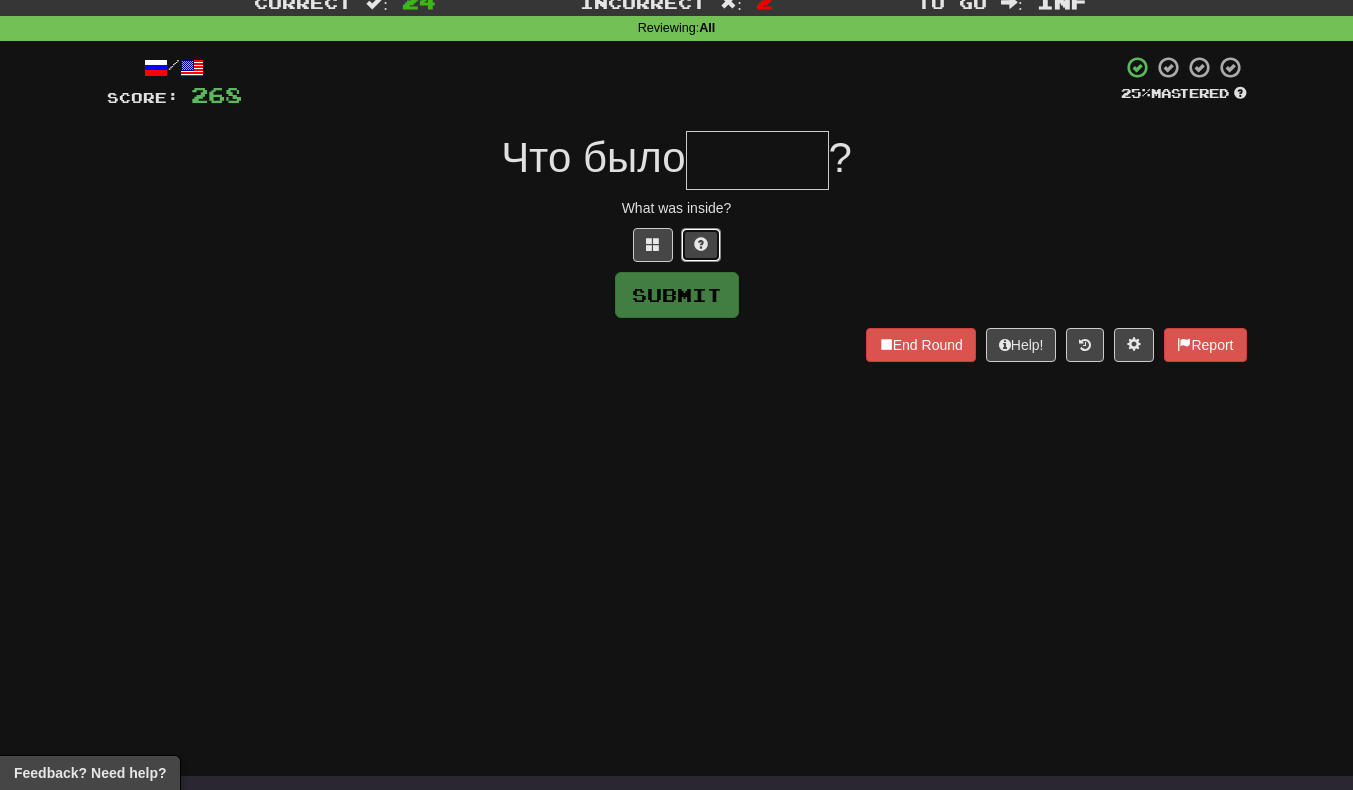 click at bounding box center [701, 245] 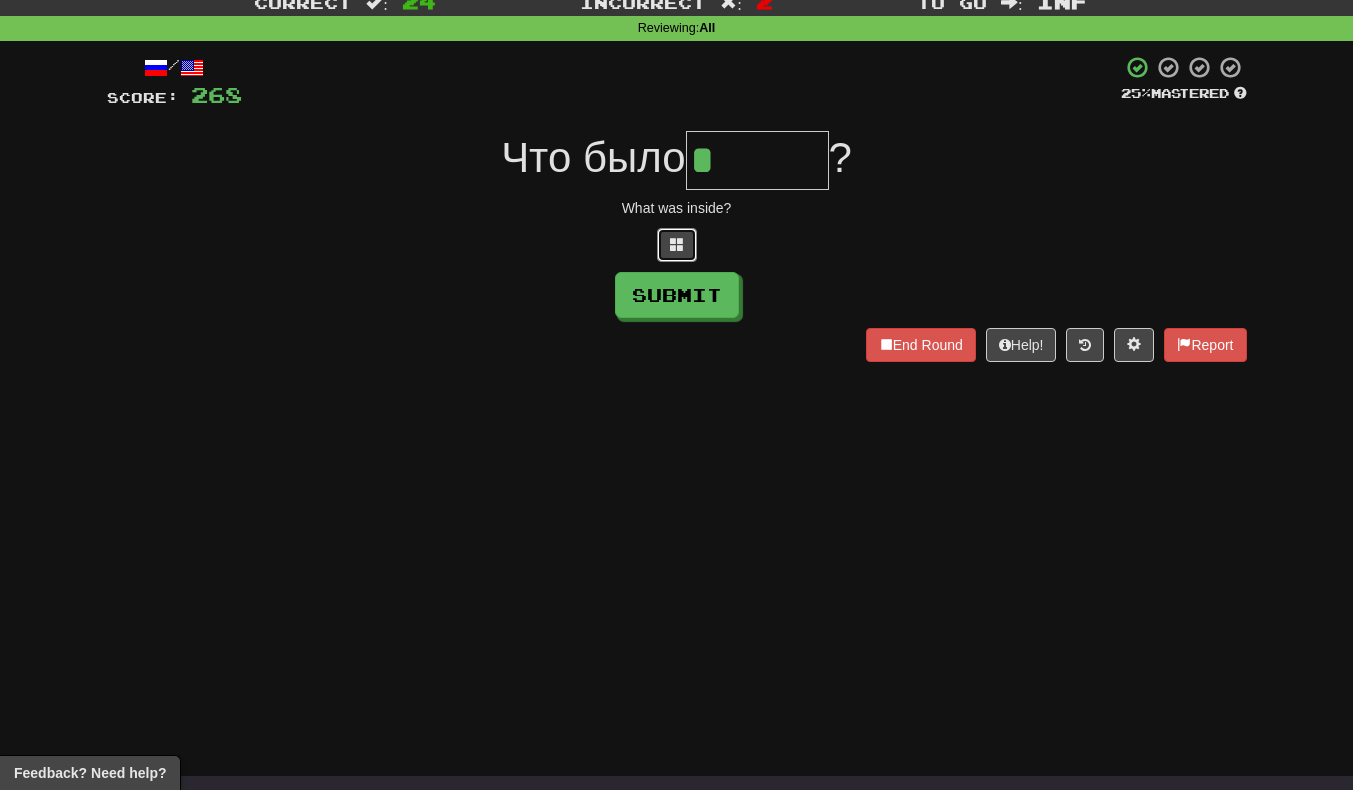 click at bounding box center [677, 245] 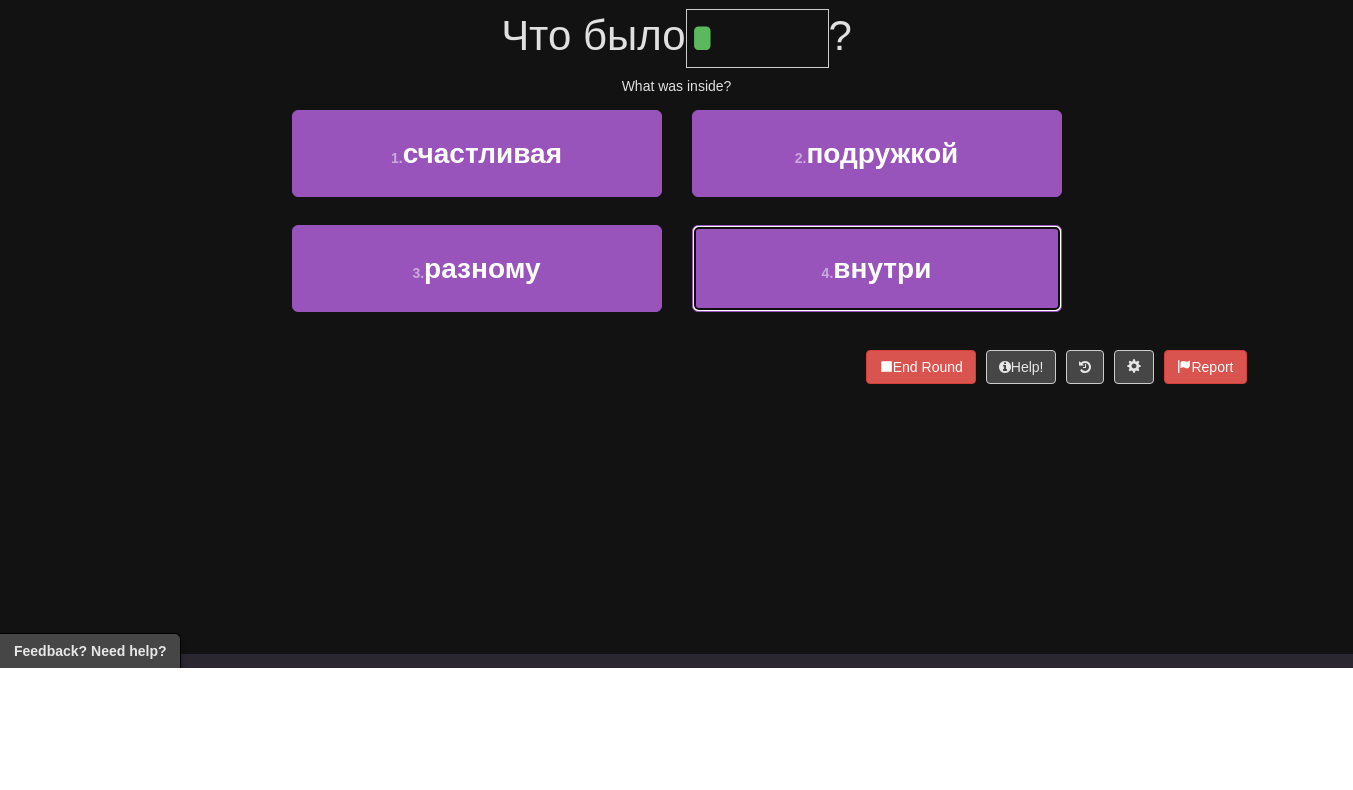 click on "4 .  внутри" at bounding box center (877, 390) 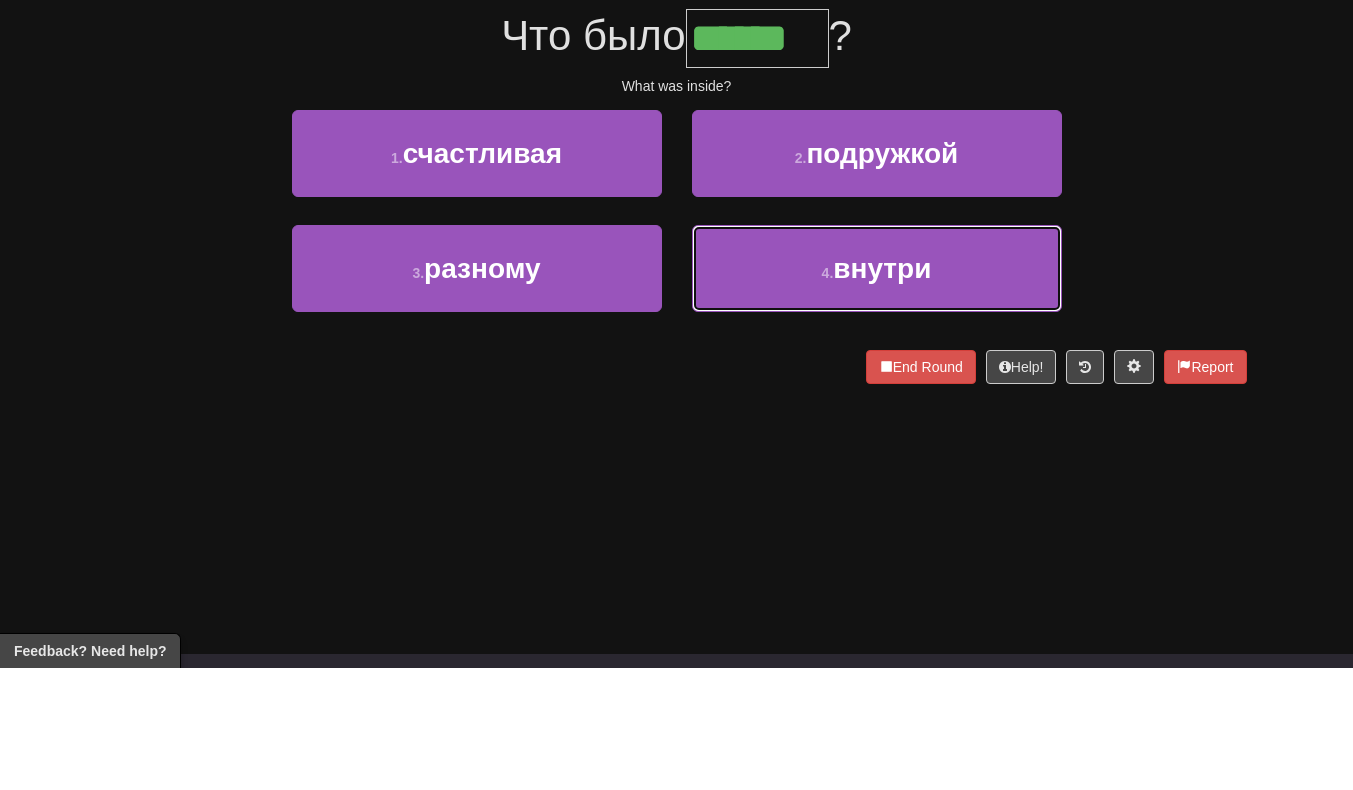scroll, scrollTop: 77, scrollLeft: 0, axis: vertical 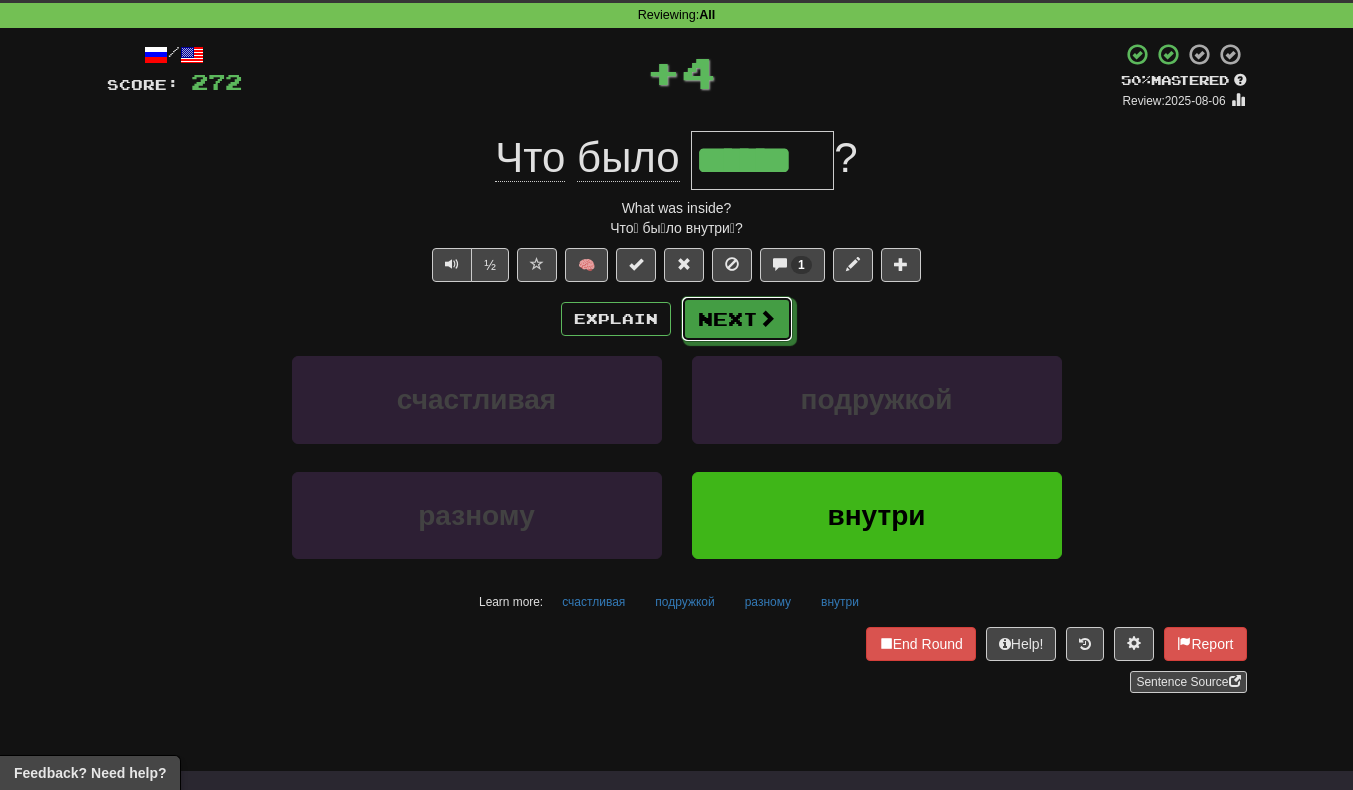 click on "Next" at bounding box center (737, 319) 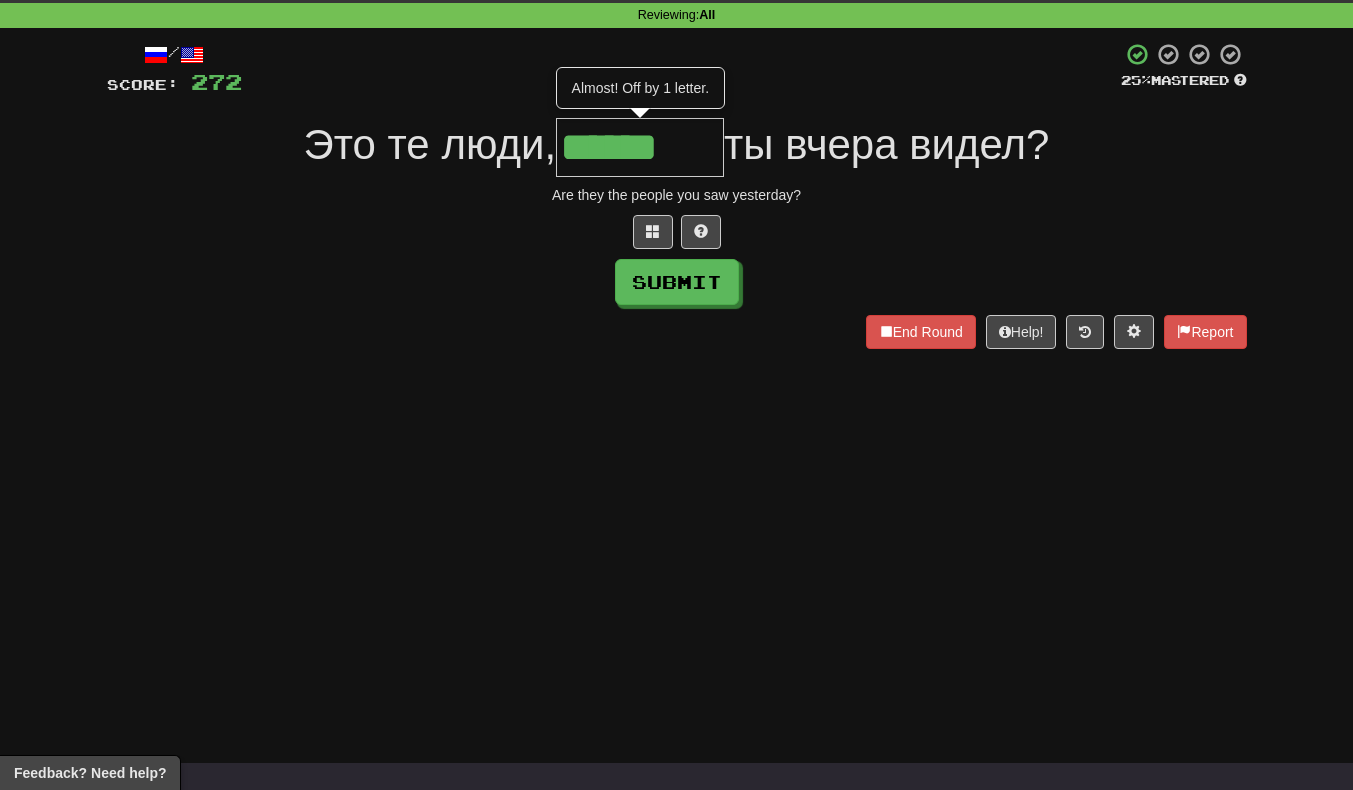 scroll, scrollTop: 0, scrollLeft: 0, axis: both 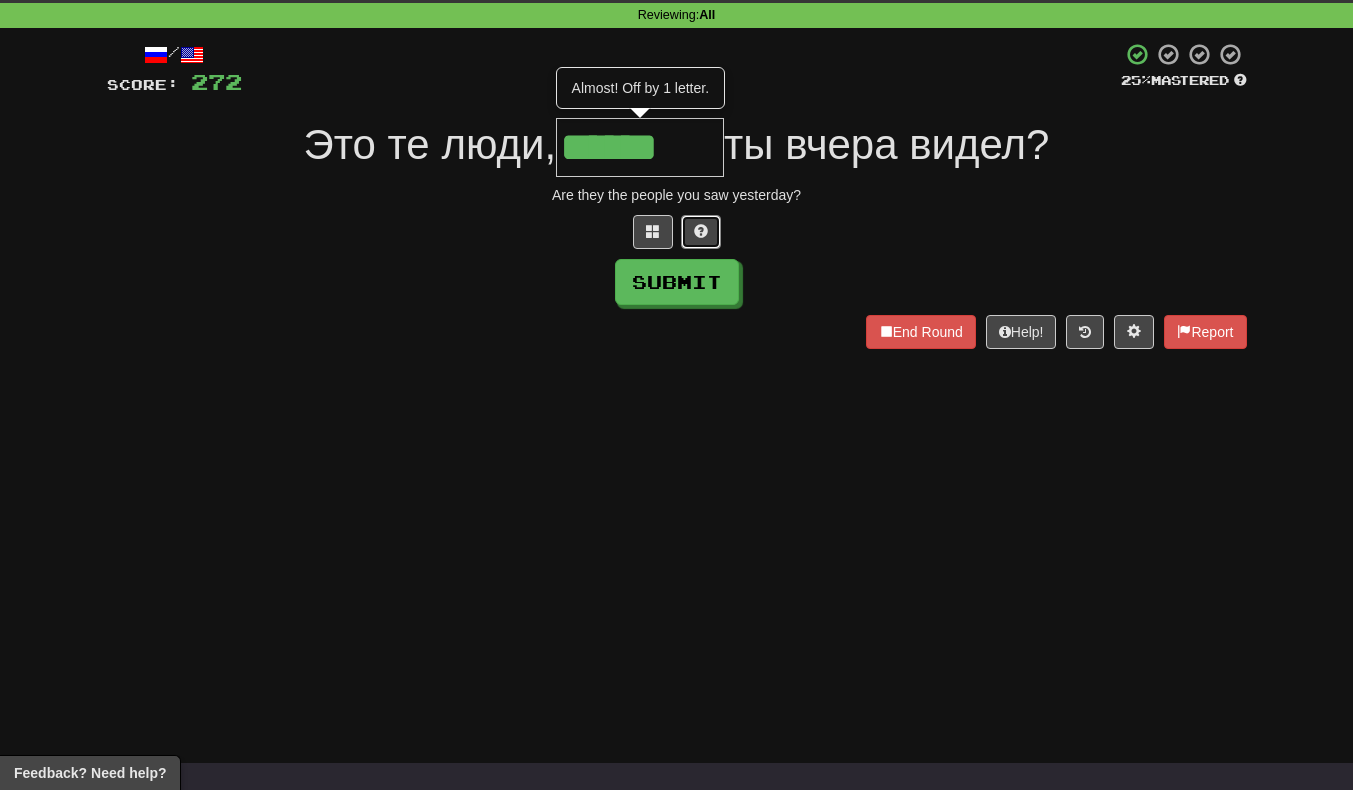 click at bounding box center [701, 232] 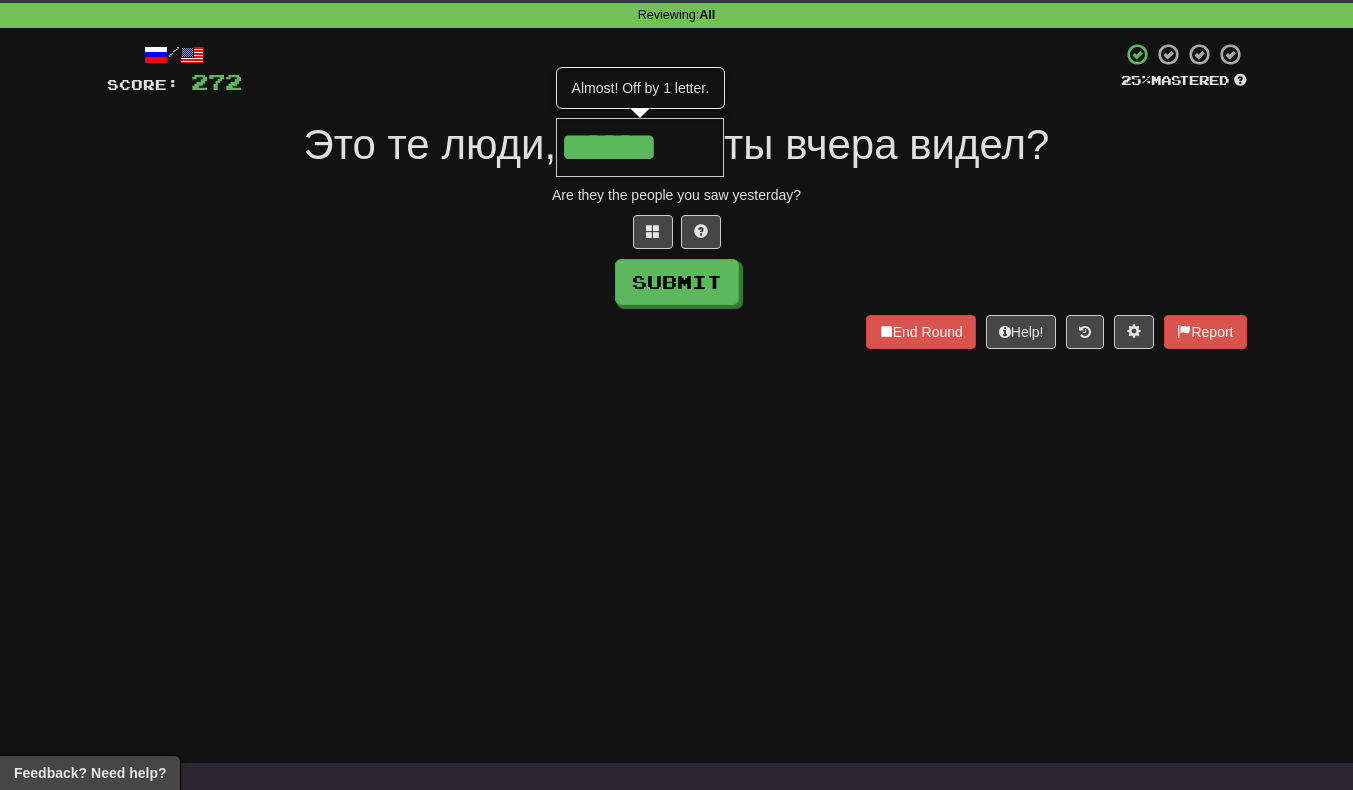 type on "*******" 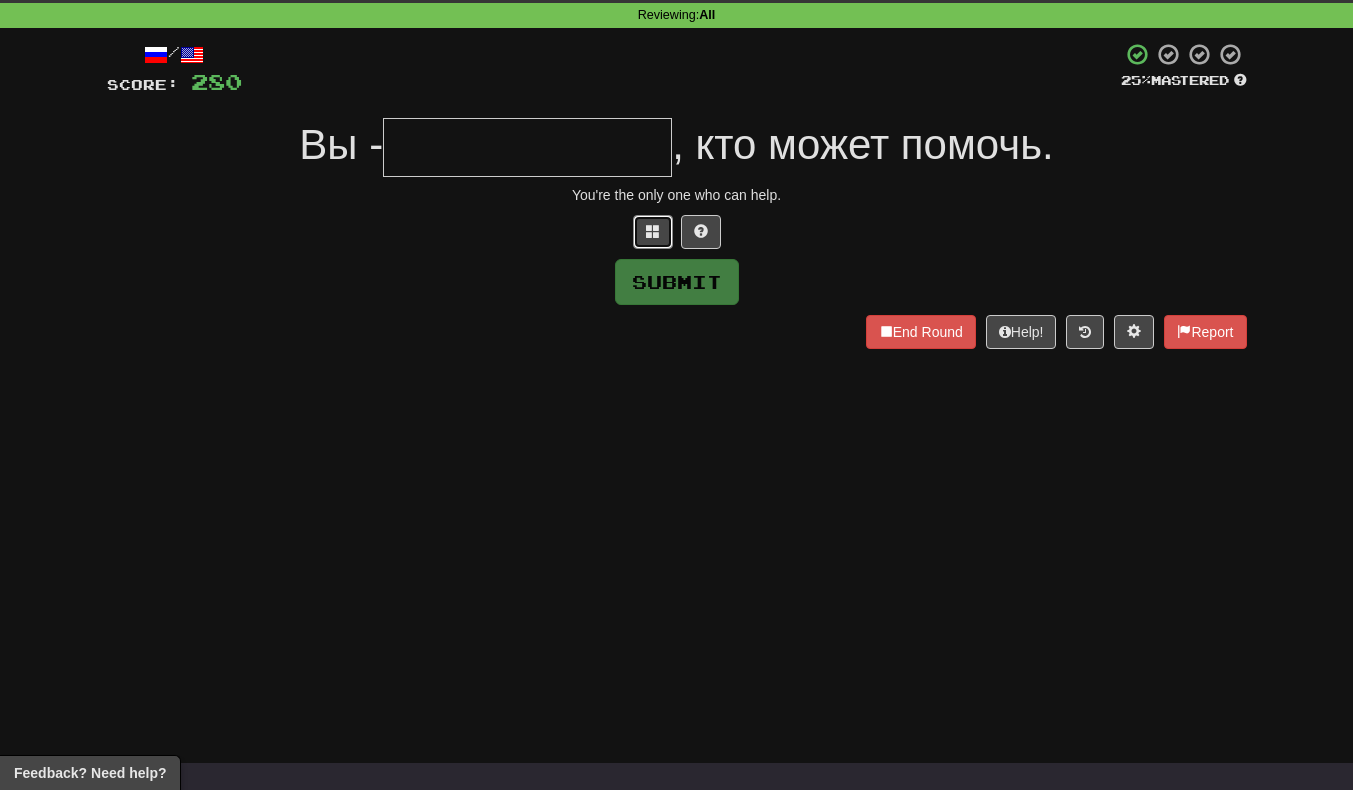 click at bounding box center (653, 232) 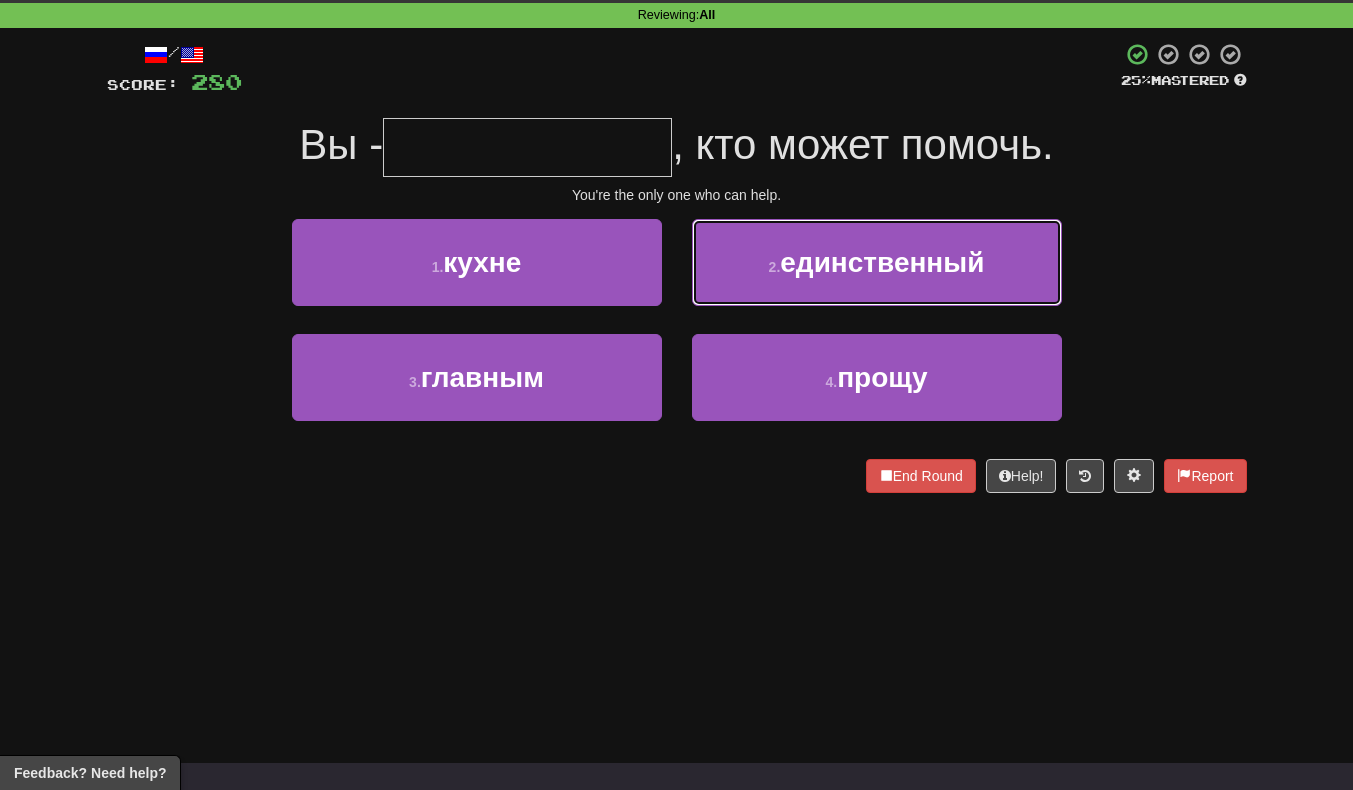 click on "единственный" at bounding box center [882, 262] 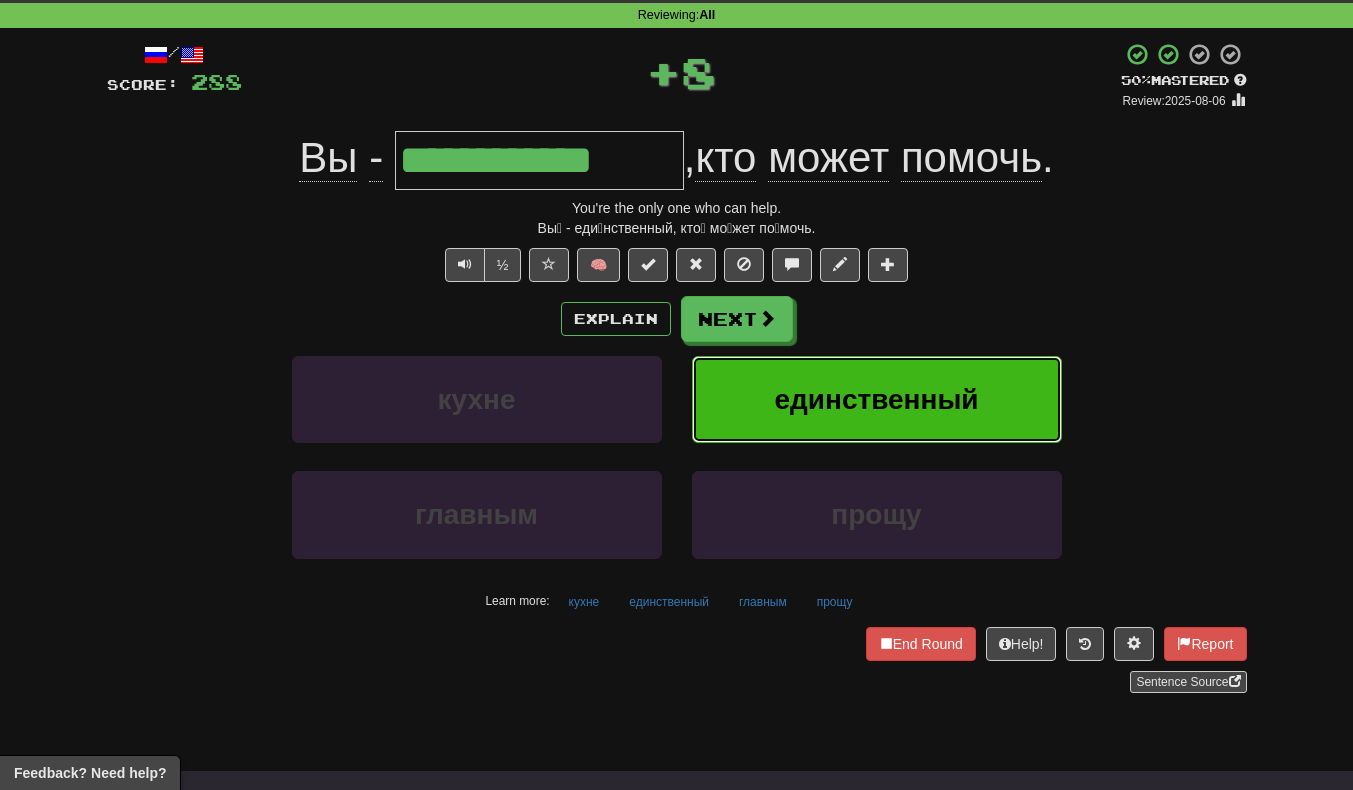 click on "единственный" at bounding box center [877, 399] 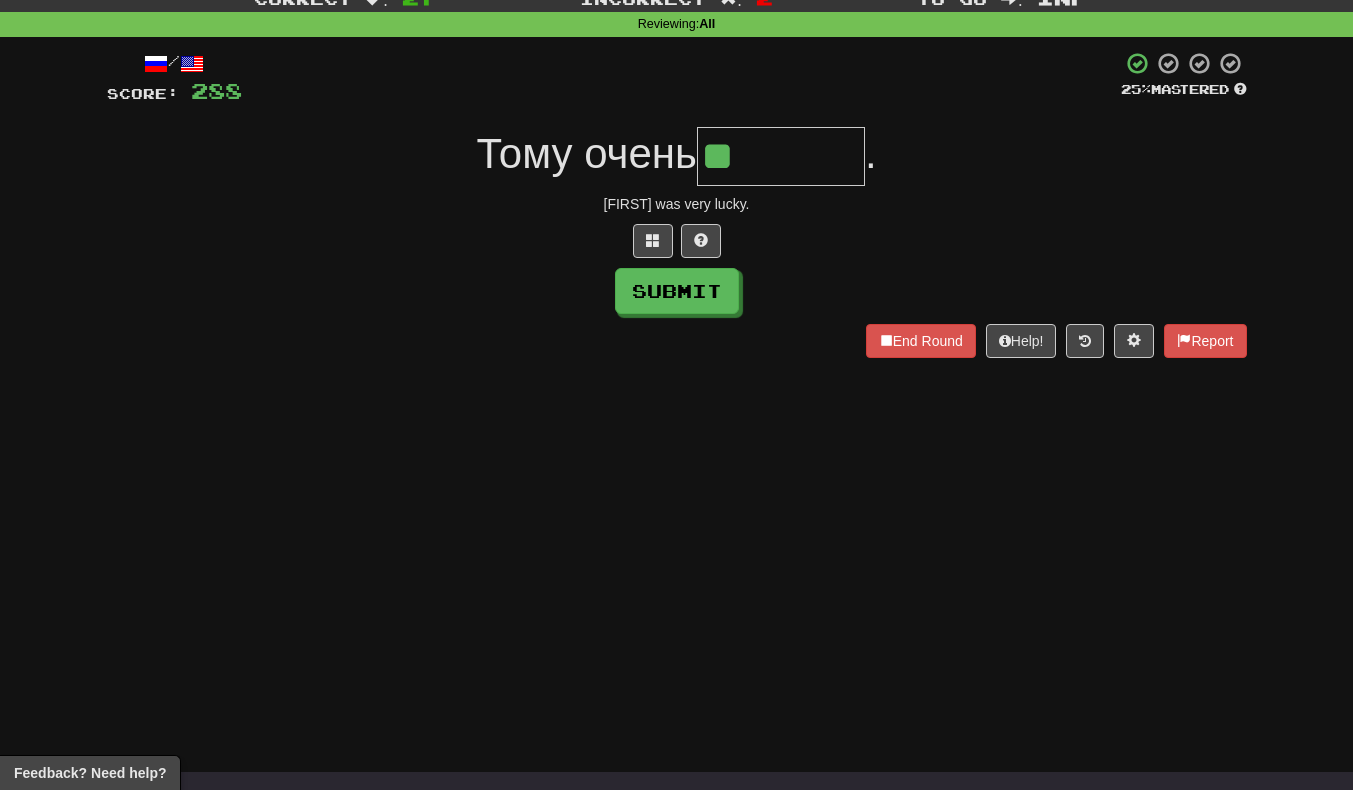 scroll, scrollTop: 67, scrollLeft: 0, axis: vertical 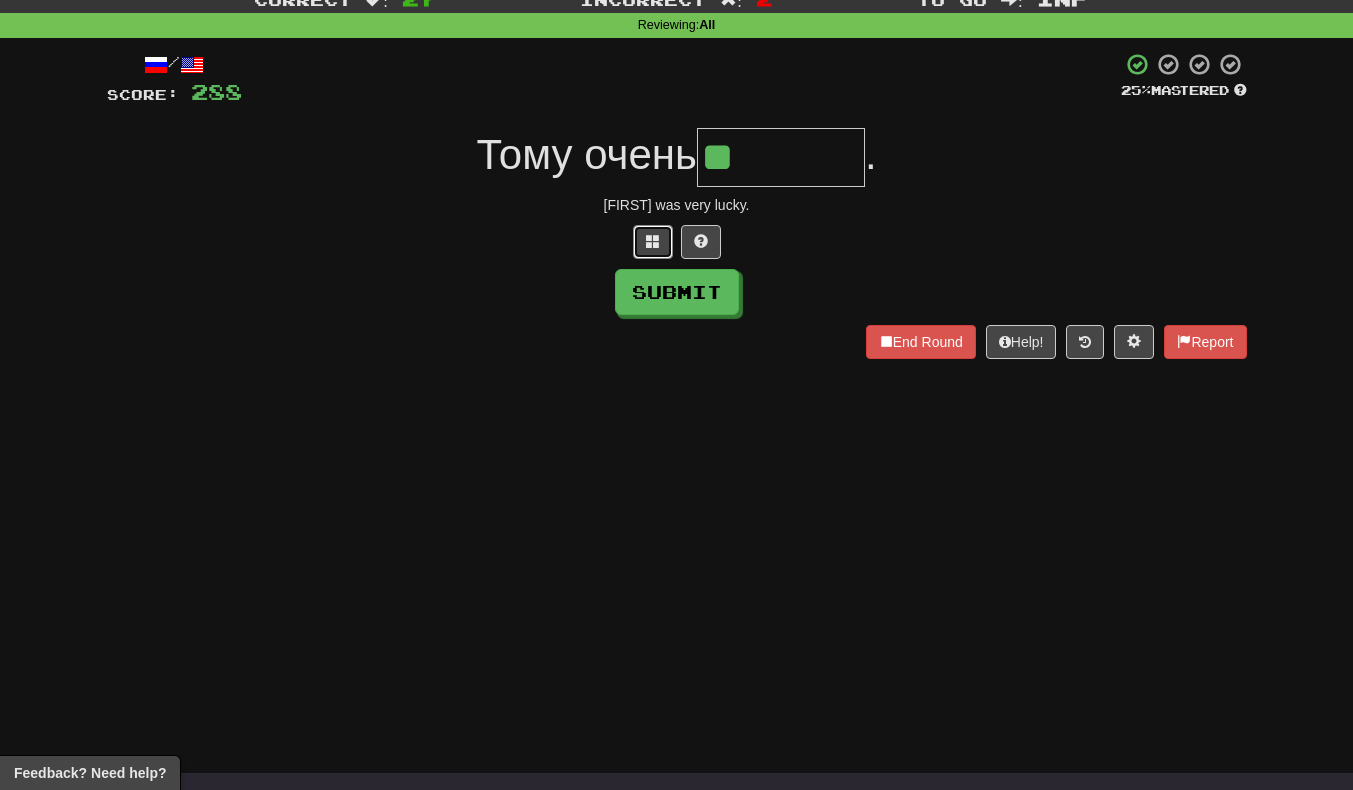 click at bounding box center (653, 241) 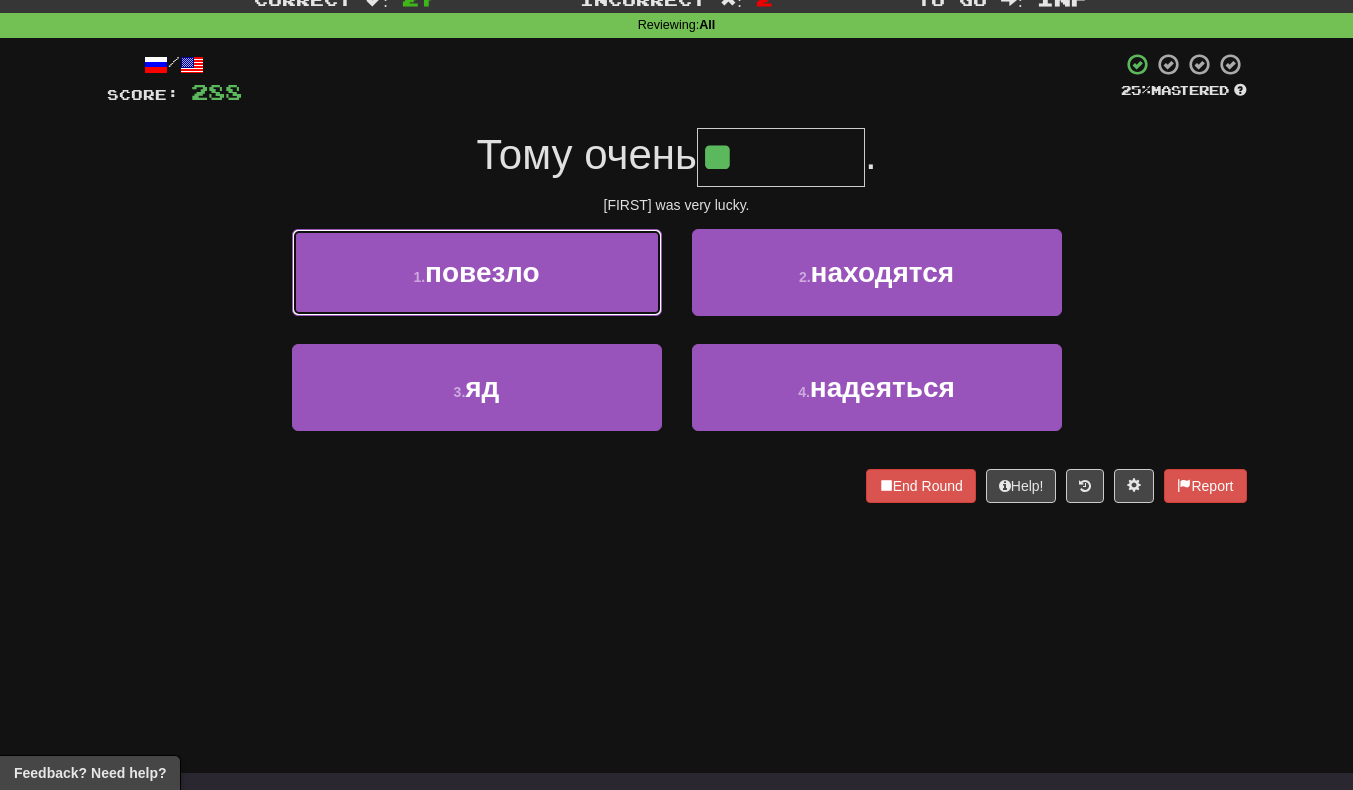 click on "1 .  повезло" at bounding box center (477, 272) 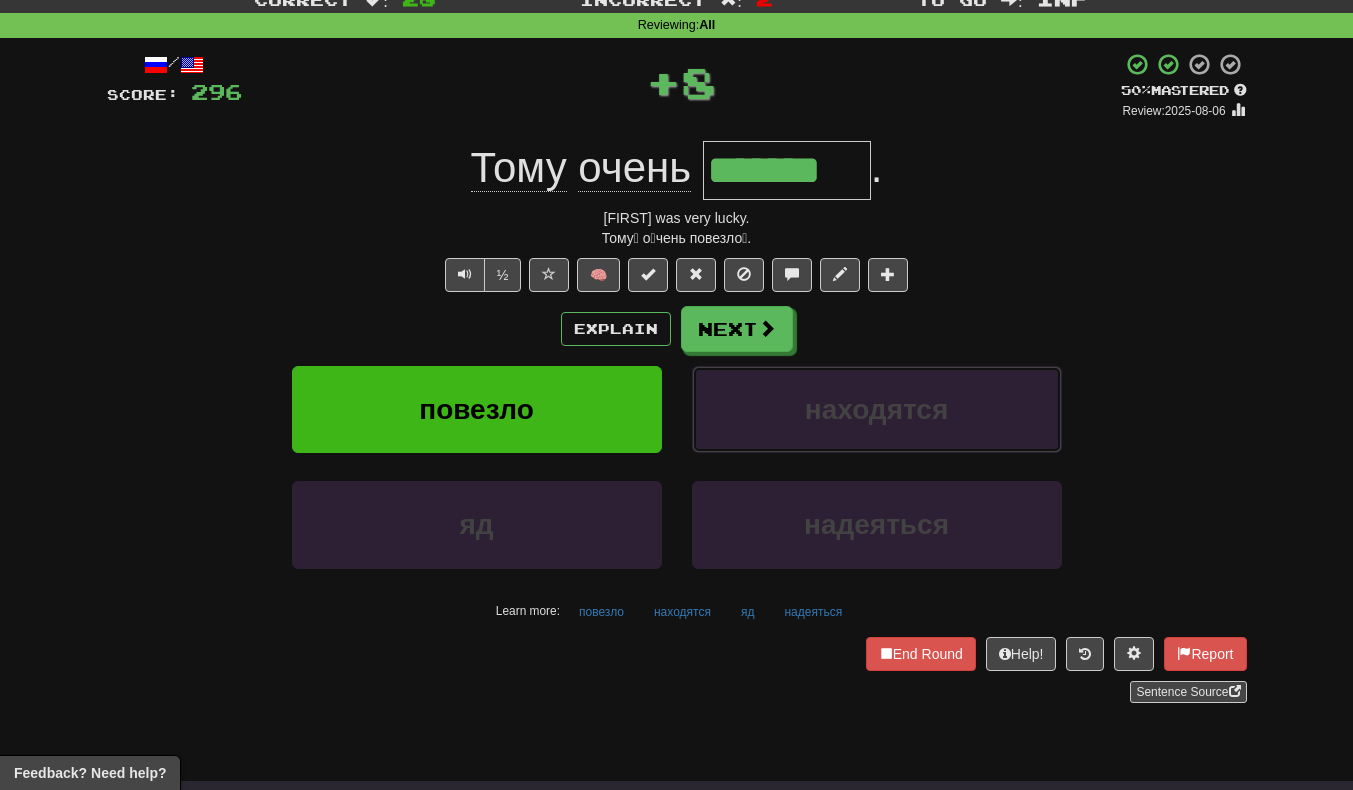 click on "находятся" at bounding box center [877, 409] 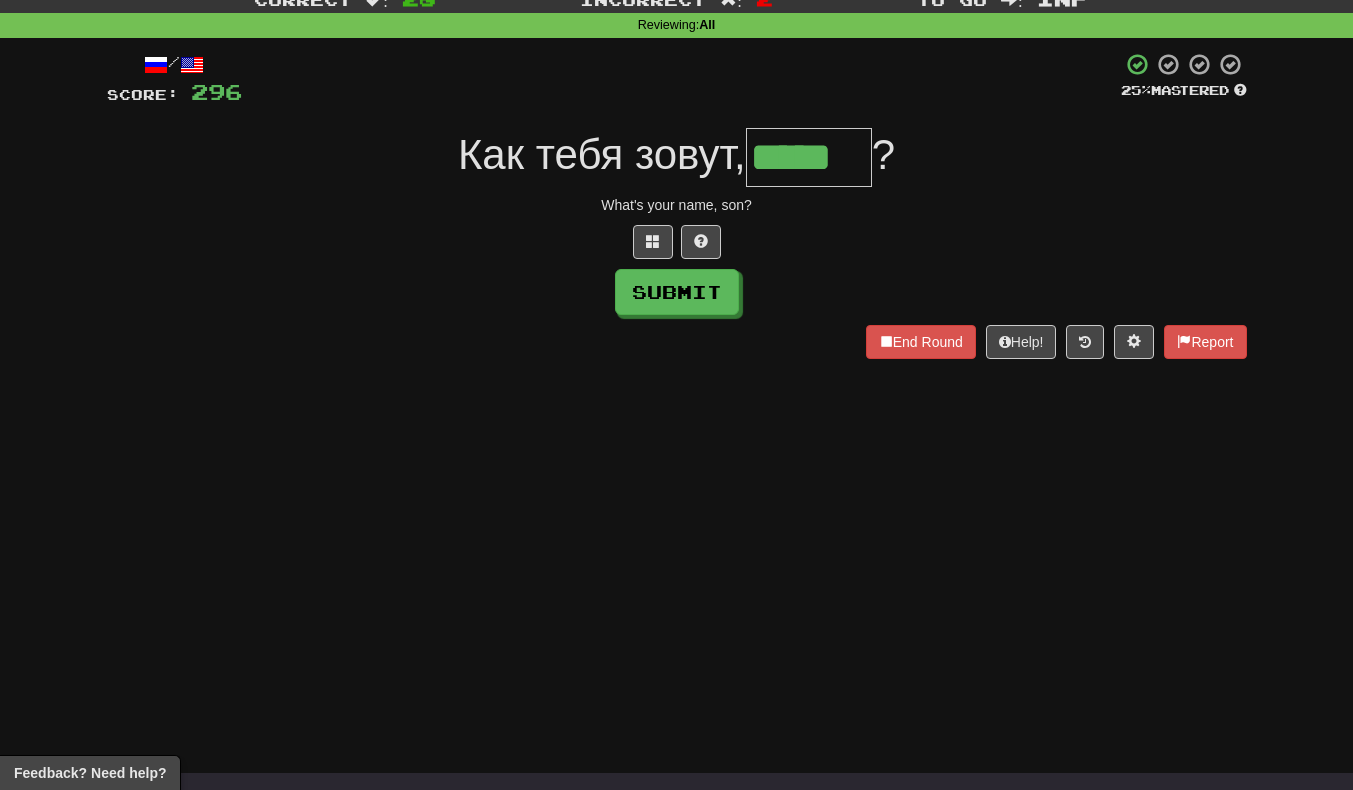 type on "*****" 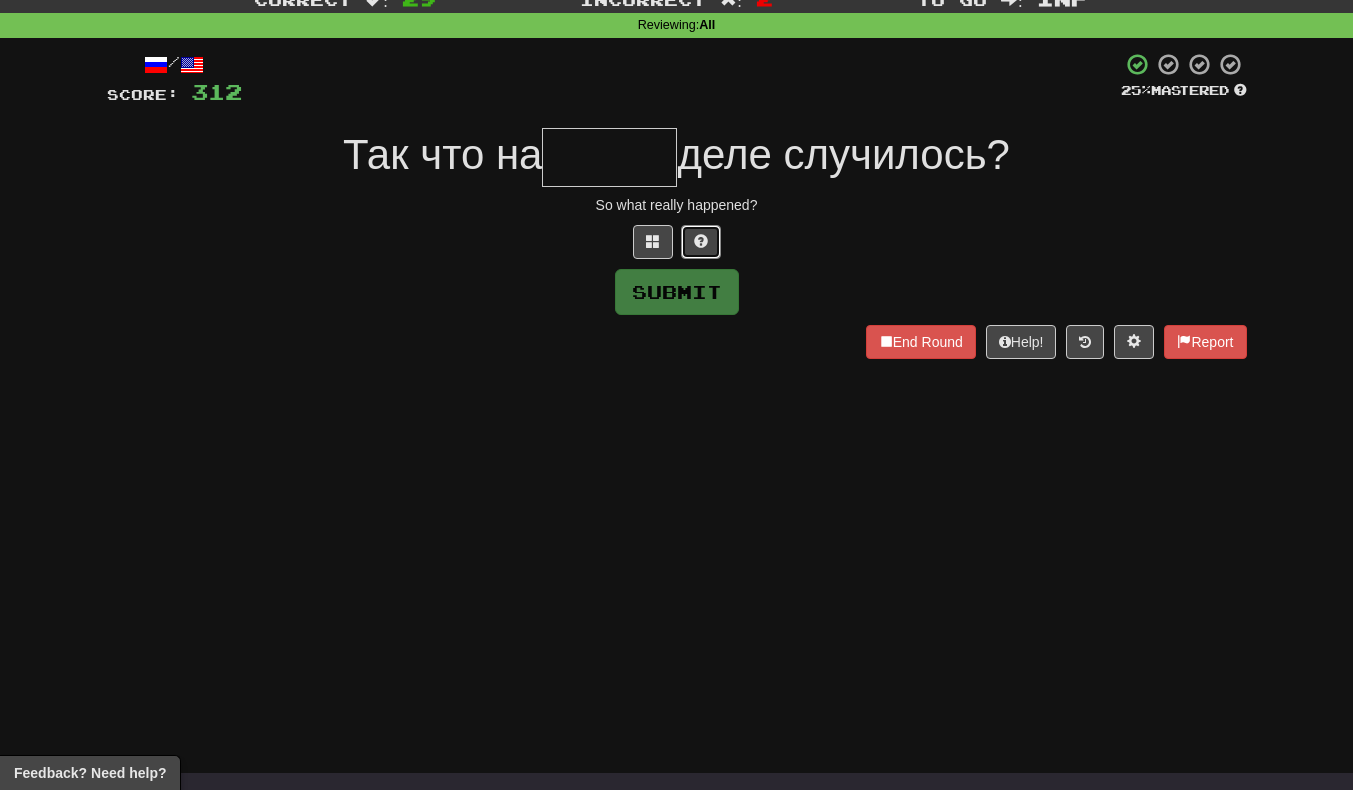 click at bounding box center (701, 242) 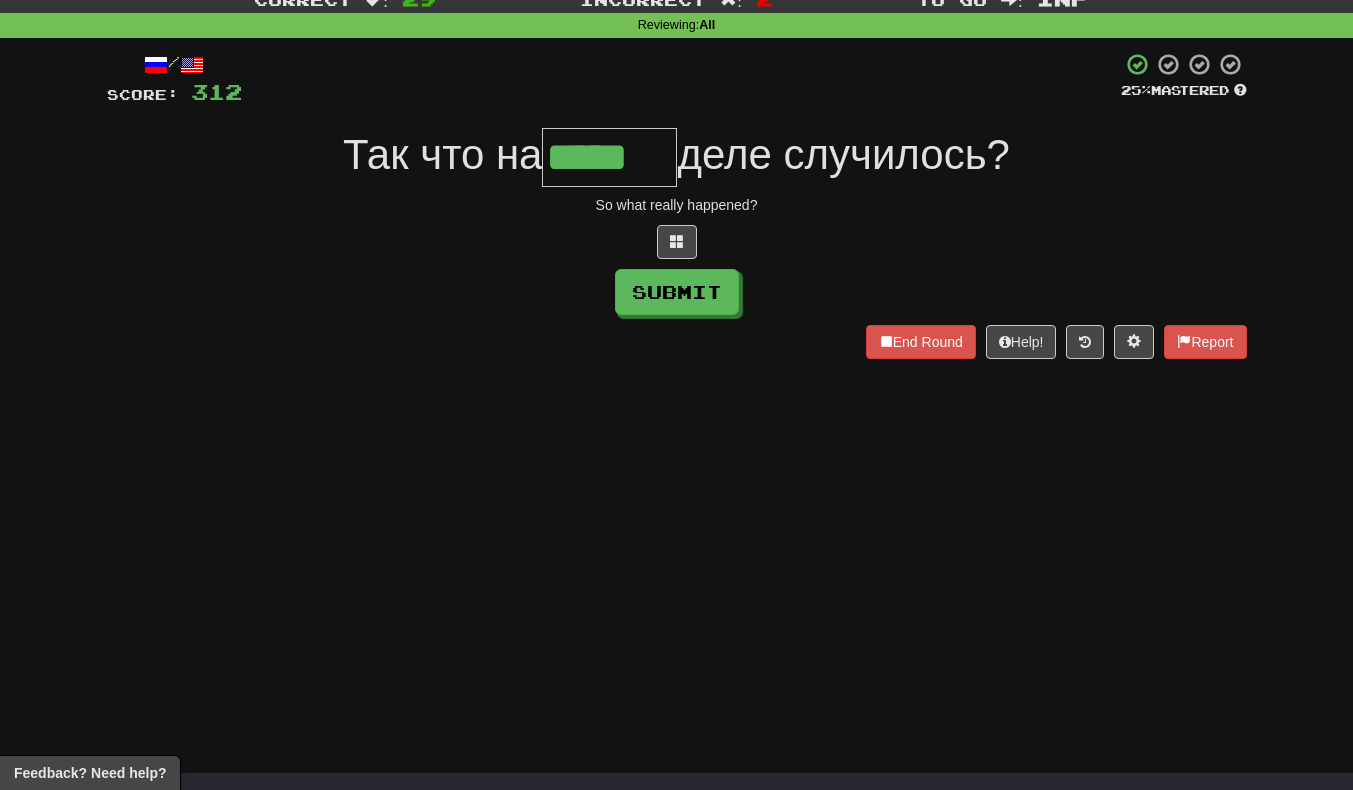 scroll, scrollTop: 0, scrollLeft: 3, axis: horizontal 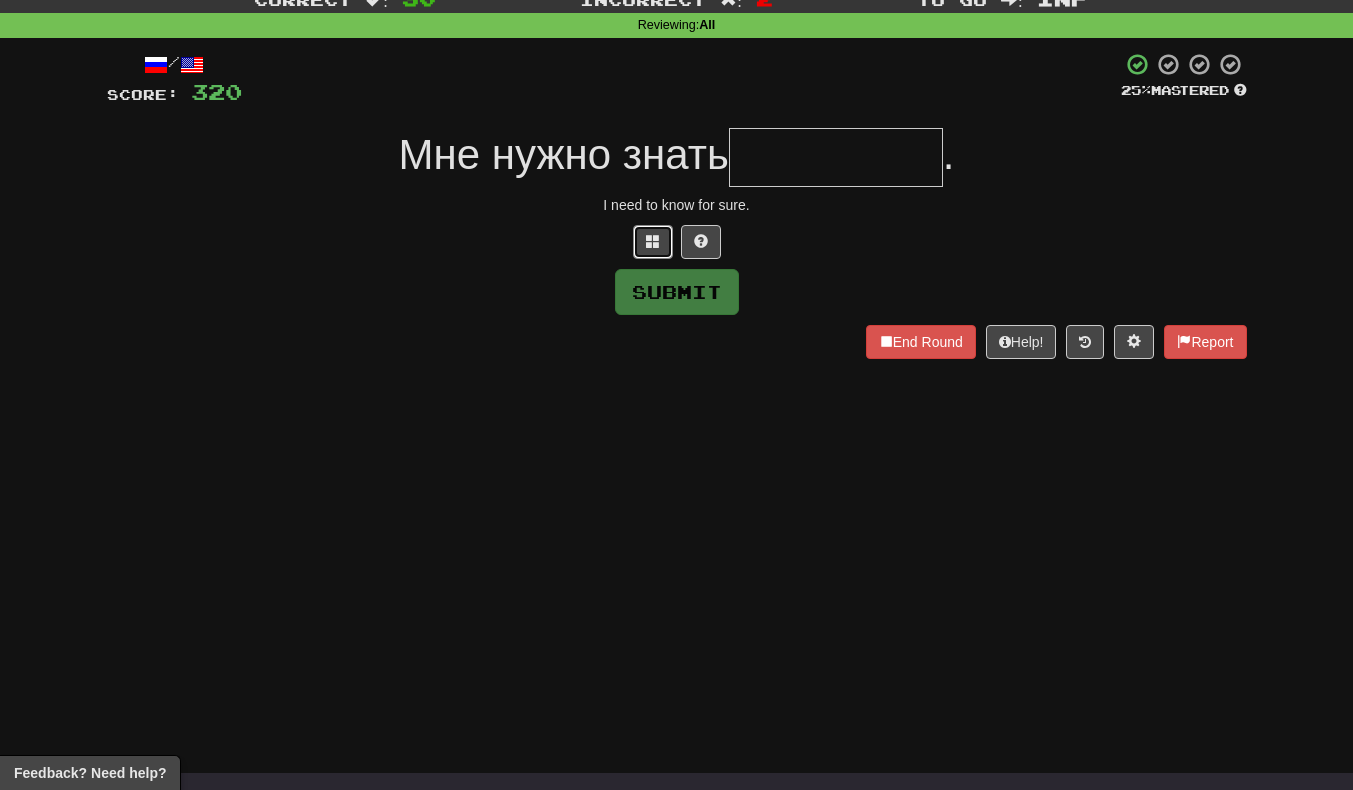 click at bounding box center (653, 242) 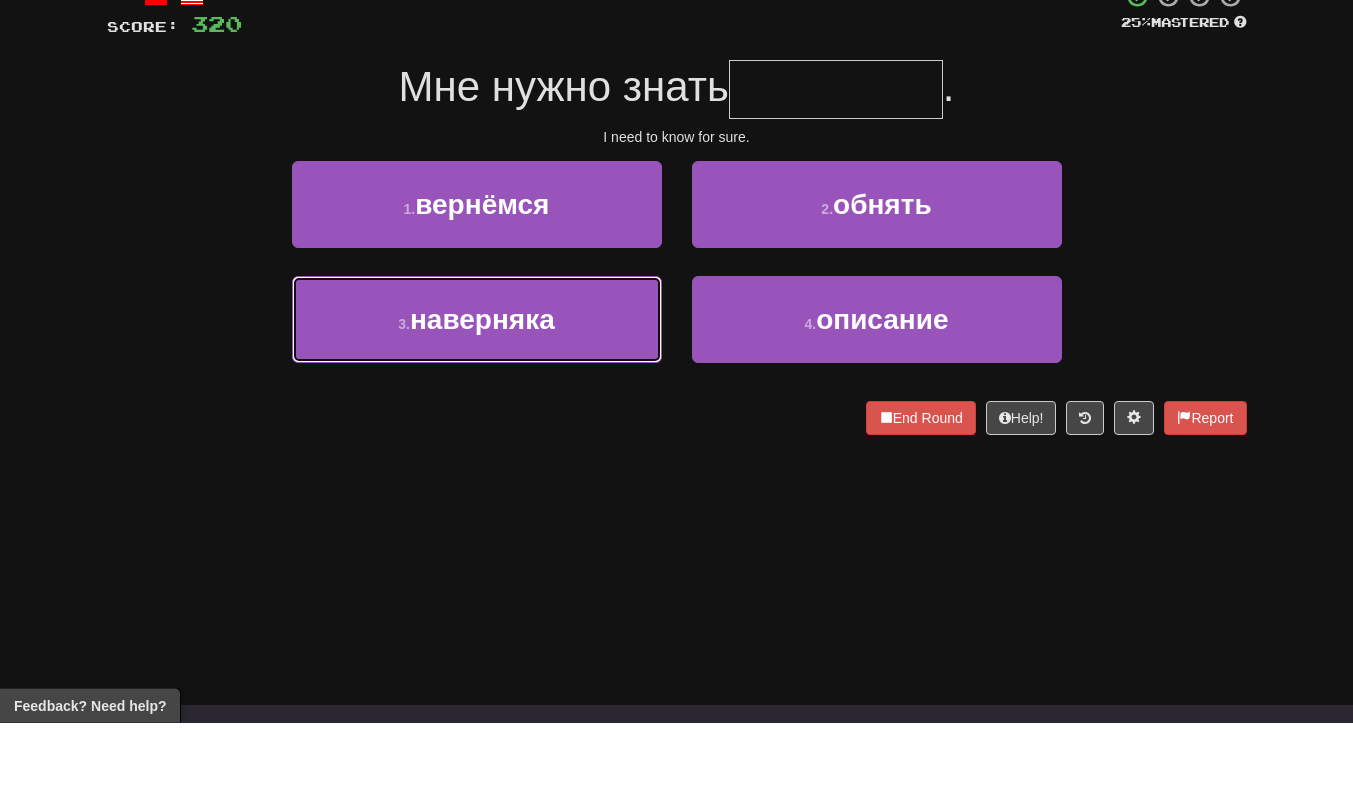 click on "3 .  наверняка" at bounding box center (477, 387) 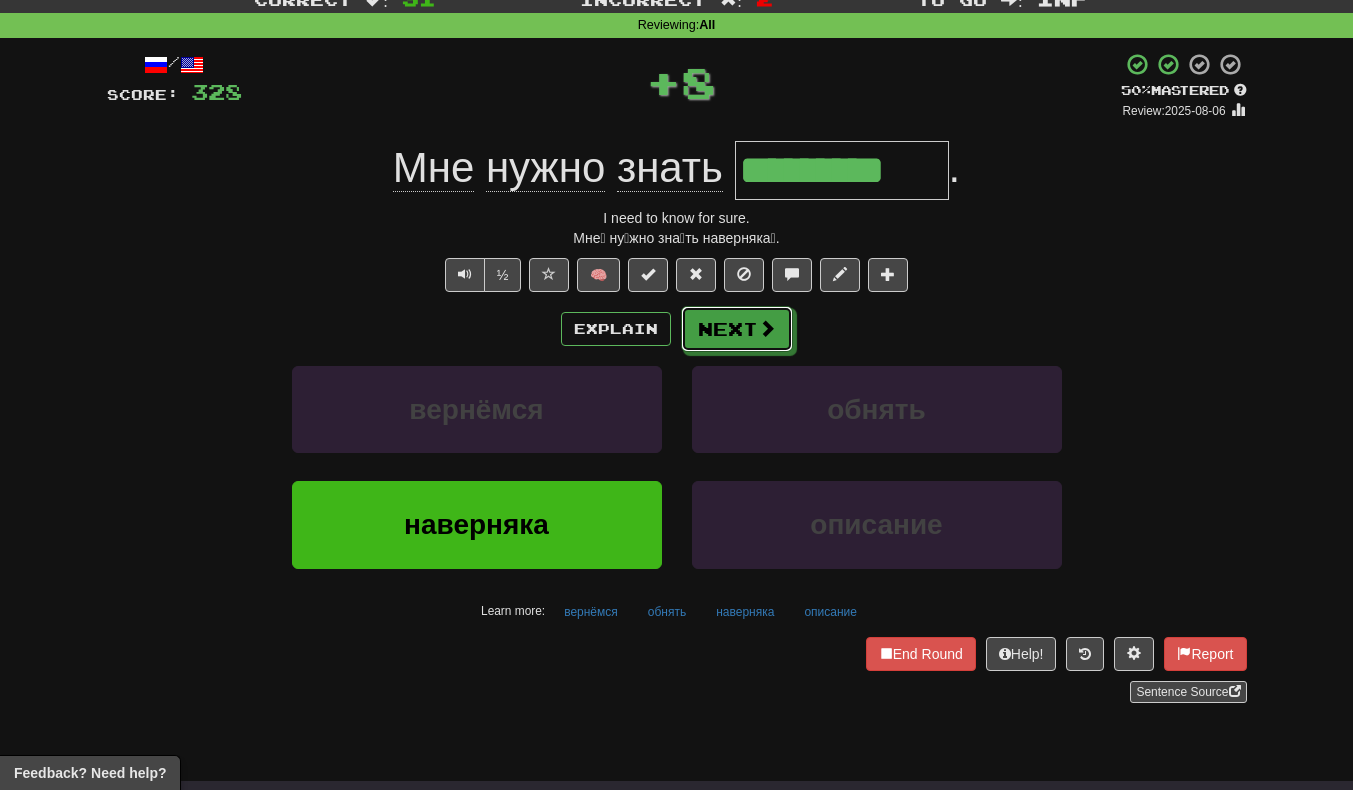 click at bounding box center [767, 328] 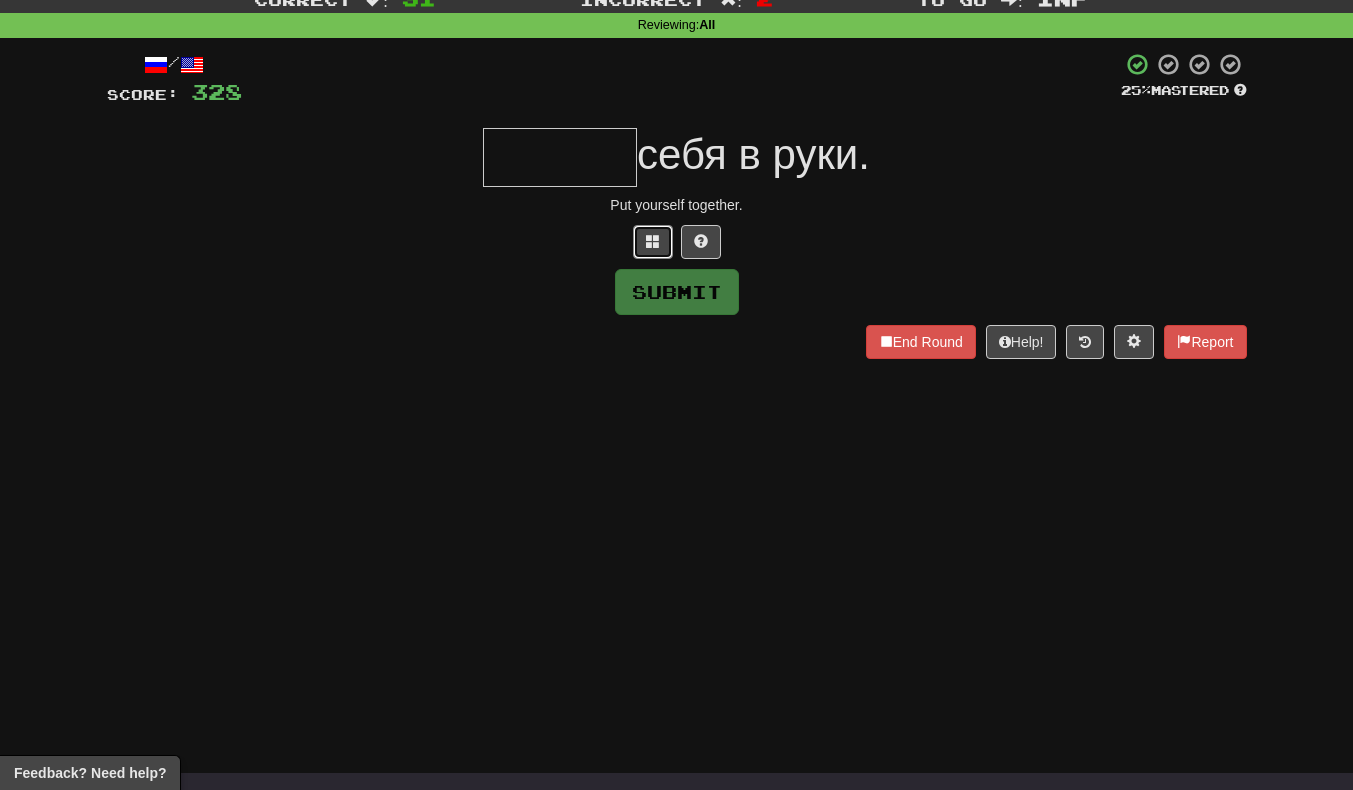 click at bounding box center (653, 242) 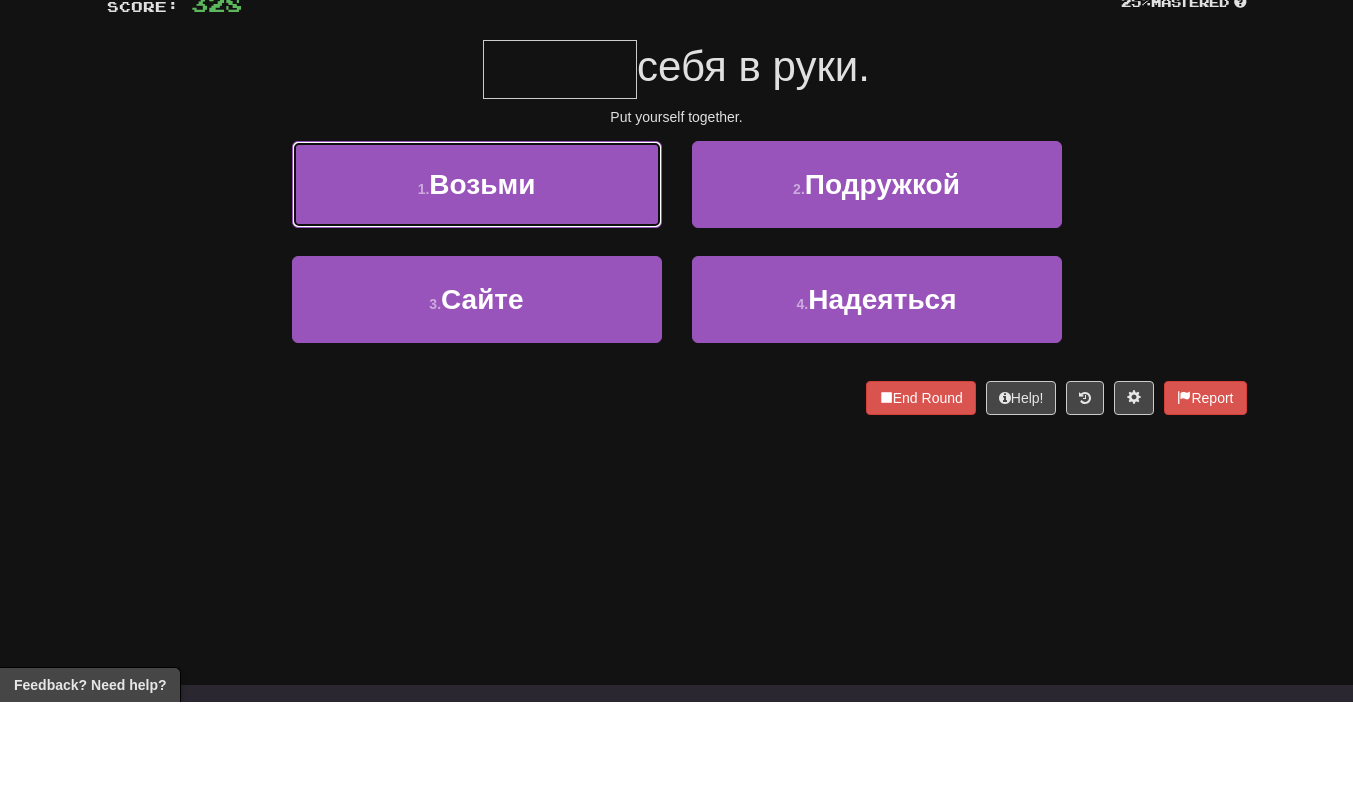 click on "1 .  Возьми" at bounding box center (477, 272) 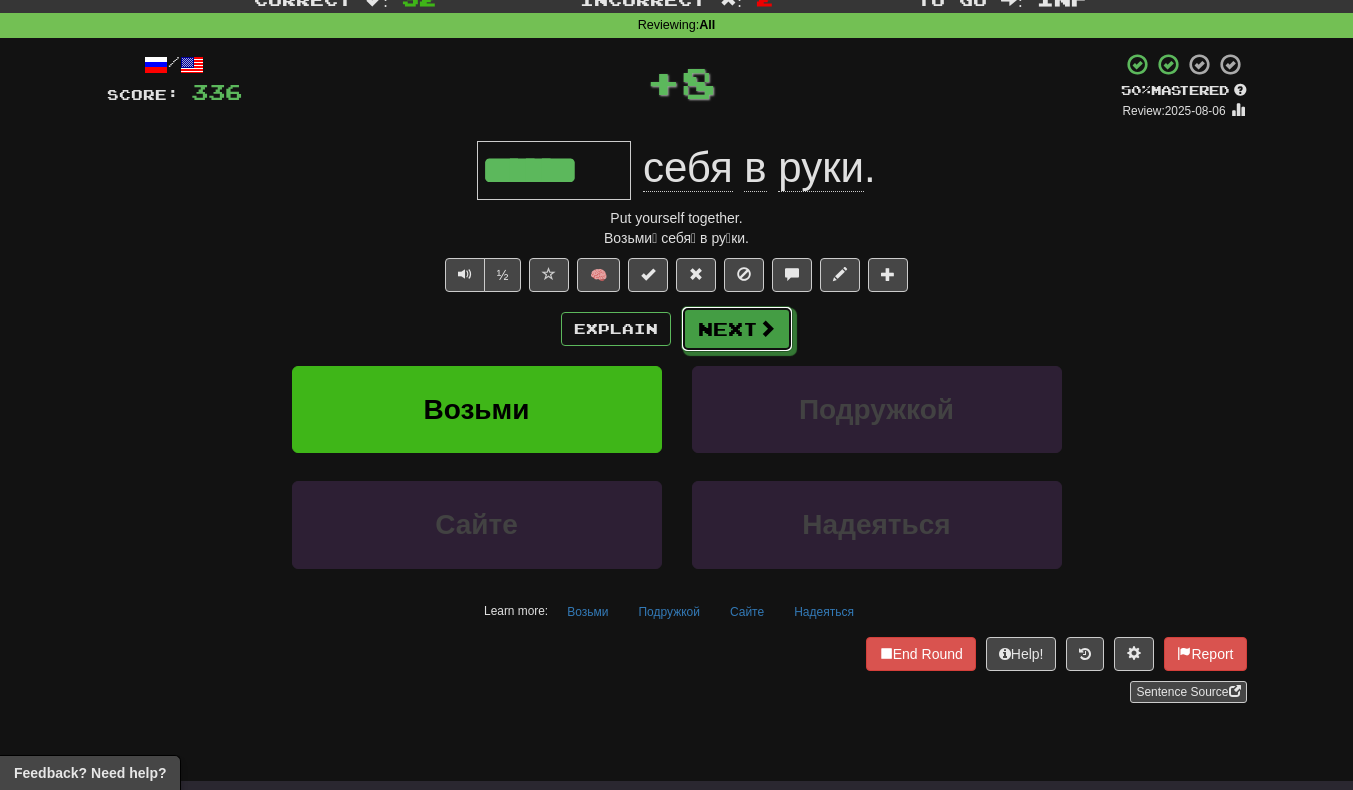 click at bounding box center [767, 328] 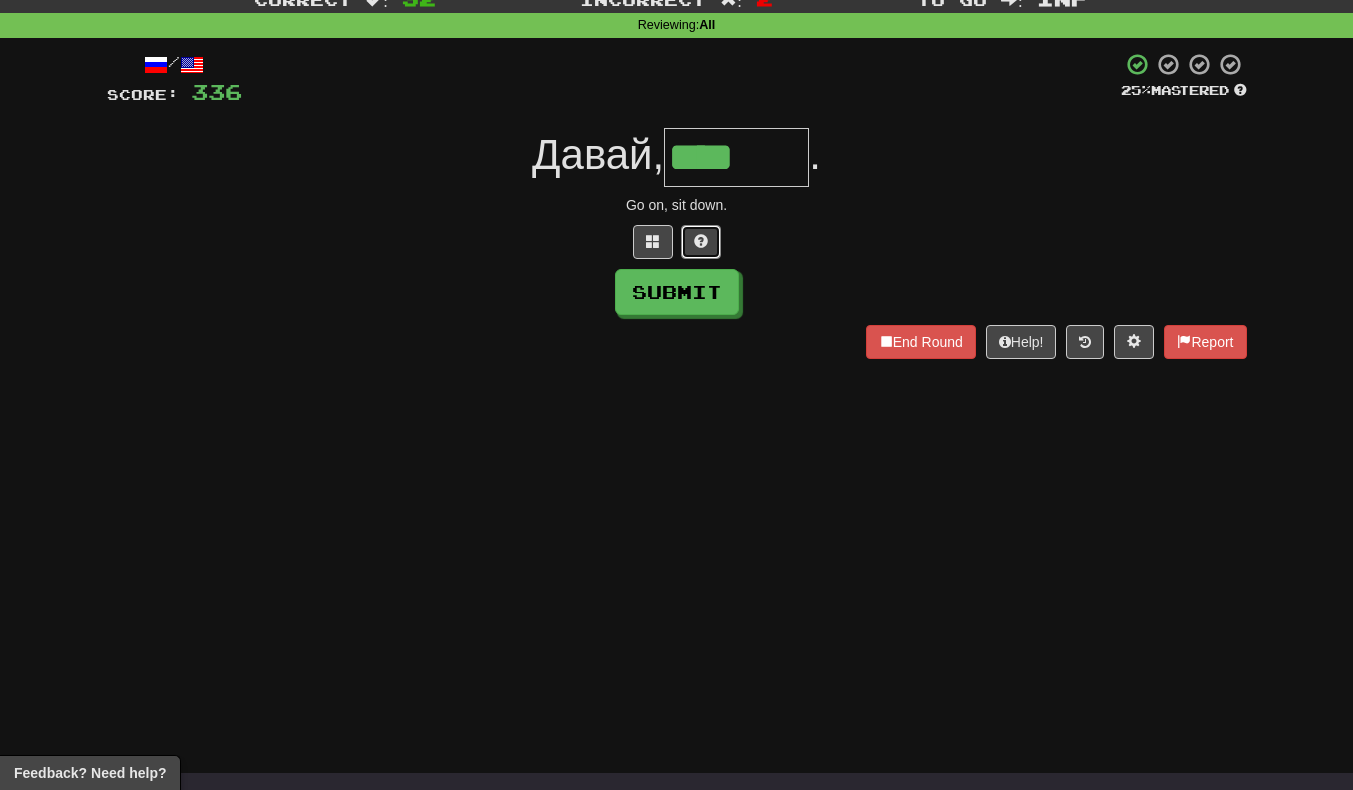 click at bounding box center [701, 242] 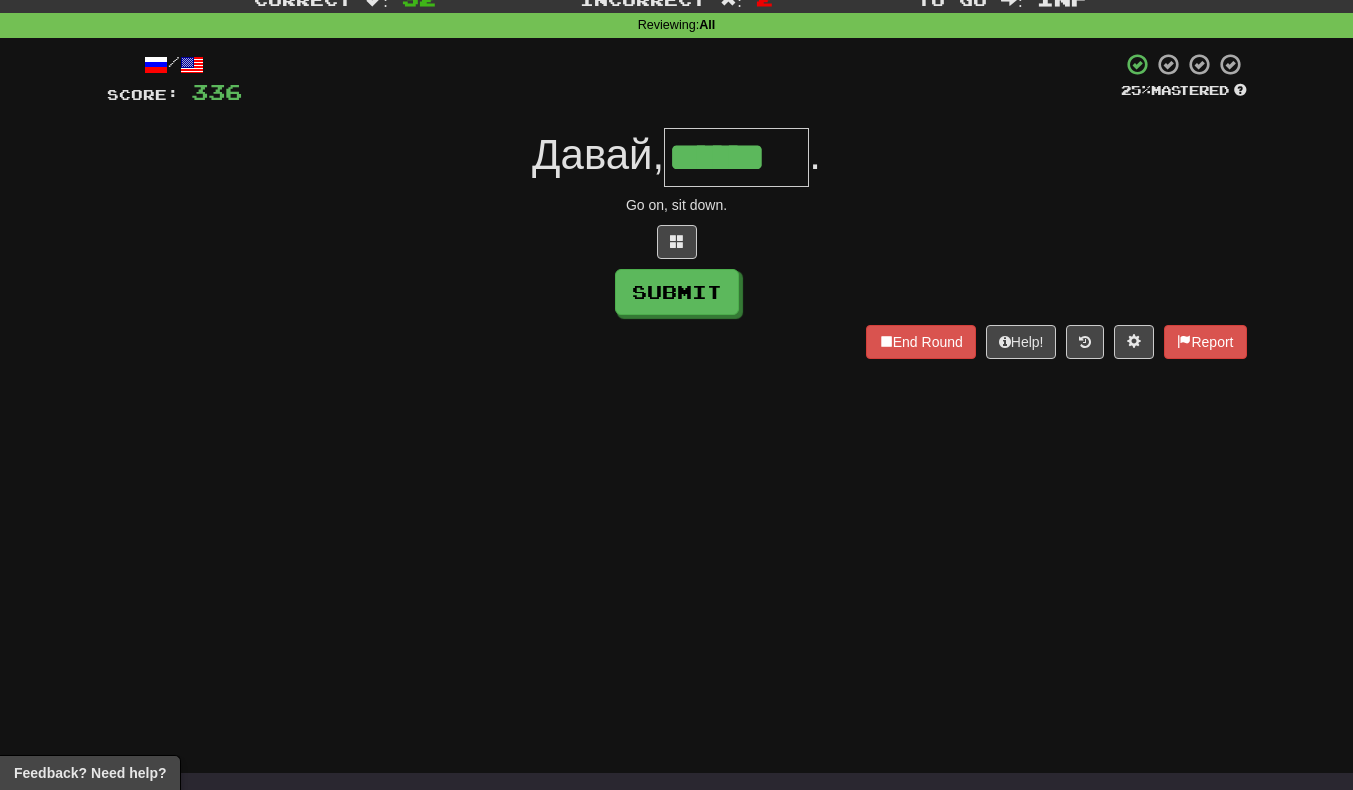 type on "******" 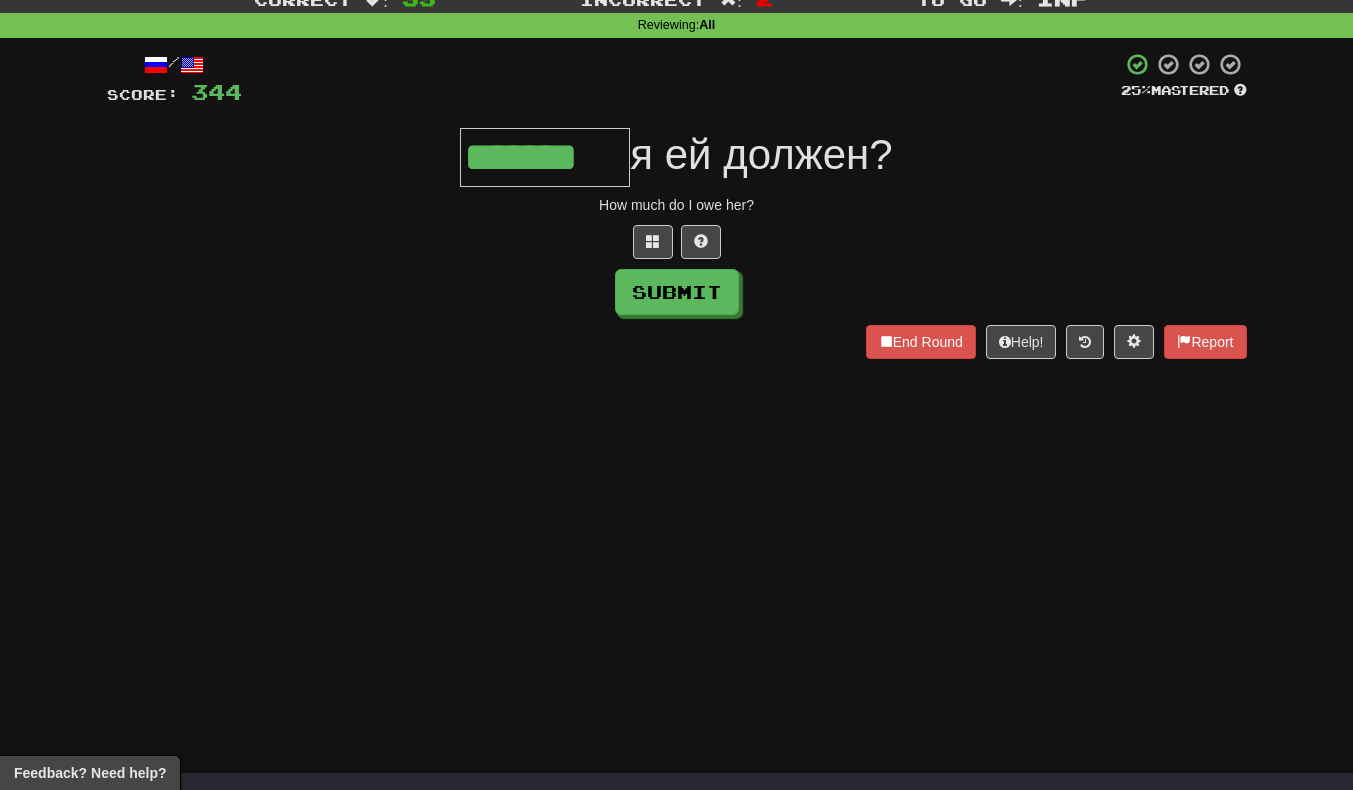 type on "*******" 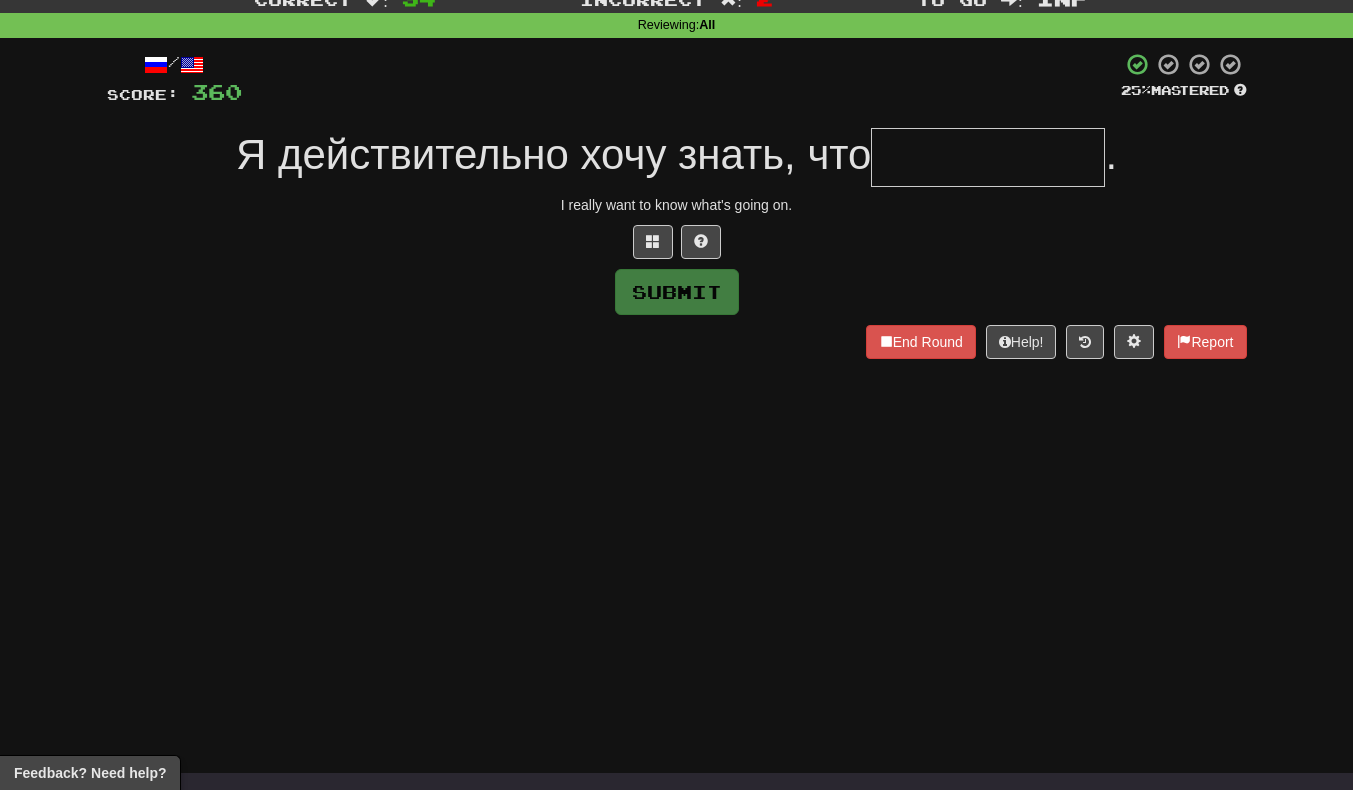 type on "*" 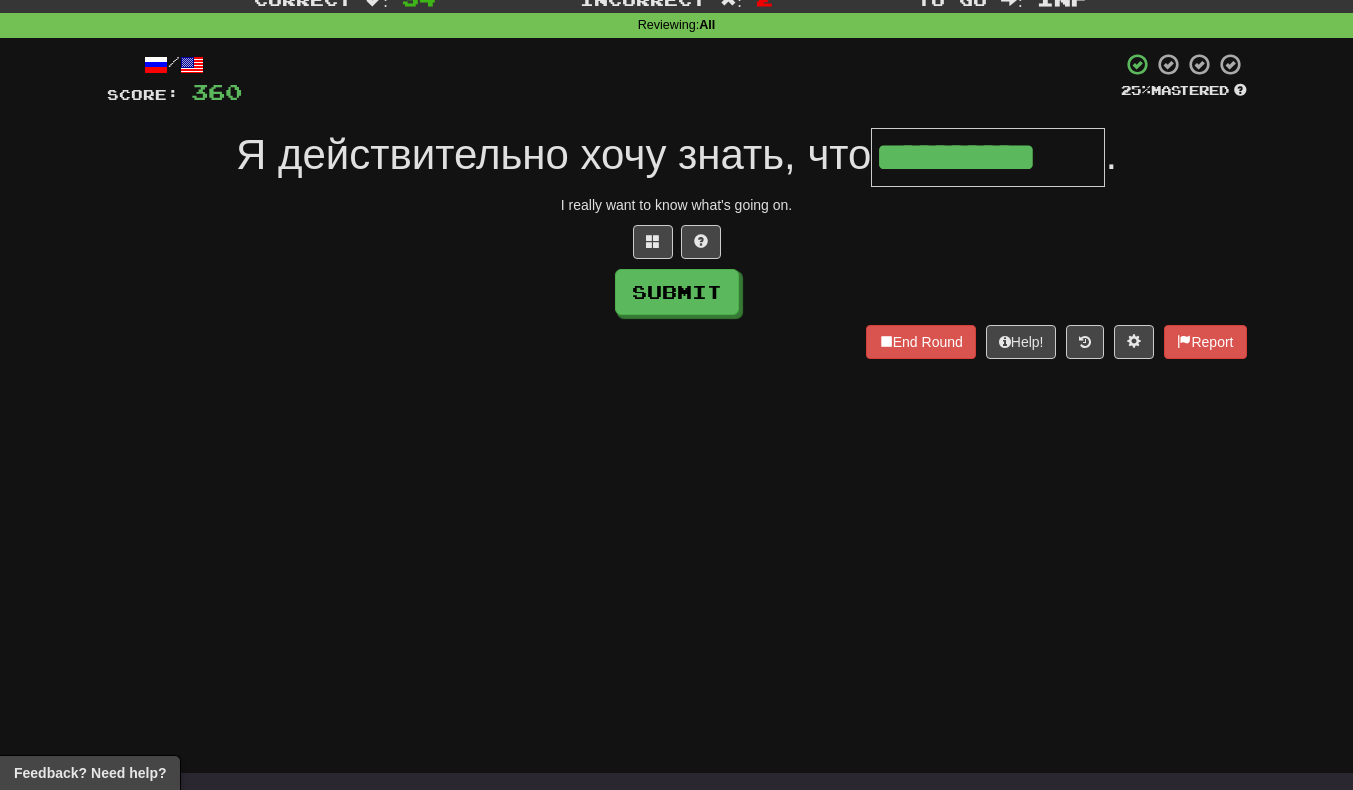 scroll, scrollTop: 0, scrollLeft: 5, axis: horizontal 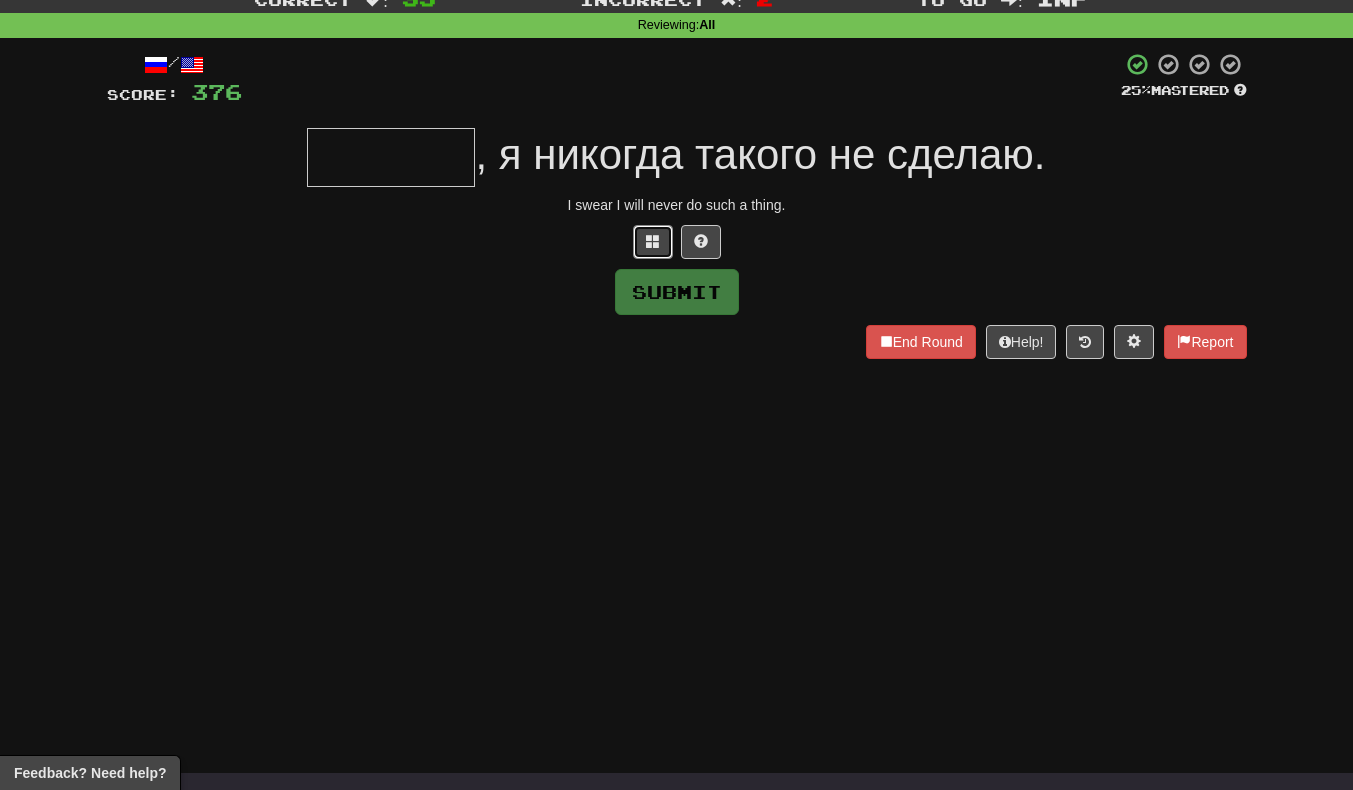click at bounding box center [653, 242] 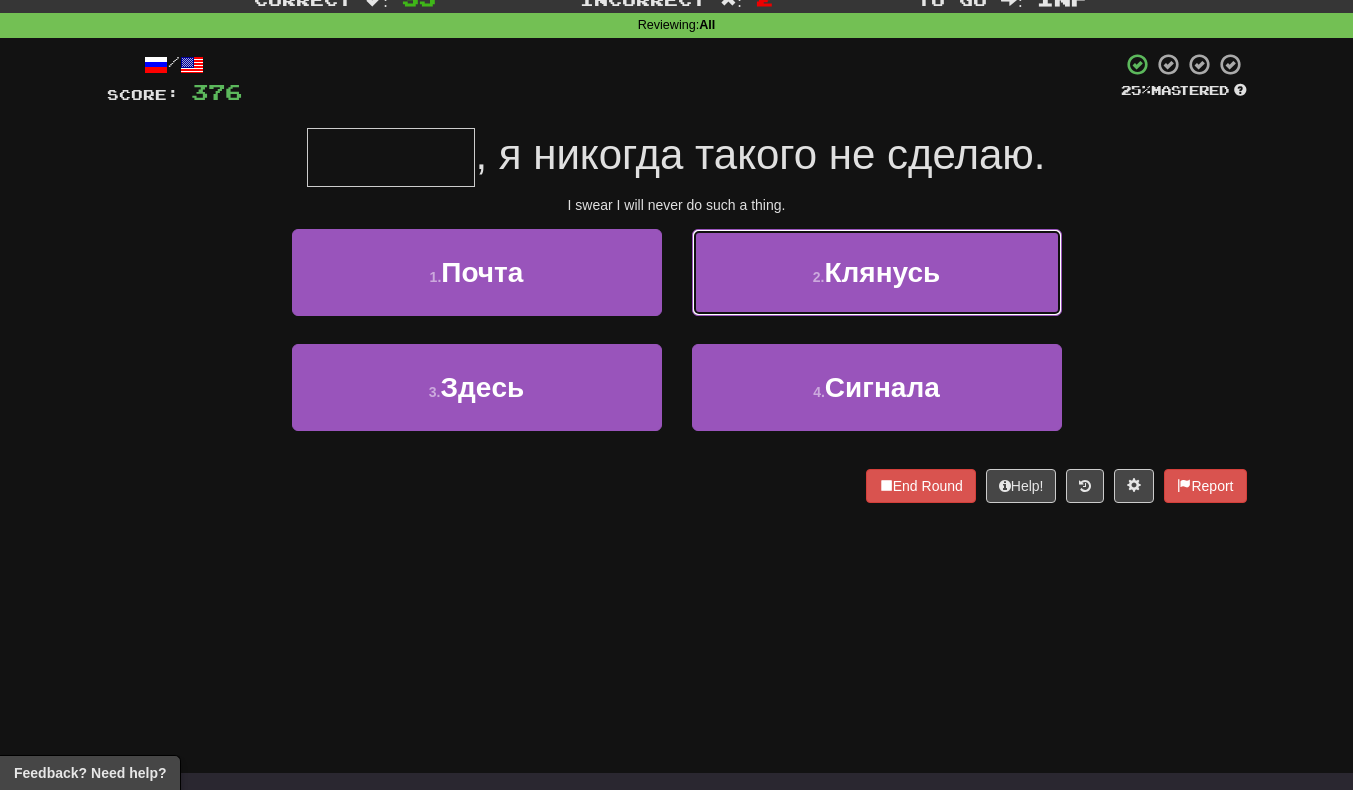 click on "2 .  Клянусь" at bounding box center [877, 272] 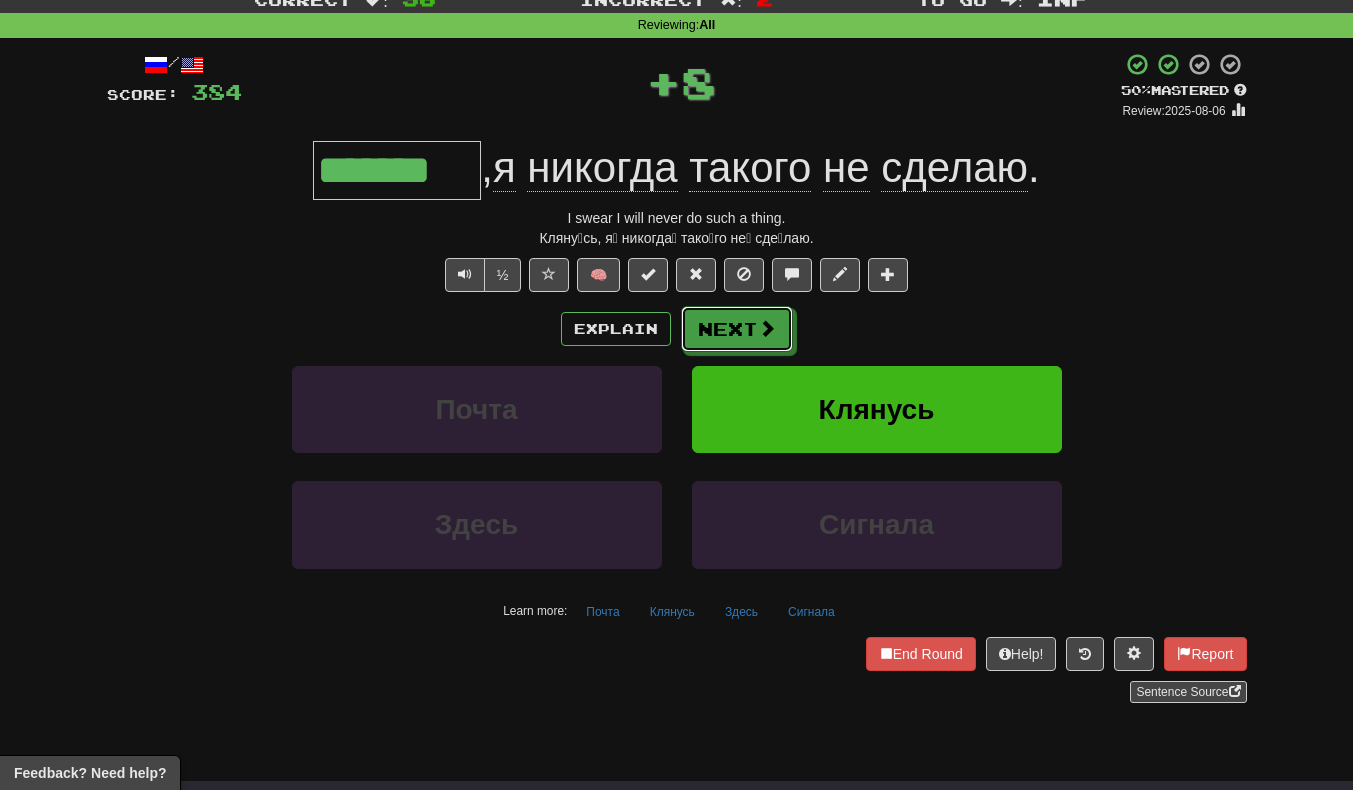 click on "Next" at bounding box center (737, 329) 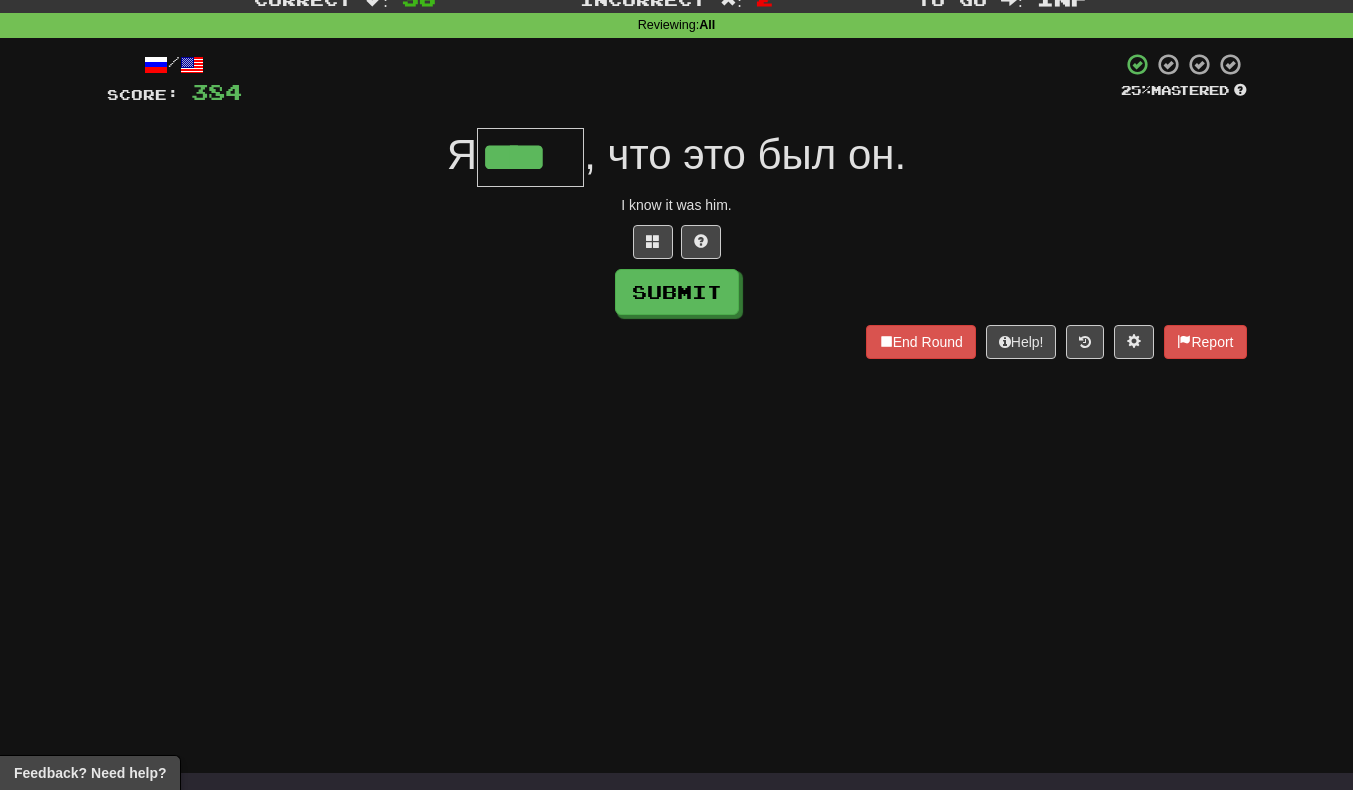 scroll, scrollTop: 0, scrollLeft: 4, axis: horizontal 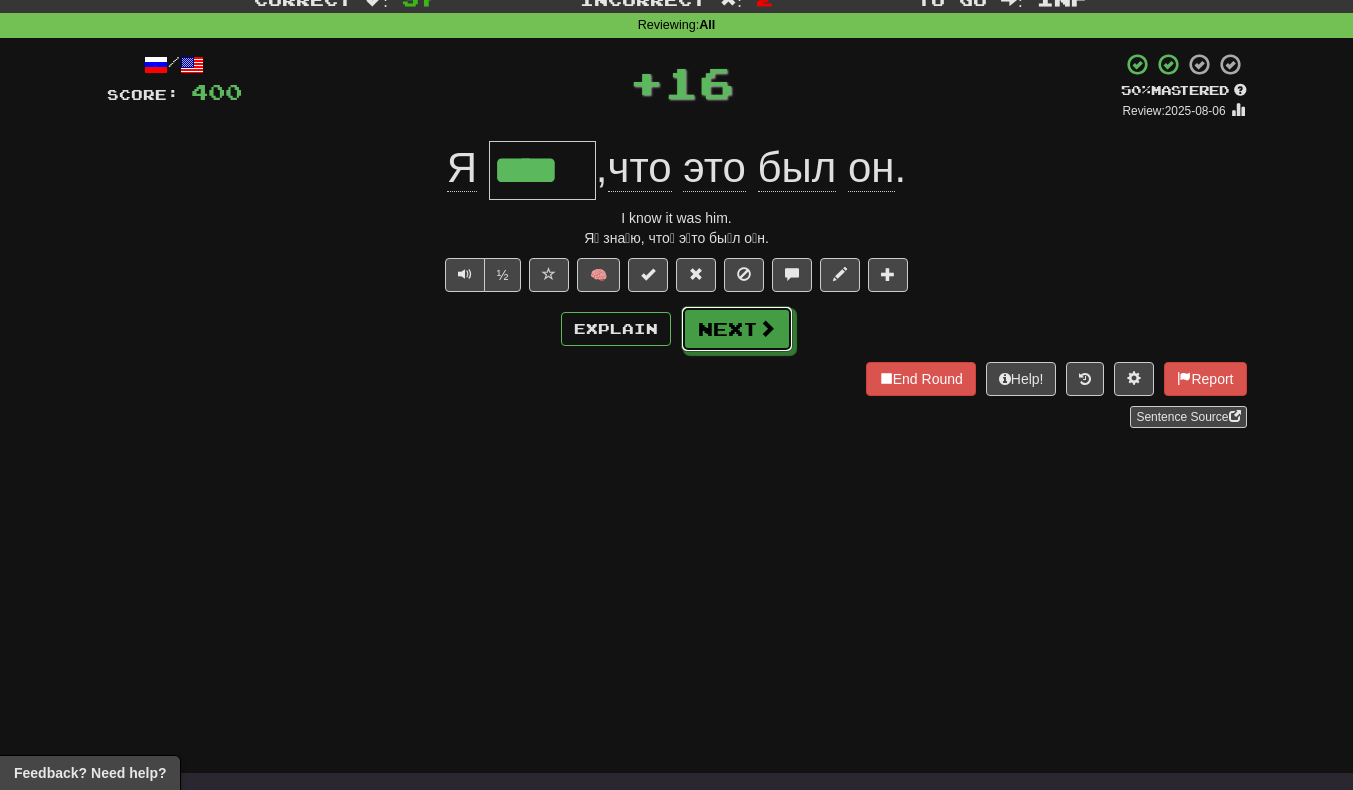 click on "Next" at bounding box center [737, 329] 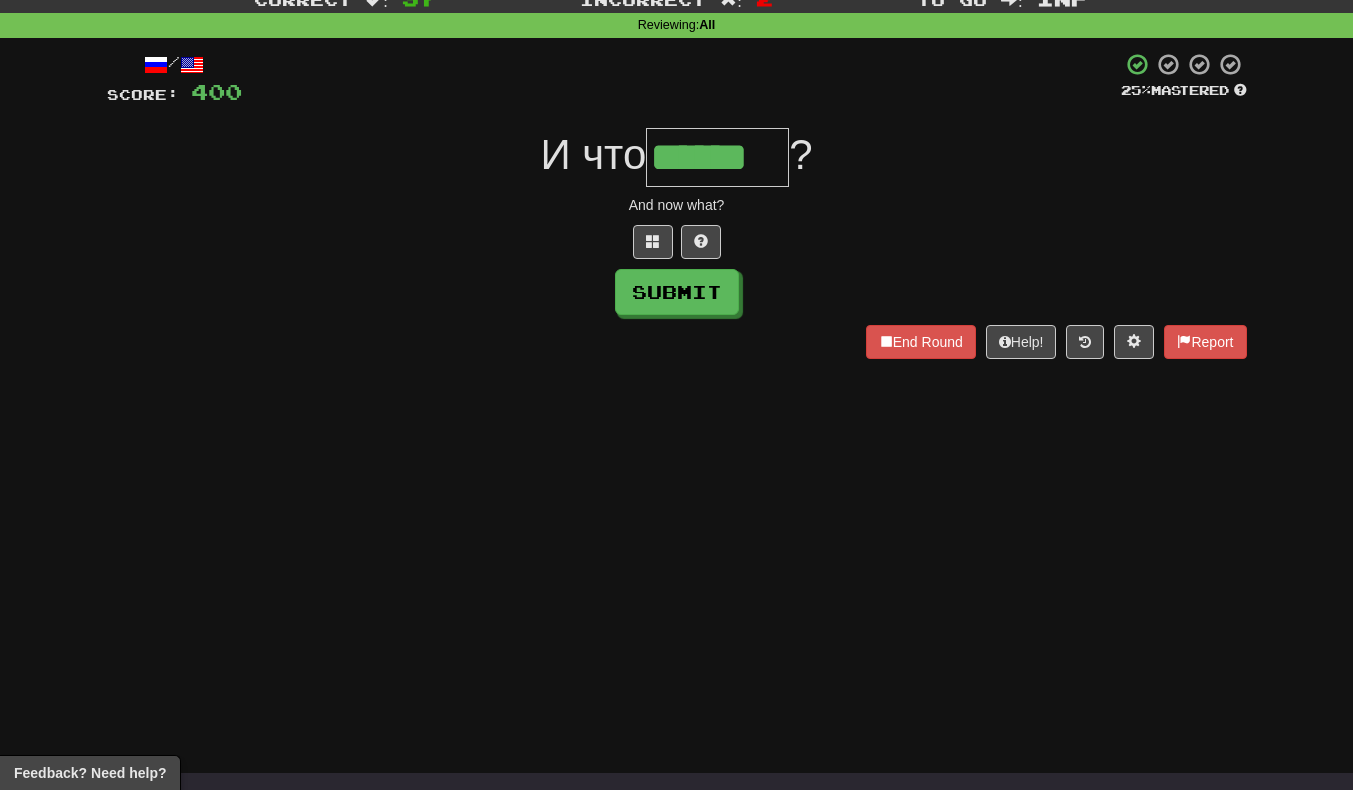 type on "******" 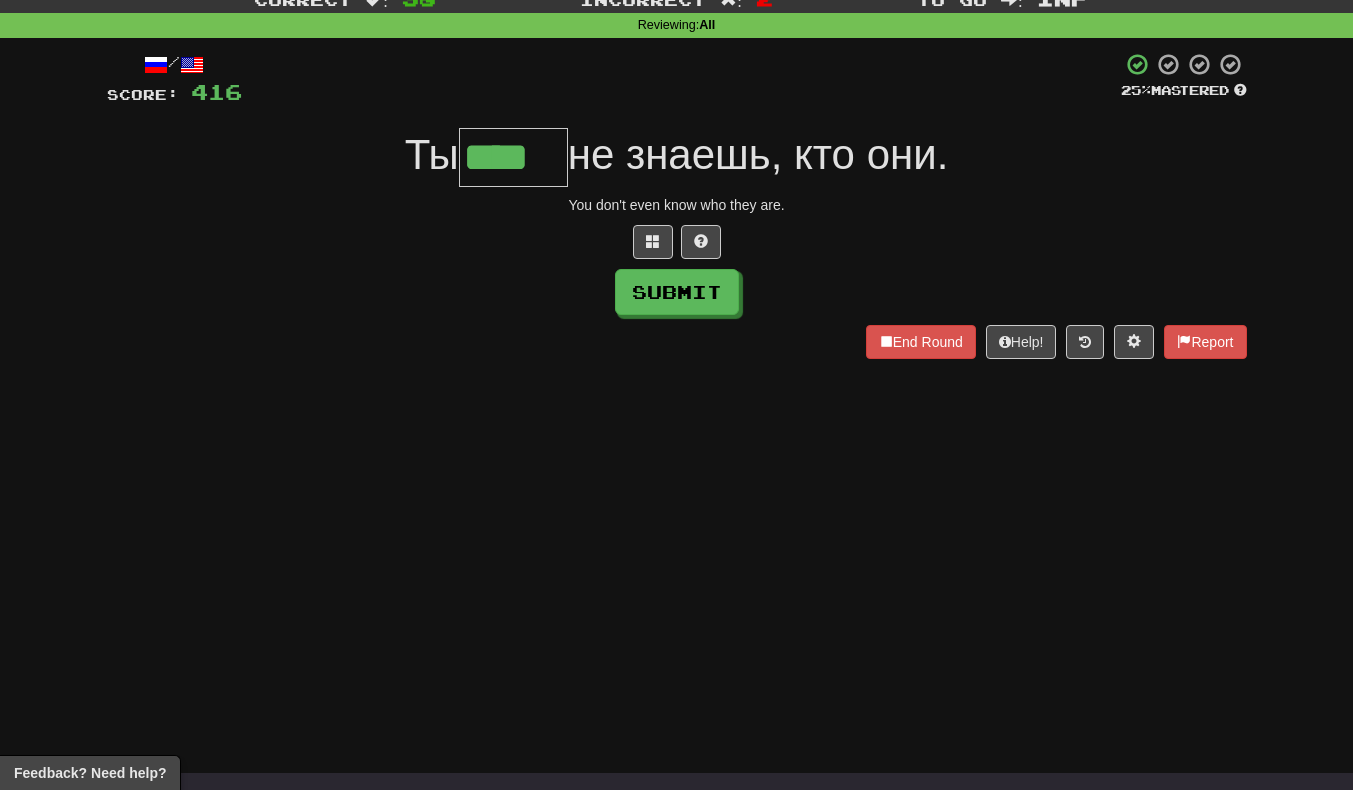 scroll, scrollTop: 0, scrollLeft: 2, axis: horizontal 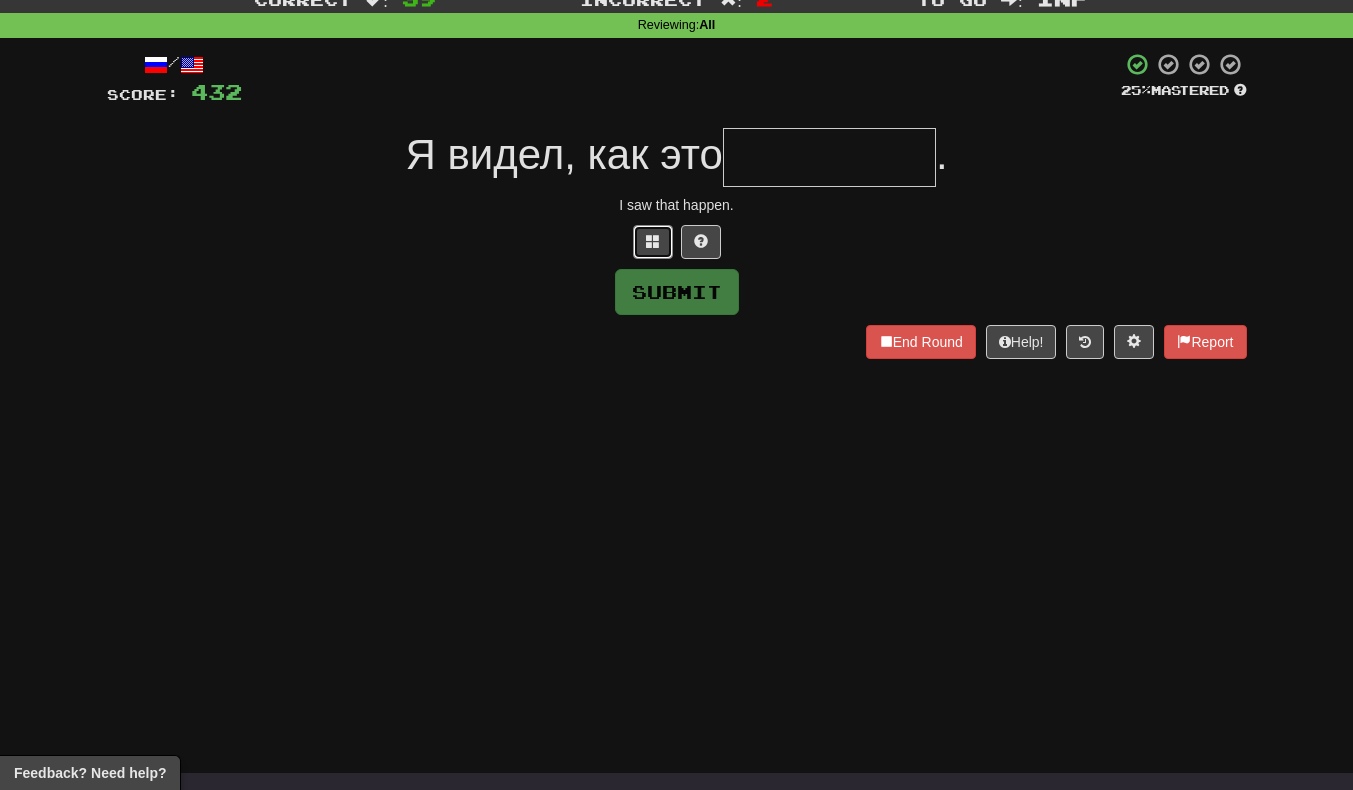 click at bounding box center (653, 241) 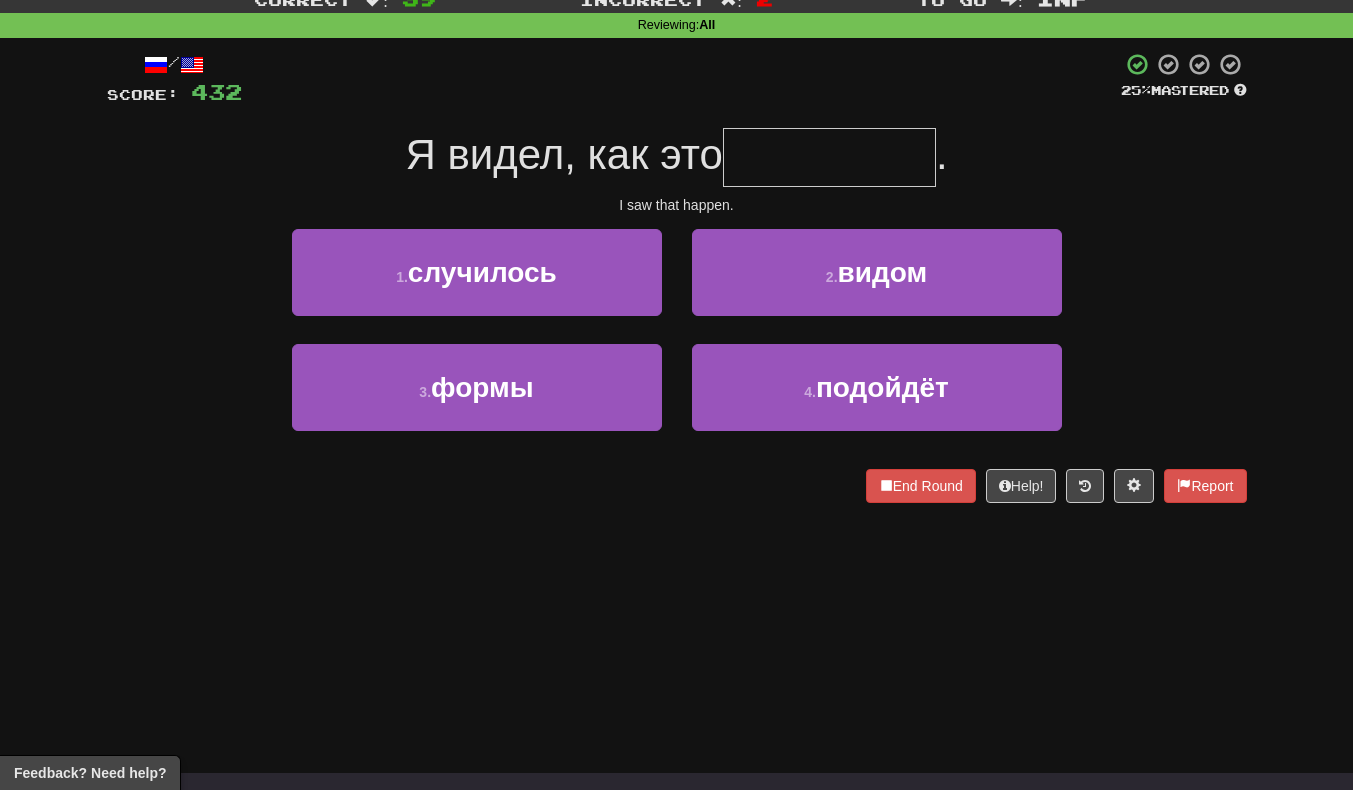 scroll, scrollTop: 86, scrollLeft: 0, axis: vertical 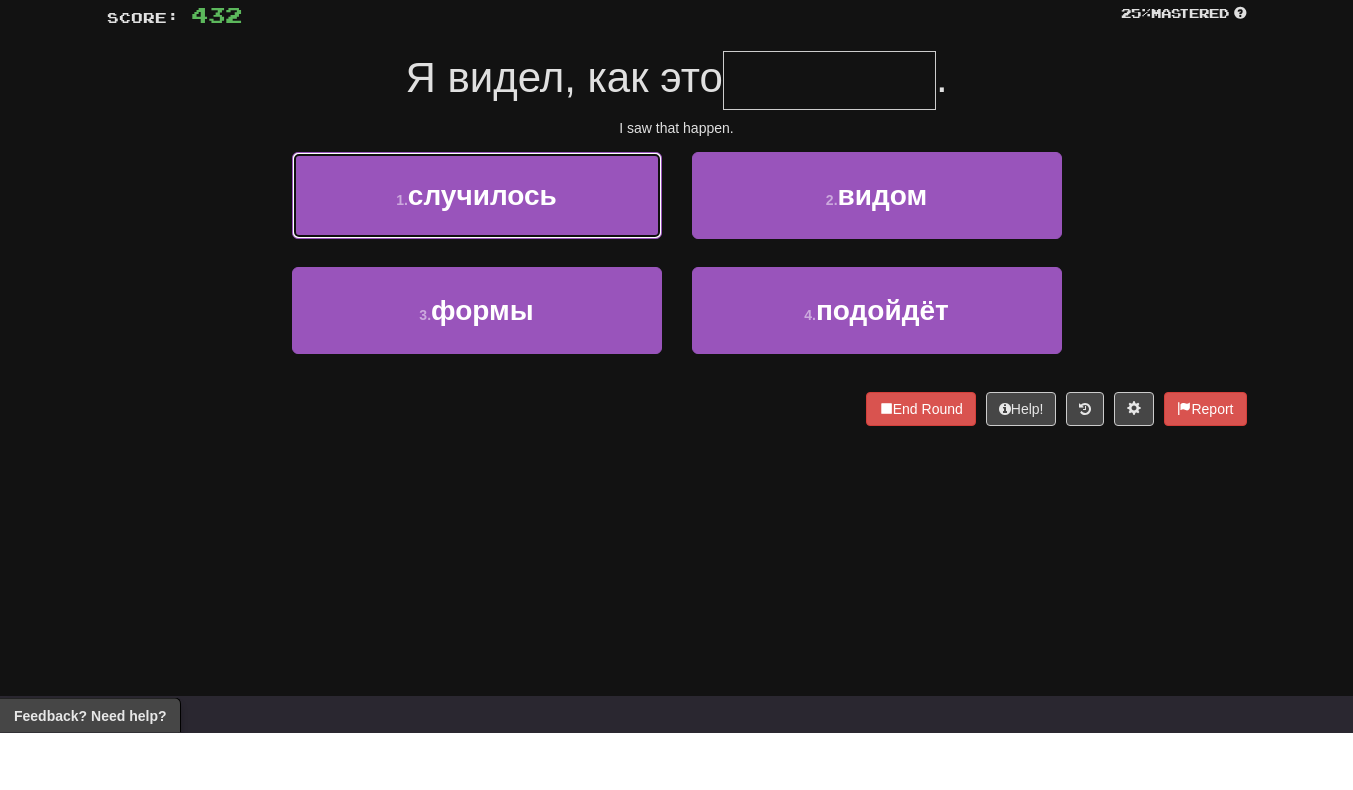 click on "1 .  случилось" at bounding box center (477, 253) 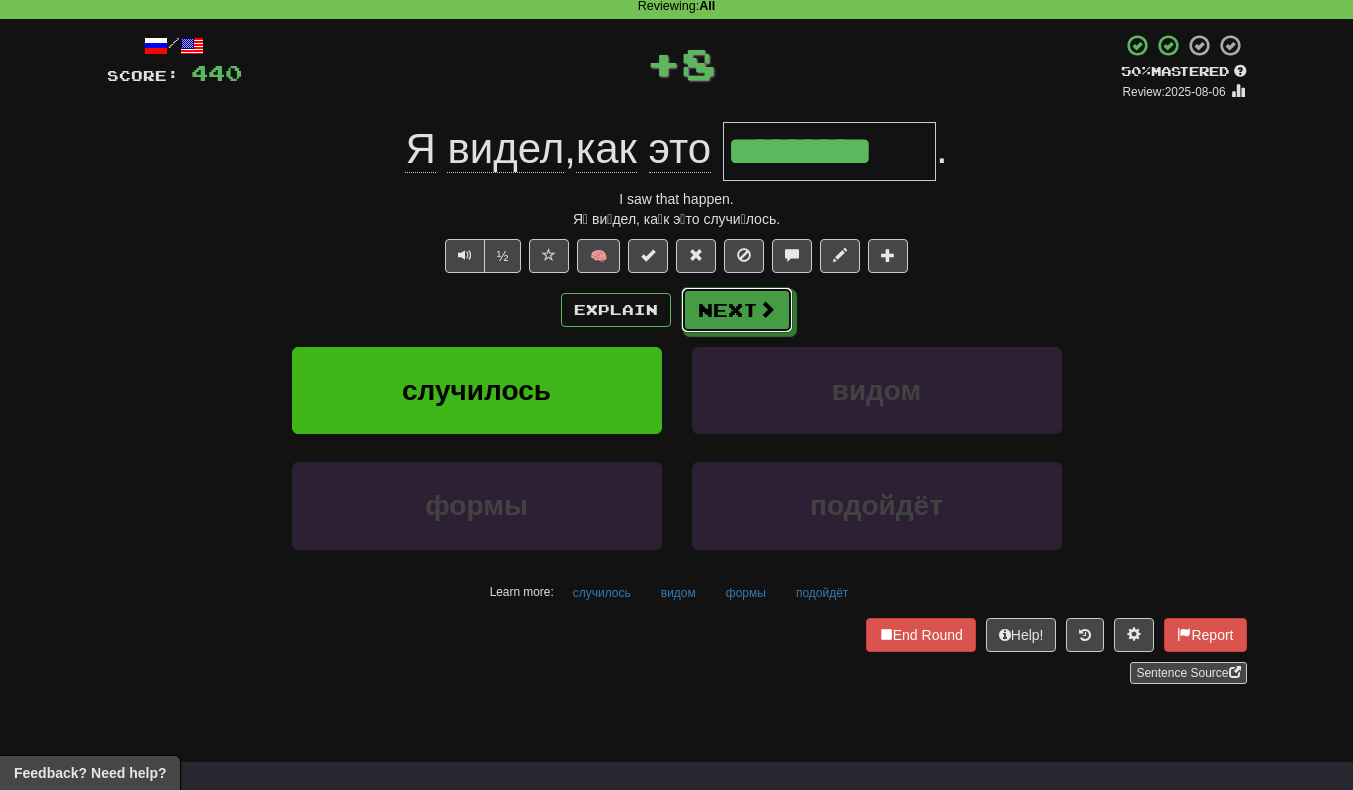 click on "Next" at bounding box center (737, 310) 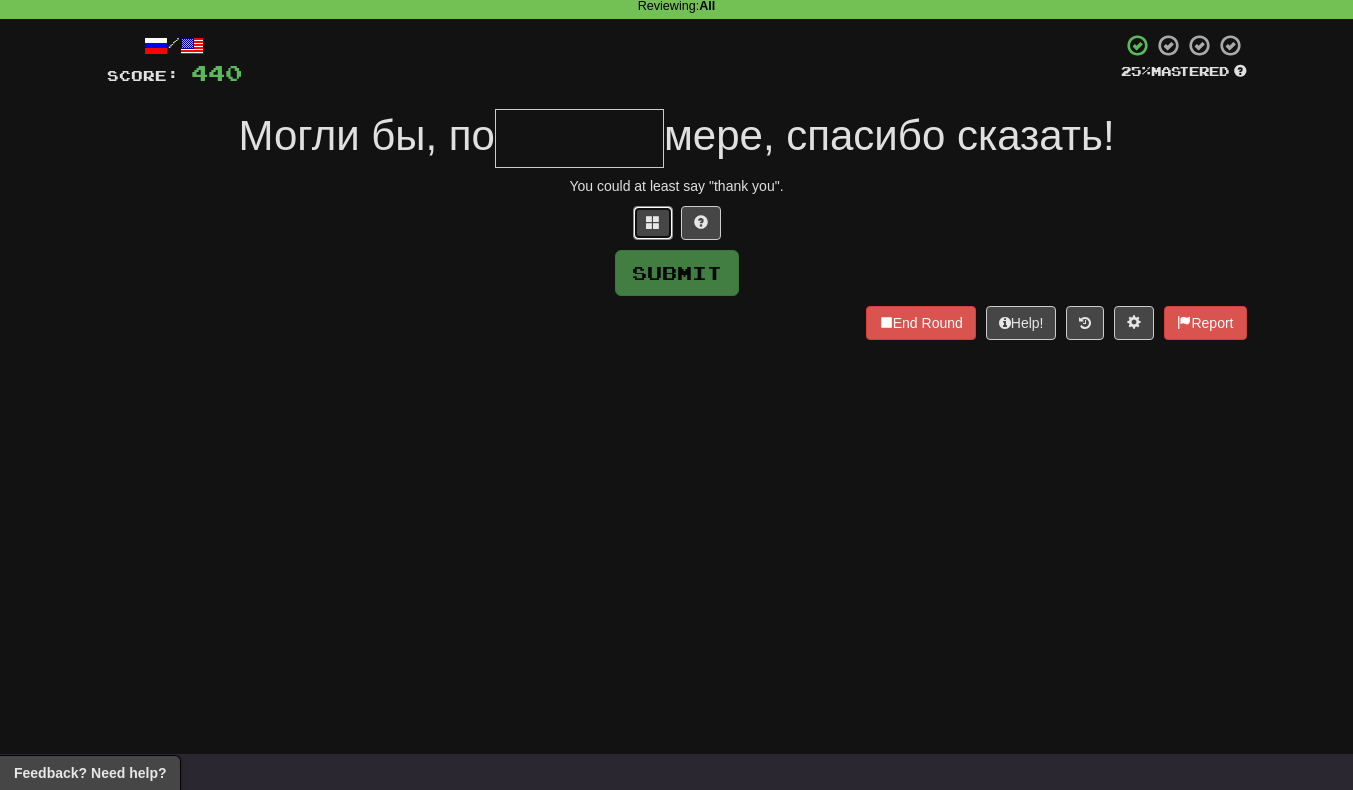 click at bounding box center (653, 223) 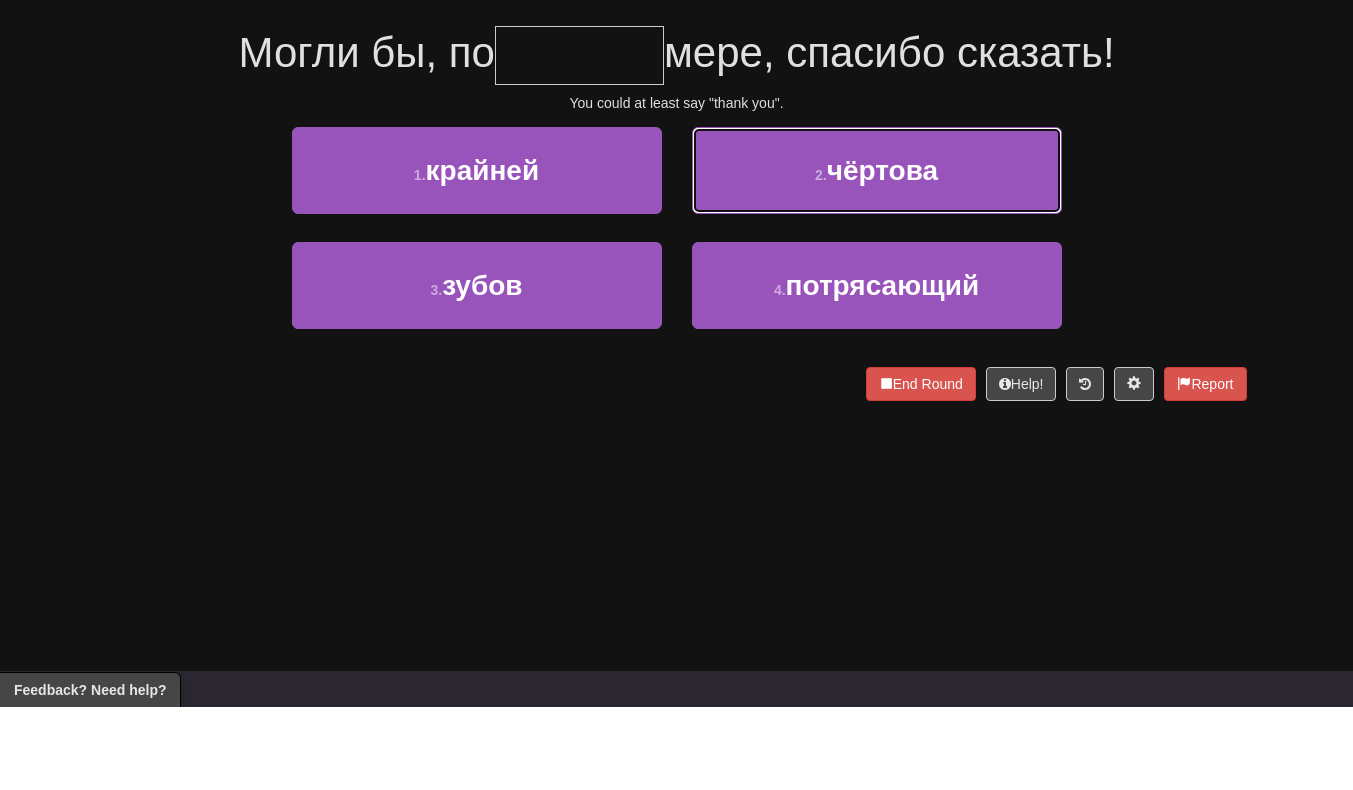 click on "2 .  чёртова" at bounding box center [877, 253] 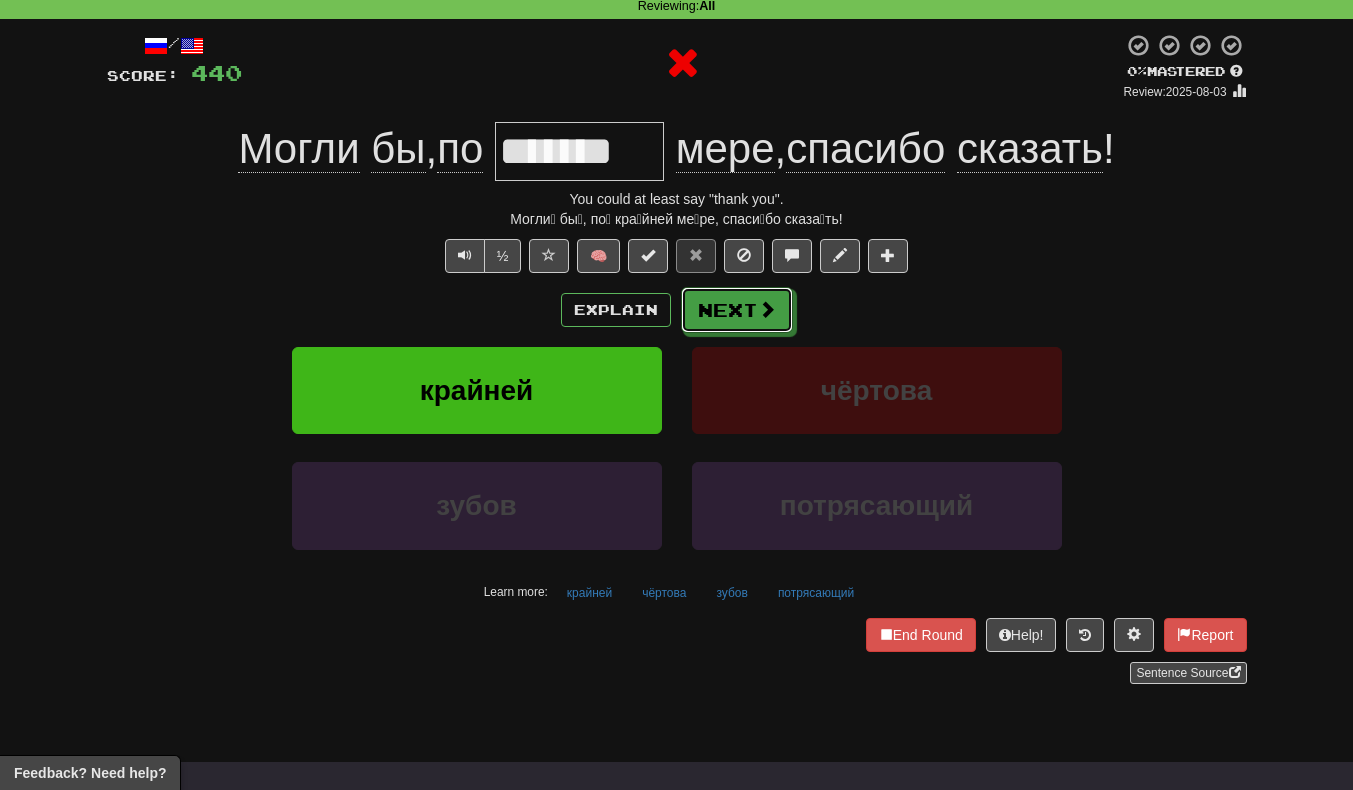 click at bounding box center (767, 309) 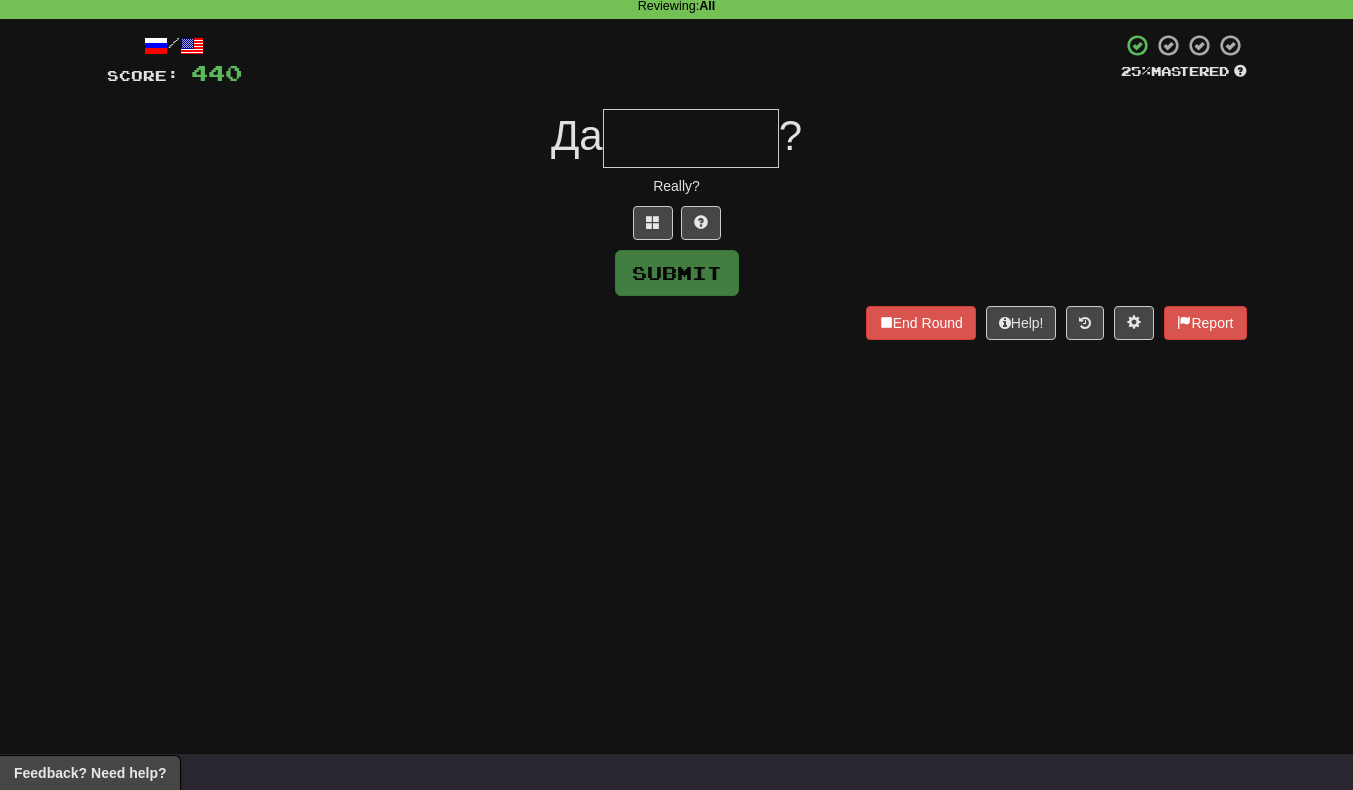click at bounding box center (677, 223) 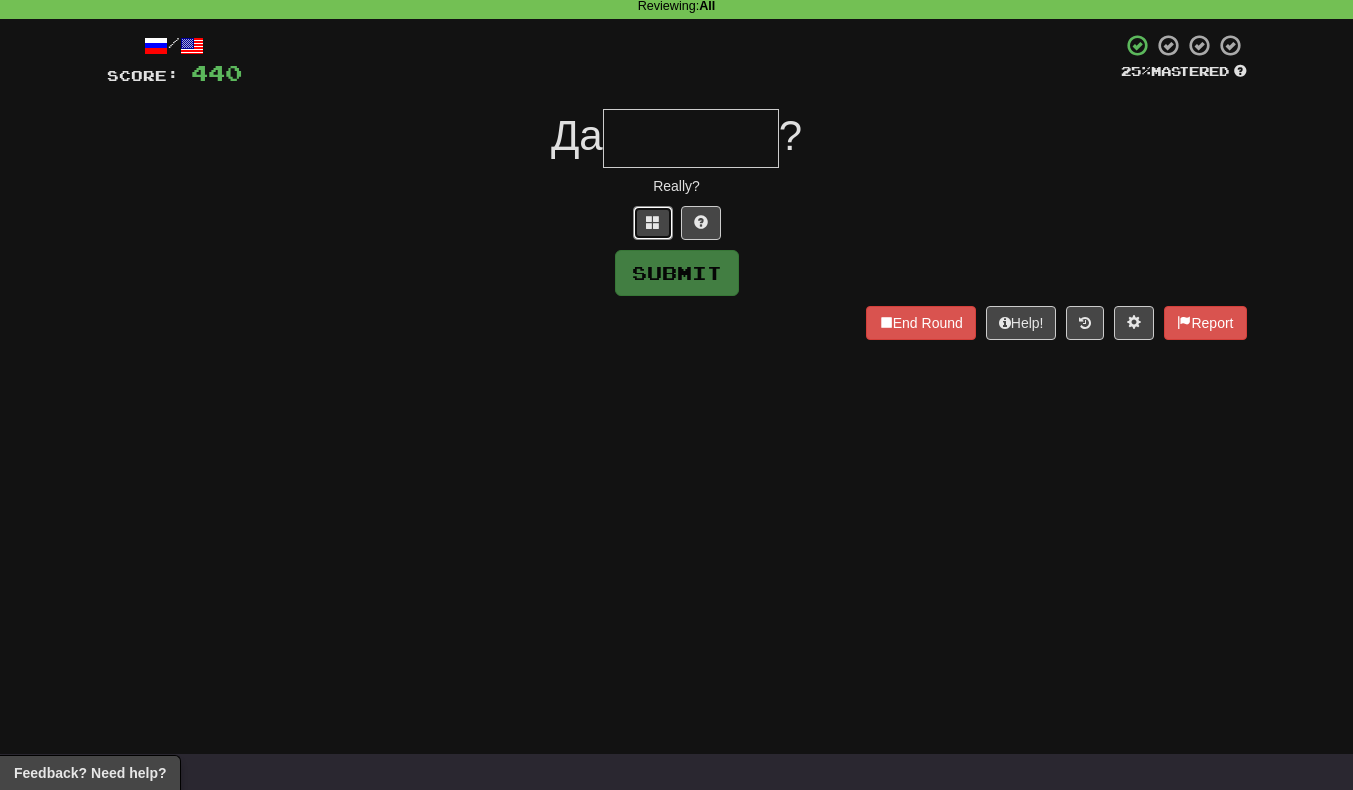 click at bounding box center [653, 223] 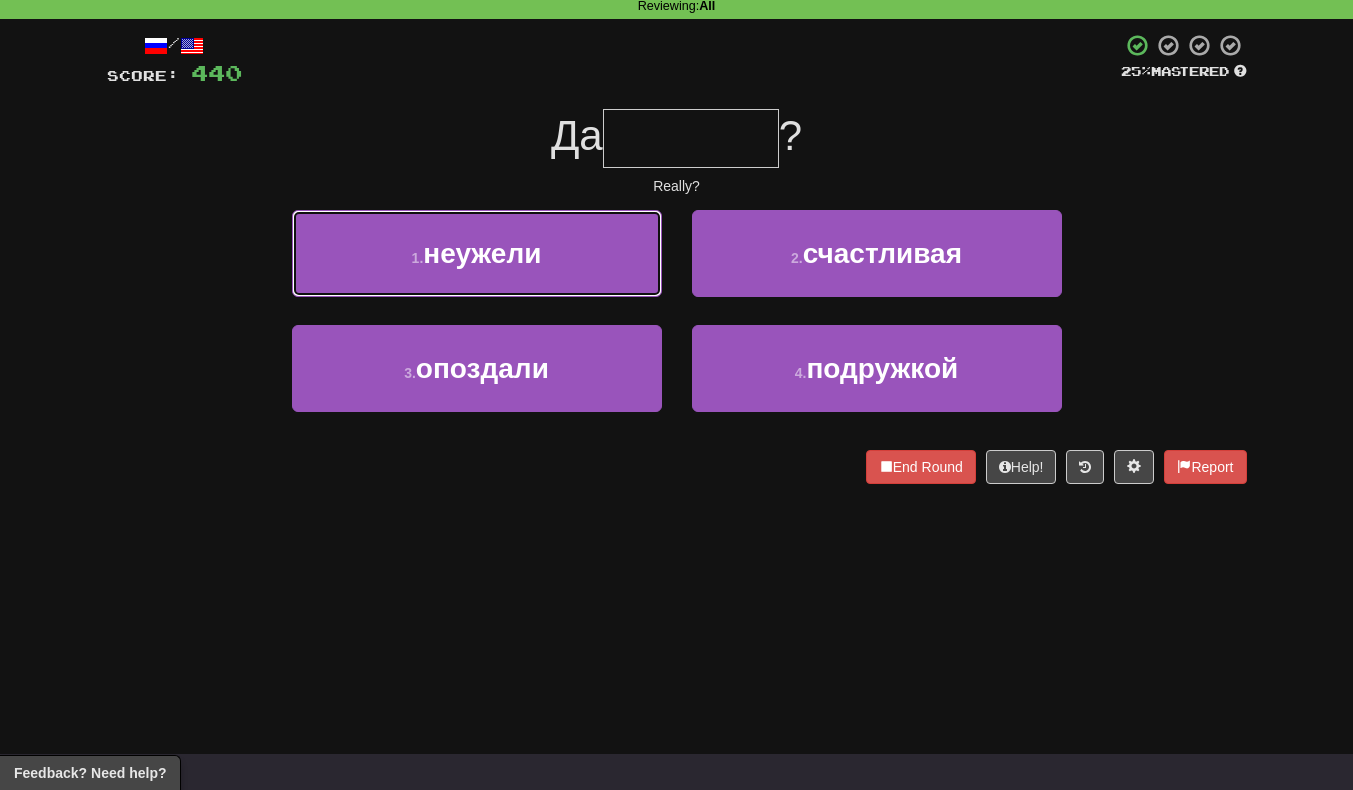 click on "1 .  неужели" at bounding box center [477, 253] 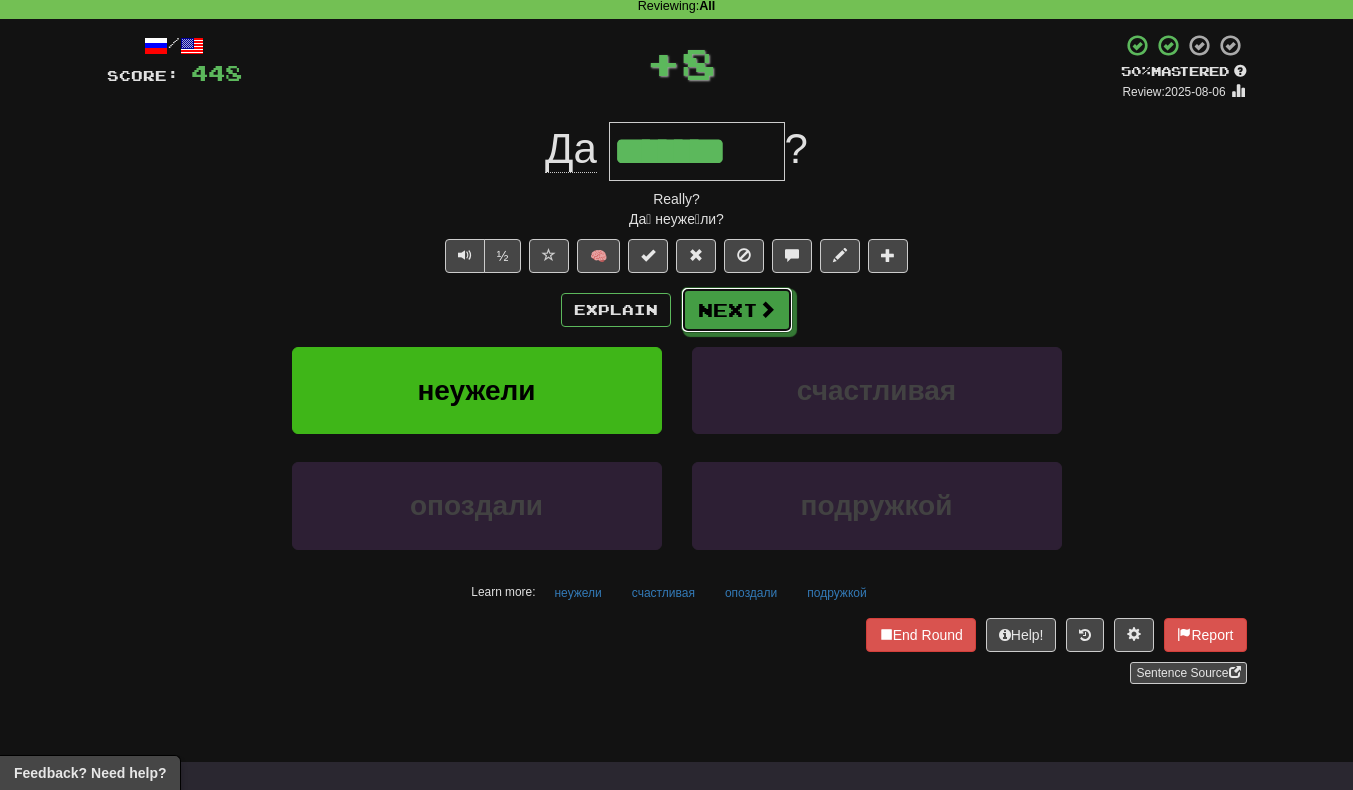 click on "Next" at bounding box center [737, 310] 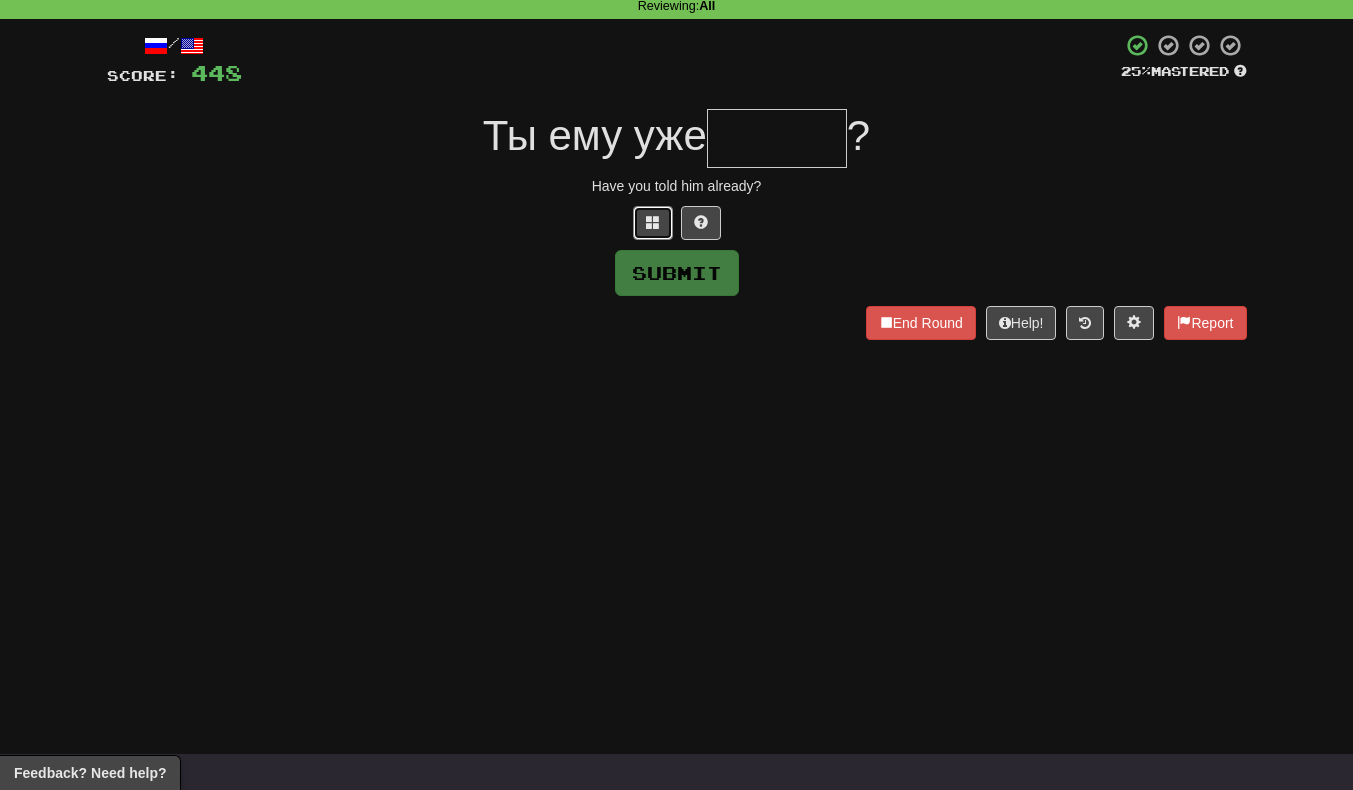 click at bounding box center (653, 222) 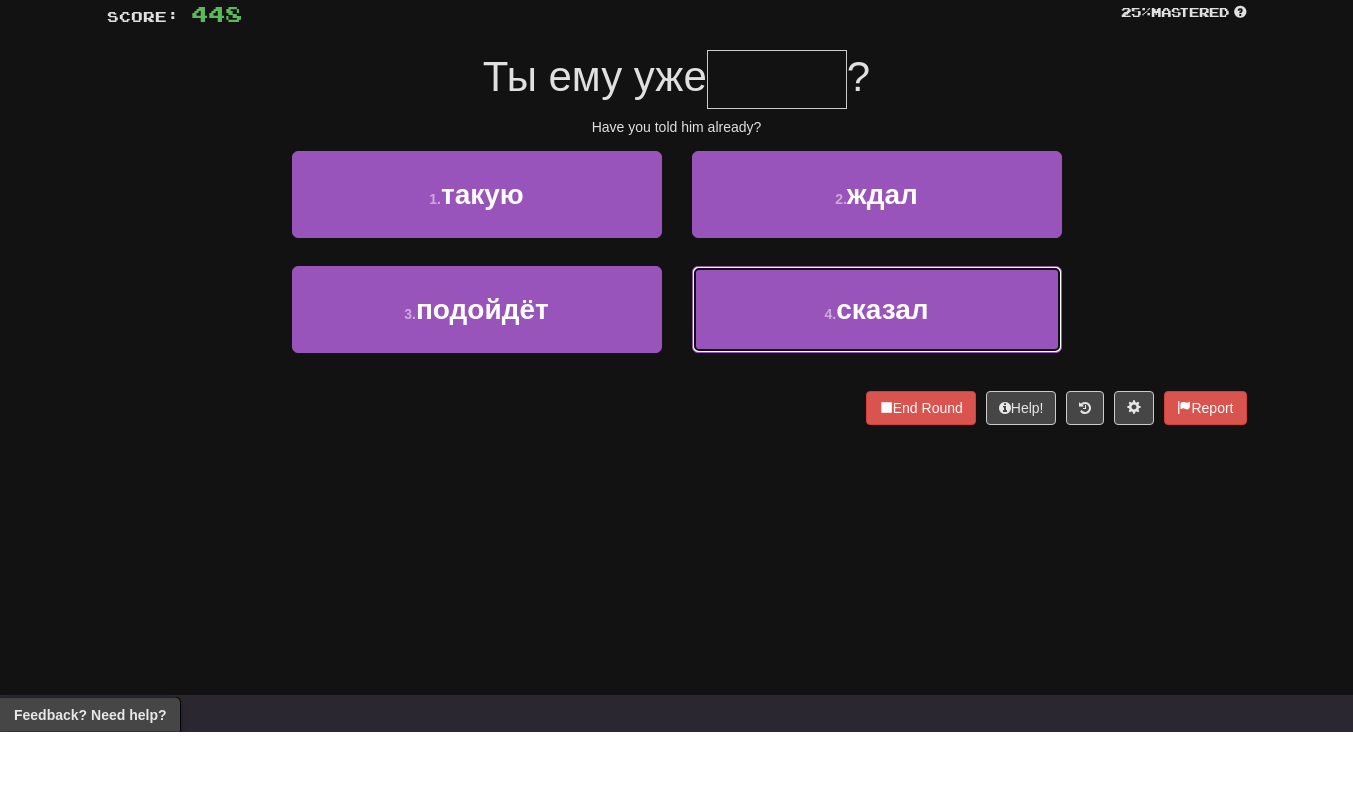 click on "4 .  сказал" at bounding box center (877, 368) 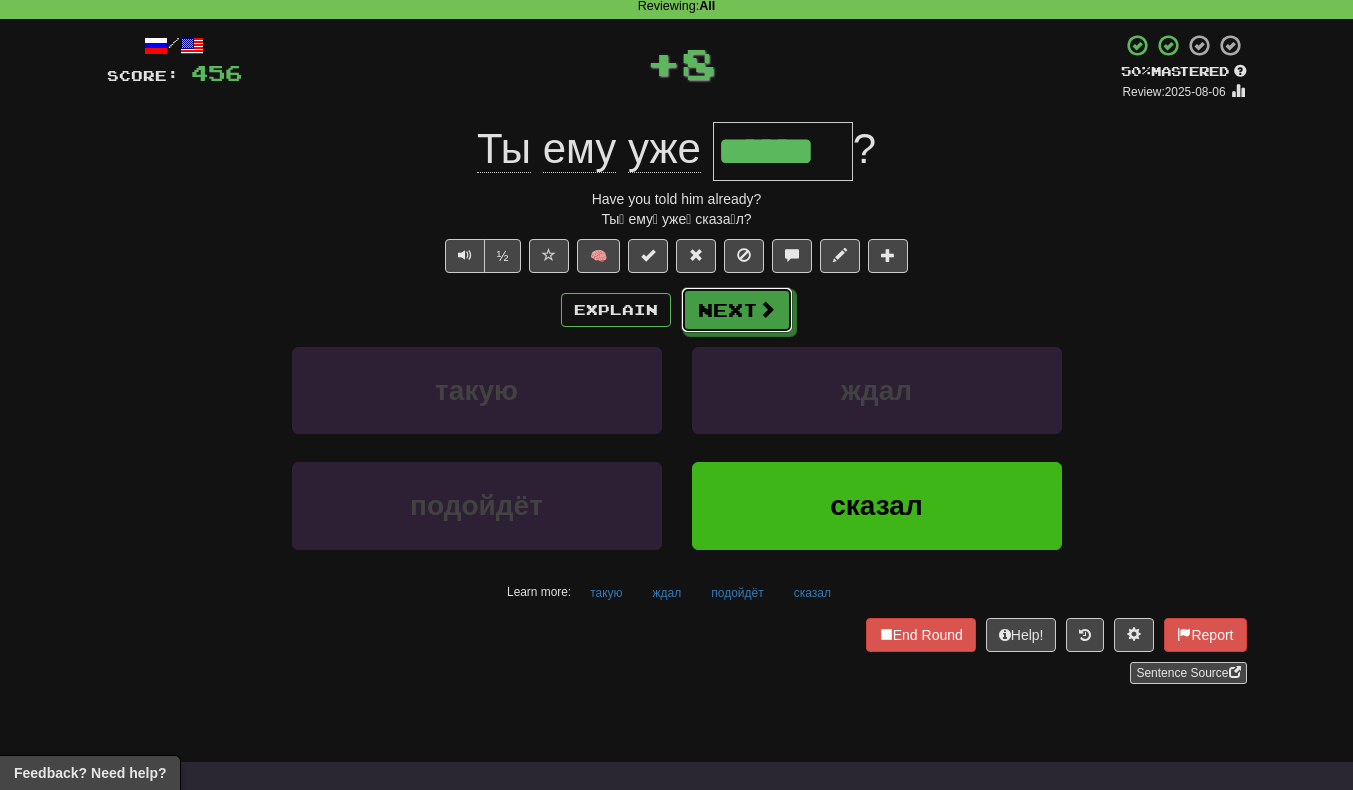 click on "Next" at bounding box center (737, 310) 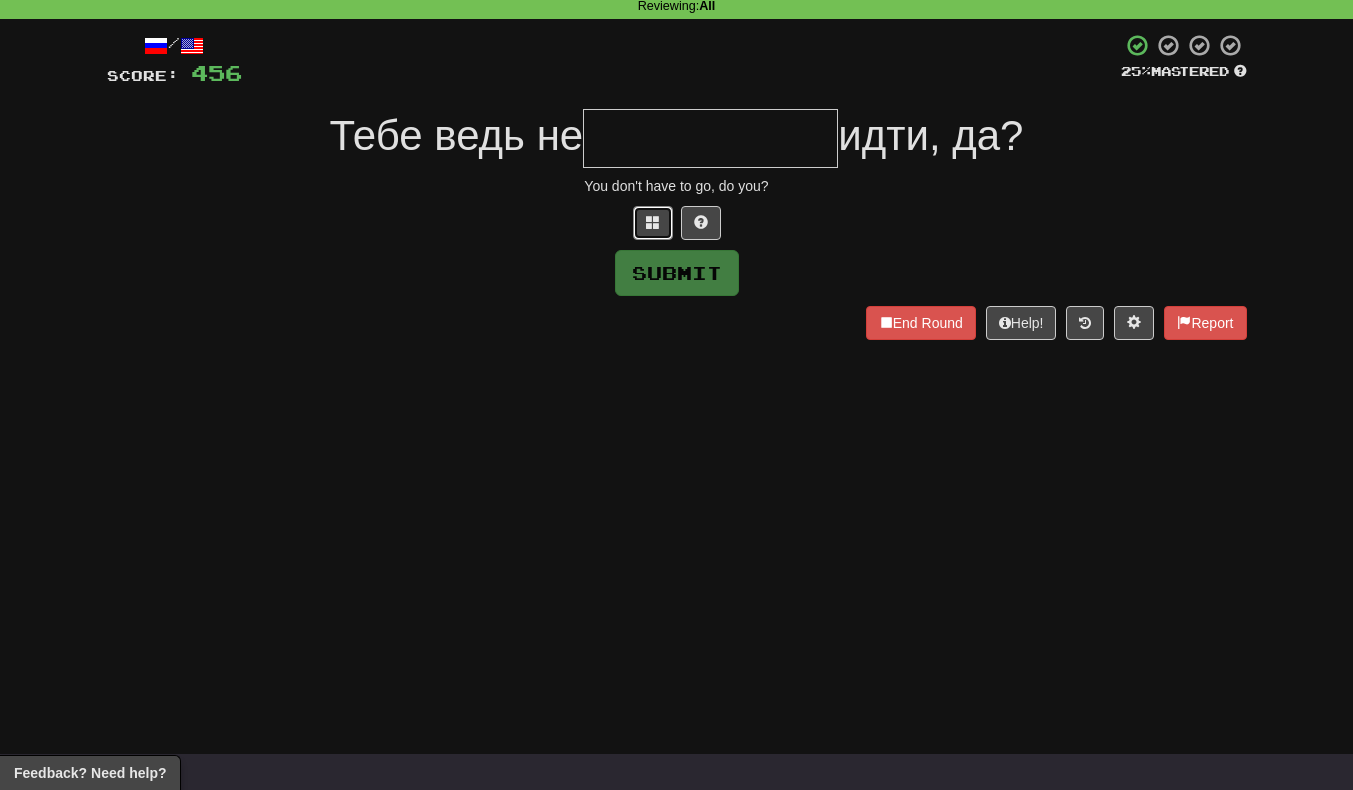 click at bounding box center (653, 222) 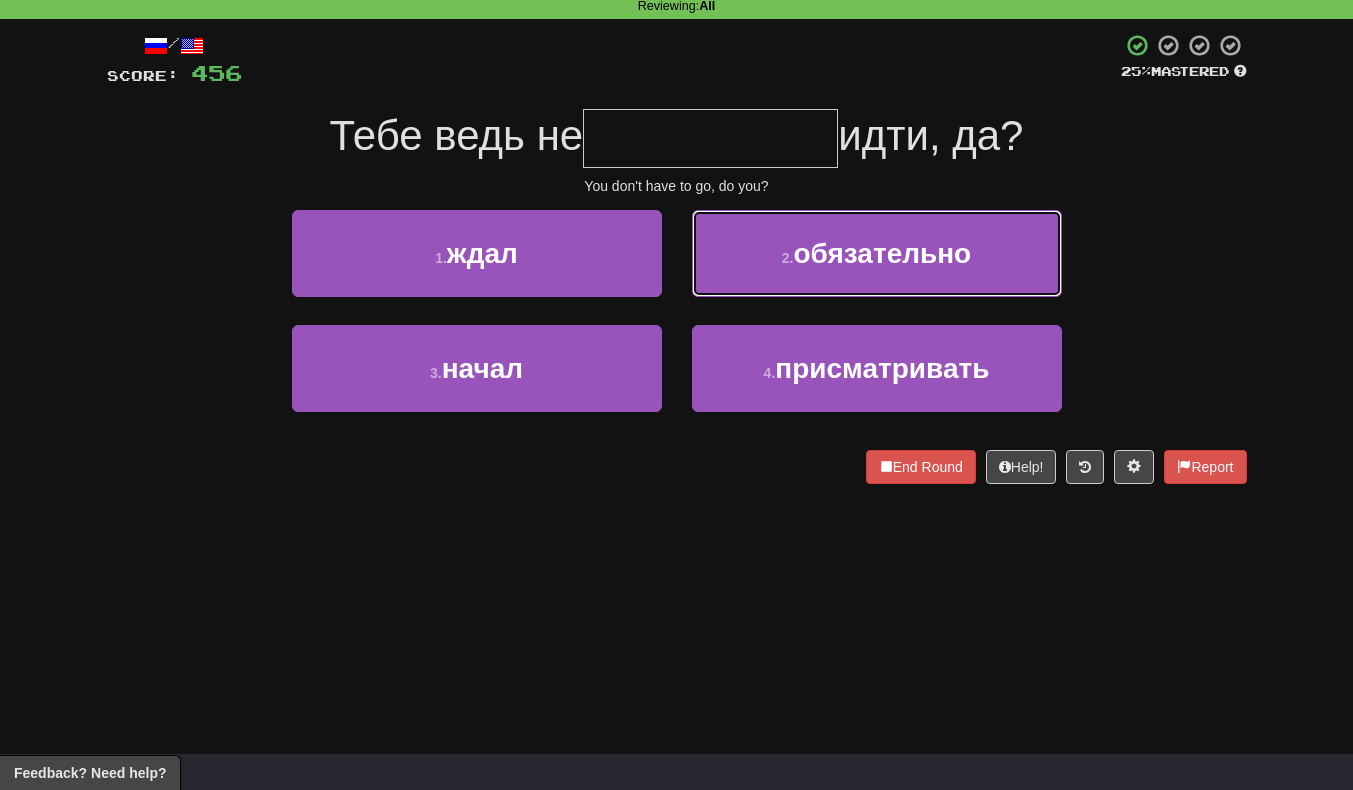 click on "2 .  обязательно" at bounding box center [877, 253] 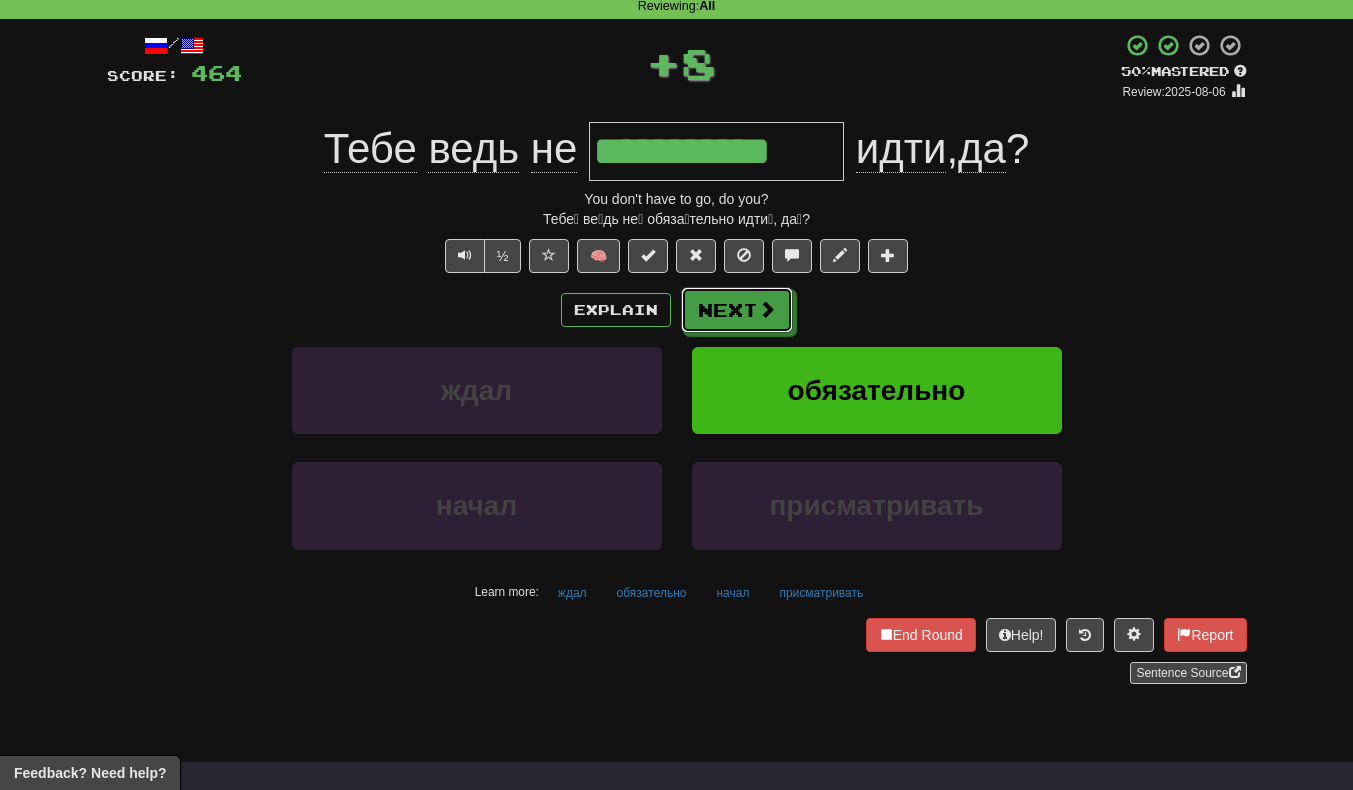 click on "Next" at bounding box center [737, 310] 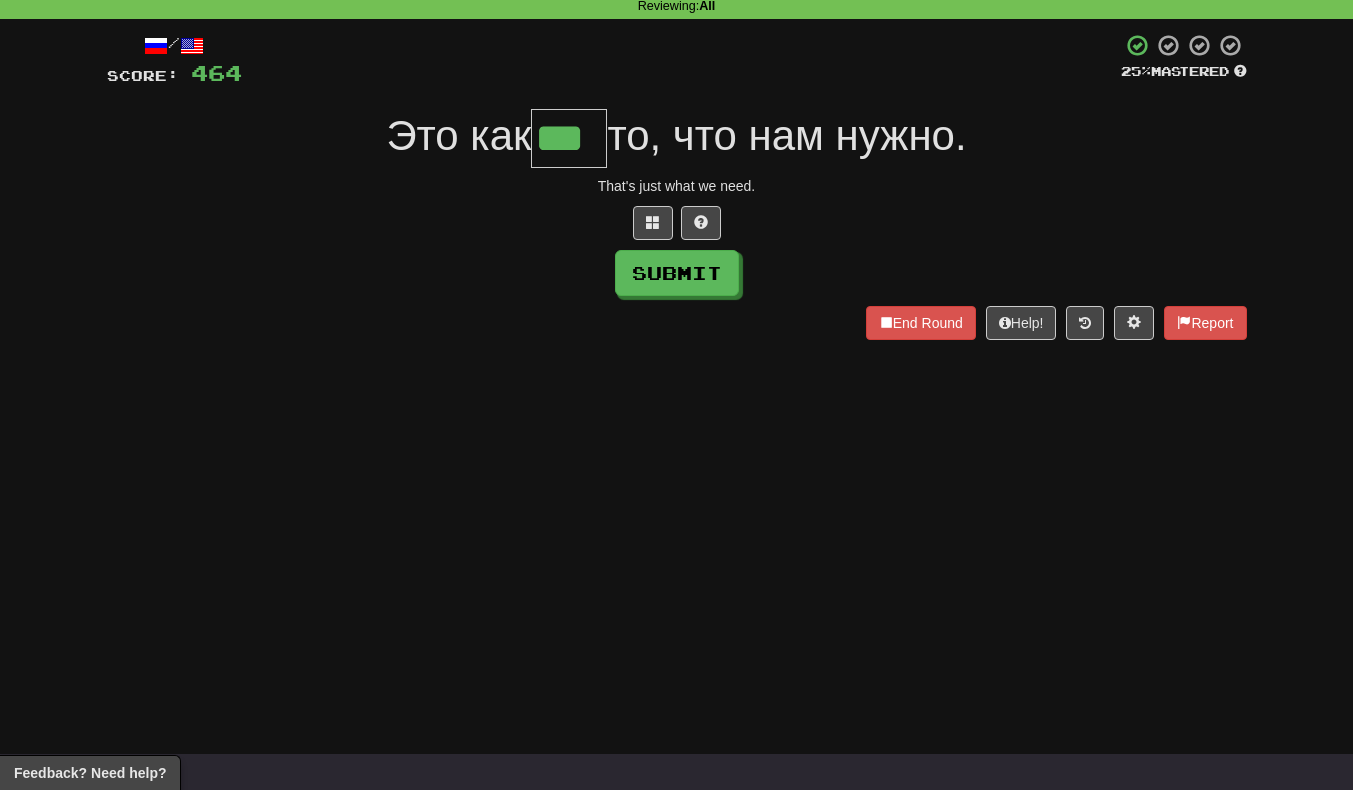 scroll, scrollTop: 0, scrollLeft: 0, axis: both 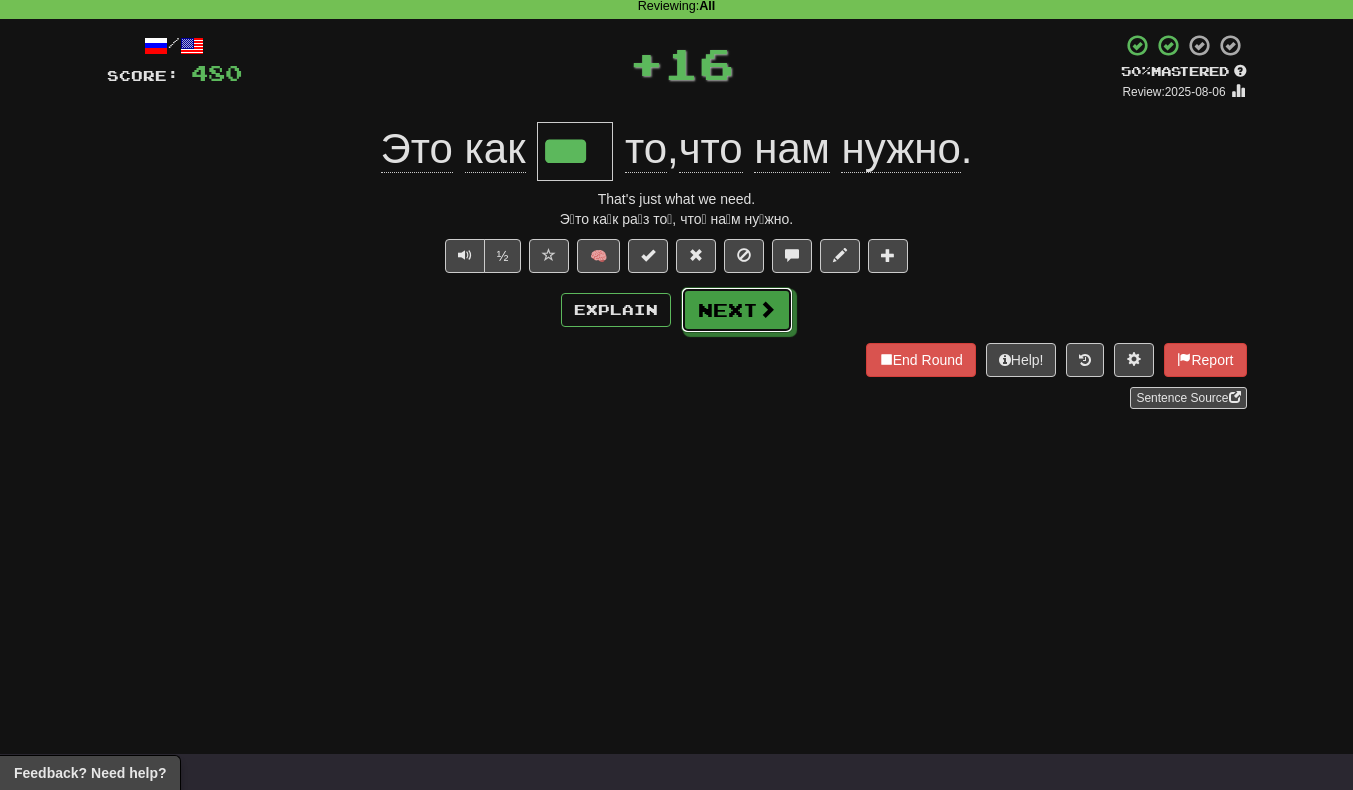 click on "Next" at bounding box center [737, 310] 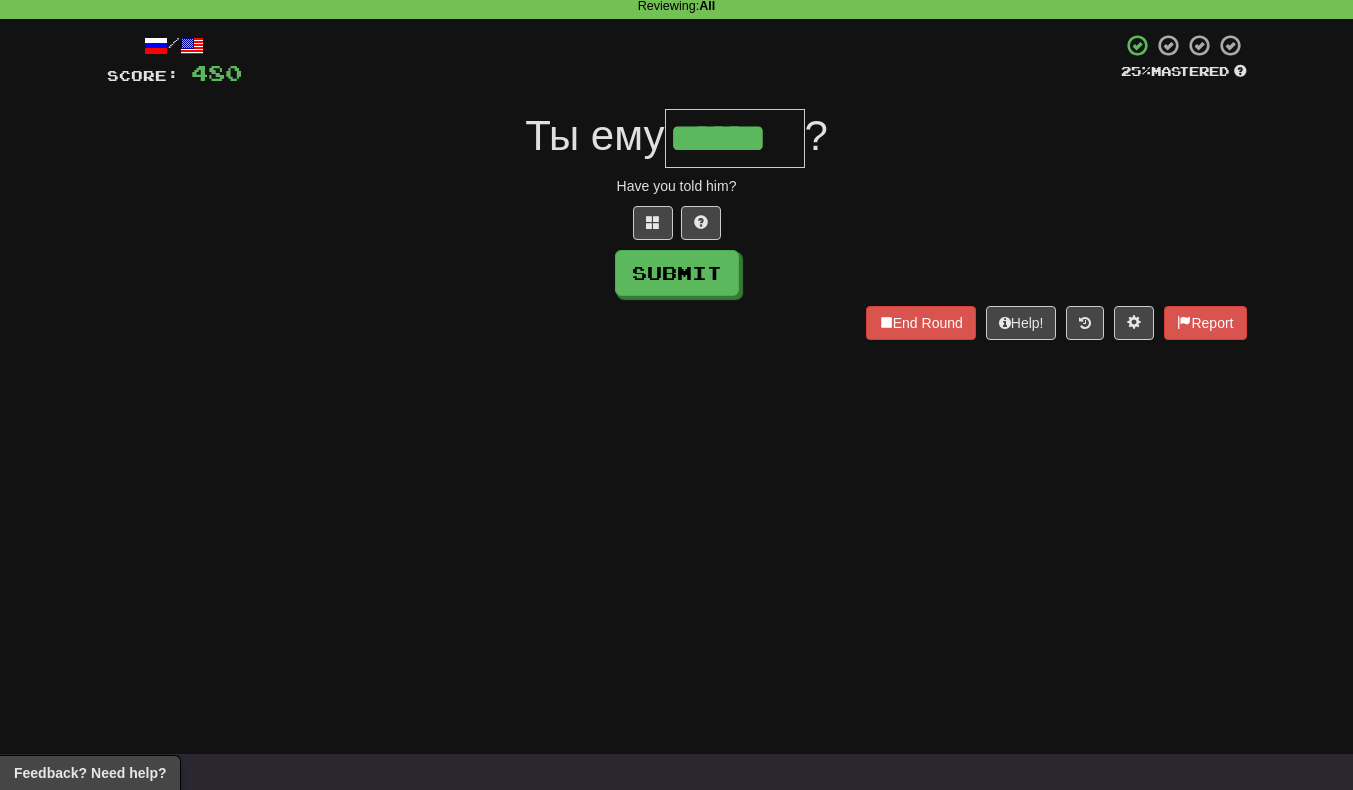 type on "******" 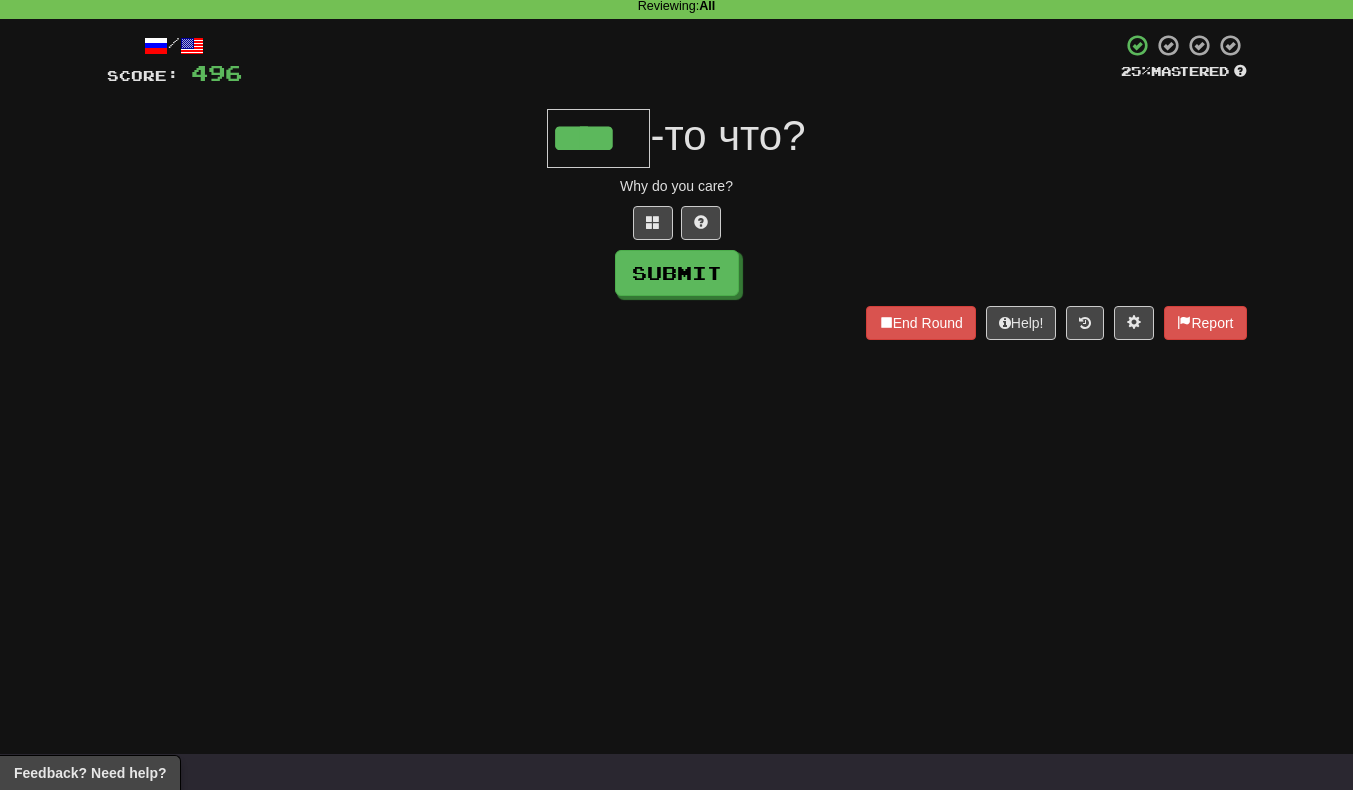 type on "****" 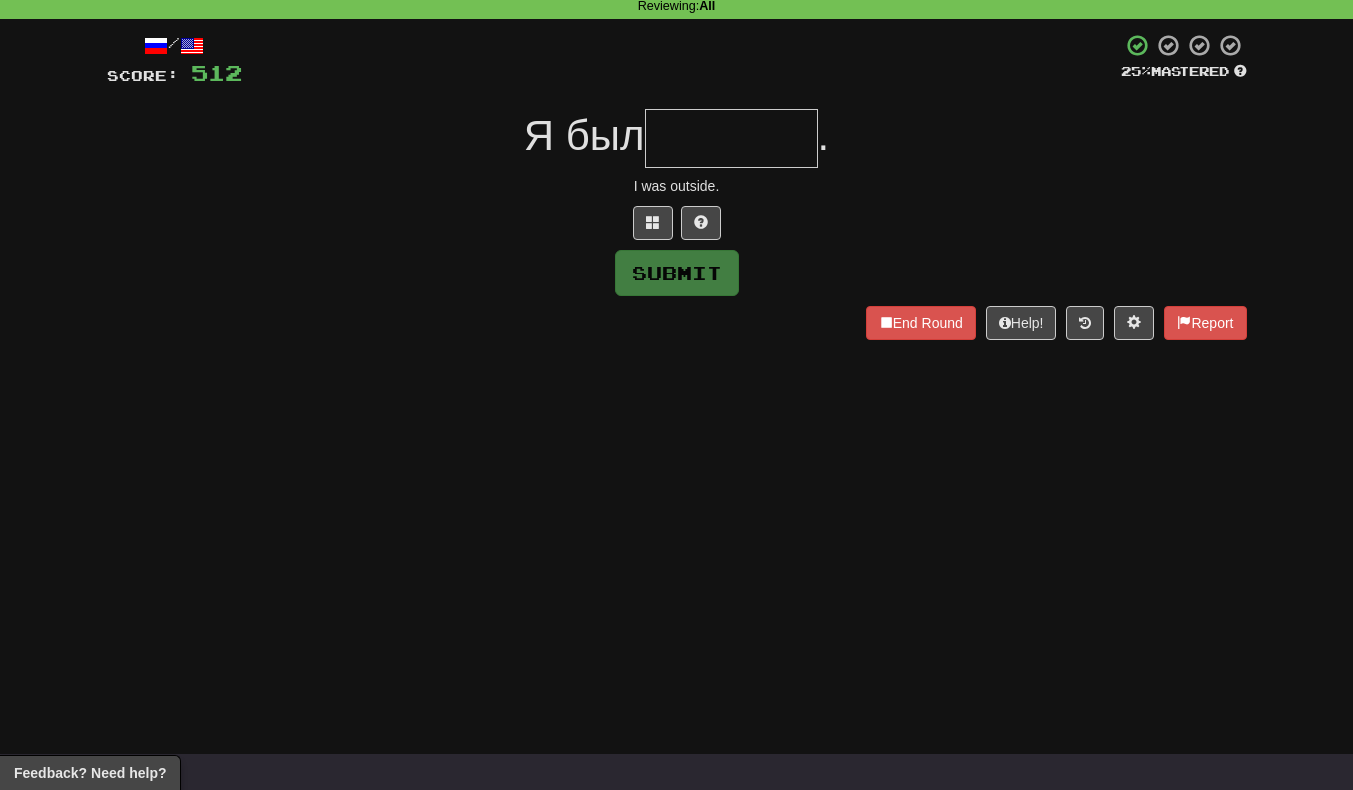 type on "*" 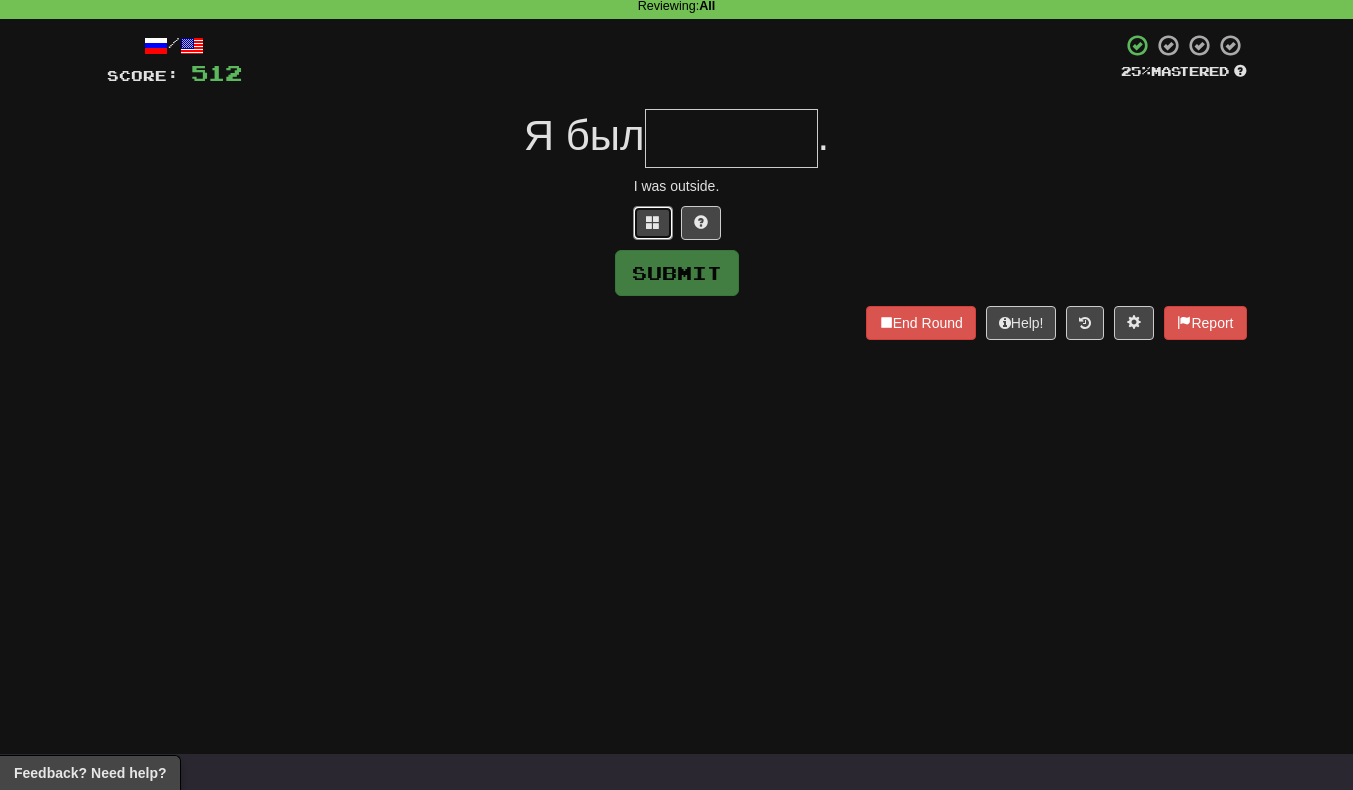click at bounding box center (653, 223) 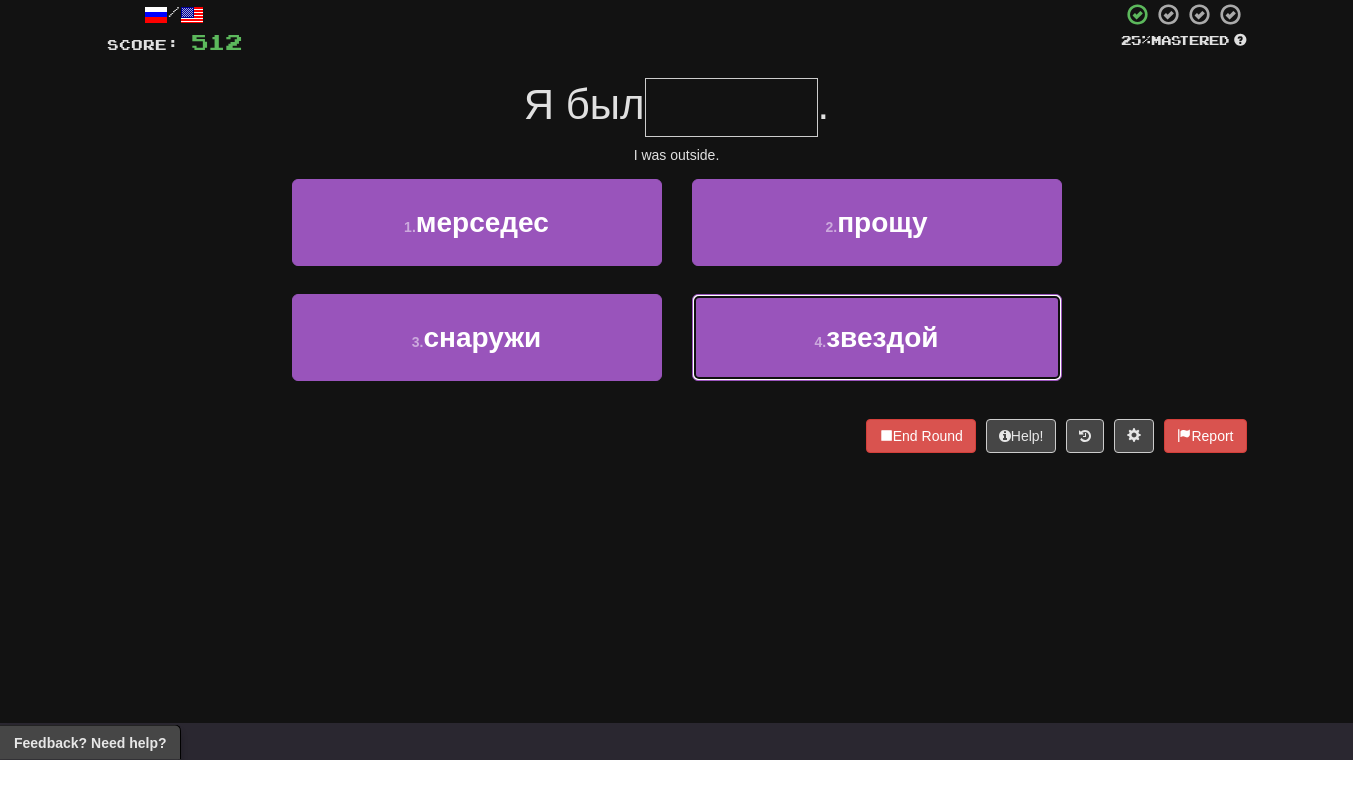 click on "4 .  звездой" at bounding box center (877, 368) 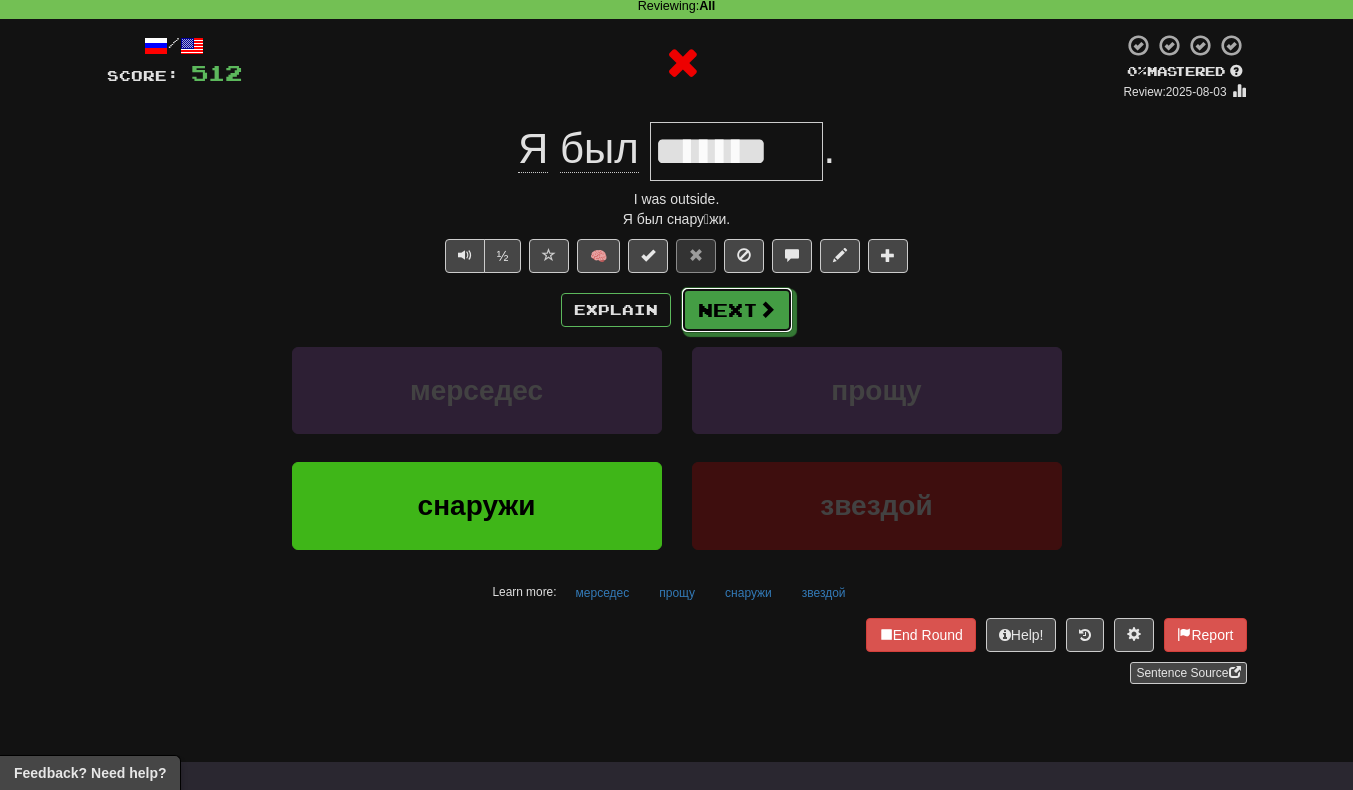 click at bounding box center [767, 309] 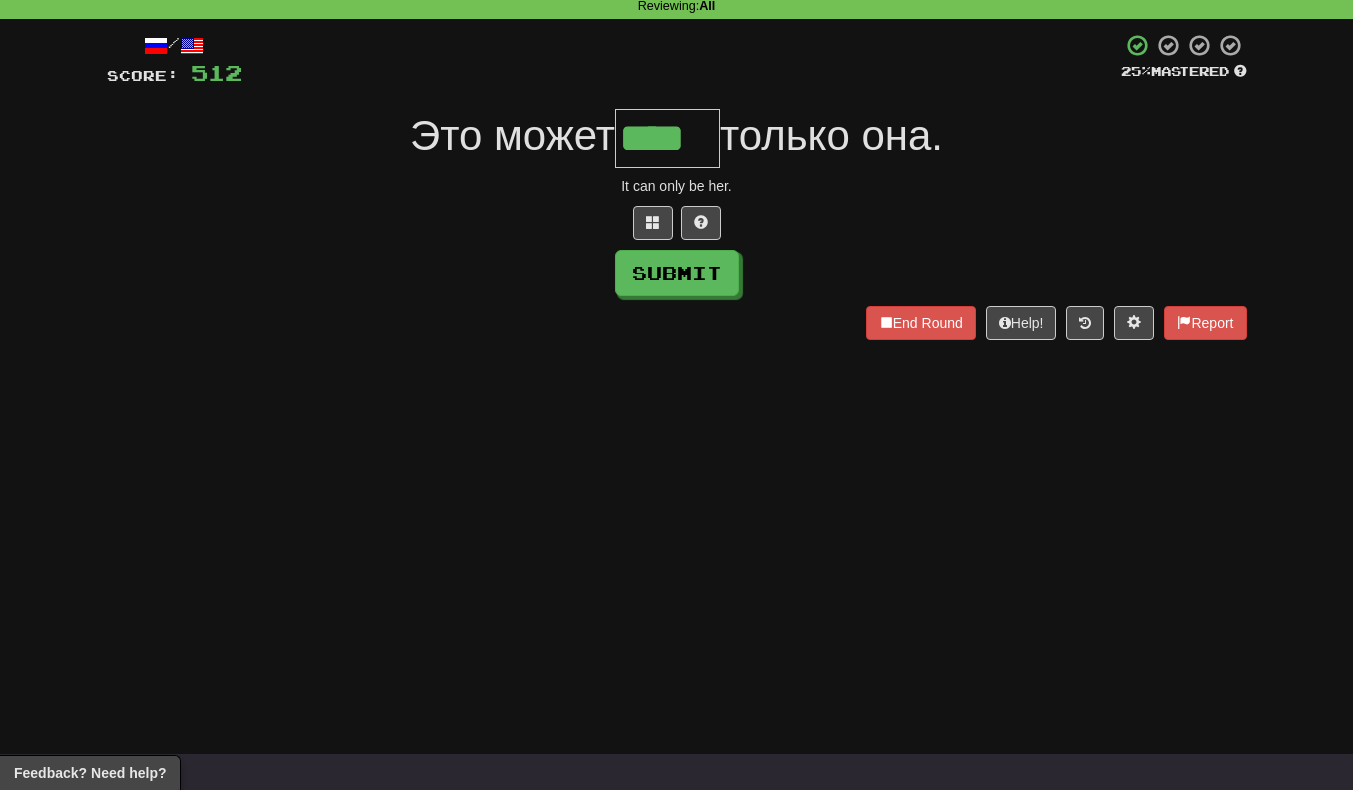 scroll, scrollTop: 0, scrollLeft: 1, axis: horizontal 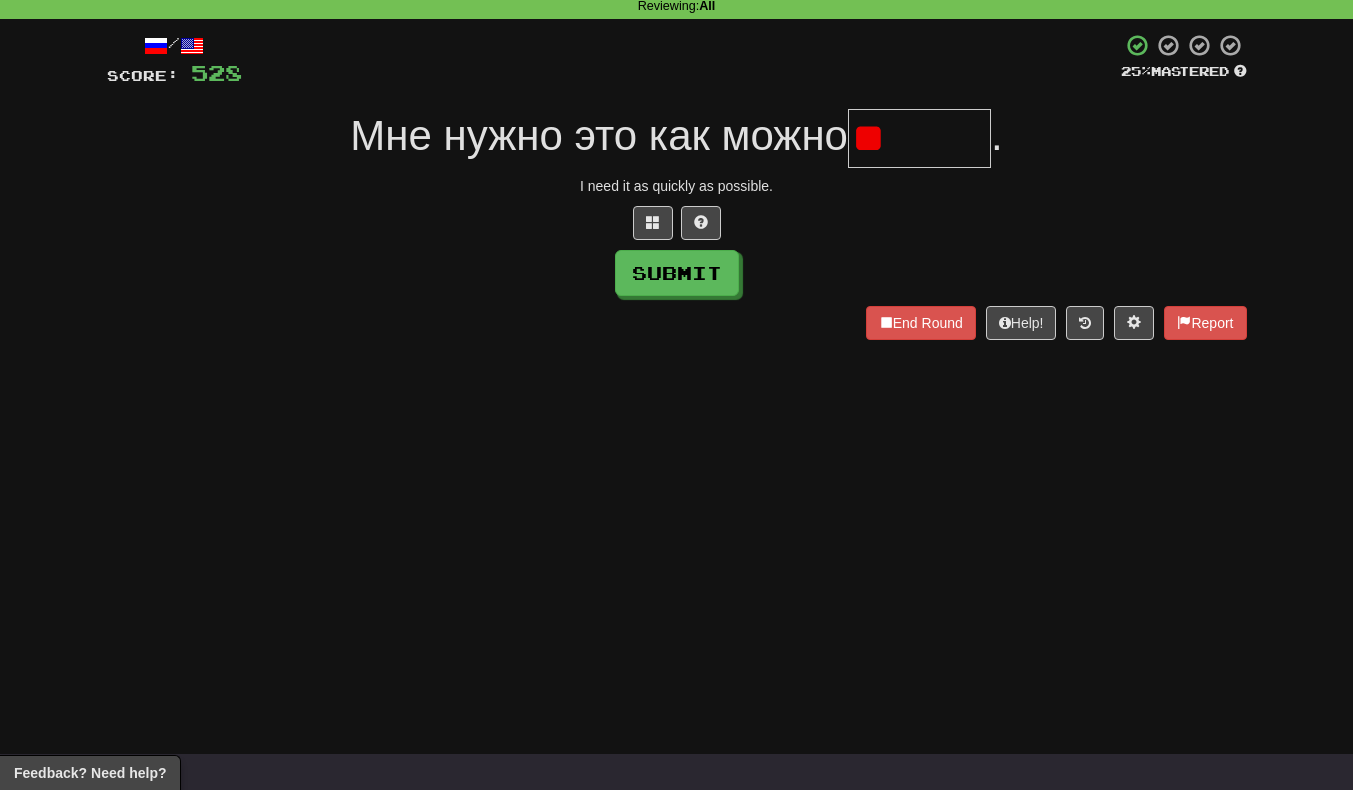 type on "*" 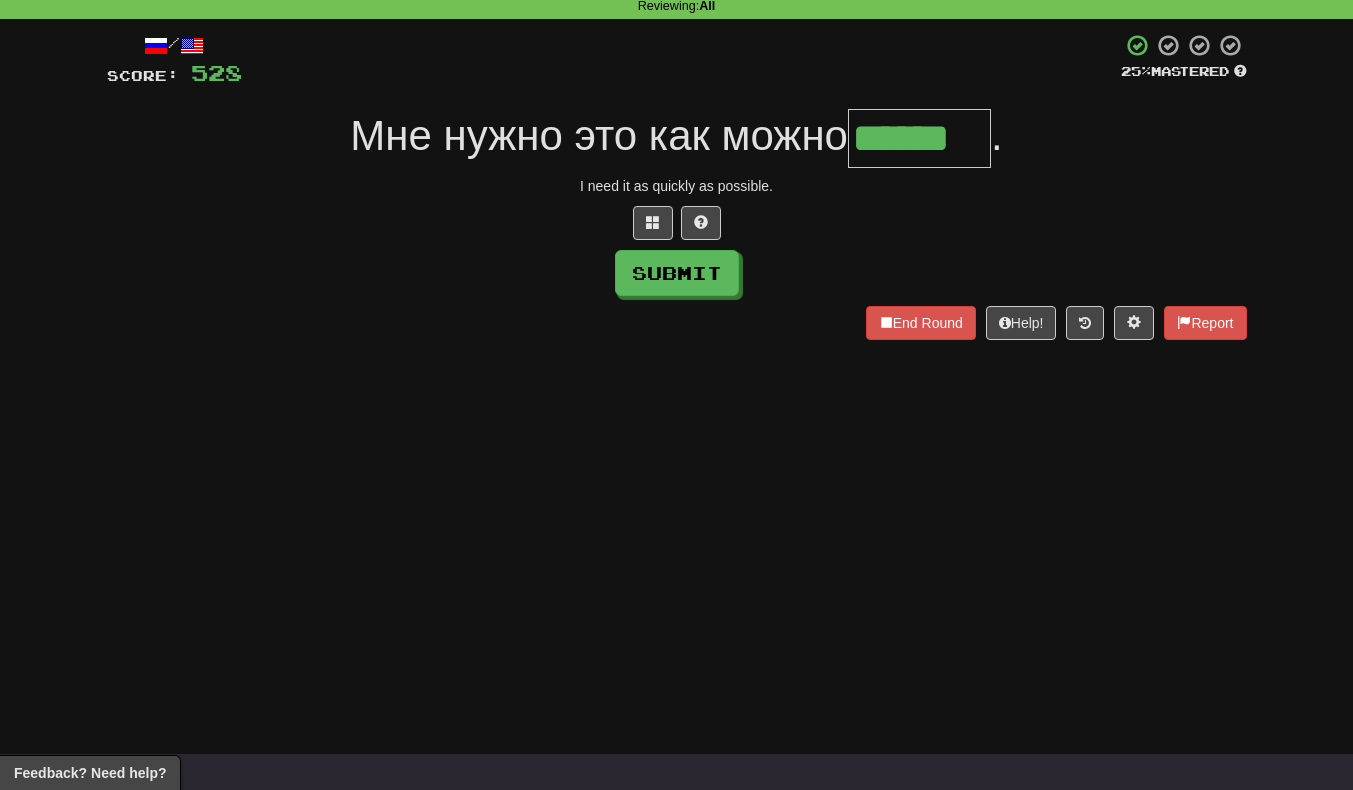 scroll, scrollTop: 0, scrollLeft: 7, axis: horizontal 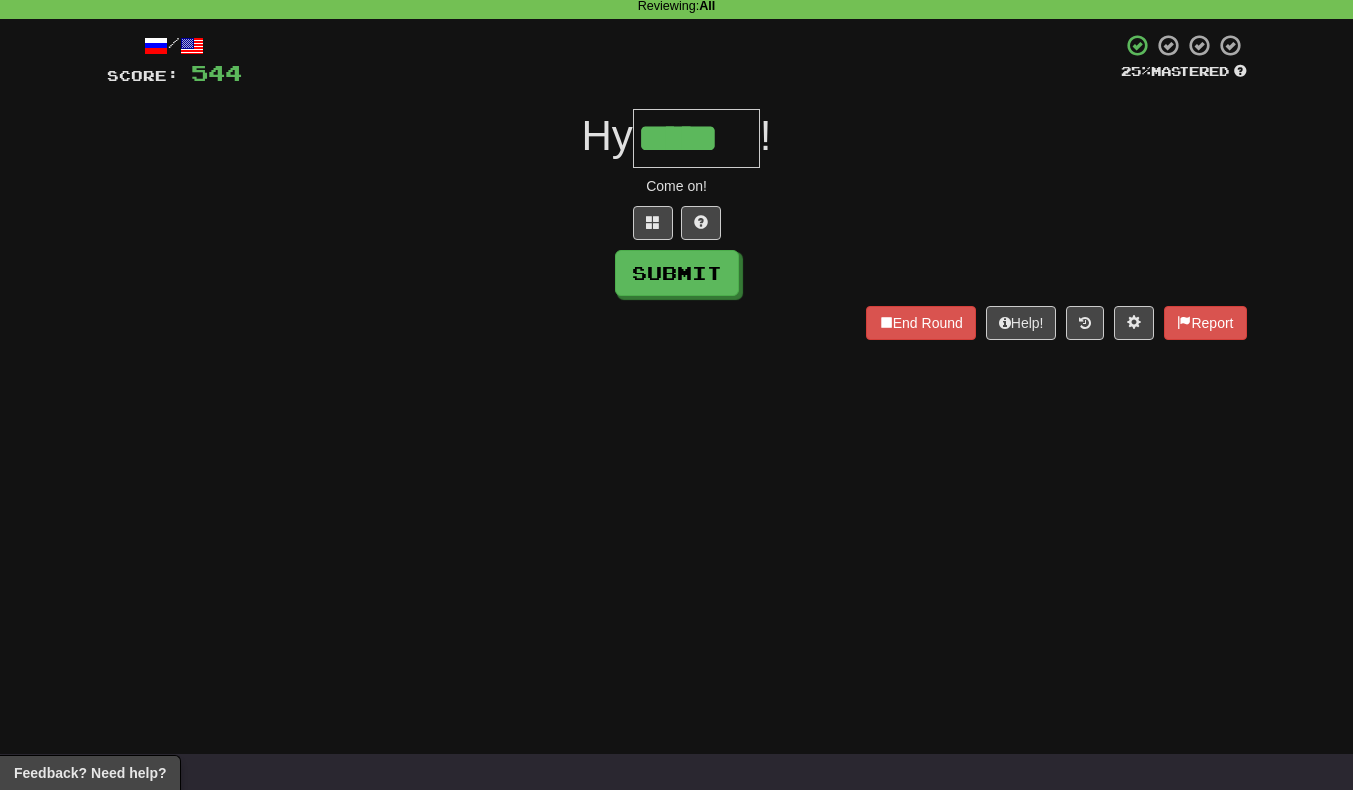 type on "*****" 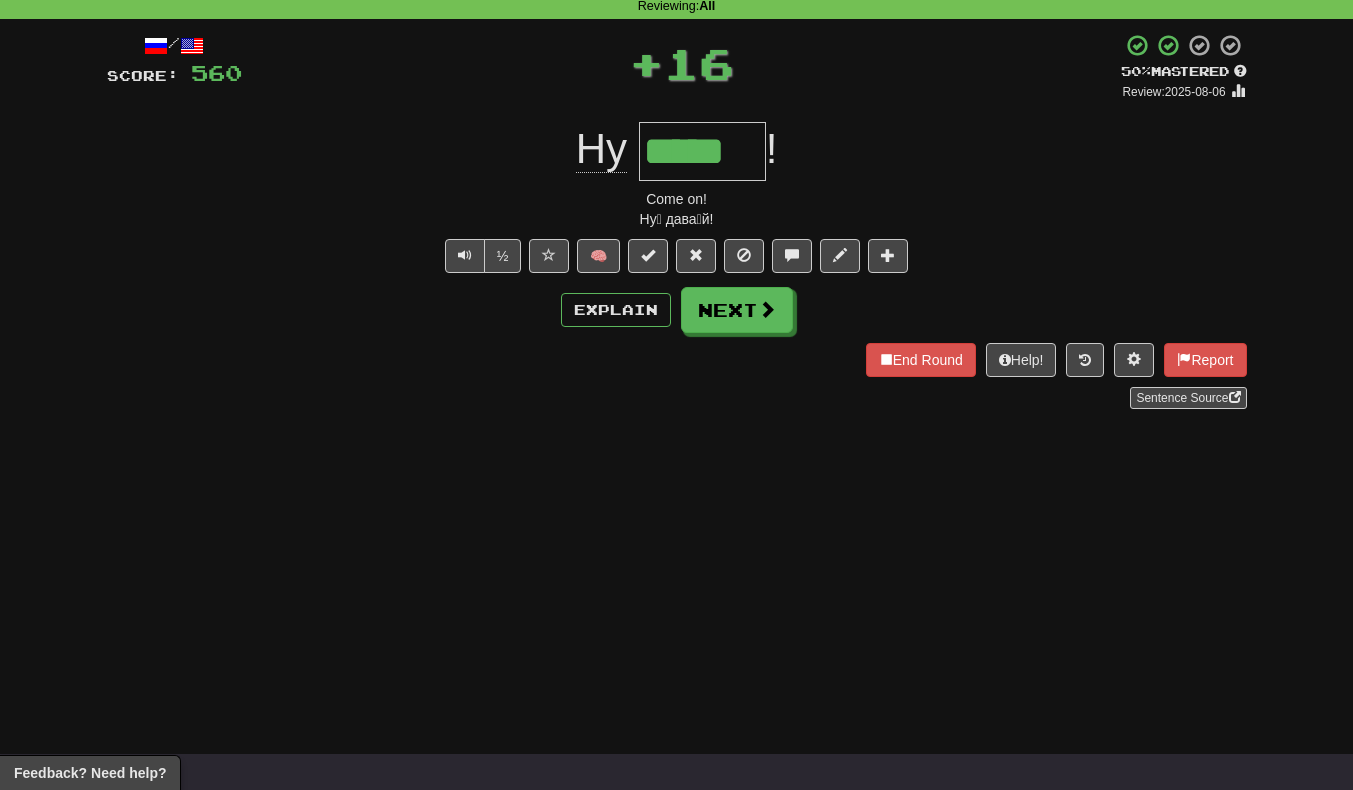 type 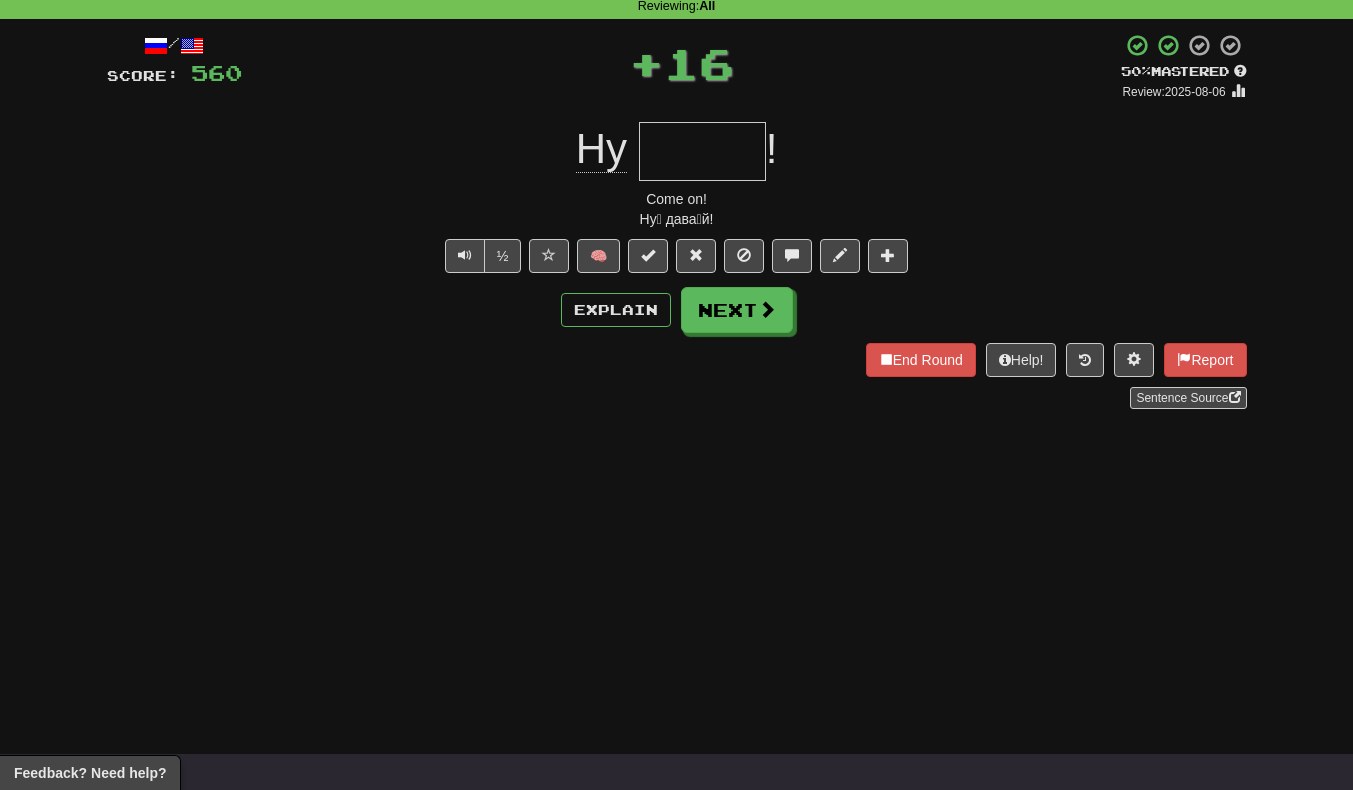 scroll, scrollTop: 0, scrollLeft: 0, axis: both 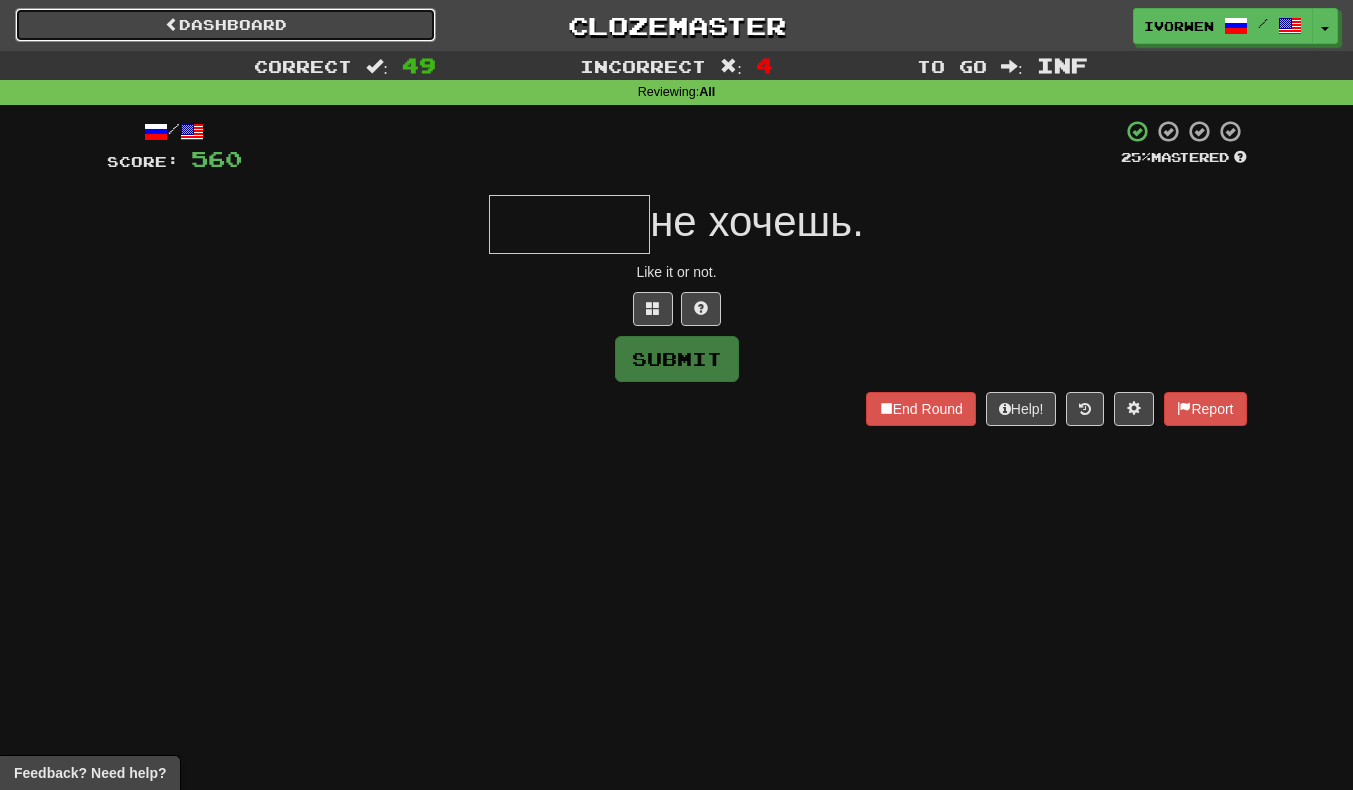 click on "Dashboard" at bounding box center (225, 25) 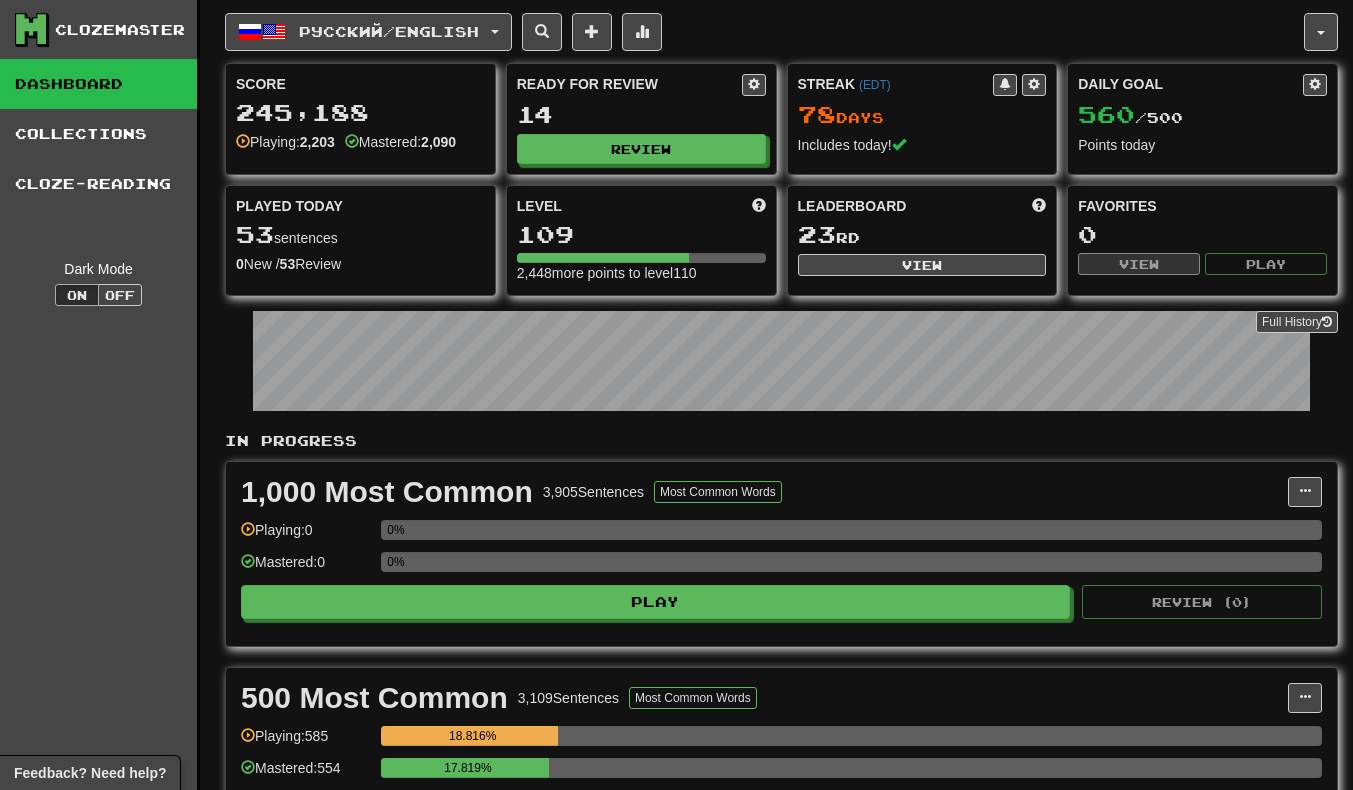 scroll, scrollTop: 0, scrollLeft: 0, axis: both 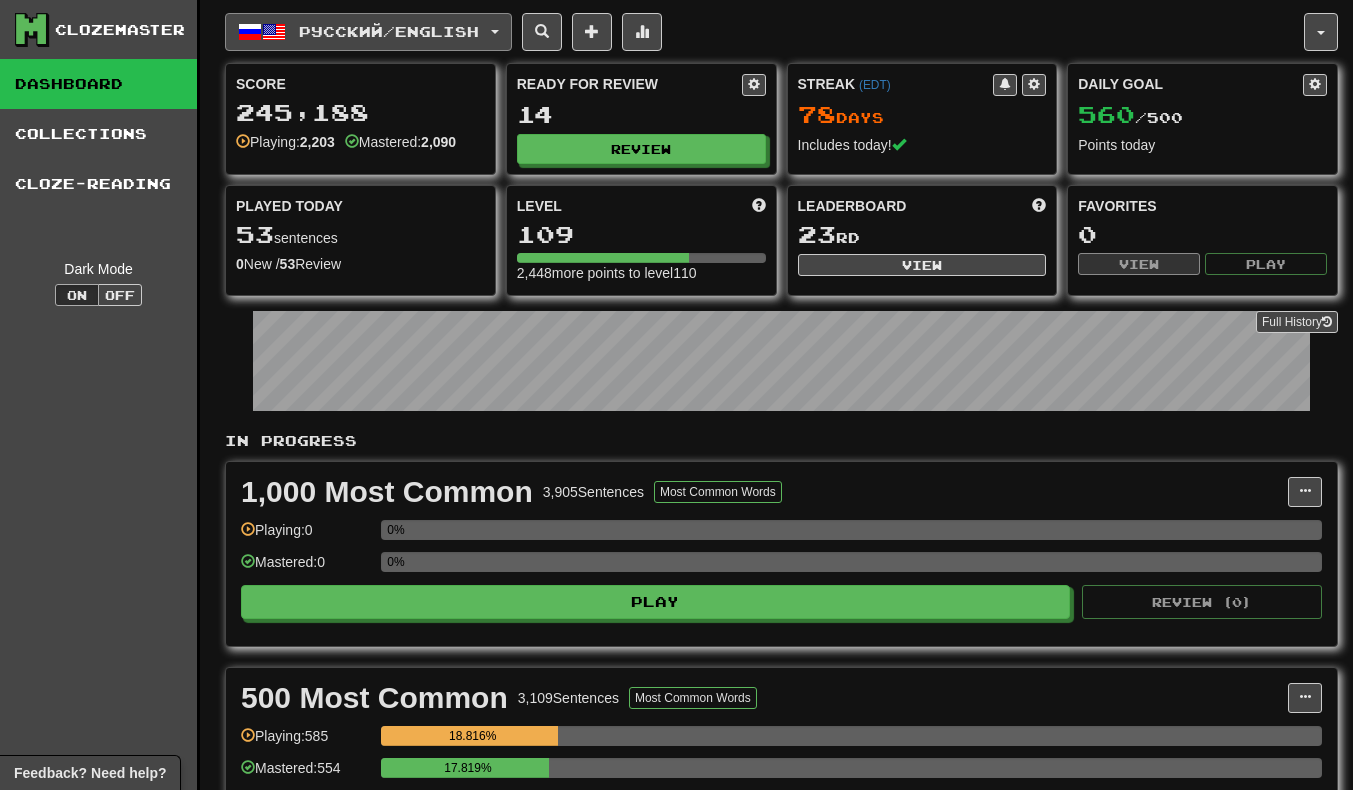 click on "Русский  /  English" 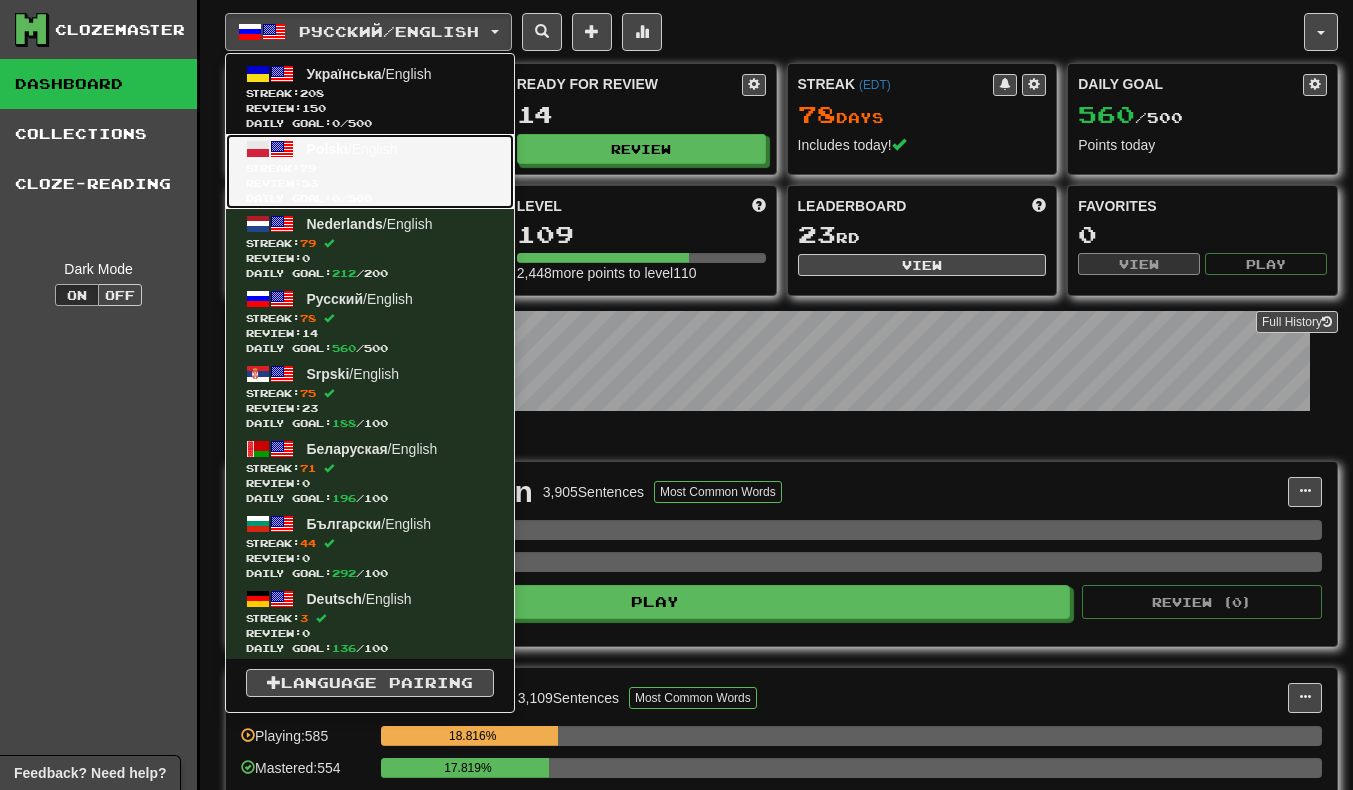 click on "Polski  /  English Streak:  79   Review:  53 Daily Goal:  0  /  500" 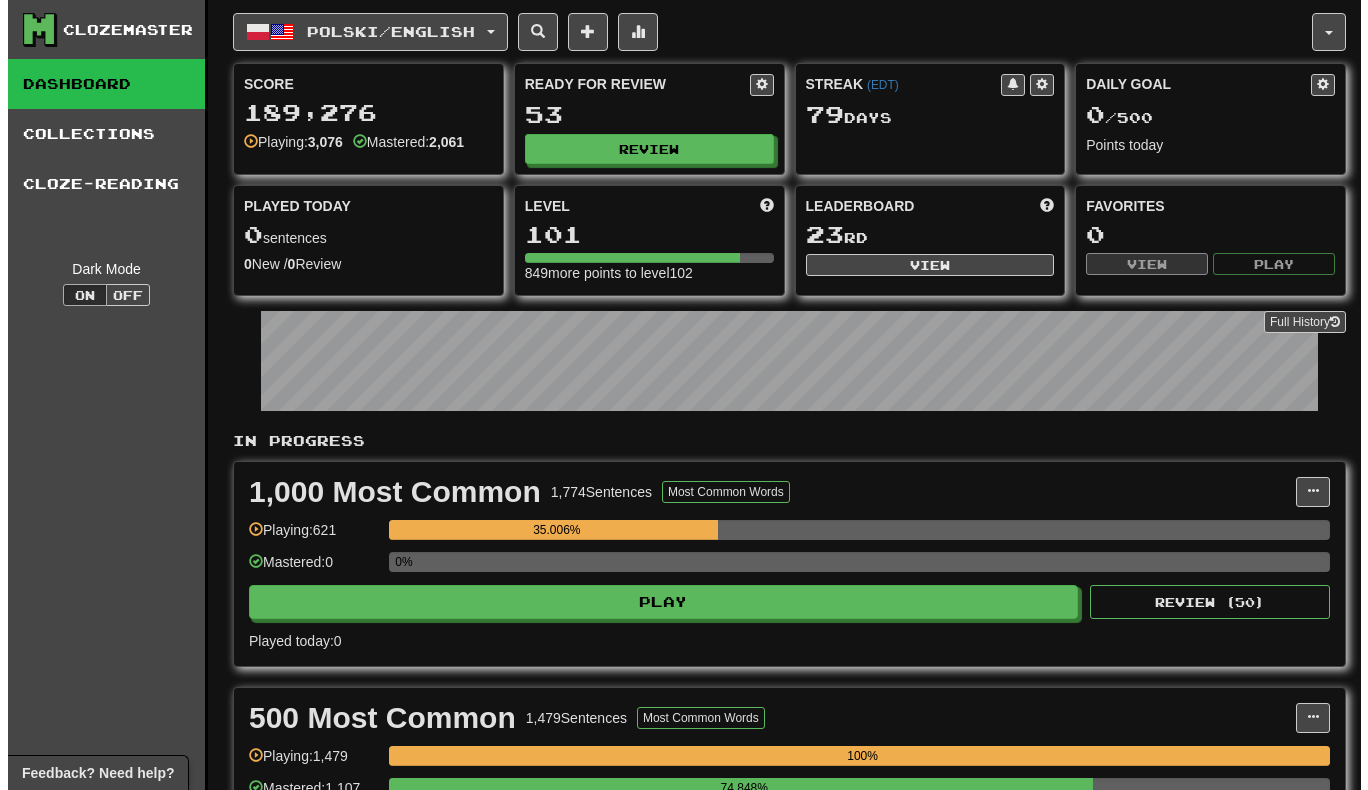 scroll, scrollTop: 0, scrollLeft: 0, axis: both 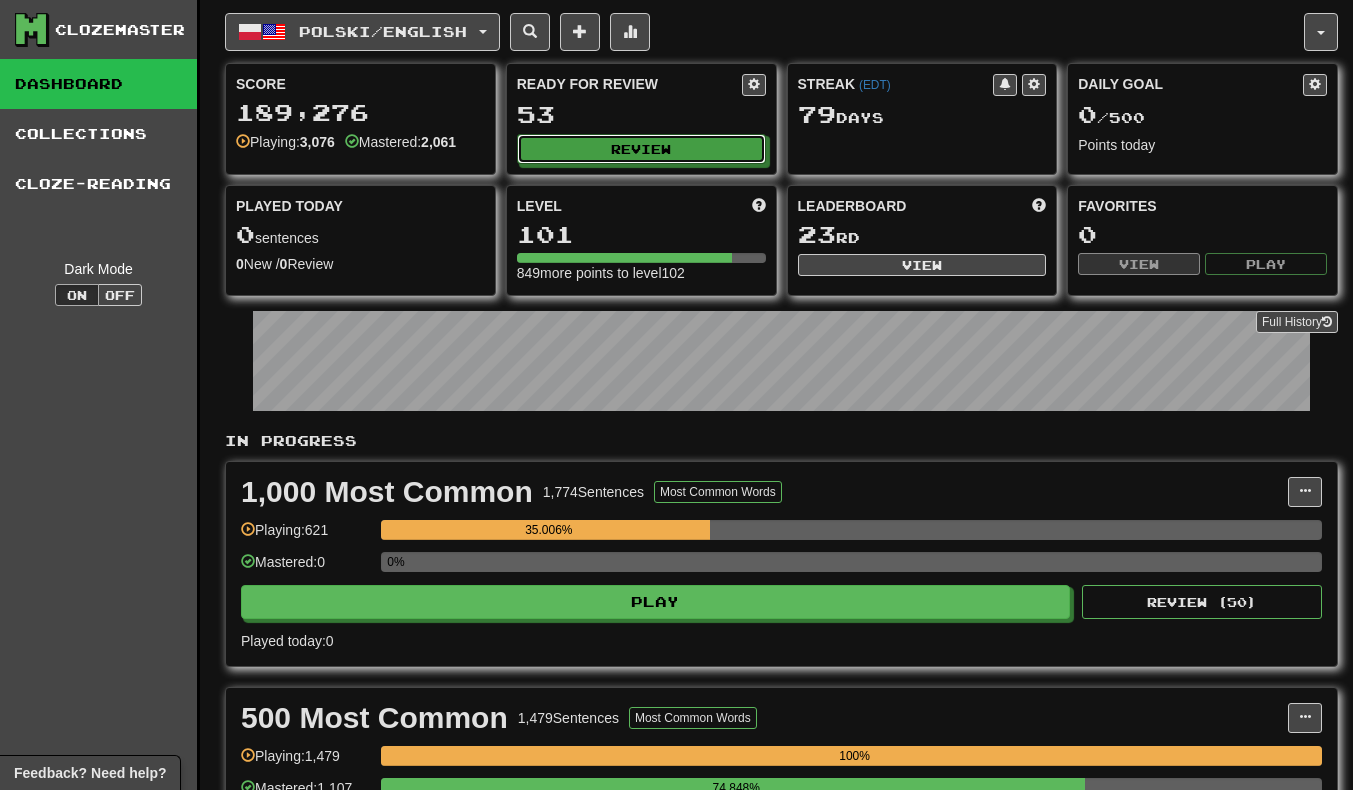 click on "Review" 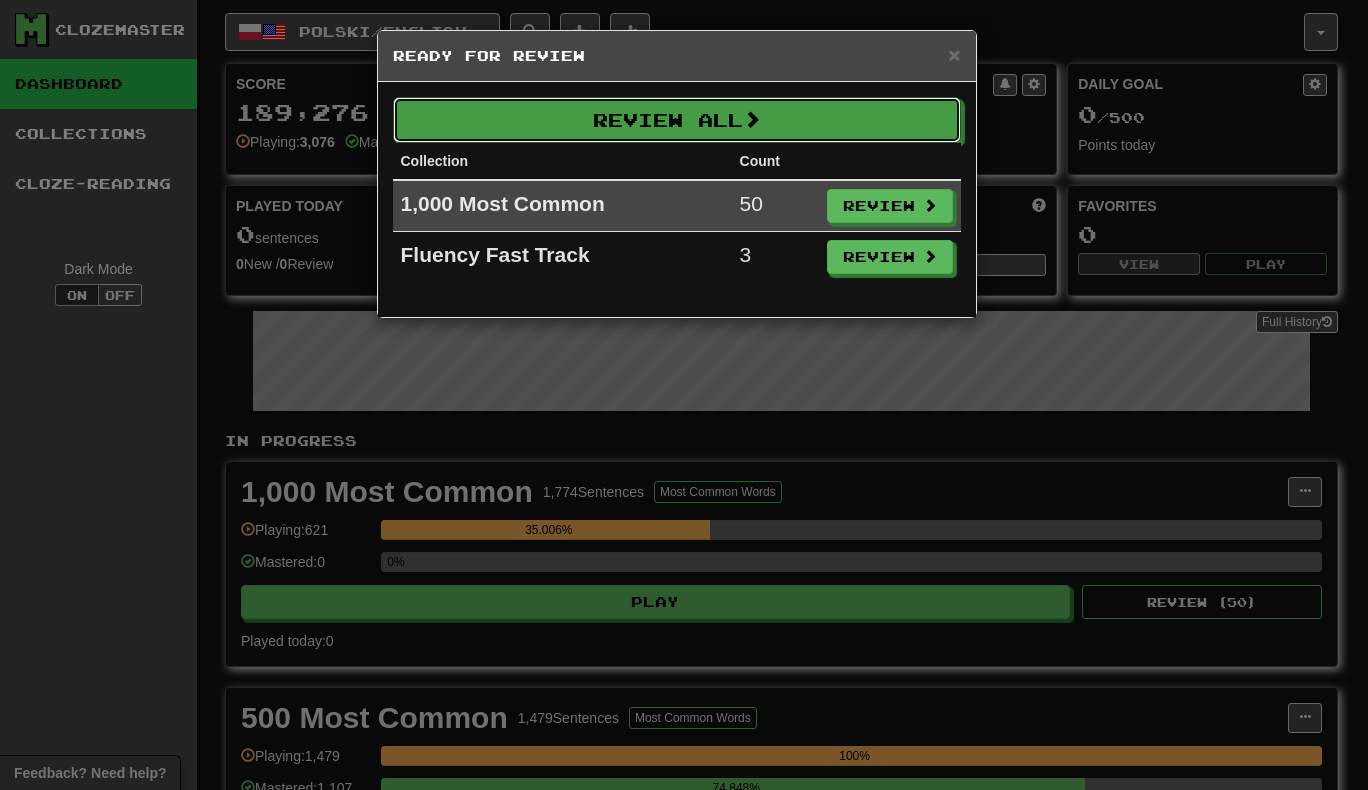 click on "Review All" at bounding box center [677, 120] 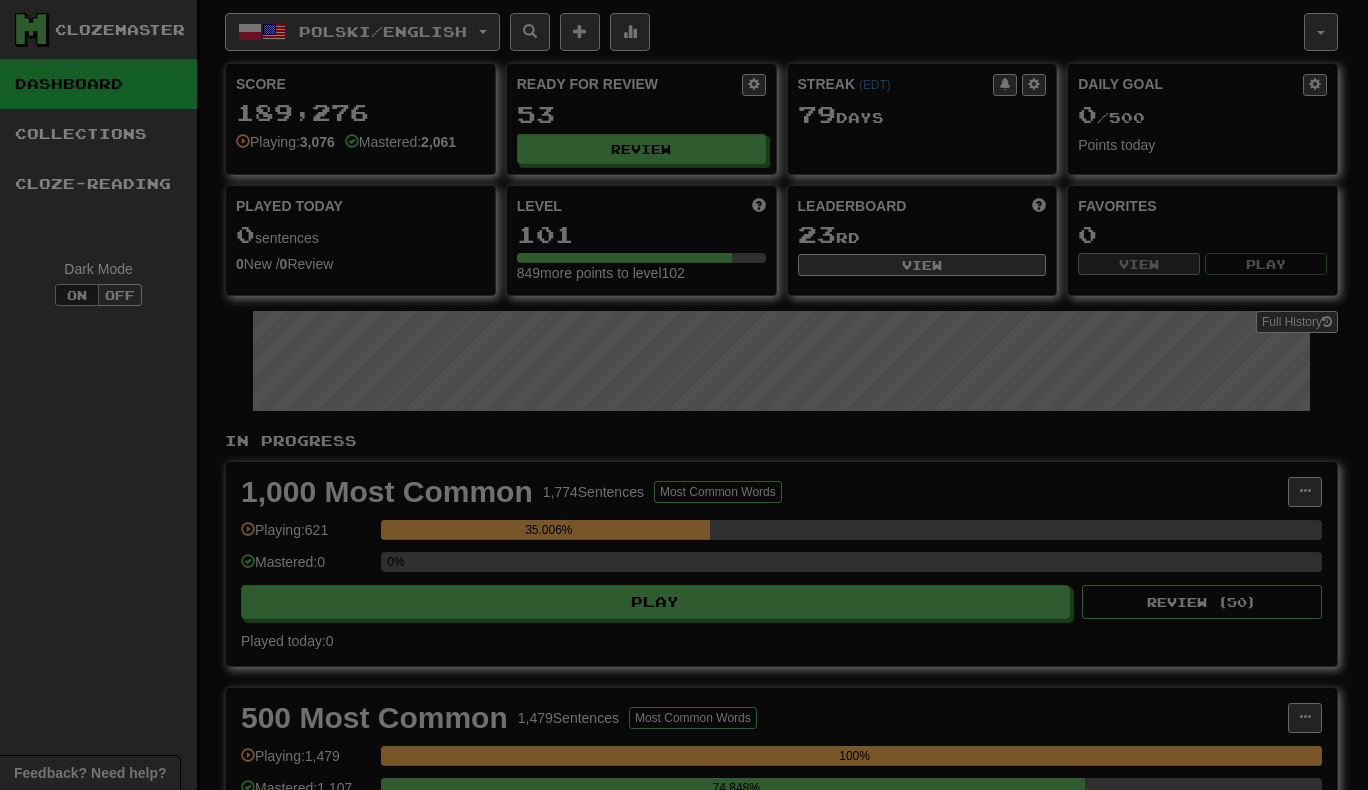 select on "***" 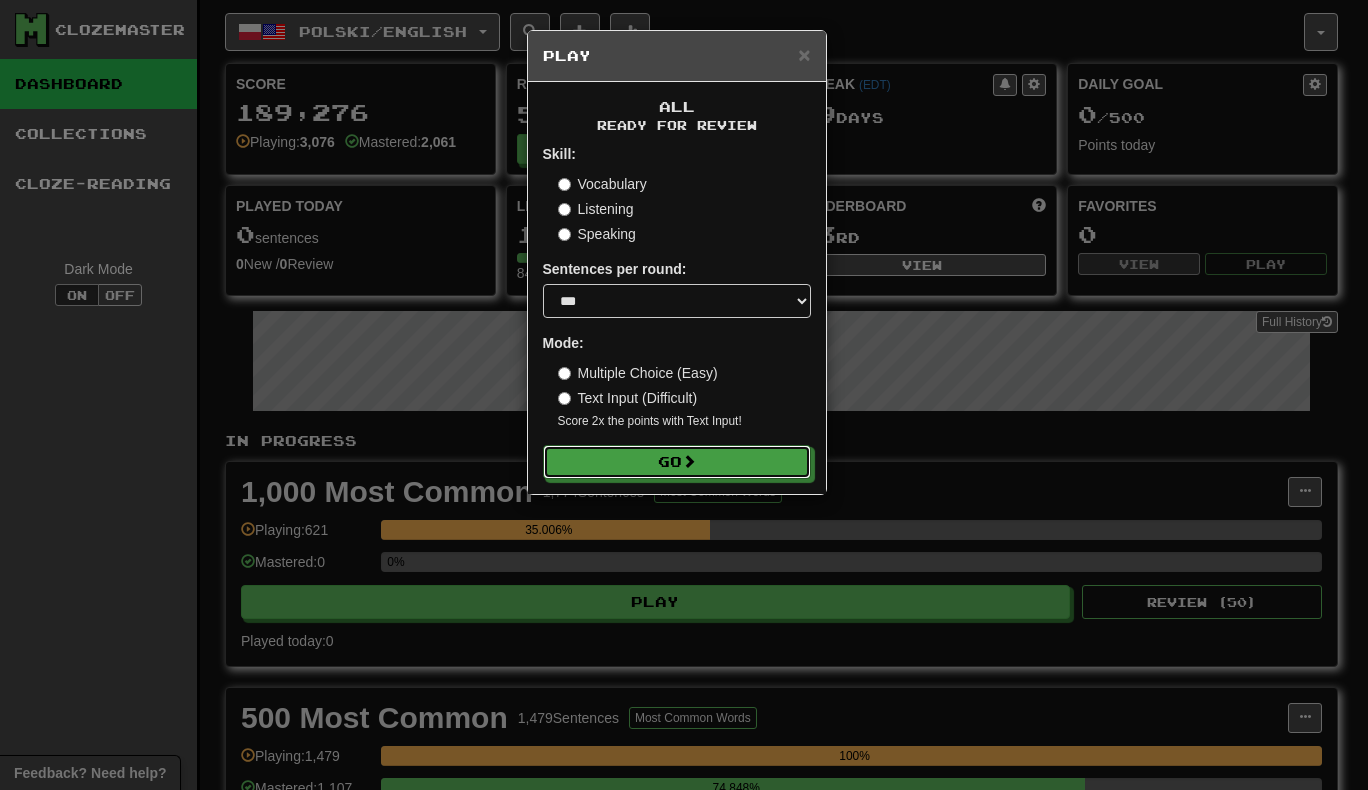 click on "Go" at bounding box center [677, 462] 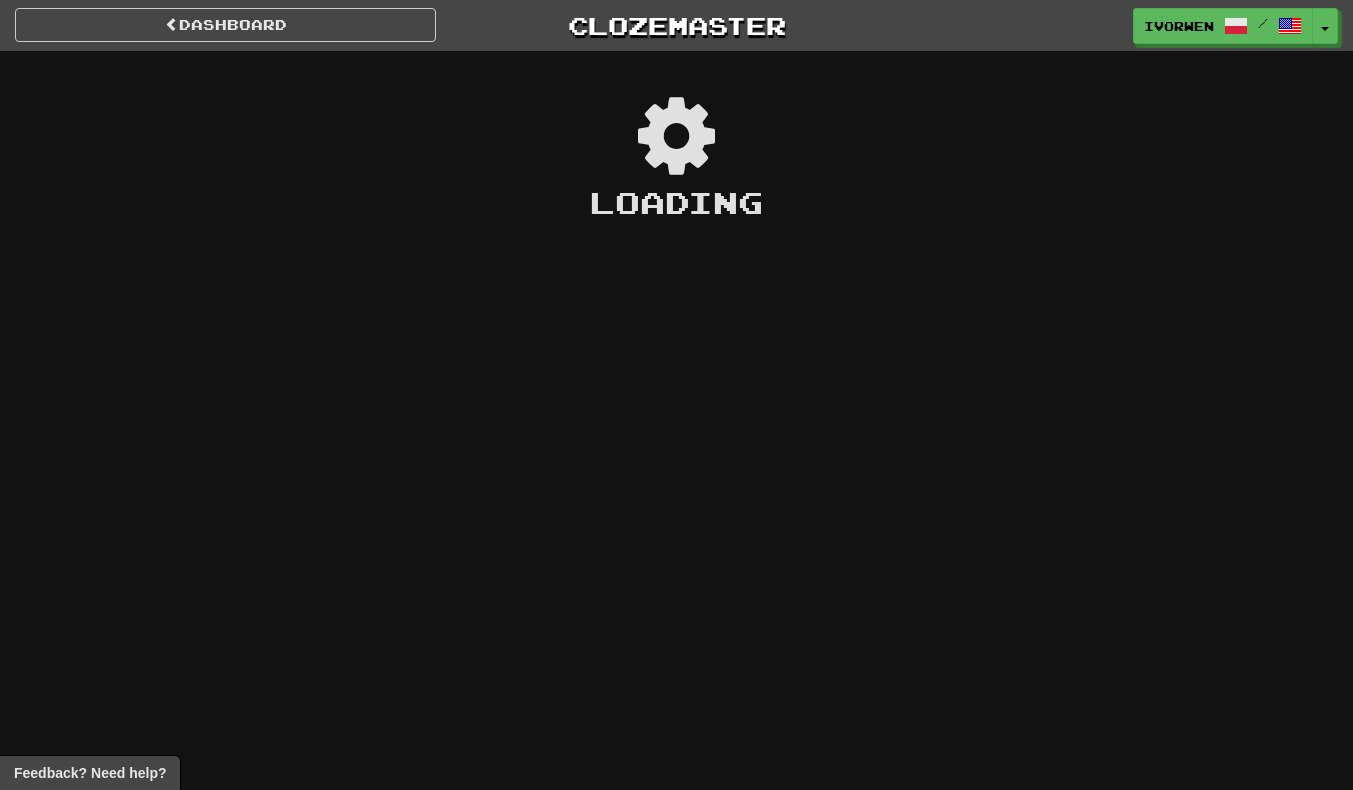 scroll, scrollTop: 0, scrollLeft: 0, axis: both 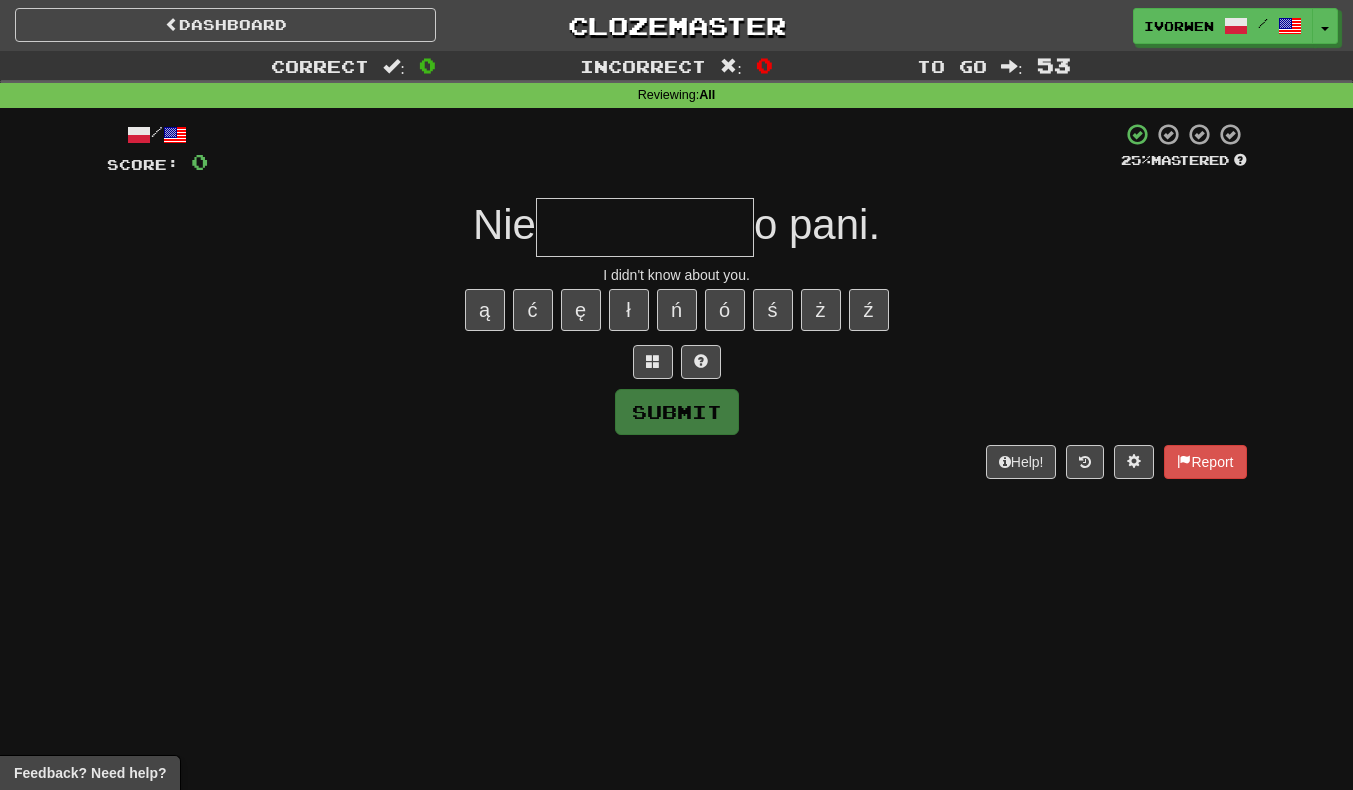 click at bounding box center [645, 227] 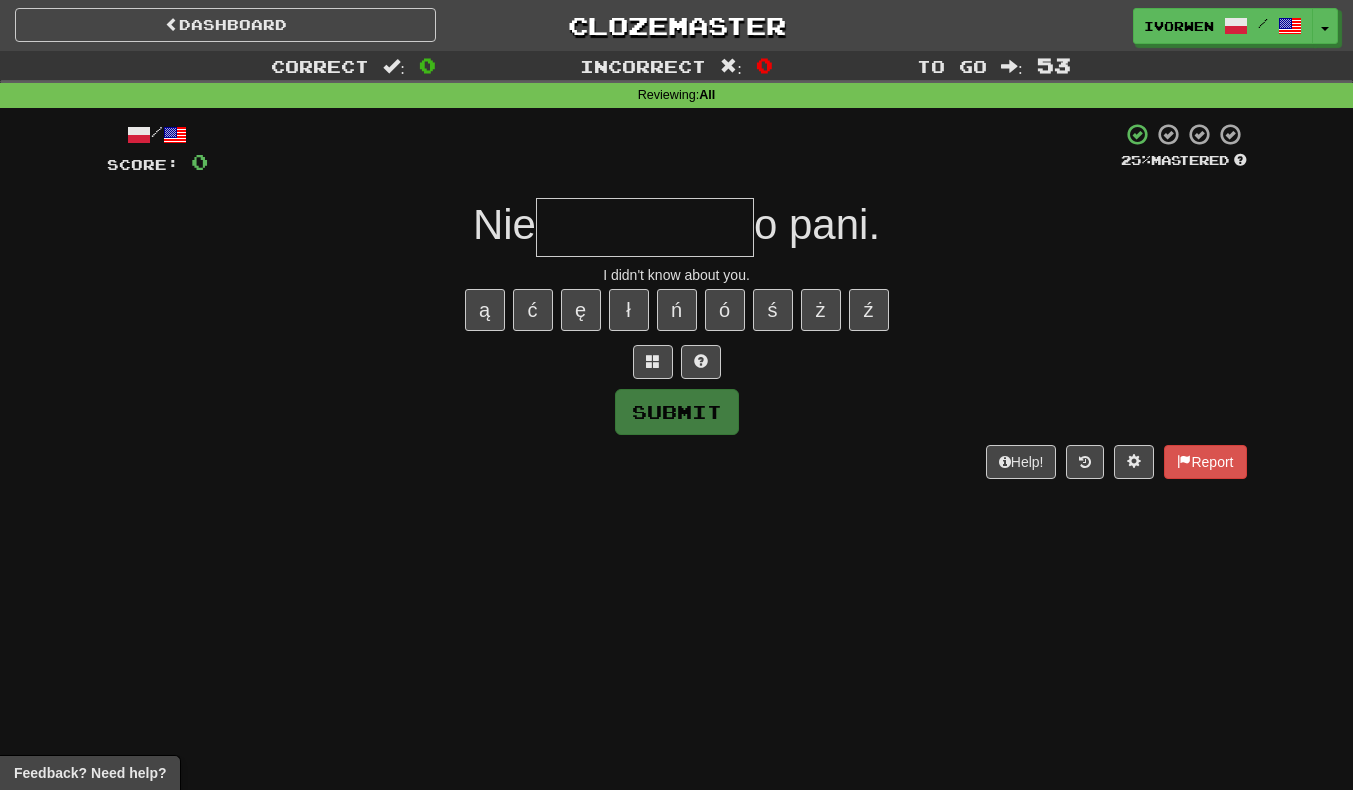 type on "*" 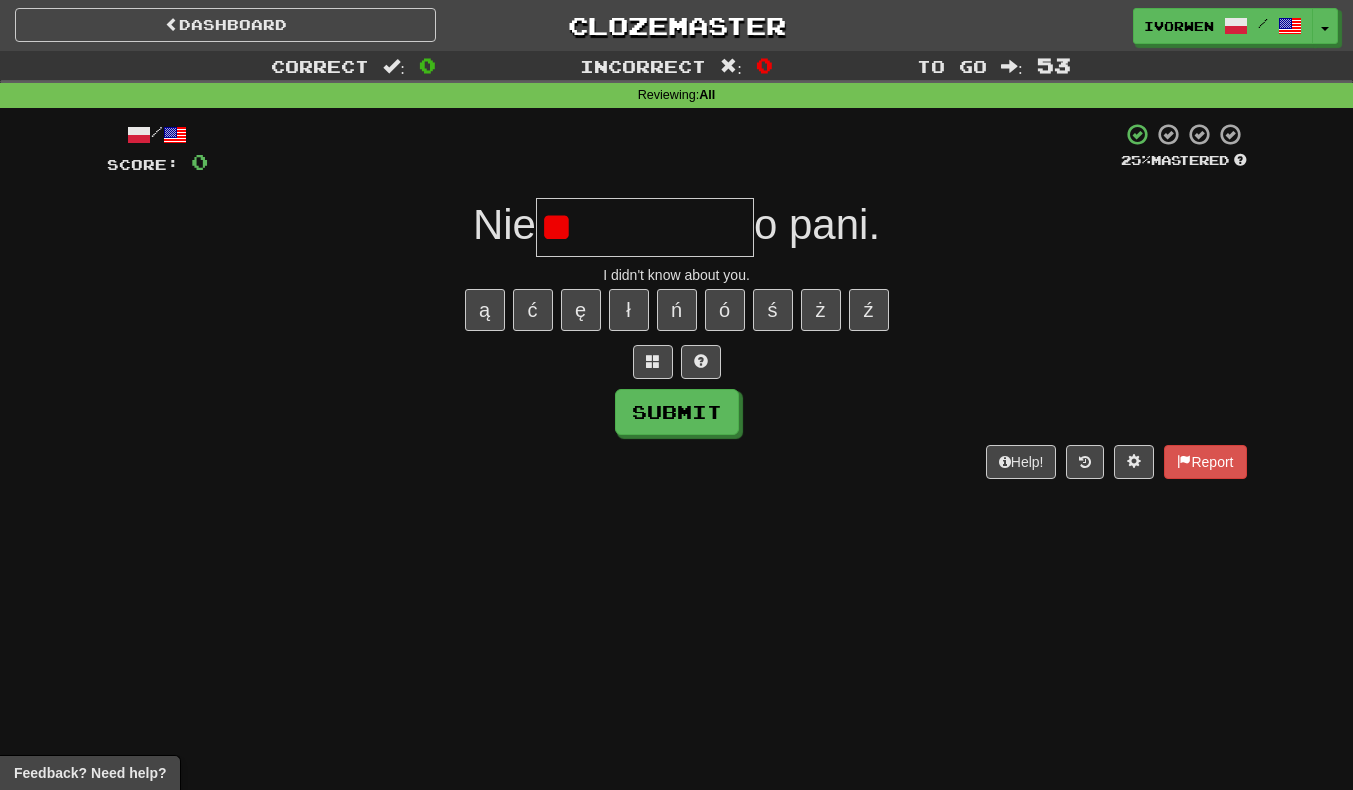 type on "*" 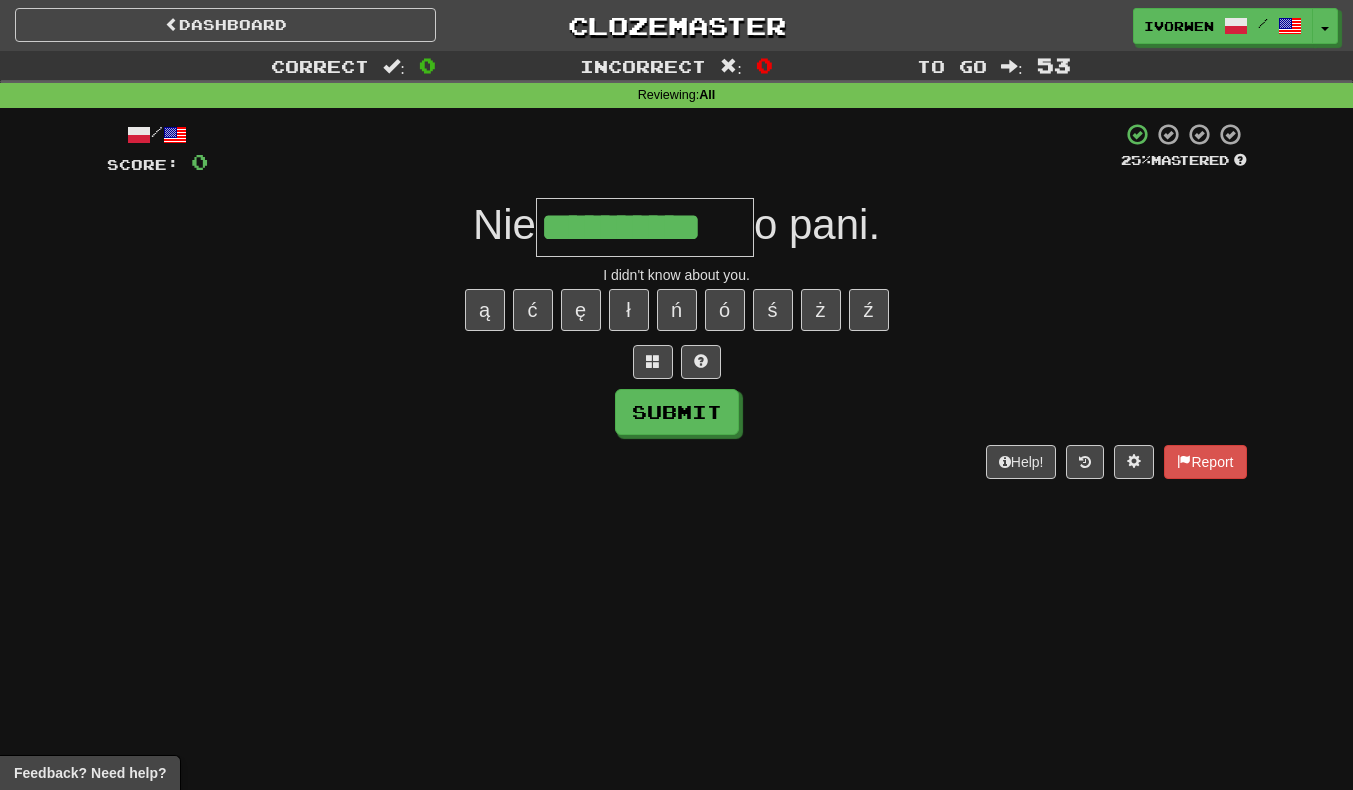 scroll, scrollTop: 0, scrollLeft: 7, axis: horizontal 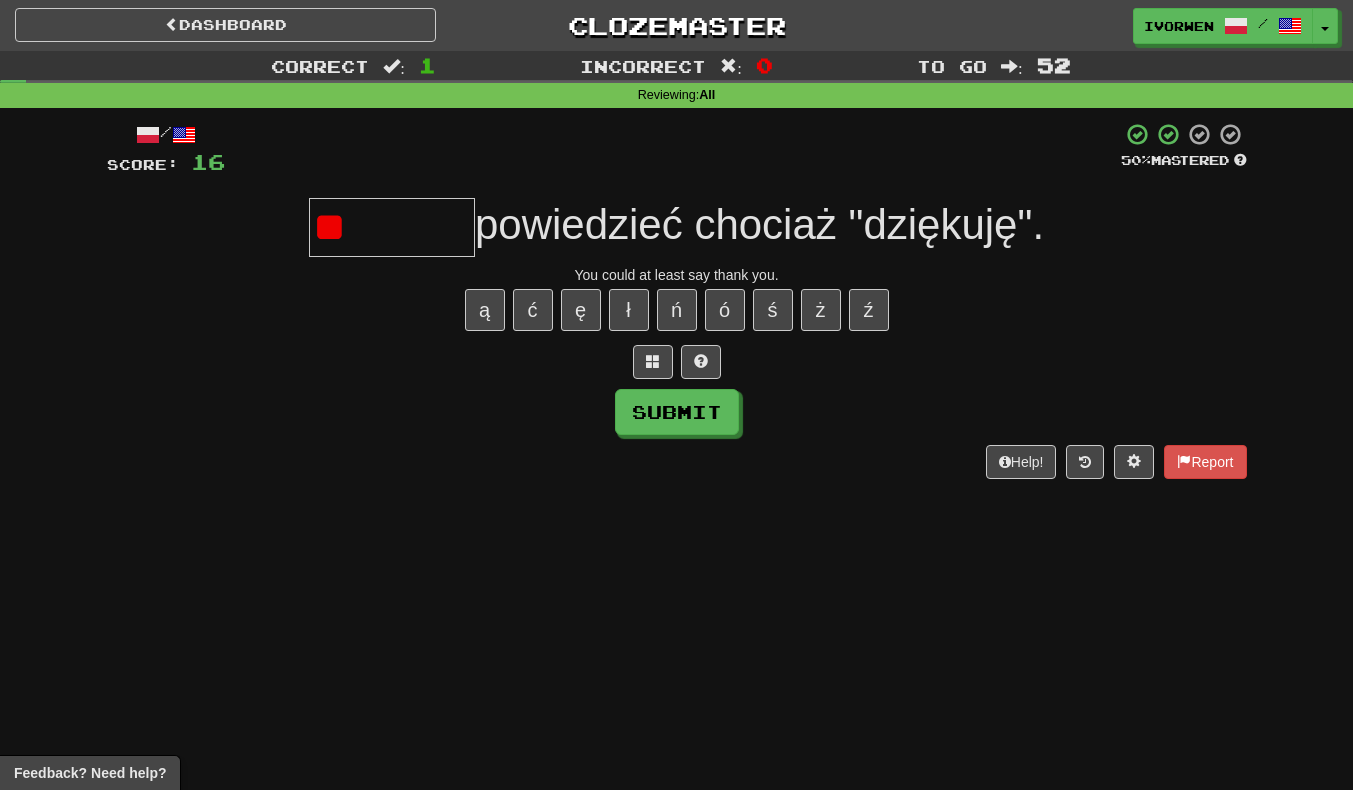 type on "*" 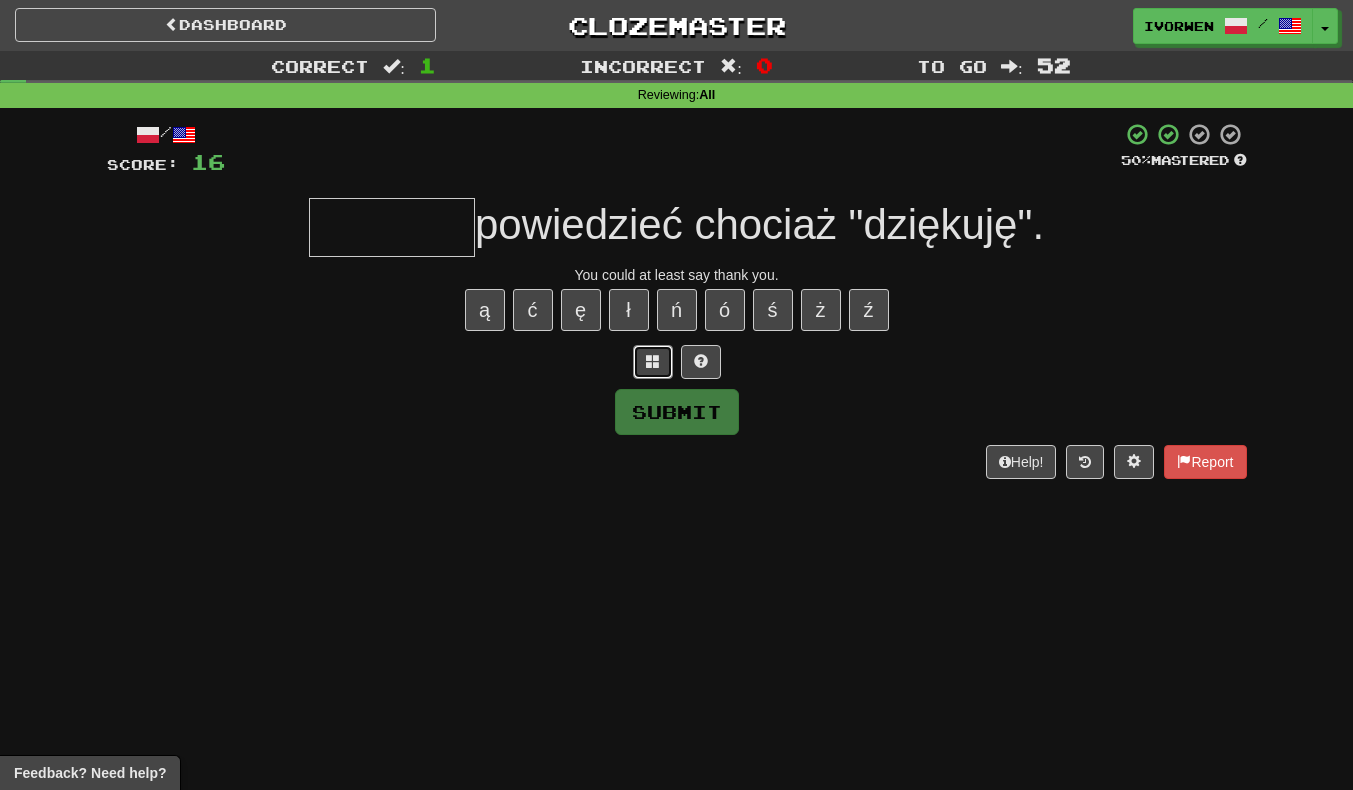 click at bounding box center (653, 362) 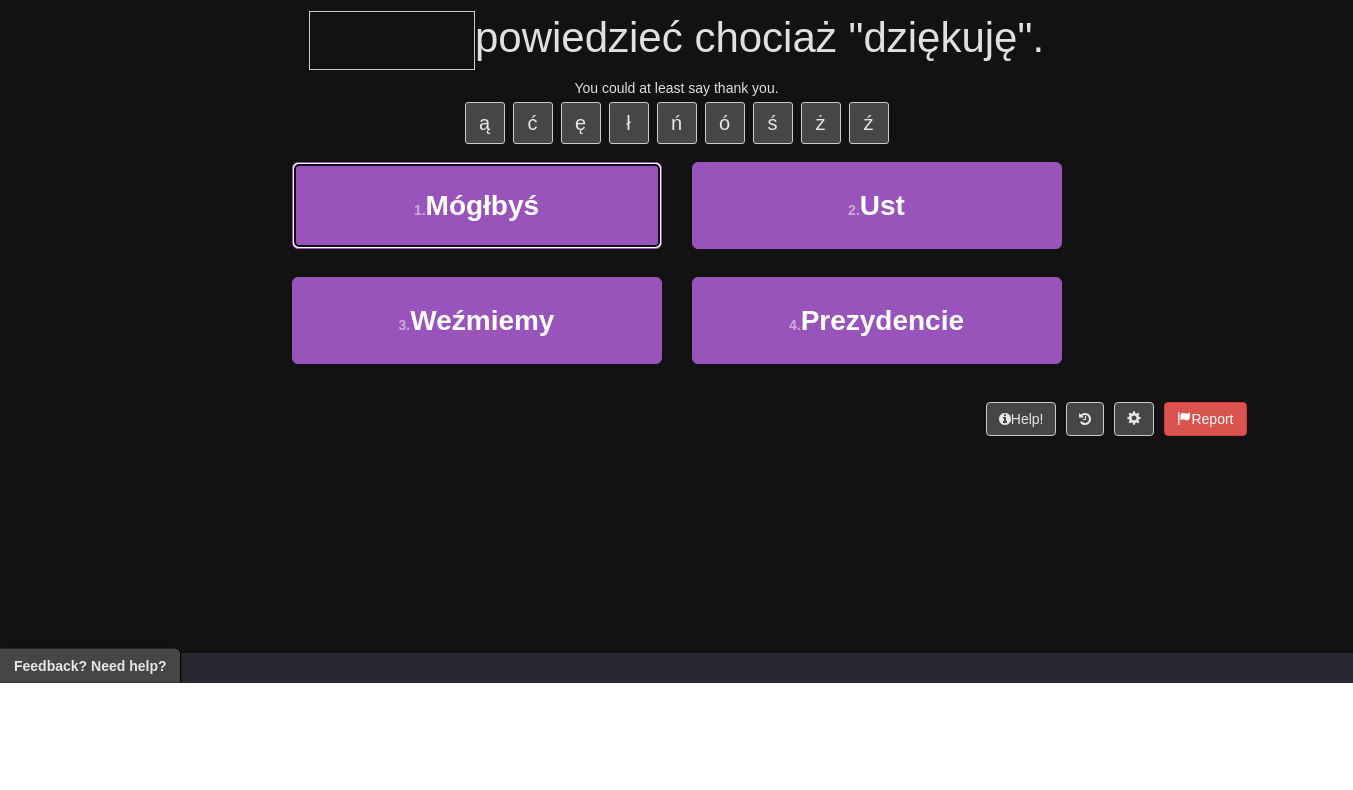 click on "1 .  Mógłbyś" at bounding box center (477, 313) 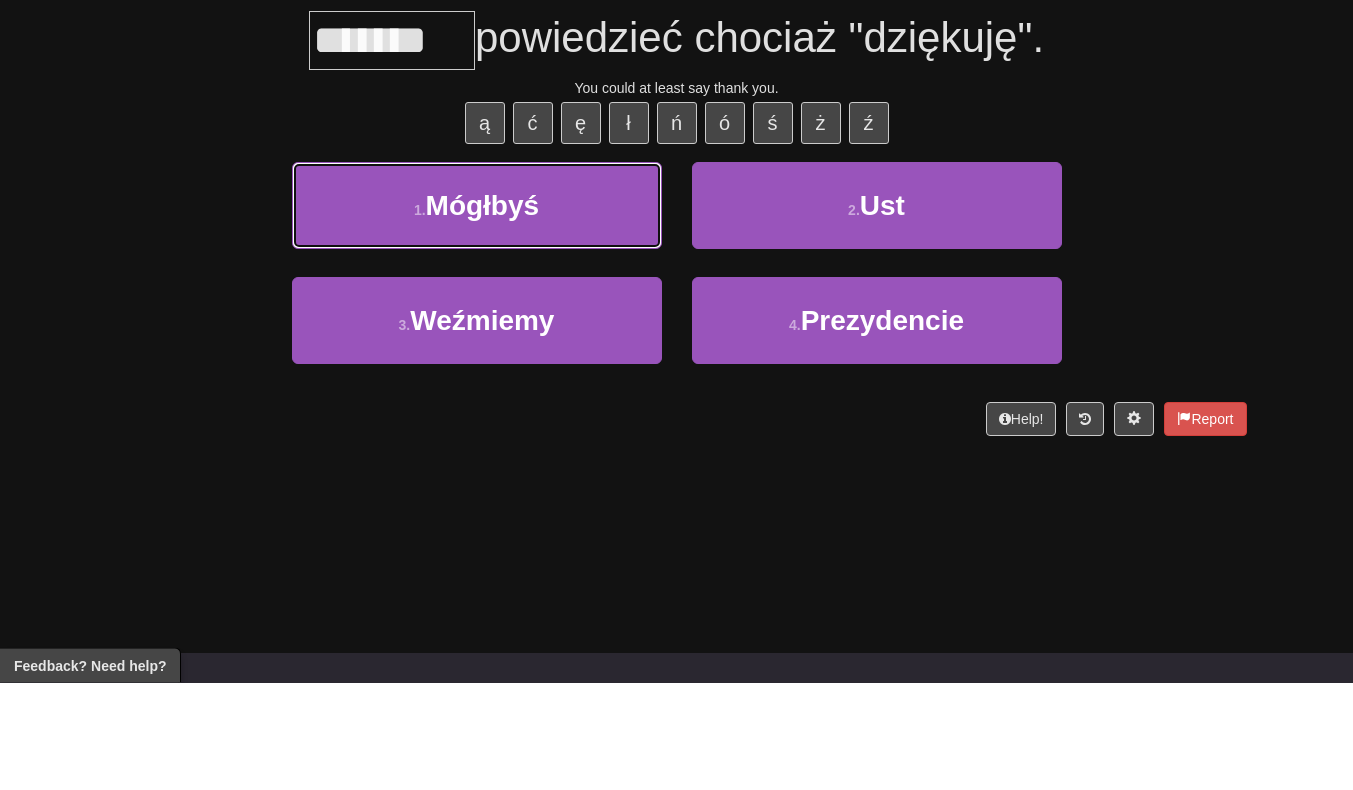 scroll, scrollTop: 92, scrollLeft: 0, axis: vertical 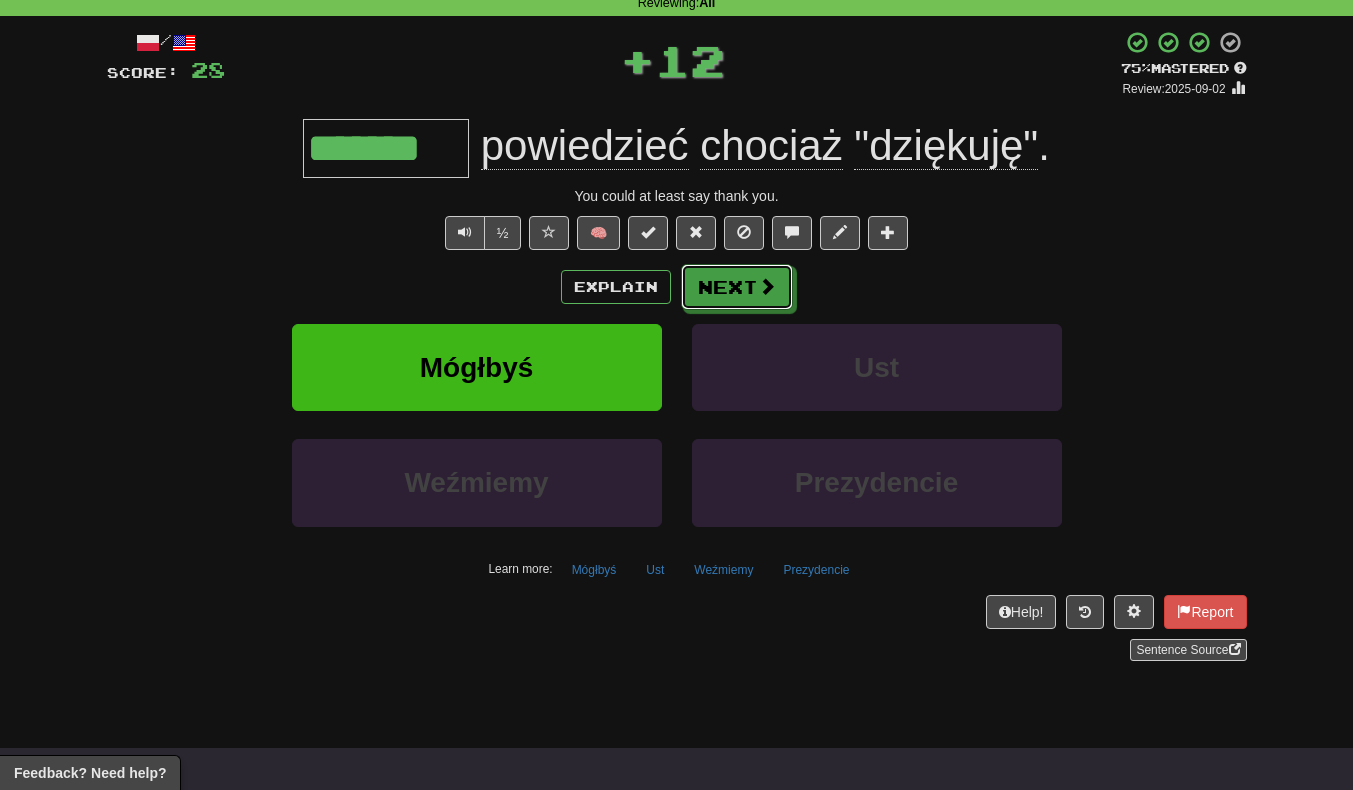 click on "Next" at bounding box center [737, 287] 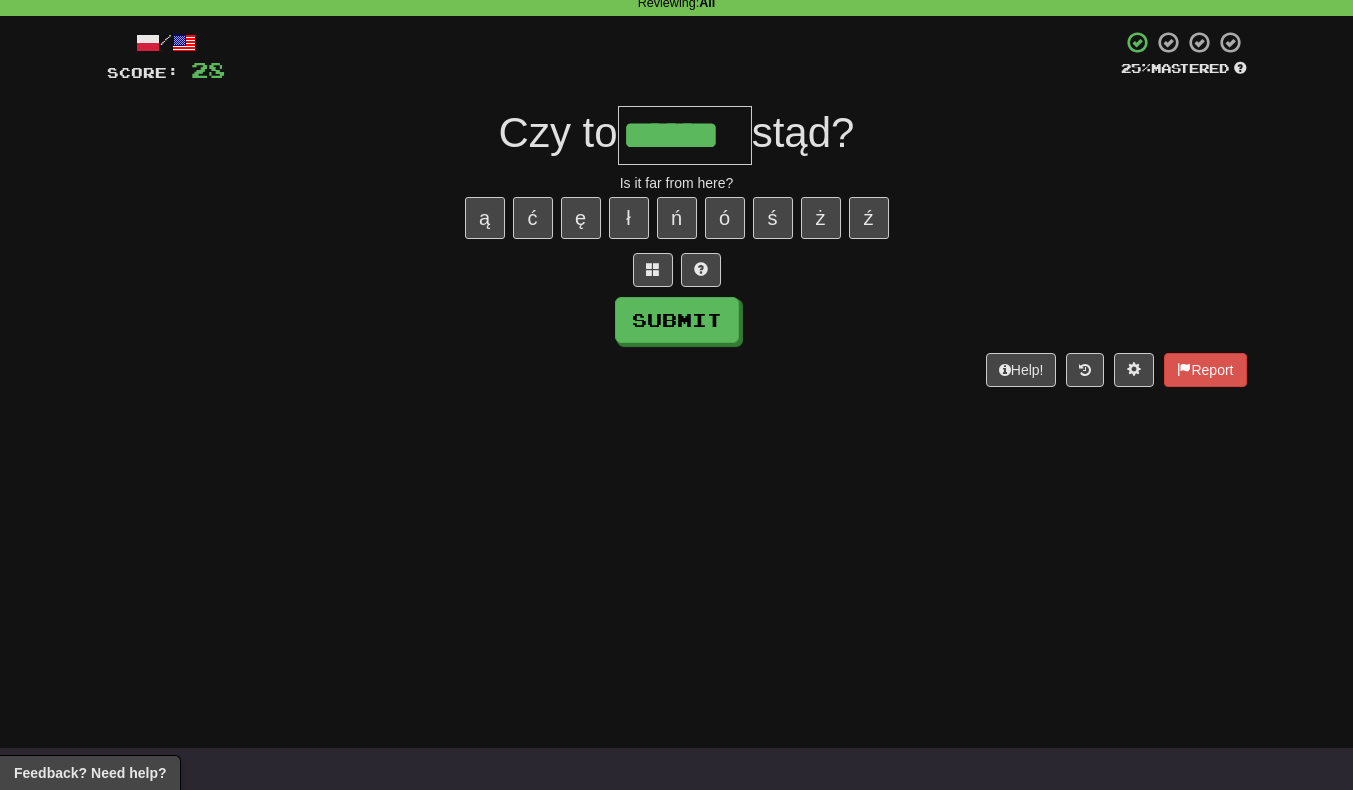 scroll, scrollTop: 0, scrollLeft: 4, axis: horizontal 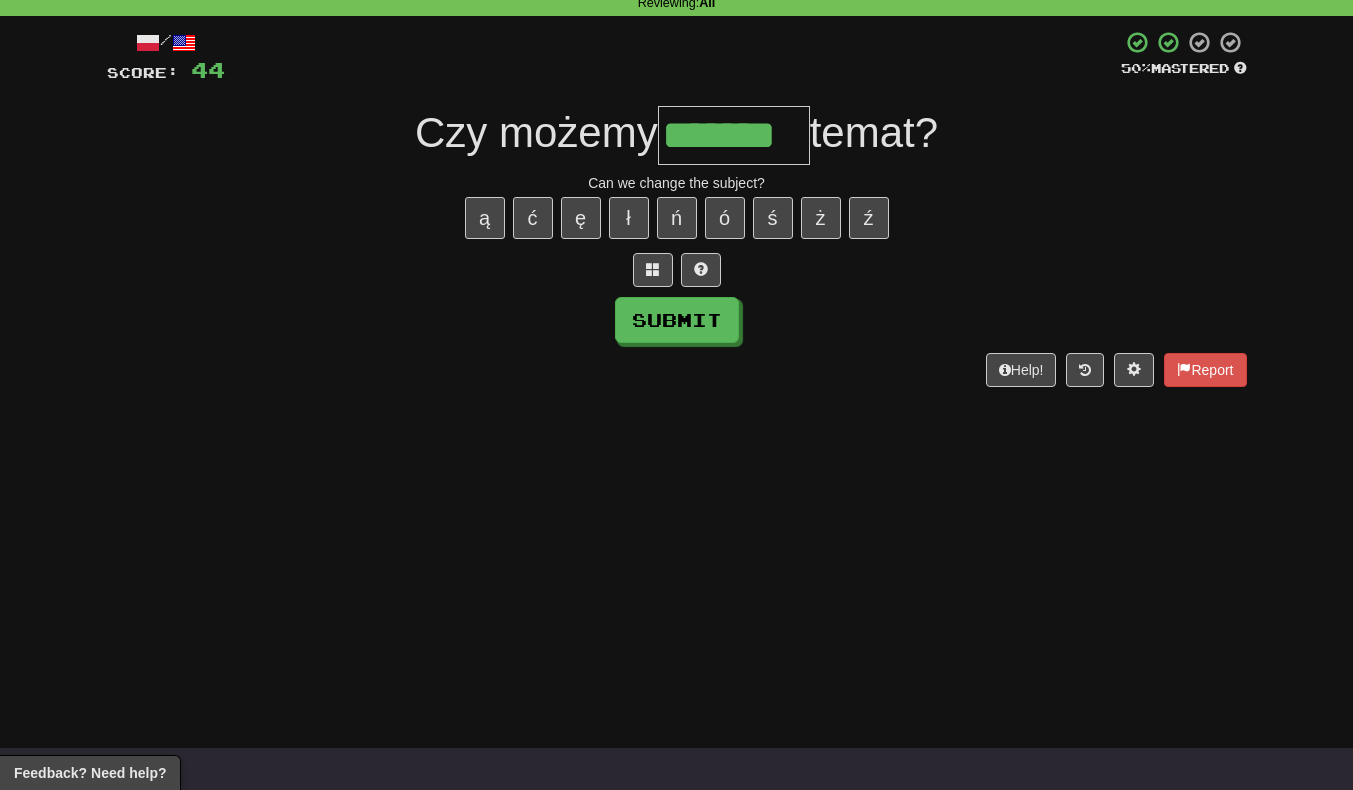 type on "*******" 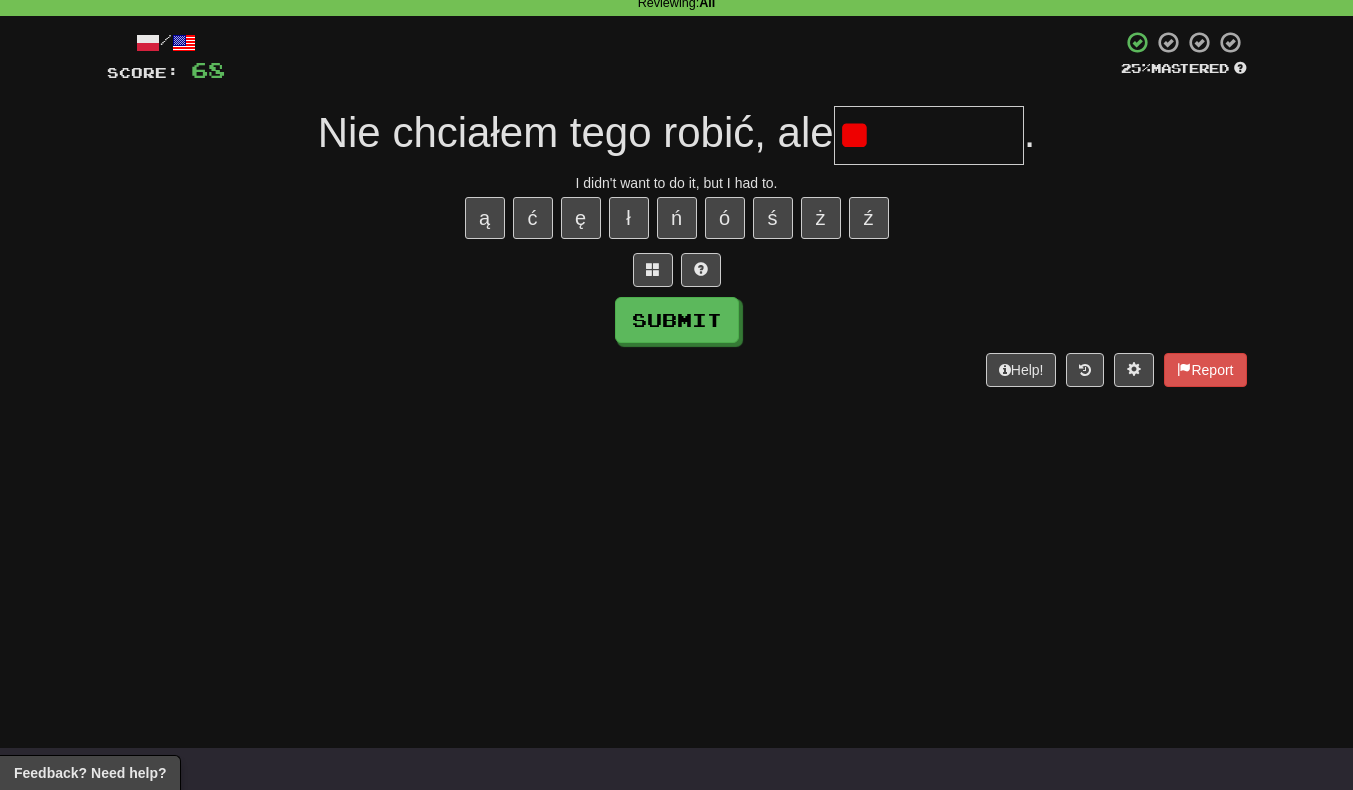 type on "*" 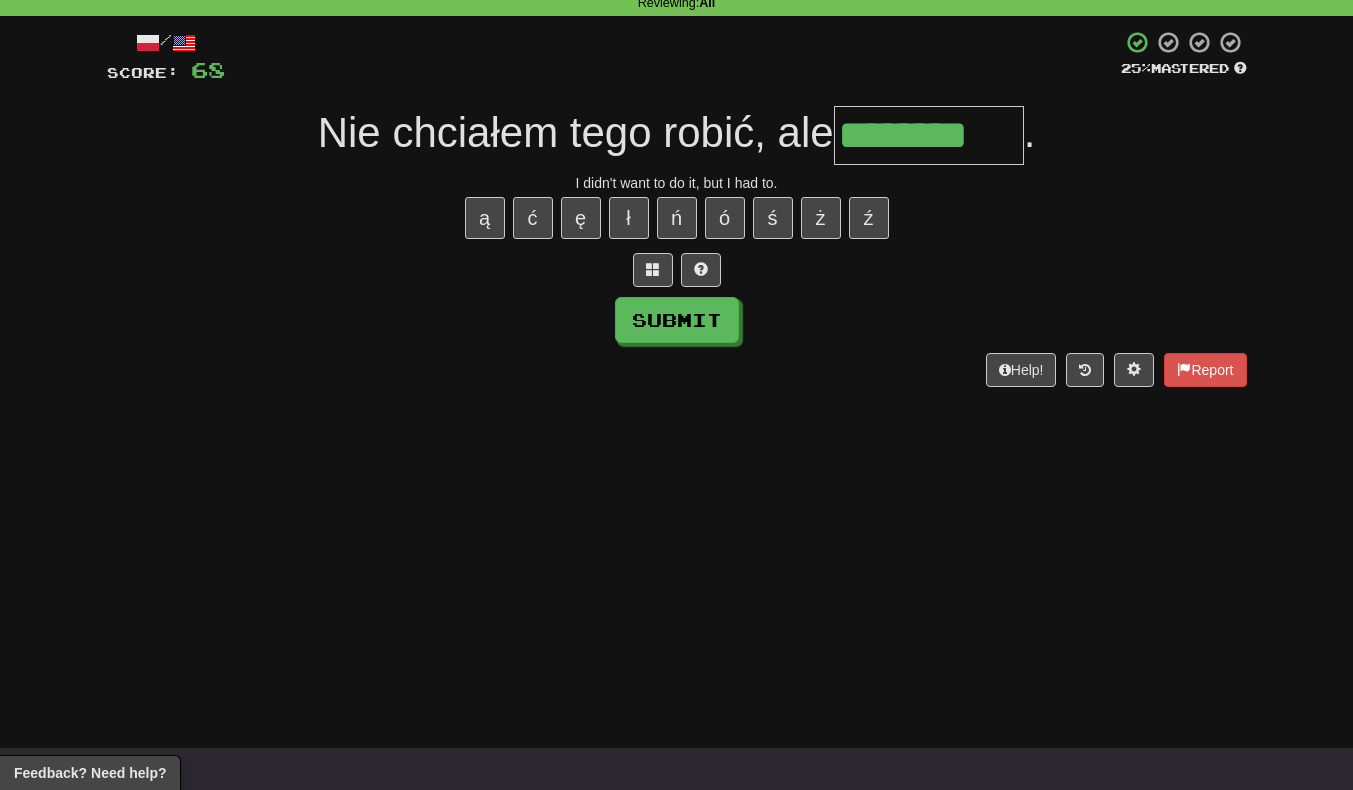 type on "********" 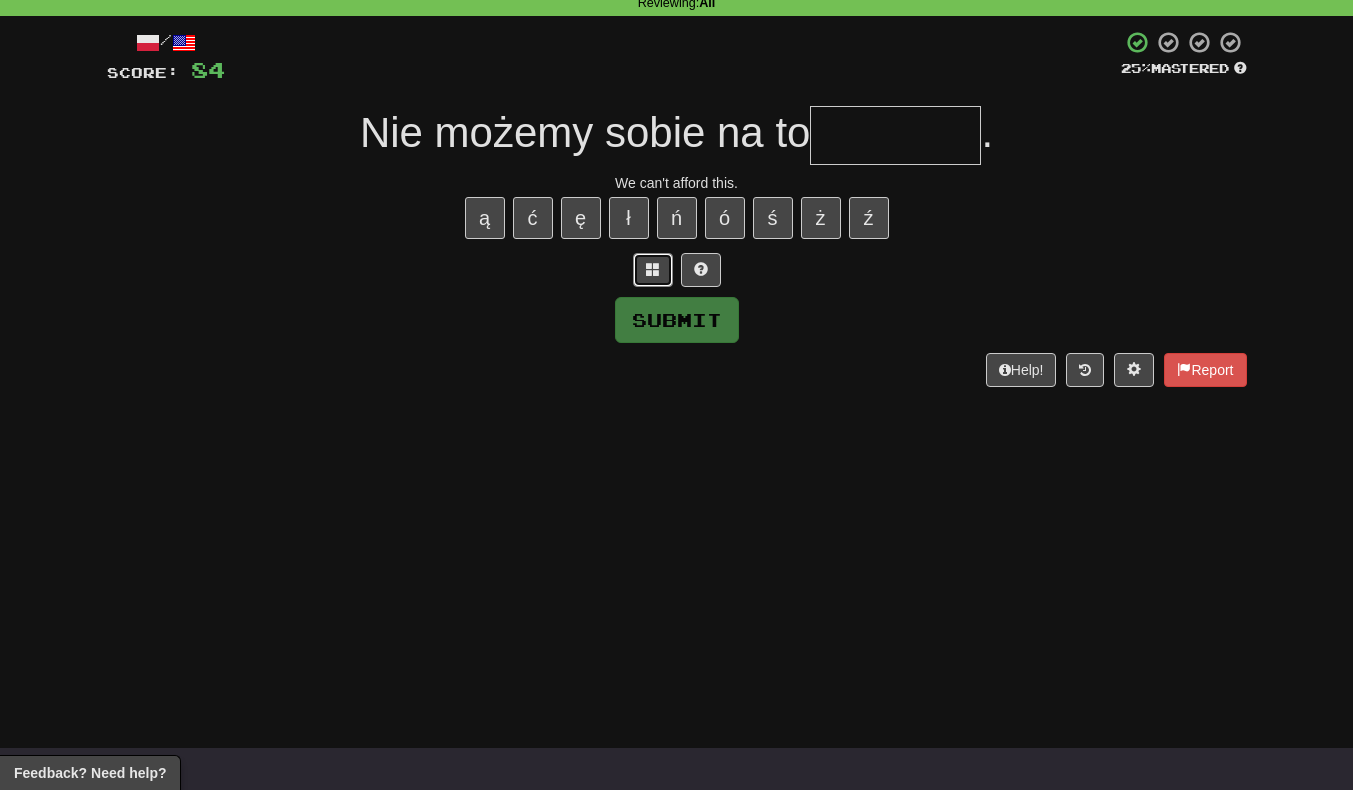 click at bounding box center (653, 269) 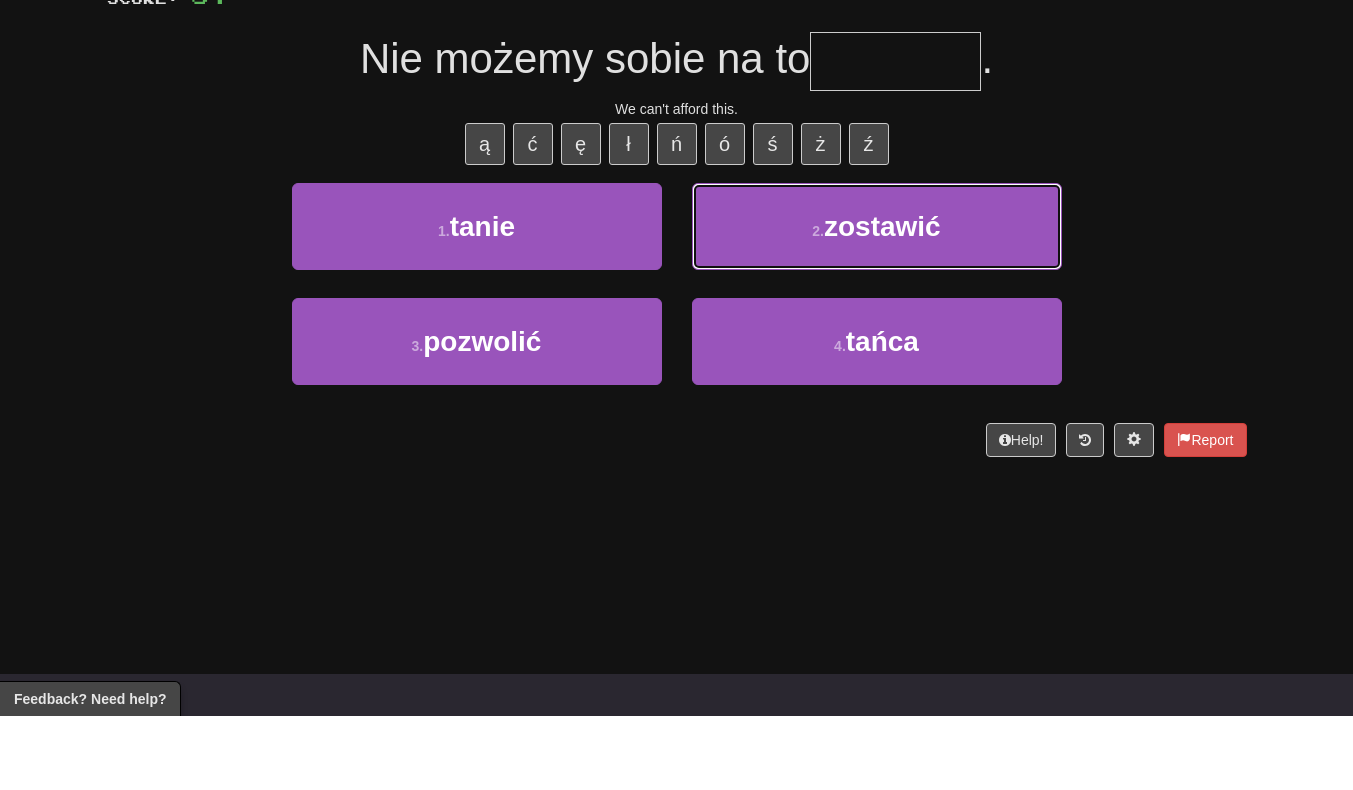 click on "2 .  zostawić" at bounding box center (877, 300) 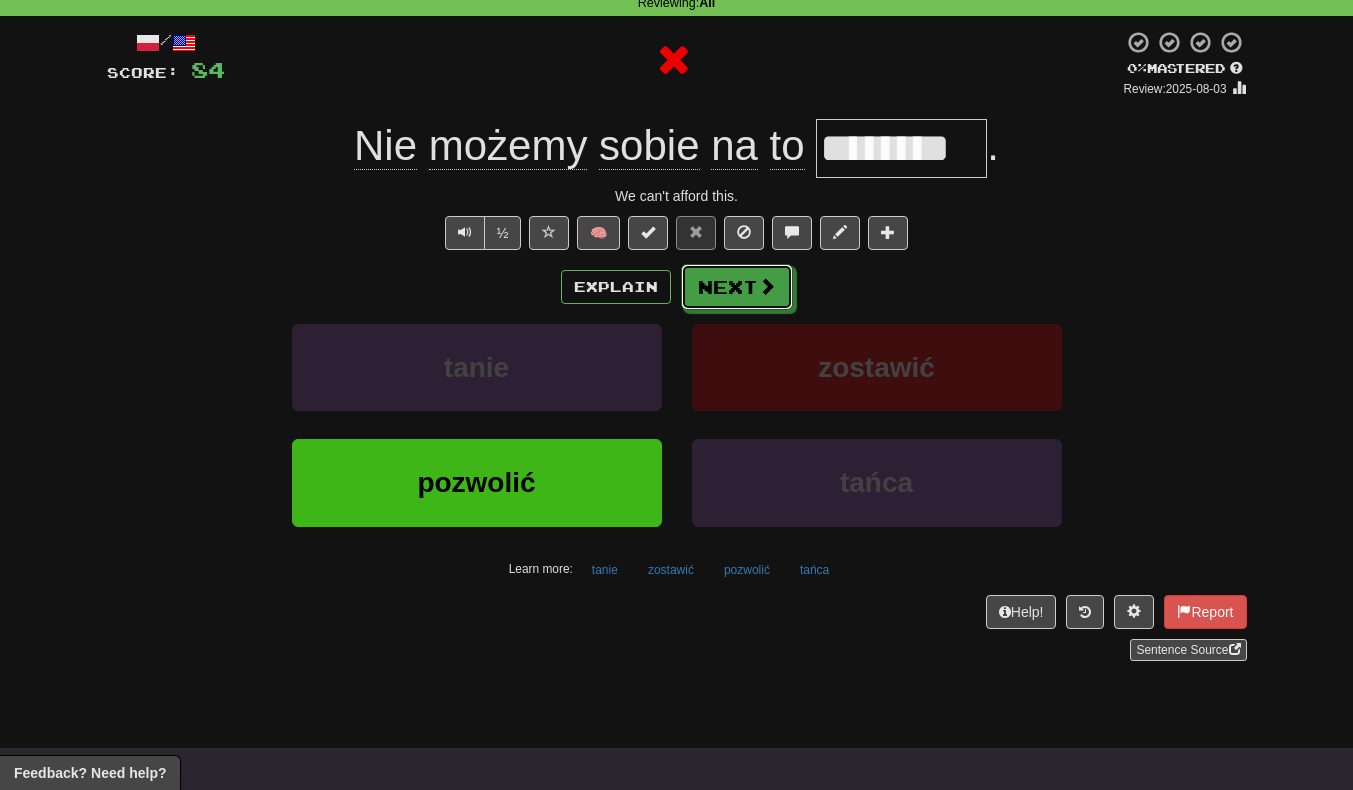 click on "Next" at bounding box center [737, 287] 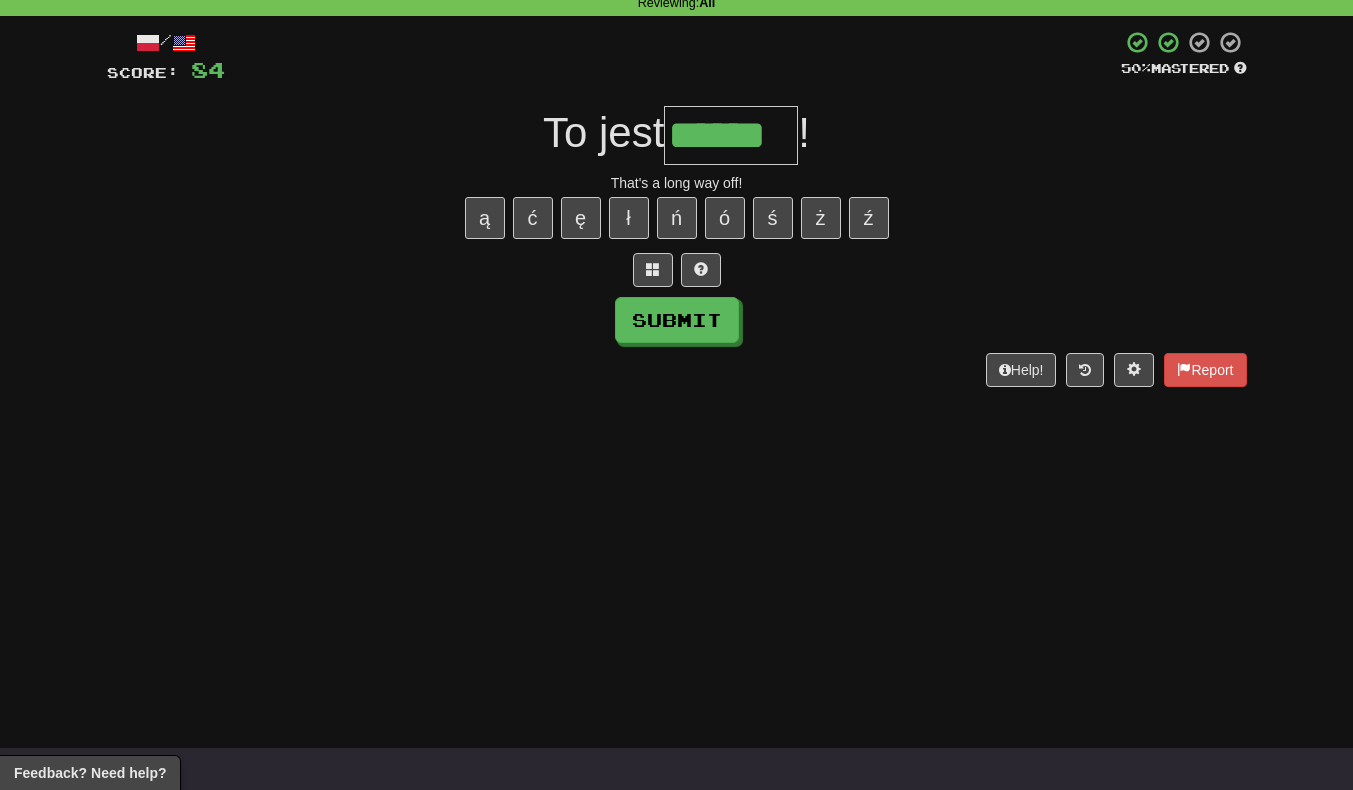 scroll, scrollTop: 0, scrollLeft: 4, axis: horizontal 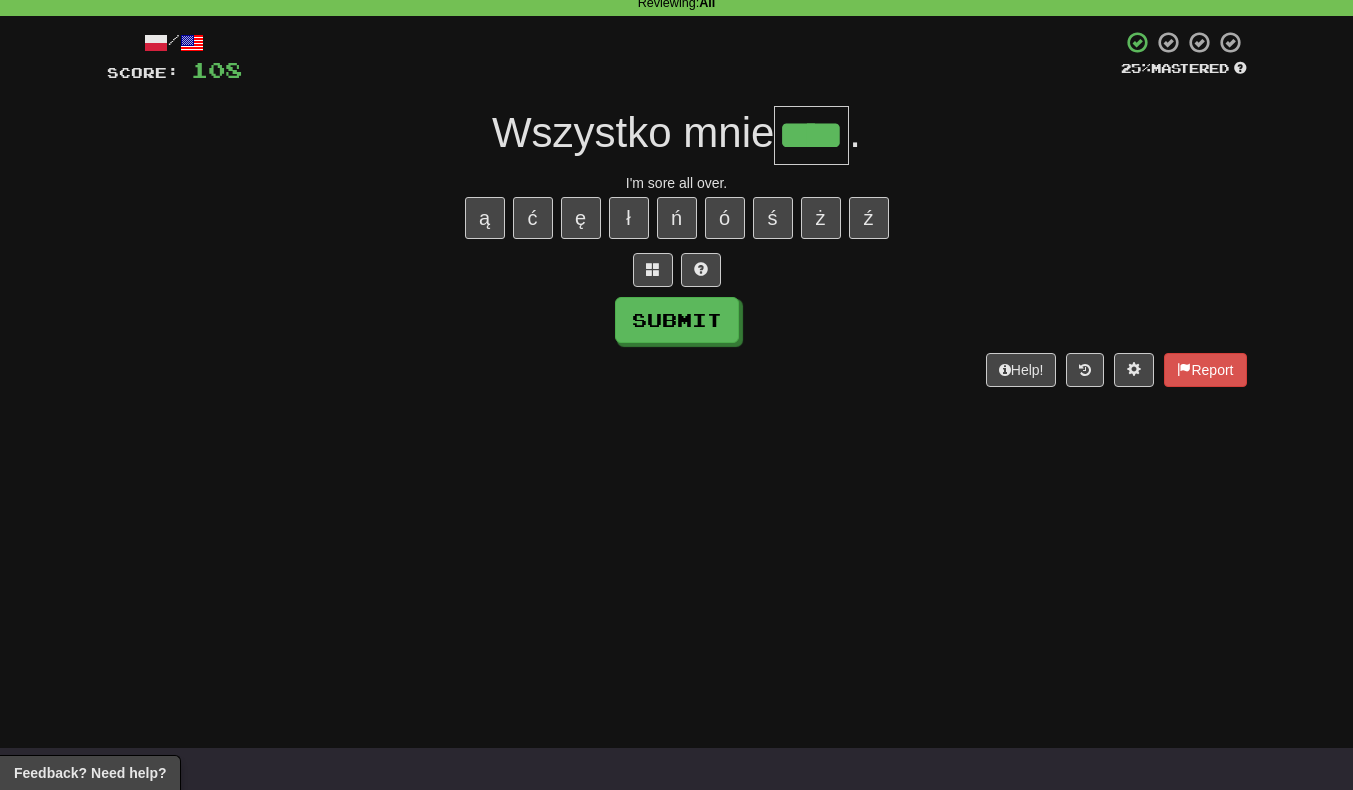 type on "****" 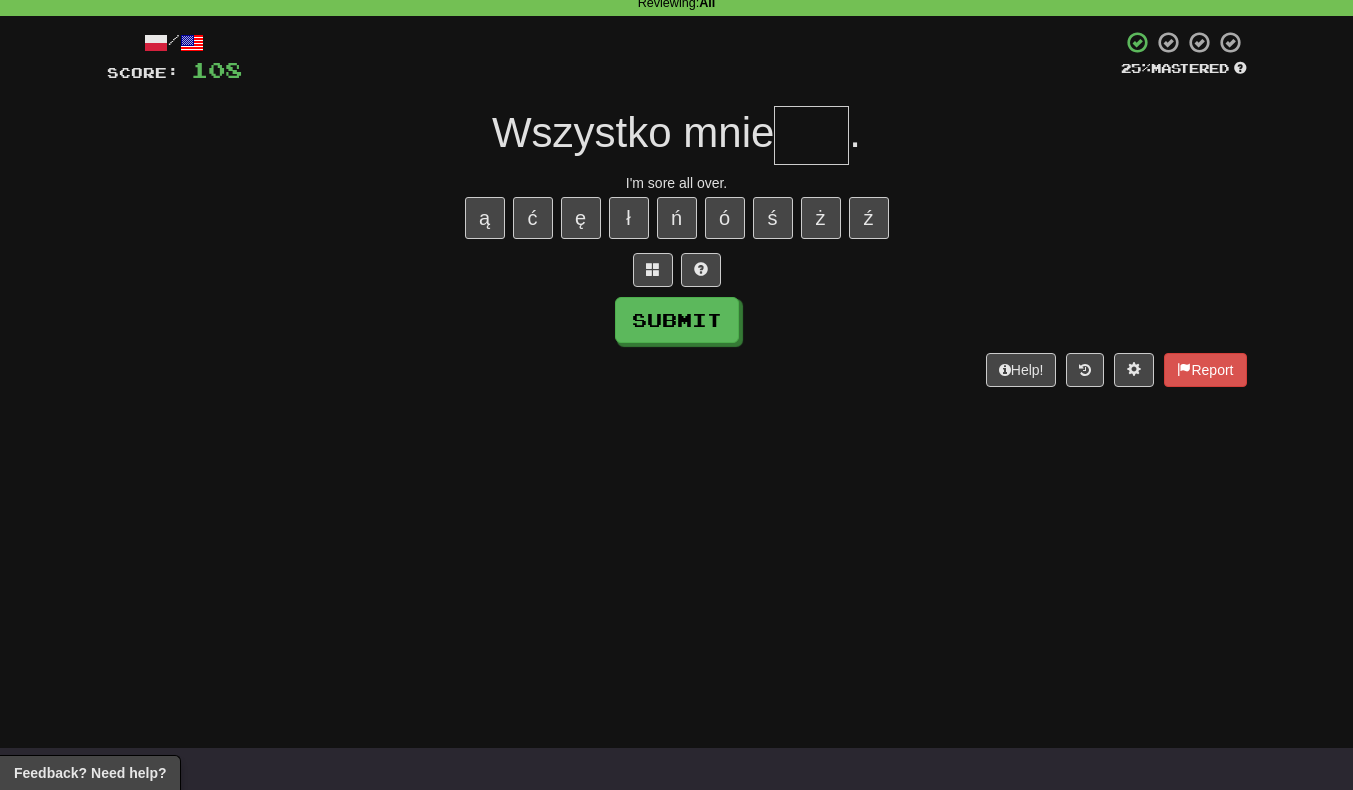 scroll, scrollTop: 0, scrollLeft: 0, axis: both 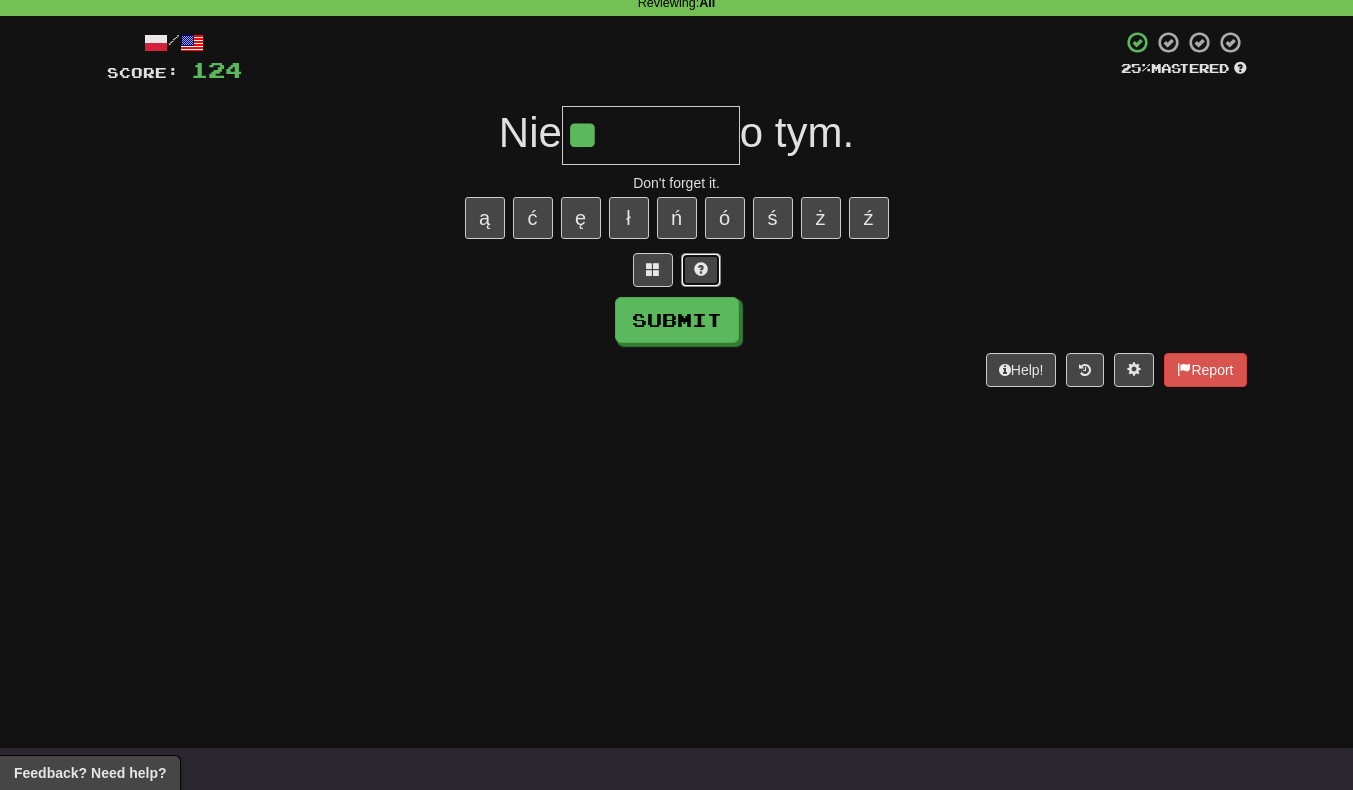 click at bounding box center (701, 269) 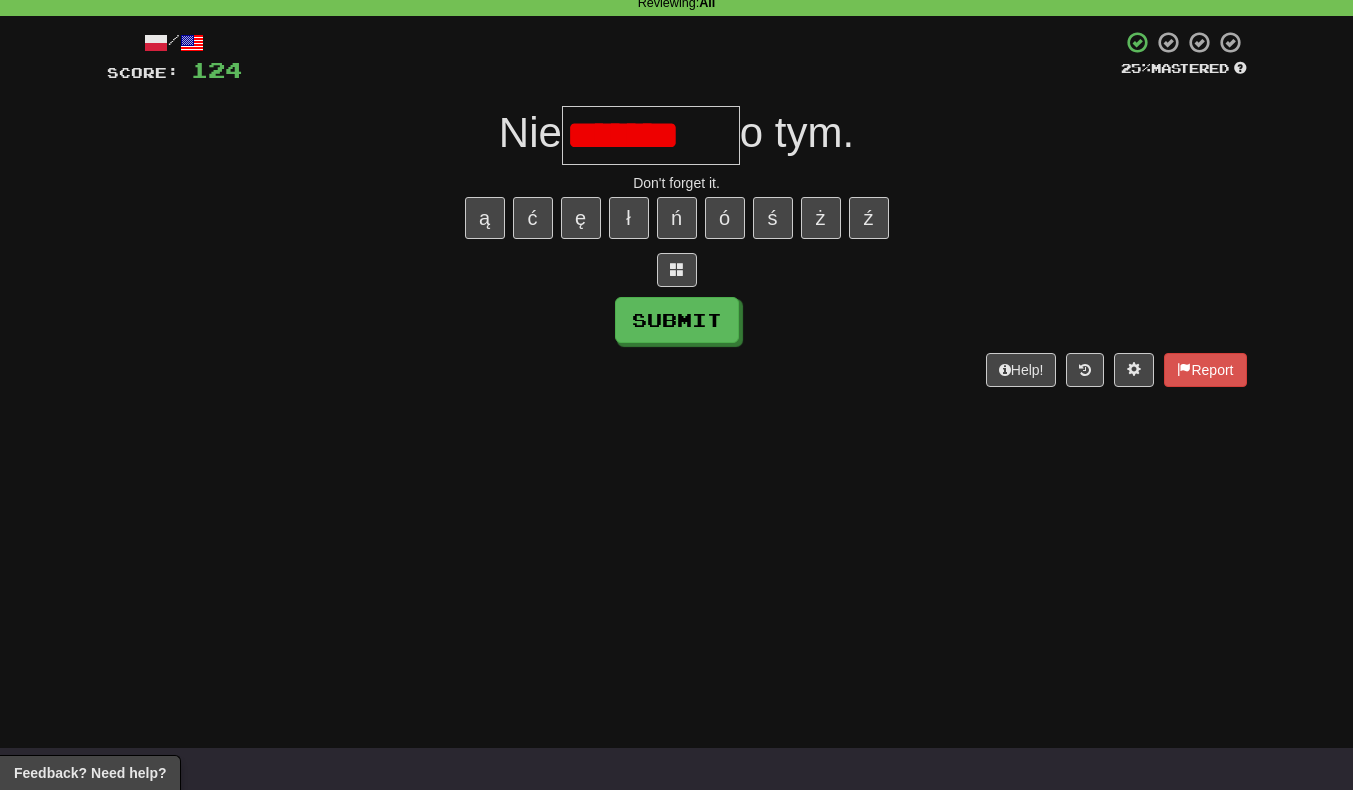 scroll, scrollTop: 0, scrollLeft: 0, axis: both 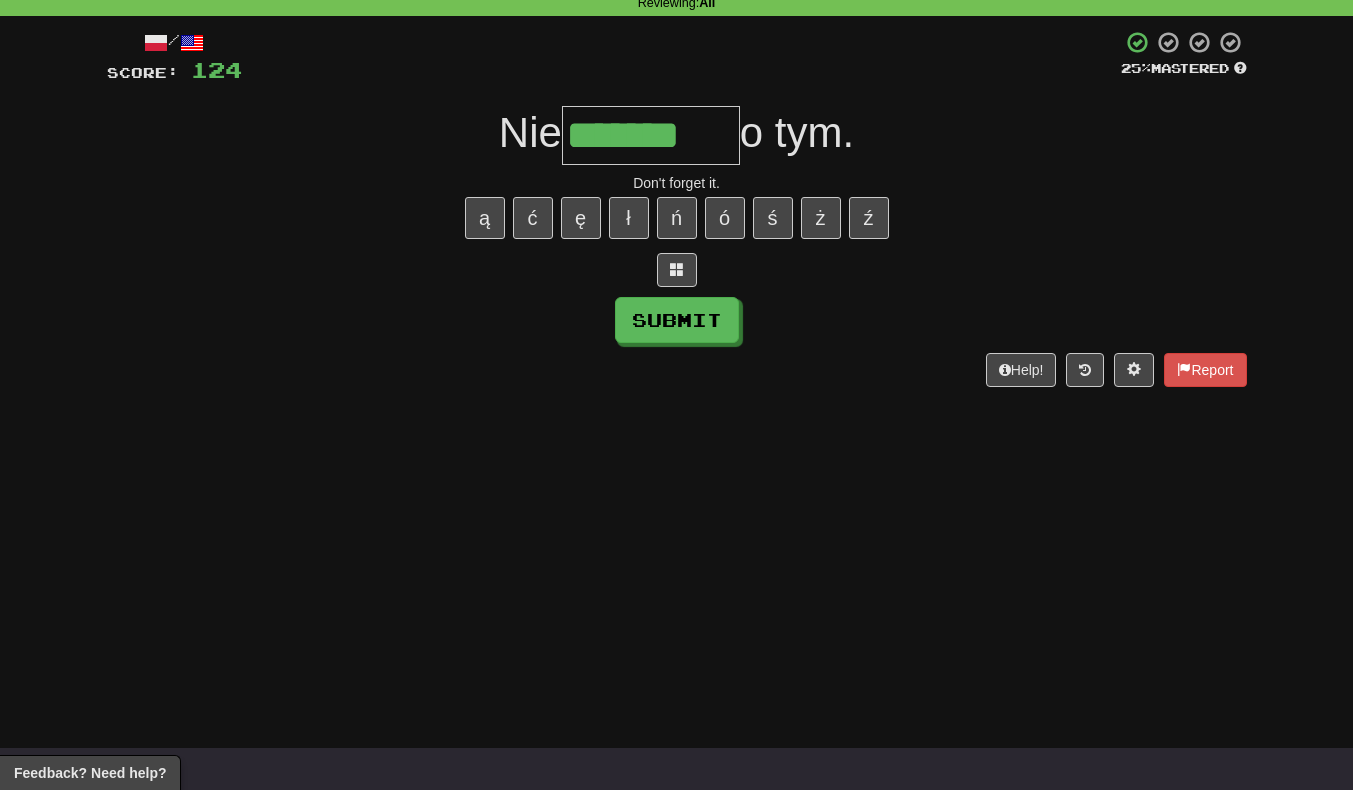 type on "********" 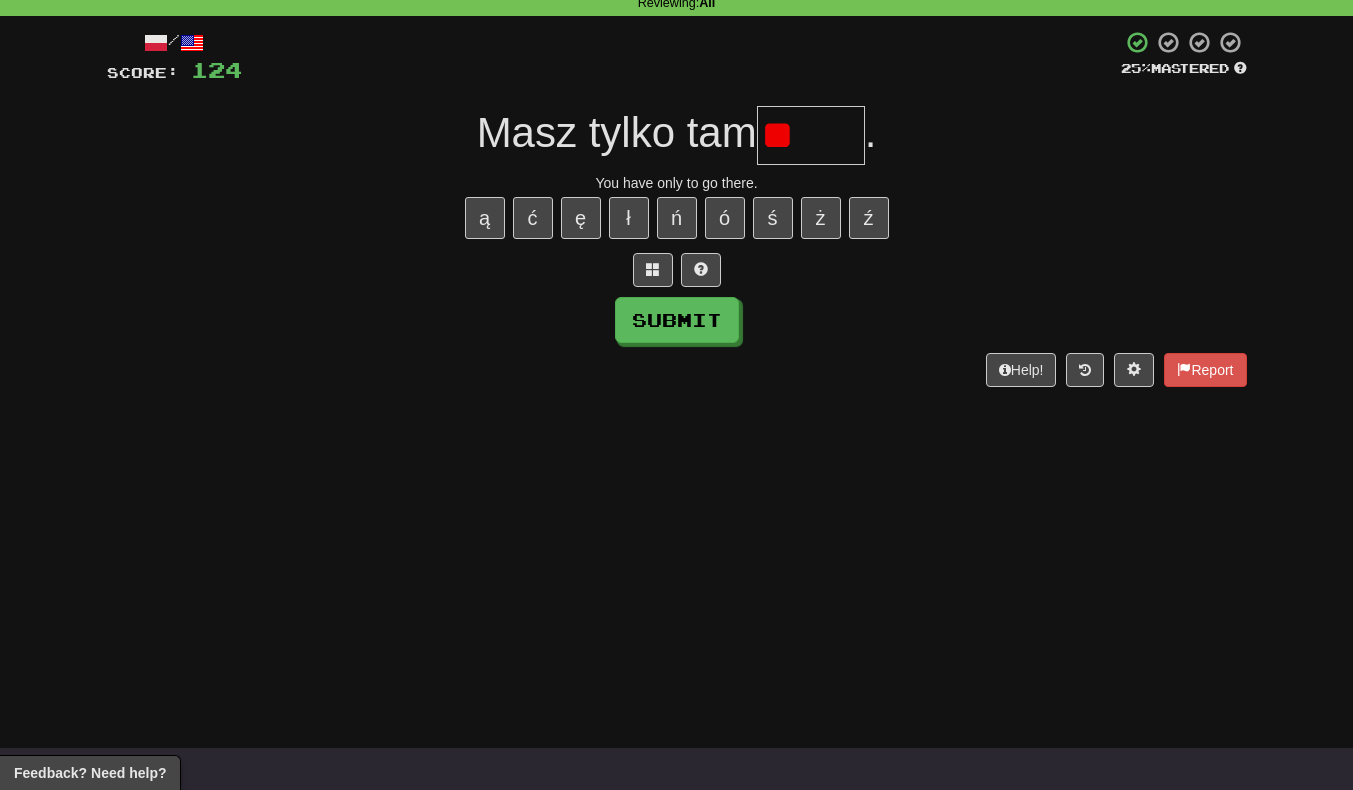 type on "*" 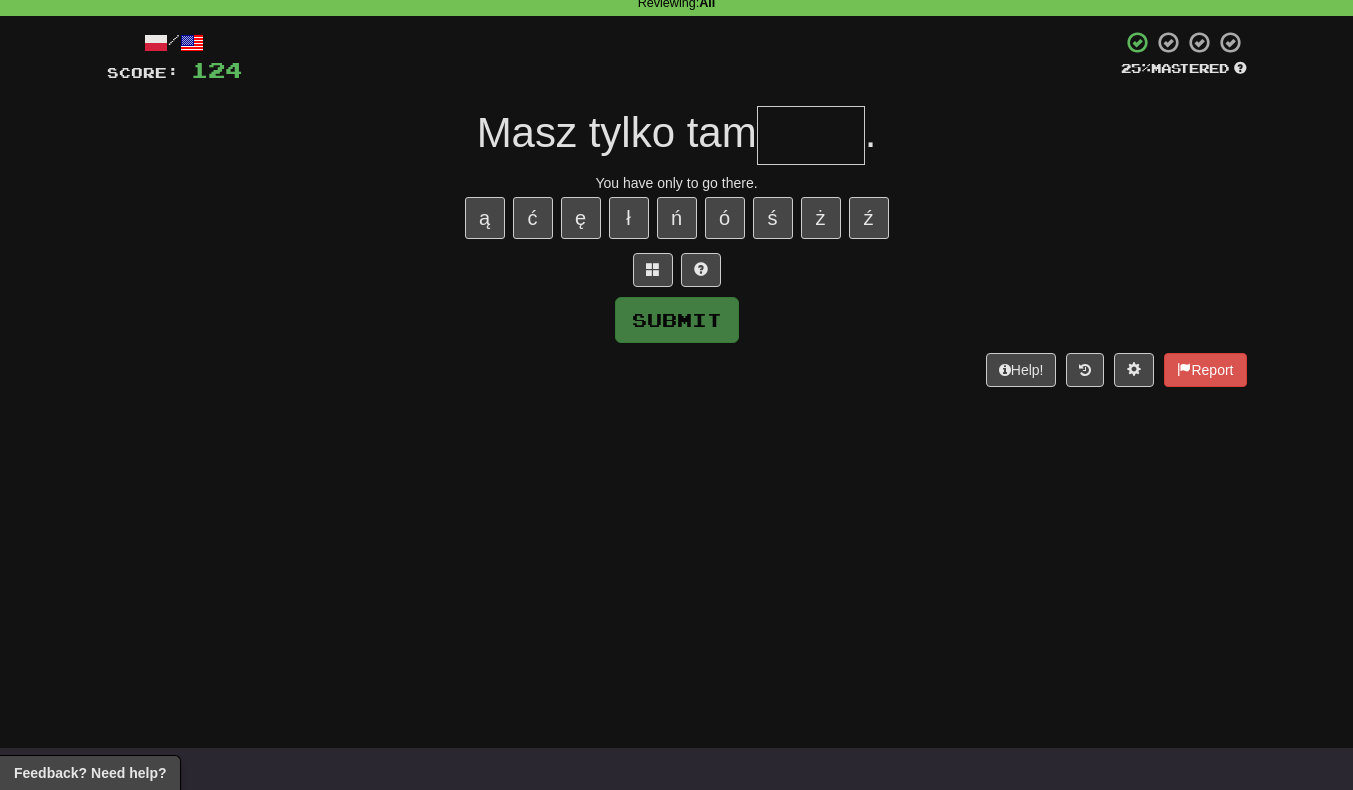 type on "*" 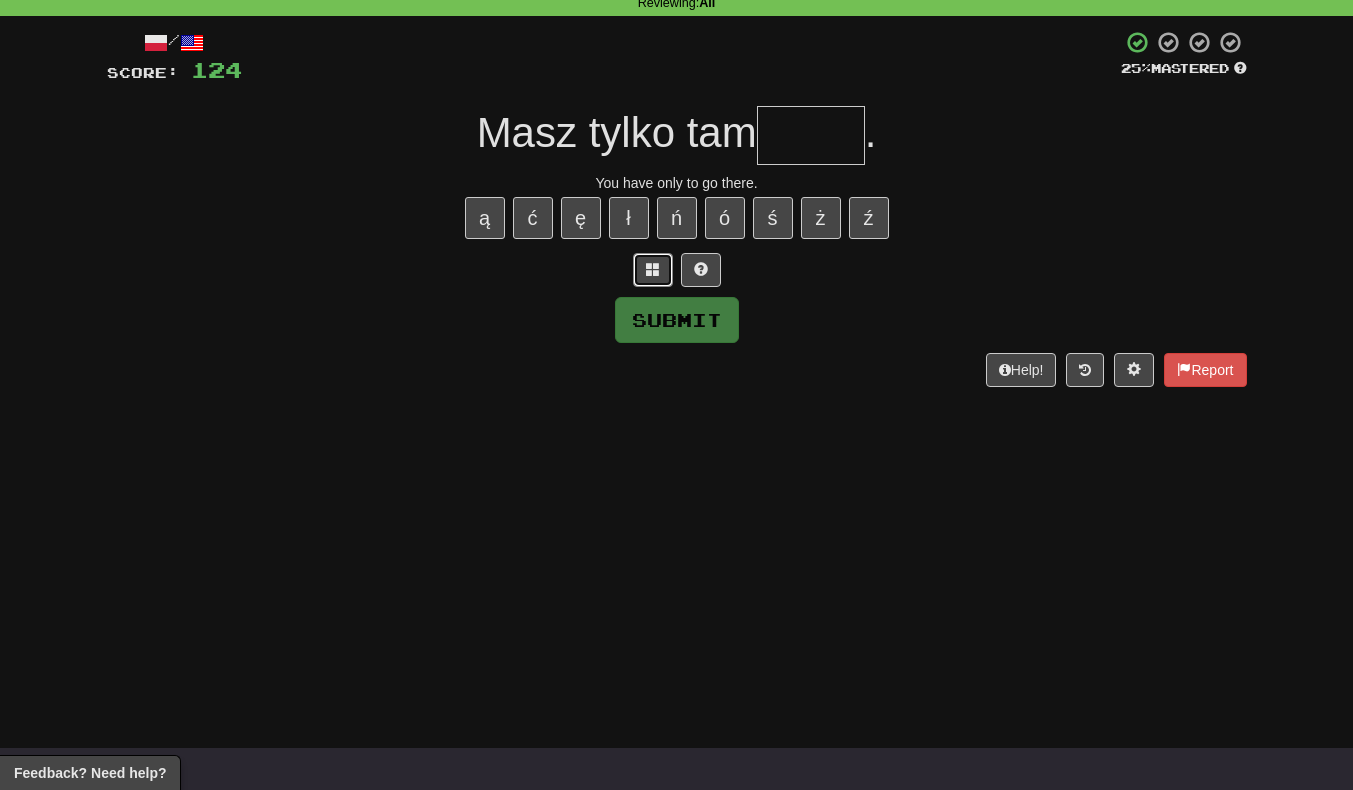 click at bounding box center (653, 269) 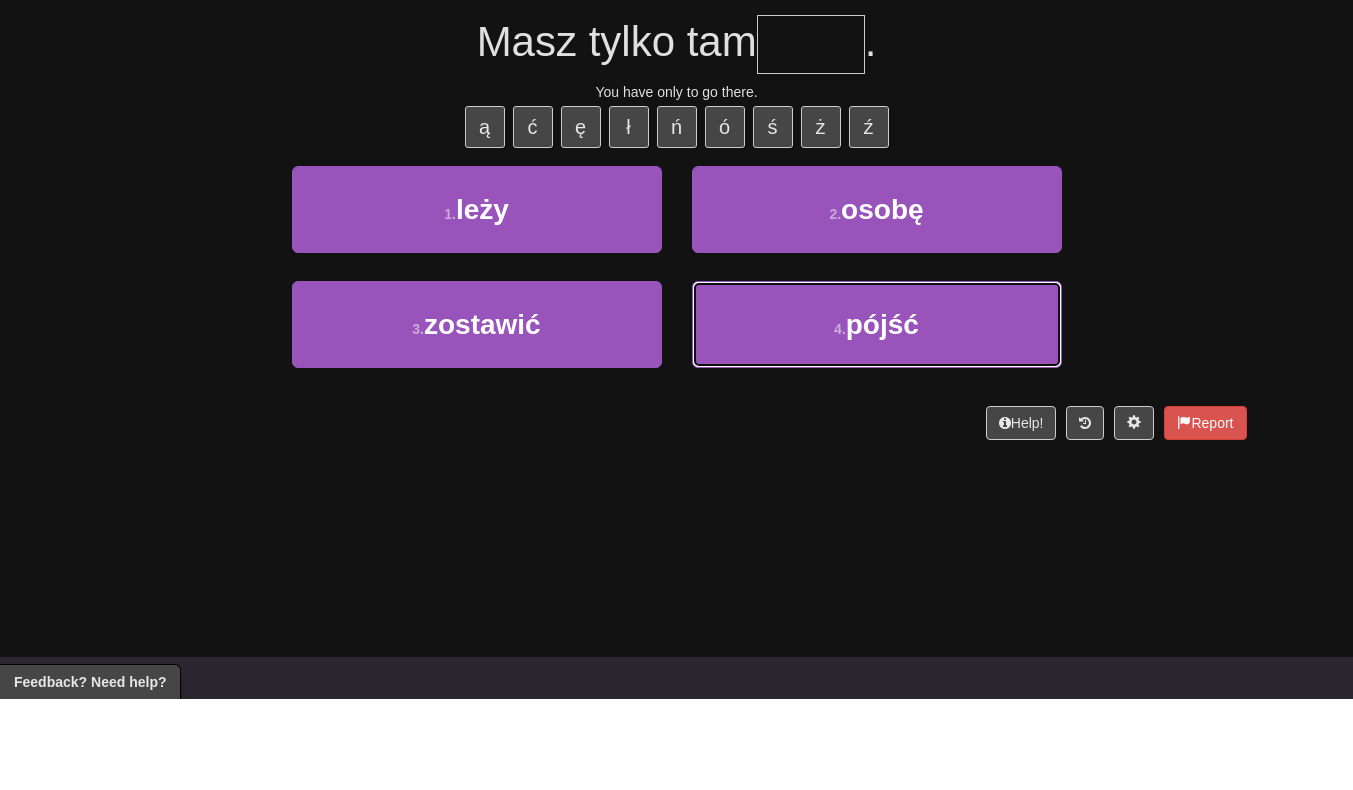 click on "4 .  pójść" at bounding box center (877, 415) 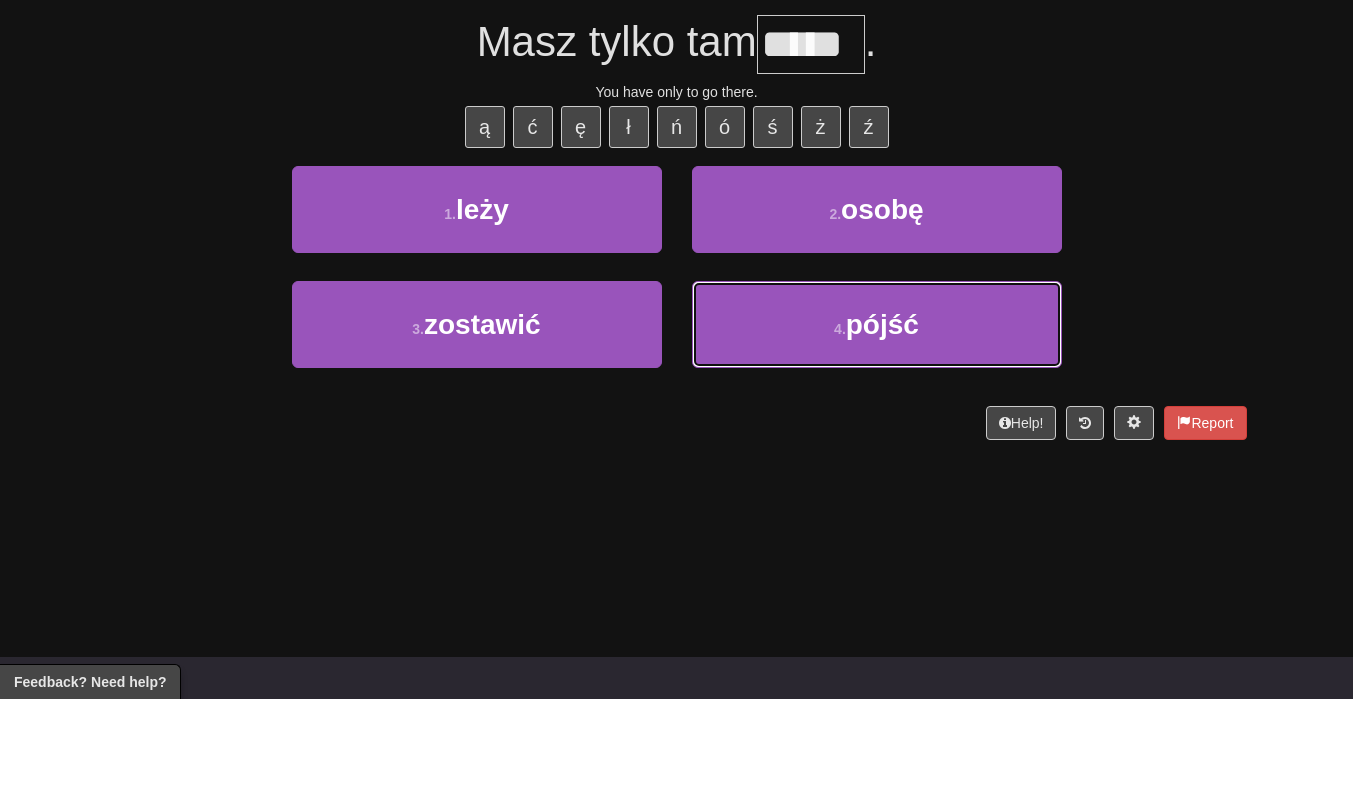 scroll, scrollTop: 105, scrollLeft: 0, axis: vertical 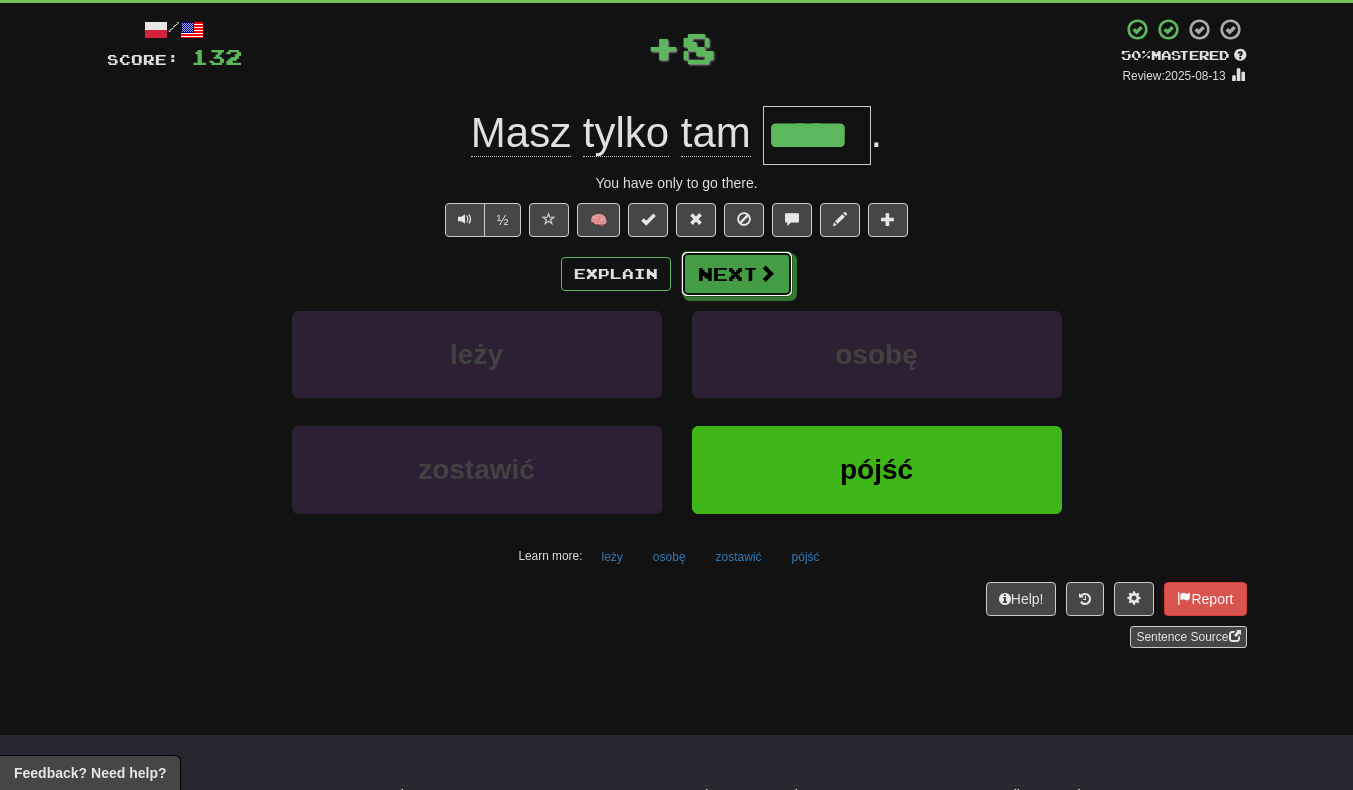 click on "Next" at bounding box center (737, 274) 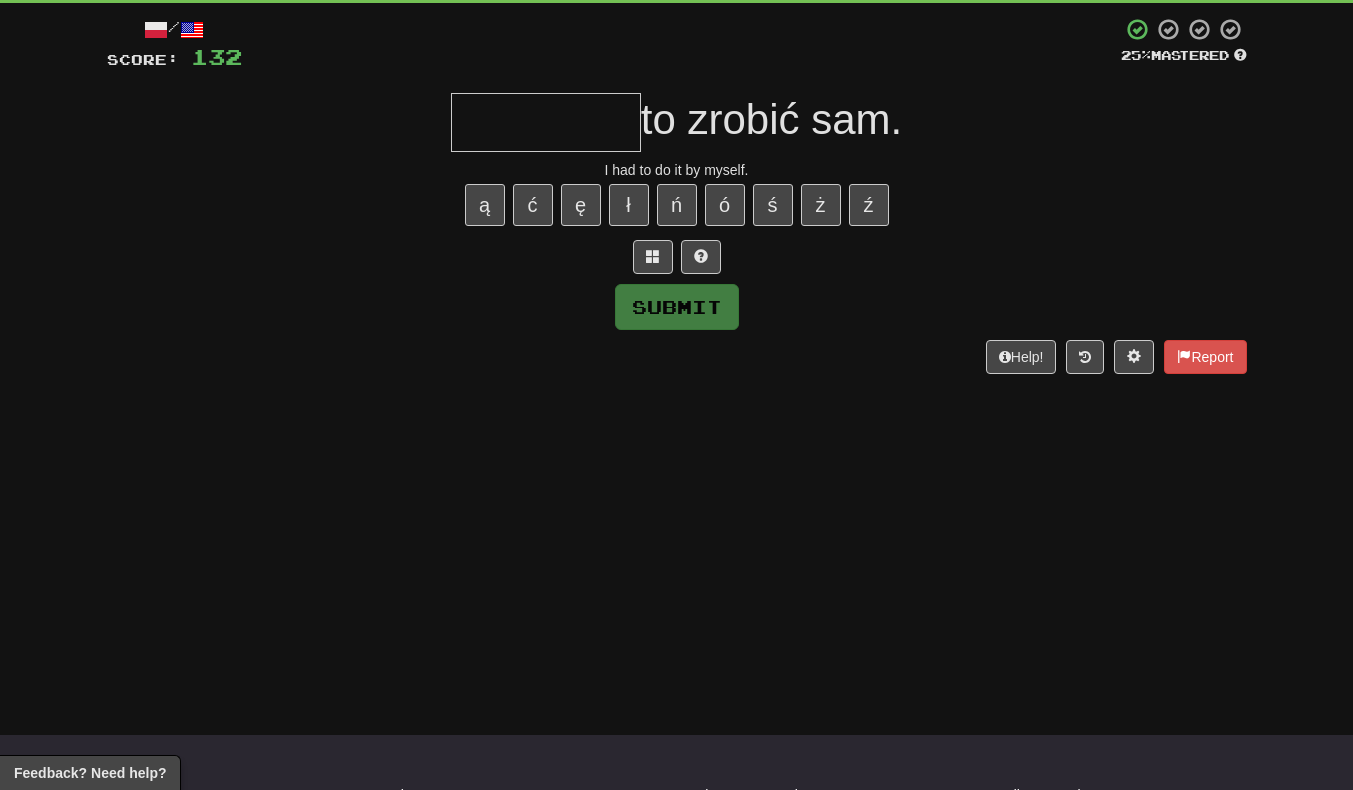 type on "*" 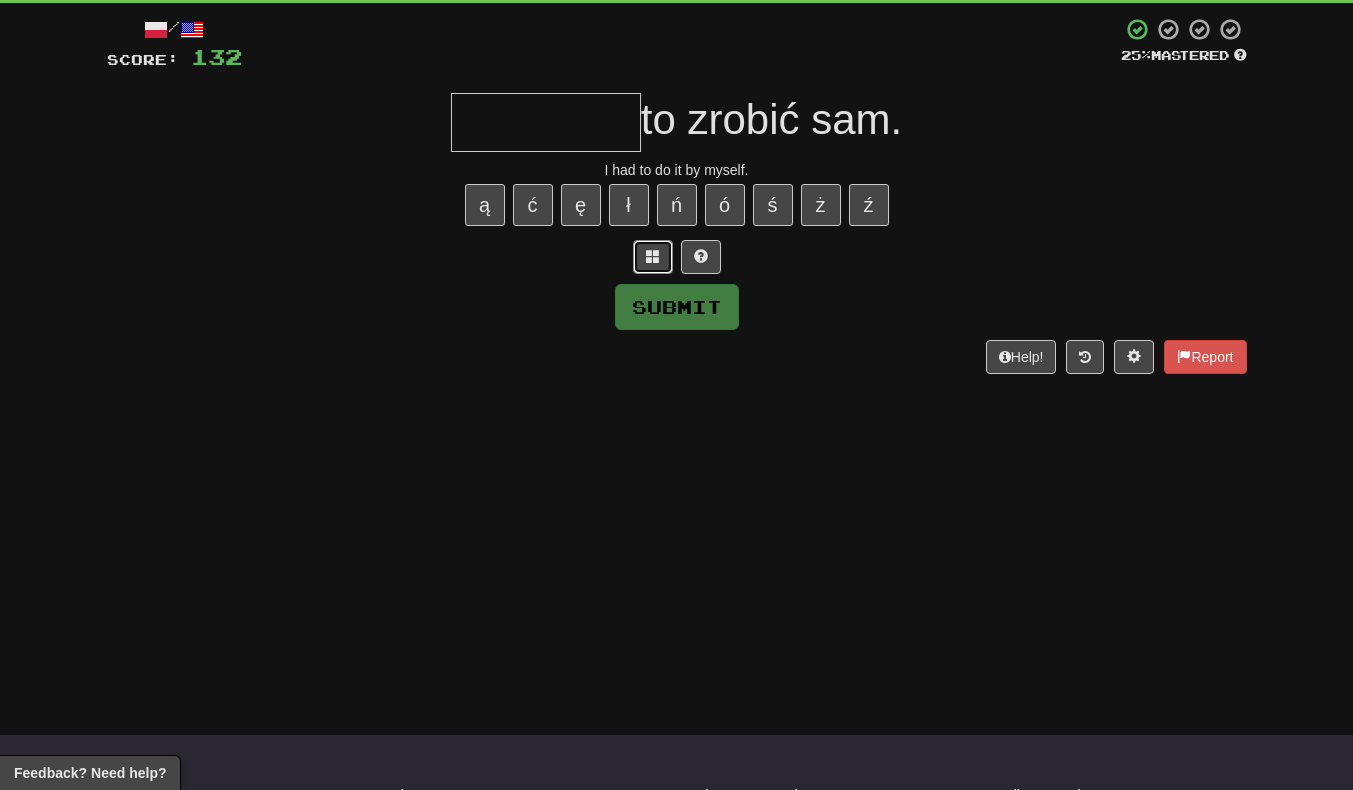 click at bounding box center [653, 257] 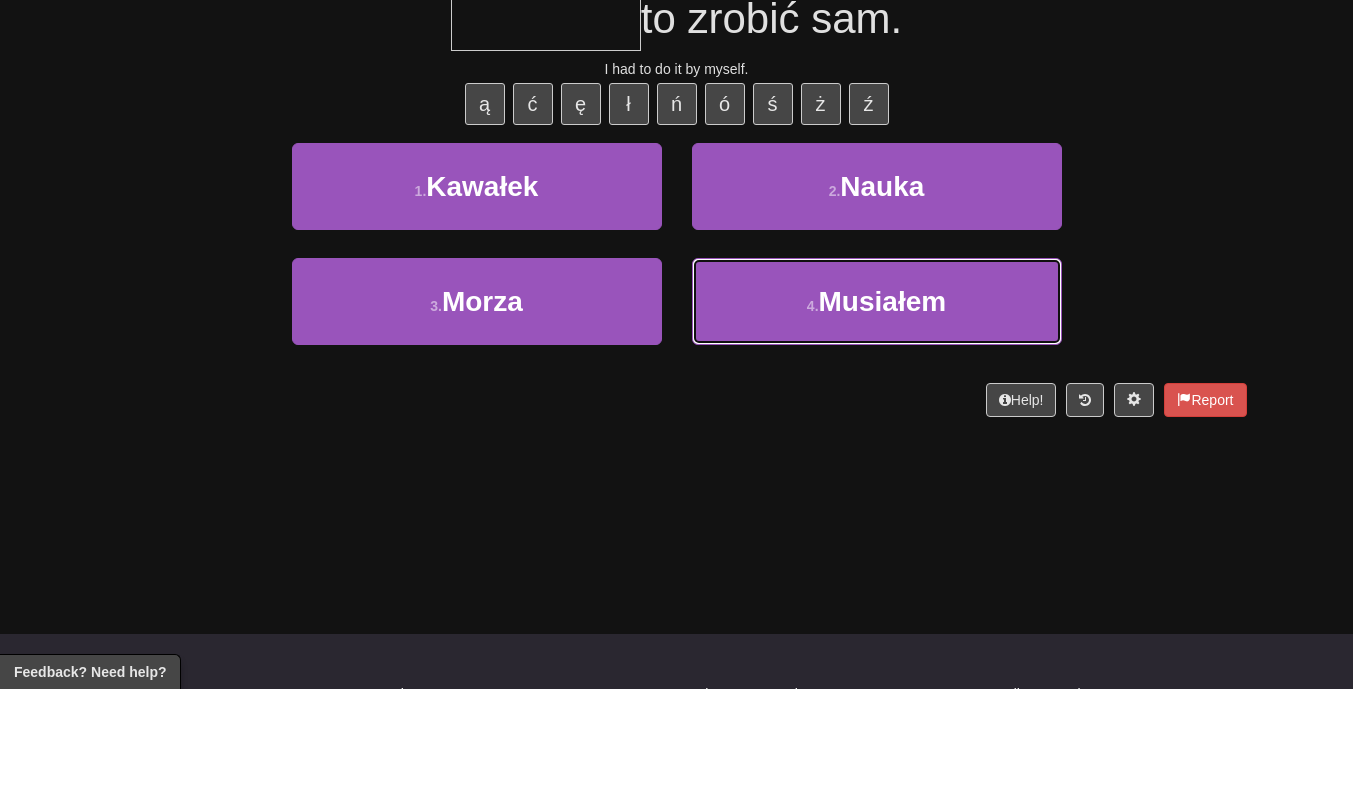 click on "4 .  Musiałem" at bounding box center [877, 402] 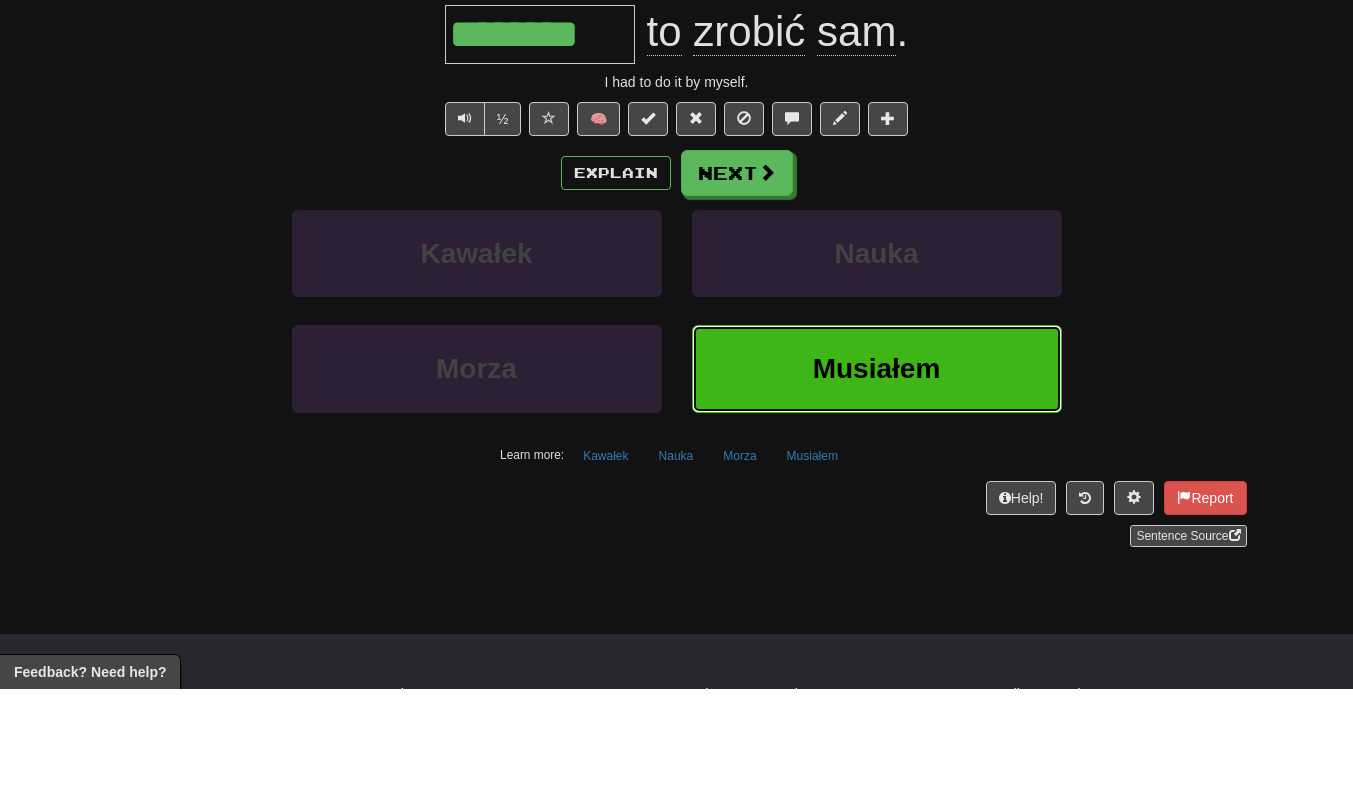 scroll, scrollTop: 118, scrollLeft: 0, axis: vertical 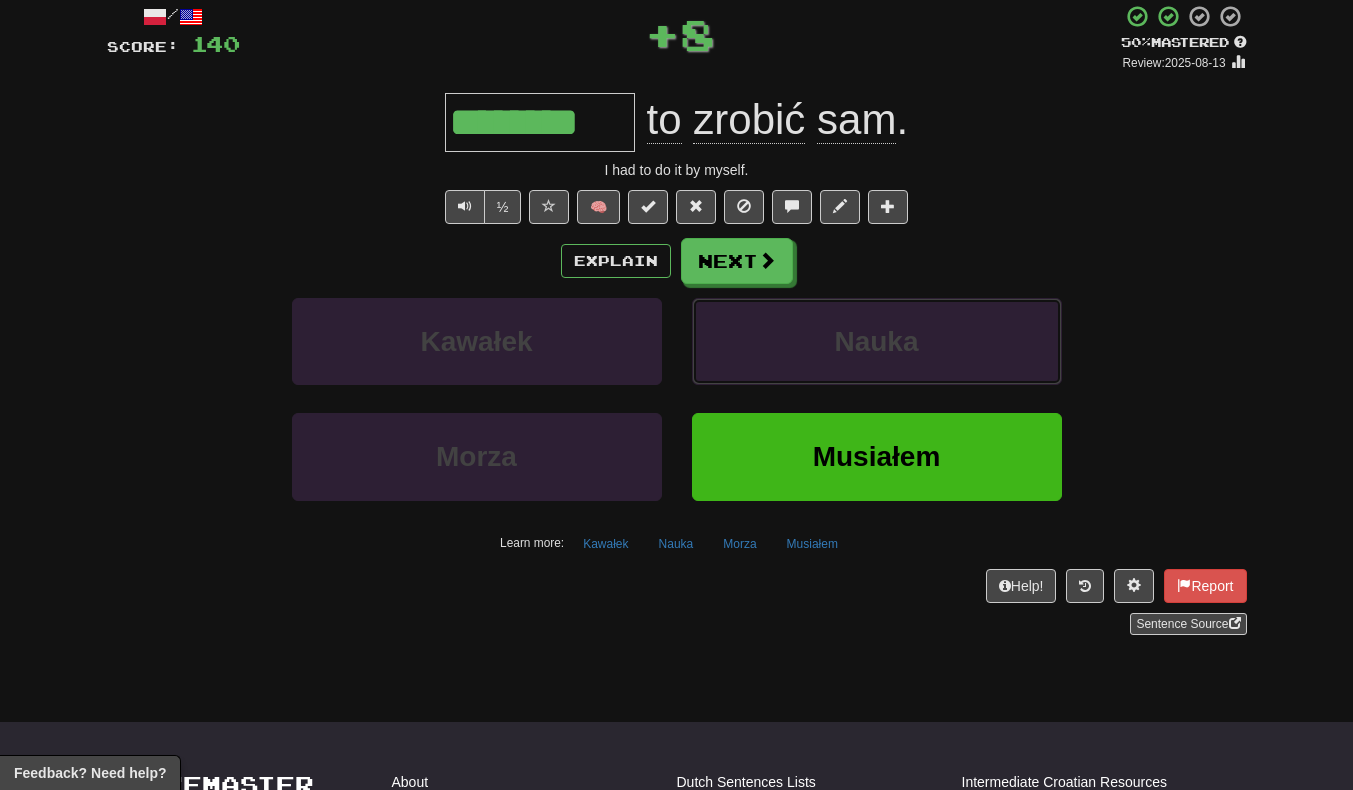 click on "Nauka" at bounding box center [877, 341] 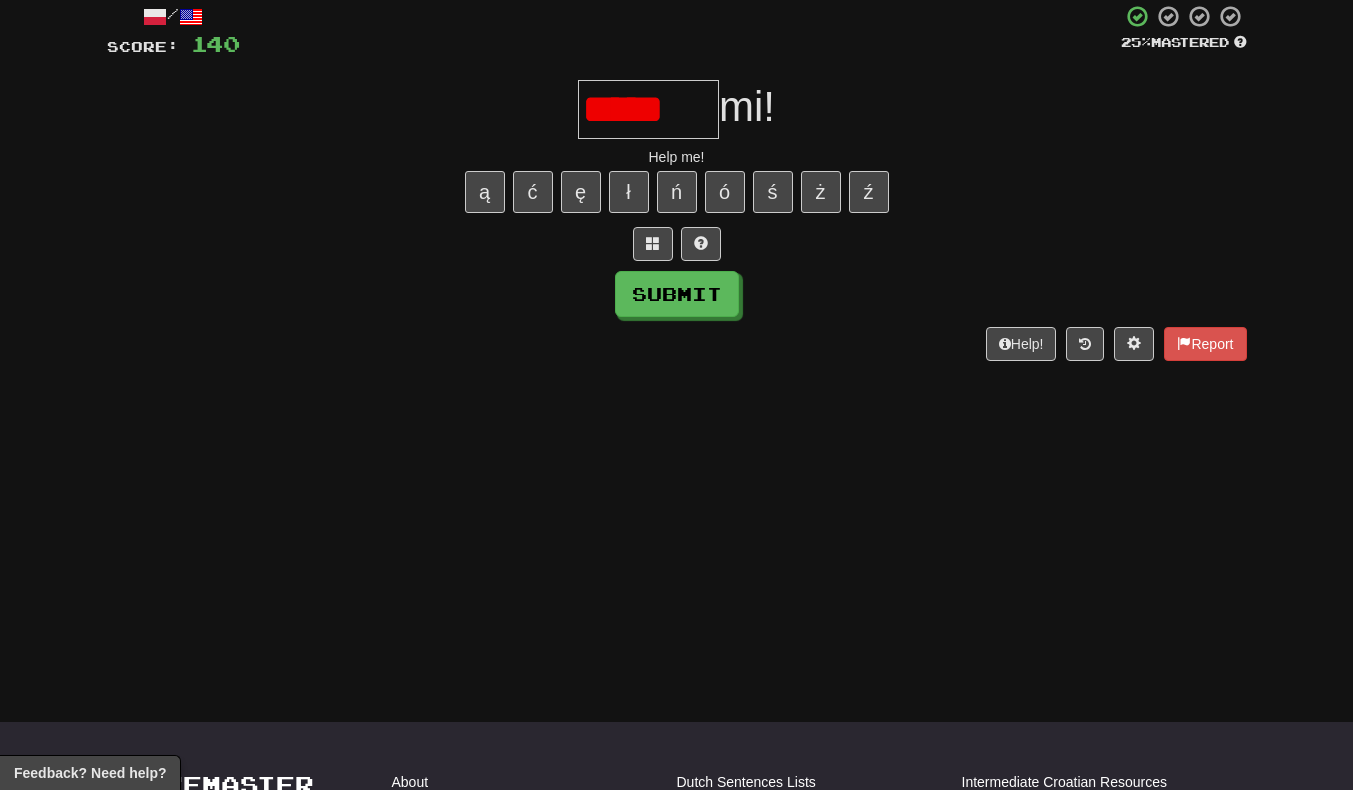 type on "*****" 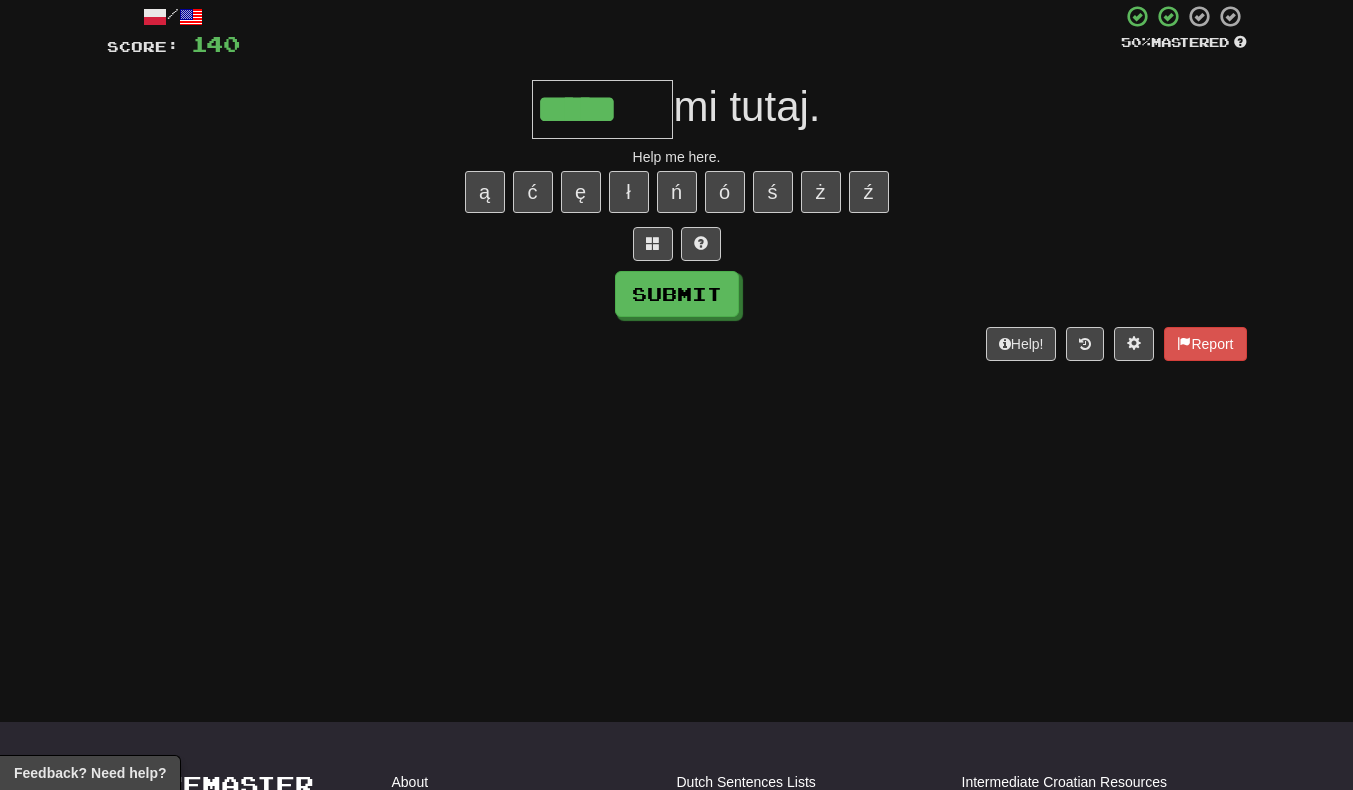 type on "*****" 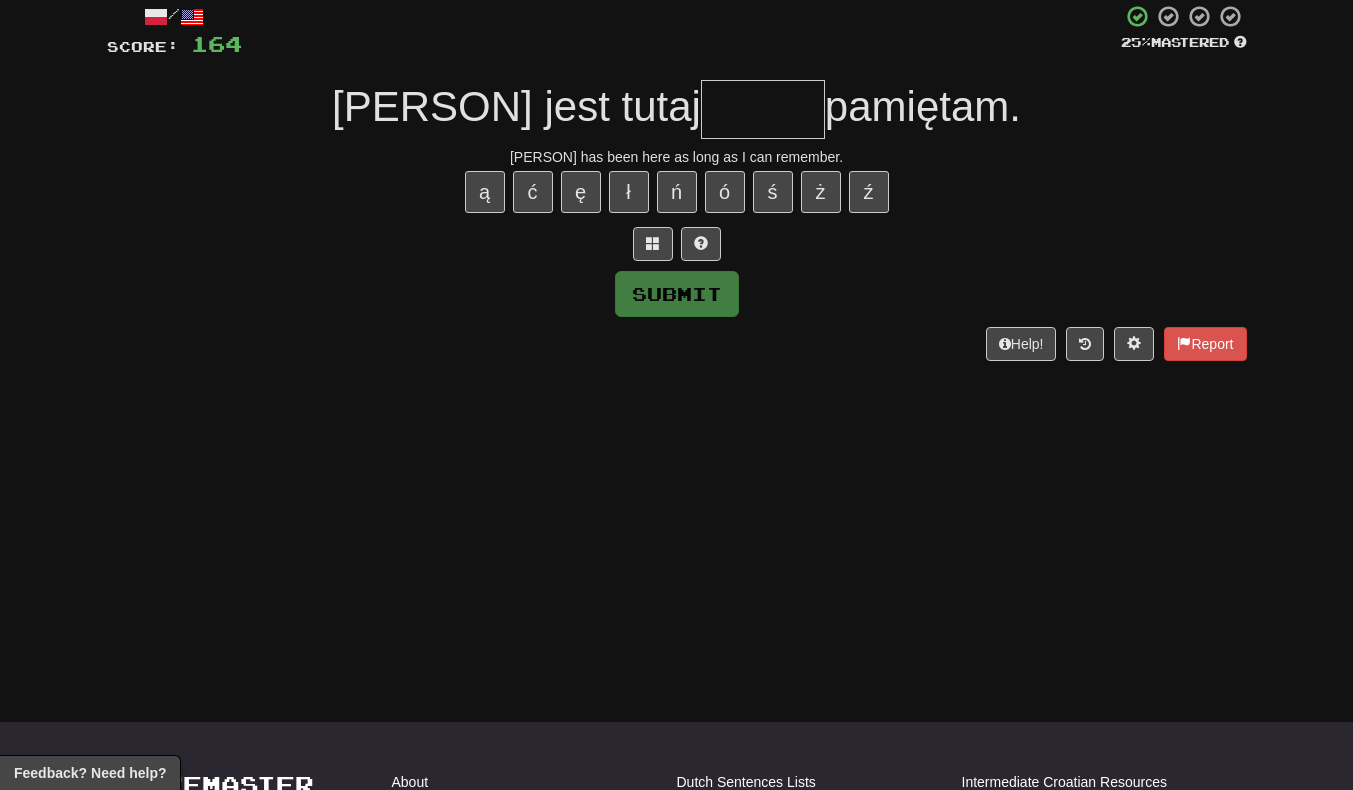 type on "*" 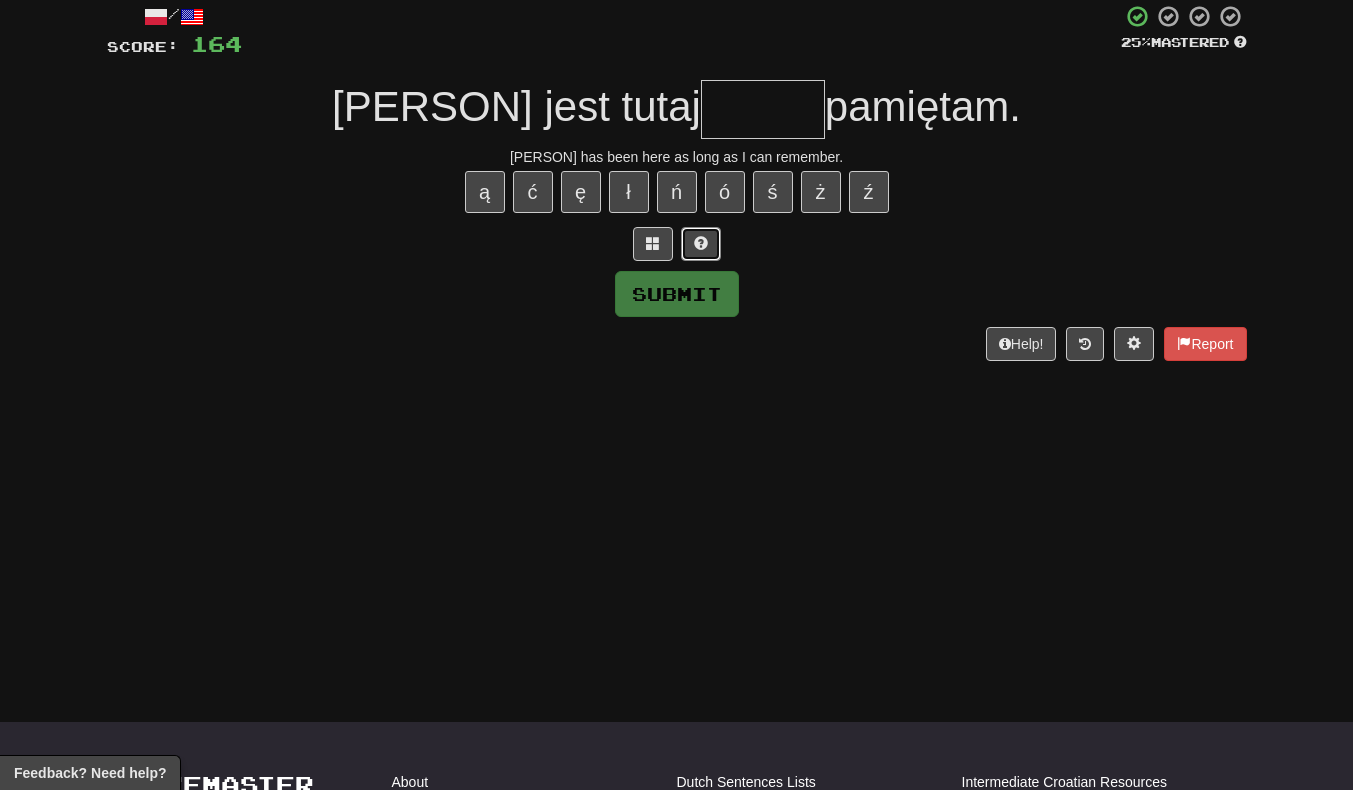 click at bounding box center [701, 244] 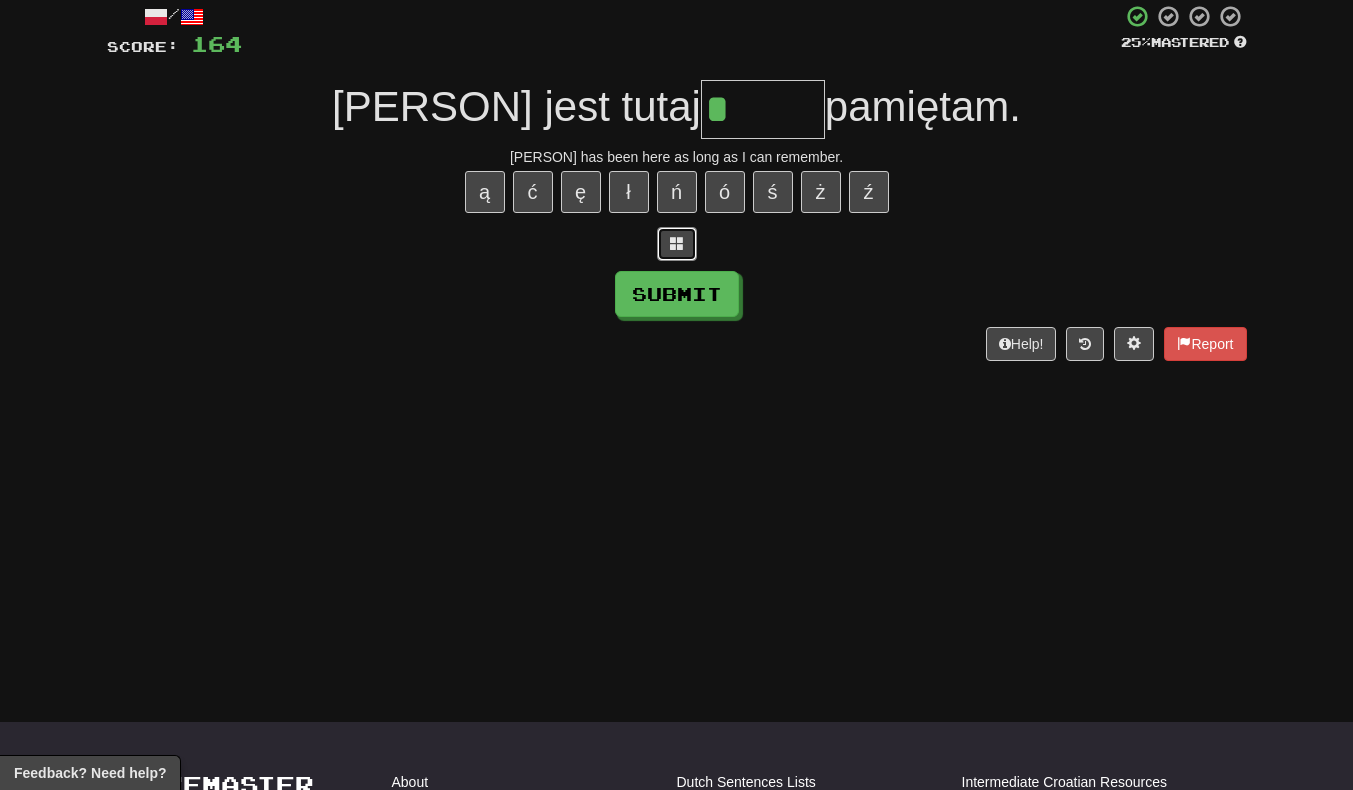click at bounding box center [677, 243] 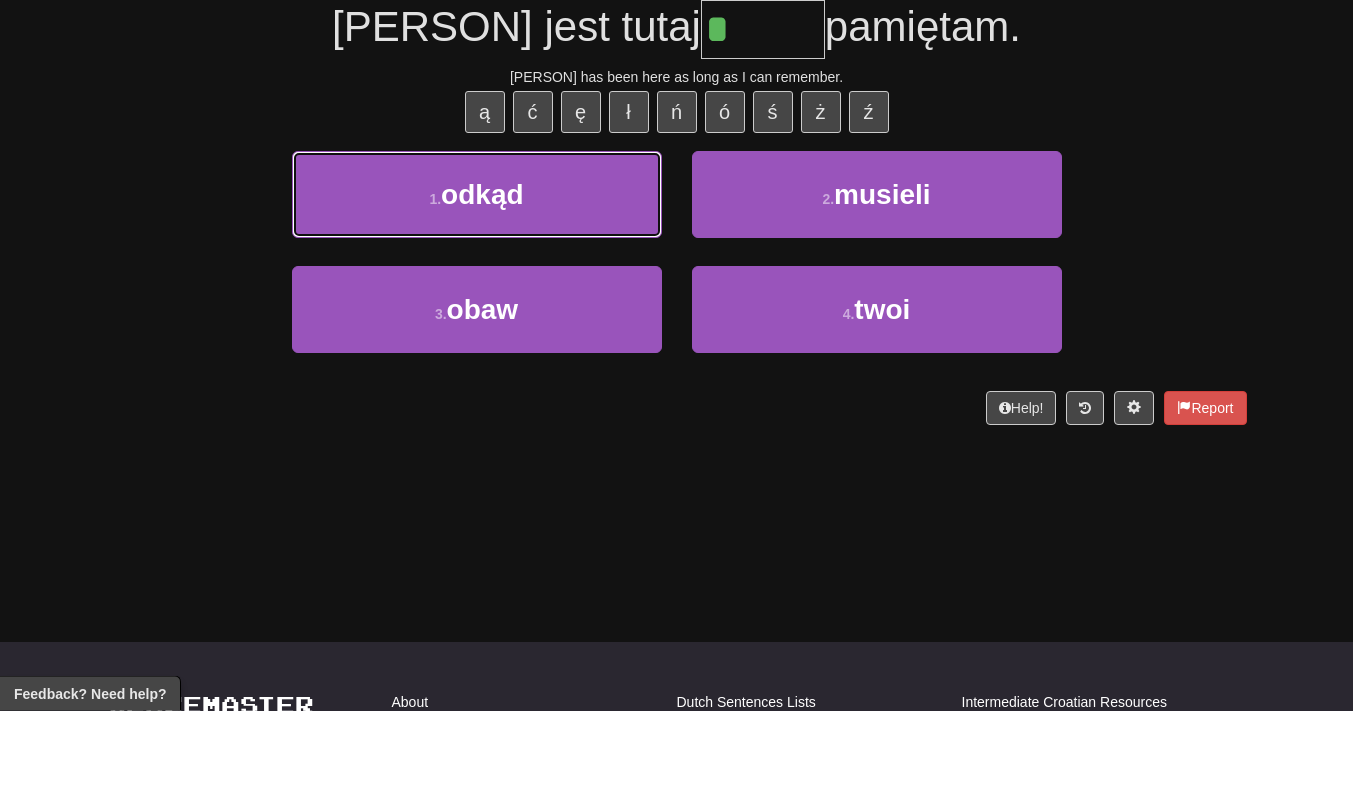 click on "1 .  odkąd" at bounding box center [477, 274] 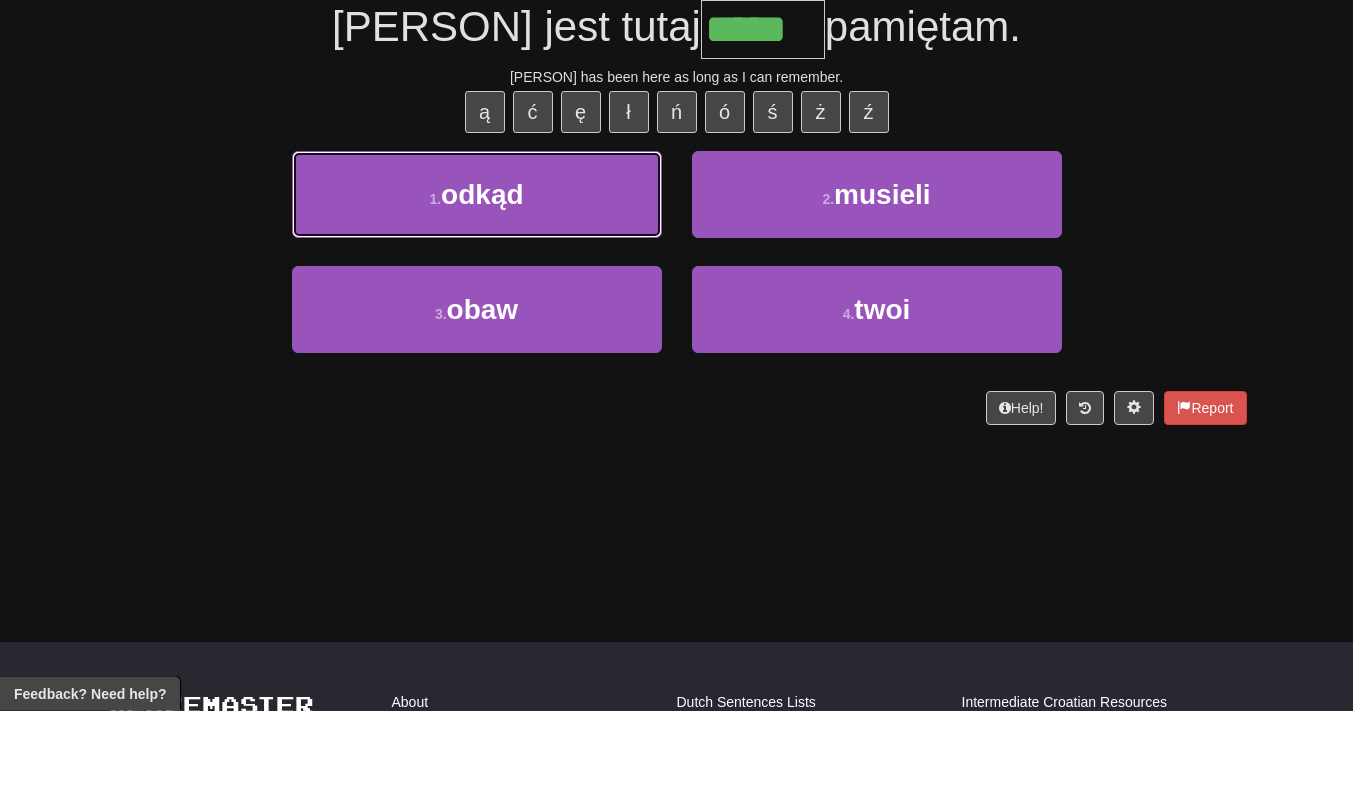 scroll, scrollTop: 131, scrollLeft: 0, axis: vertical 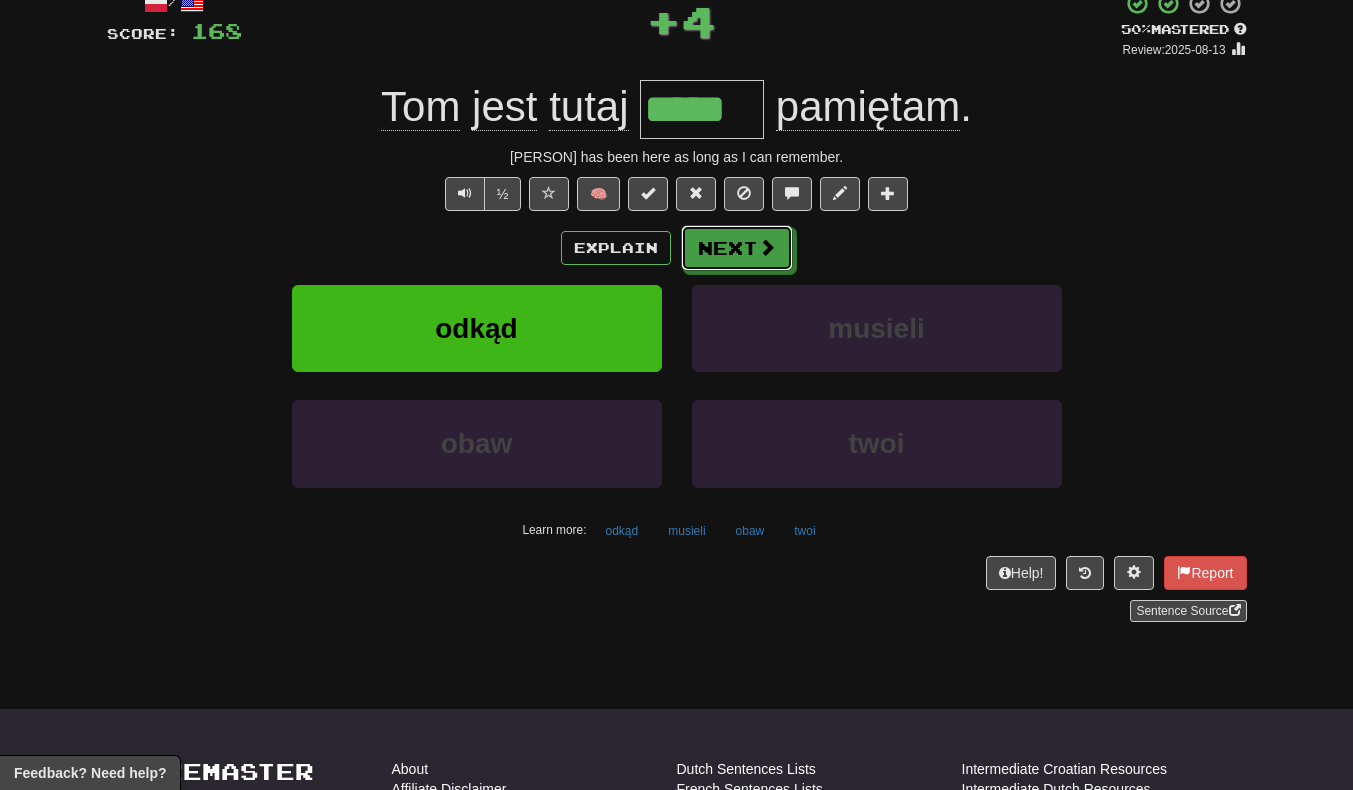 click at bounding box center [767, 247] 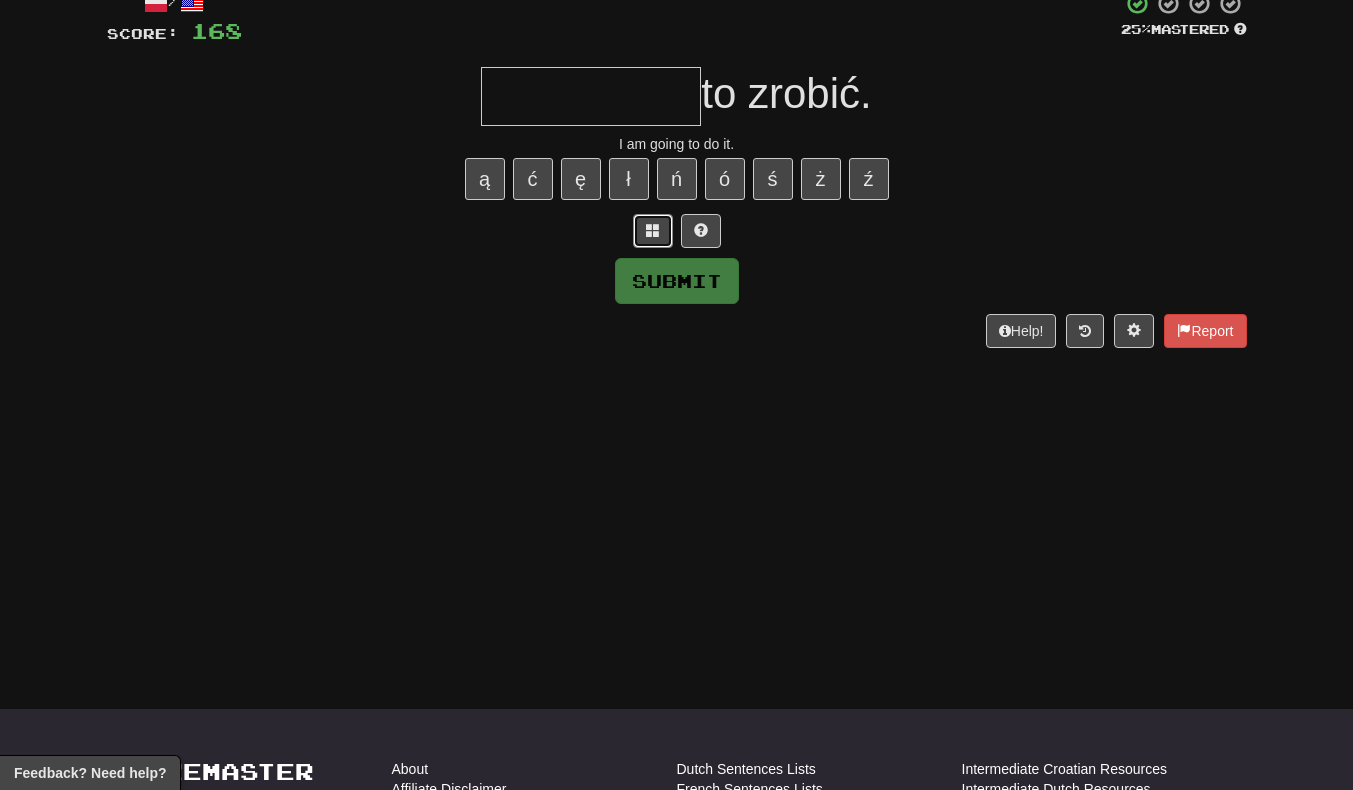 click at bounding box center (653, 231) 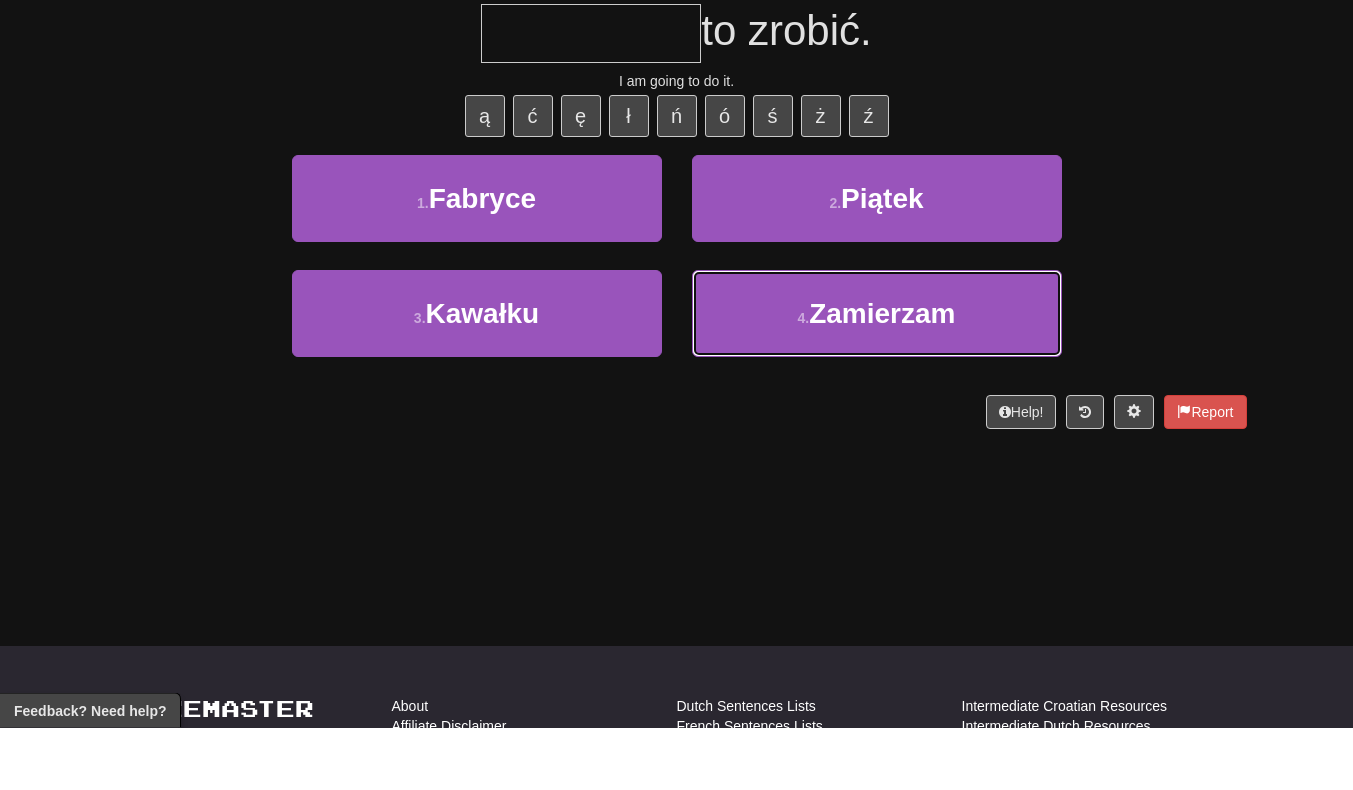click on "4 .  Zamierzam" at bounding box center (877, 376) 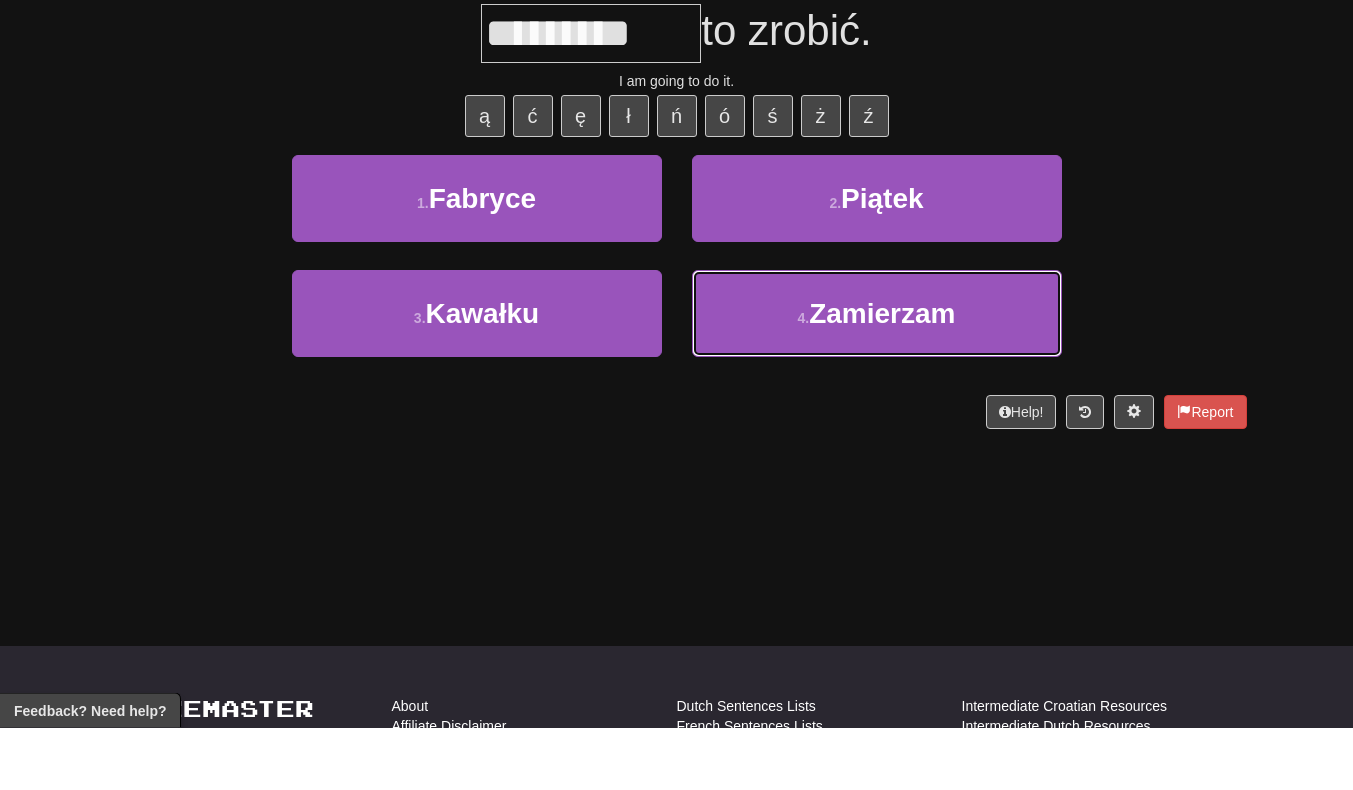 scroll, scrollTop: 144, scrollLeft: 0, axis: vertical 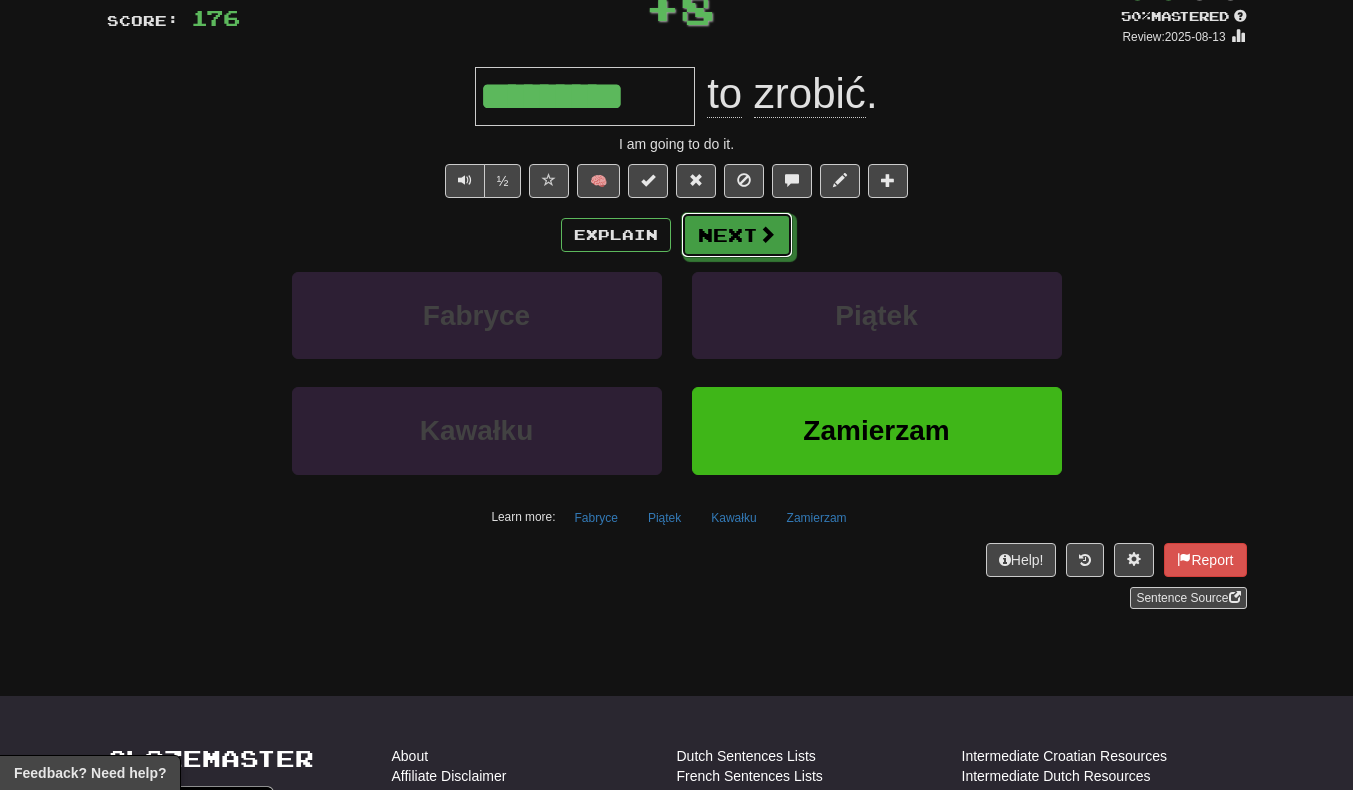 click on "Next" at bounding box center (737, 235) 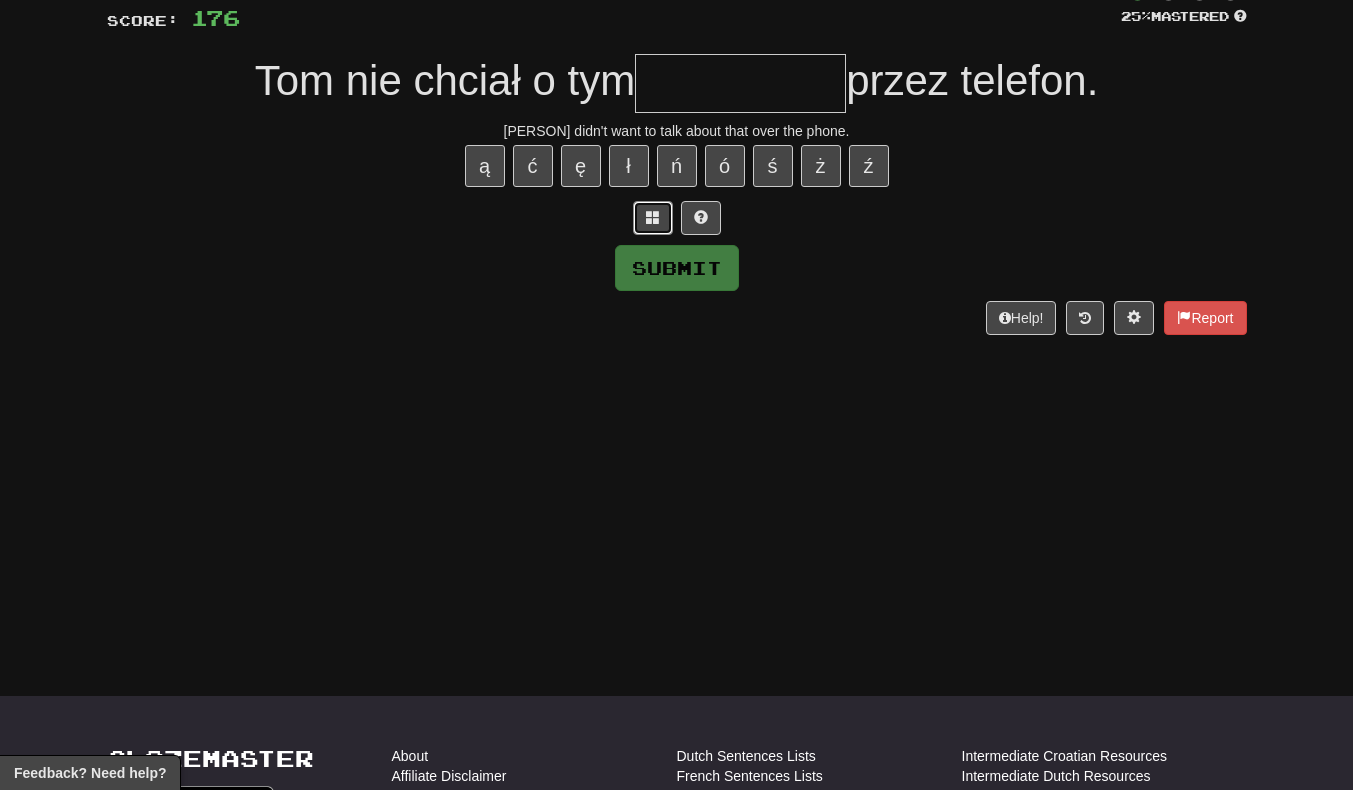 click at bounding box center (653, 218) 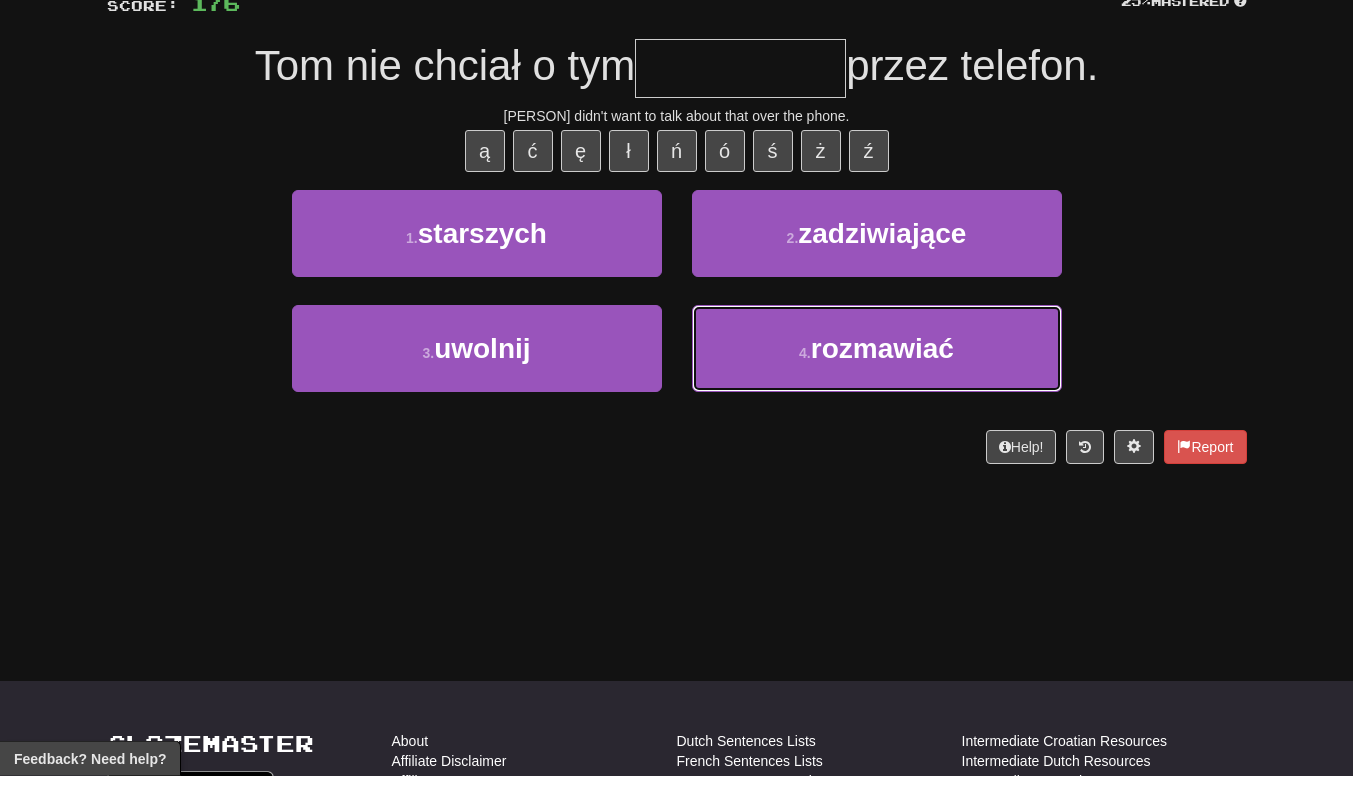 click on "4 .  rozmawiać" at bounding box center (877, 363) 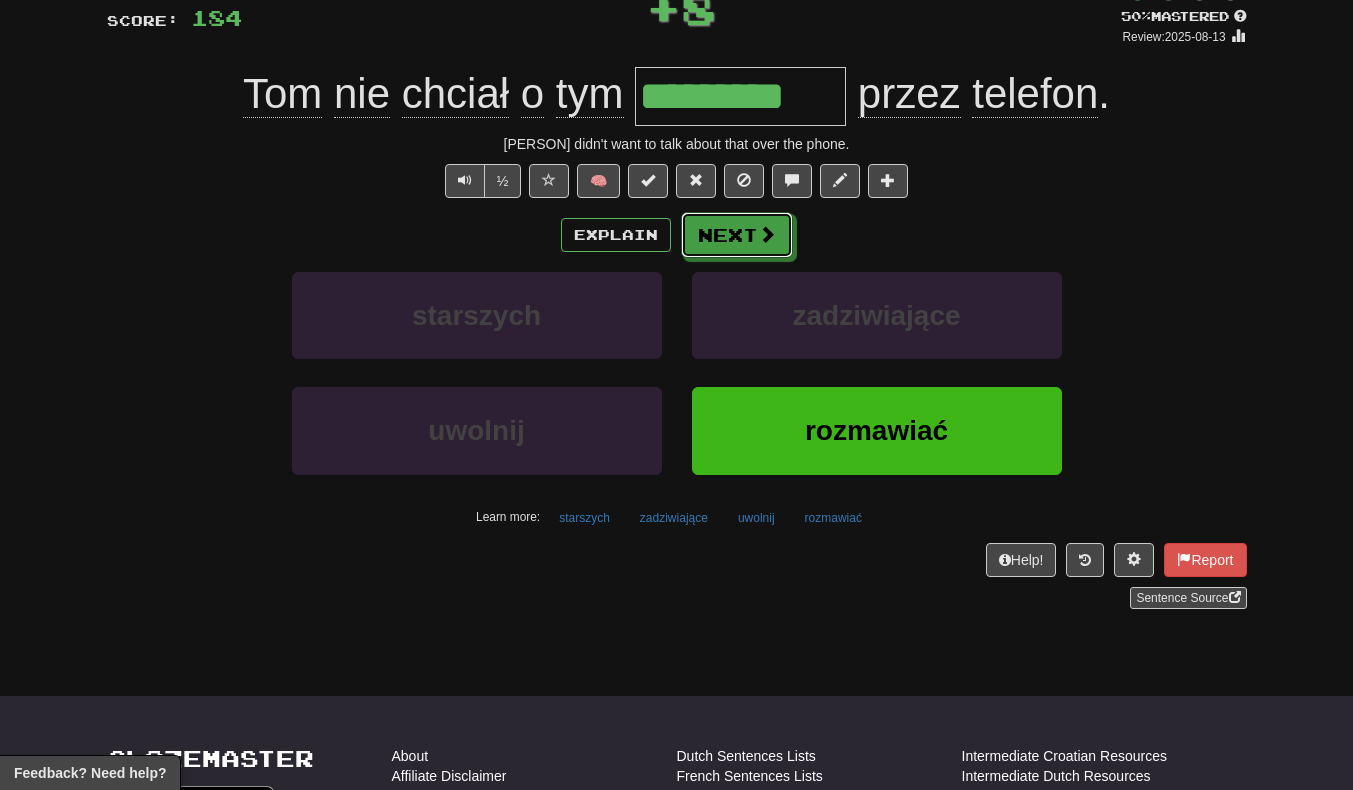 click at bounding box center [767, 234] 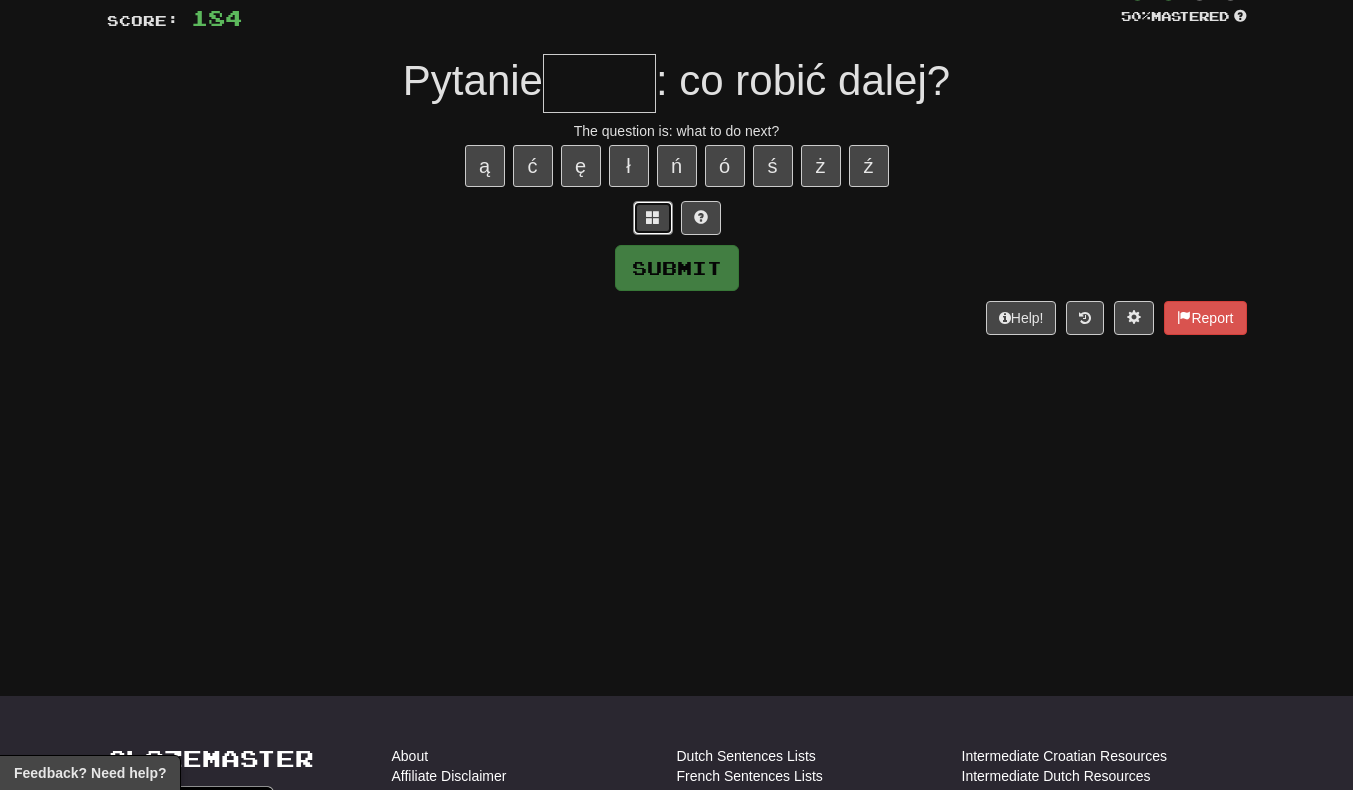 click at bounding box center [653, 218] 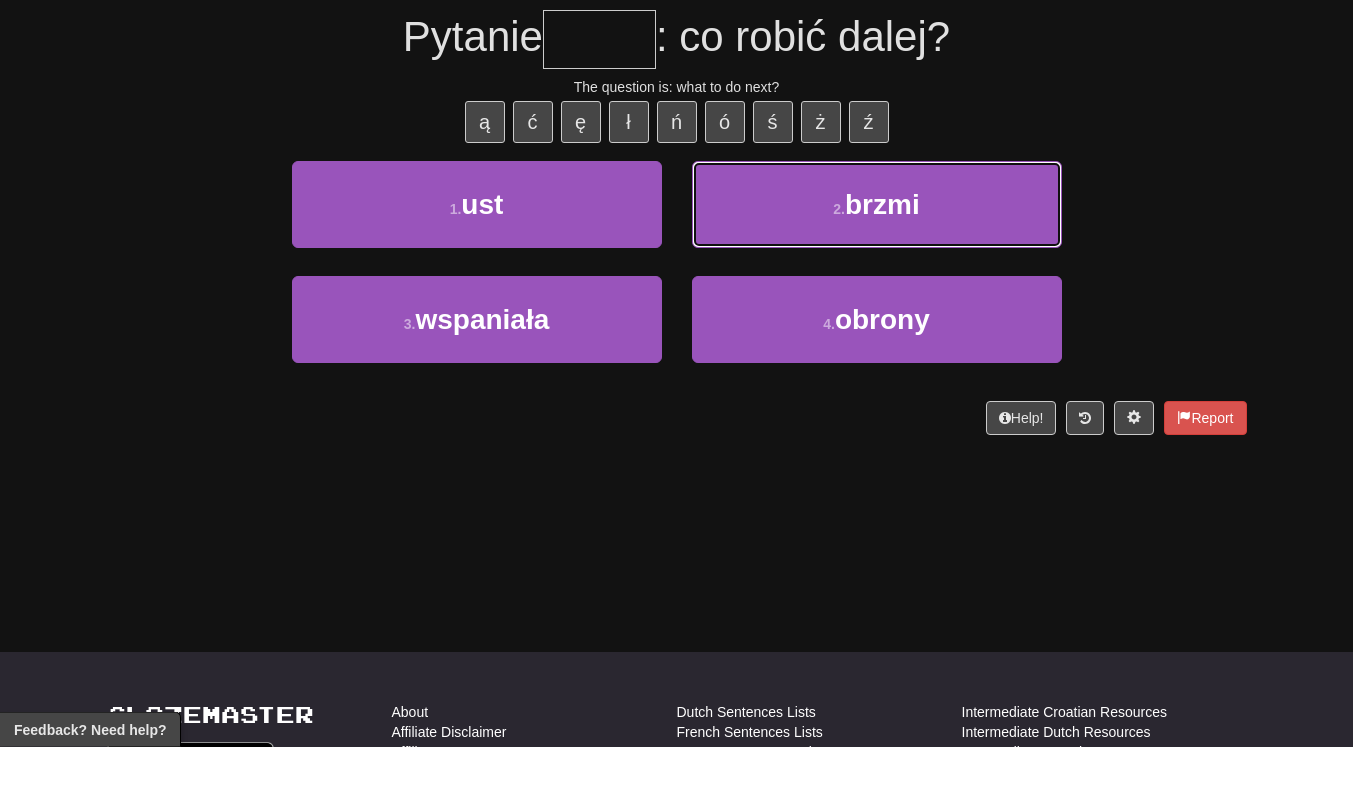 click on "2 .  brzmi" at bounding box center [877, 248] 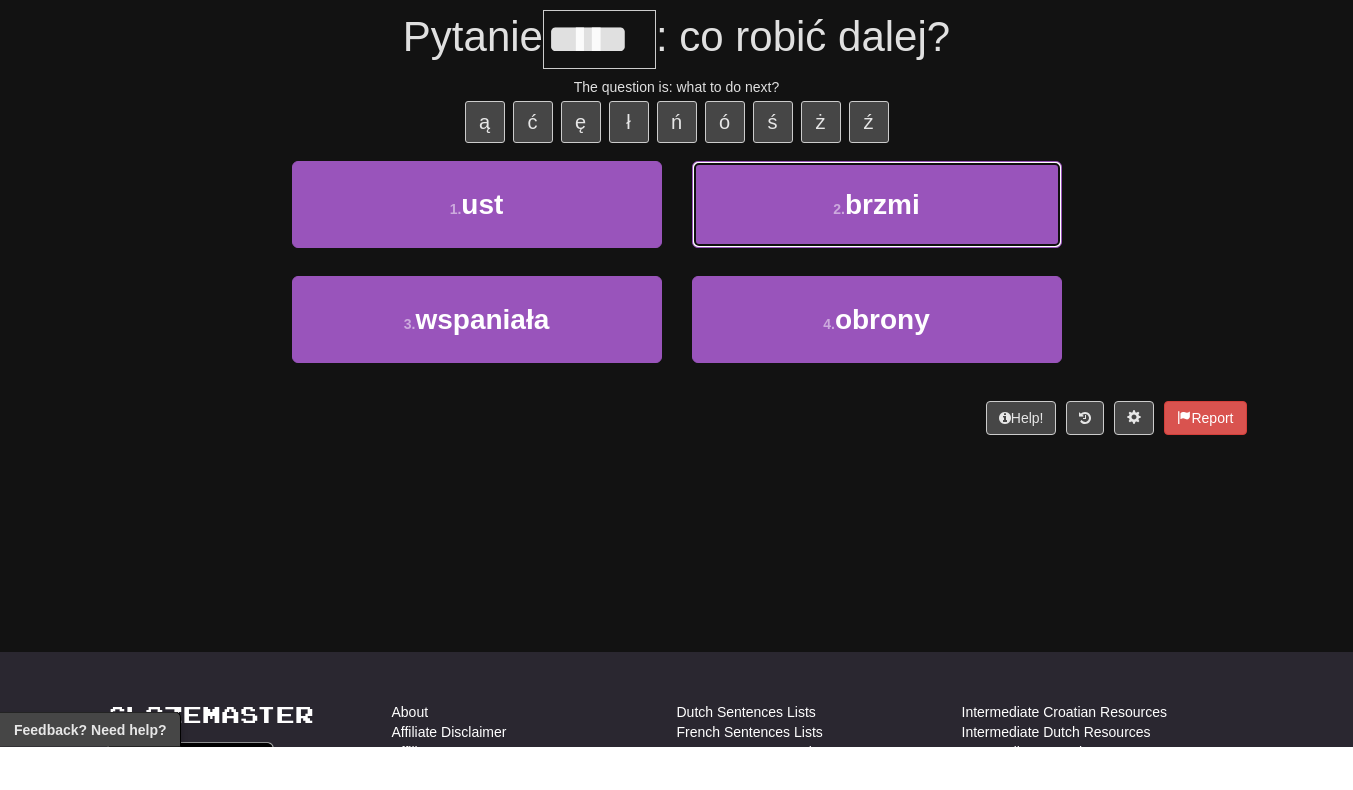 scroll, scrollTop: 157, scrollLeft: 0, axis: vertical 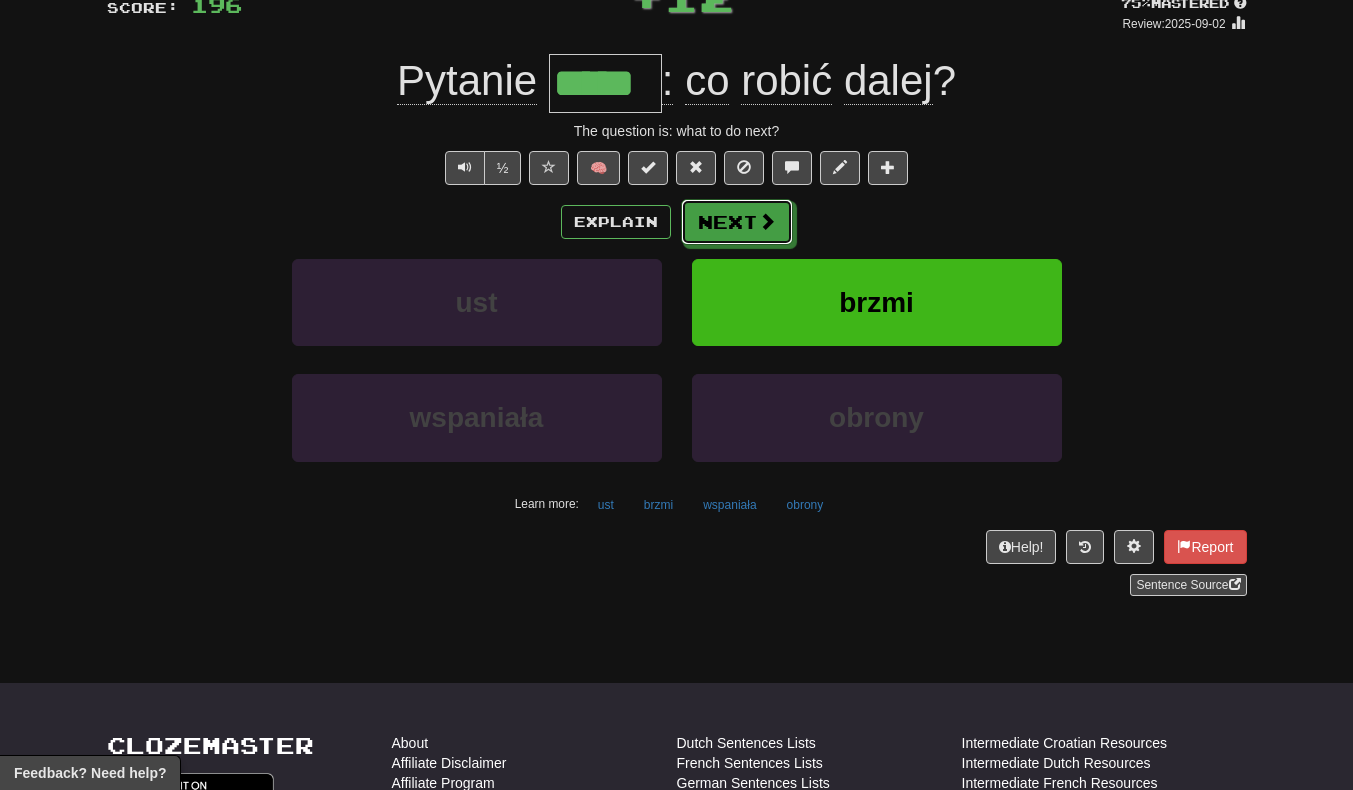 click at bounding box center [767, 221] 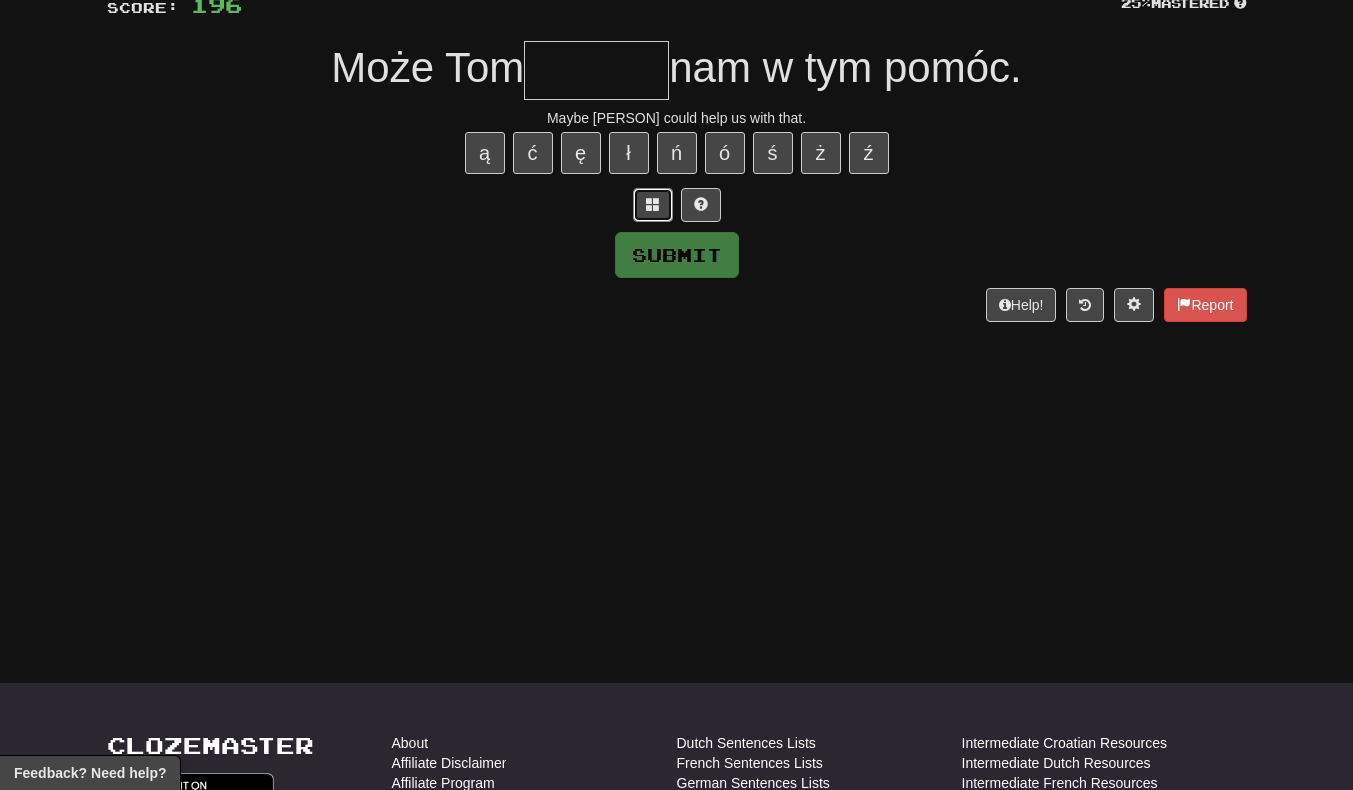 click at bounding box center (653, 205) 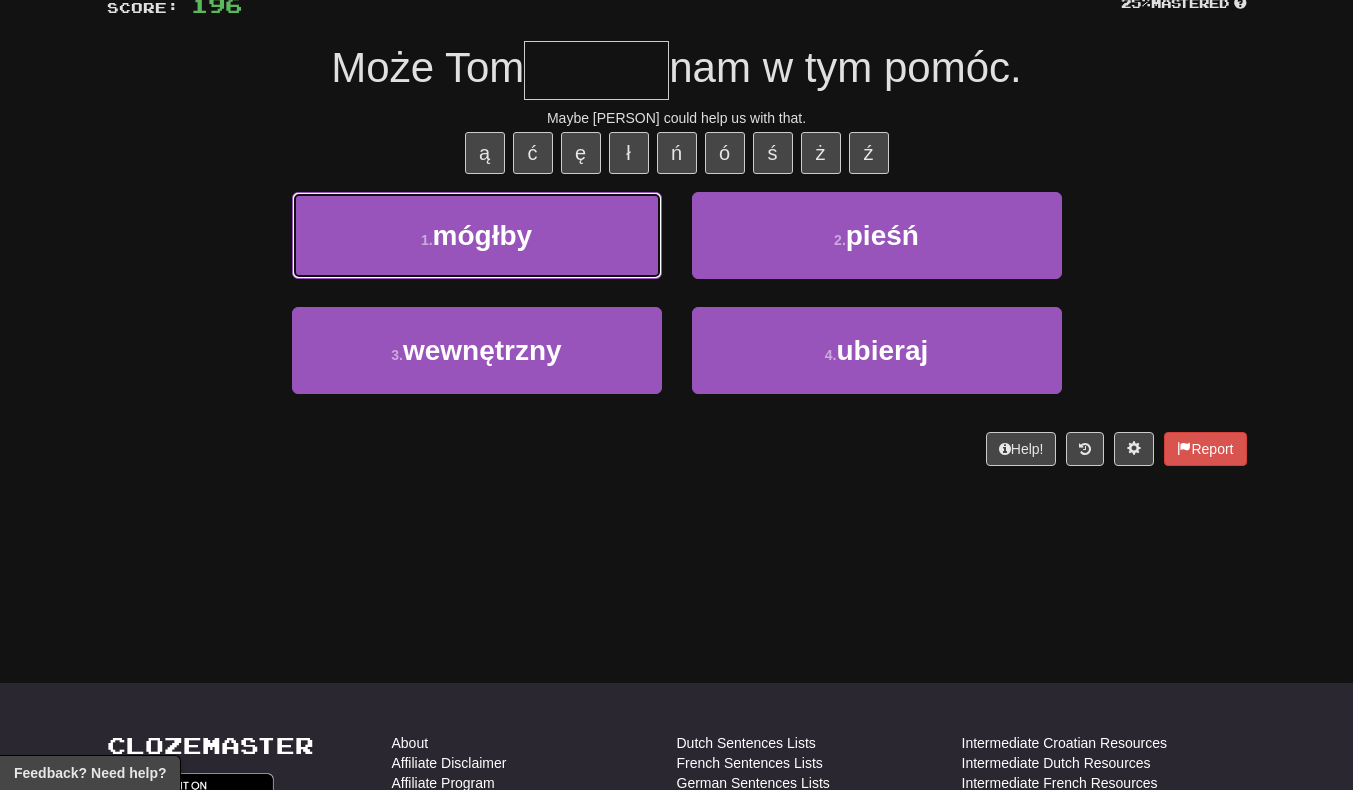 click on "1 .  mógłby" at bounding box center [477, 235] 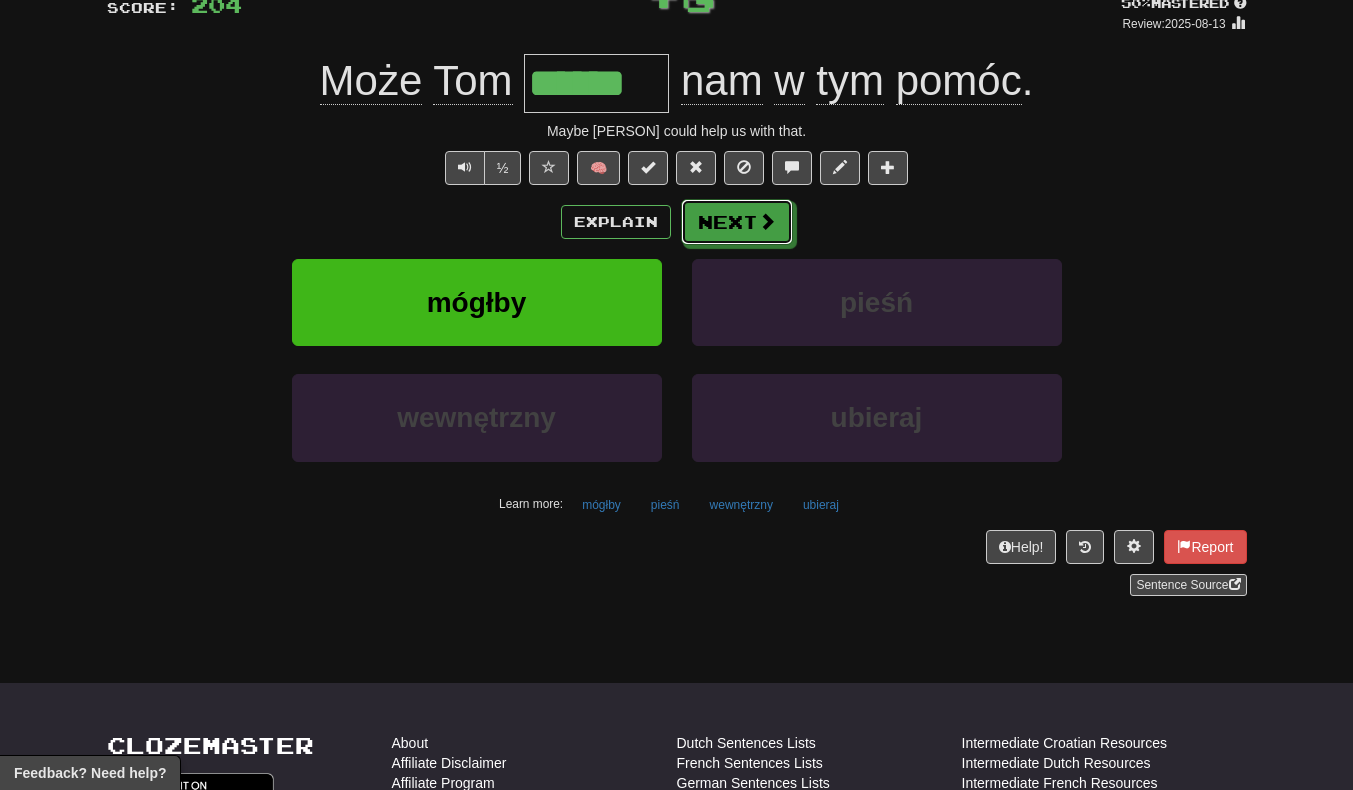 click on "Next" at bounding box center [737, 222] 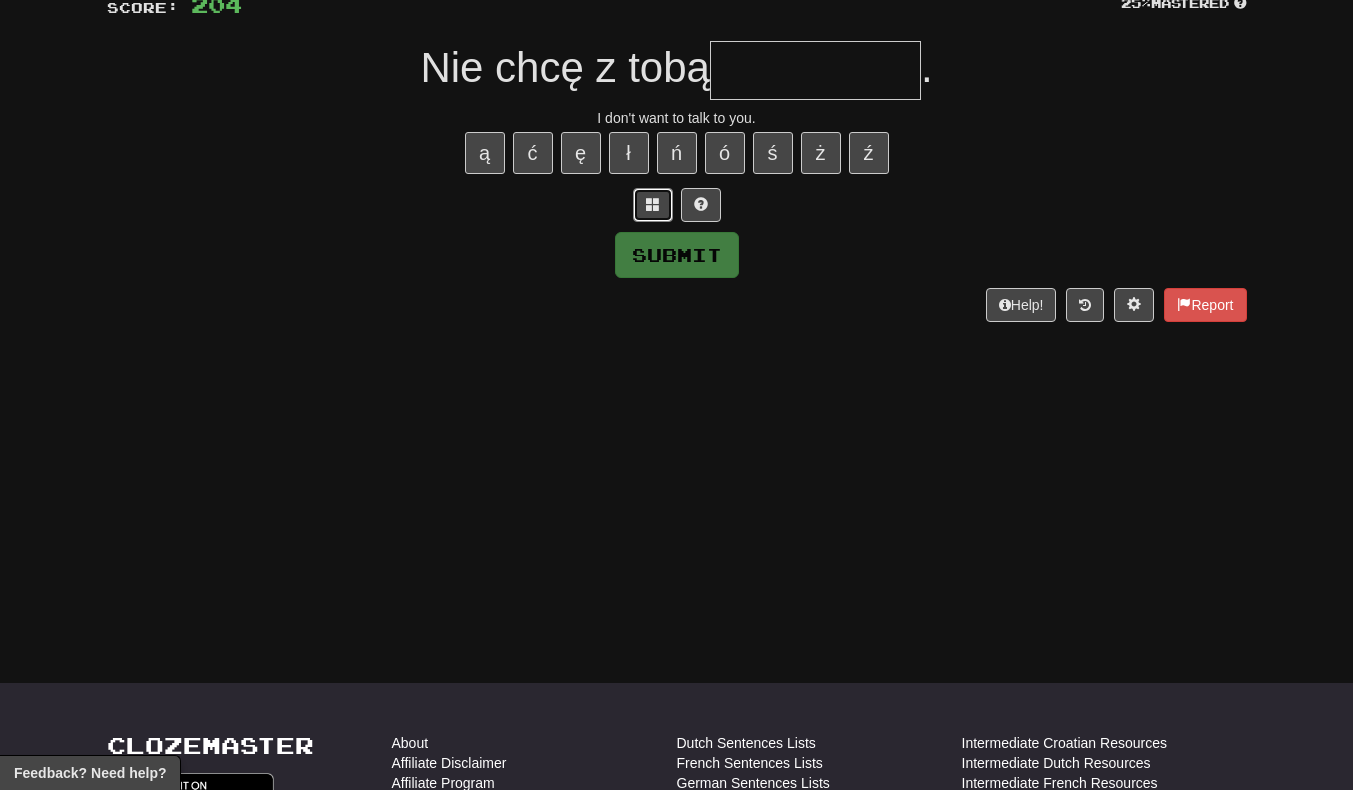 click at bounding box center [653, 205] 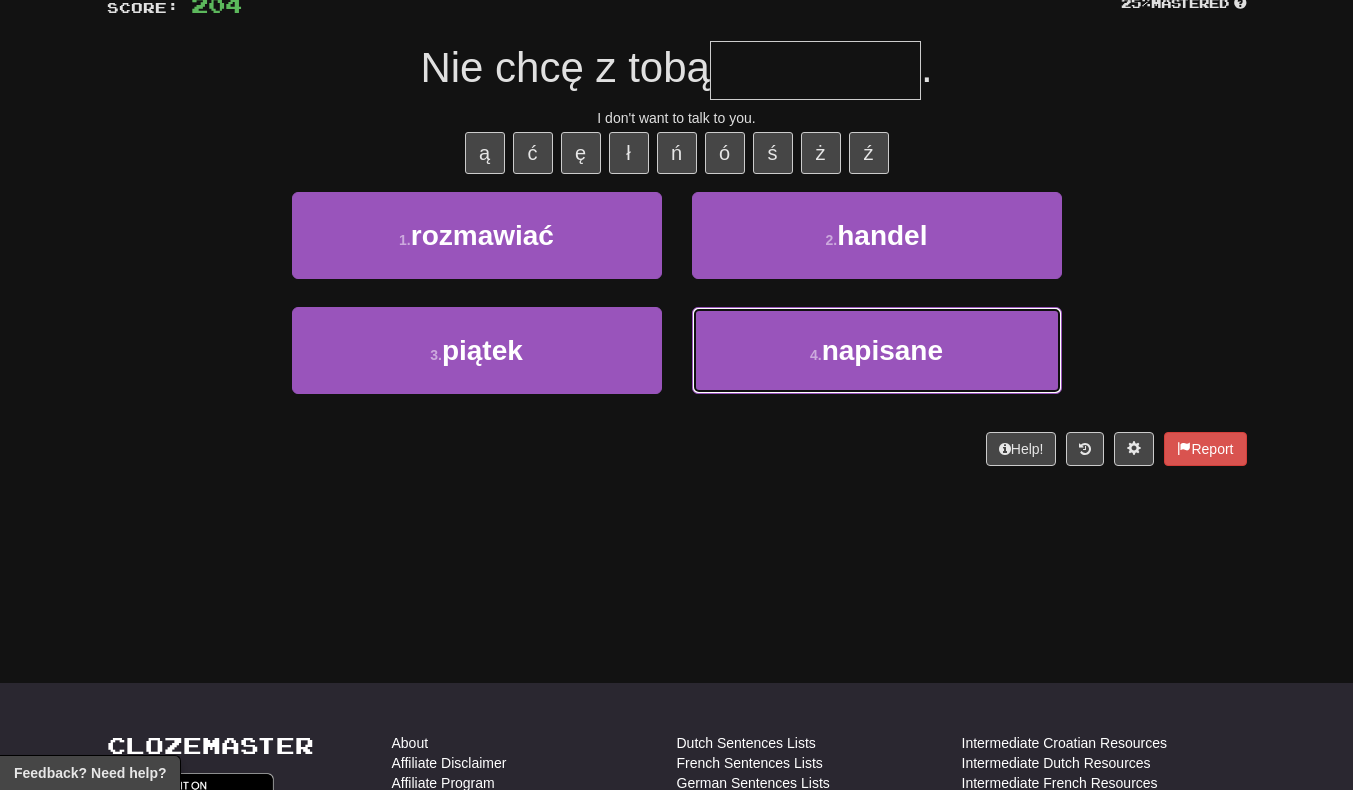 click on "napisane" at bounding box center (882, 350) 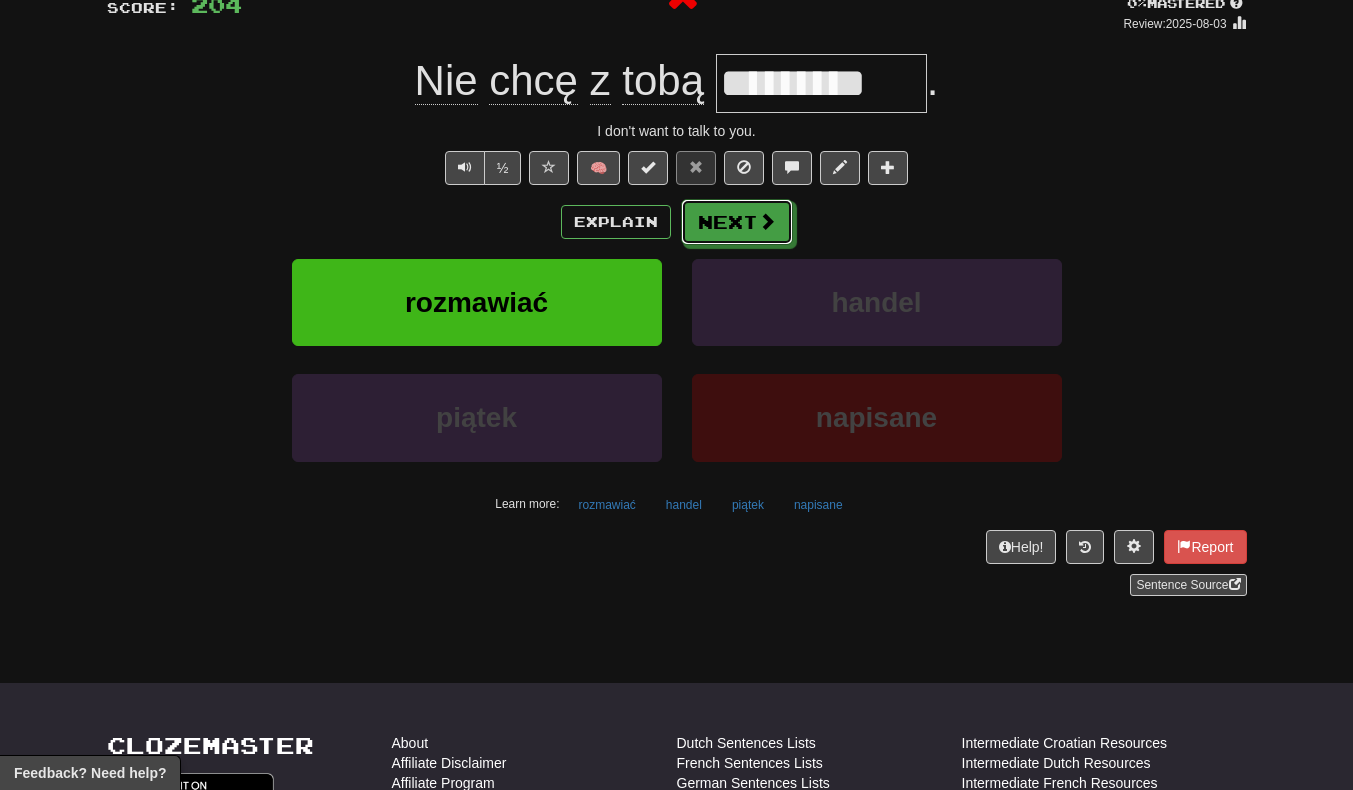 click on "Next" at bounding box center [737, 222] 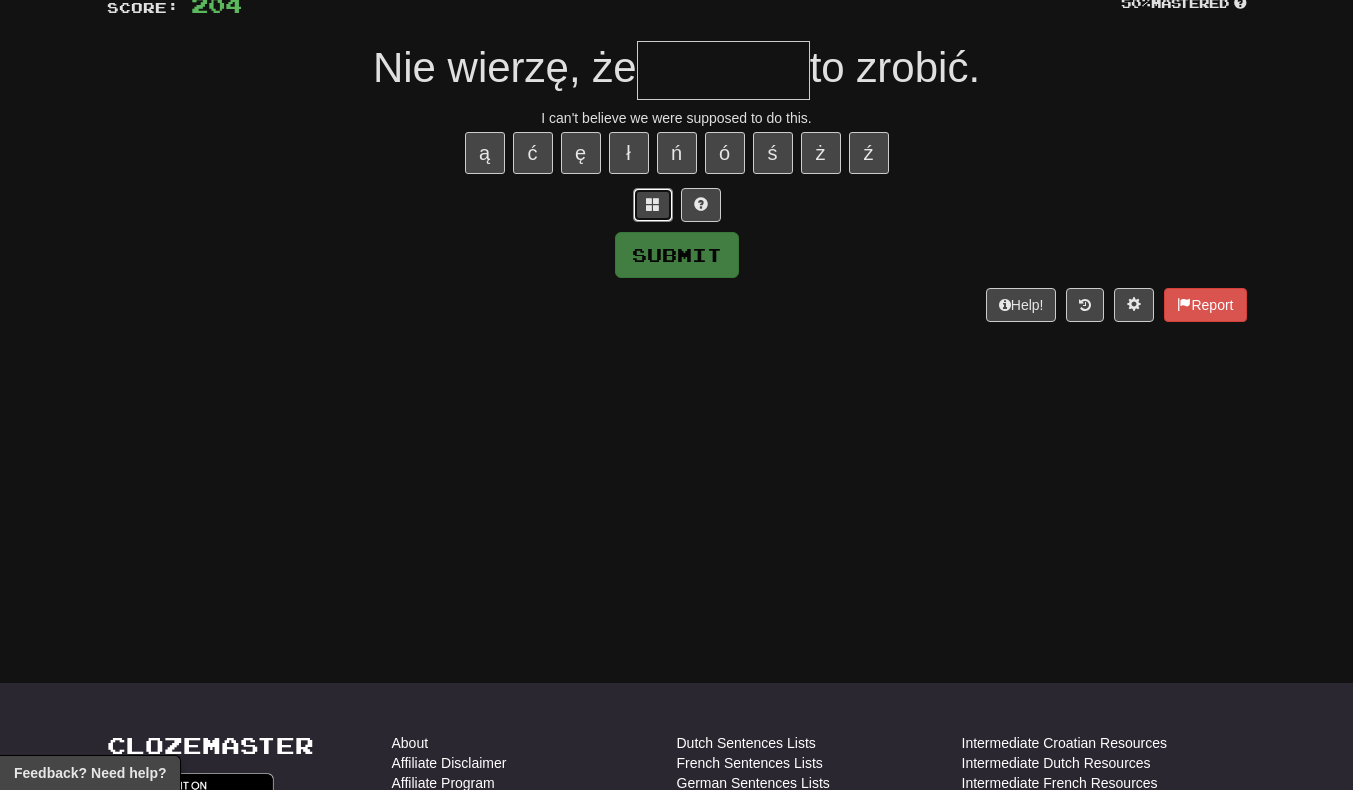 click at bounding box center [653, 205] 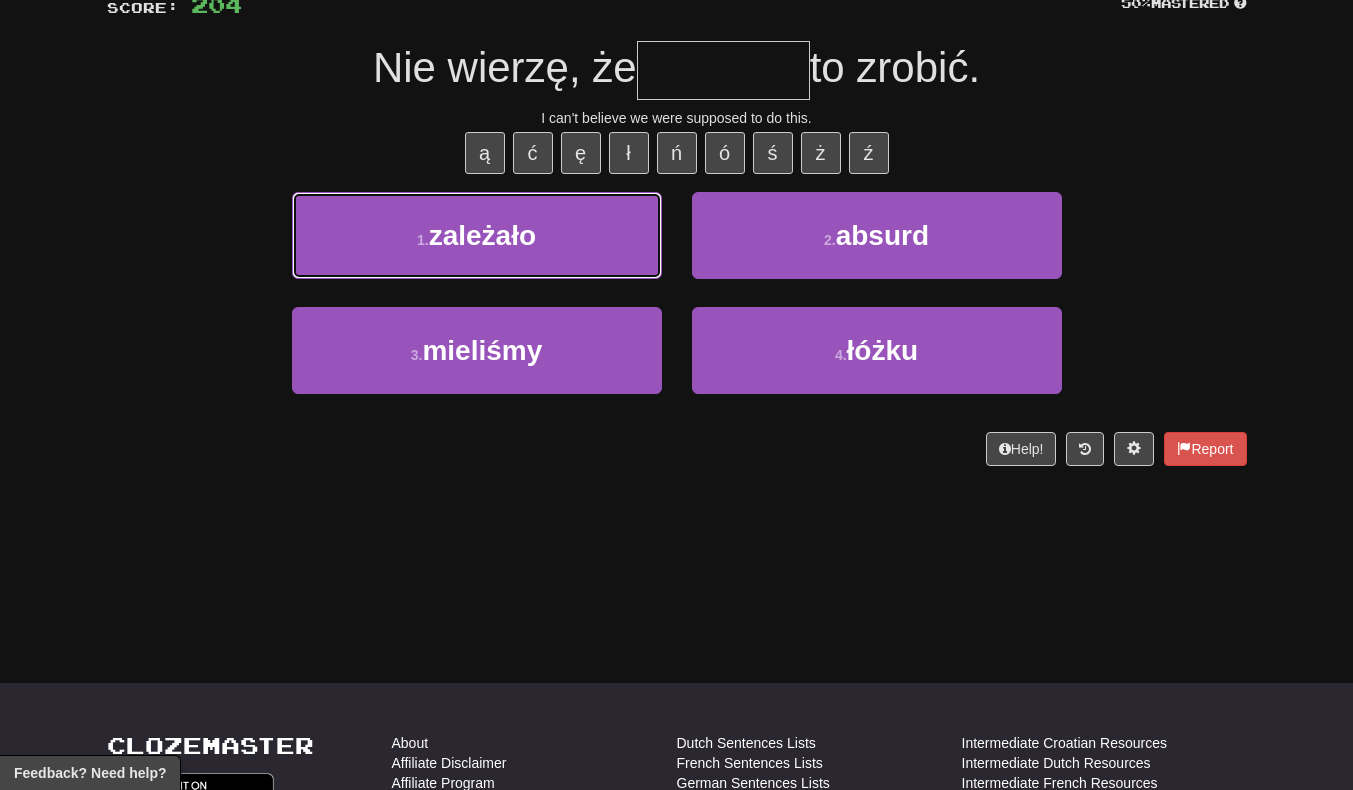 click on "1 ." at bounding box center (423, 240) 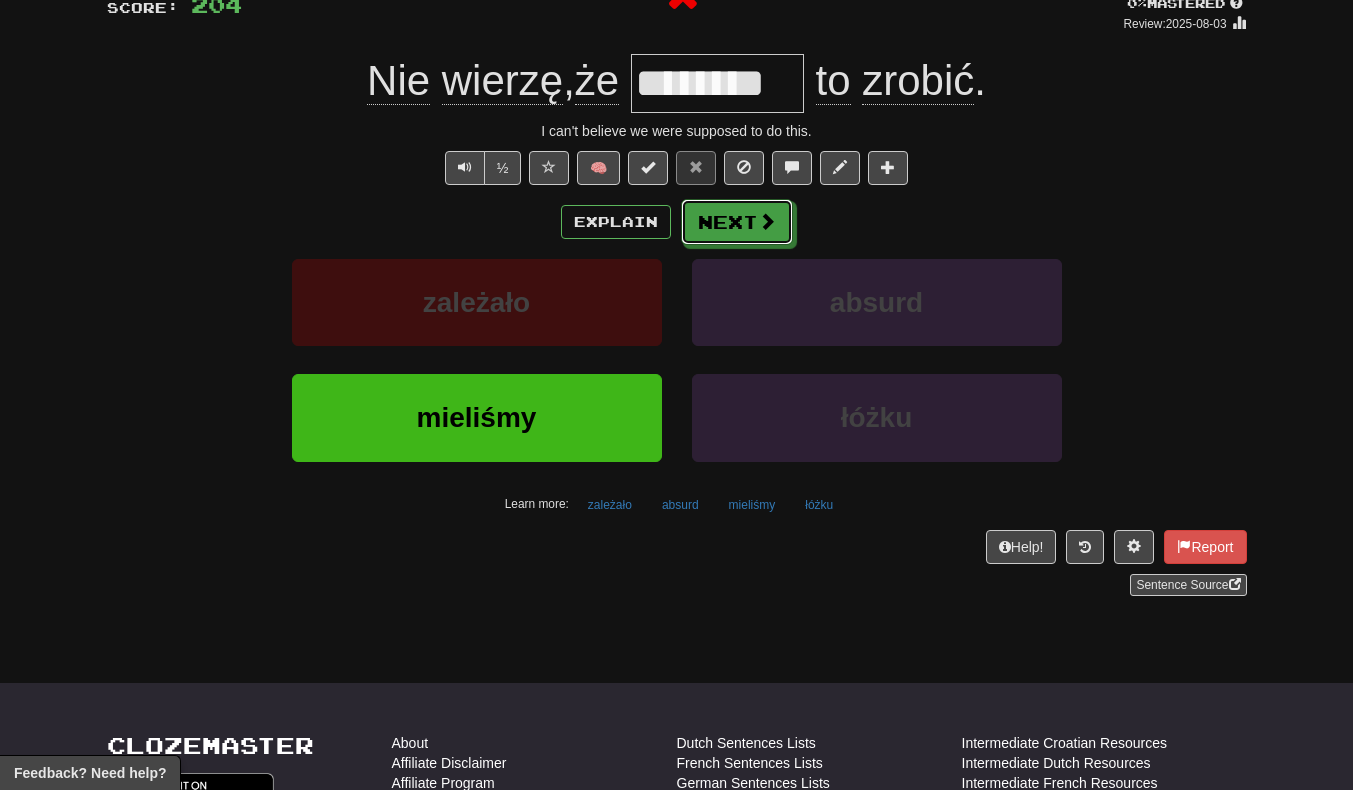click on "Next" at bounding box center [737, 222] 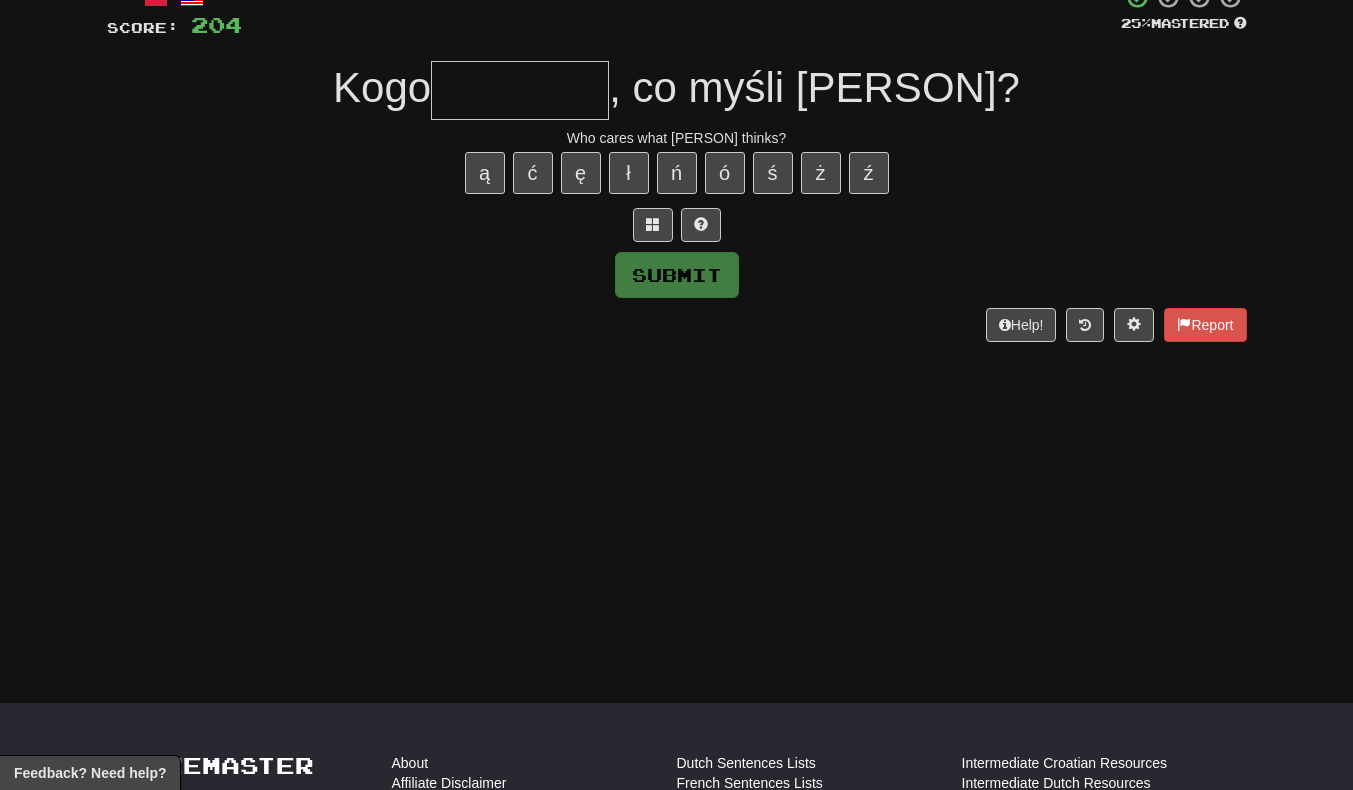 scroll, scrollTop: 130, scrollLeft: 0, axis: vertical 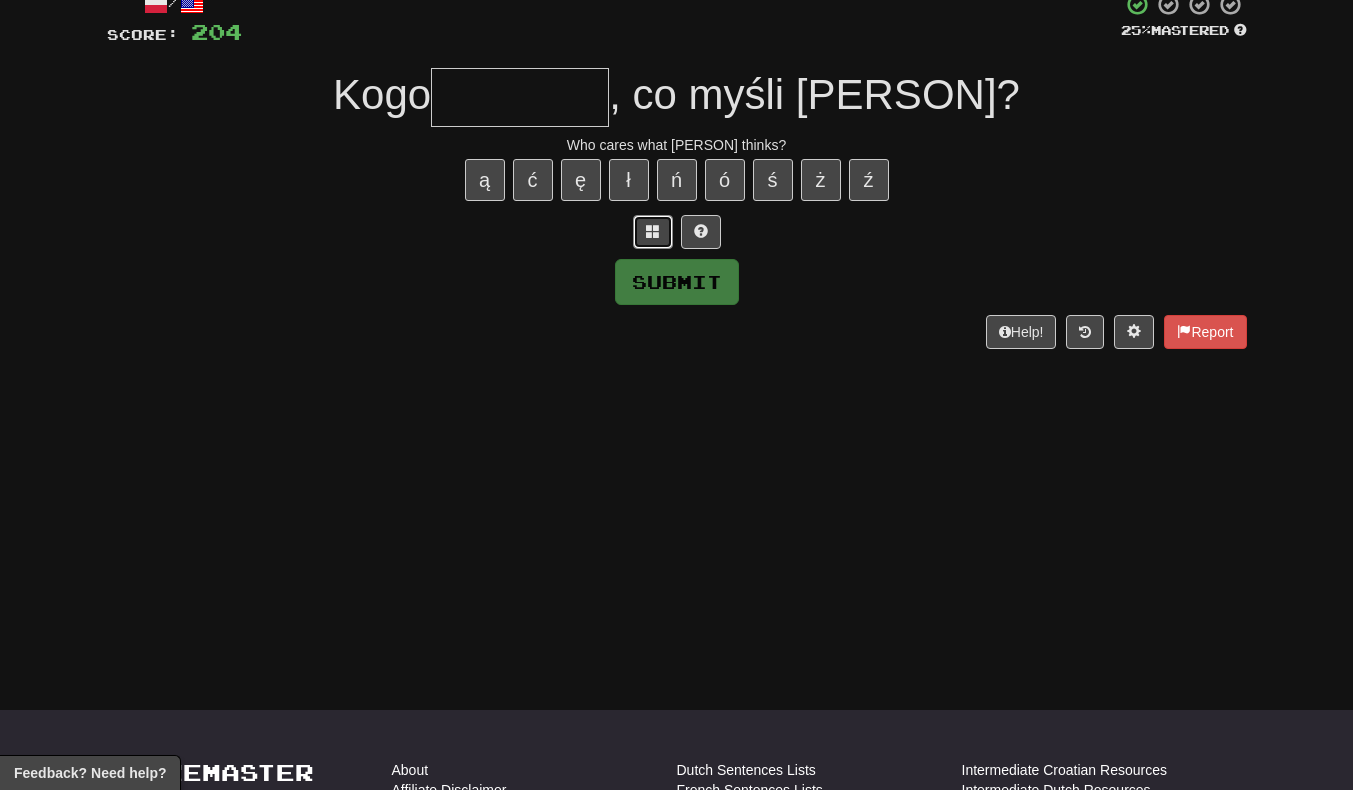 click at bounding box center (653, 231) 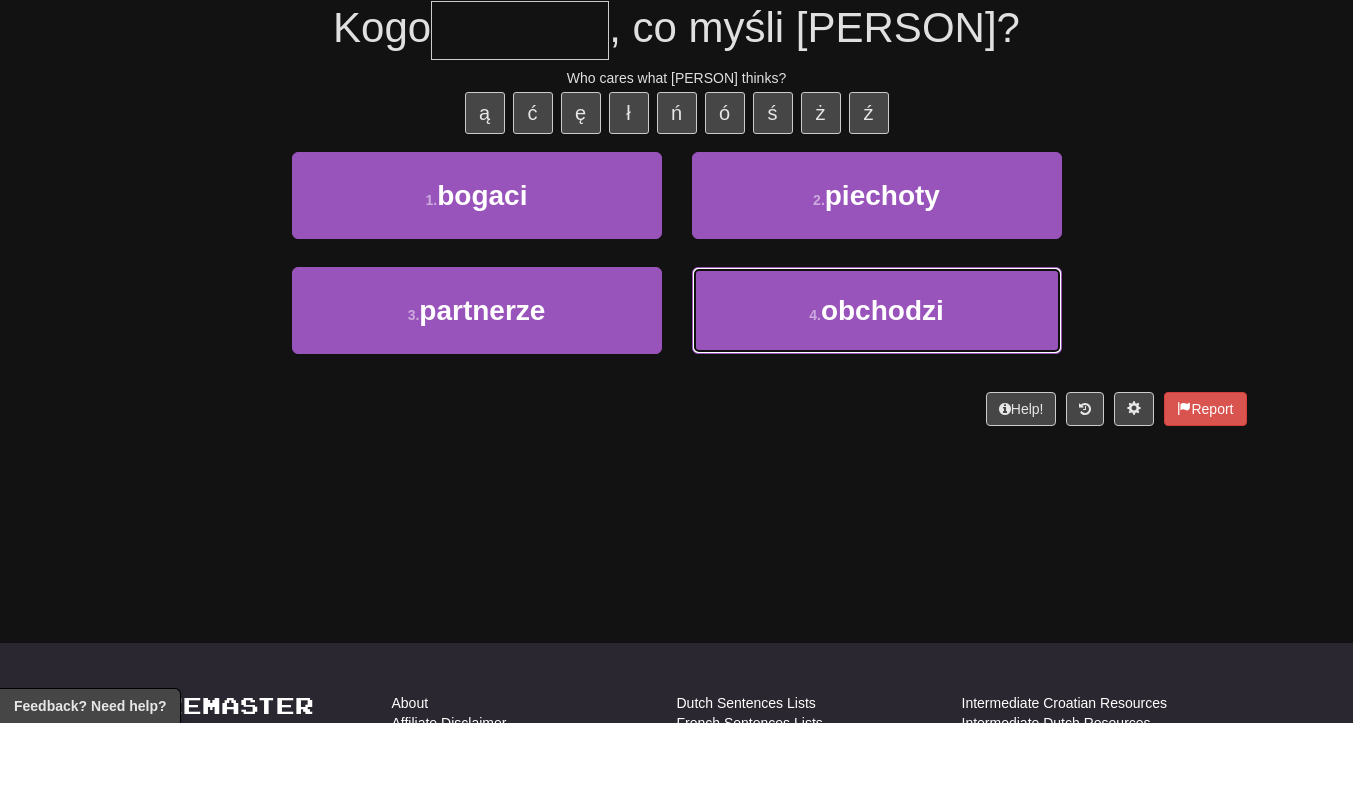 click on "4 .  obchodzi" at bounding box center [877, 377] 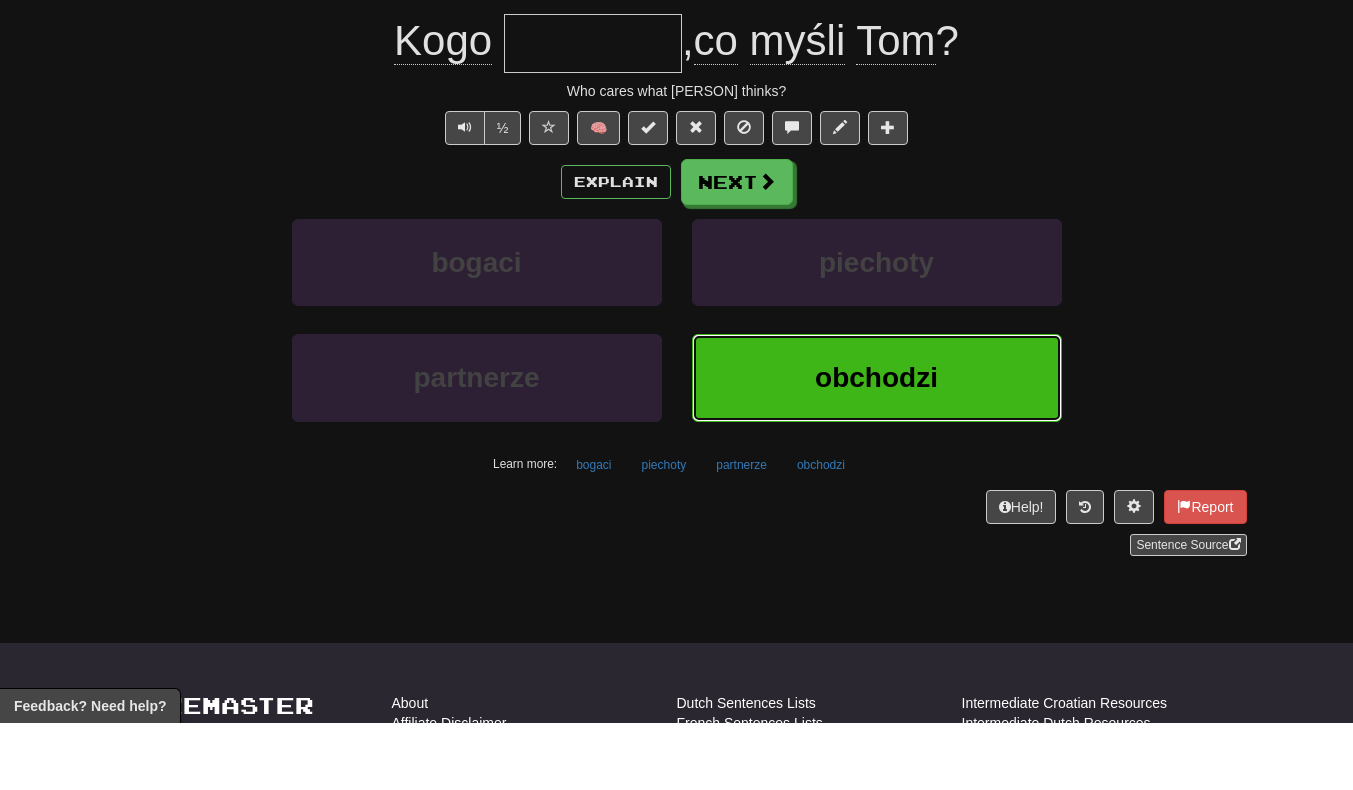type on "********" 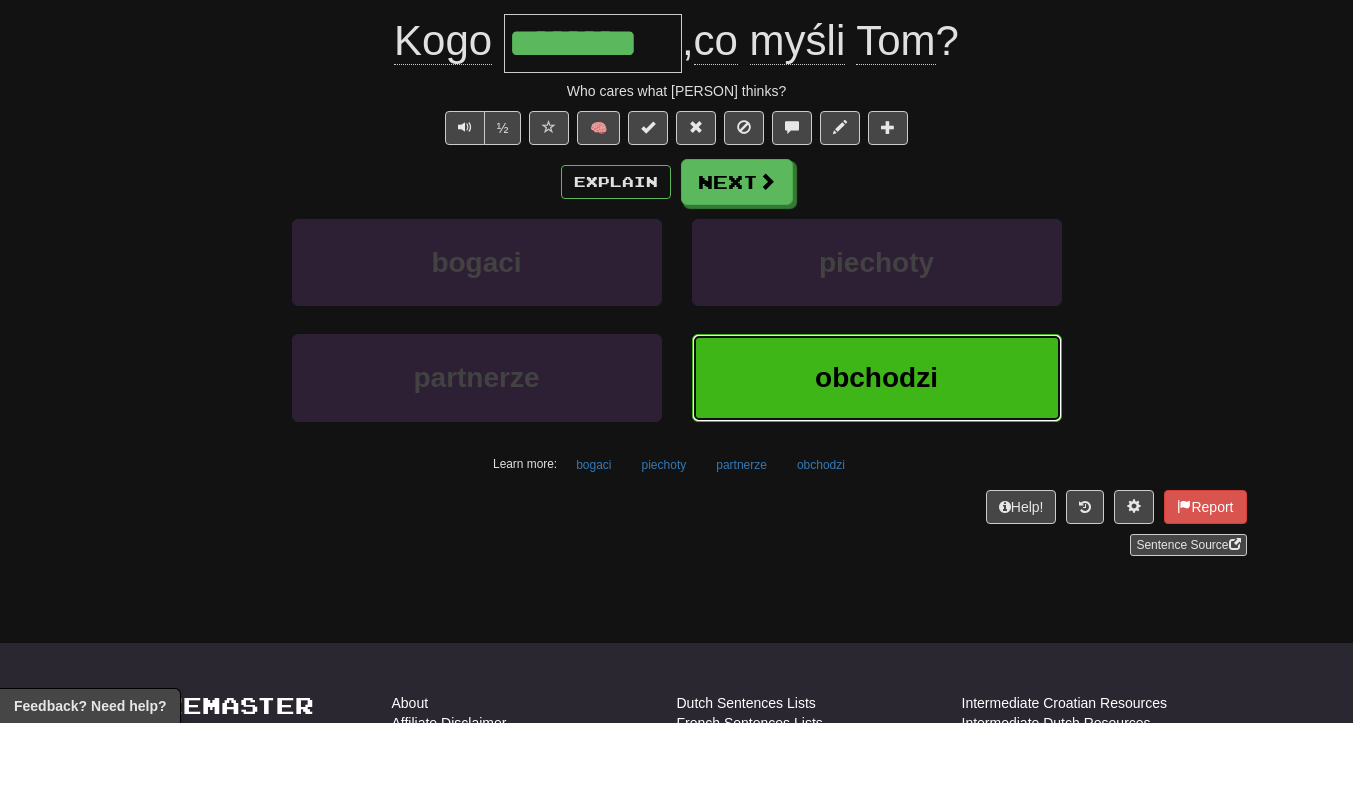 scroll, scrollTop: 143, scrollLeft: 0, axis: vertical 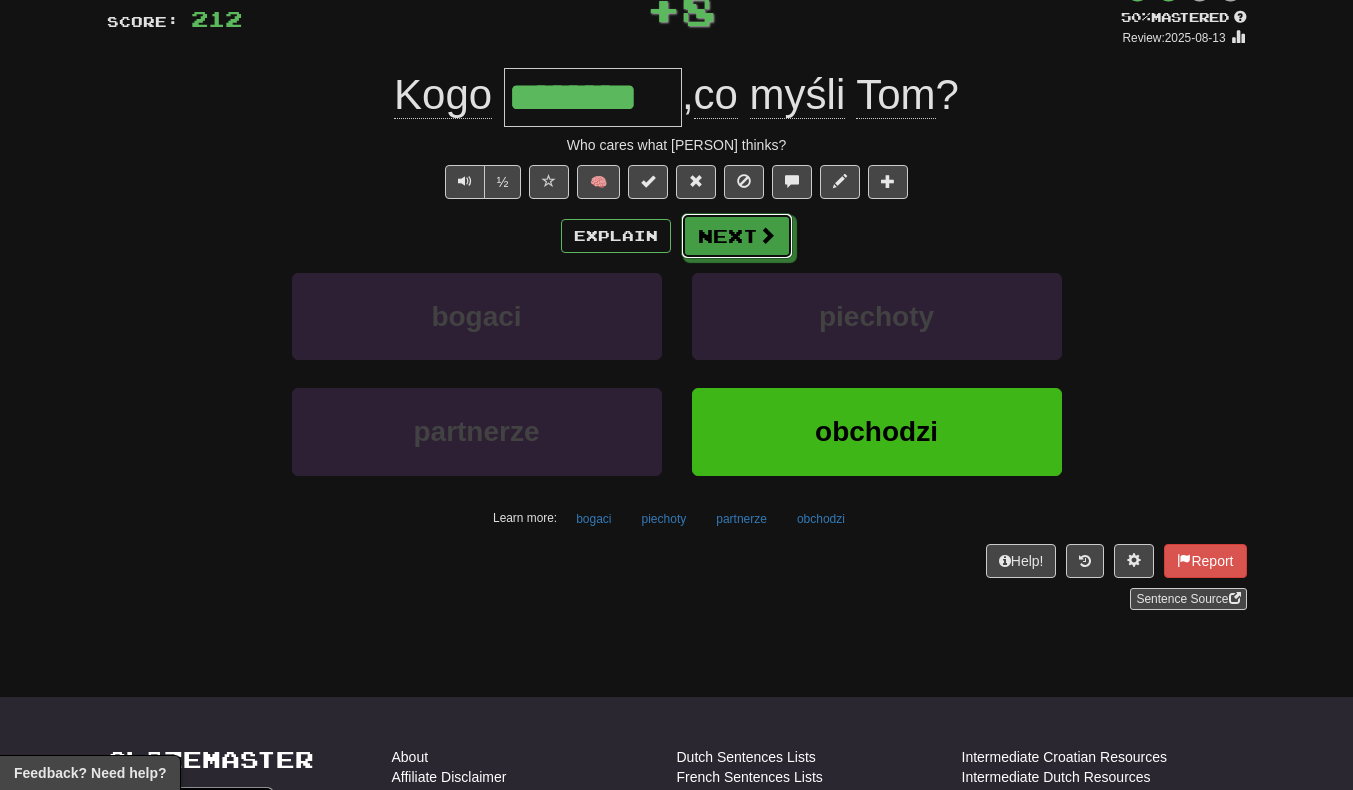 click on "Next" at bounding box center [737, 236] 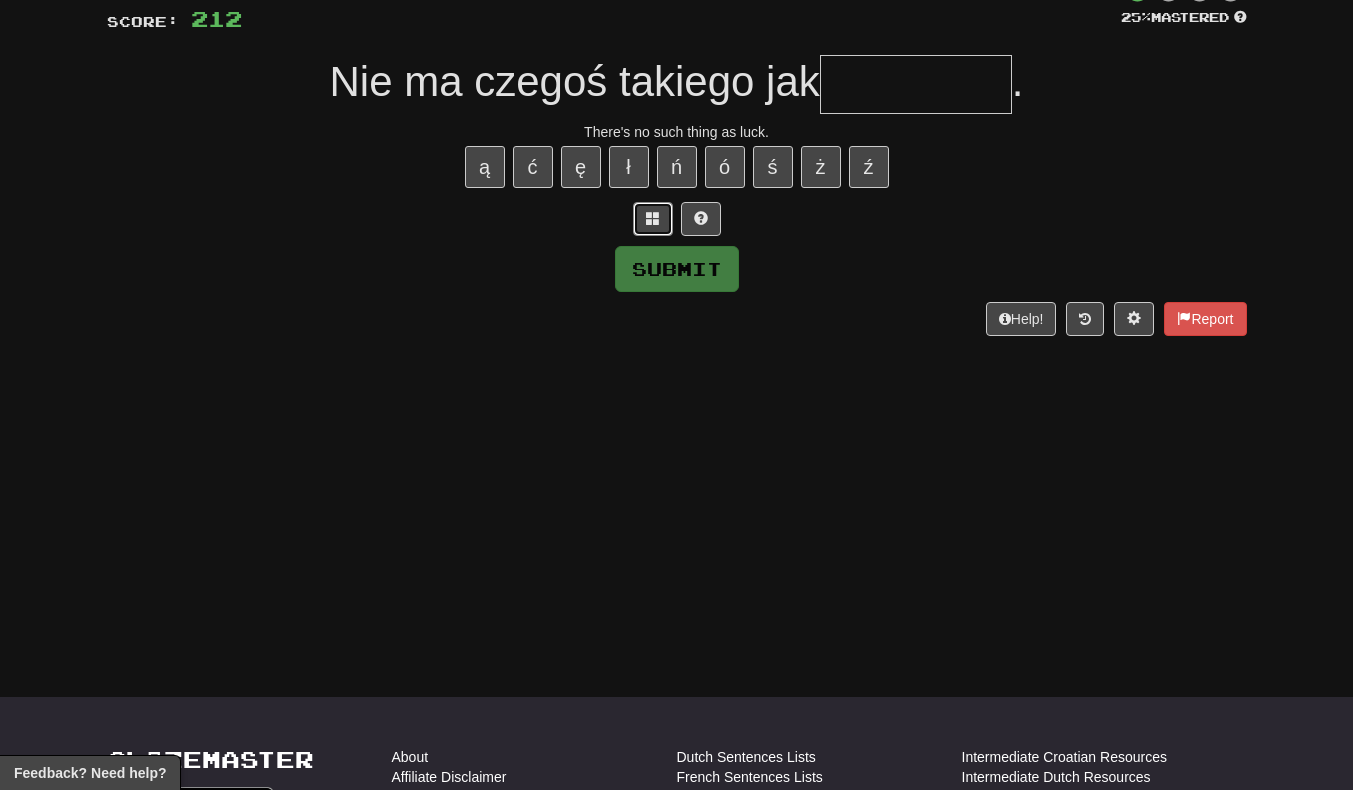 click at bounding box center [653, 219] 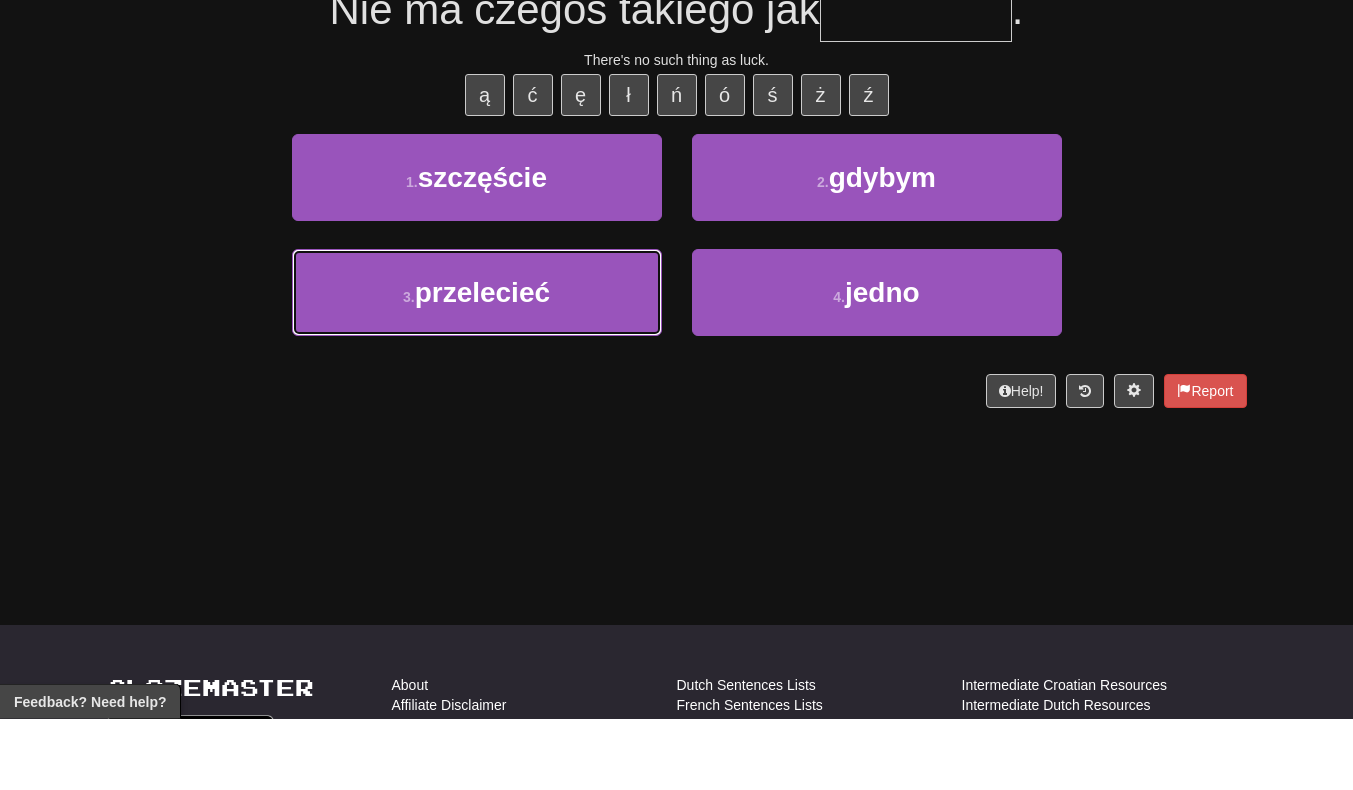 click on "3 .  przelecieć" at bounding box center (477, 364) 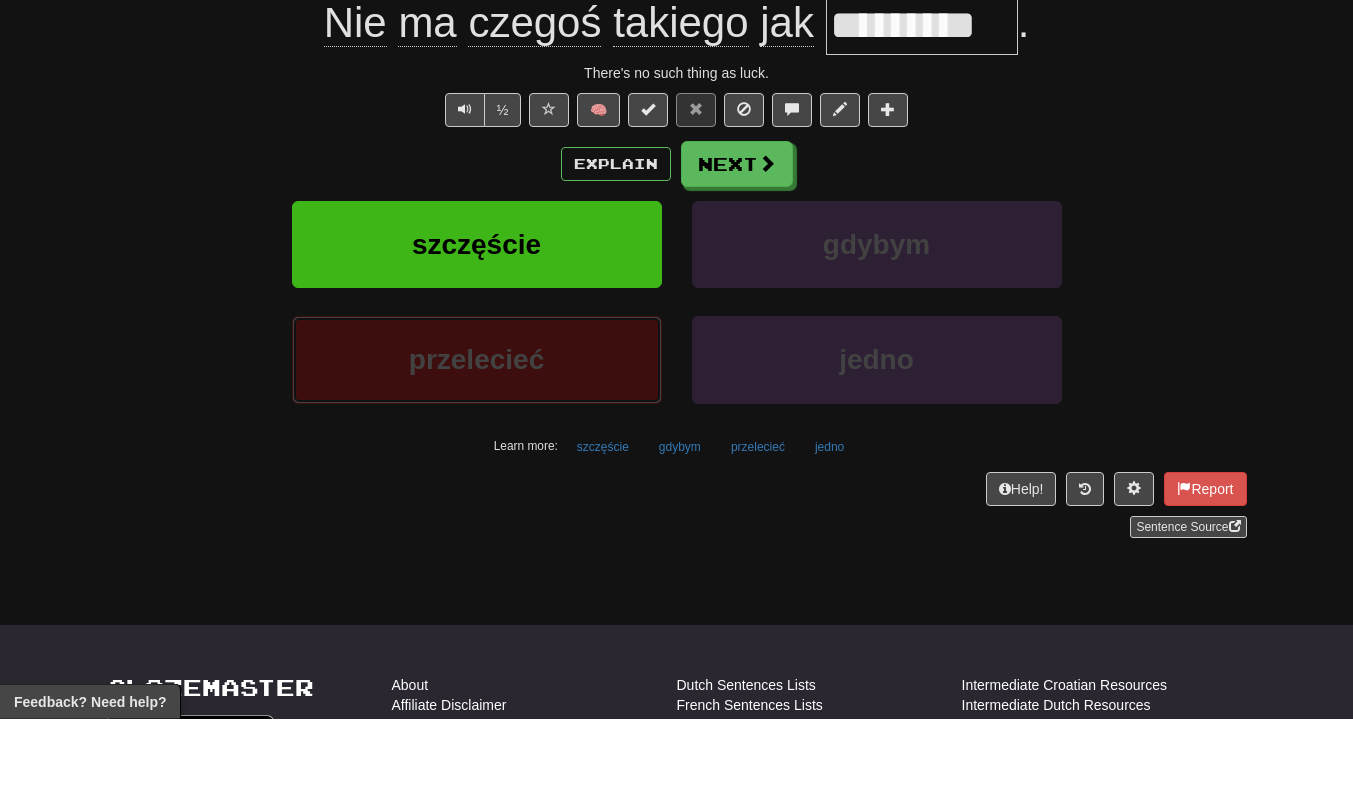 scroll, scrollTop: 156, scrollLeft: 0, axis: vertical 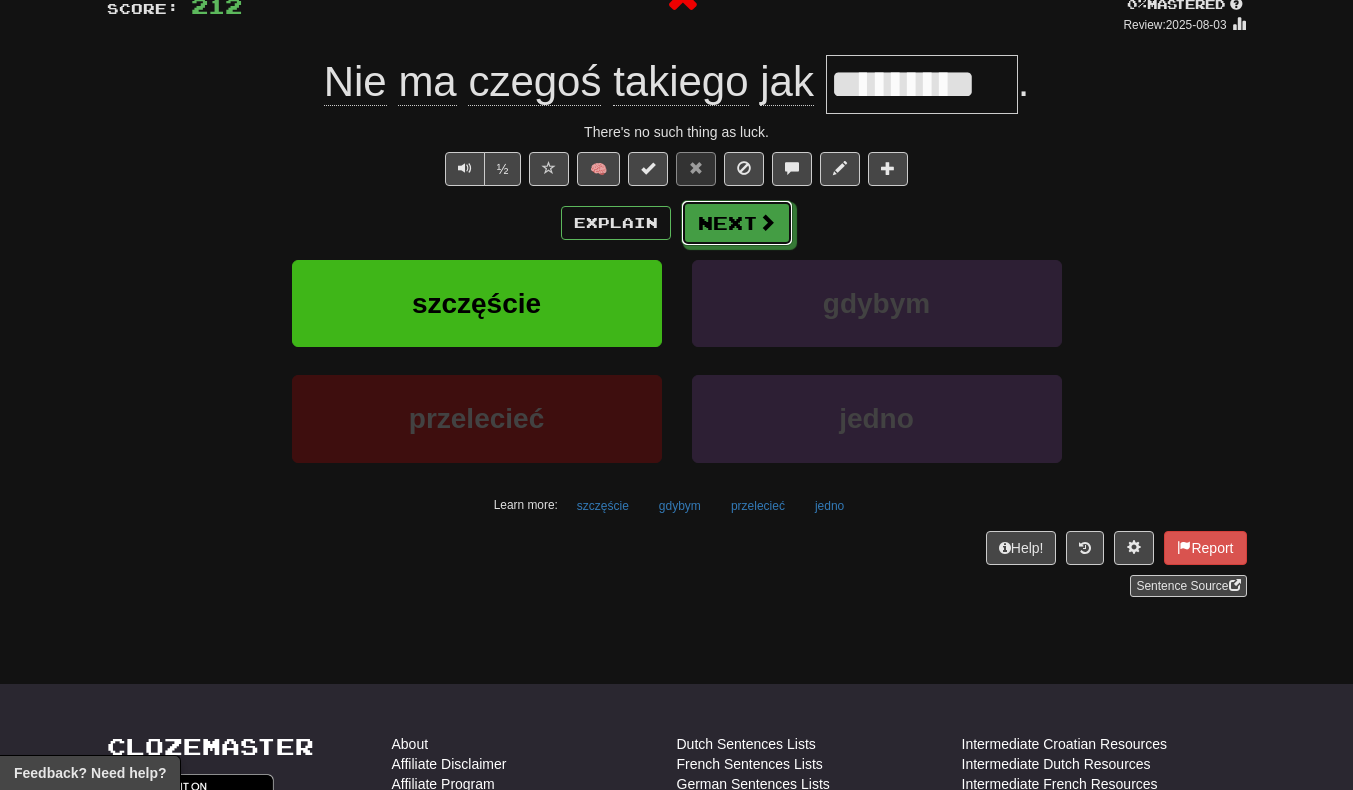 click on "Next" at bounding box center (737, 223) 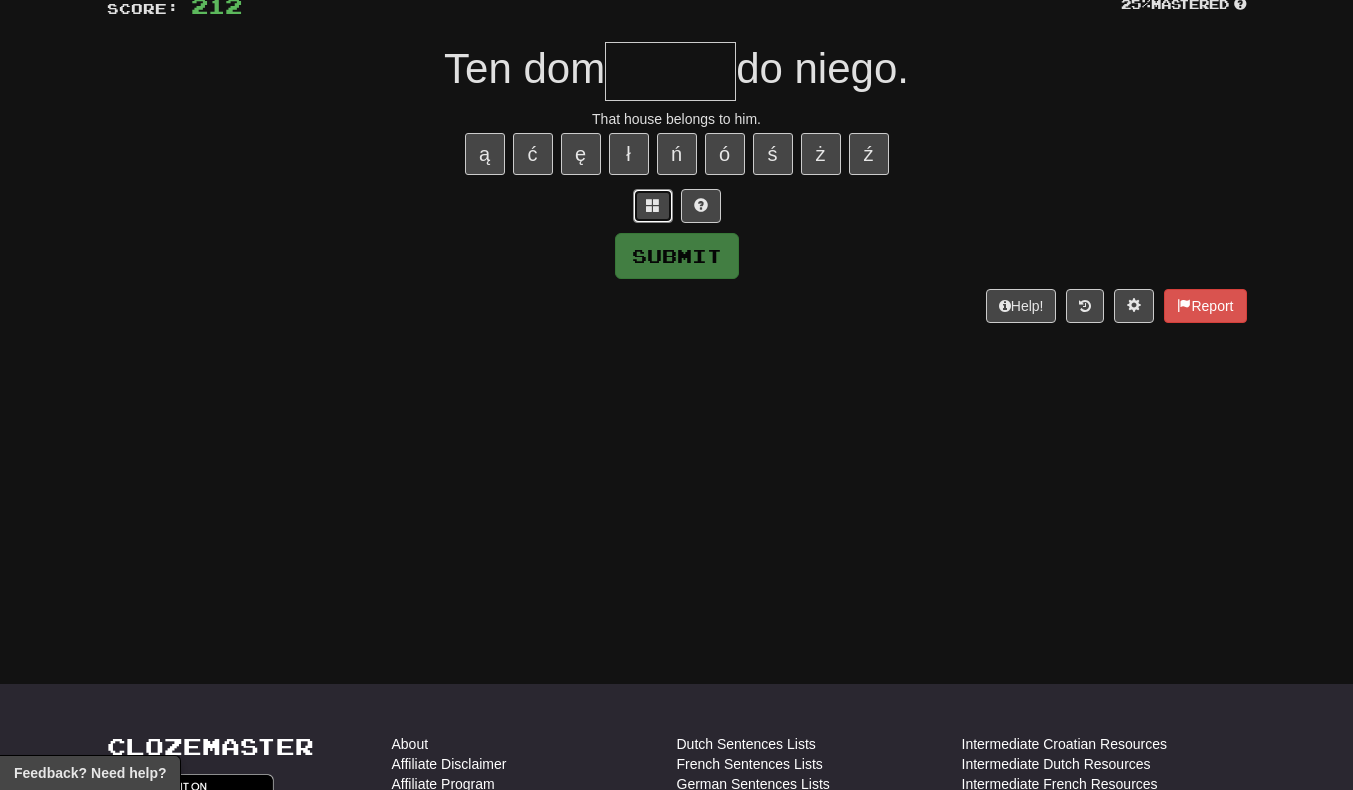 click at bounding box center [653, 205] 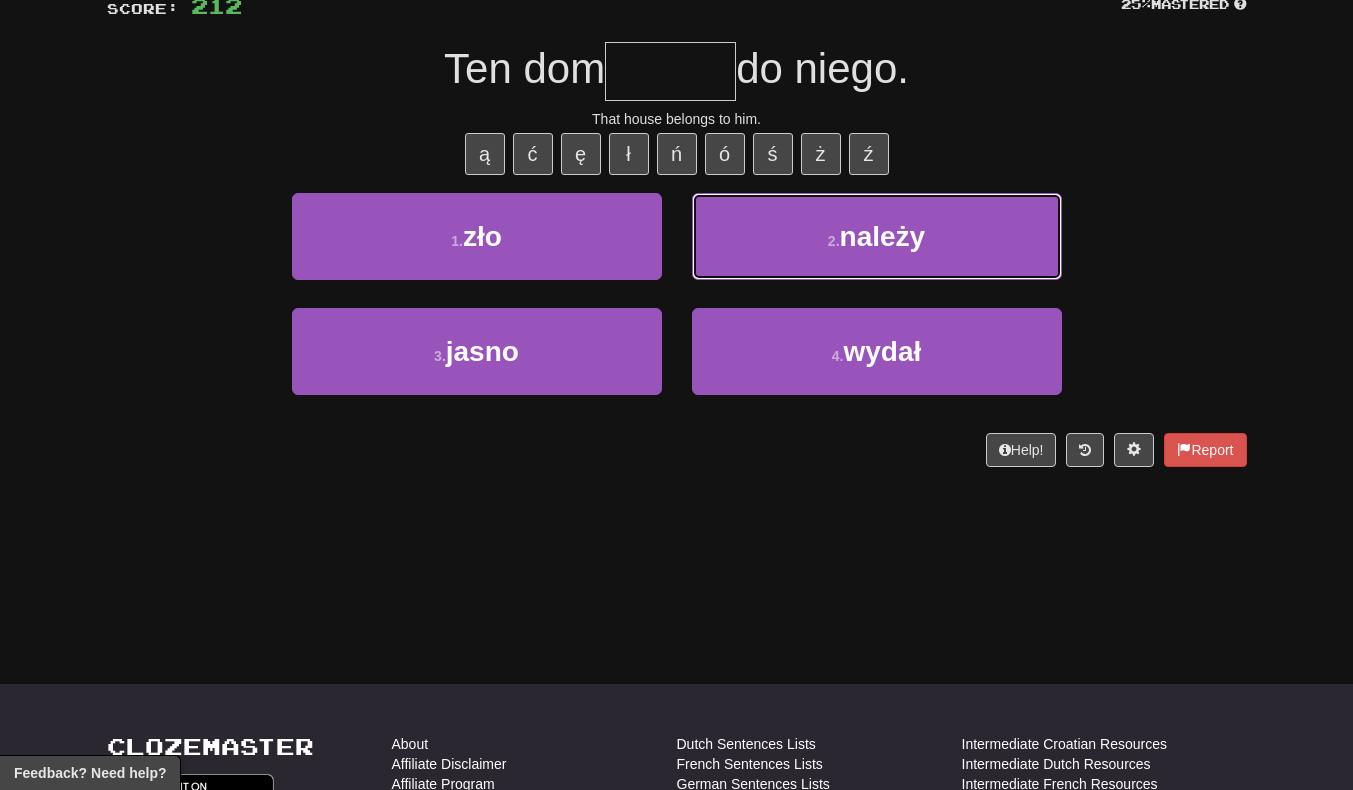 click on "2 .  należy" at bounding box center [877, 236] 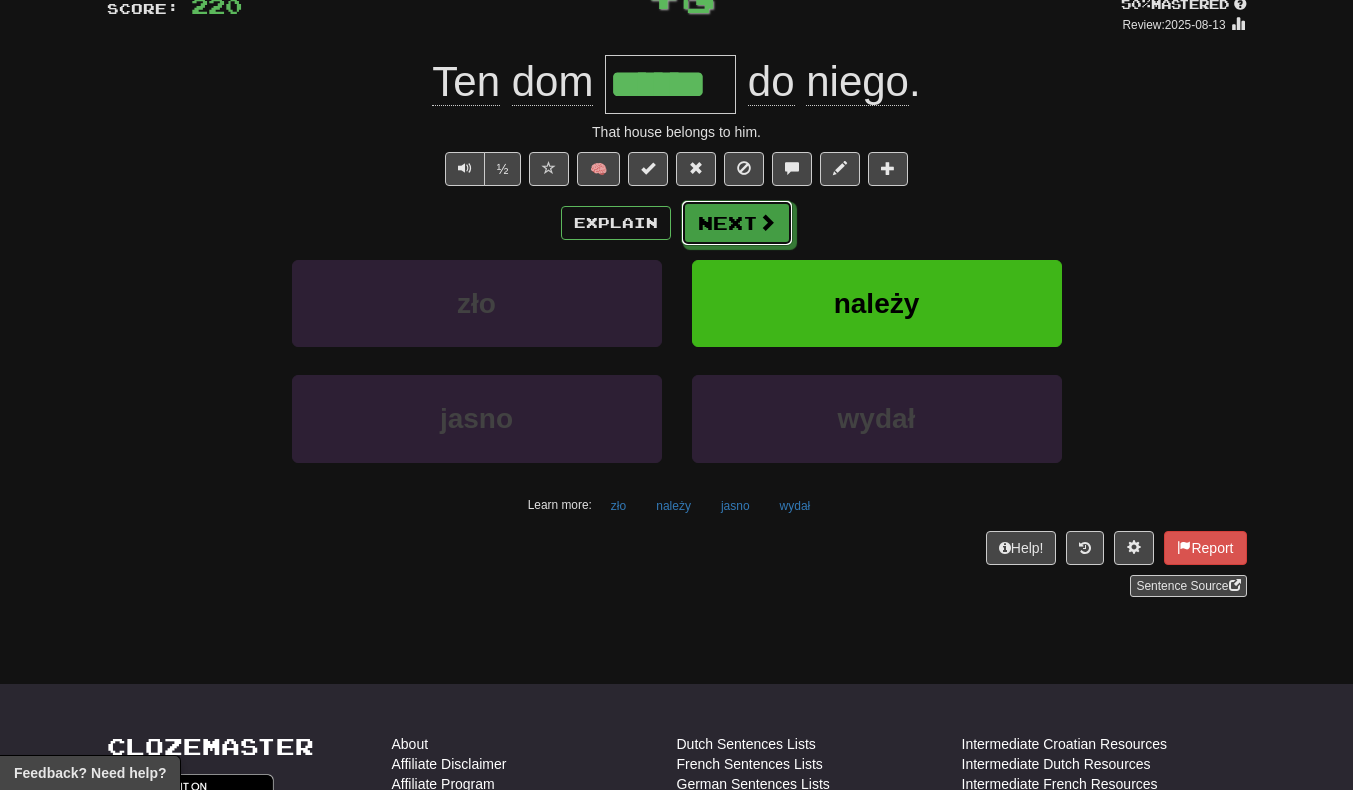 click at bounding box center [767, 222] 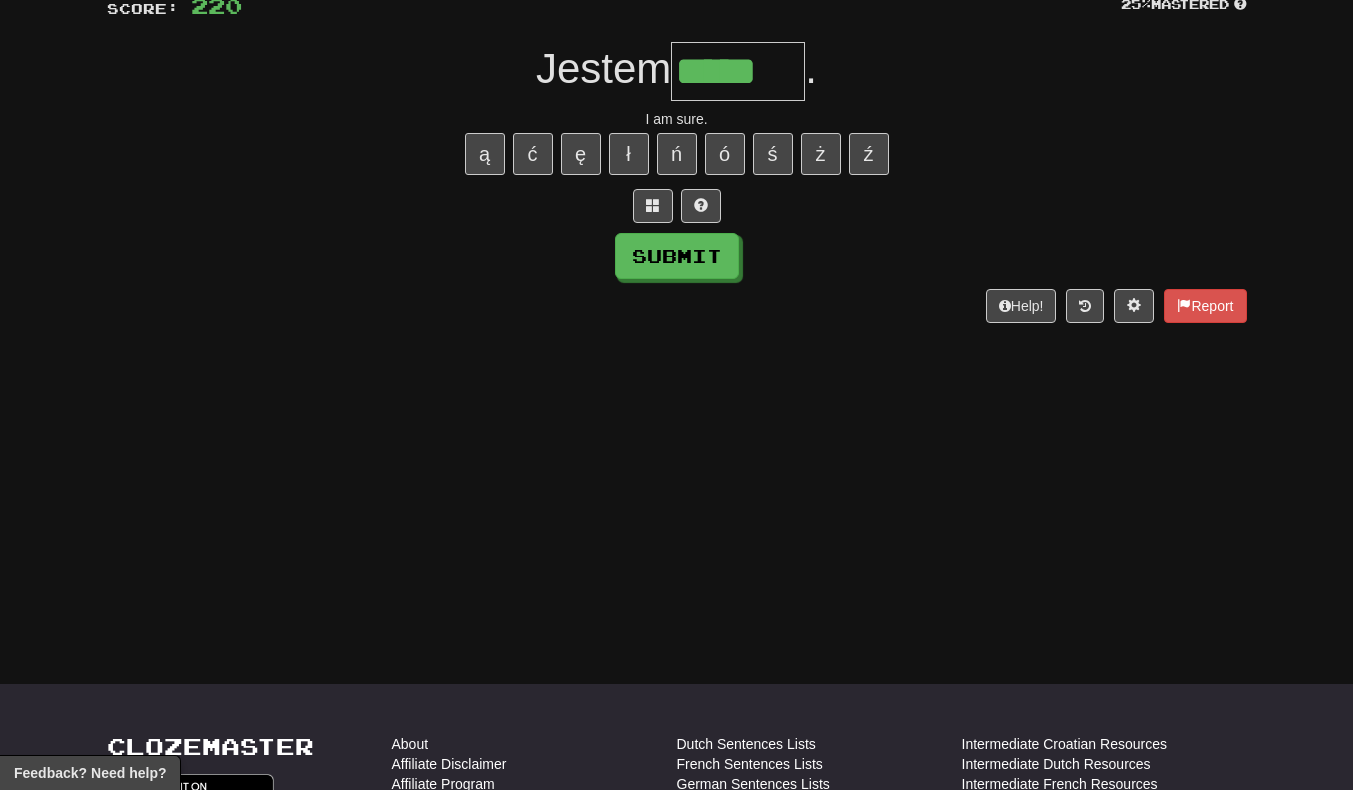 scroll, scrollTop: 0, scrollLeft: 2, axis: horizontal 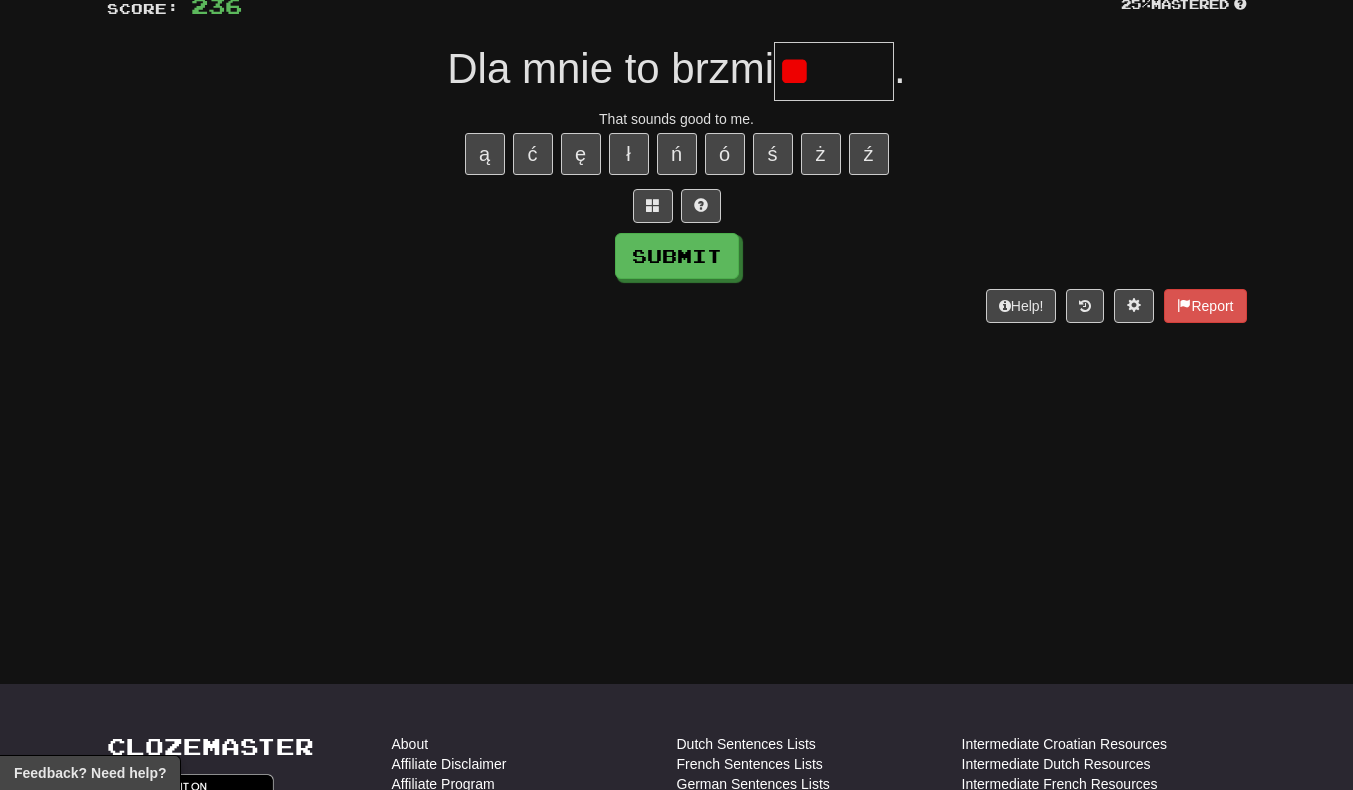 type on "*" 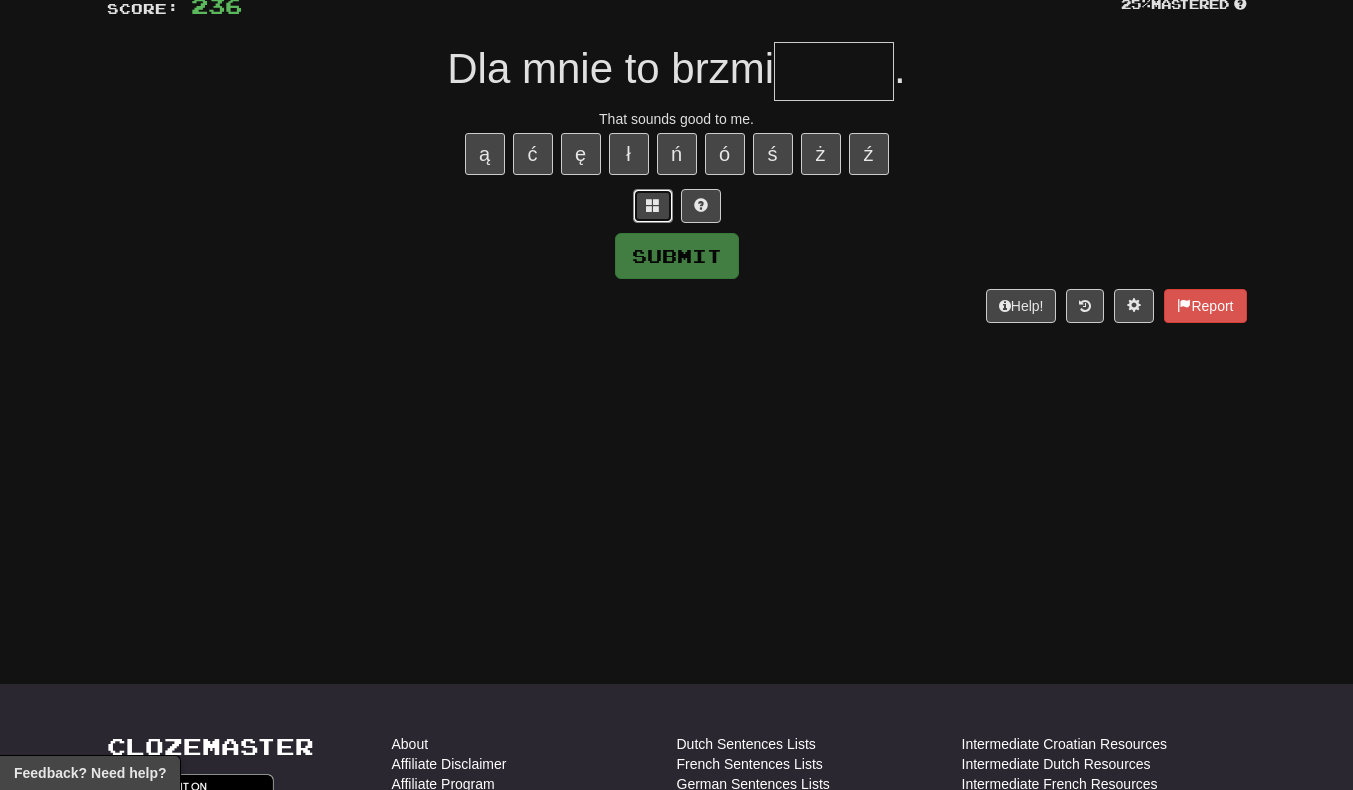 click at bounding box center [653, 206] 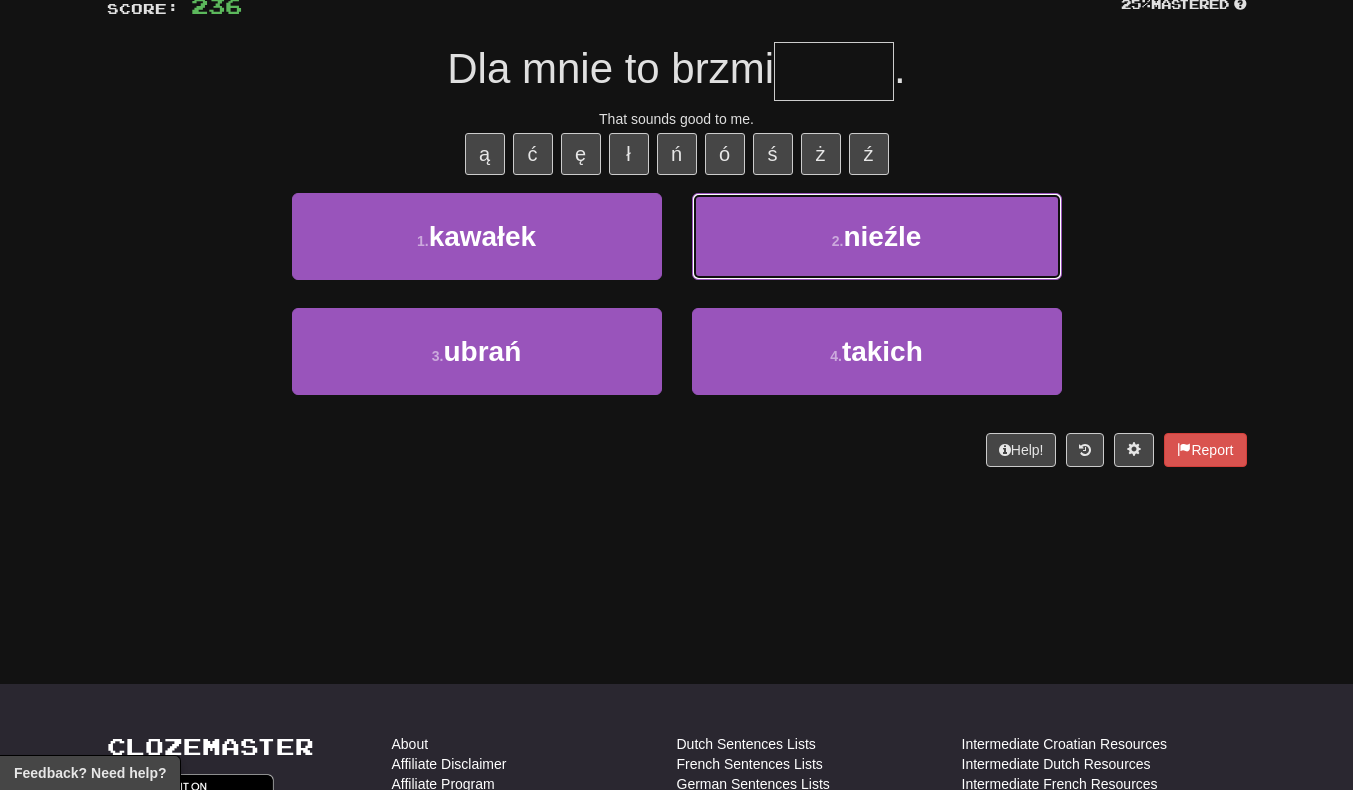 click on "2 .  nieźle" at bounding box center [877, 236] 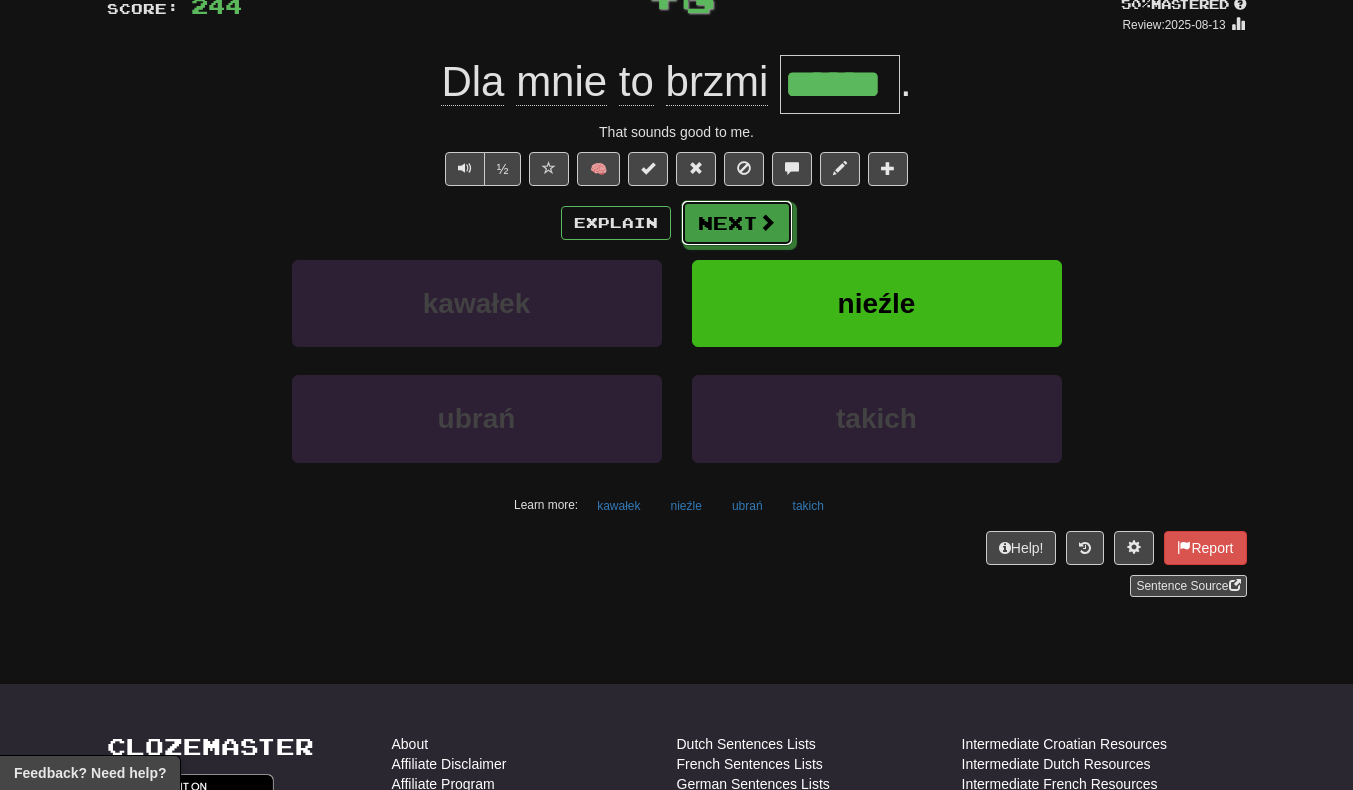 click on "Next" at bounding box center [737, 223] 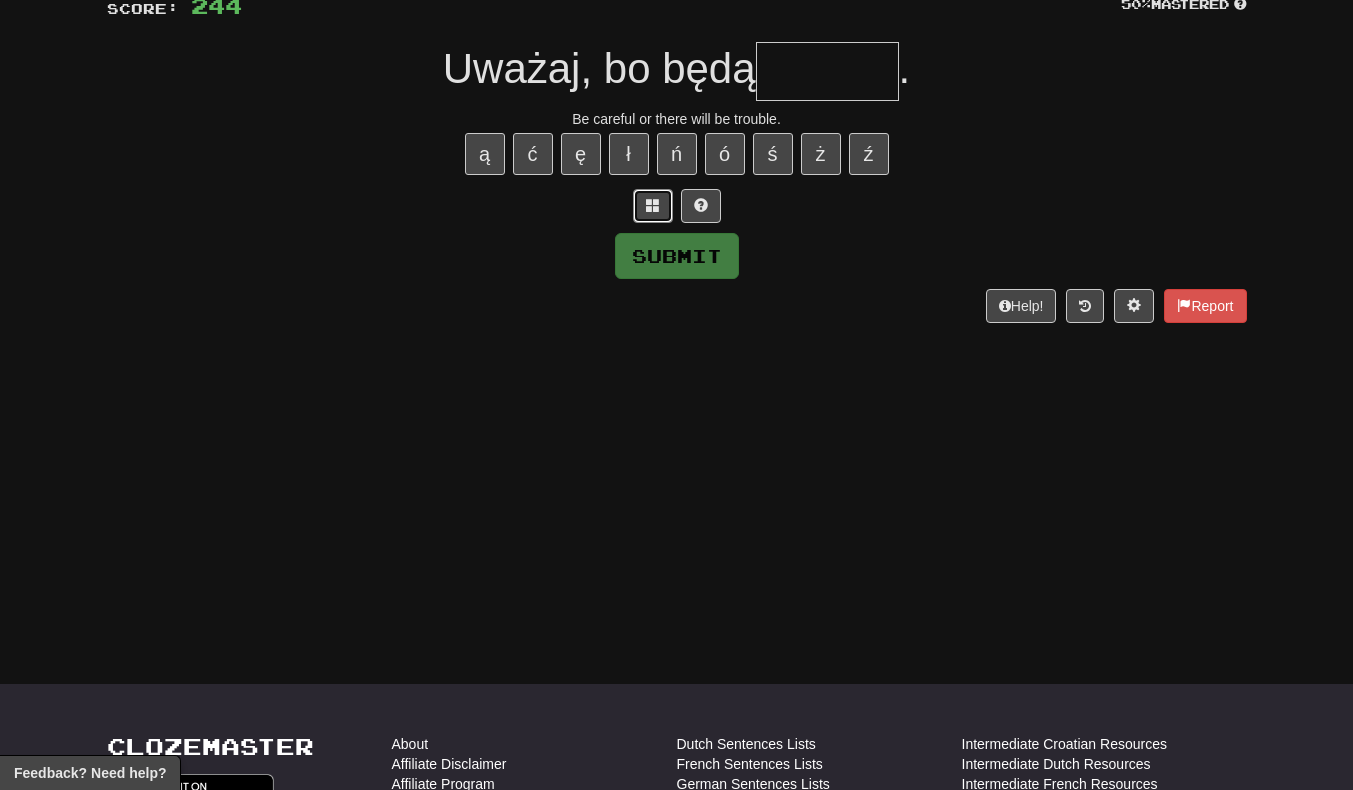 click at bounding box center (653, 205) 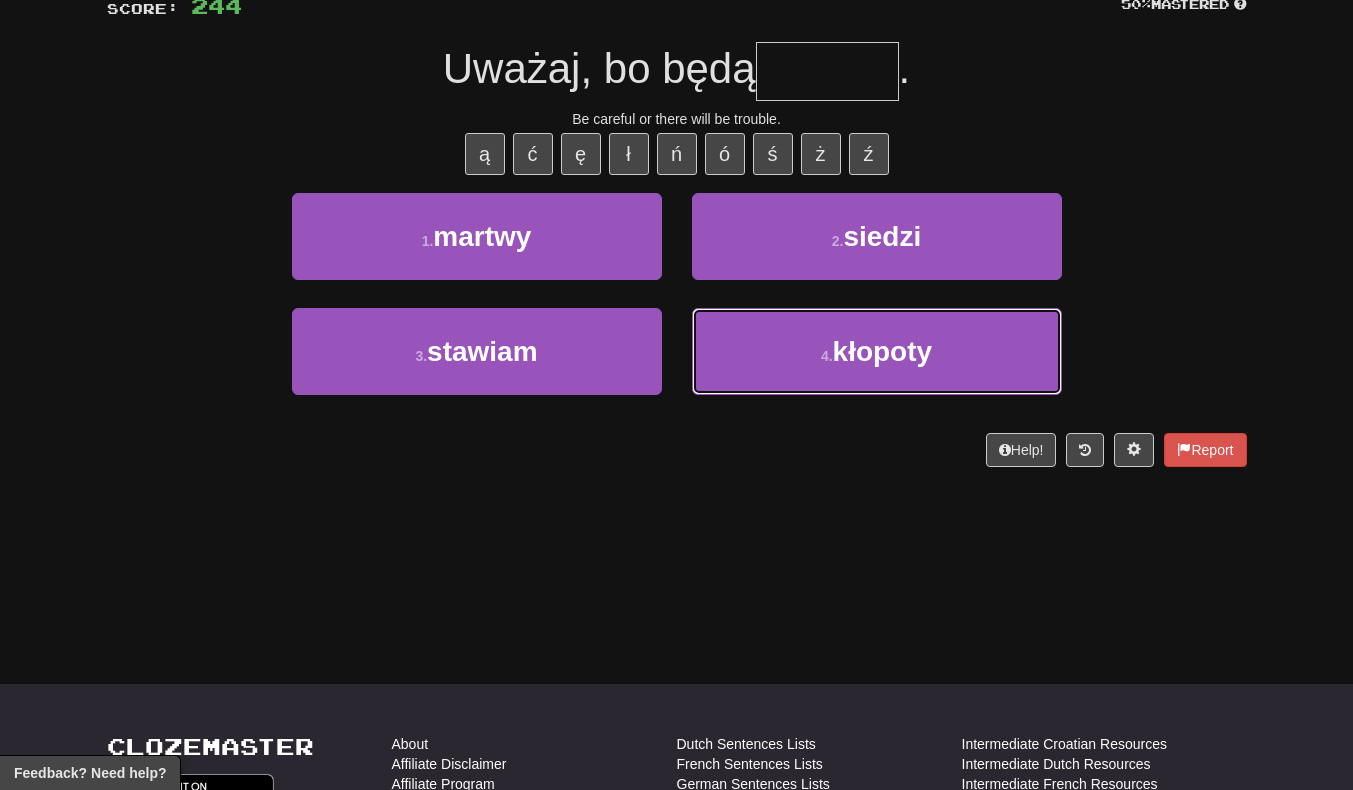 click on "4 .  kłopoty" at bounding box center (877, 351) 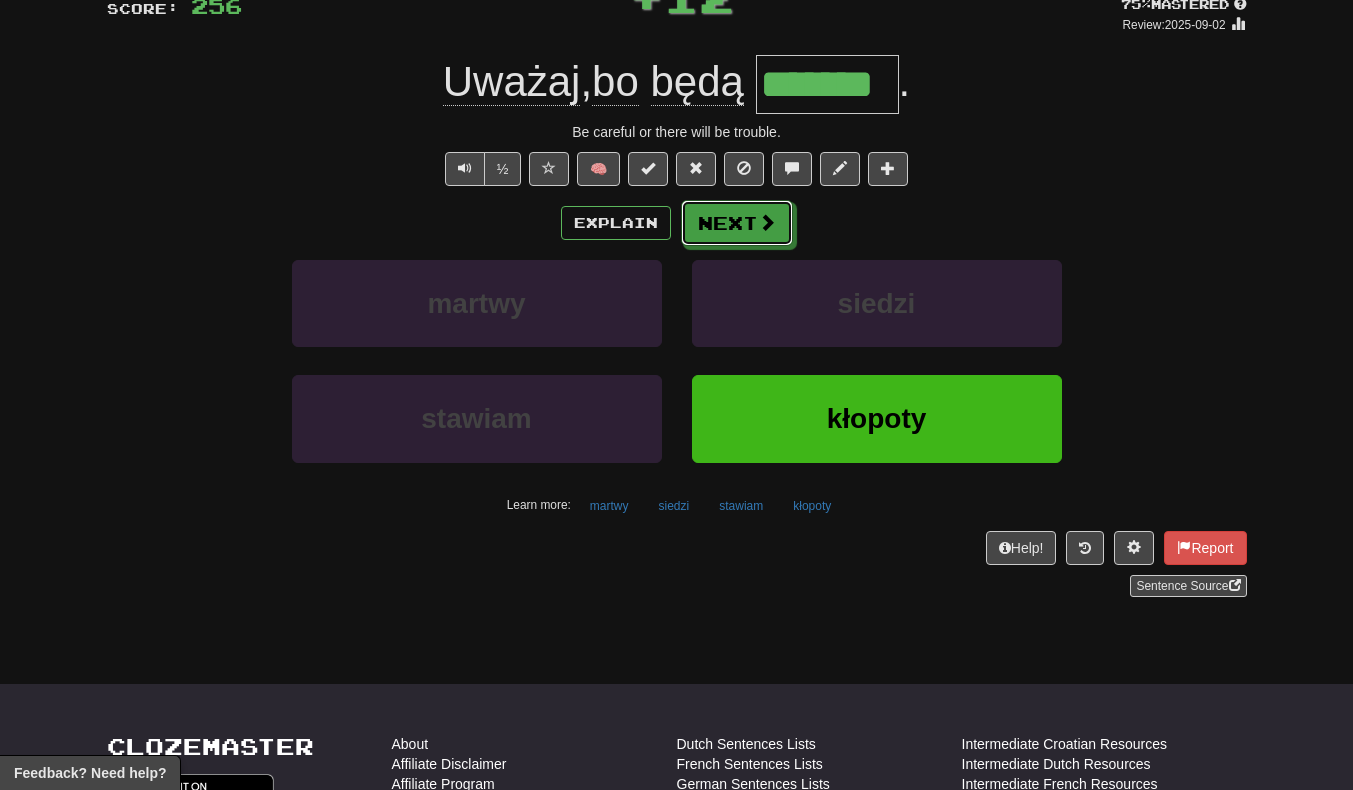 click on "Next" at bounding box center (737, 223) 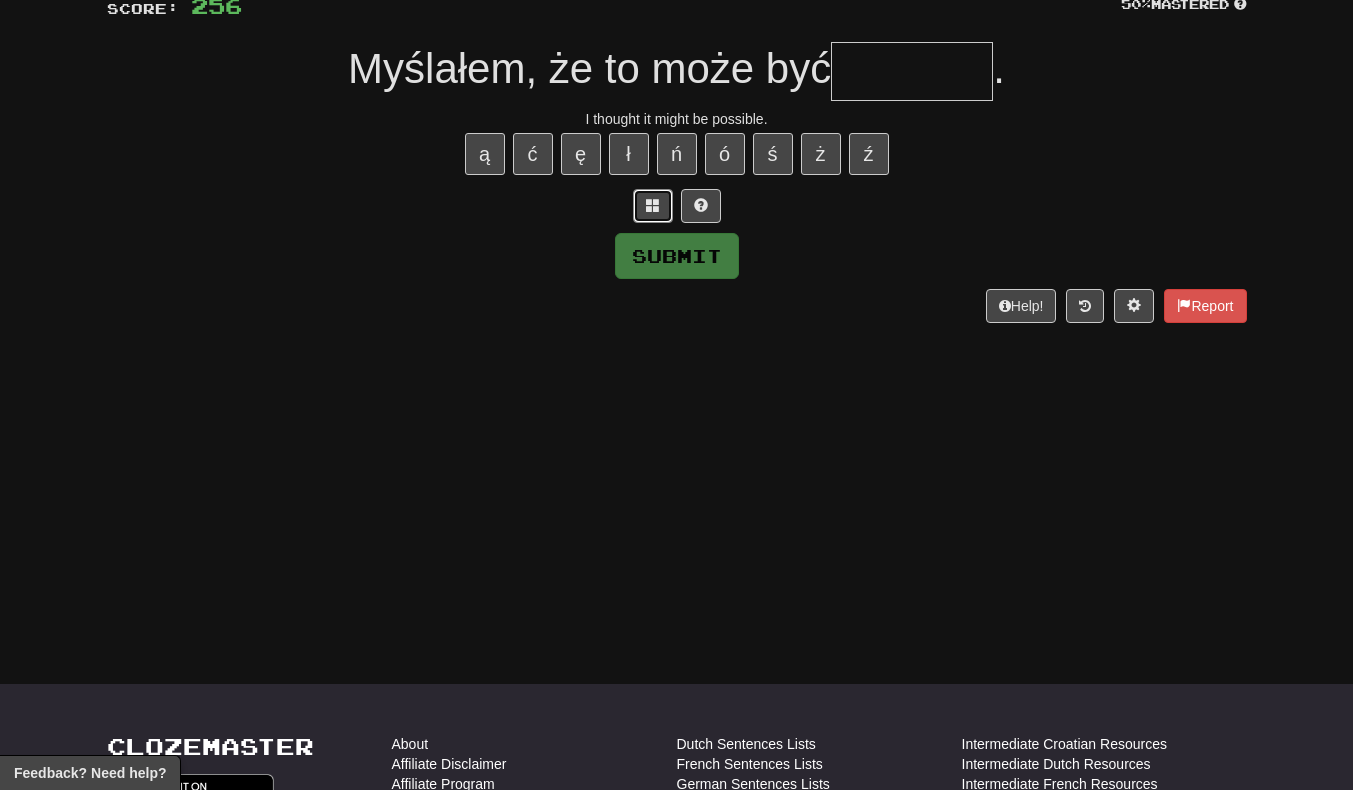 click at bounding box center [653, 205] 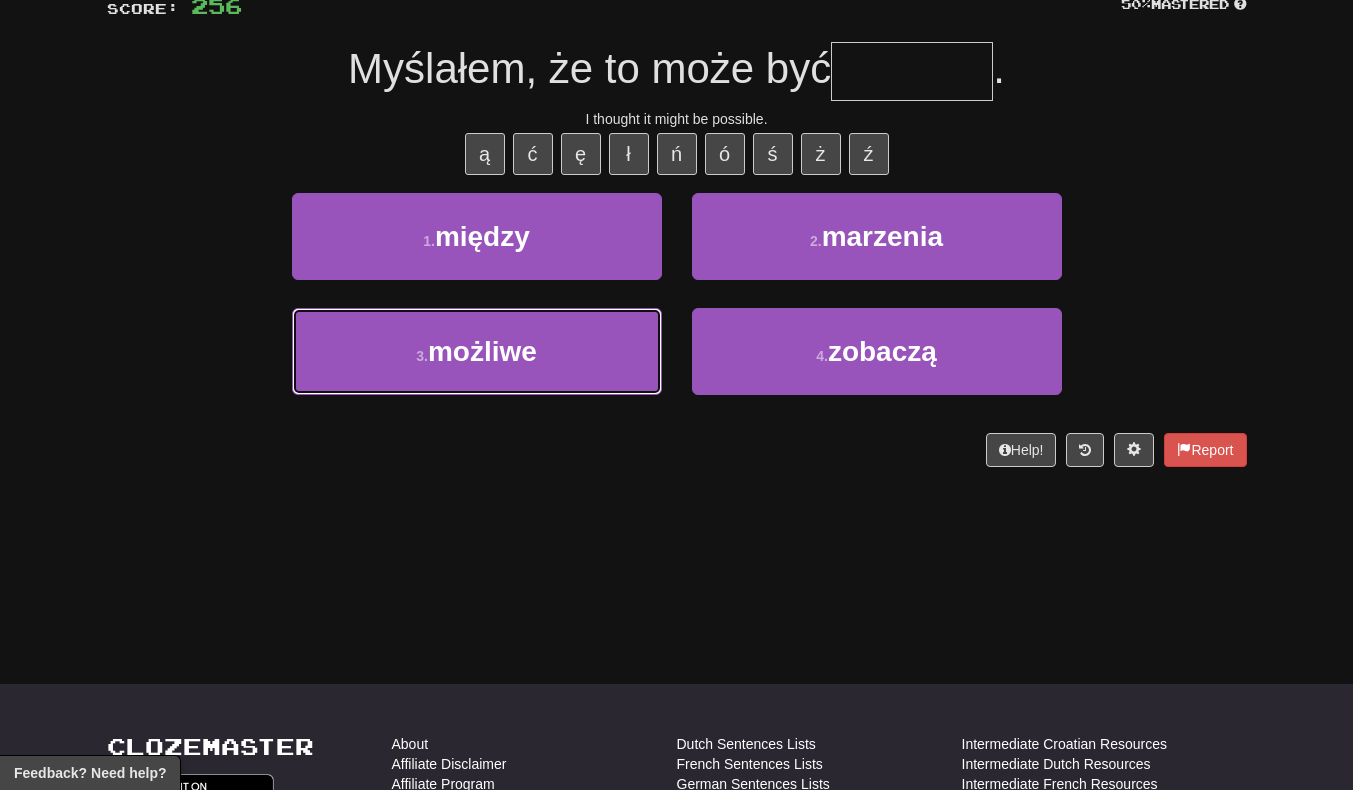 click on "3 .  możliwe" at bounding box center (477, 351) 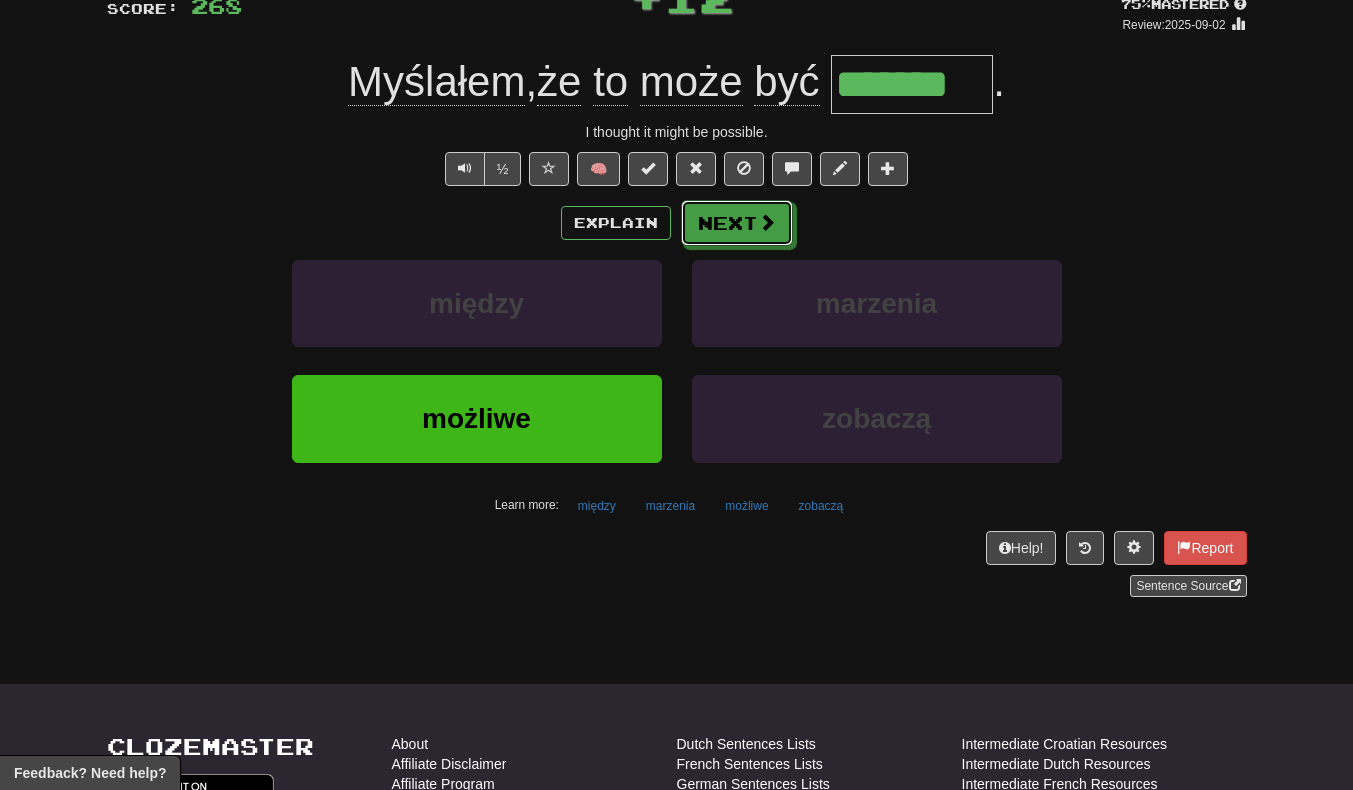 click on "Next" at bounding box center [737, 223] 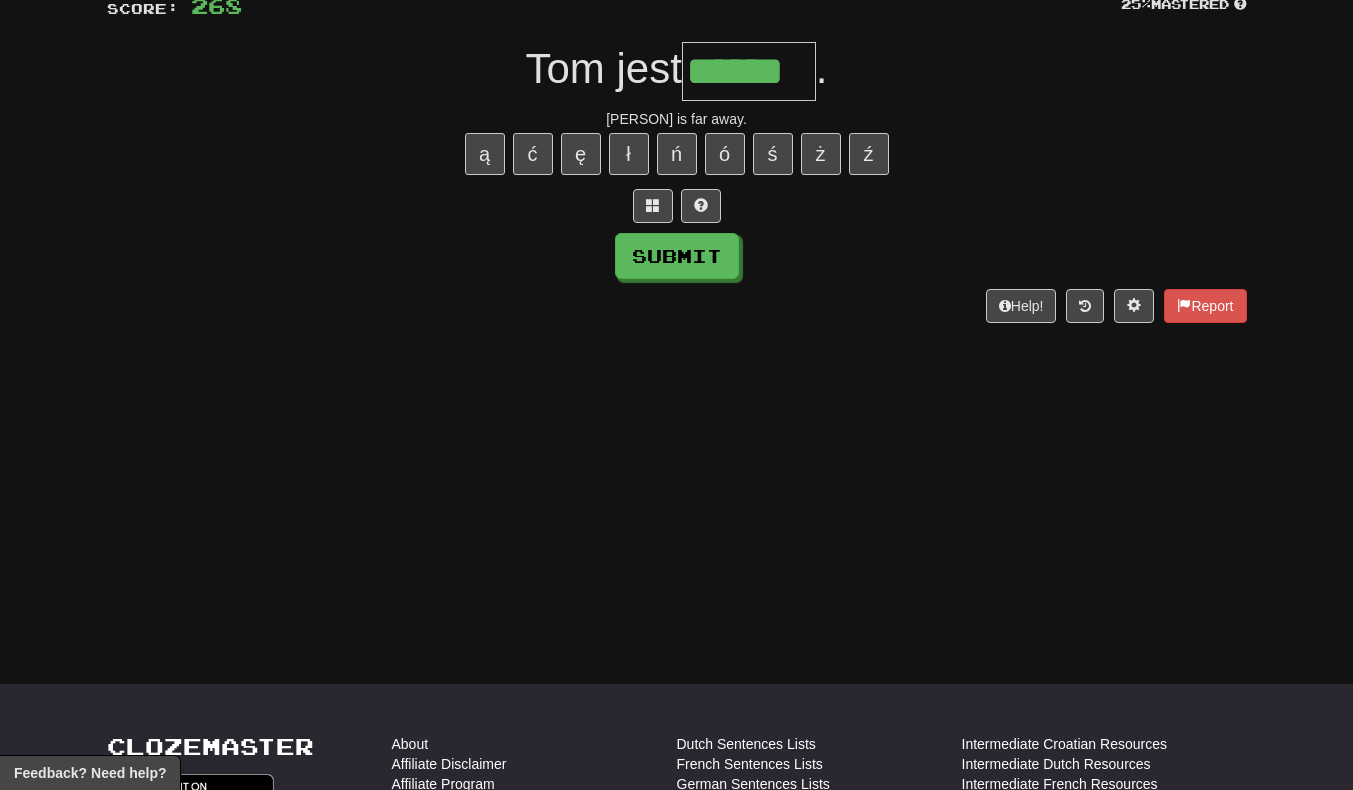 scroll, scrollTop: 0, scrollLeft: 4, axis: horizontal 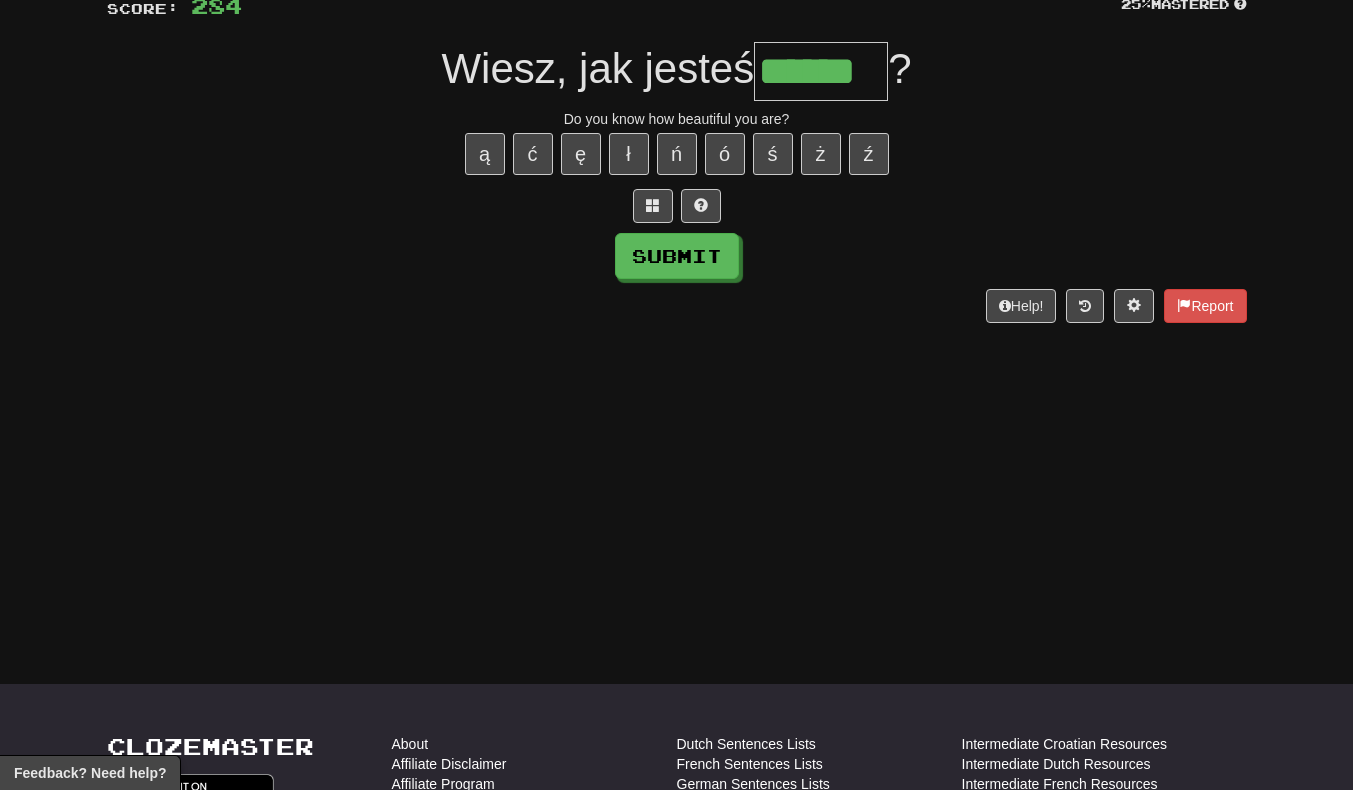 type on "******" 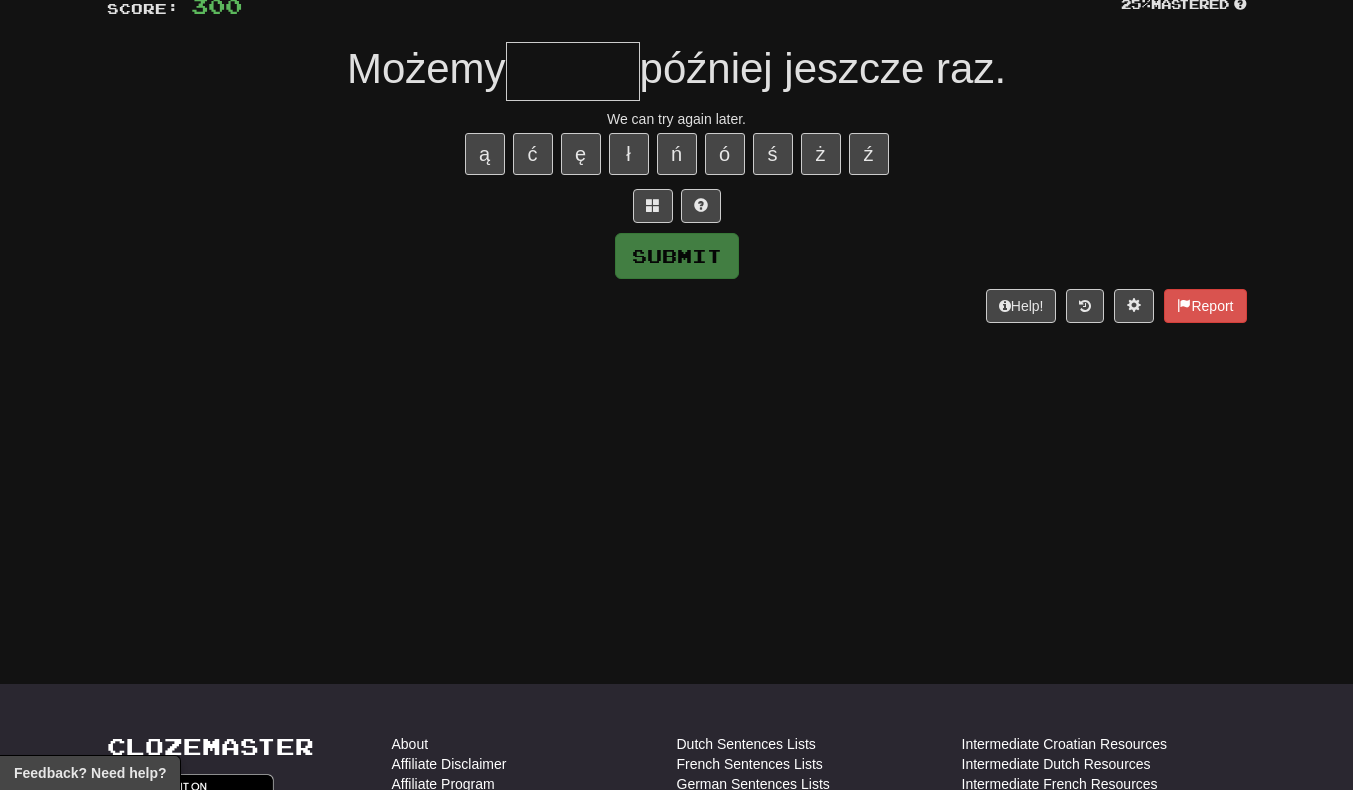 scroll, scrollTop: 0, scrollLeft: 0, axis: both 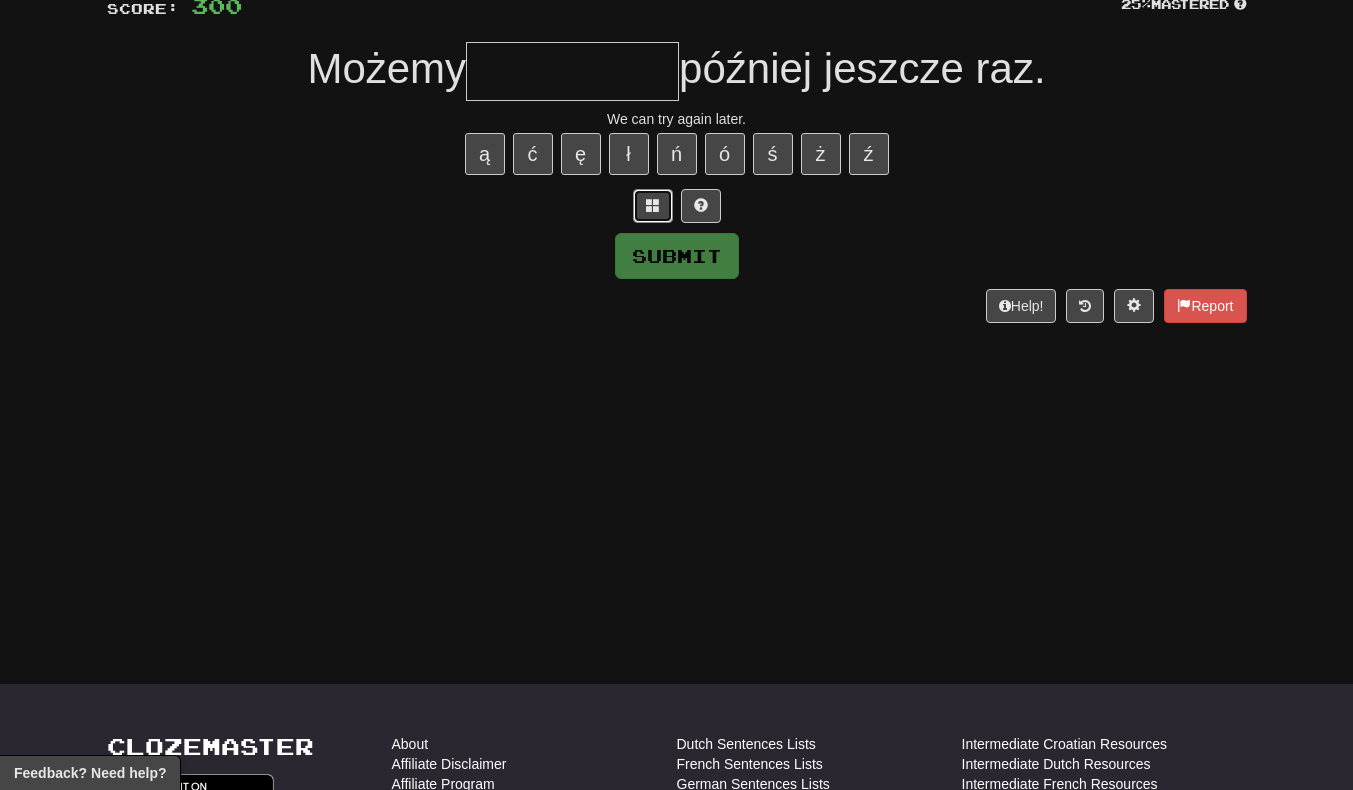 click at bounding box center (653, 205) 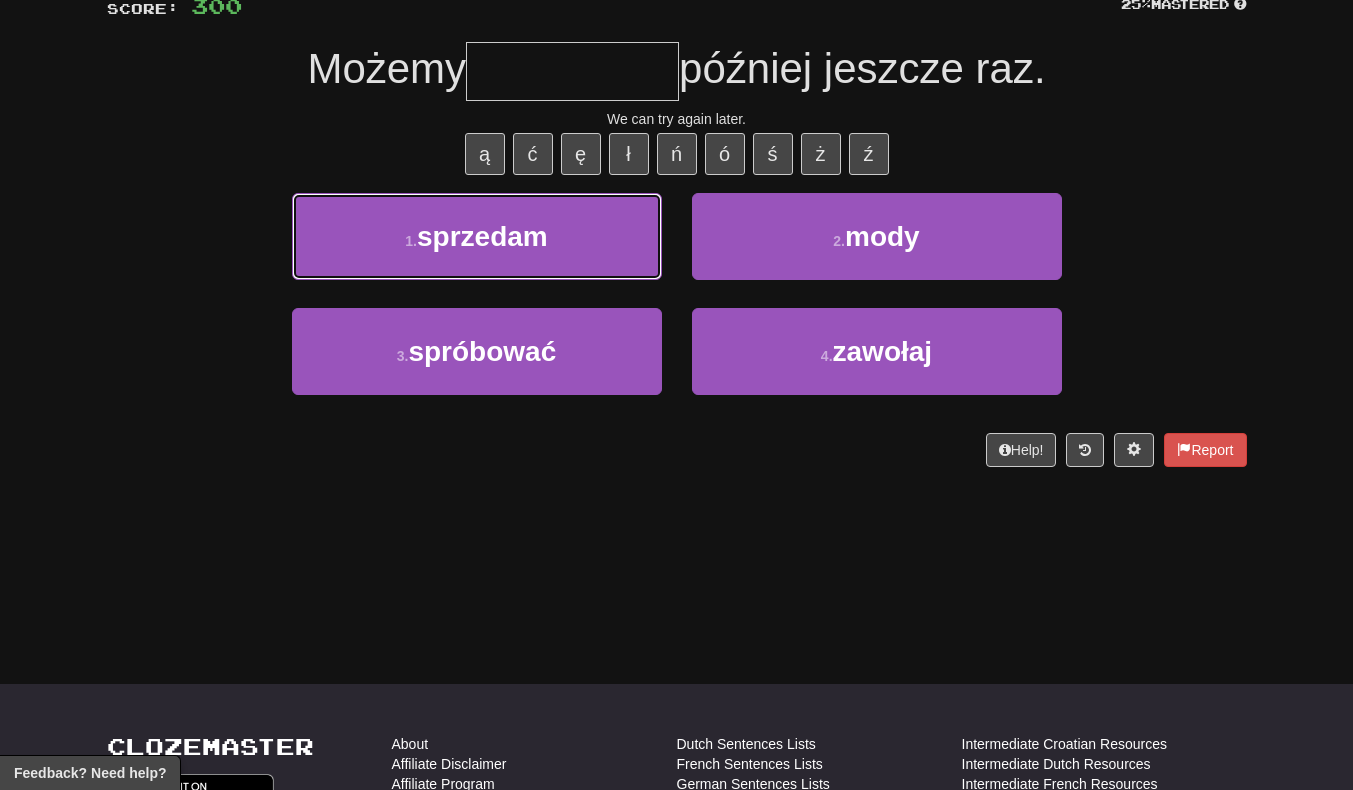 click on "1 .  sprzedam" at bounding box center (477, 236) 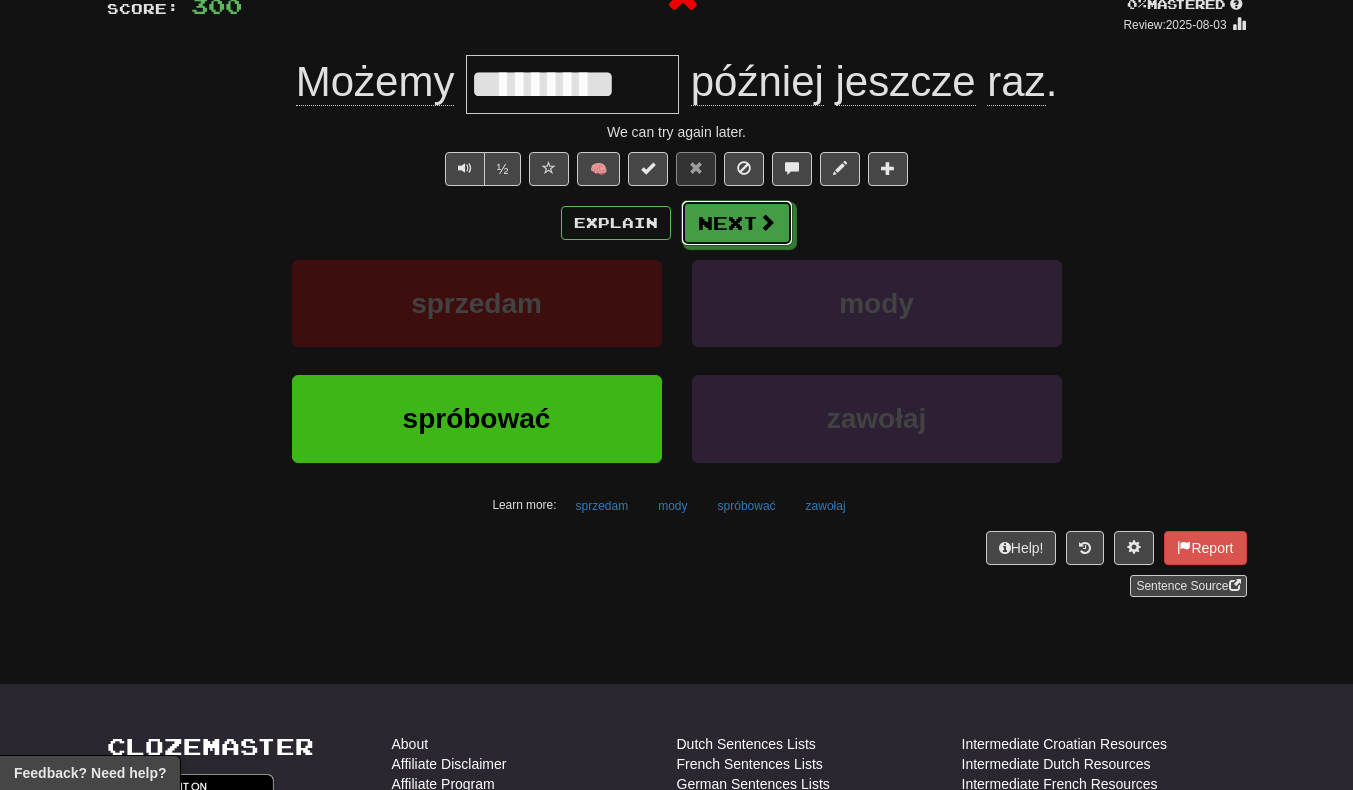 click on "Next" at bounding box center (737, 223) 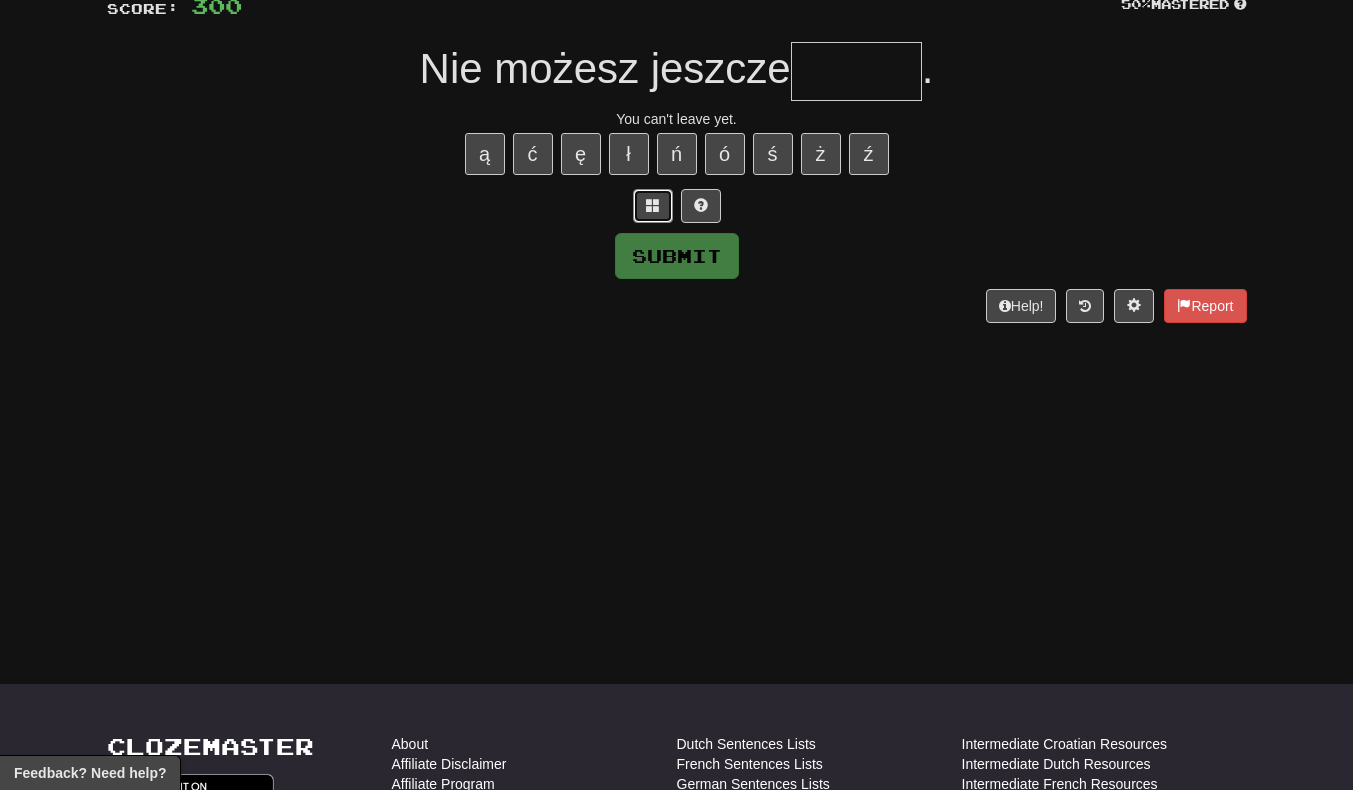 click at bounding box center [653, 205] 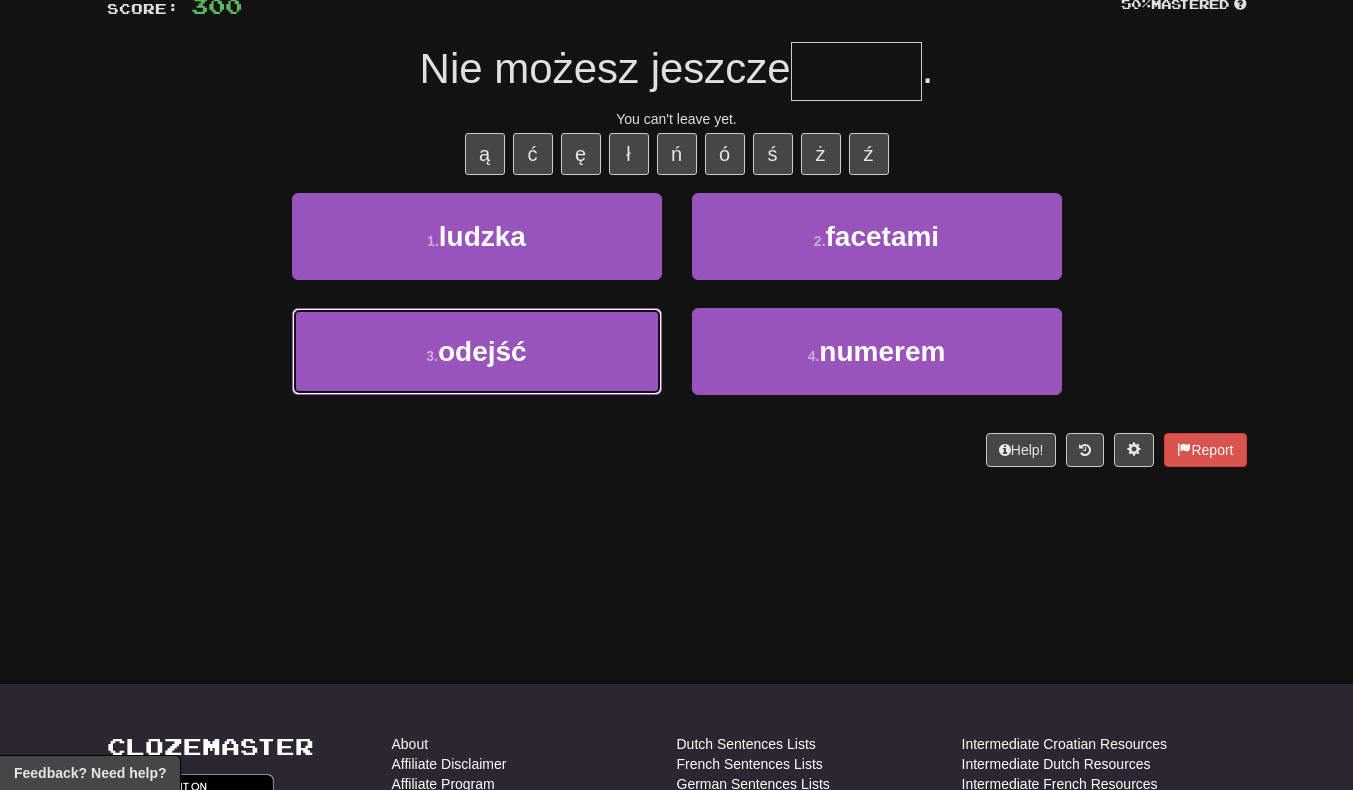 click on "3 .  odejść" at bounding box center (477, 351) 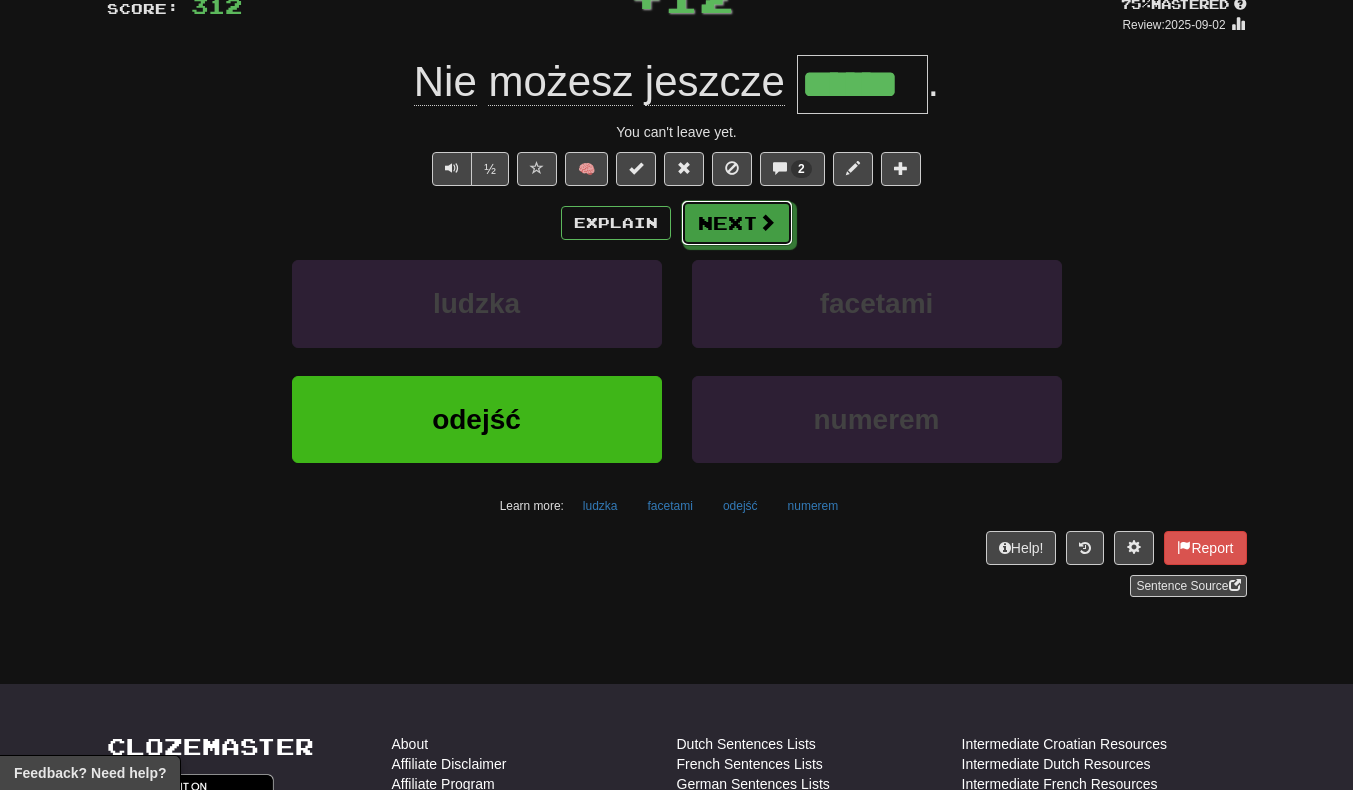 click at bounding box center [767, 222] 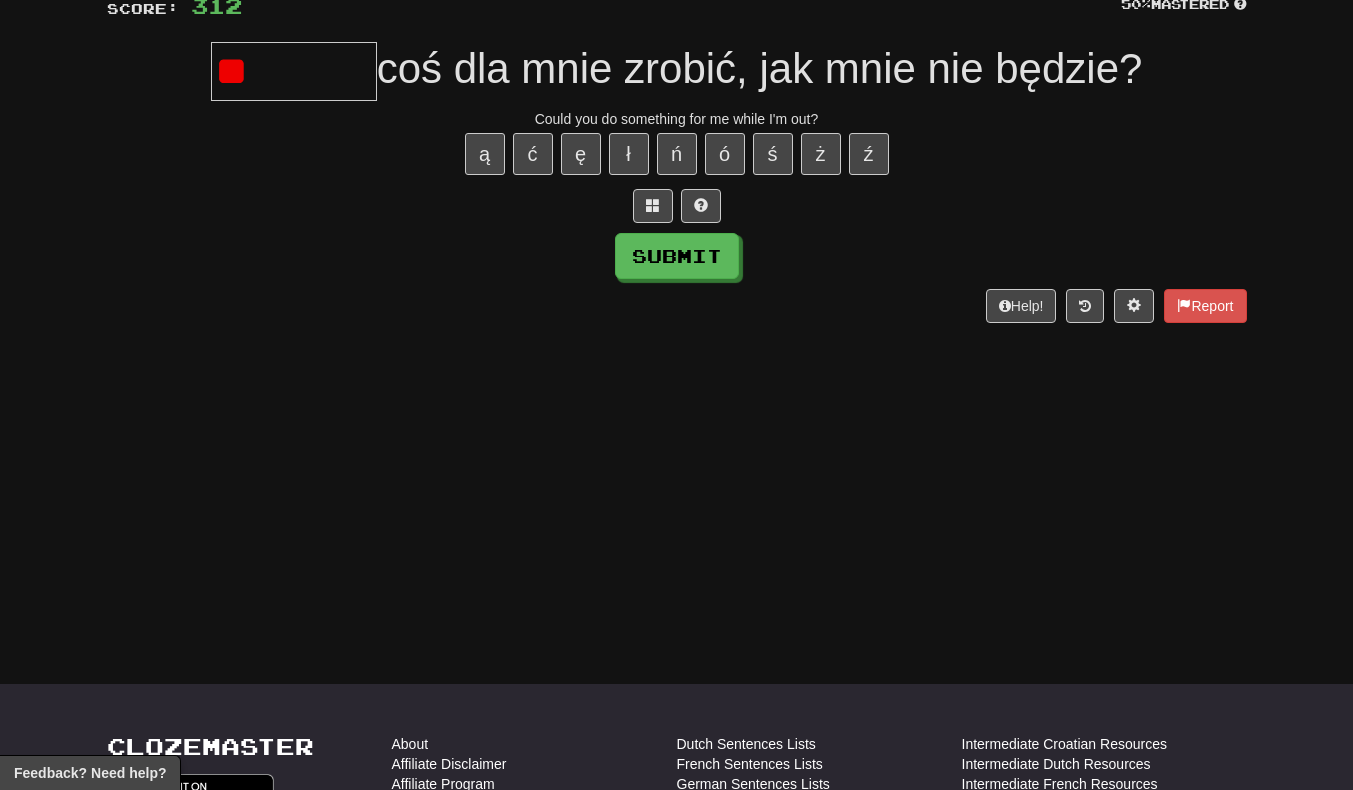 type on "*" 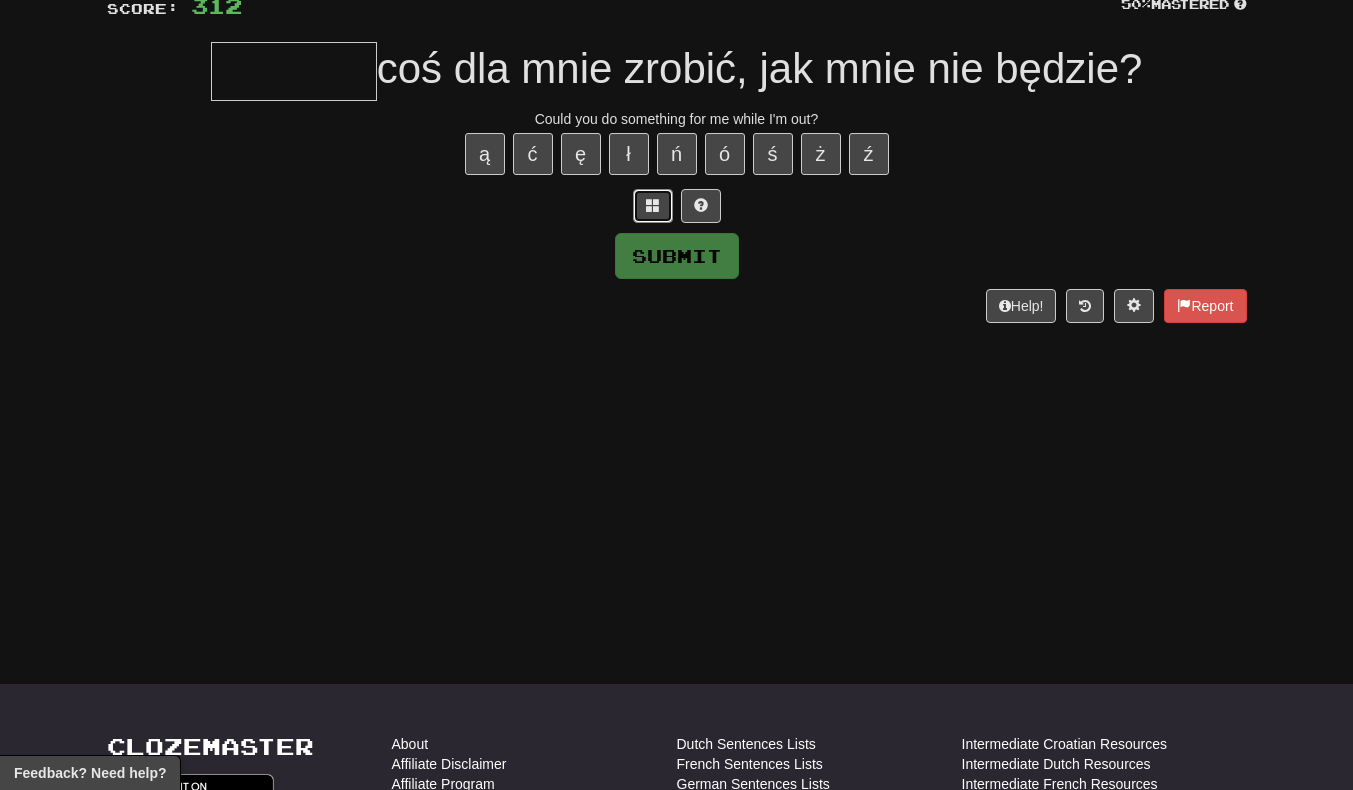 click at bounding box center [653, 206] 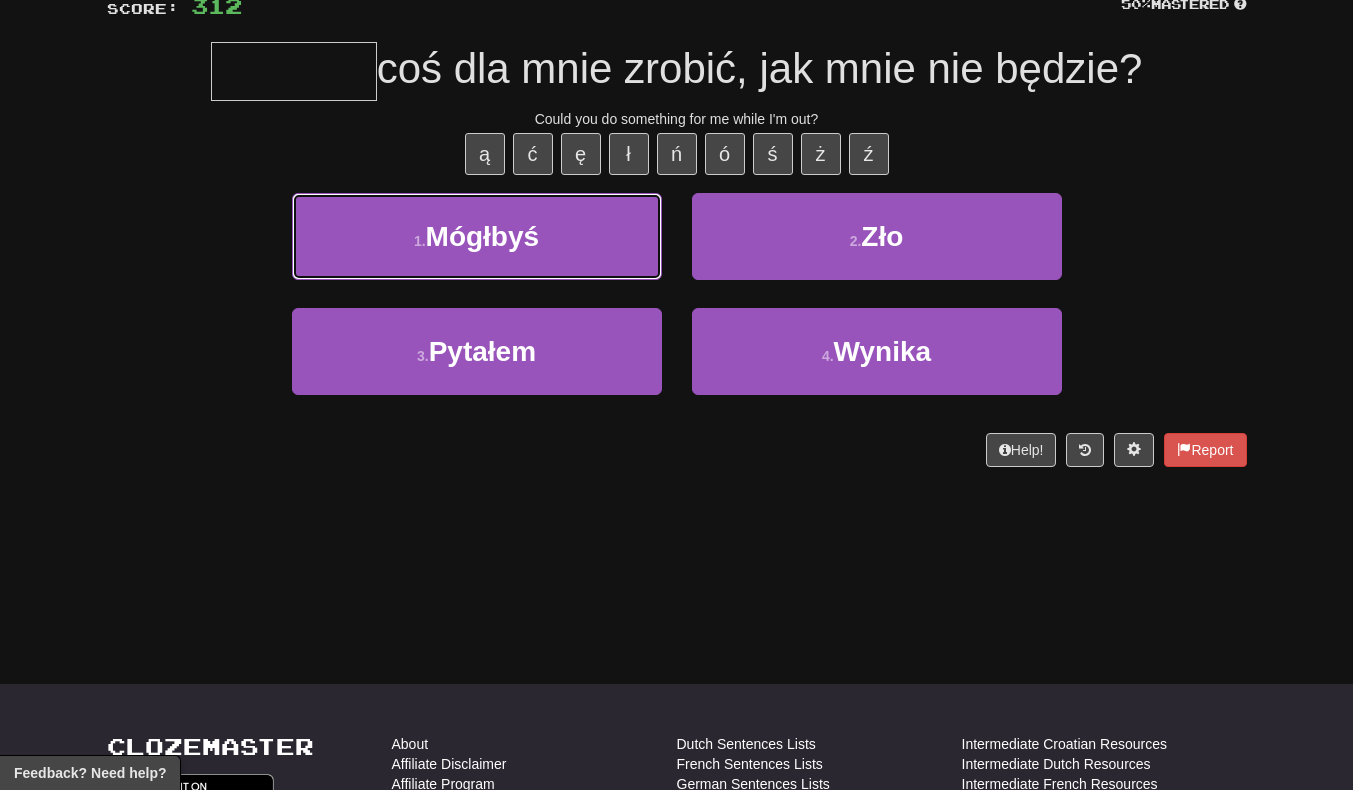 click on "1 .  Mógłbyś" at bounding box center (477, 236) 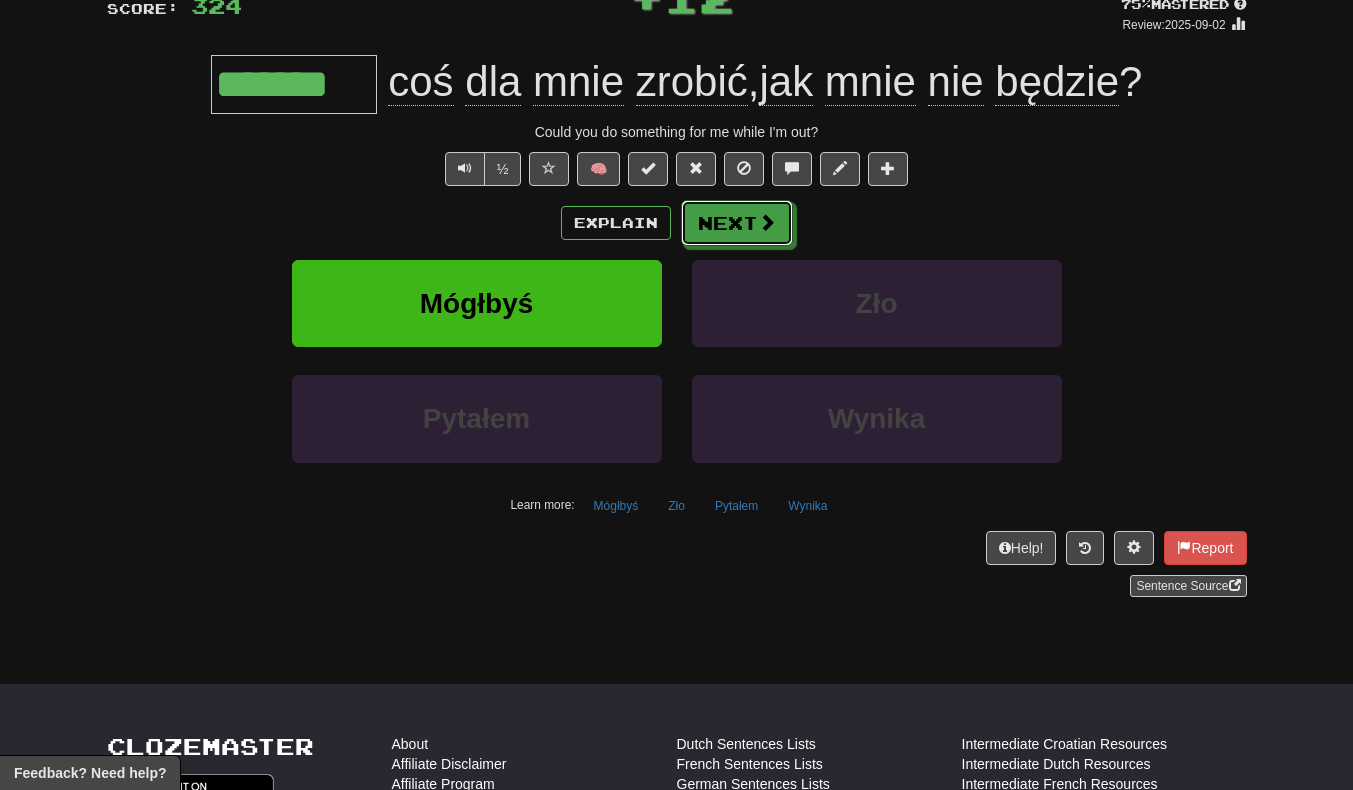 click on "Next" at bounding box center (737, 223) 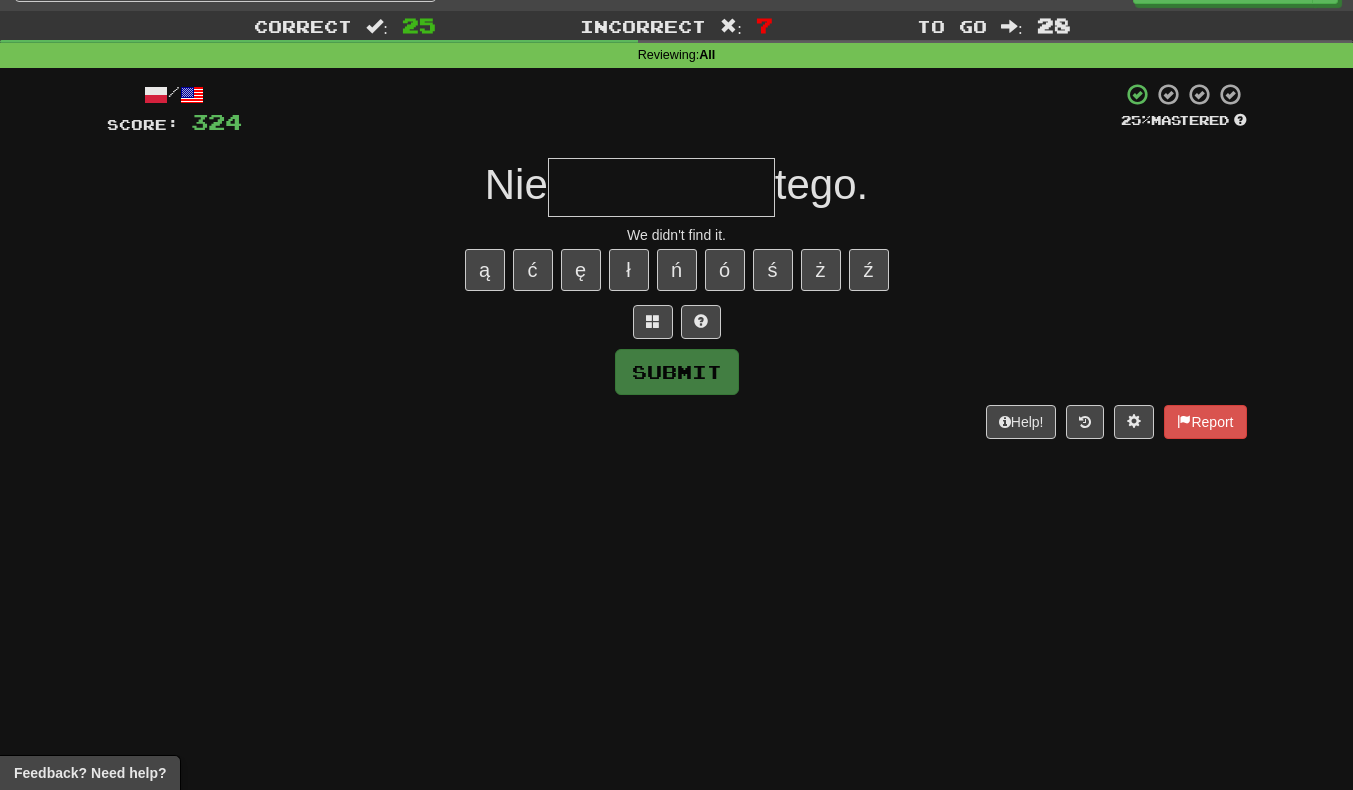 scroll, scrollTop: 32, scrollLeft: 0, axis: vertical 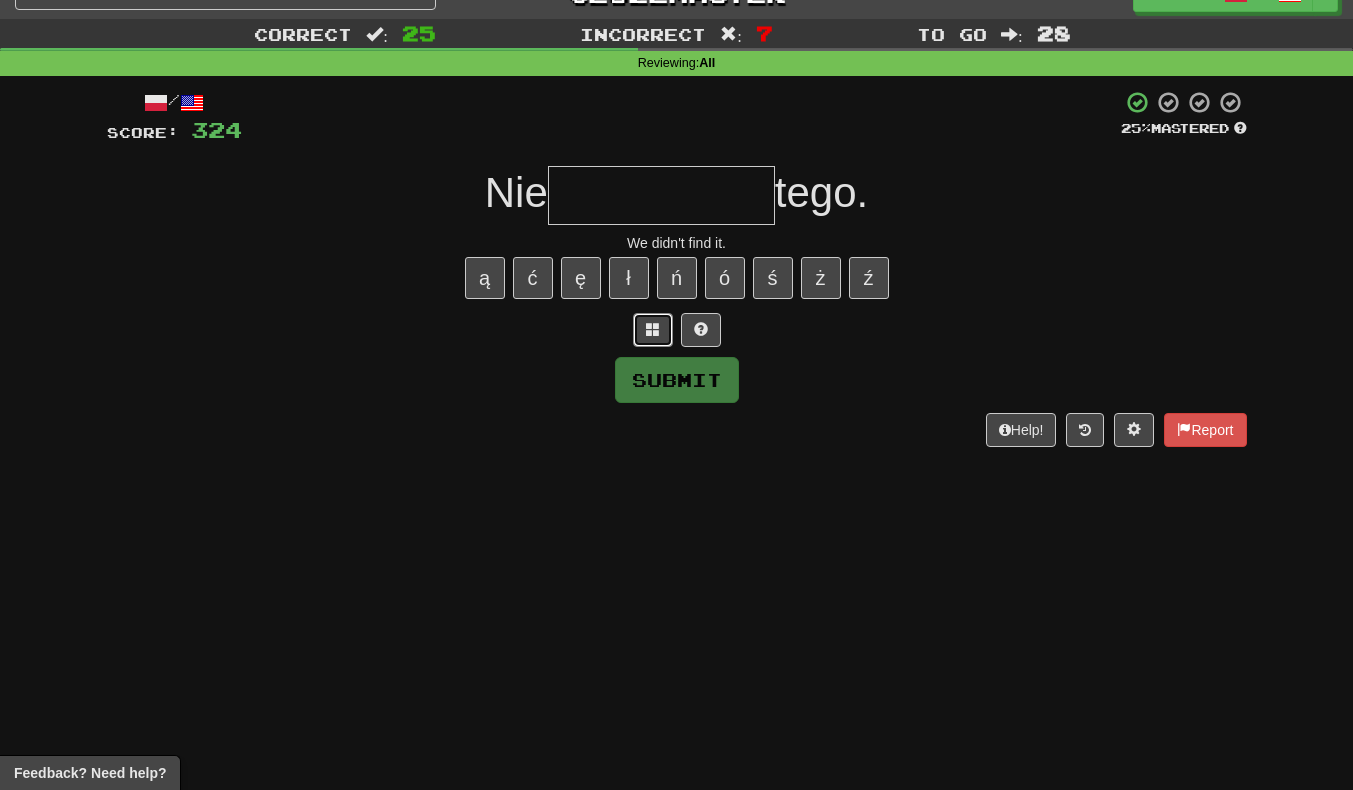 click at bounding box center [653, 330] 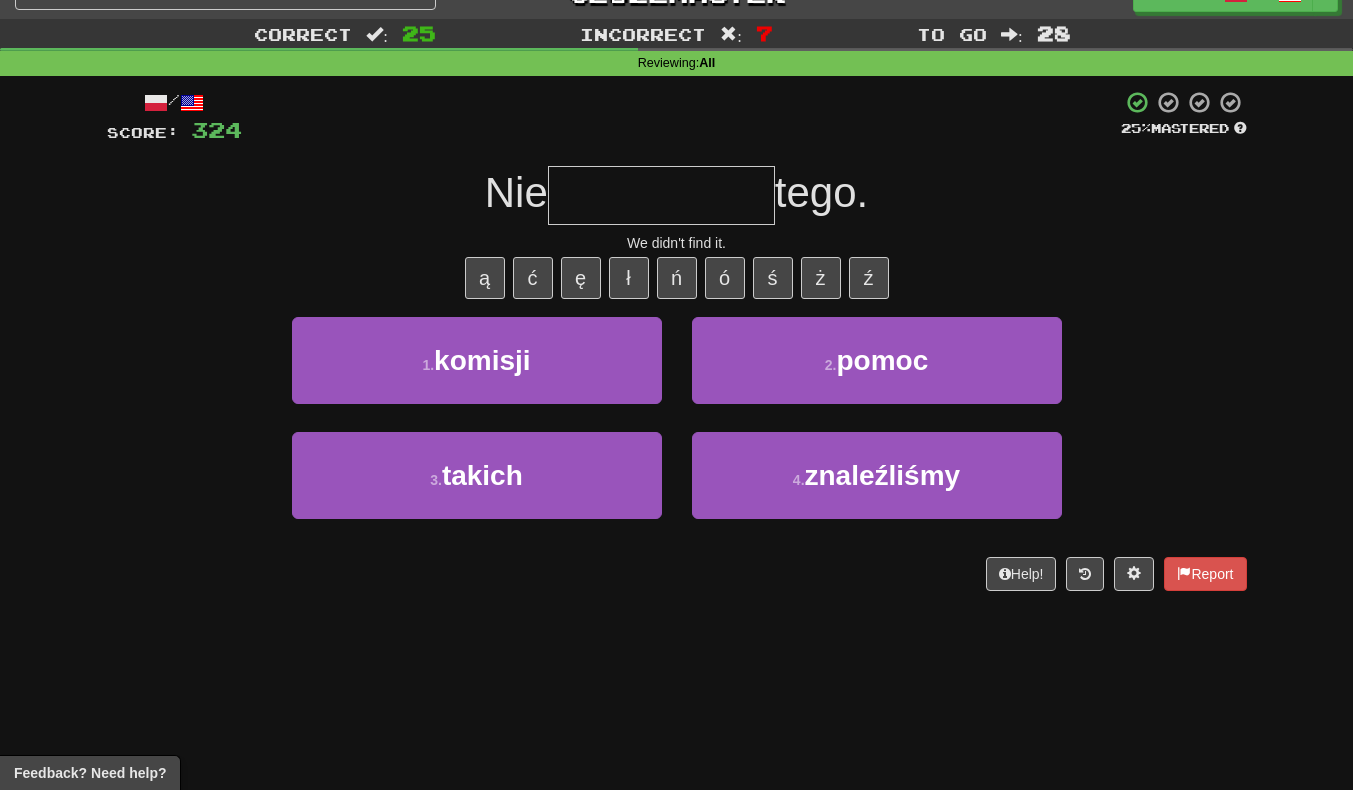 scroll, scrollTop: 60, scrollLeft: 0, axis: vertical 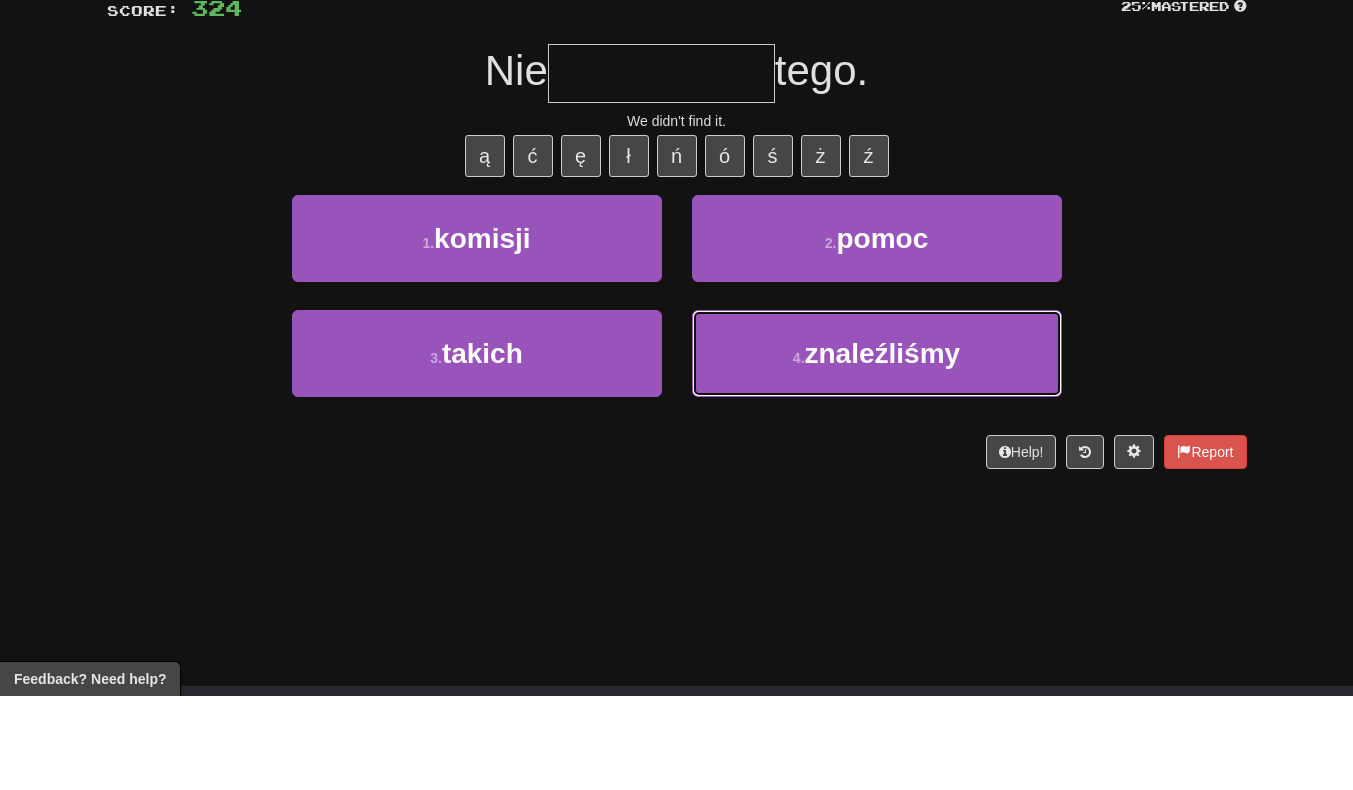 click on "4 .  znaleźliśmy" at bounding box center (877, 447) 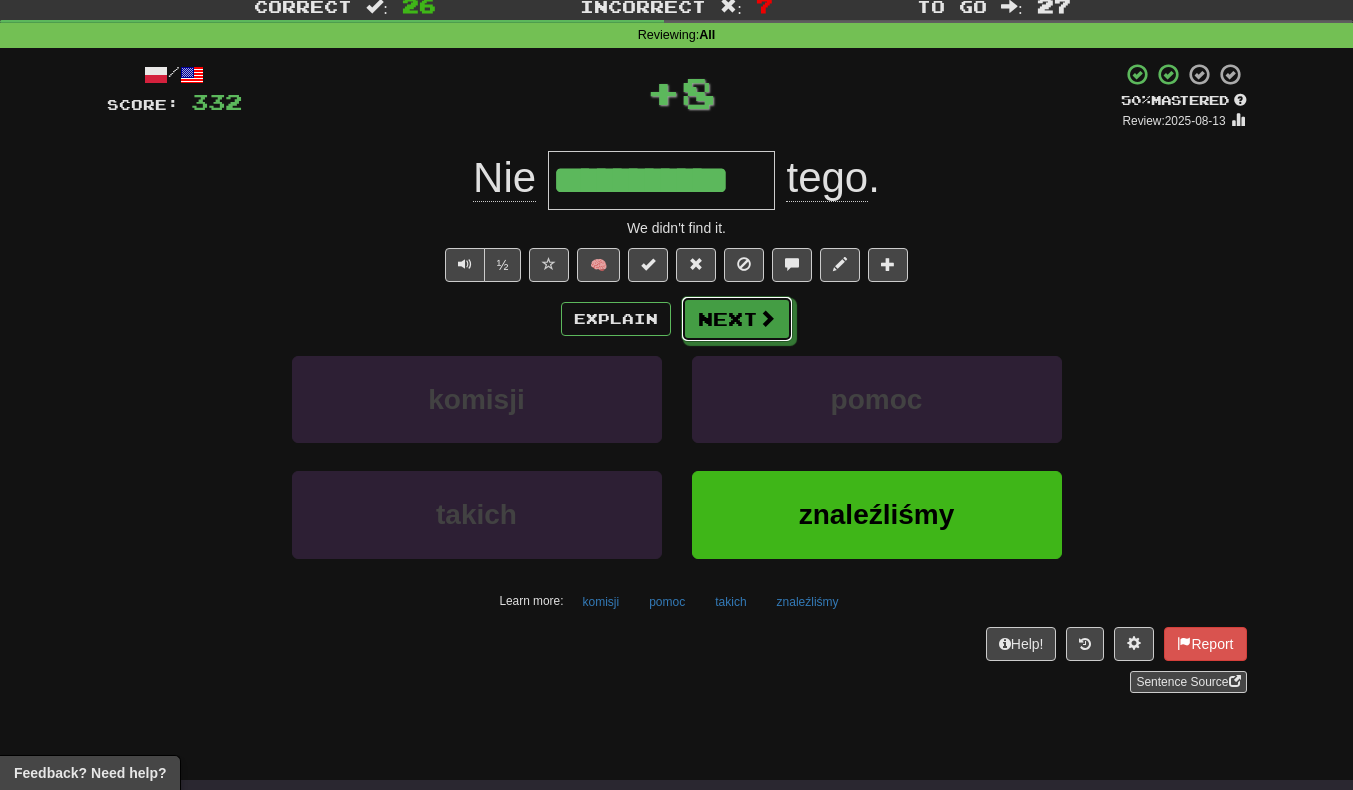 click on "Next" at bounding box center [737, 319] 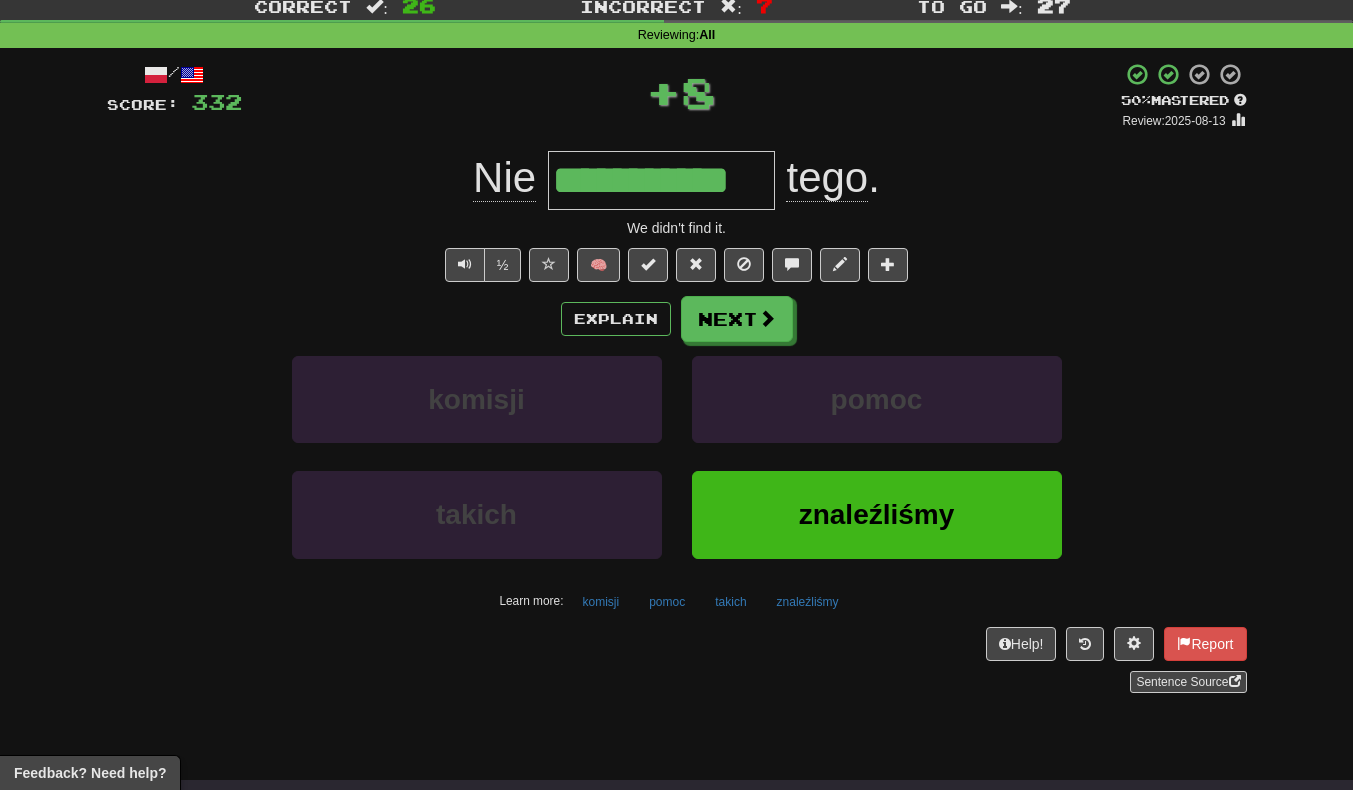 type 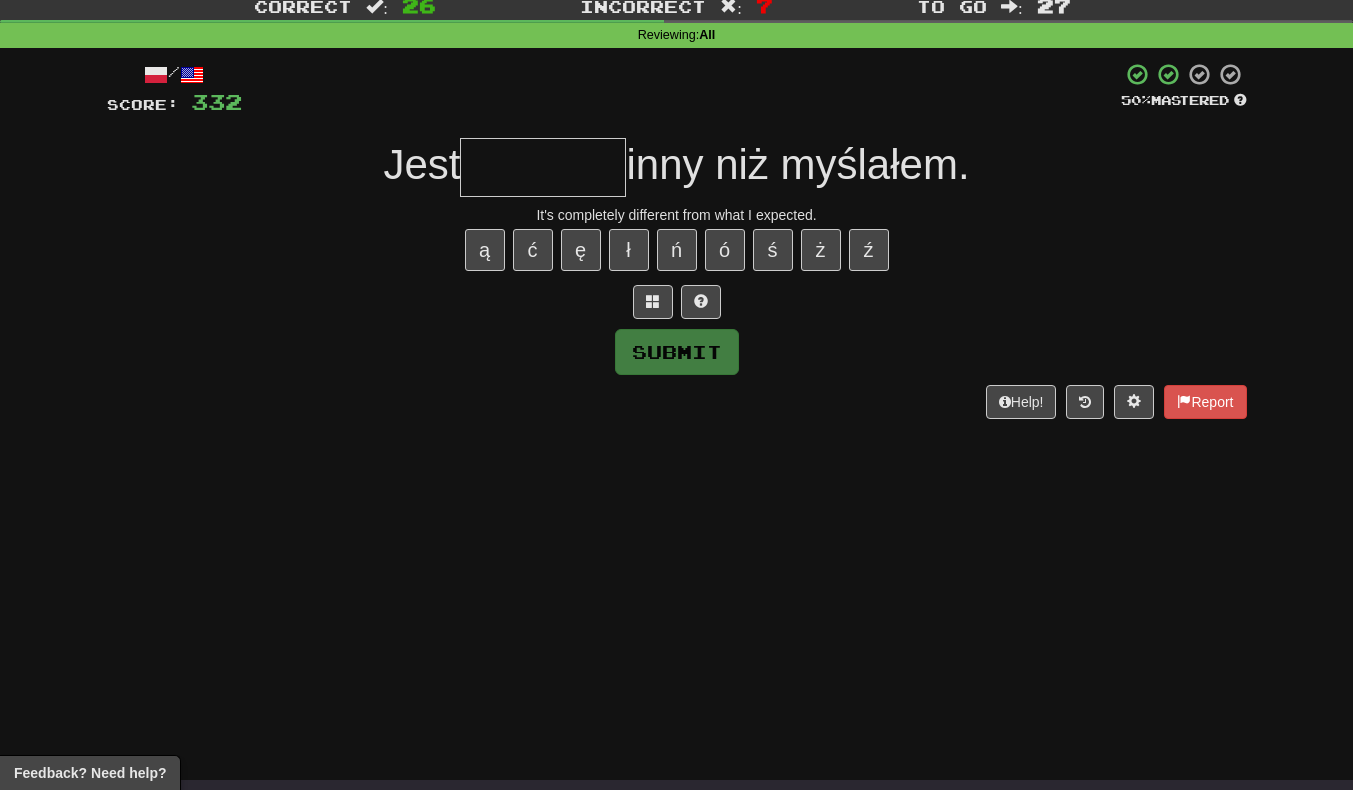 scroll, scrollTop: 0, scrollLeft: 0, axis: both 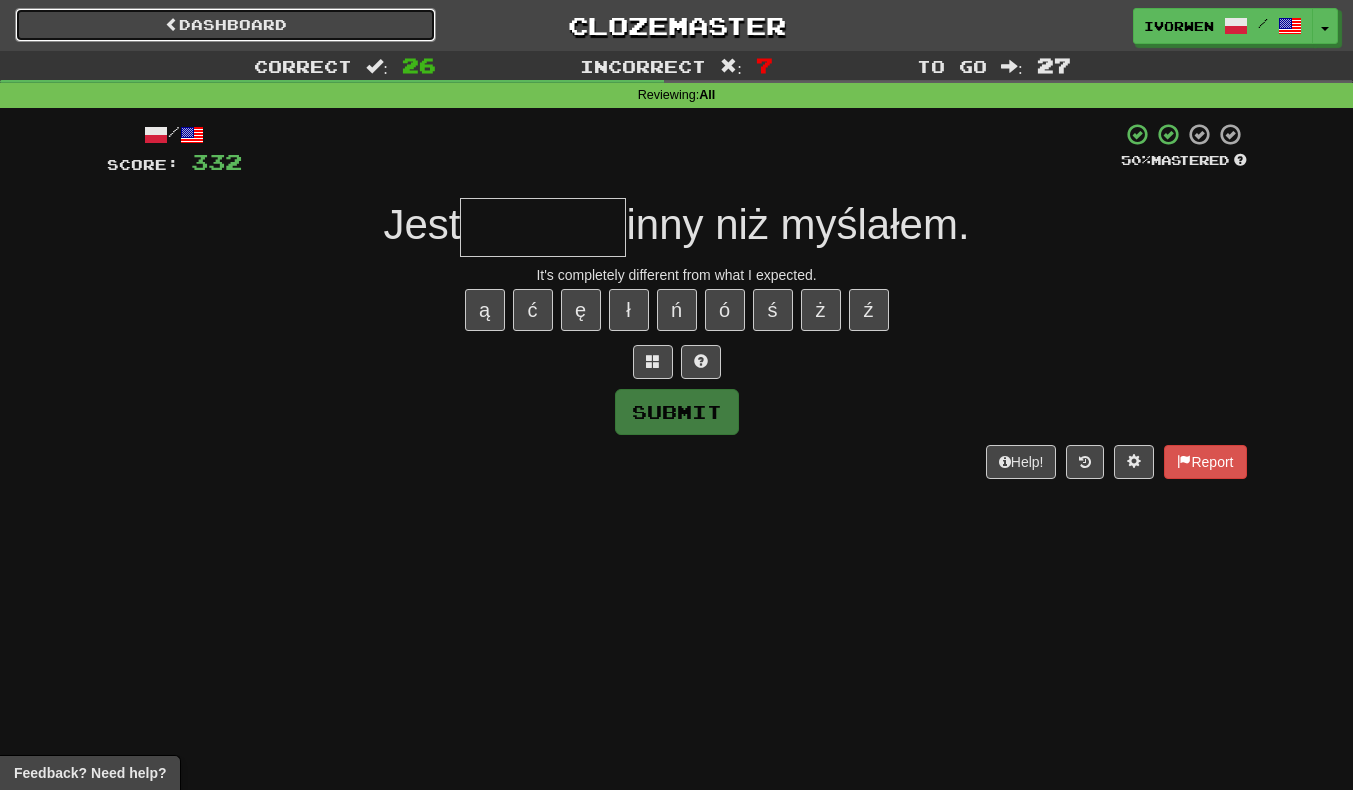click on "Dashboard" at bounding box center (225, 25) 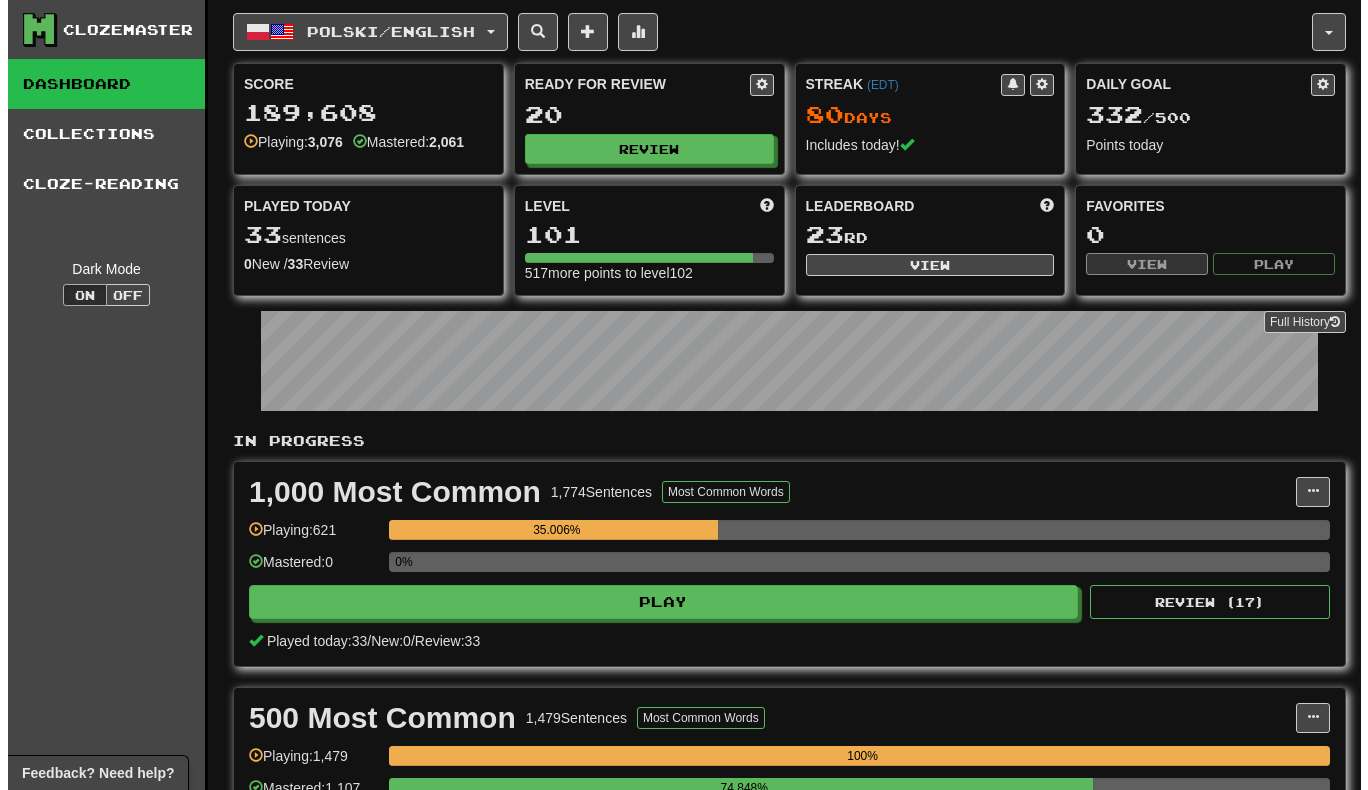 scroll, scrollTop: 0, scrollLeft: 0, axis: both 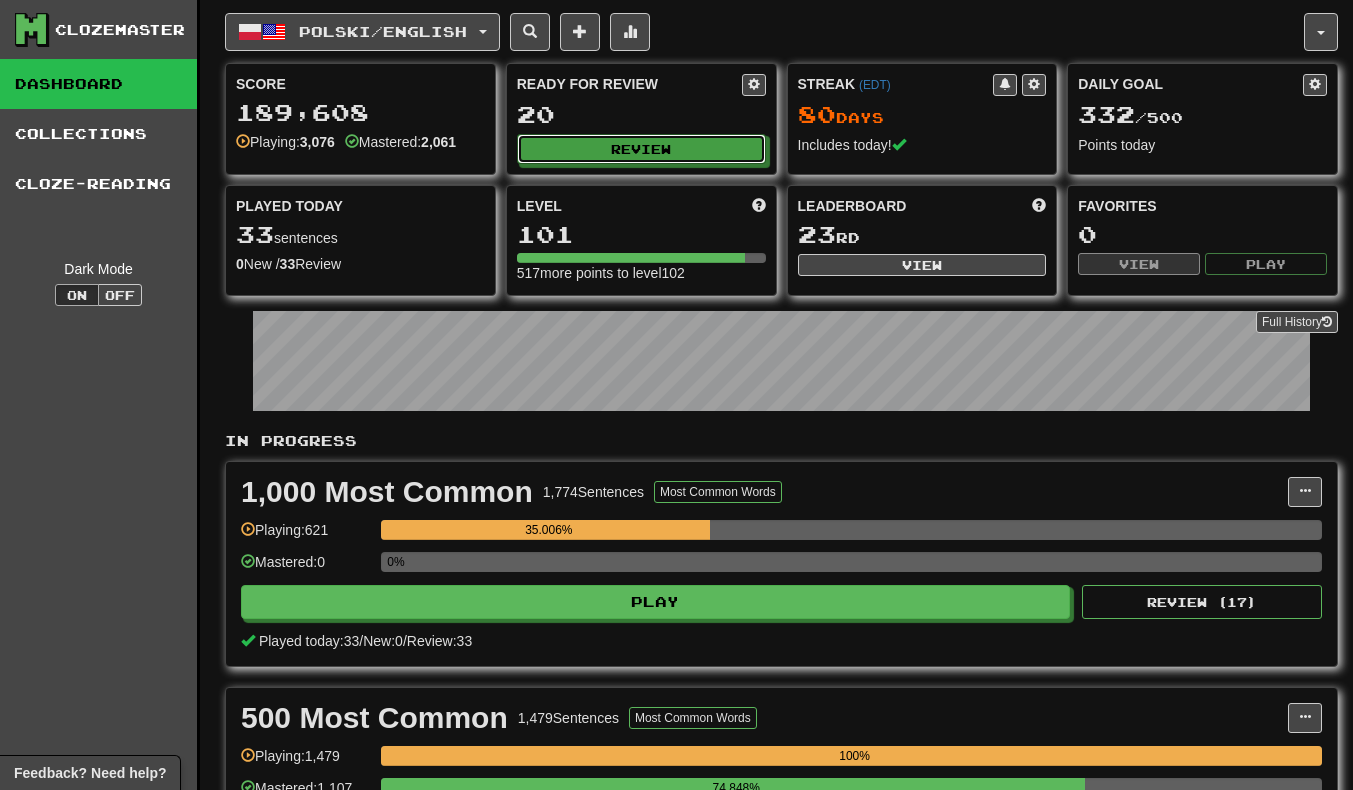 click on "Review" at bounding box center (641, 149) 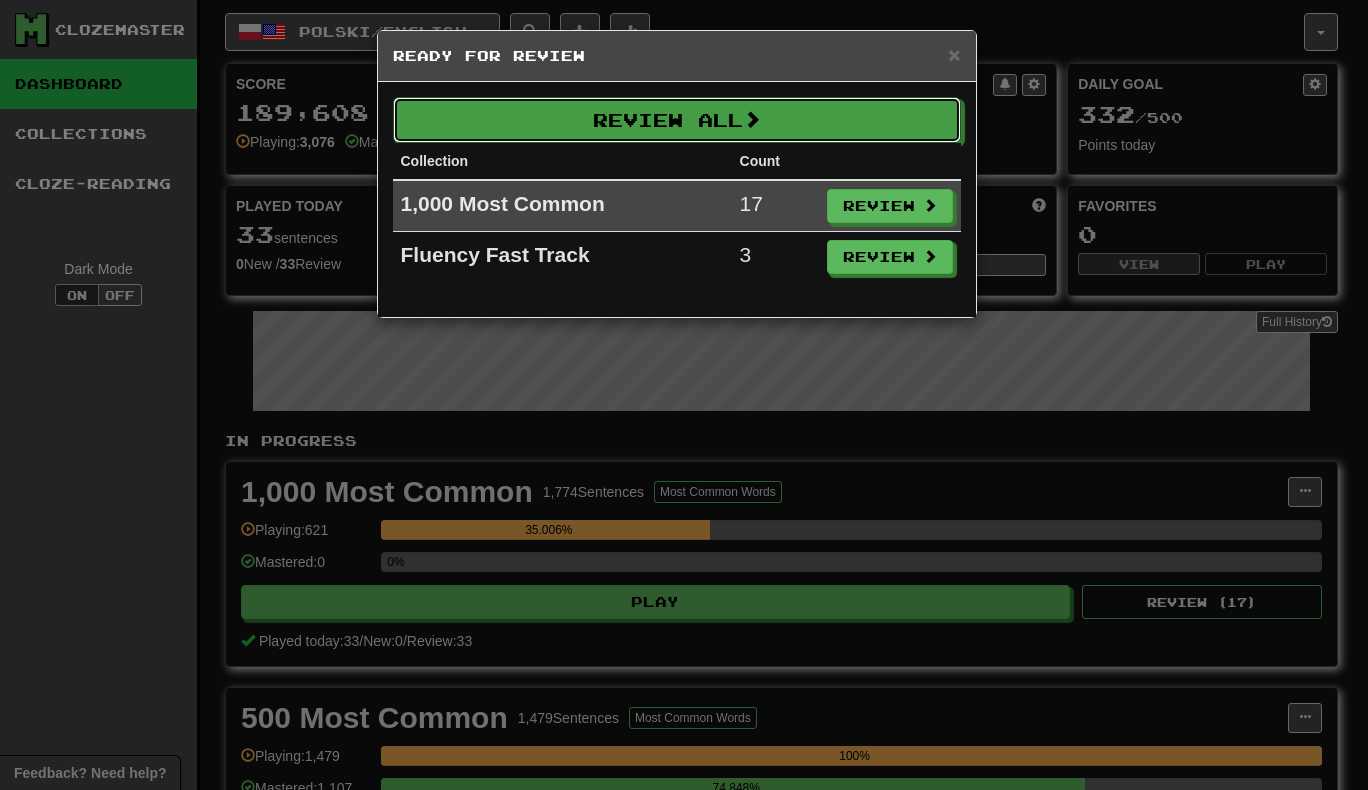 click on "Review All" at bounding box center [677, 120] 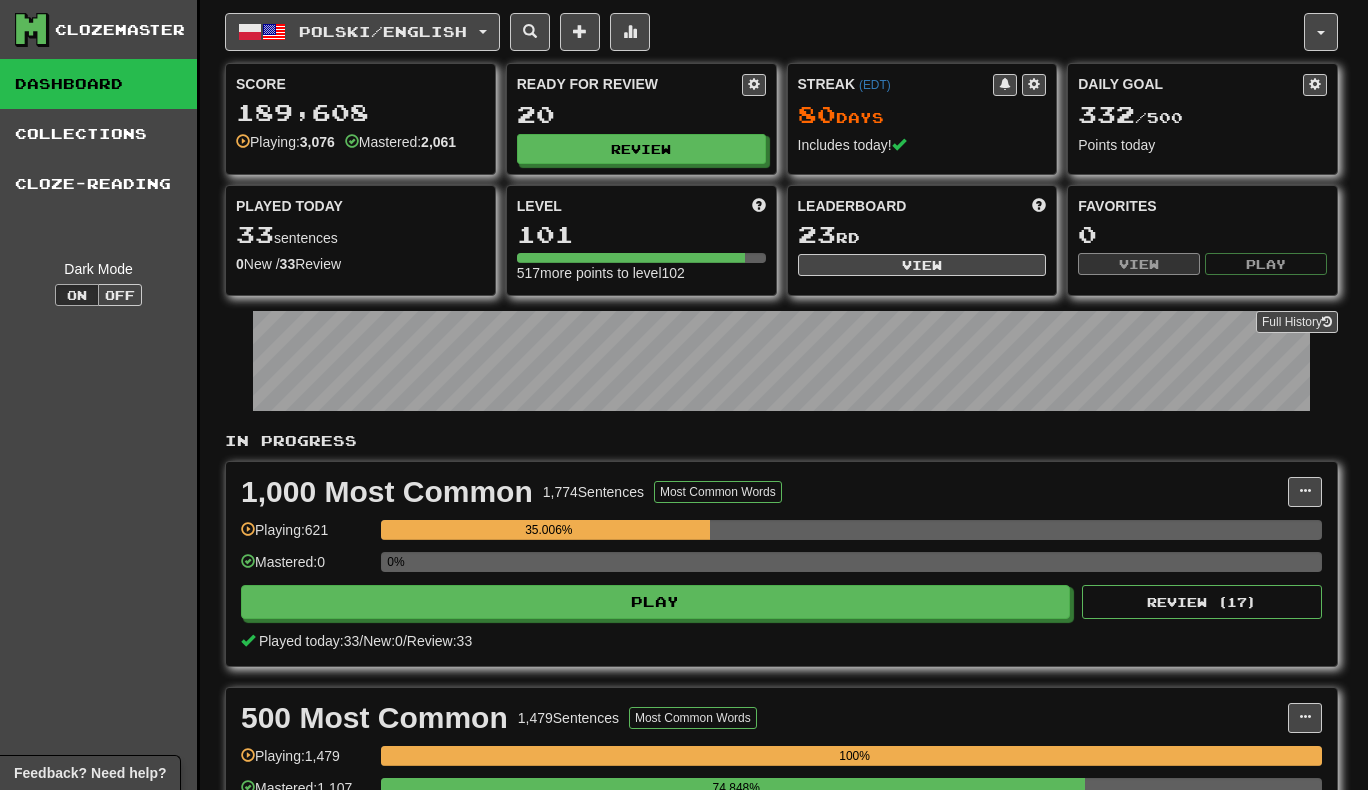 select on "***" 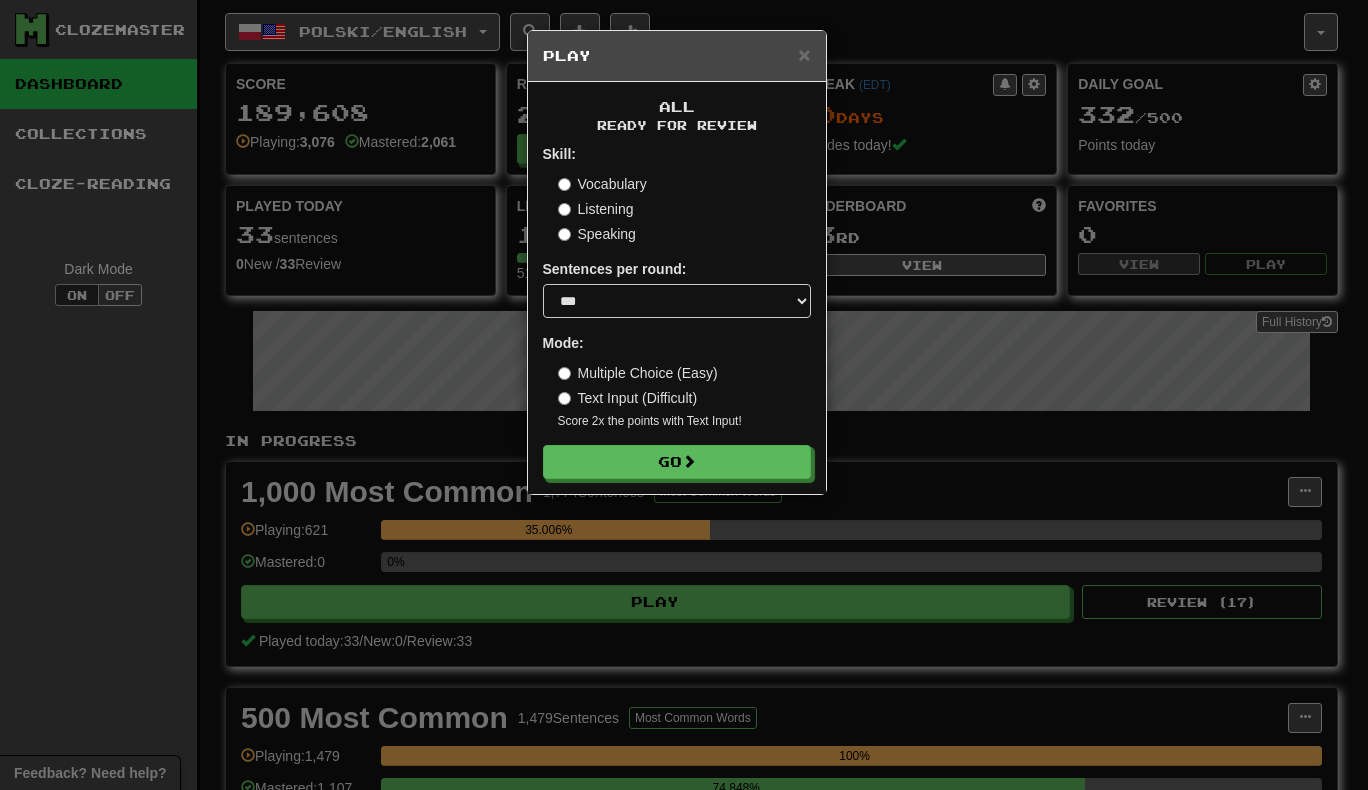 click on "Multiple Choice (Easy)" at bounding box center (684, 373) 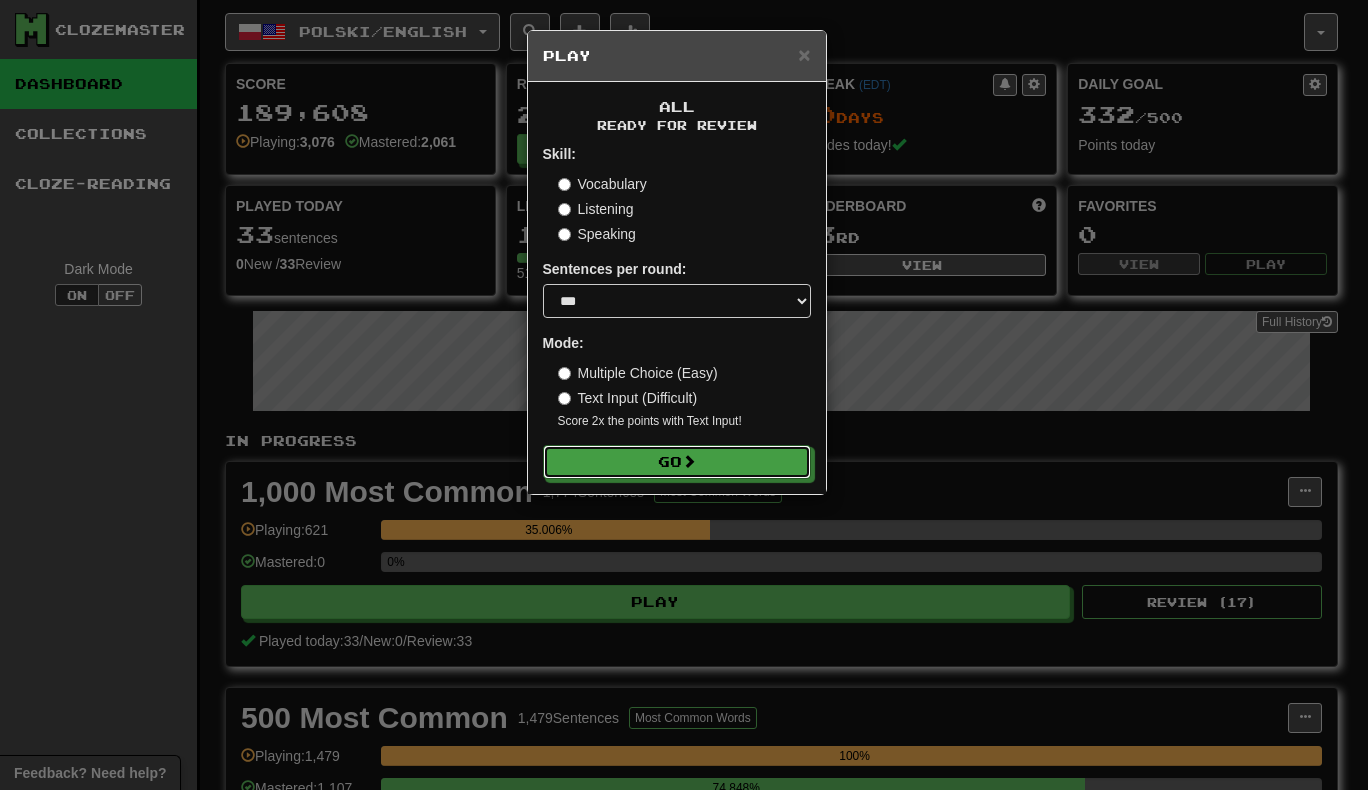 click on "Go" at bounding box center [677, 462] 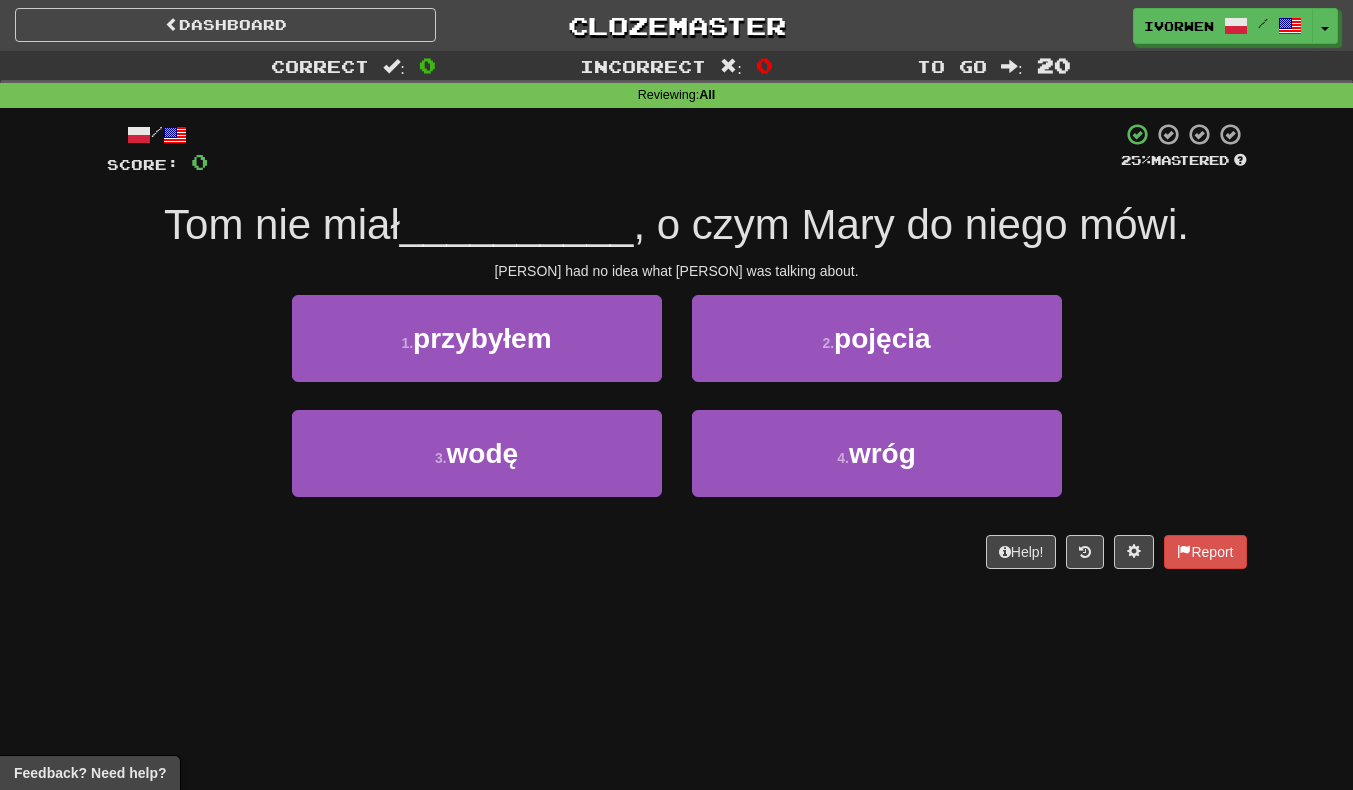 scroll, scrollTop: 1, scrollLeft: 0, axis: vertical 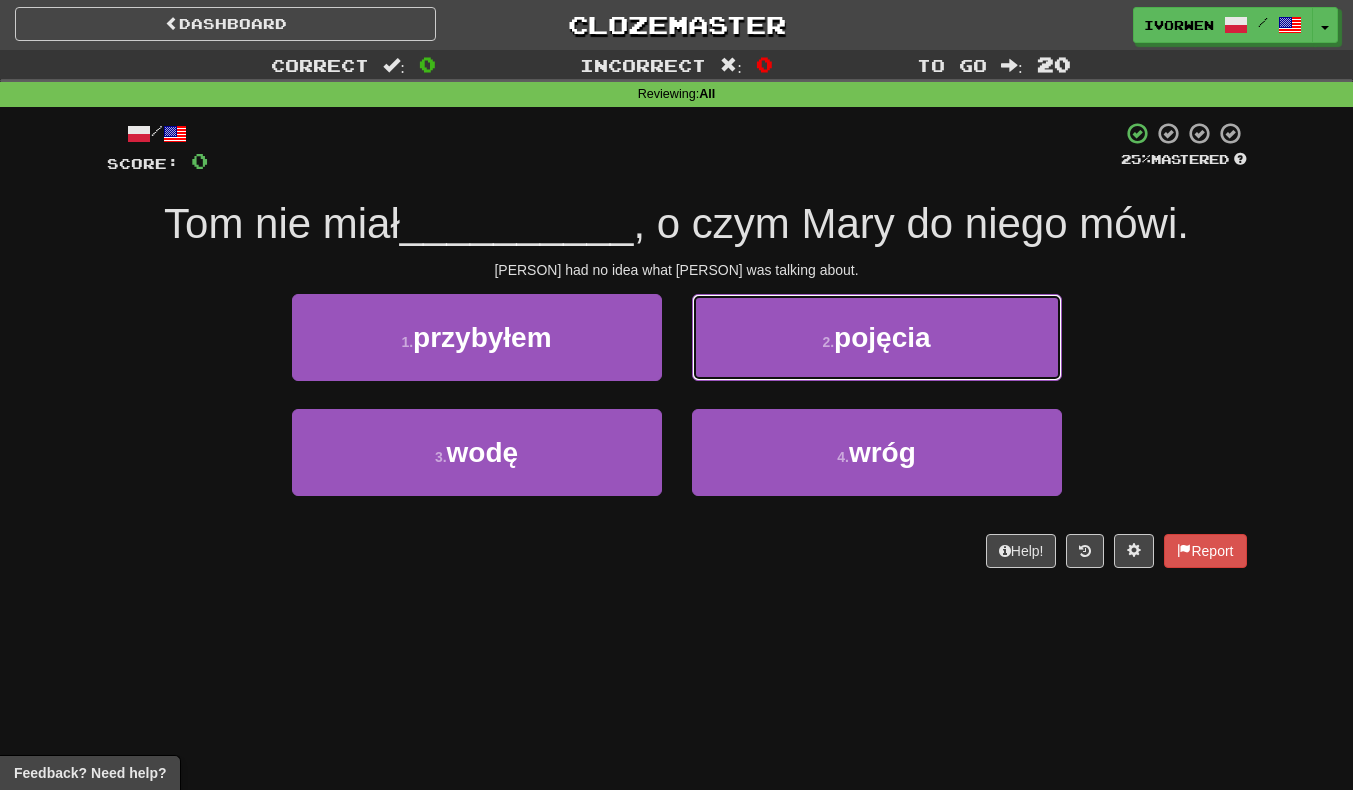 click on "2 .  pojęcia" at bounding box center [877, 337] 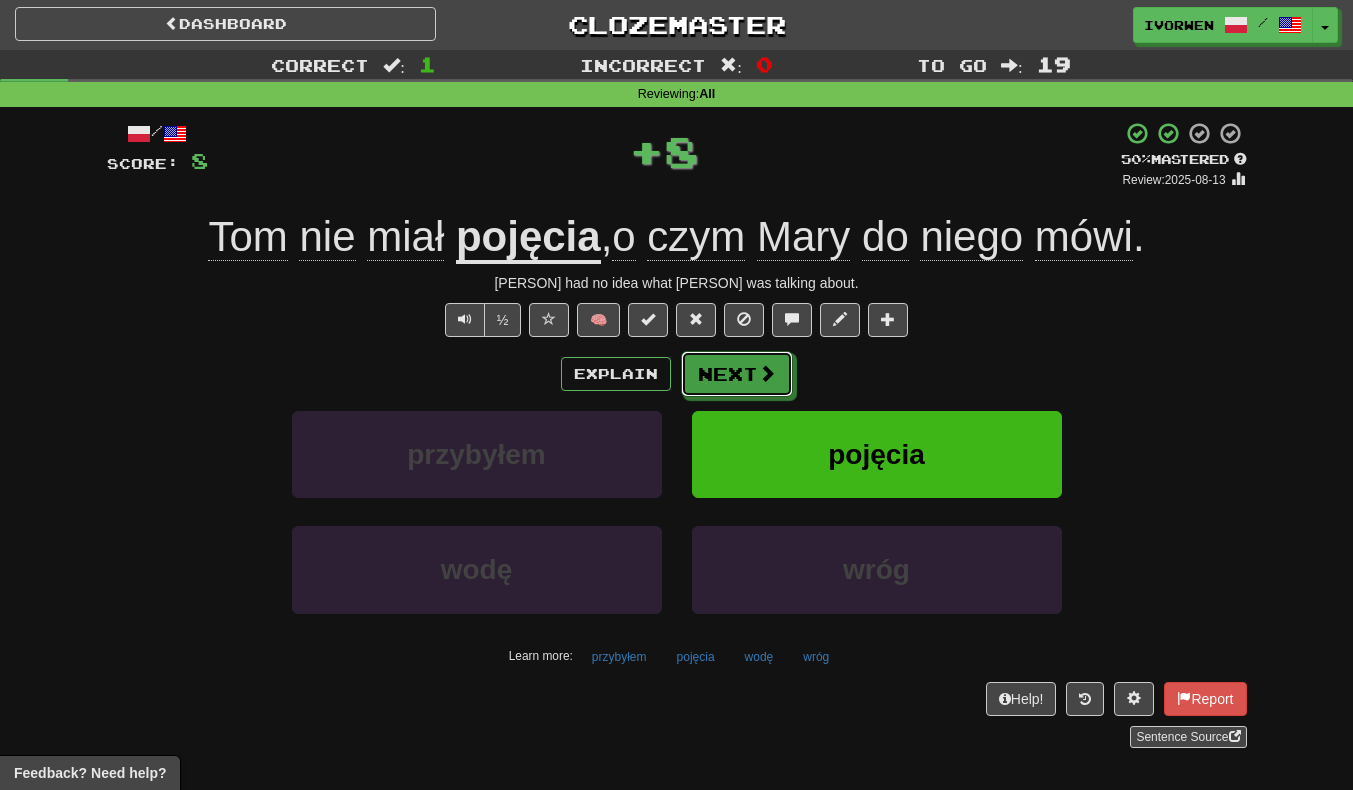 click on "Next" at bounding box center [737, 374] 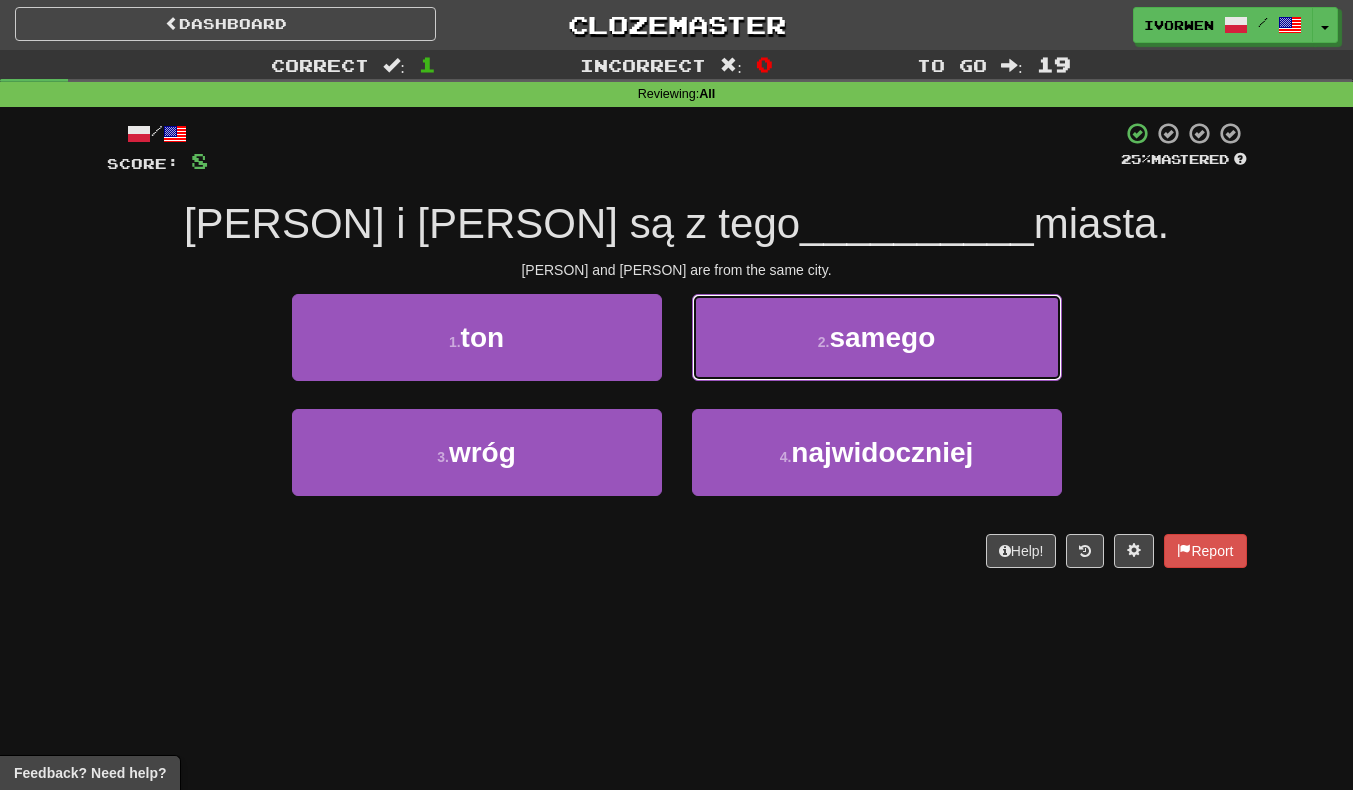 click on "2 .  samego" at bounding box center [877, 337] 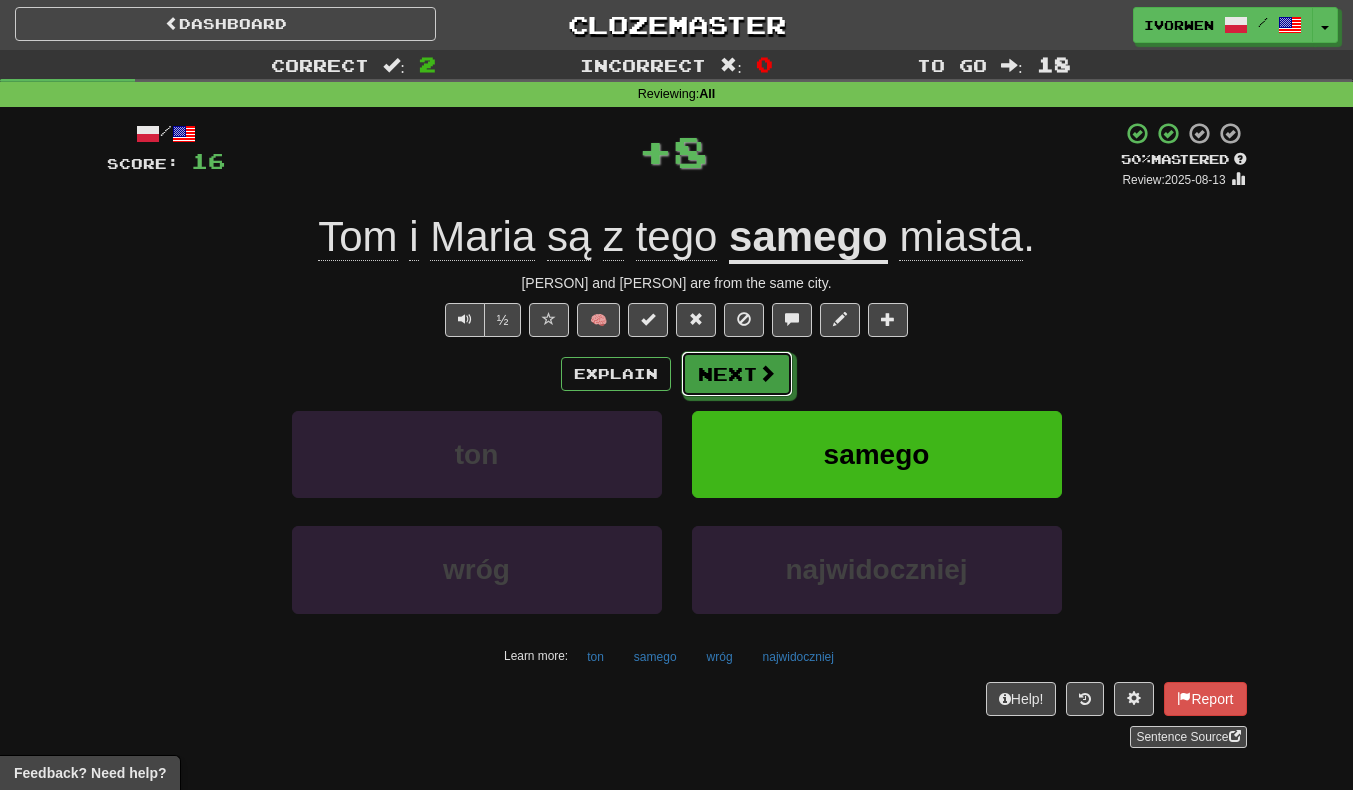 click on "Next" at bounding box center (737, 374) 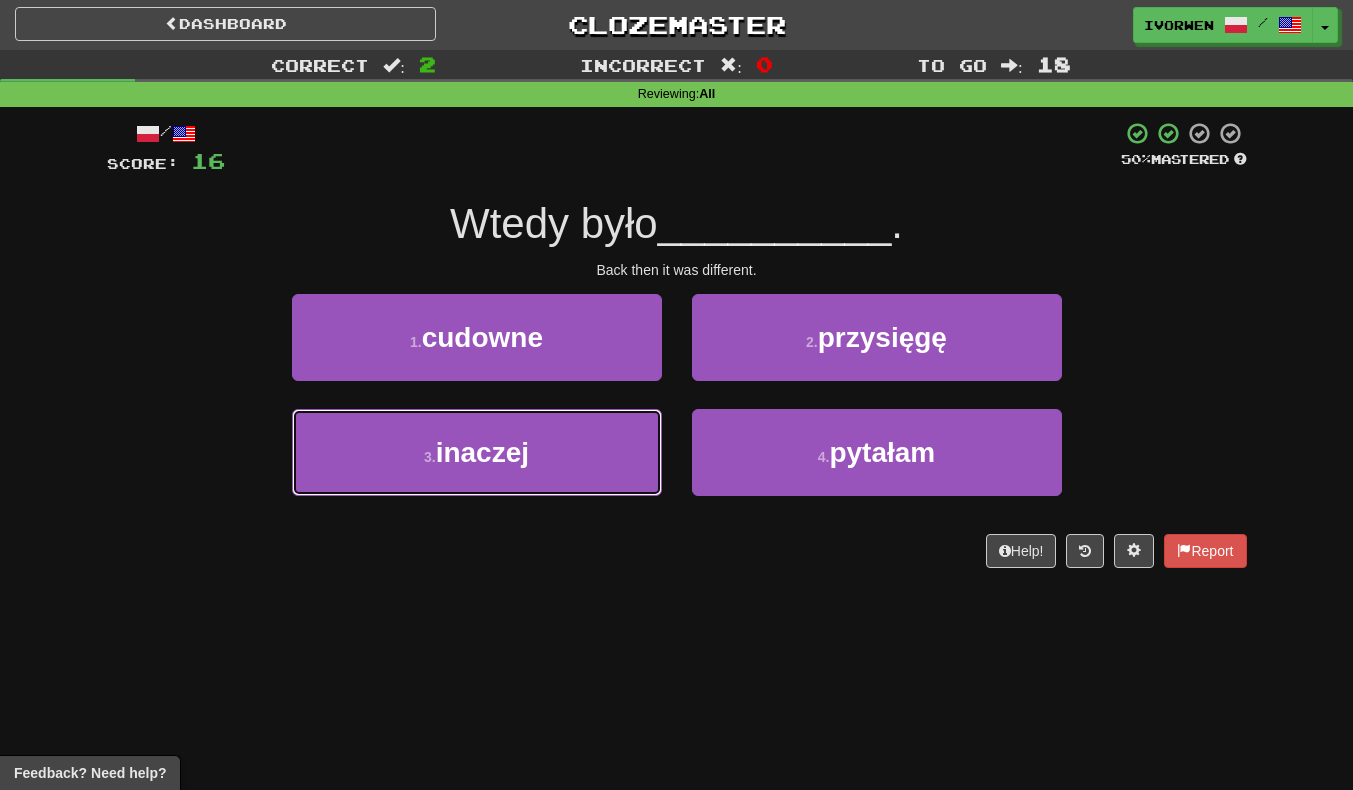 click on "3 .  inaczej" at bounding box center [477, 452] 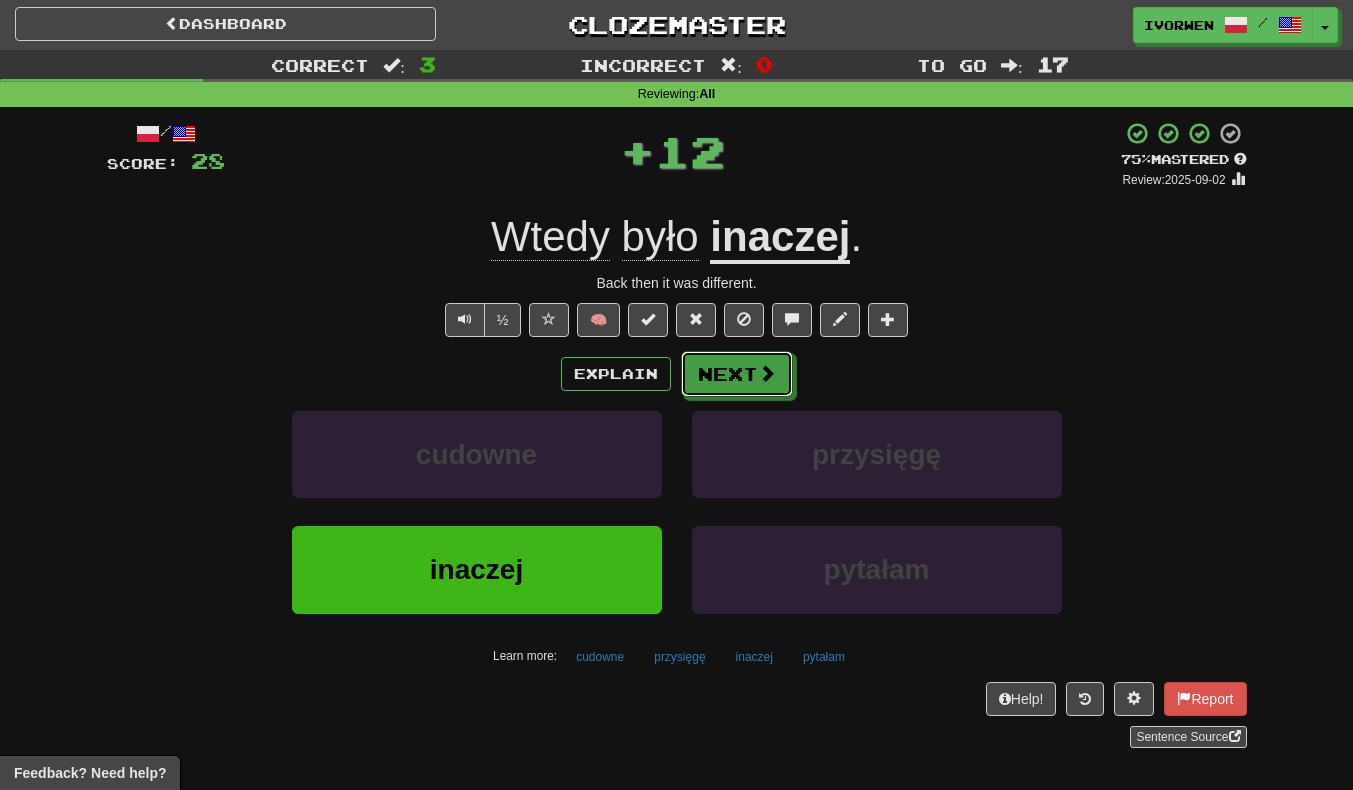 click on "Next" at bounding box center (737, 374) 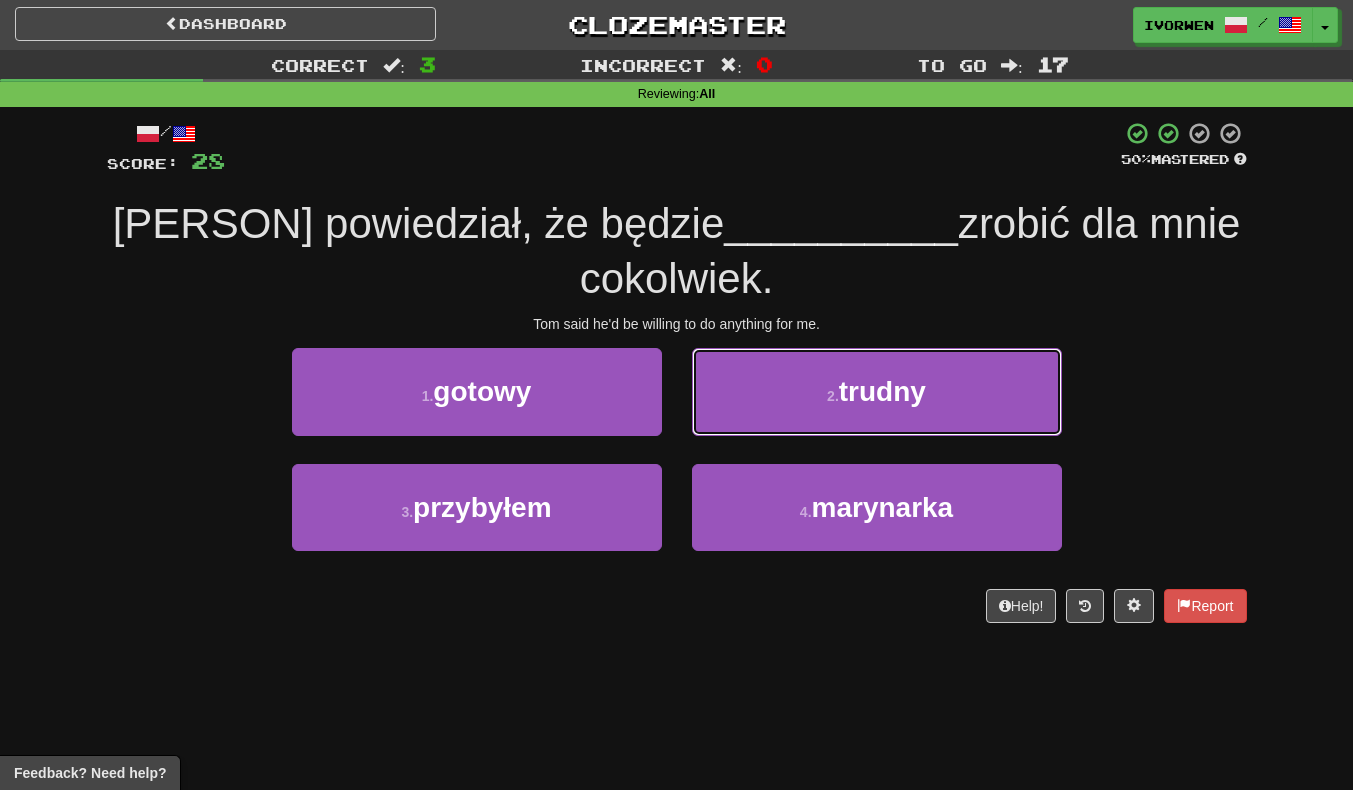 click on "2 .  trudny" at bounding box center [877, 391] 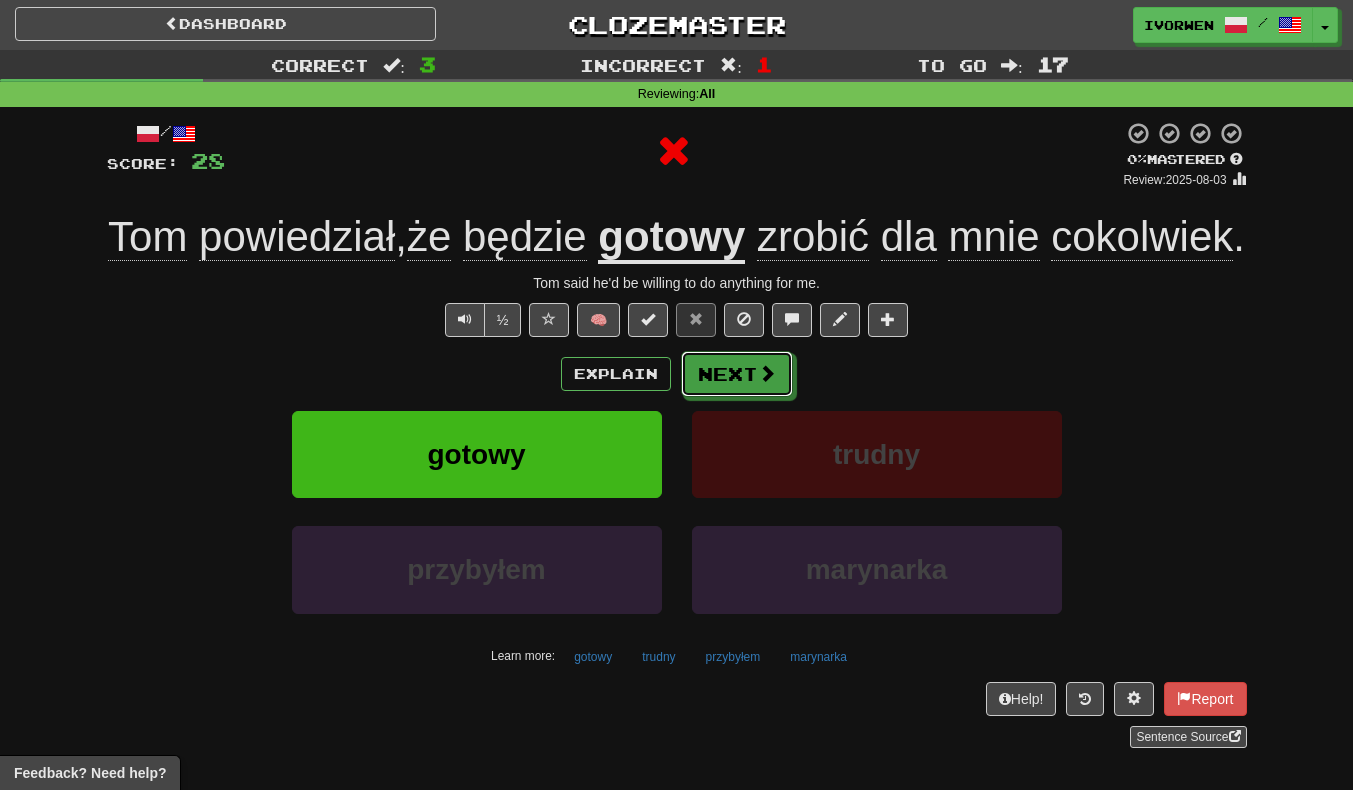 click at bounding box center (767, 373) 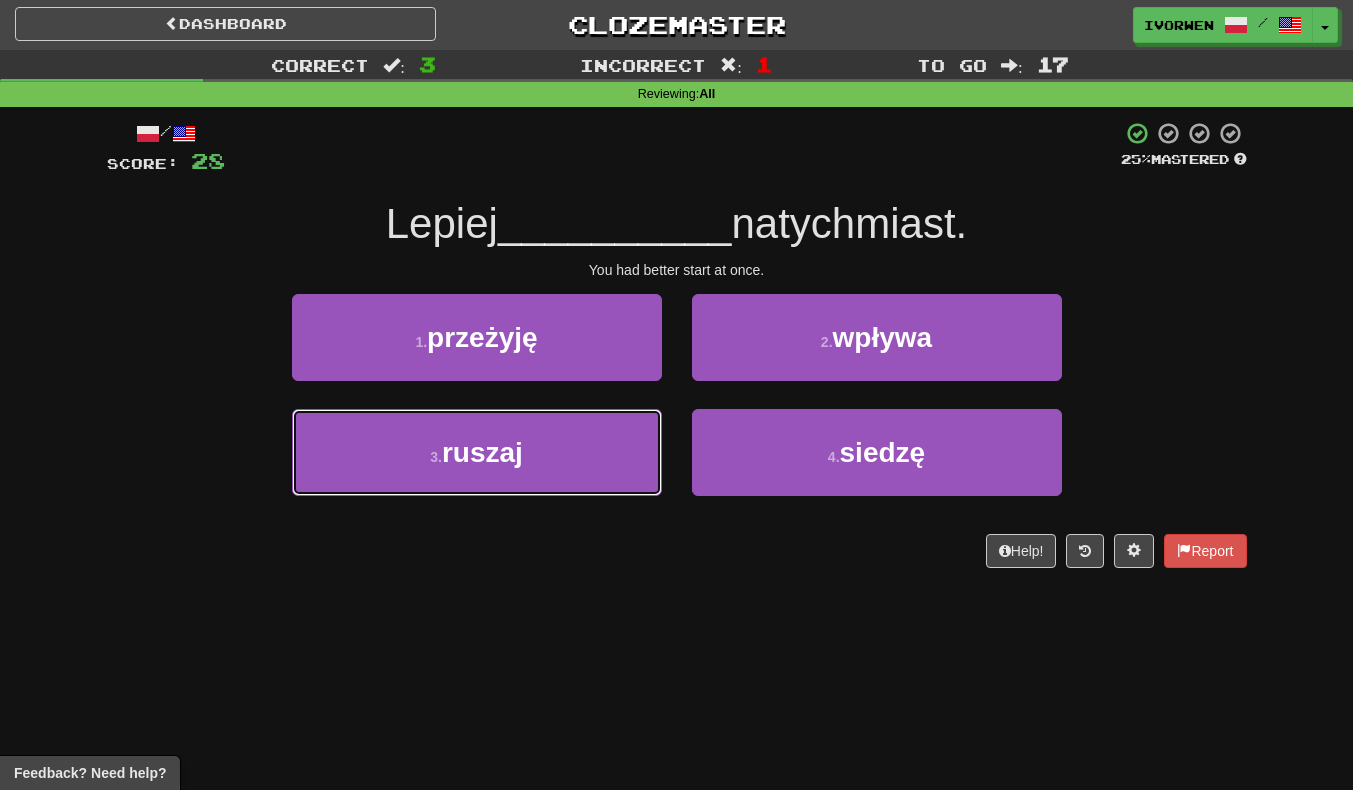 click on "3 .  ruszaj" at bounding box center [477, 452] 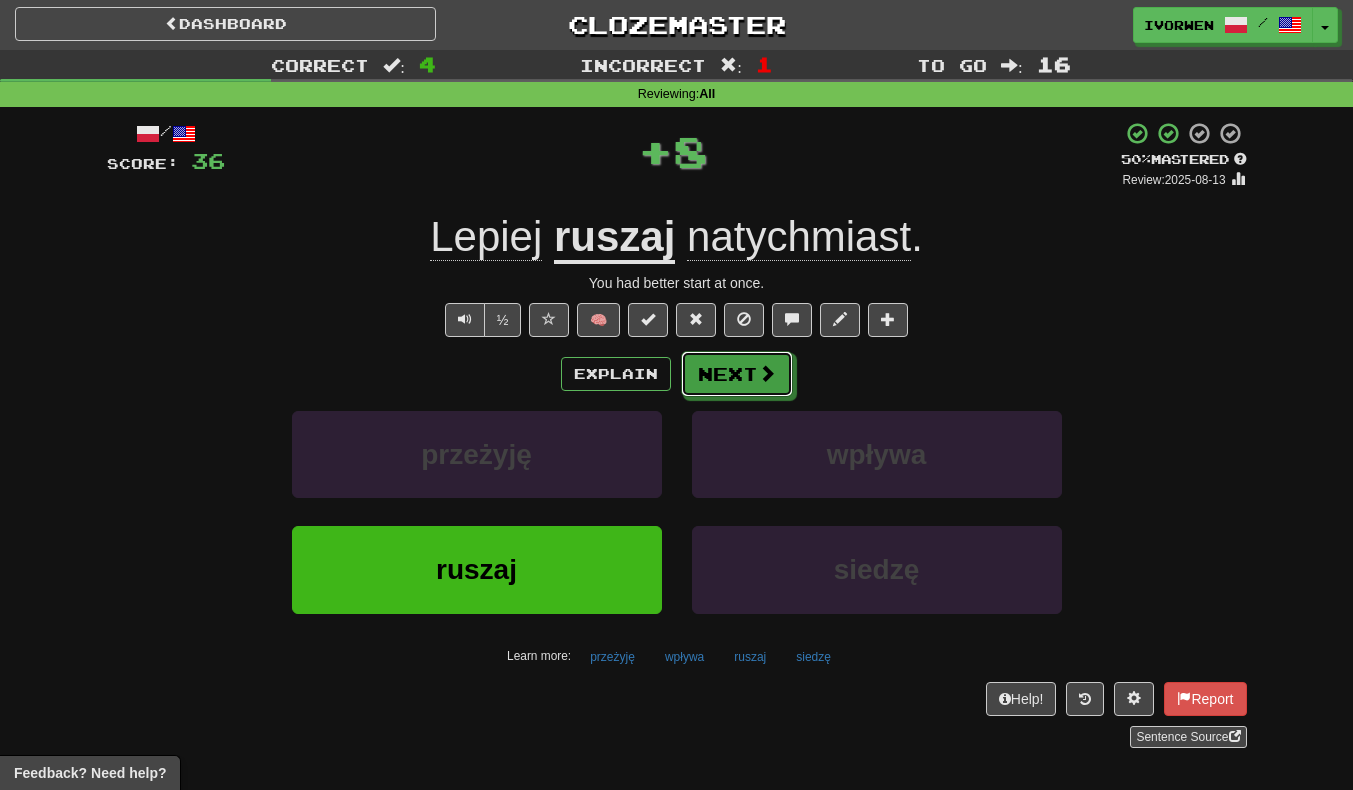 click on "Next" at bounding box center [737, 374] 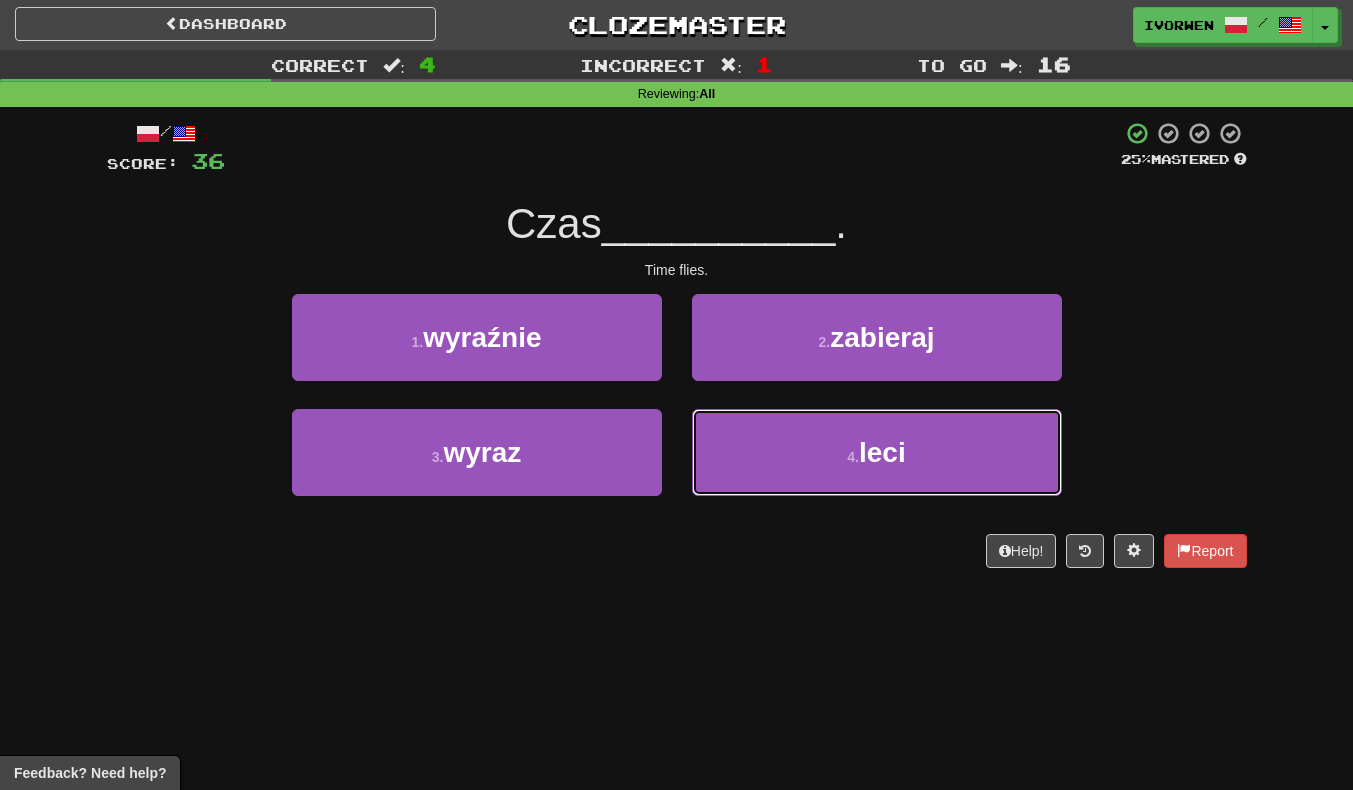click on "4 .  leci" at bounding box center (877, 452) 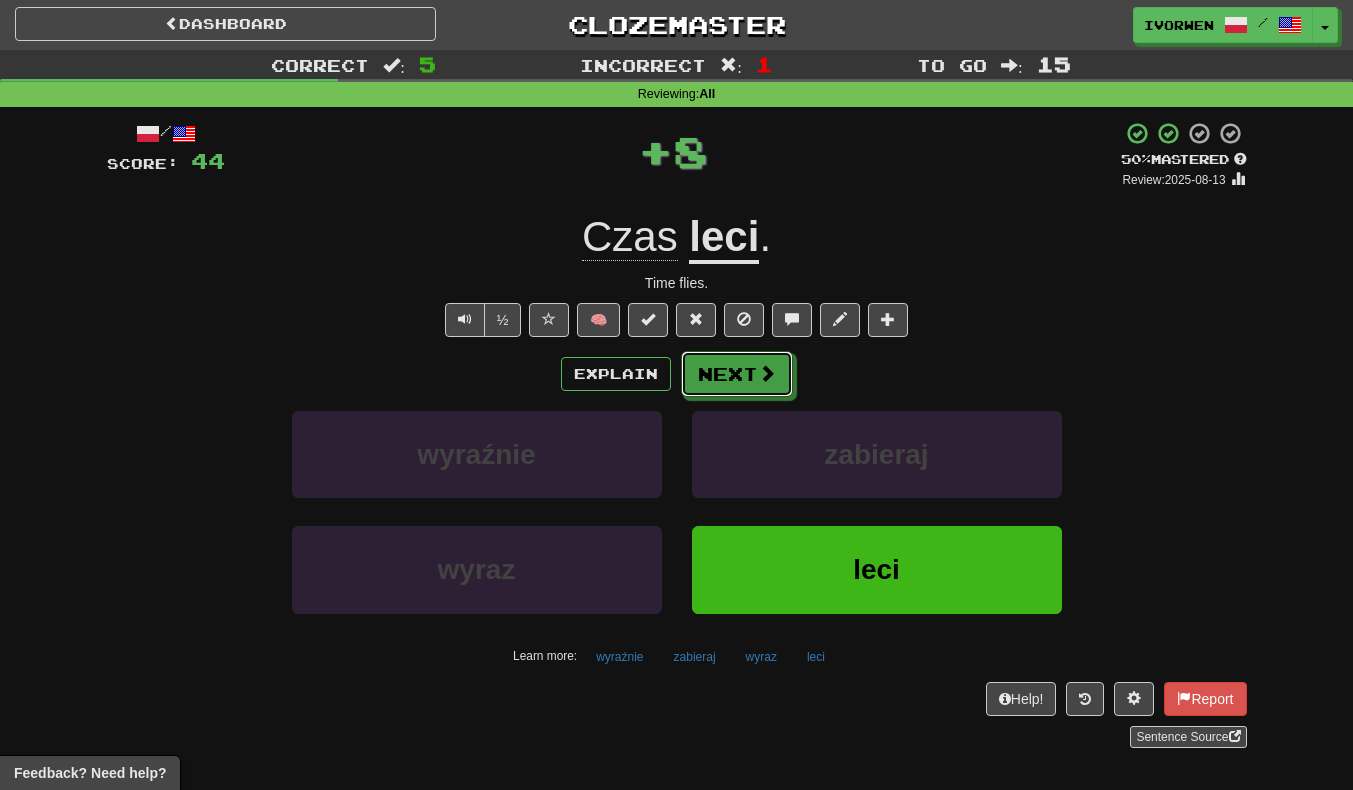 click on "Next" at bounding box center [737, 374] 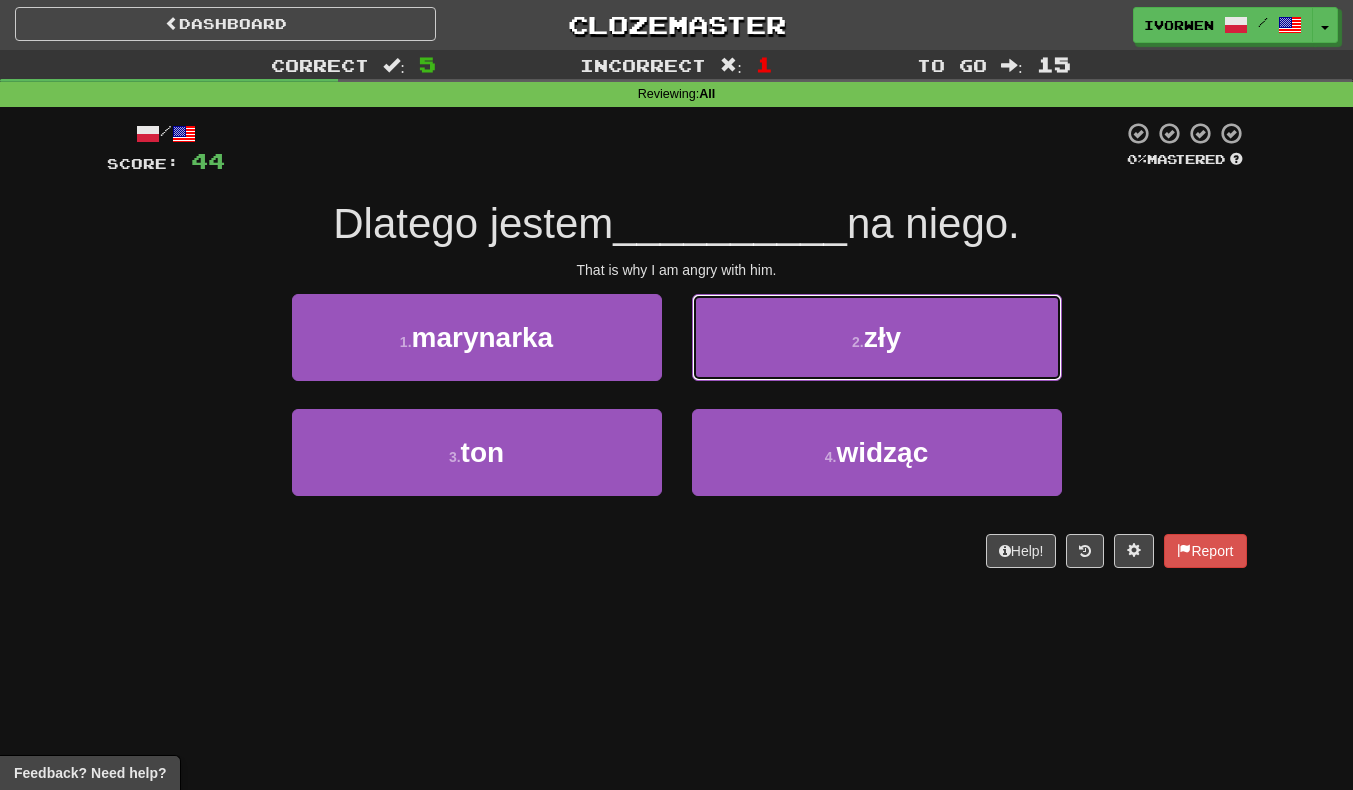 click on "2 .  zły" at bounding box center [877, 337] 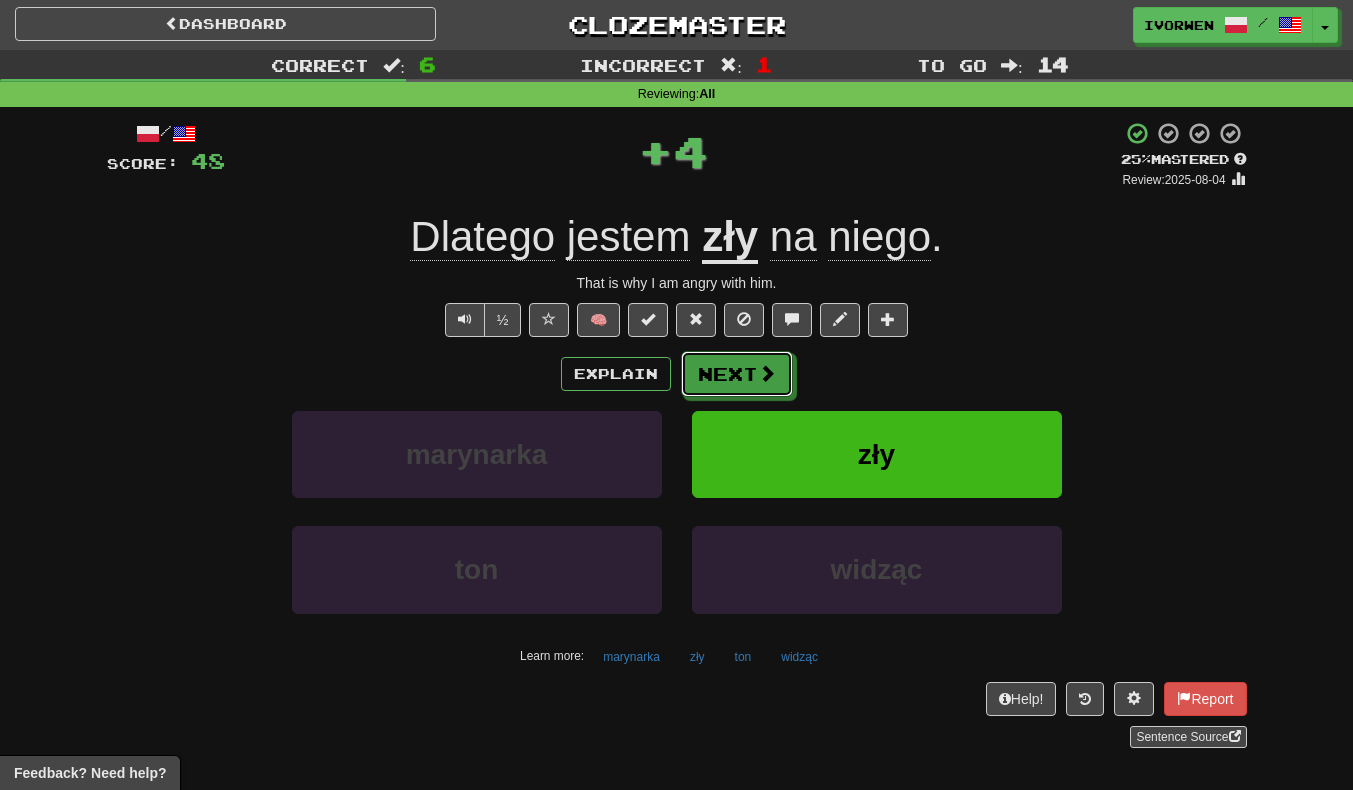 click on "Next" at bounding box center (737, 374) 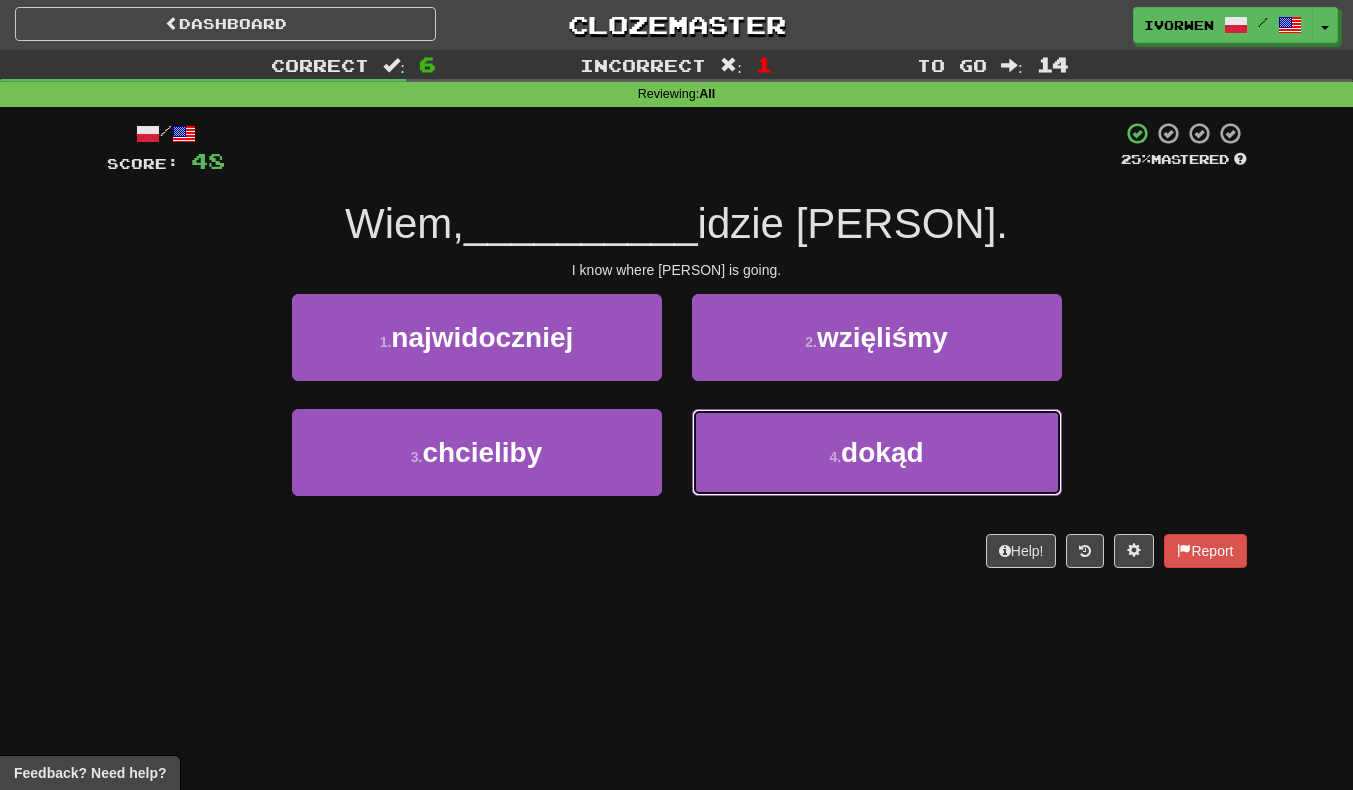 click on "dokąd" at bounding box center [882, 452] 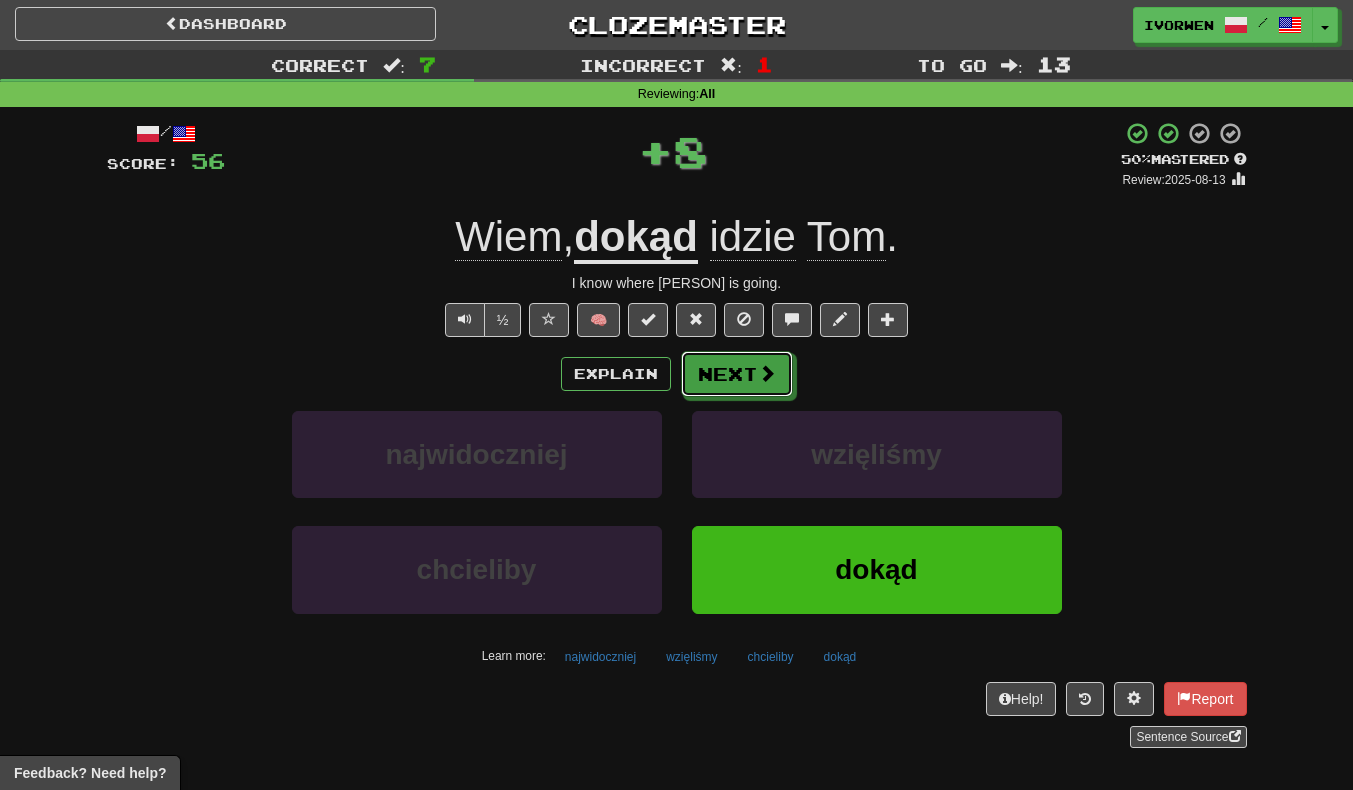 click at bounding box center (767, 373) 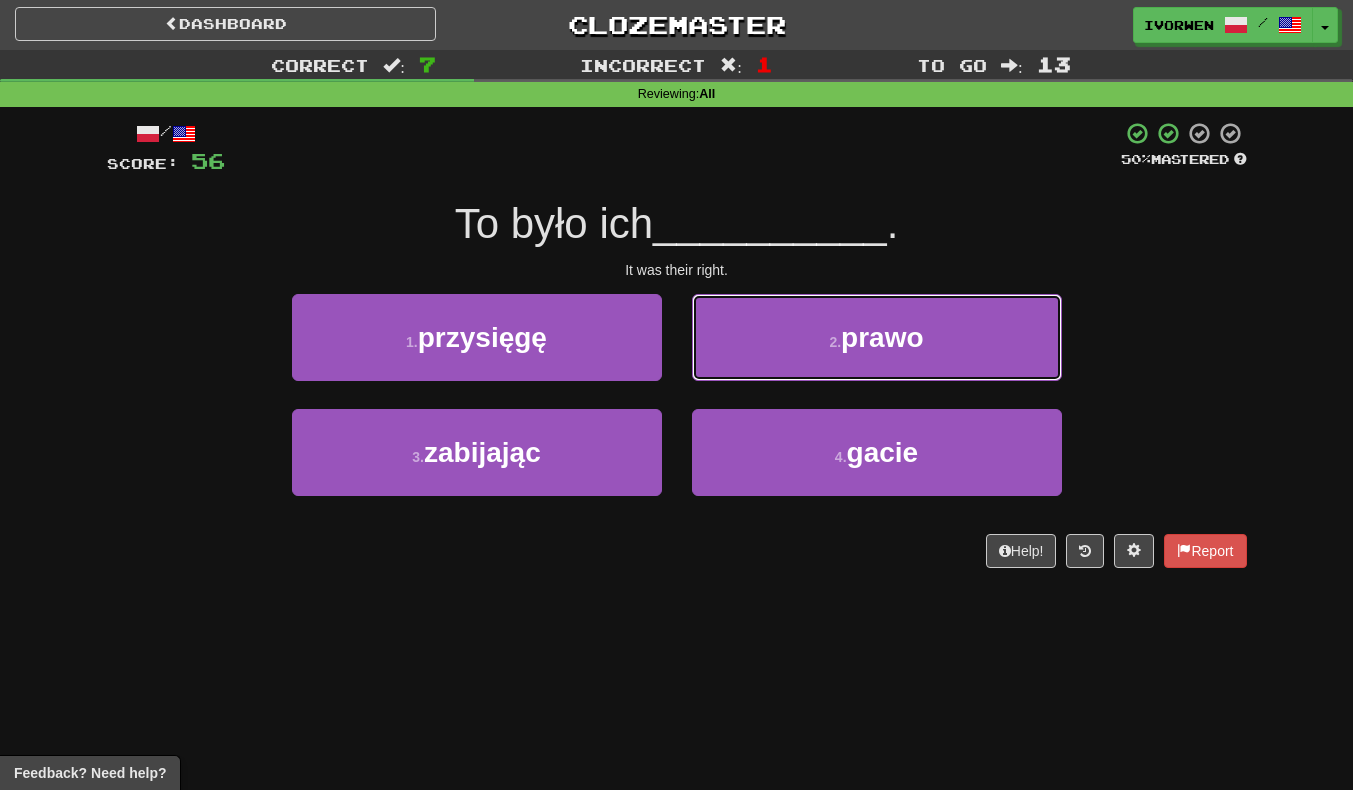 click on "2 .  prawo" at bounding box center (877, 337) 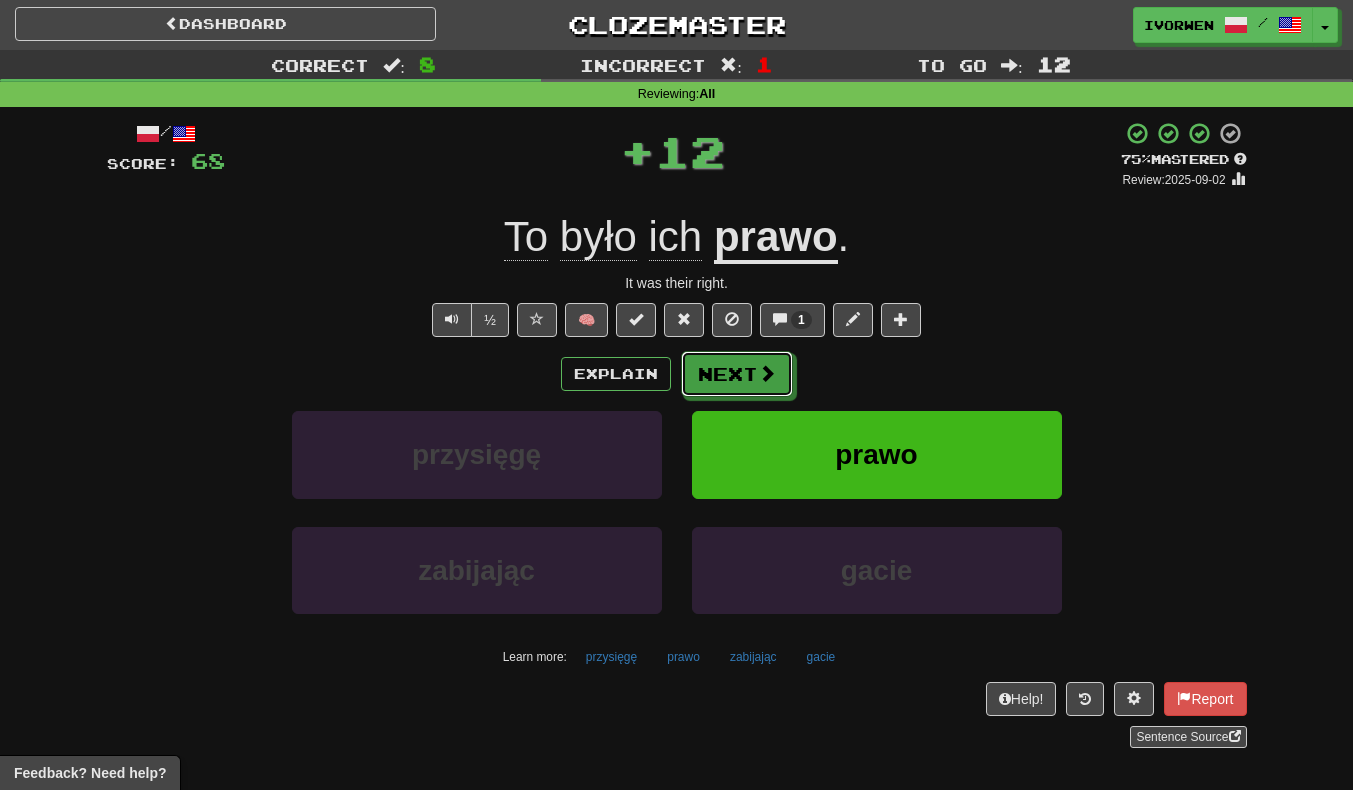 click on "Next" at bounding box center [737, 374] 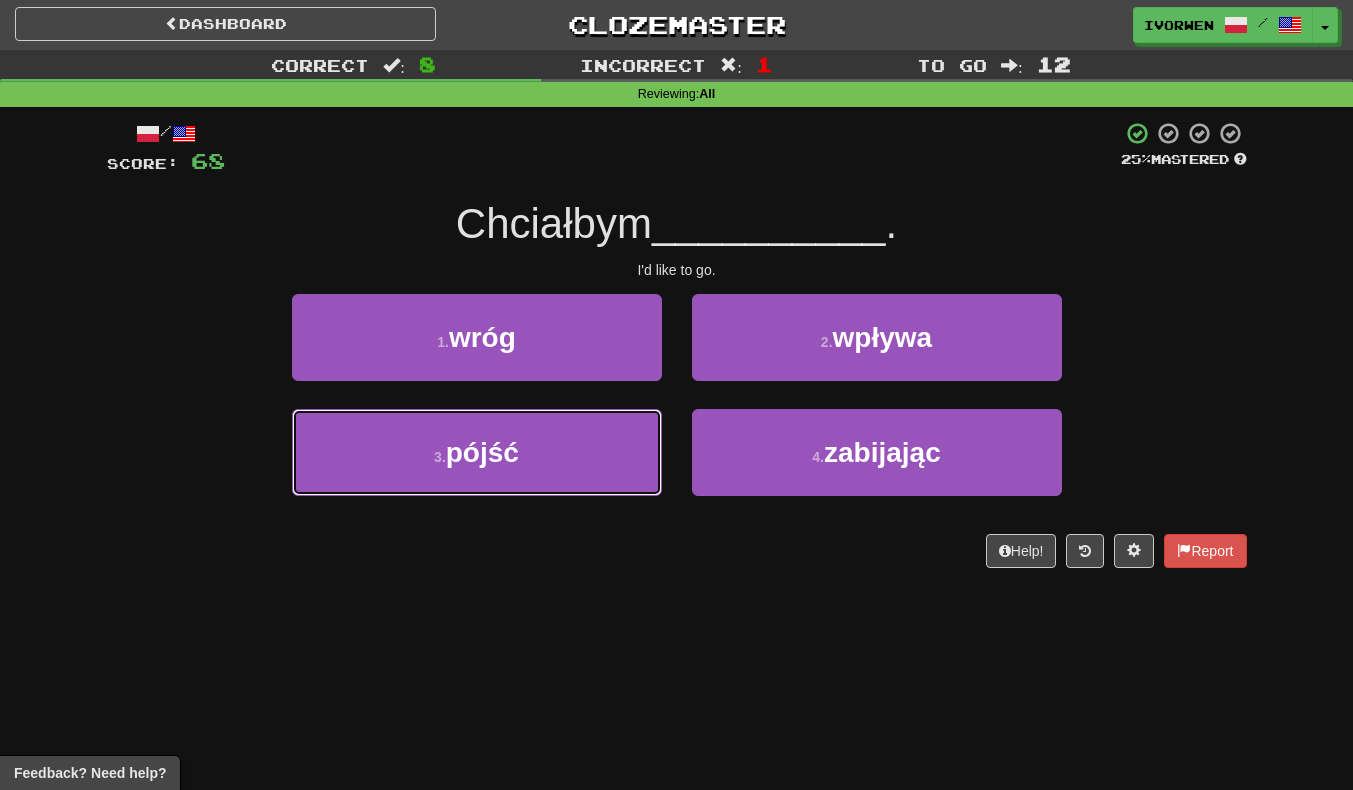 click on "3 .  pójść" at bounding box center (477, 452) 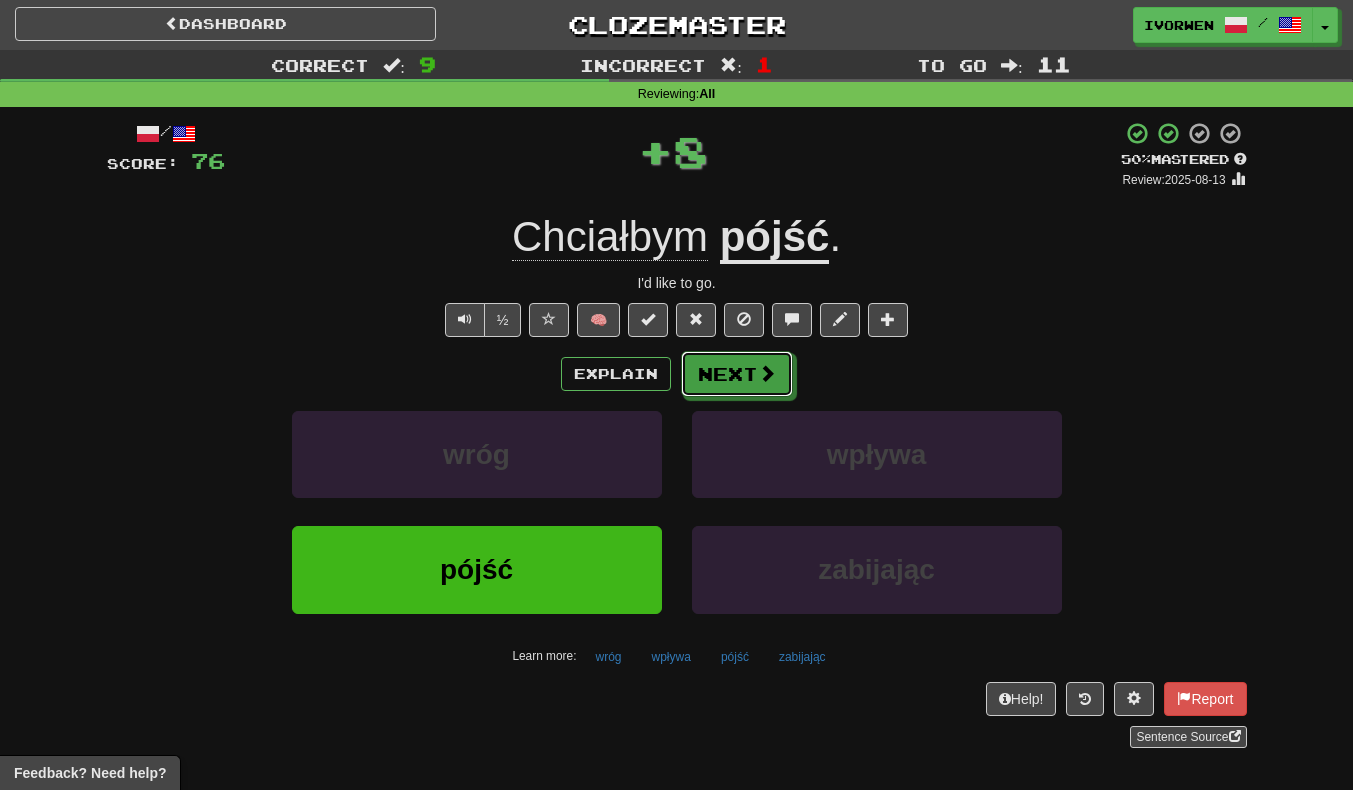 click at bounding box center (767, 373) 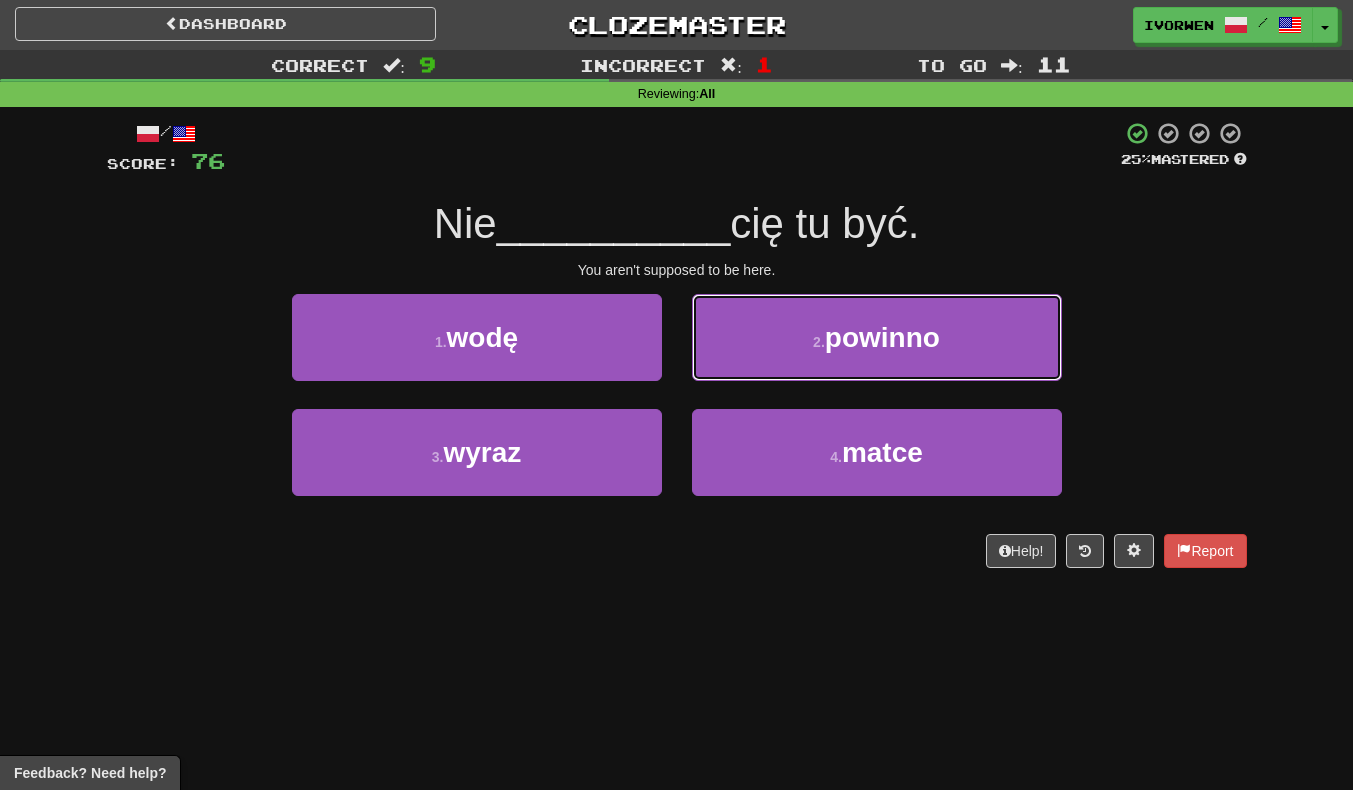 click on "2 .  powinno" at bounding box center (877, 337) 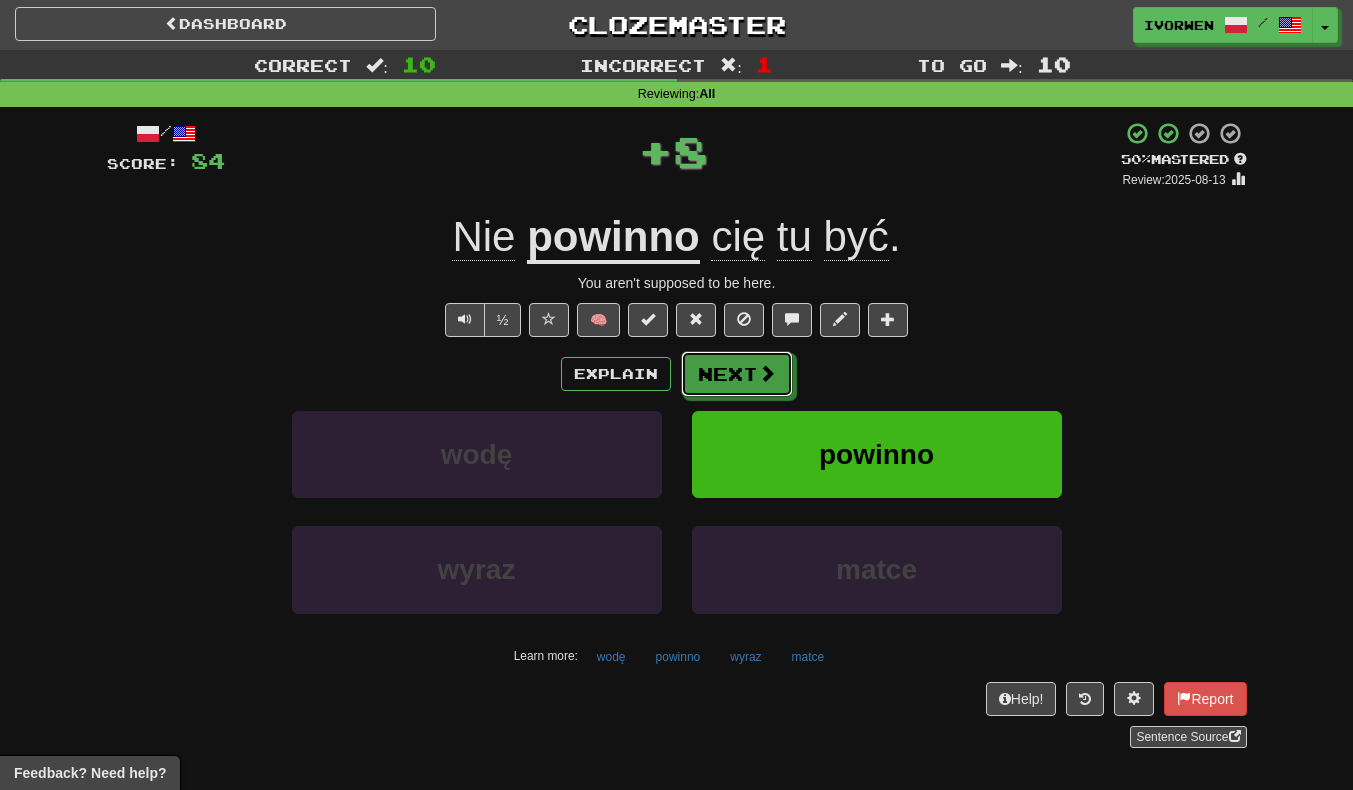 click at bounding box center (767, 373) 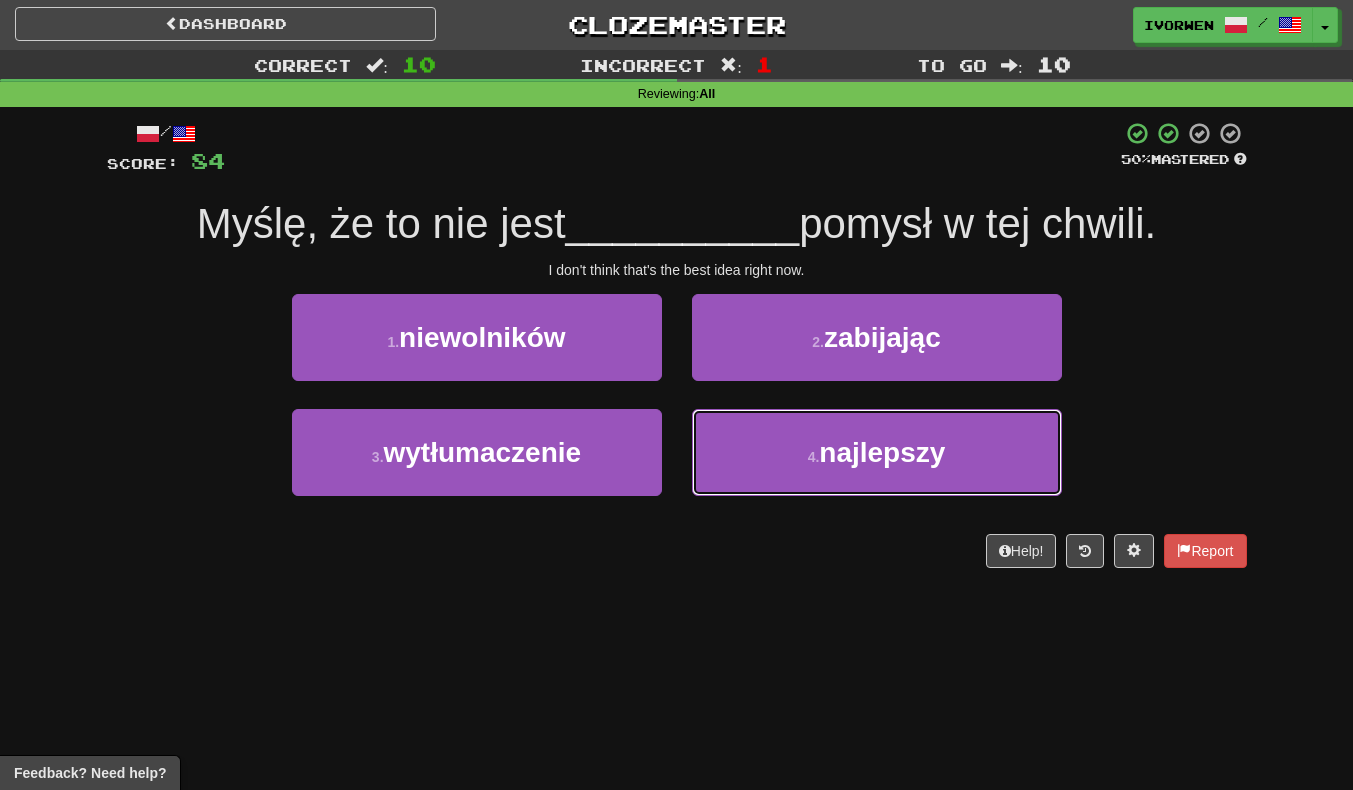 click on "4 .  najlepszy" at bounding box center [877, 452] 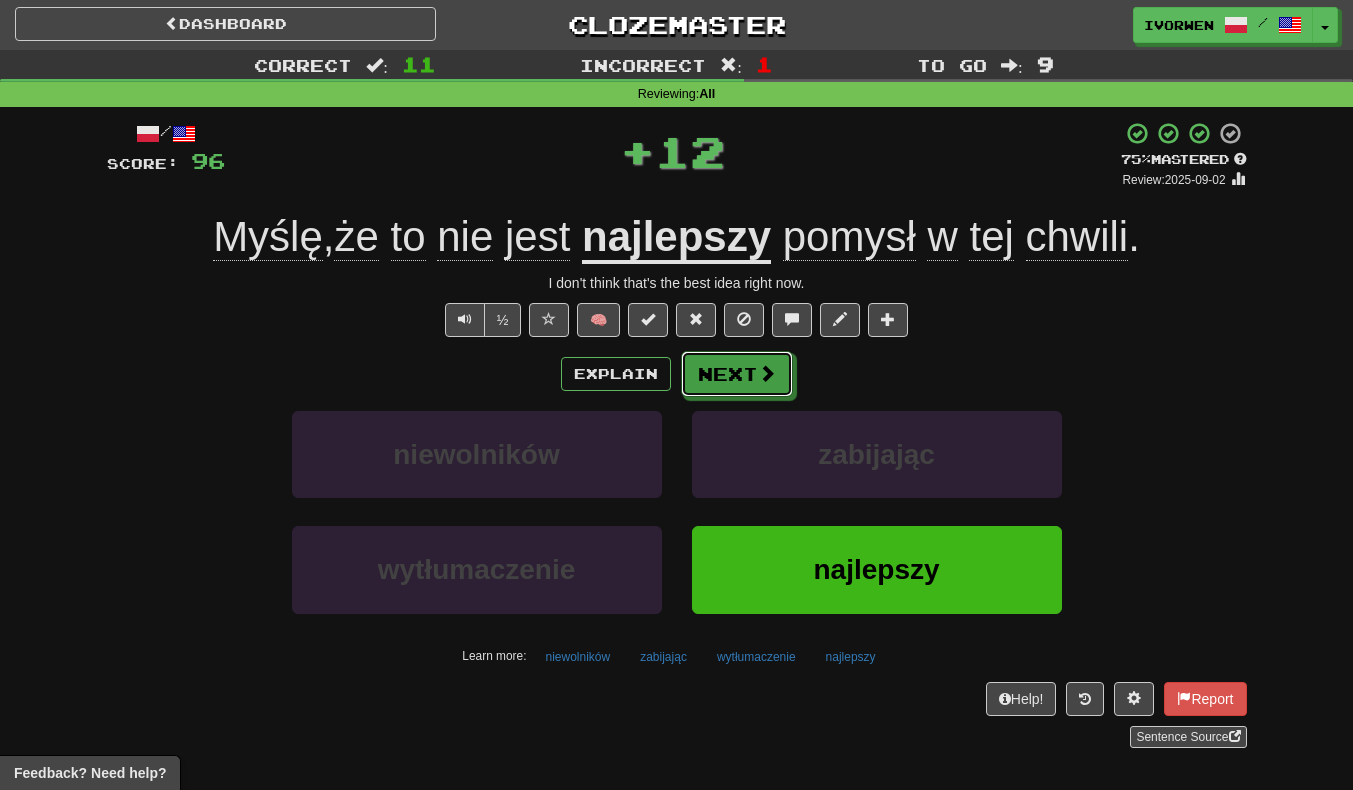 click on "Next" at bounding box center [737, 374] 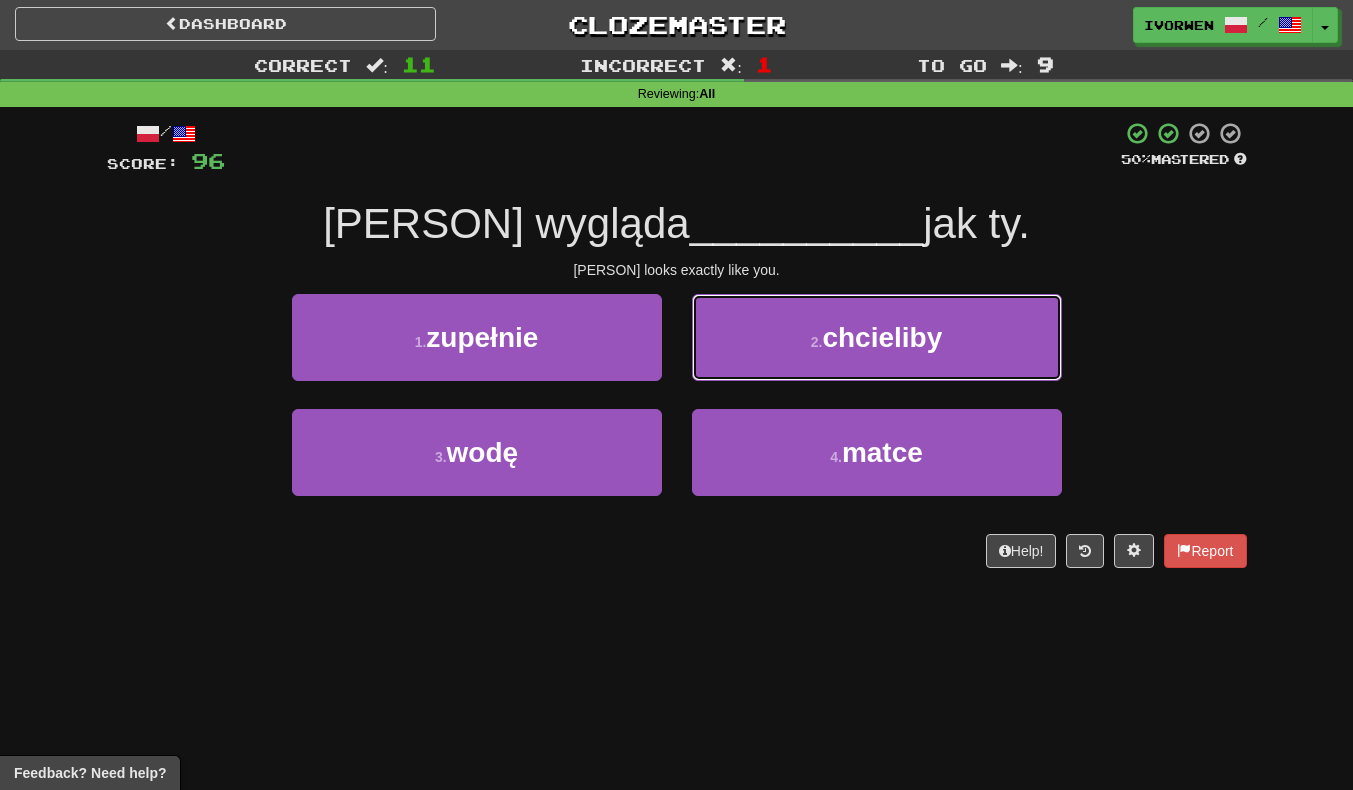 click on "2 .  chcieliby" at bounding box center [877, 337] 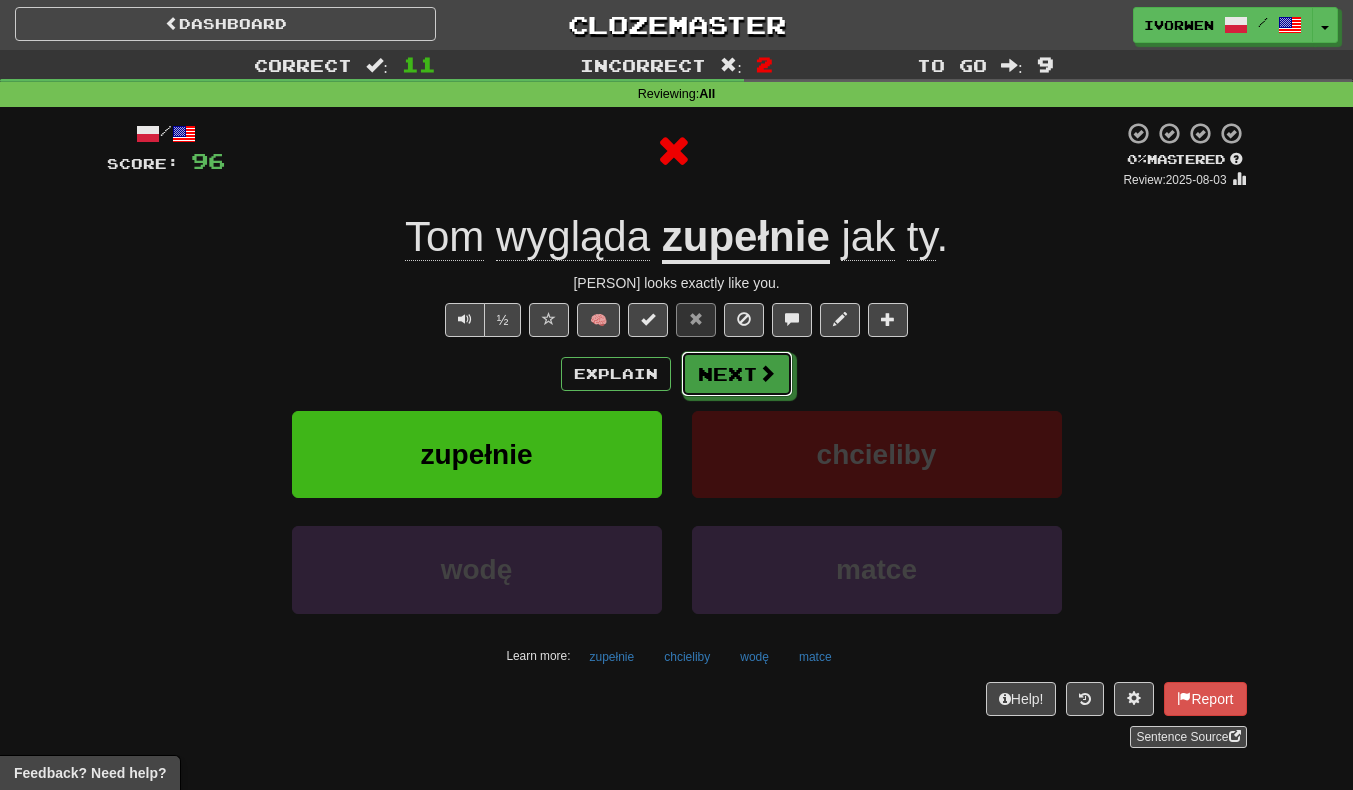click at bounding box center (767, 373) 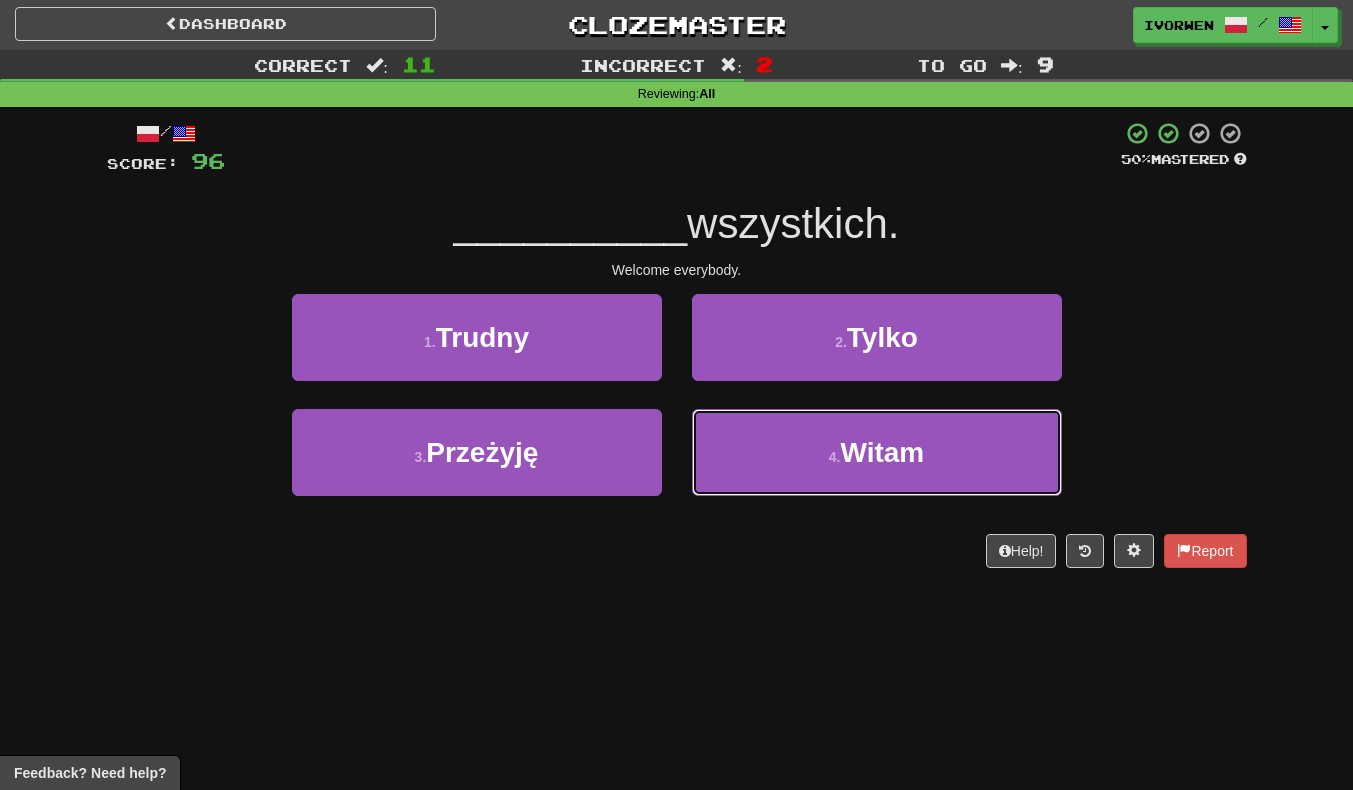 click on "4 .  Witam" at bounding box center [877, 452] 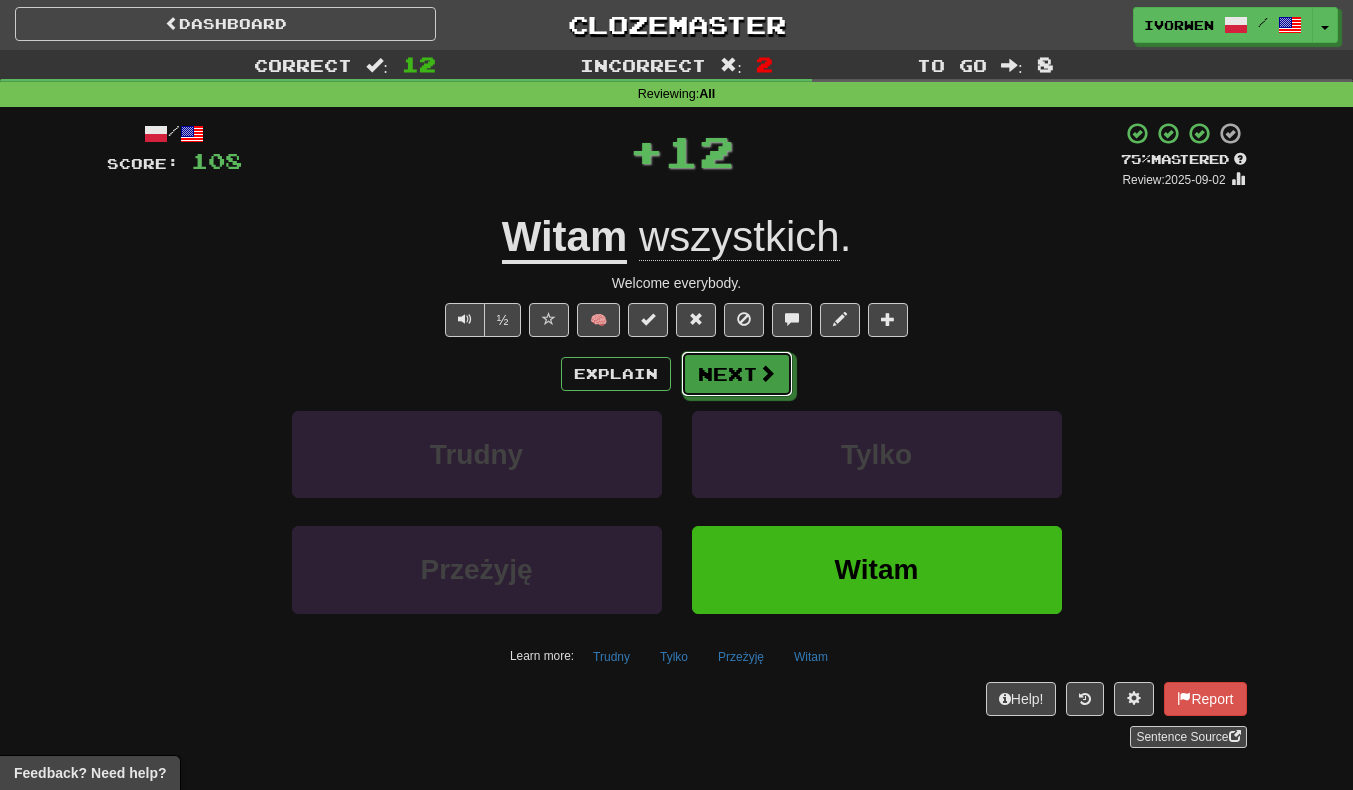 click on "Next" at bounding box center (737, 374) 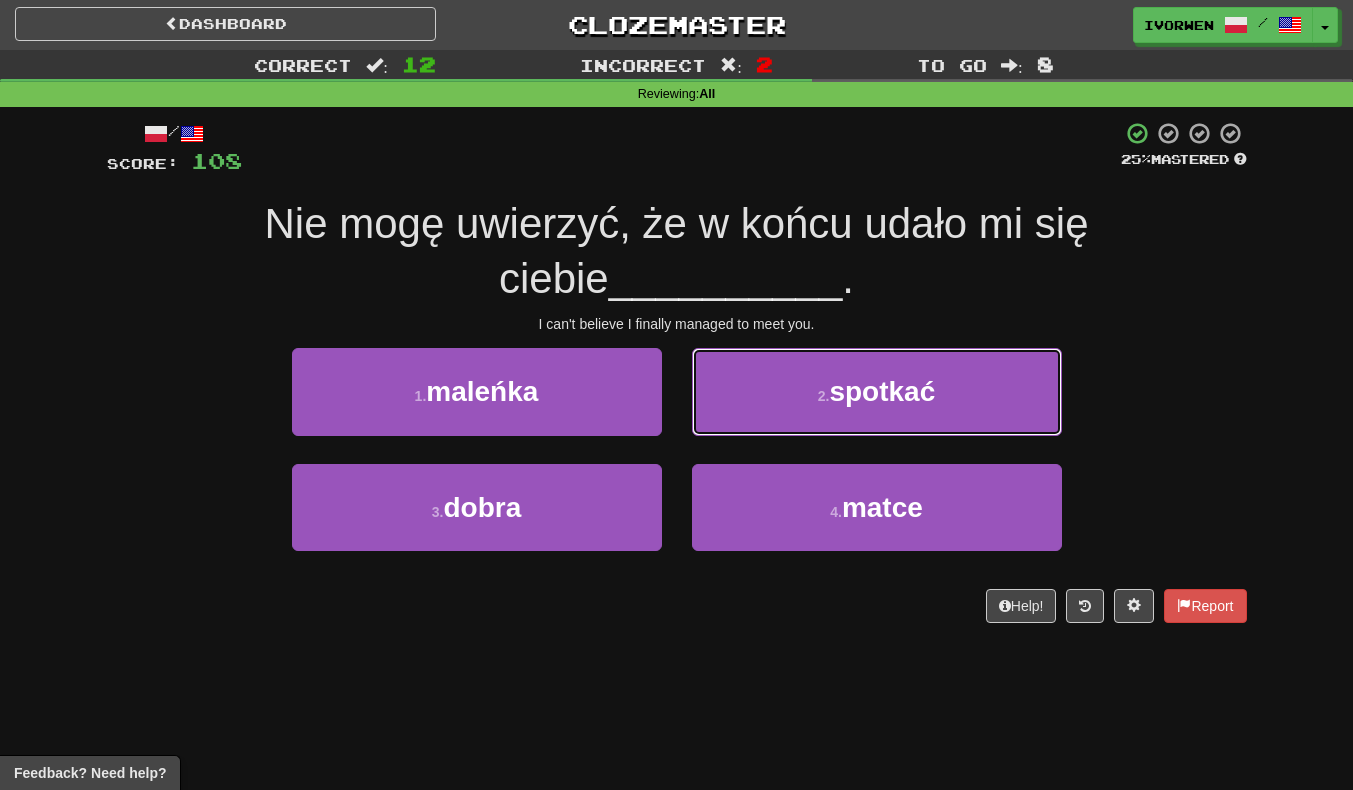 click on "2 .  spotkać" at bounding box center [877, 391] 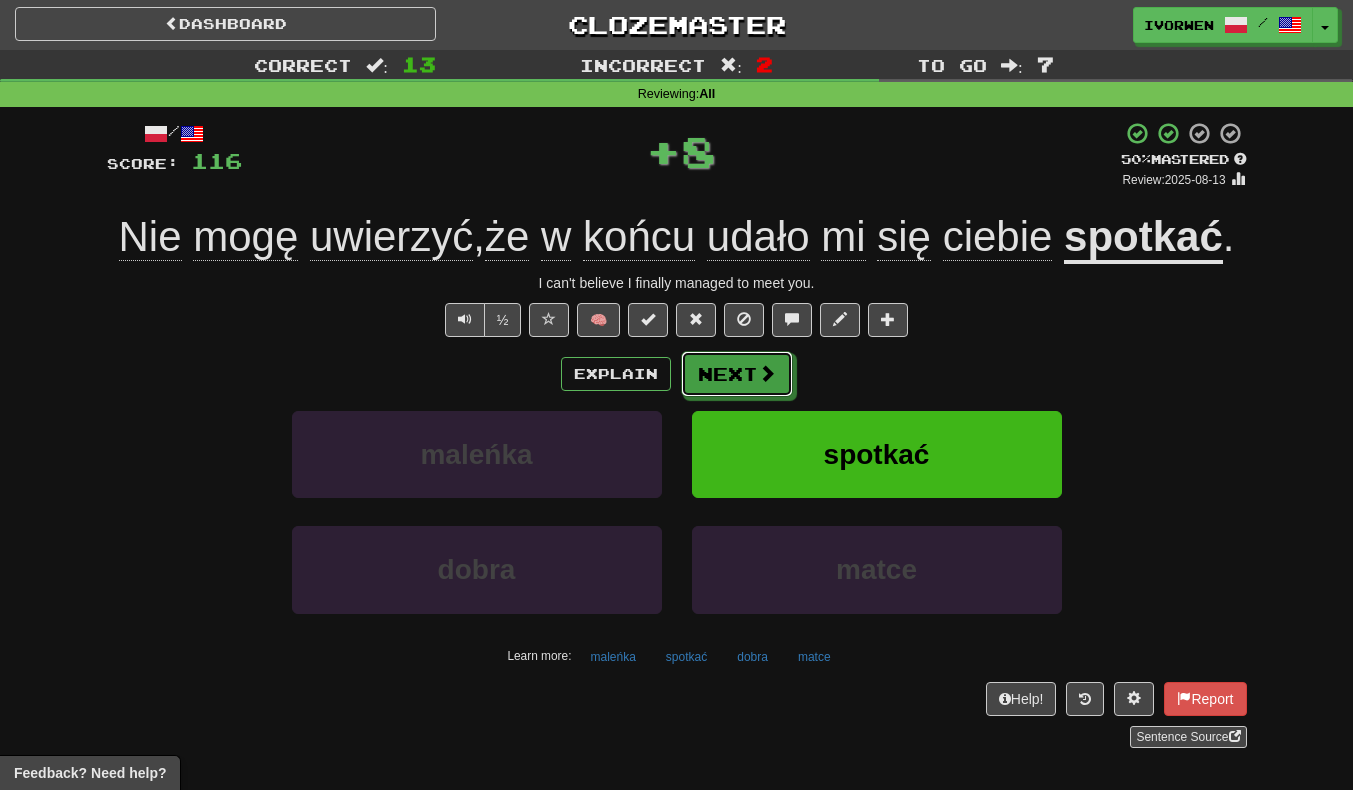 click on "Next" at bounding box center [737, 374] 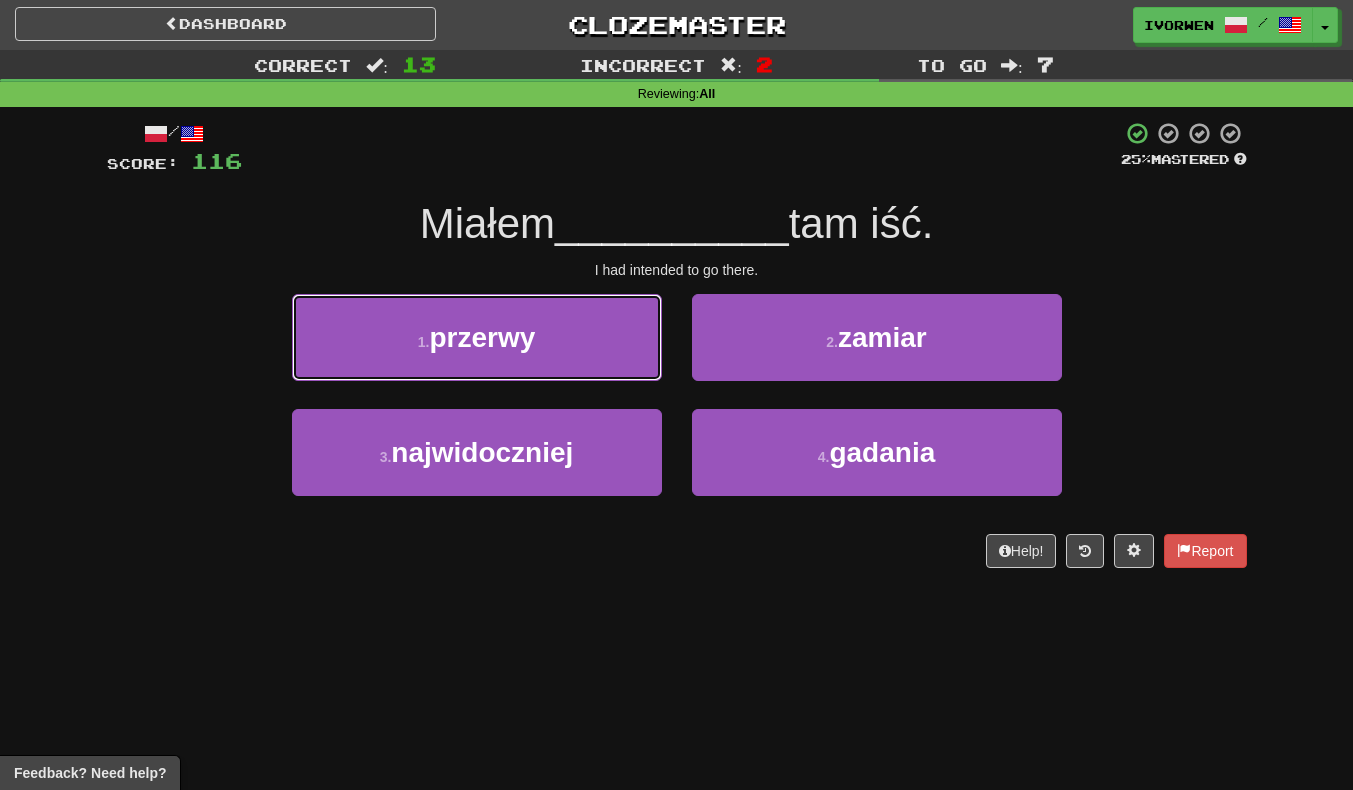 click on "1 .  przerwy" at bounding box center [477, 337] 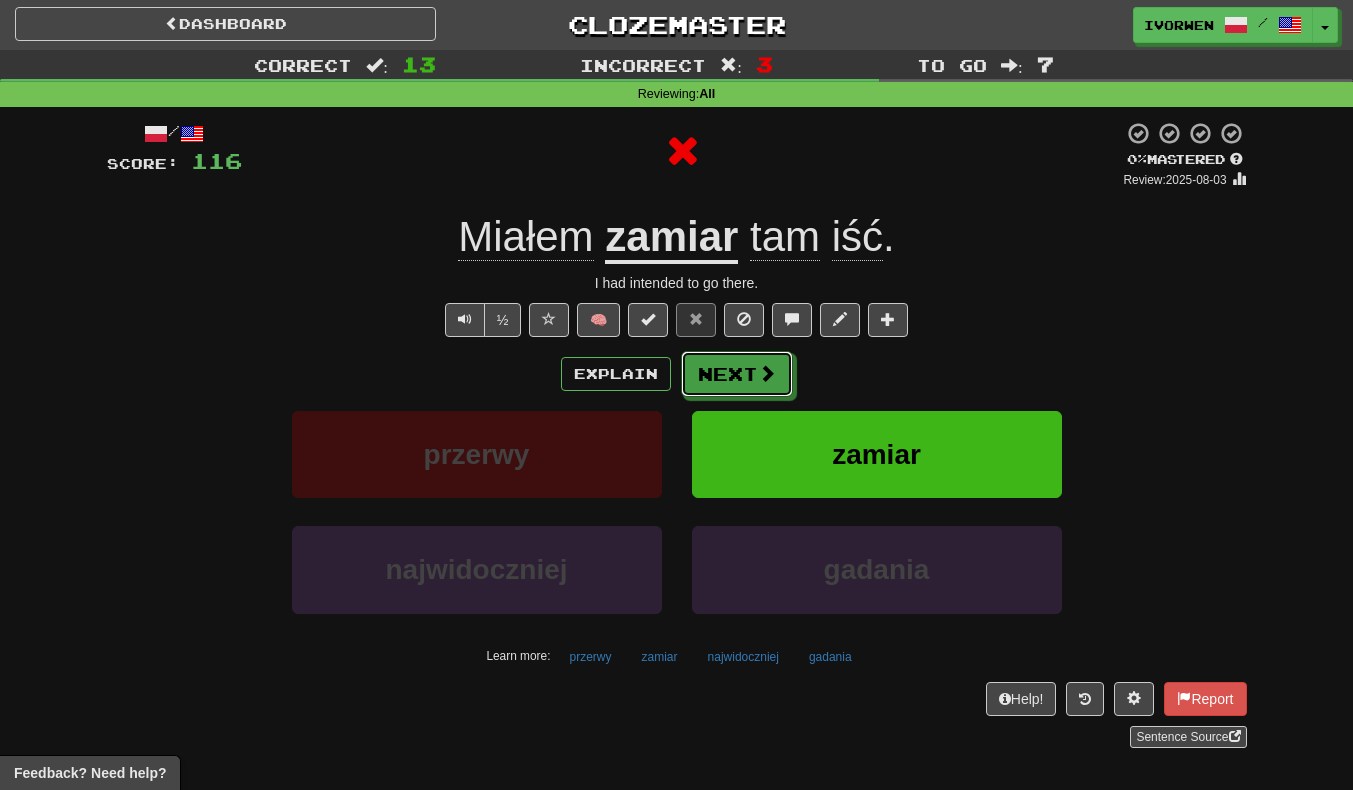 click on "Next" at bounding box center [737, 374] 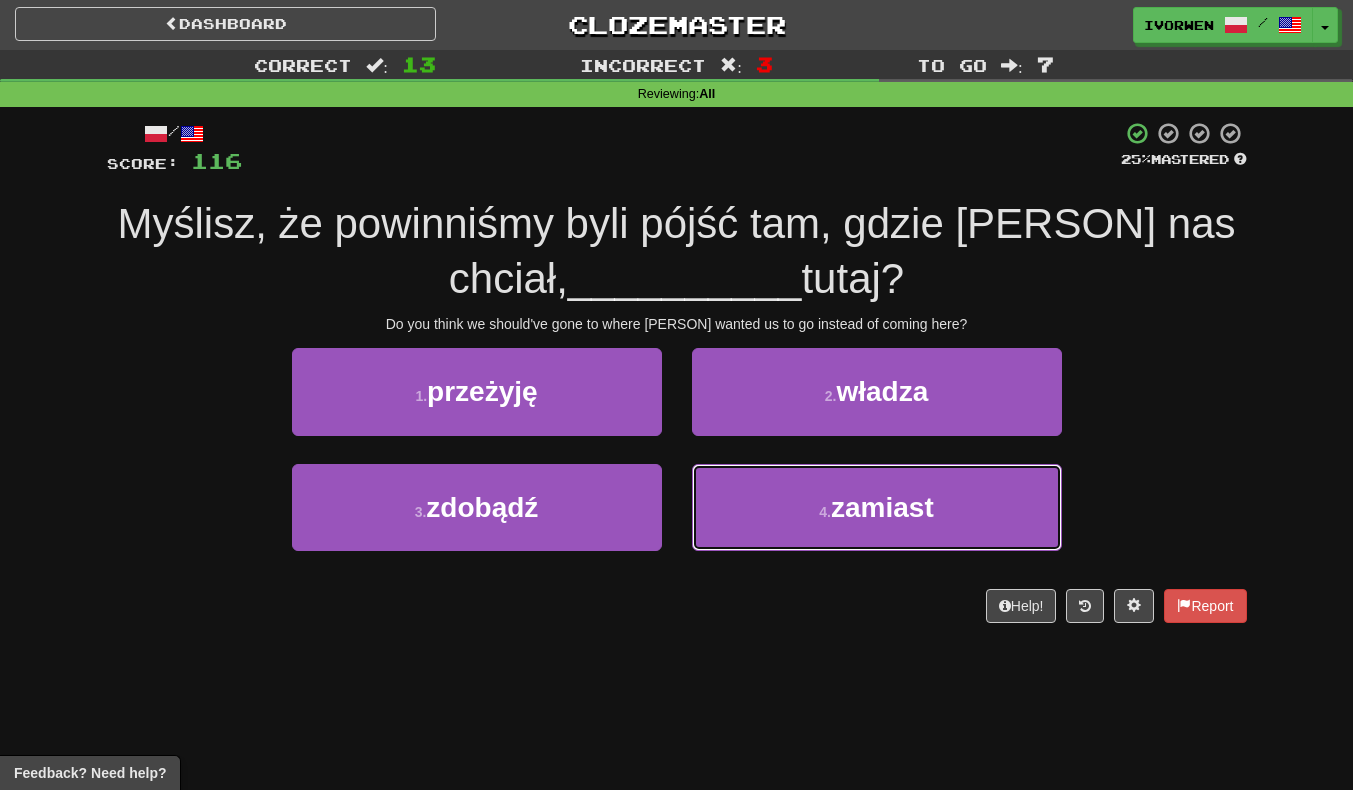 click on "zamiast" at bounding box center (882, 507) 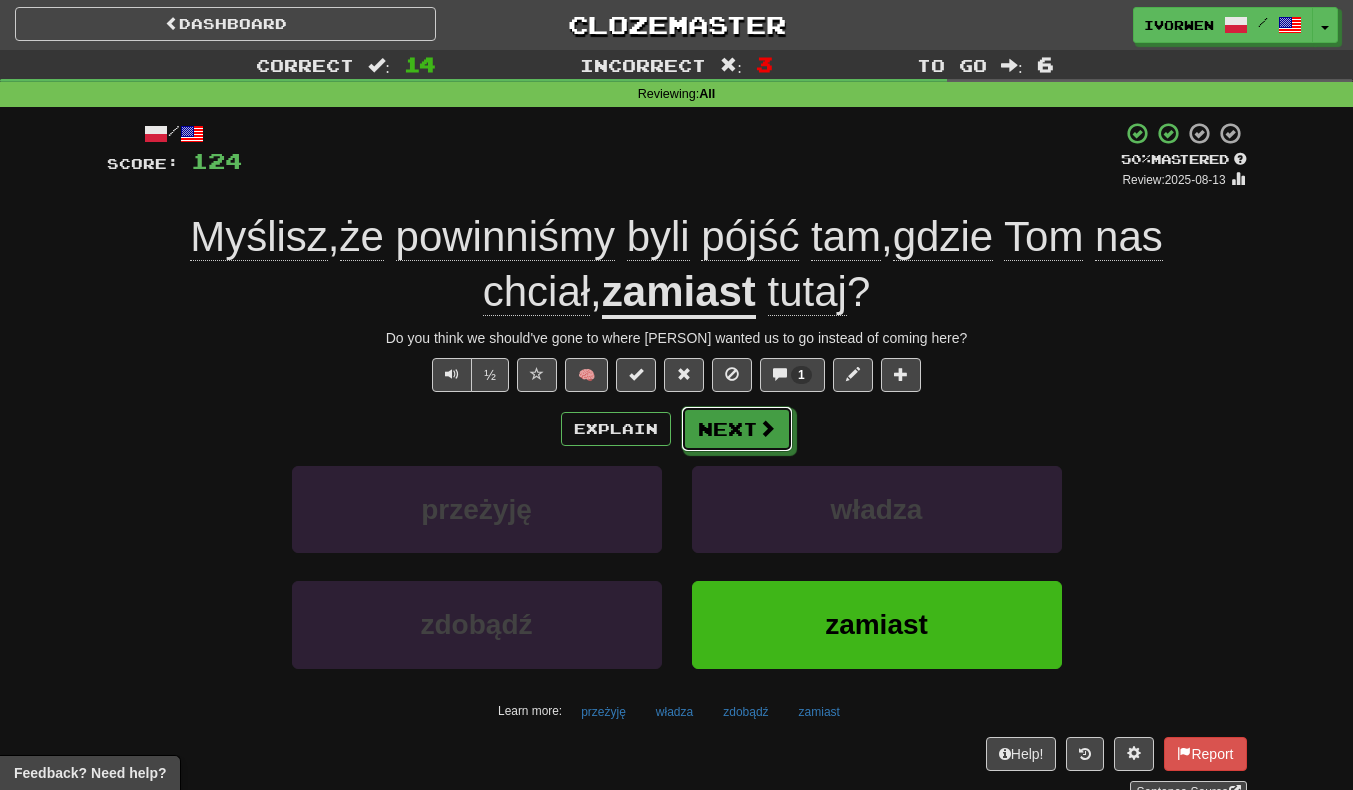 click on "Next" at bounding box center (737, 429) 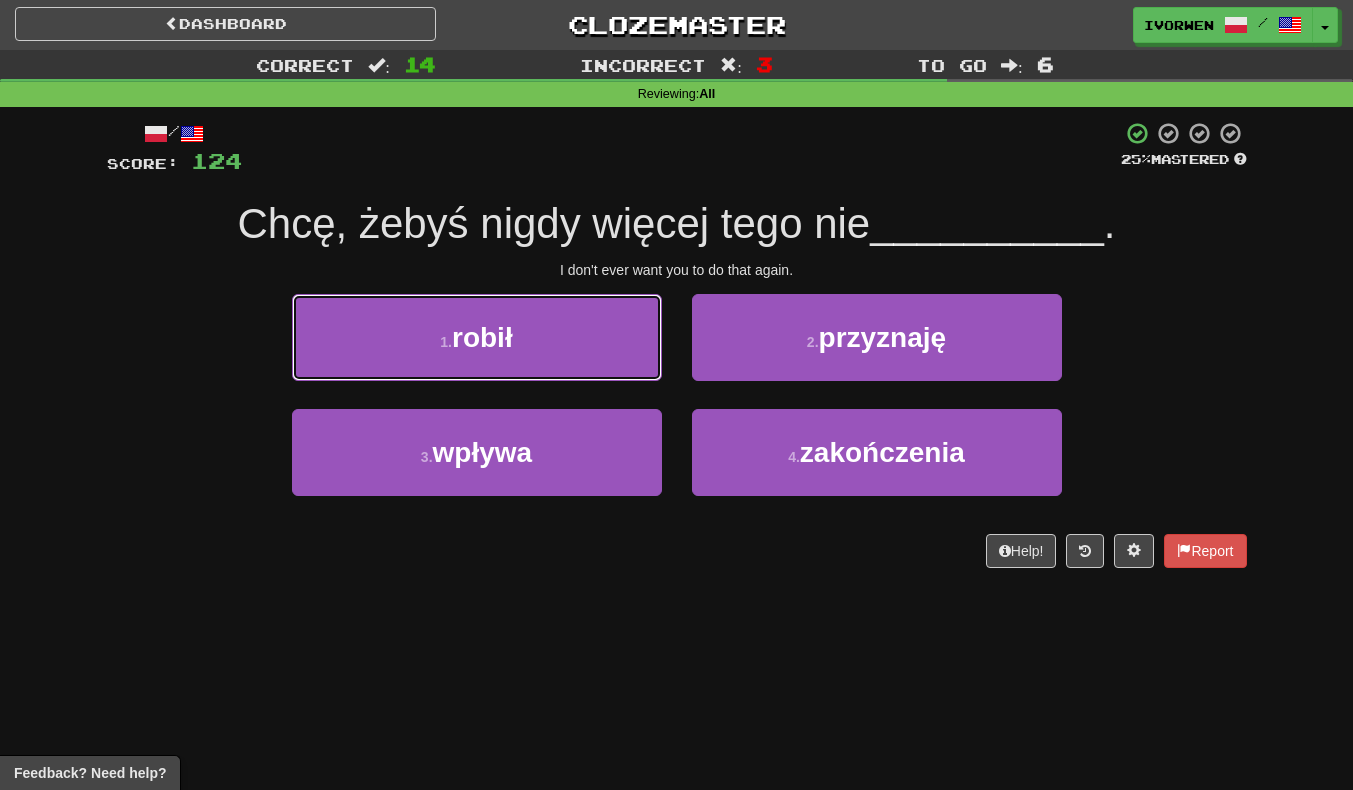 click on "robił" at bounding box center (482, 337) 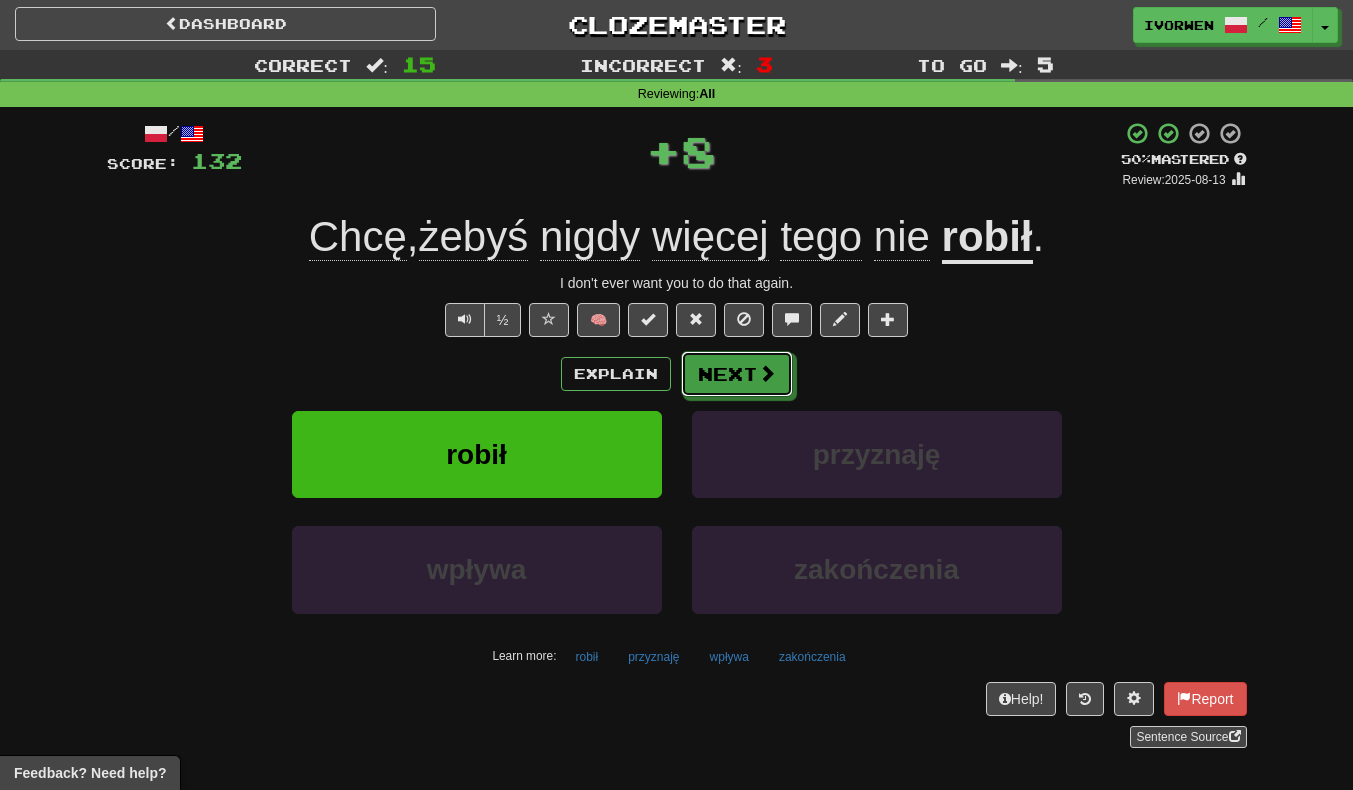 click at bounding box center (767, 373) 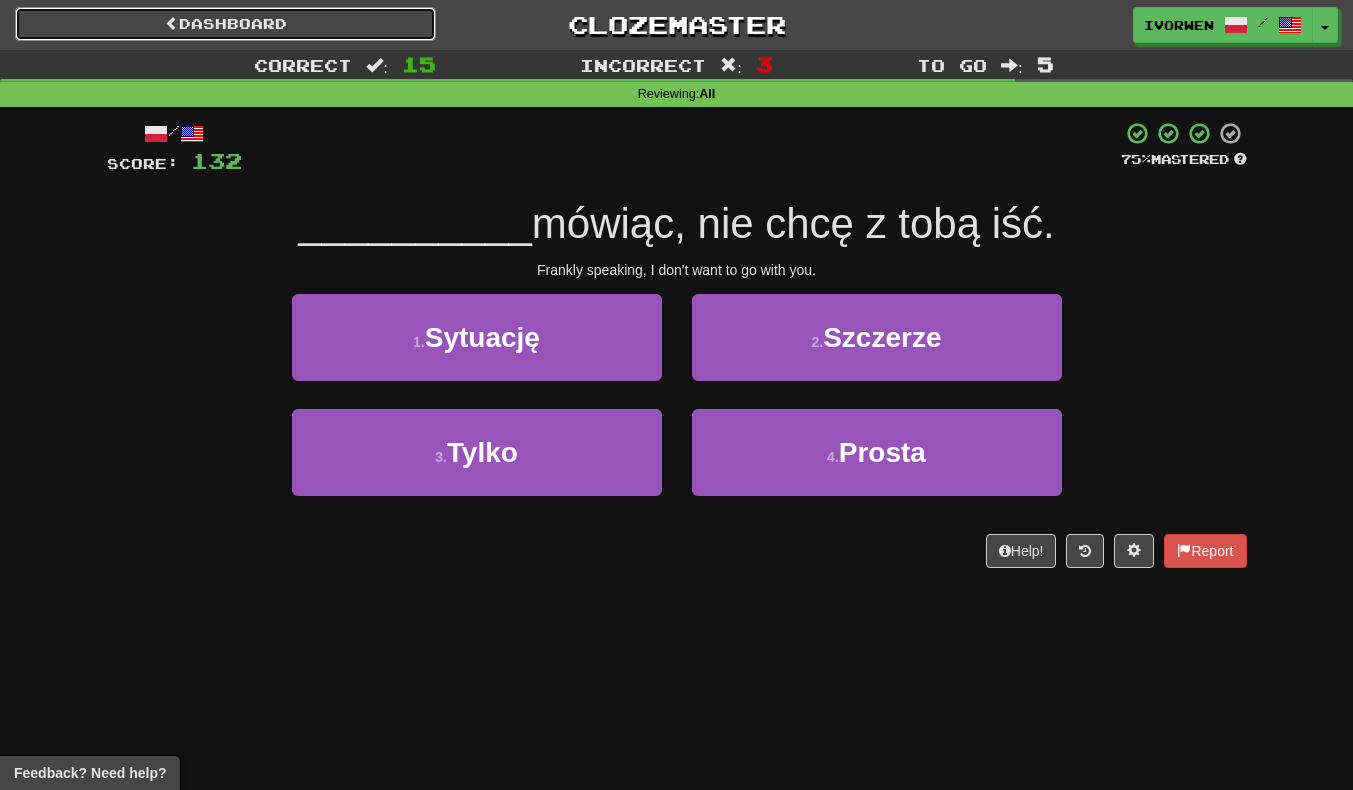 click on "Dashboard" at bounding box center (225, 24) 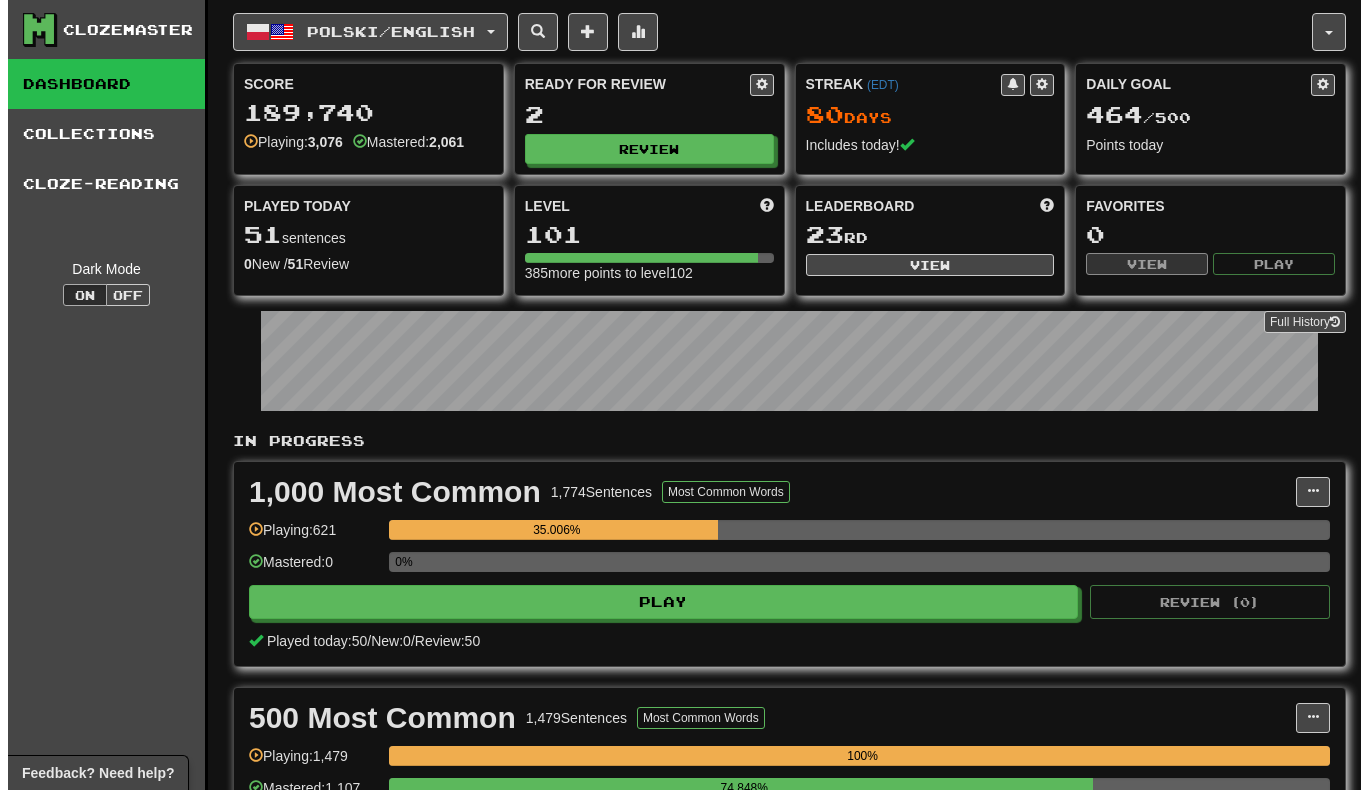 scroll, scrollTop: 0, scrollLeft: 0, axis: both 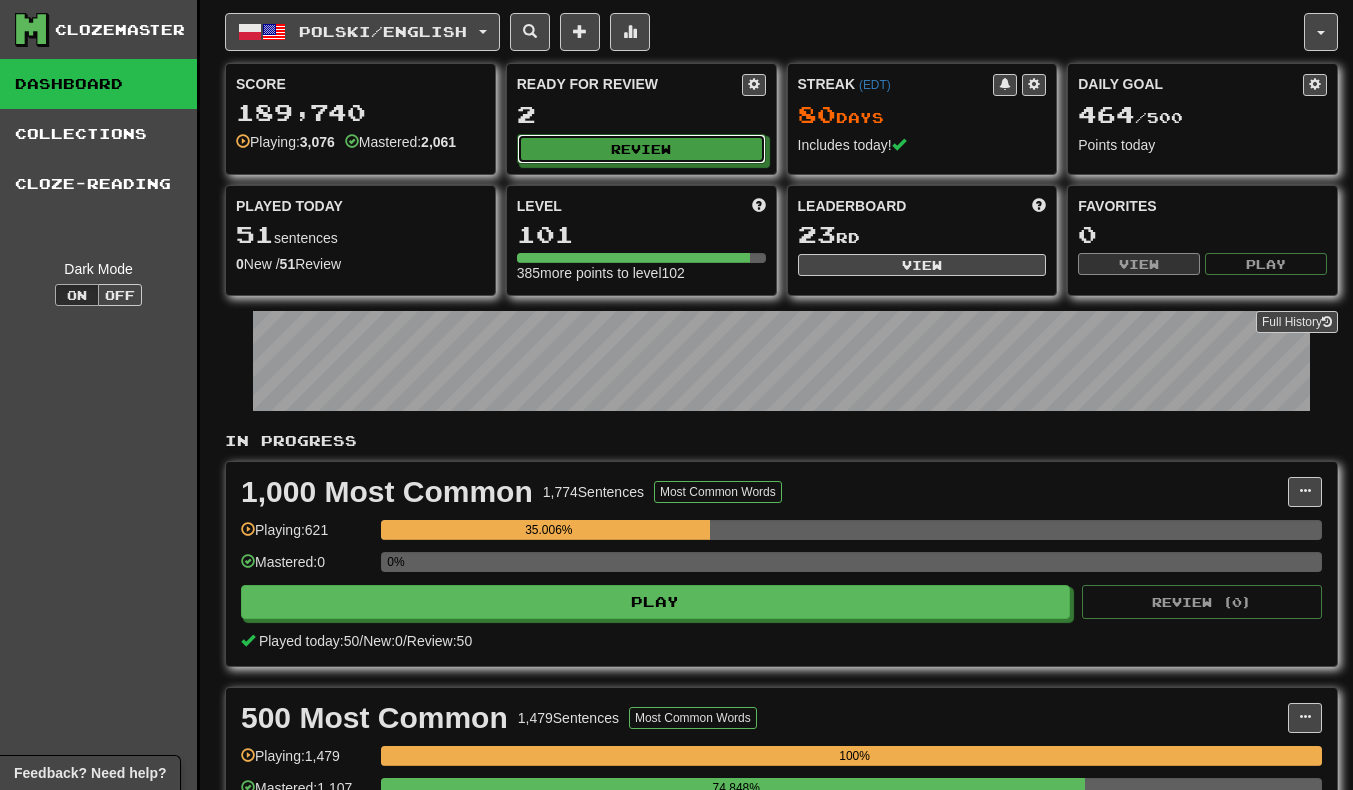 click on "Review" at bounding box center (641, 149) 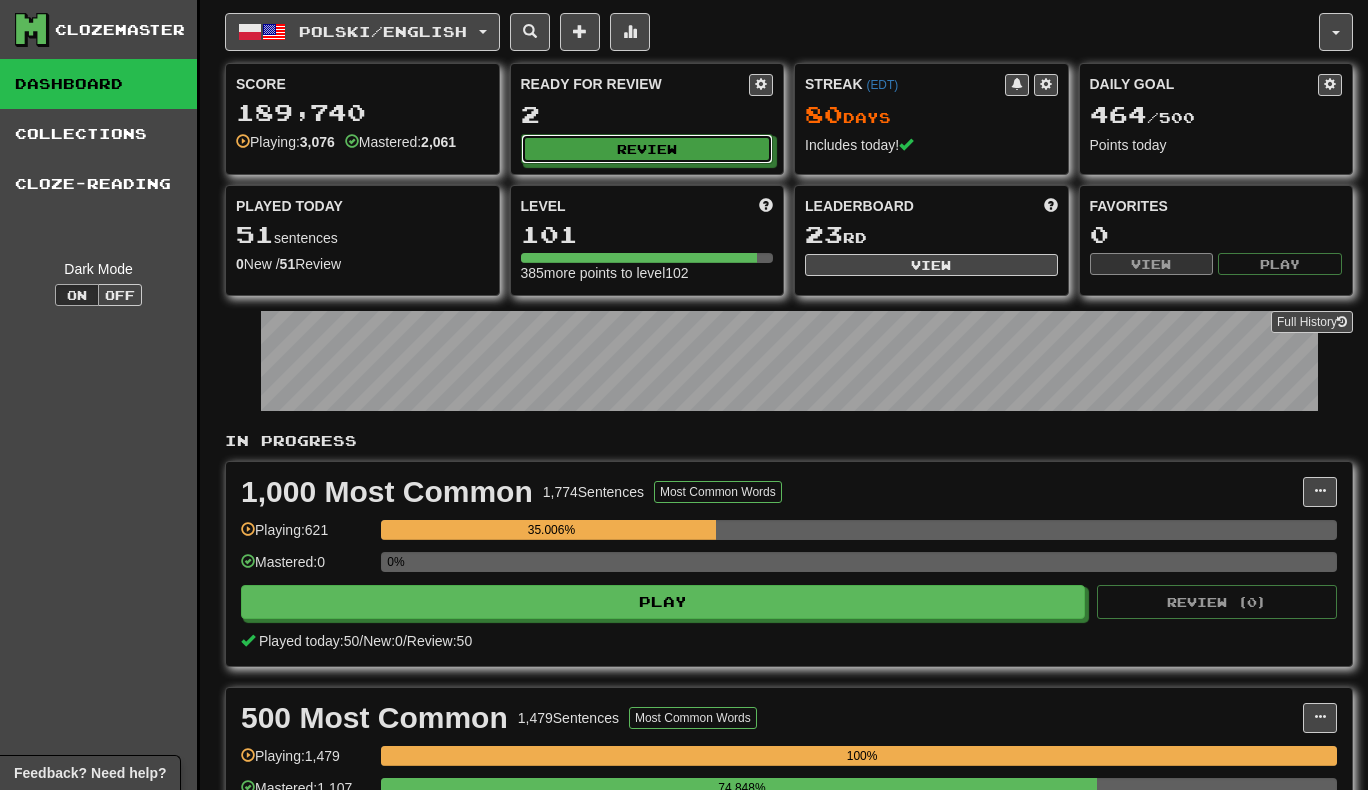 select on "***" 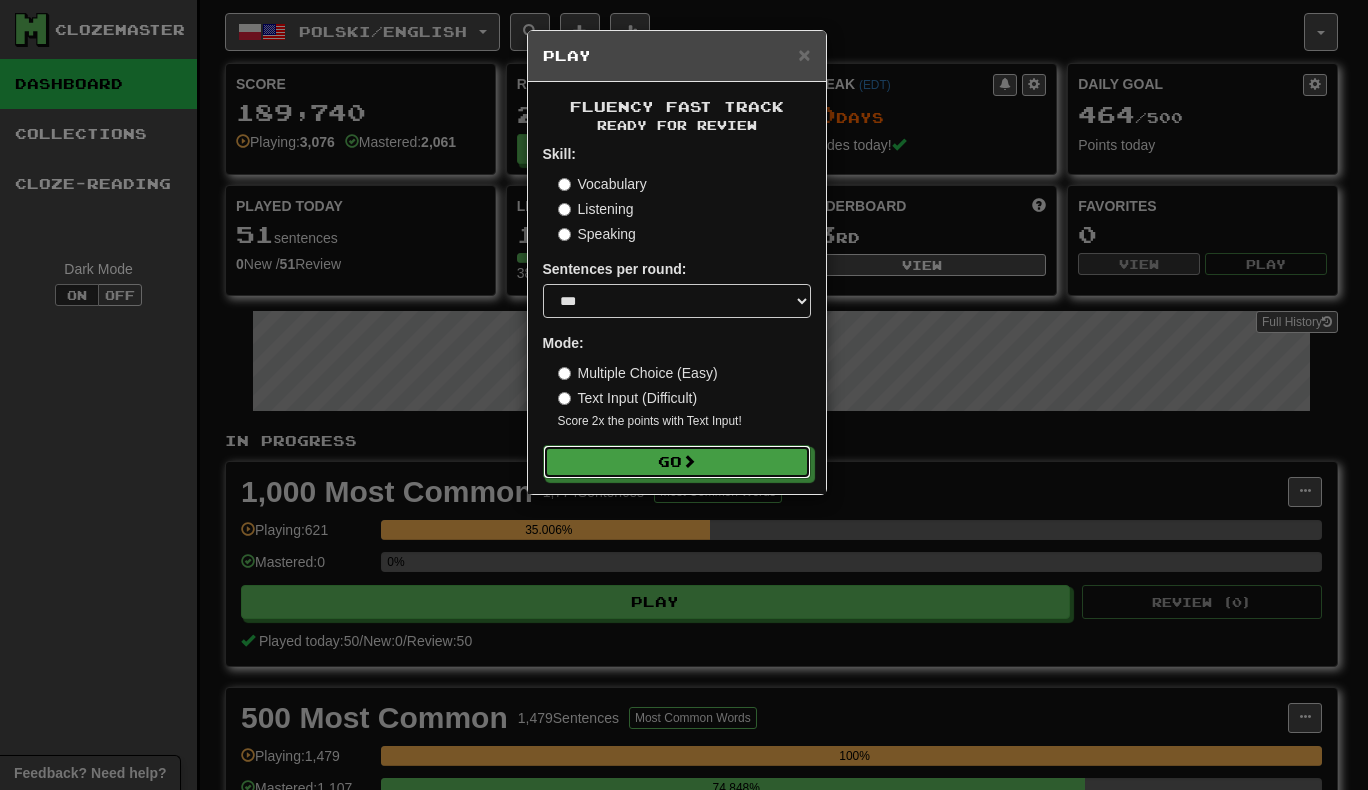 click on "Go" at bounding box center [677, 462] 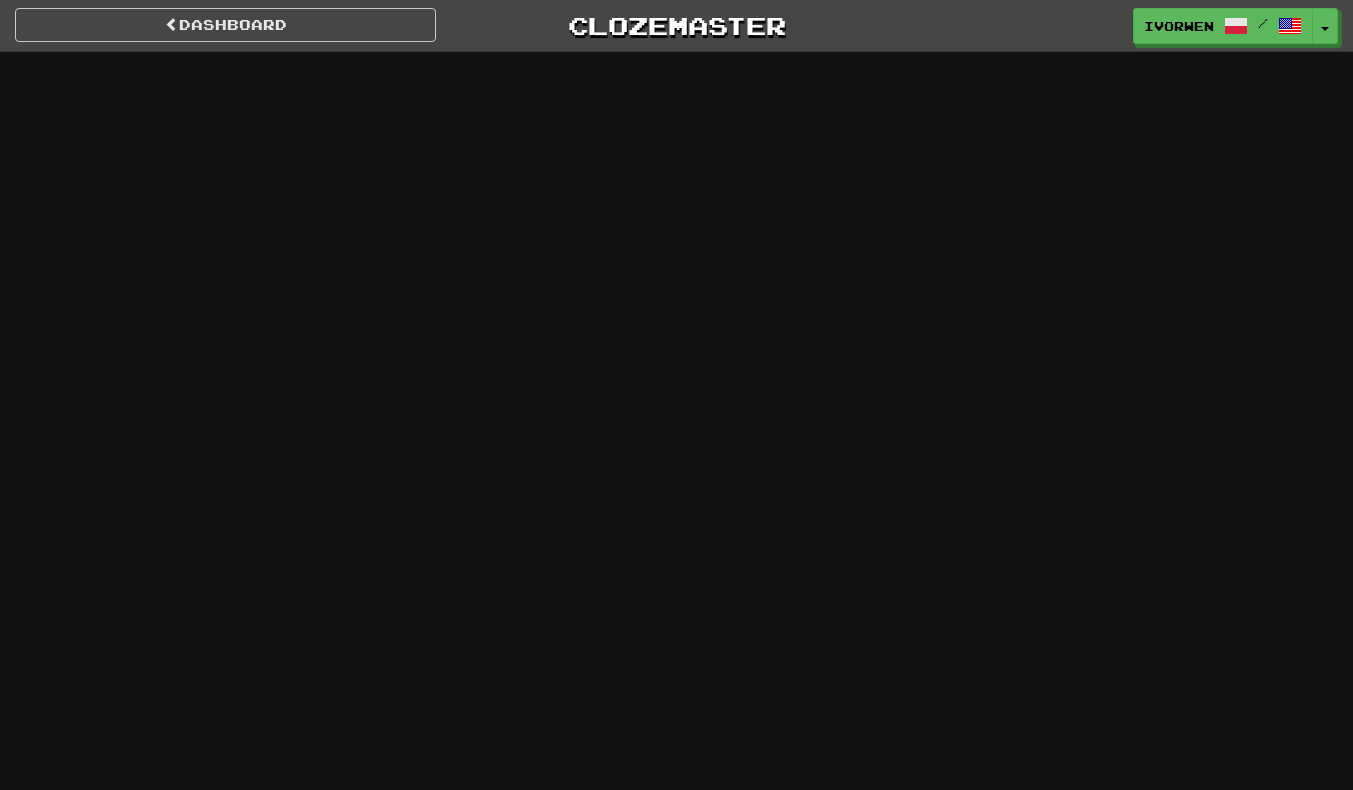 scroll, scrollTop: 0, scrollLeft: 0, axis: both 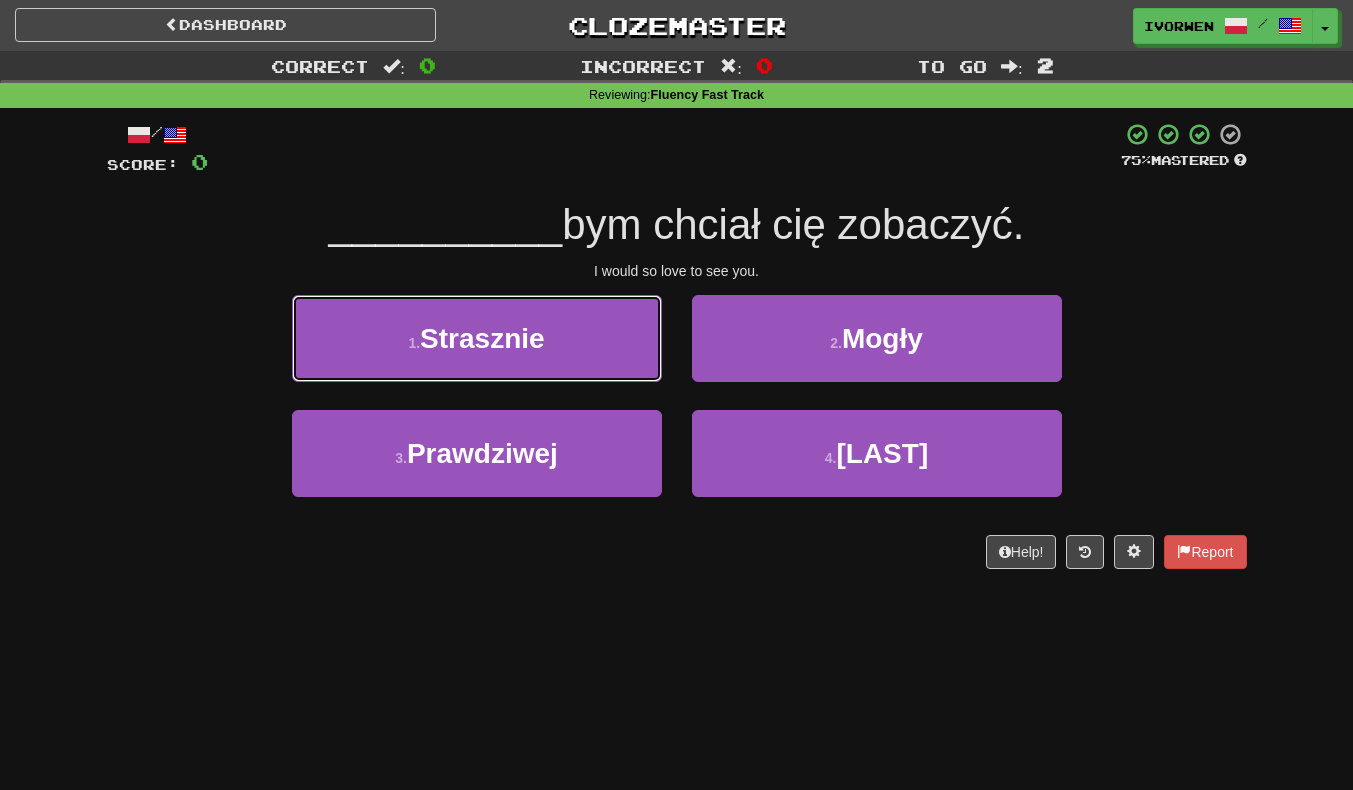 click on "1 .  [LAST]" at bounding box center [477, 338] 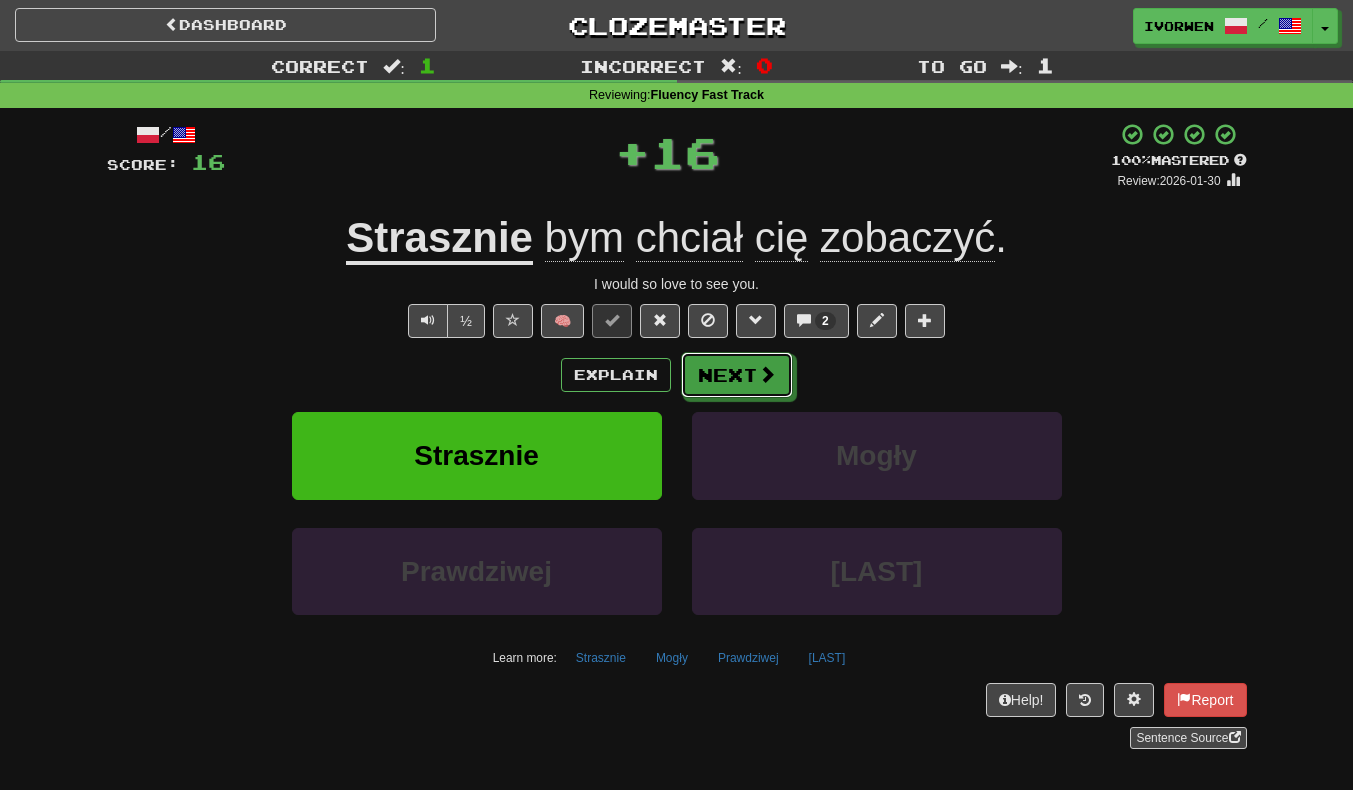 click on "Next" at bounding box center (737, 375) 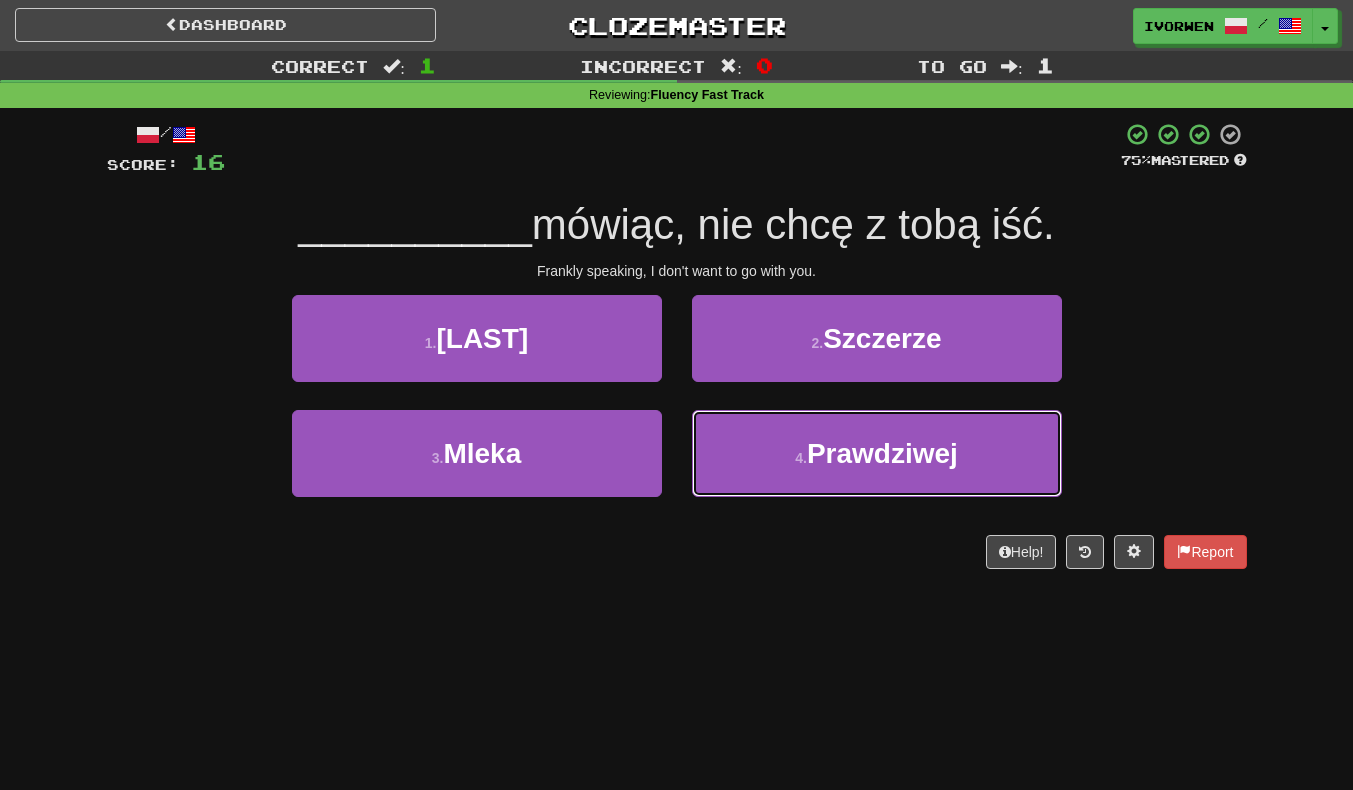click on "Prawdziwej" at bounding box center (882, 453) 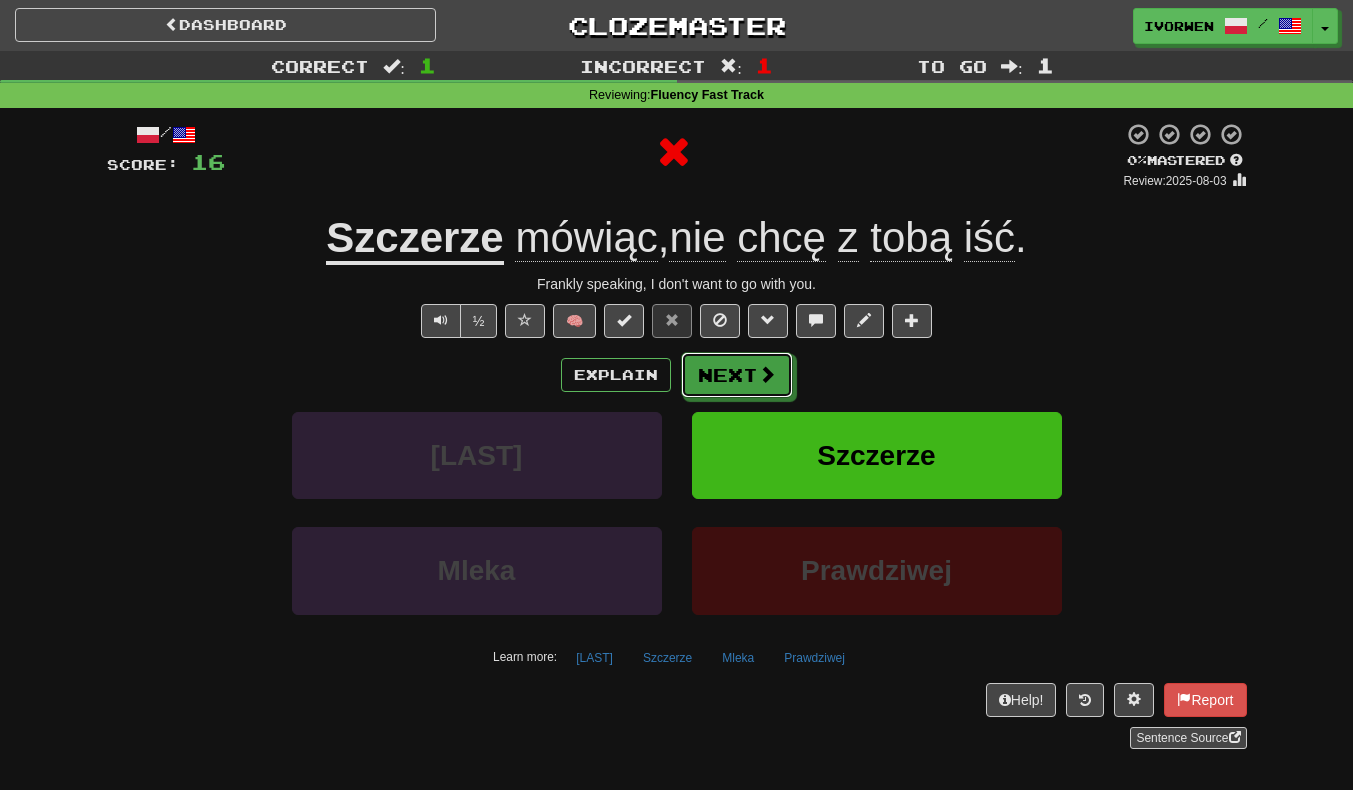 click on "Next" at bounding box center [737, 375] 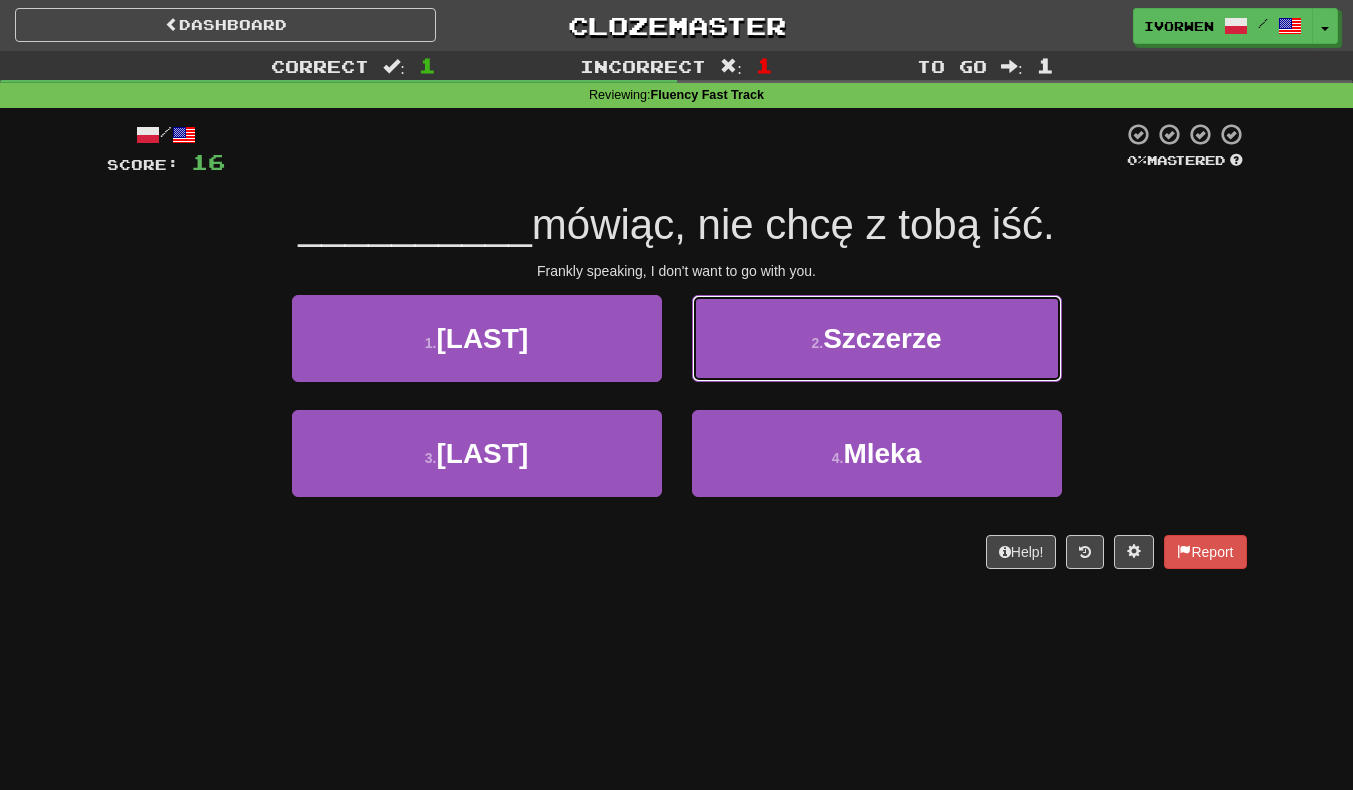 click on "Szczerze" at bounding box center [882, 338] 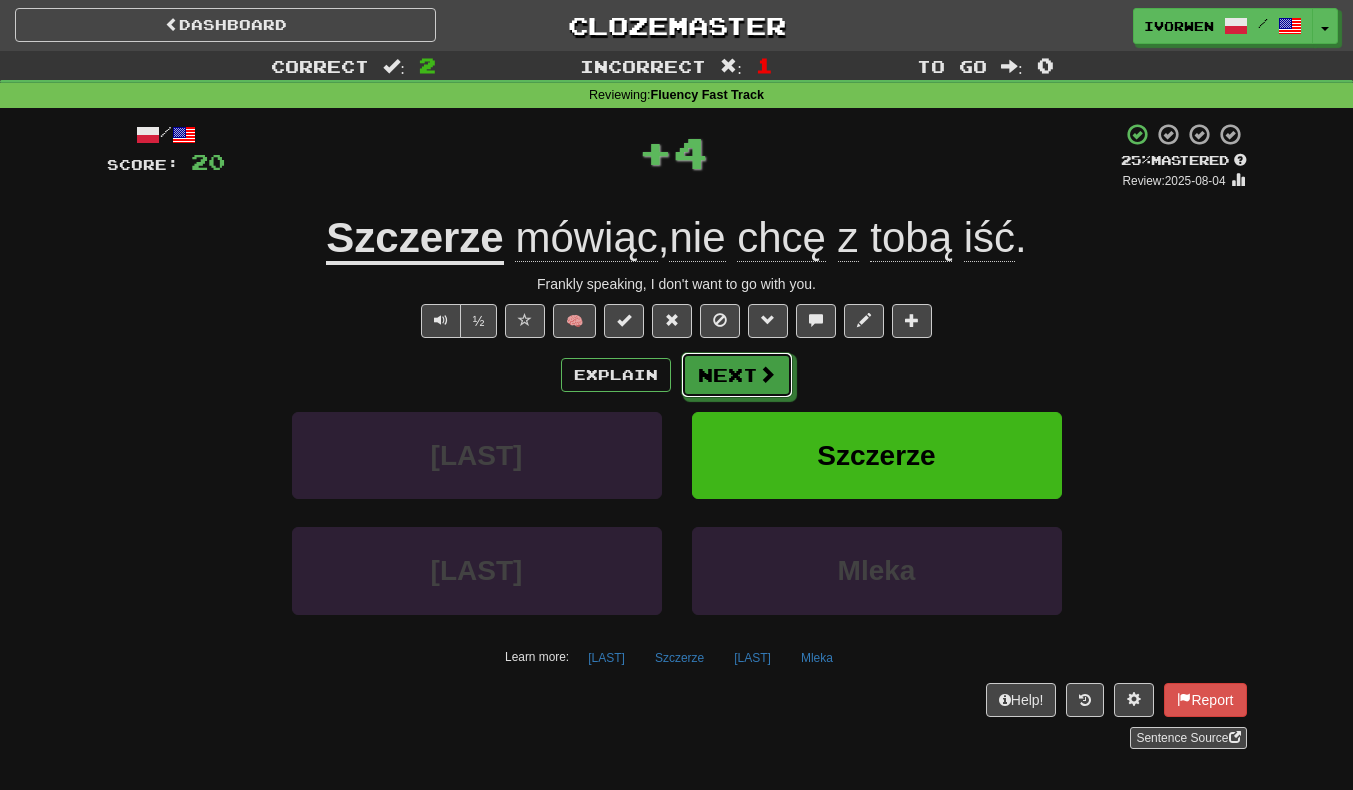 click on "Next" at bounding box center [737, 375] 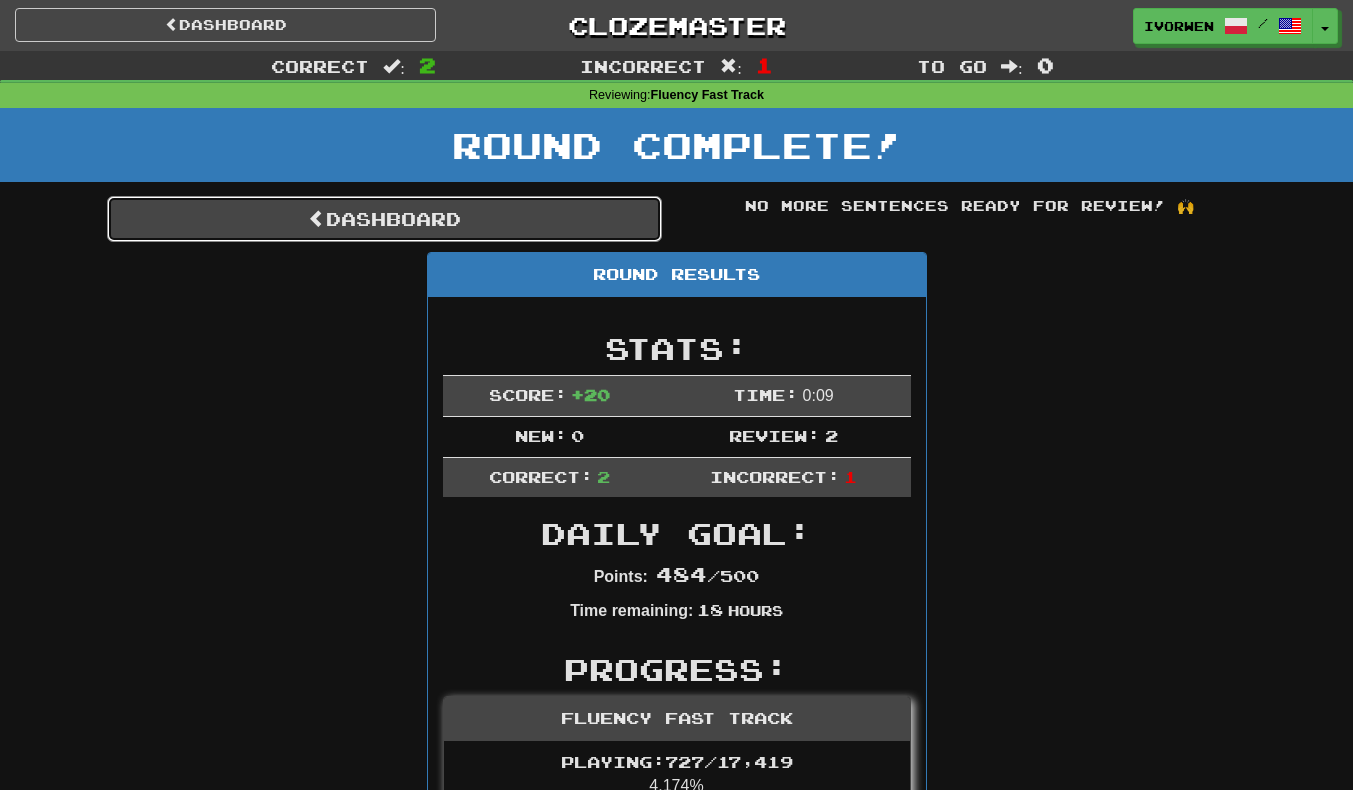 click on "Dashboard" at bounding box center [384, 219] 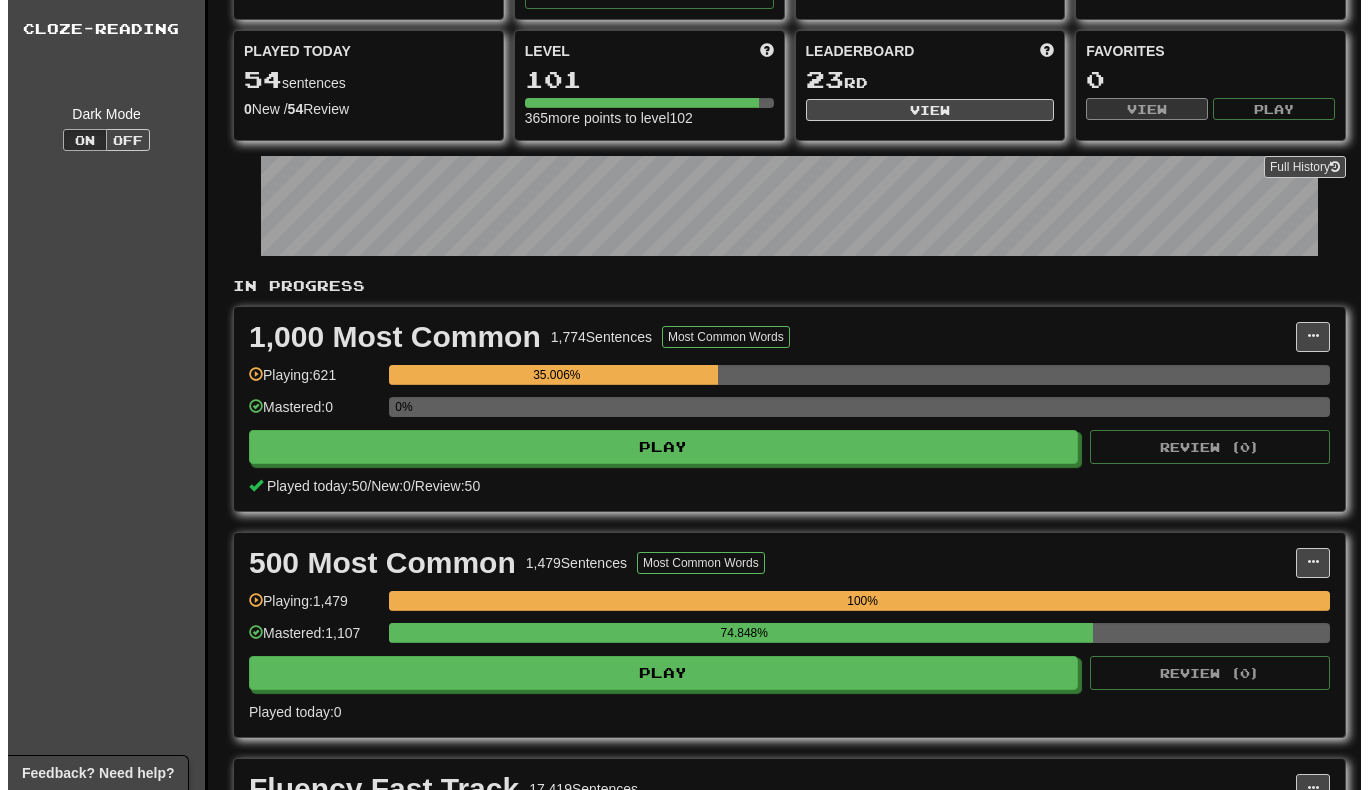 scroll, scrollTop: 164, scrollLeft: 0, axis: vertical 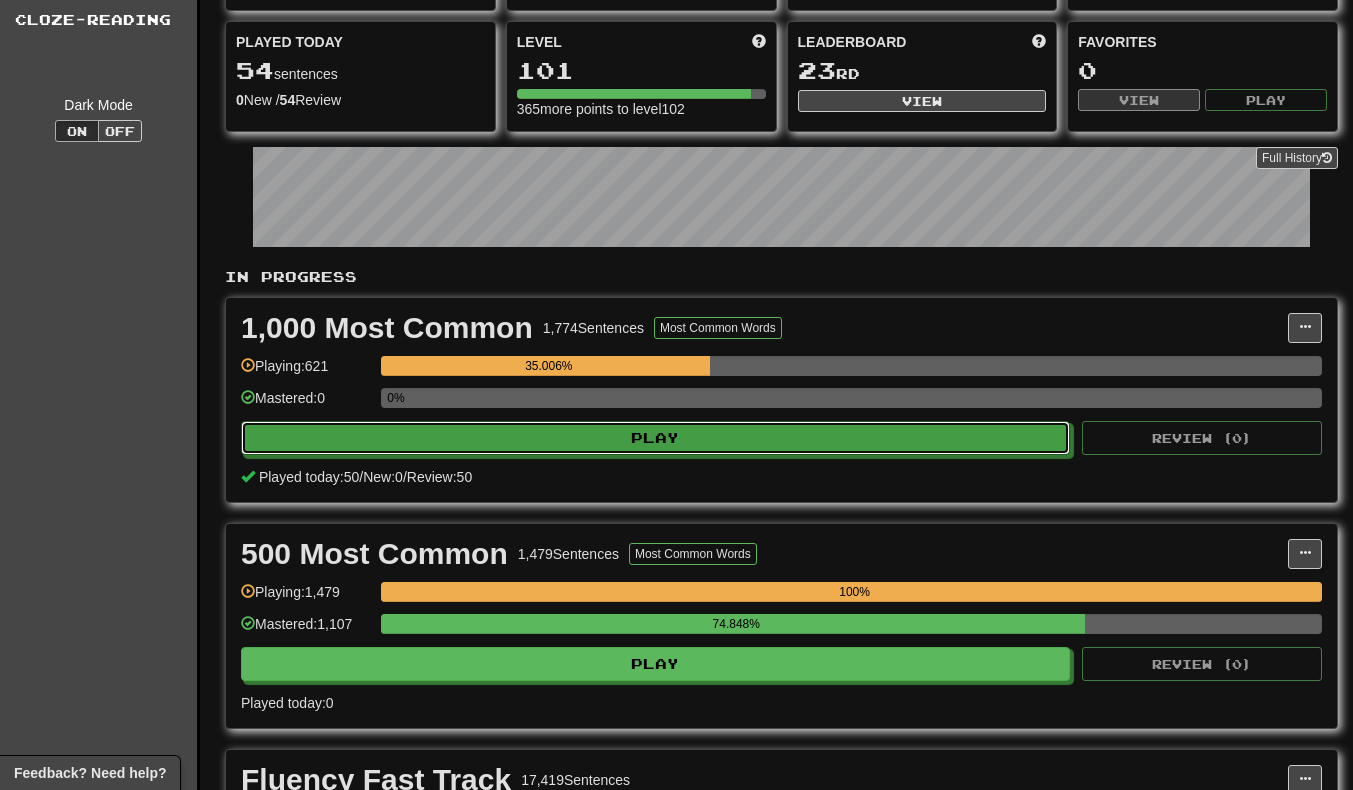 click on "Play" at bounding box center [655, 438] 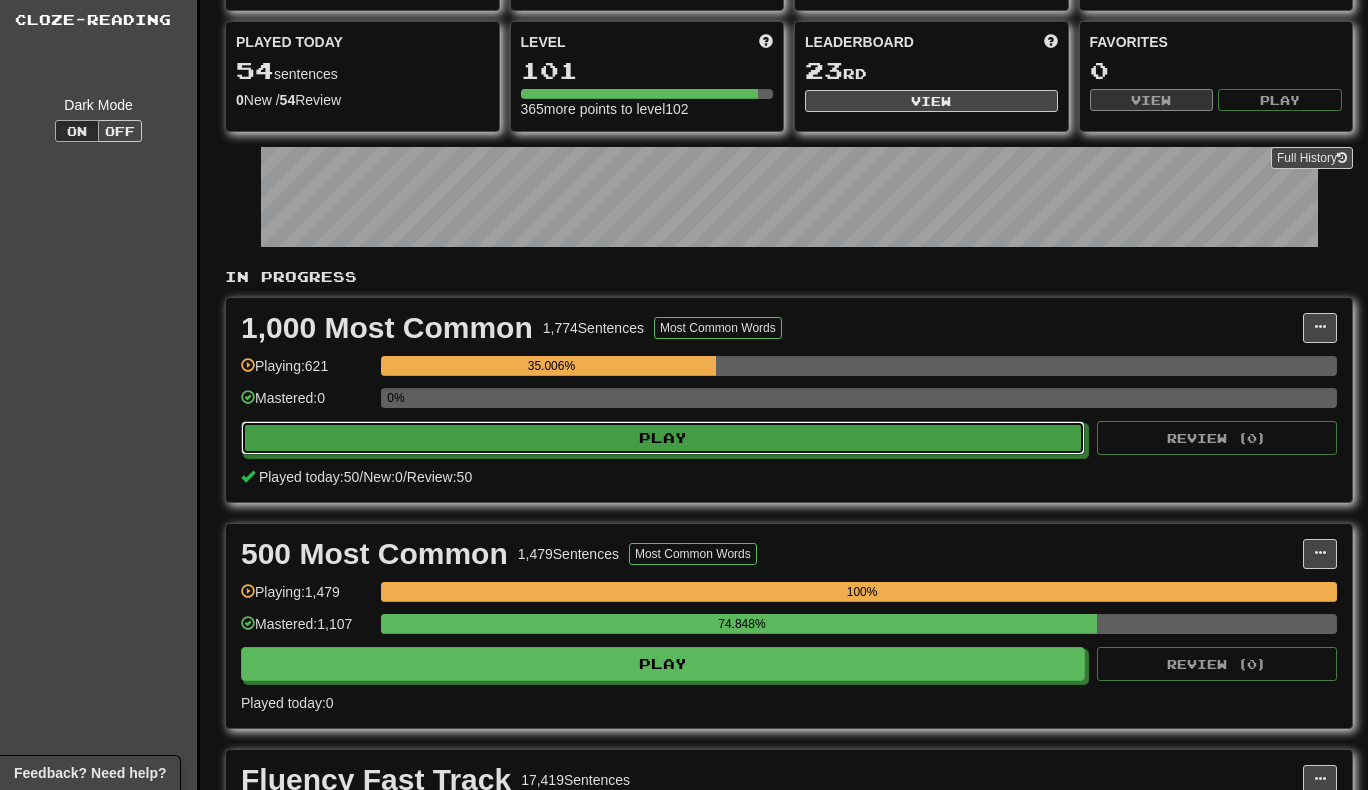 select on "***" 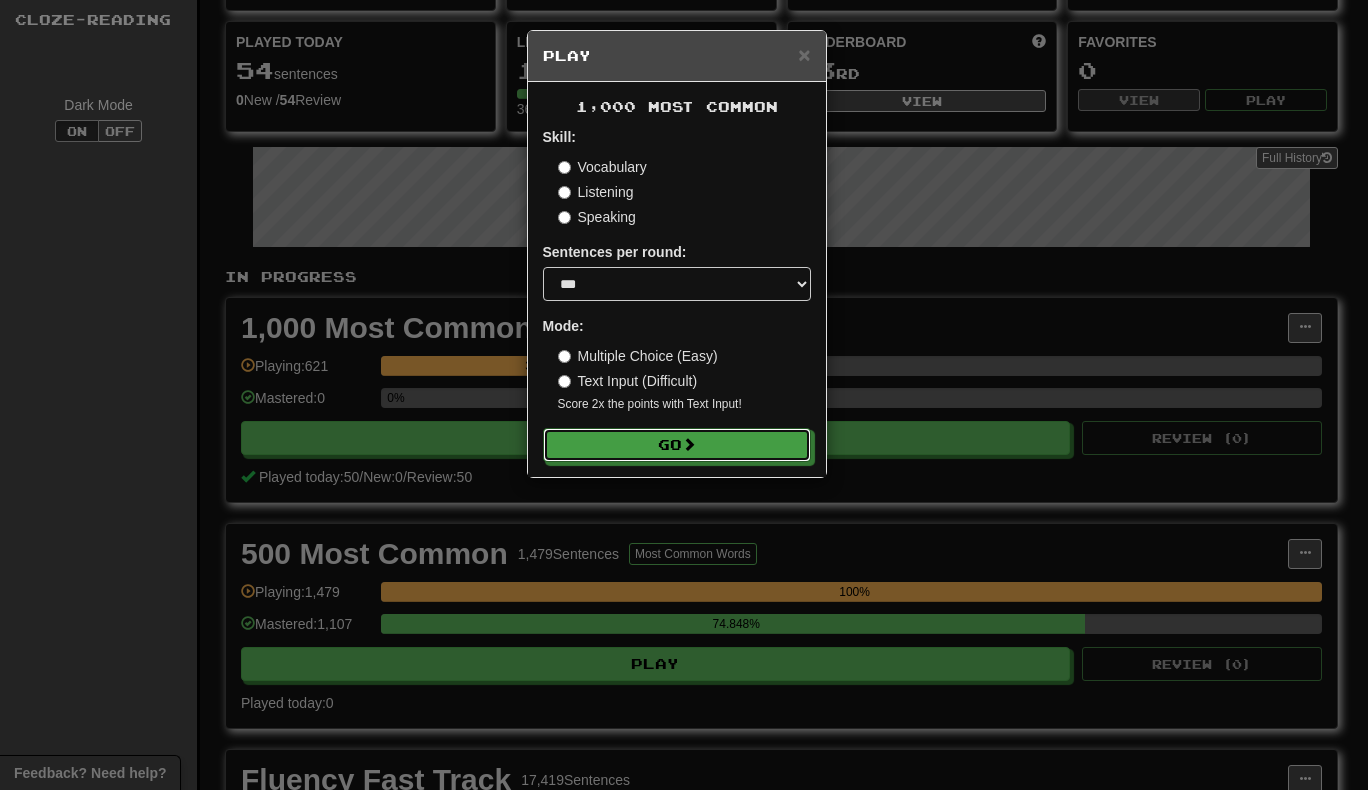 click on "Go" at bounding box center [677, 445] 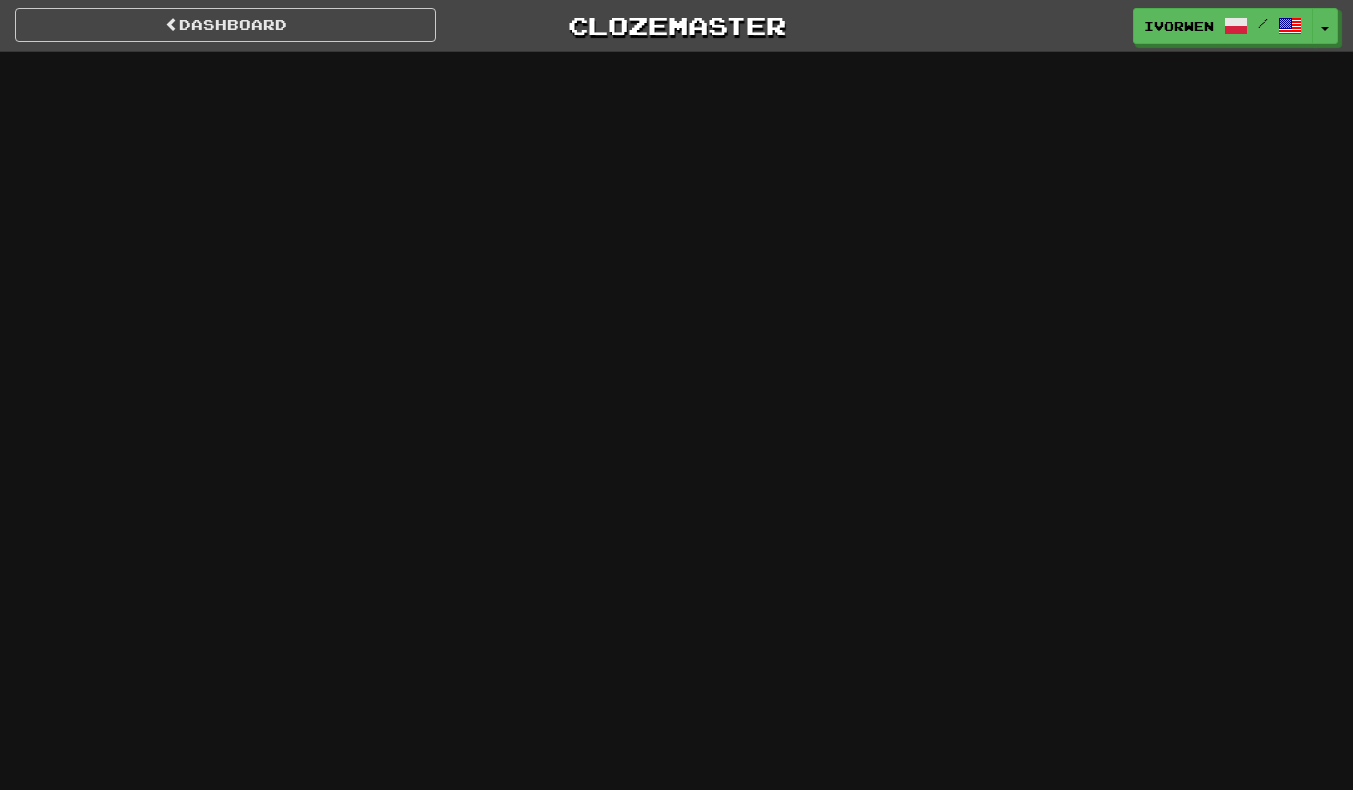 scroll, scrollTop: 0, scrollLeft: 0, axis: both 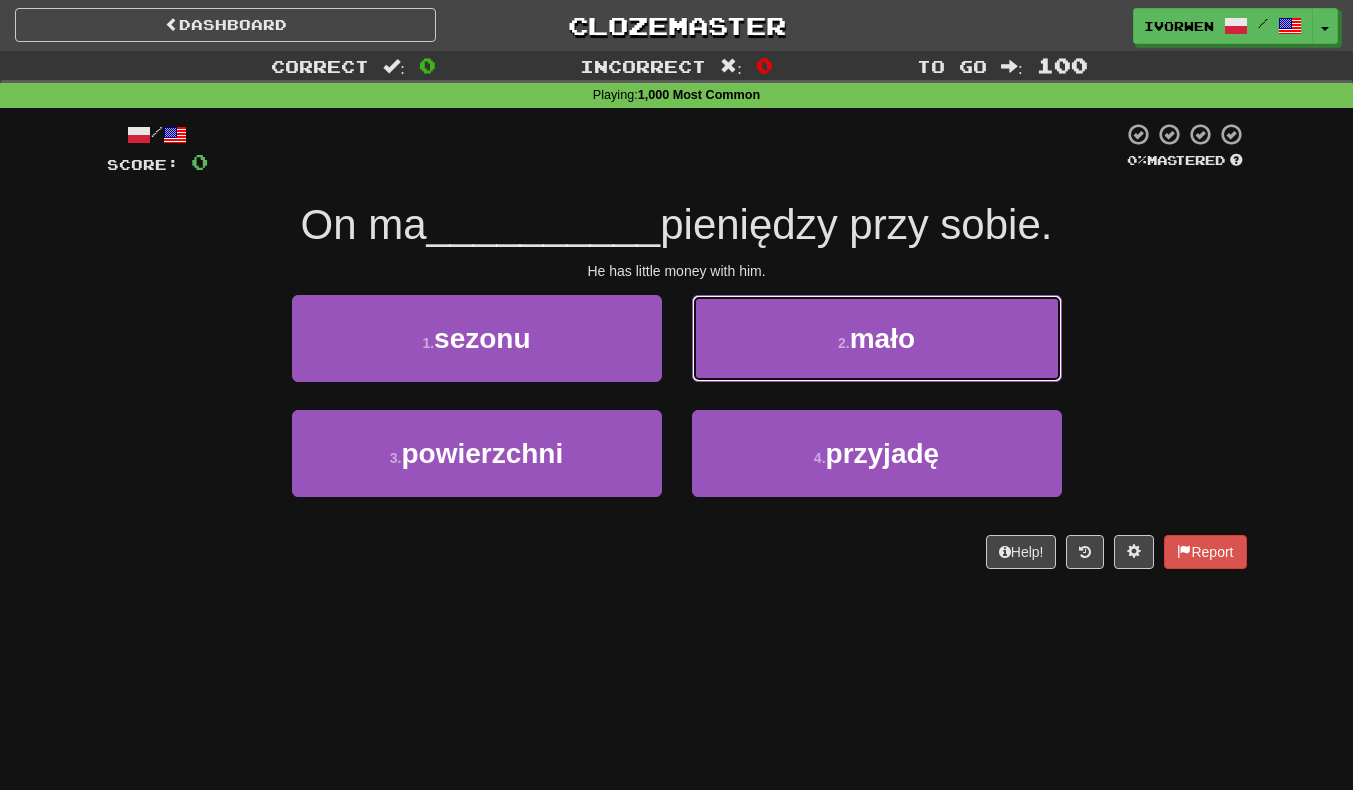 click on "2 .  mało" at bounding box center [877, 338] 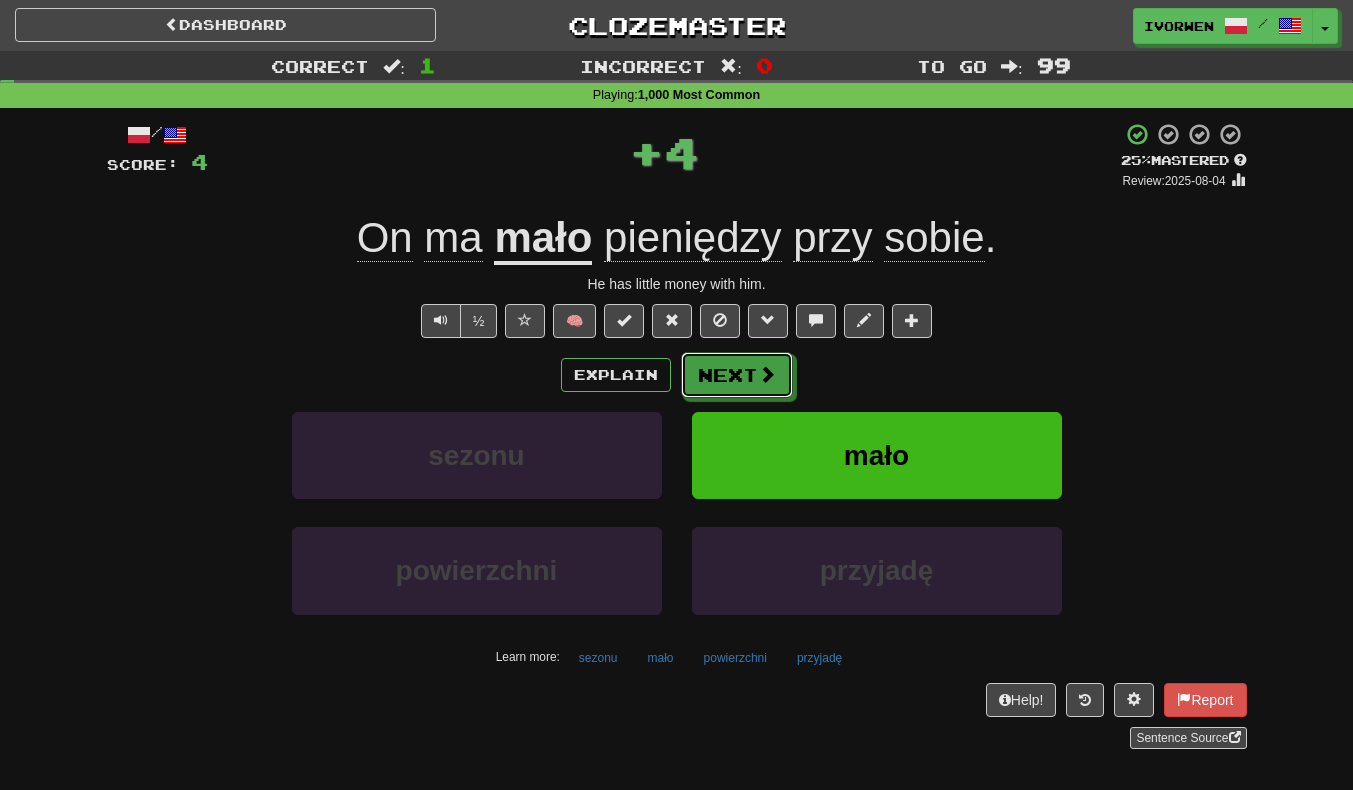 click at bounding box center [767, 374] 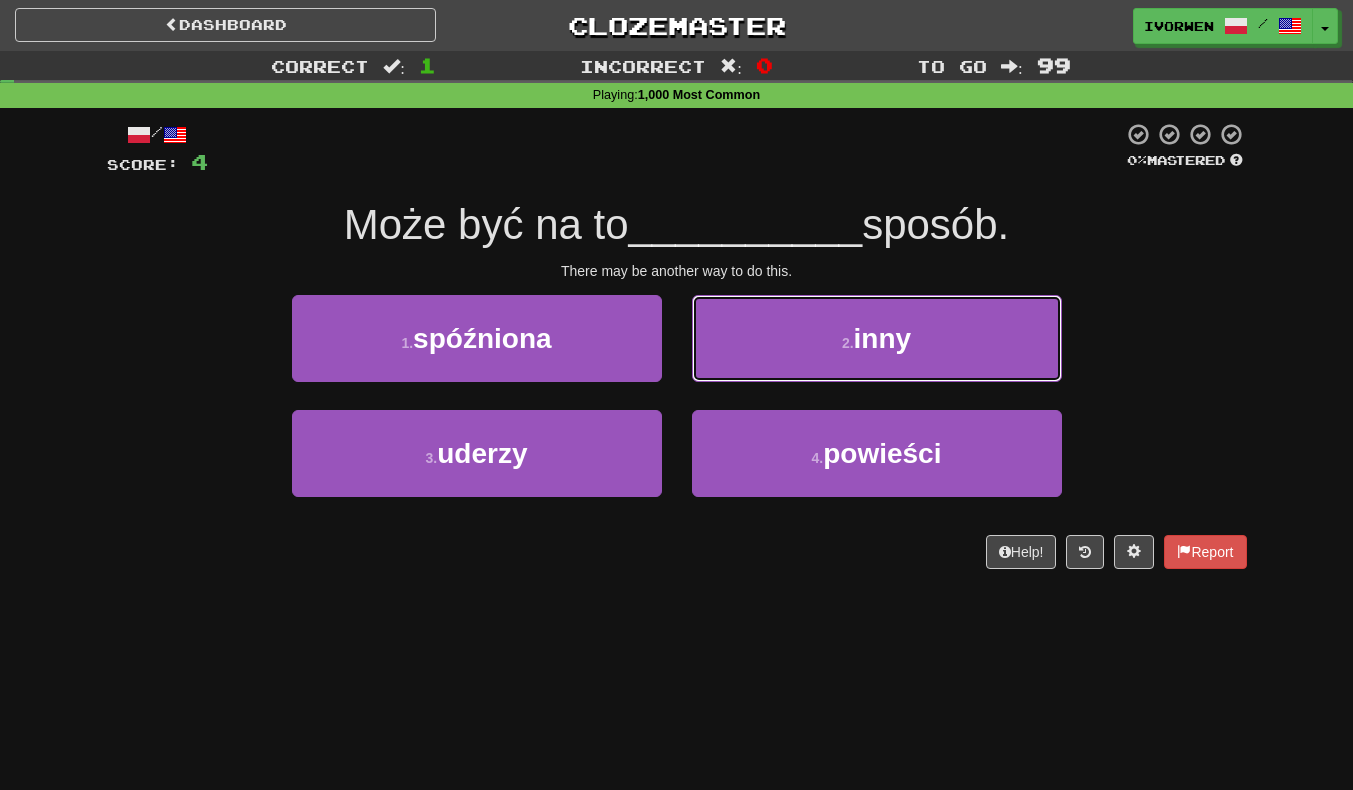 click on "2 .  inny" at bounding box center [877, 338] 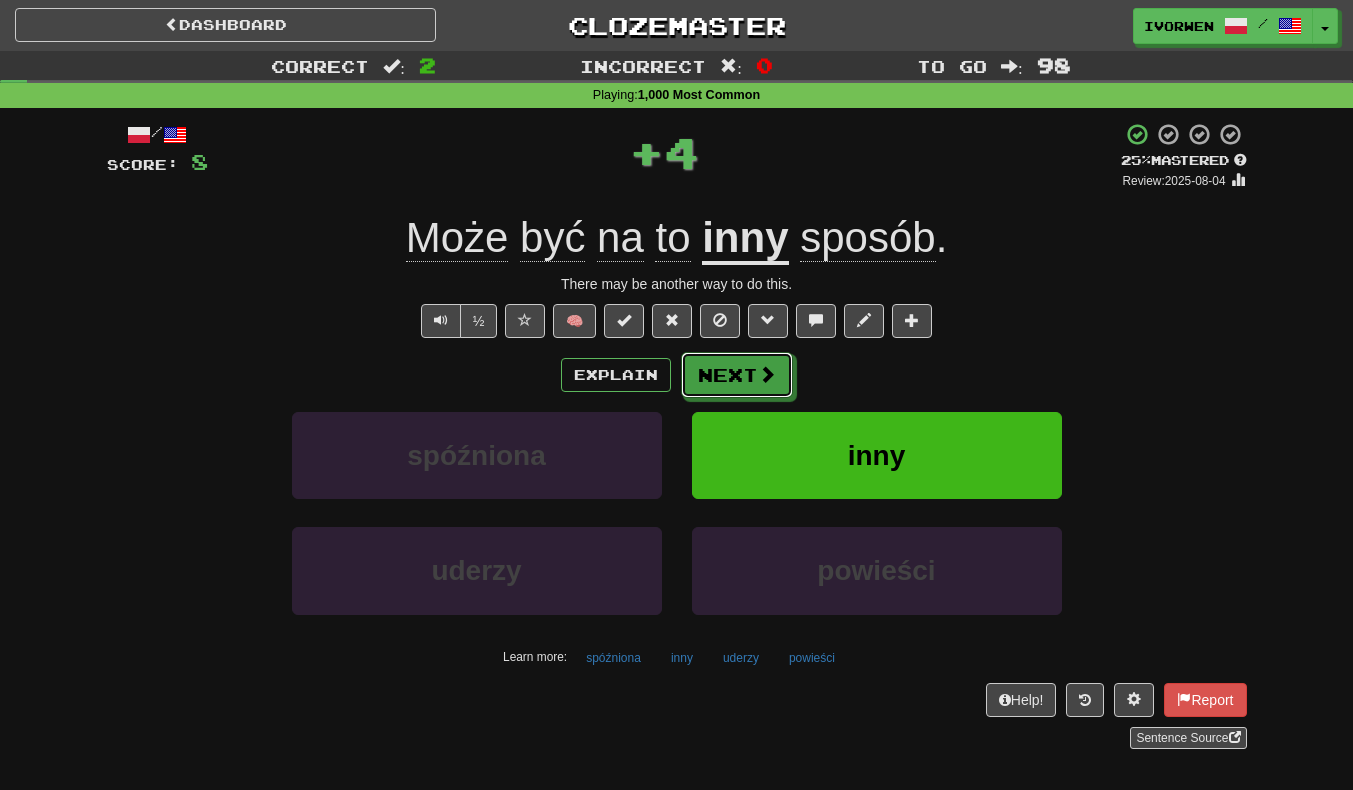 click on "Next" at bounding box center (737, 375) 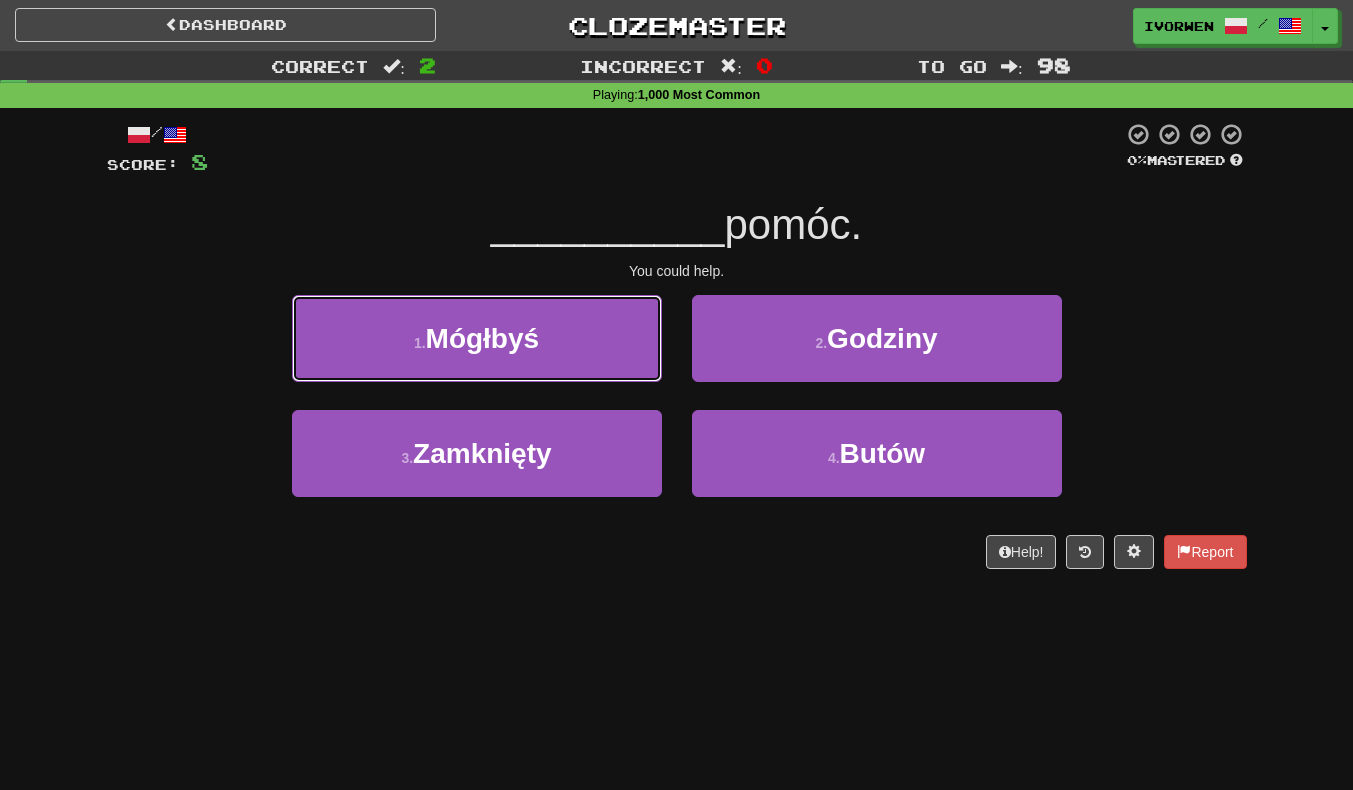 click on "1 .  Mógłbyś" at bounding box center (477, 338) 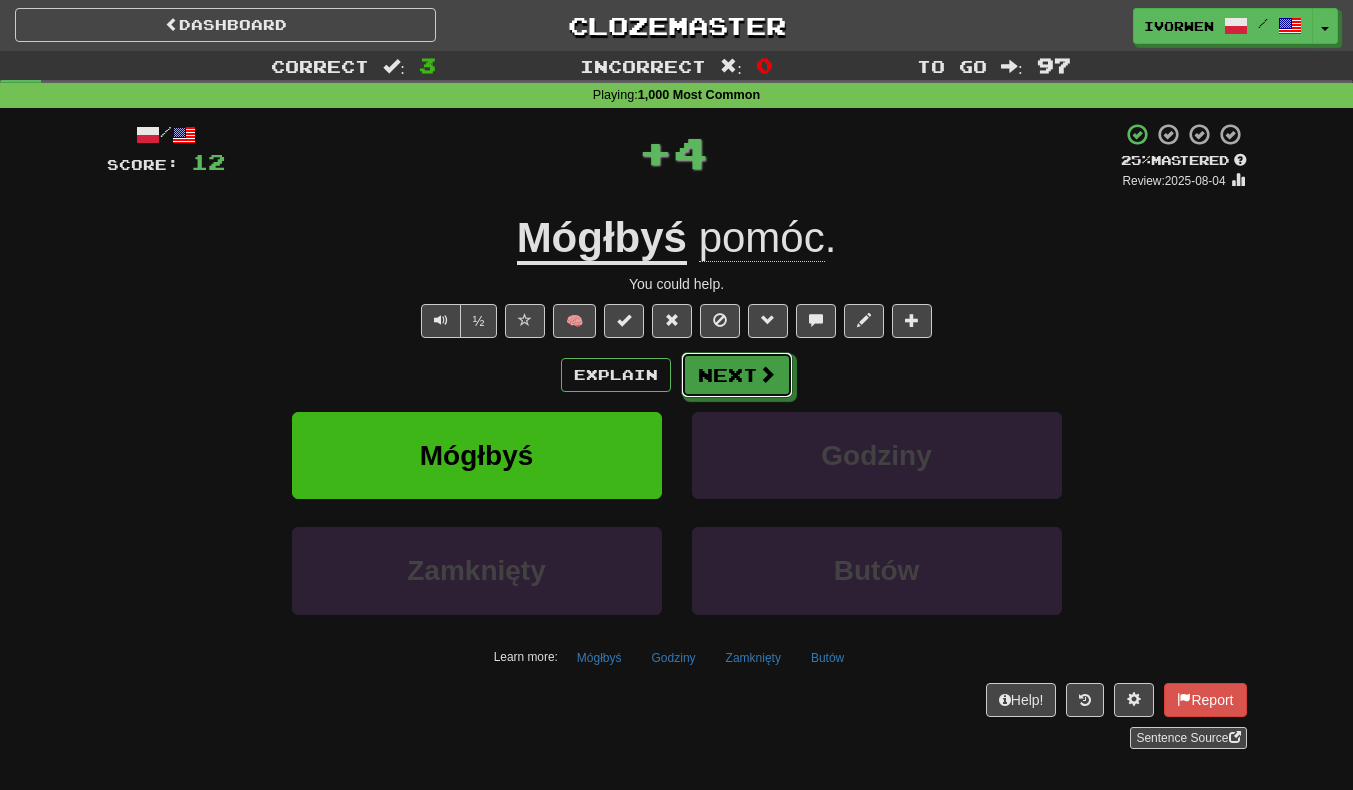 click on "Next" at bounding box center (737, 375) 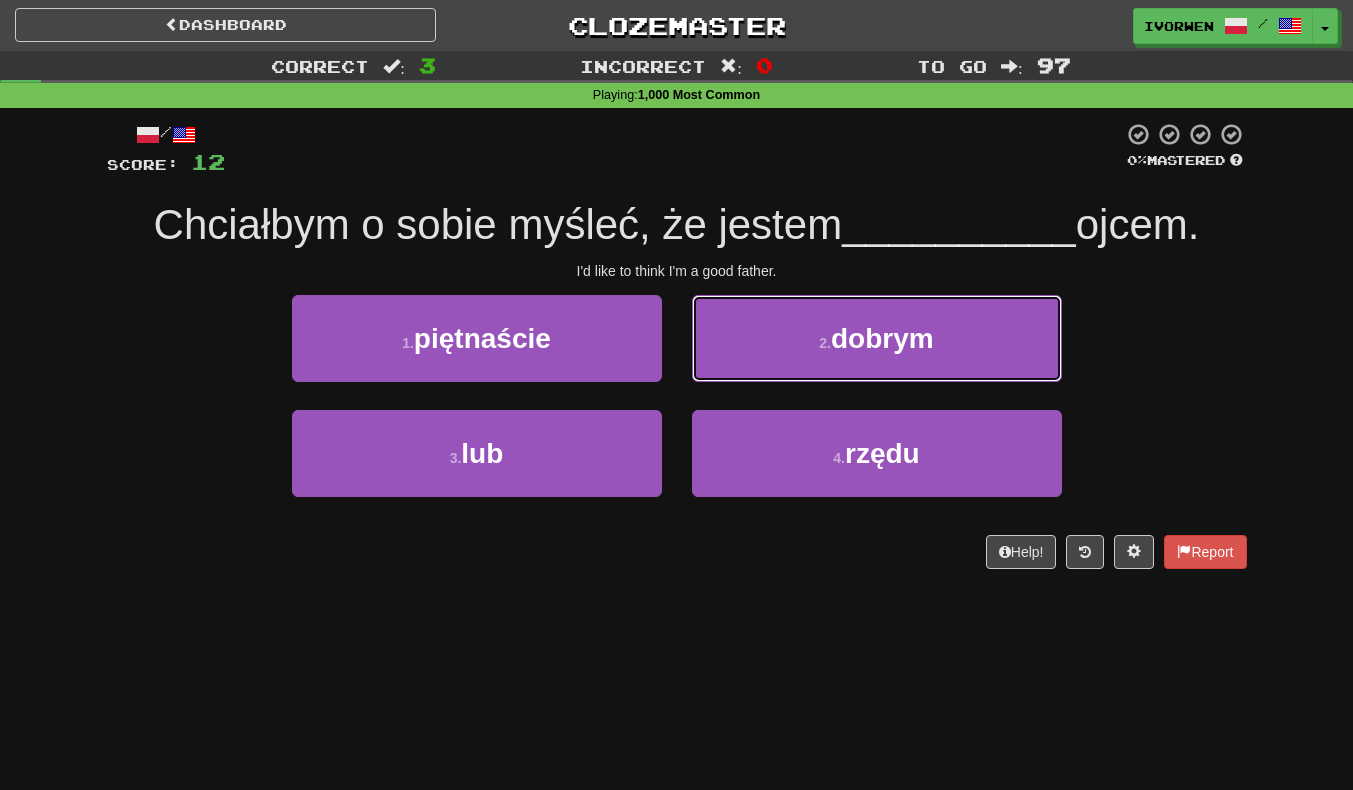 click on "2 .  dobrym" at bounding box center (877, 338) 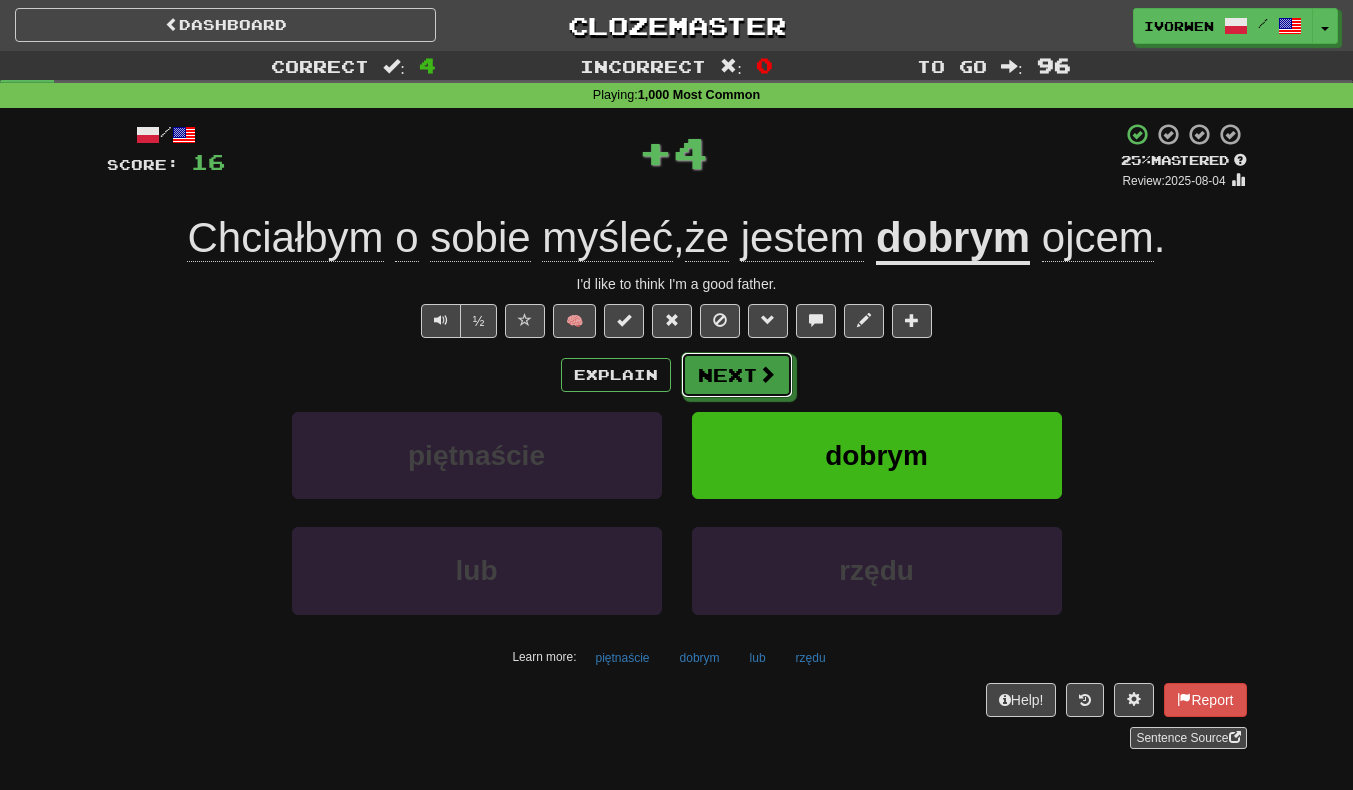 click on "Next" at bounding box center [737, 375] 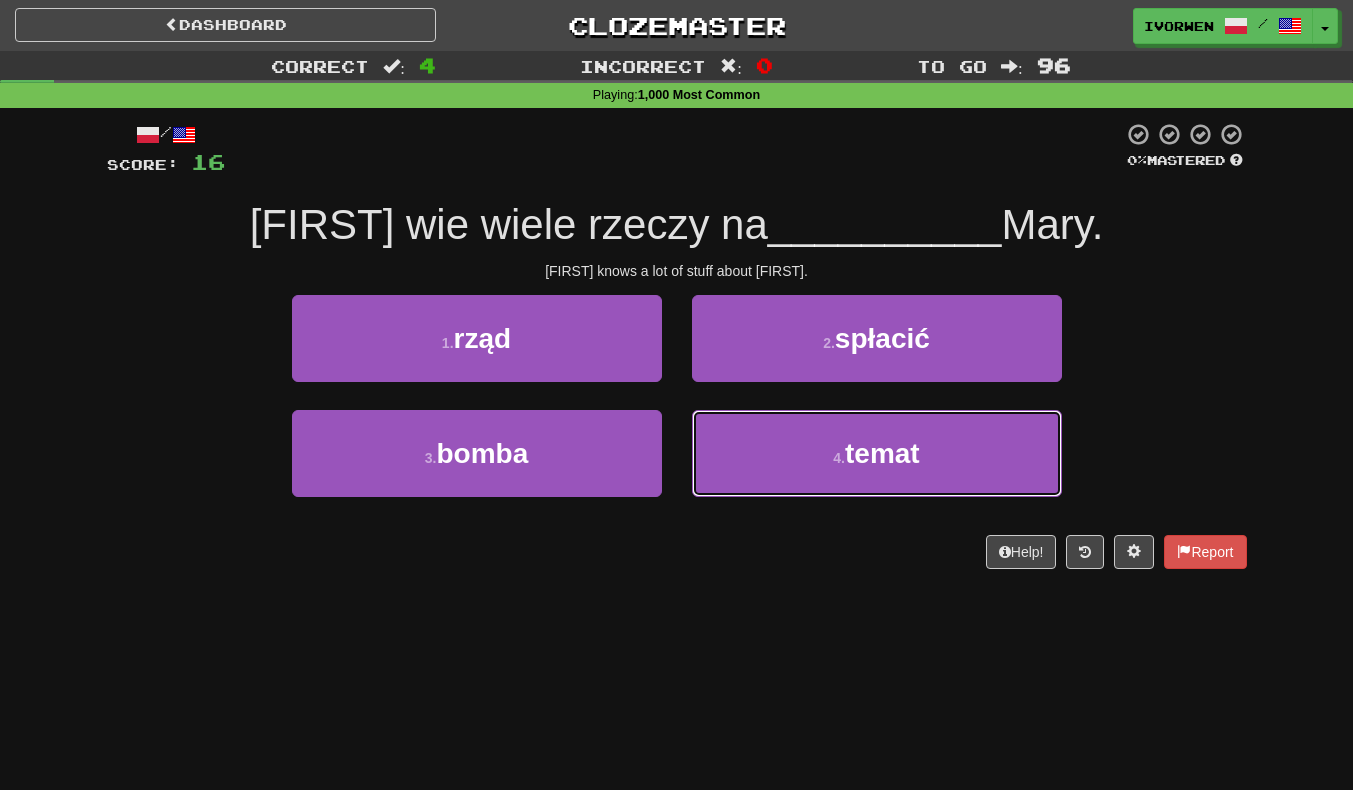 click on "4 .  temat" at bounding box center [877, 453] 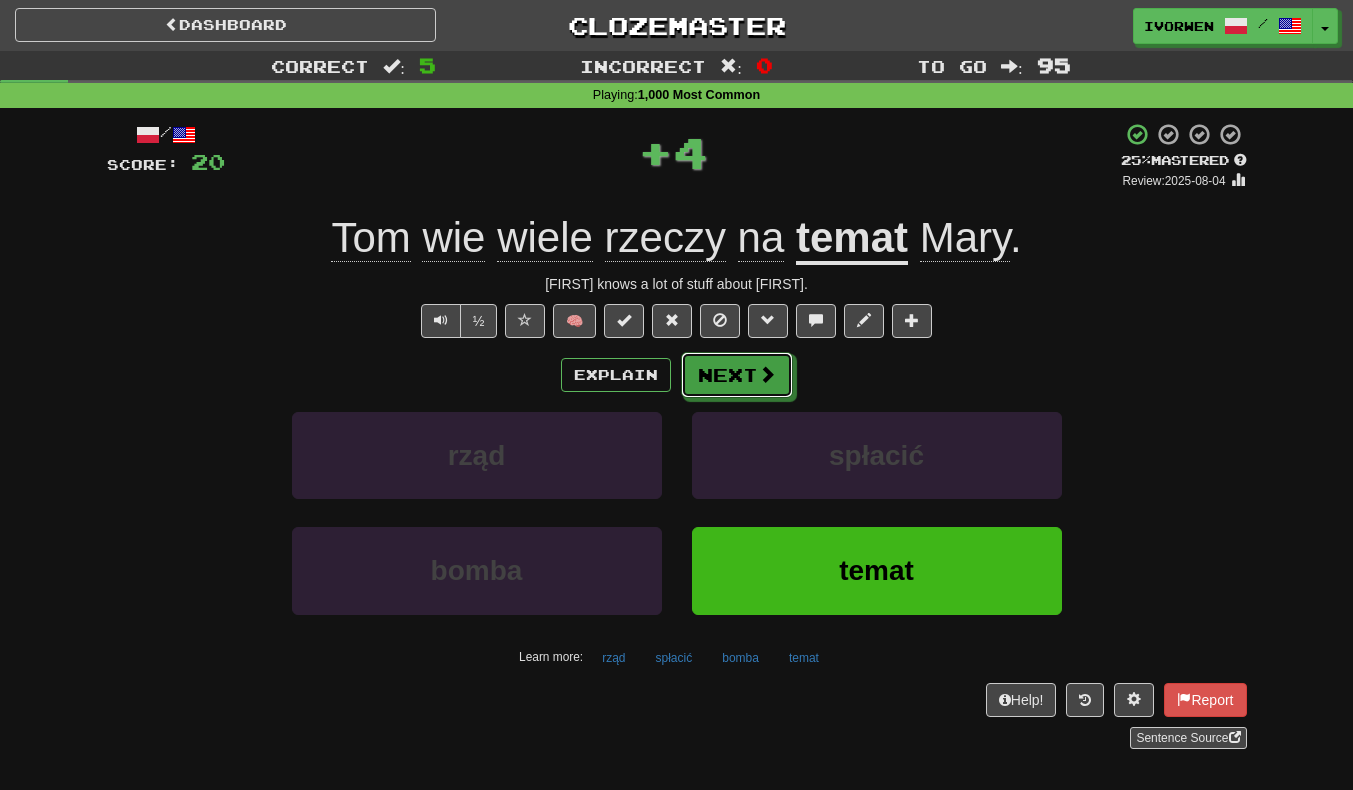 click on "Next" at bounding box center [737, 375] 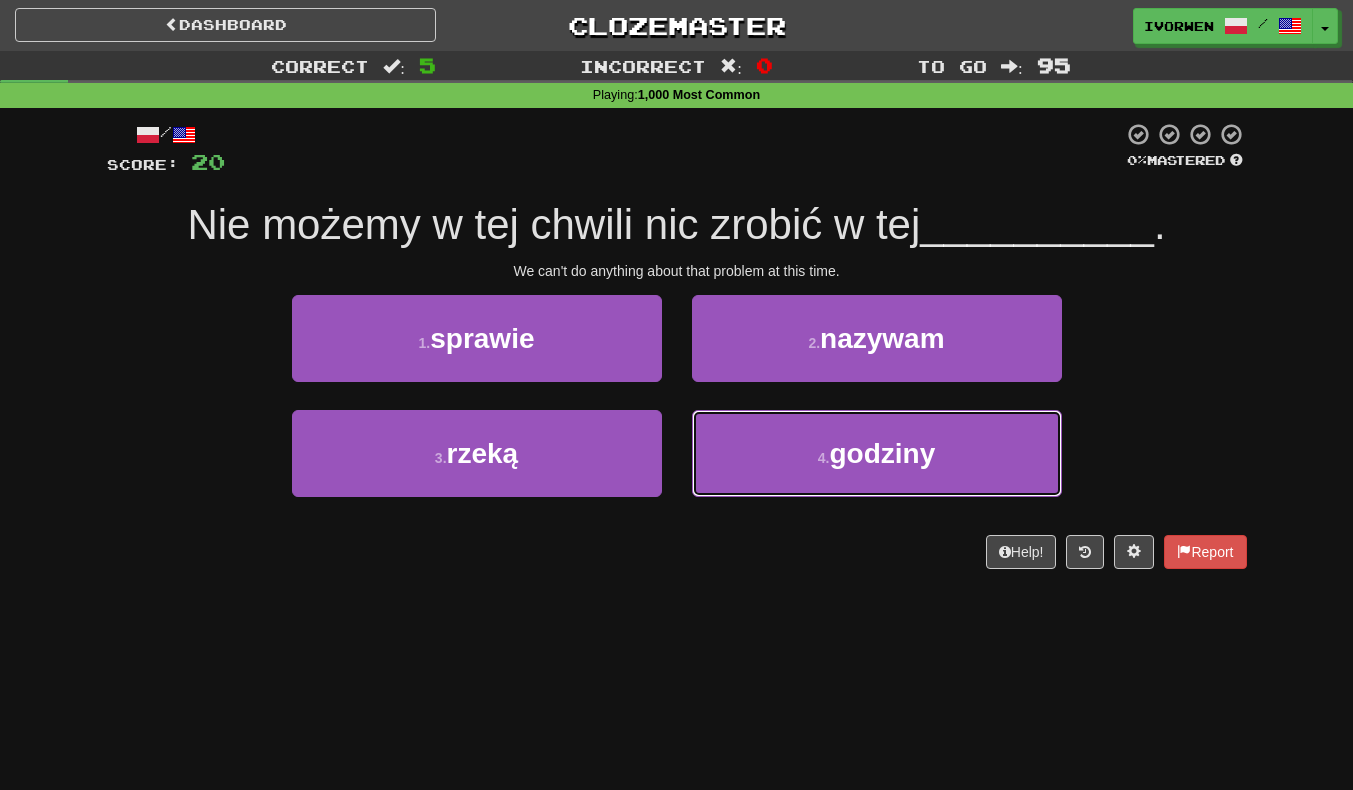 click on "godziny" at bounding box center [882, 453] 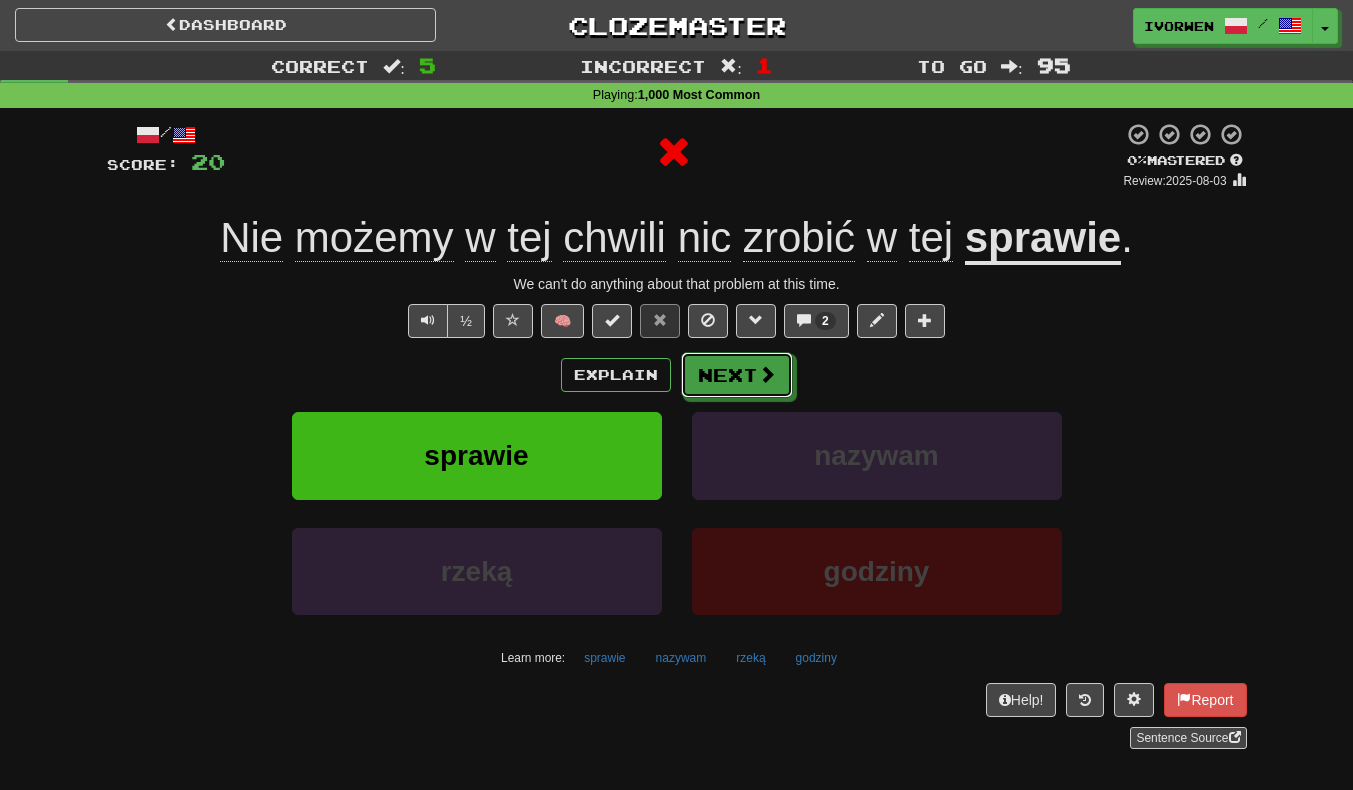 click on "Next" at bounding box center (737, 375) 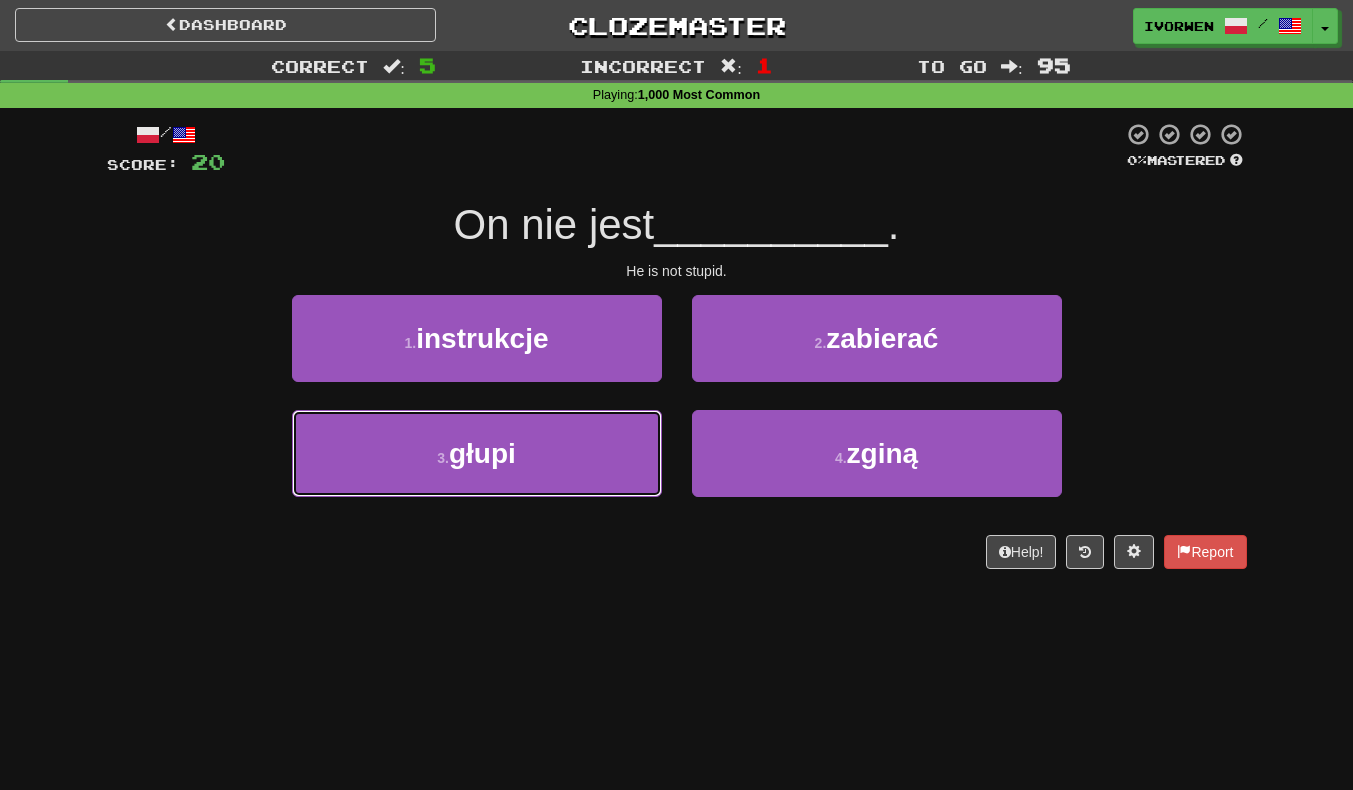click on "3 .  głupi" at bounding box center [477, 453] 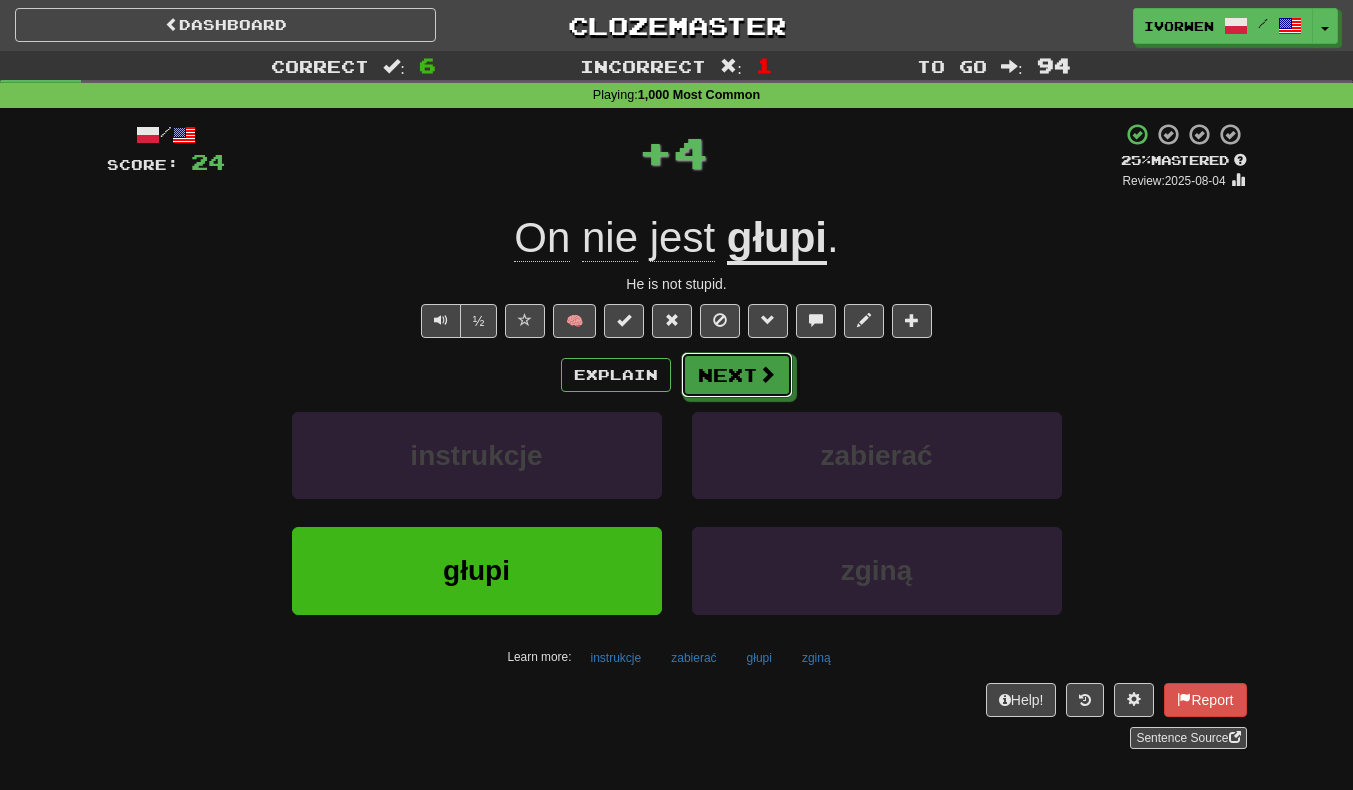 click at bounding box center (767, 374) 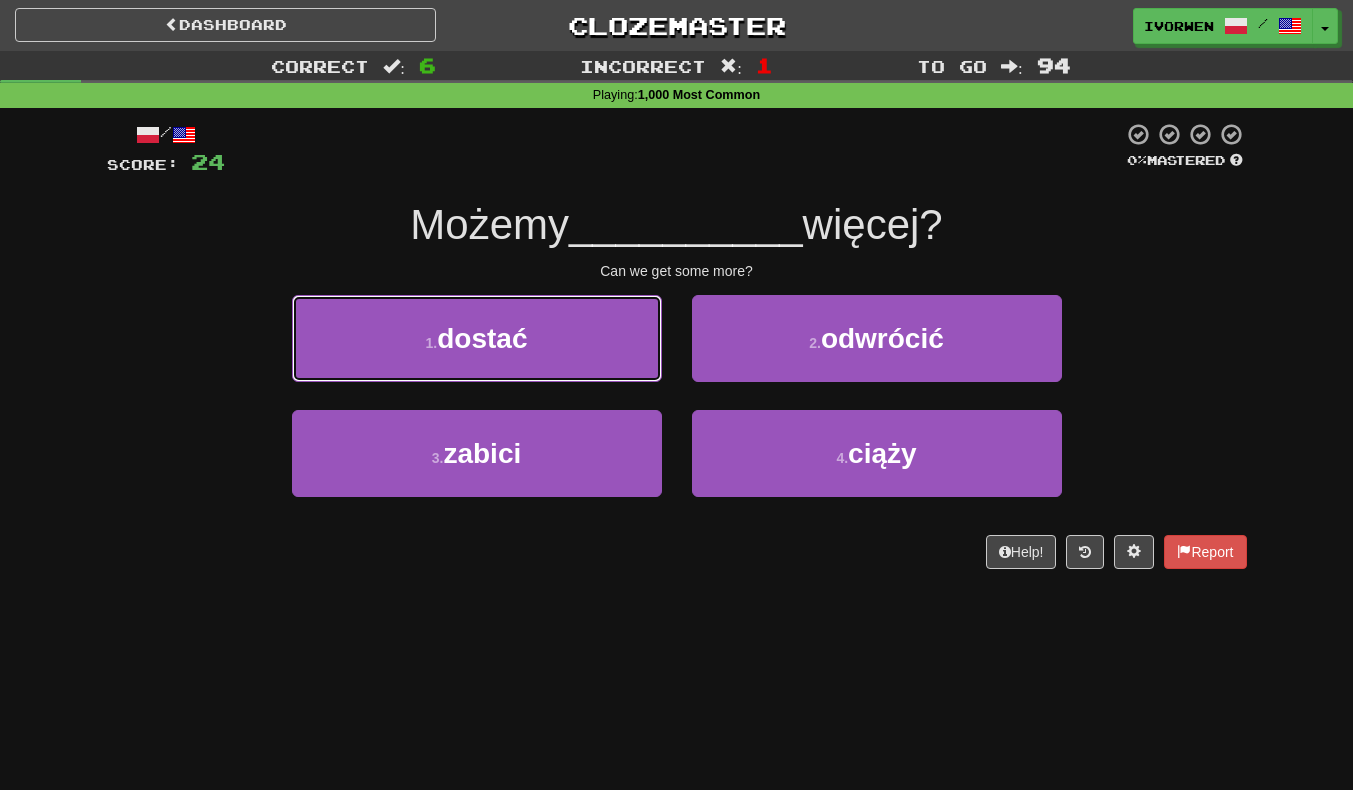 click on "1 .  dostać" at bounding box center (477, 338) 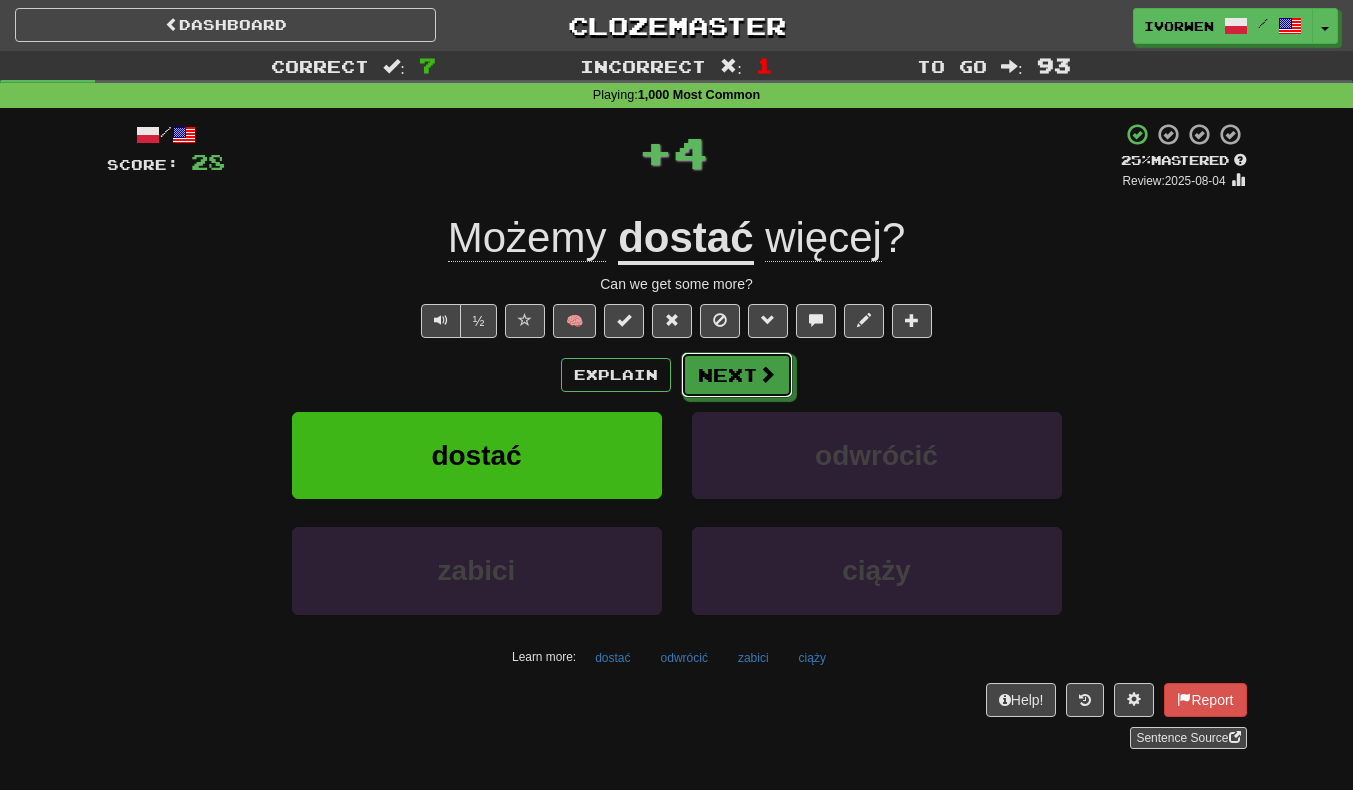 click on "Next" at bounding box center (737, 375) 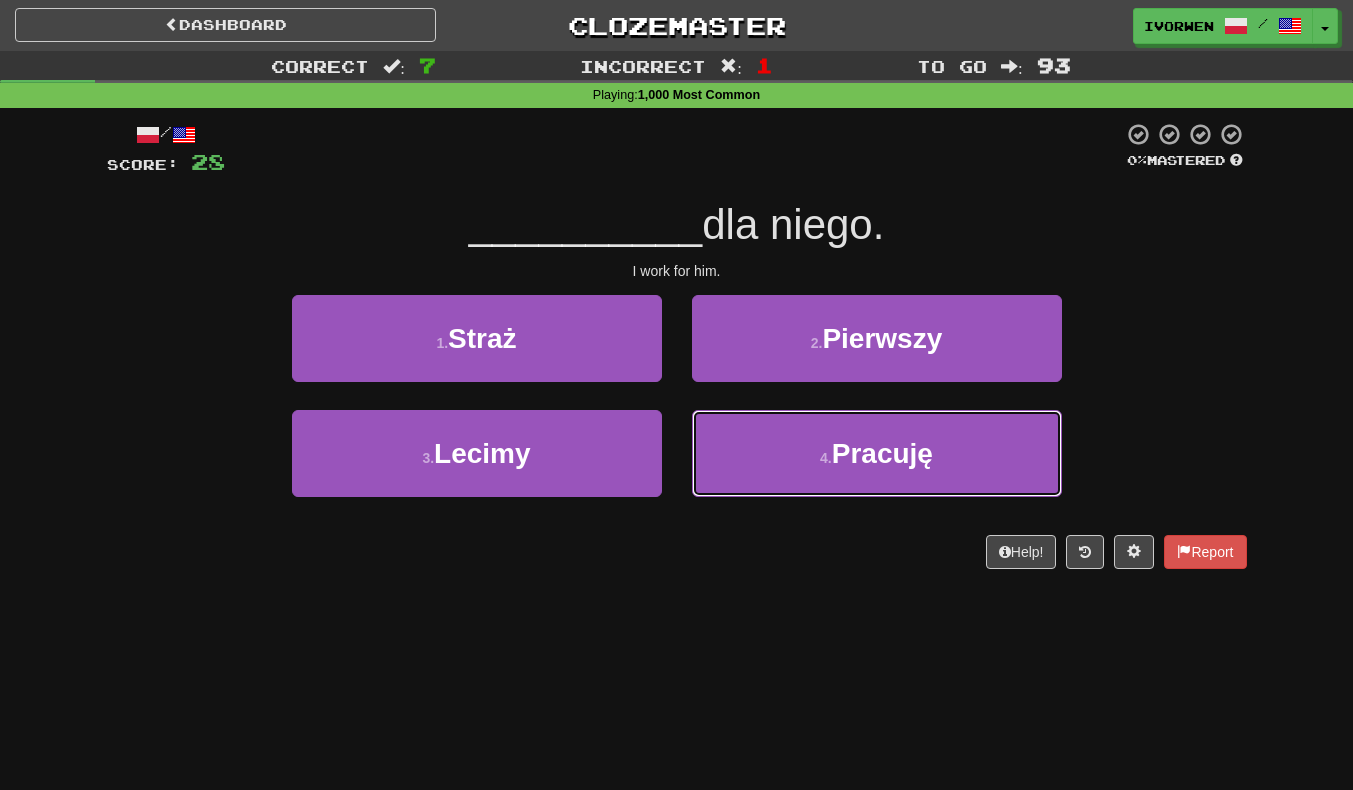 click on "Pracuję" at bounding box center [882, 453] 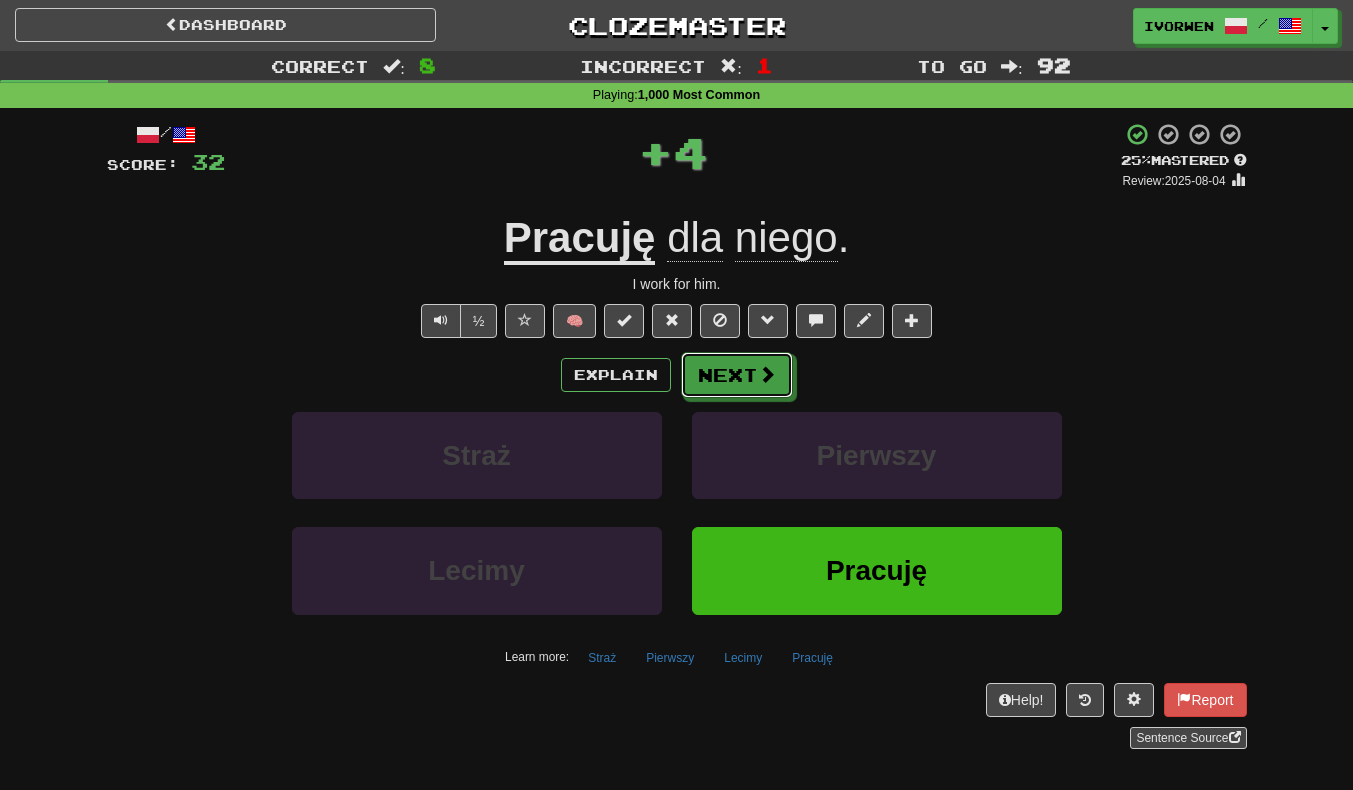 click at bounding box center (767, 374) 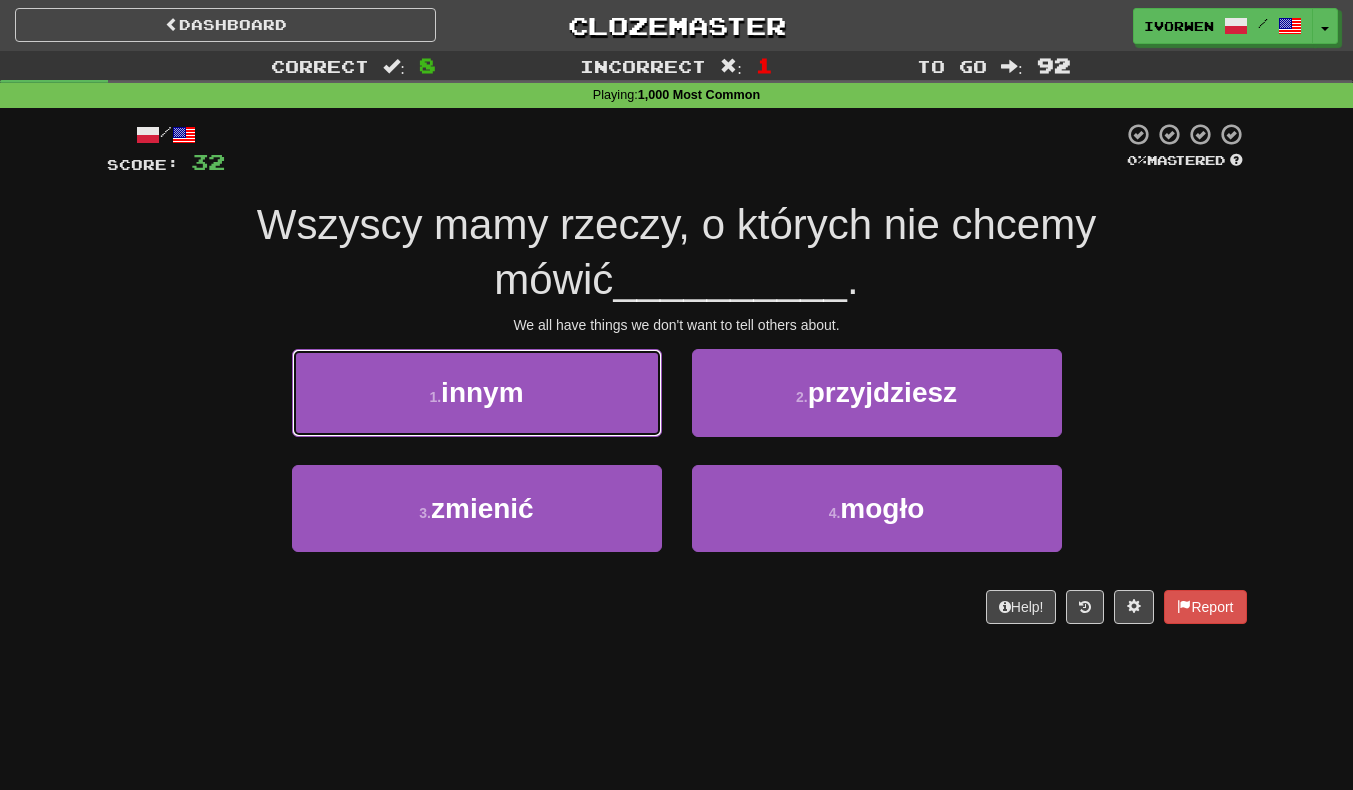click on "1 .  innym" at bounding box center (477, 392) 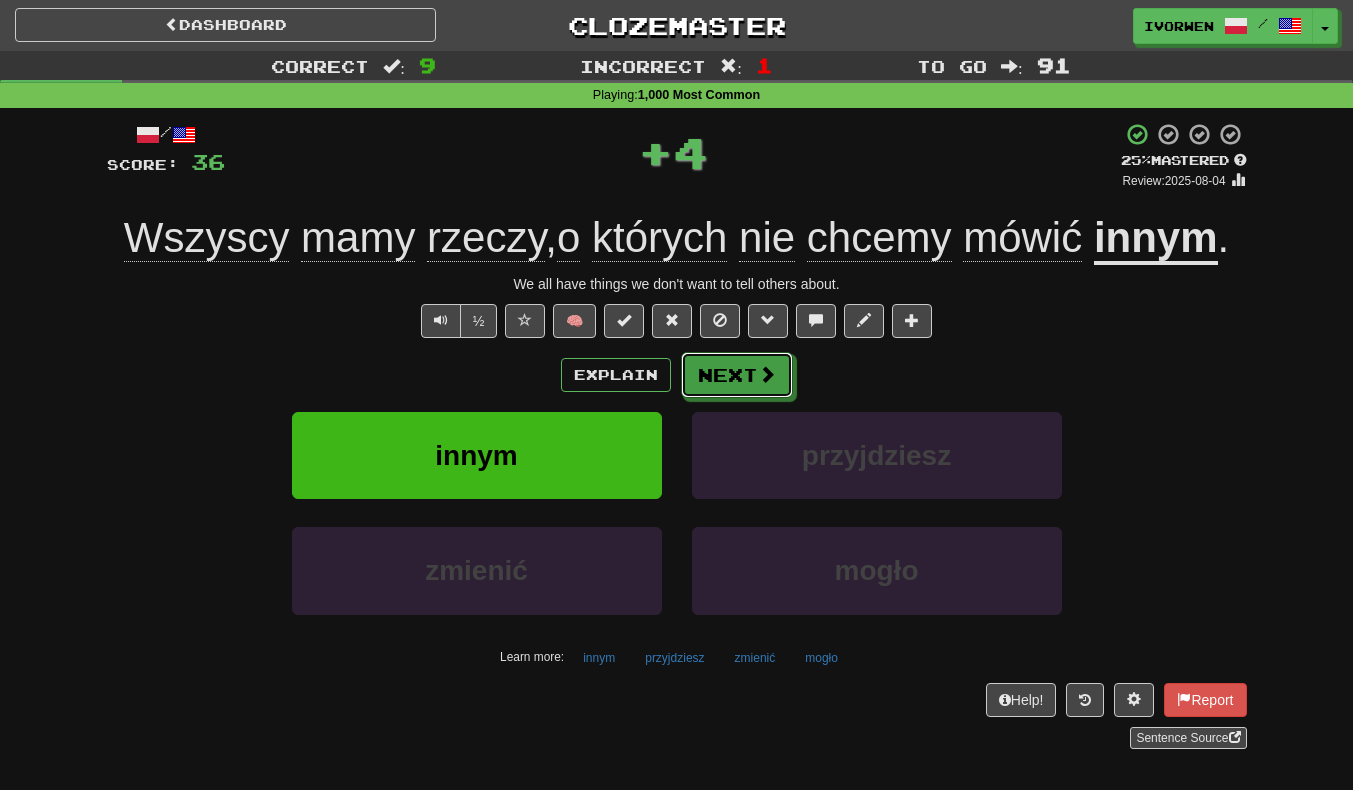 click at bounding box center (767, 374) 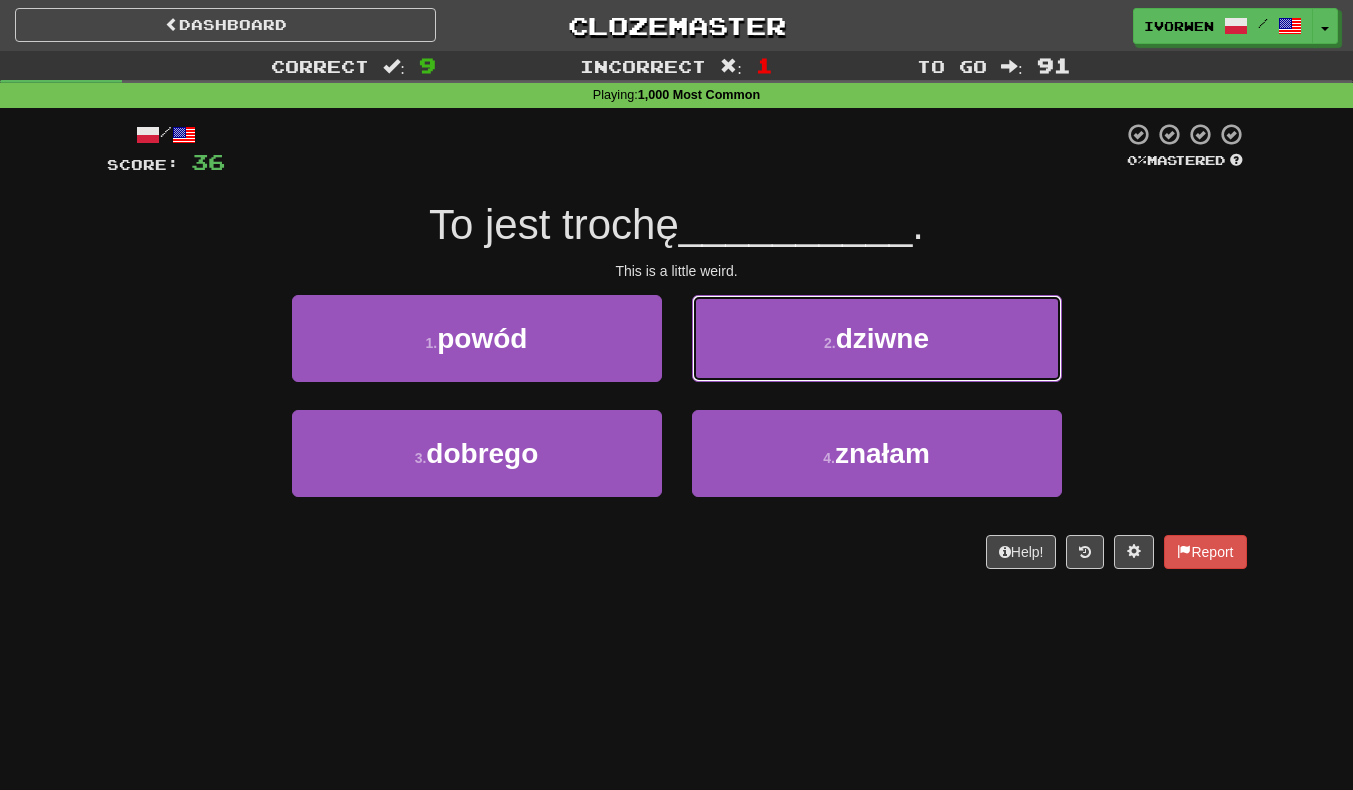click on "2 .  dziwne" at bounding box center [877, 338] 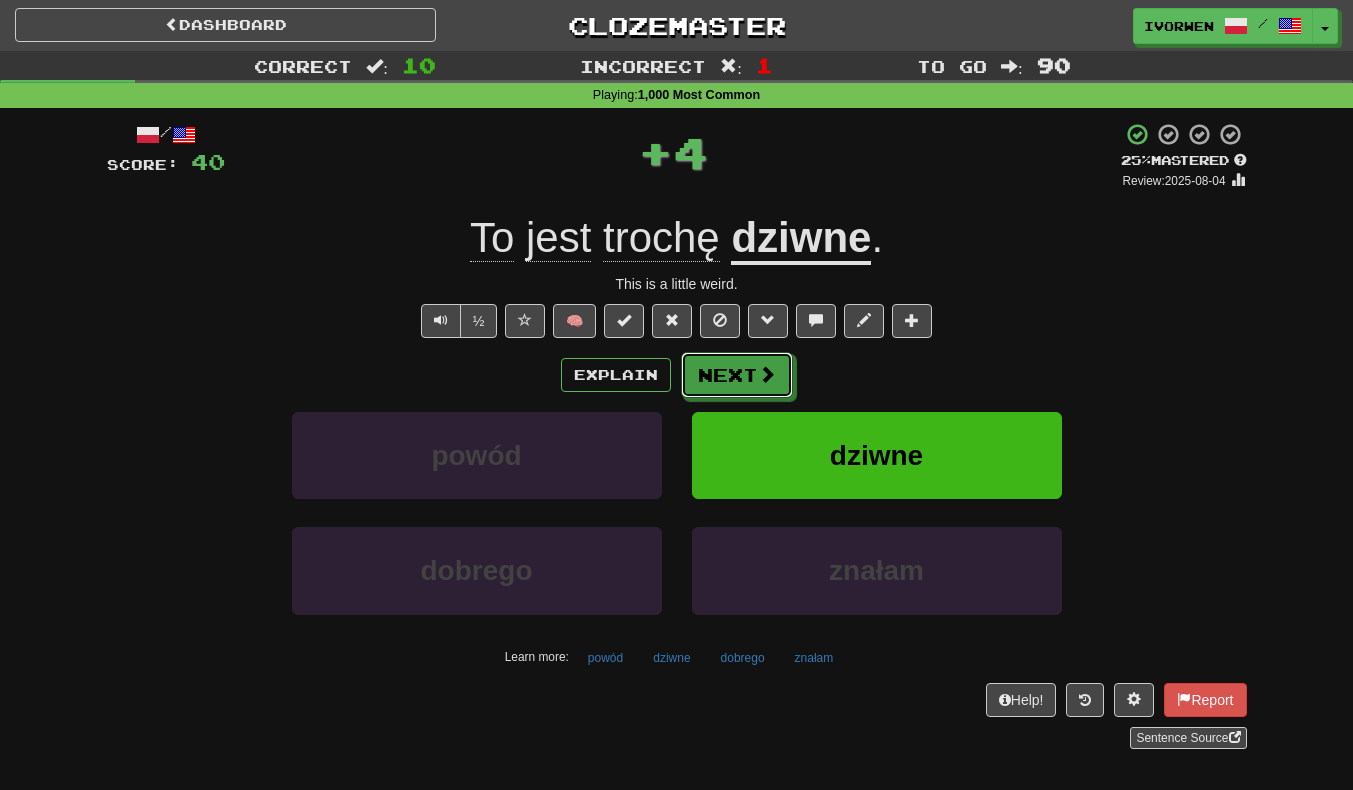click on "Next" at bounding box center (737, 375) 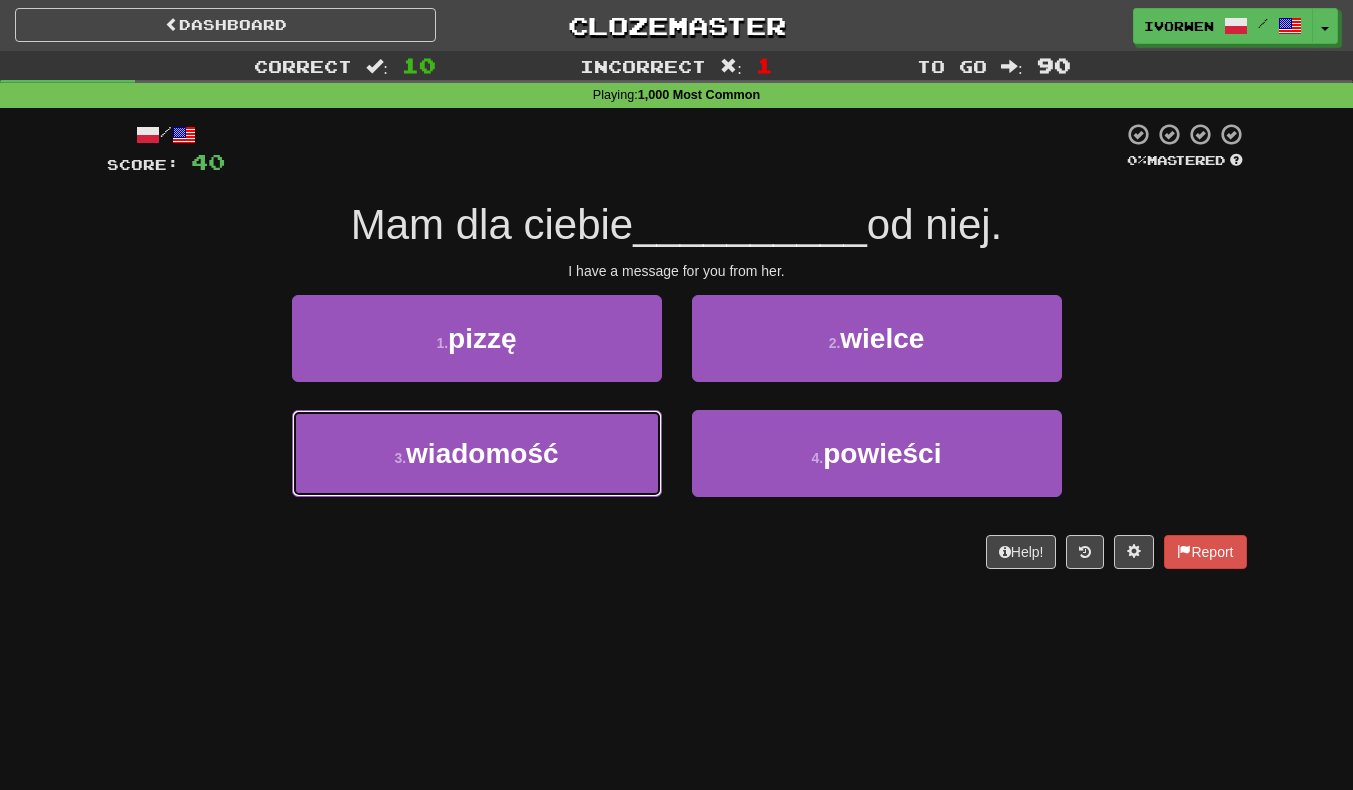 click on "3 .  wiadomość" at bounding box center [477, 453] 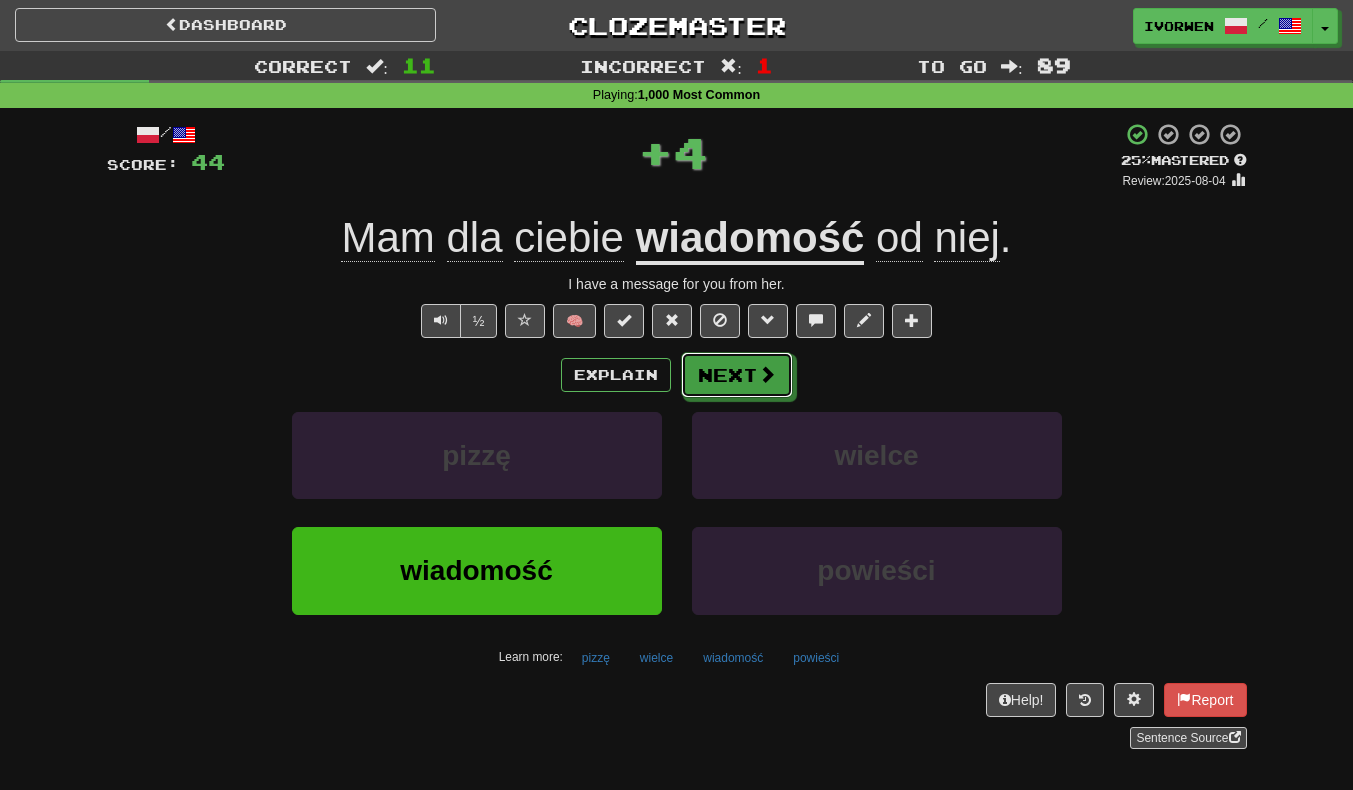 click on "Next" at bounding box center (737, 375) 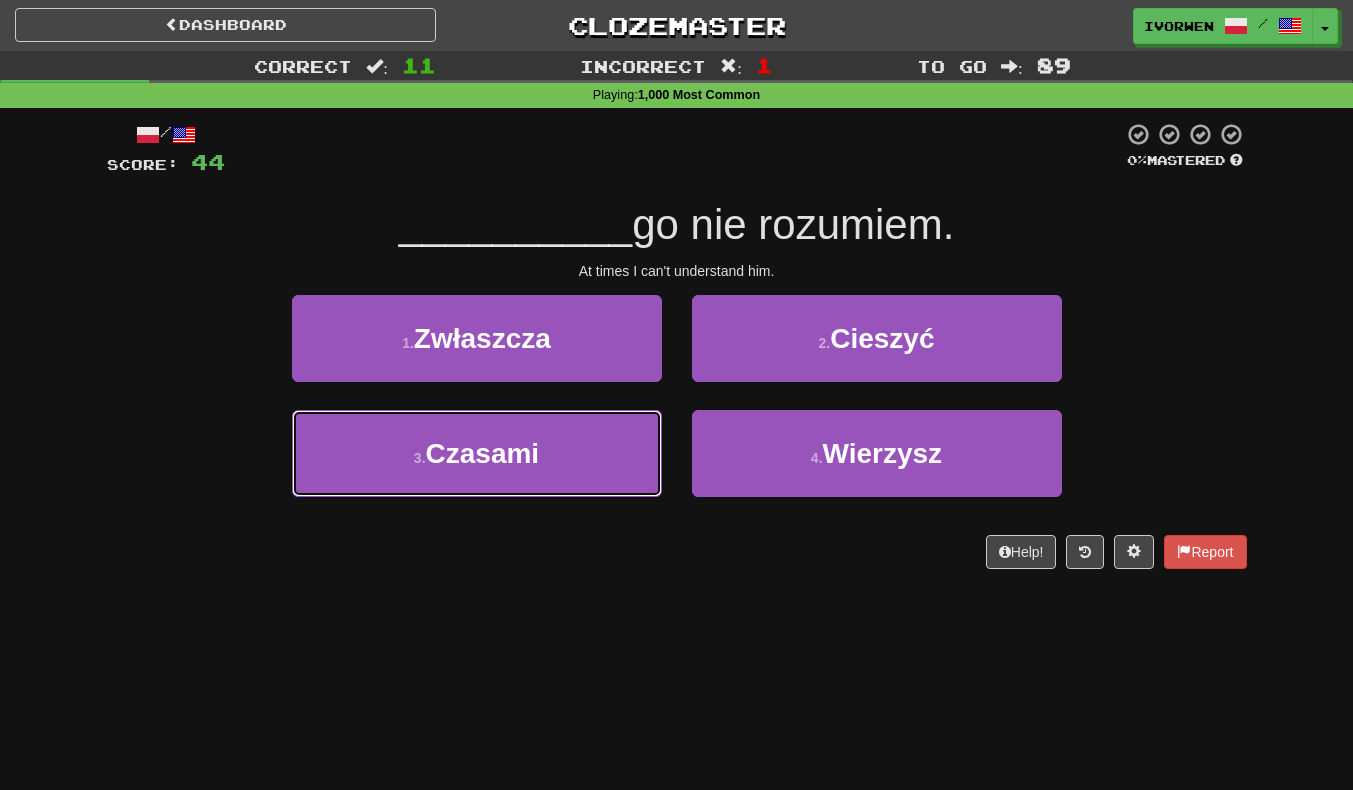 click on "3 .  Czasami" at bounding box center (477, 453) 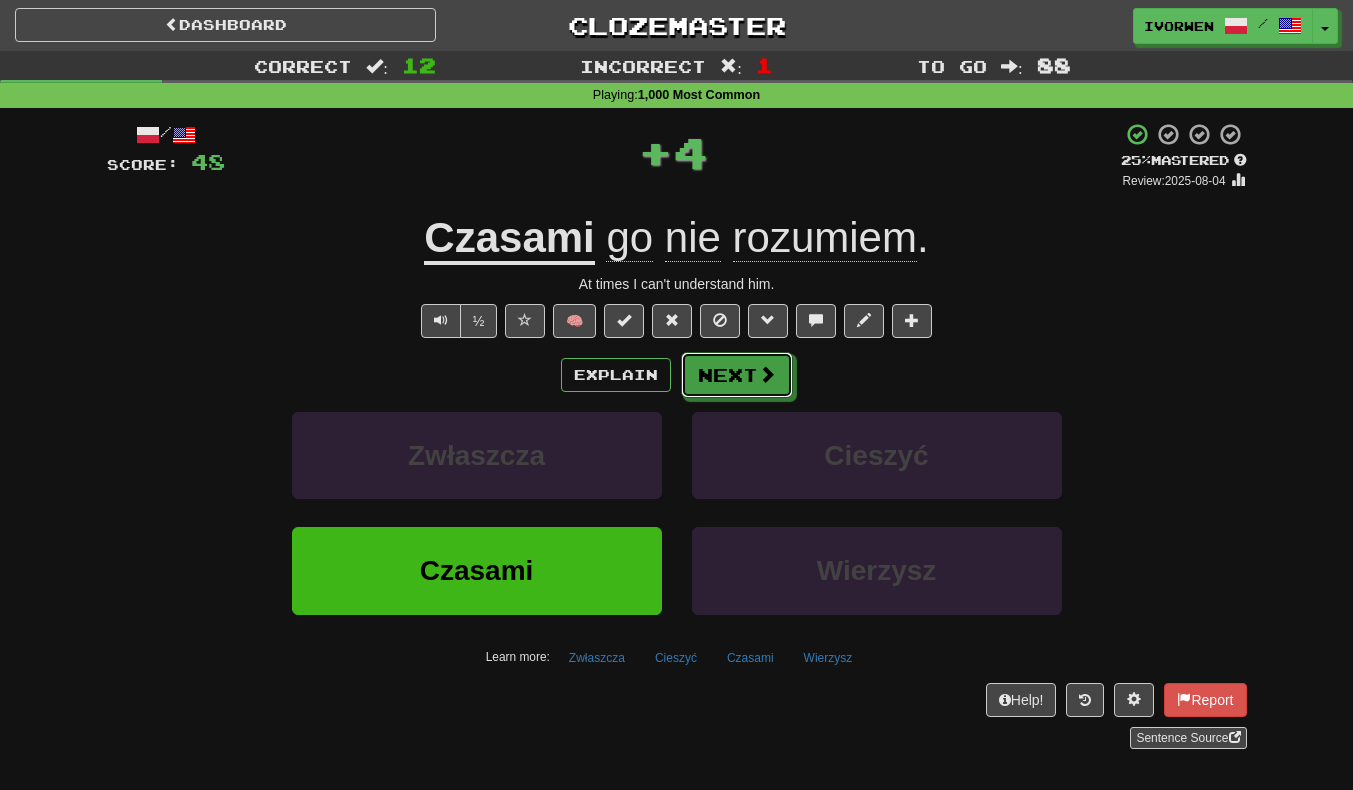 click on "Next" at bounding box center (737, 375) 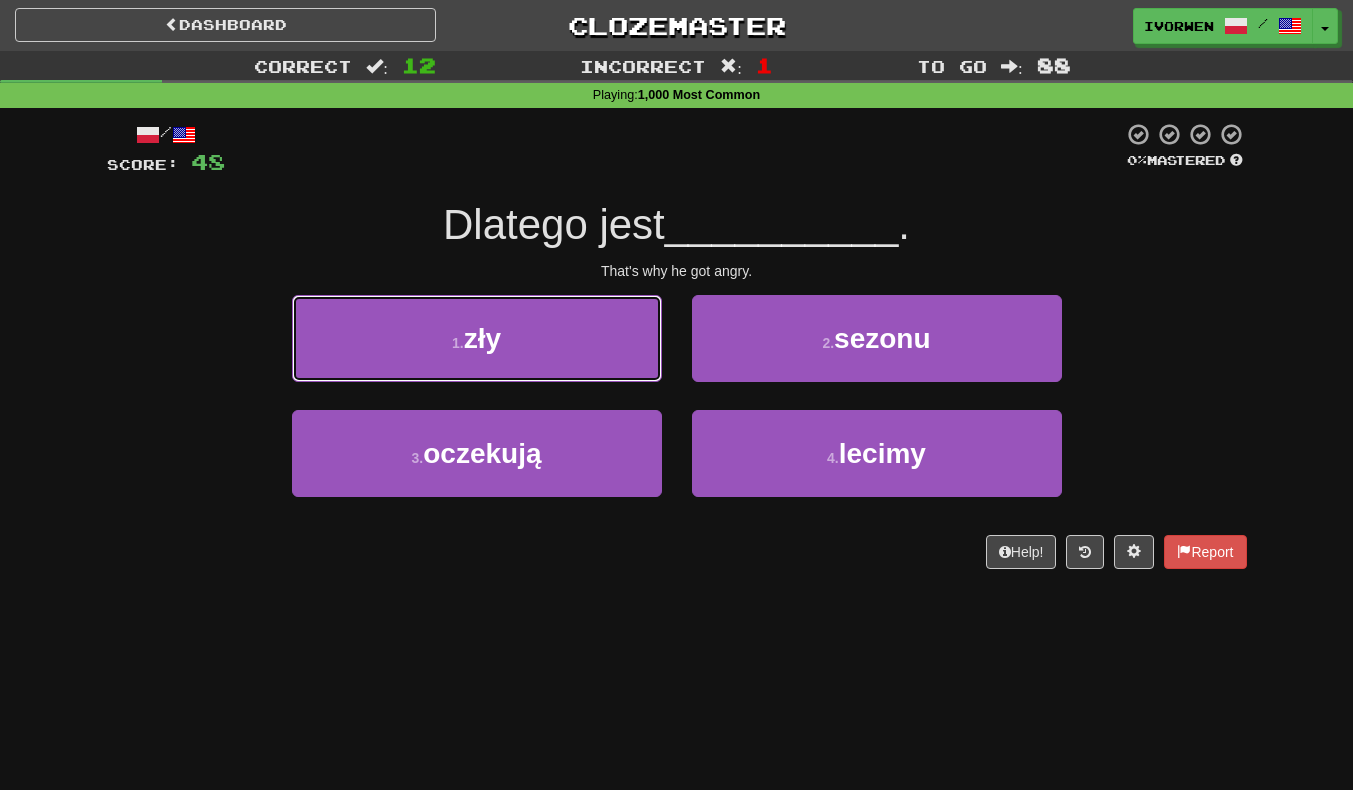 click on "1 .  zły" at bounding box center [477, 338] 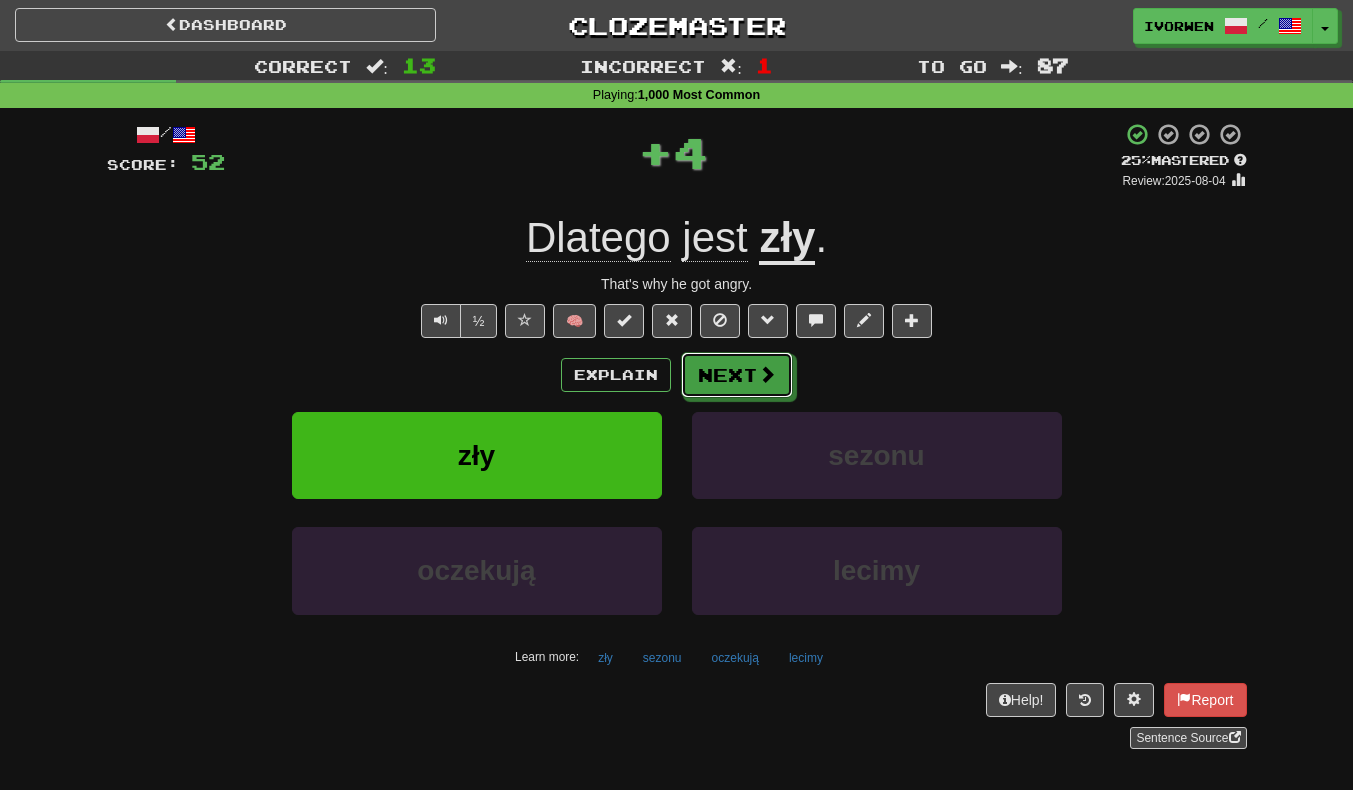 click on "Next" at bounding box center (737, 375) 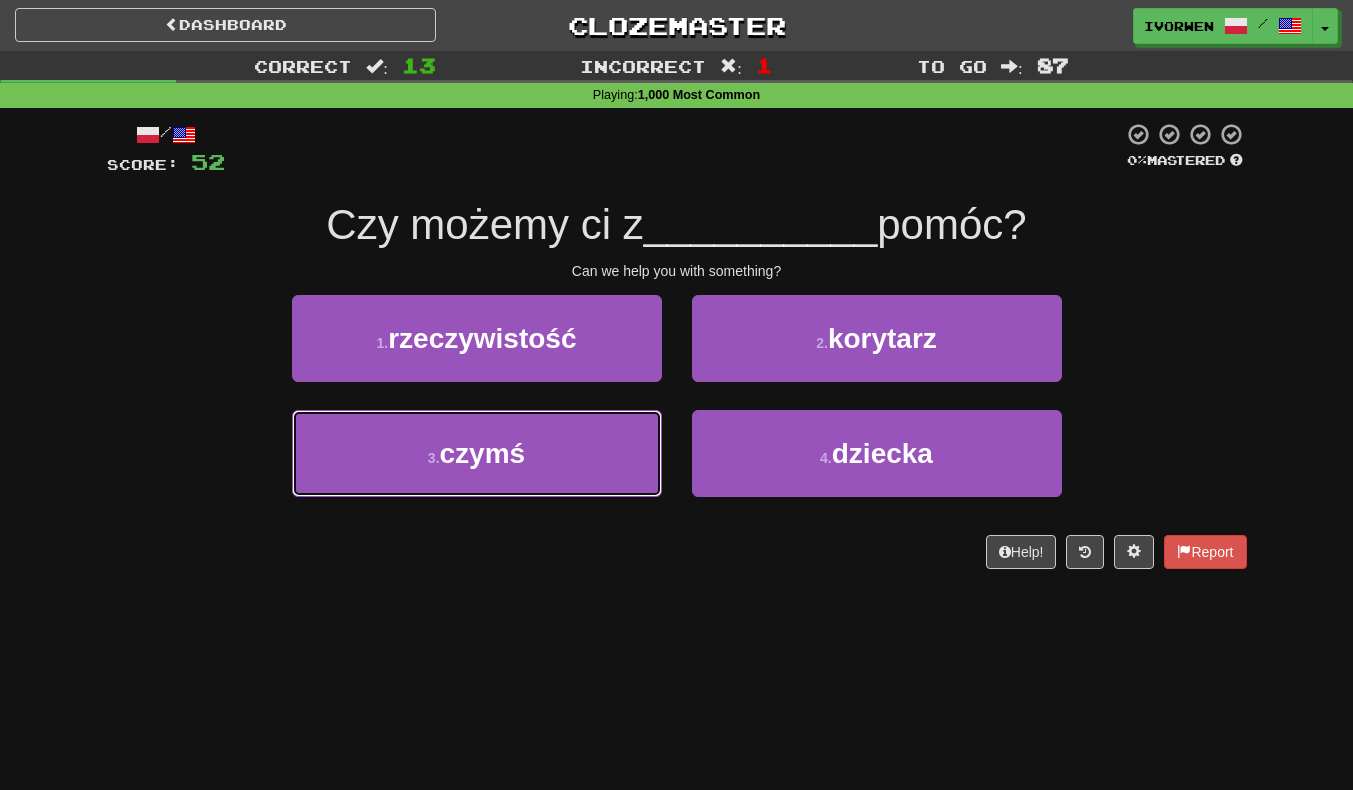 click on "3 .  czymś" at bounding box center [477, 453] 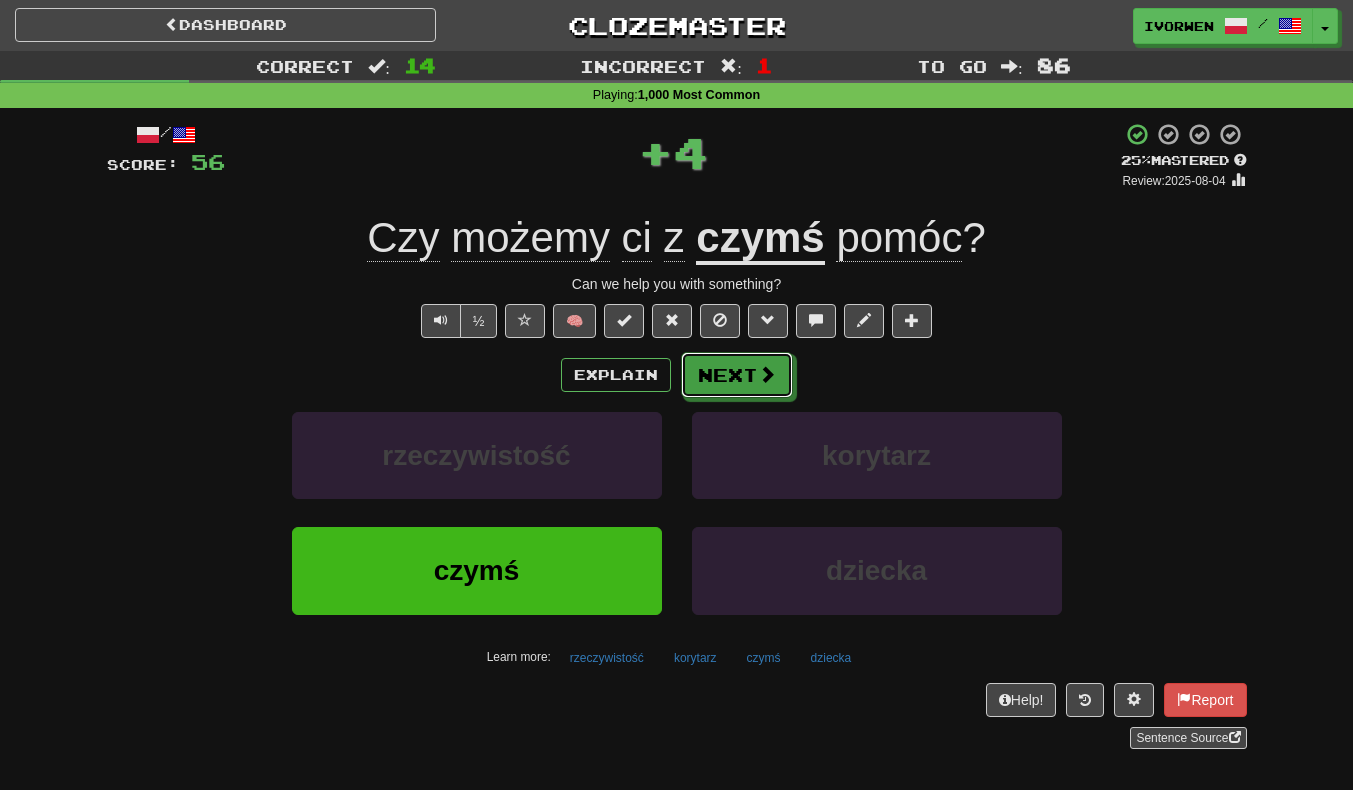 click on "Next" at bounding box center (737, 375) 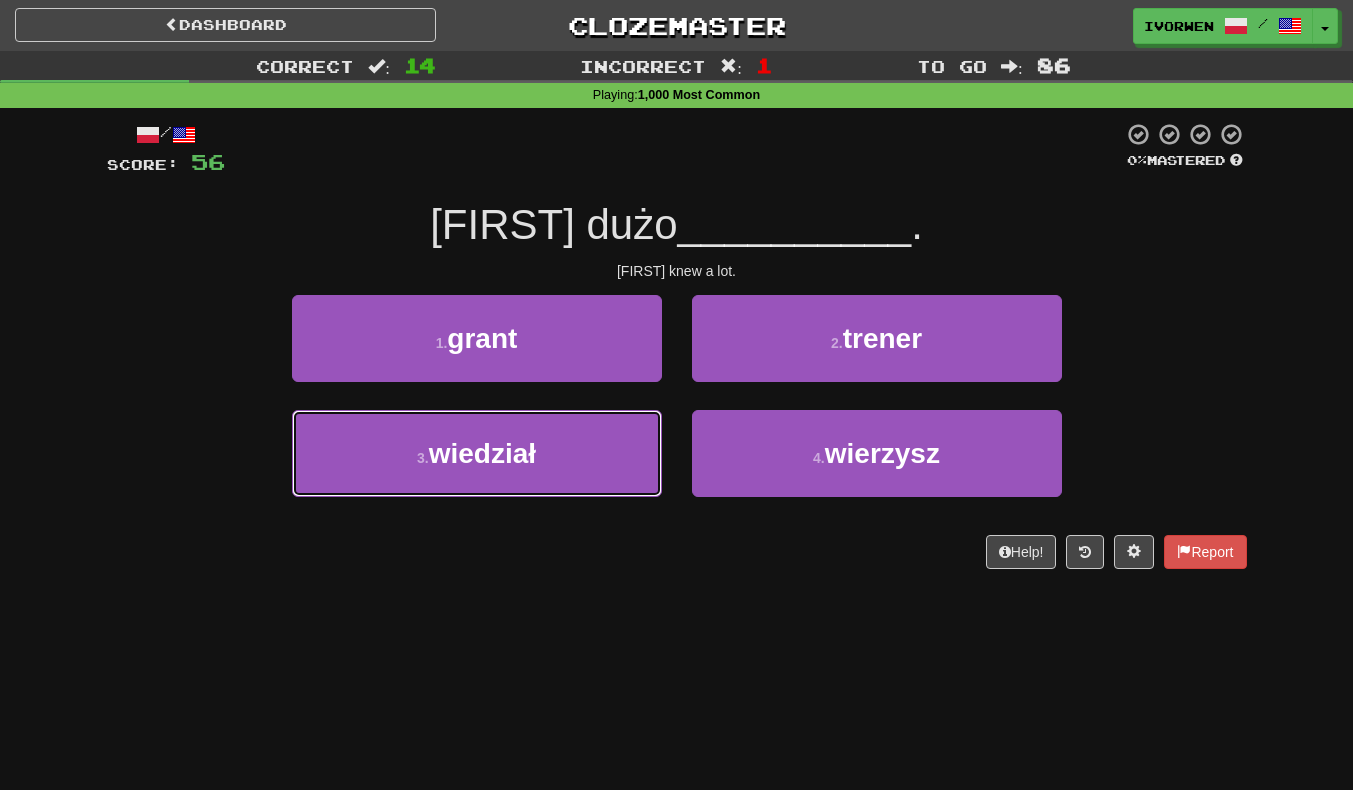 click on "3 .  wiedział" at bounding box center [477, 453] 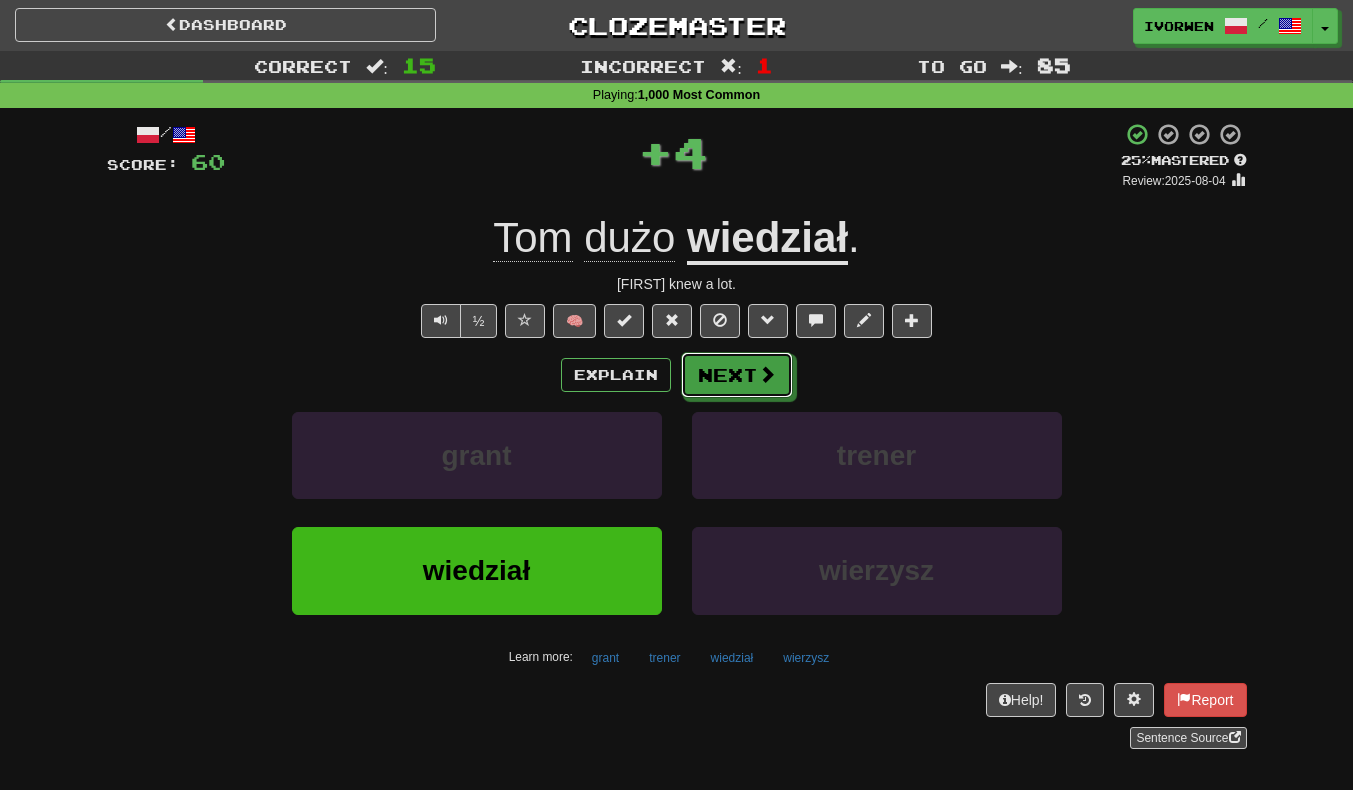 click on "Next" at bounding box center [737, 375] 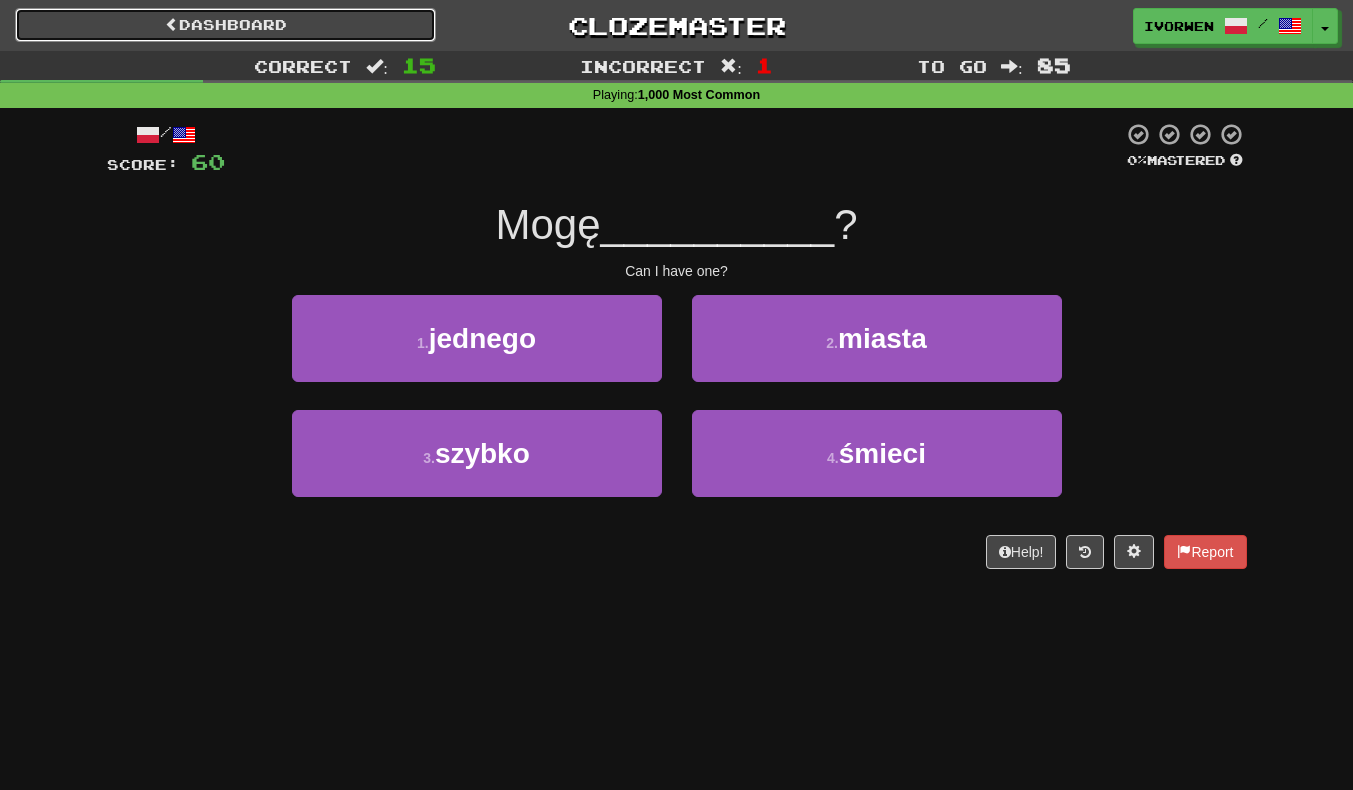 click on "Dashboard" at bounding box center (225, 25) 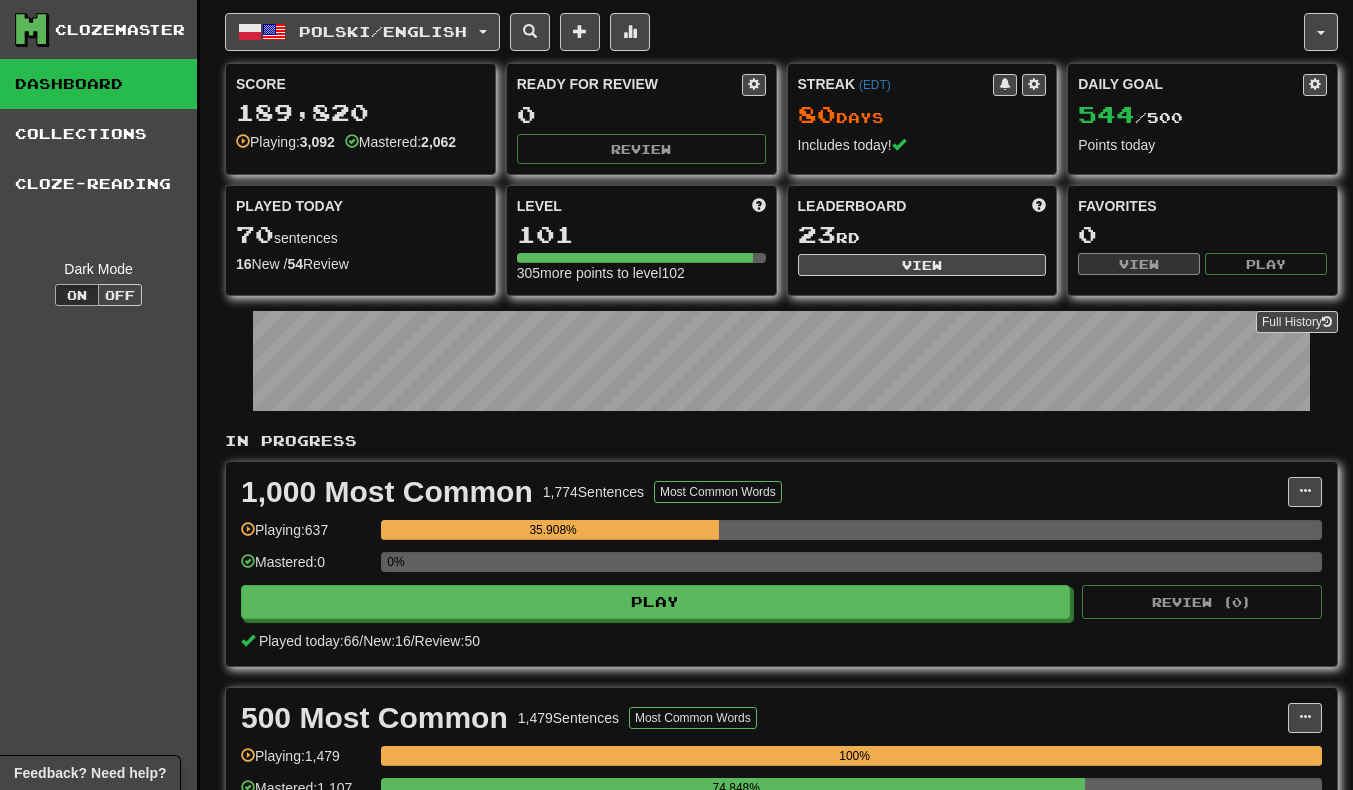 scroll, scrollTop: 0, scrollLeft: 0, axis: both 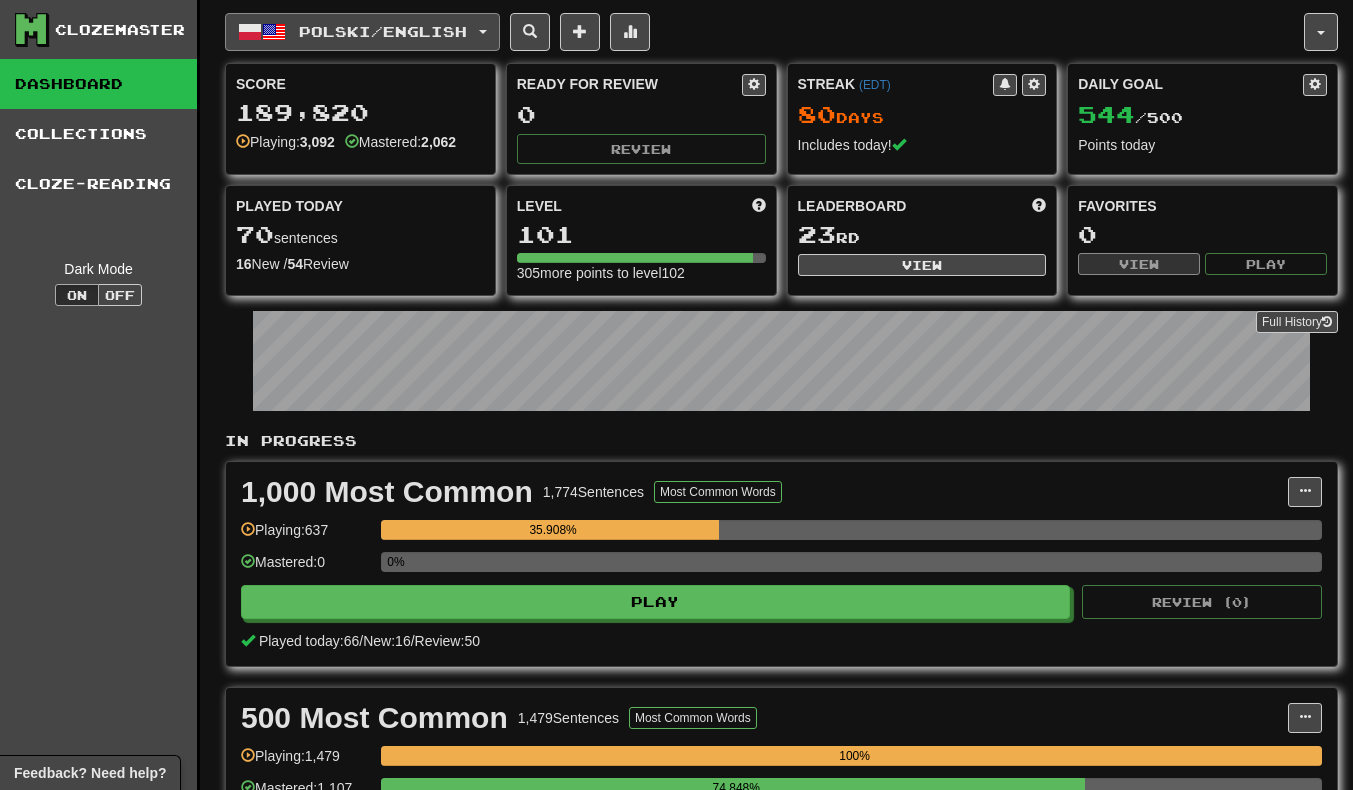 click on "Polski  /  English" at bounding box center (383, 31) 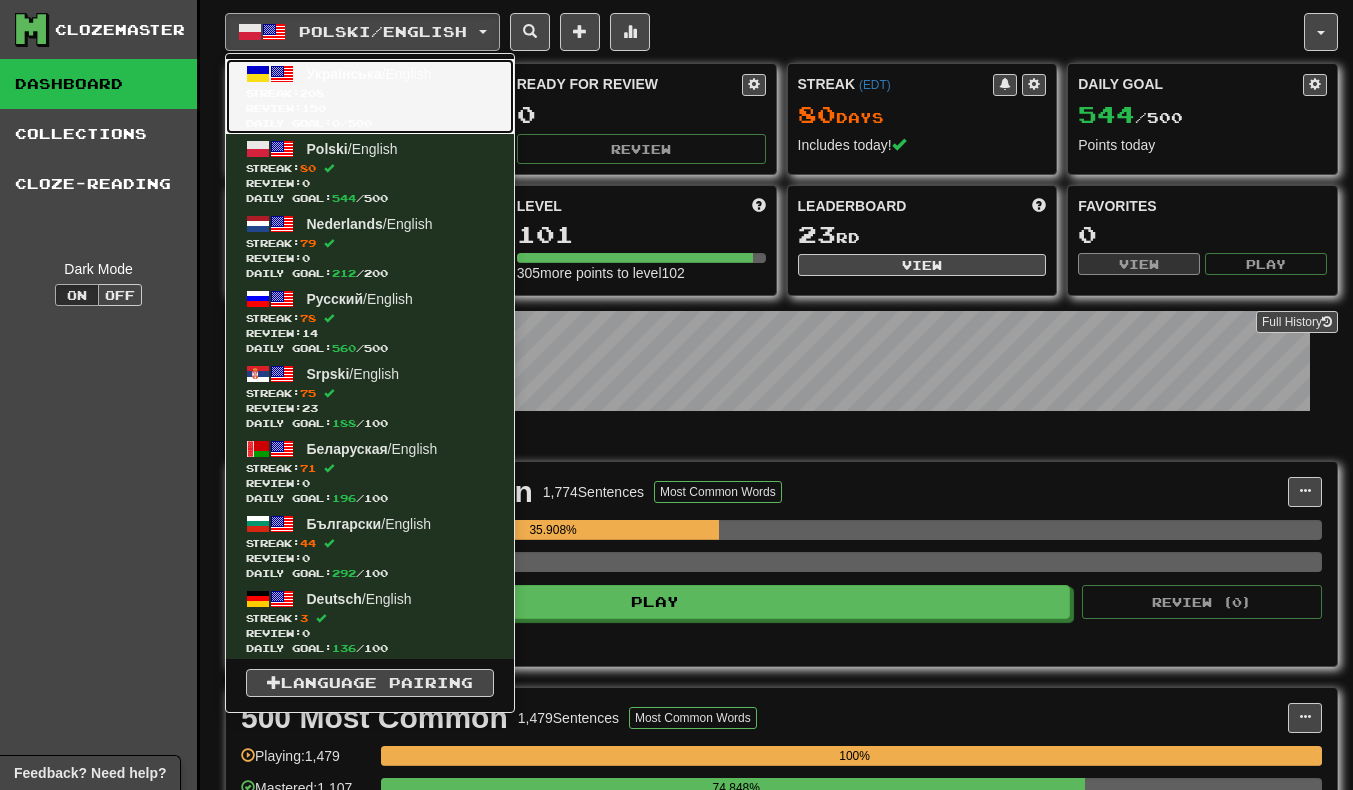 click on "Streak:  208" at bounding box center (370, 93) 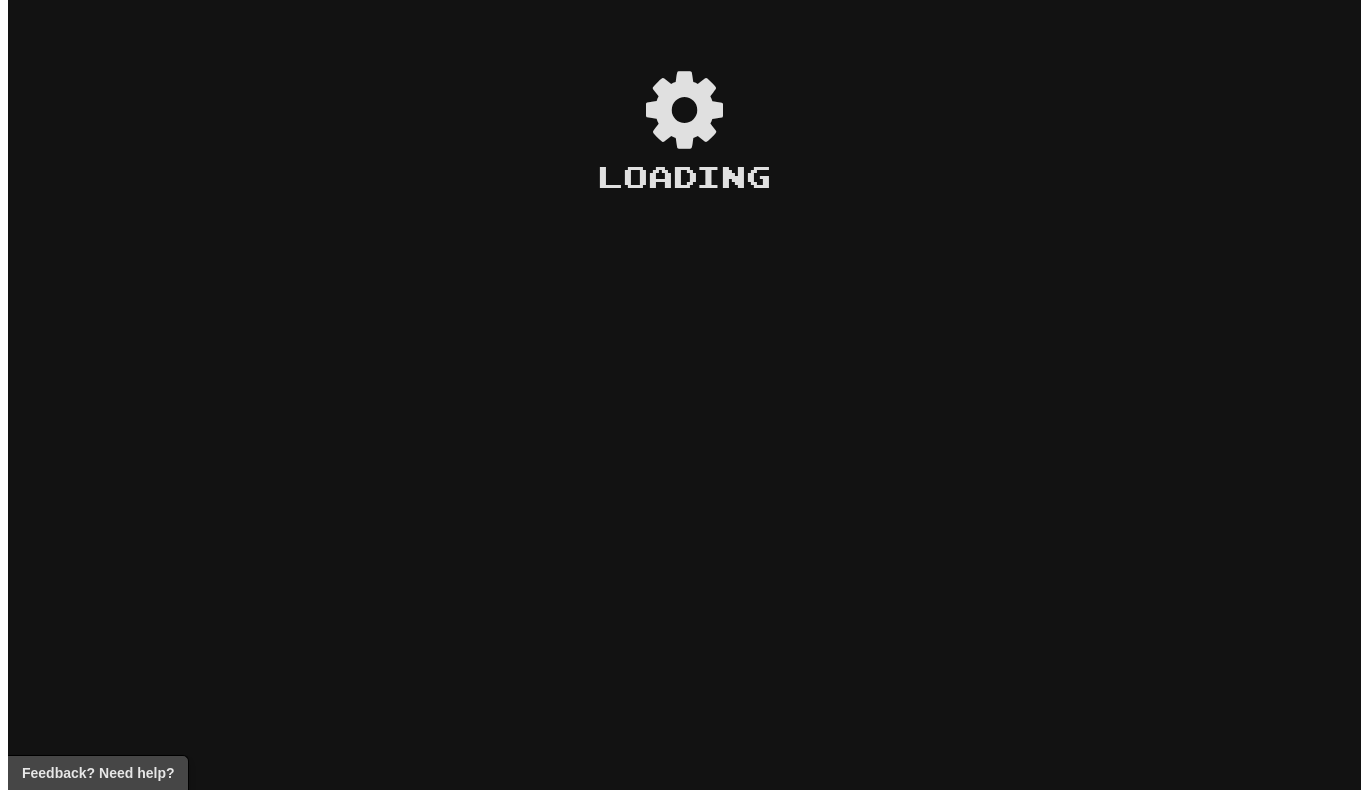 scroll, scrollTop: 0, scrollLeft: 0, axis: both 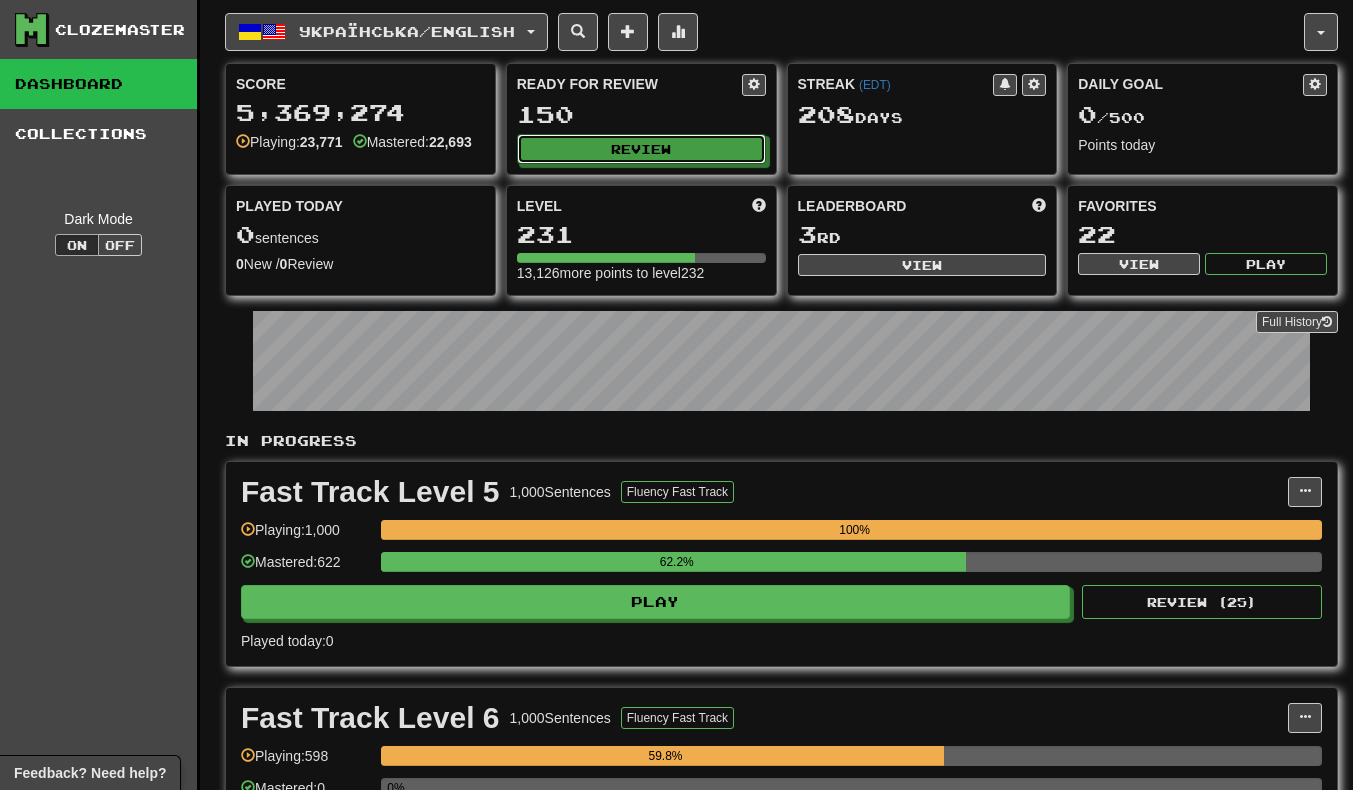 click on "Review" at bounding box center (641, 149) 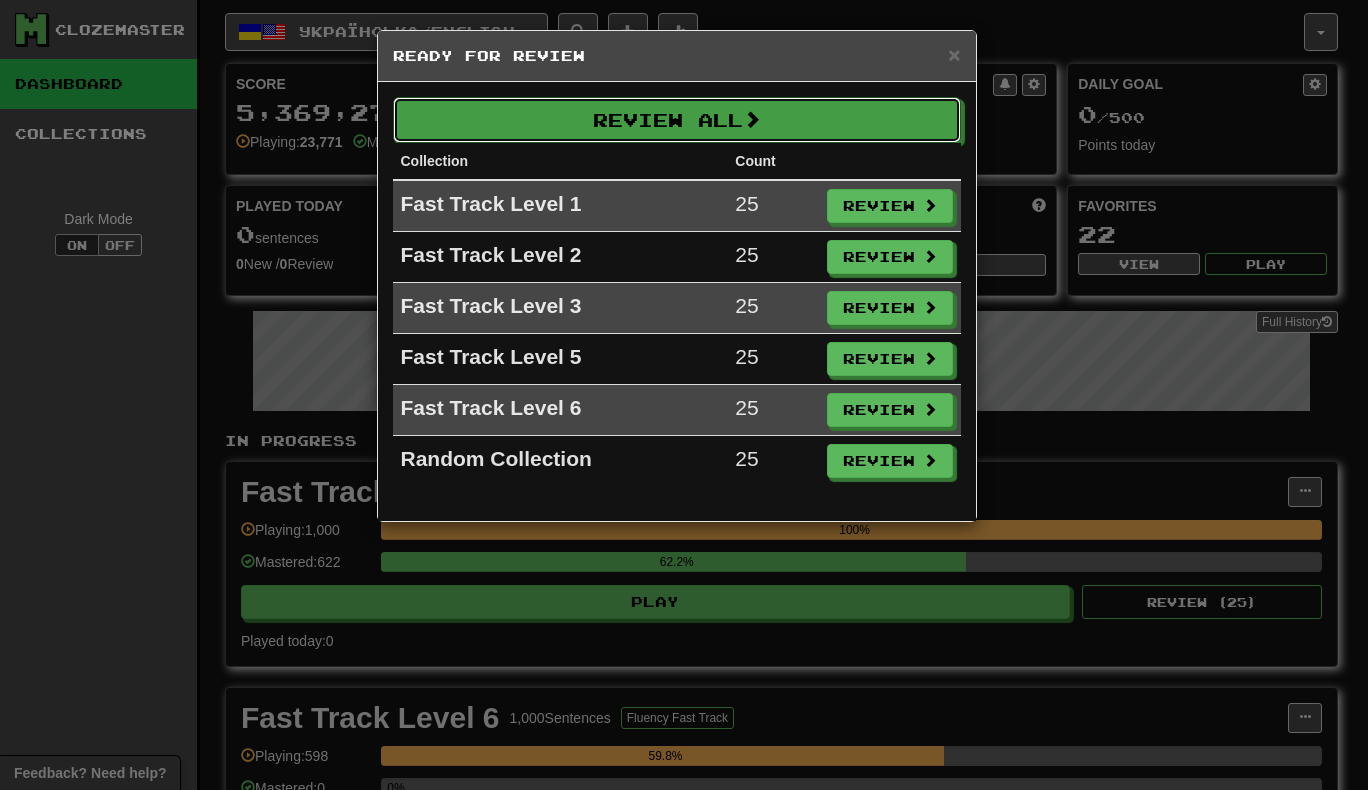 click on "Review All" at bounding box center (677, 120) 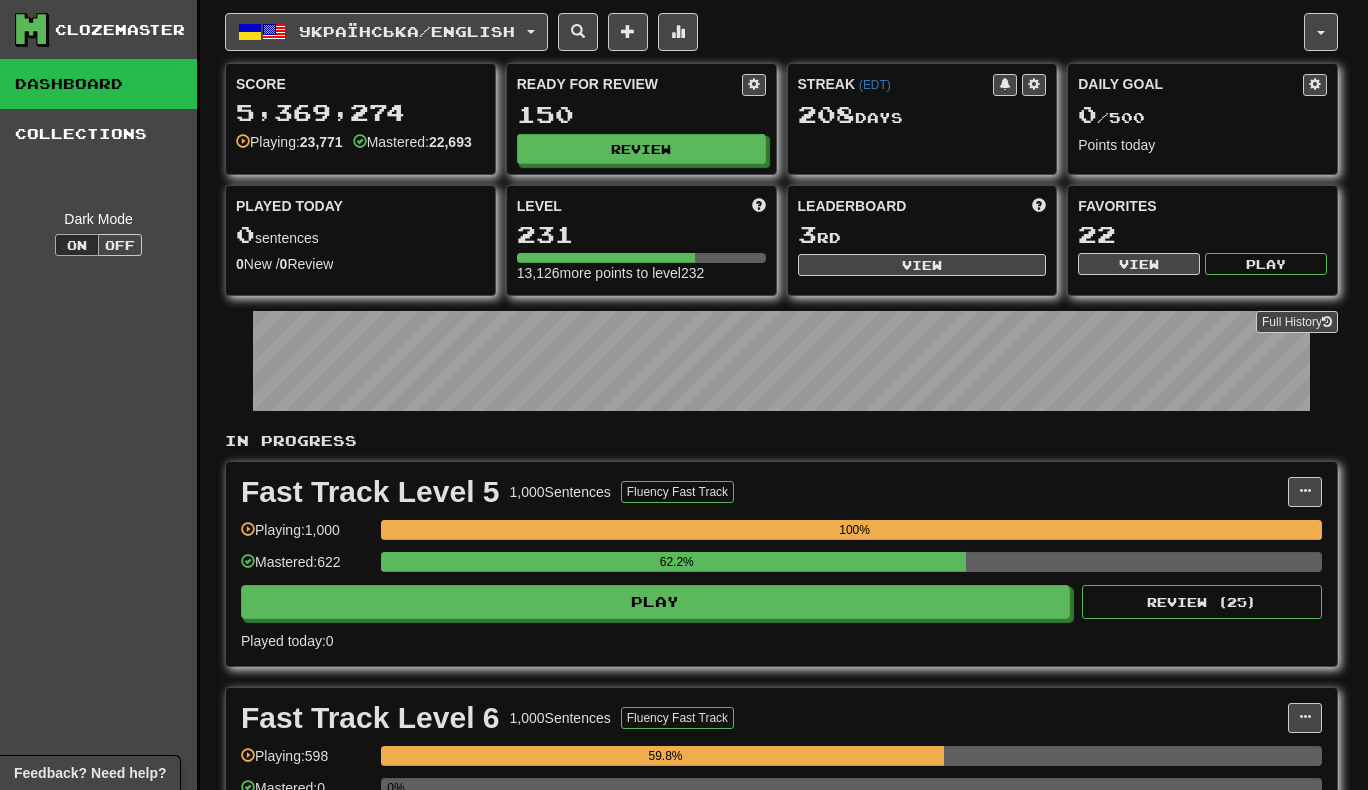 select on "***" 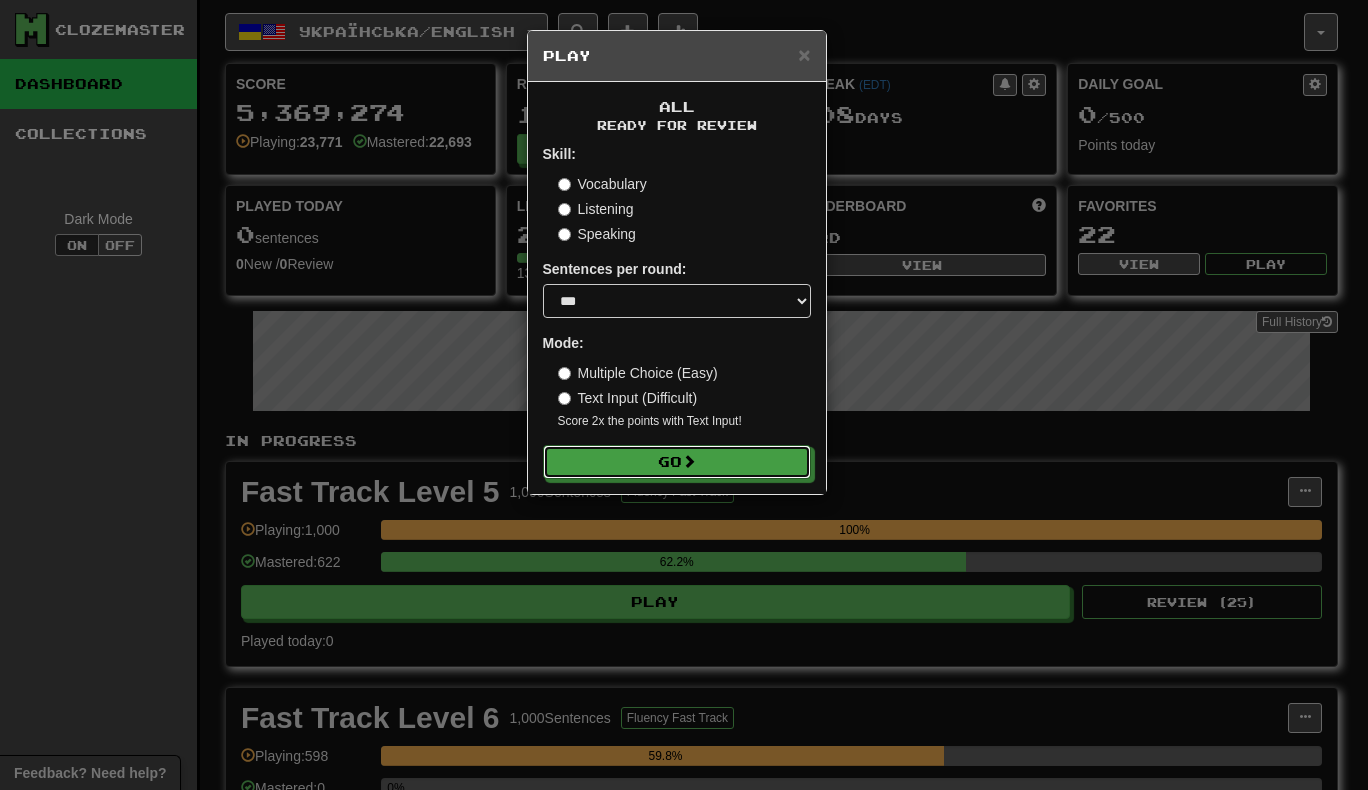 click on "Go" at bounding box center (677, 462) 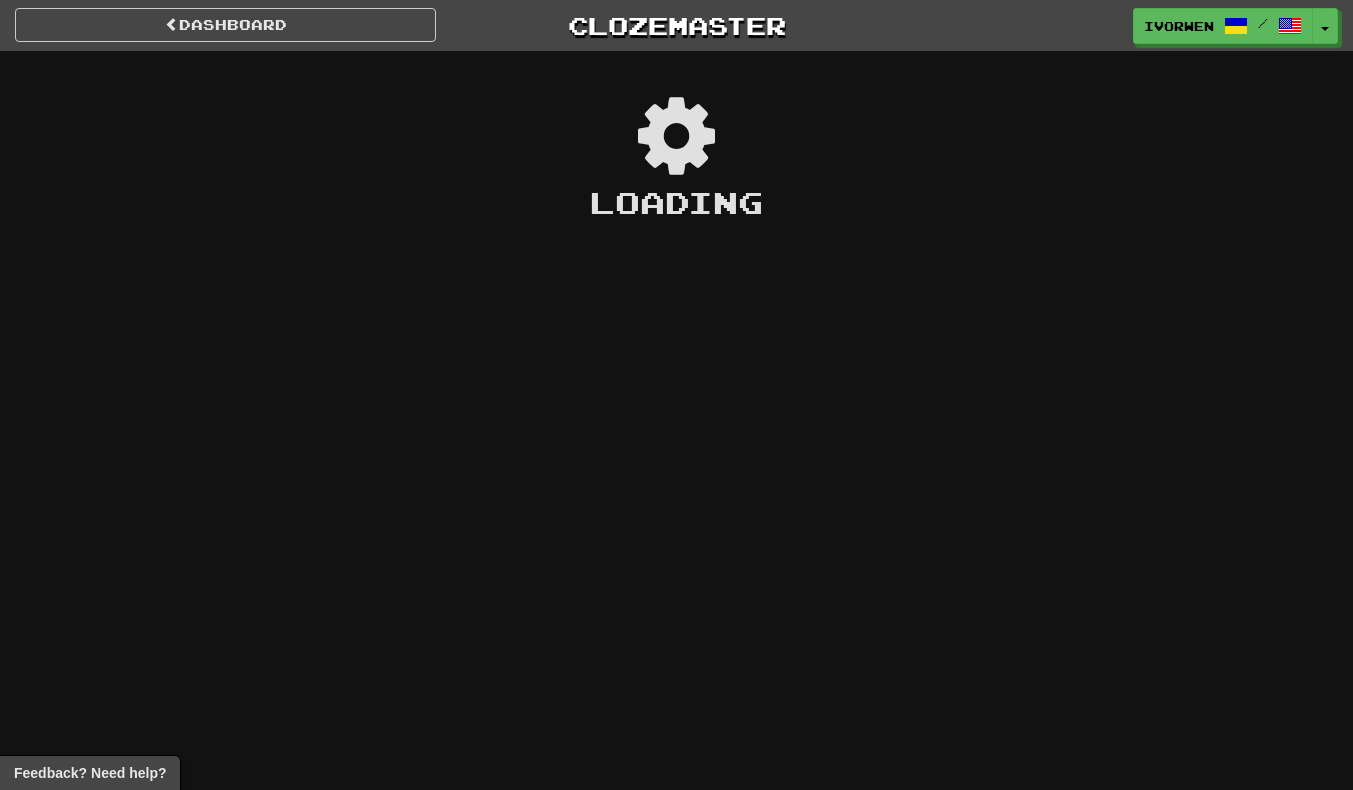 scroll, scrollTop: 0, scrollLeft: 0, axis: both 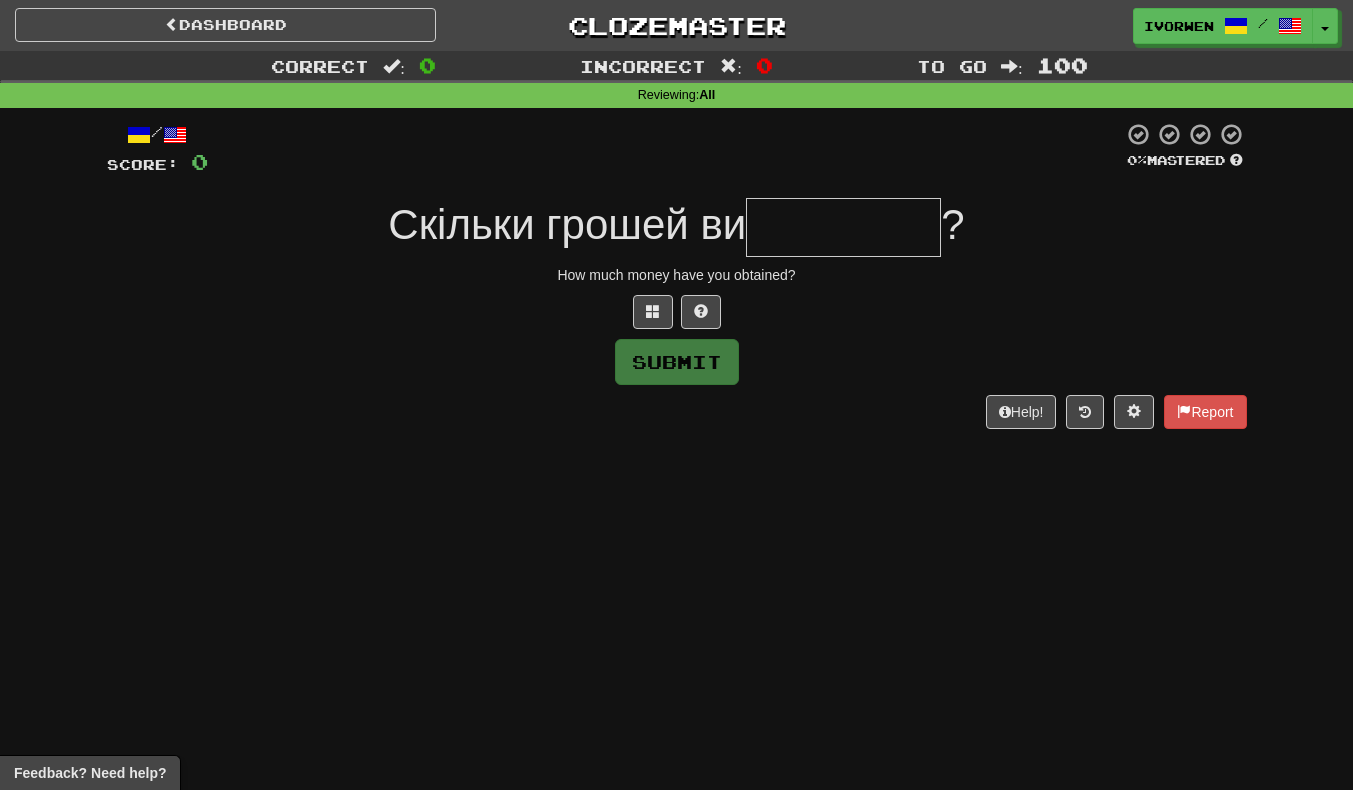 click at bounding box center (843, 227) 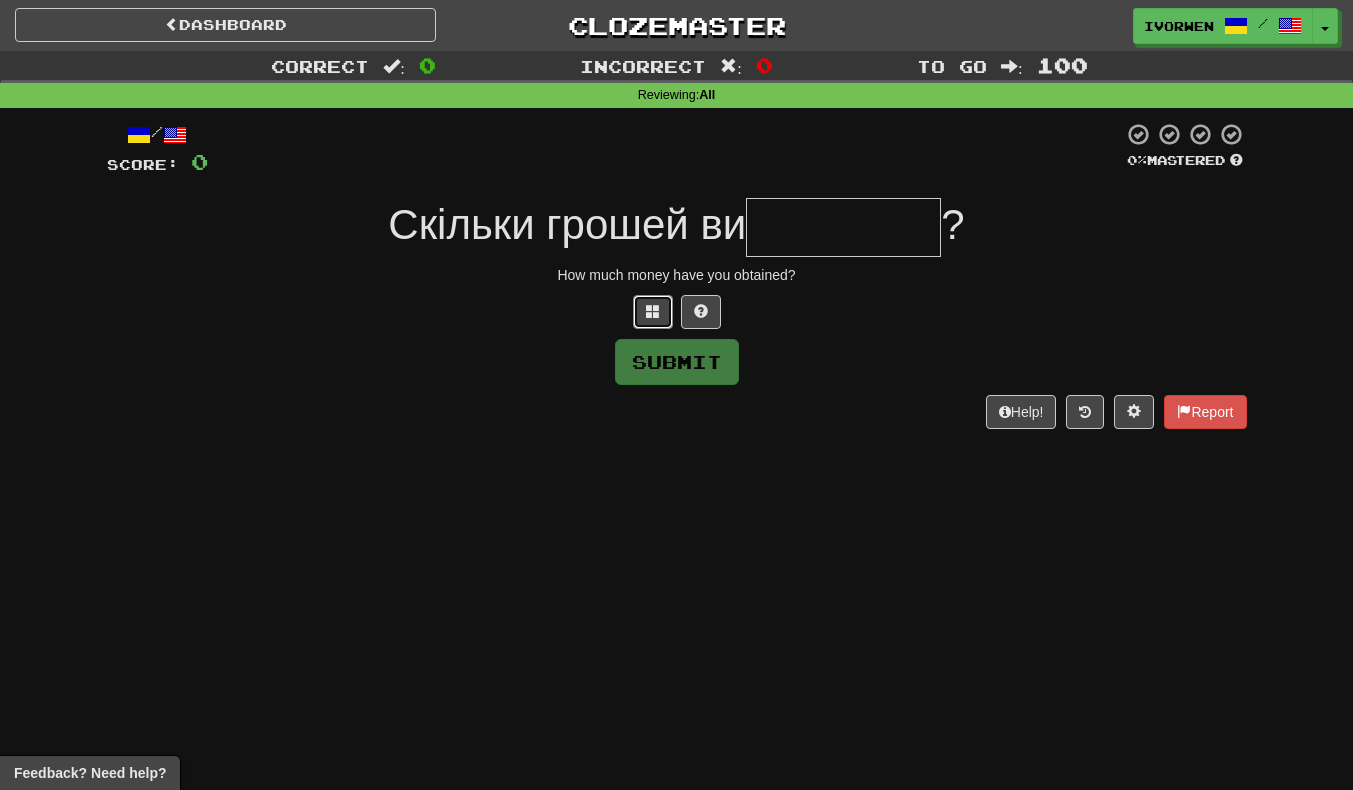 click at bounding box center (653, 312) 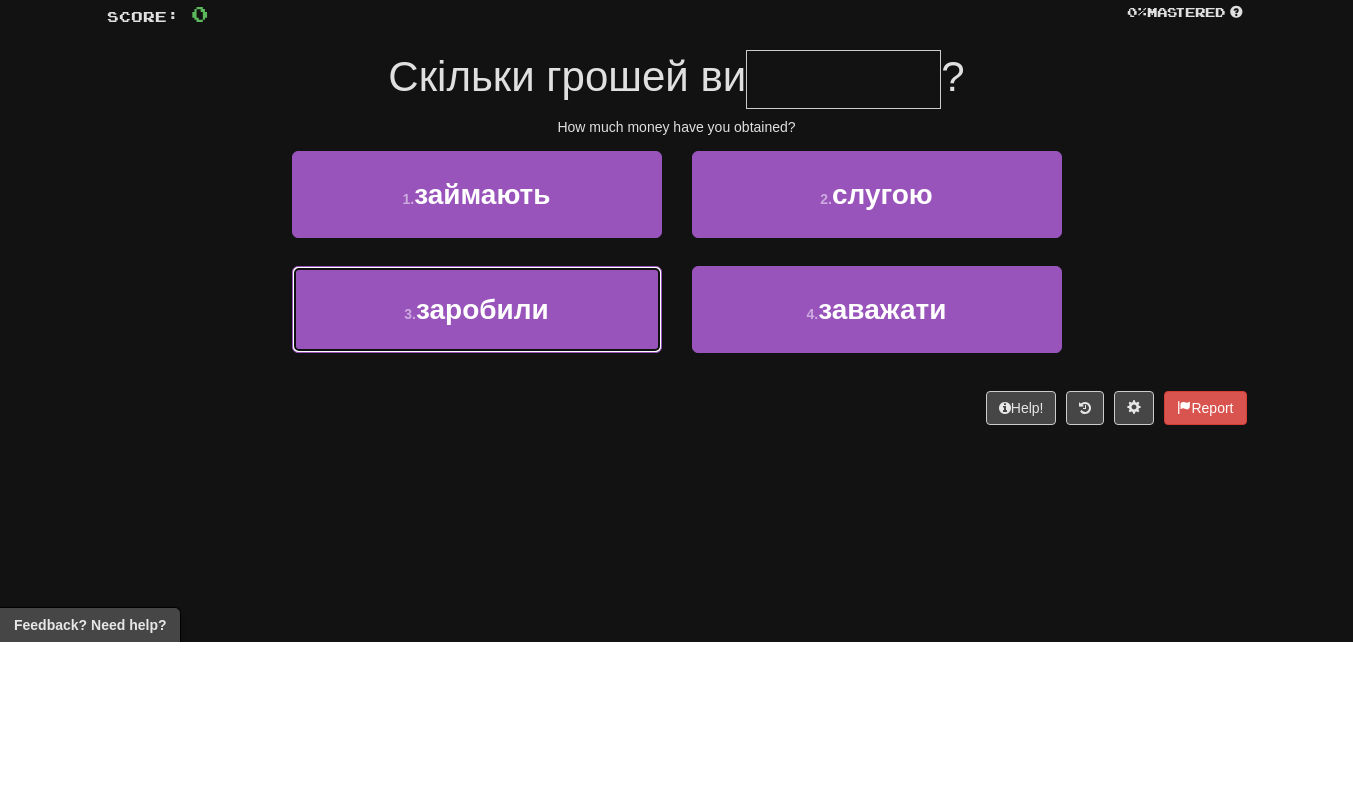 click on "заробили" at bounding box center (482, 457) 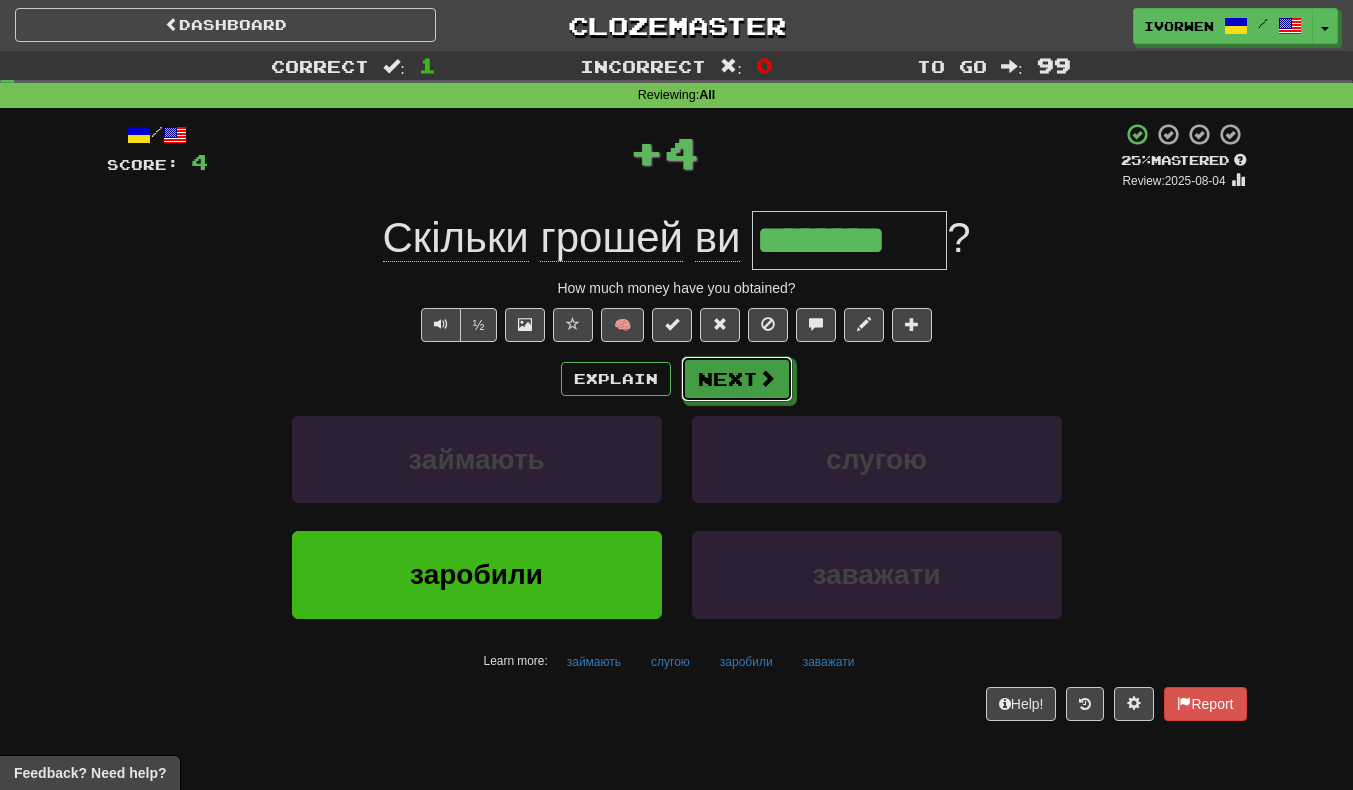 click on "Next" at bounding box center [737, 379] 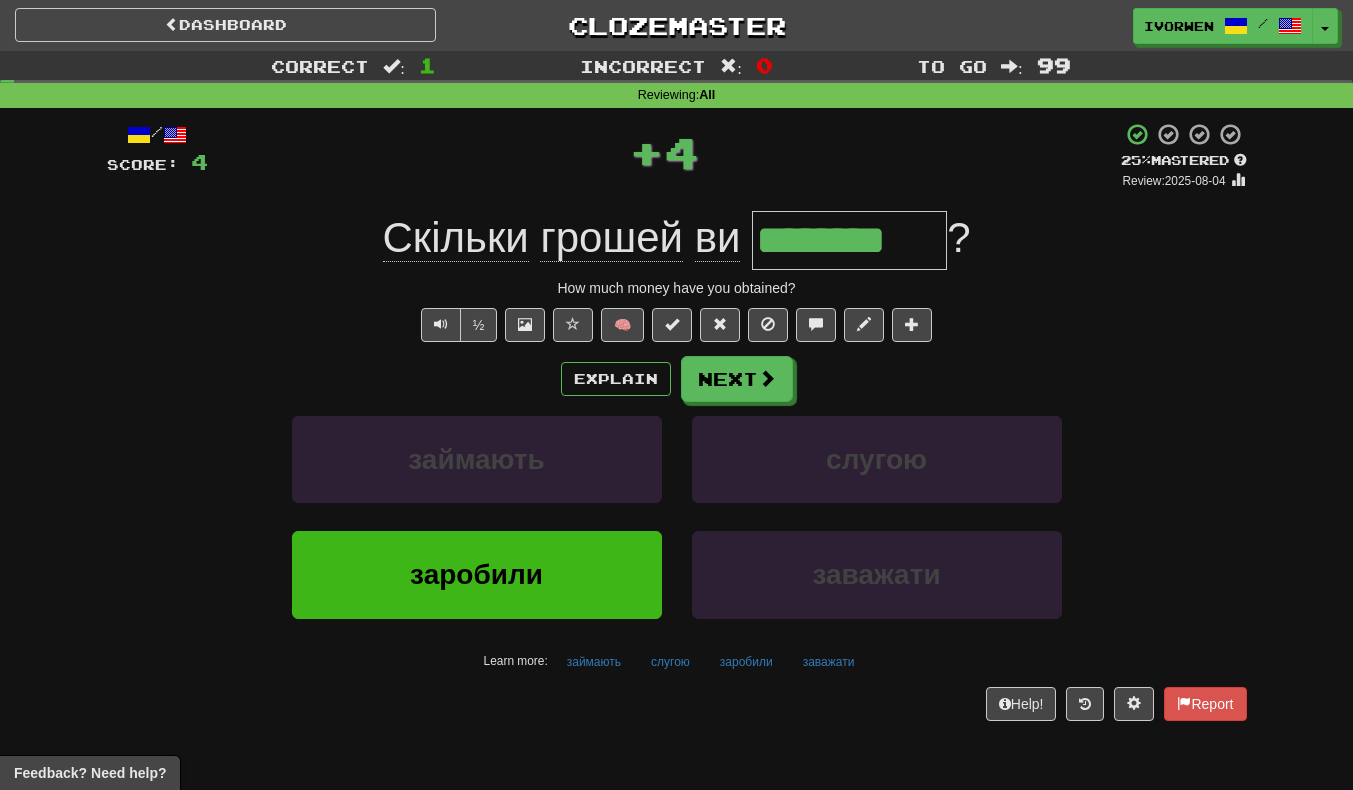 type 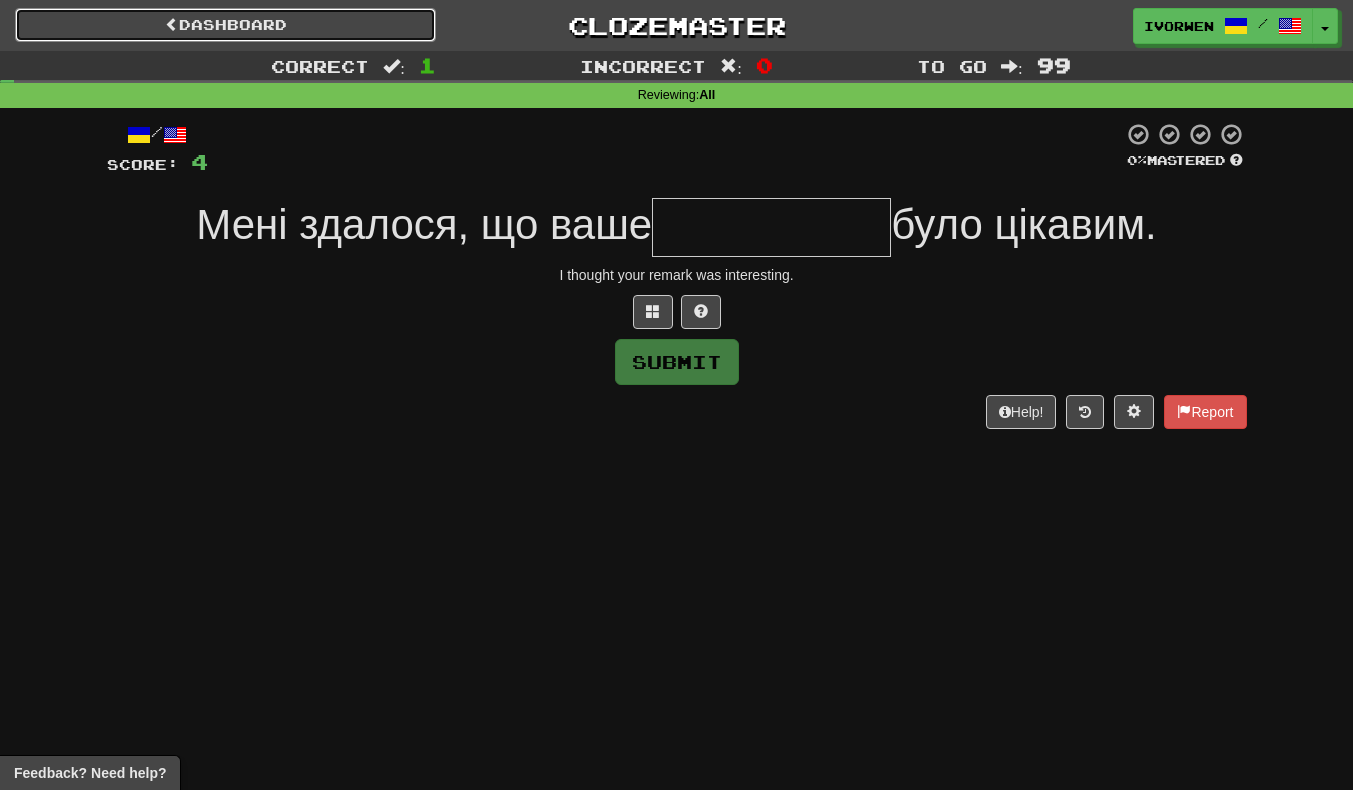 click at bounding box center [172, 24] 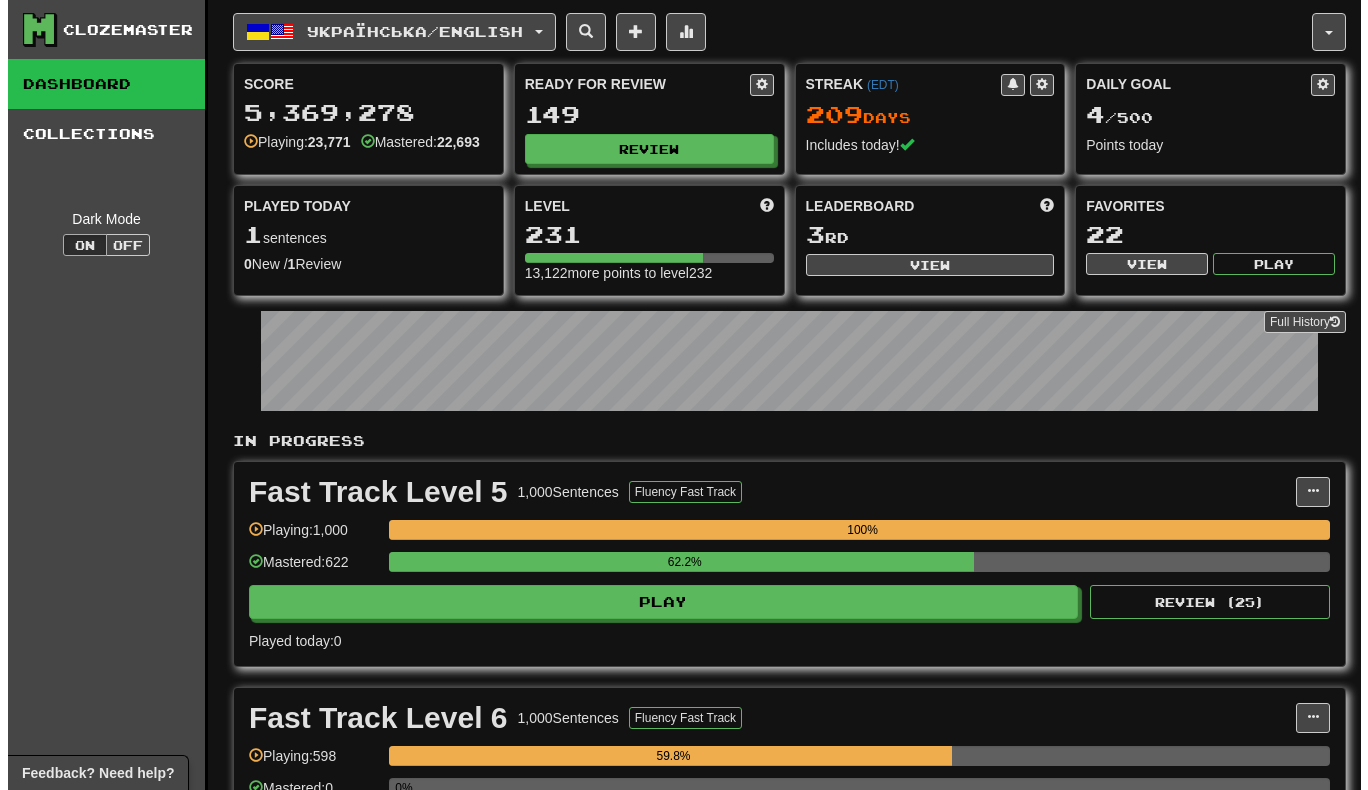 scroll, scrollTop: 0, scrollLeft: 0, axis: both 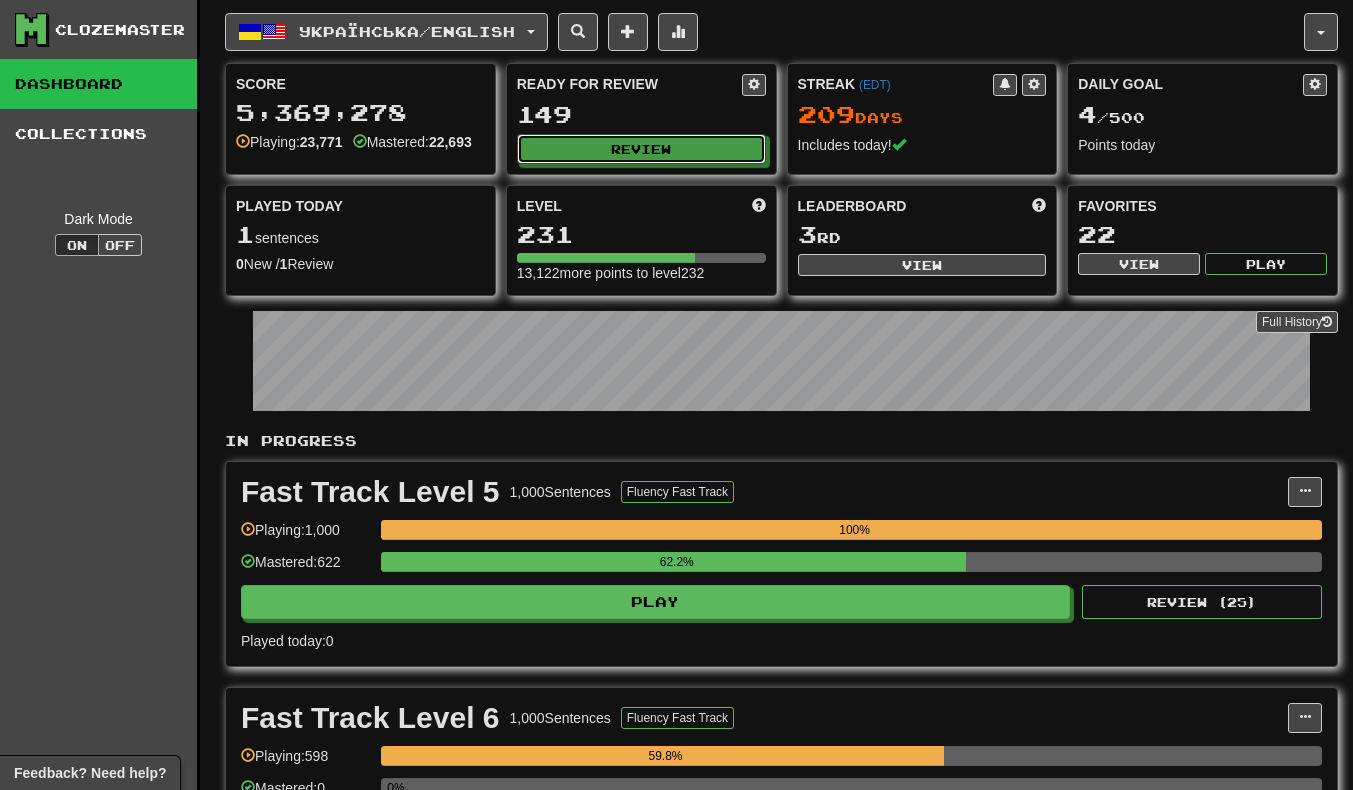 click on "Review" 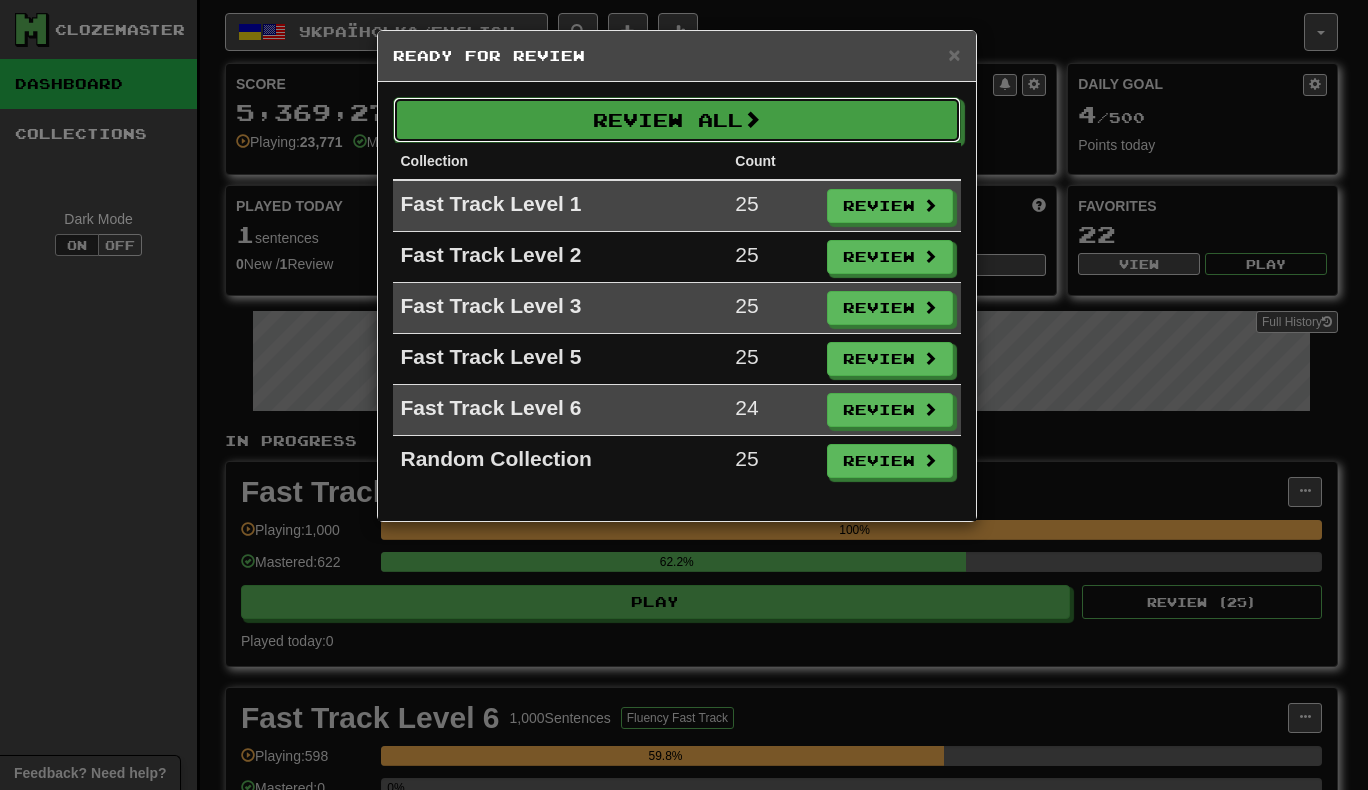 click on "Review All" at bounding box center [677, 120] 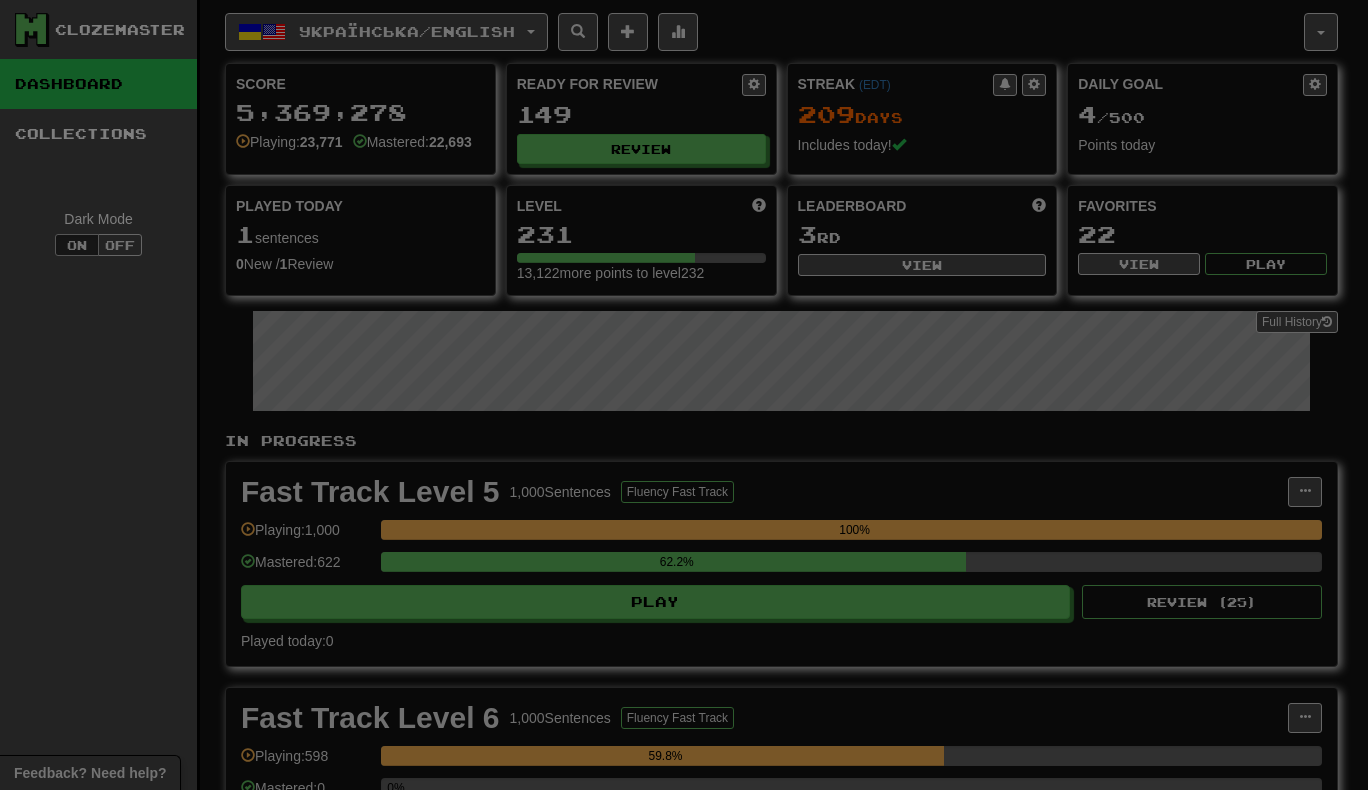 select on "***" 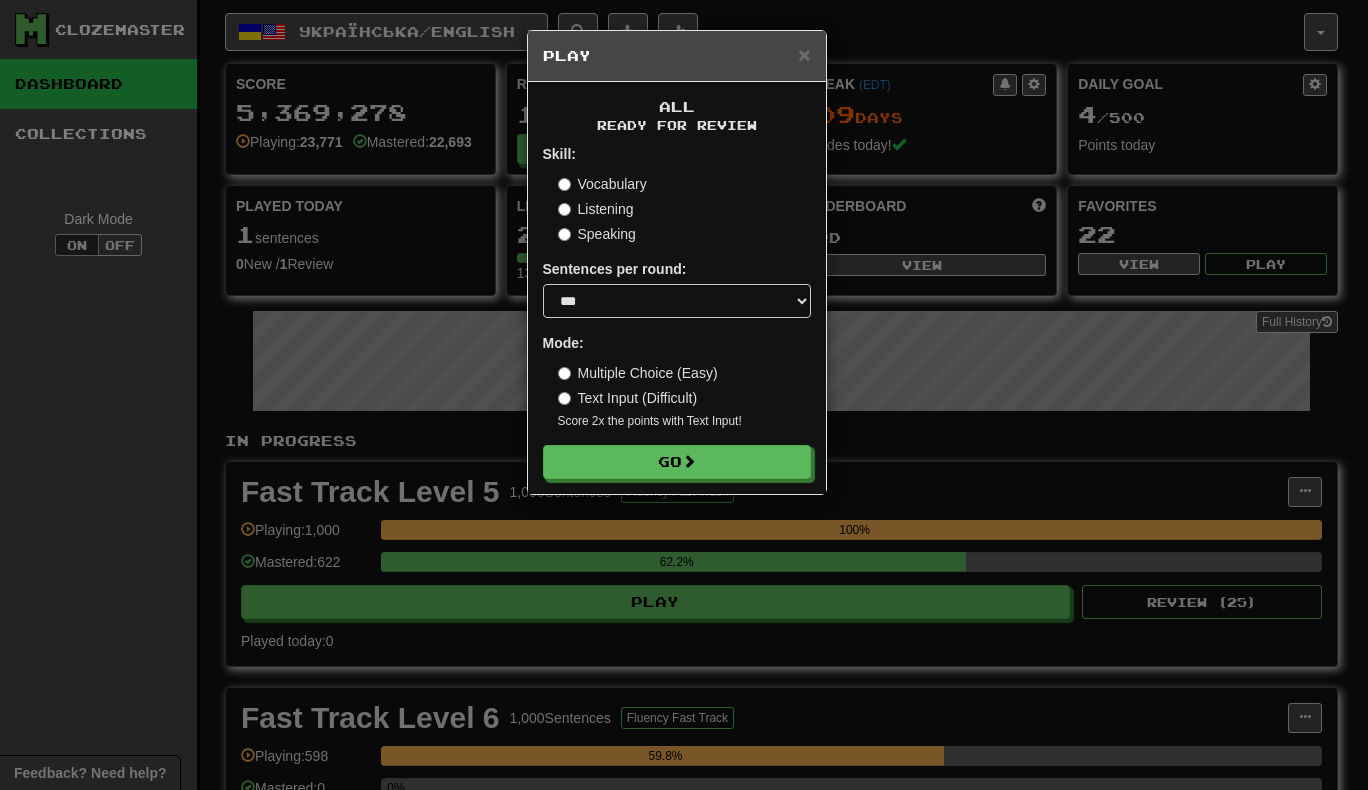click on "Multiple Choice (Easy)" at bounding box center [638, 373] 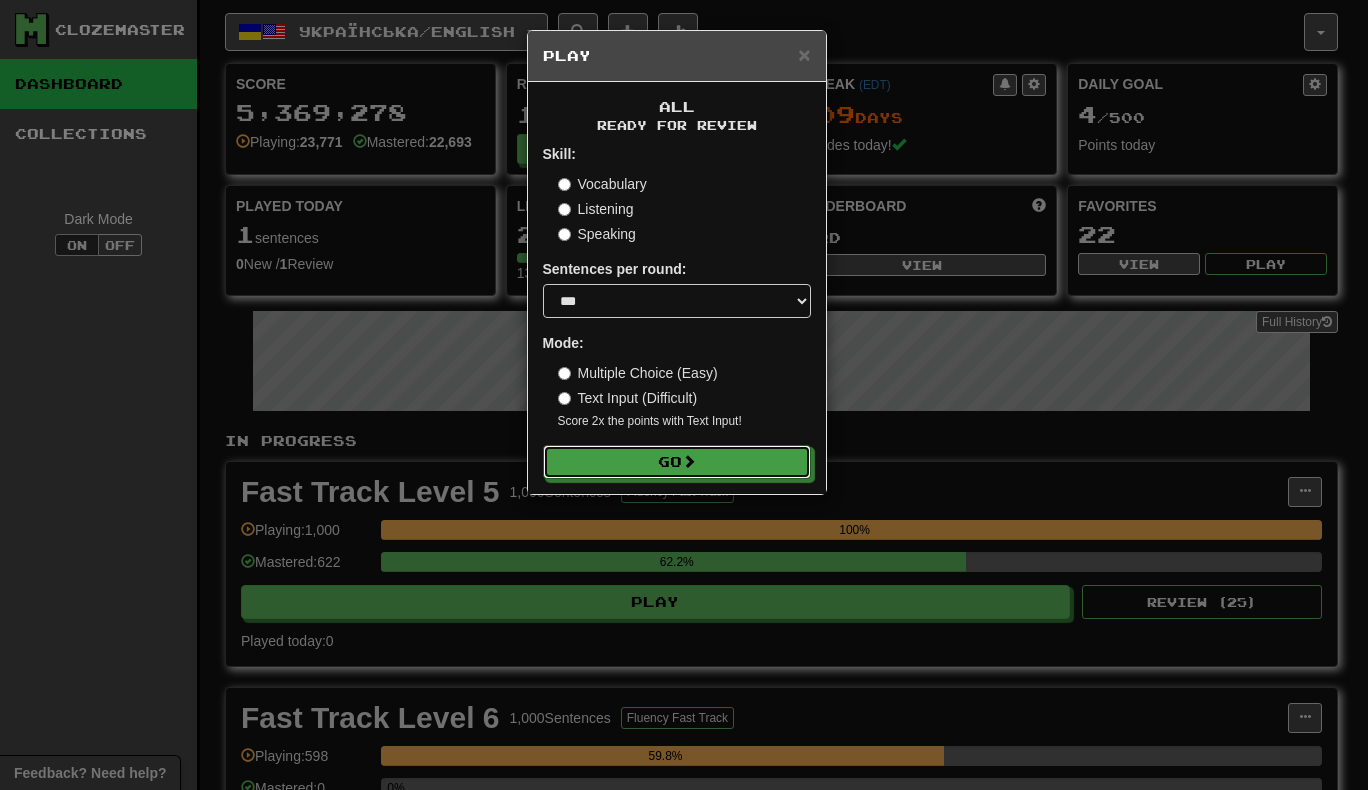 click on "Go" at bounding box center (677, 462) 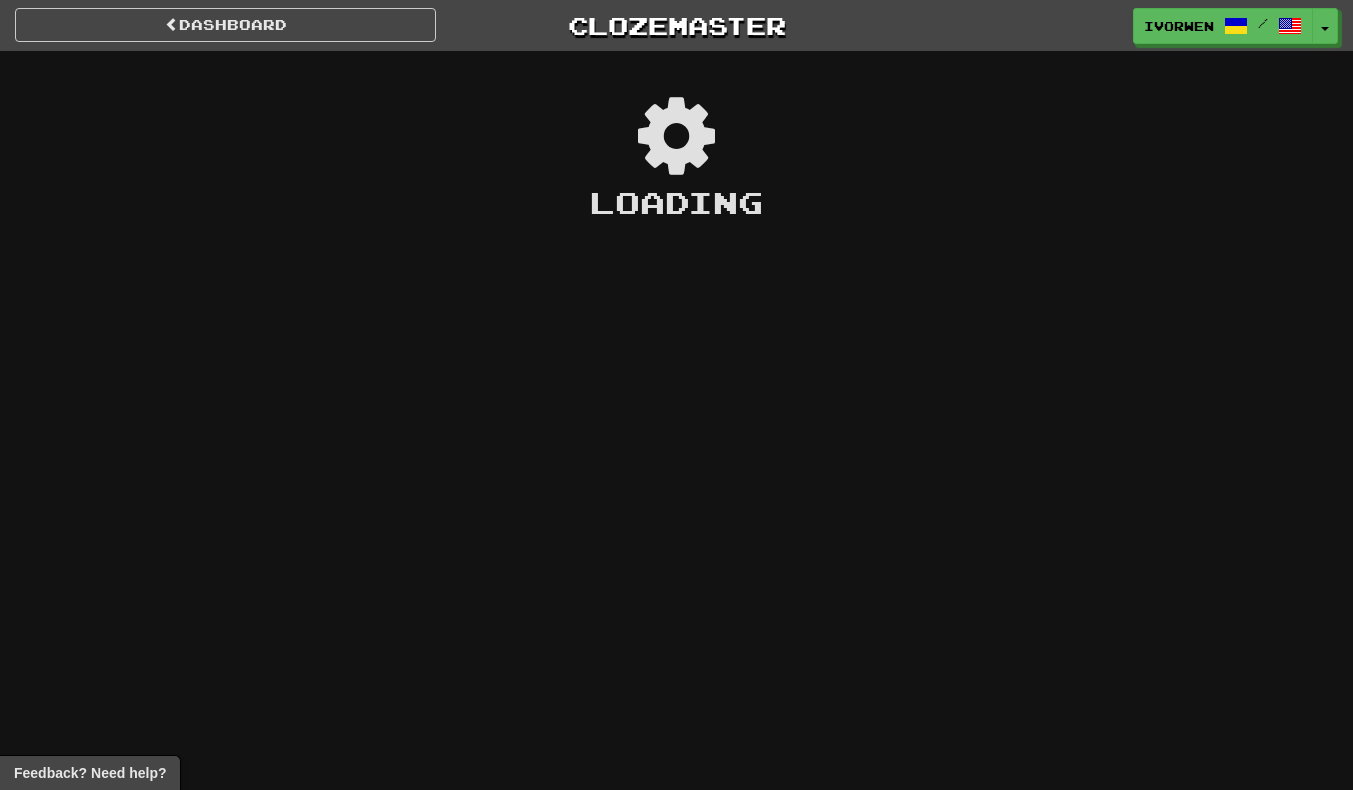 scroll, scrollTop: 0, scrollLeft: 0, axis: both 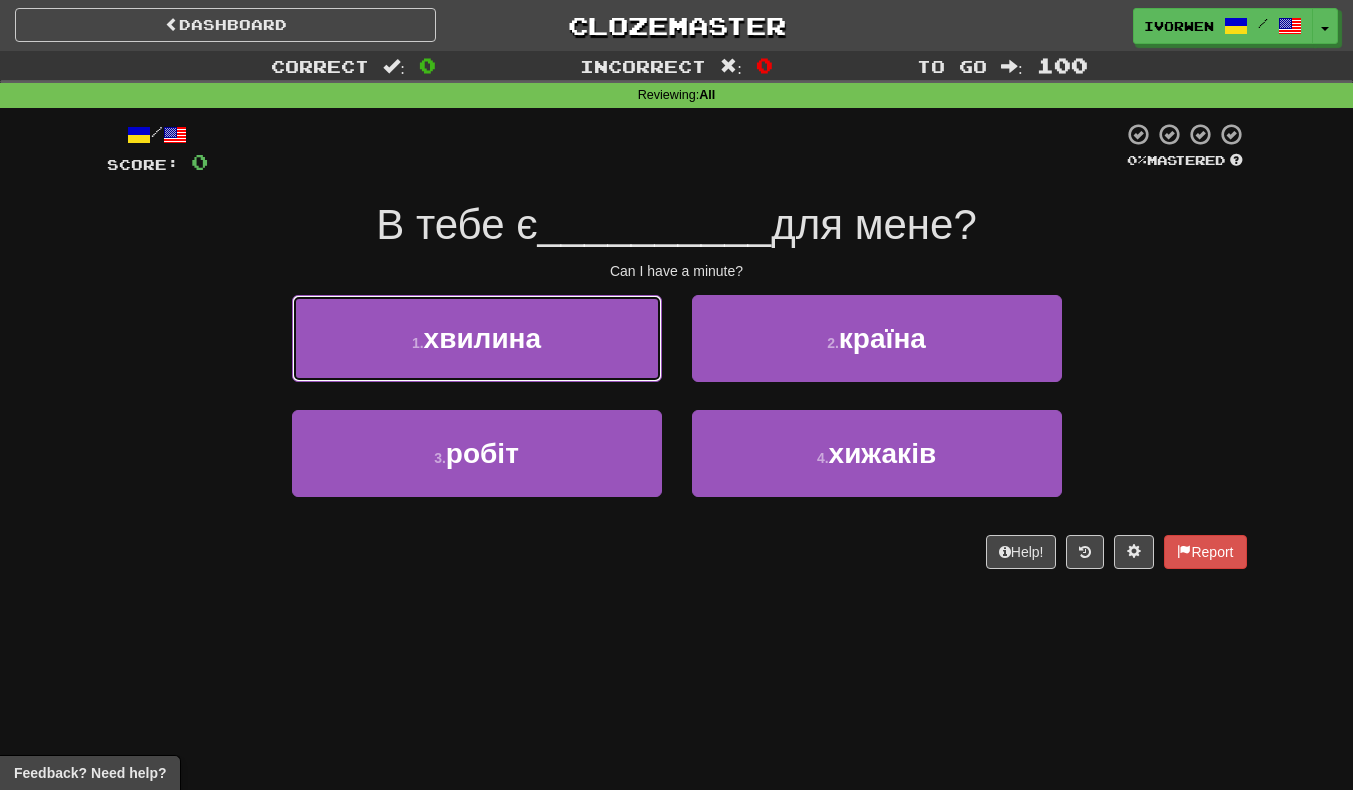 click on "1 .  хвилина" at bounding box center [477, 338] 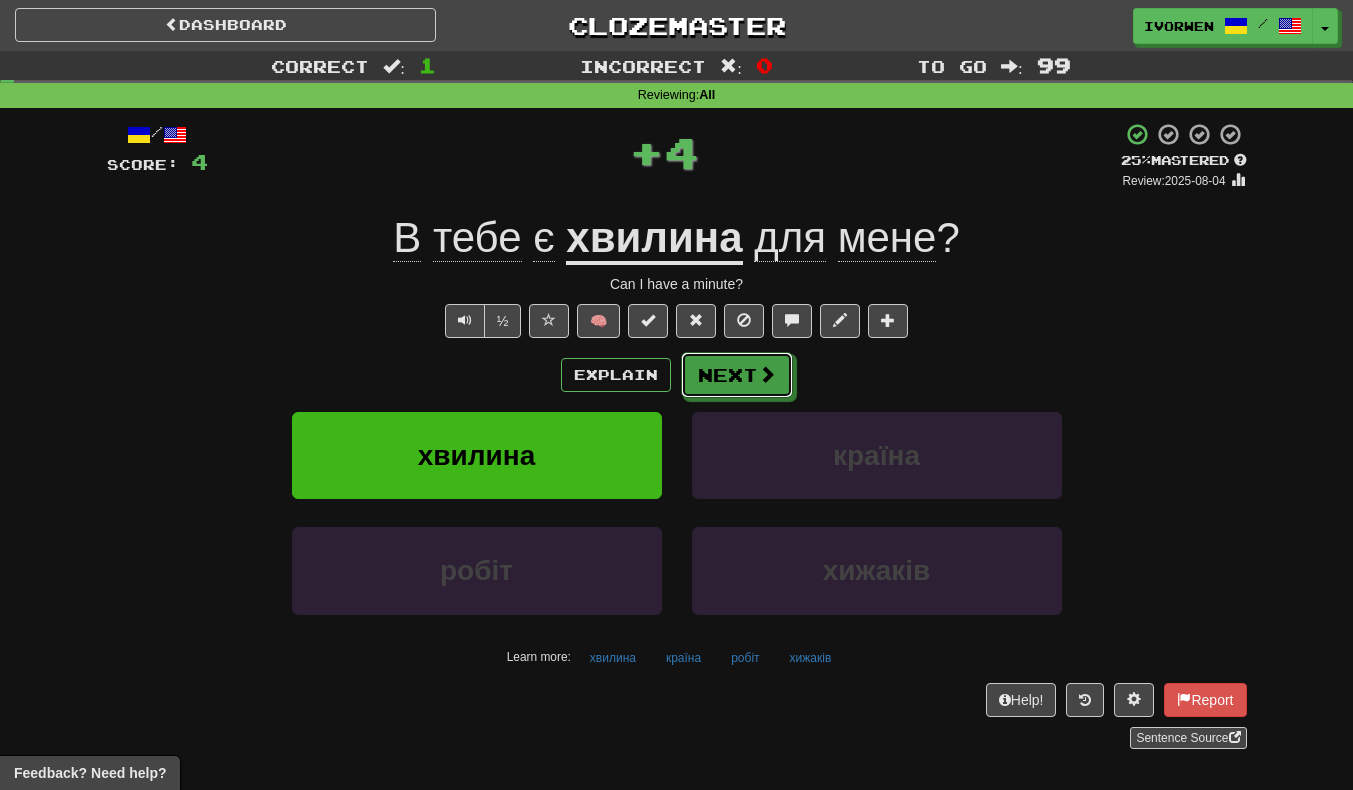 click on "Next" at bounding box center (737, 375) 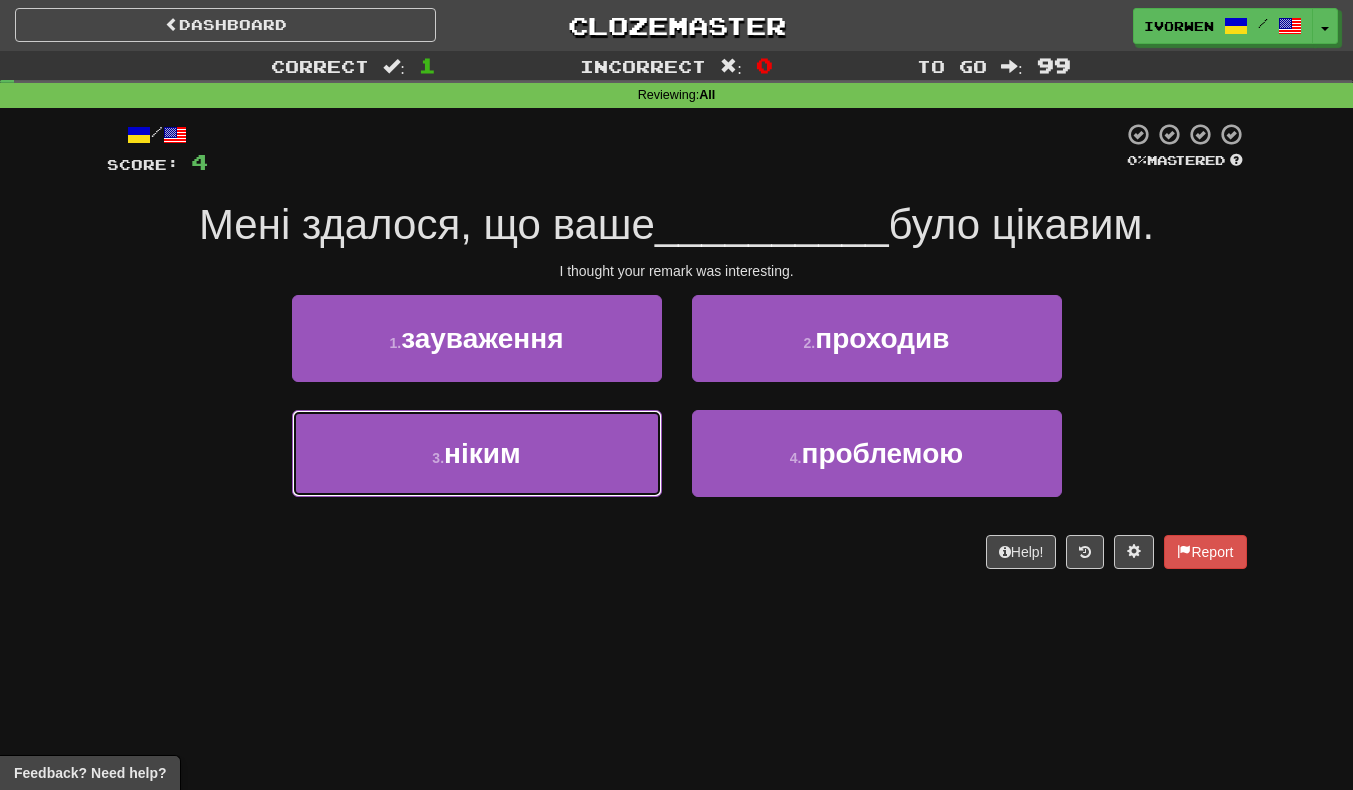 click on "3 .  ніким" at bounding box center (477, 453) 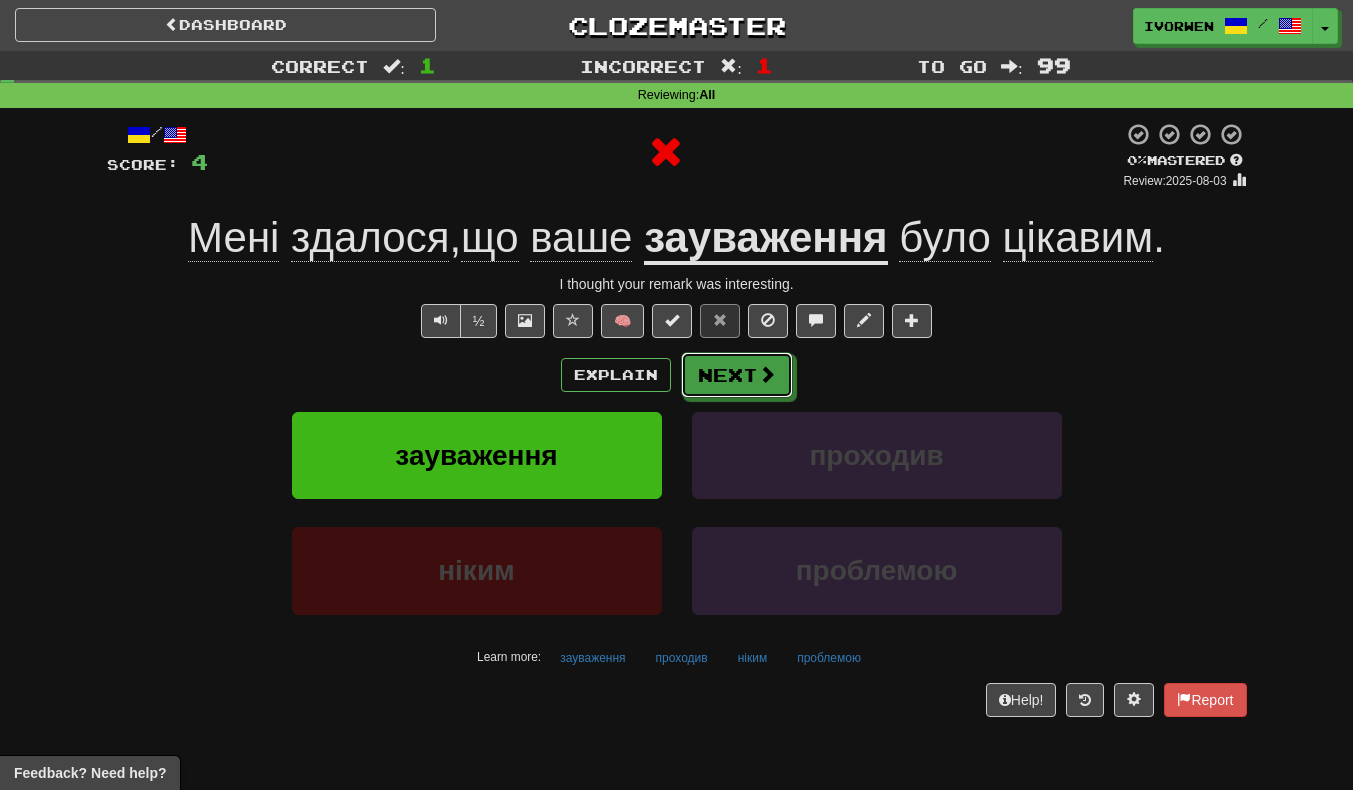 click on "Next" at bounding box center (737, 375) 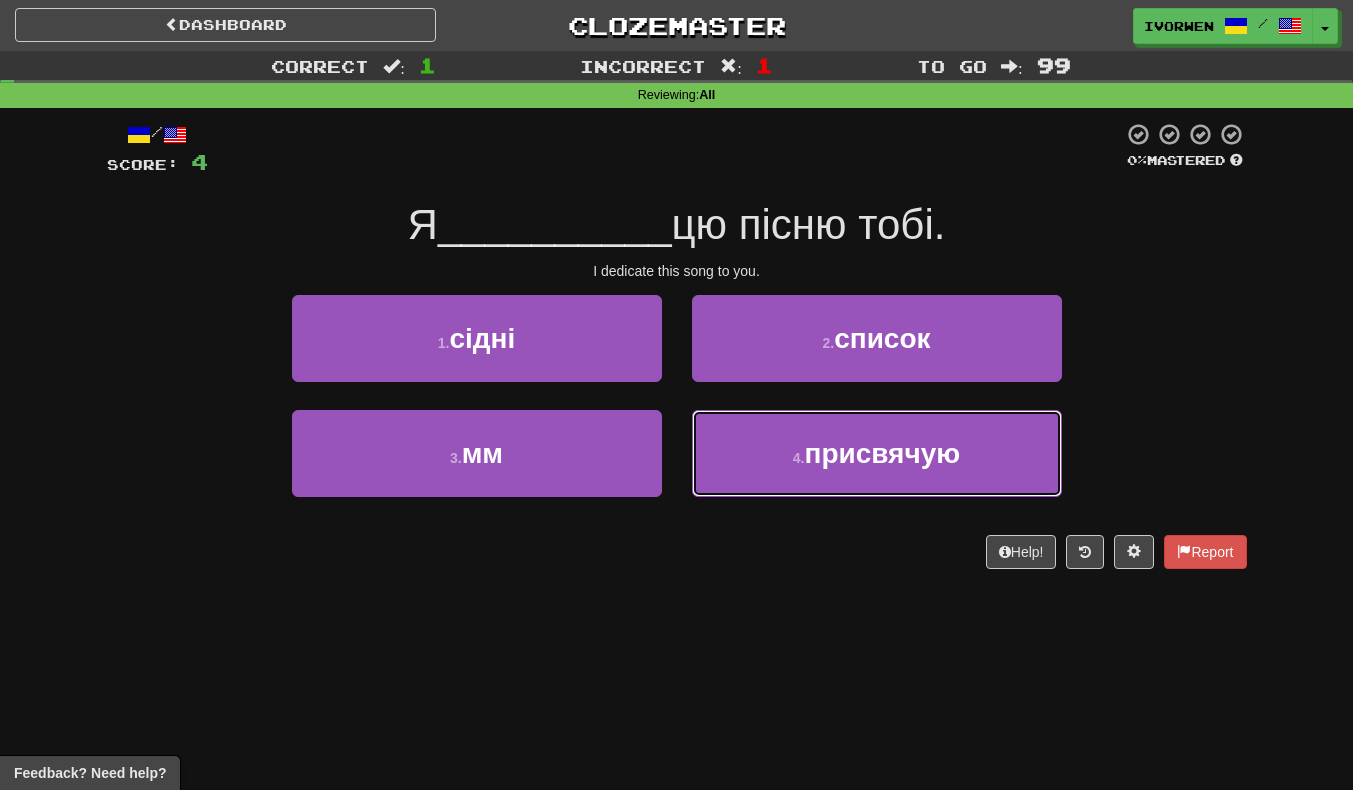 click on "присвячую" at bounding box center (882, 453) 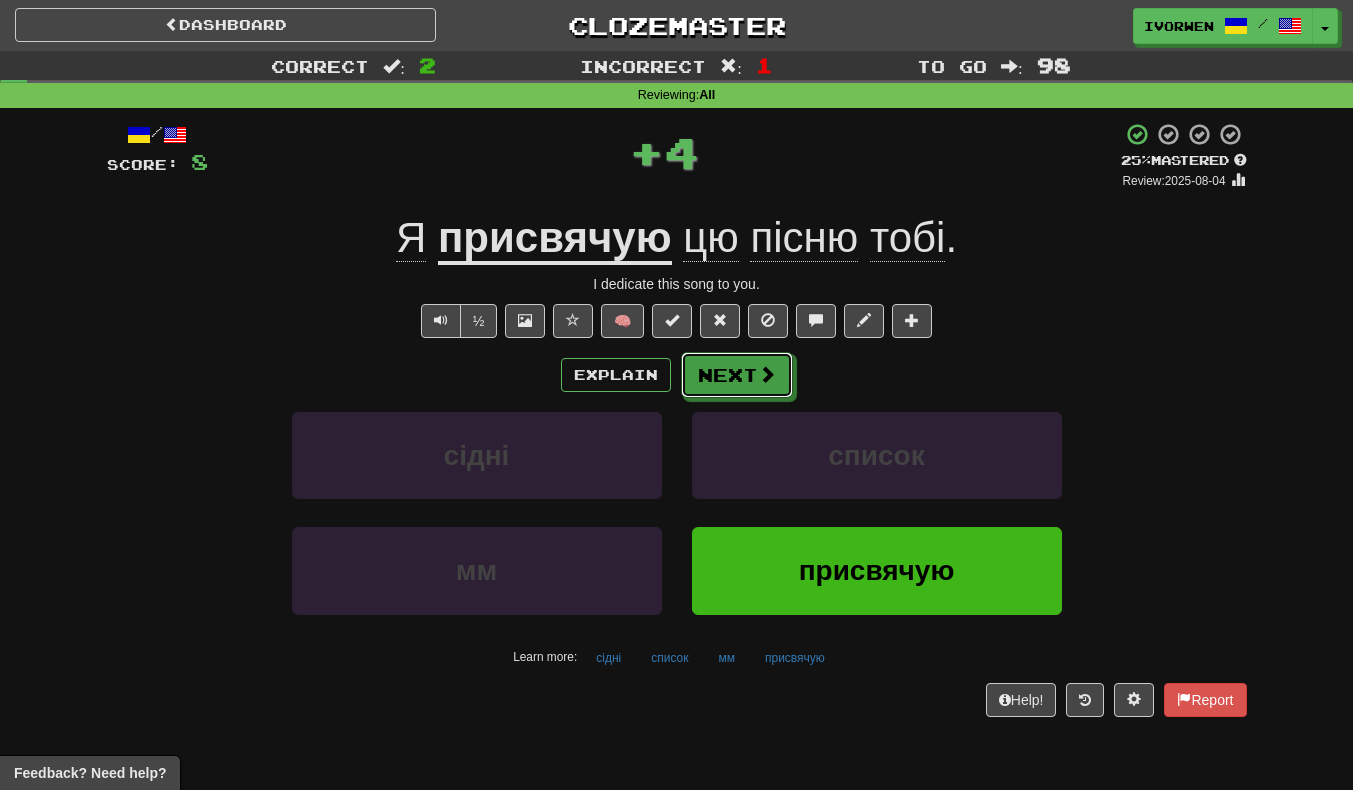click at bounding box center [767, 374] 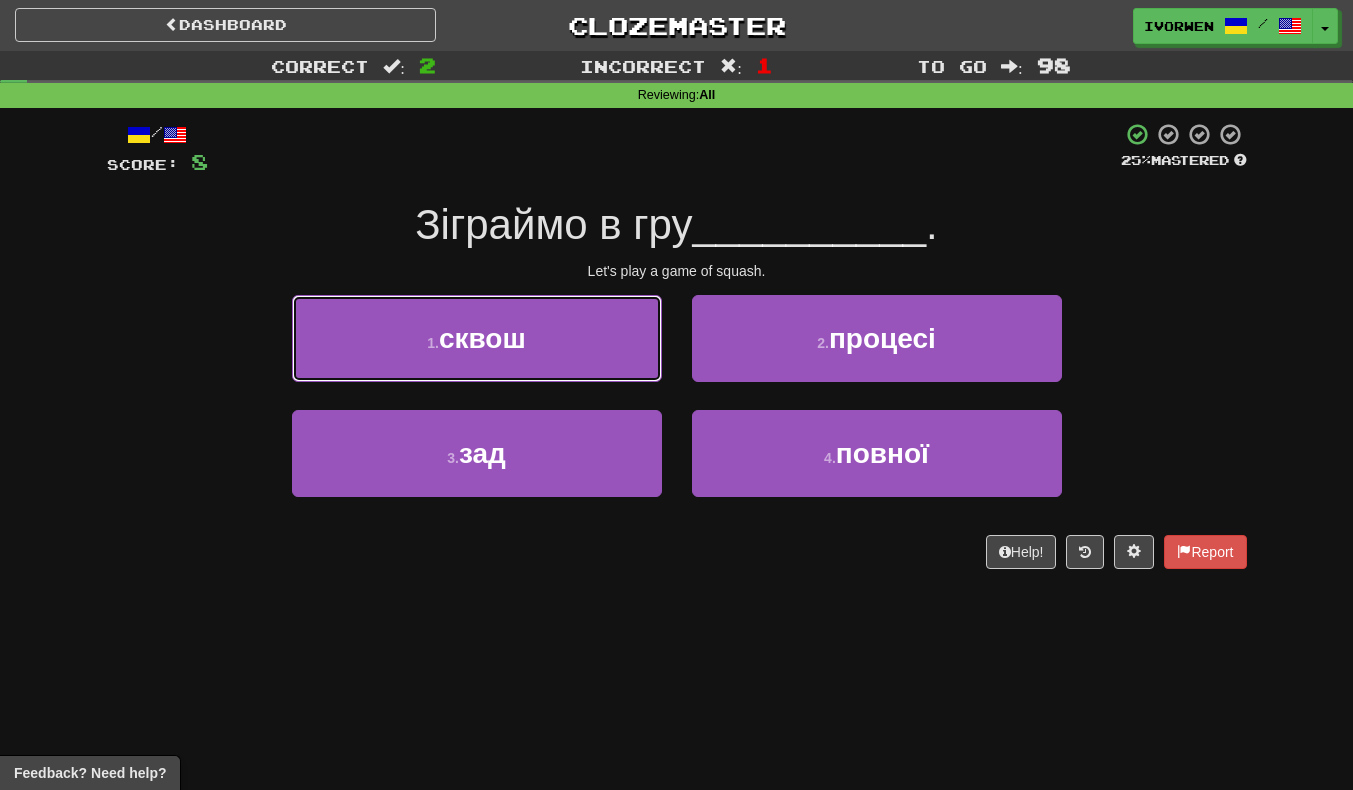 click on "1 .  сквош" at bounding box center [477, 338] 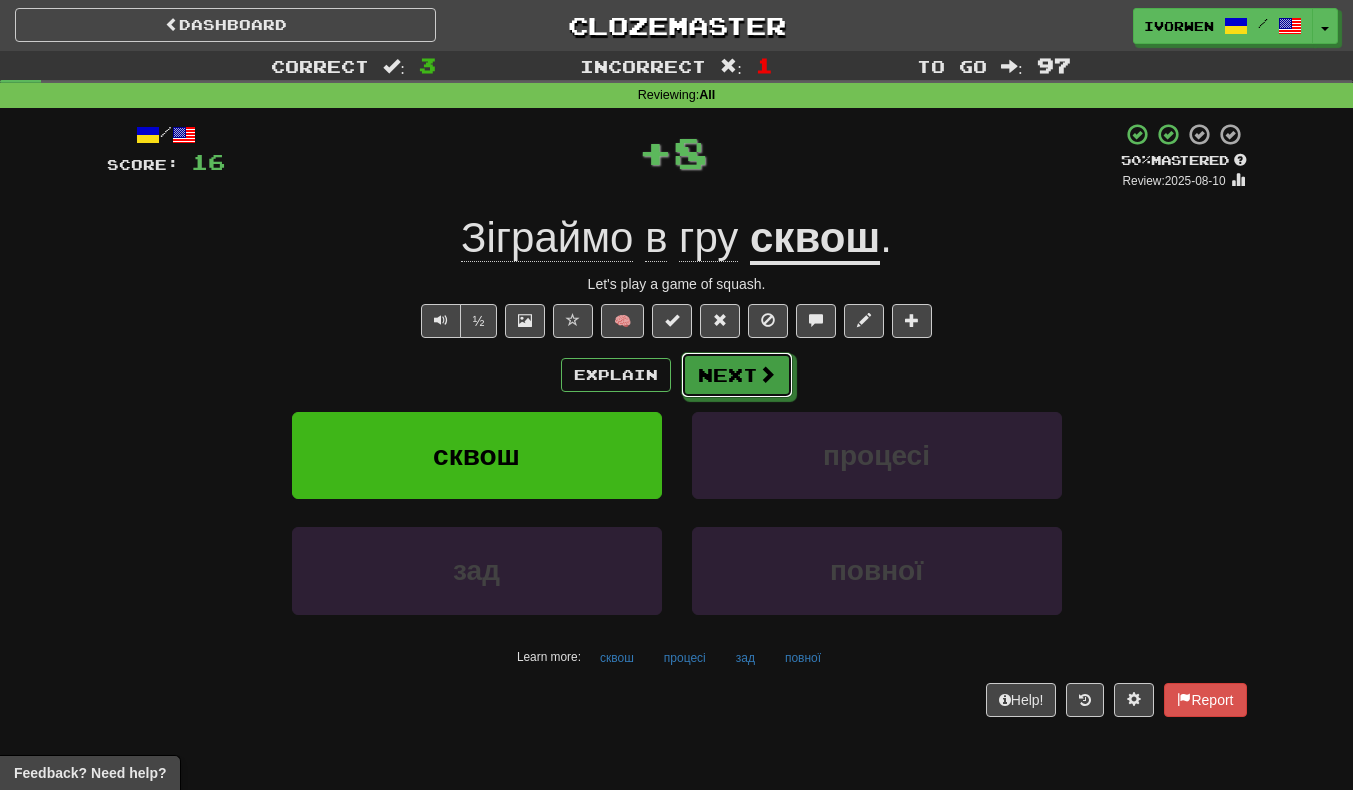 click at bounding box center (767, 374) 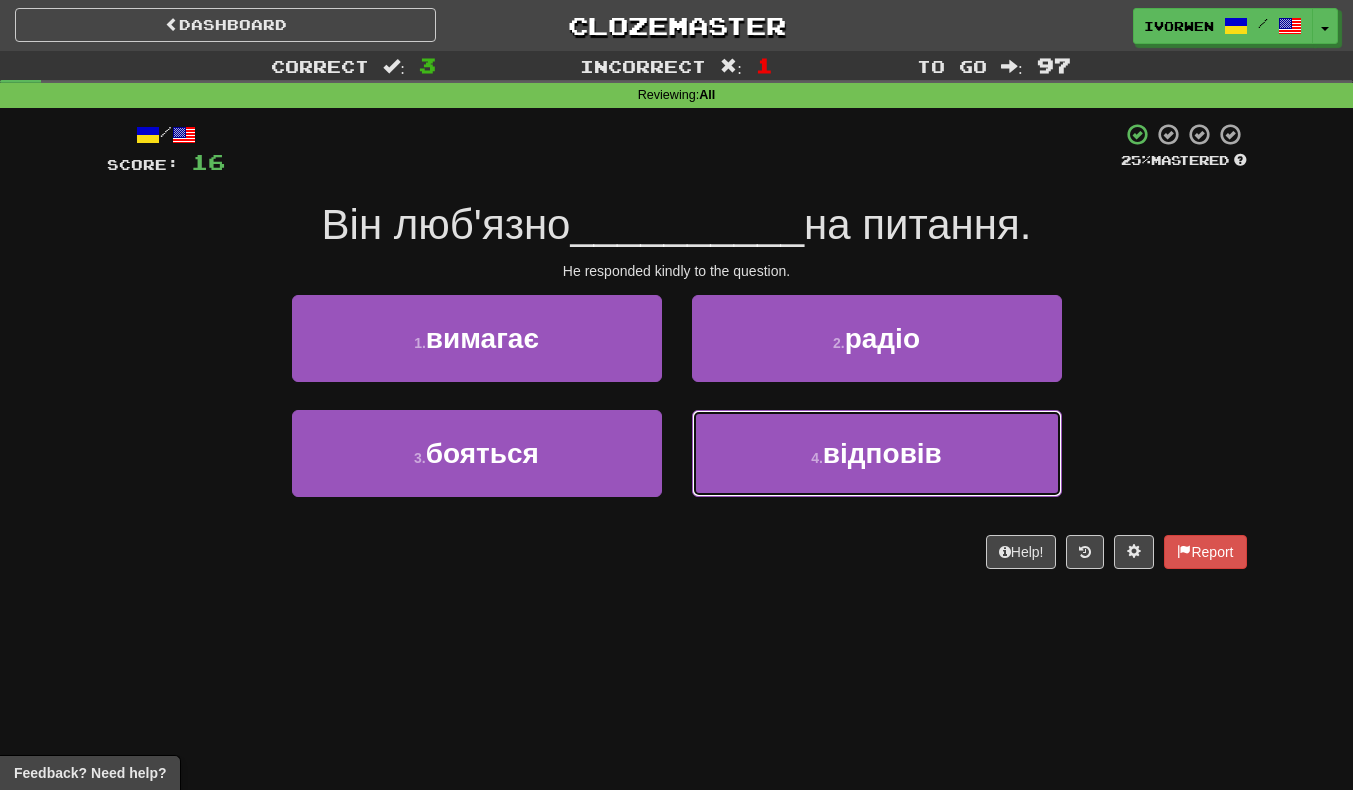 click on "відповів" at bounding box center (882, 453) 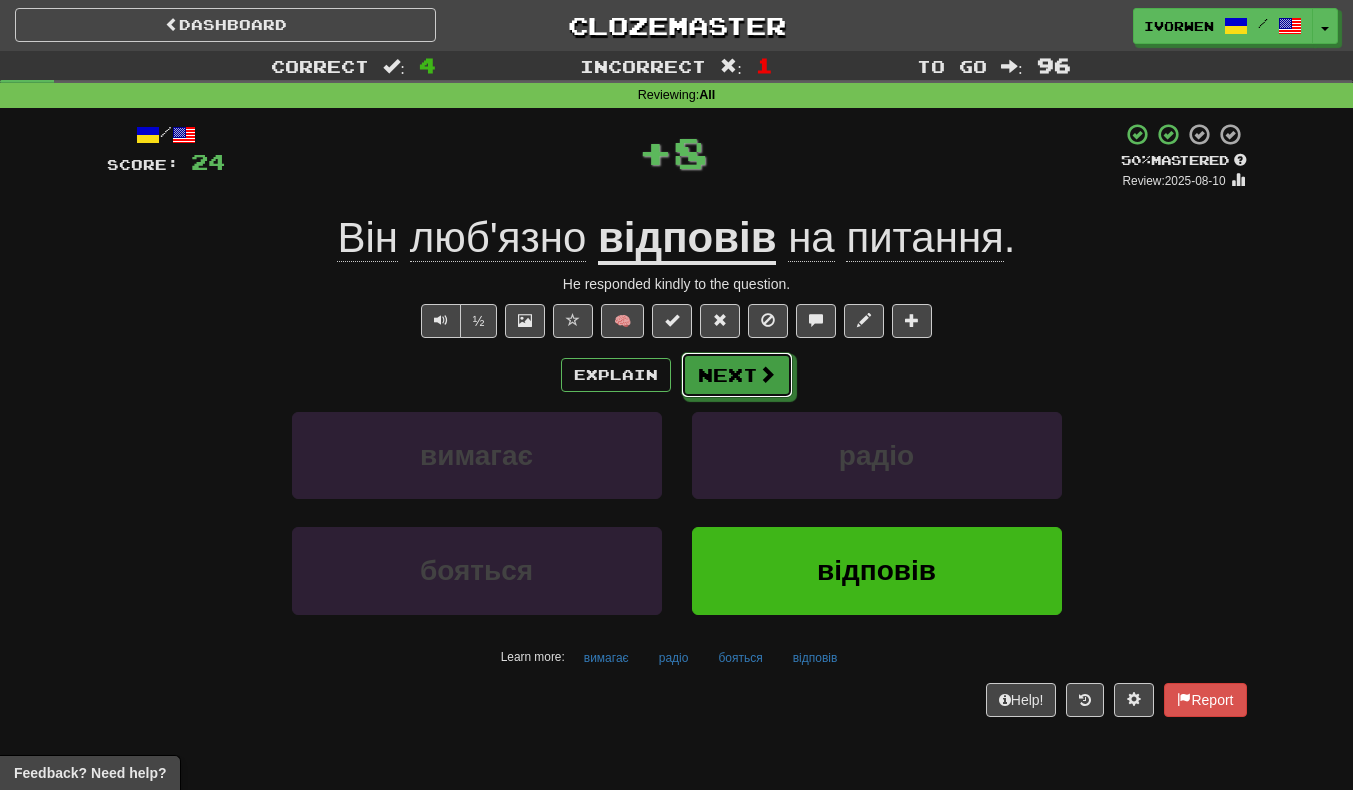 click on "Next" at bounding box center (737, 375) 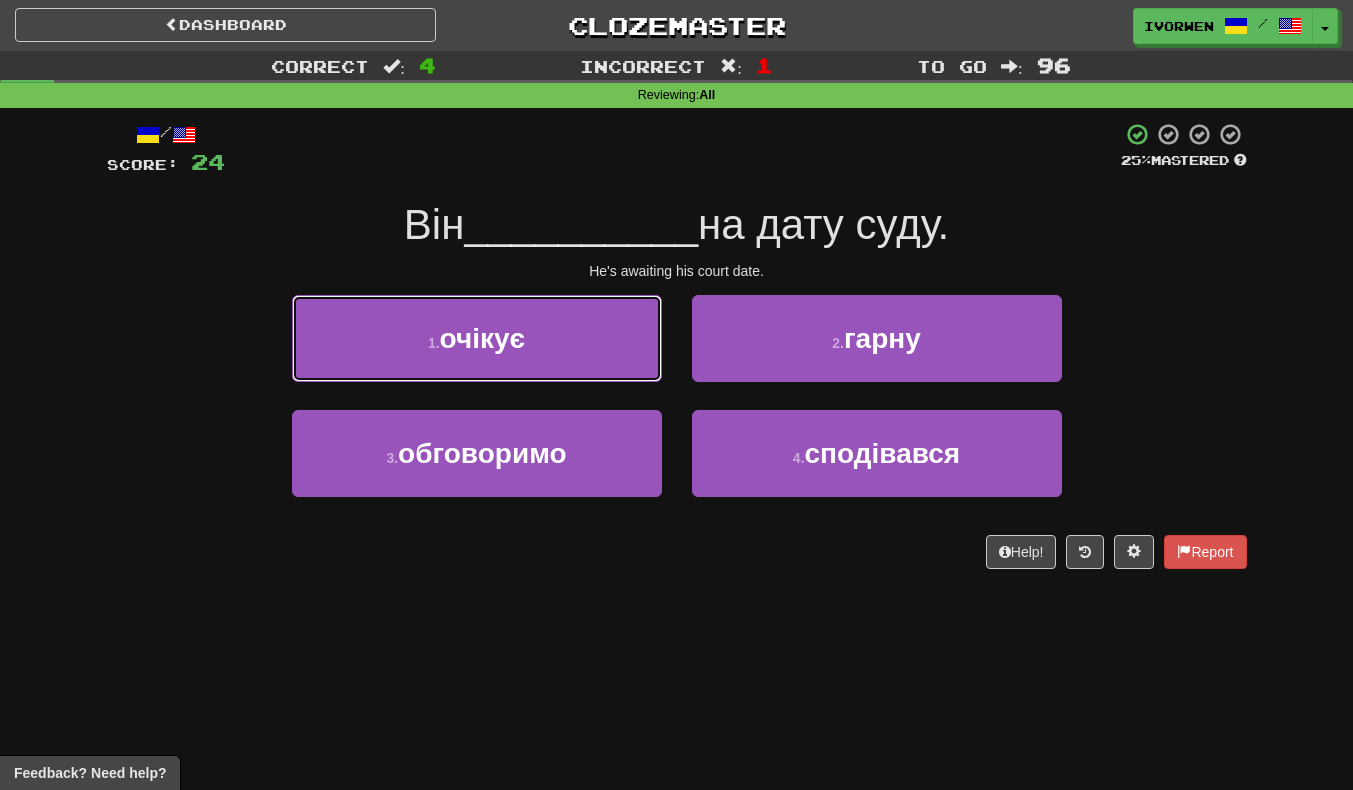 click on "1 .  очікує" at bounding box center (477, 338) 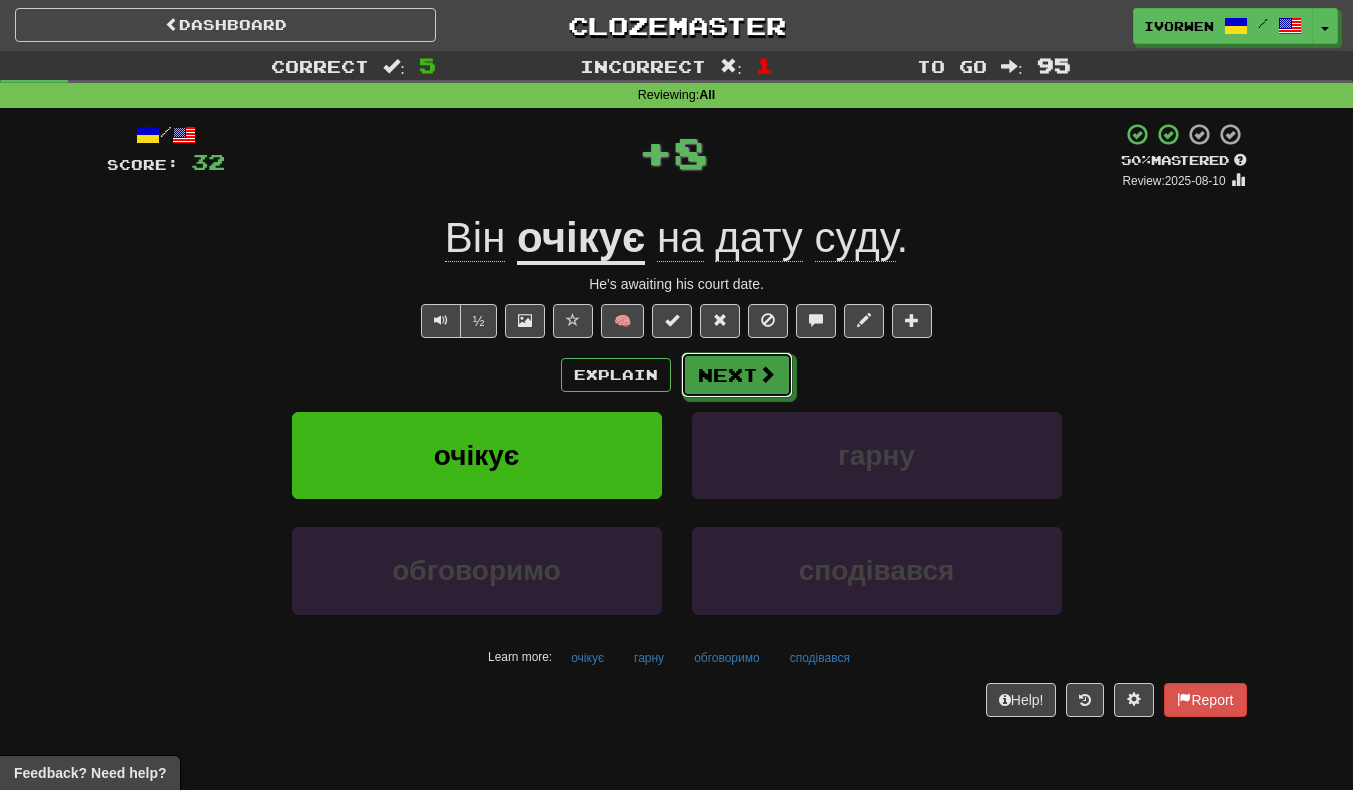 click on "Next" at bounding box center (737, 375) 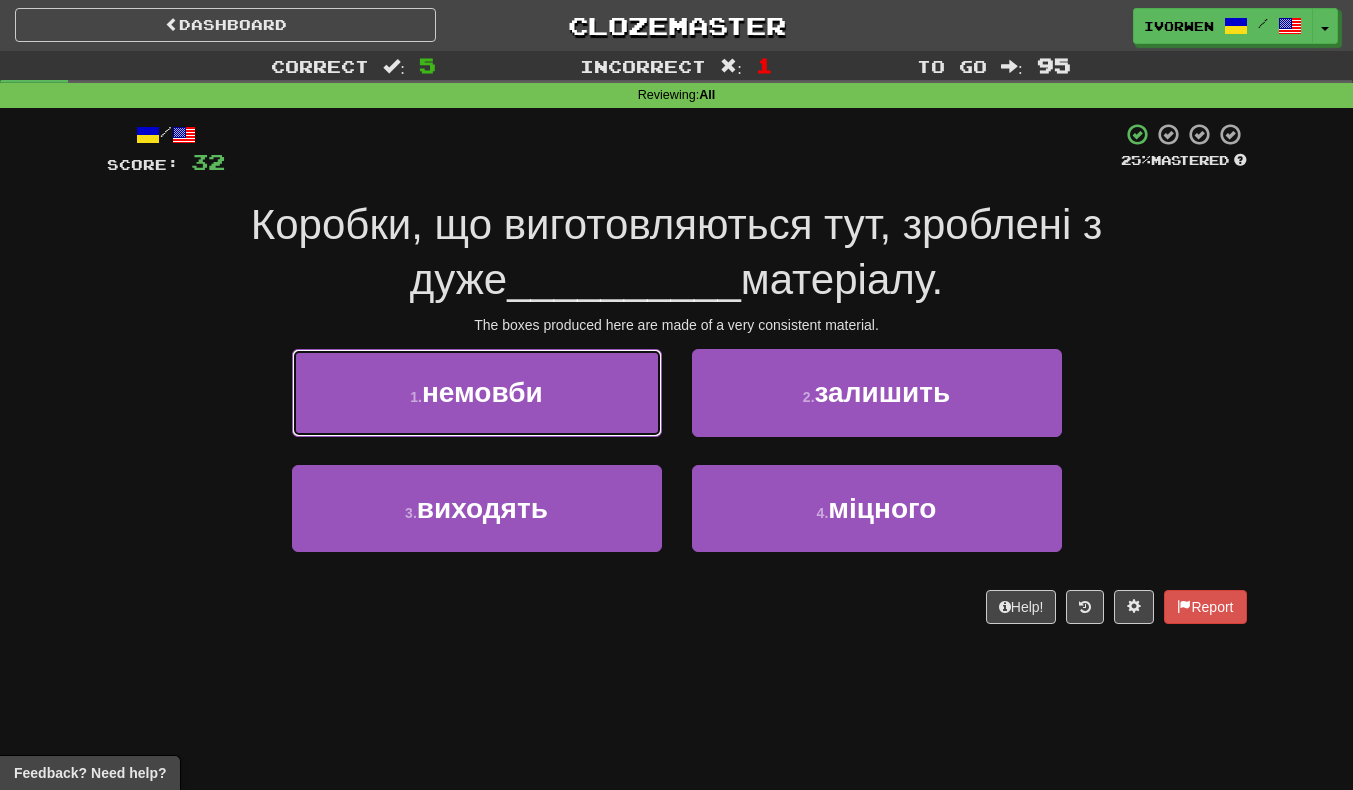 click on "1 .  немовби" at bounding box center [477, 392] 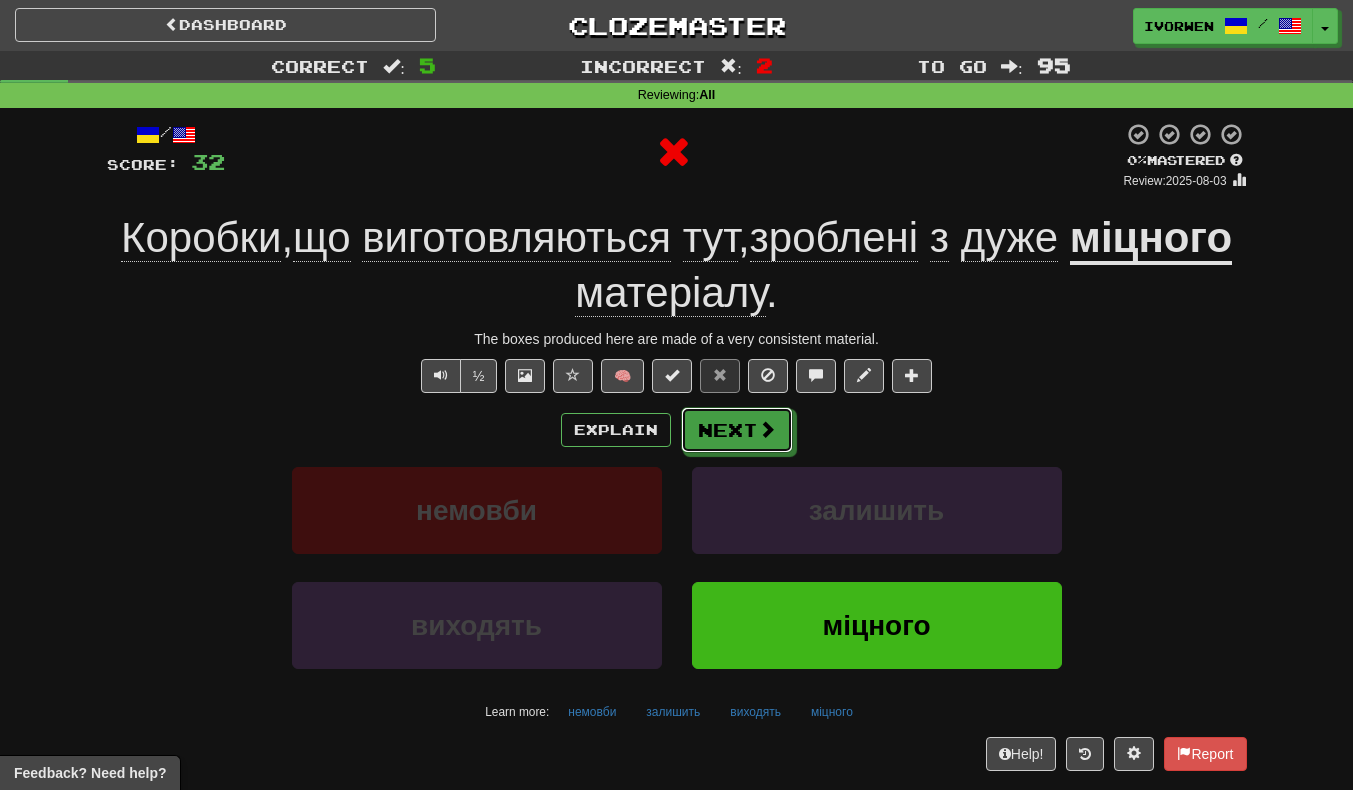 click on "Next" at bounding box center (737, 430) 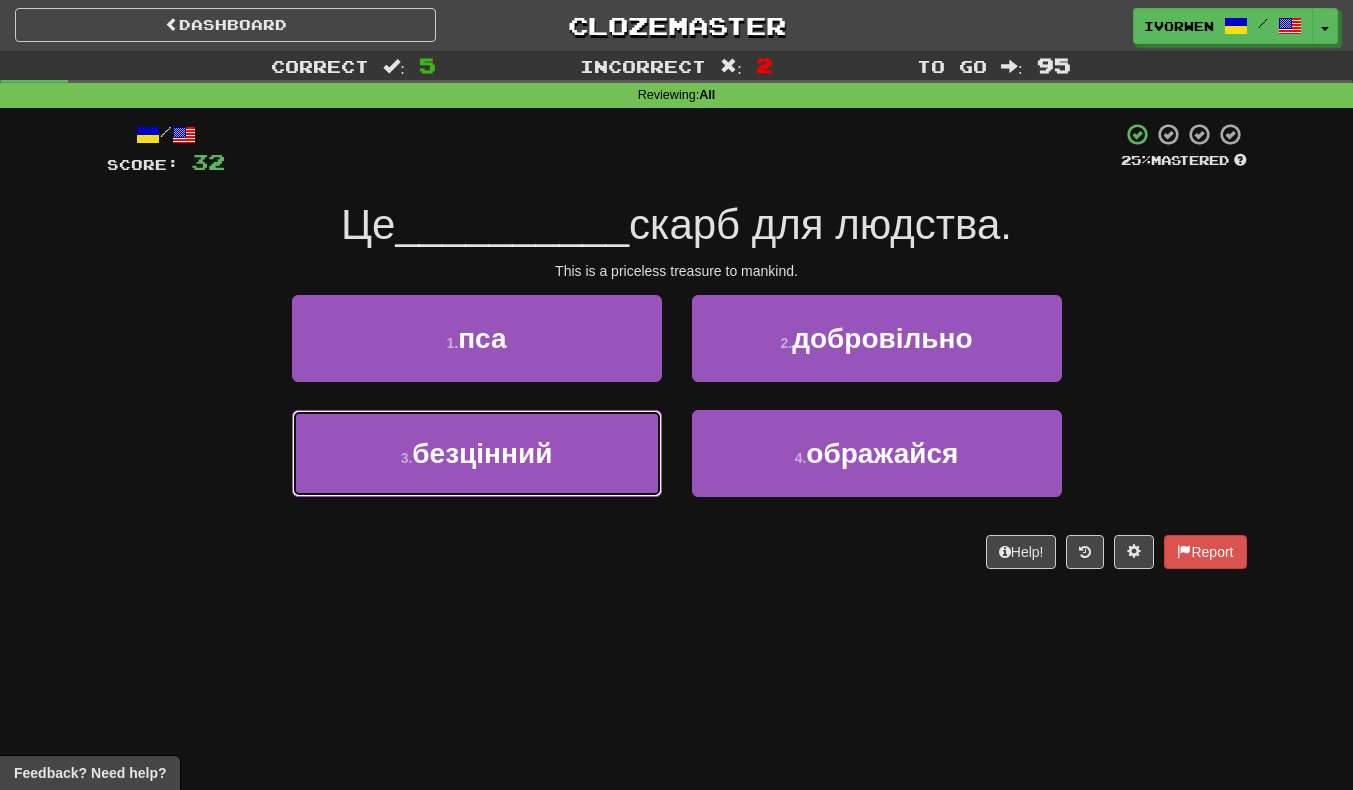 click on "3 .  безцінний" at bounding box center [477, 453] 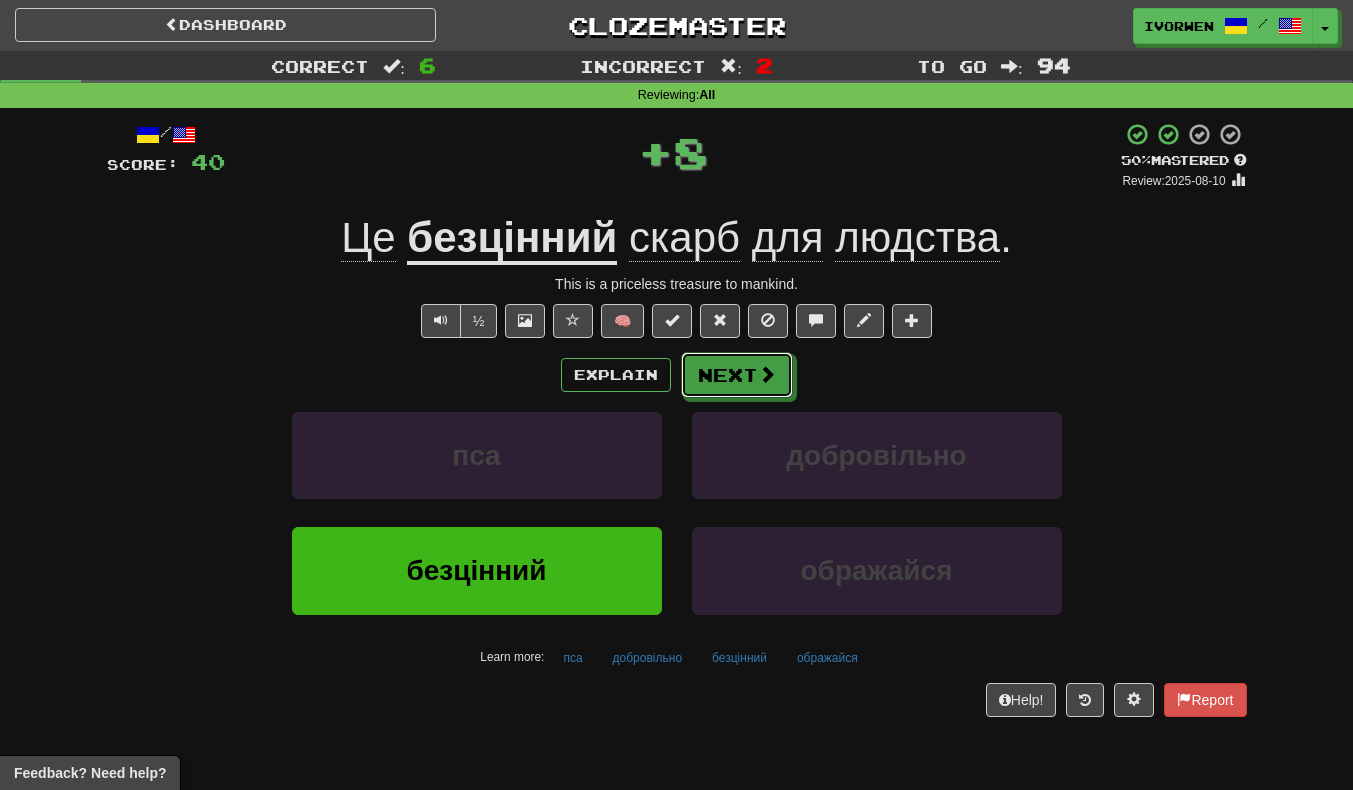 click on "Next" at bounding box center (737, 375) 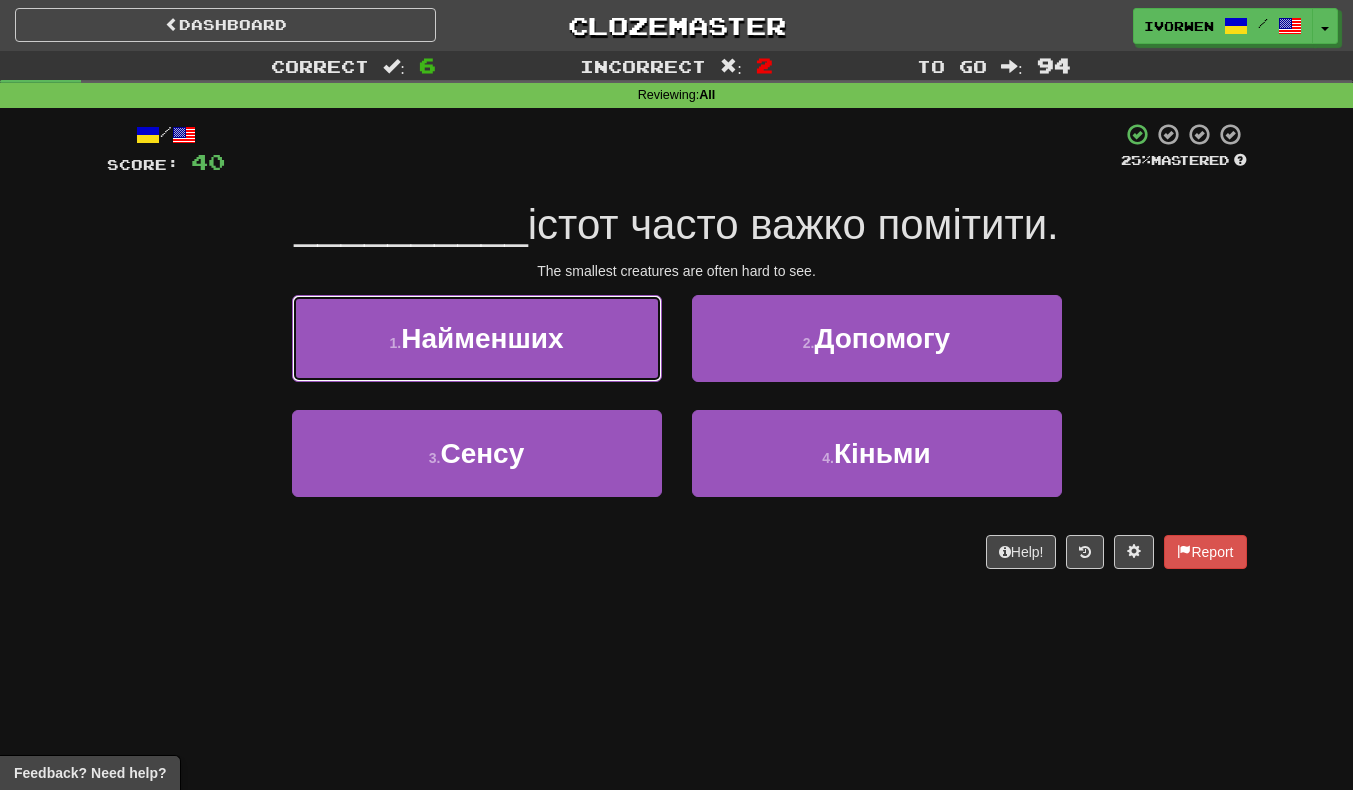 click on "1 .  Найменших" at bounding box center [477, 338] 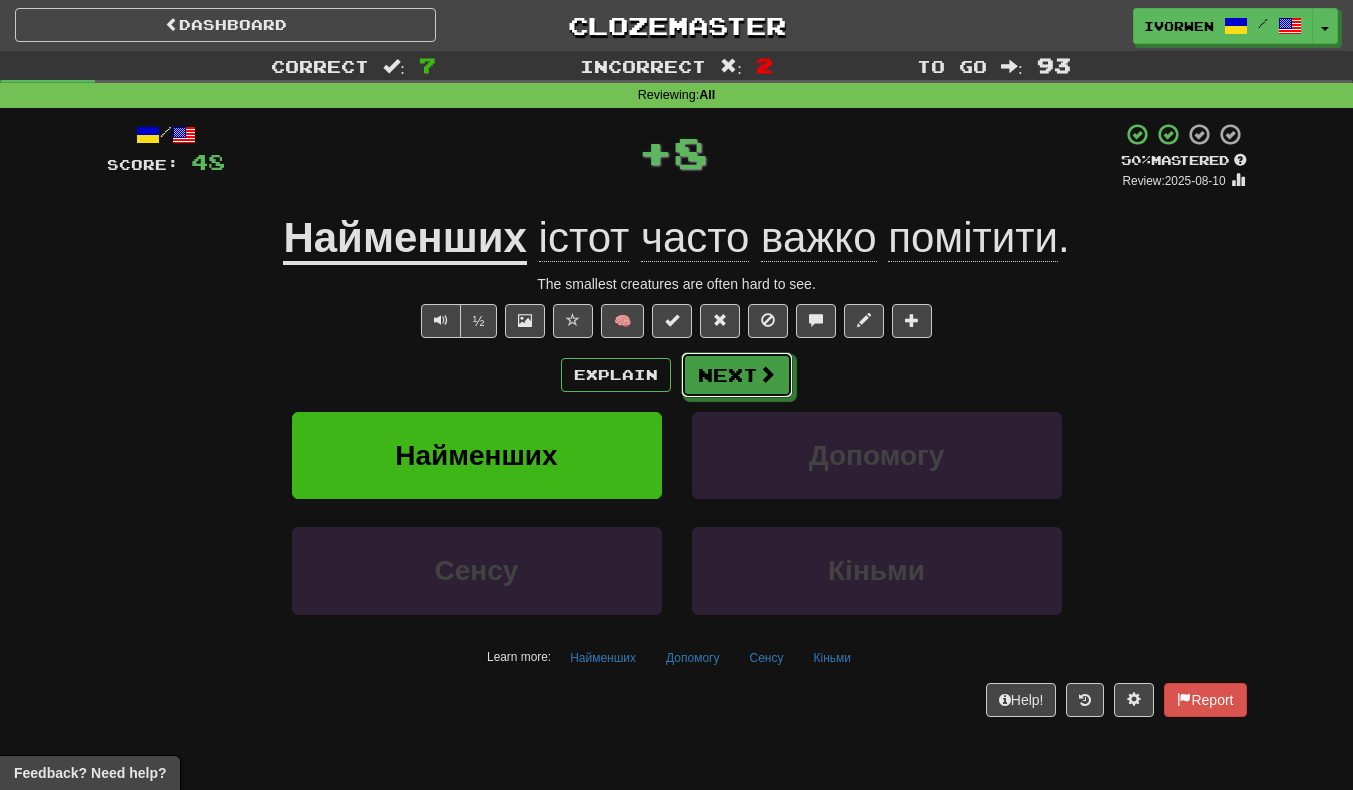 click on "Next" at bounding box center (737, 375) 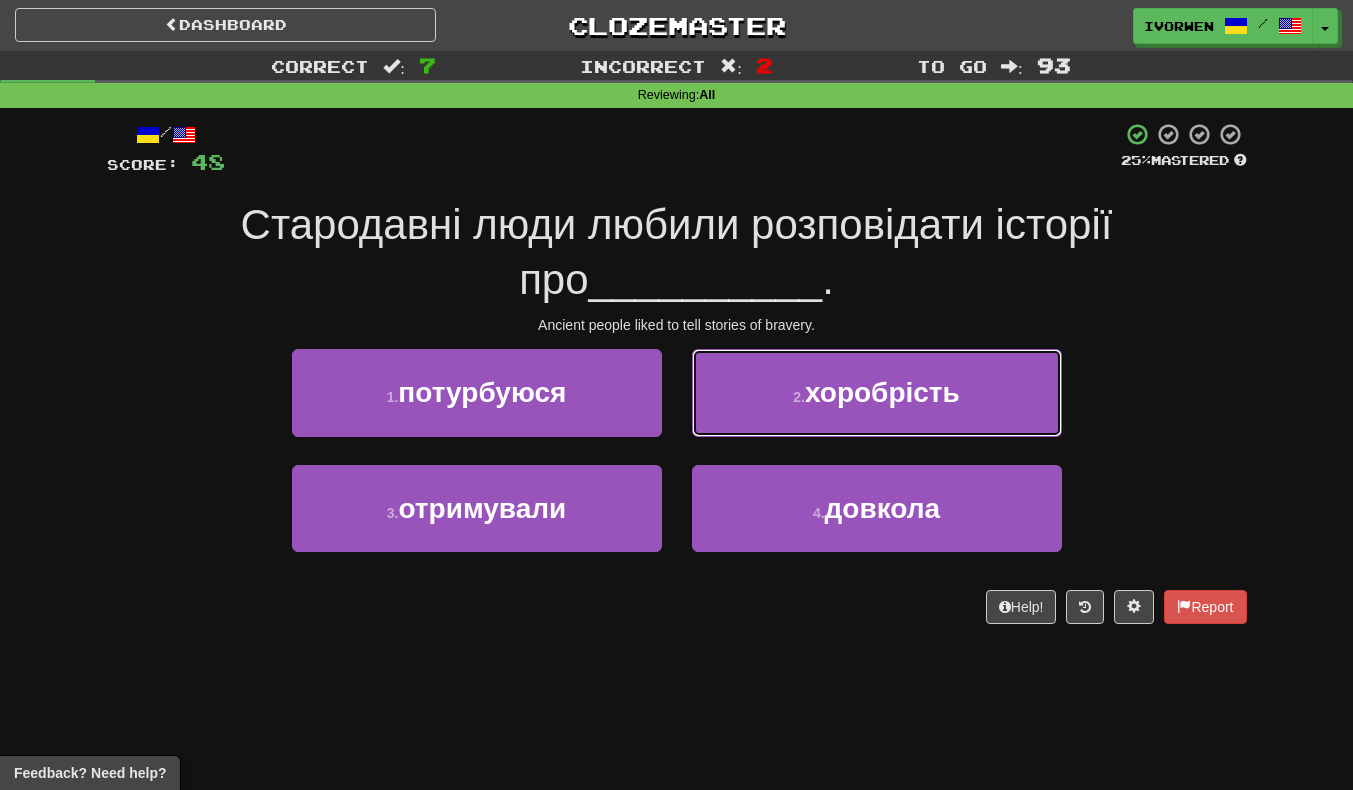 click on "хоробрість" at bounding box center [882, 392] 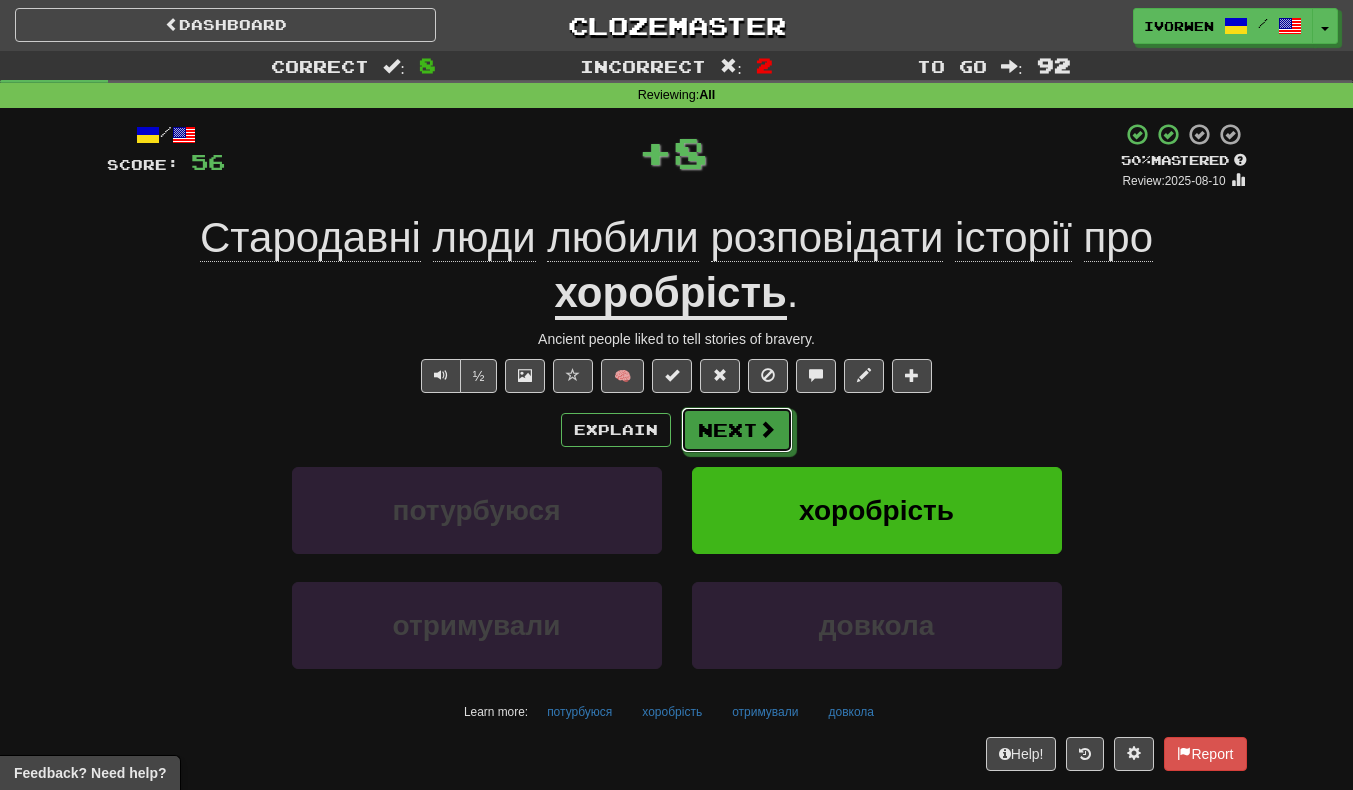 click on "Next" at bounding box center (737, 430) 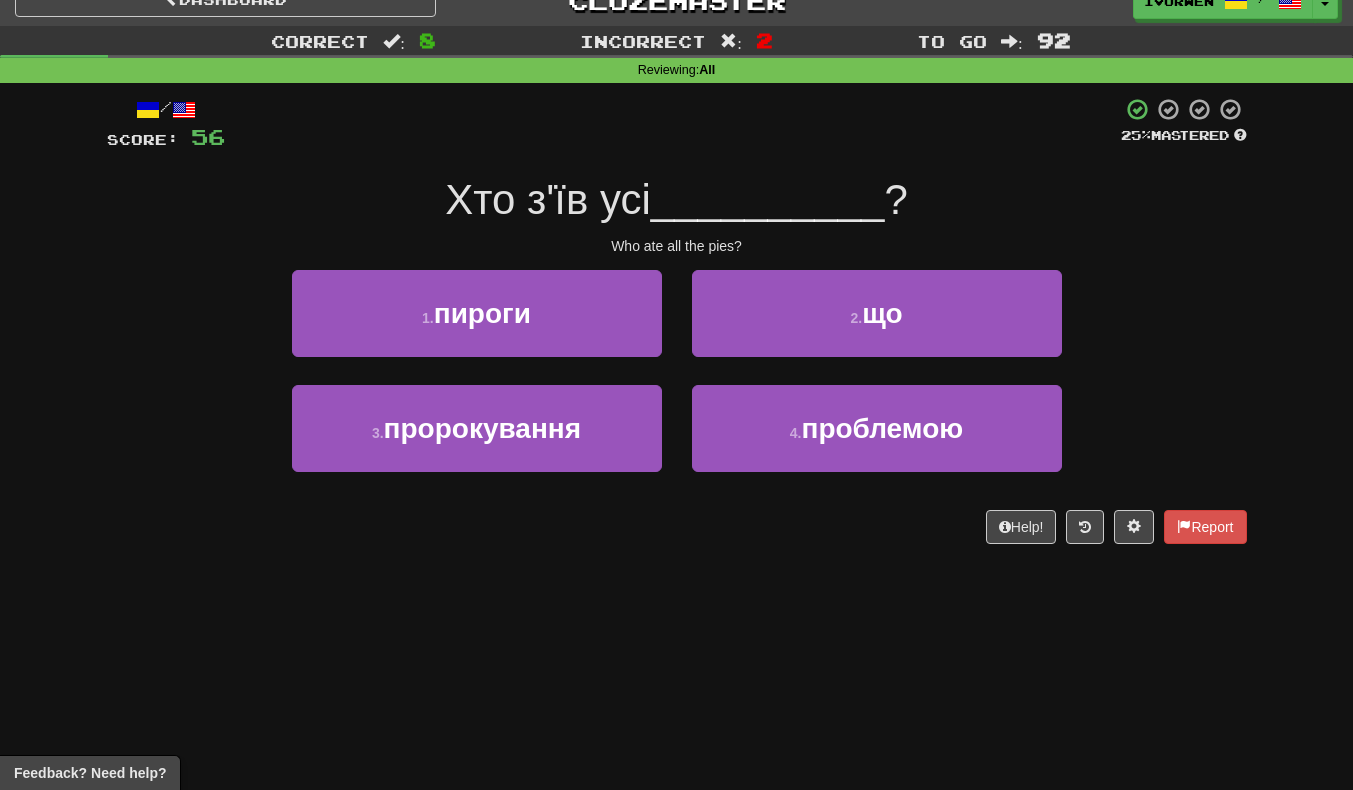 scroll, scrollTop: 26, scrollLeft: 0, axis: vertical 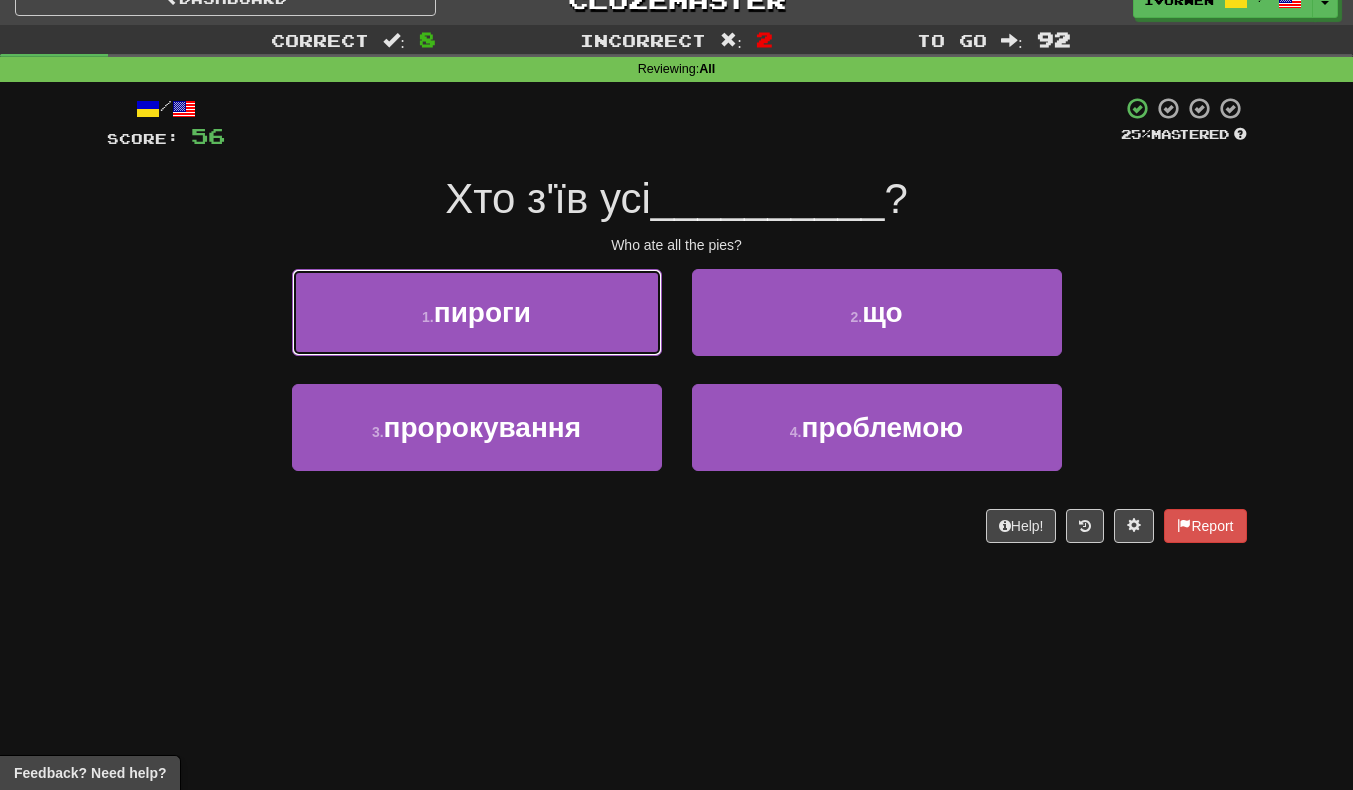 click on "1 .  пироги" at bounding box center (477, 312) 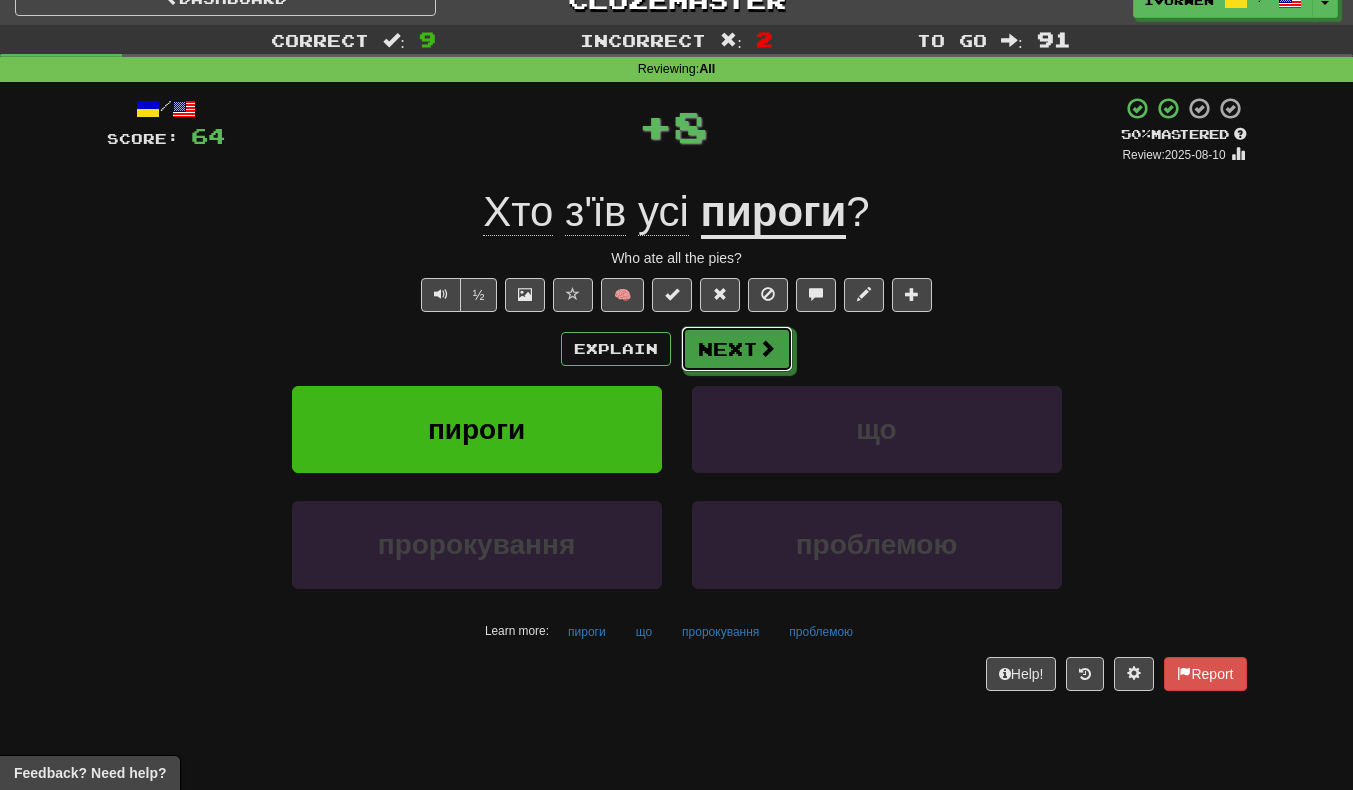 click on "Next" at bounding box center [737, 349] 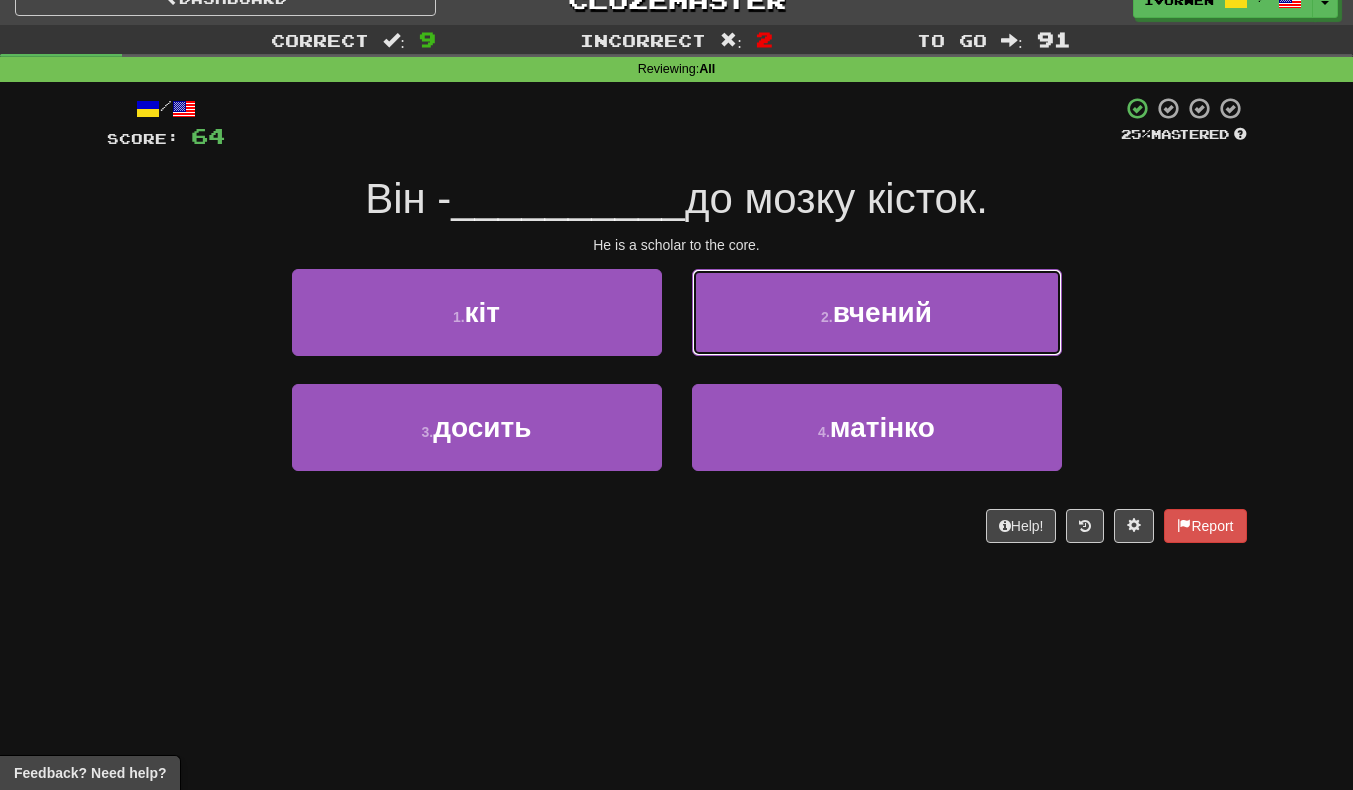 click on "2 .  вчений" at bounding box center [877, 312] 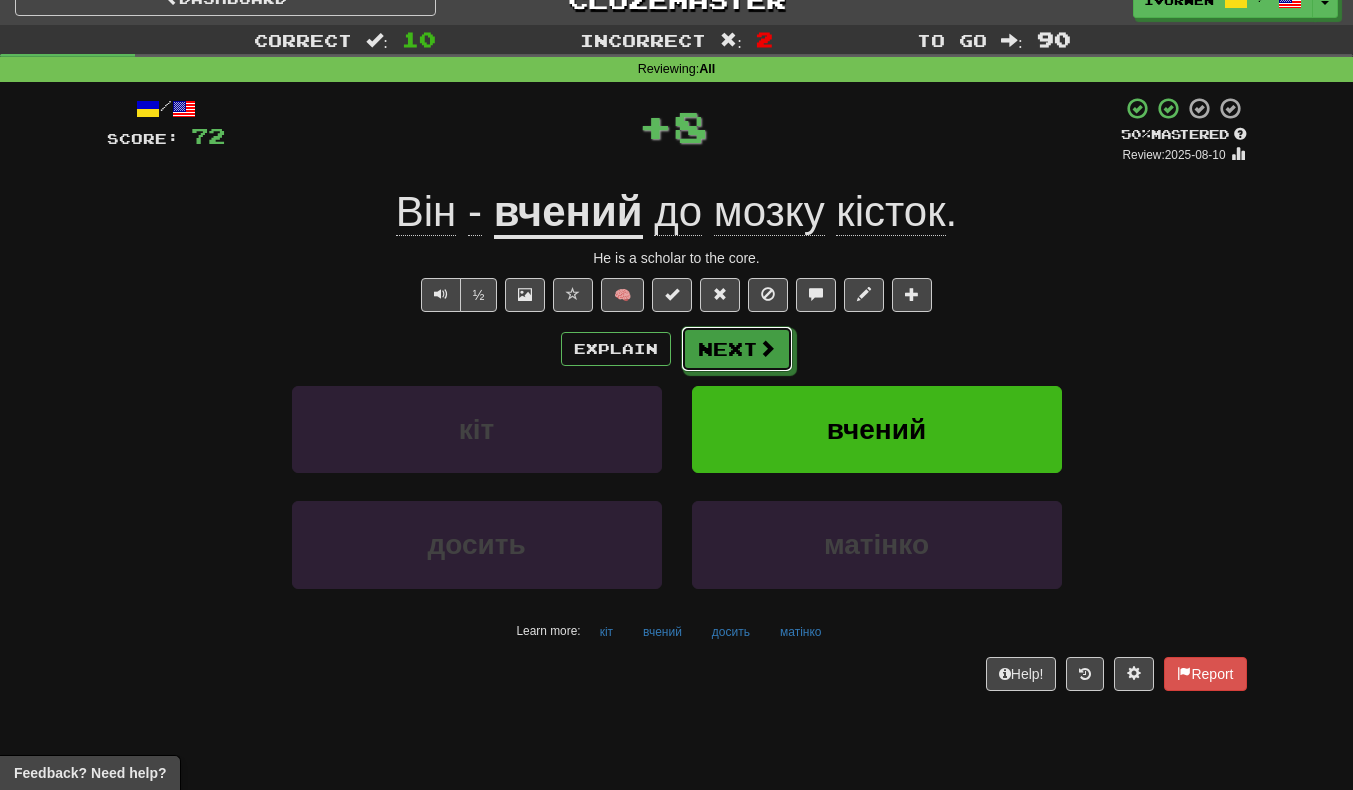 click on "Next" at bounding box center (737, 349) 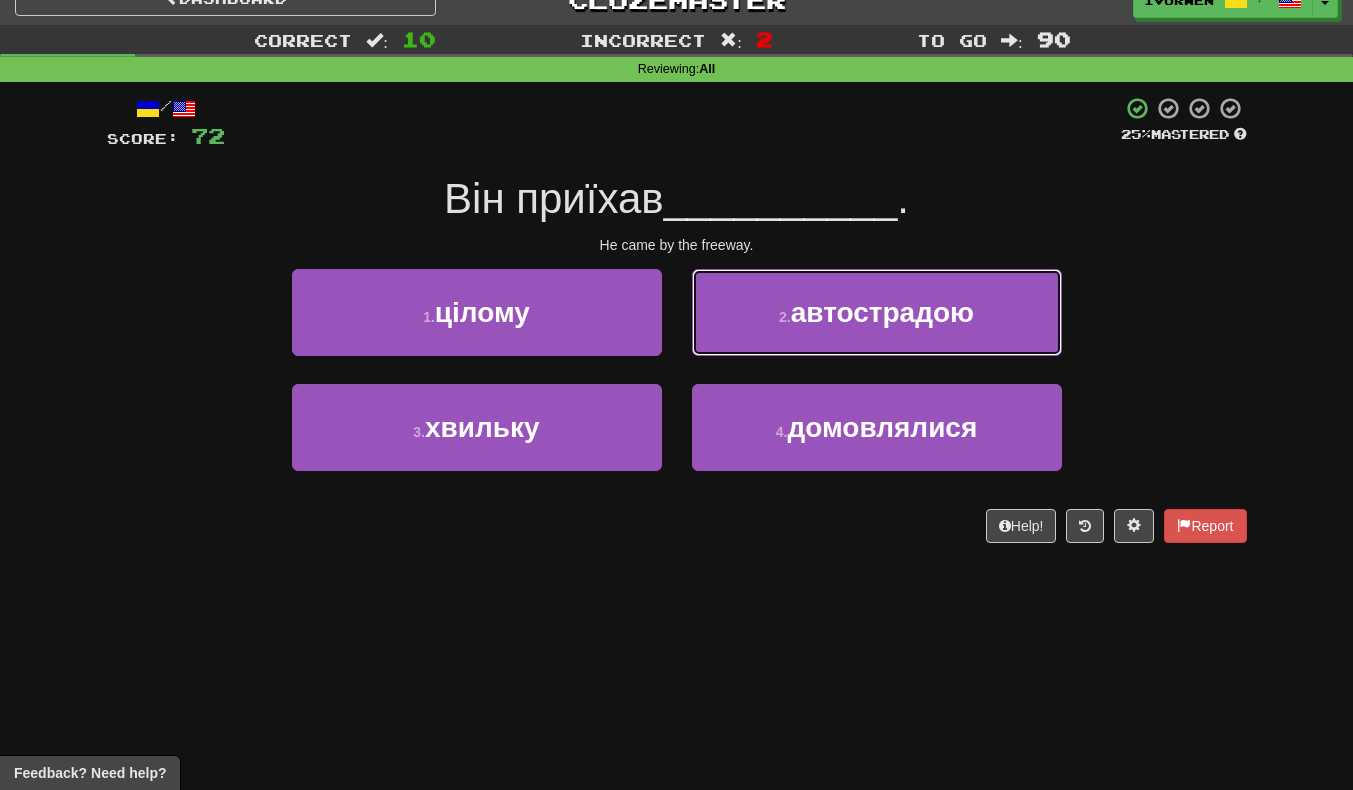 click on "автострадою" at bounding box center (882, 312) 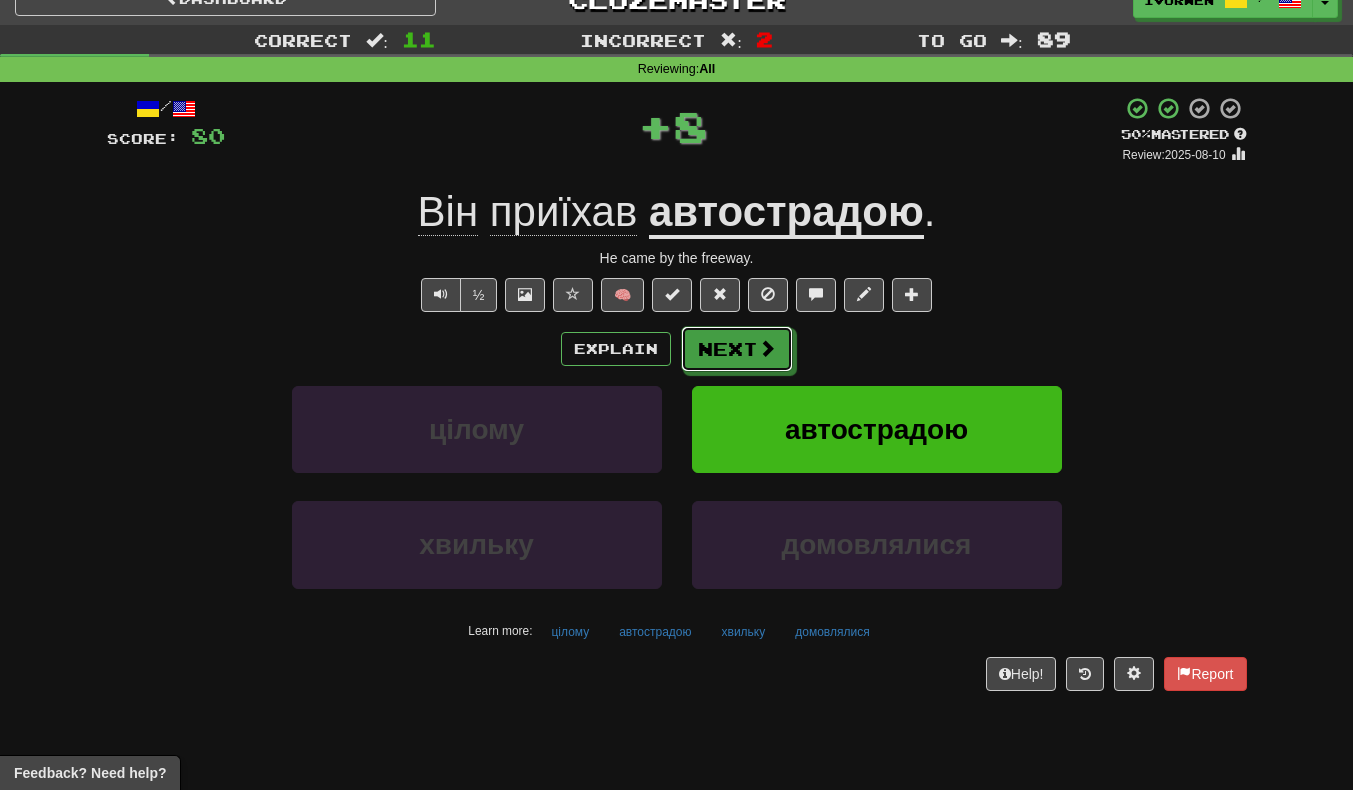 click on "Next" at bounding box center [737, 349] 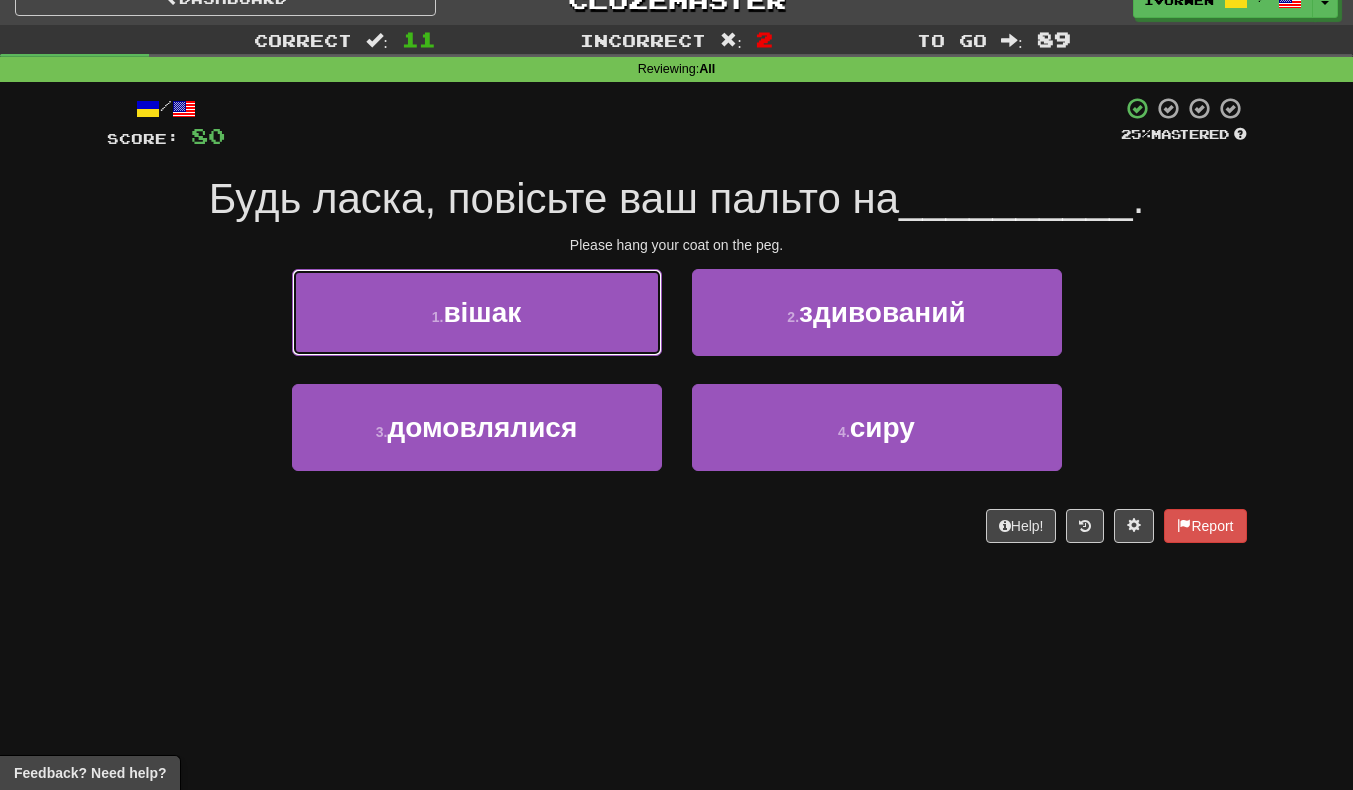 click on "1 .  вішак" at bounding box center (477, 312) 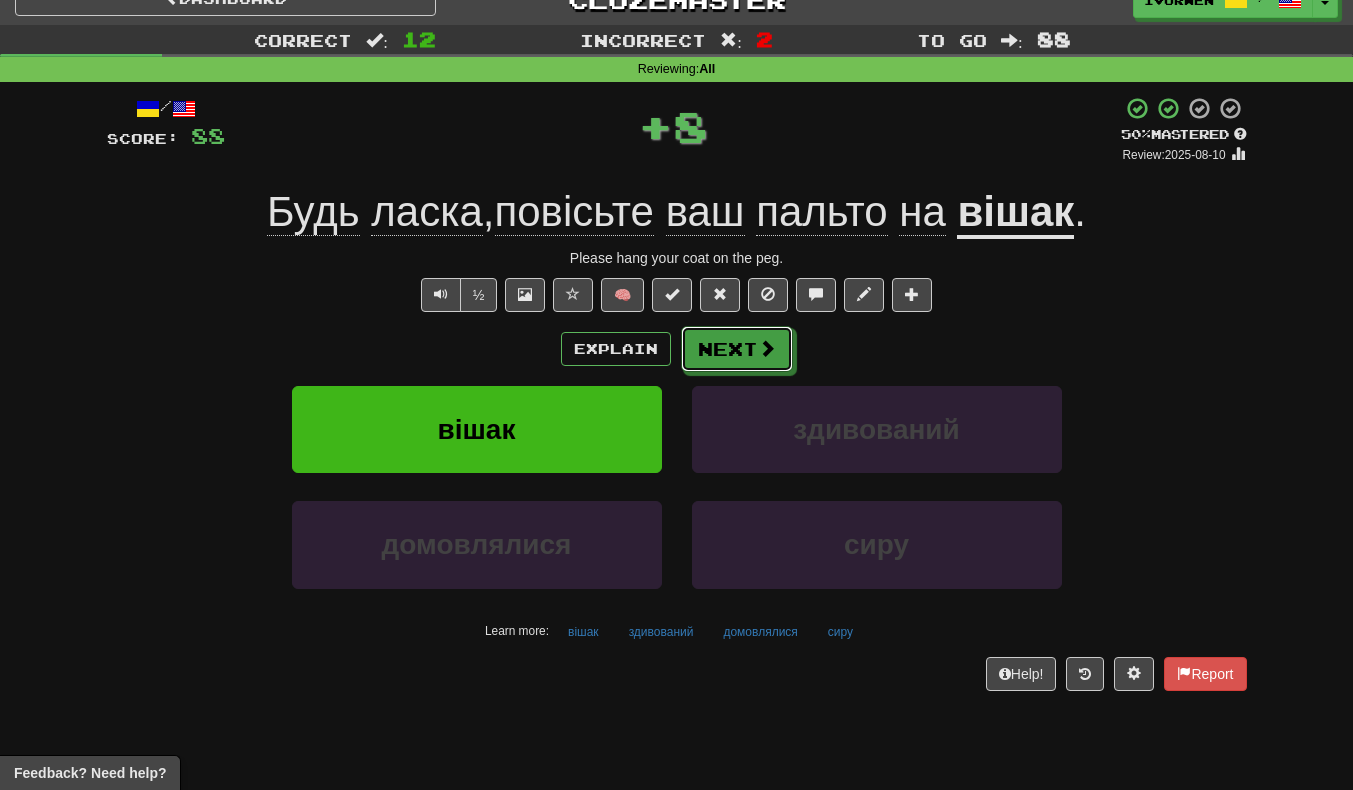 click on "Next" at bounding box center [737, 349] 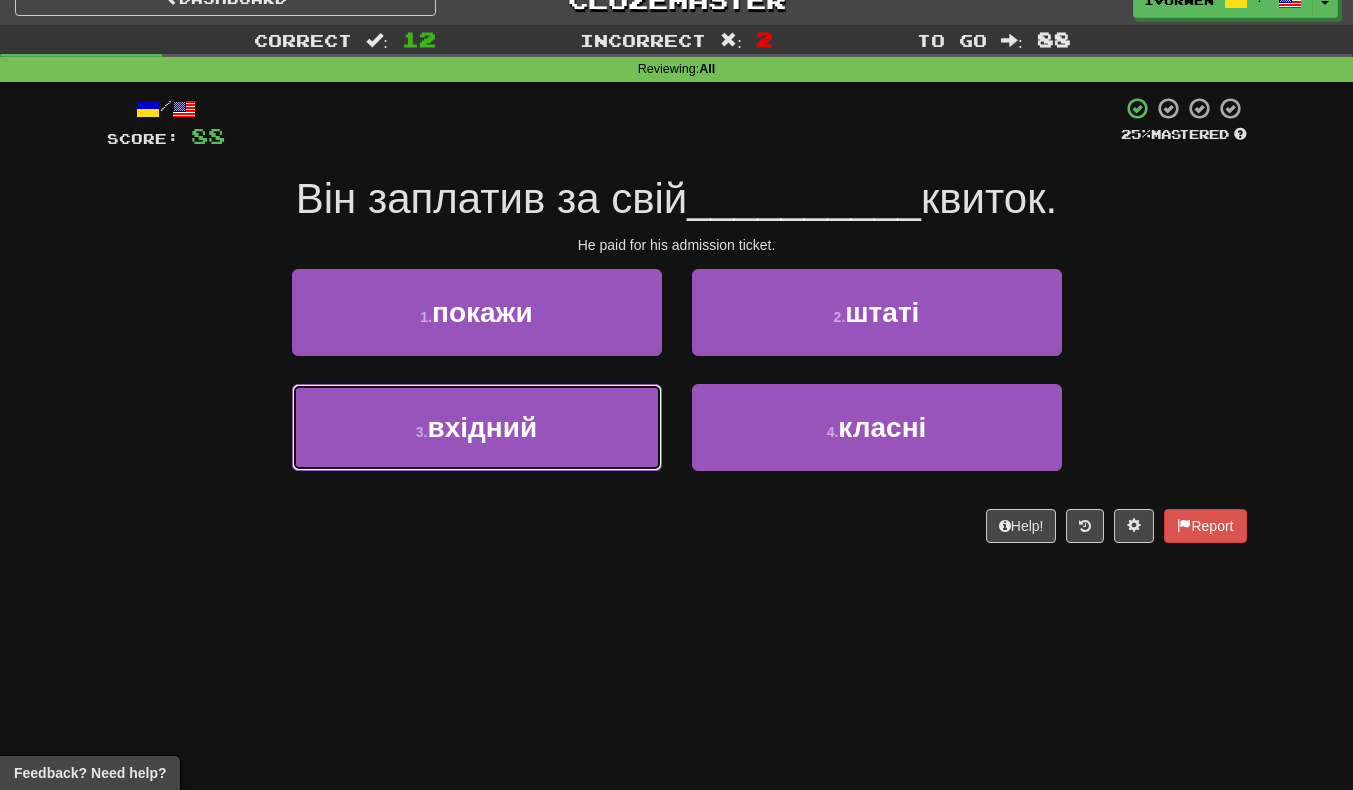 click on "3 .  вхідний" at bounding box center (477, 427) 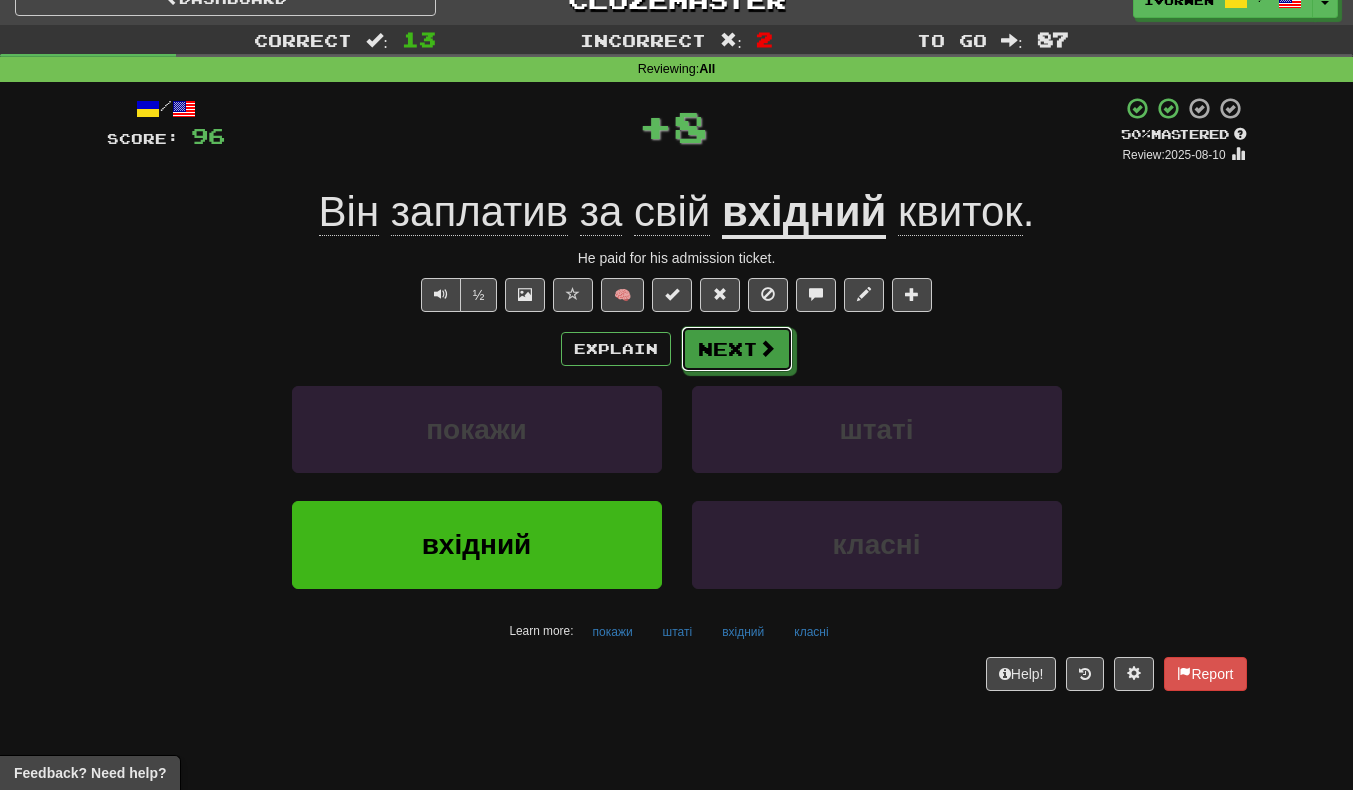click on "Next" at bounding box center [737, 349] 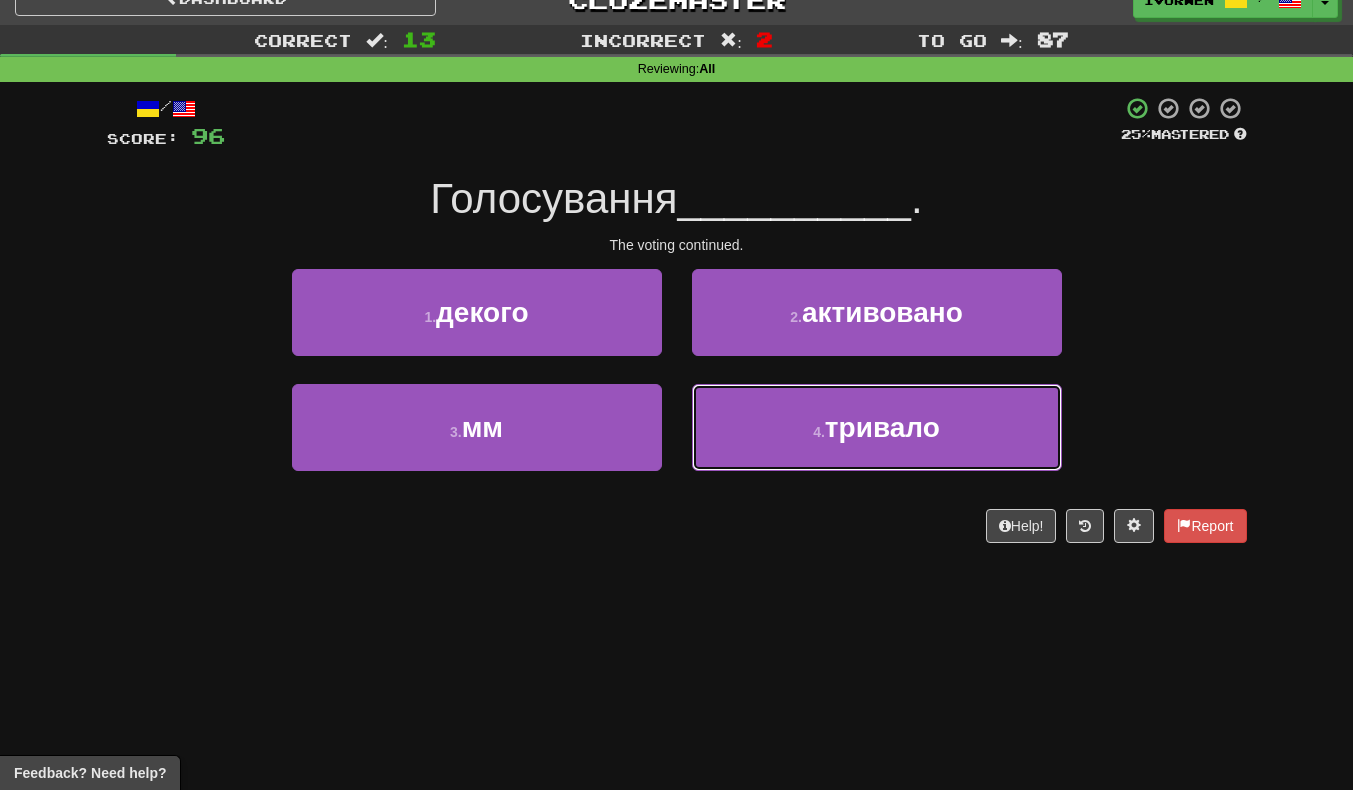 click on "4 .  тривало" at bounding box center (877, 427) 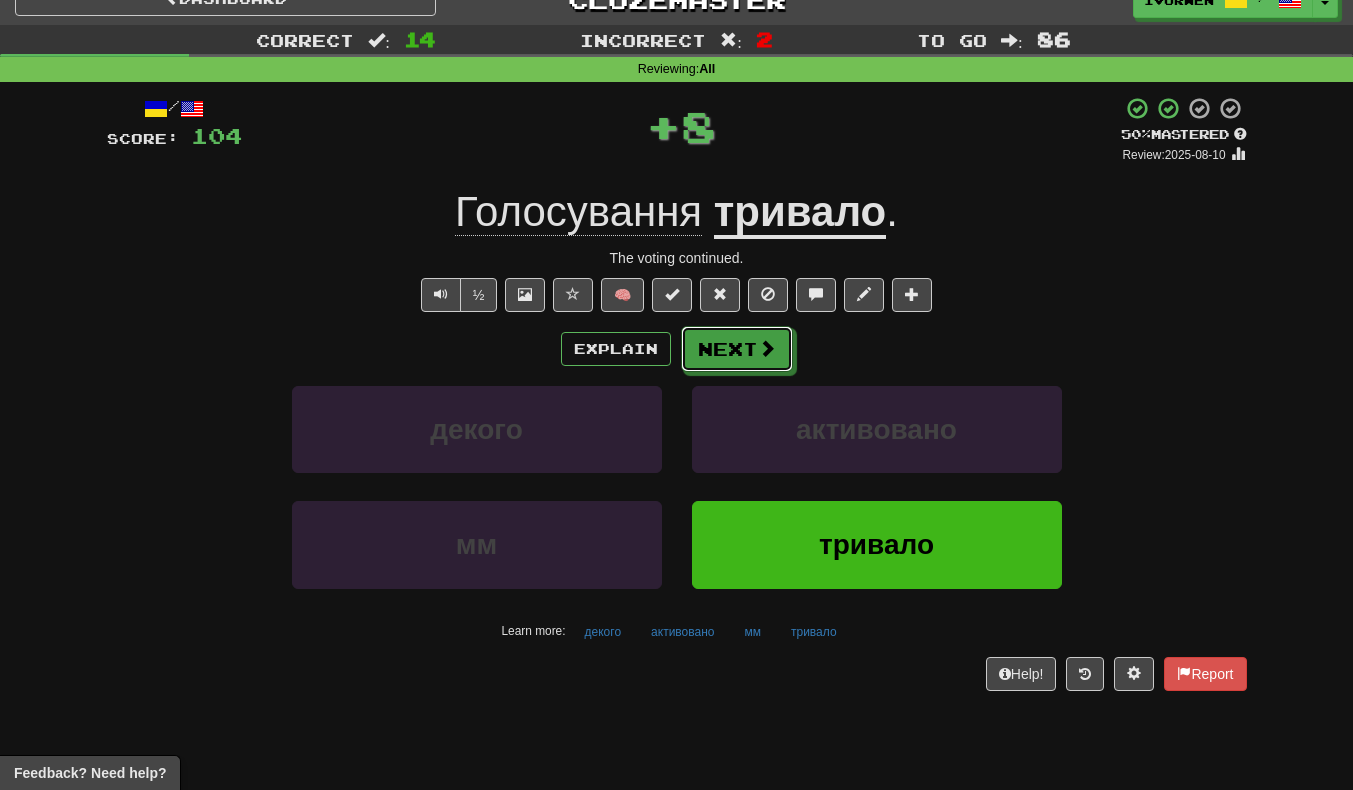 click on "Next" at bounding box center (737, 349) 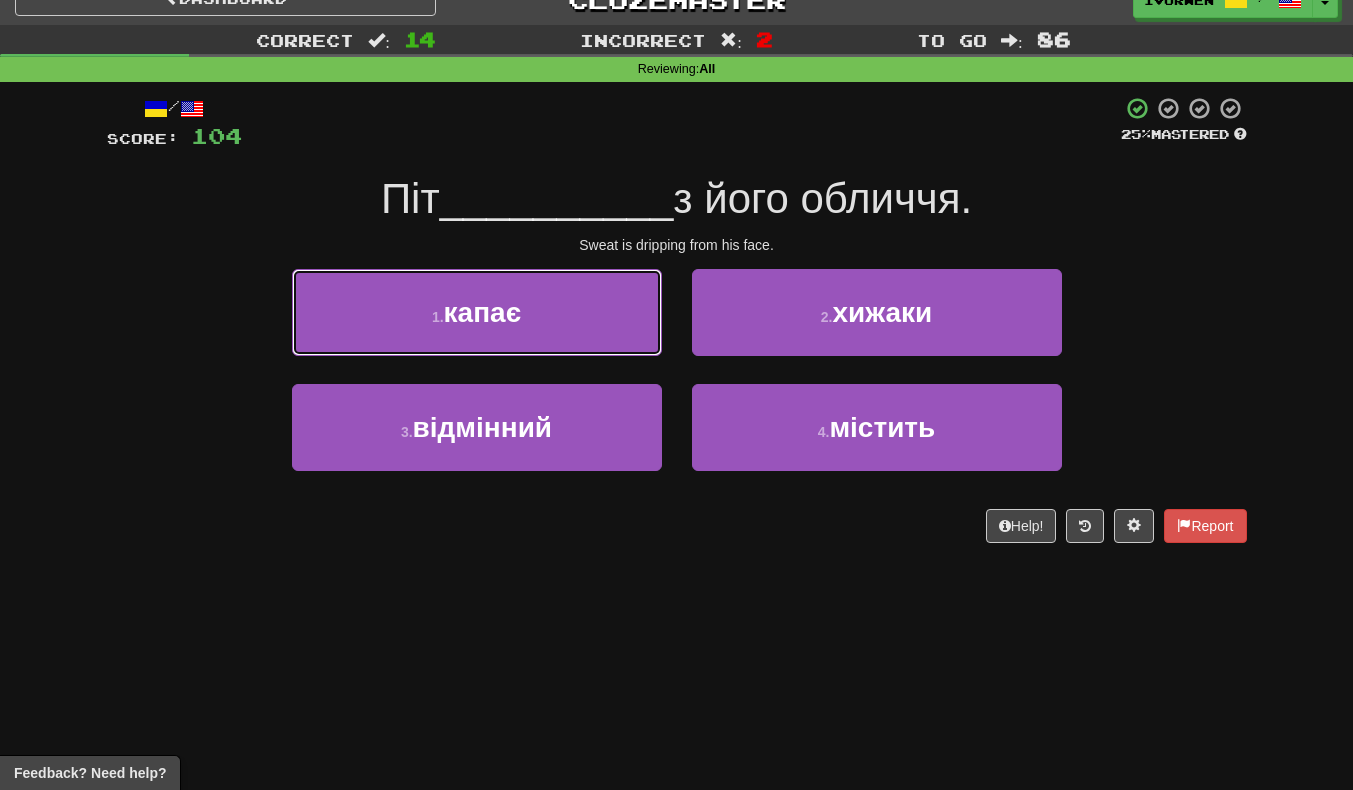 click on "1 .  капає" at bounding box center [477, 312] 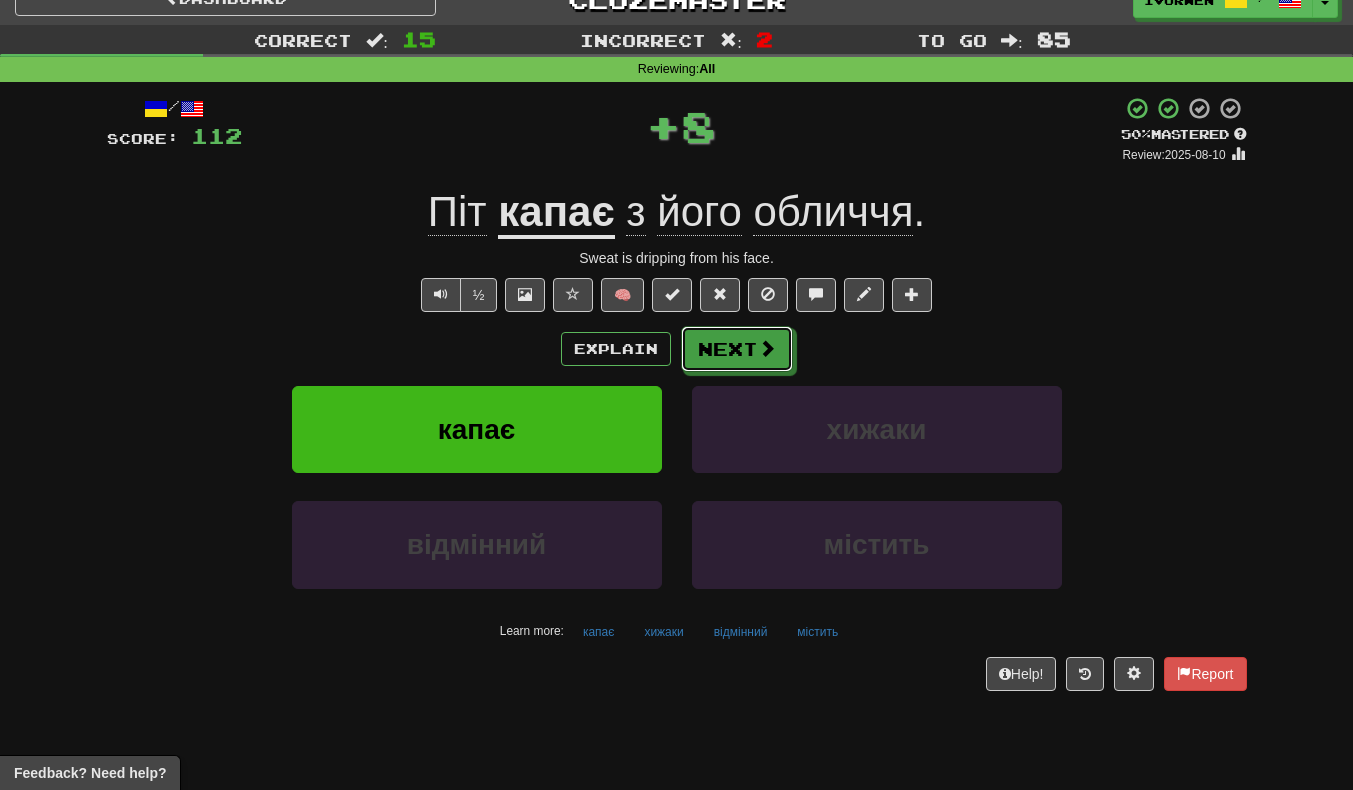 click on "Next" at bounding box center (737, 349) 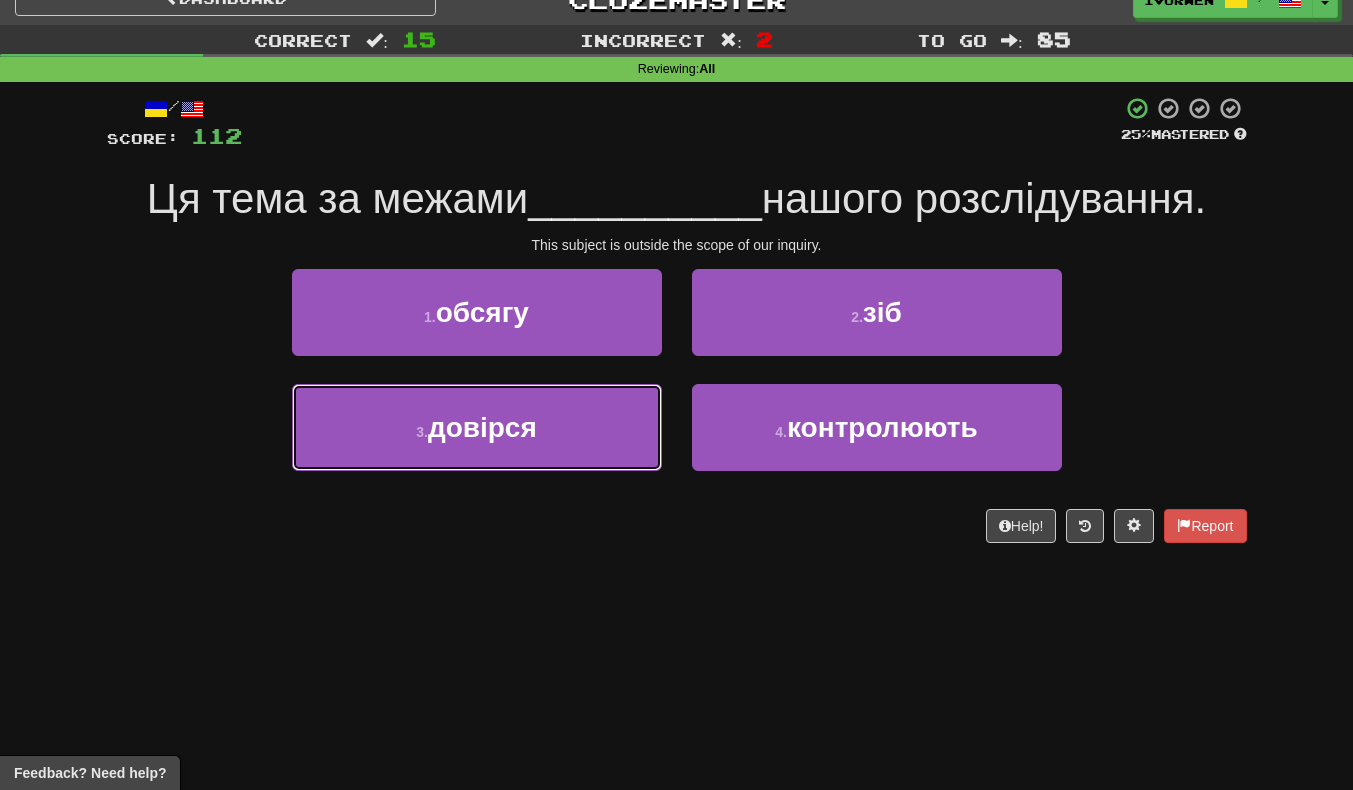 click on "3 .  довірся" at bounding box center [477, 427] 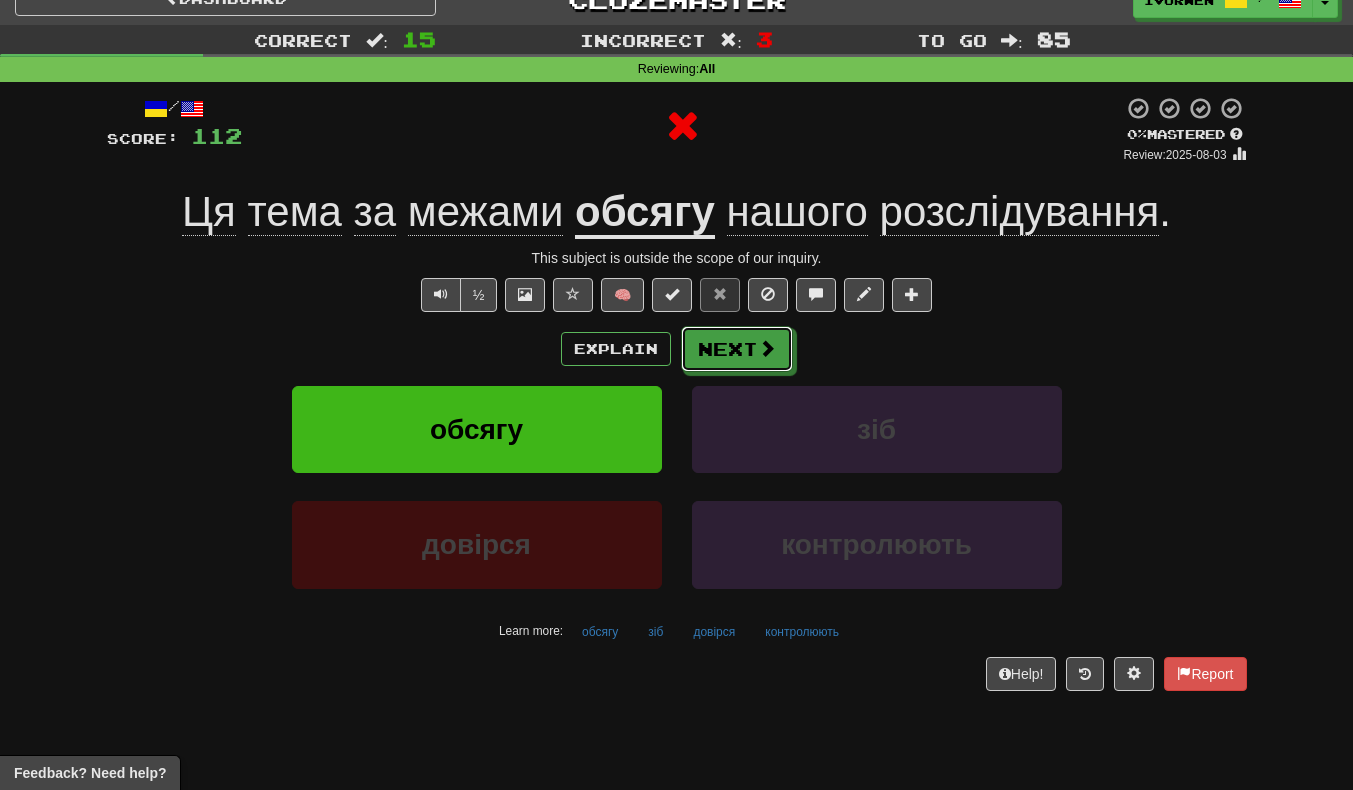 click at bounding box center (767, 348) 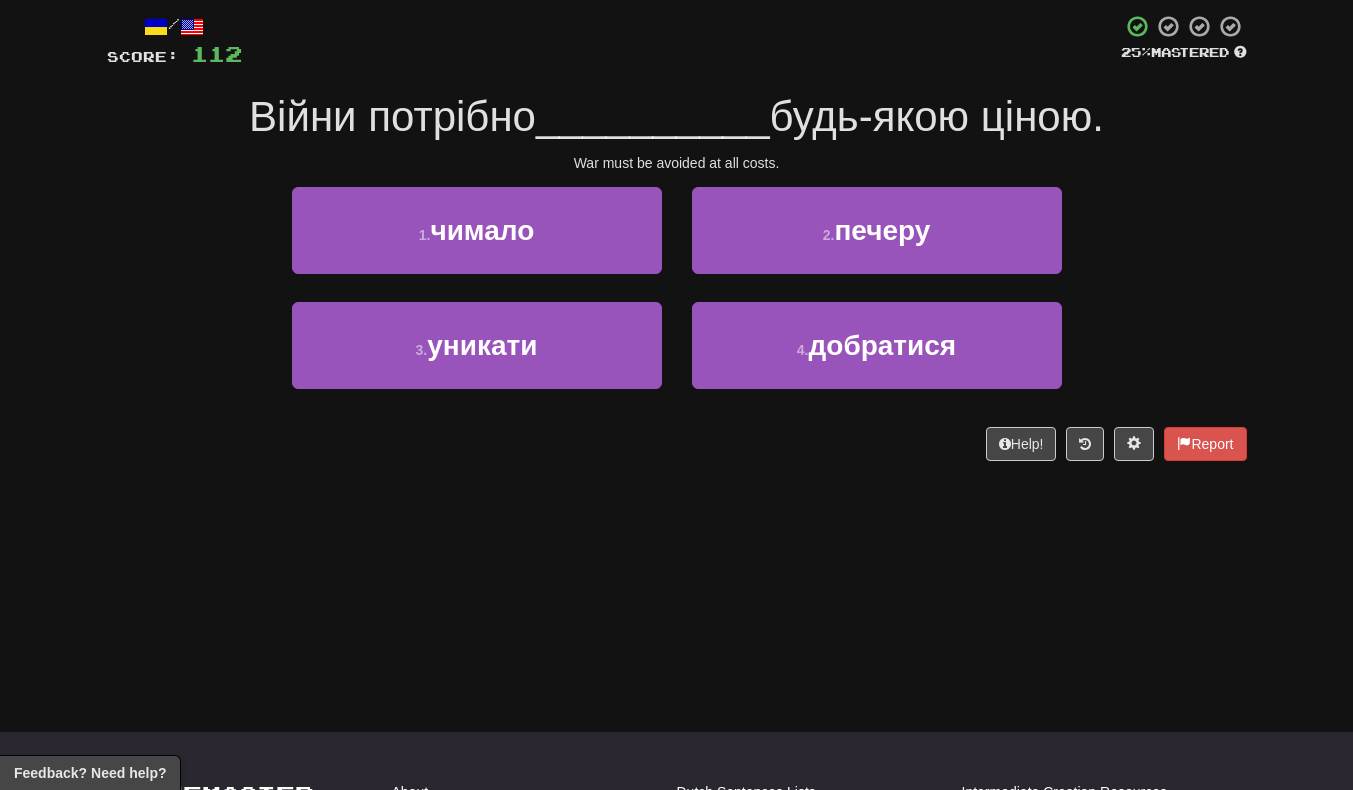 scroll, scrollTop: 111, scrollLeft: 0, axis: vertical 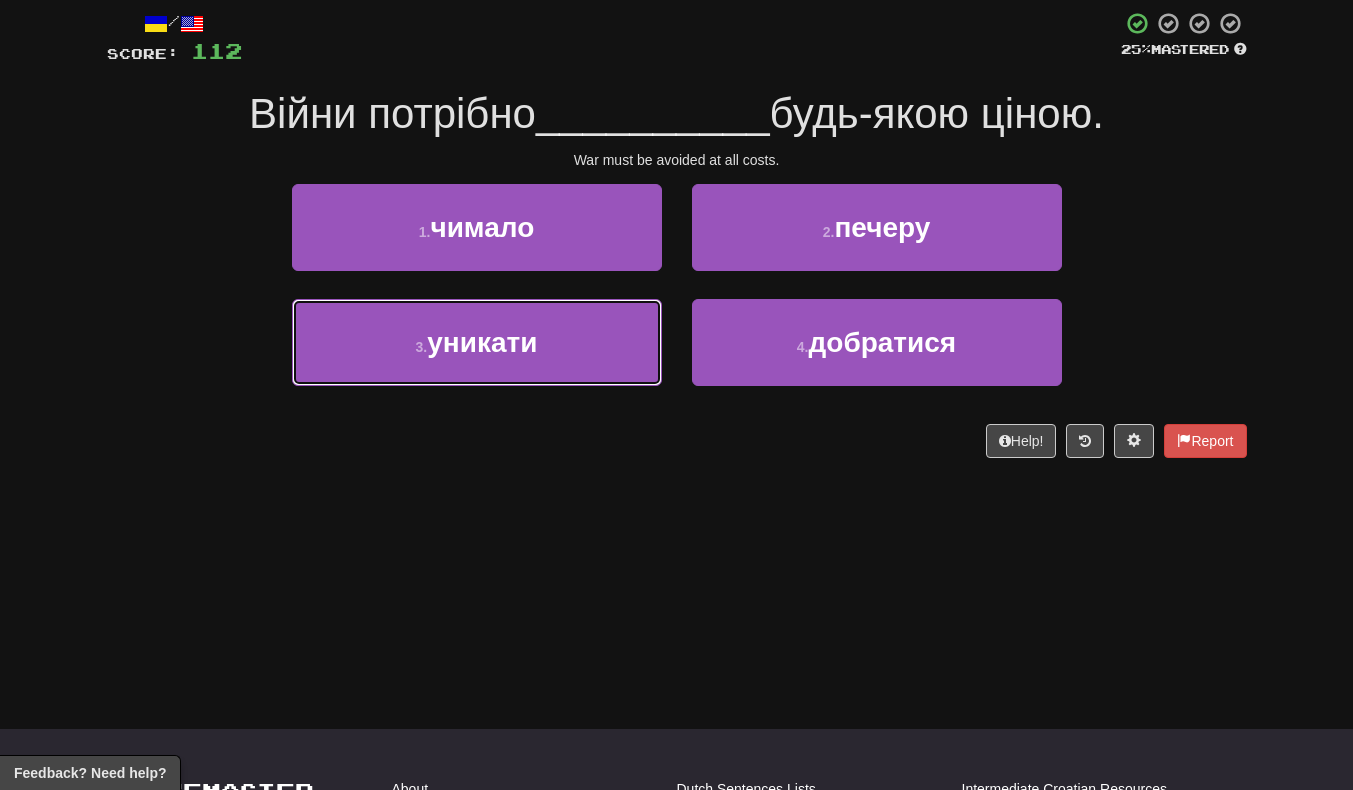 click on "уникати" at bounding box center (482, 342) 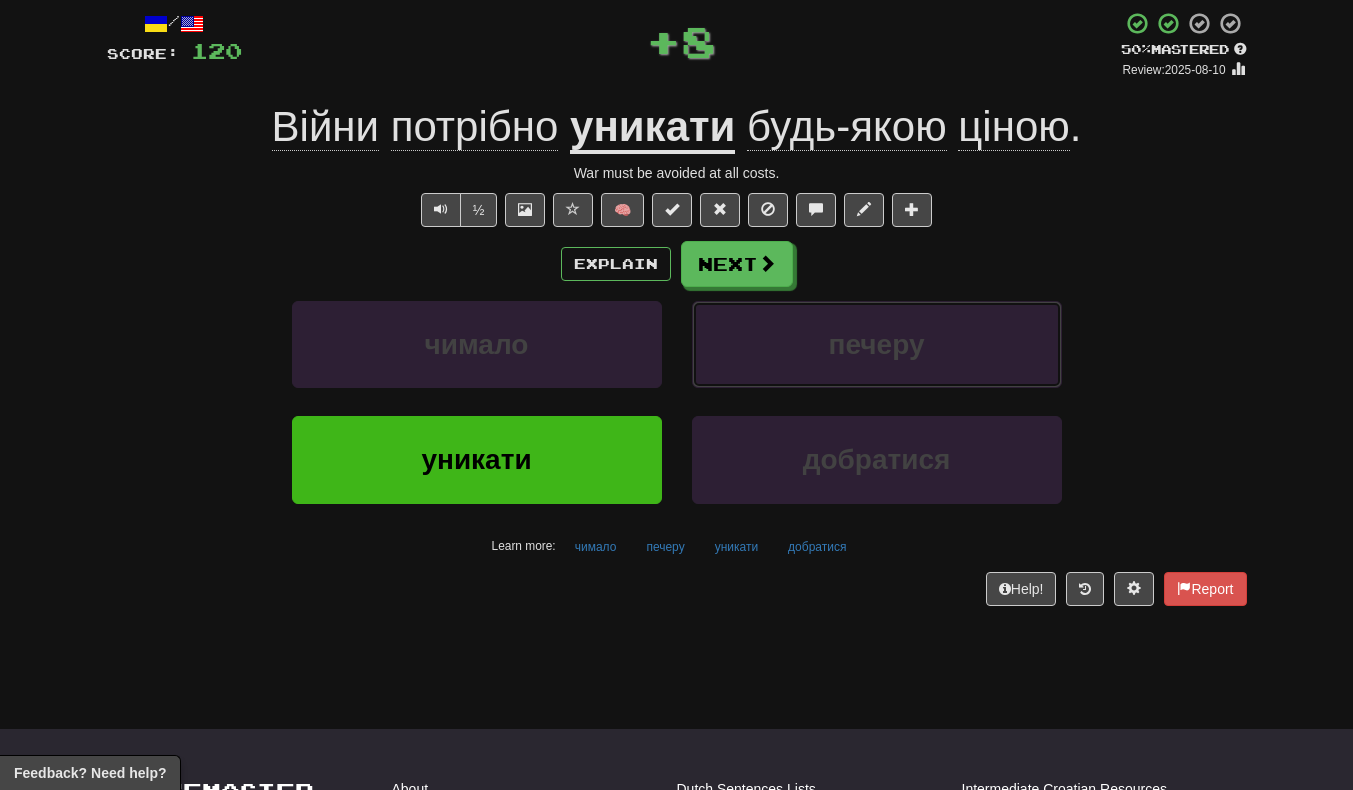 click on "печеру" at bounding box center (877, 344) 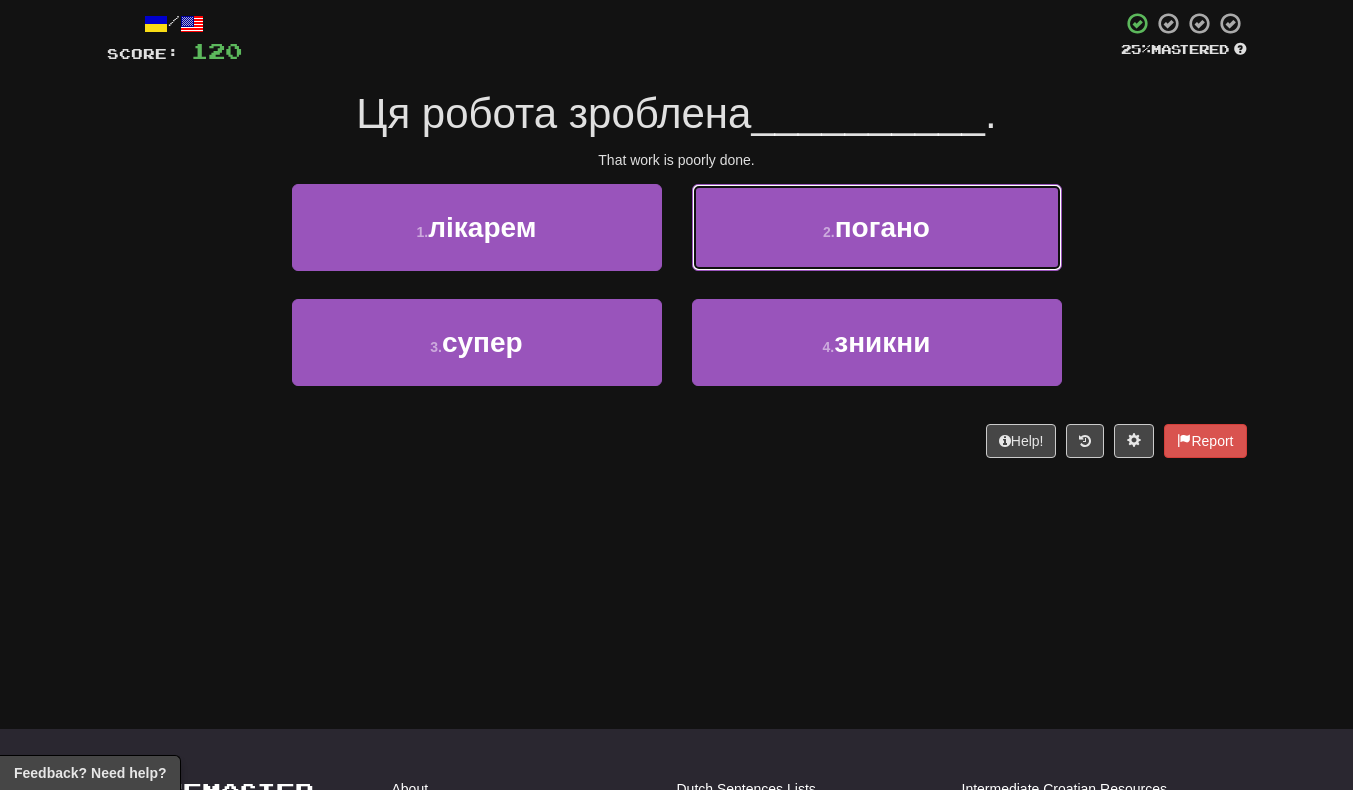click on "2 .  погано" at bounding box center [877, 227] 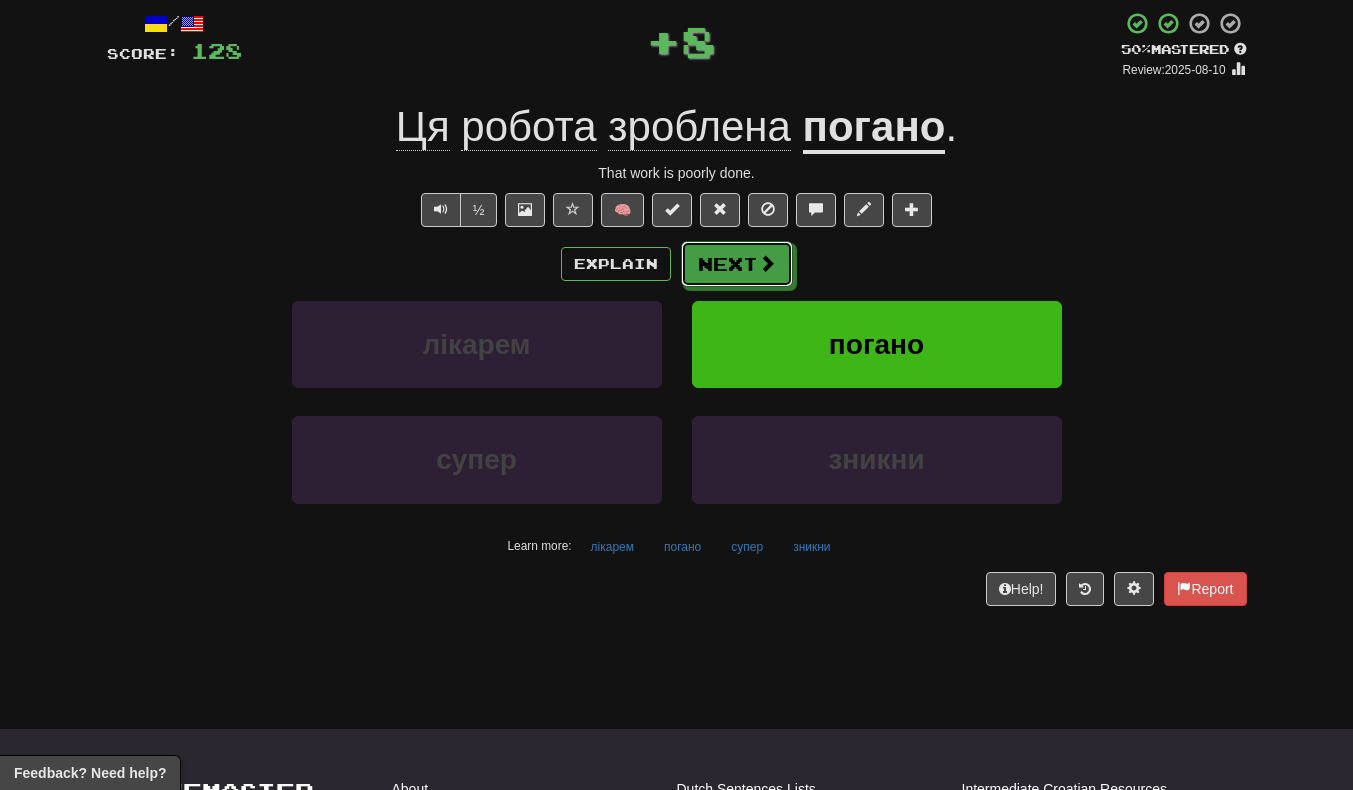 click at bounding box center [767, 263] 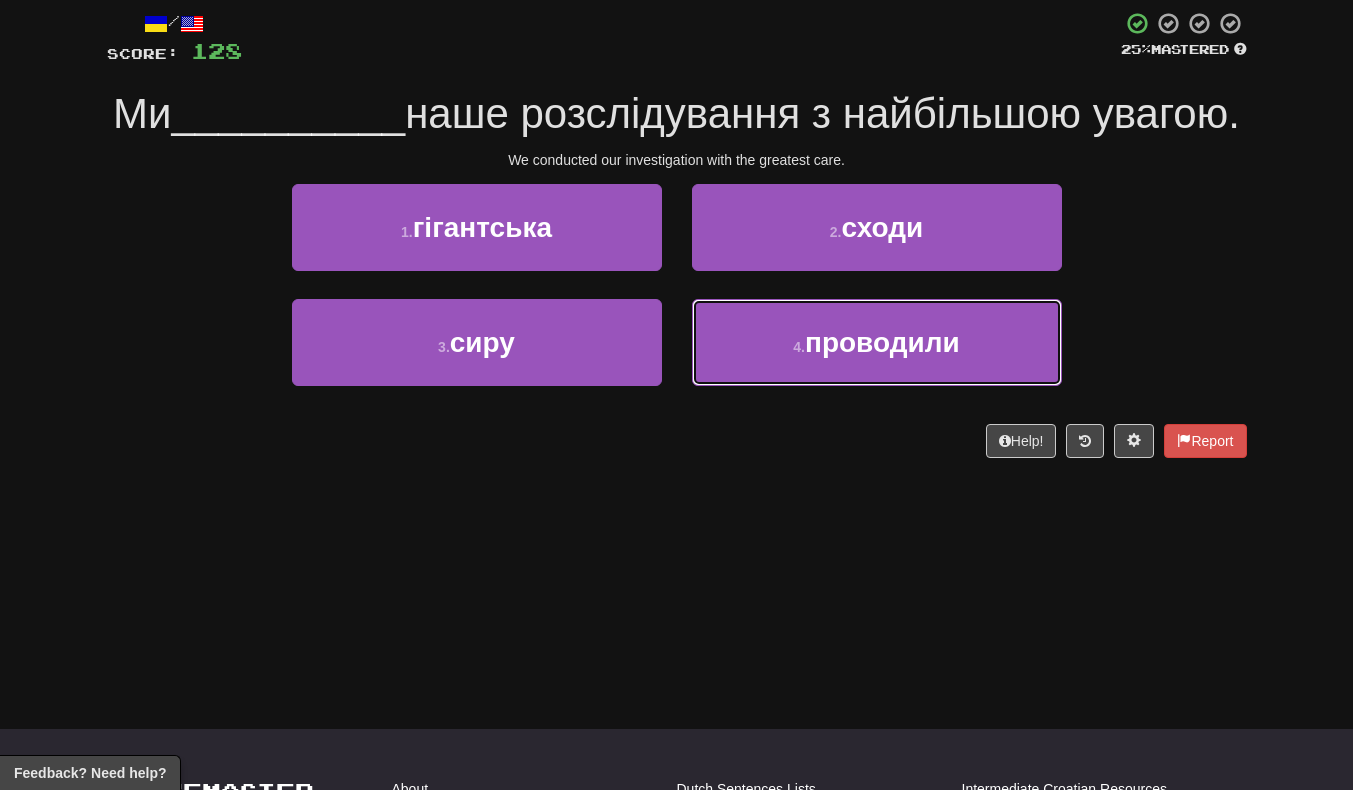 click on "4 .  проводили" at bounding box center [877, 342] 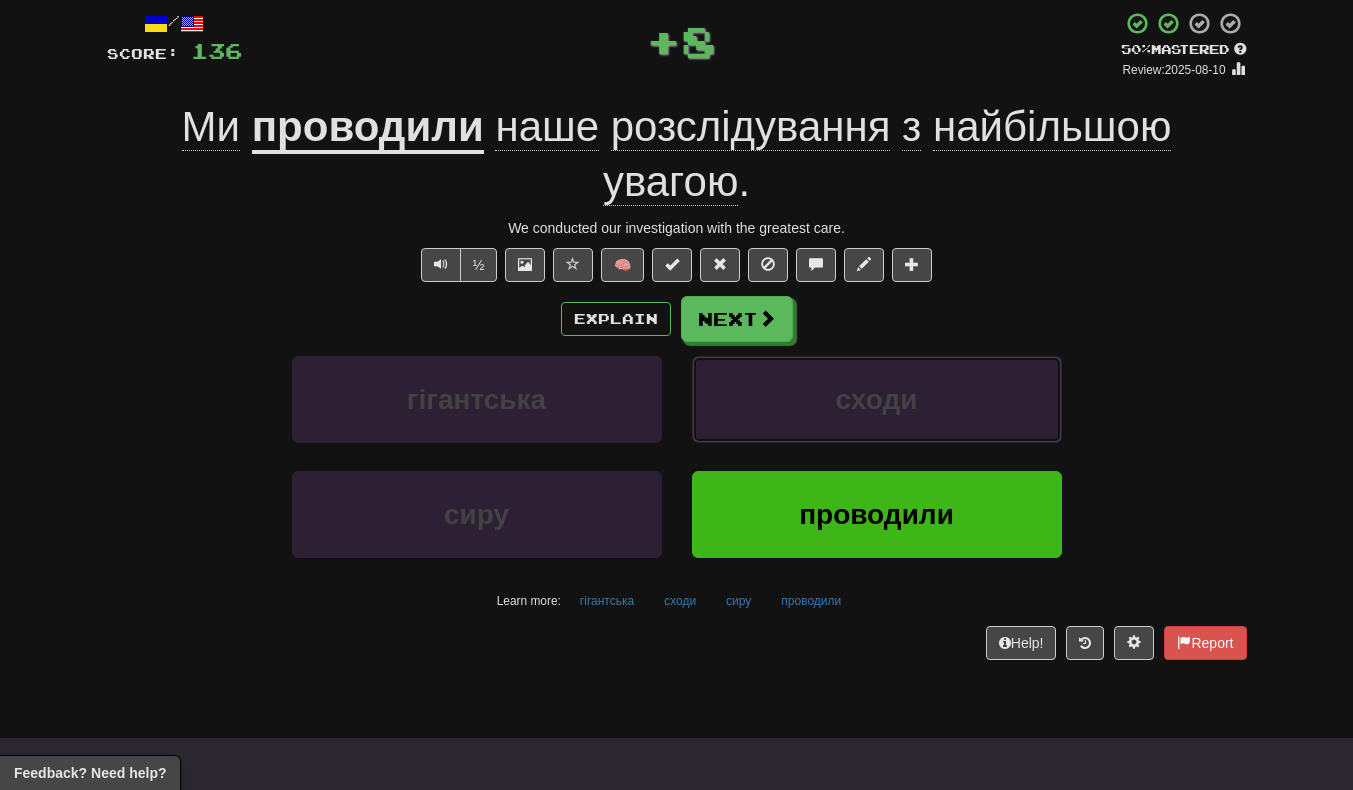 click on "сходи" at bounding box center (877, 399) 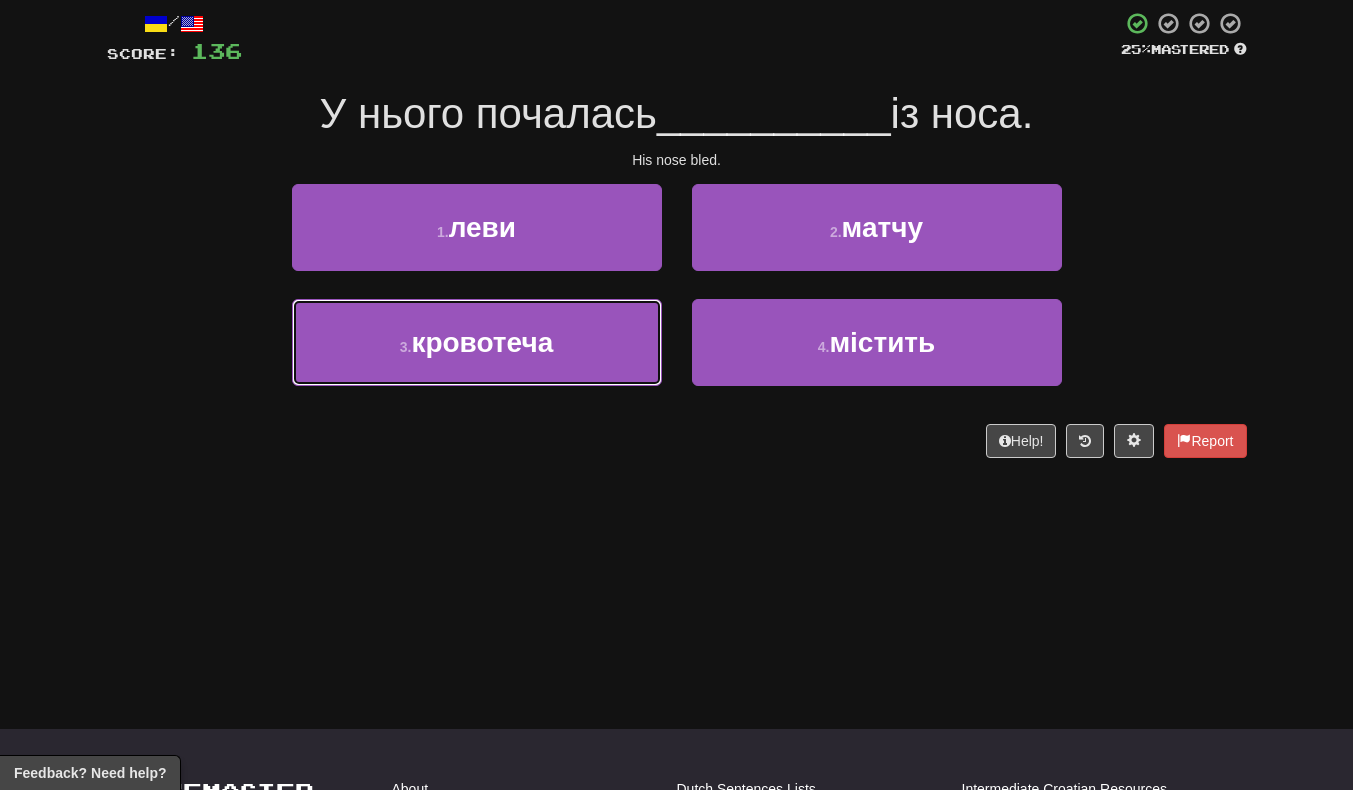click on "кровотеча" at bounding box center [482, 342] 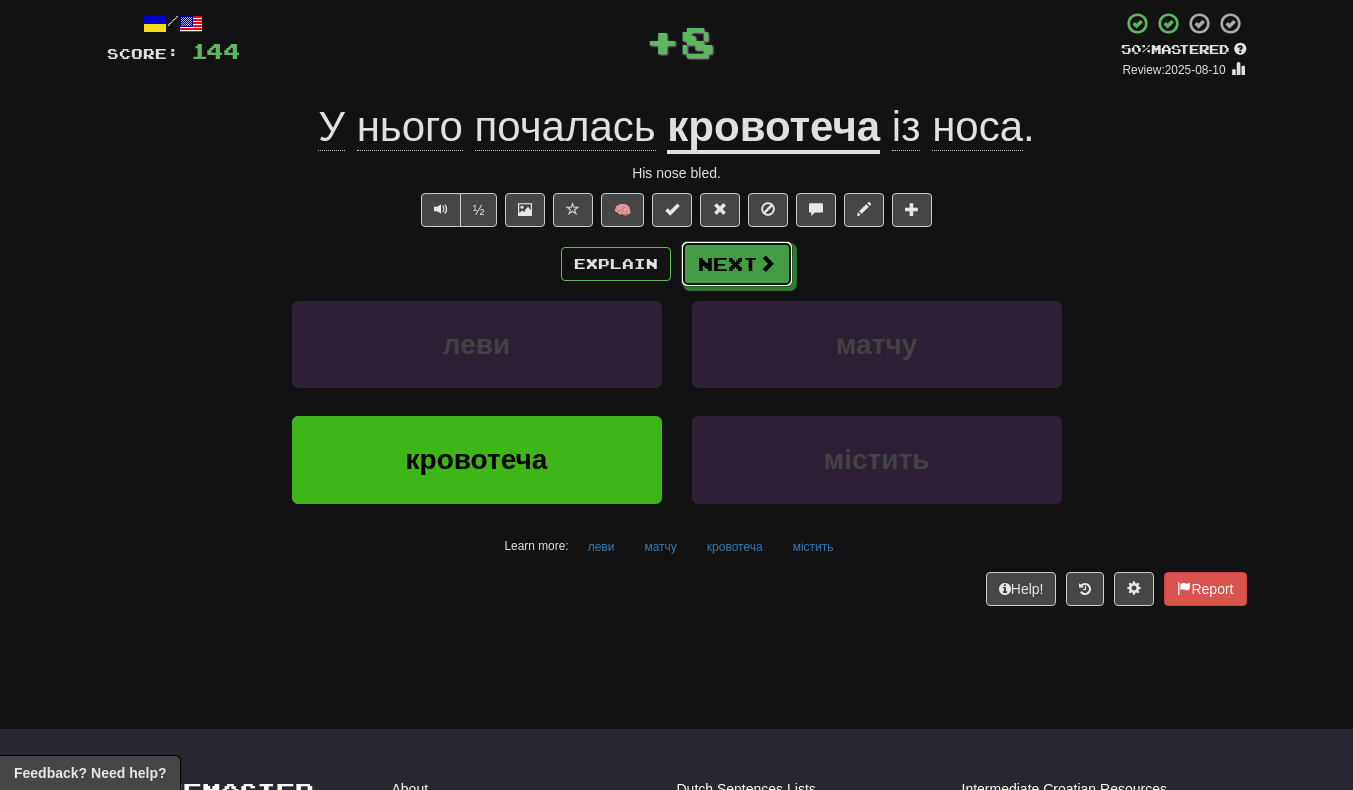 click on "Next" at bounding box center (737, 264) 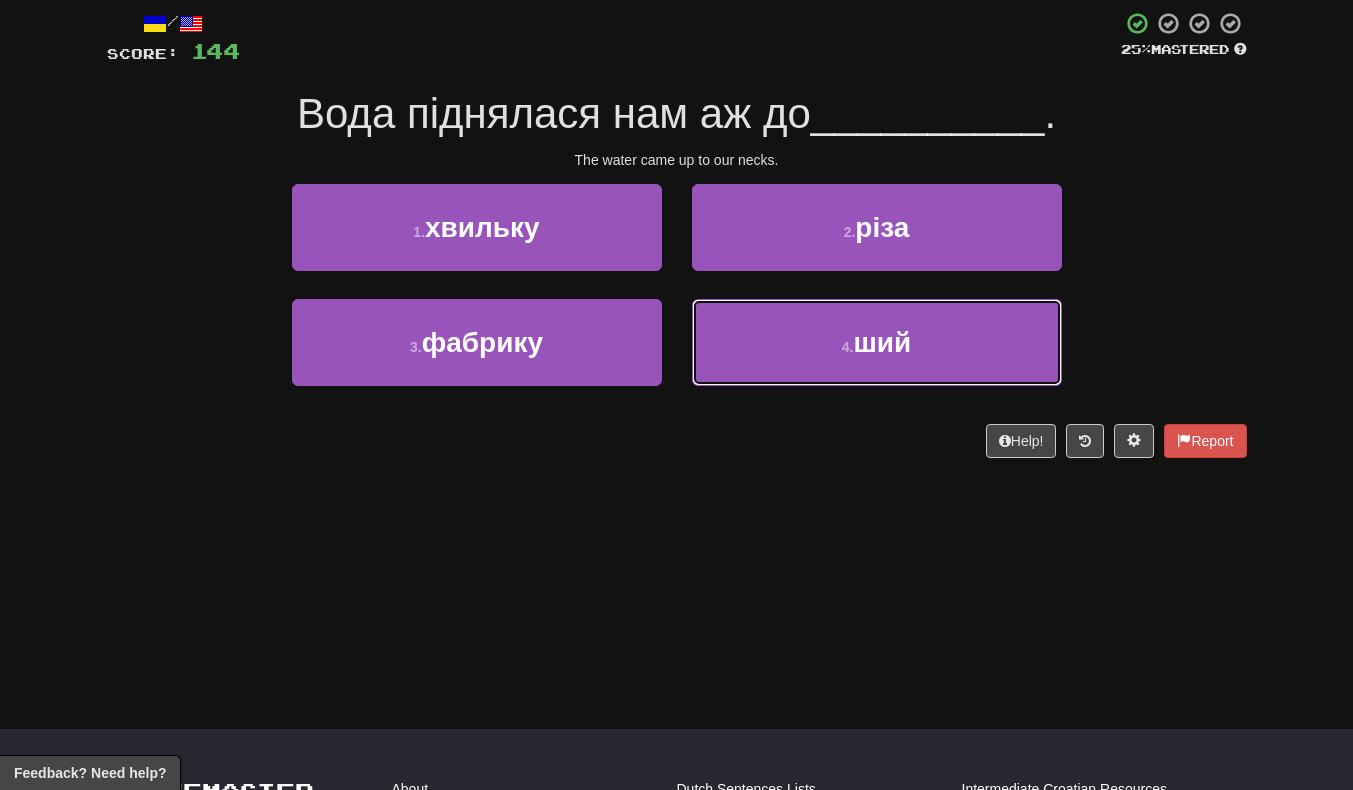 click on "4 .  ший" at bounding box center (877, 342) 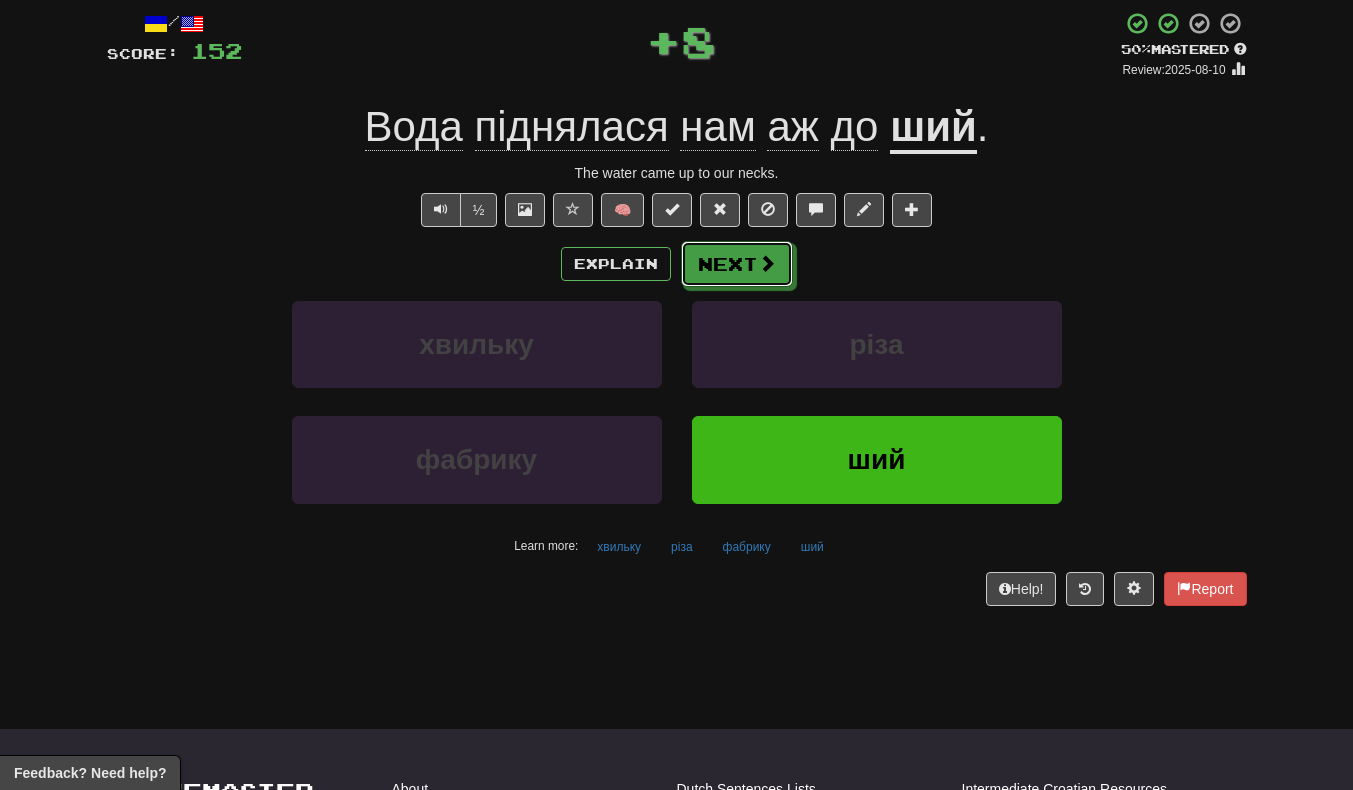 click on "Next" at bounding box center (737, 264) 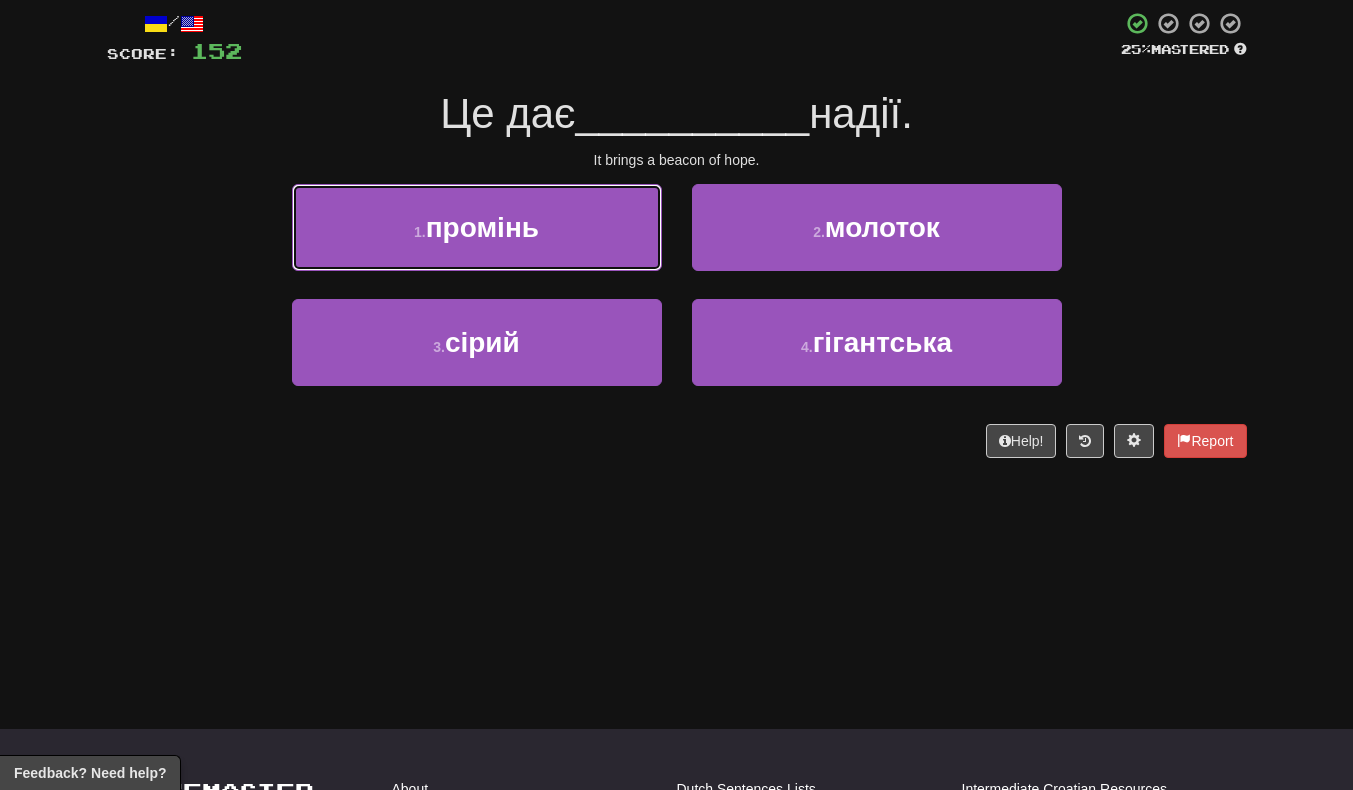 click on "1 .  промінь" at bounding box center (477, 227) 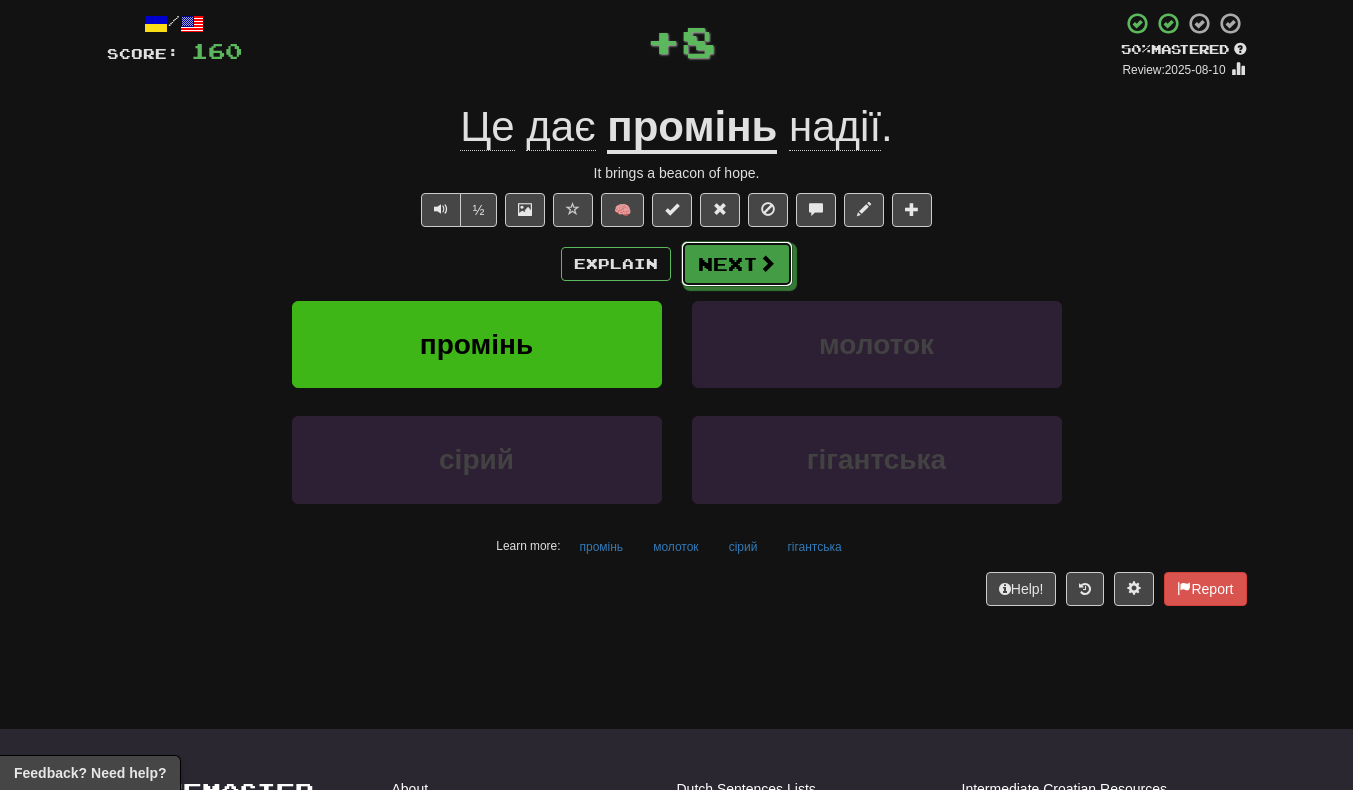 click on "Next" at bounding box center (737, 264) 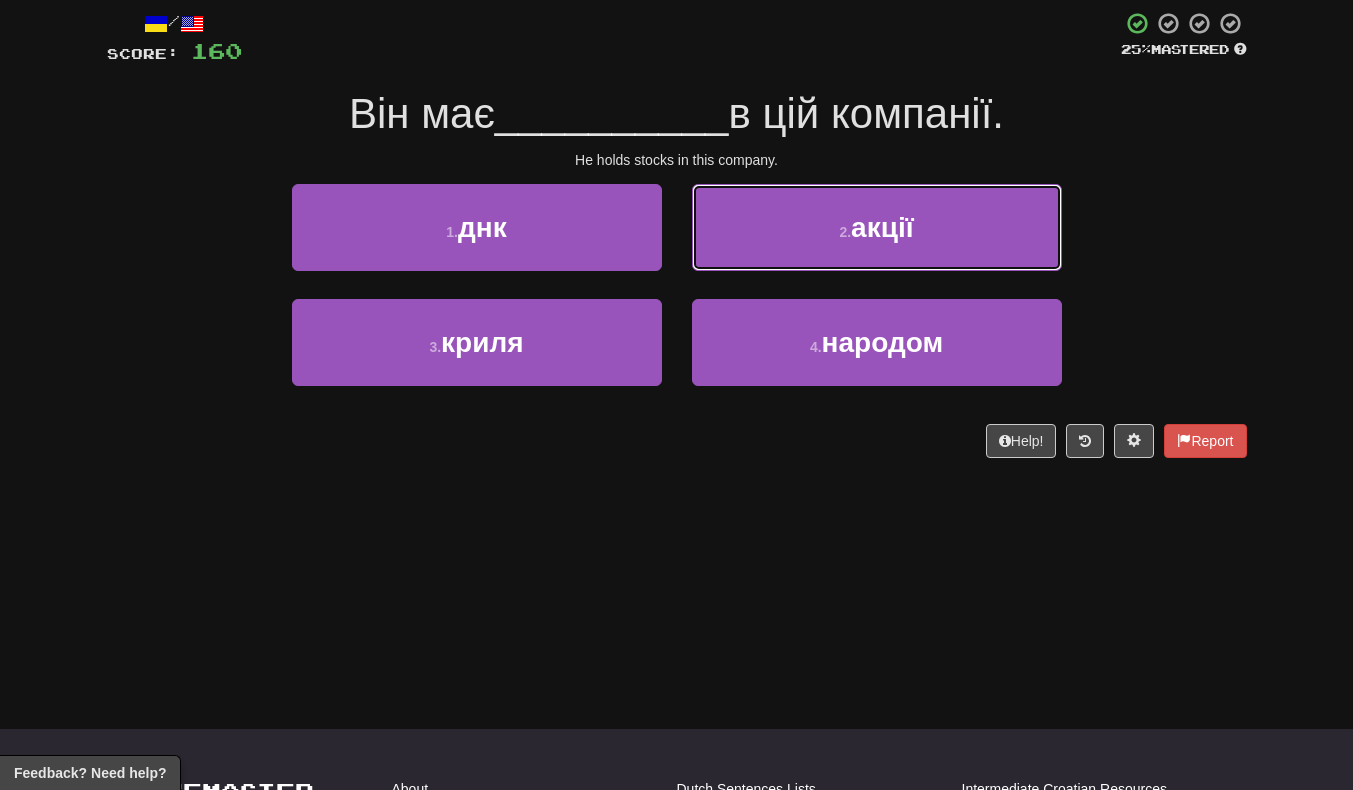 click on "2 .  акції" at bounding box center (877, 227) 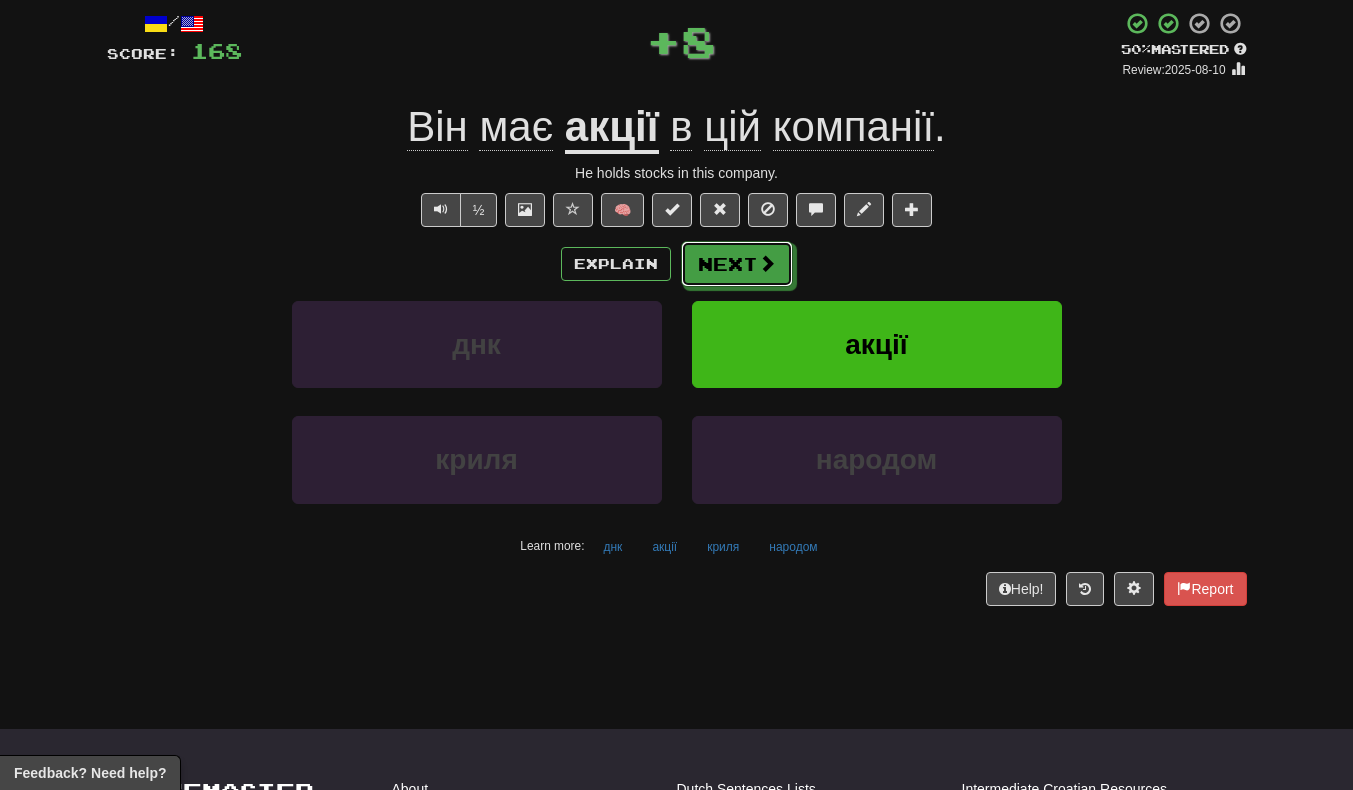 click at bounding box center [767, 263] 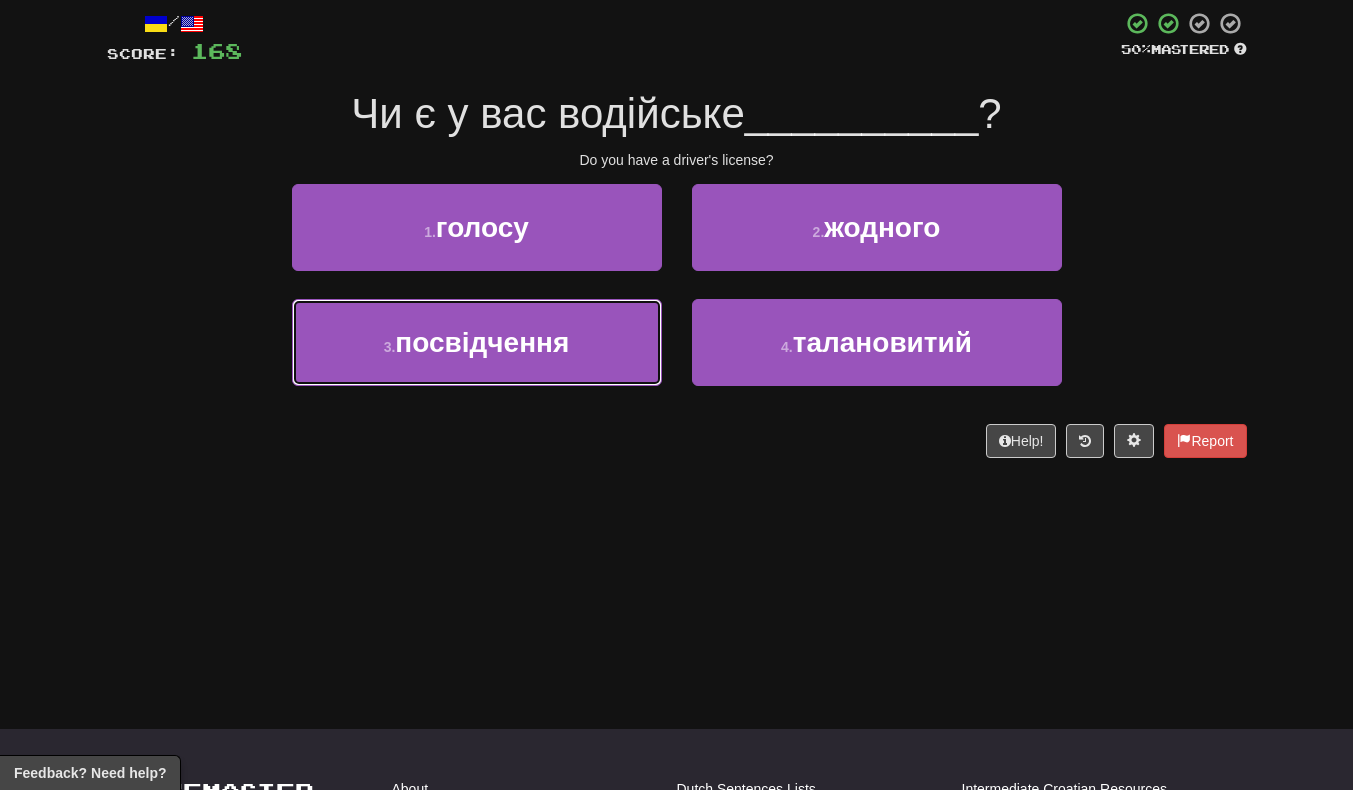 click on "3 .  посвідчення" at bounding box center (477, 342) 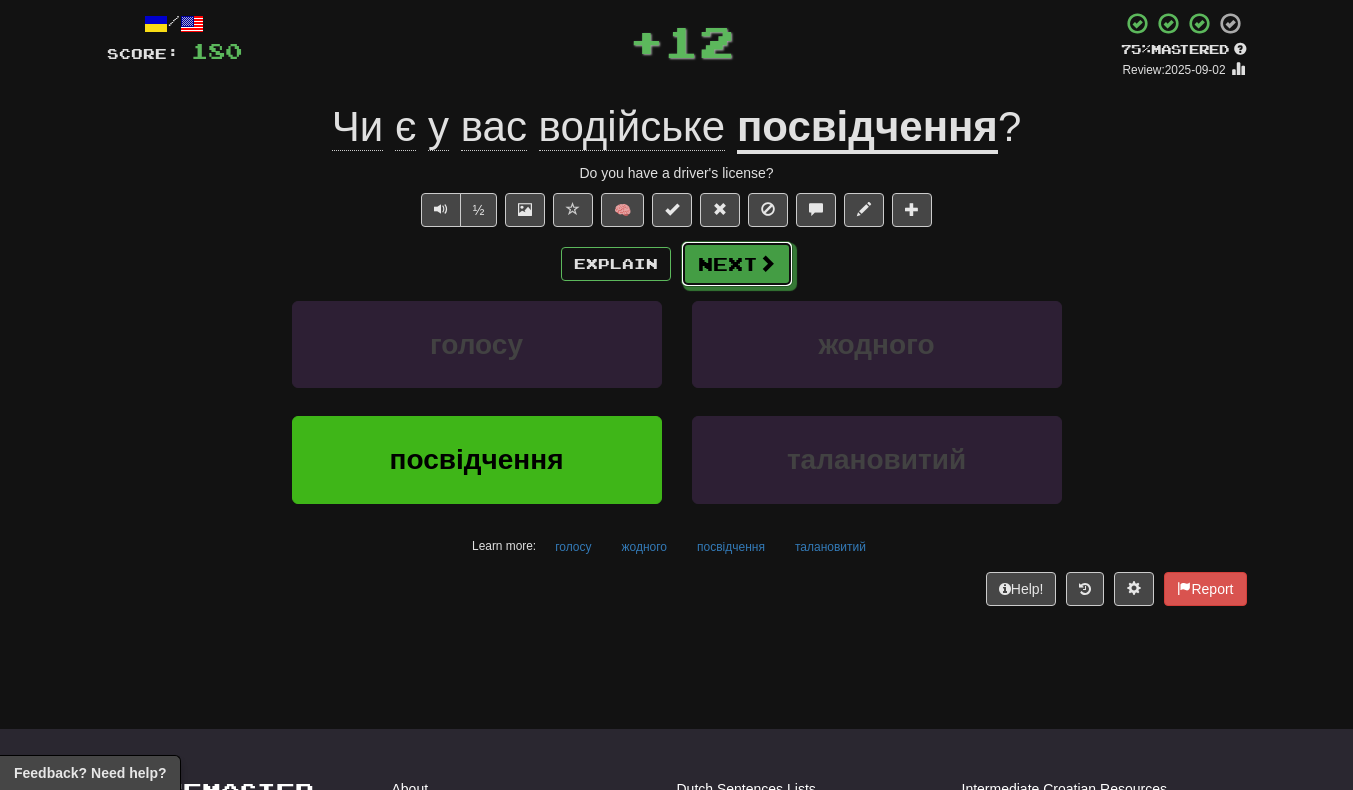 click on "Next" at bounding box center (737, 264) 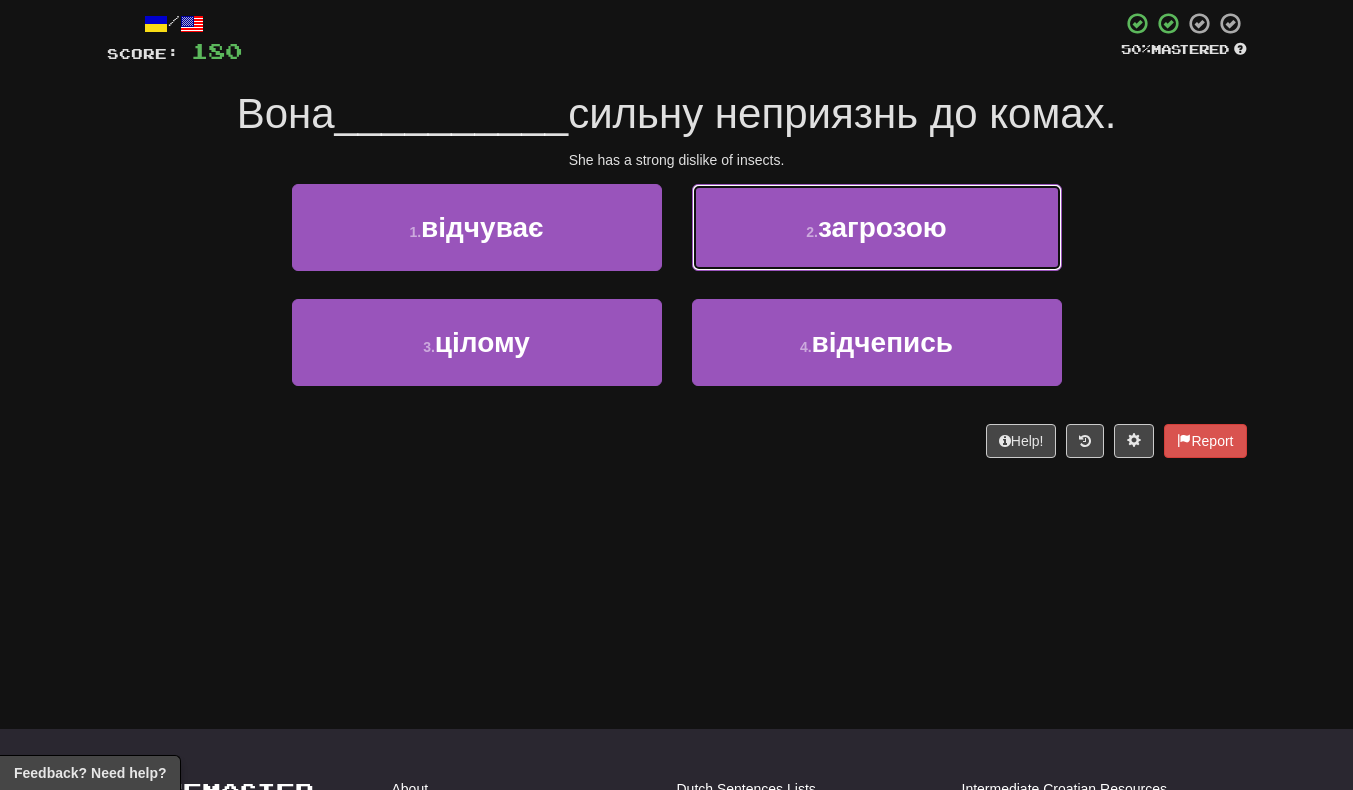 click on "2 .  загрозою" at bounding box center (877, 227) 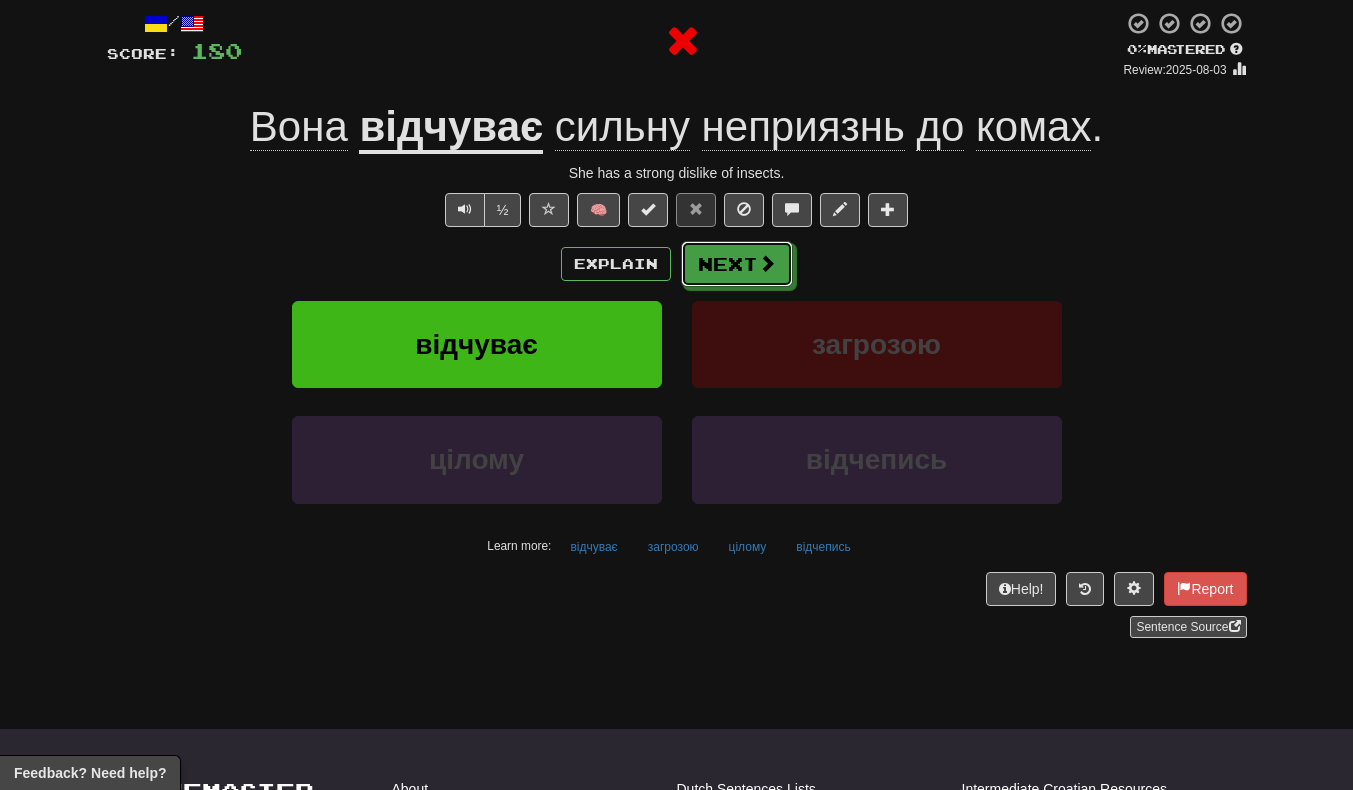 click at bounding box center [767, 263] 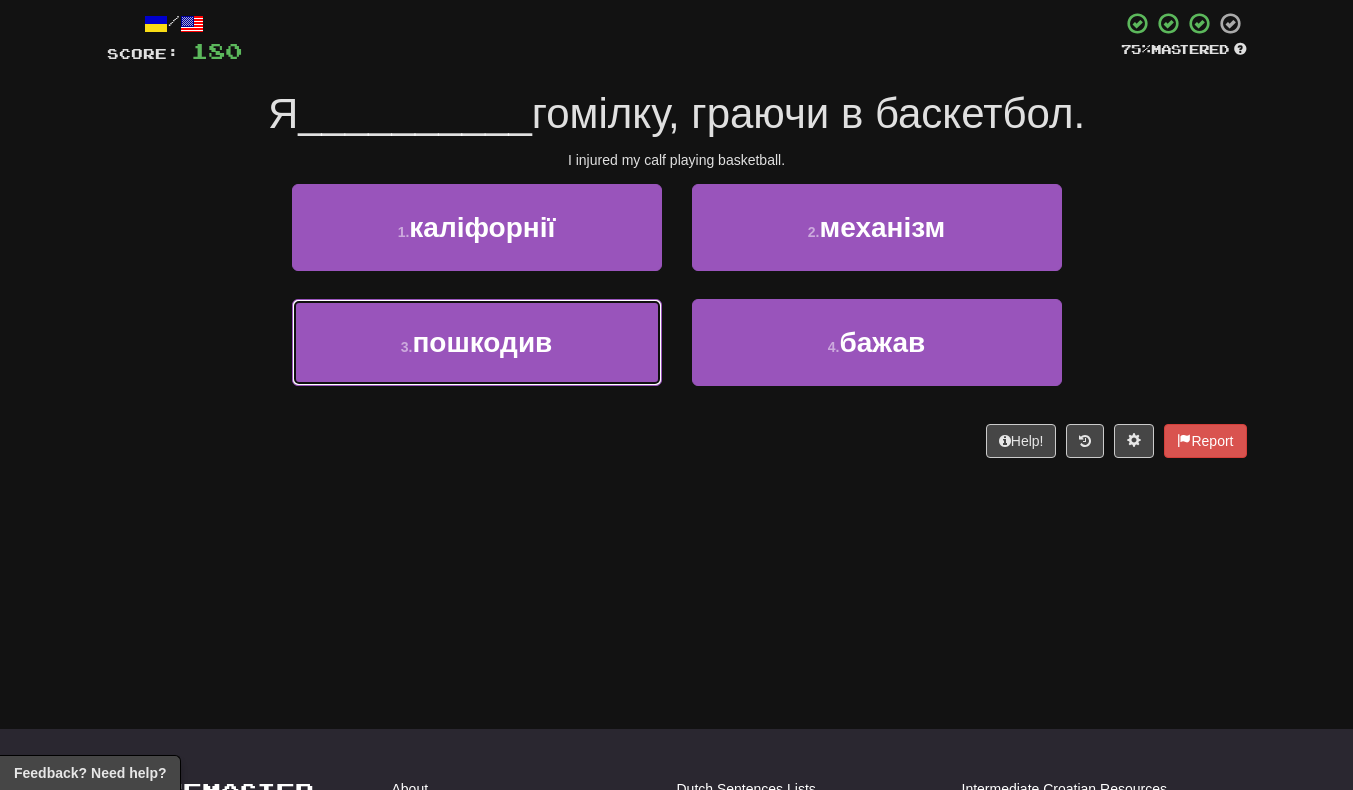 click on "пошкодив" at bounding box center (482, 342) 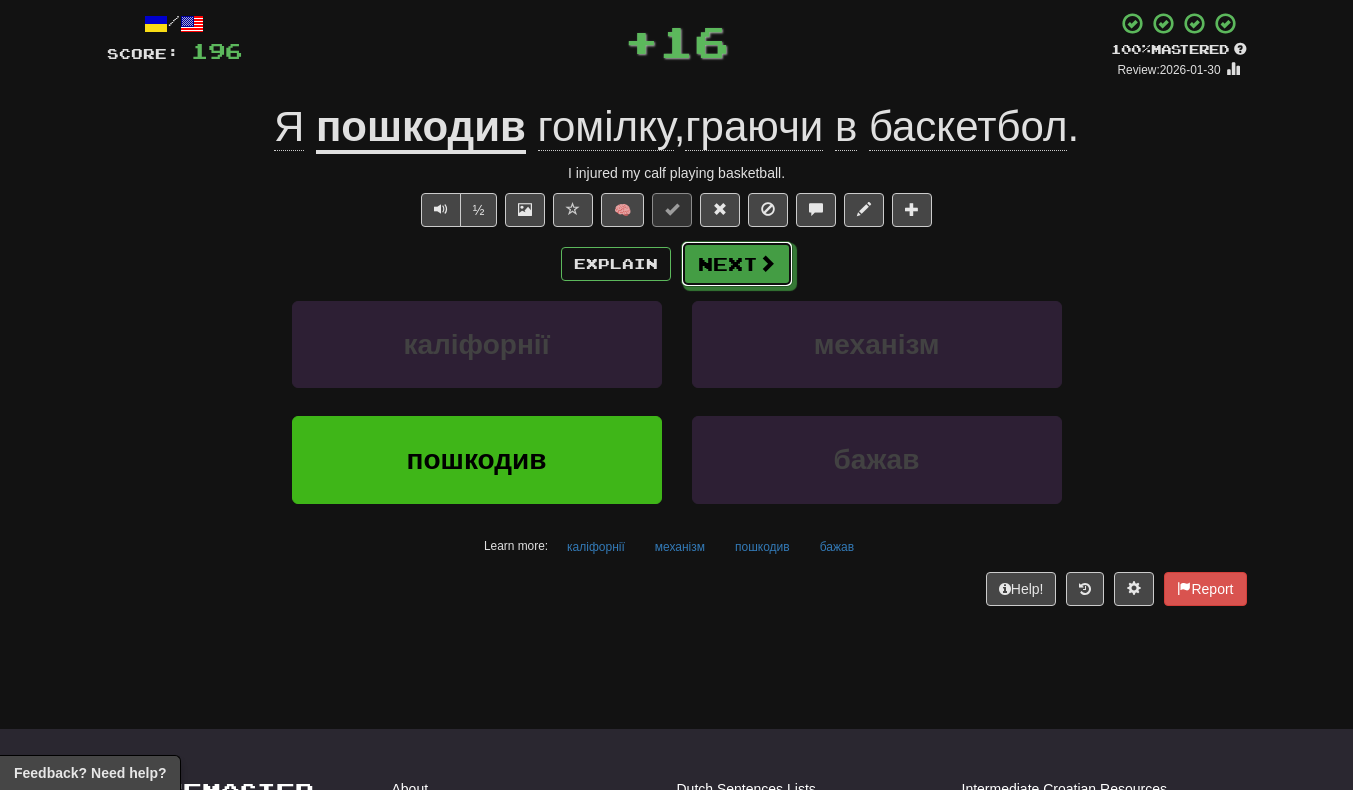 click on "Next" at bounding box center [737, 264] 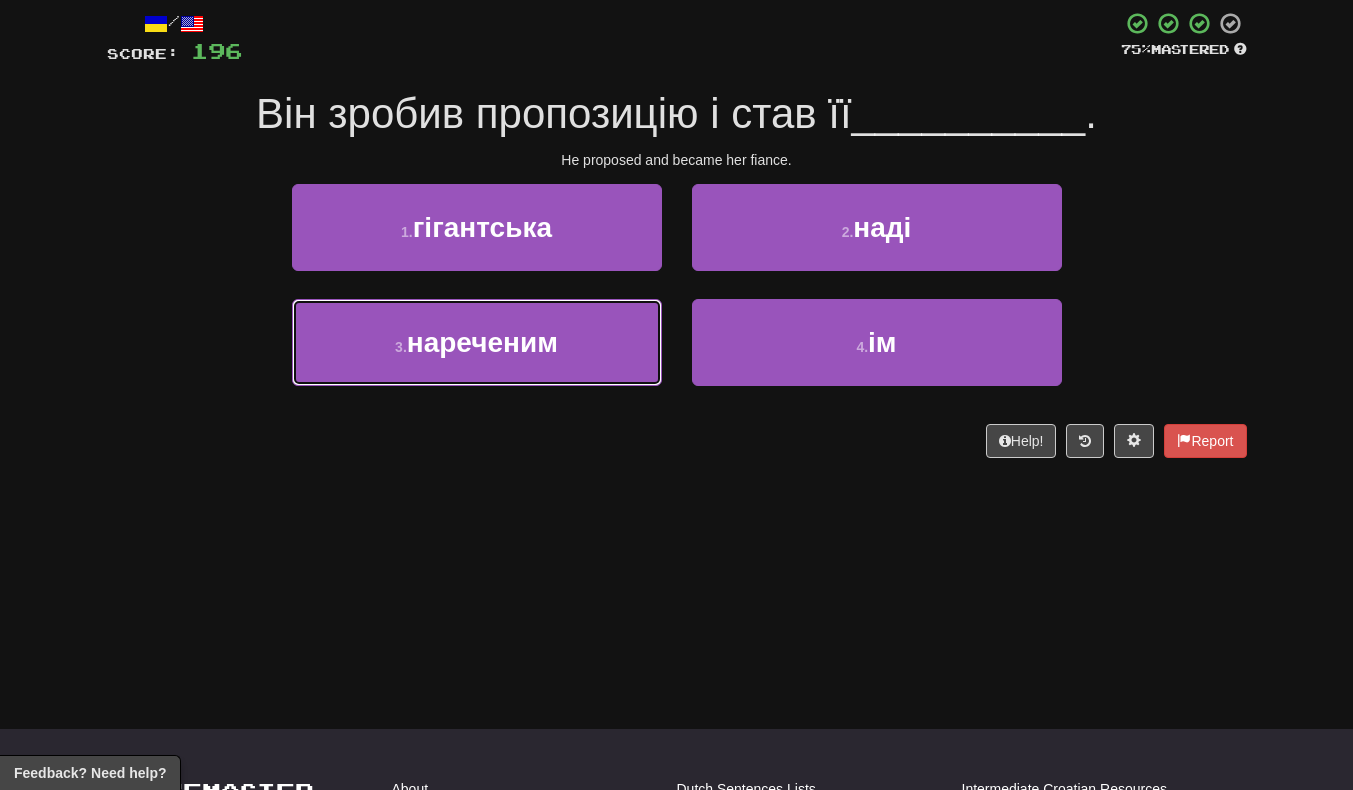 click on "3 .  нареченим" at bounding box center [477, 342] 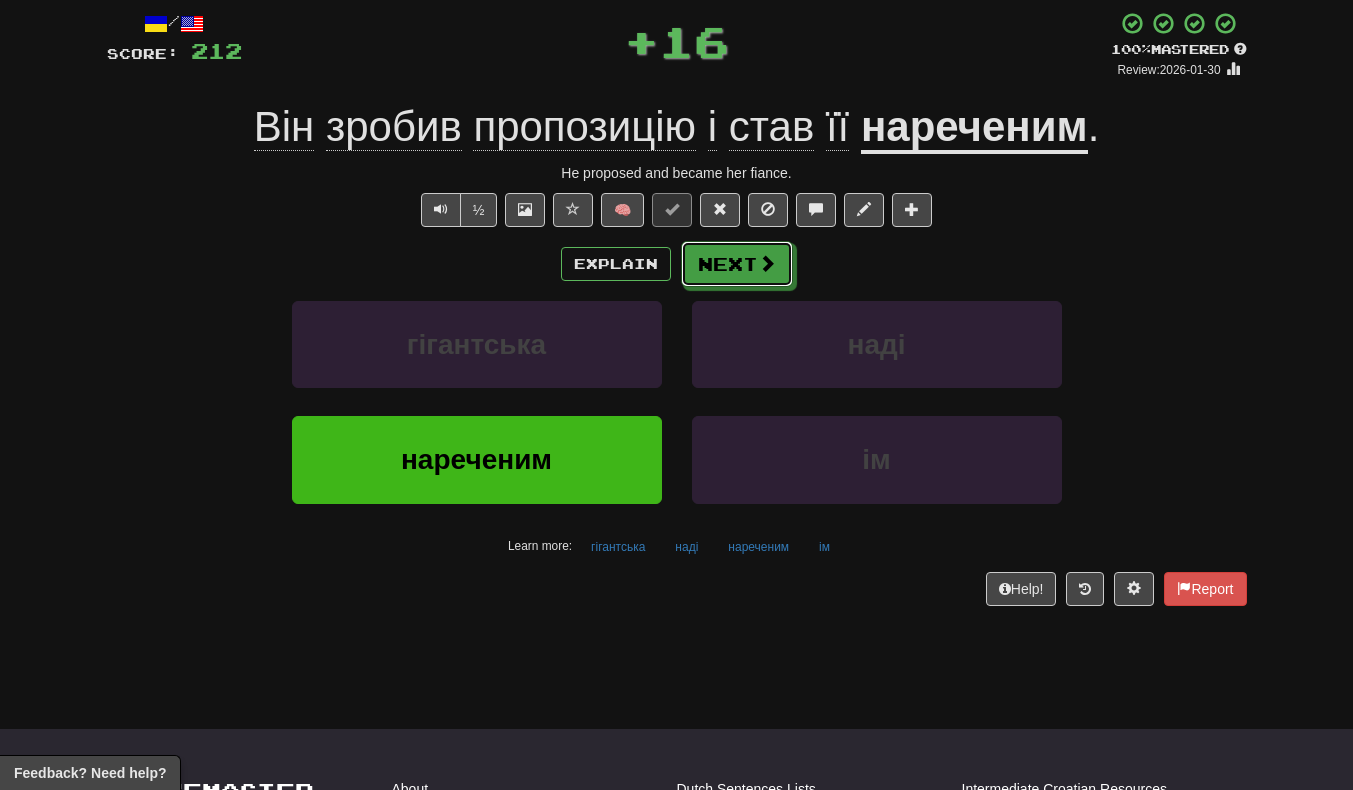 click on "Next" at bounding box center (737, 264) 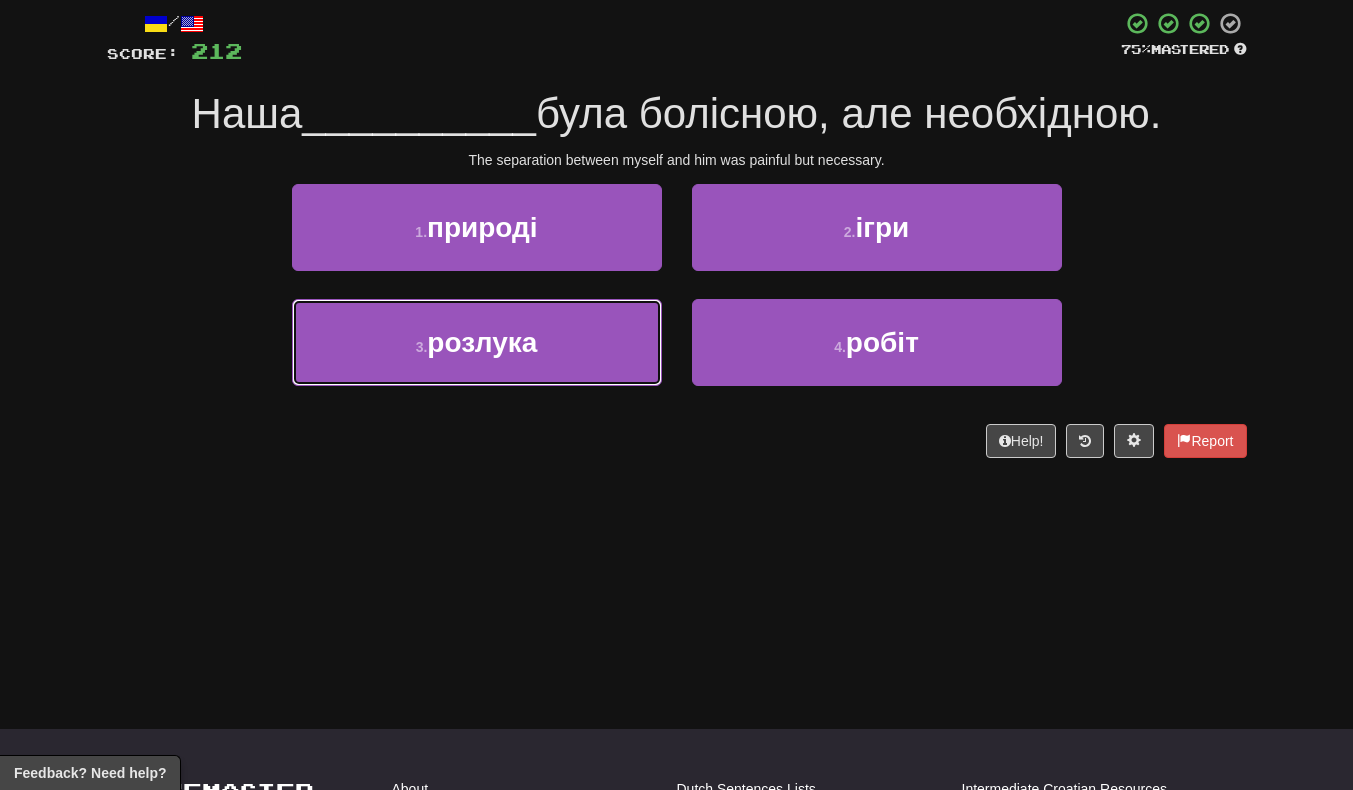 click on "3 .  розлука" at bounding box center (477, 342) 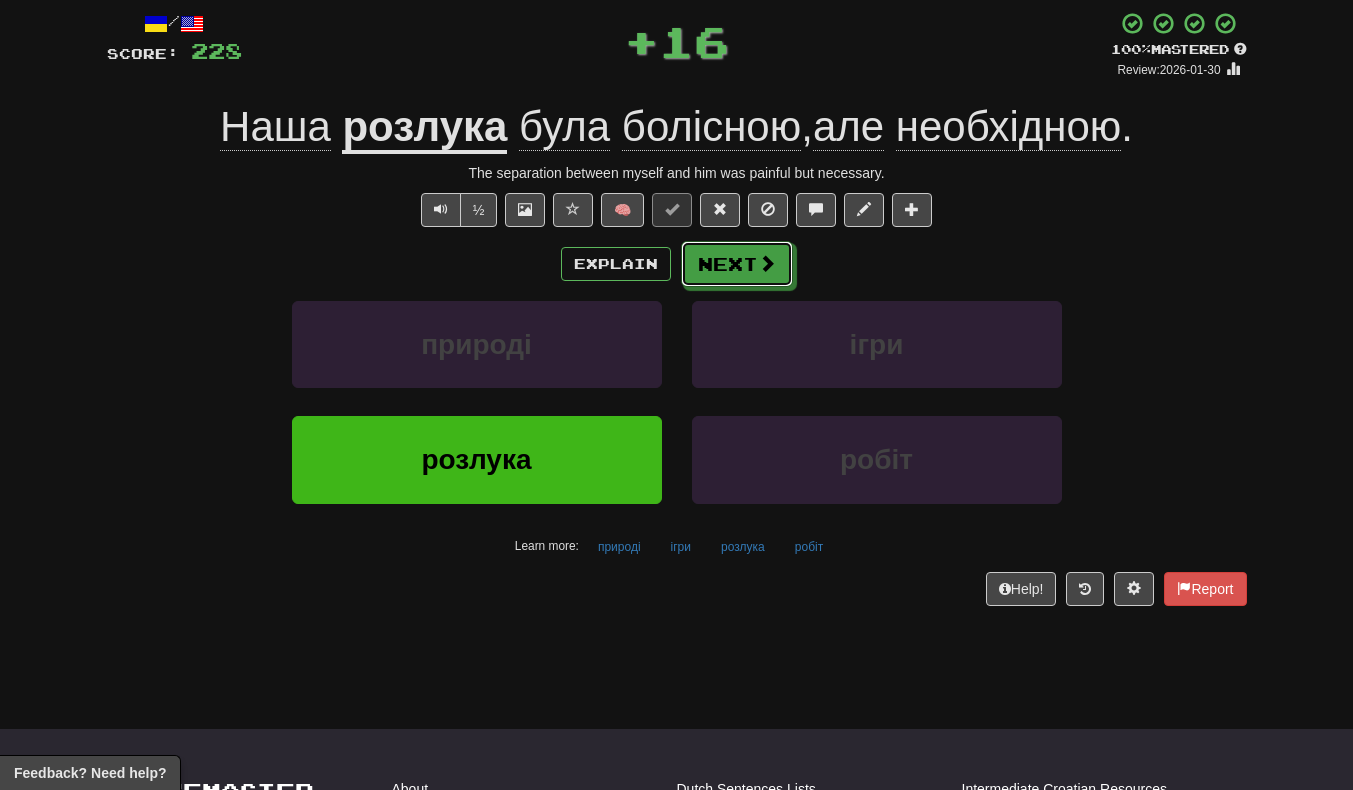 click on "Next" at bounding box center (737, 264) 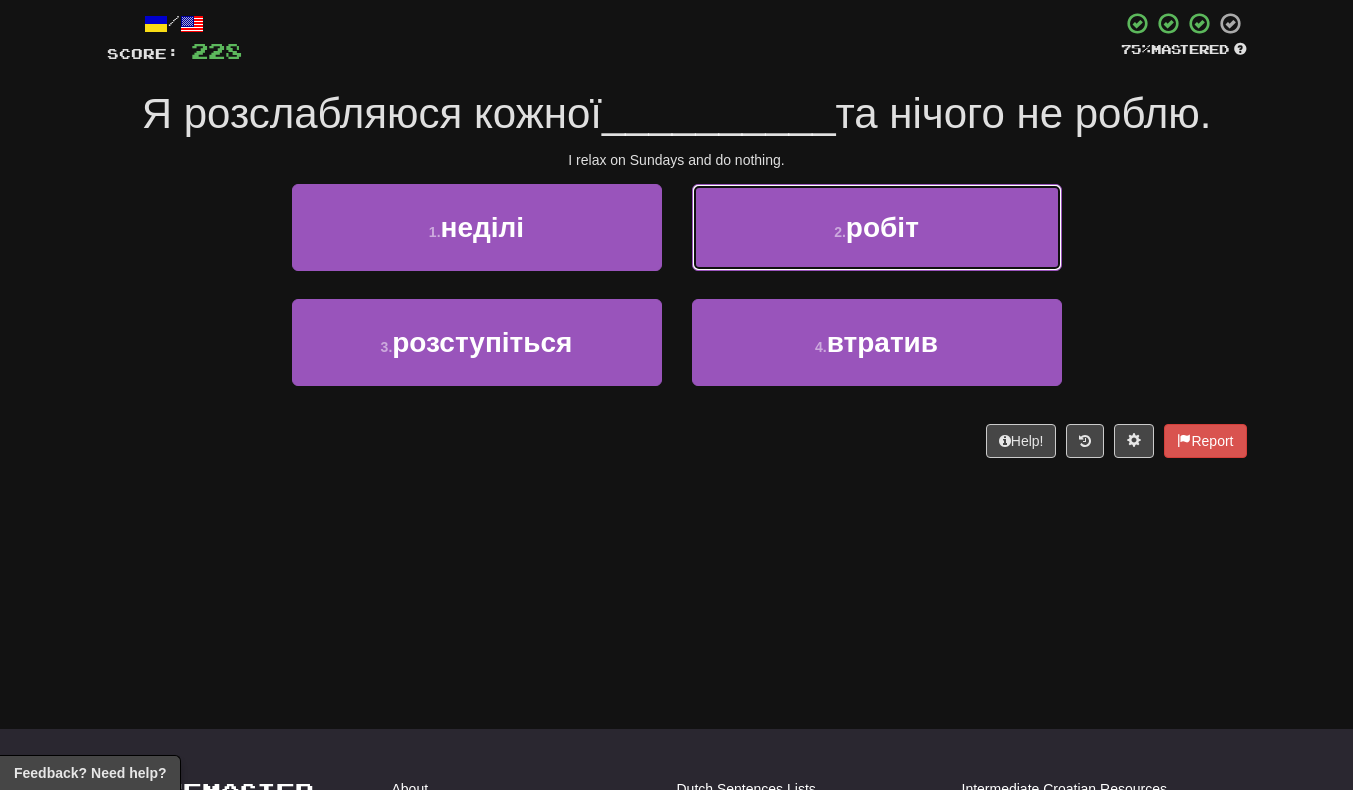 click on "2 .  робіт" at bounding box center (877, 227) 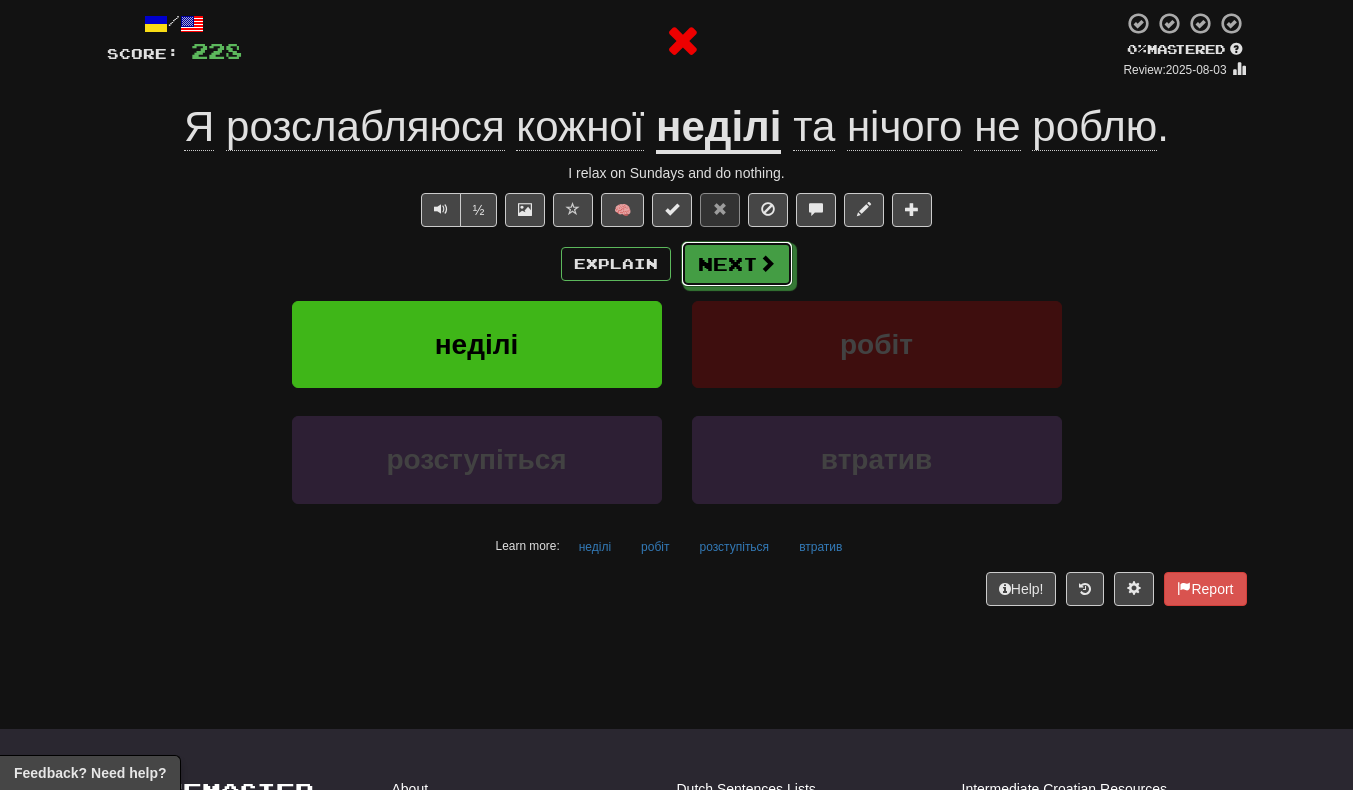 click on "Next" at bounding box center (737, 264) 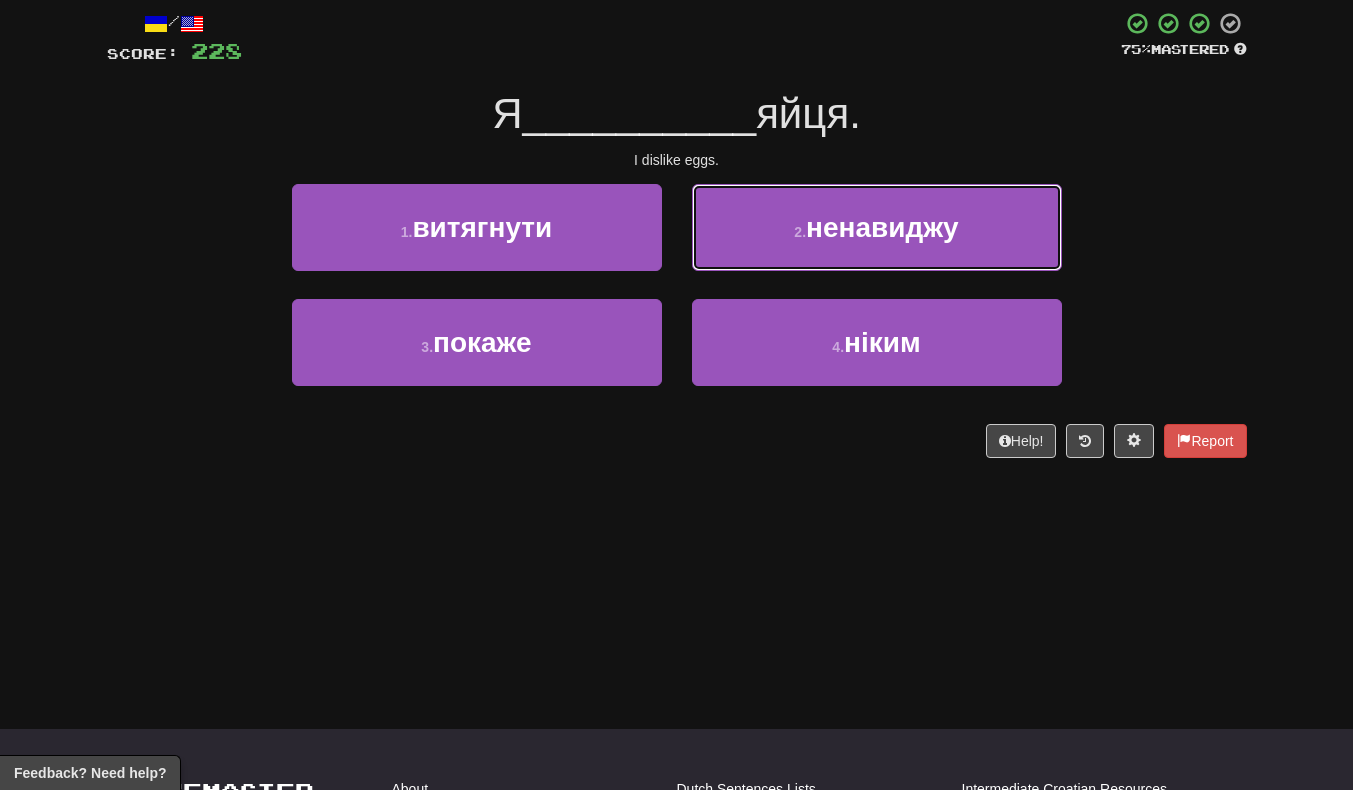 click on "2 .  ненавиджу" at bounding box center (877, 227) 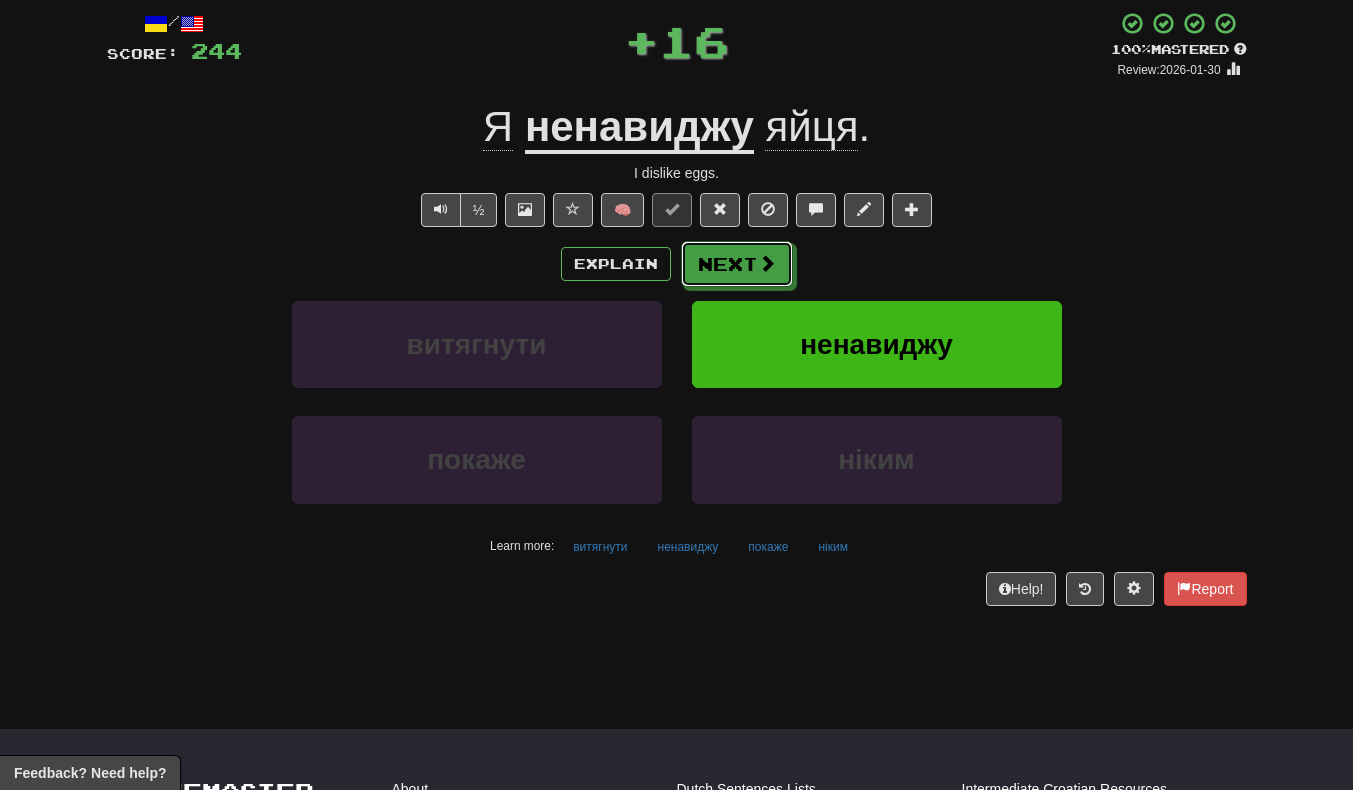 click on "Next" at bounding box center [737, 264] 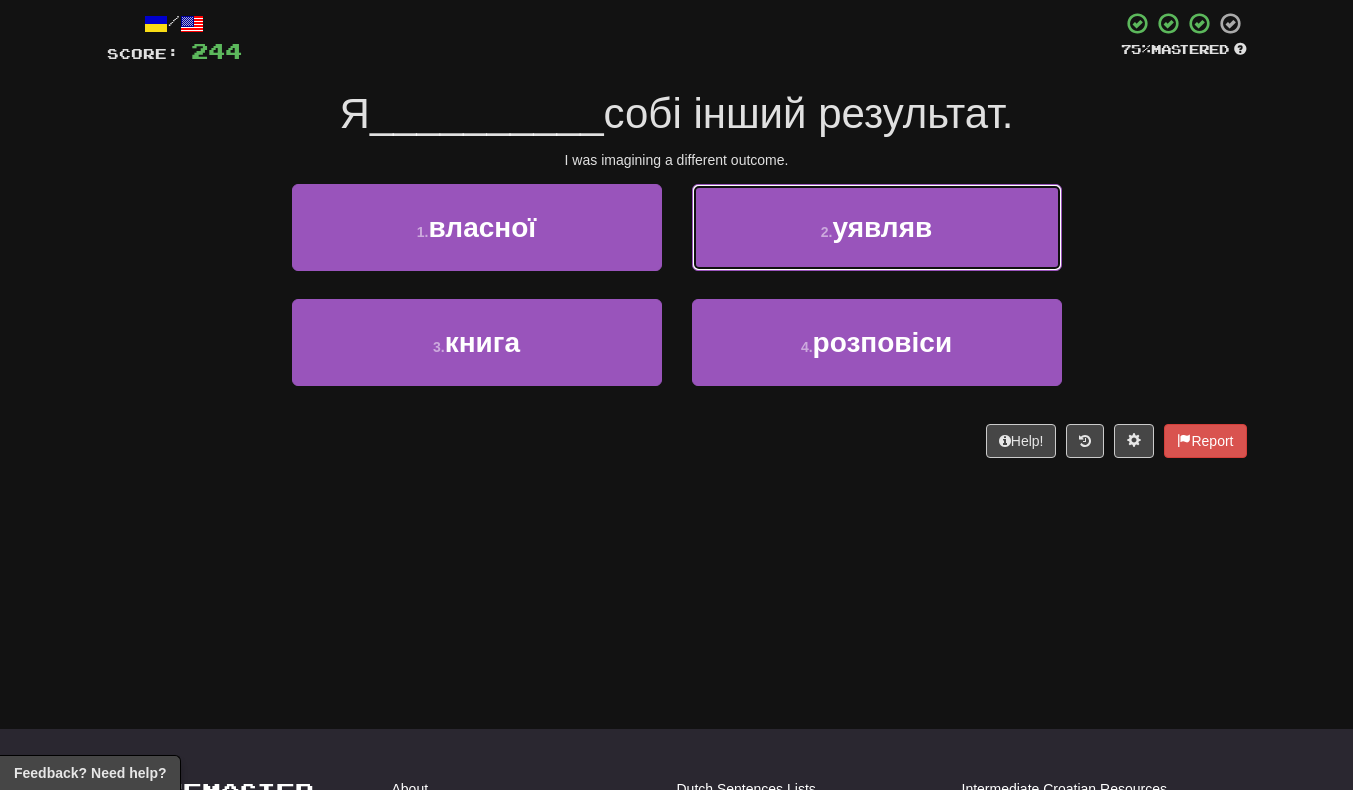 click on "2 .  уявляв" at bounding box center [877, 227] 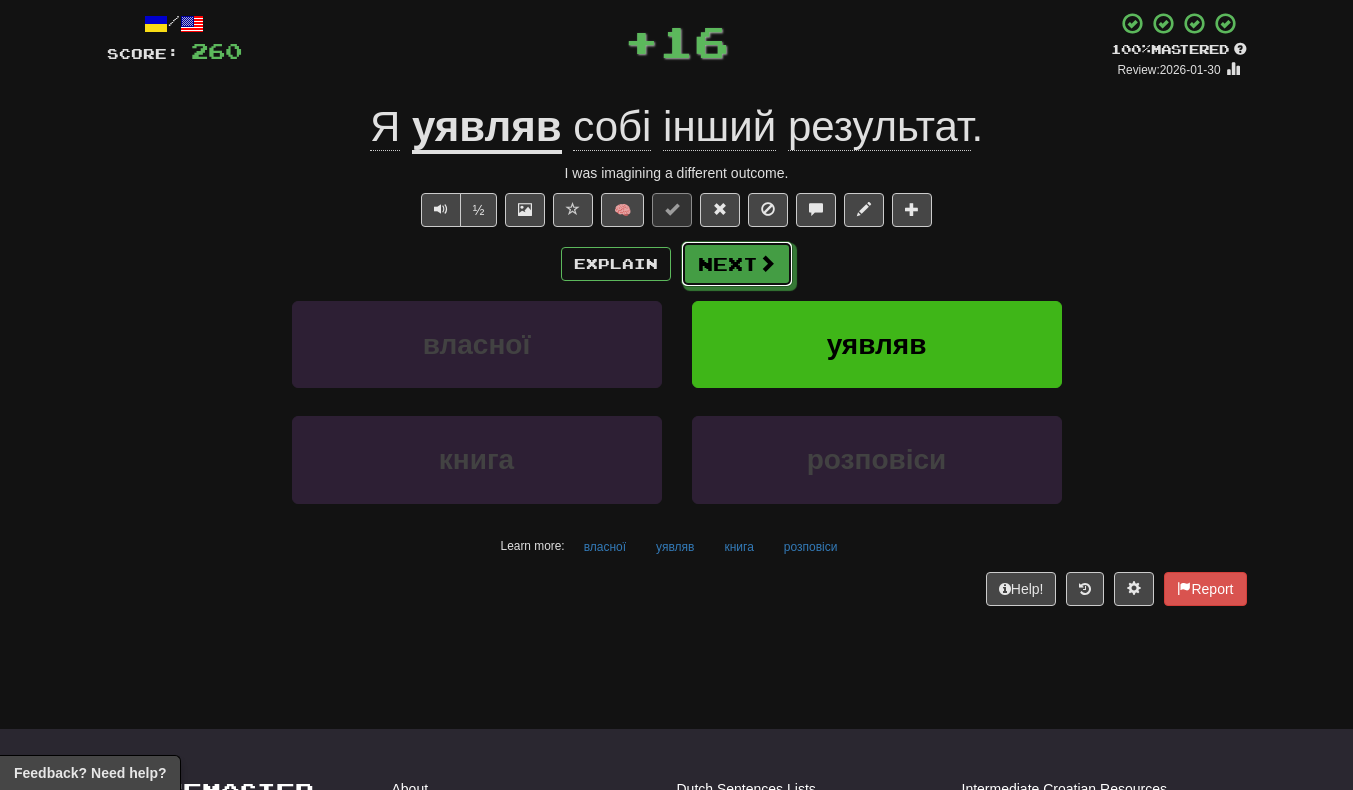 click on "Next" at bounding box center (737, 264) 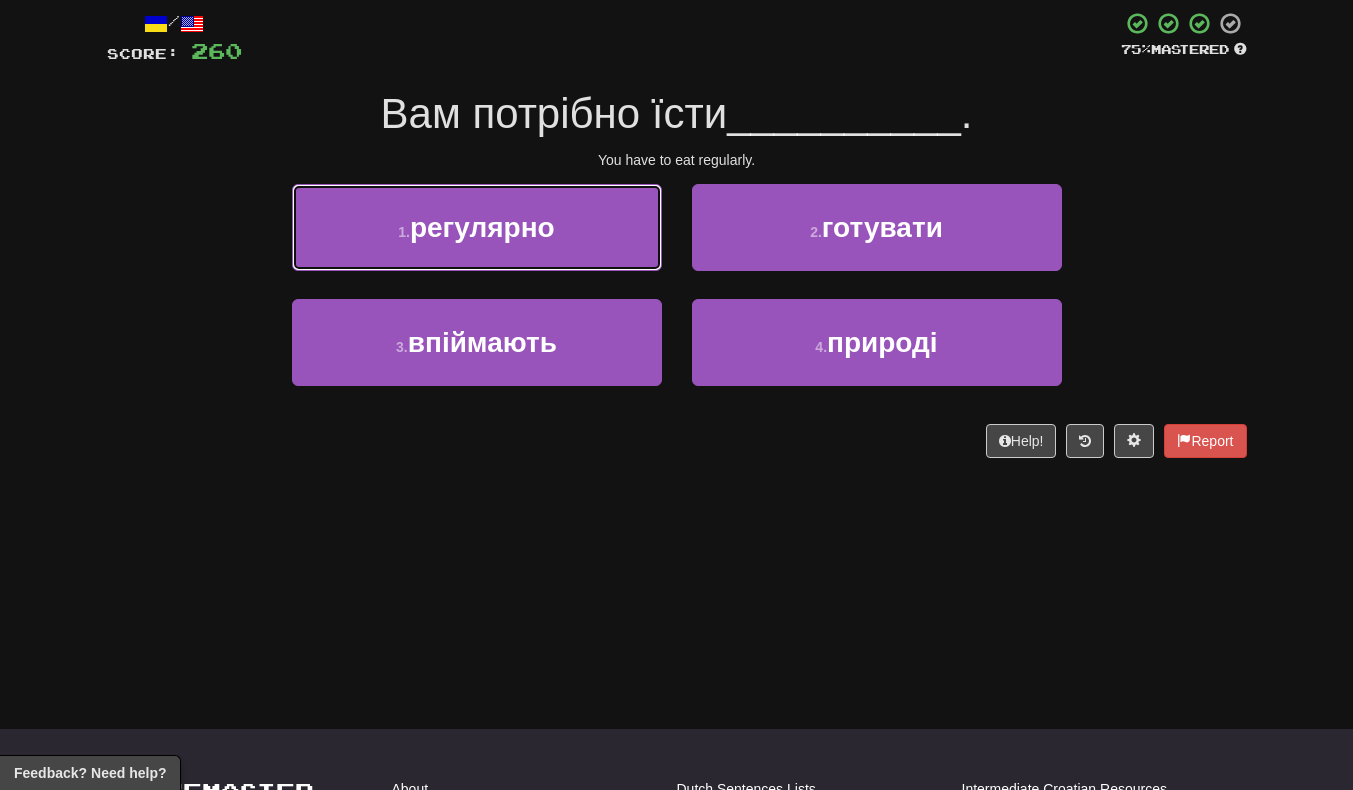 click on "1 .  регулярно" at bounding box center [477, 227] 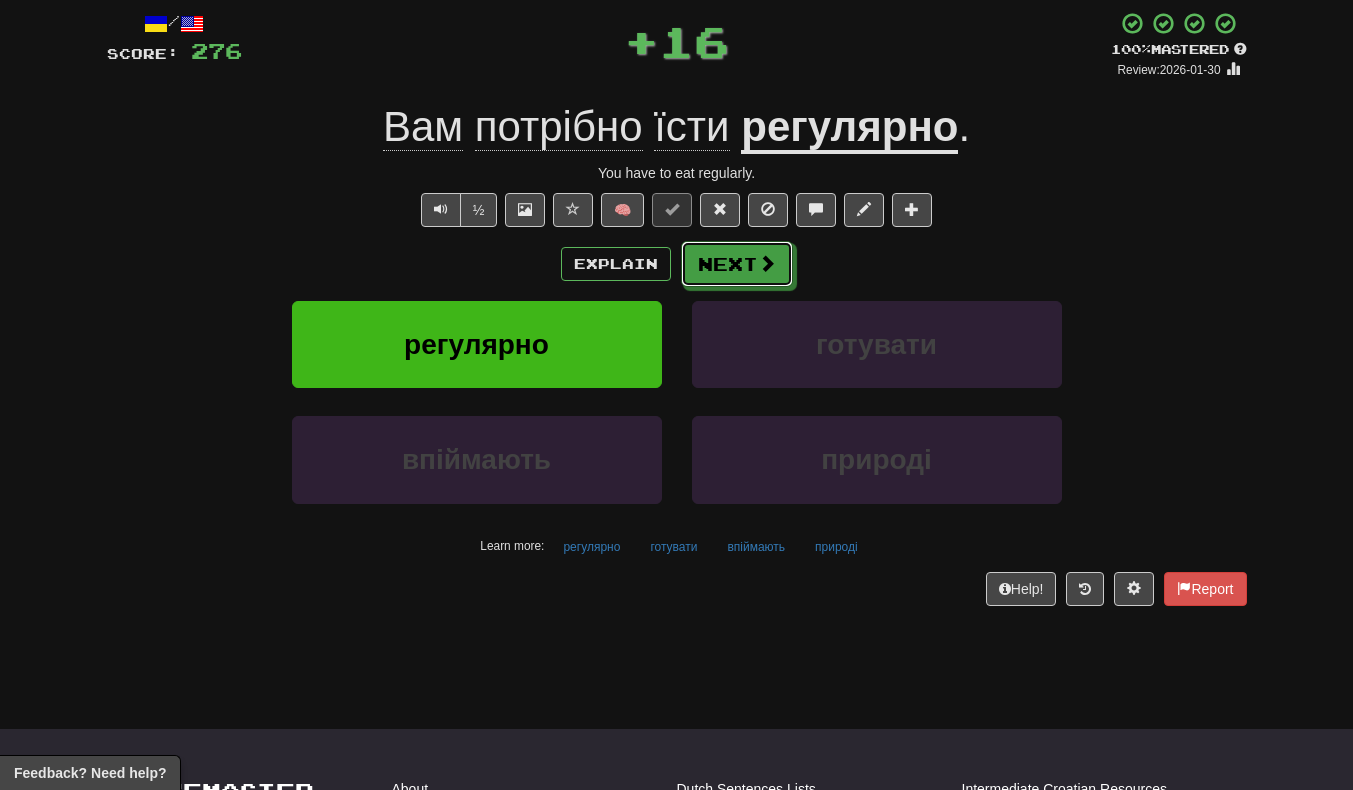 click at bounding box center (767, 263) 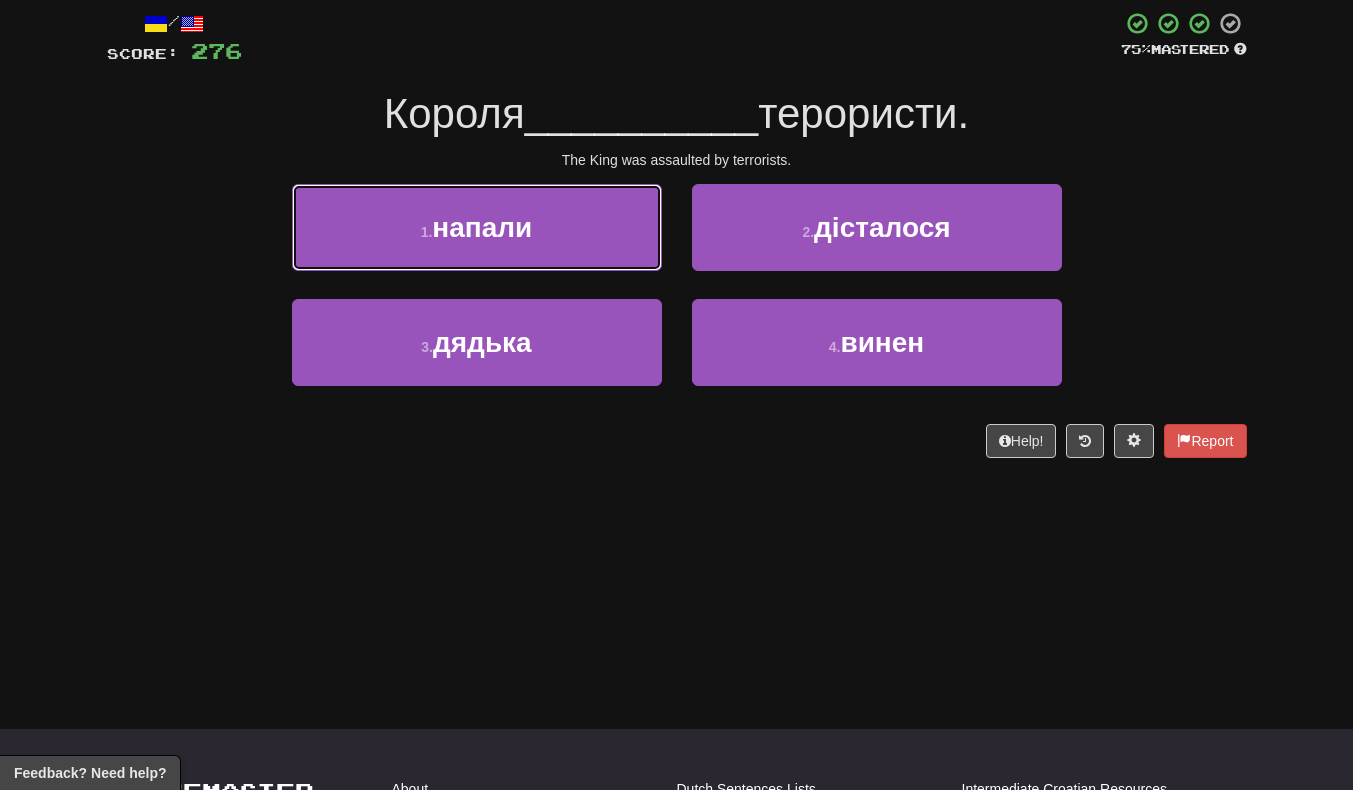 click on "1 .  напали" at bounding box center [477, 227] 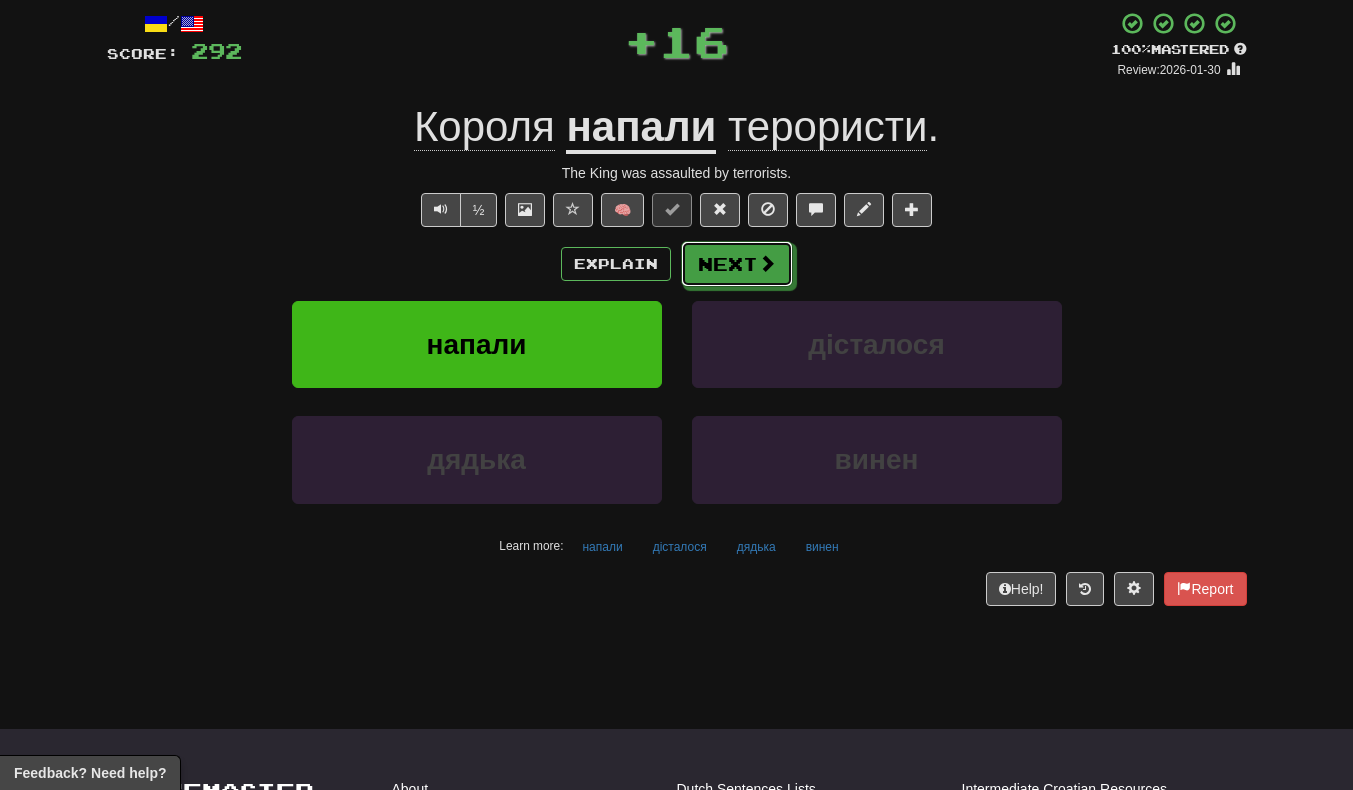 click on "Next" at bounding box center [737, 264] 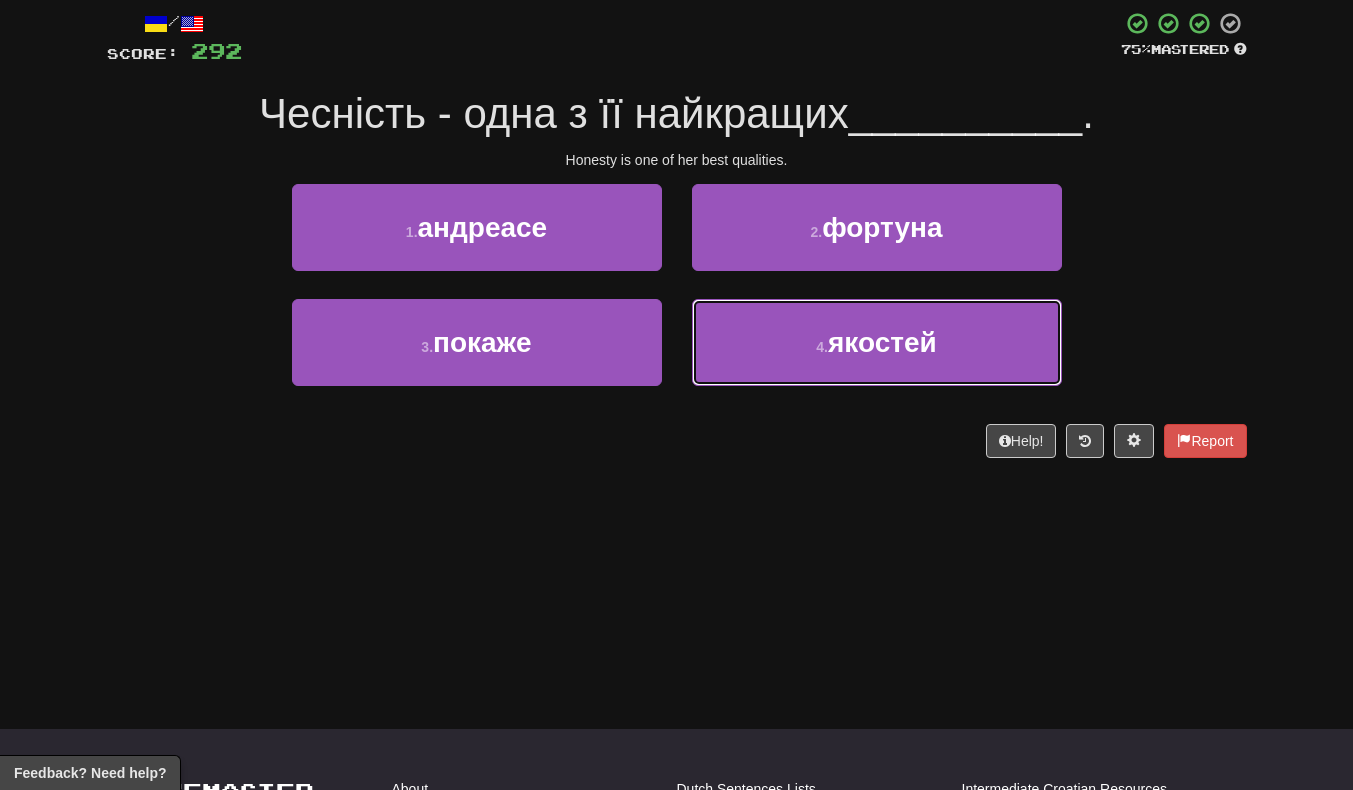 click on "4 .  якостей" at bounding box center (877, 342) 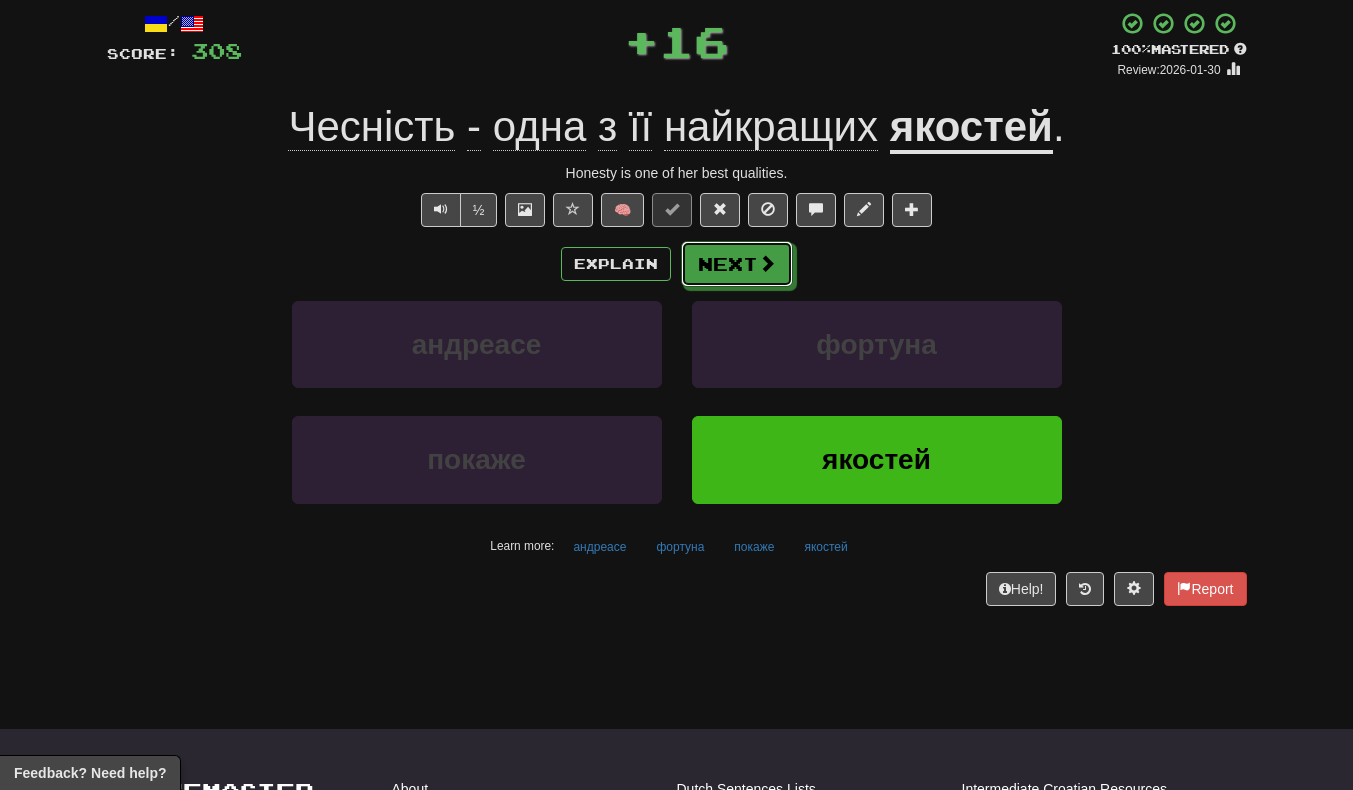 click on "Next" at bounding box center [737, 264] 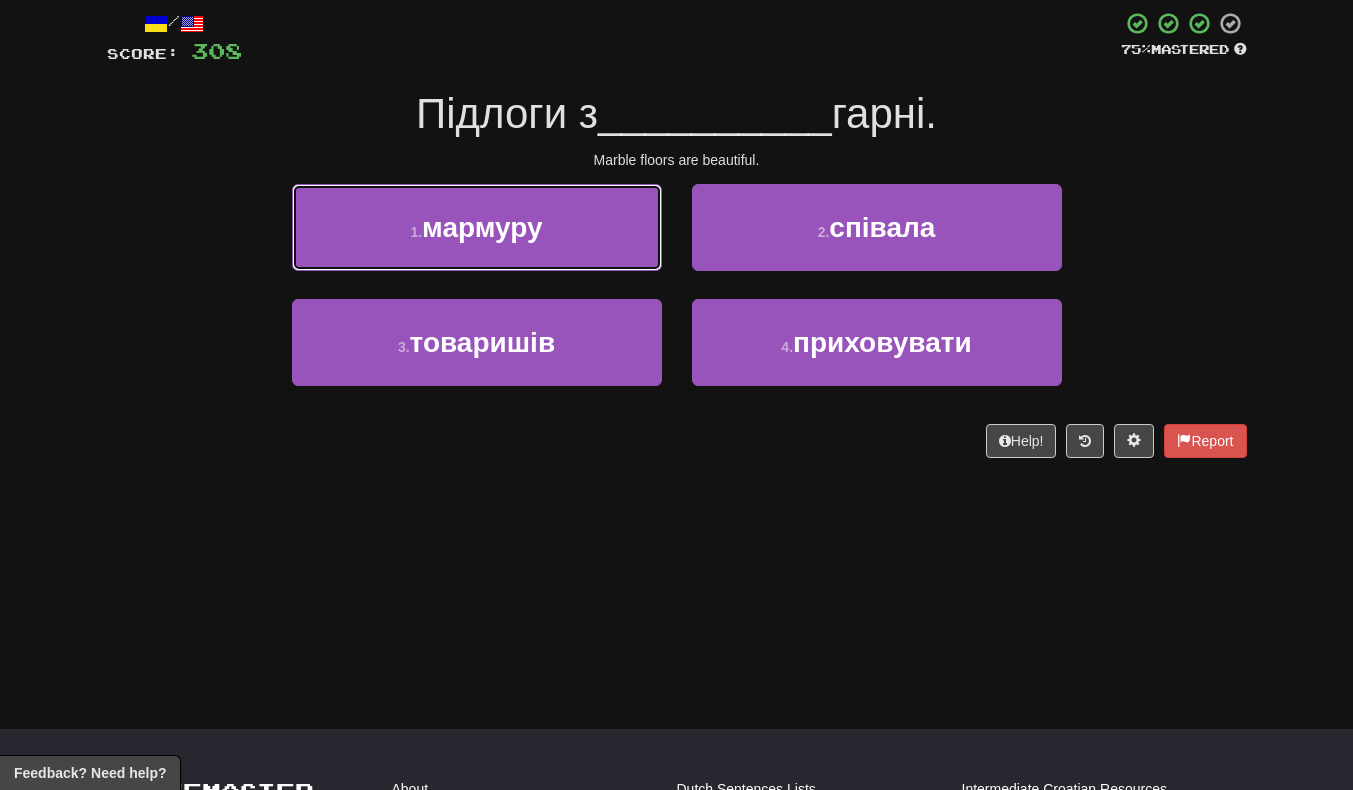 click on "1 .  мармуру" at bounding box center [477, 227] 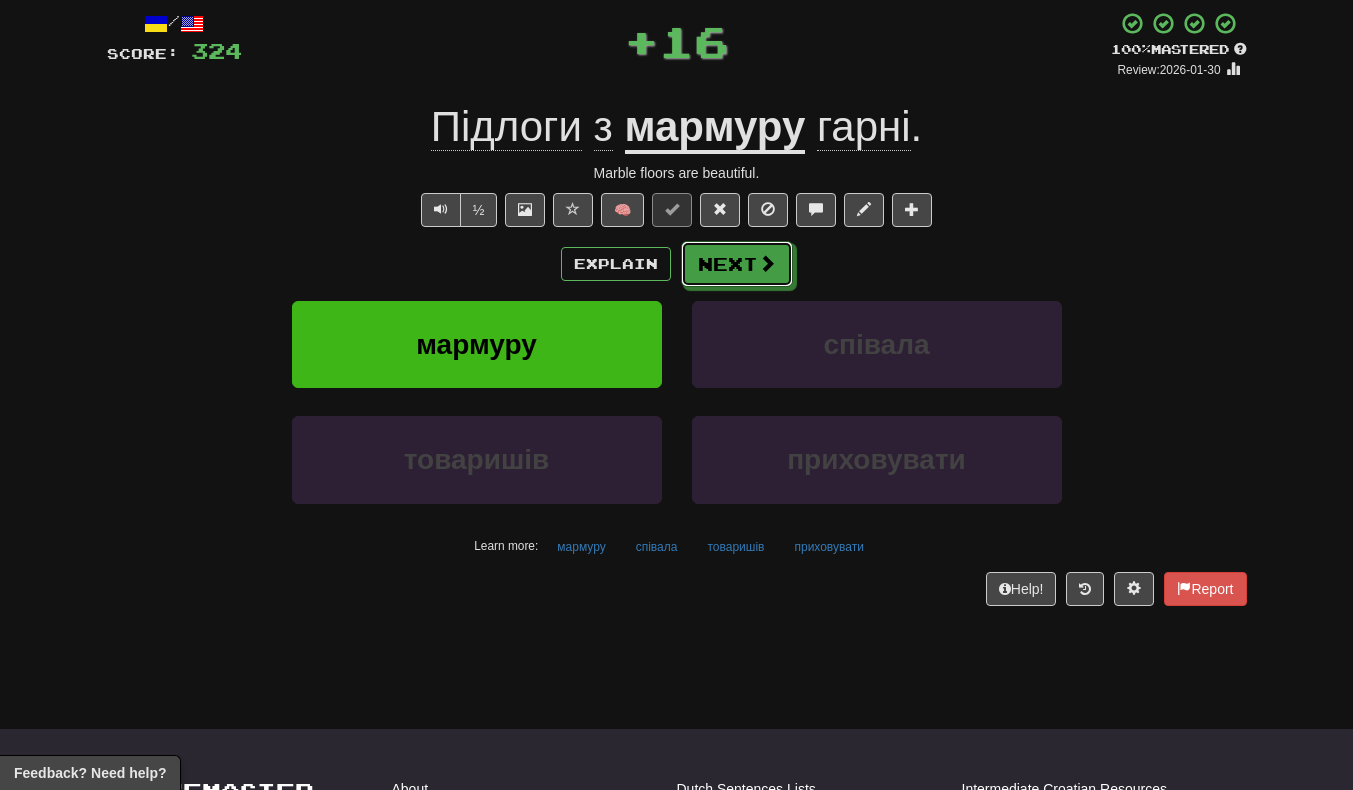 click on "Next" at bounding box center (737, 264) 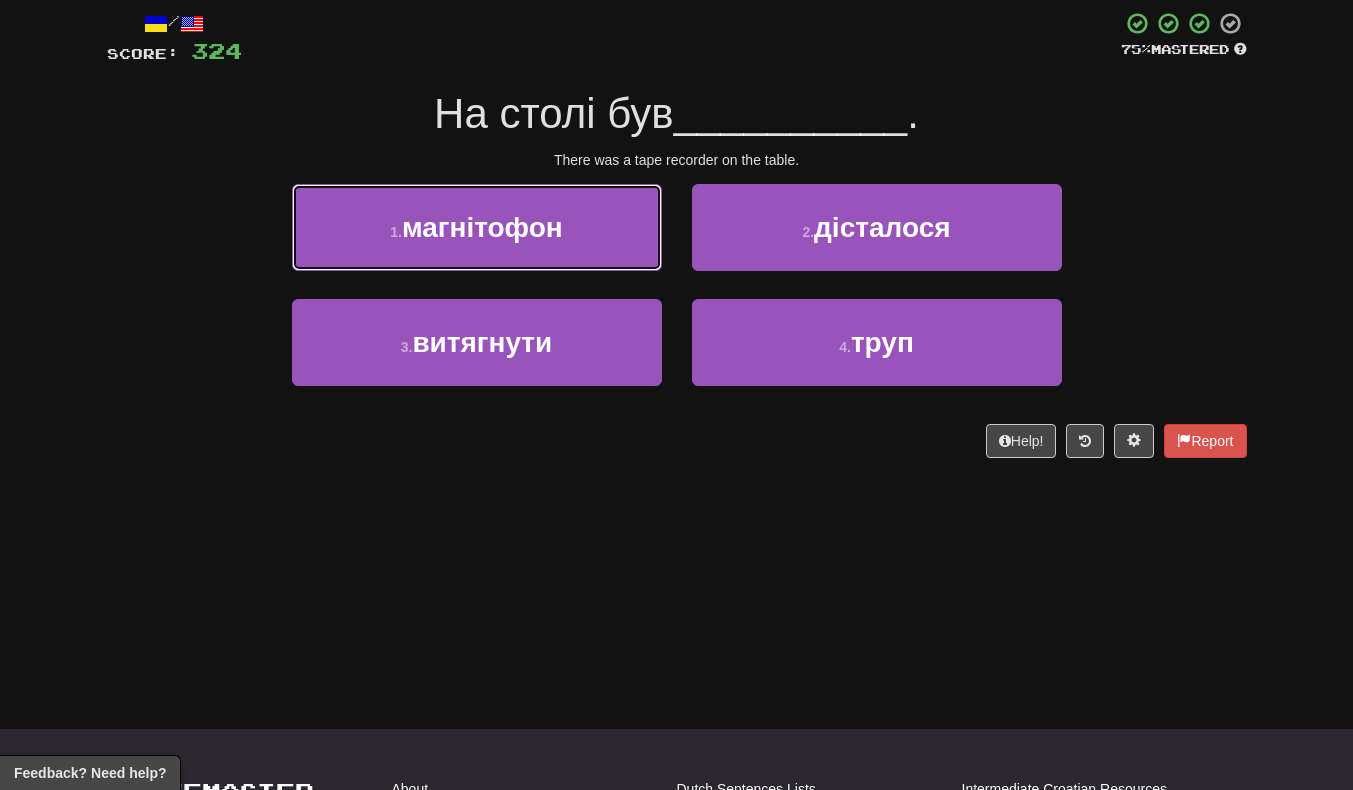 click on "1 .  магнітофон" at bounding box center (477, 227) 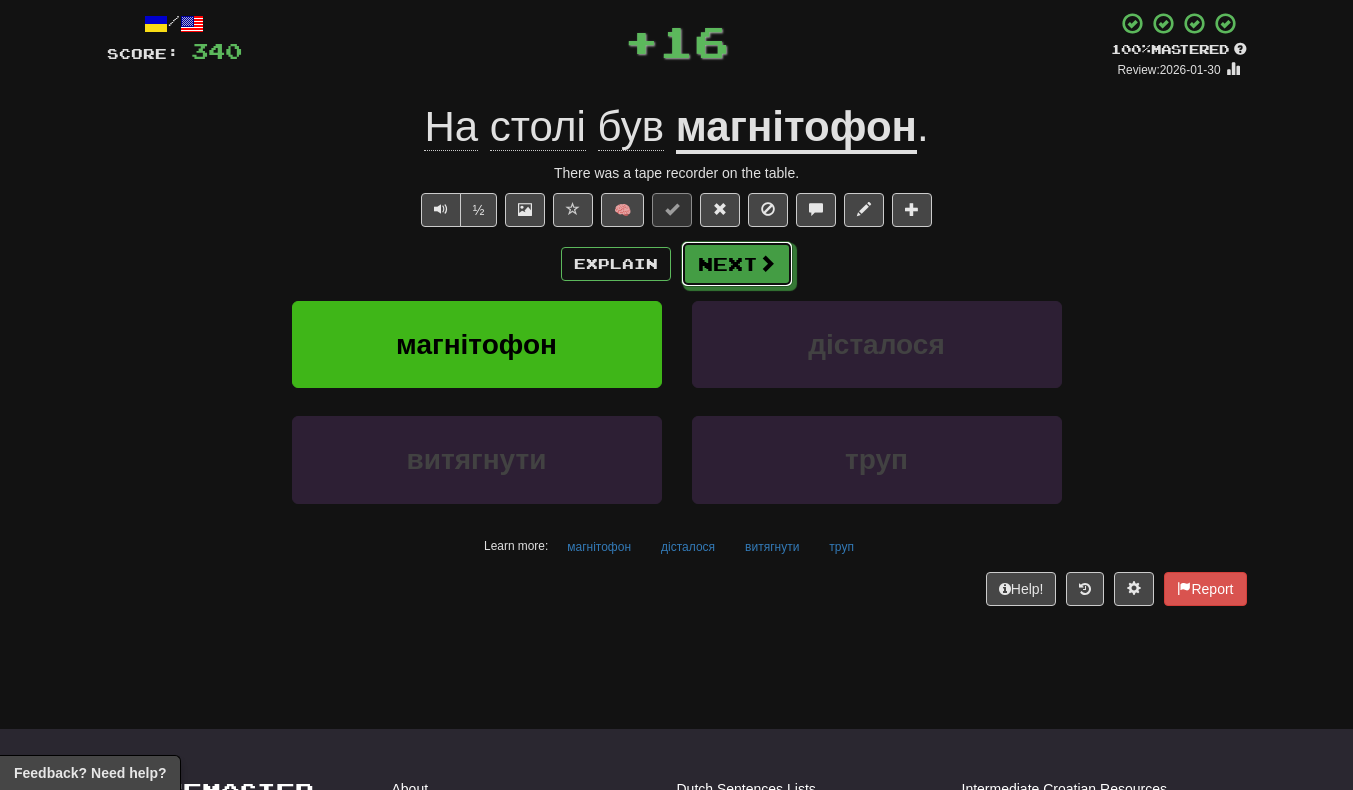 click on "Next" at bounding box center [737, 264] 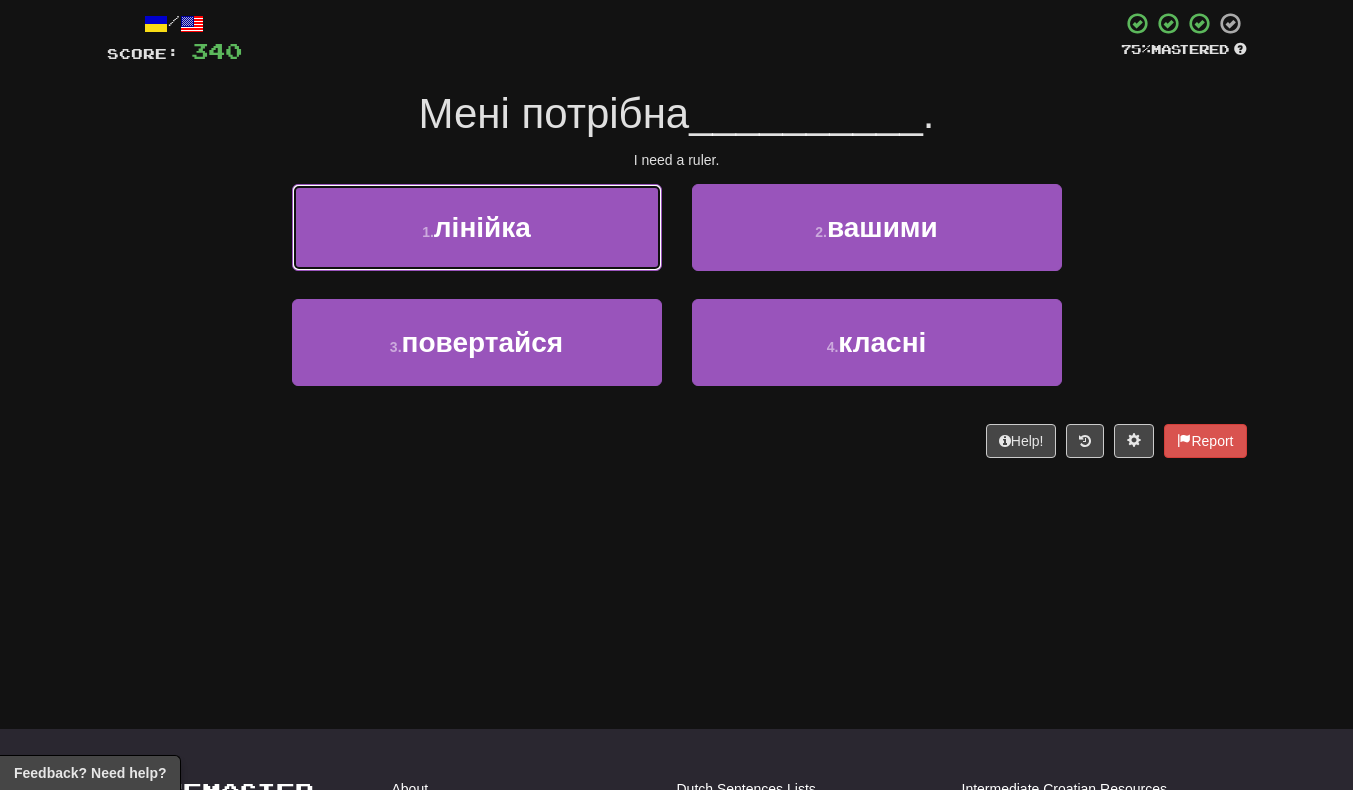 click on "1 .  лінійка" at bounding box center (477, 227) 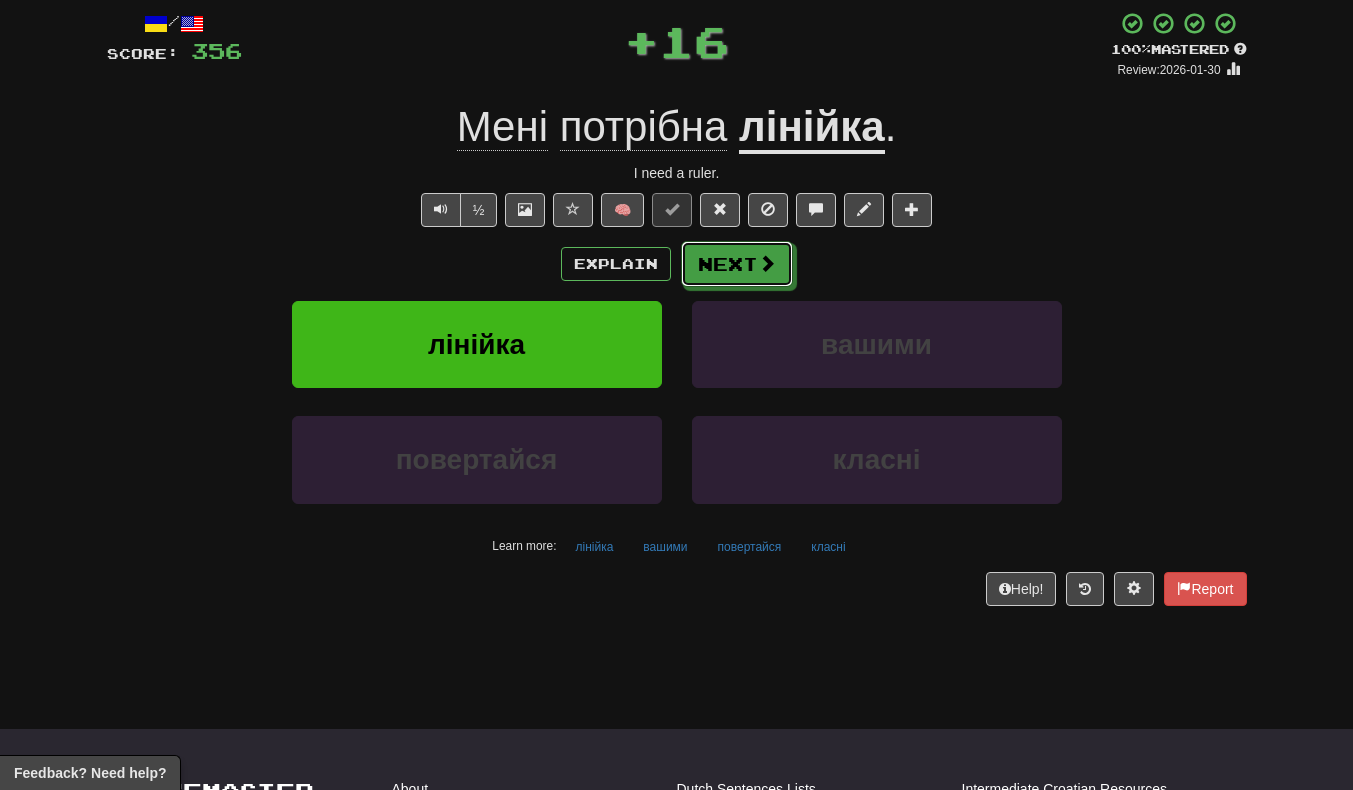 click on "Next" at bounding box center [737, 264] 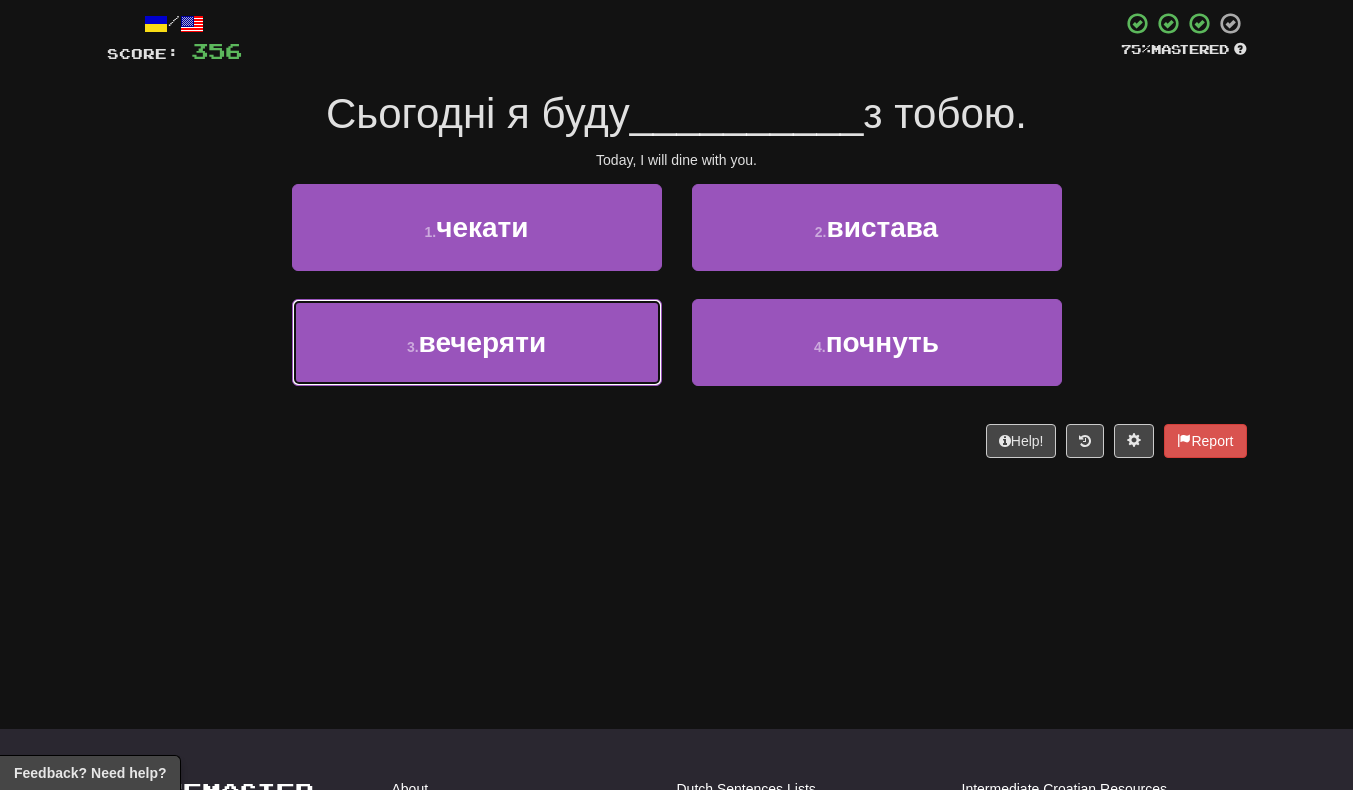 click on "3 .  вечеряти" at bounding box center [477, 342] 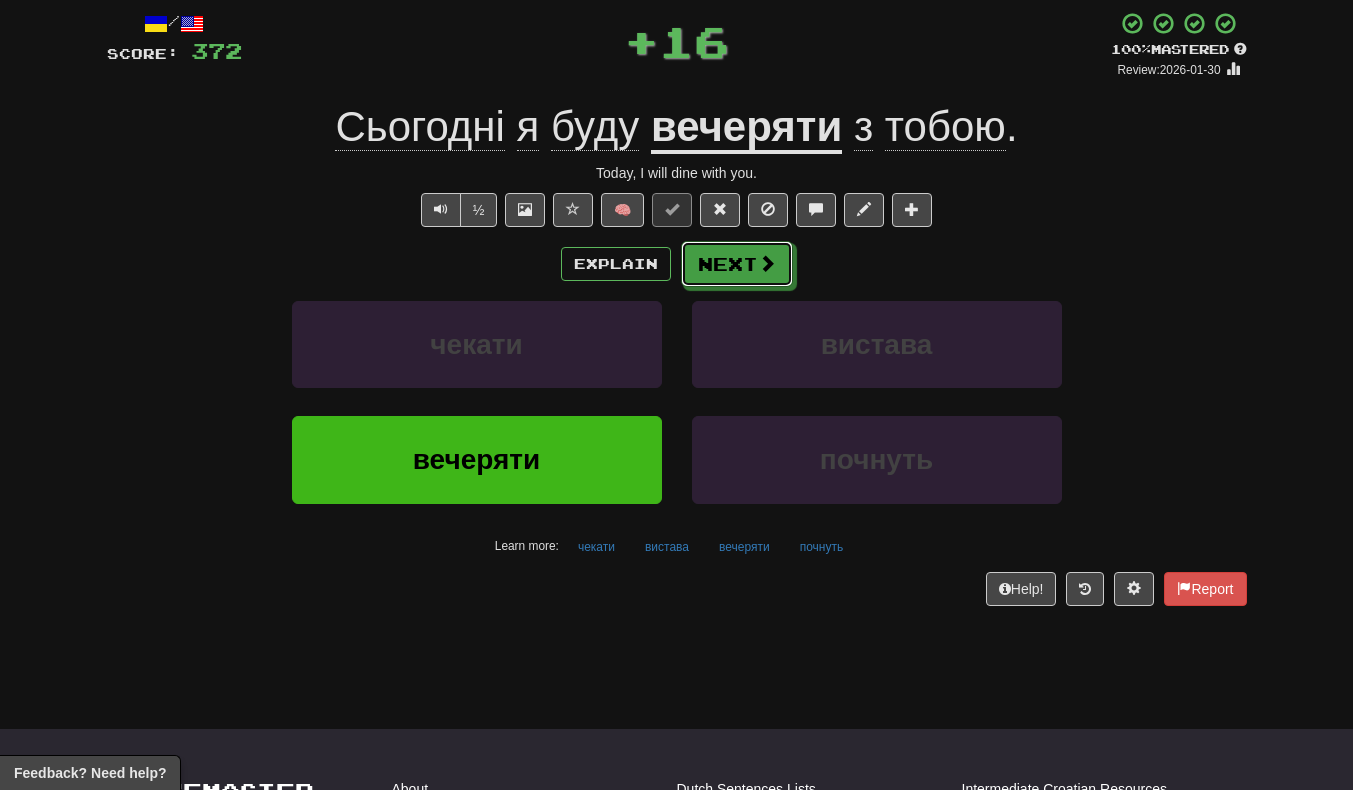 click at bounding box center [767, 263] 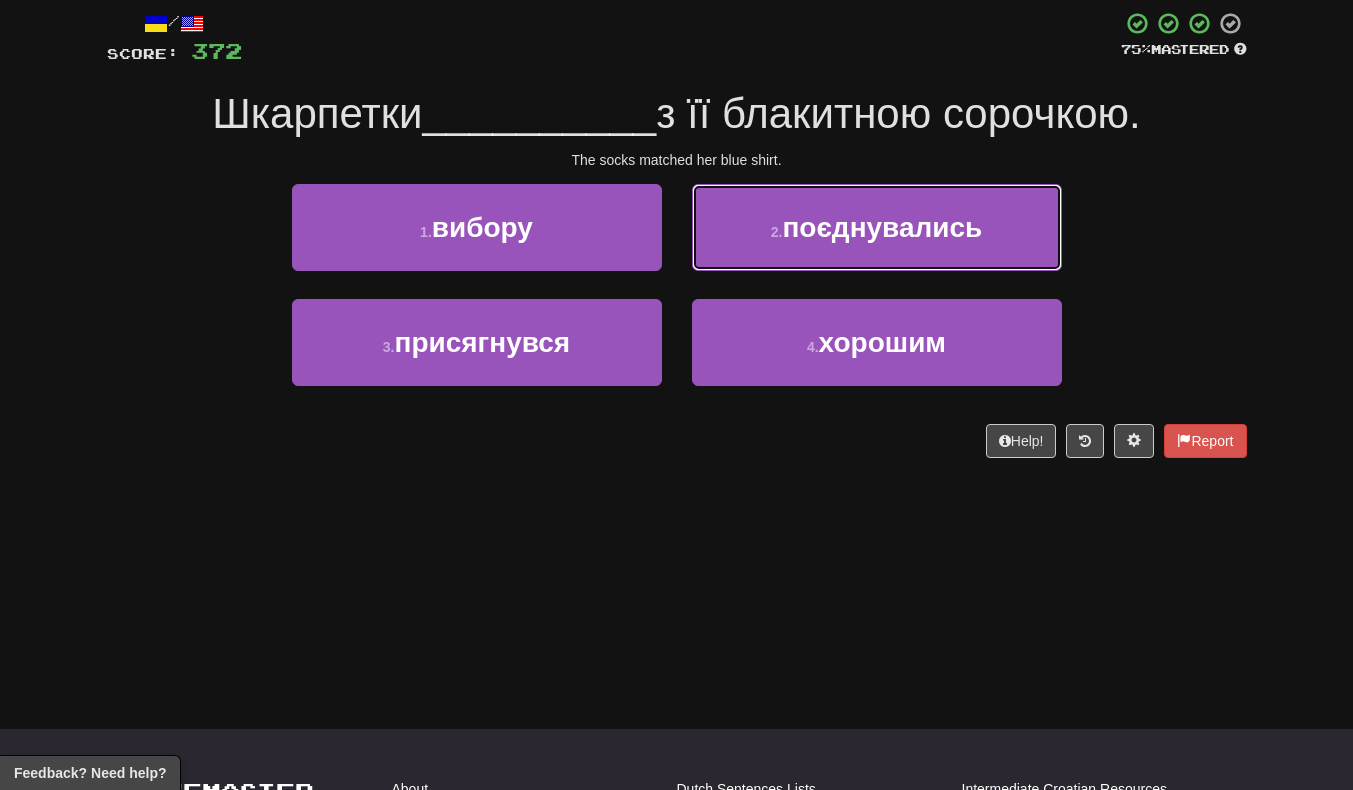 click on "2 .  поєднувались" at bounding box center (877, 227) 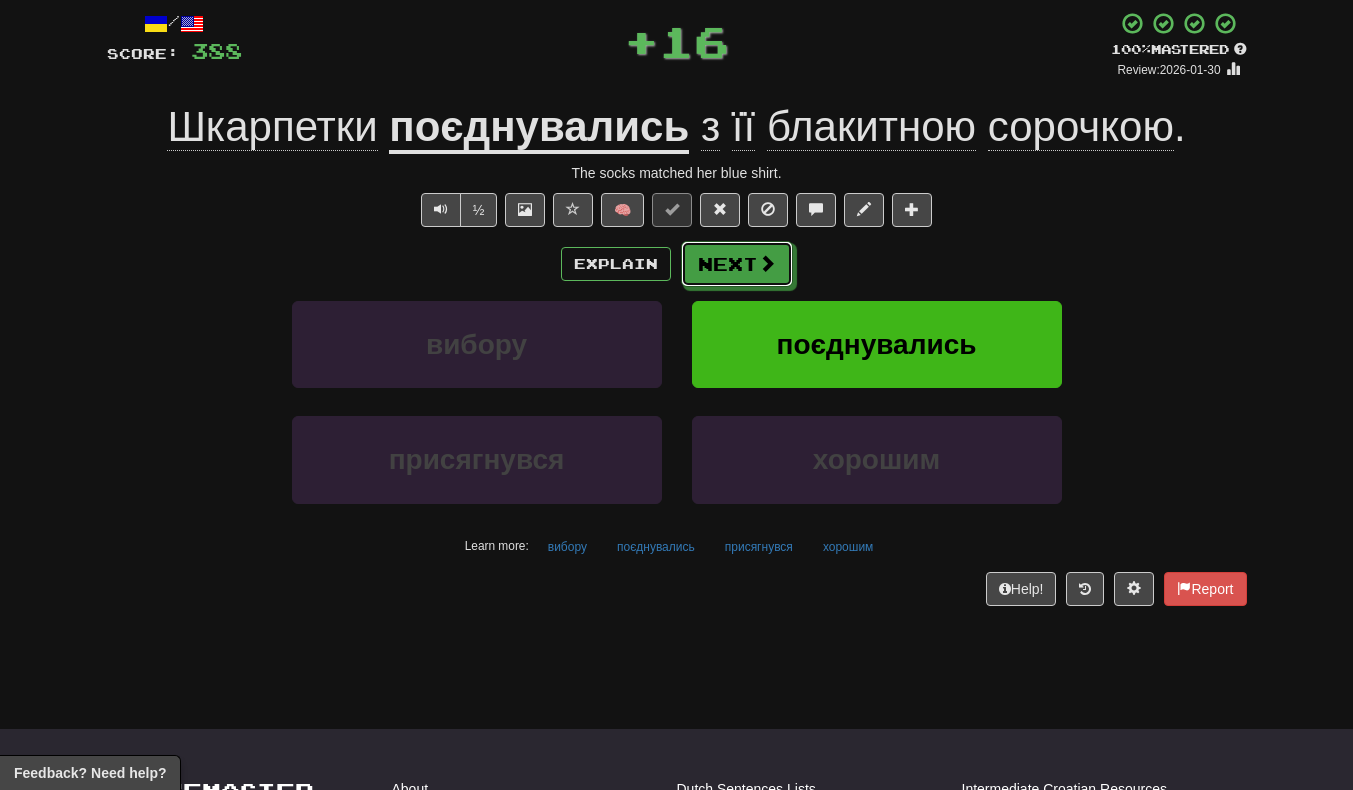 click on "Next" at bounding box center [737, 264] 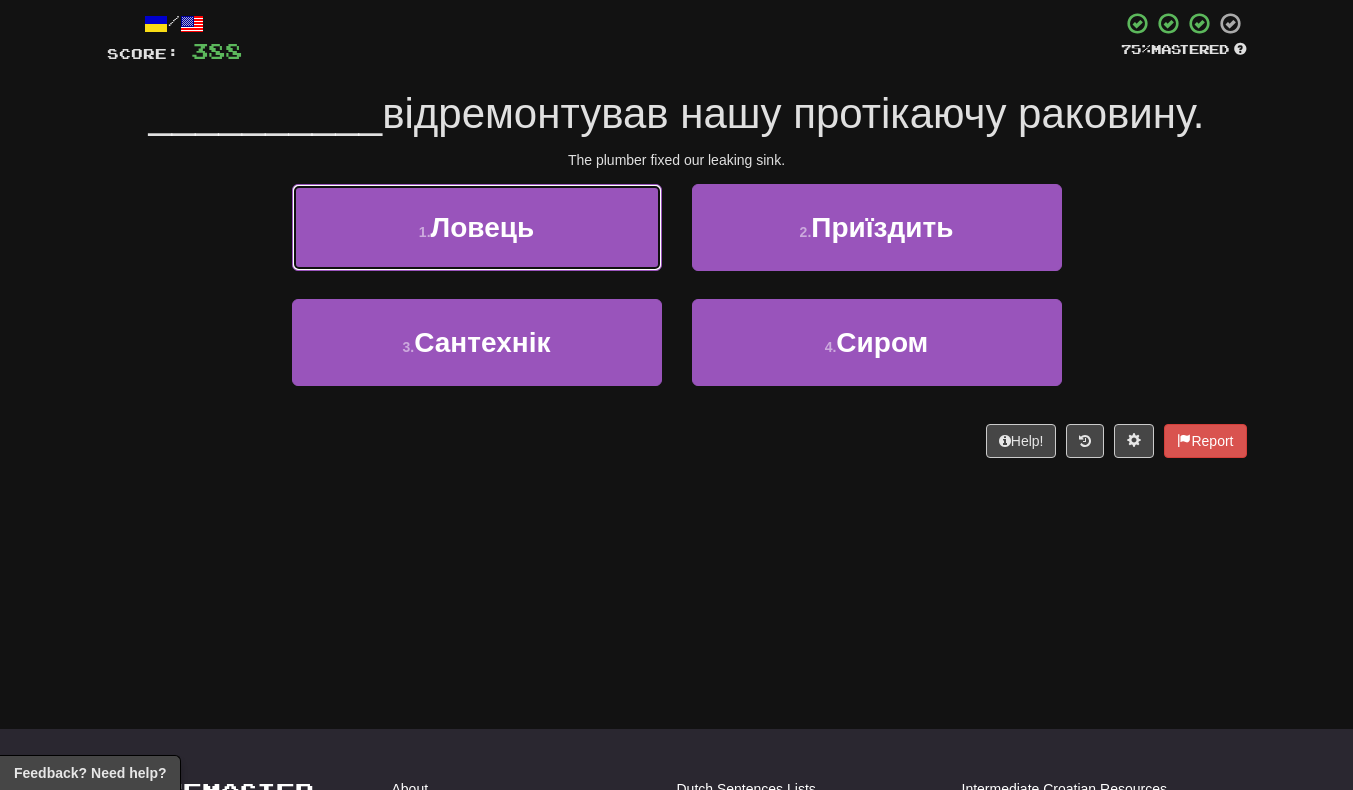 click on "1 .  Ловець" at bounding box center (477, 227) 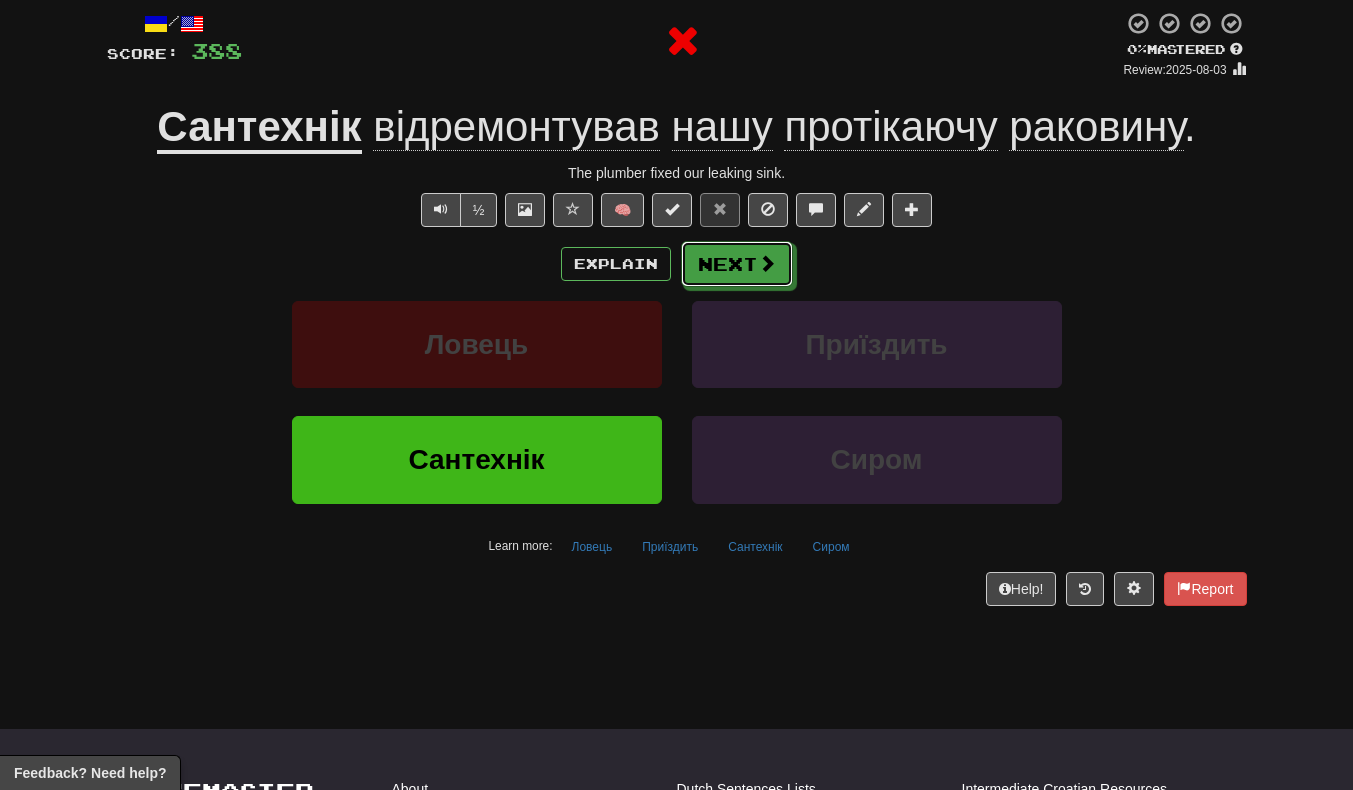 click on "Next" at bounding box center (737, 264) 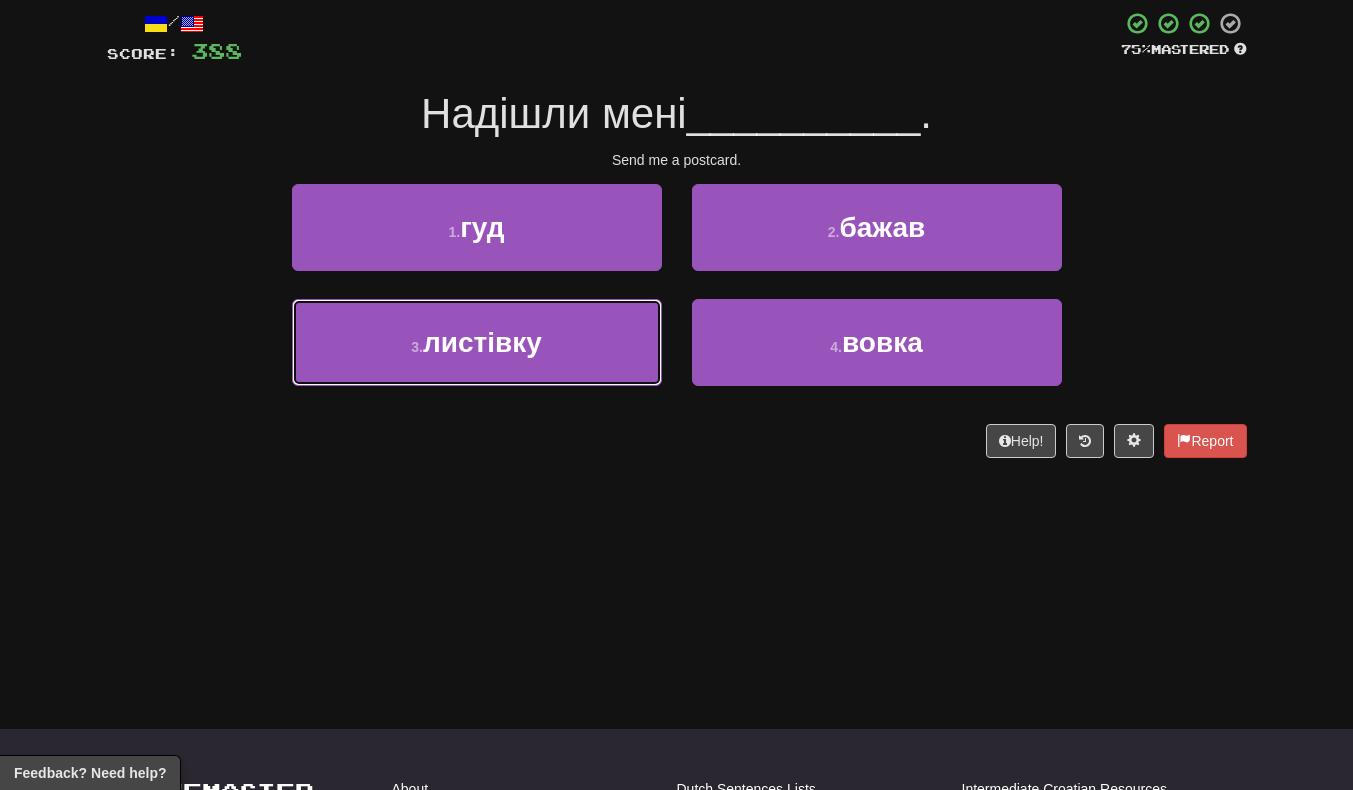 click on "3 .  листівку" at bounding box center (477, 342) 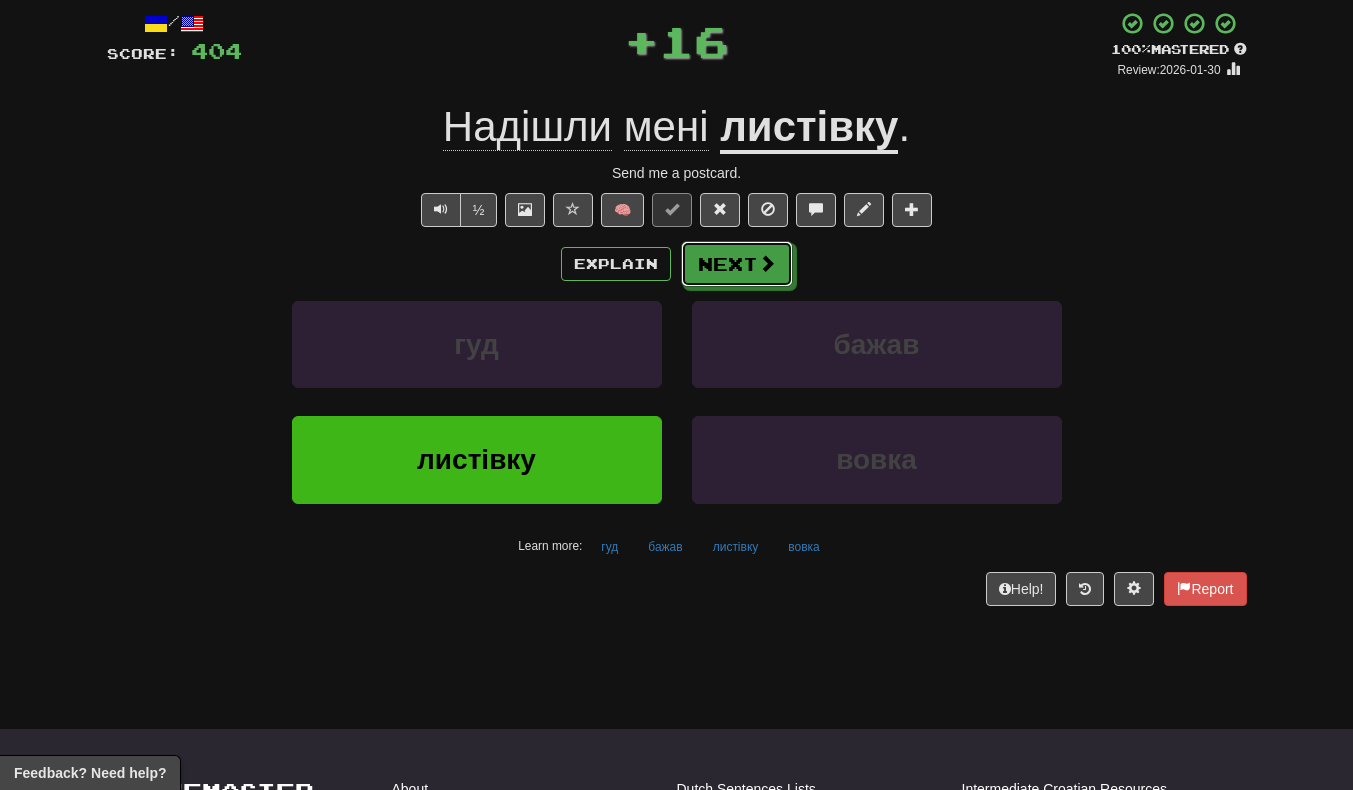 click at bounding box center [767, 263] 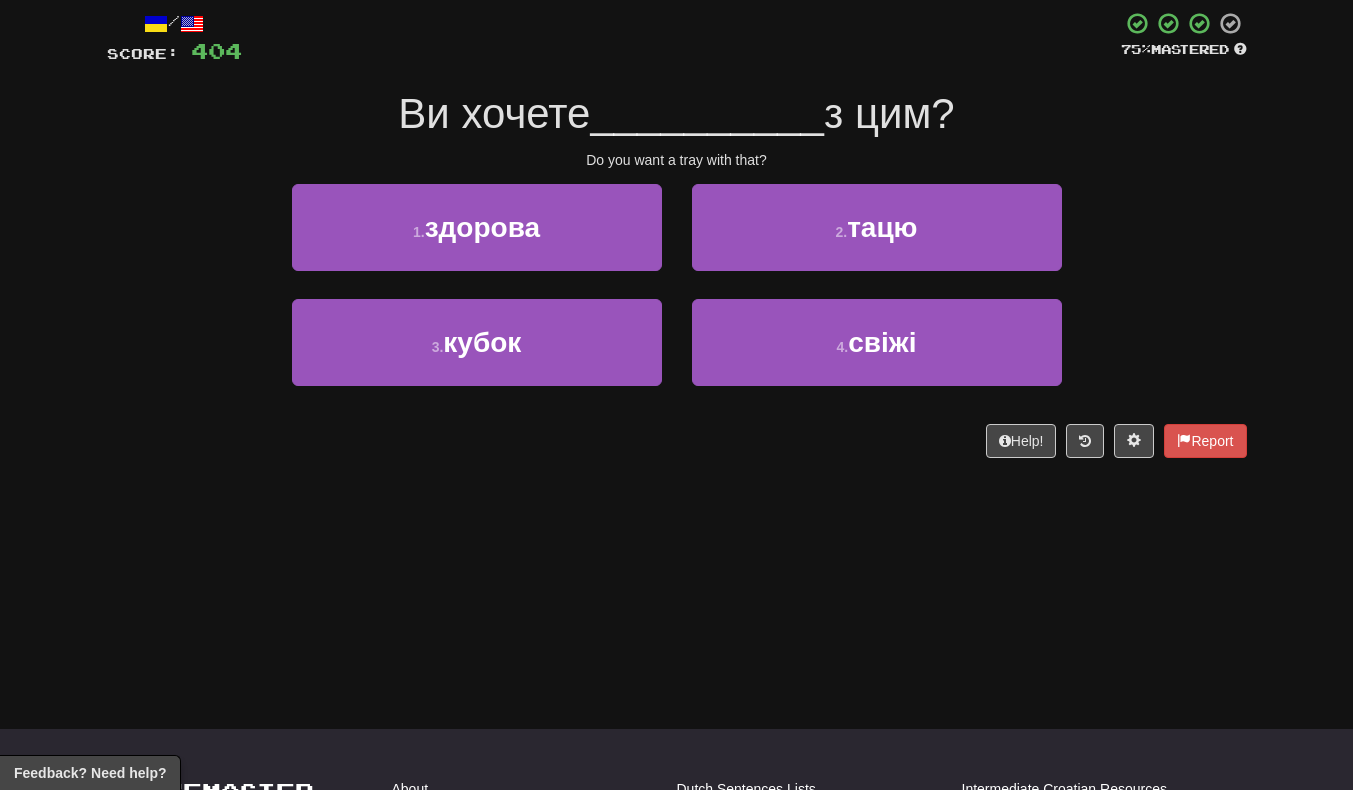 scroll, scrollTop: 103, scrollLeft: 0, axis: vertical 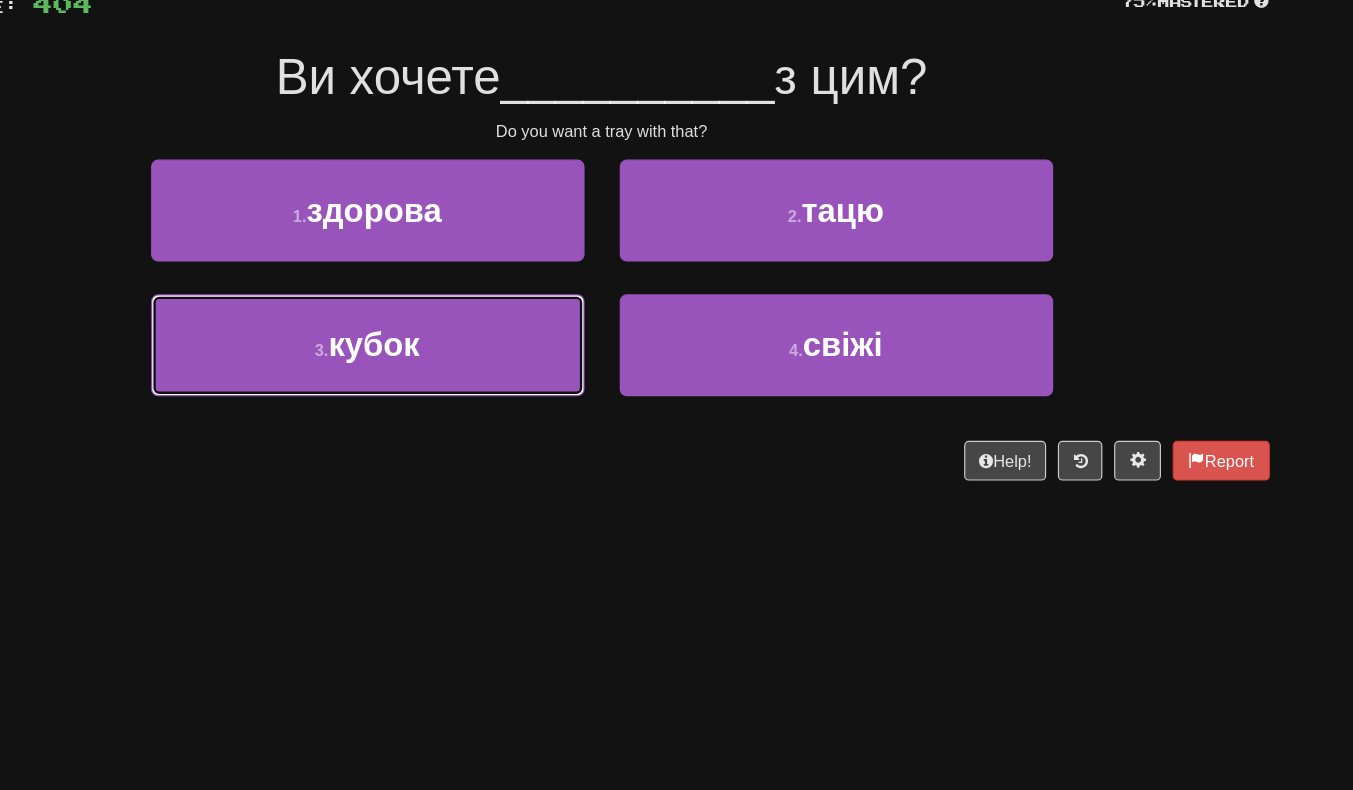click on "3 .  кубок" at bounding box center [477, 350] 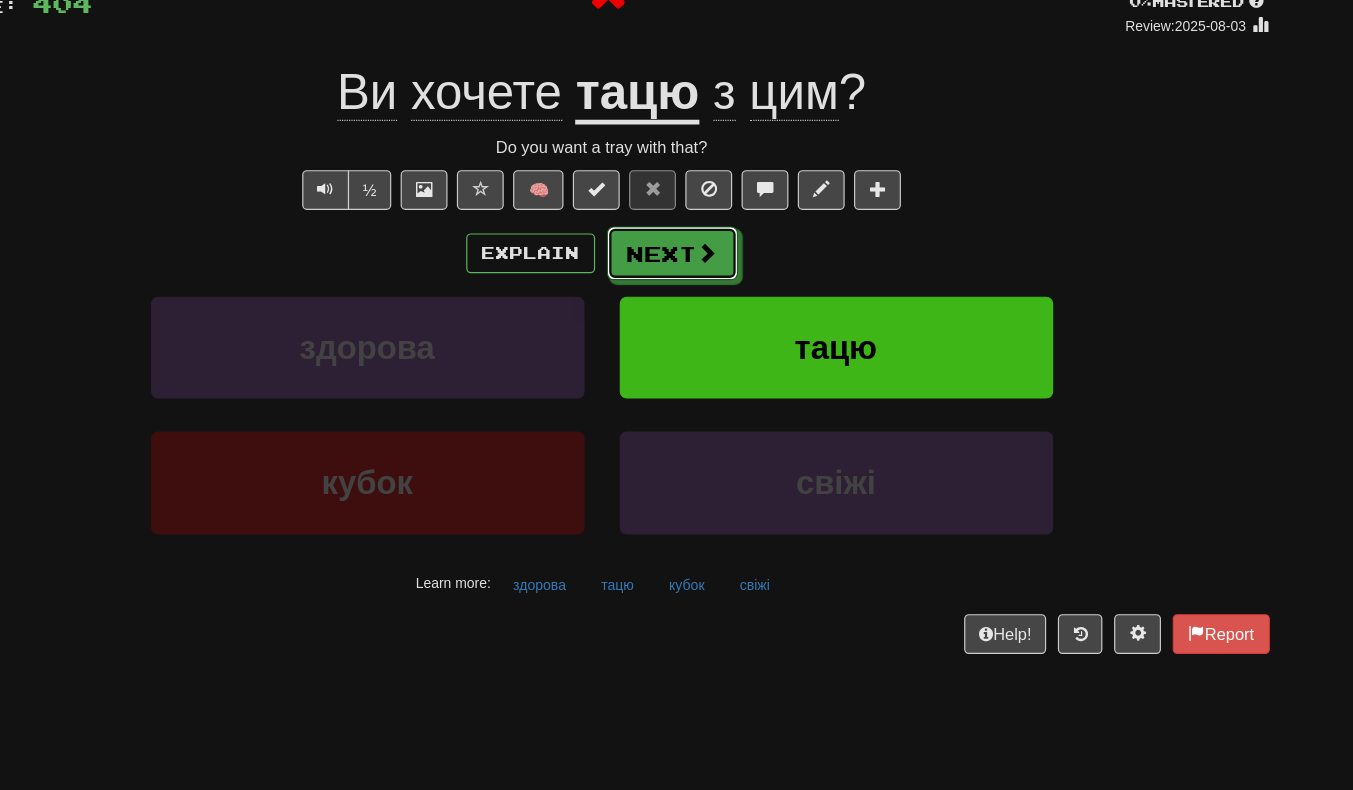 click on "Next" at bounding box center [737, 272] 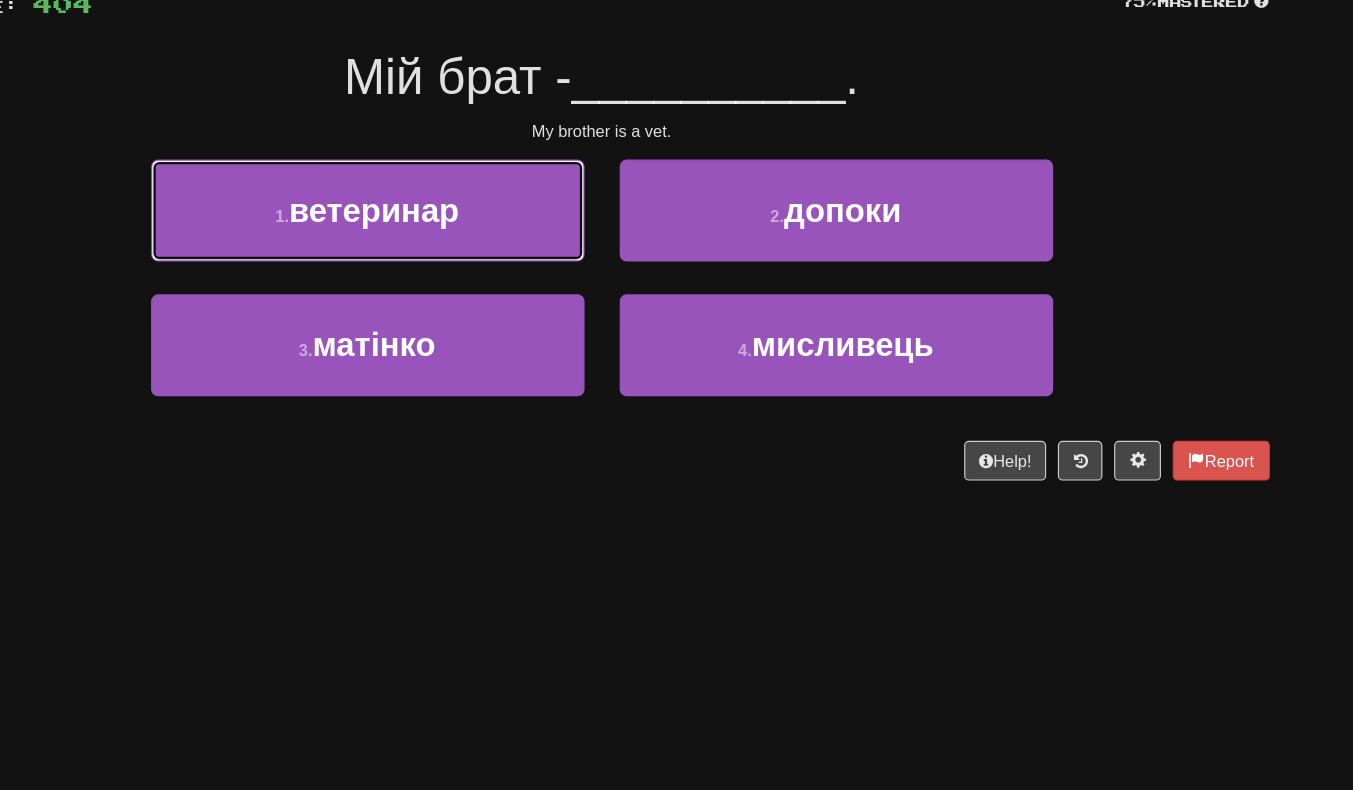 click on "1 .  ветеринар" at bounding box center (477, 235) 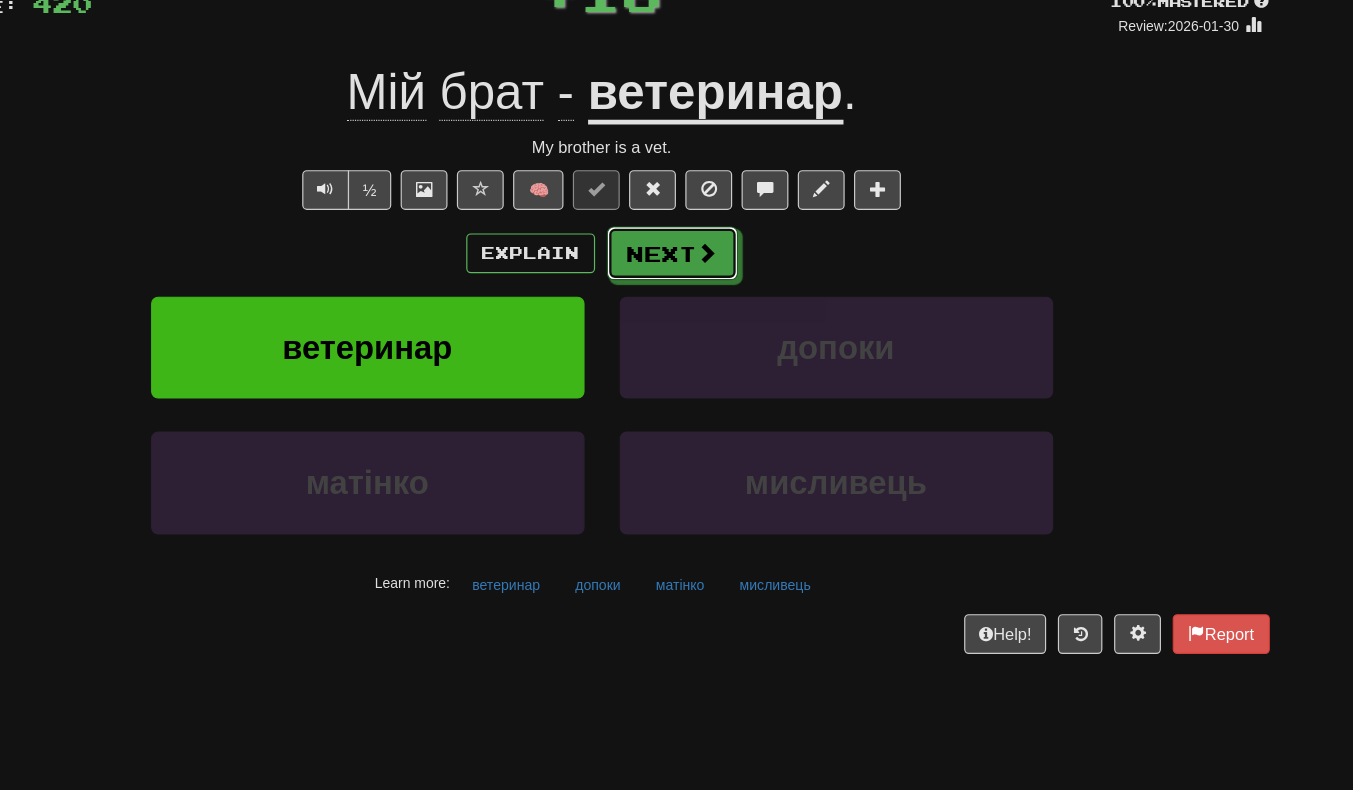 click on "Next" at bounding box center [737, 272] 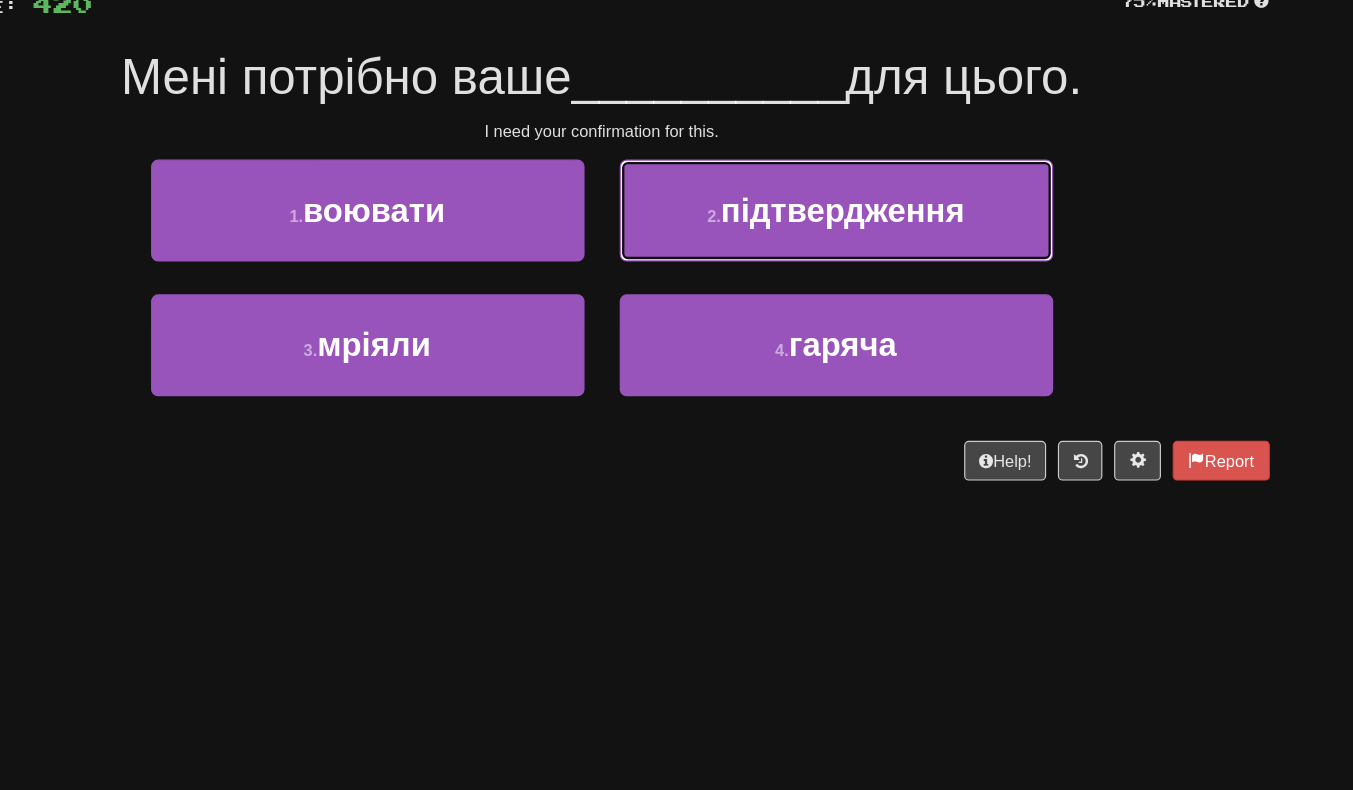 click on "2 .  підтвердження" at bounding box center [877, 235] 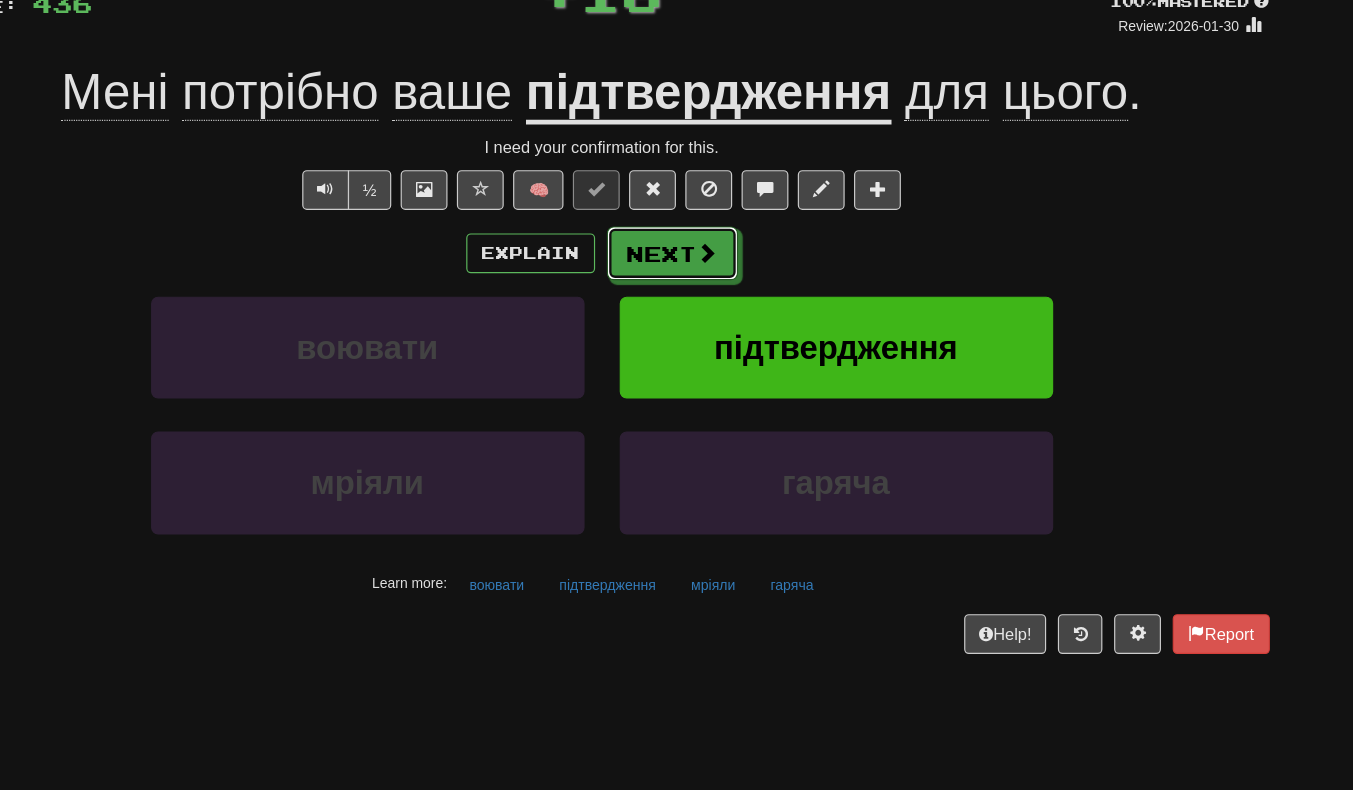 click on "Next" at bounding box center [737, 272] 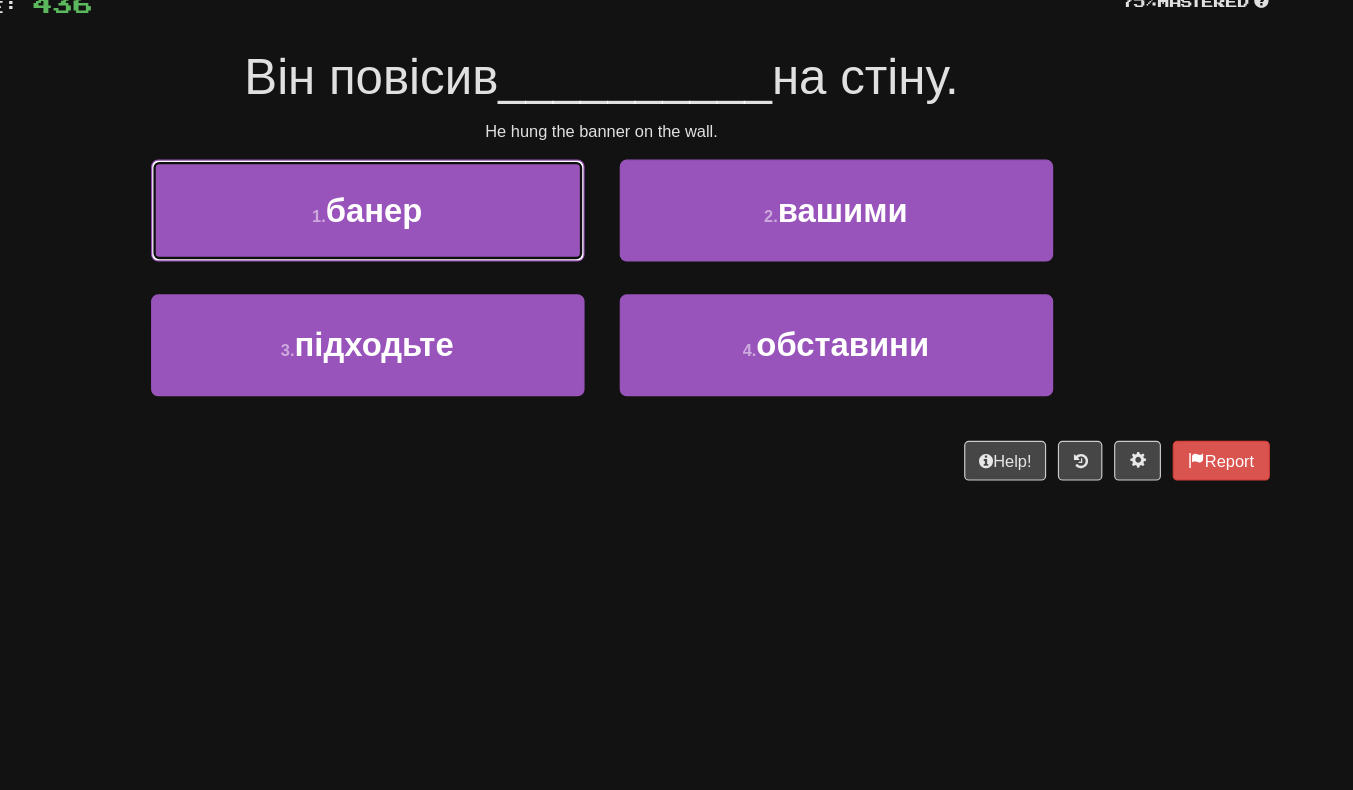 click on "1 .  банер" at bounding box center [477, 235] 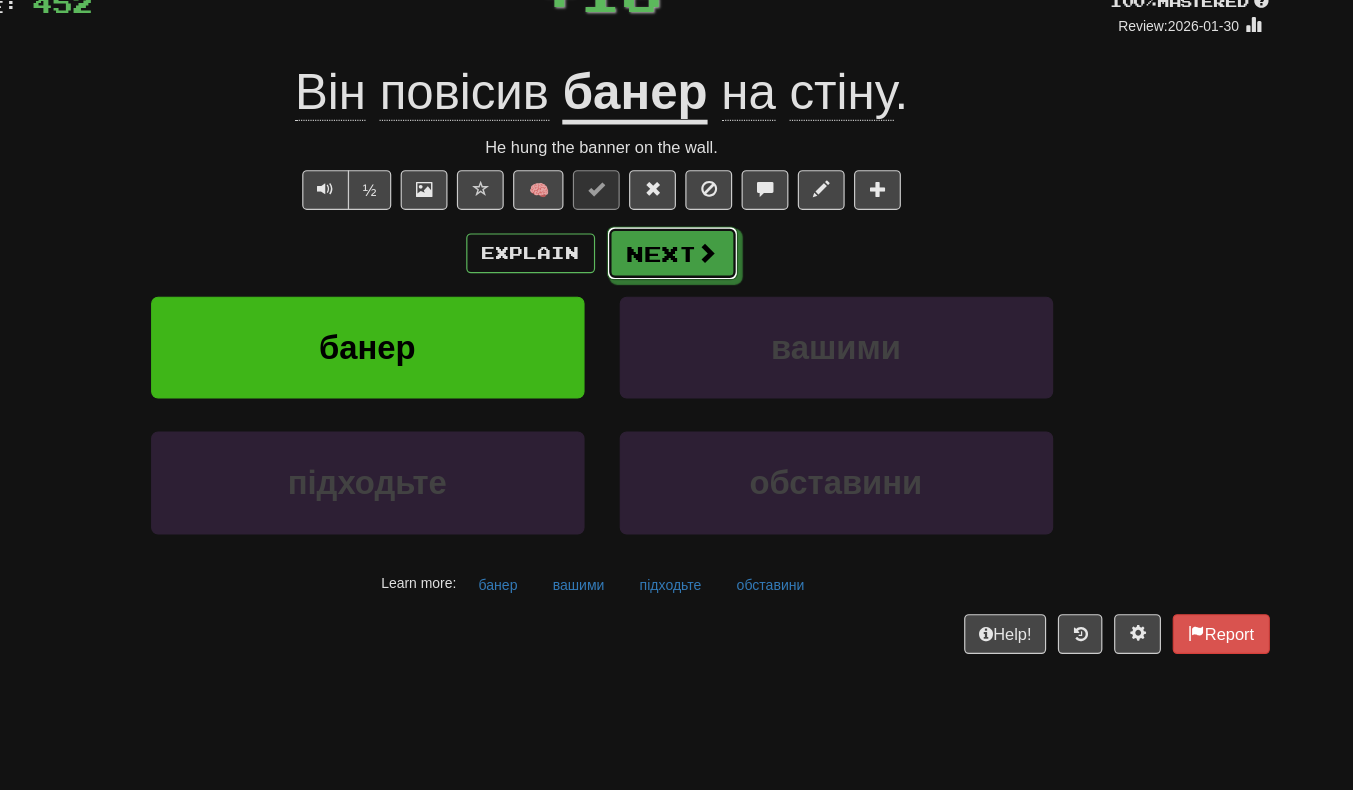 click on "Next" at bounding box center (737, 272) 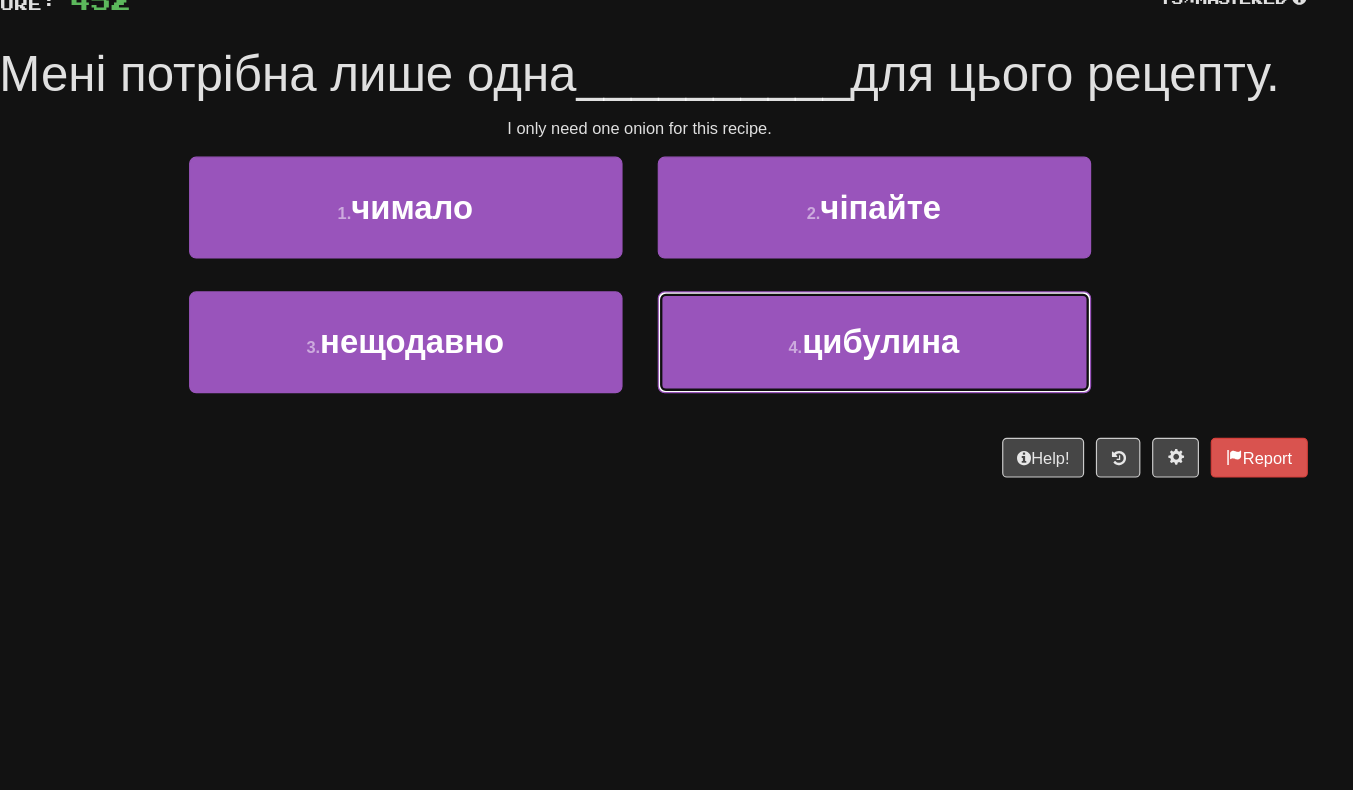 click on "4 .  цибулина" at bounding box center [877, 350] 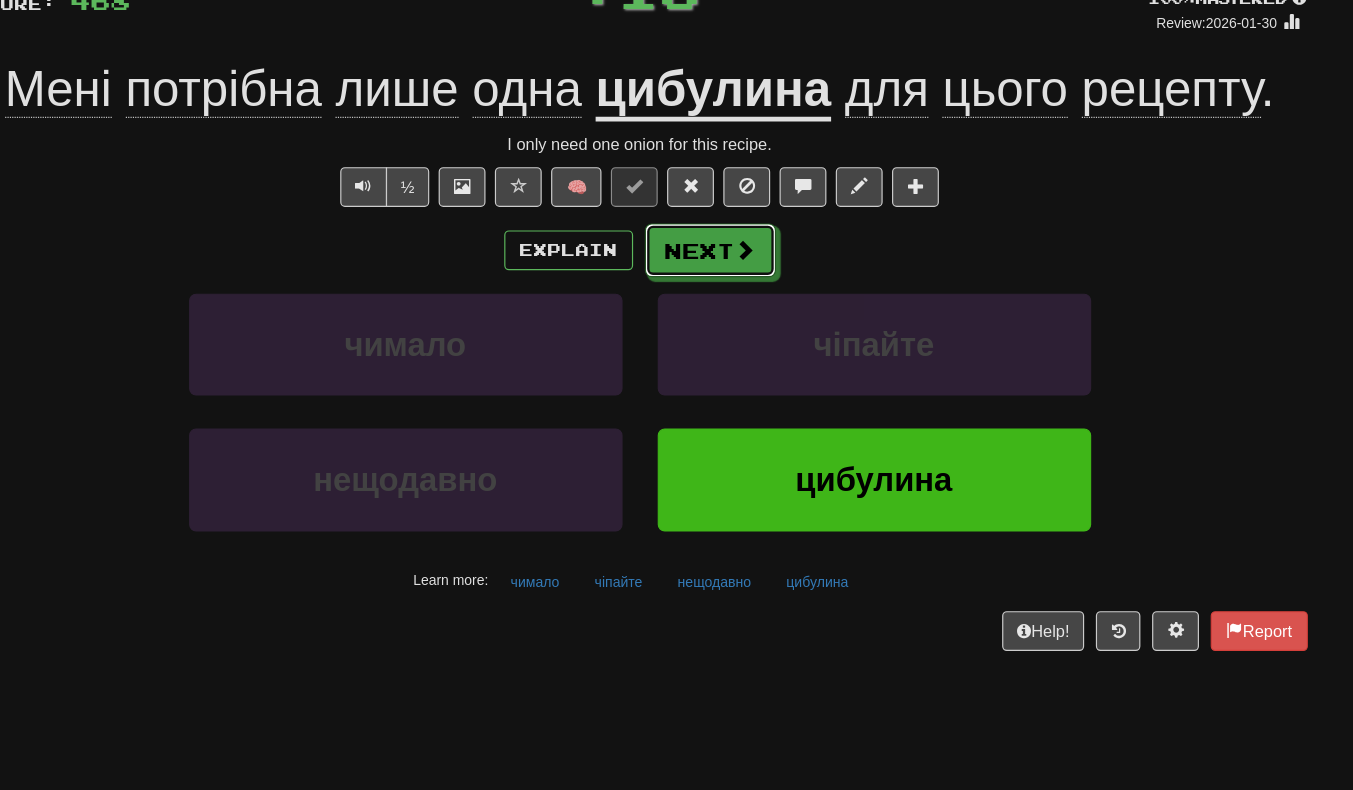 click on "Next" at bounding box center [737, 272] 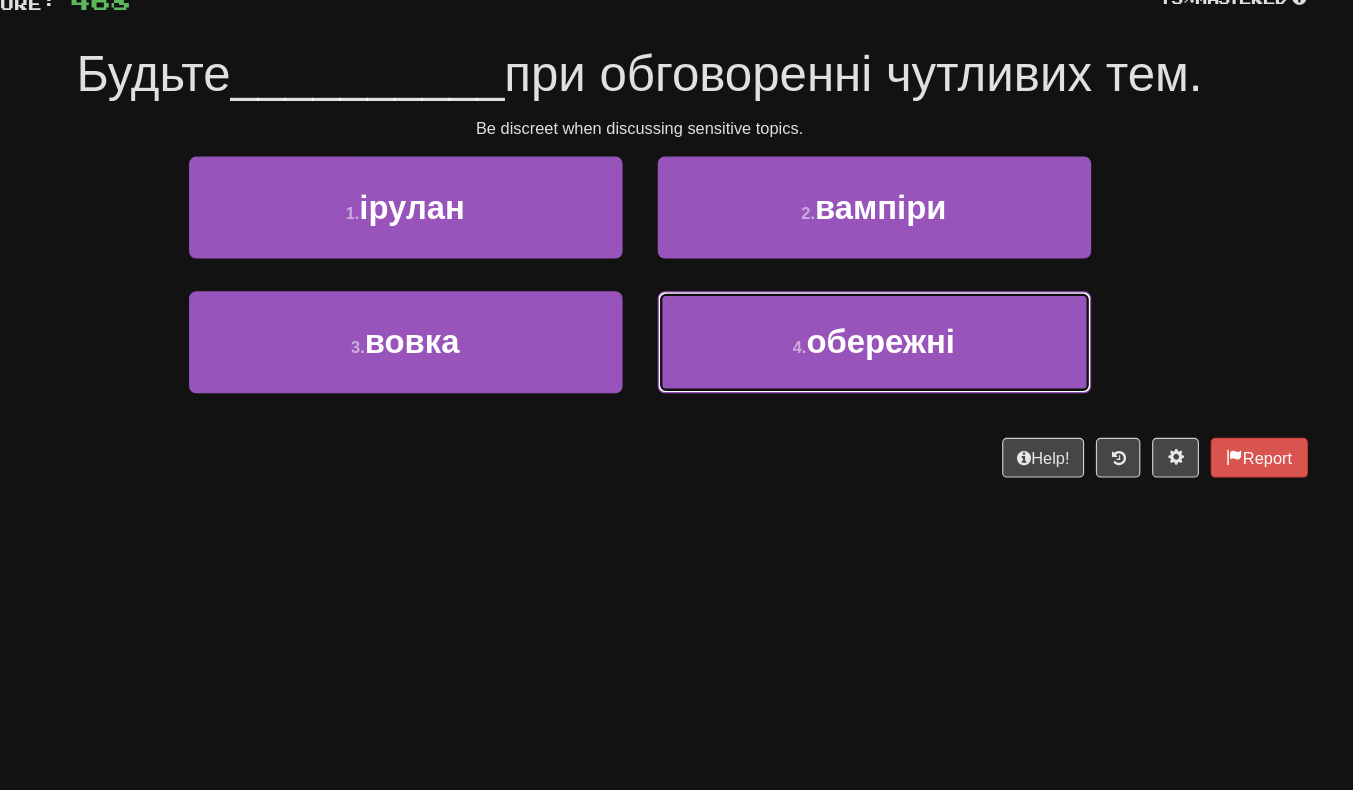 click on "4 .  обережні" at bounding box center [877, 350] 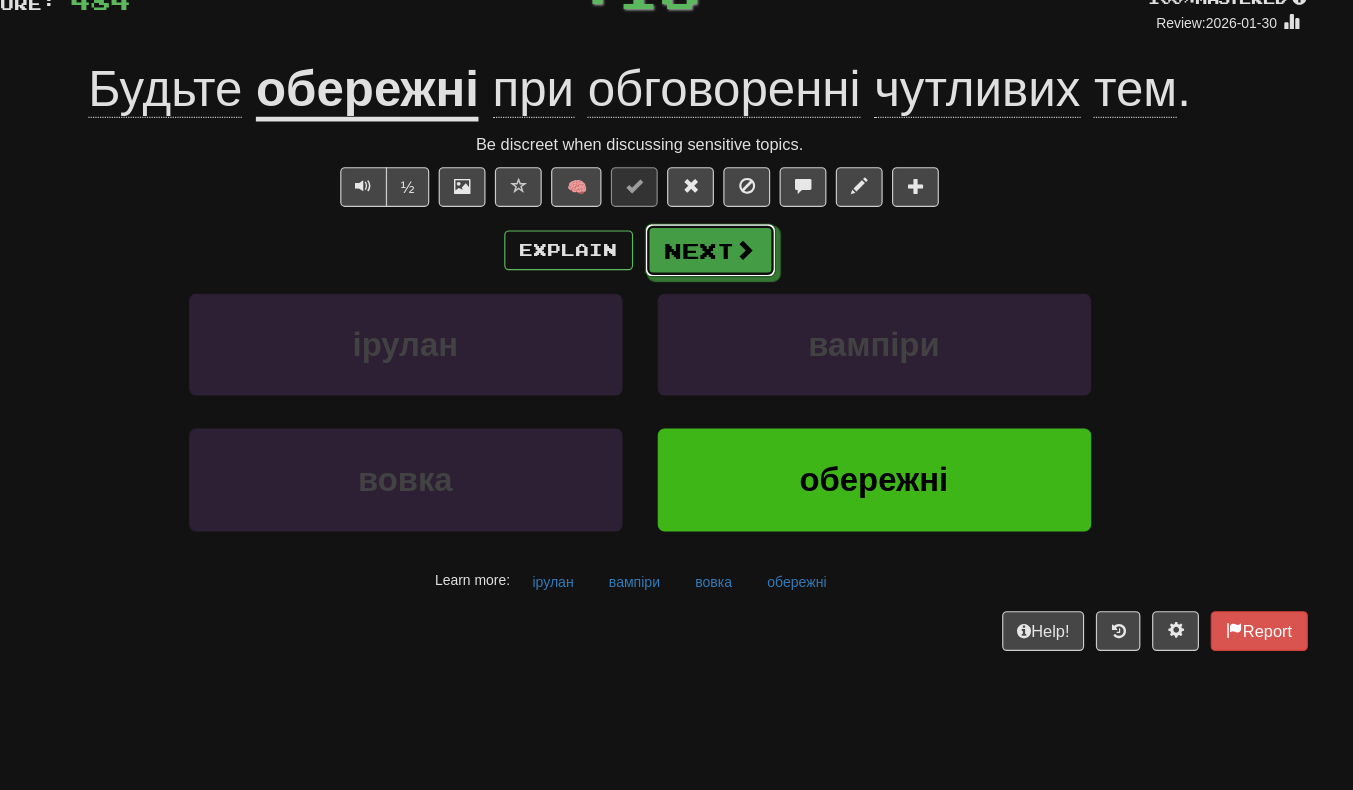 click at bounding box center [767, 271] 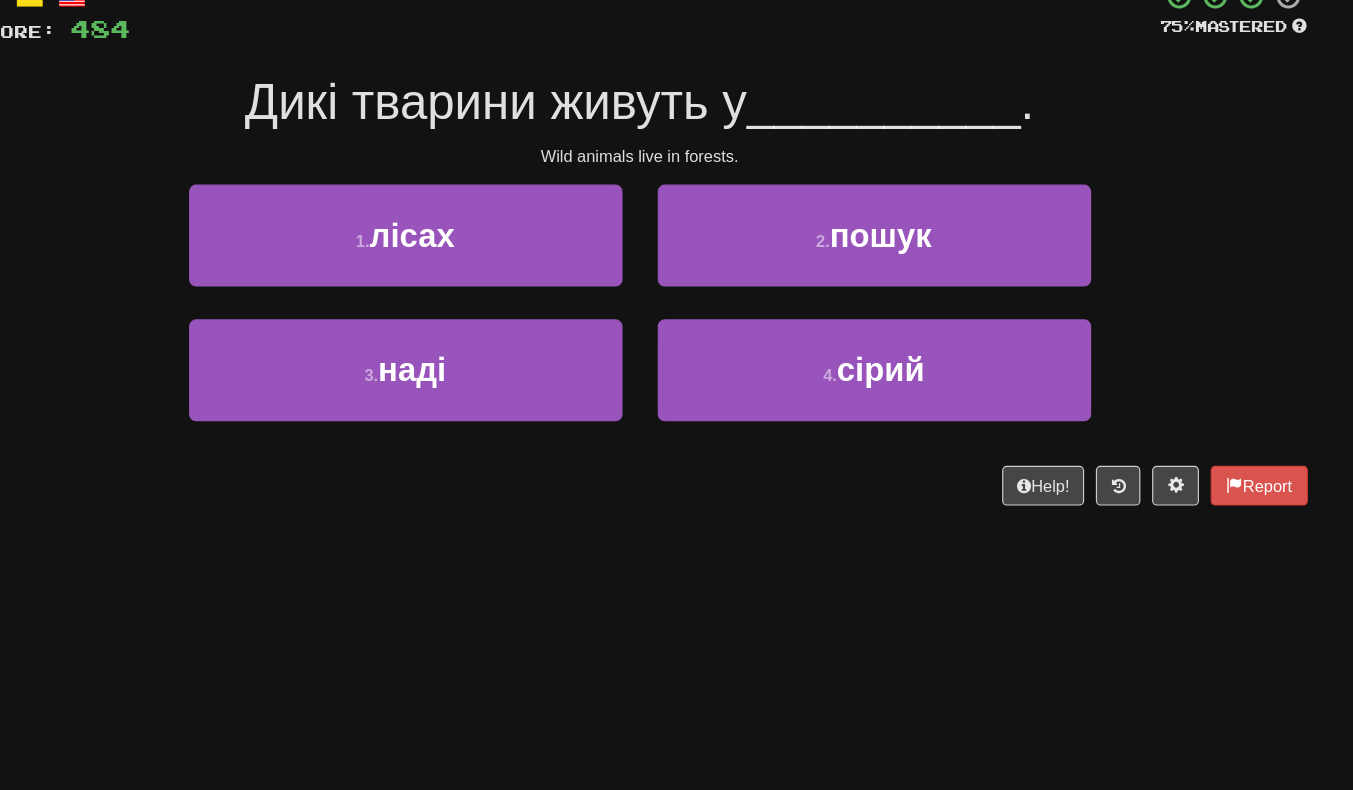 scroll, scrollTop: 90, scrollLeft: 0, axis: vertical 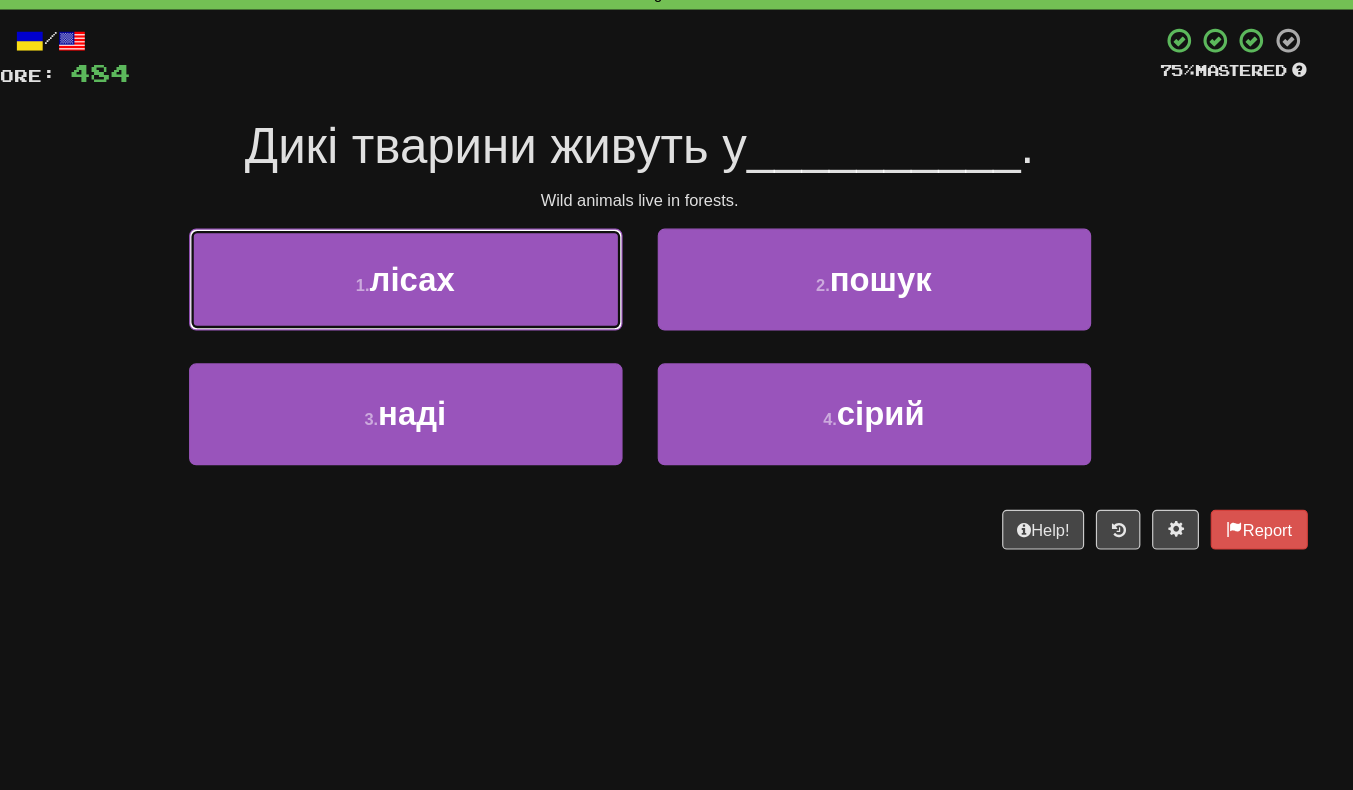 click on "1 .  лісах" at bounding box center (477, 248) 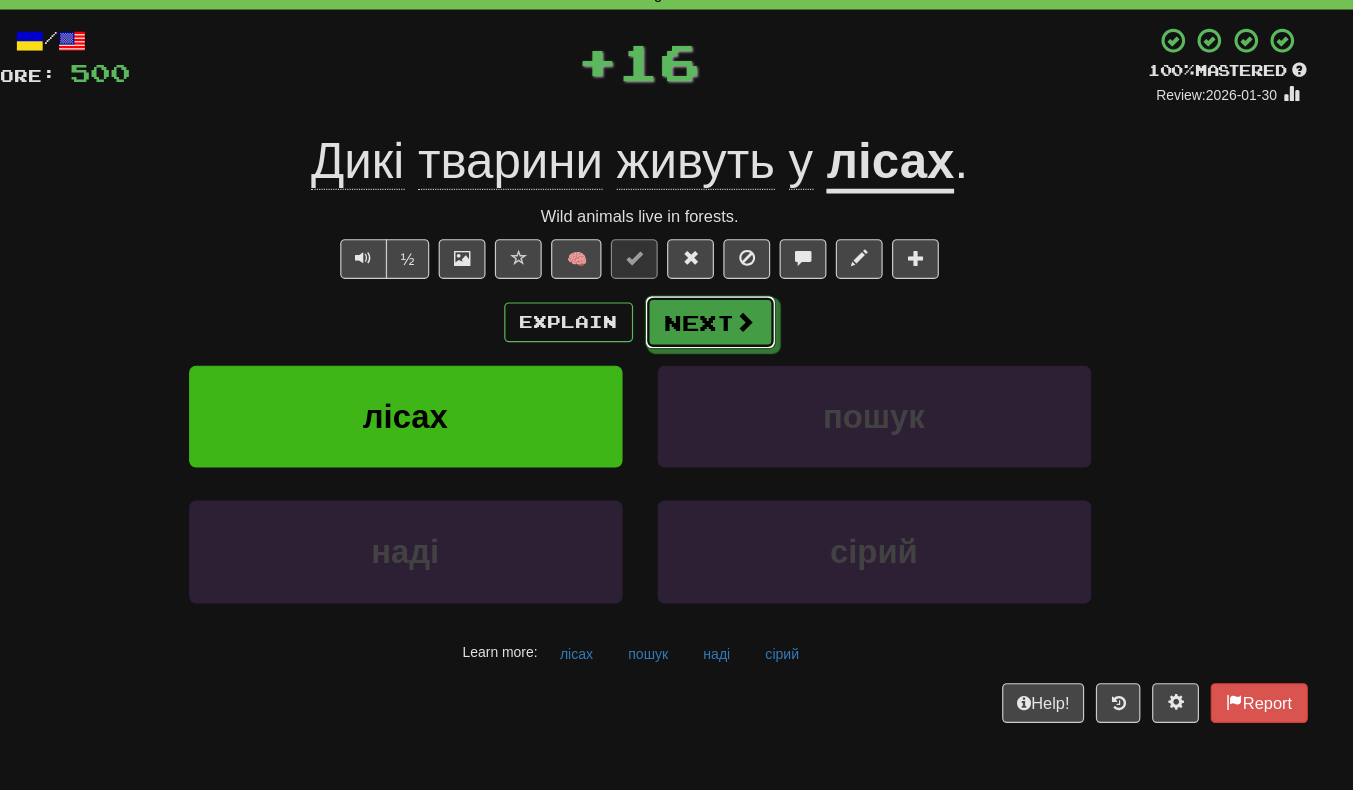 click at bounding box center [767, 284] 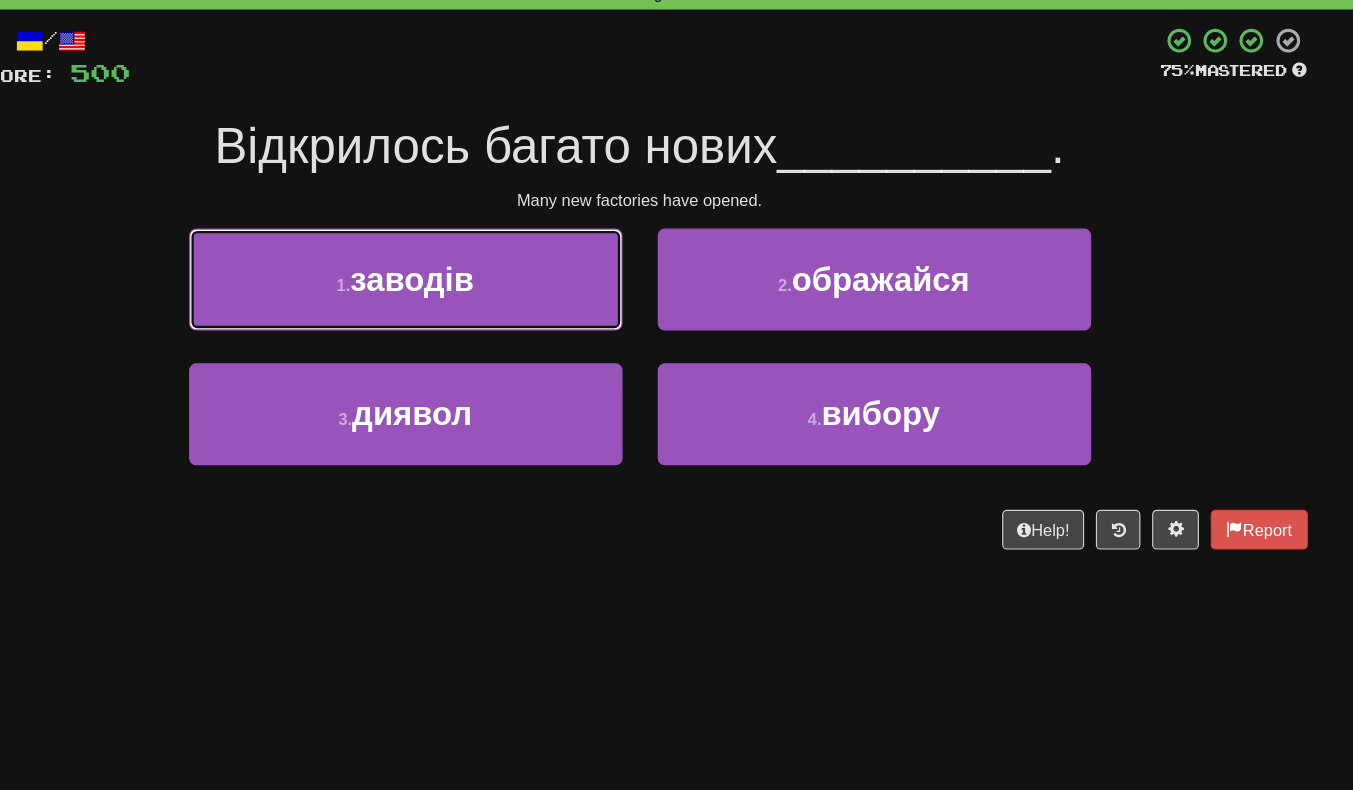 click on "1 .  заводів" at bounding box center [477, 248] 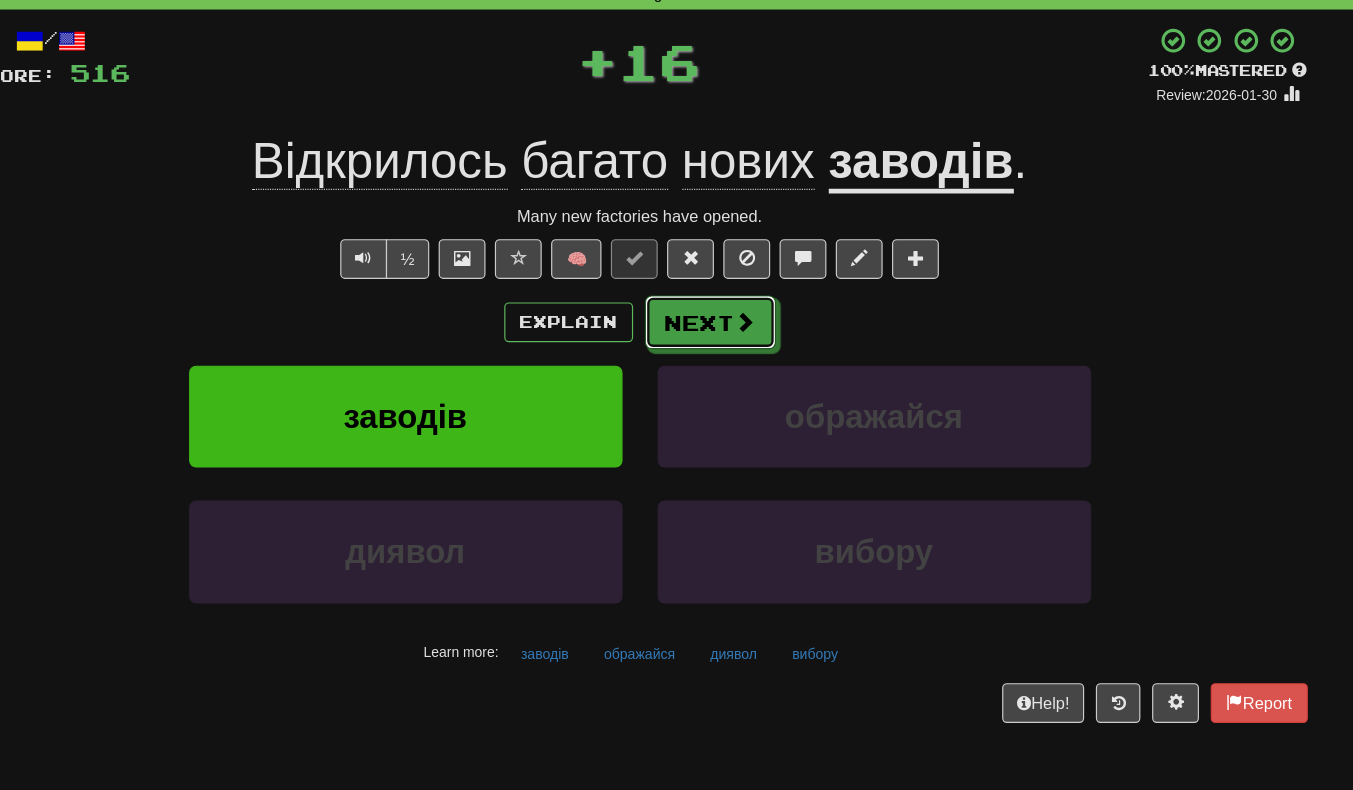 click at bounding box center [767, 284] 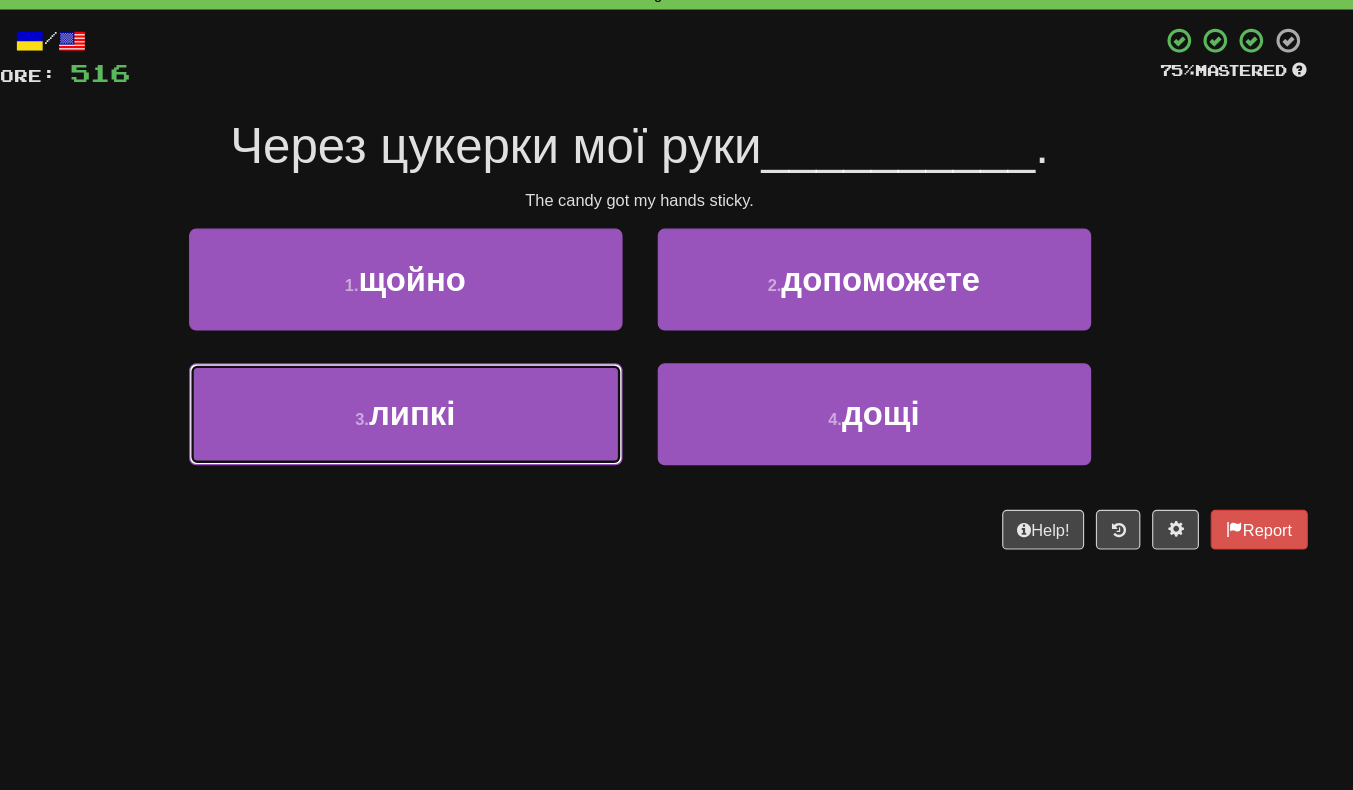 click on "3 .  липкі" at bounding box center (477, 363) 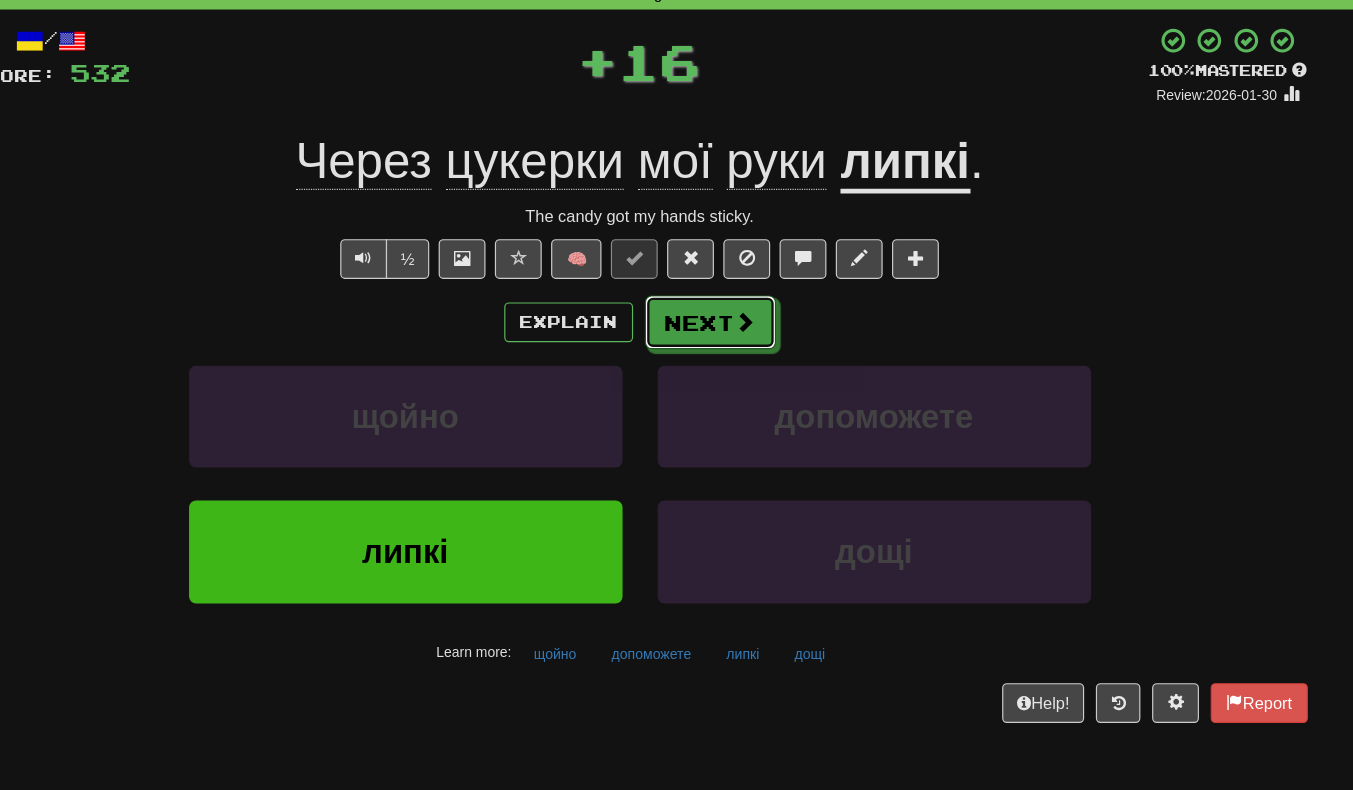 click on "Next" at bounding box center [737, 285] 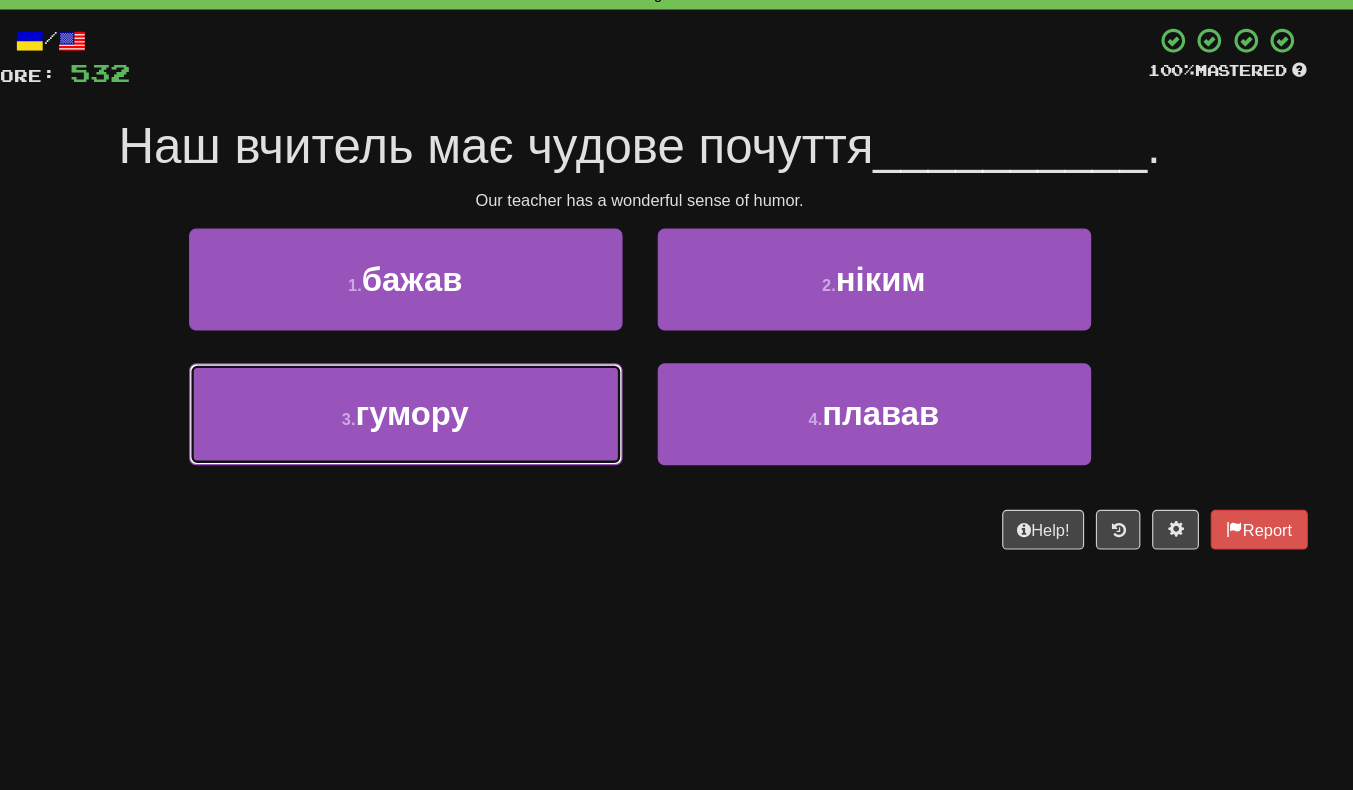 click on "3 .  гумору" at bounding box center (477, 363) 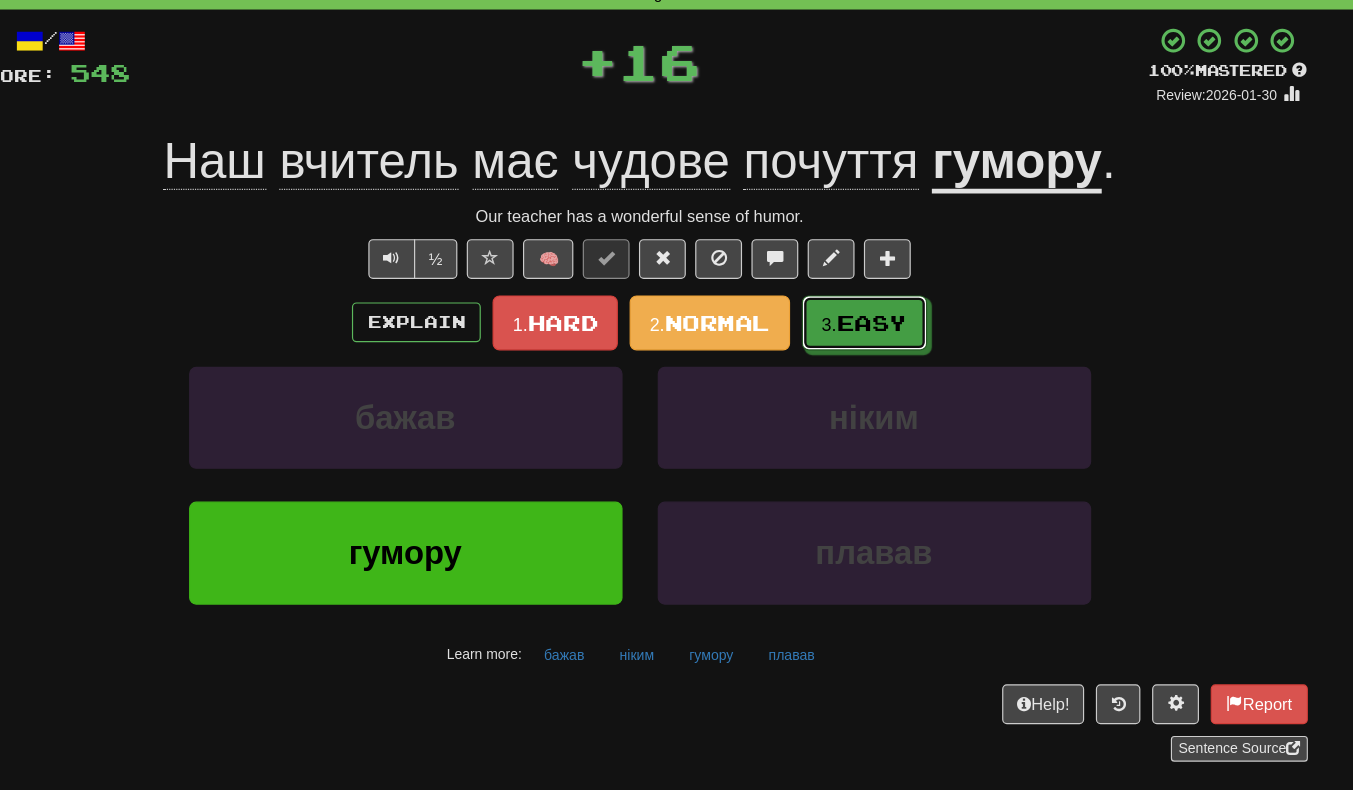 click on "Easy" at bounding box center [875, 285] 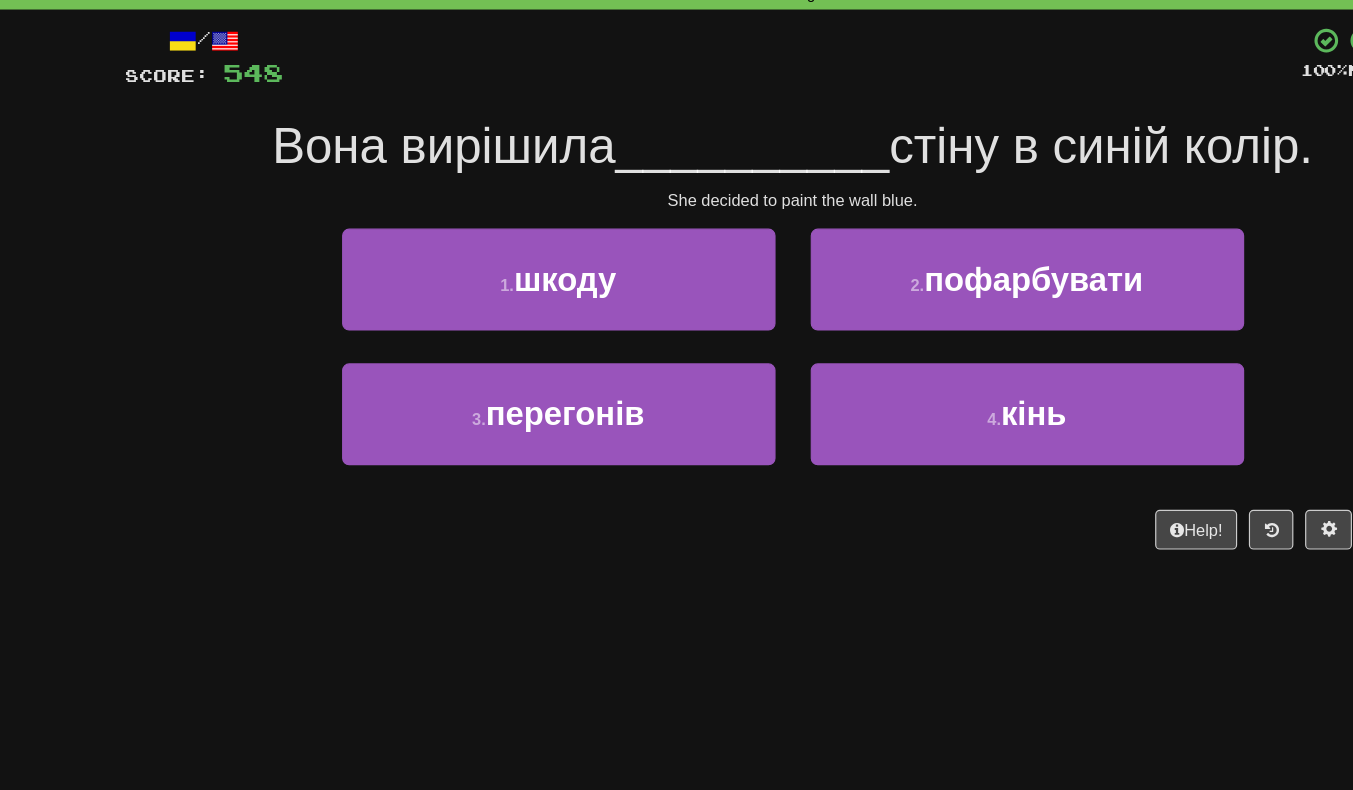 scroll, scrollTop: 0, scrollLeft: 0, axis: both 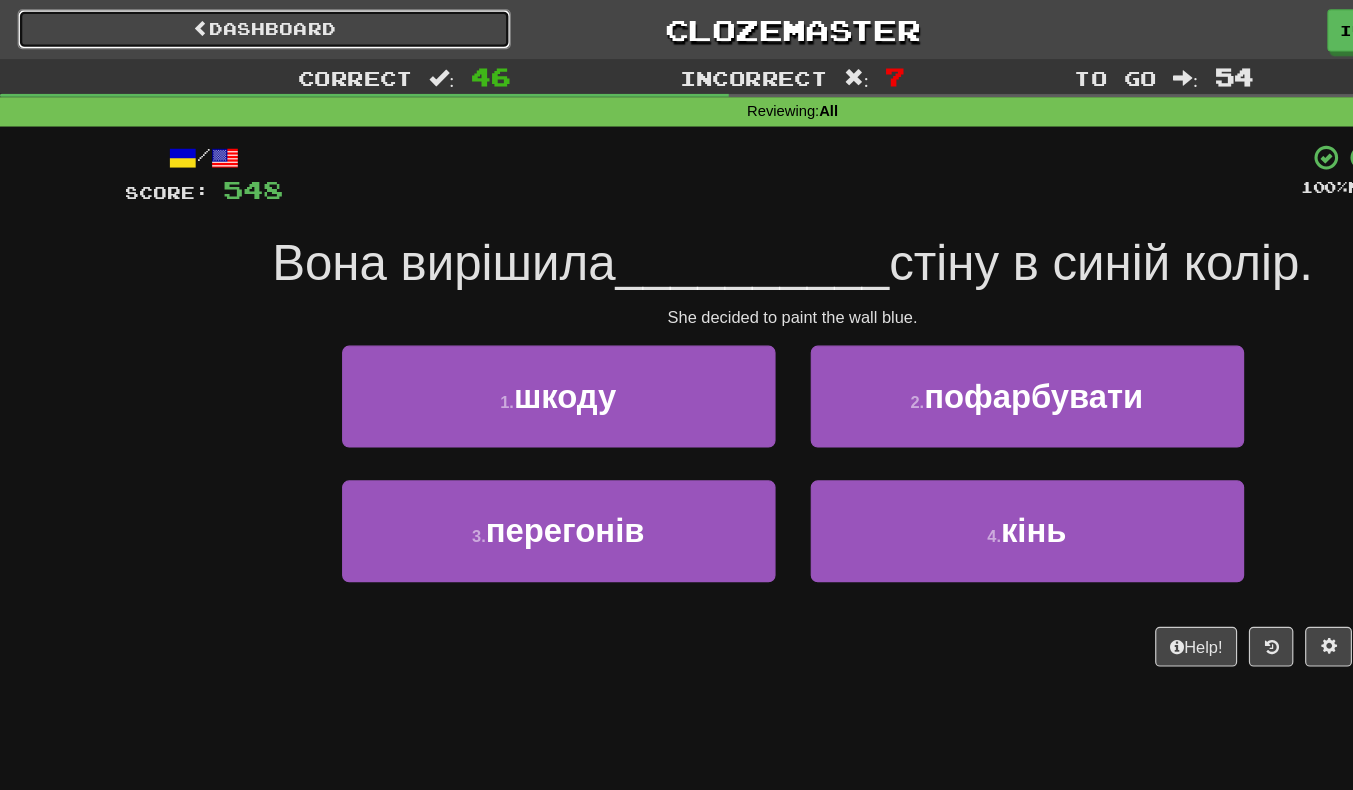click on "Dashboard" at bounding box center (225, 25) 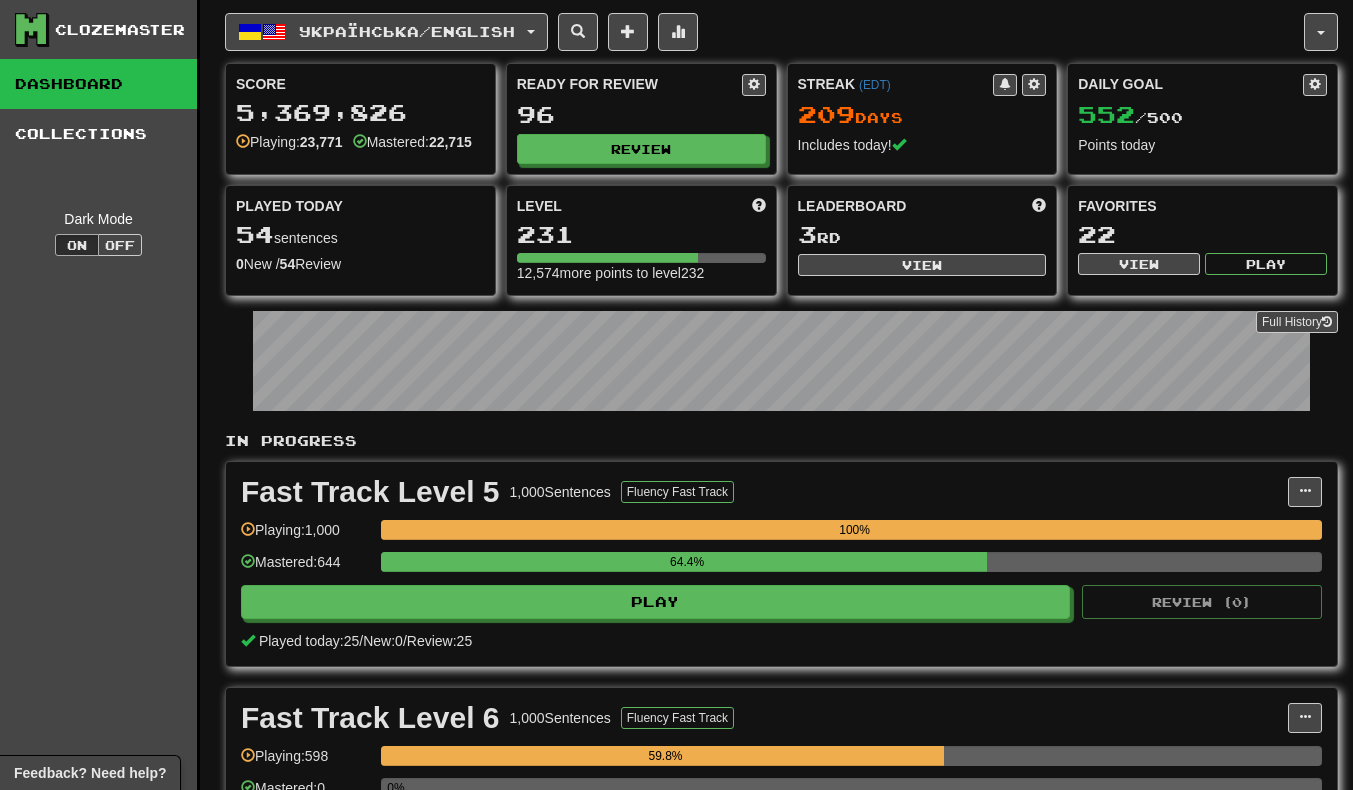 scroll, scrollTop: 0, scrollLeft: 0, axis: both 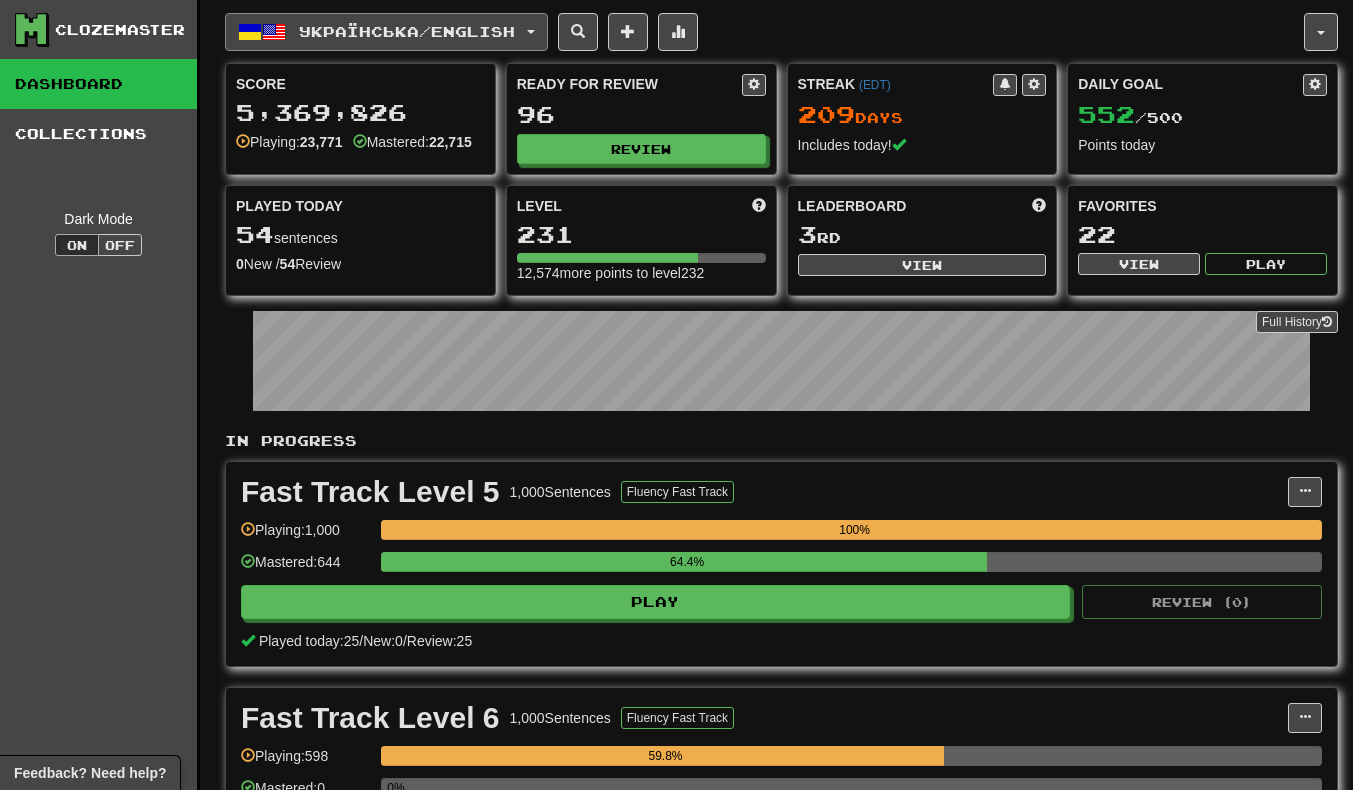 click at bounding box center [274, 32] 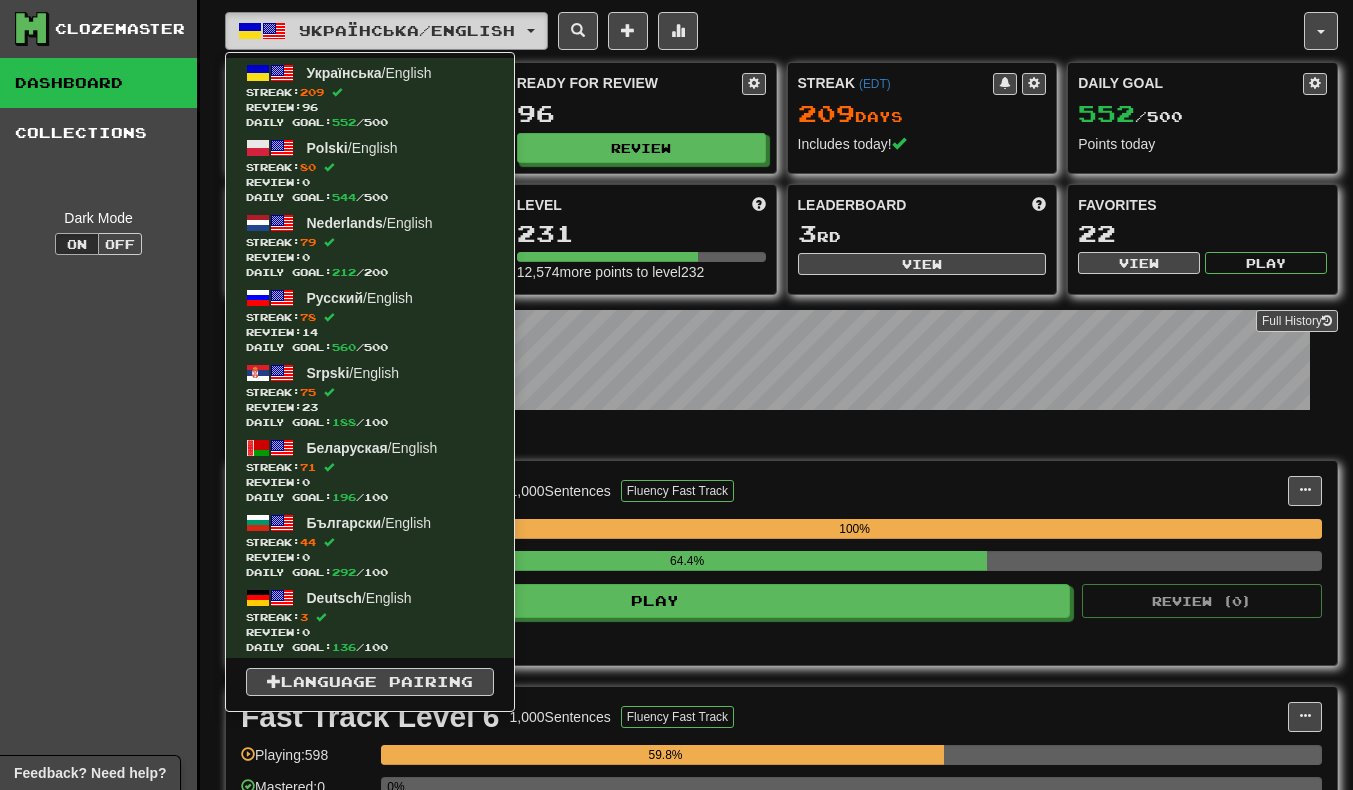 scroll, scrollTop: 4, scrollLeft: 0, axis: vertical 